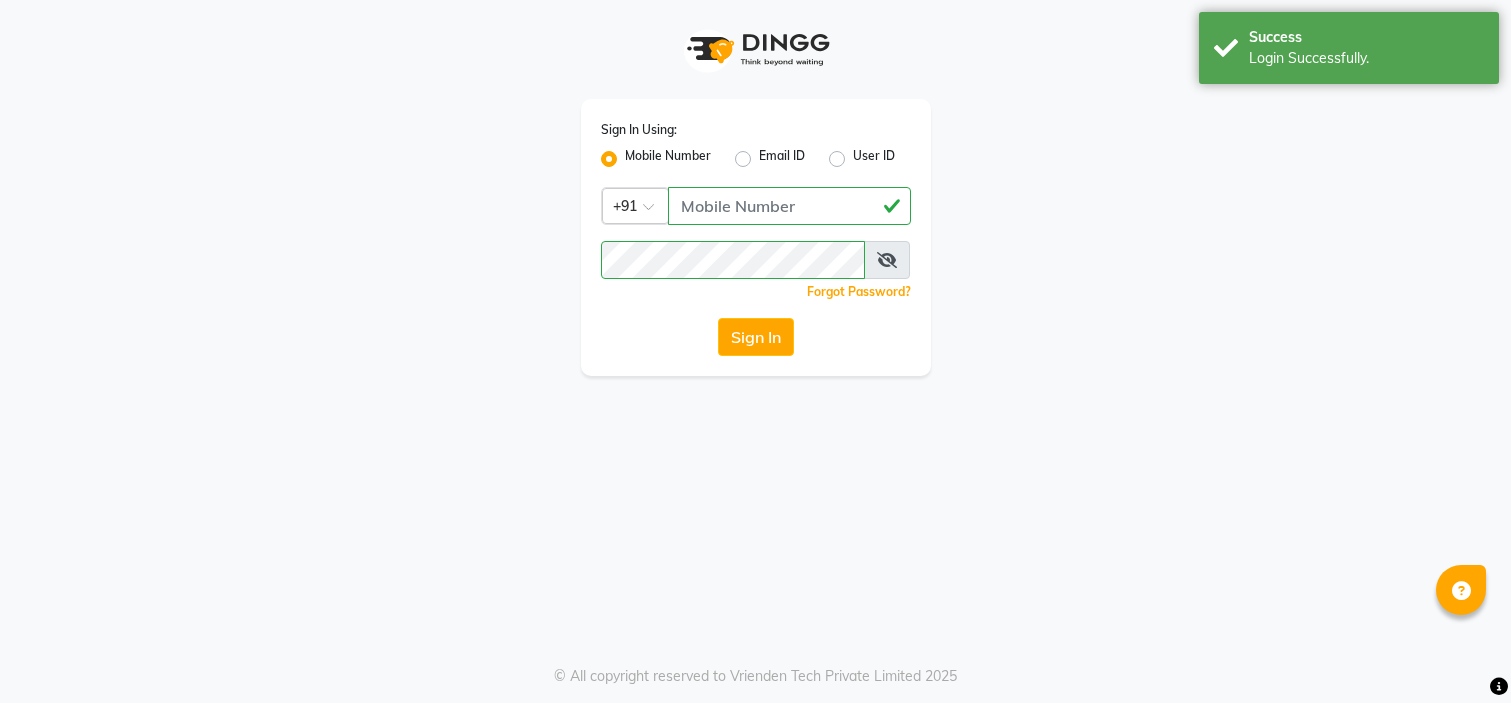 scroll, scrollTop: 0, scrollLeft: 0, axis: both 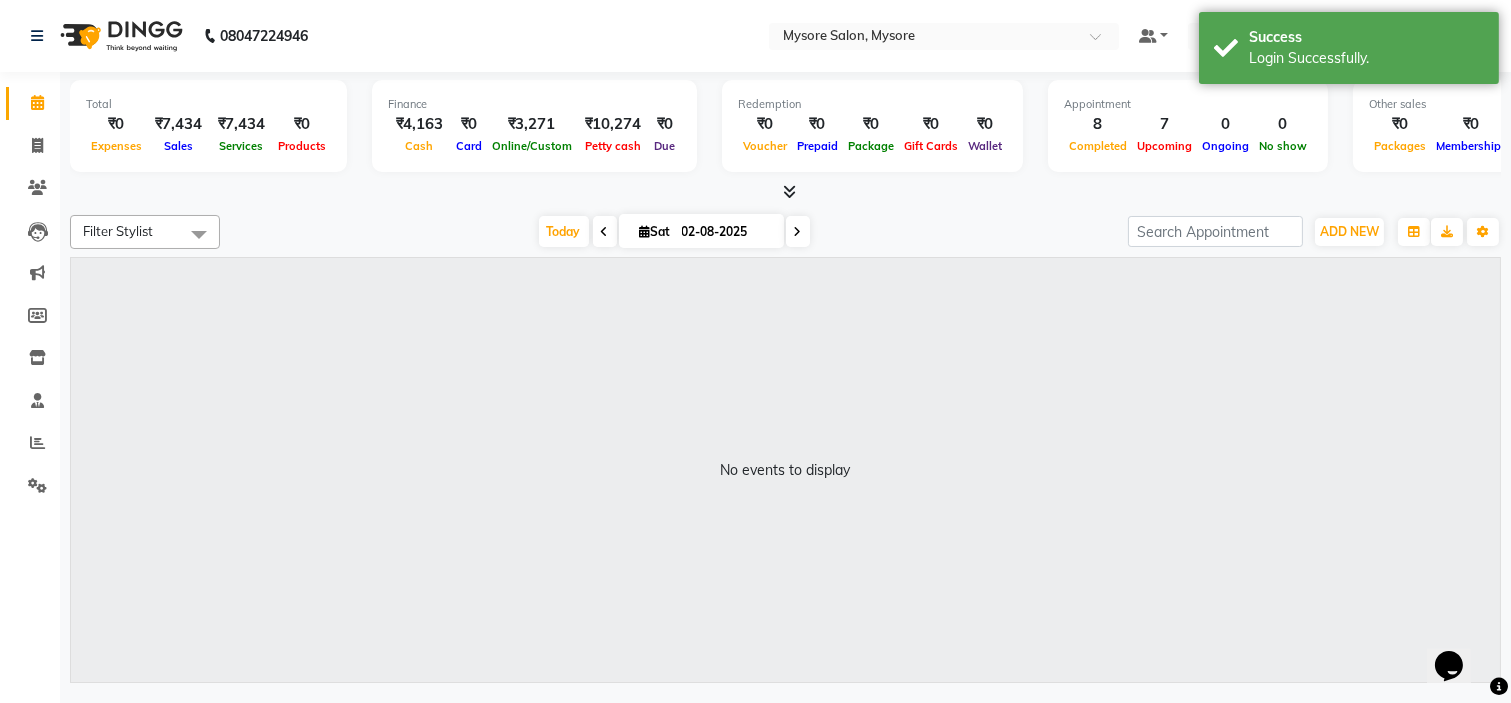 select on "en" 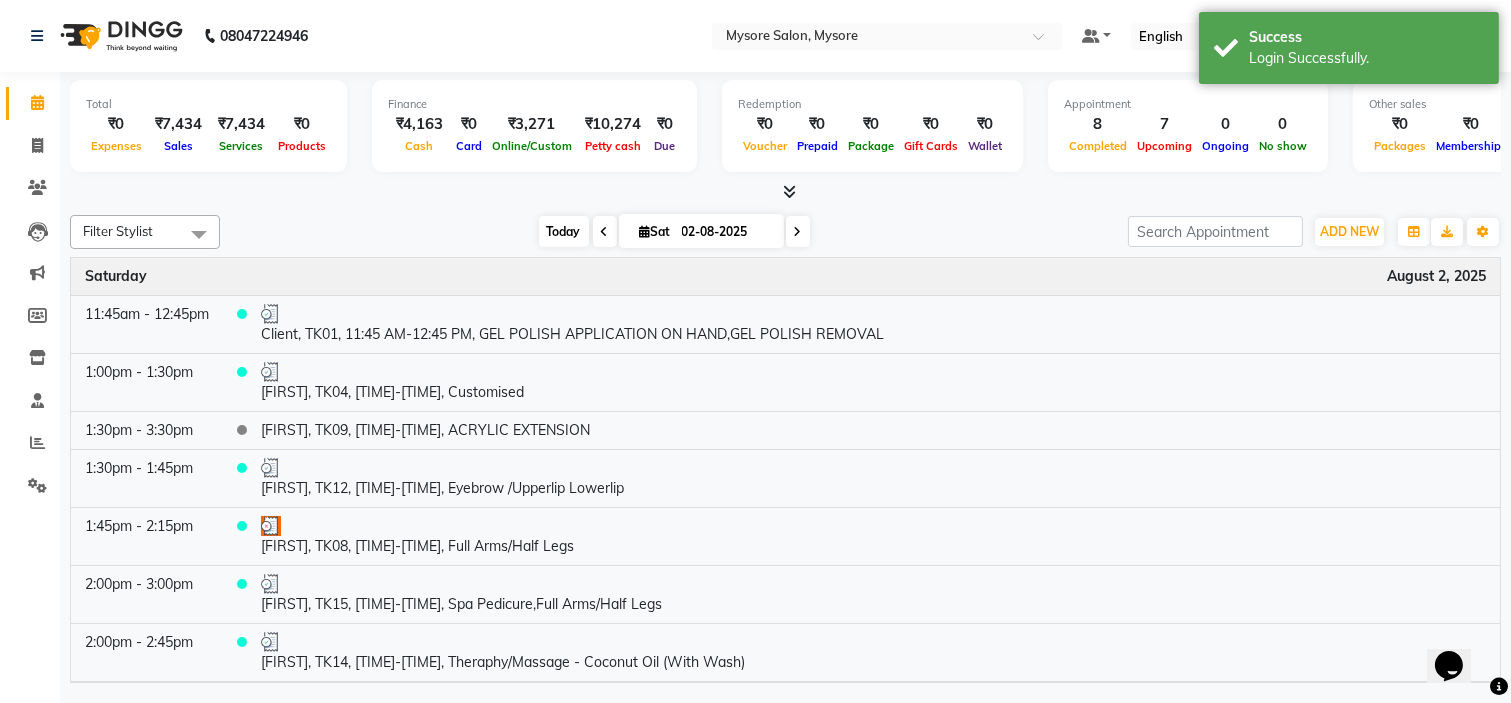 click on "Today" at bounding box center [564, 231] 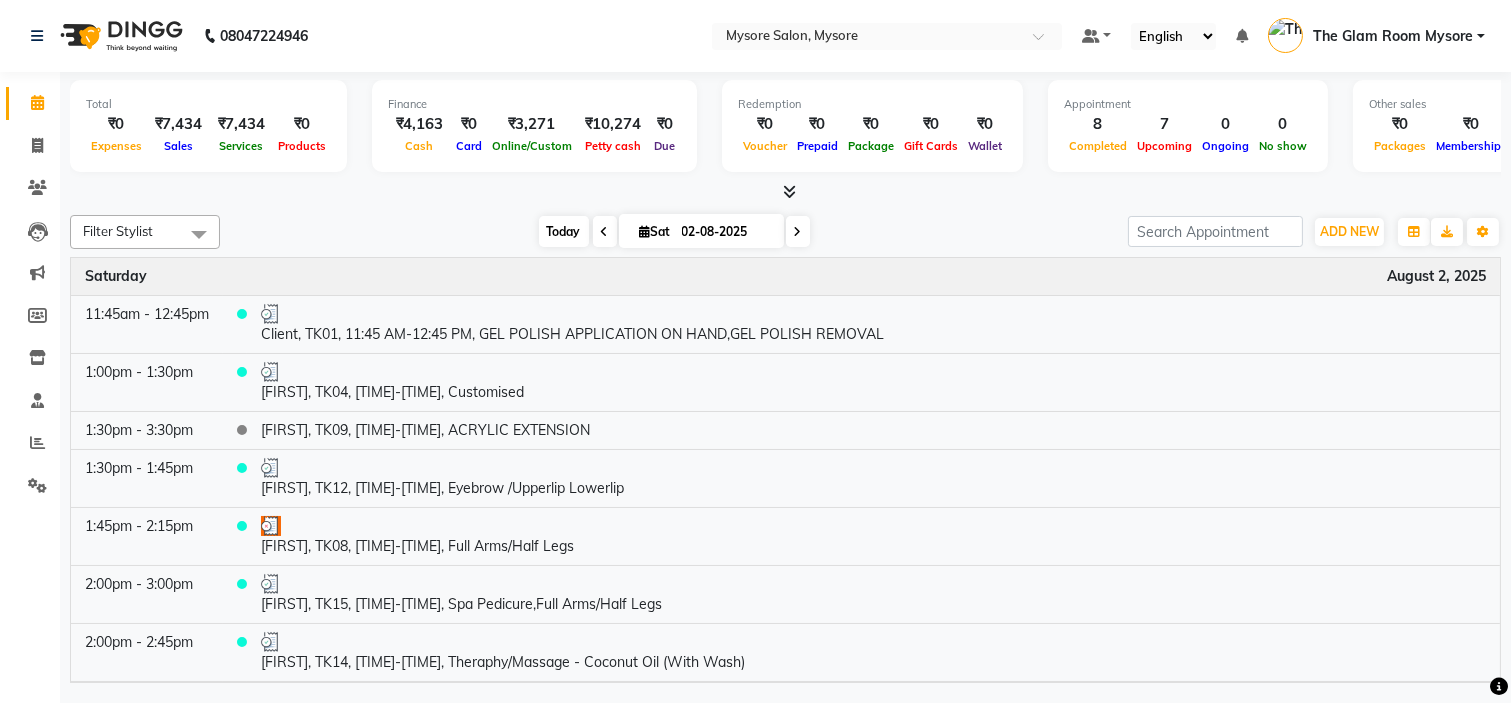 click on "Today" at bounding box center (564, 231) 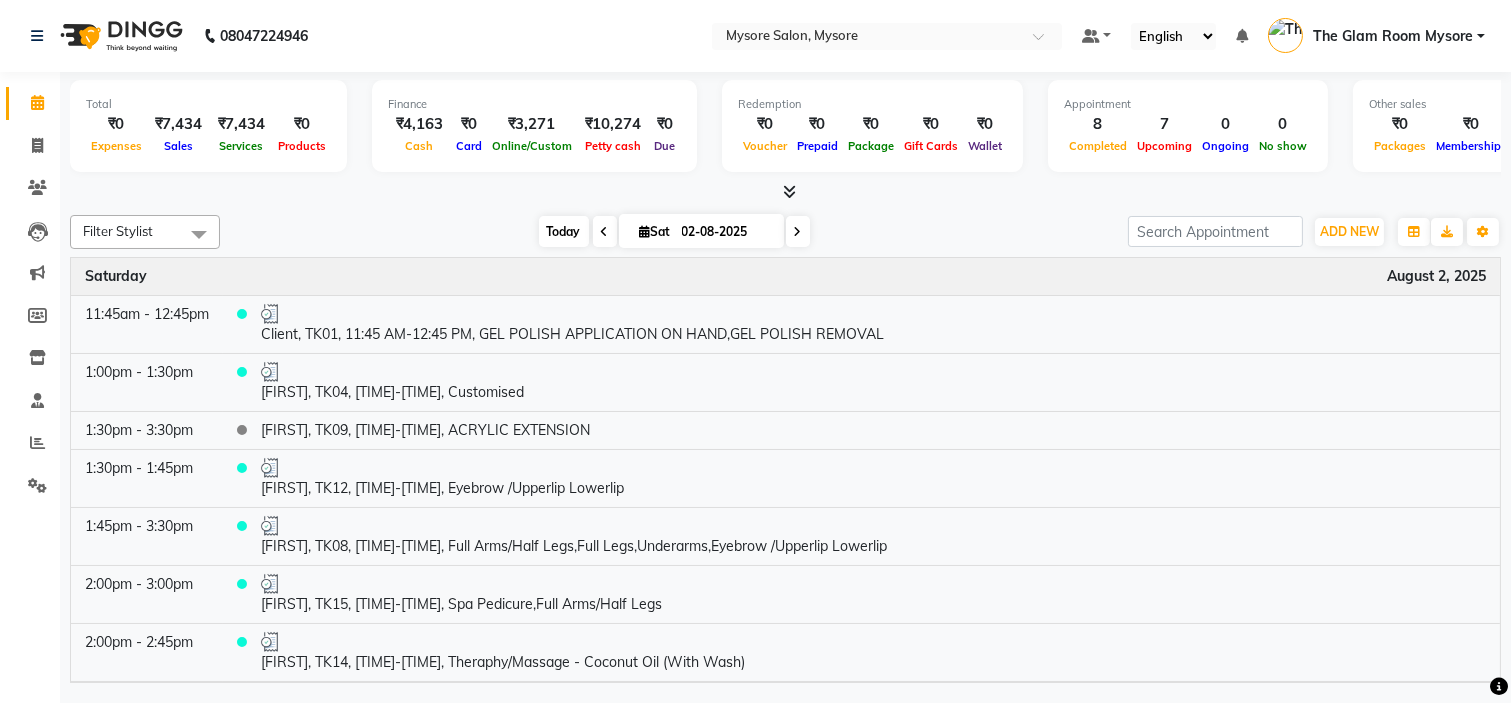 click on "Today" at bounding box center (564, 231) 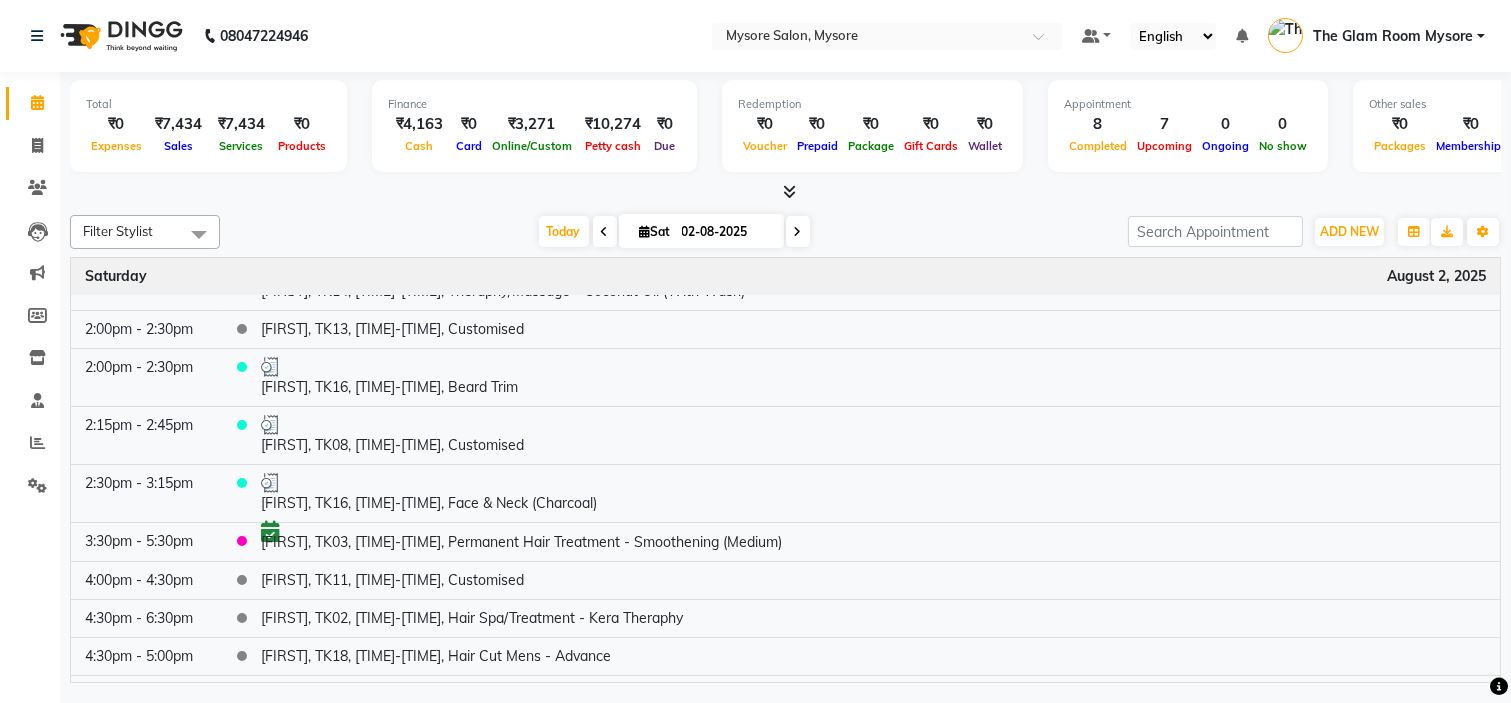 scroll, scrollTop: 556, scrollLeft: 0, axis: vertical 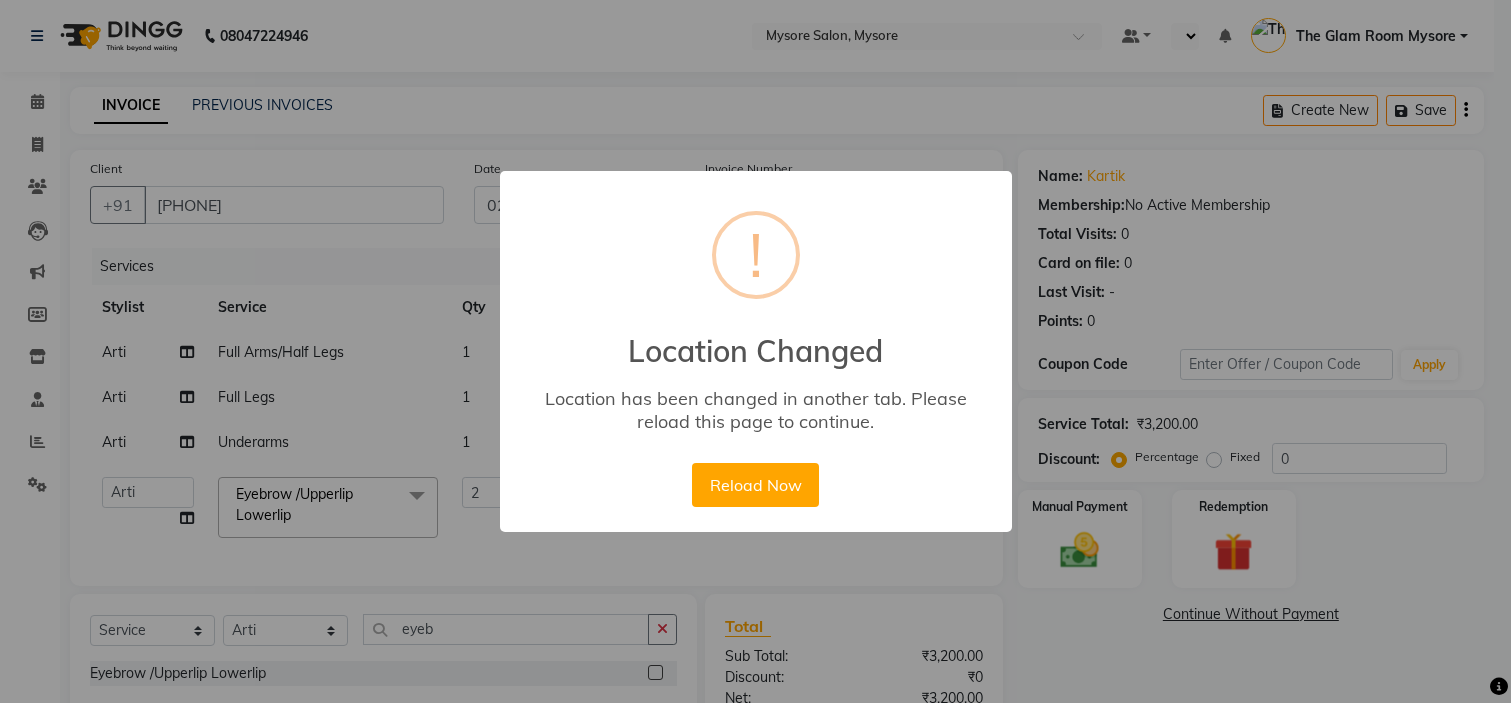 select on "4255" 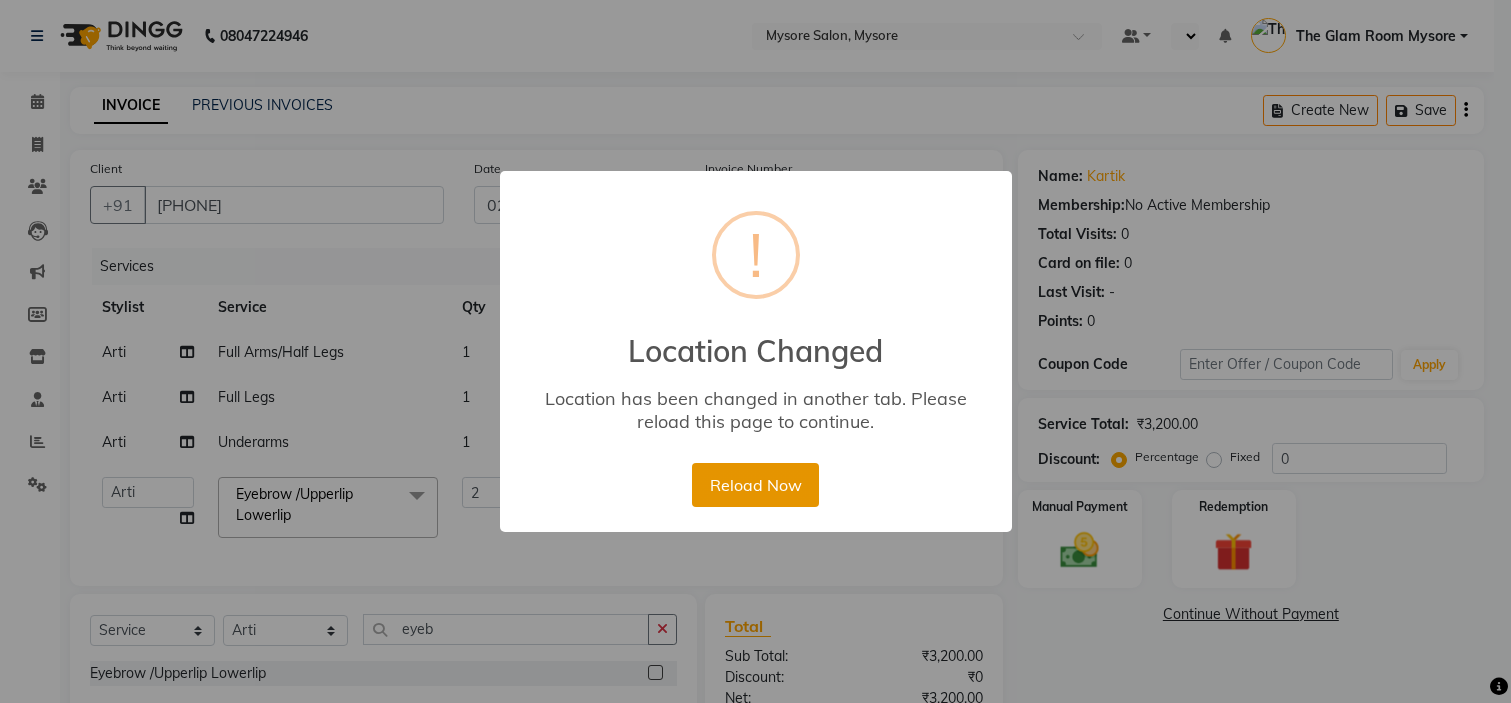 scroll, scrollTop: 231, scrollLeft: 0, axis: vertical 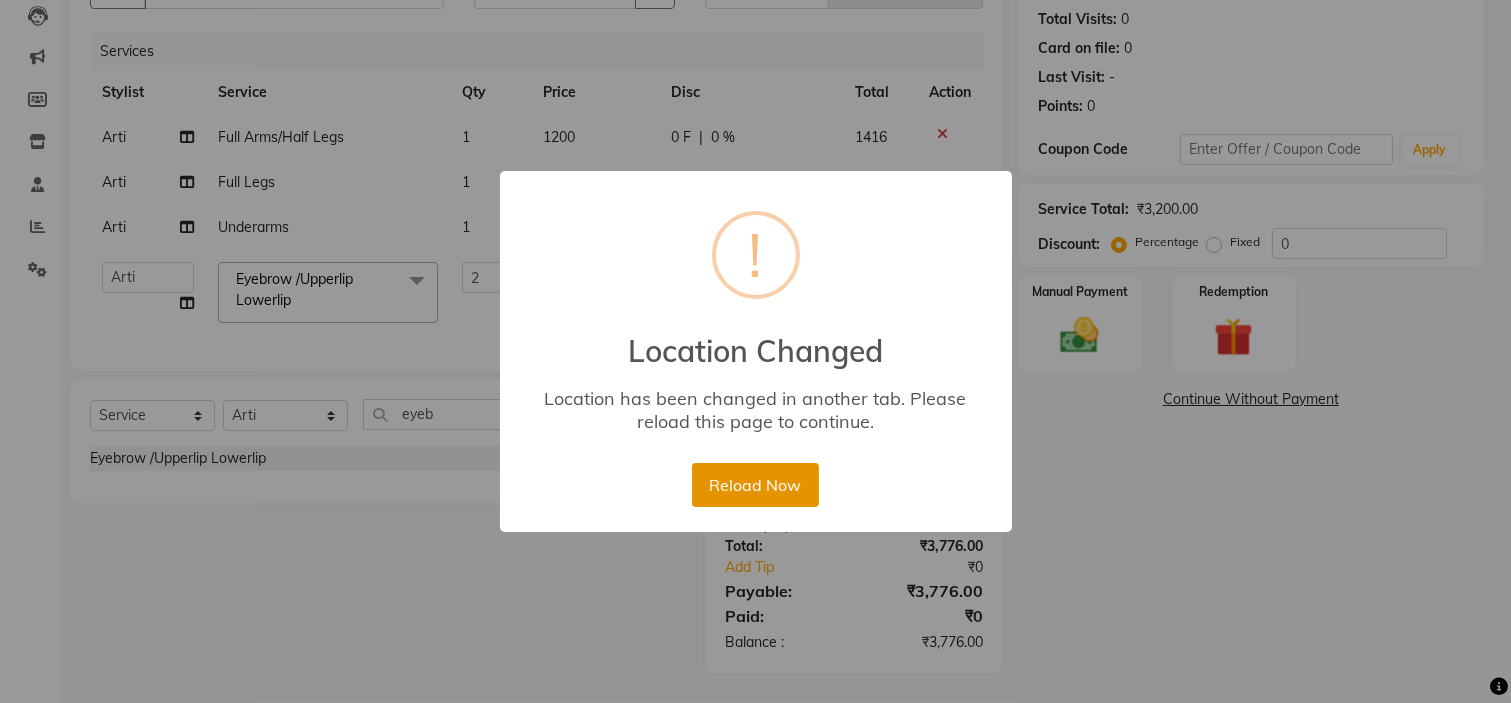 click on "Reload Now" at bounding box center (755, 485) 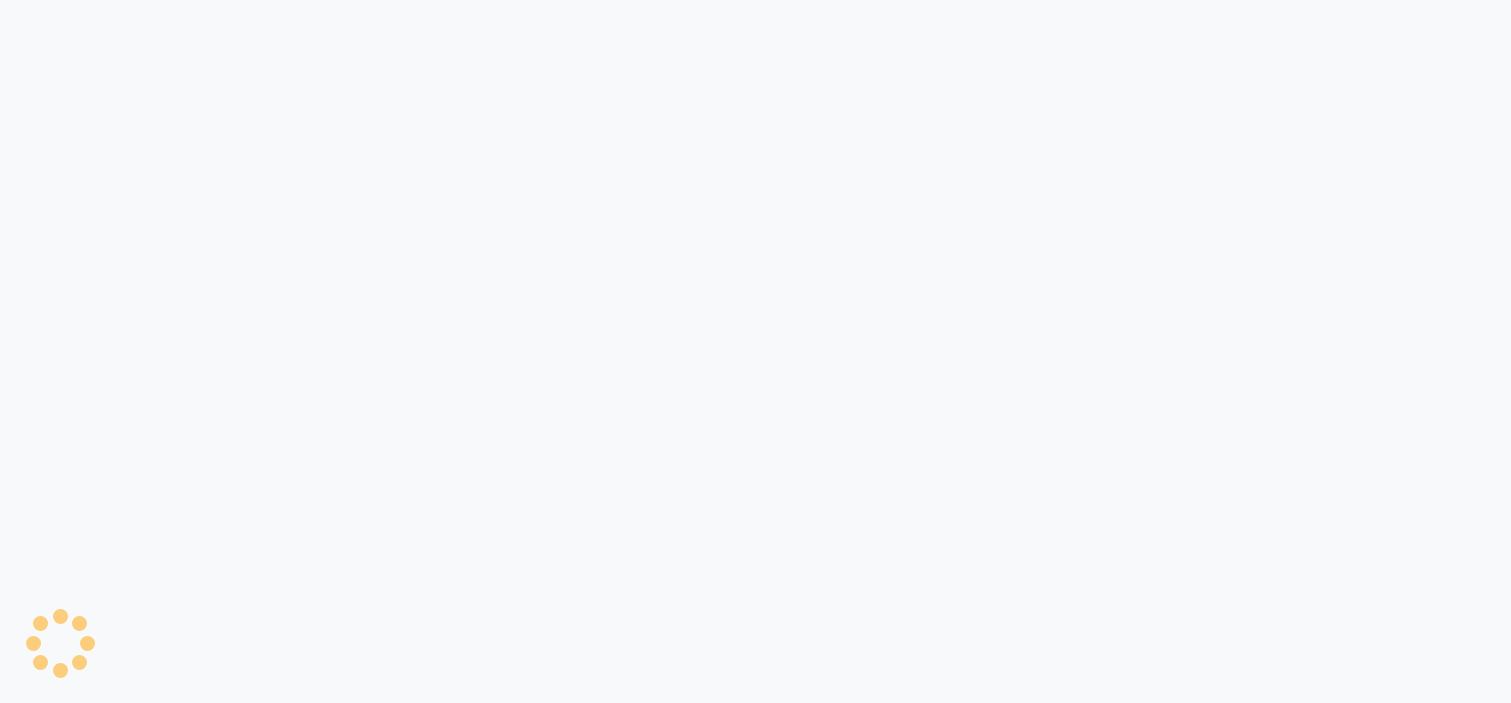 scroll, scrollTop: 0, scrollLeft: 0, axis: both 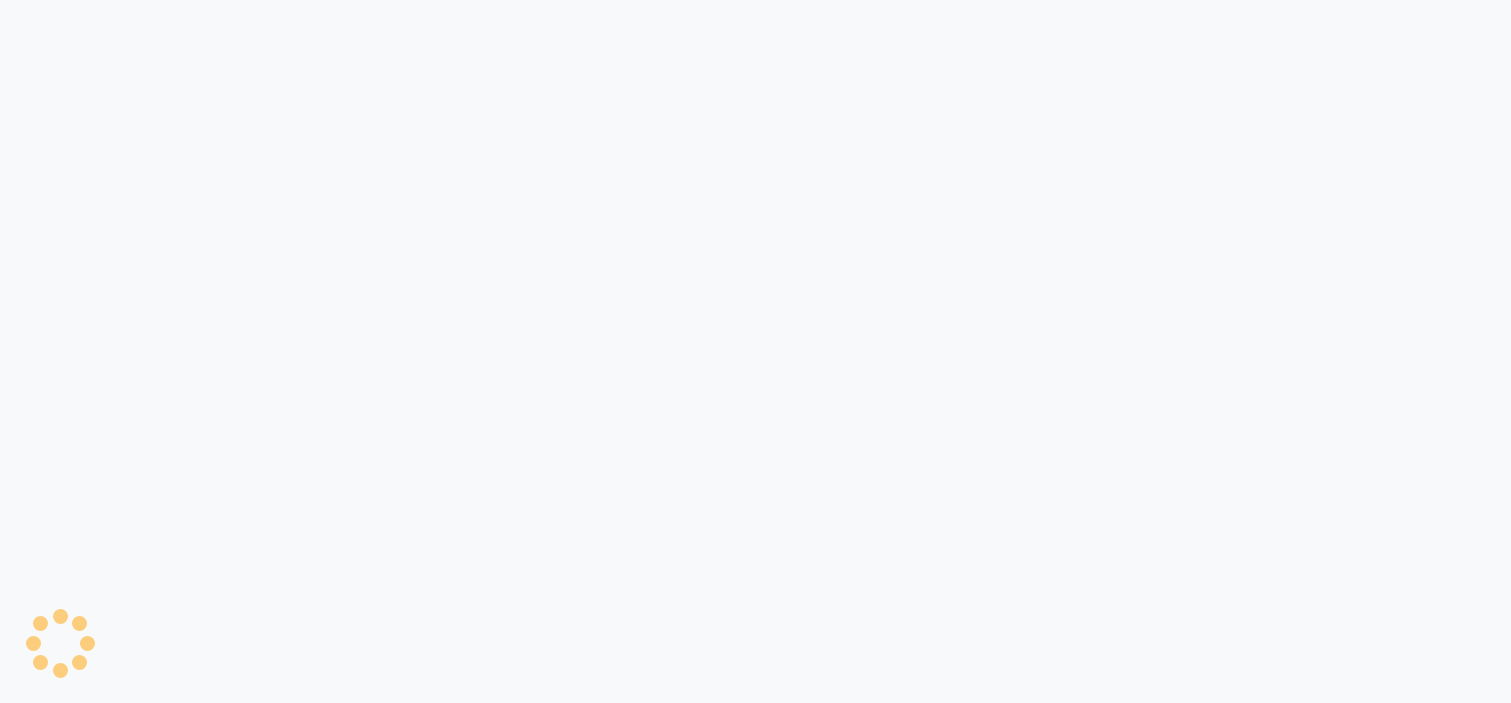 select on "service" 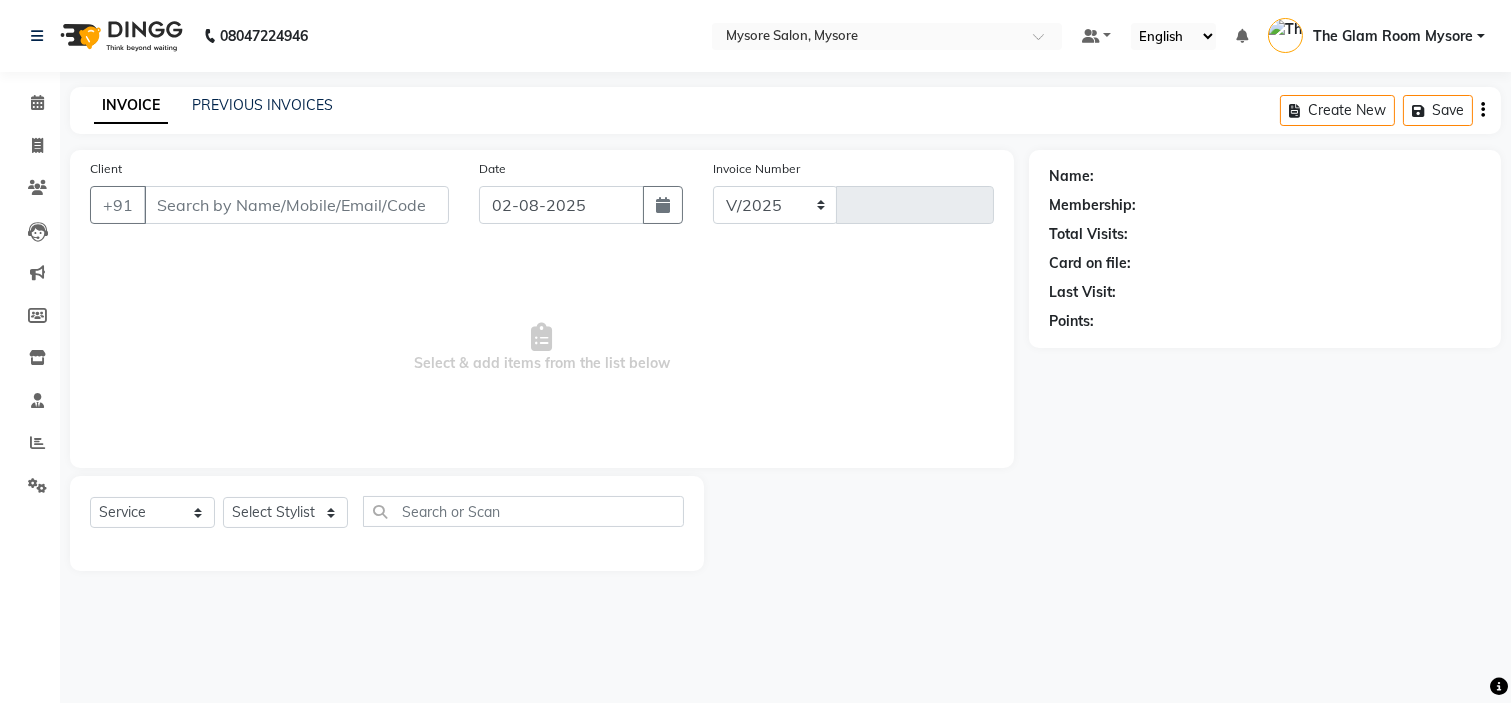 select on "4255" 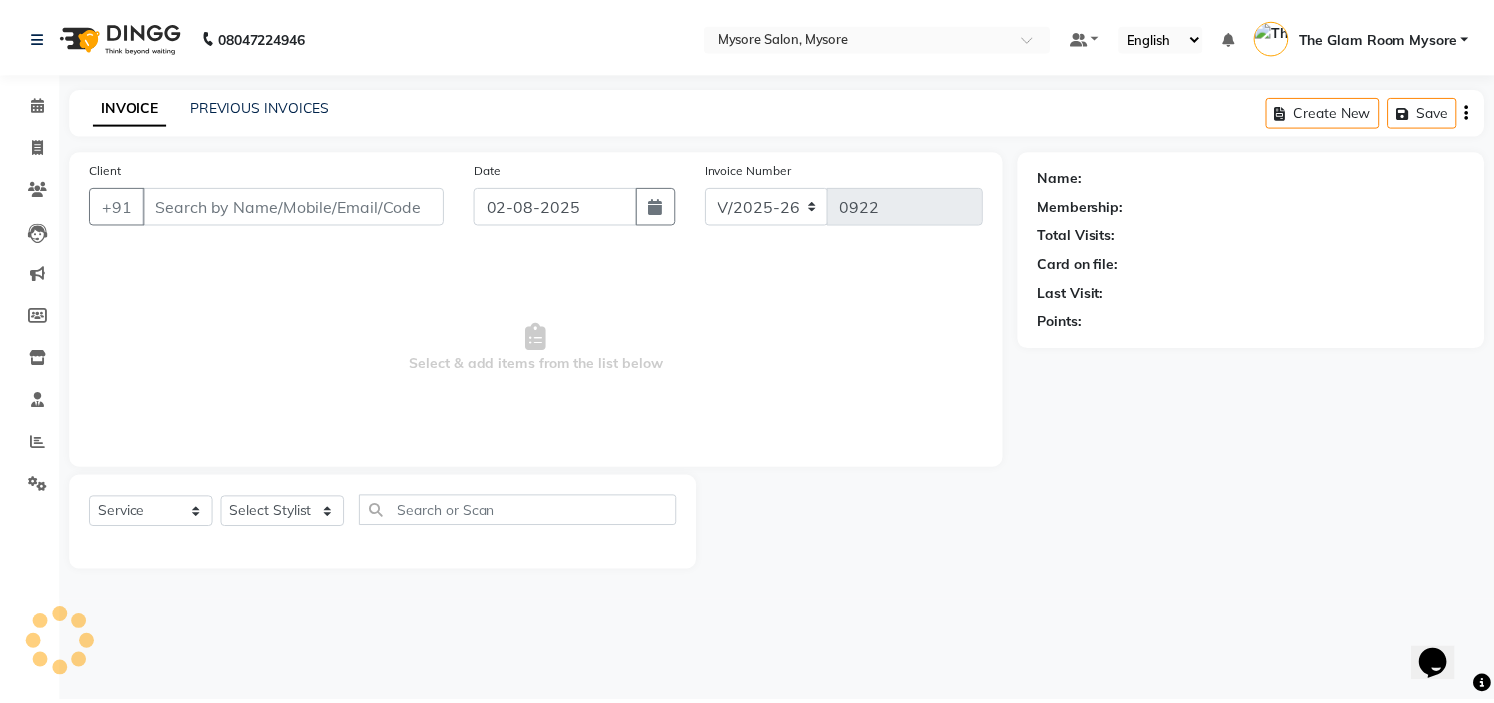 scroll, scrollTop: 0, scrollLeft: 0, axis: both 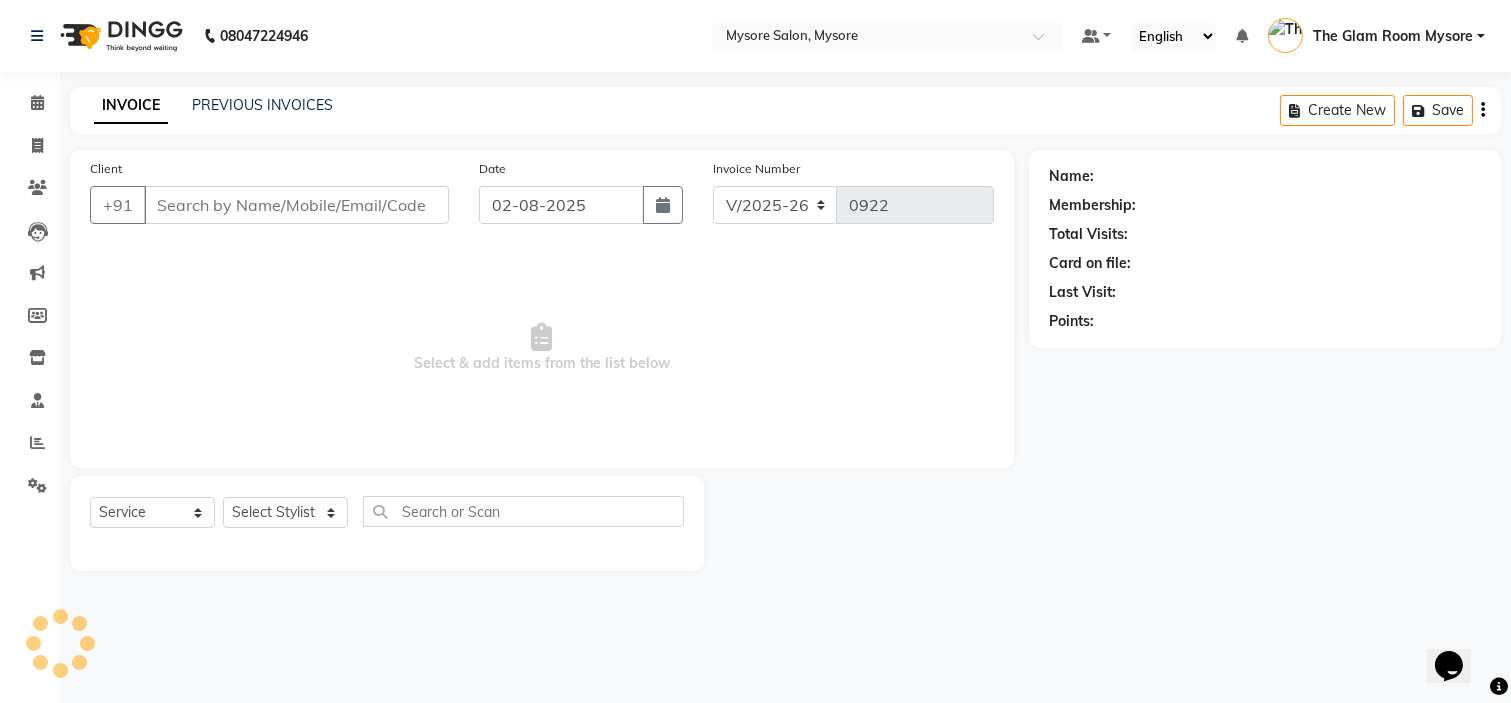 type on "[PHONE]" 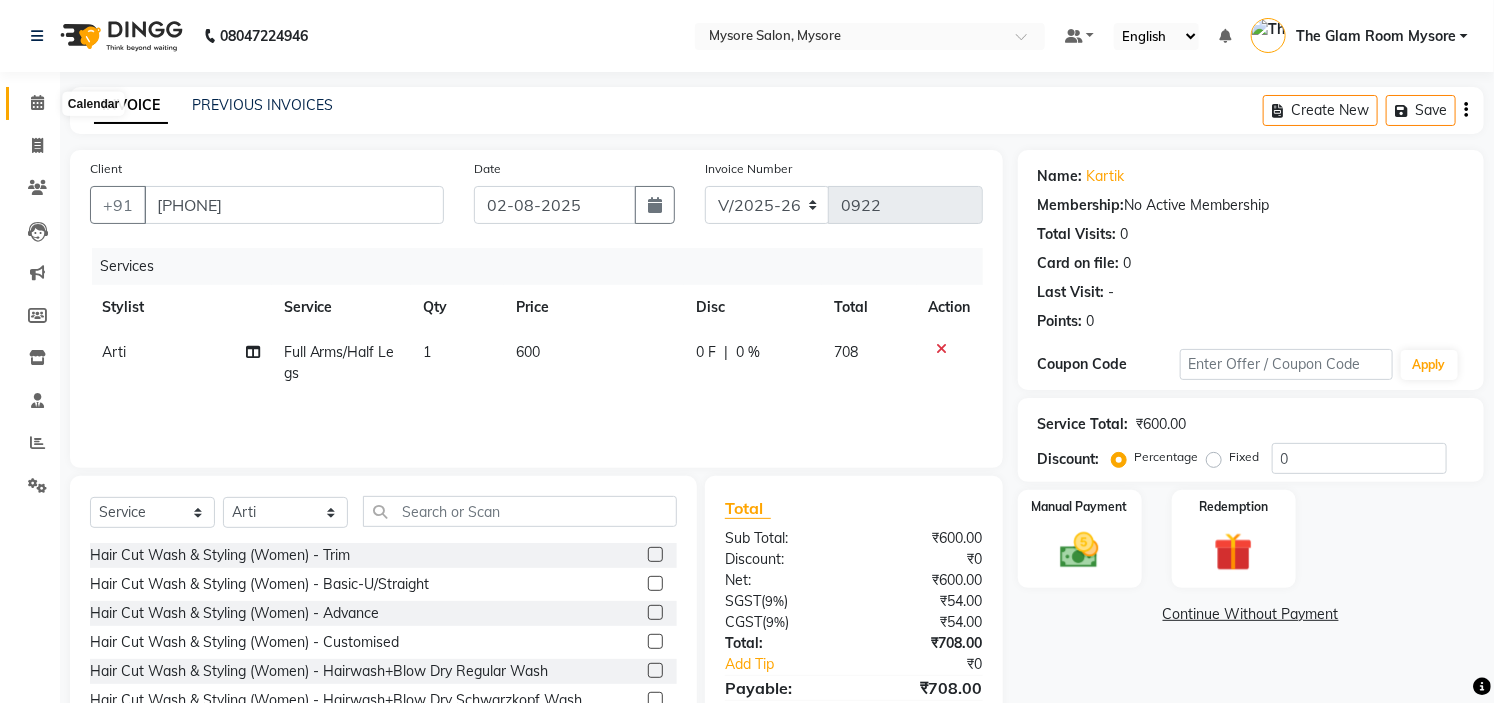 click 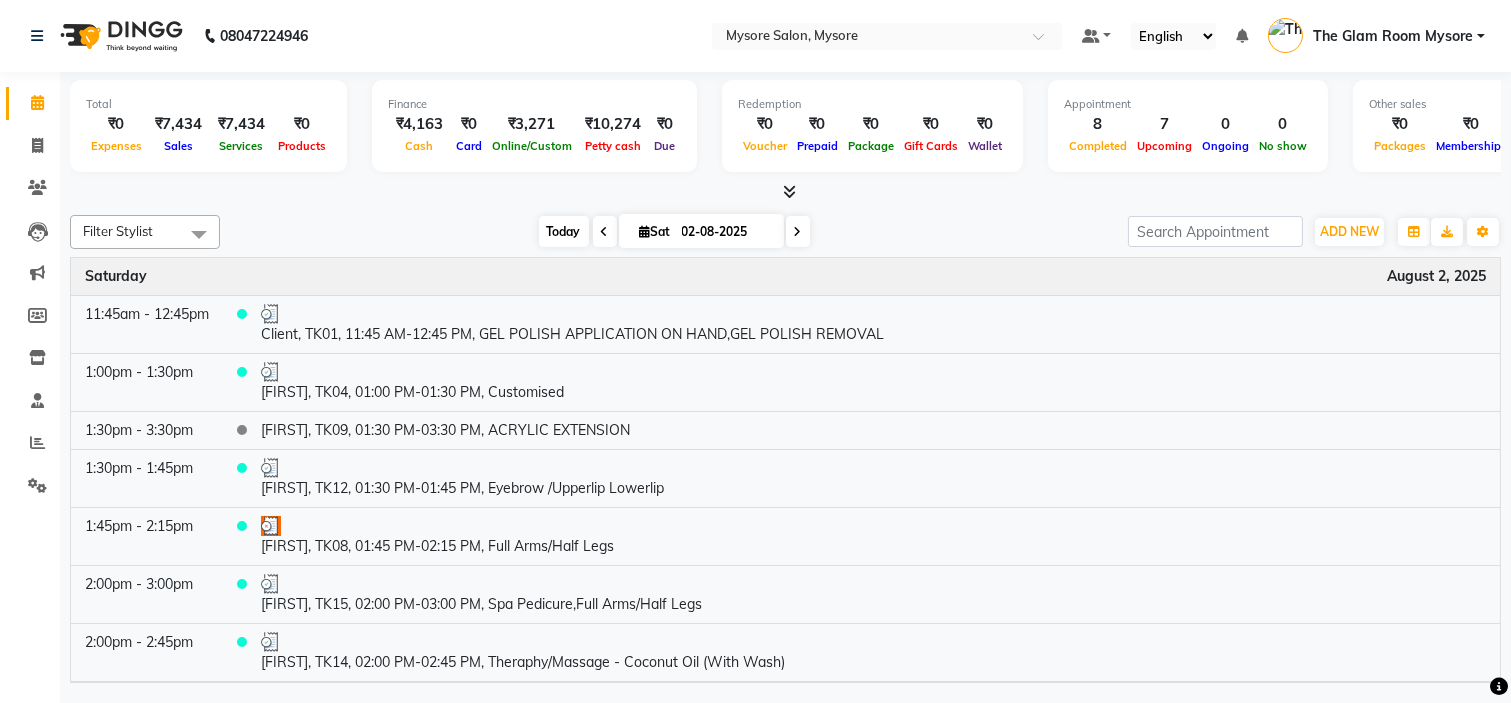 click on "Today" at bounding box center [564, 231] 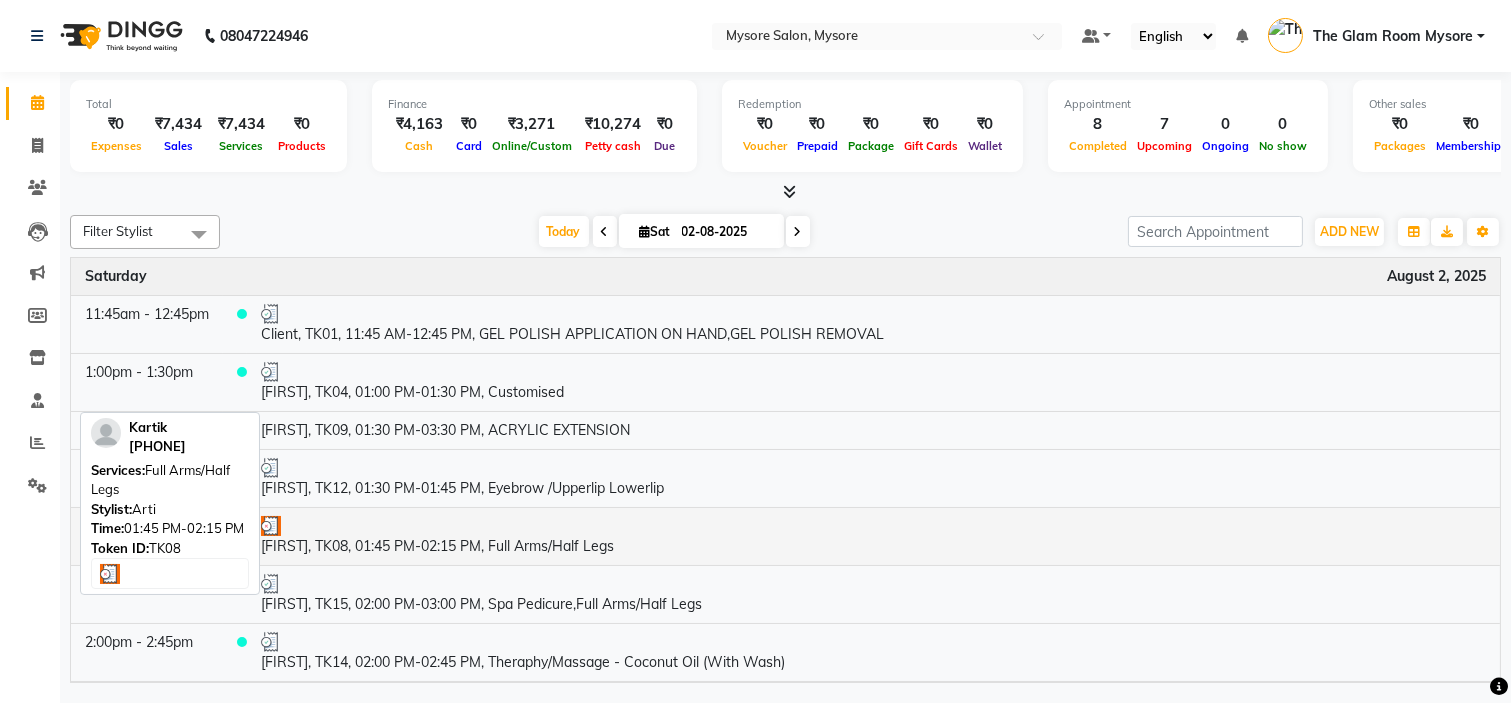 click at bounding box center [873, 526] 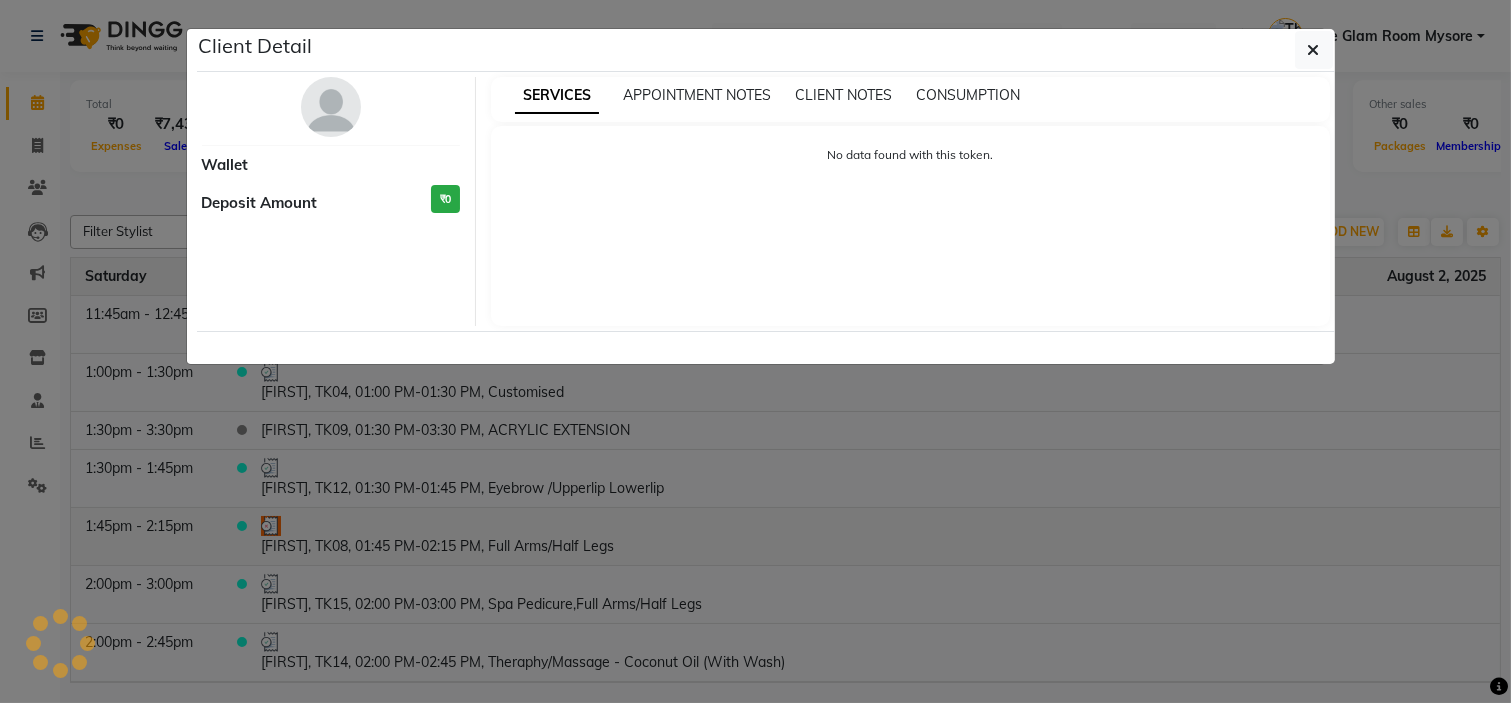 select on "3" 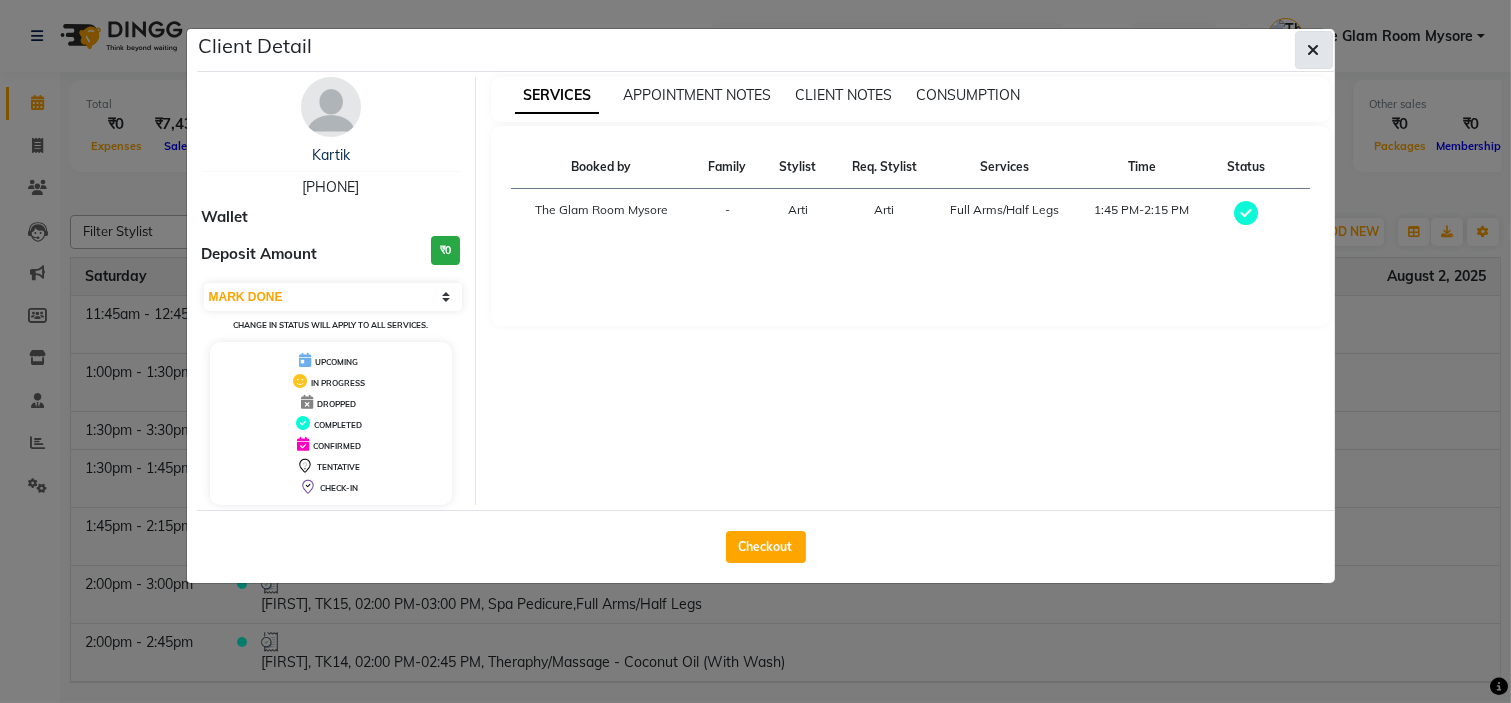 click 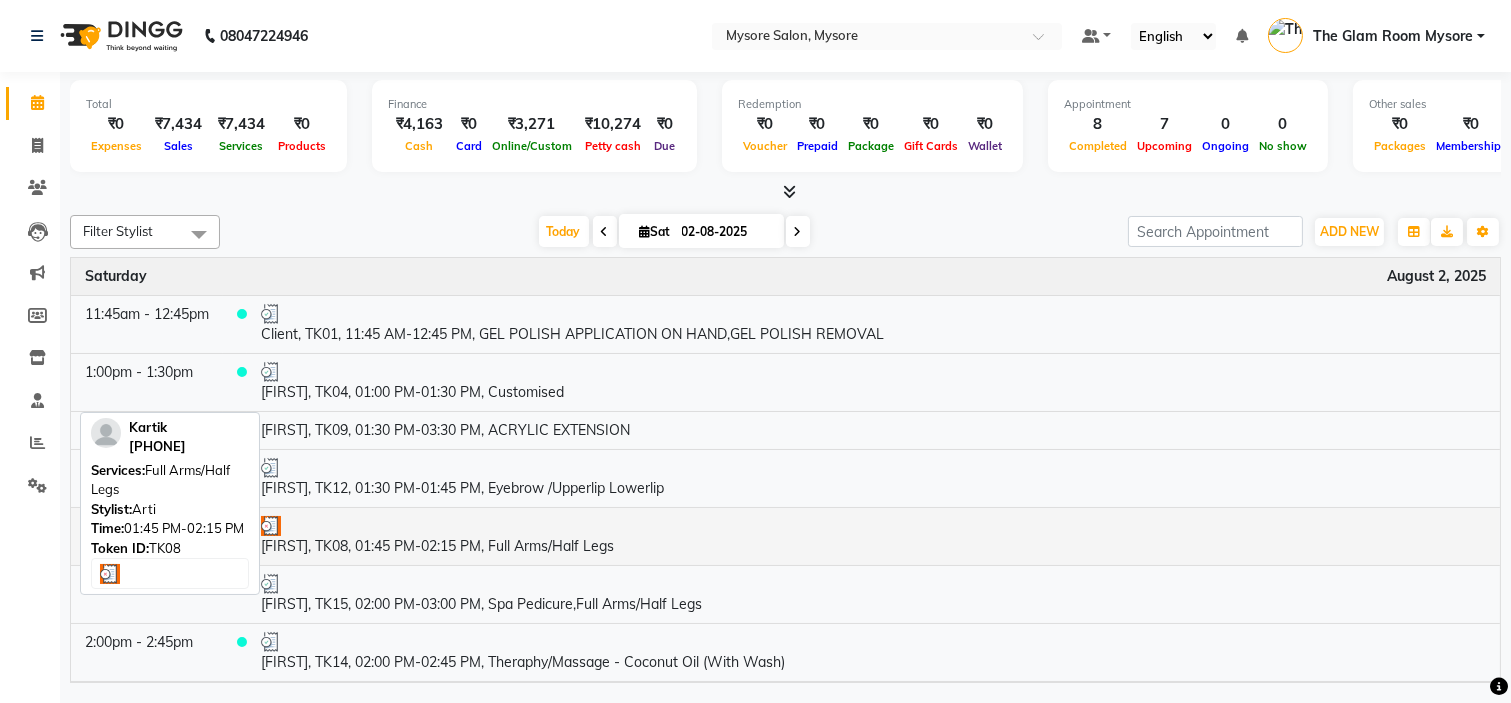 click on "Kartik, TK08, 01:45 PM-02:15 PM, Full Arms/Half Legs" at bounding box center [873, 536] 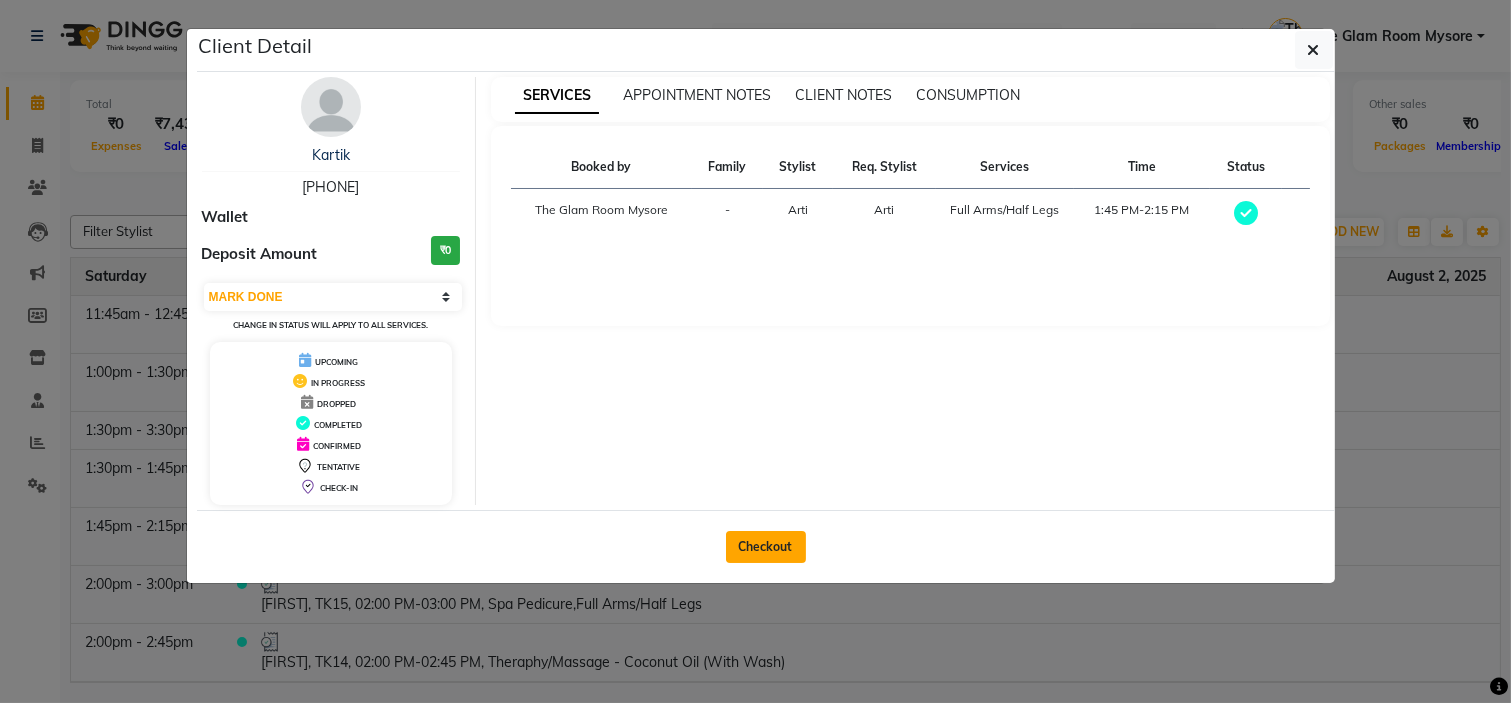 click on "Checkout" 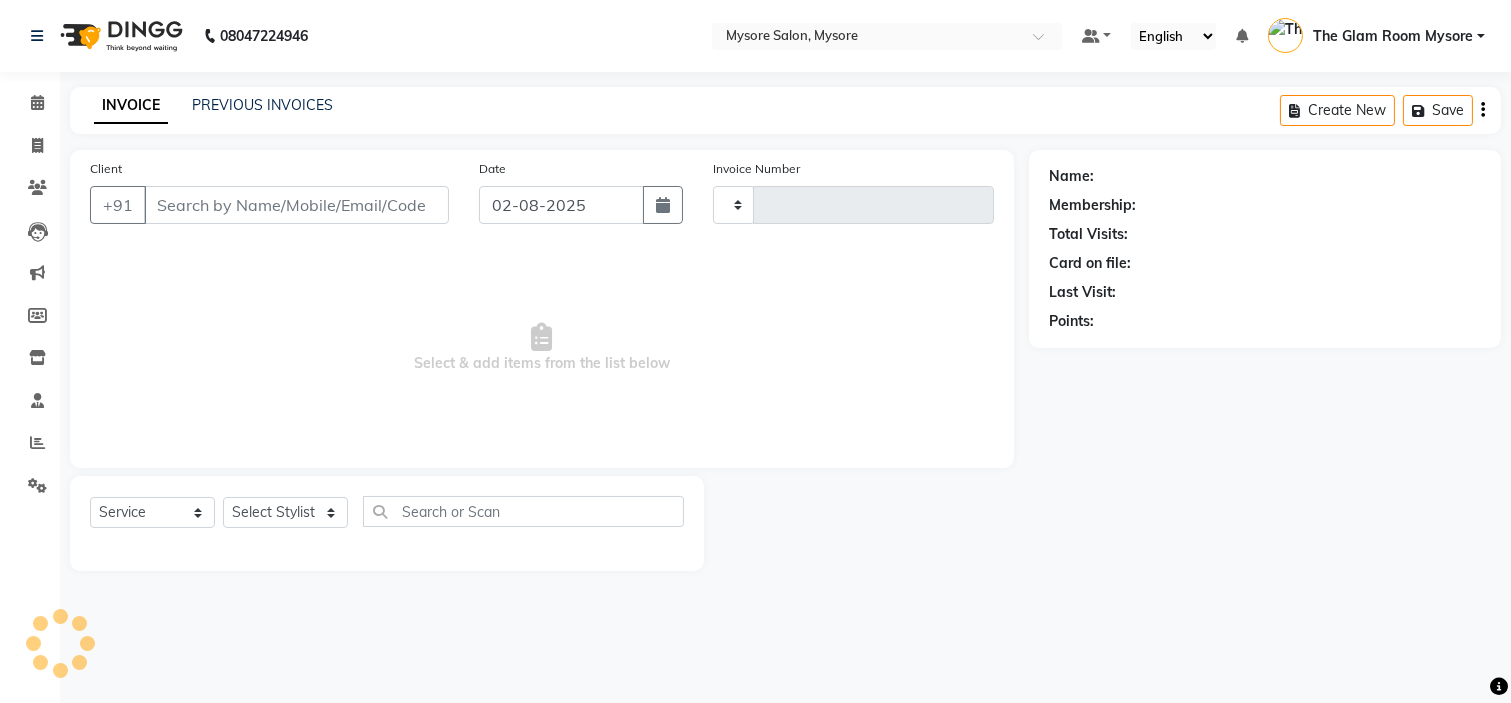 type on "0922" 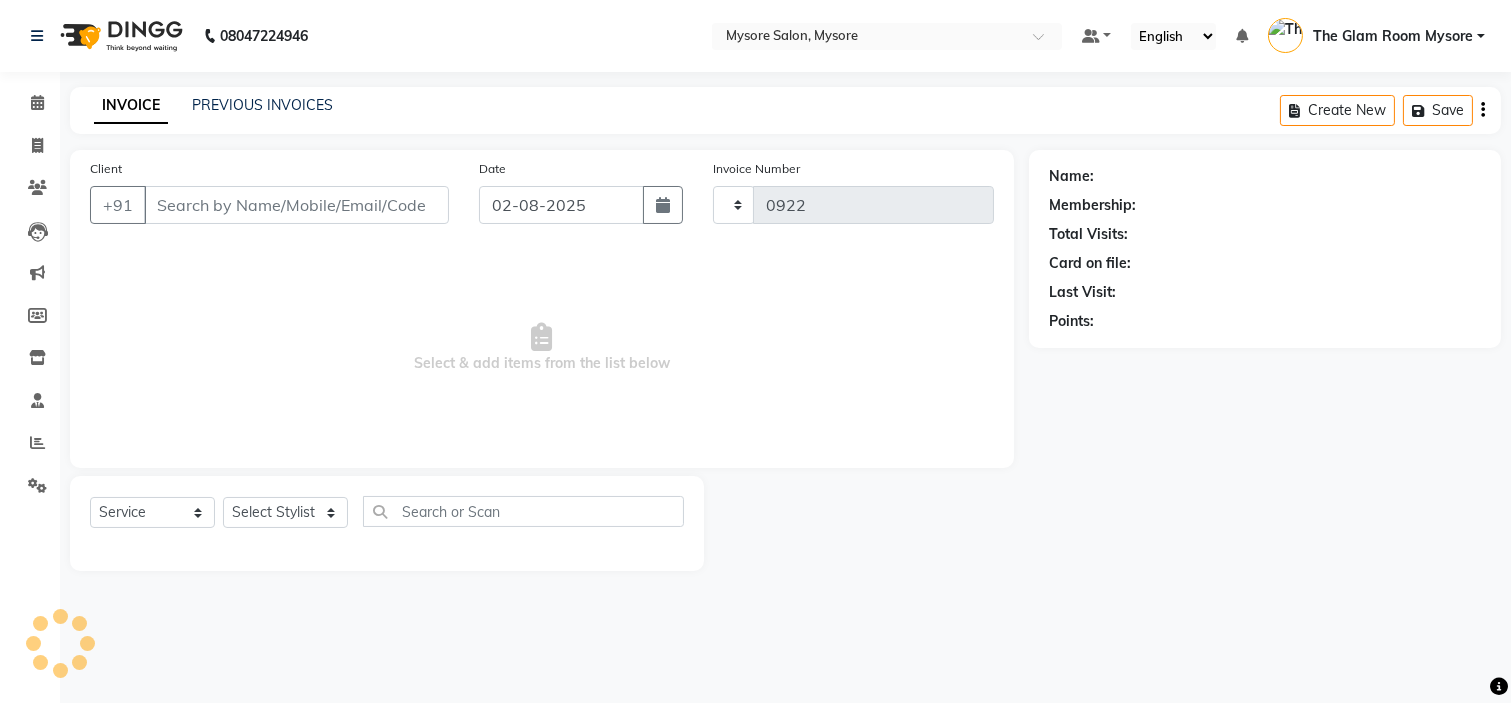 select on "4255" 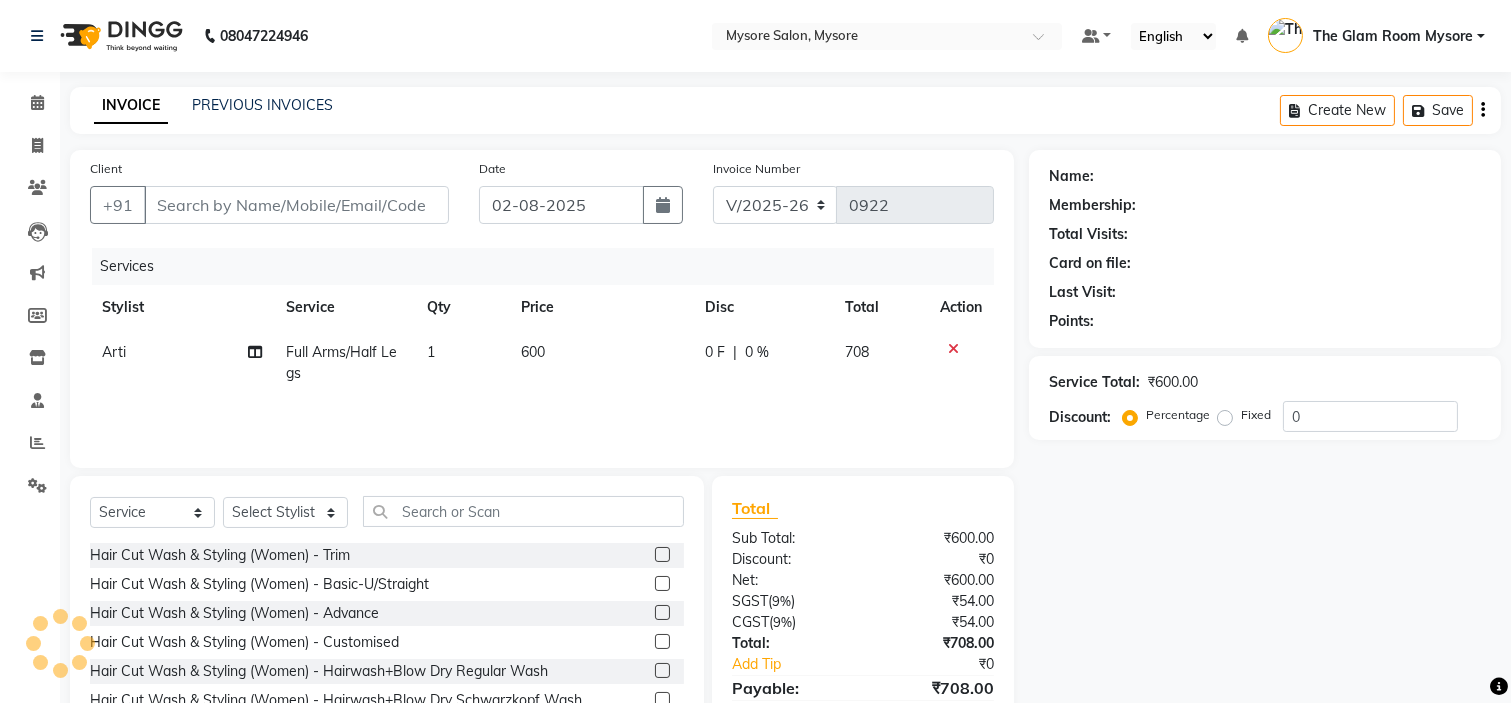 type on "9036284641" 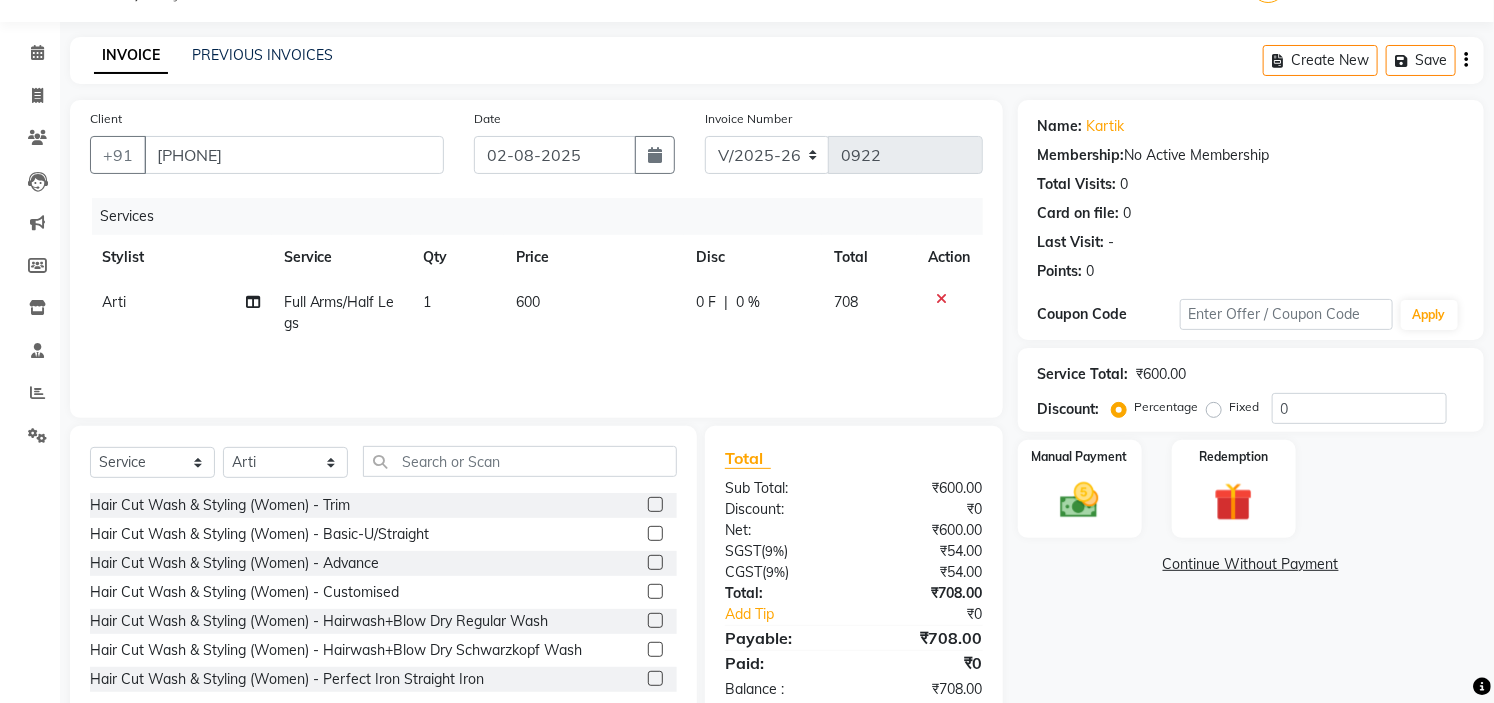 scroll, scrollTop: 97, scrollLeft: 0, axis: vertical 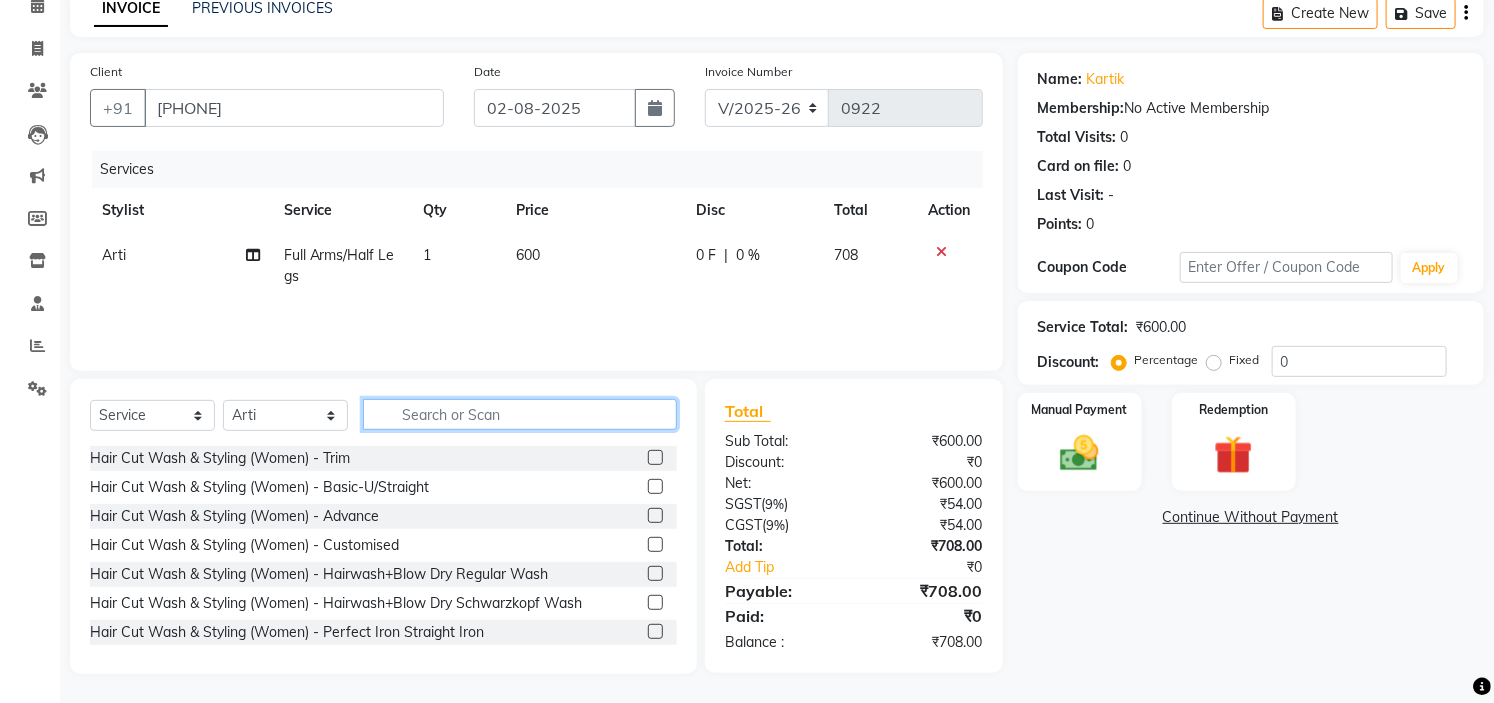 click 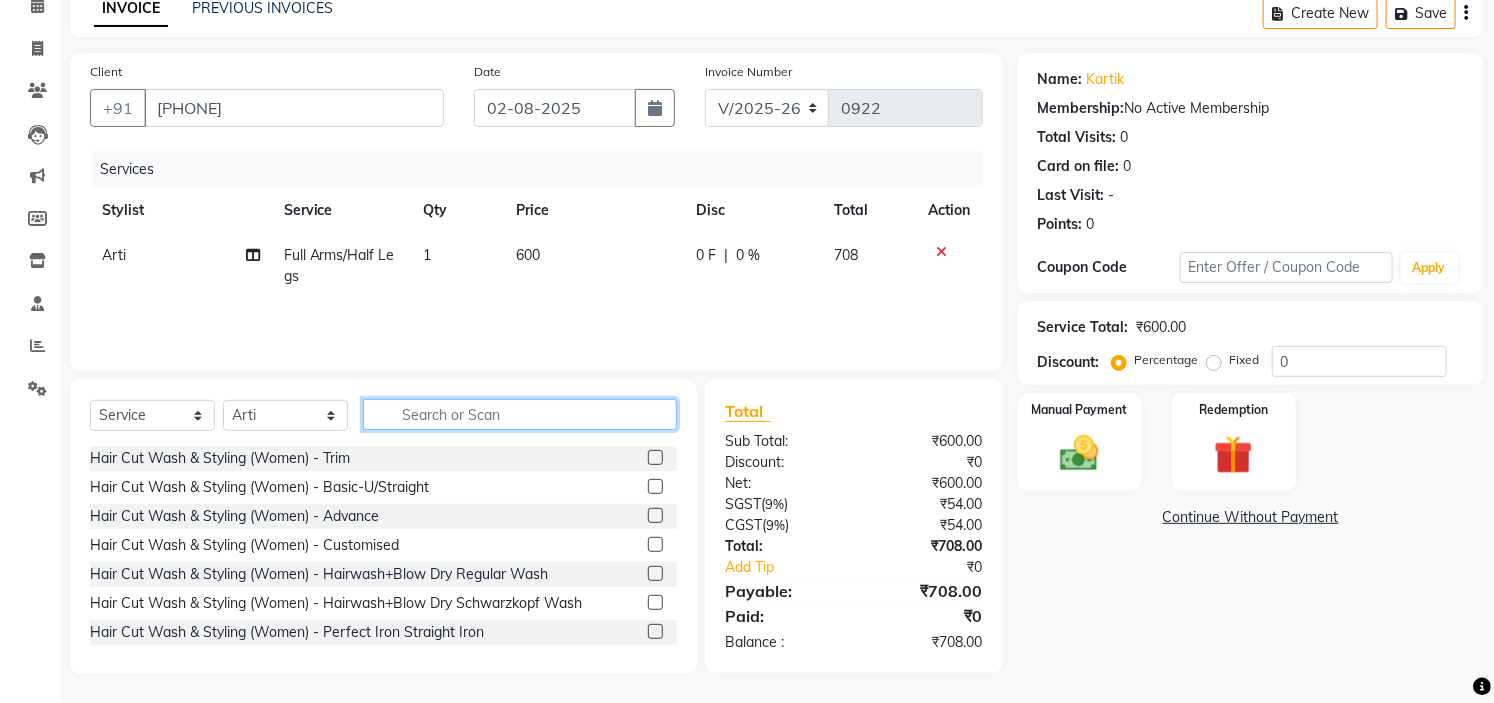 click 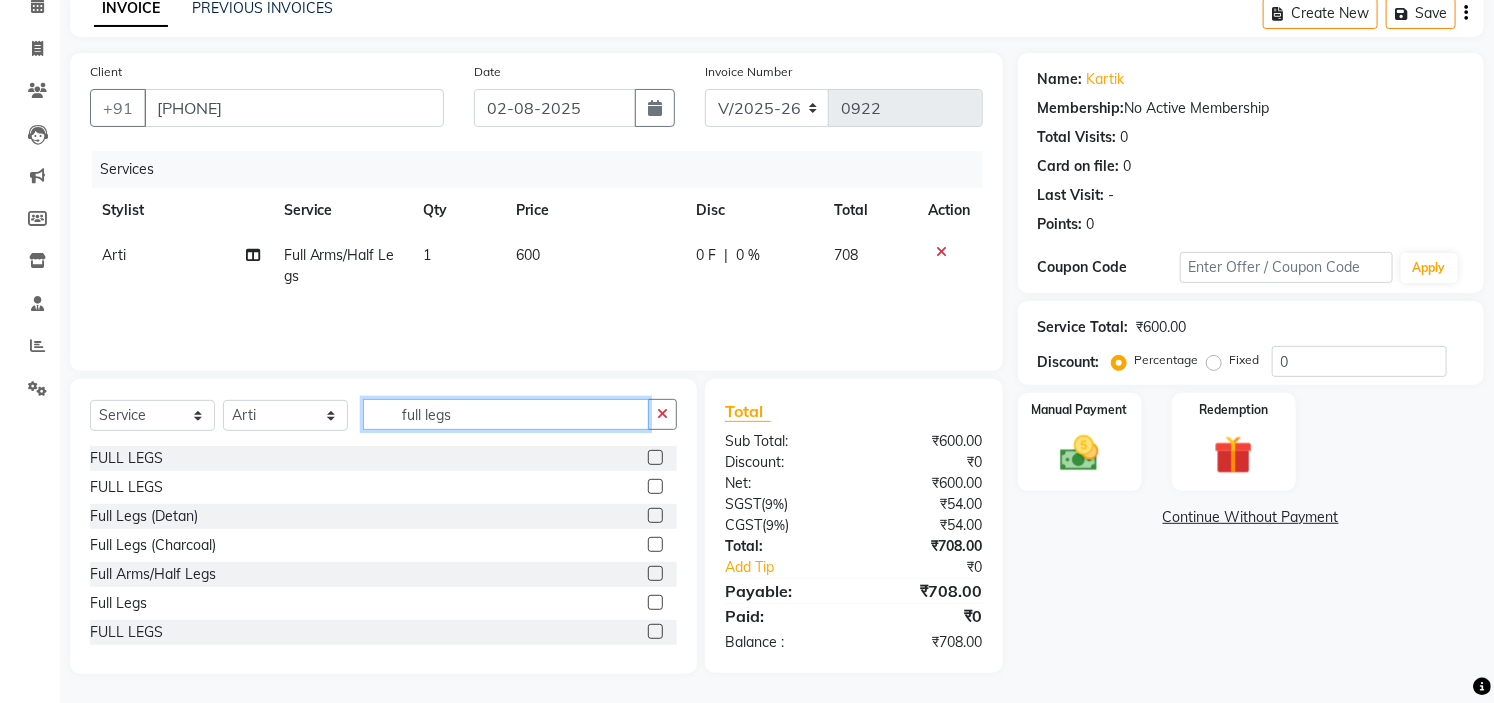 type on "full legs" 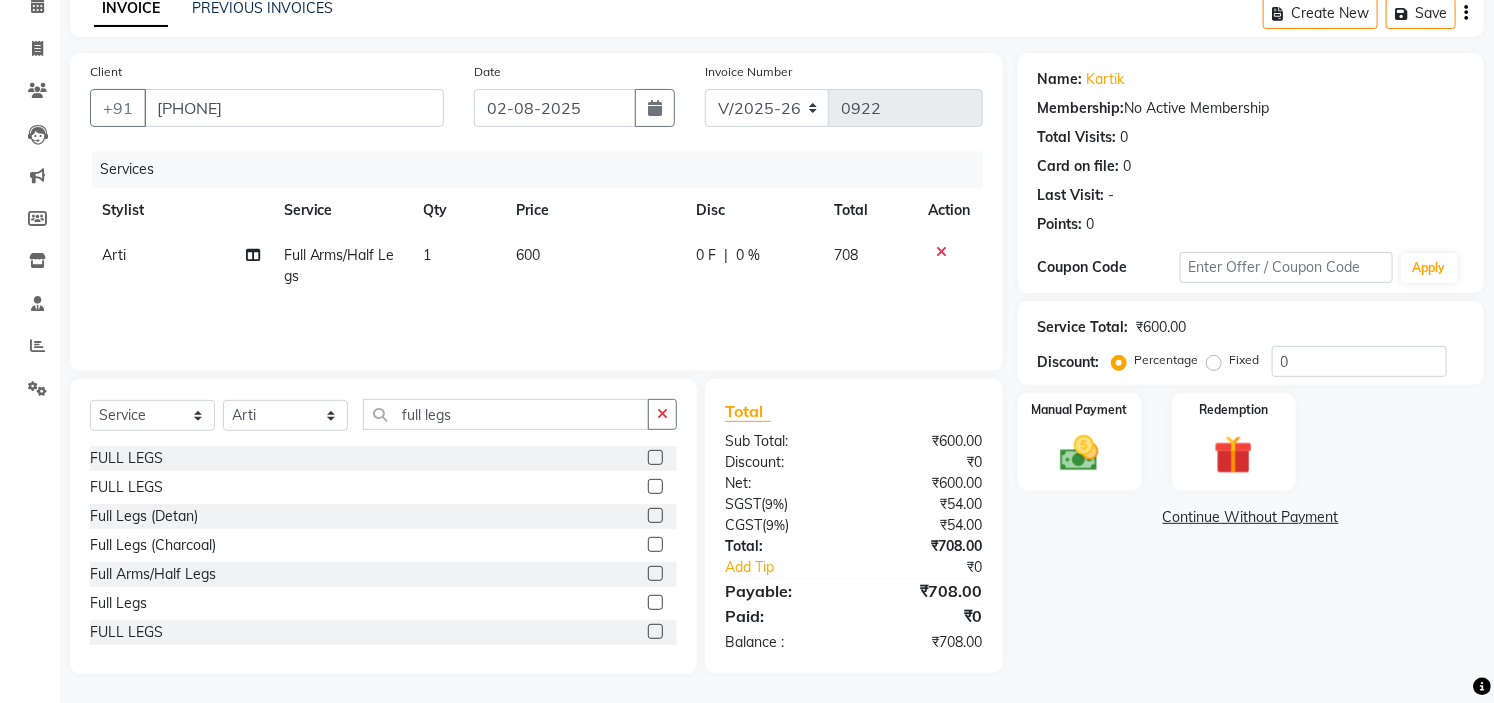 click 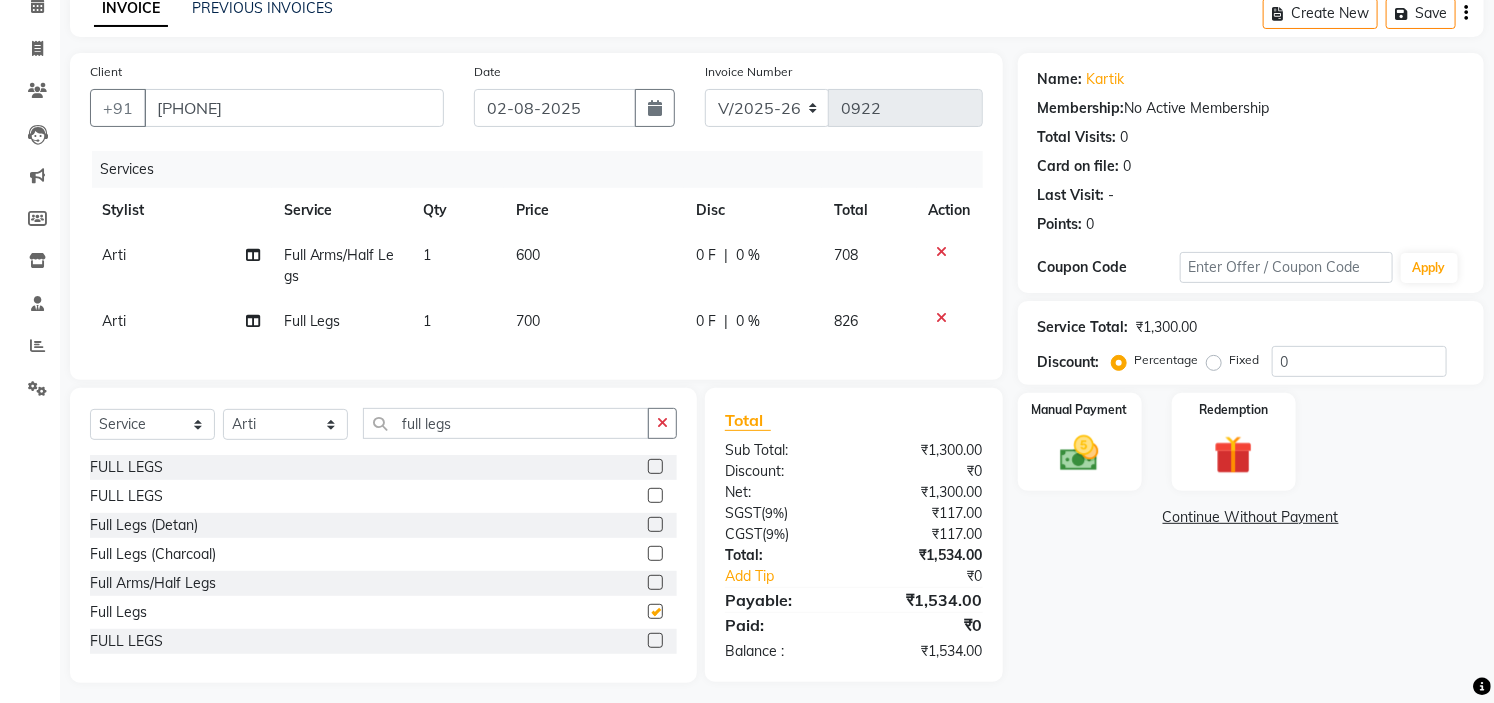 checkbox on "false" 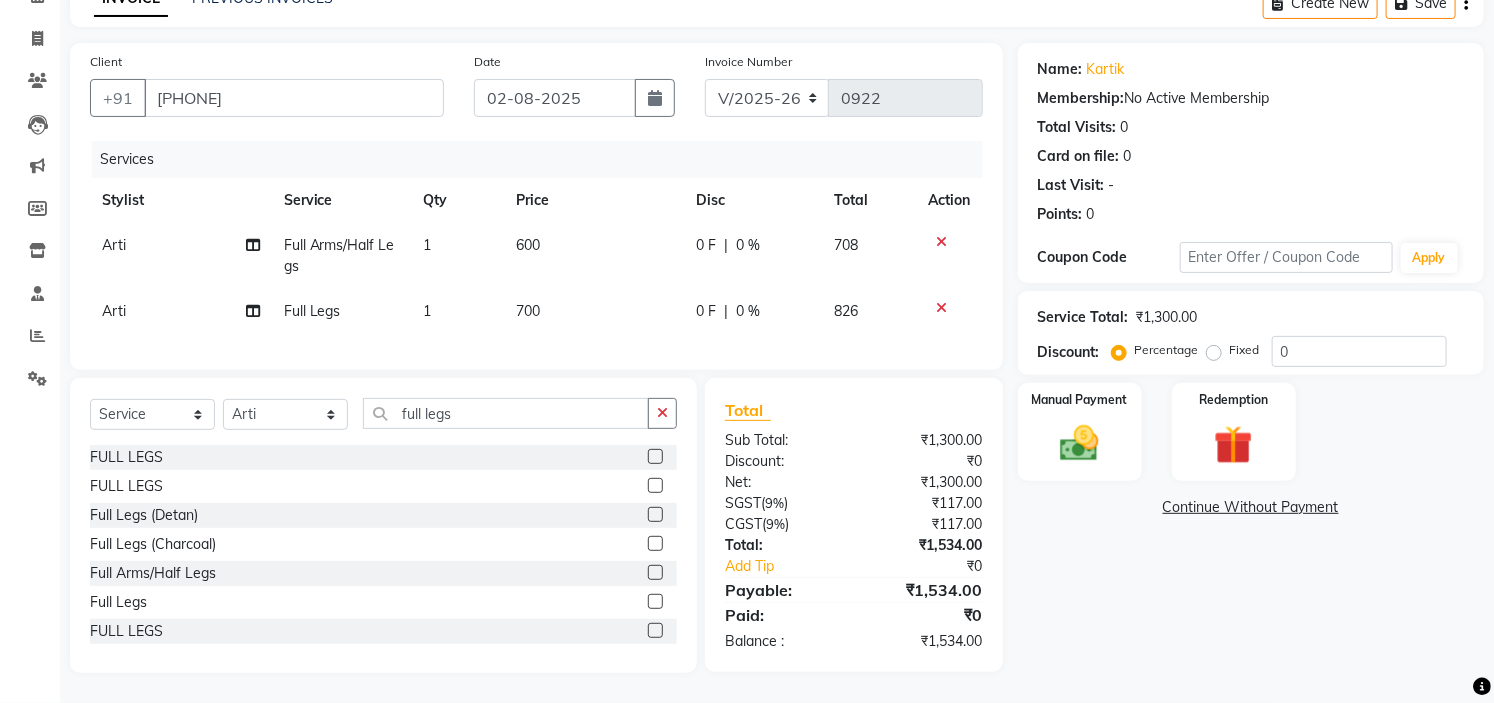 scroll, scrollTop: 123, scrollLeft: 0, axis: vertical 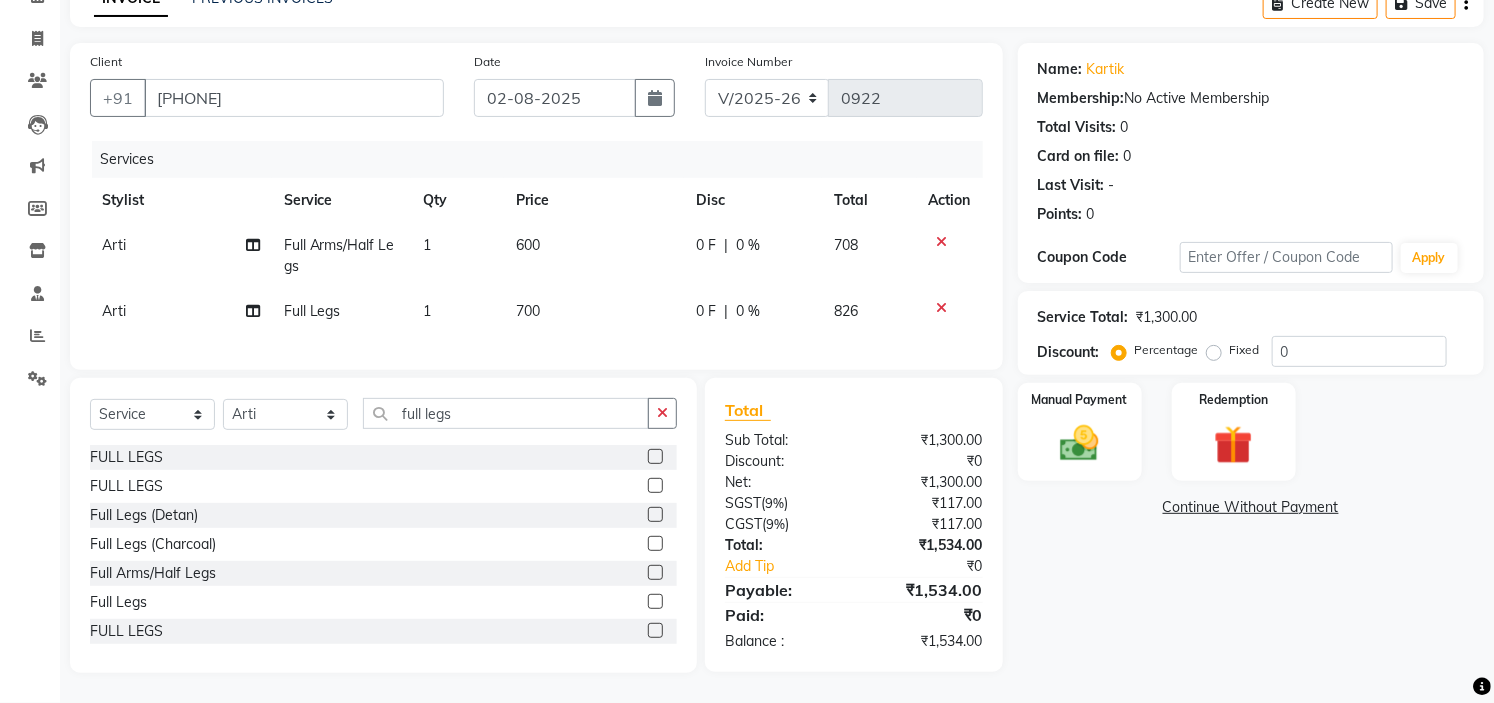 click on "700" 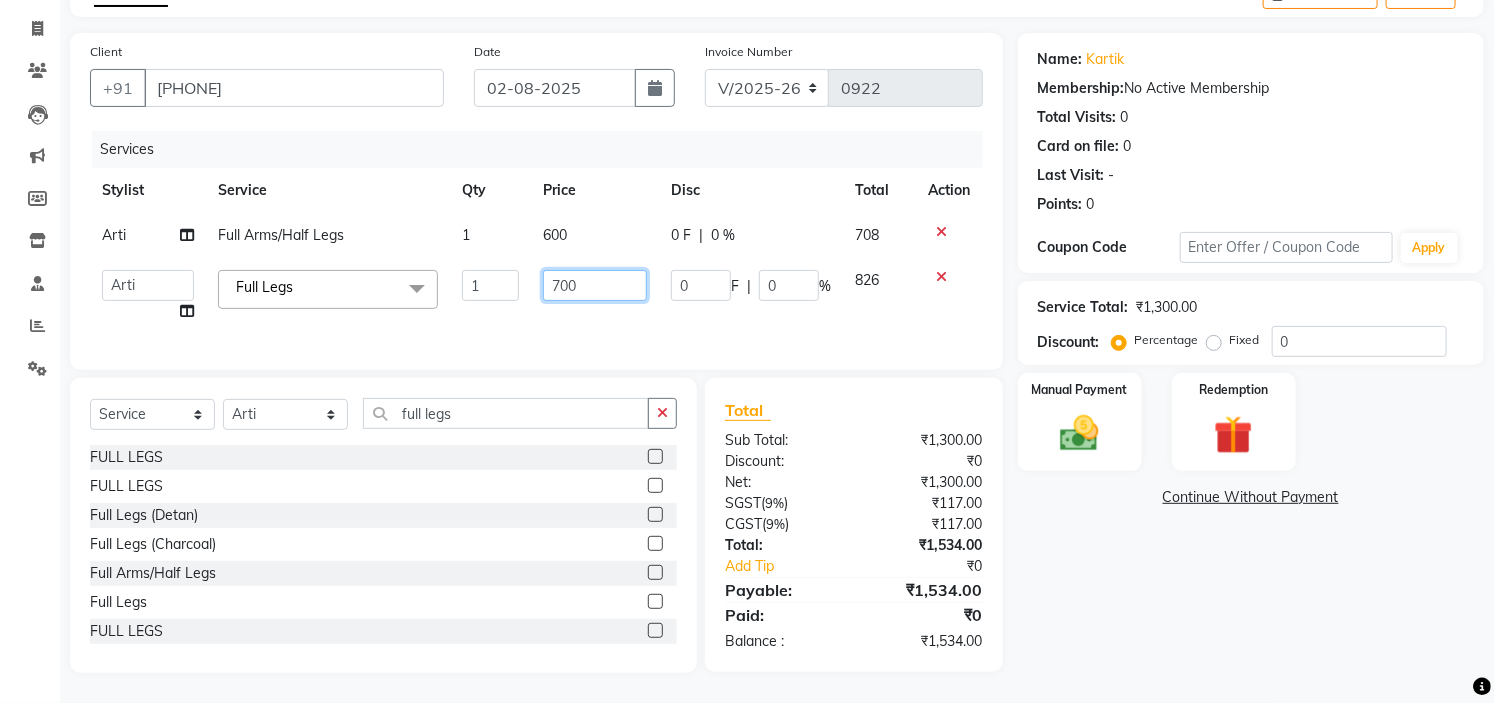 click on "700" 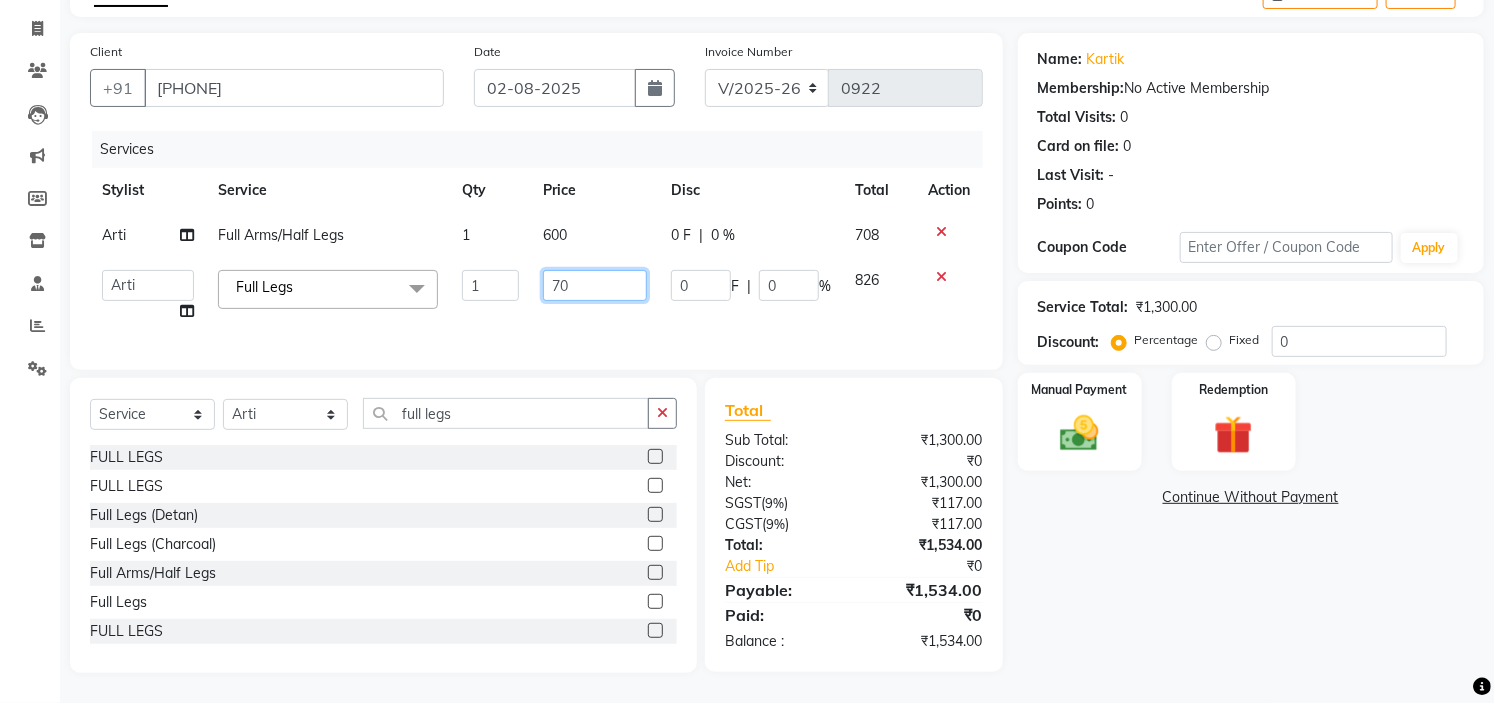 type on "7" 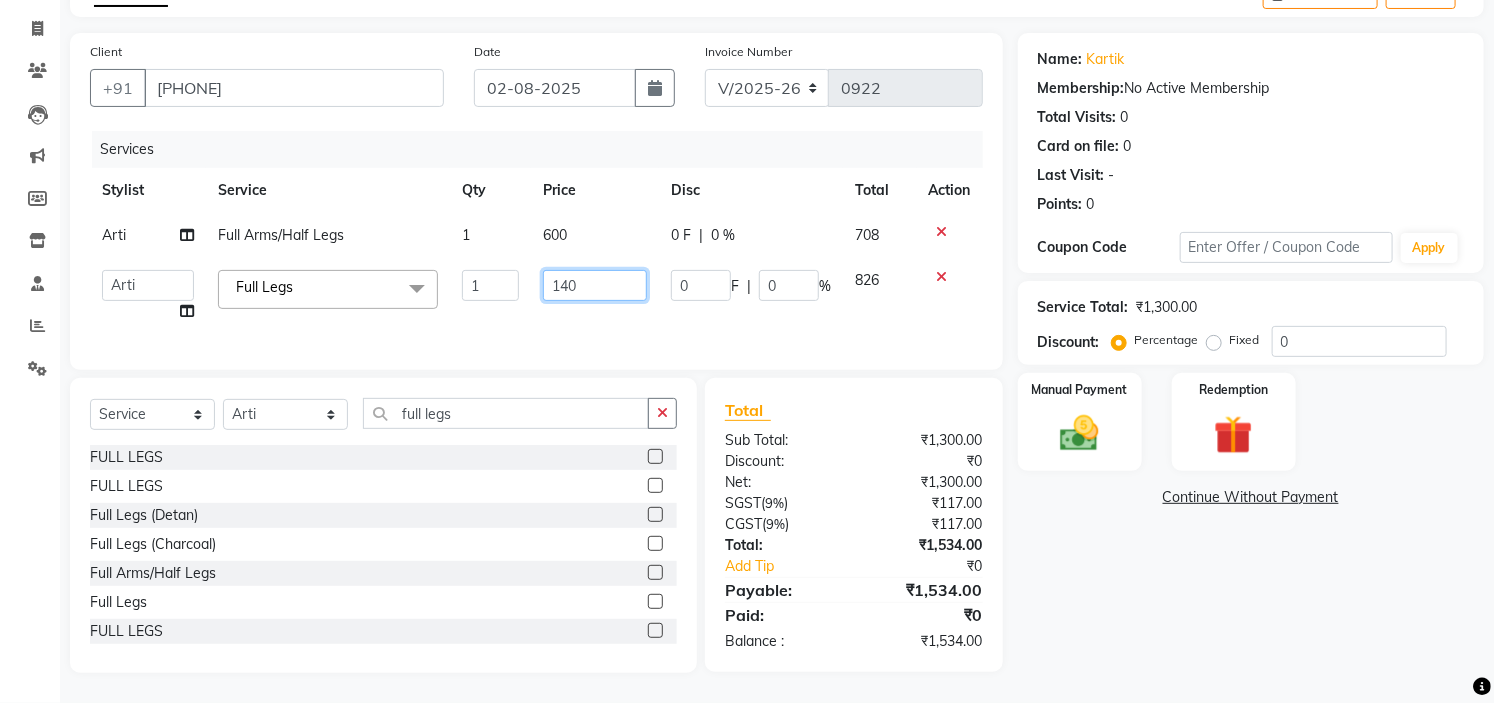 type on "1400" 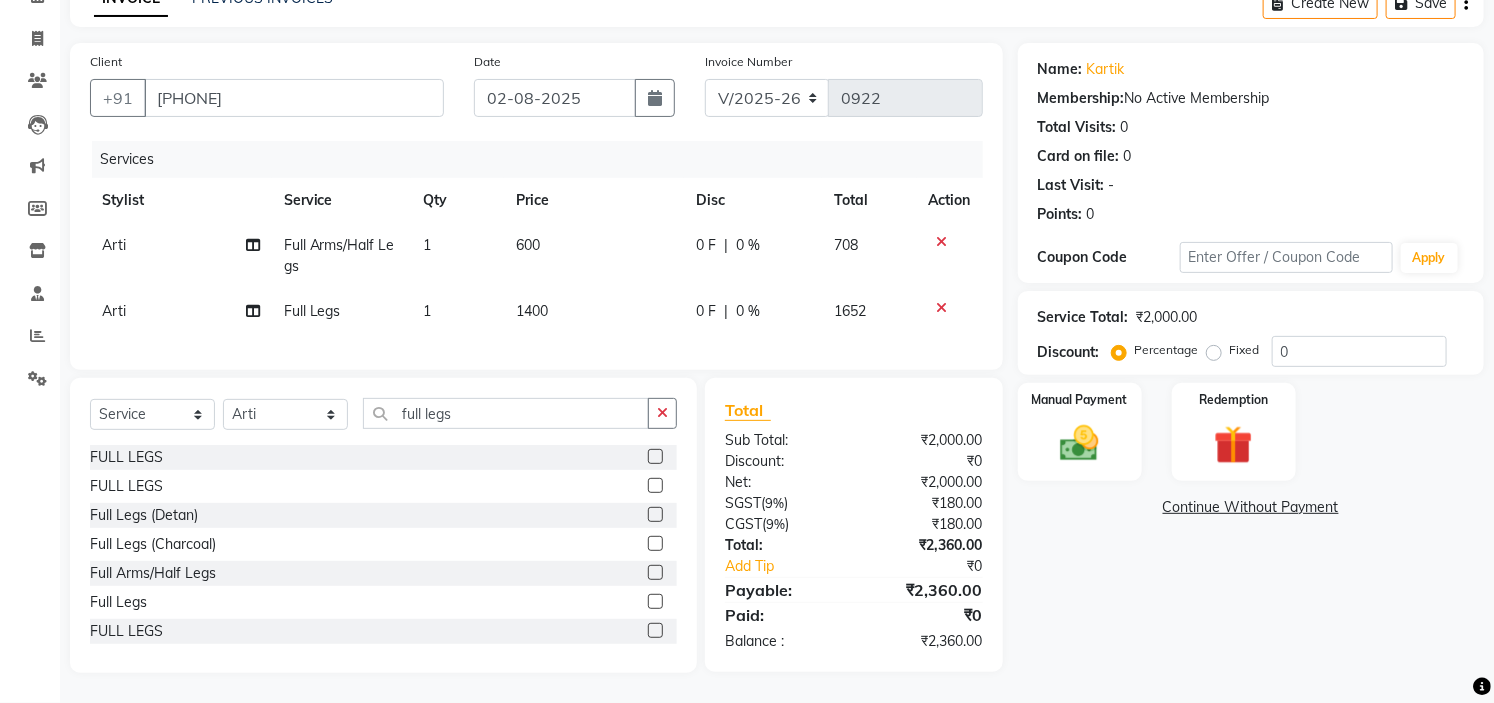 click on "600" 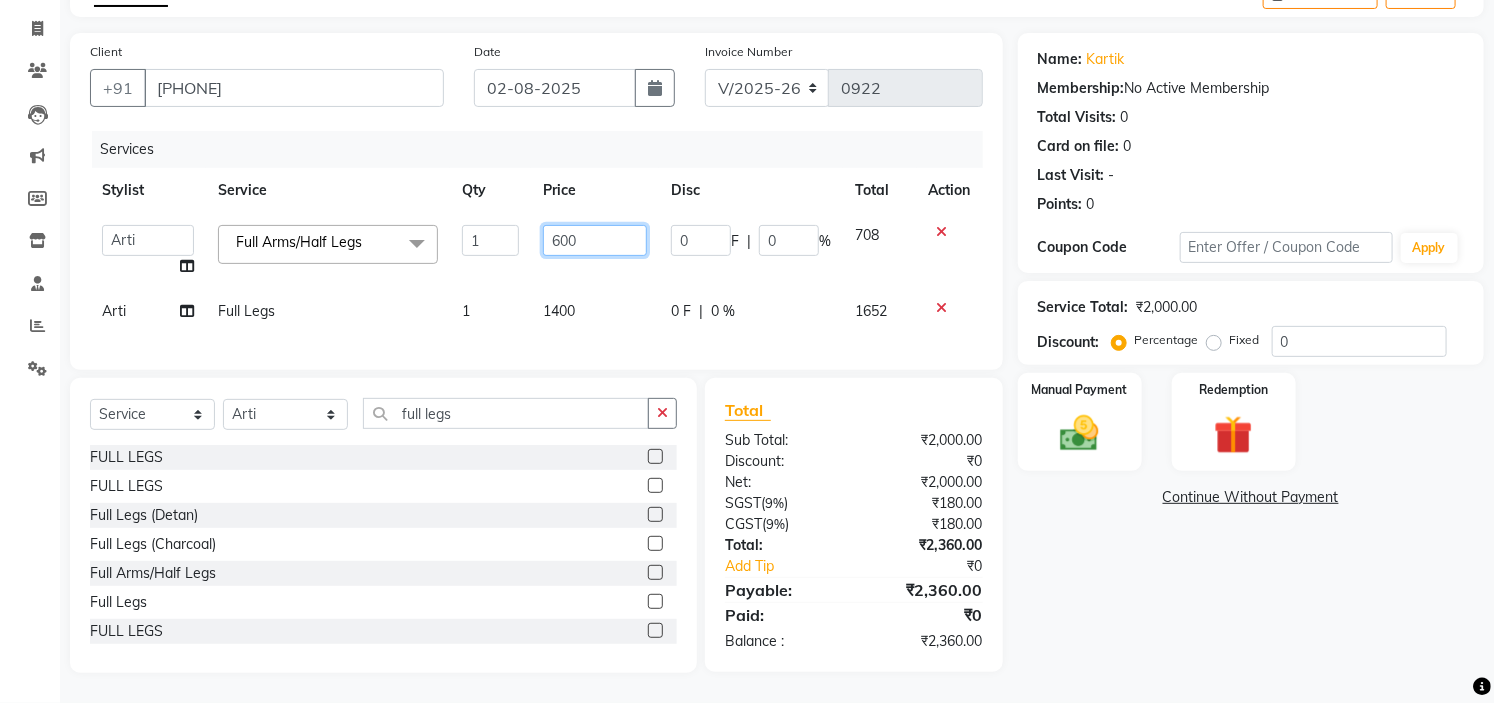 click on "600" 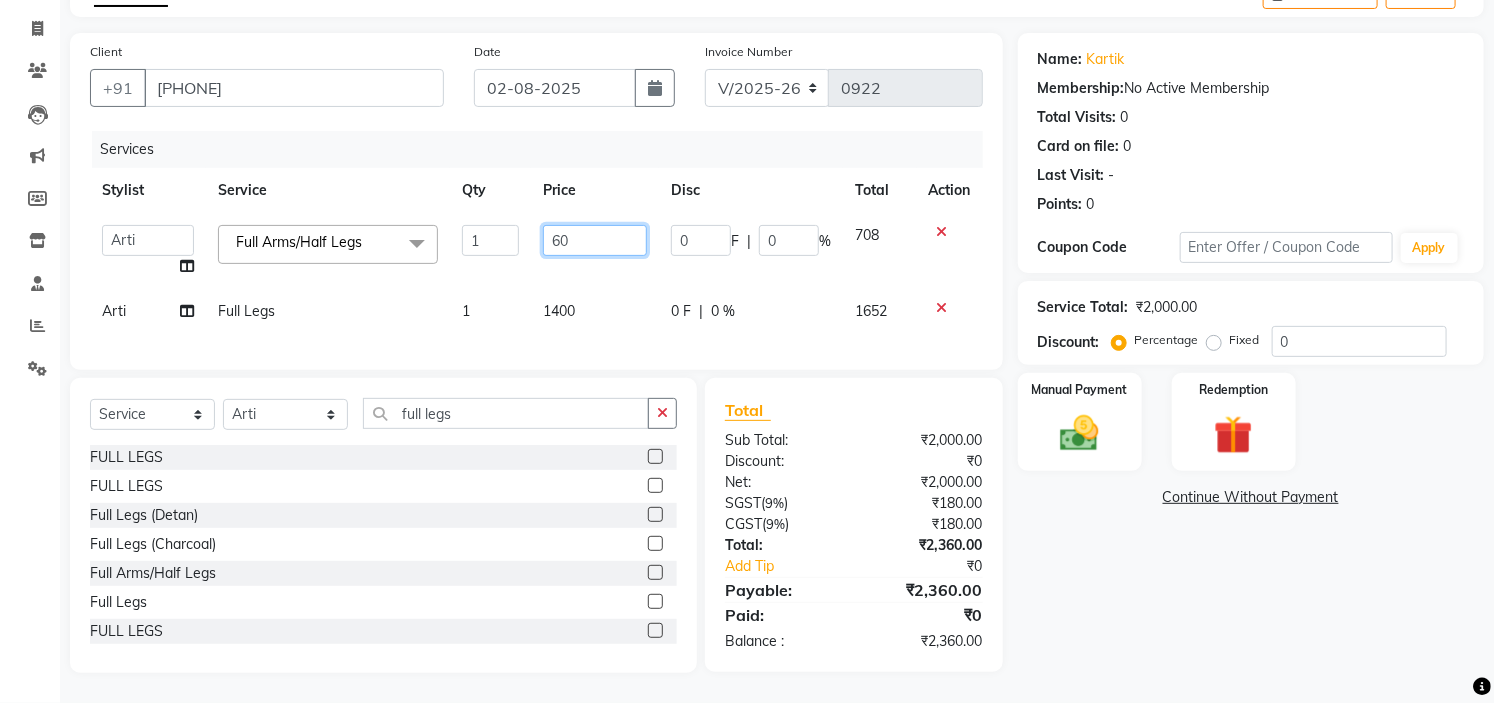 type on "6" 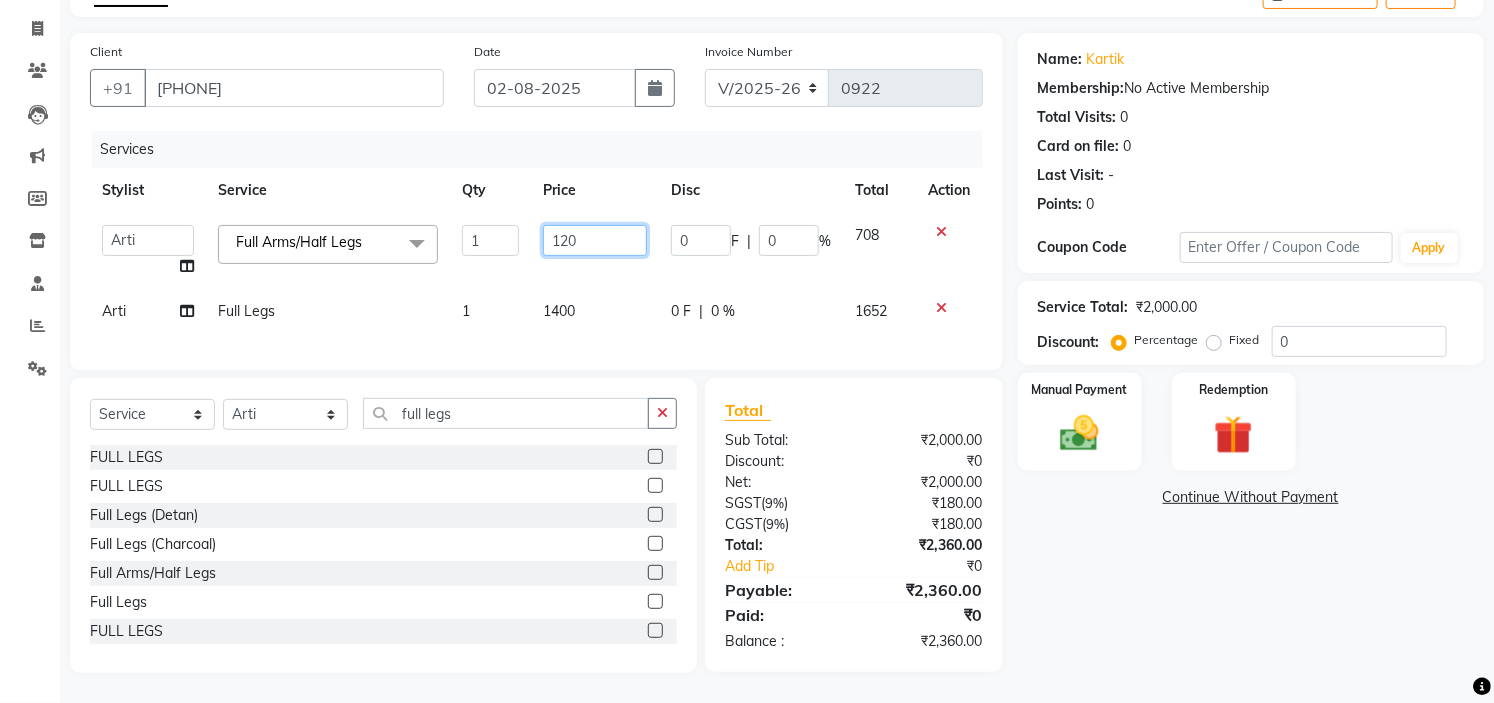 type on "1200" 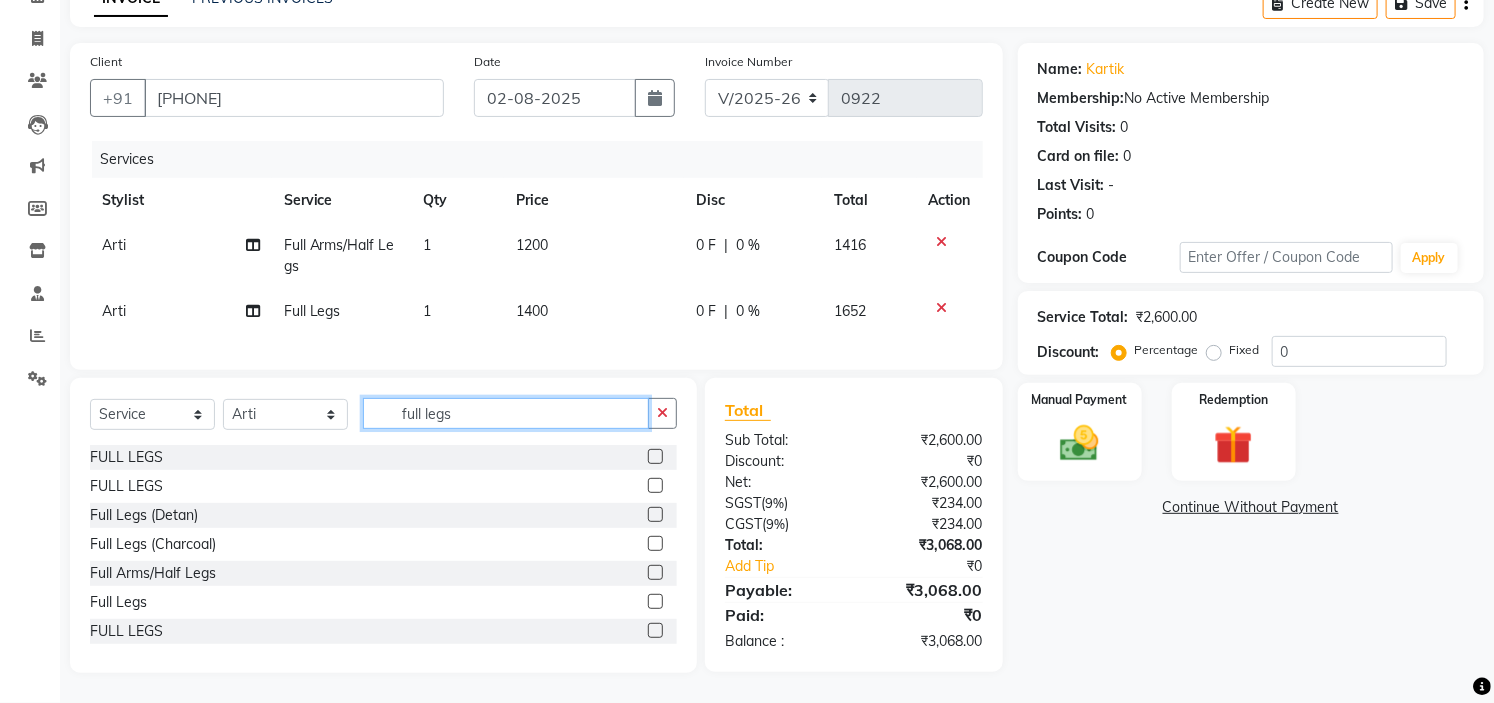 click on "full legs" 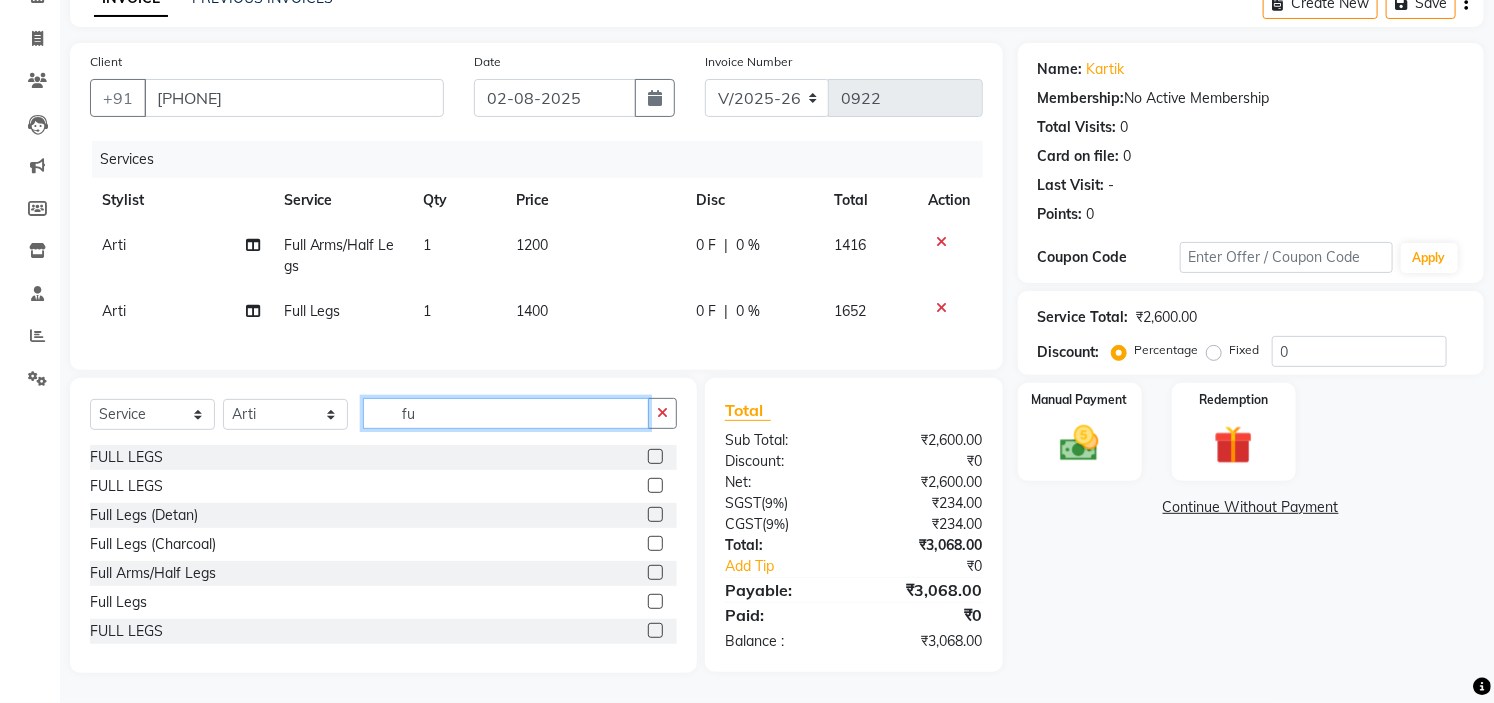 type on "f" 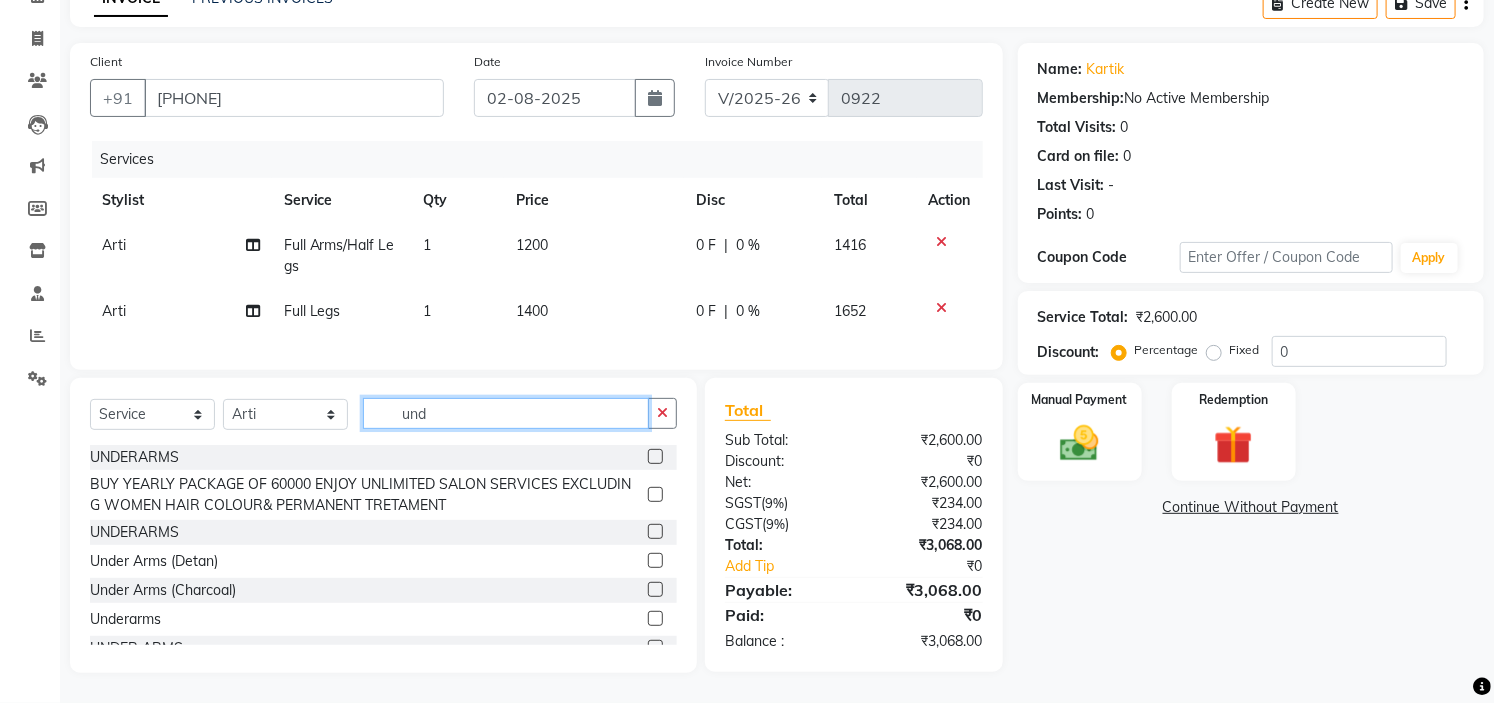 scroll, scrollTop: 122, scrollLeft: 0, axis: vertical 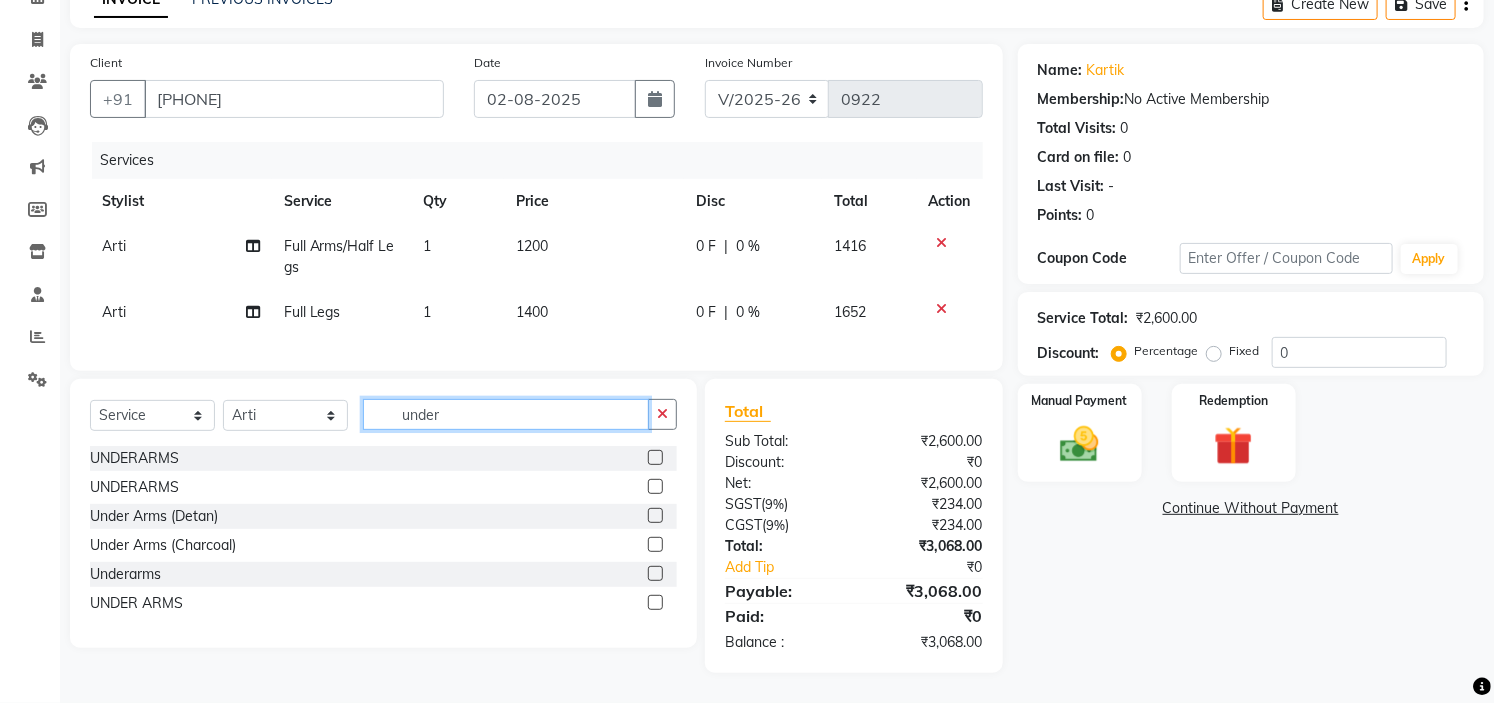 type on "under" 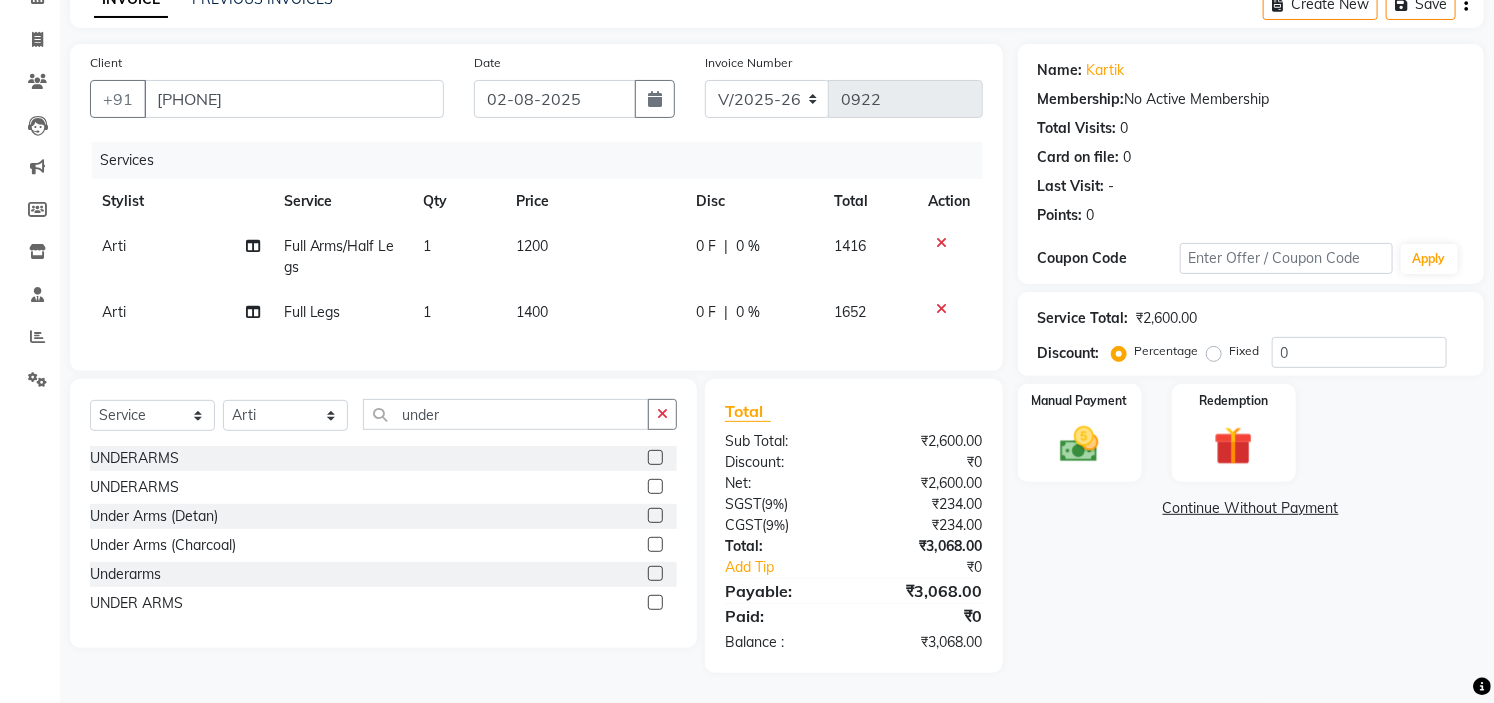 click 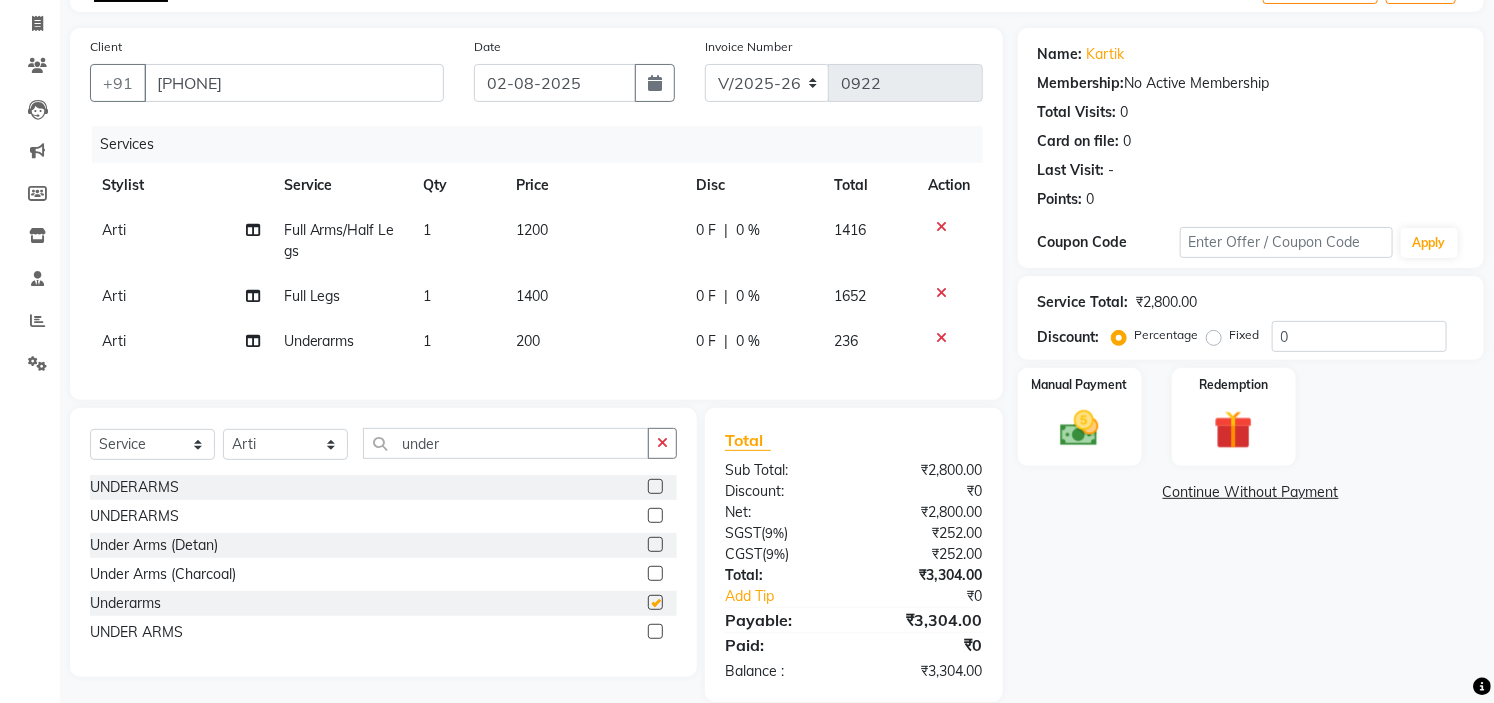 checkbox on "false" 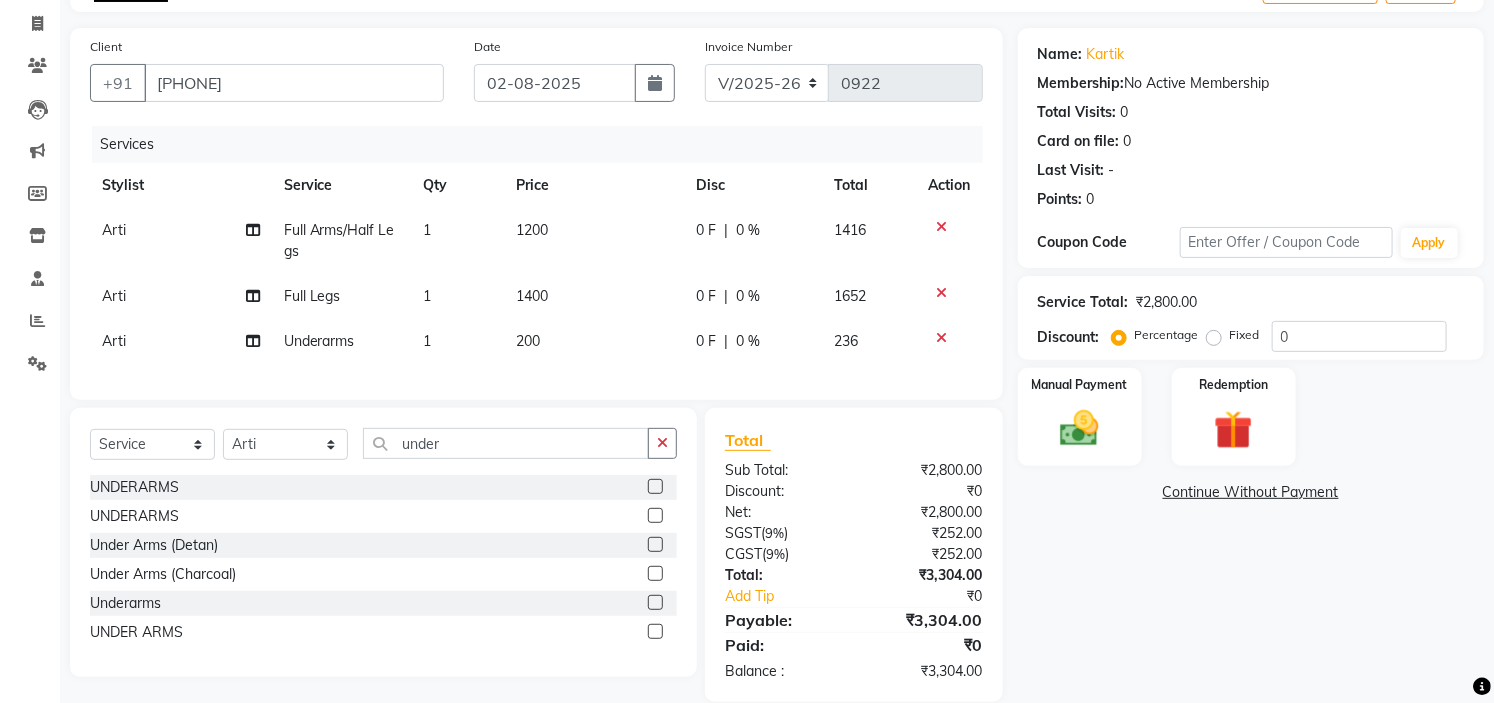 click on "200" 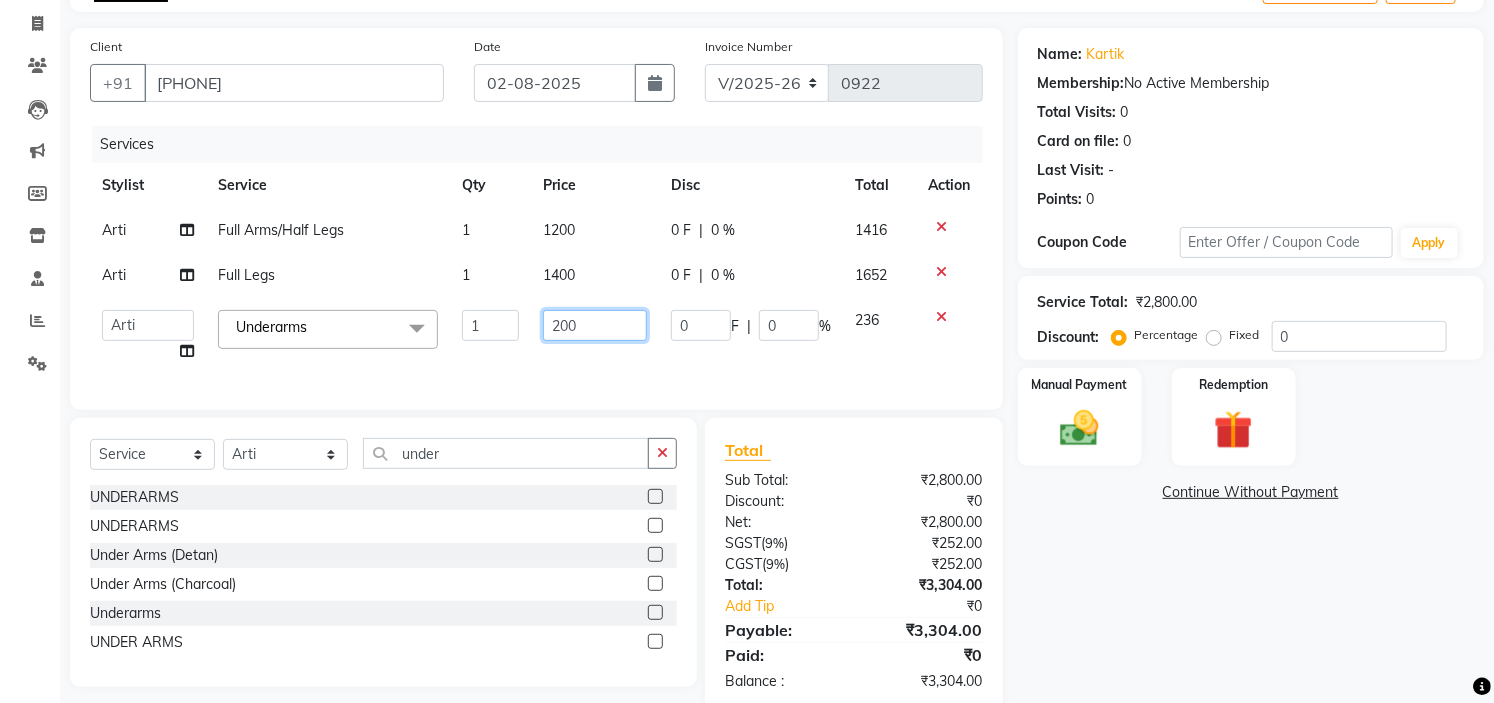 click on "200" 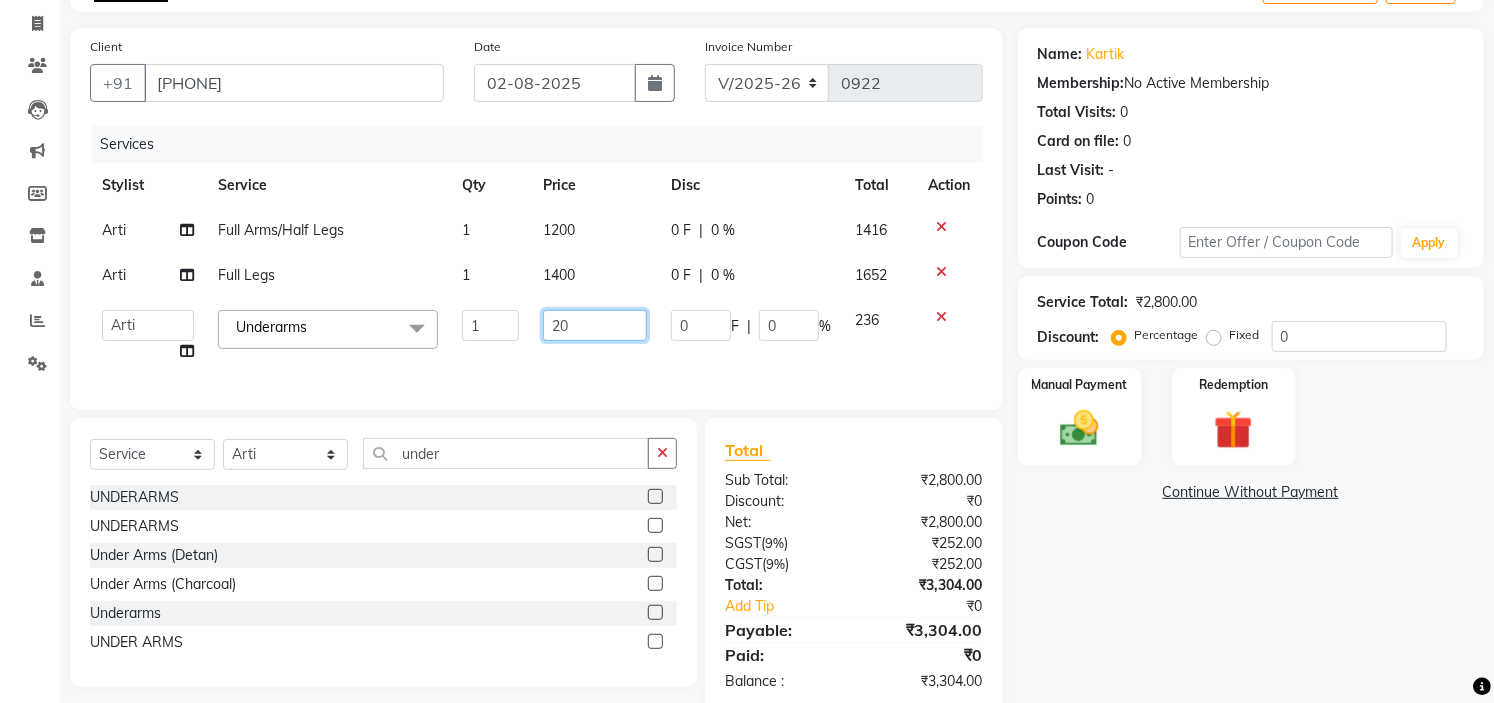 type on "2" 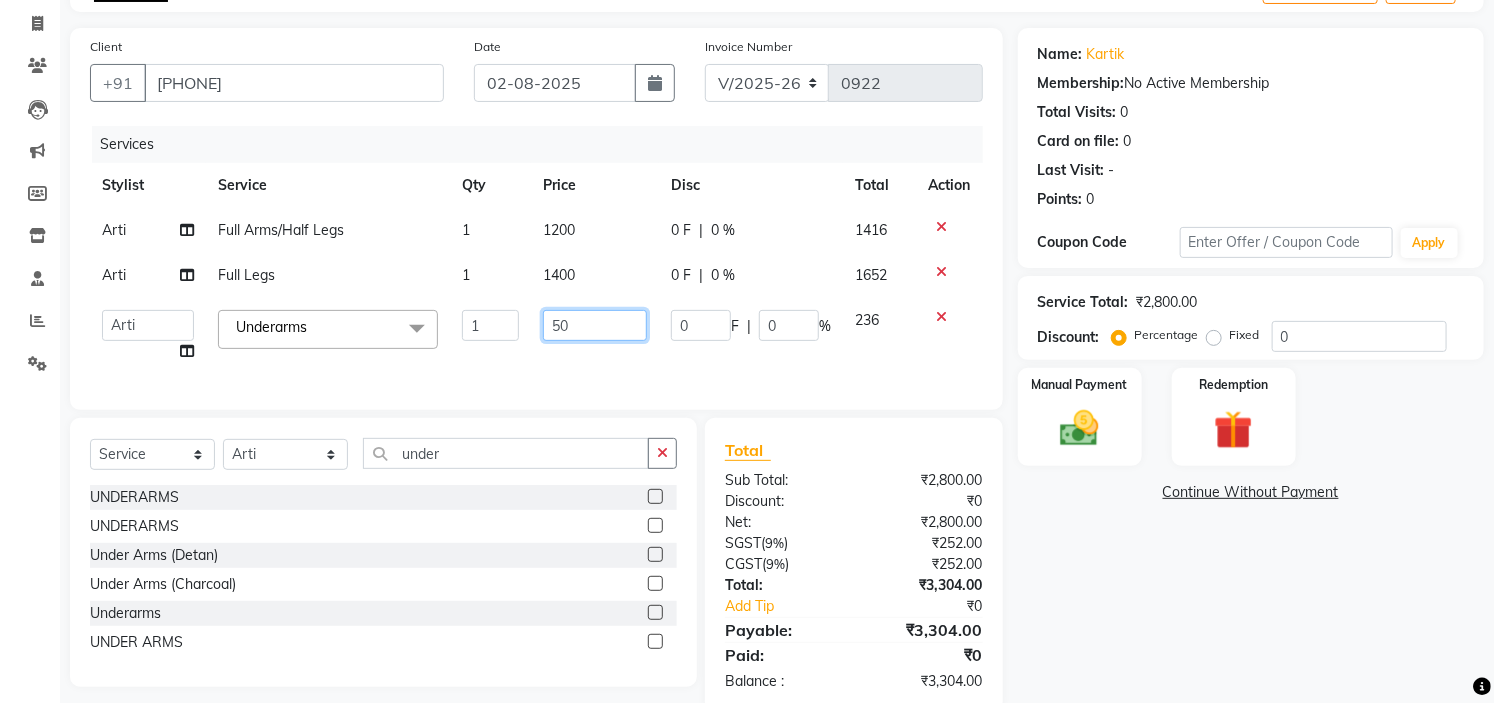 type on "500" 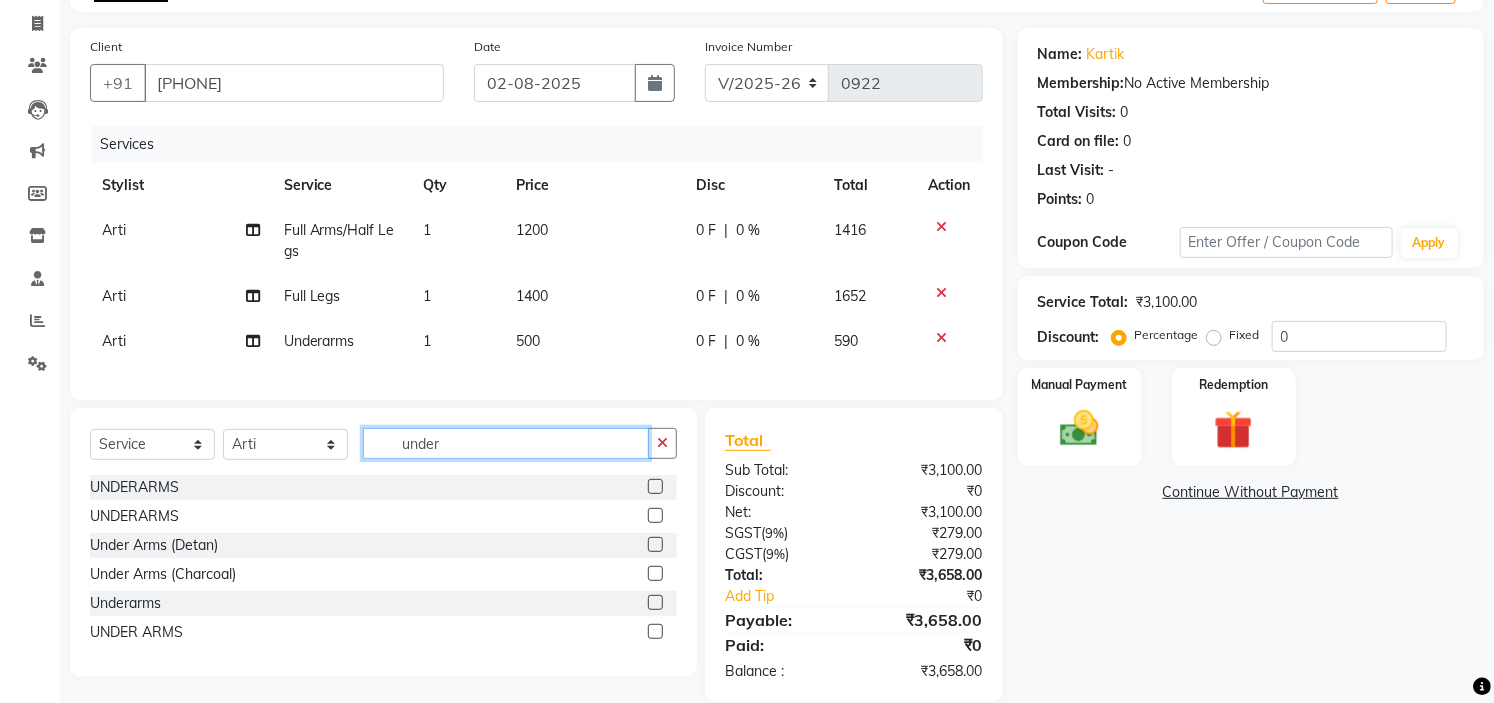 click on "under" 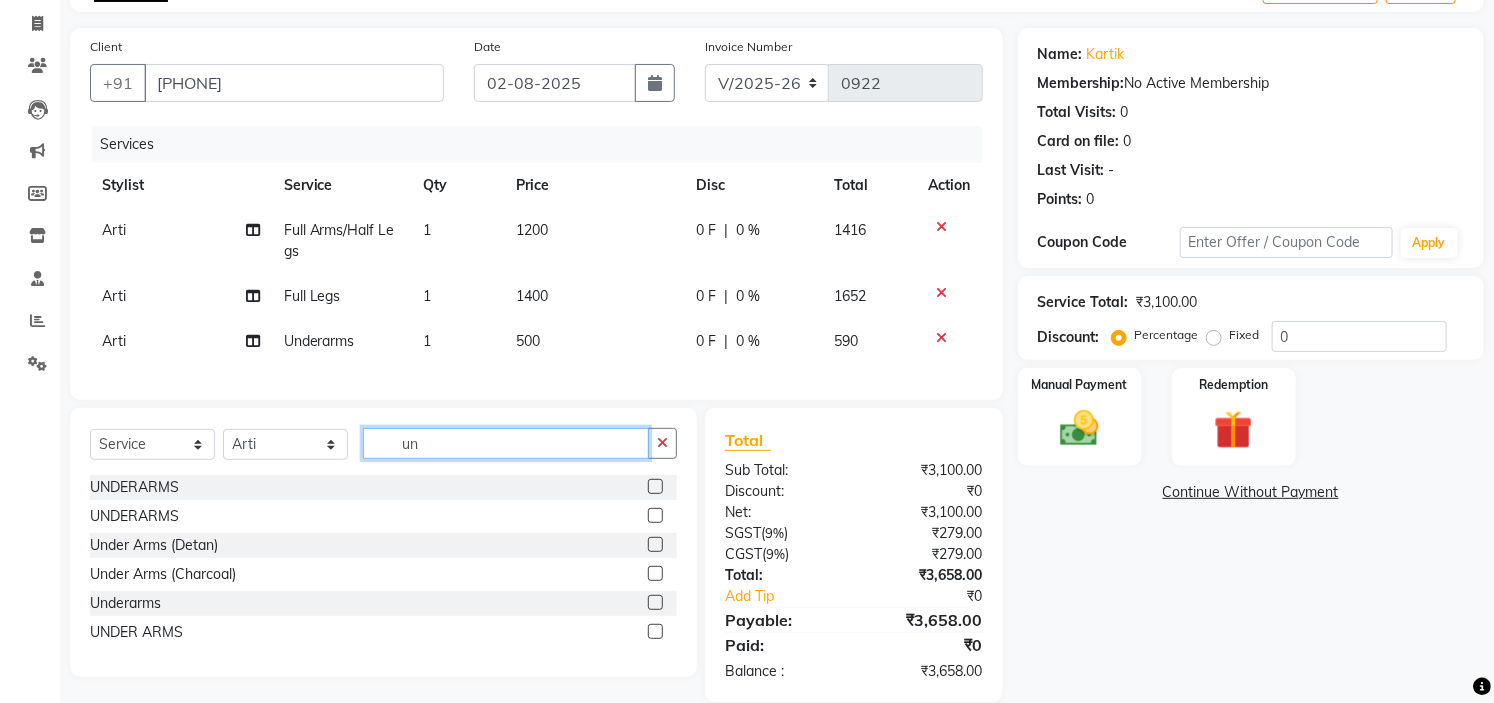 type on "u" 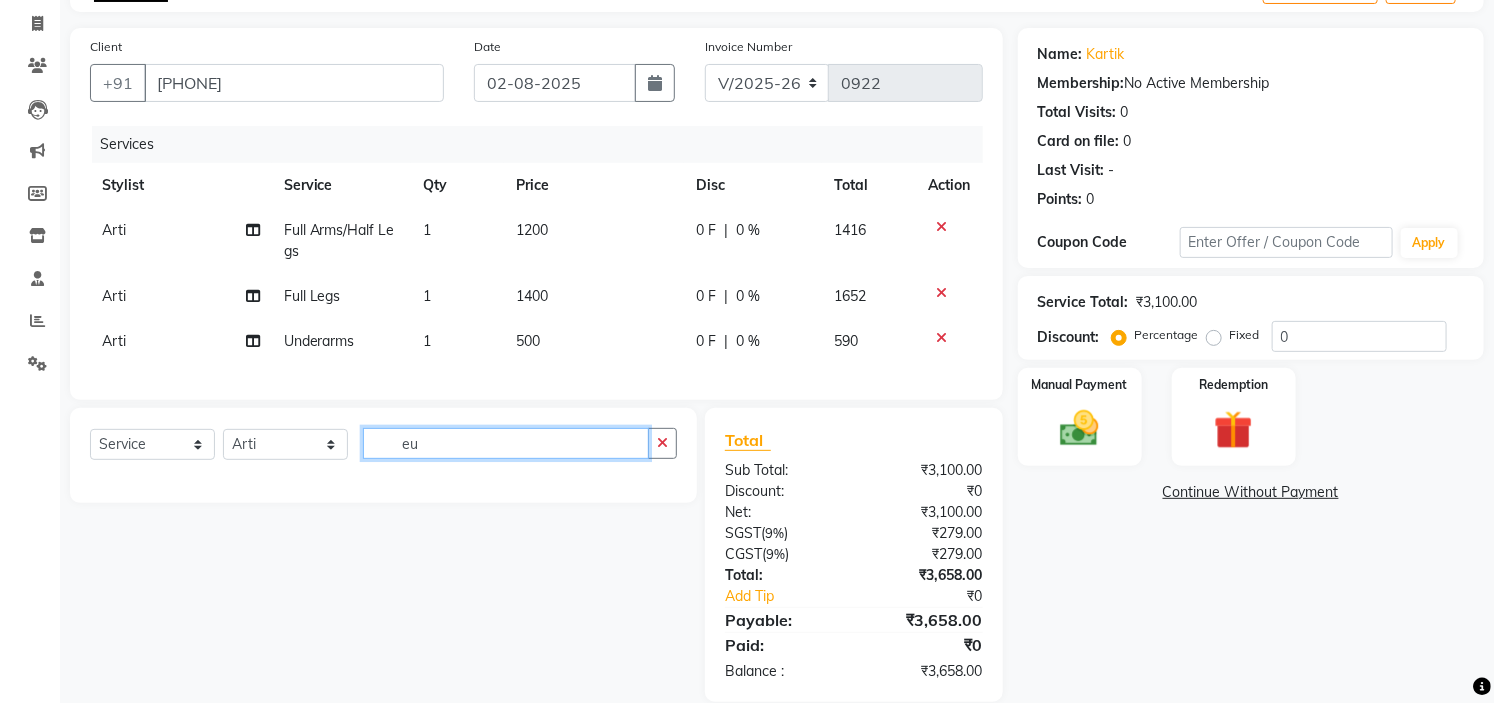 type on "e" 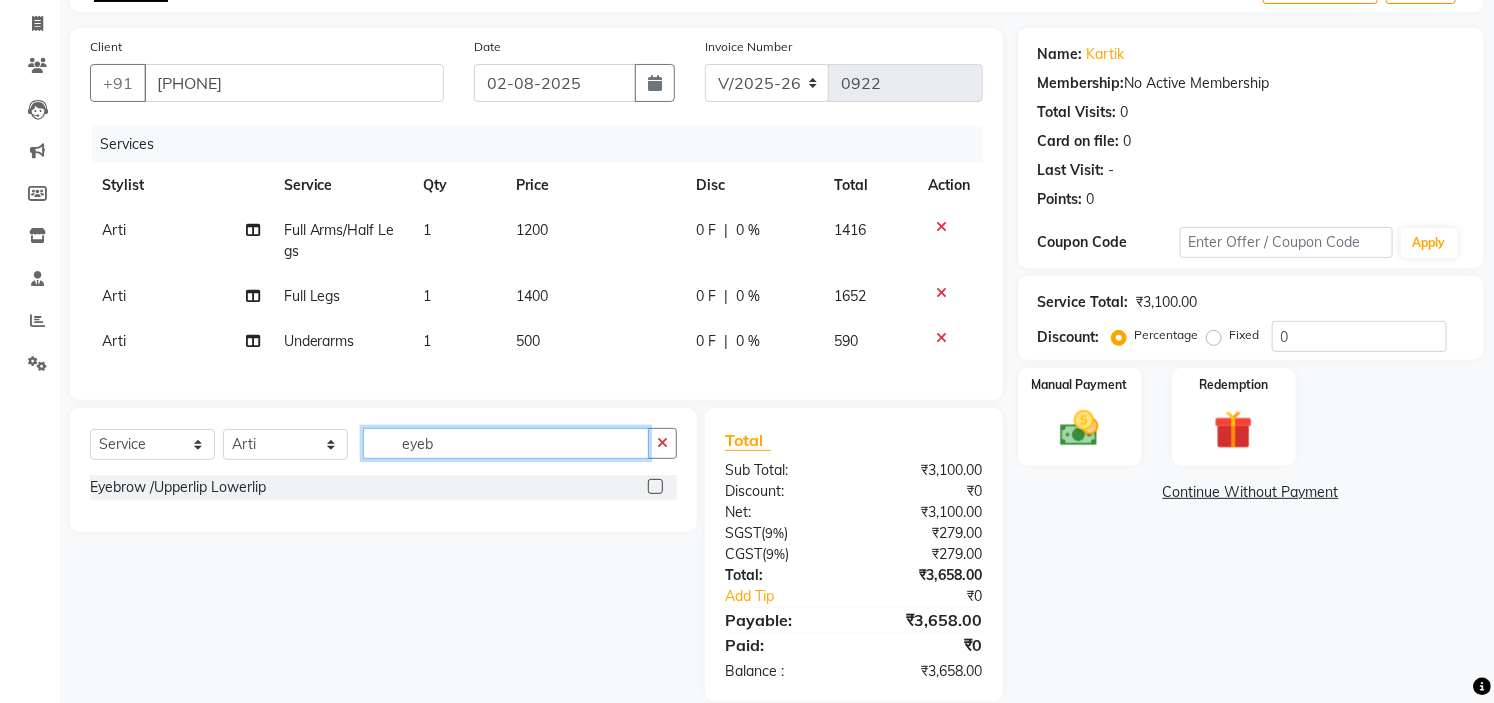 type on "eyeb" 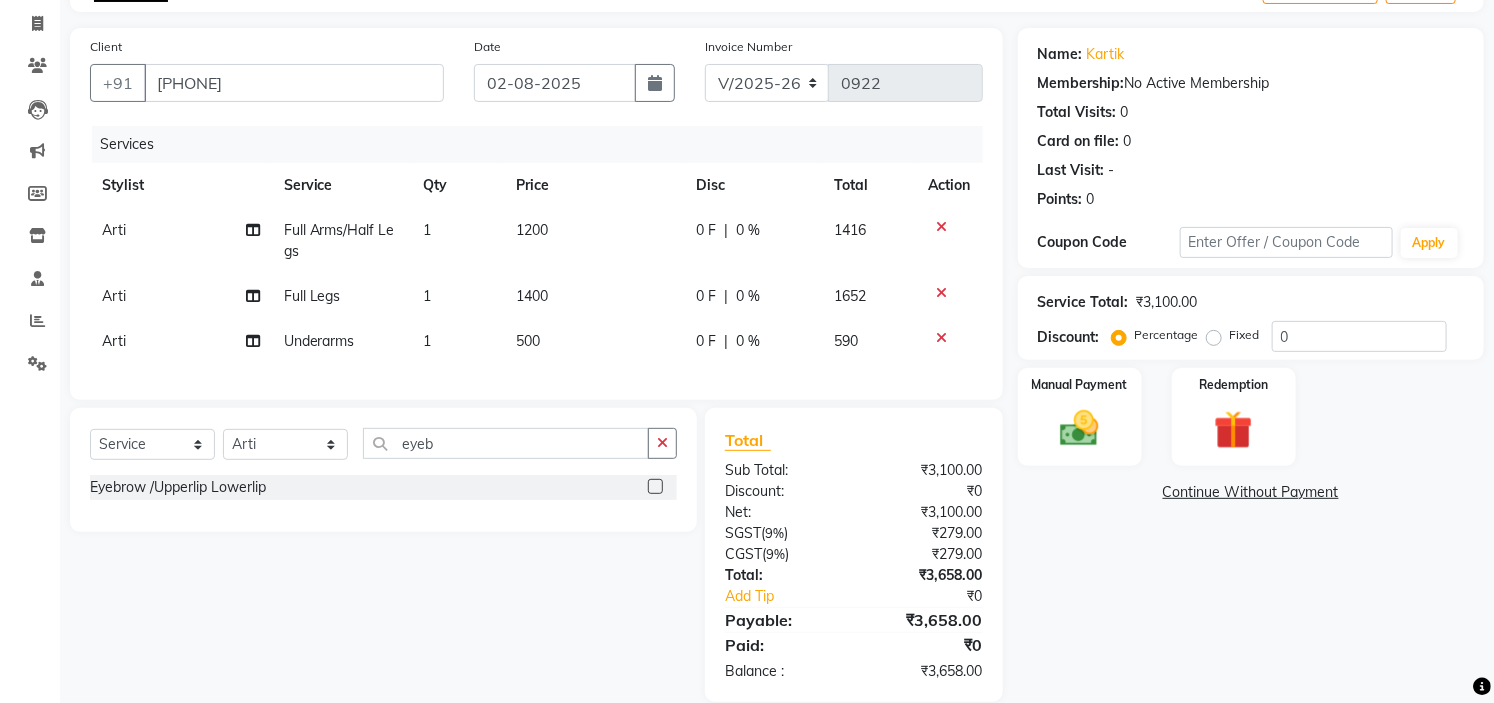 click 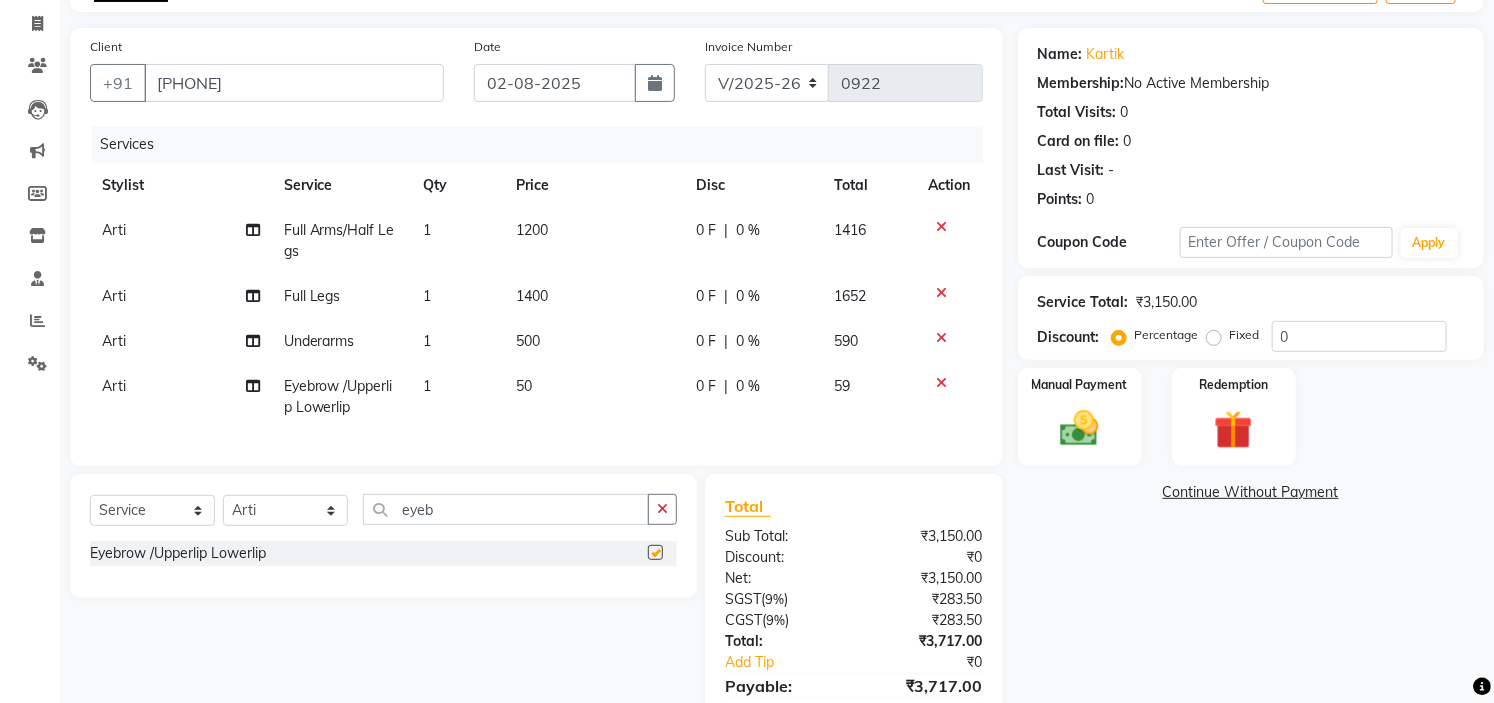checkbox on "false" 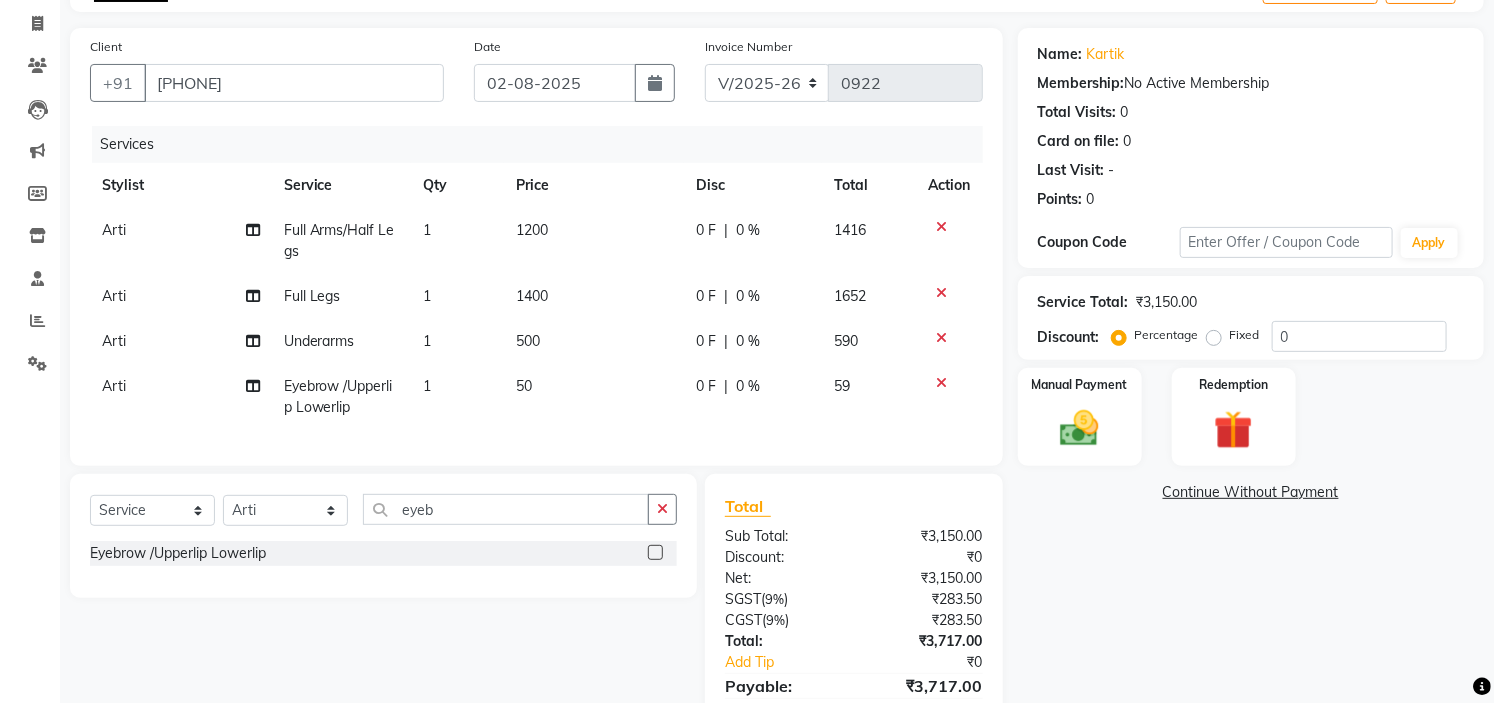 click on "1" 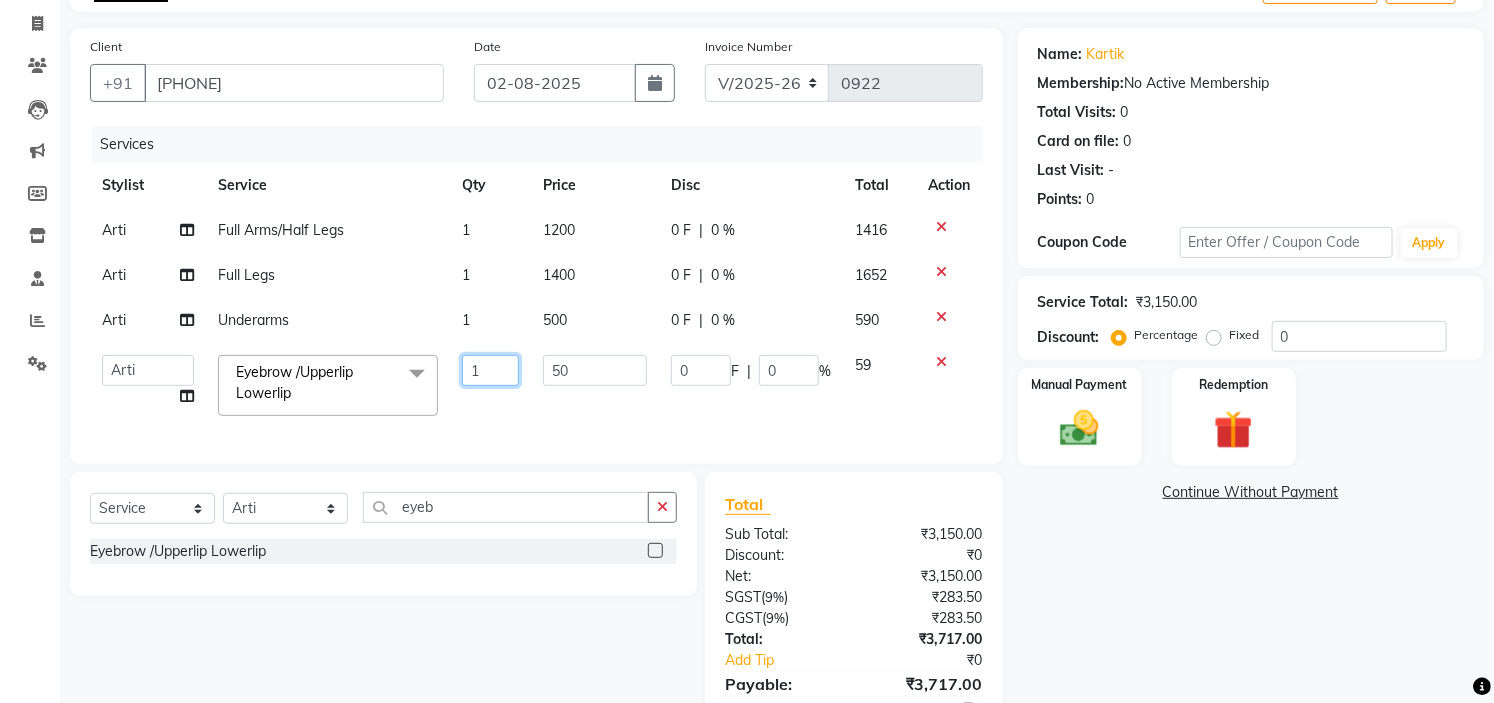 click on "1" 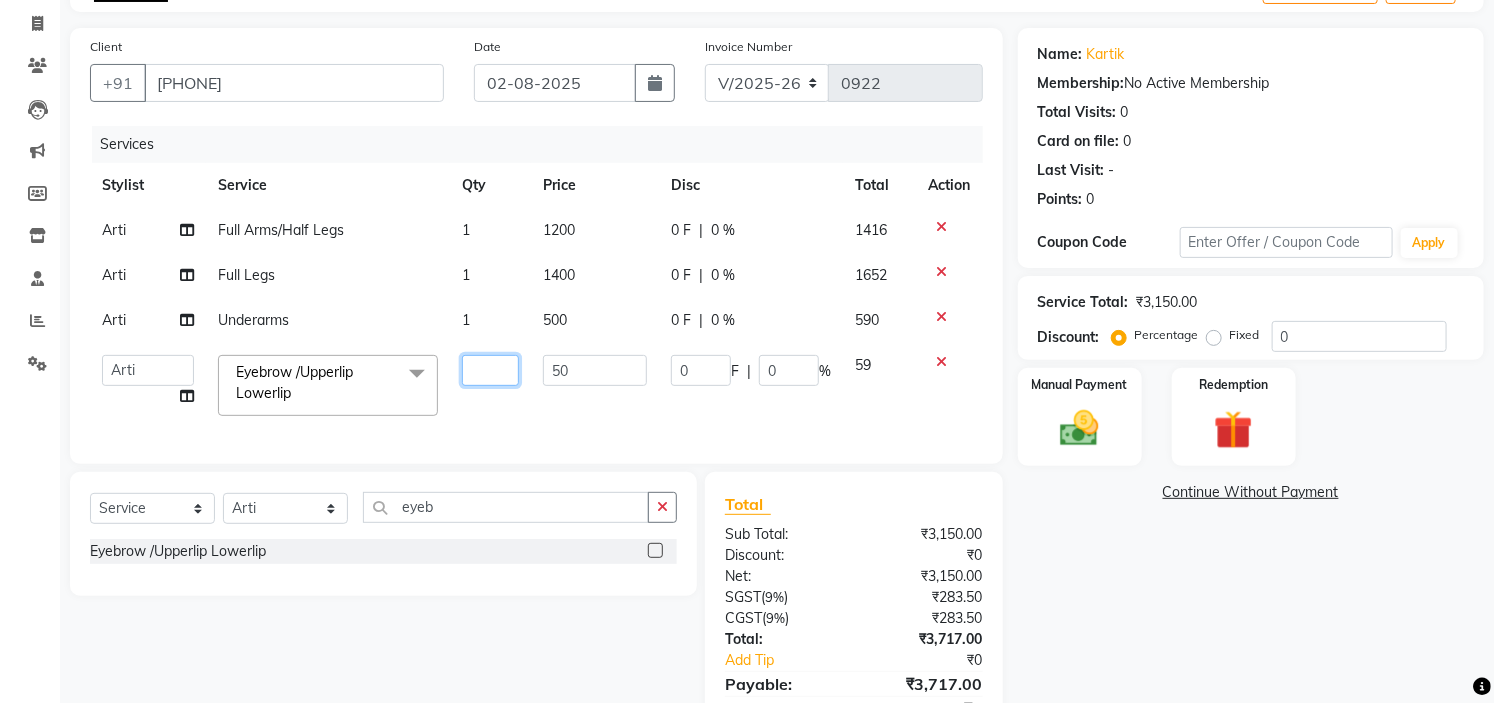 type on "2" 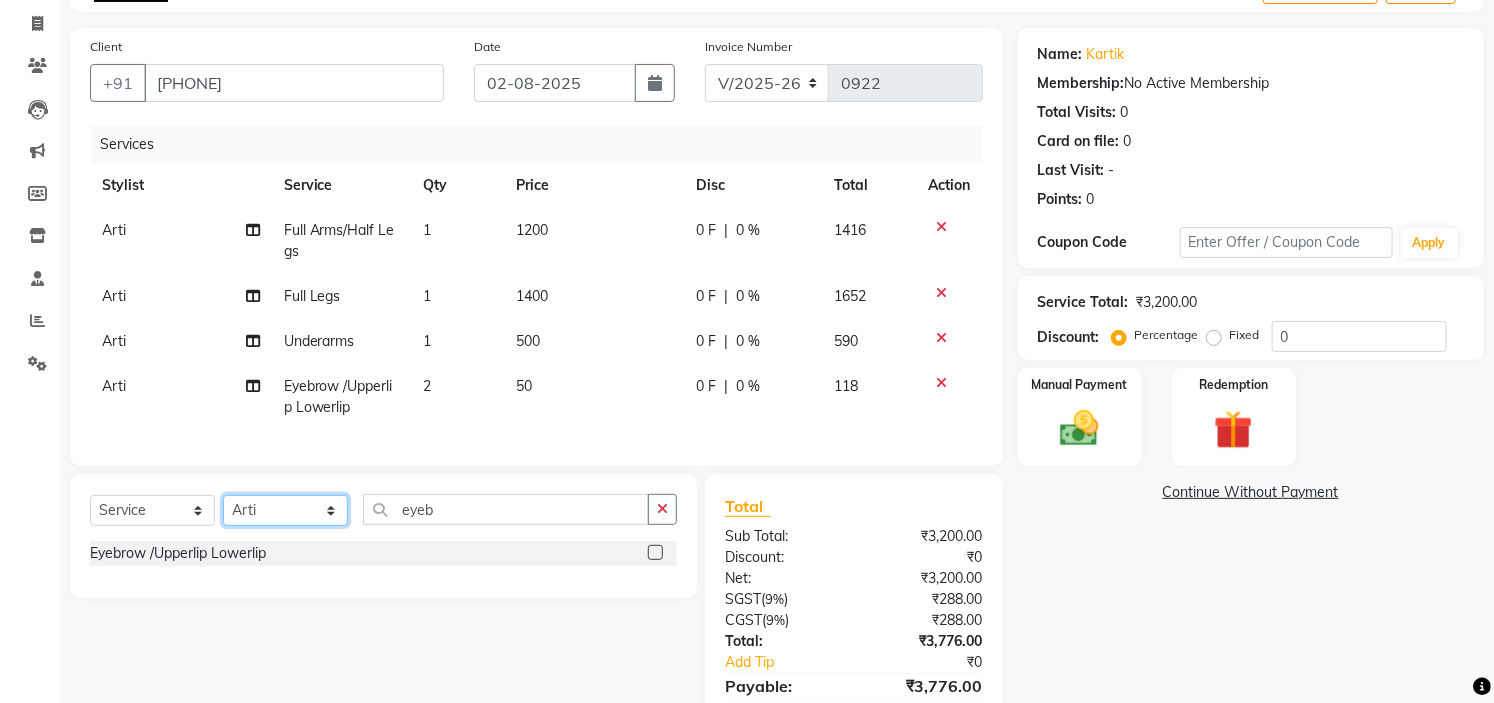 click on "Select Stylist Ankita Arti Ashwini Ayaan DR. Apurva Fatma Jayshree Lakshmi Paul Ruhul alom Shangnimwon Steve Sumaiya Banu Sumit Teja Tezz The Glam Room Mysore" 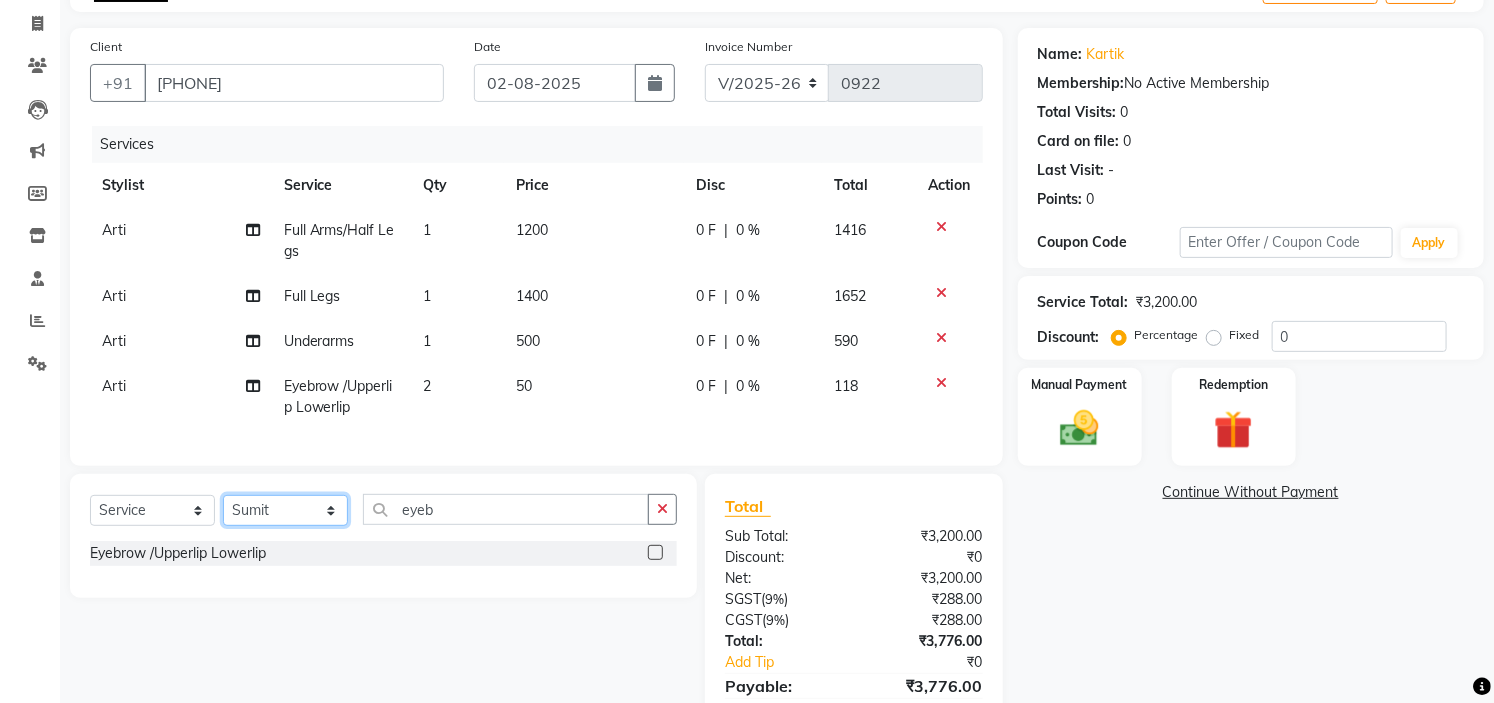 click on "Select Stylist Ankita Arti Ashwini Ayaan DR. Apurva Fatma Jayshree Lakshmi Paul Ruhul alom Shangnimwon Steve Sumaiya Banu Sumit Teja Tezz The Glam Room Mysore" 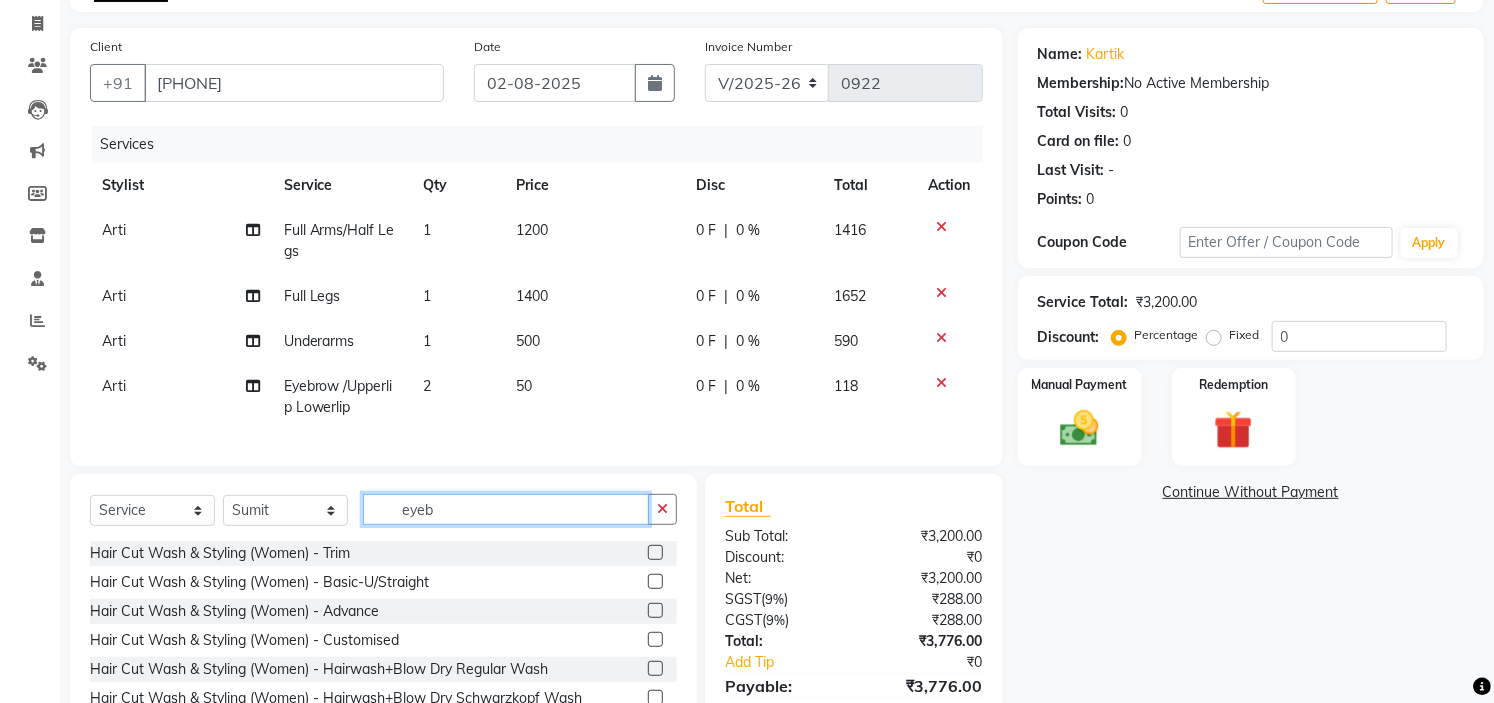 click on "eyeb" 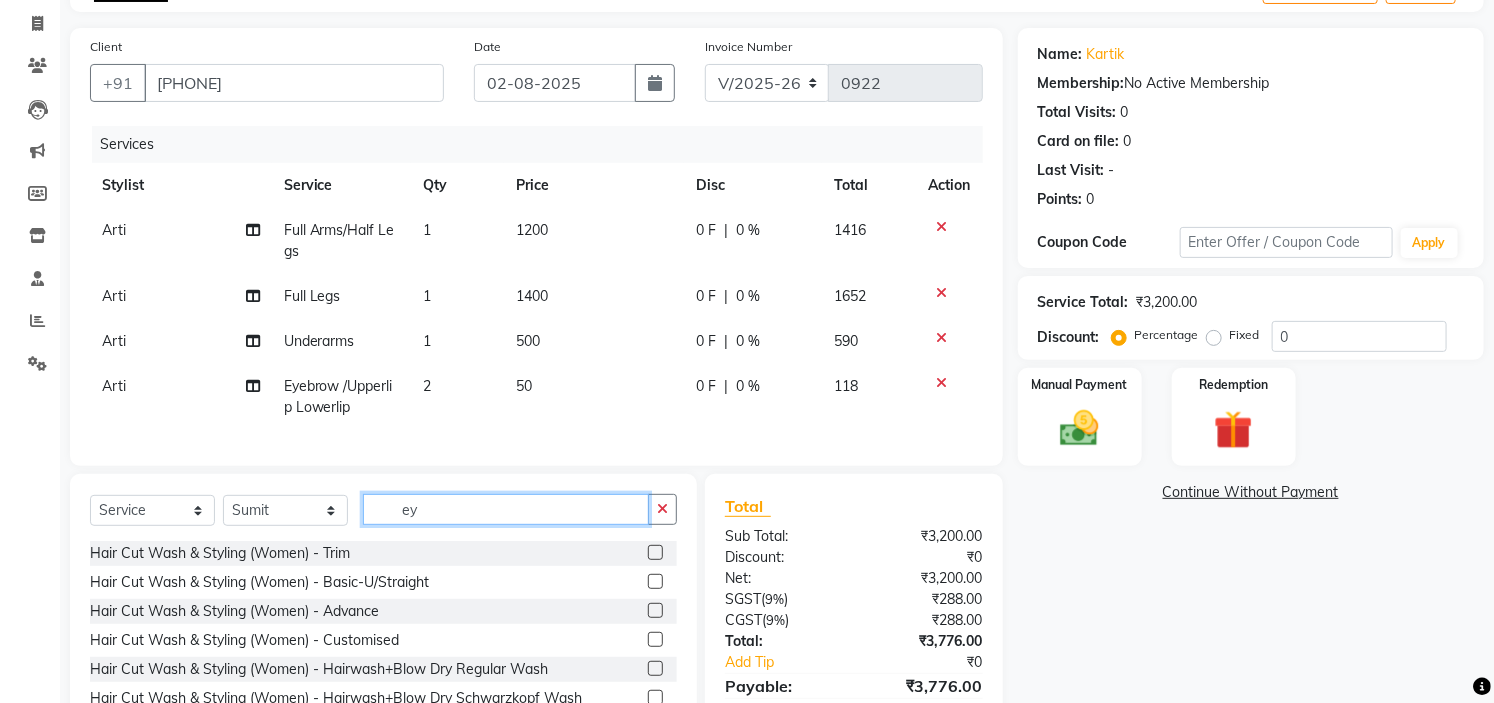 type on "e" 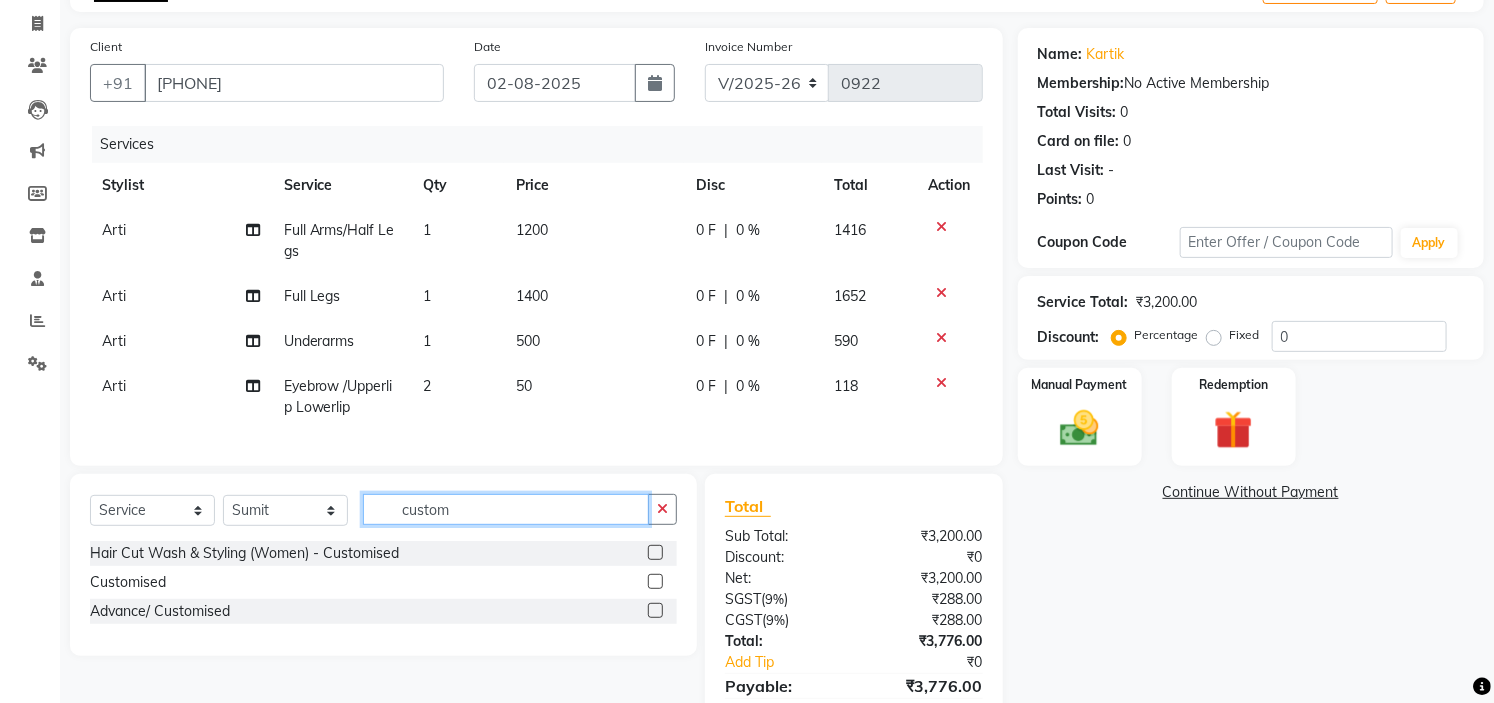 type on "custom" 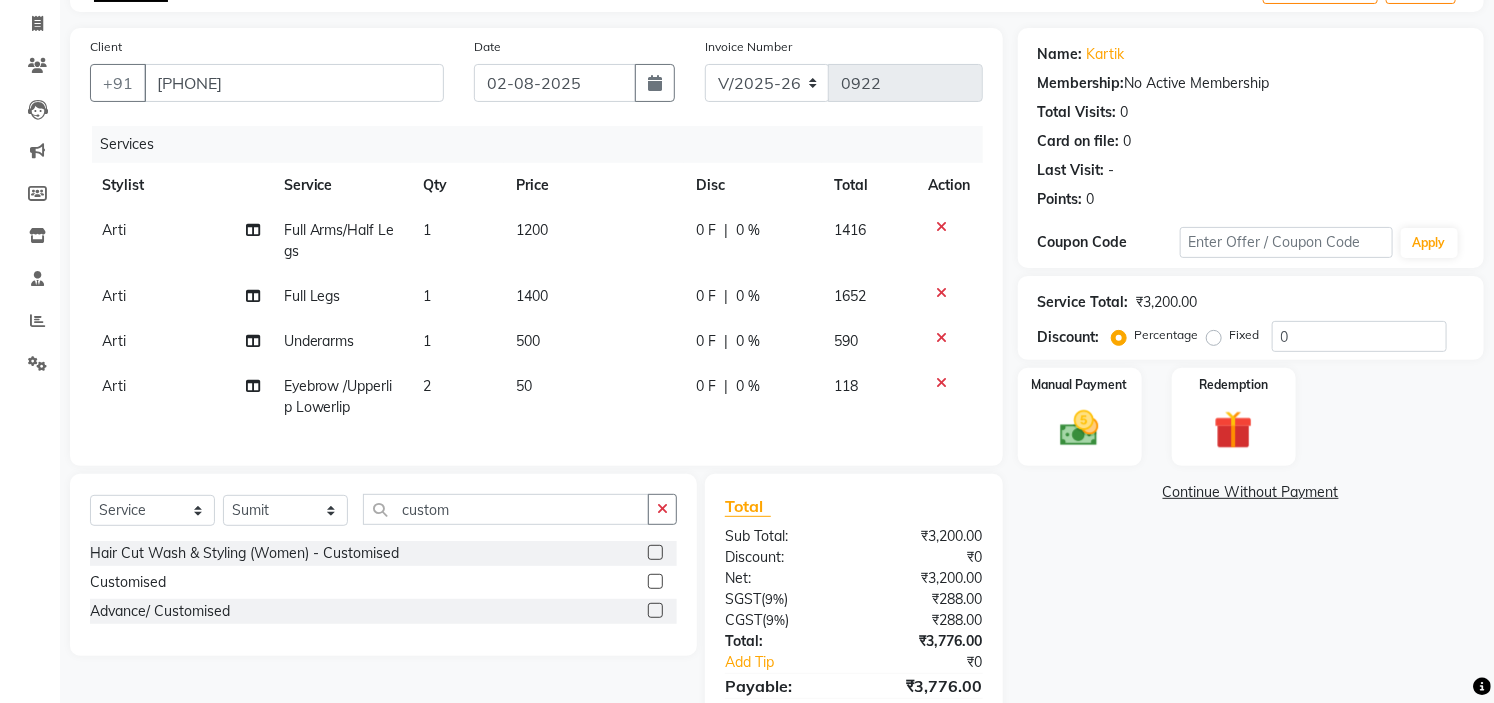 click 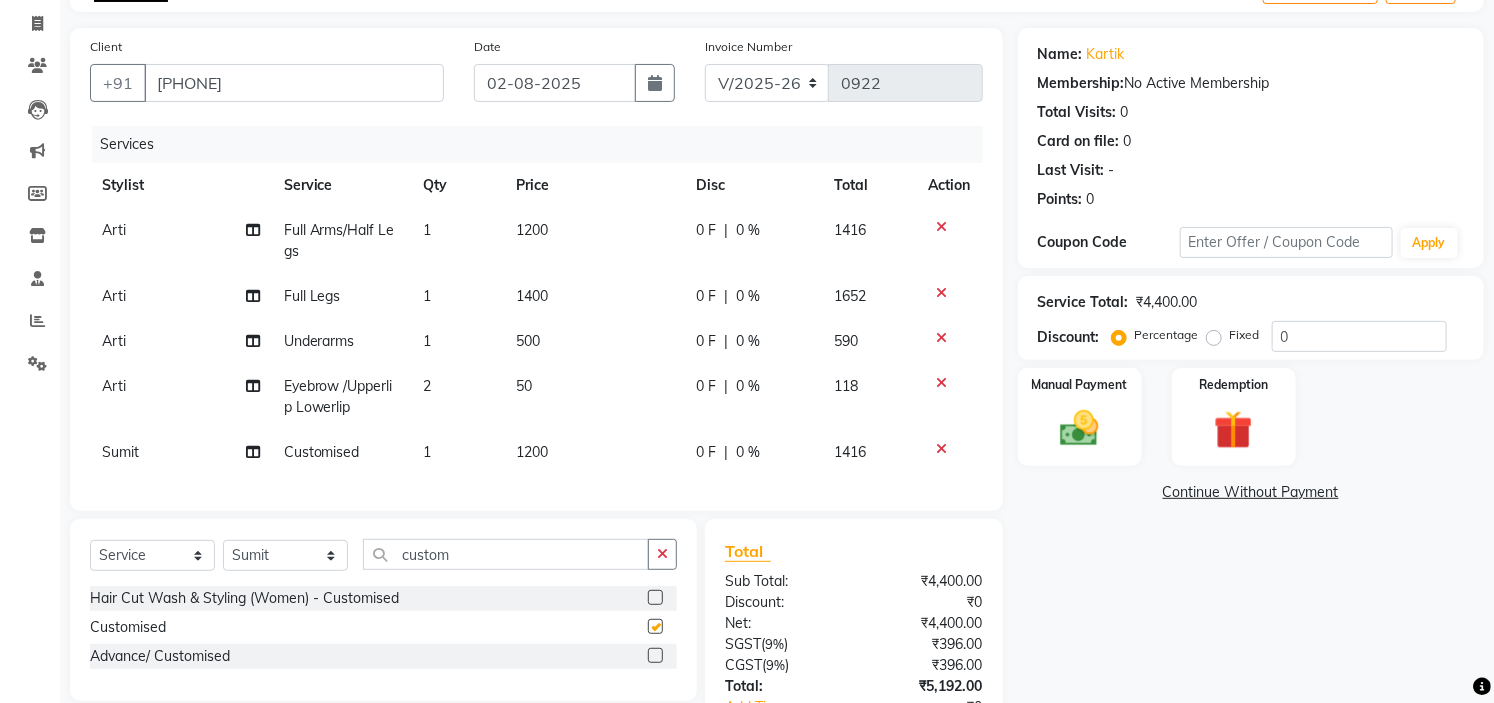 checkbox on "false" 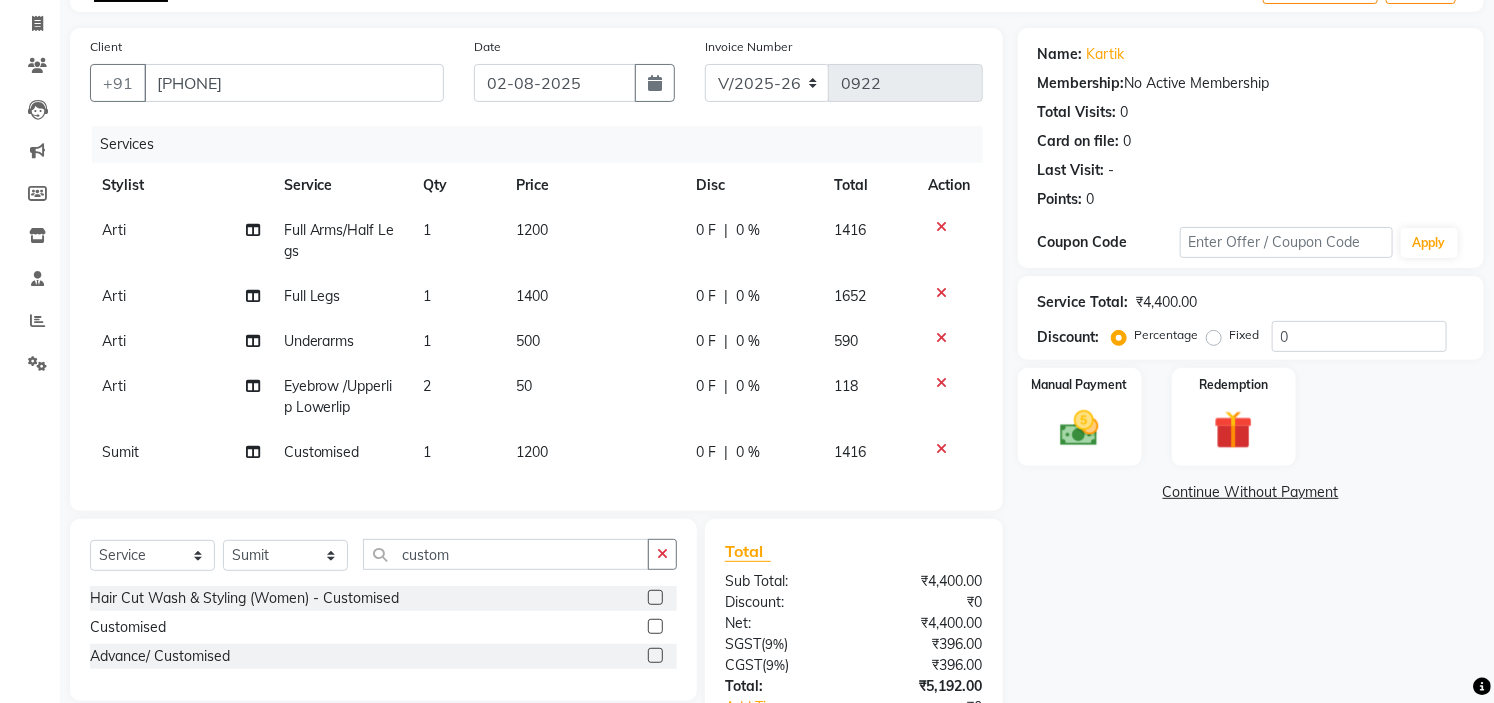 click on "1200" 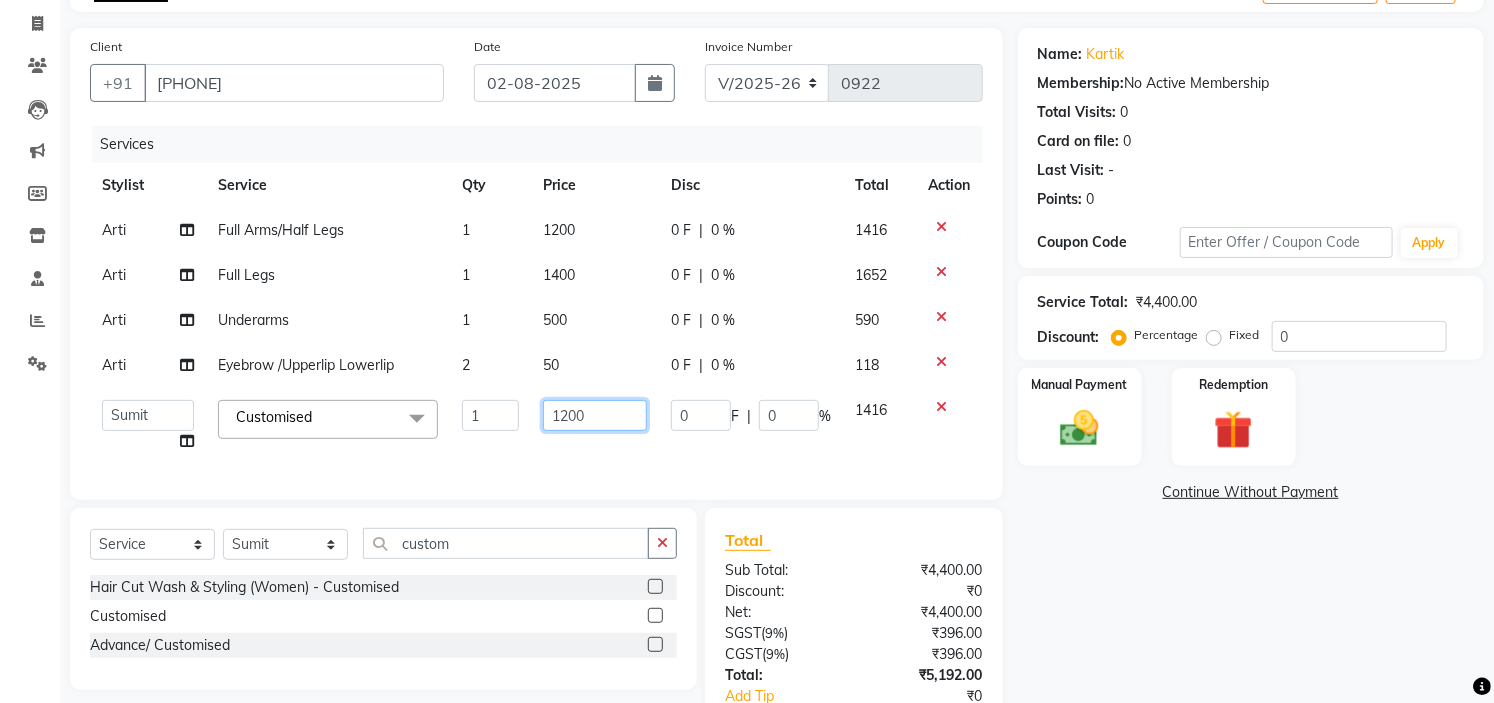 click on "1200" 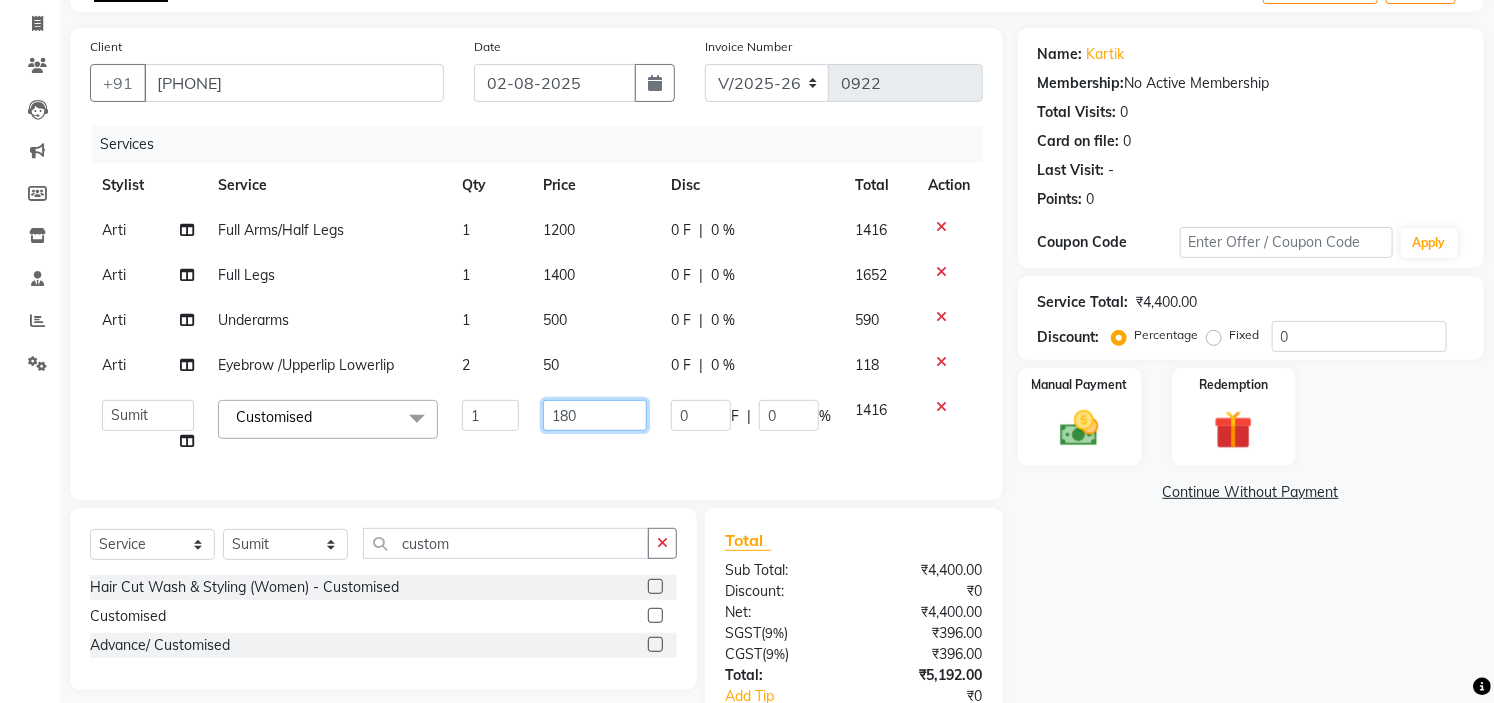 type on "1800" 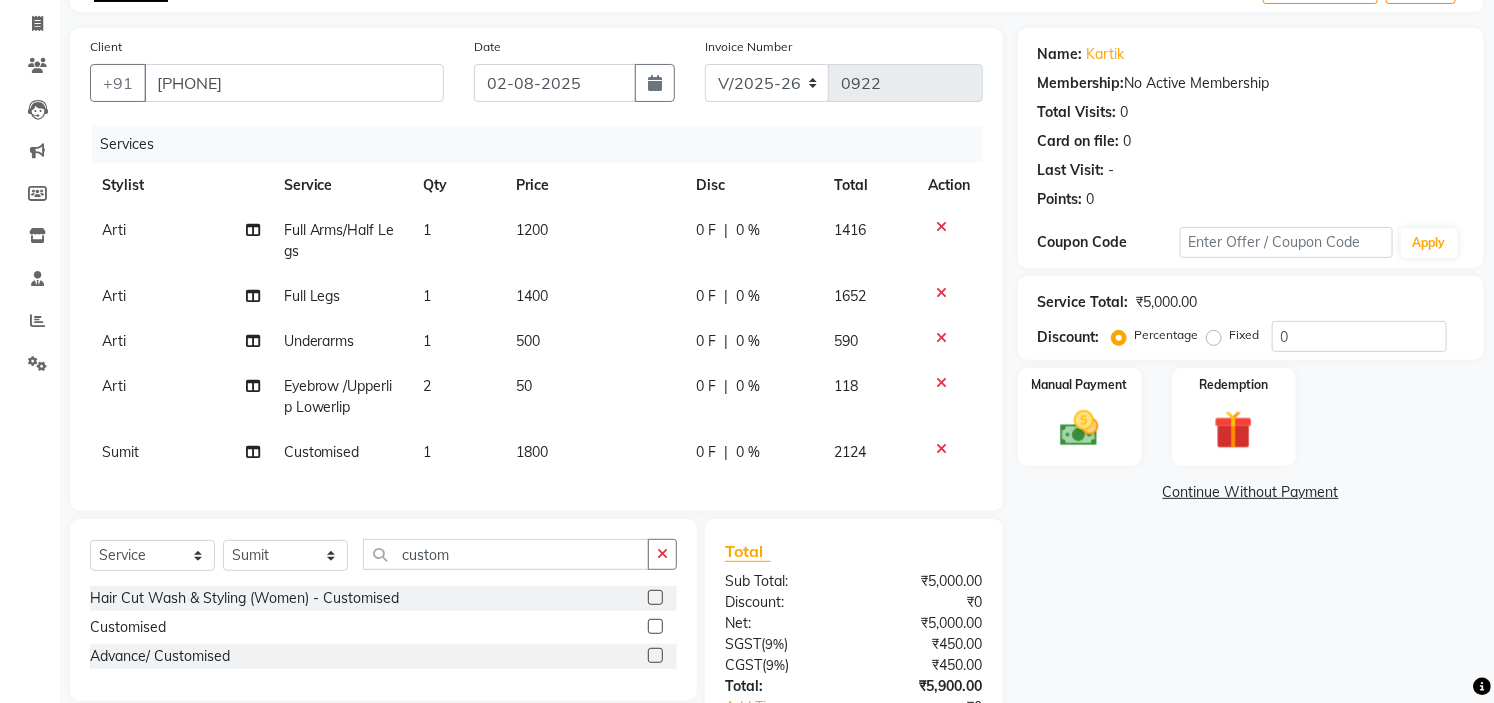 click on "Name: Kartik  Membership:  No Active Membership  Total Visits:  0 Card on file:  0 Last Visit:   - Points:   0  Coupon Code Apply Service Total:  ₹5,000.00  Discount:  Percentage   Fixed  0 Manual Payment Redemption  Continue Without Payment" 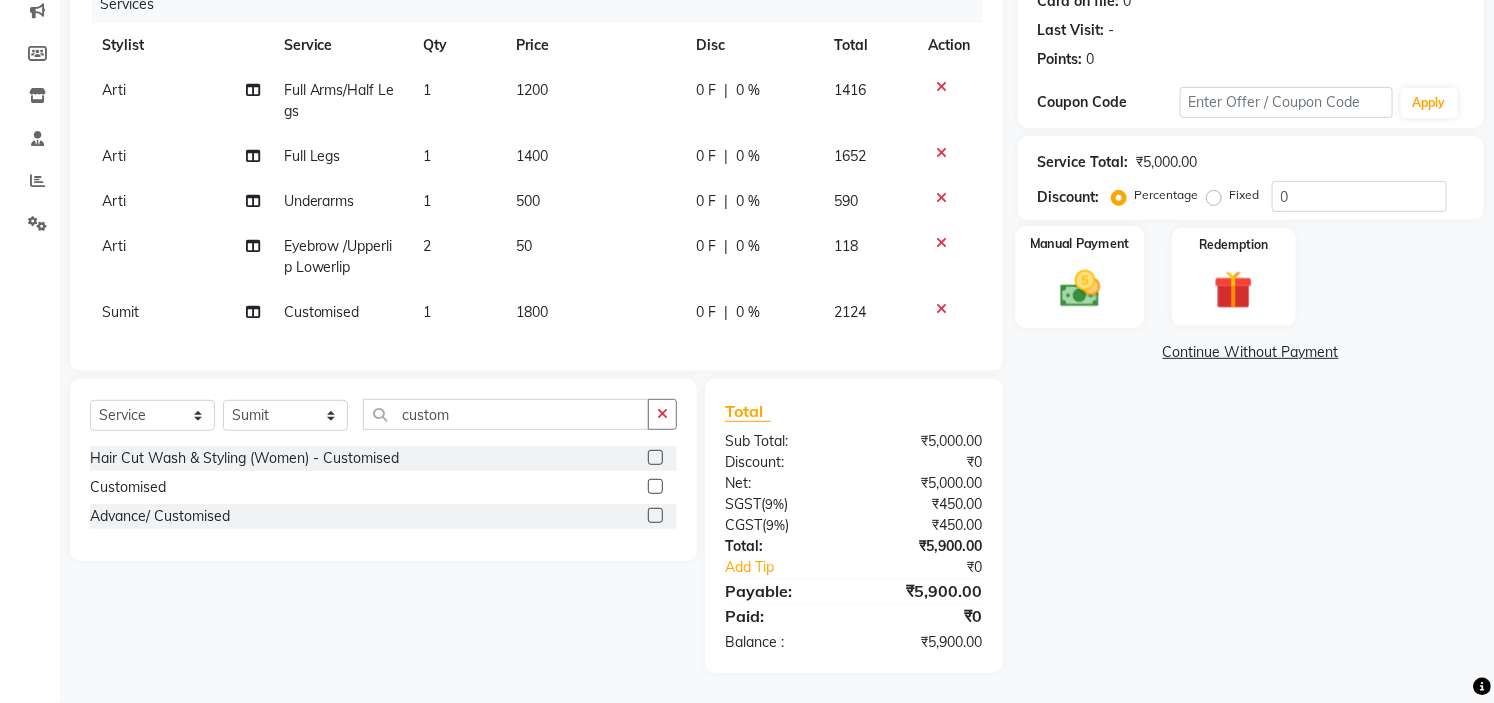 click 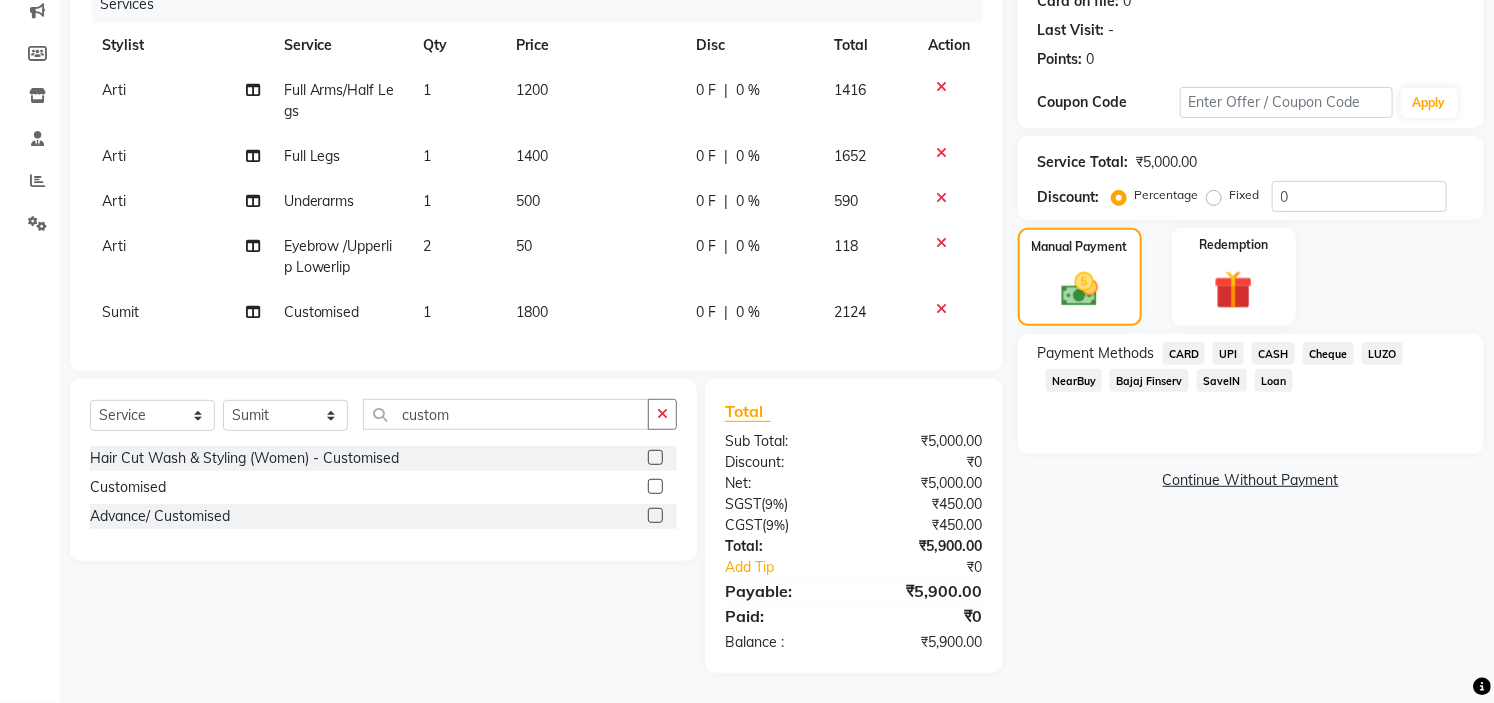 click on "UPI" 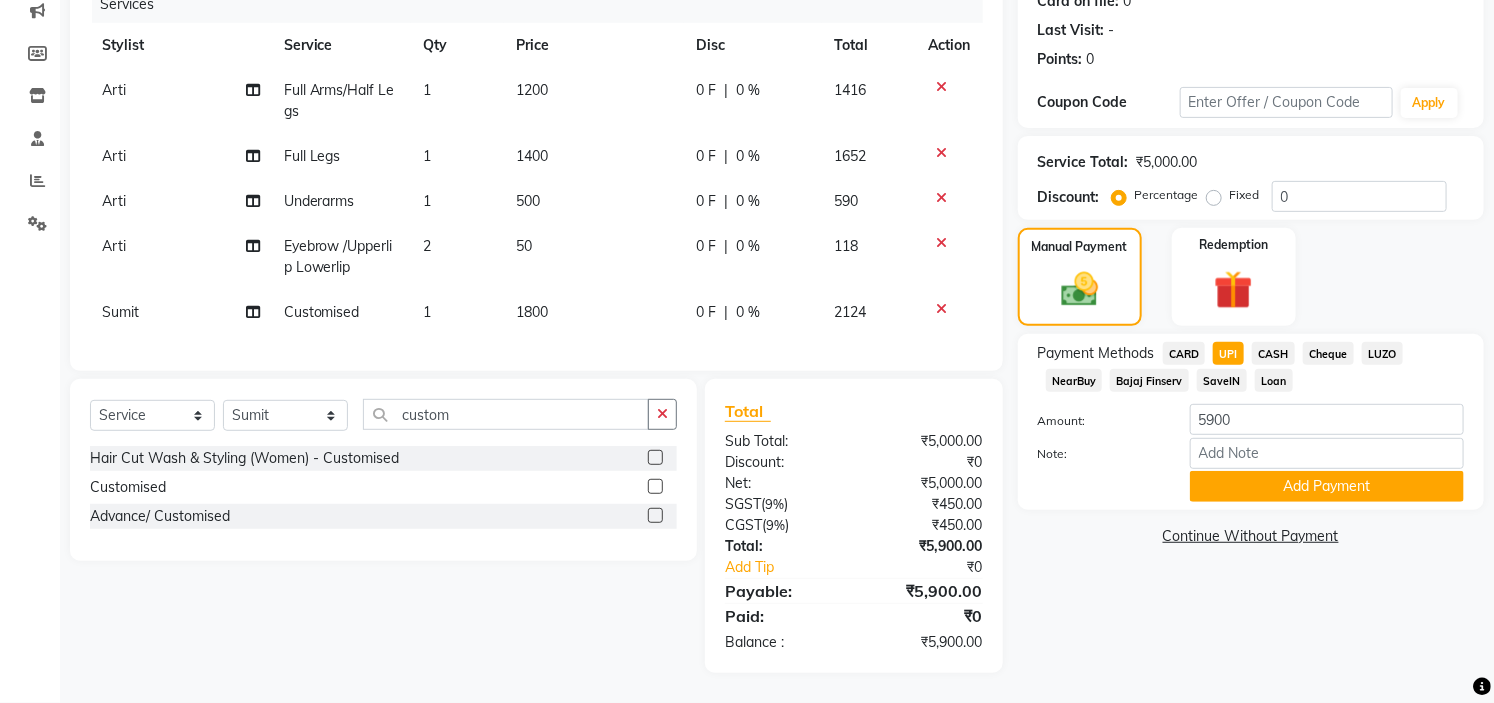 click on "Note:" 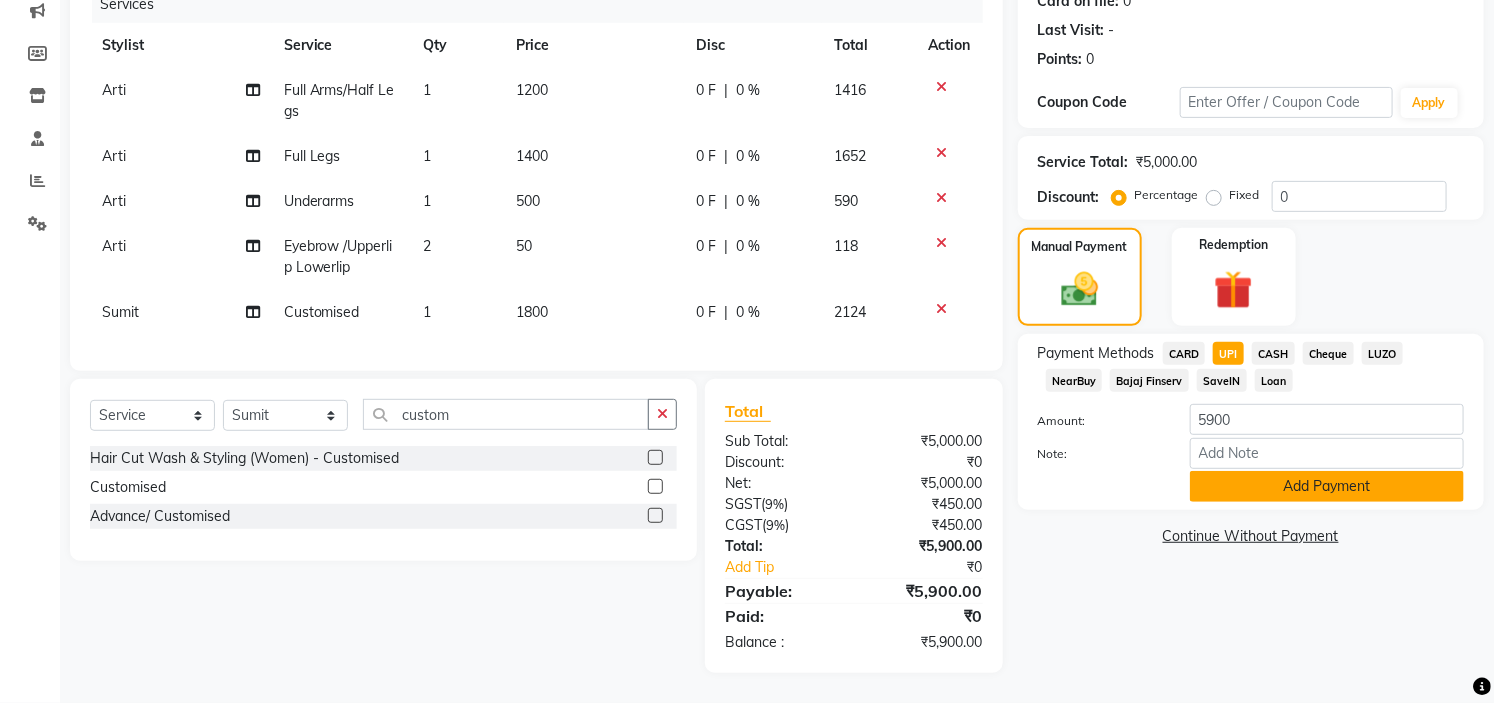 click on "Add Payment" 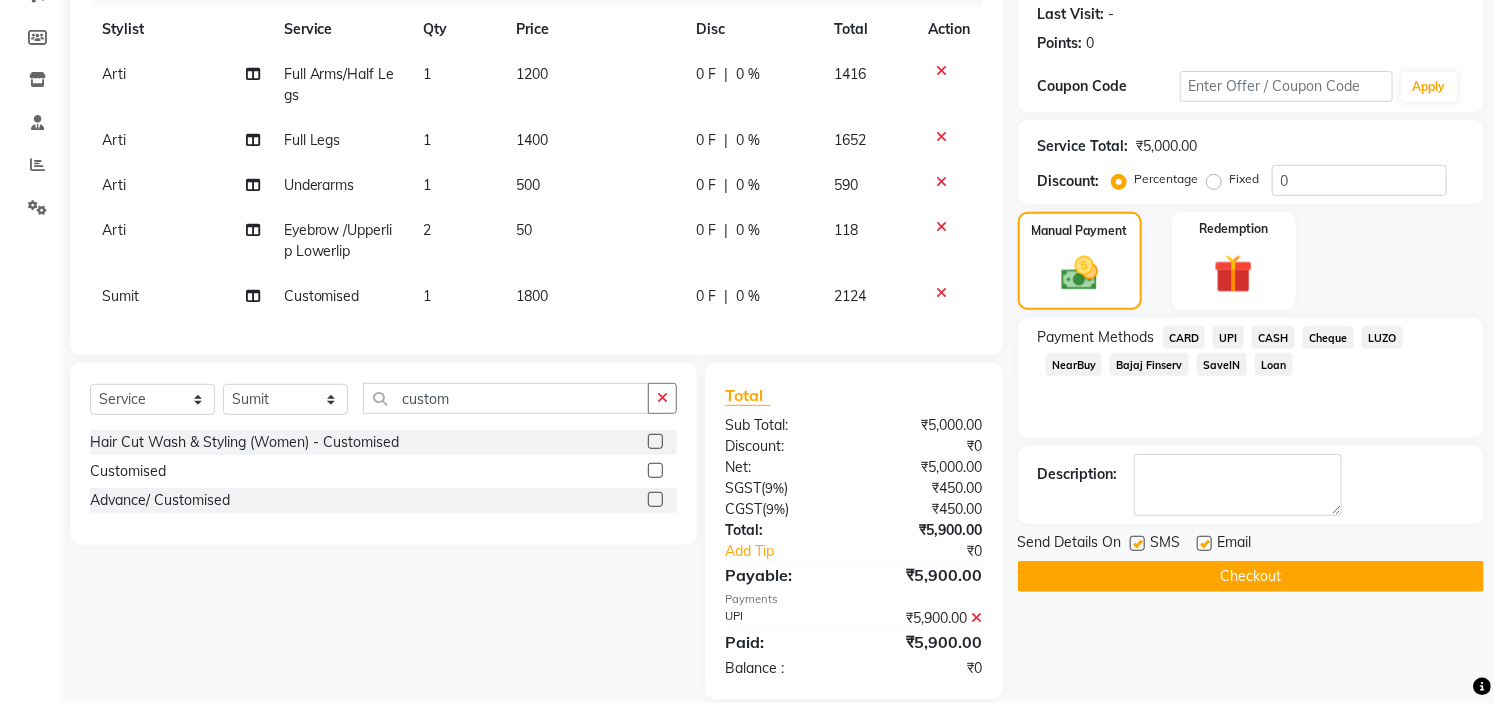 click on "Checkout" 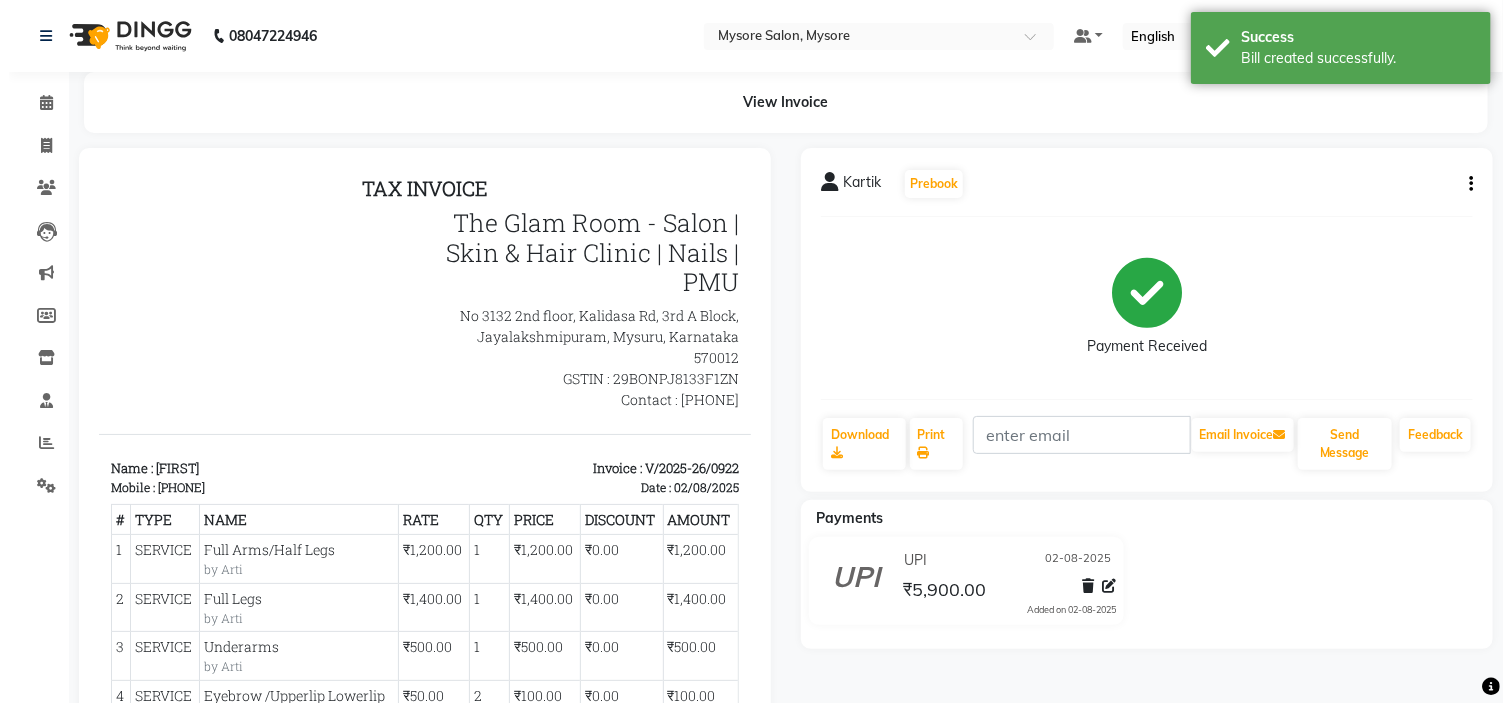 scroll, scrollTop: 0, scrollLeft: 0, axis: both 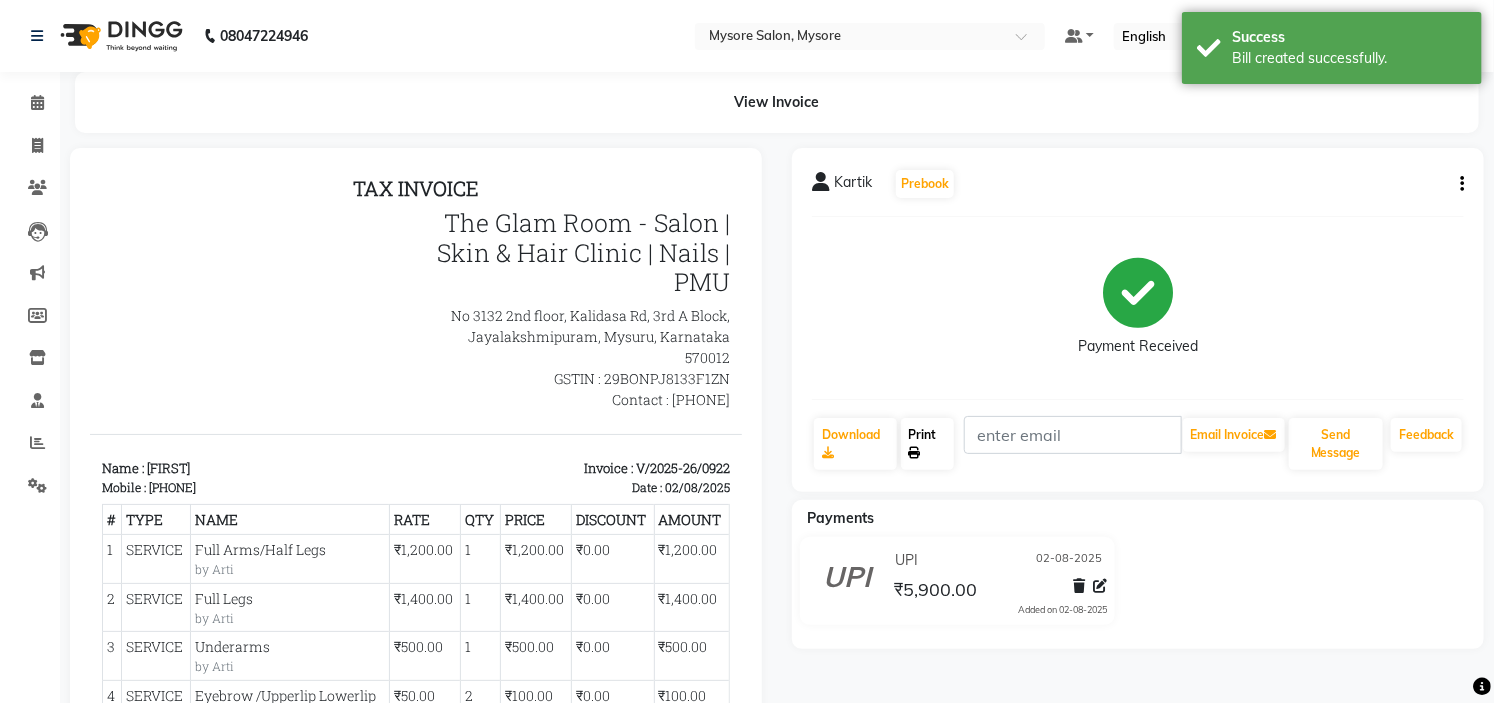 click on "Print" 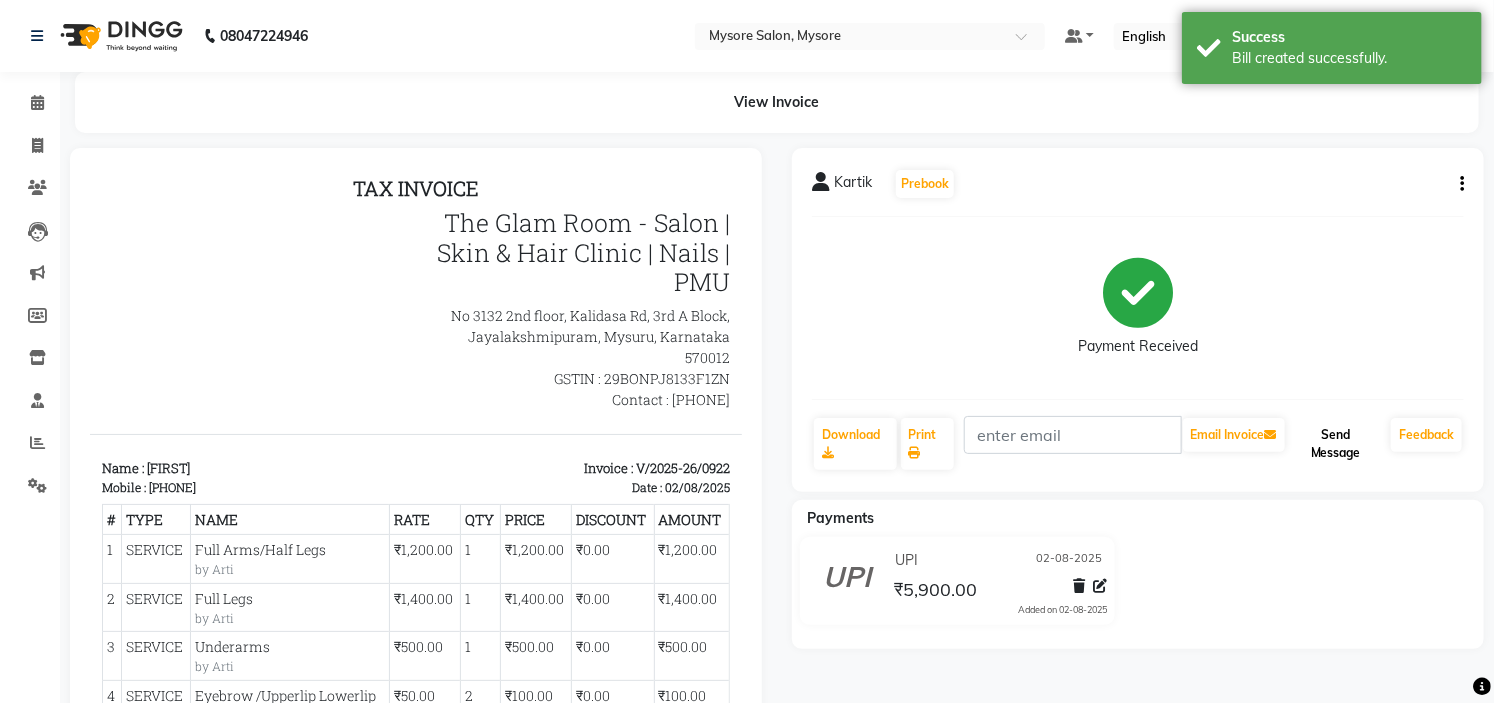 drag, startPoint x: 1355, startPoint y: 427, endPoint x: 185, endPoint y: 27, distance: 1236.4869 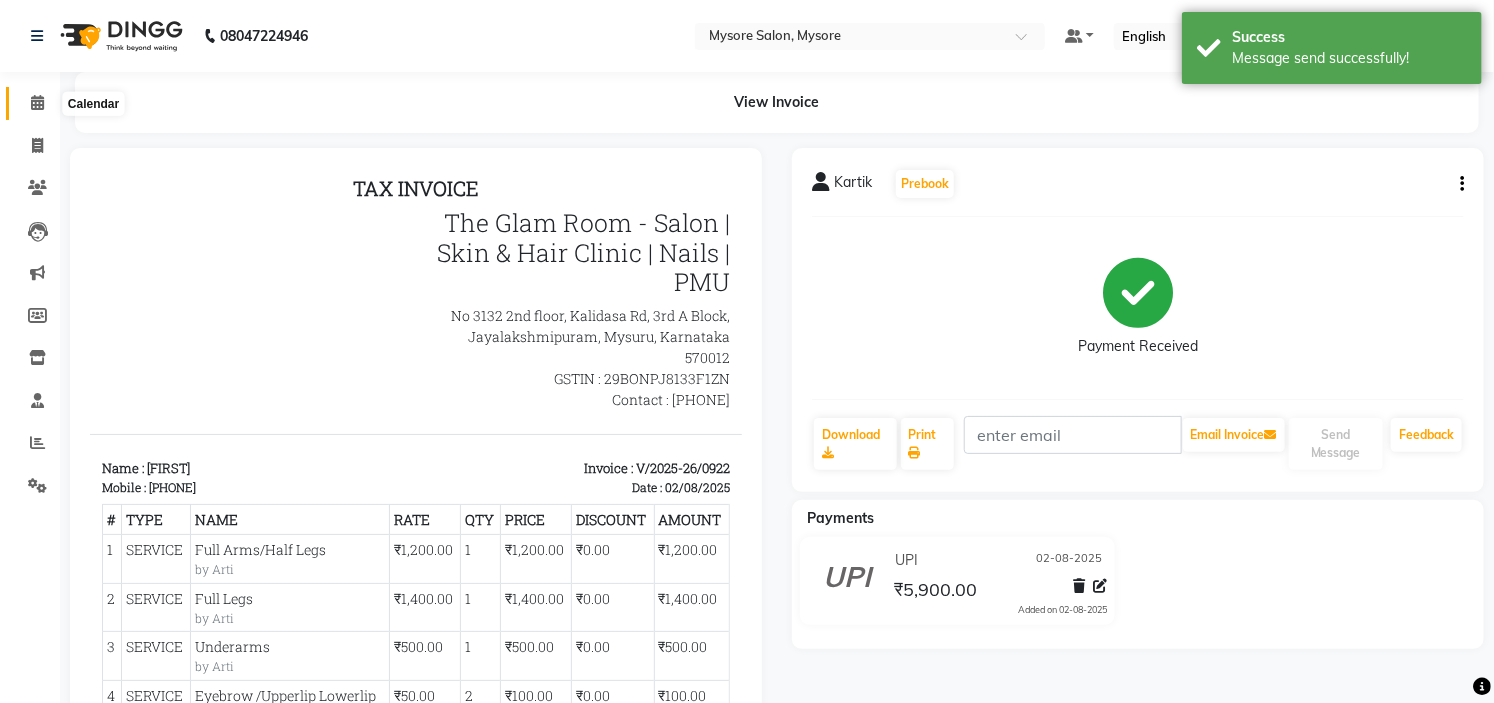 click 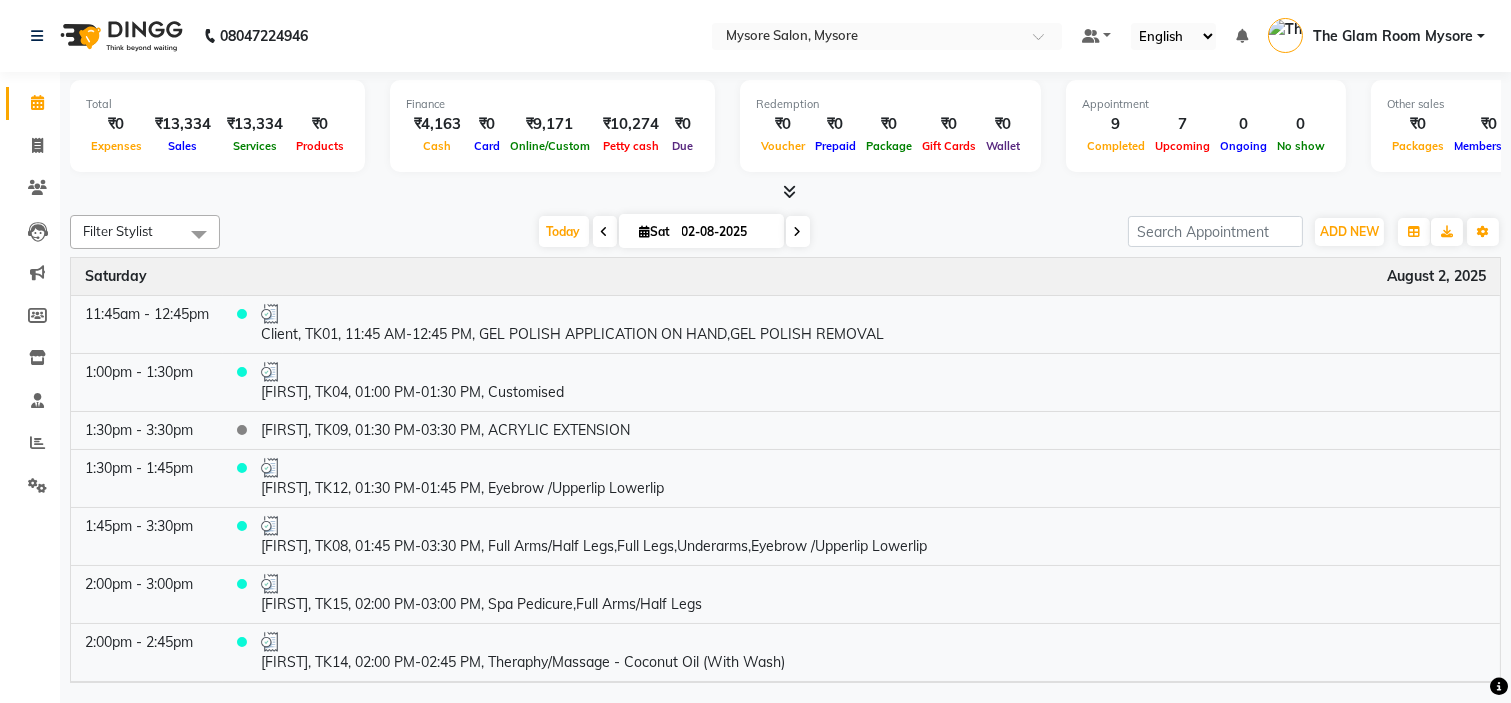 click on "Total  ₹0  Expenses ₹13,334  Sales ₹13,334  Services ₹0  Products Finance  ₹4,163  Cash ₹0  Card ₹9,171  Online/Custom ₹10,274 Petty cash ₹0 Due  Redemption  ₹0 Voucher ₹0 Prepaid ₹0 Package ₹0  Gift Cards ₹0  Wallet  Appointment  9 Completed 7 Upcoming 0 Ongoing 0 No show  Other sales  ₹0  Packages ₹0  Memberships ₹0  Vouchers ₹0  Prepaids ₹0  Gift Cards Filter Stylist Select All Ankita Arti Ashwini Ayaan DR. Apurva Fatma Jayshree Lakshmi Paul Ruhul alom Shangnimwon Steve Sumaiya Banu Sumit Teja Tezz The Glam Room Mysore Today  Sat 02-08-2025 Toggle Dropdown Add Appointment Add Invoice Add Expense Add Attendance Add Client Add Transaction Toggle Dropdown Add Appointment Add Invoice Add Expense Add Attendance Add Client ADD NEW Toggle Dropdown Add Appointment Add Invoice Add Expense Add Attendance Add Client Add Transaction Filter Stylist Select All Ankita Arti Ashwini Ayaan DR. Apurva Fatma Jayshree Lakshmi Paul Ruhul alom Shangnimwon Steve Sumaiya Banu Sumit Teja Tezz" 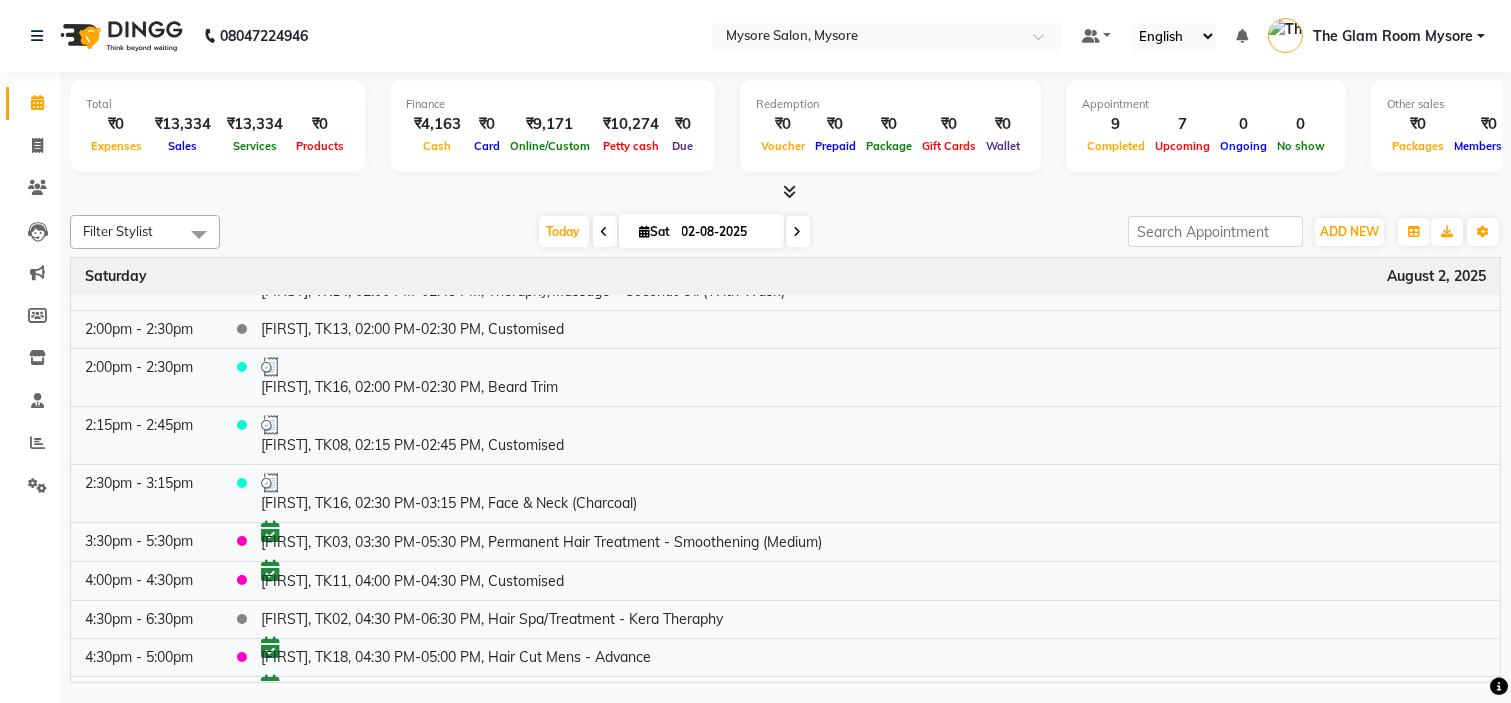 scroll, scrollTop: 560, scrollLeft: 0, axis: vertical 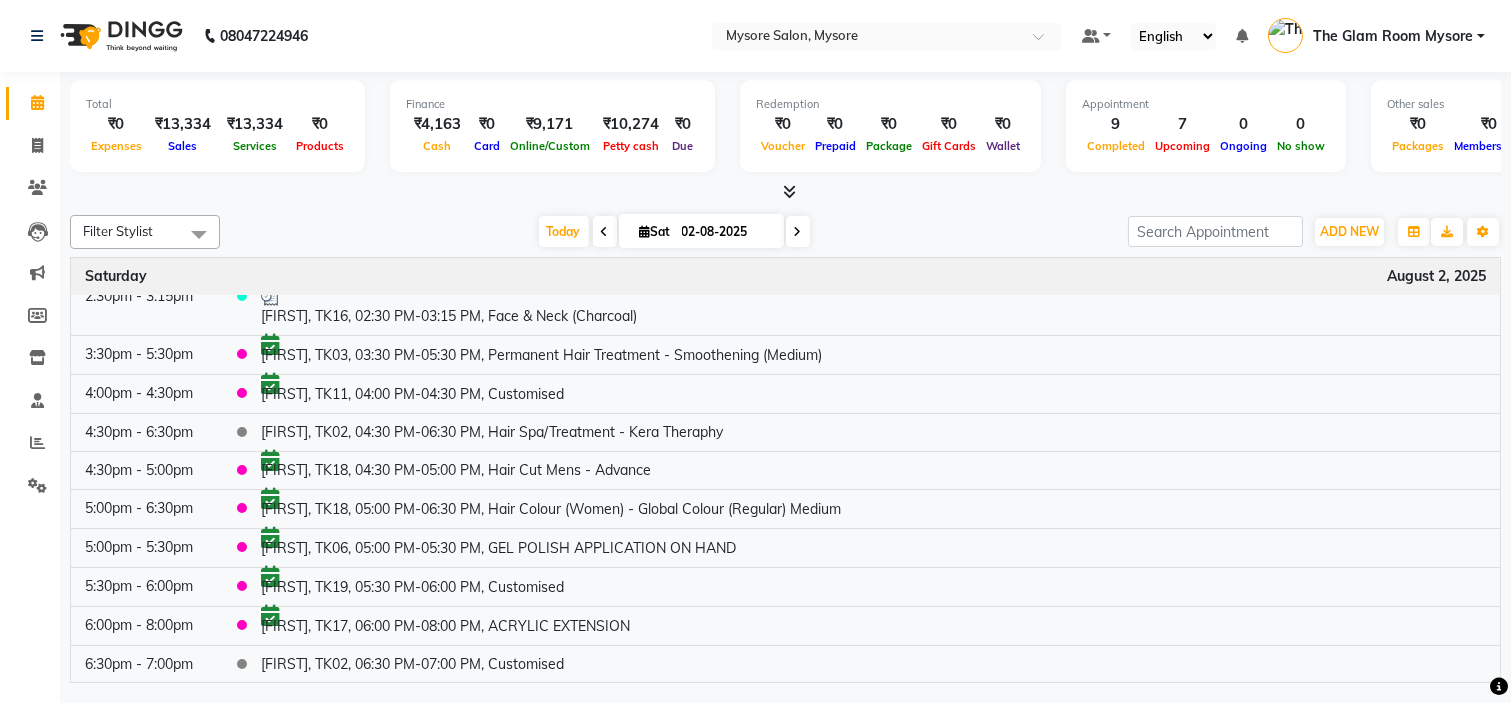 click on "Redemption  ₹0 Voucher ₹0 Prepaid ₹0 Package ₹0  Gift Cards ₹0  Wallet" at bounding box center [890, 126] 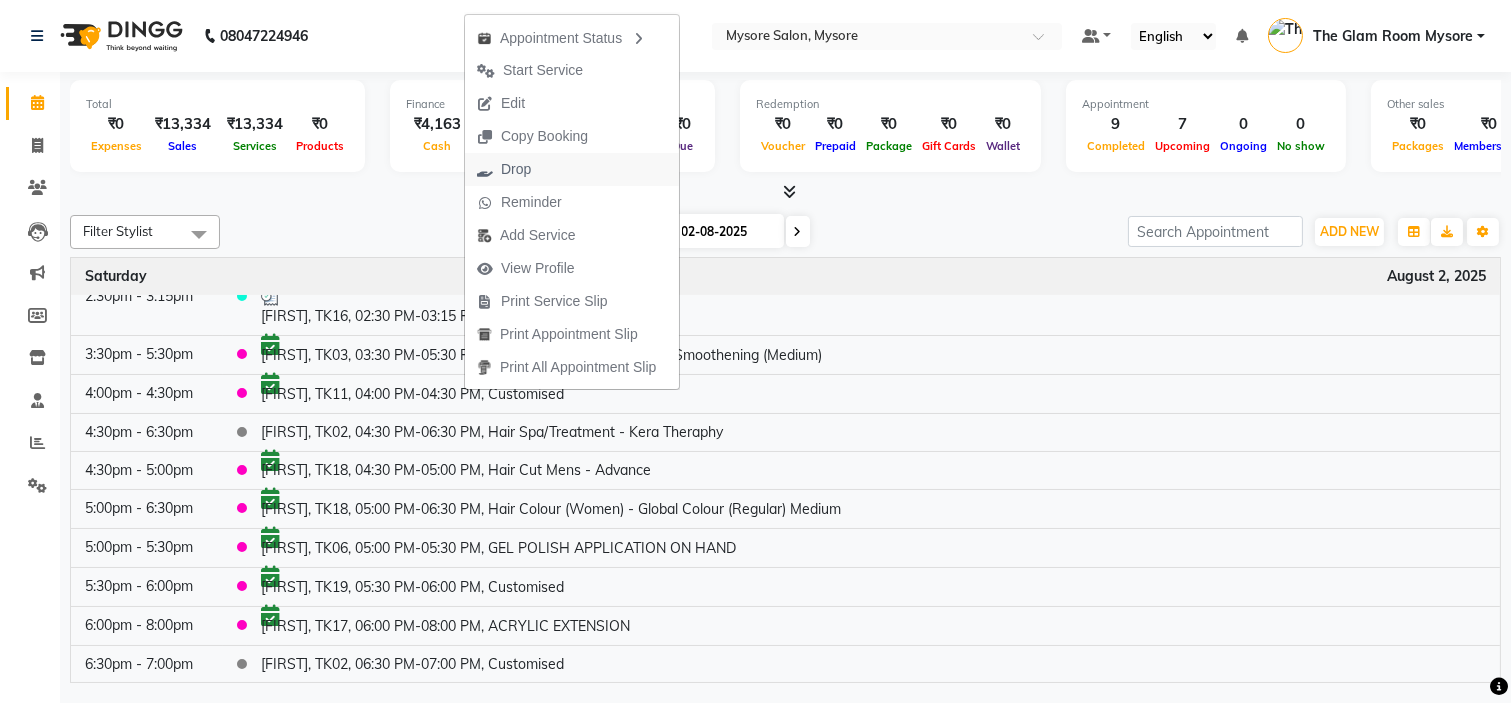 click on "Drop" at bounding box center [504, 169] 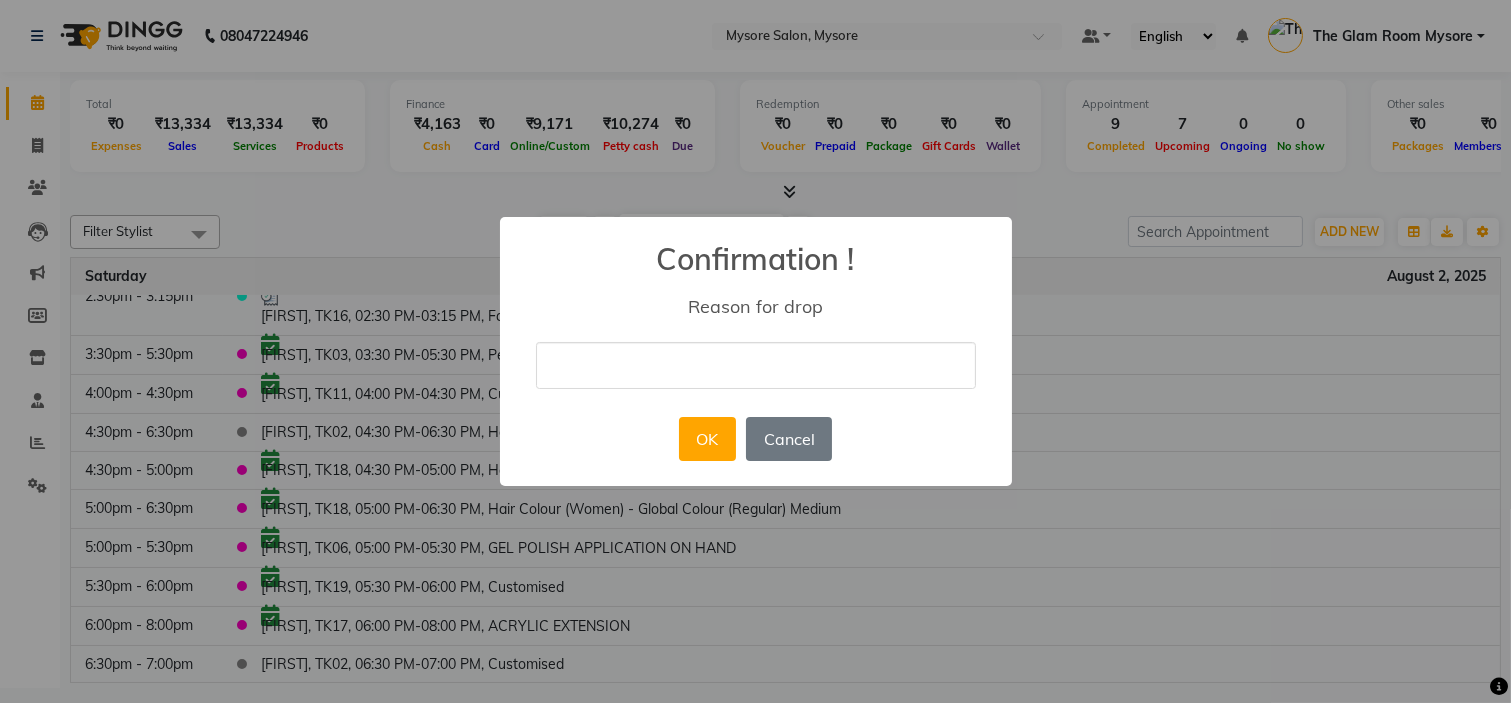 click at bounding box center (756, 365) 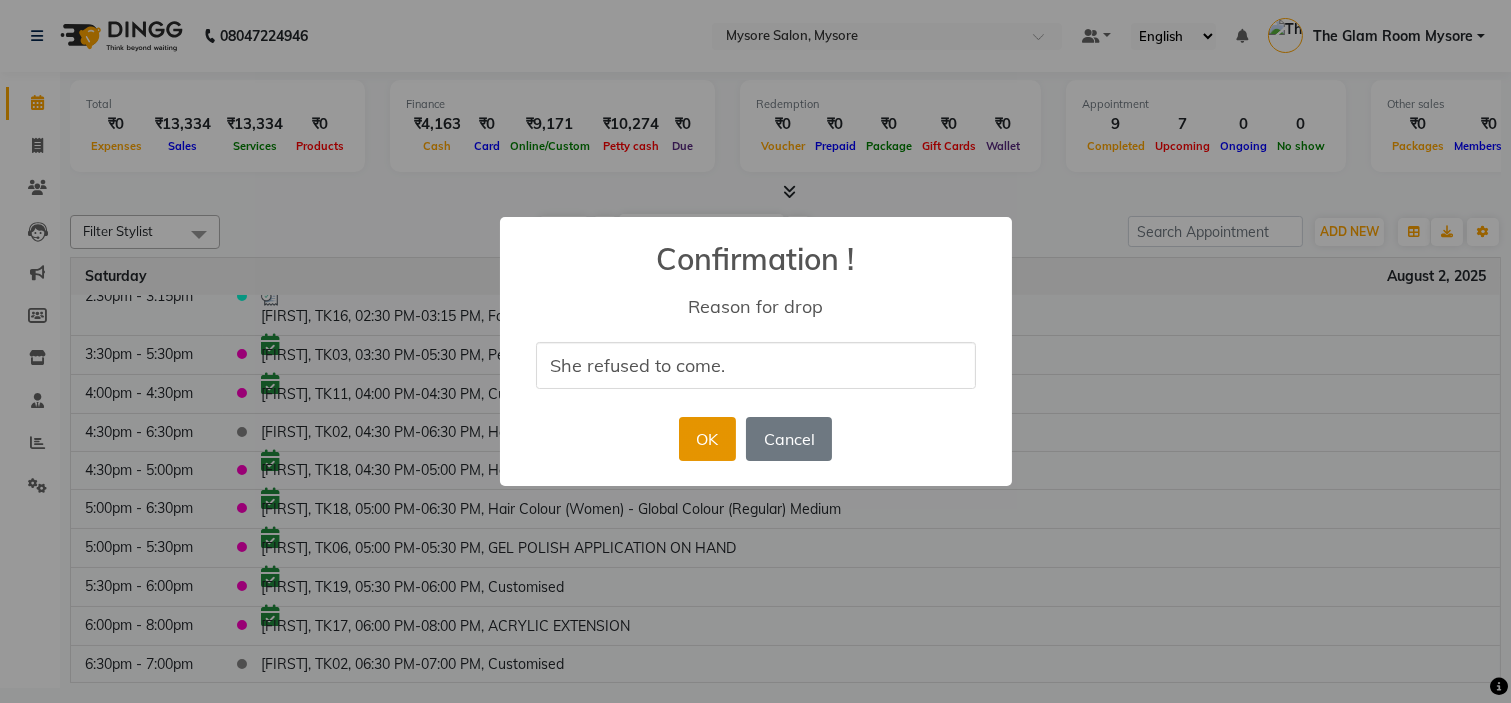 click on "OK" at bounding box center [707, 439] 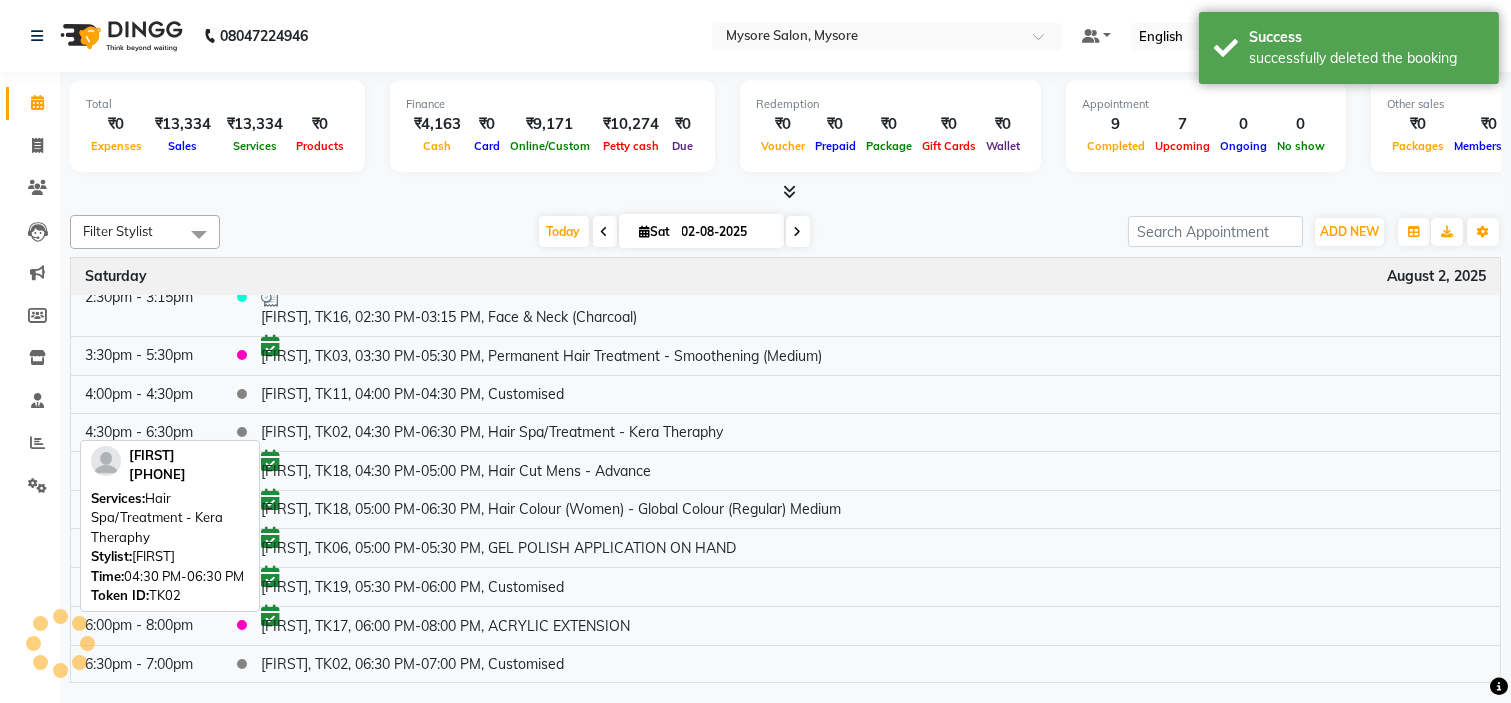 scroll, scrollTop: 558, scrollLeft: 0, axis: vertical 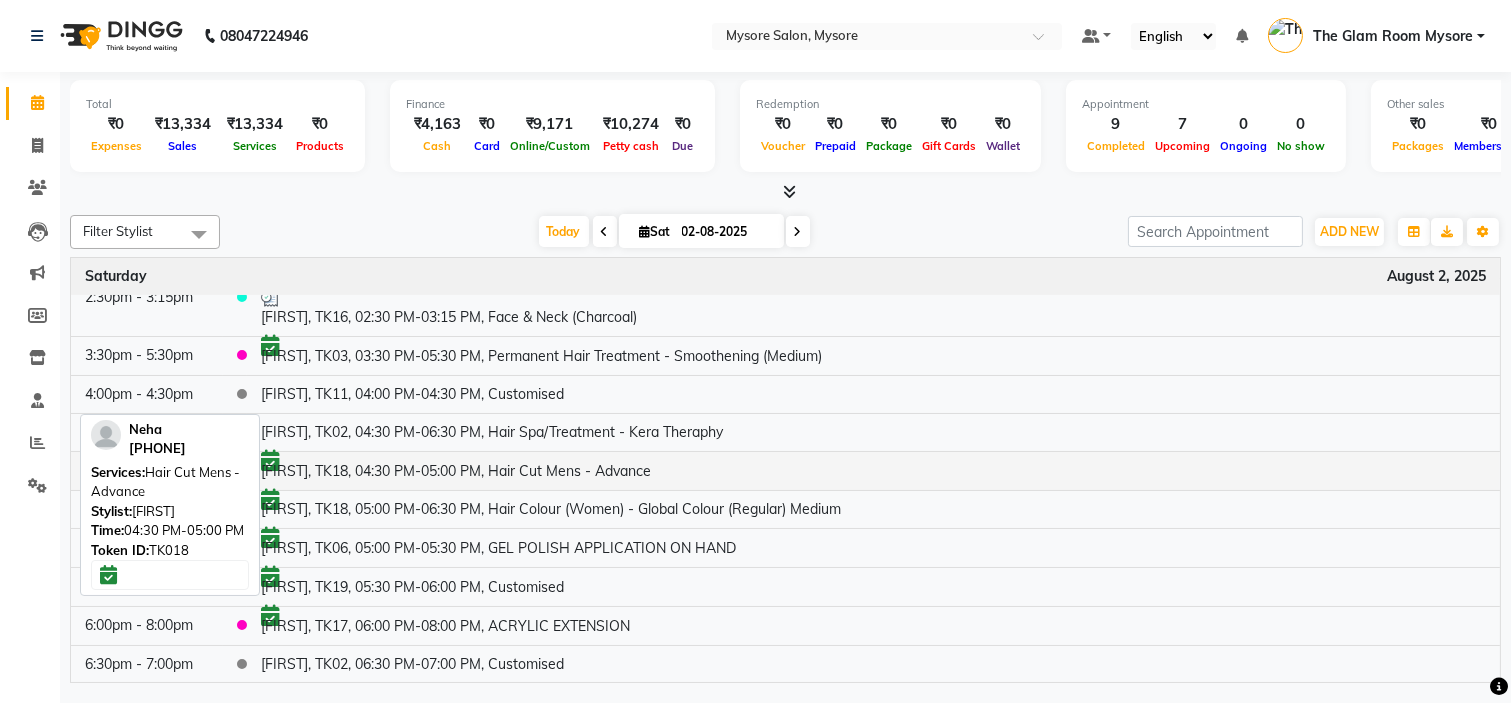 click on "[FIRST], TK18, 04:30 PM-05:00 PM, Hair Cut Mens - Advance" at bounding box center (873, 470) 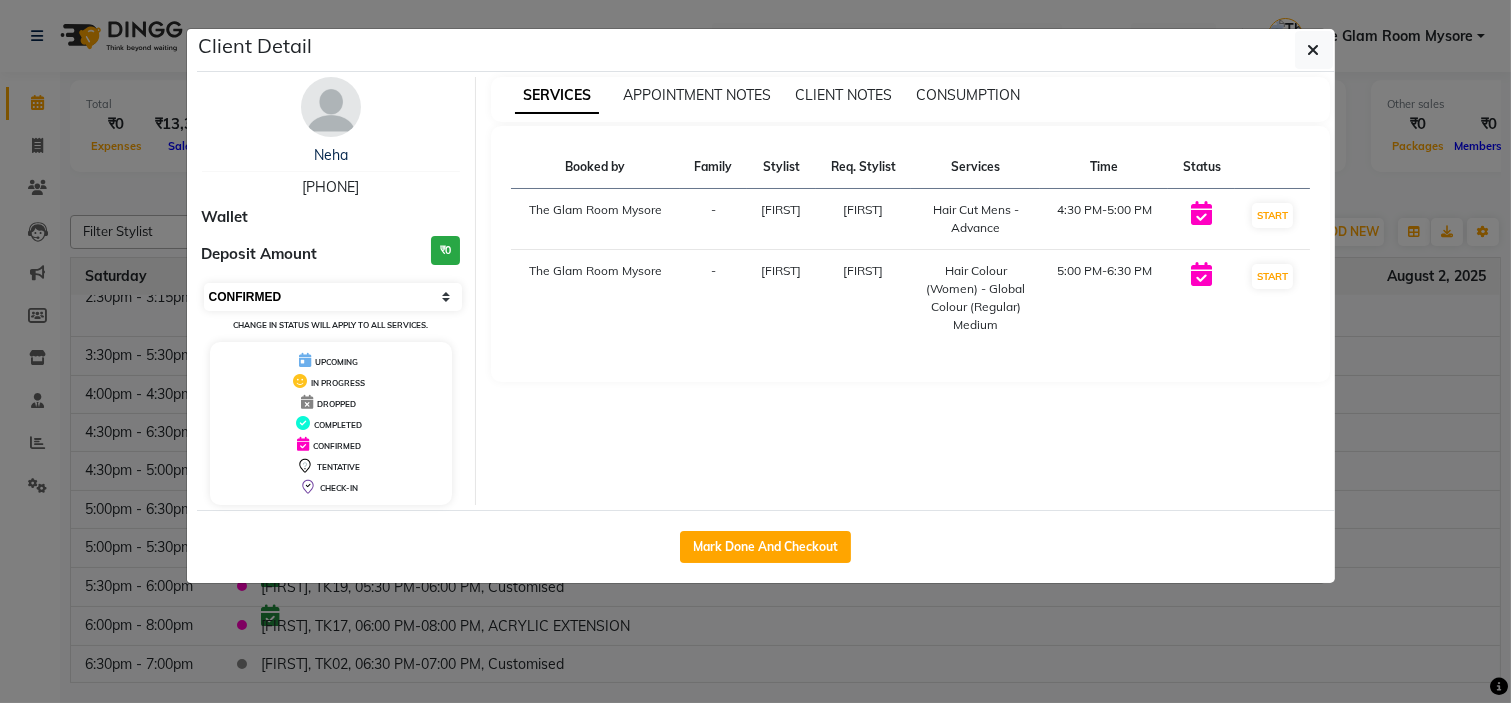 click on "Select IN SERVICE CONFIRMED TENTATIVE CHECK IN MARK DONE DROPPED UPCOMING" at bounding box center (333, 297) 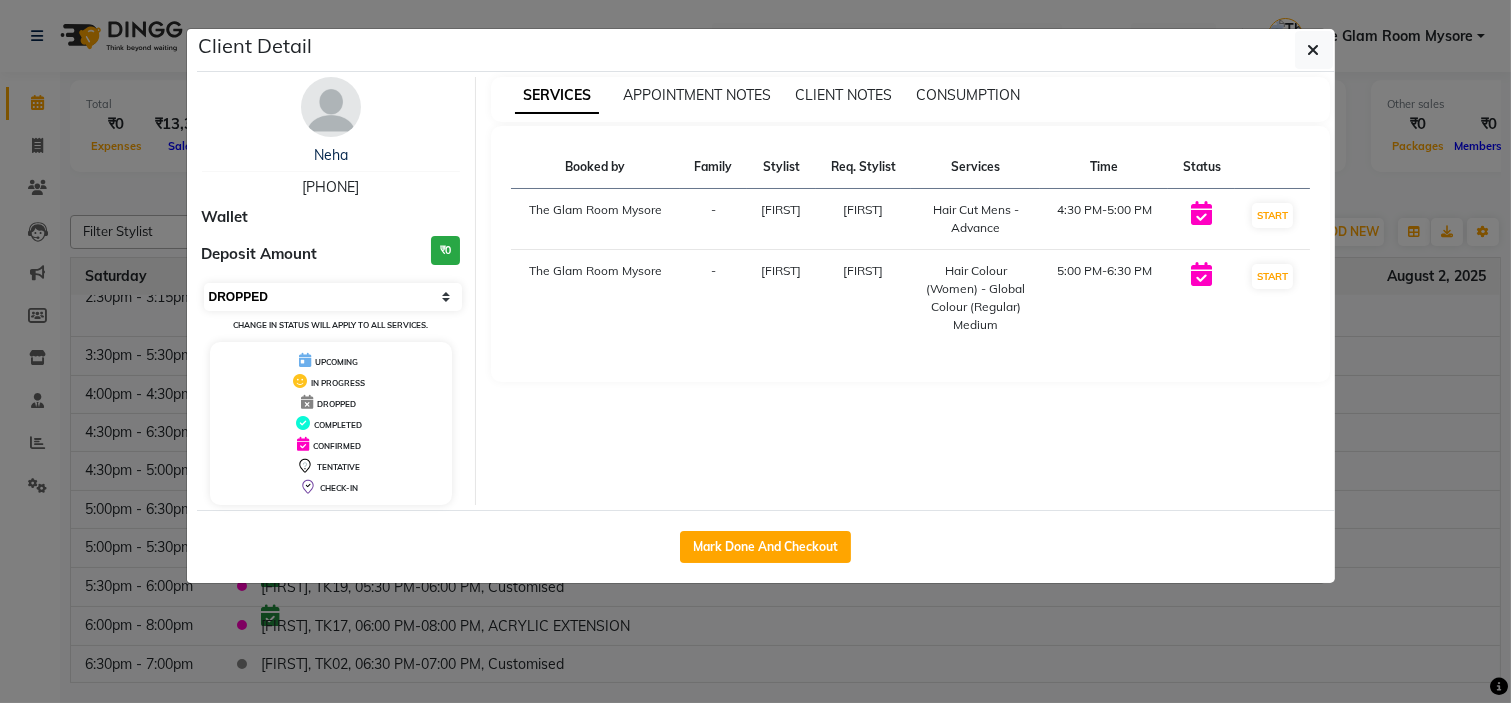 click on "Select IN SERVICE CONFIRMED TENTATIVE CHECK IN MARK DONE DROPPED UPCOMING" at bounding box center [333, 297] 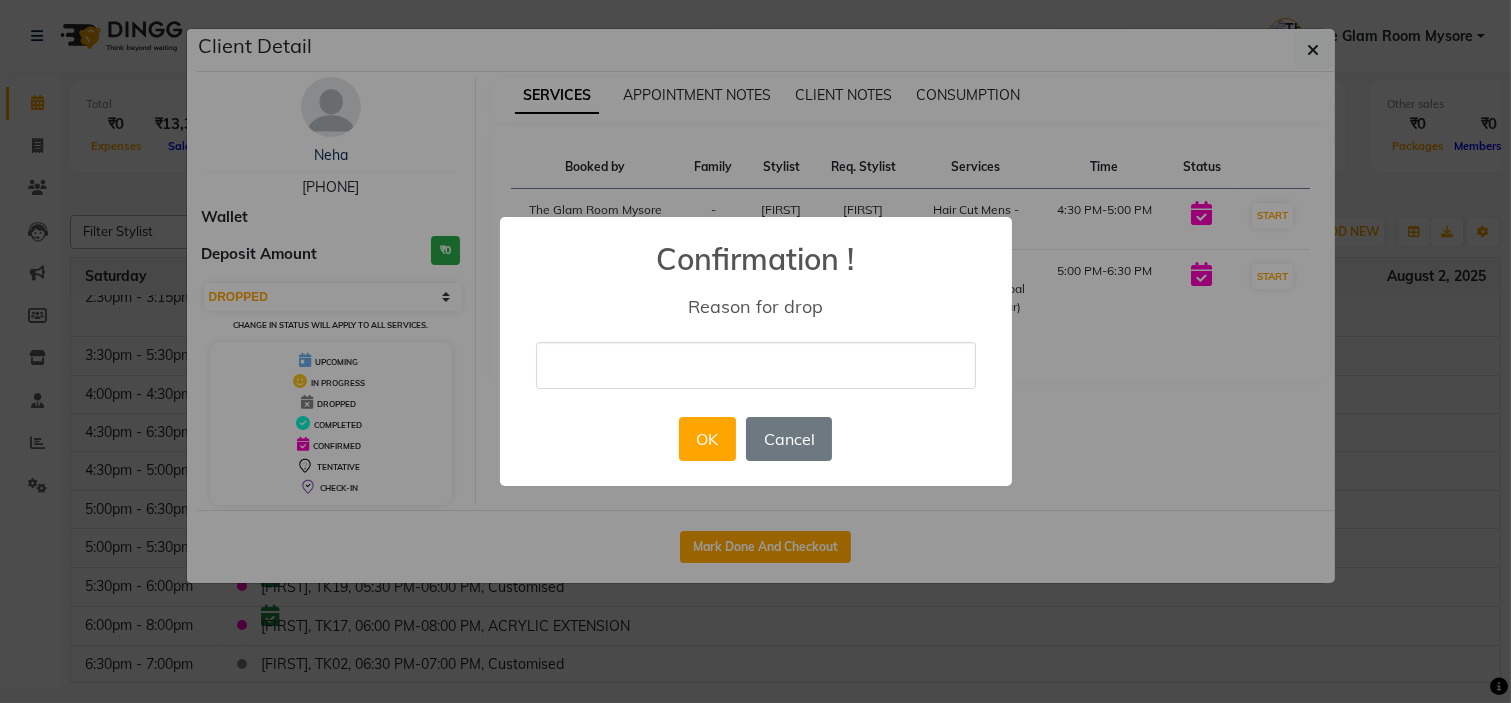 click at bounding box center [756, 365] 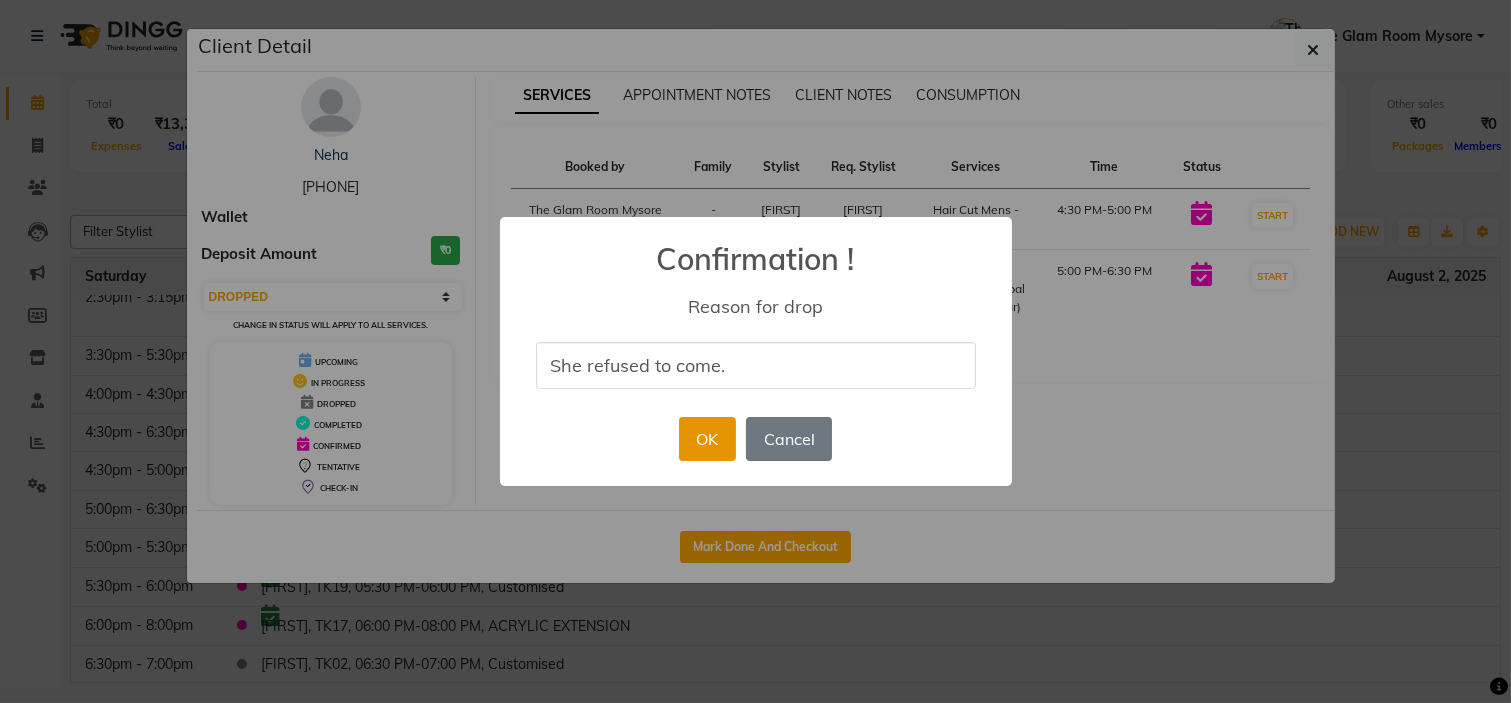 click on "OK" at bounding box center (707, 439) 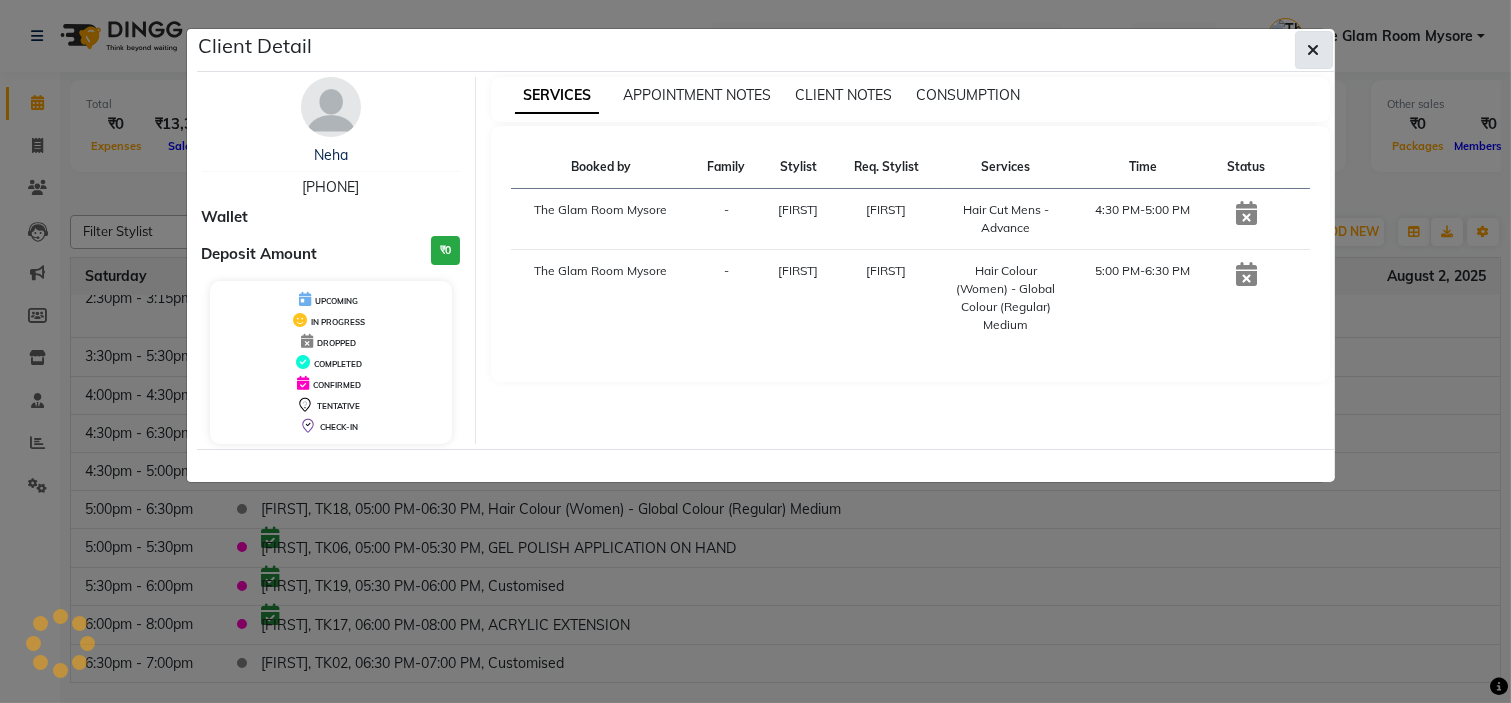 scroll, scrollTop: 557, scrollLeft: 0, axis: vertical 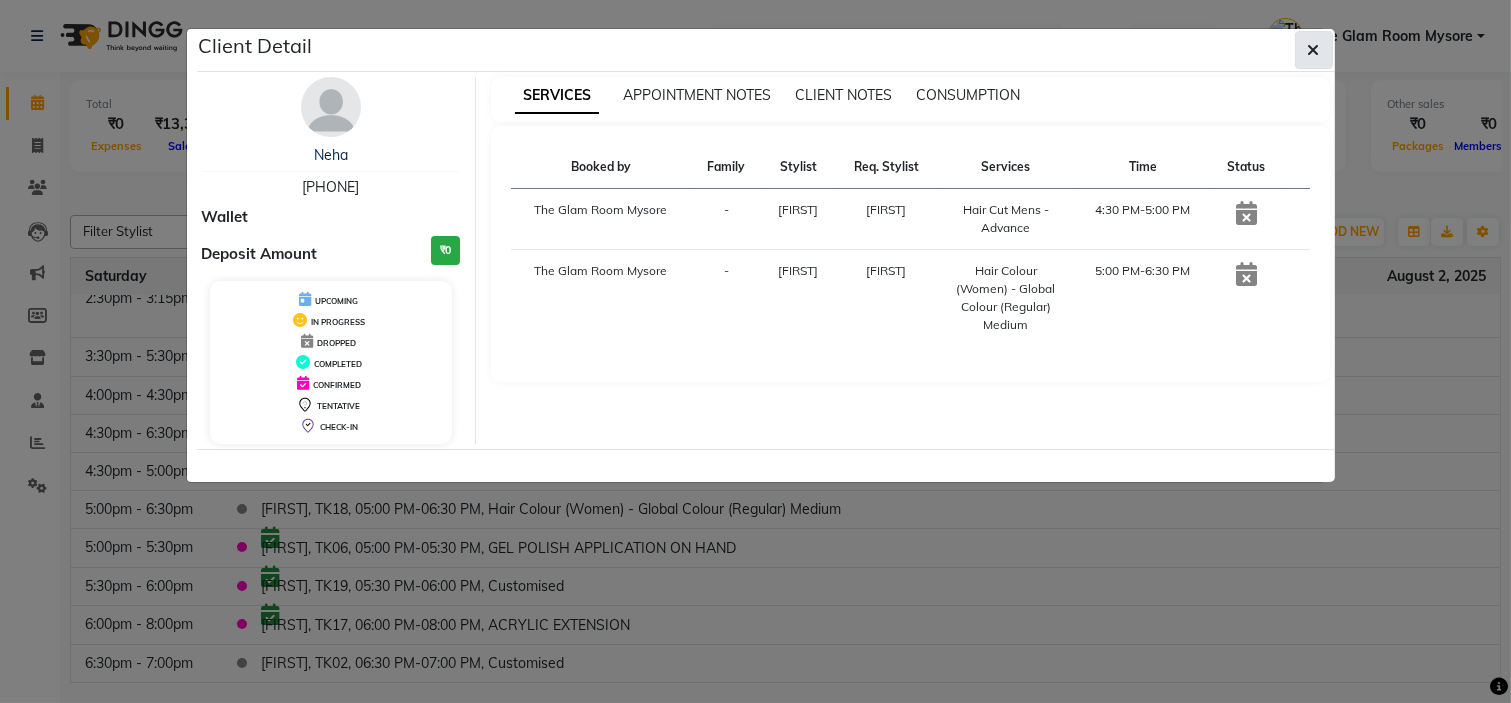 click 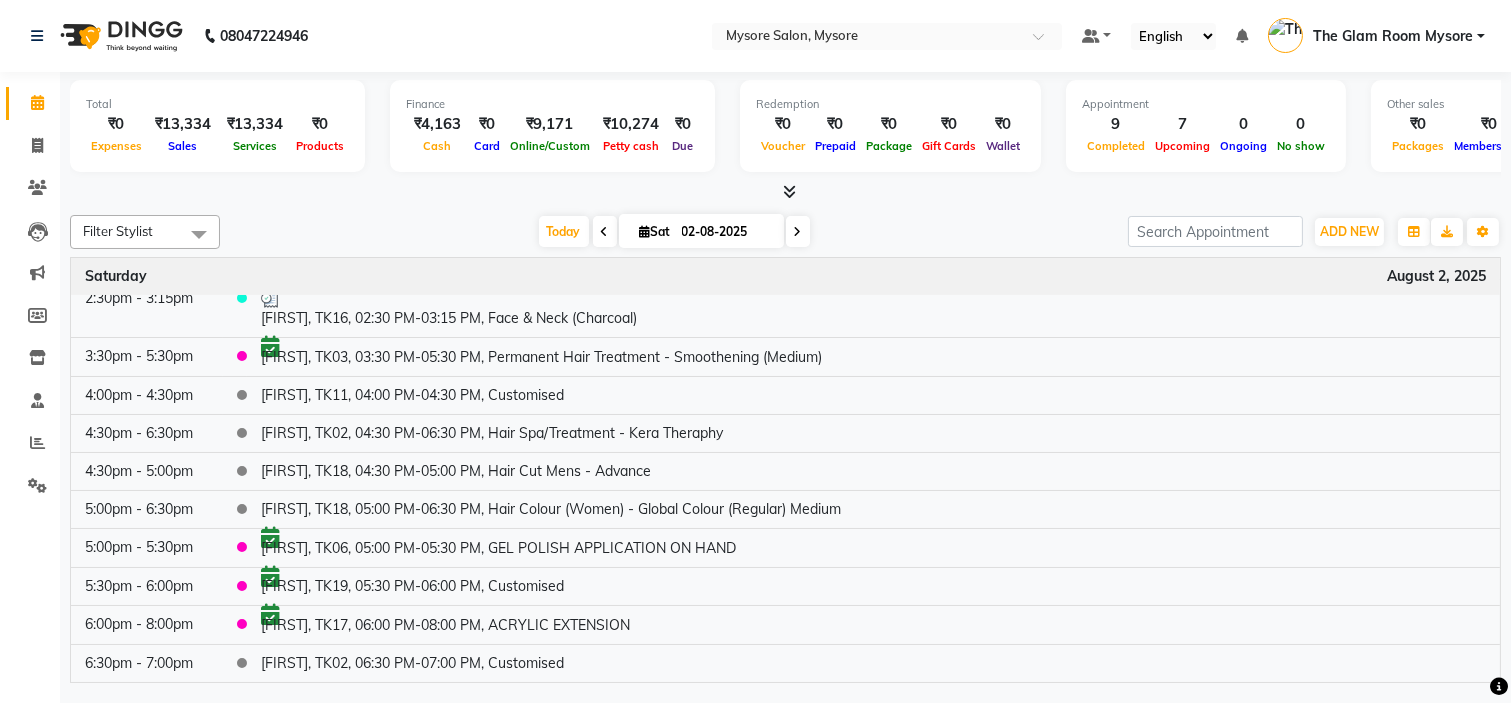 scroll, scrollTop: 556, scrollLeft: 0, axis: vertical 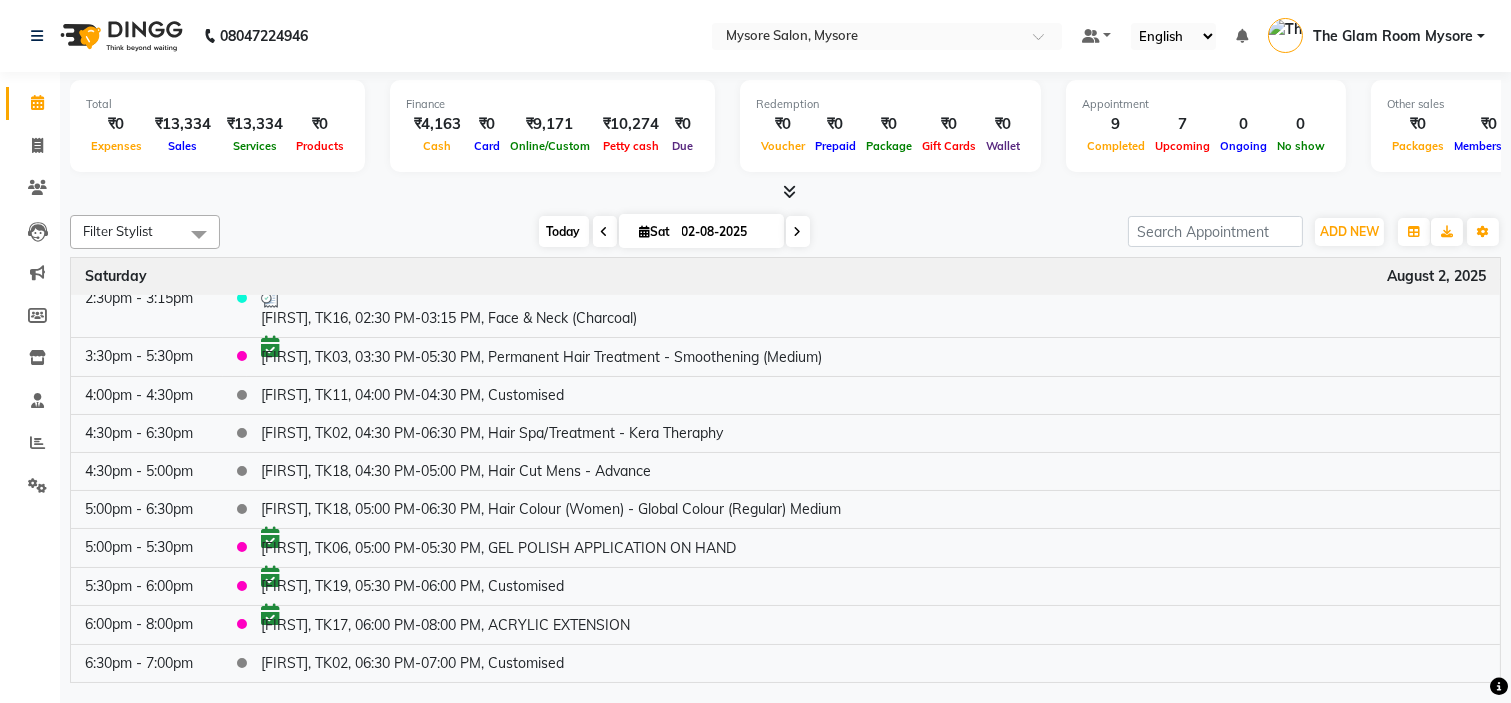 click on "Today" at bounding box center [564, 231] 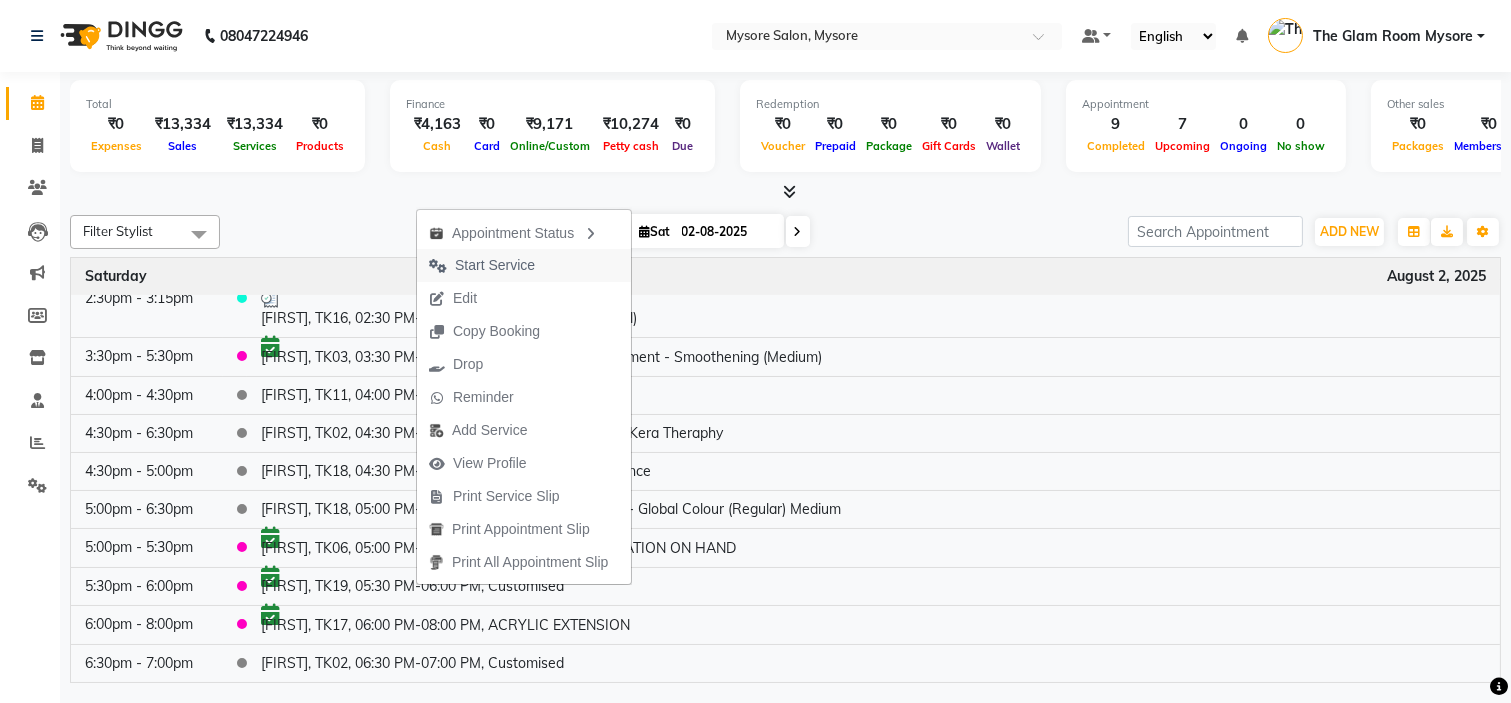 click on "Start Service" at bounding box center (495, 265) 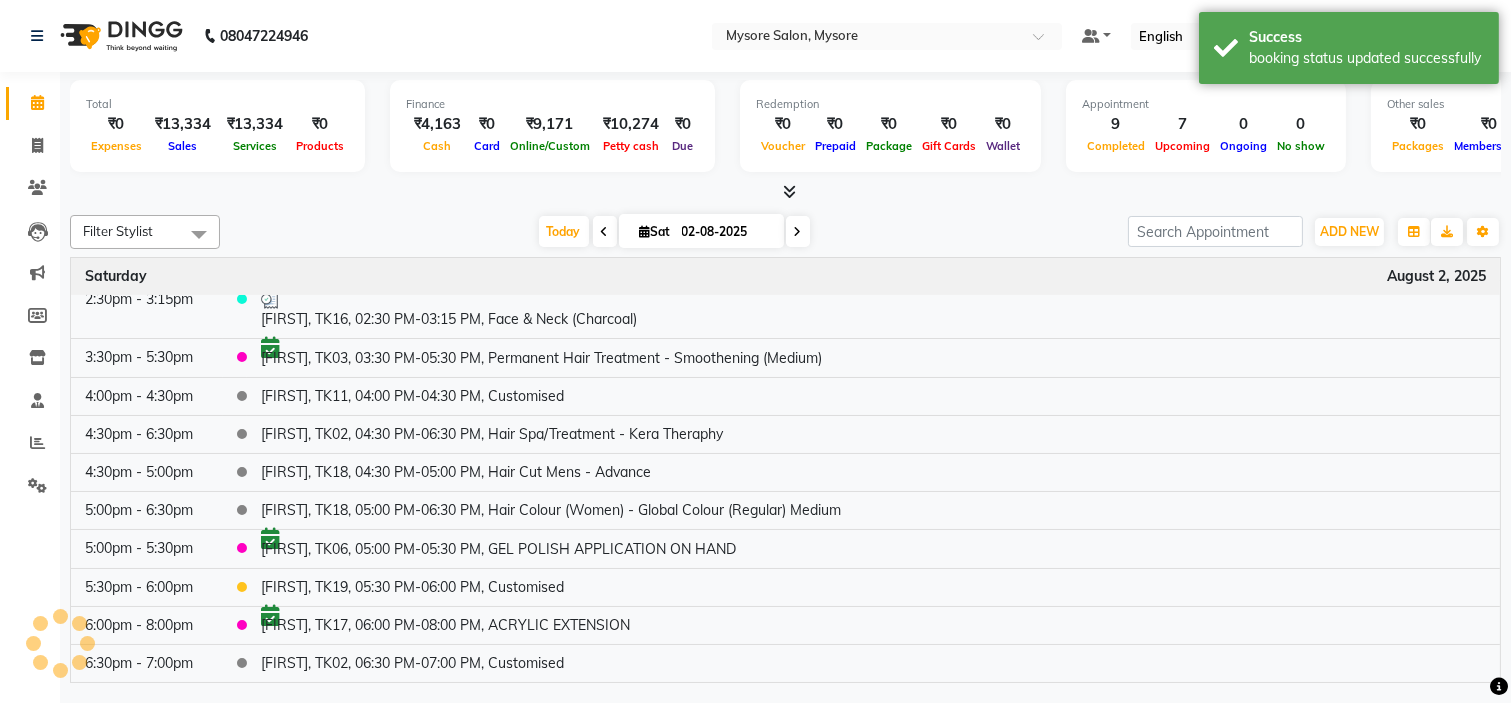 click at bounding box center [785, 192] 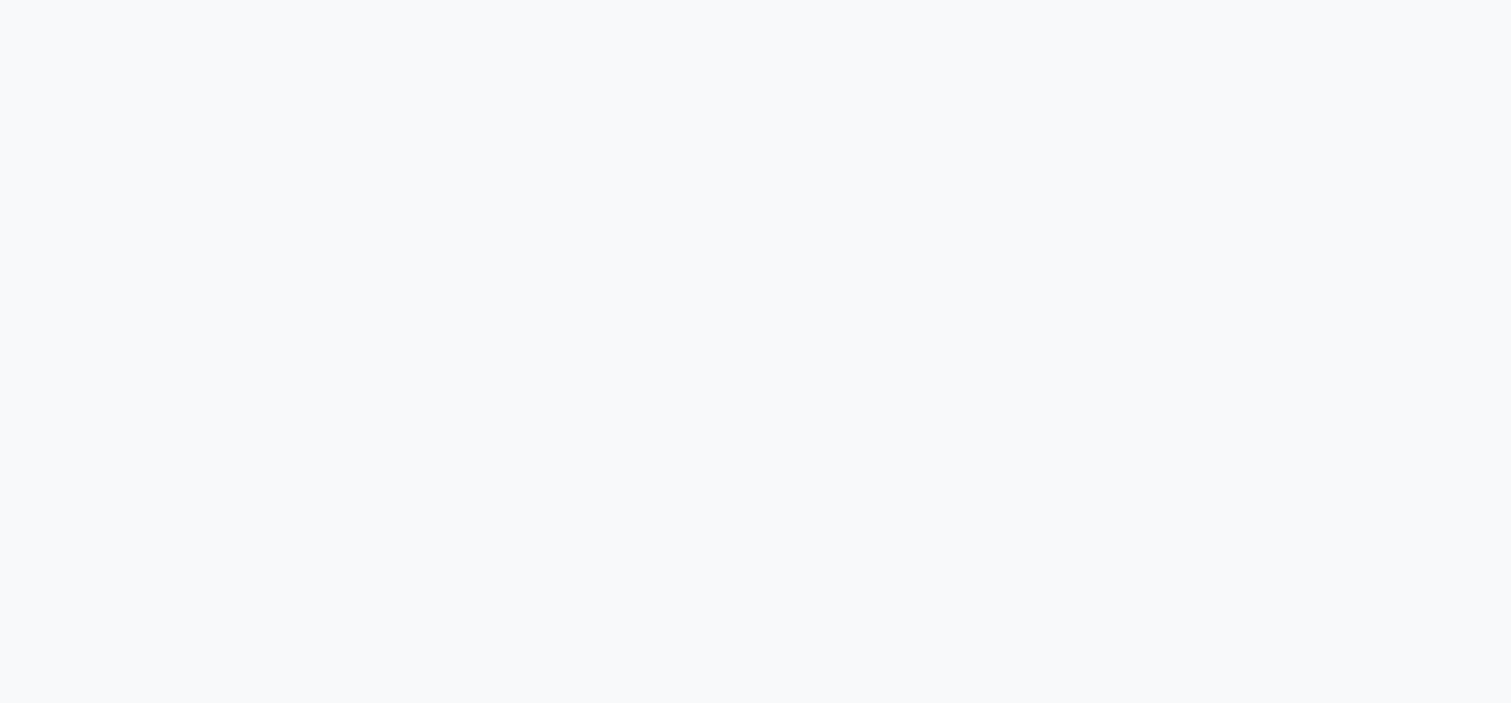 scroll, scrollTop: 0, scrollLeft: 0, axis: both 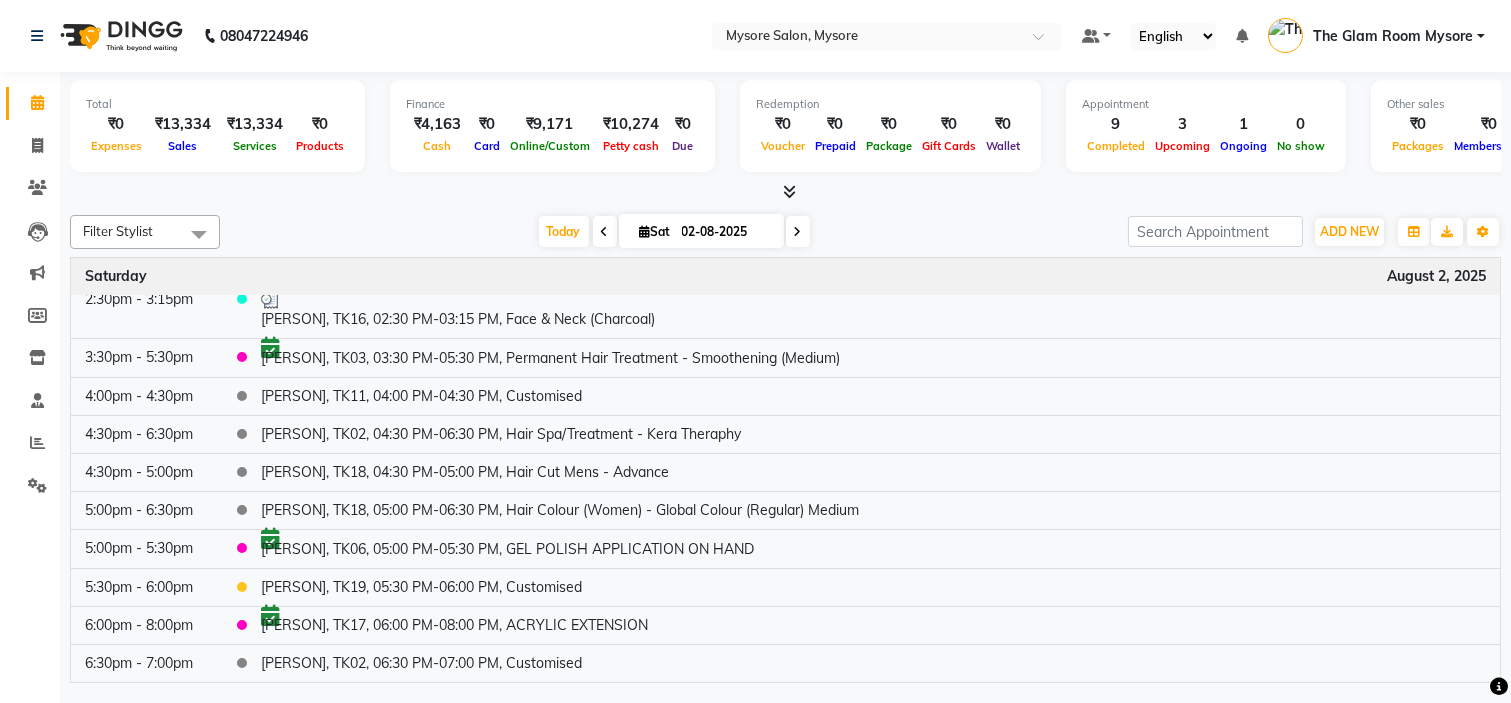 click on "Today  Sat 02-08-2025" at bounding box center (674, 232) 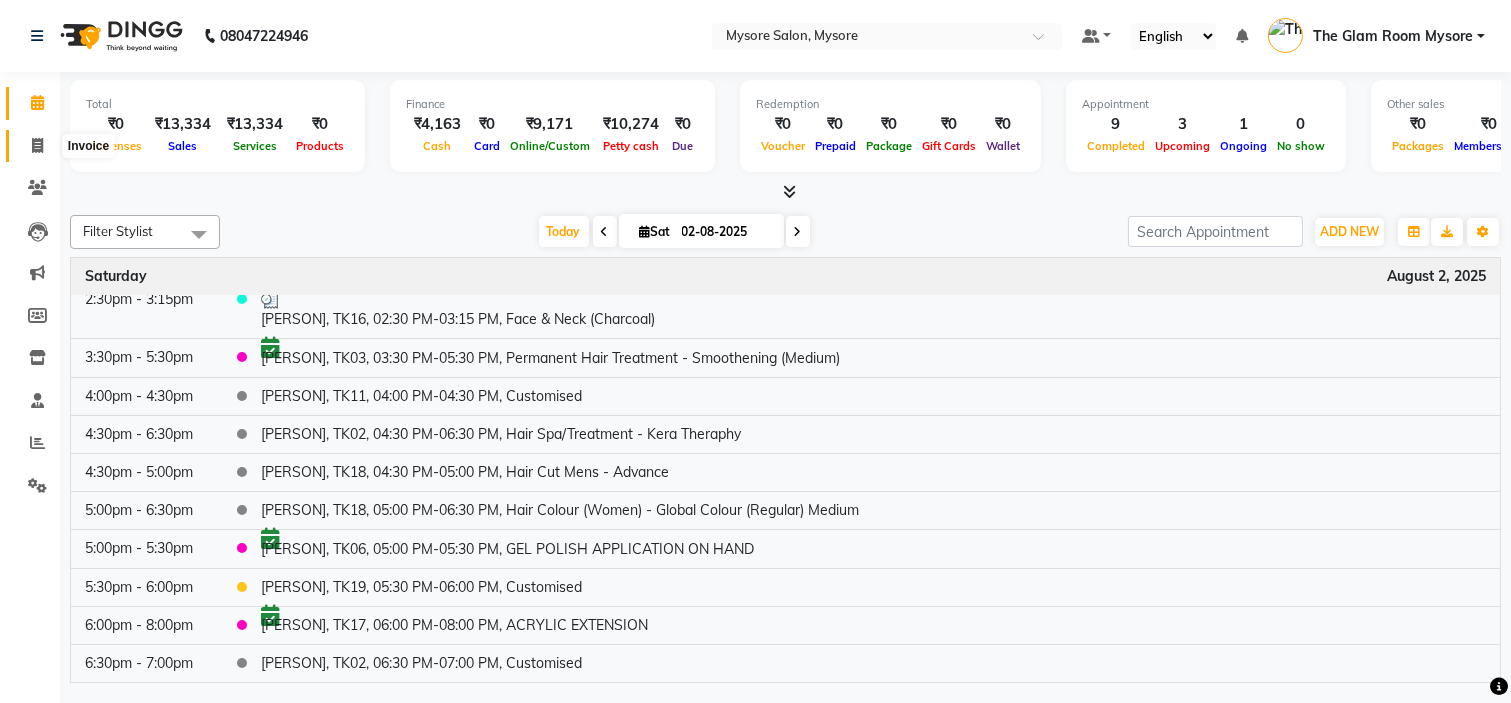 click 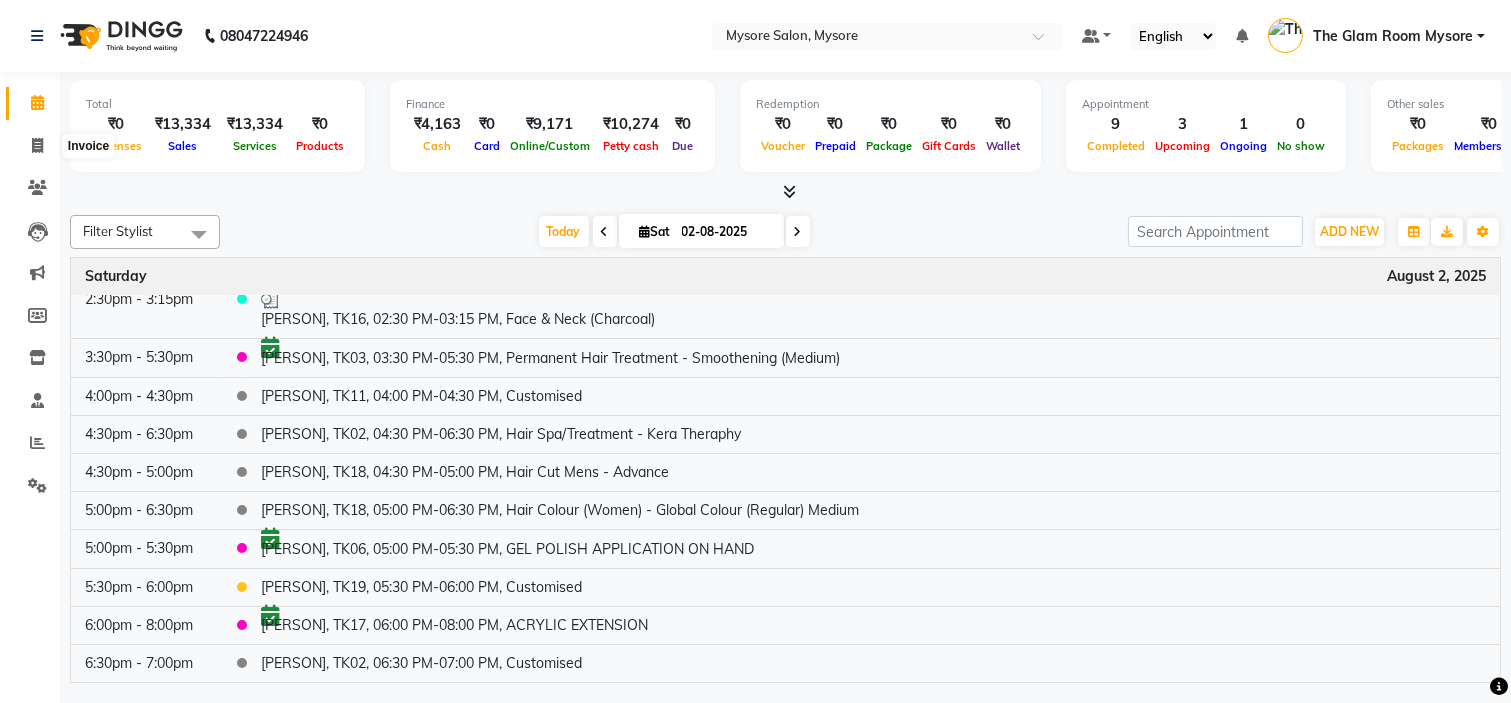 select on "service" 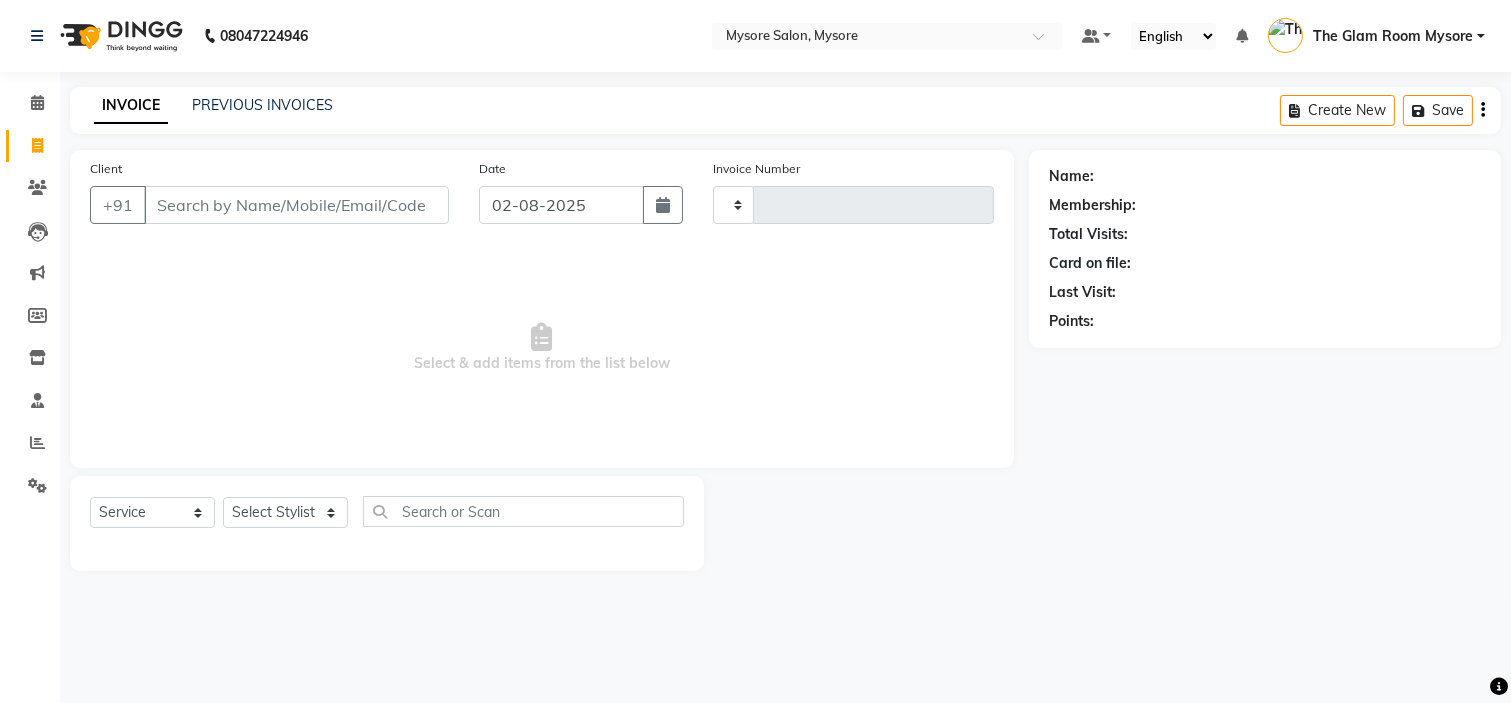 type on "0923" 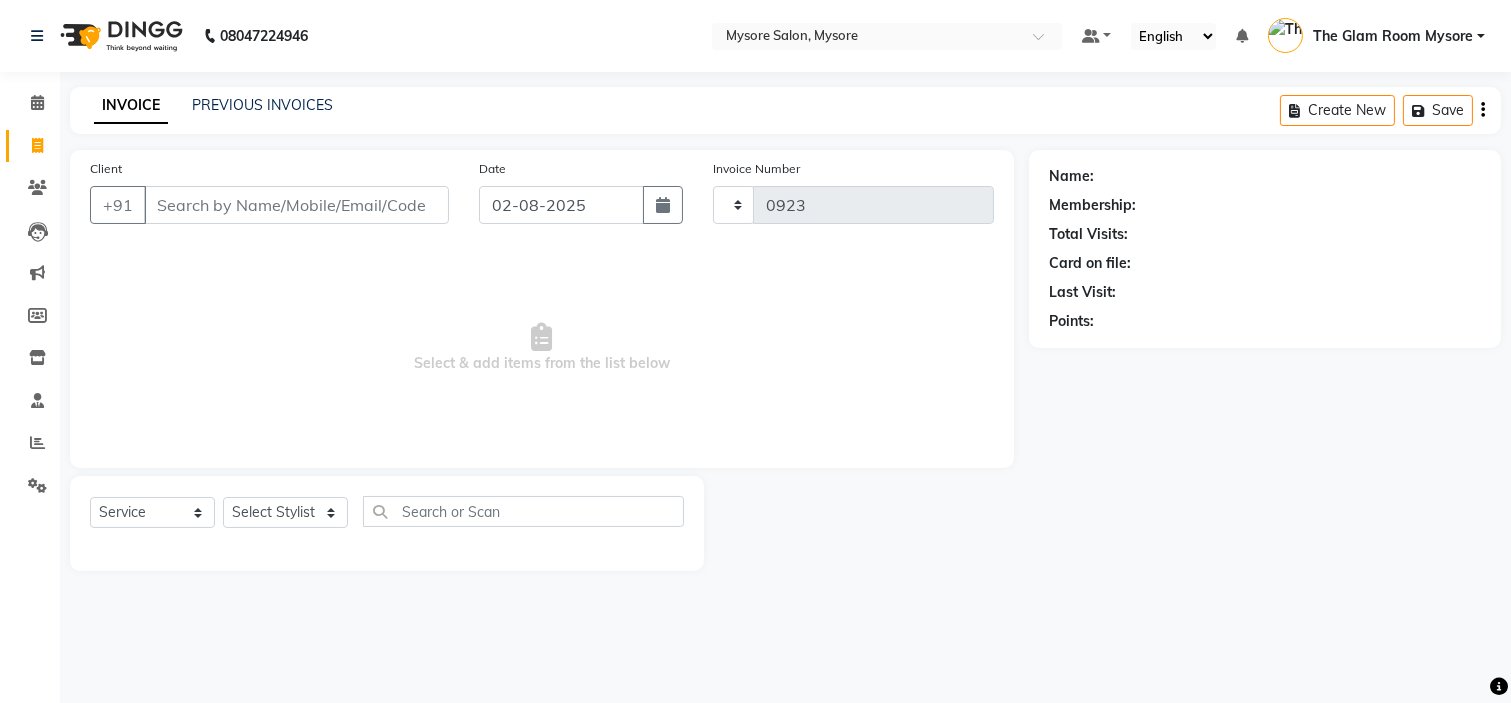 select on "4255" 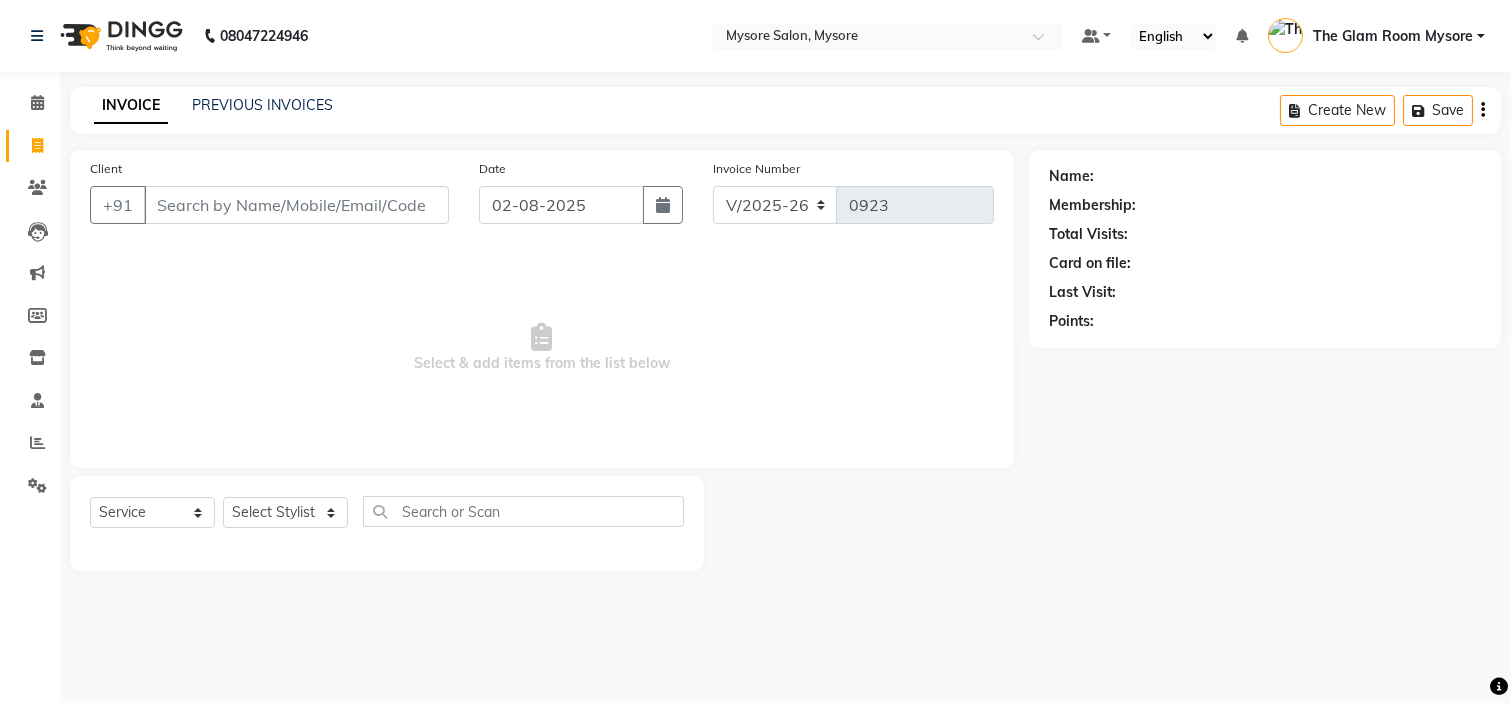 click on "Client +91" 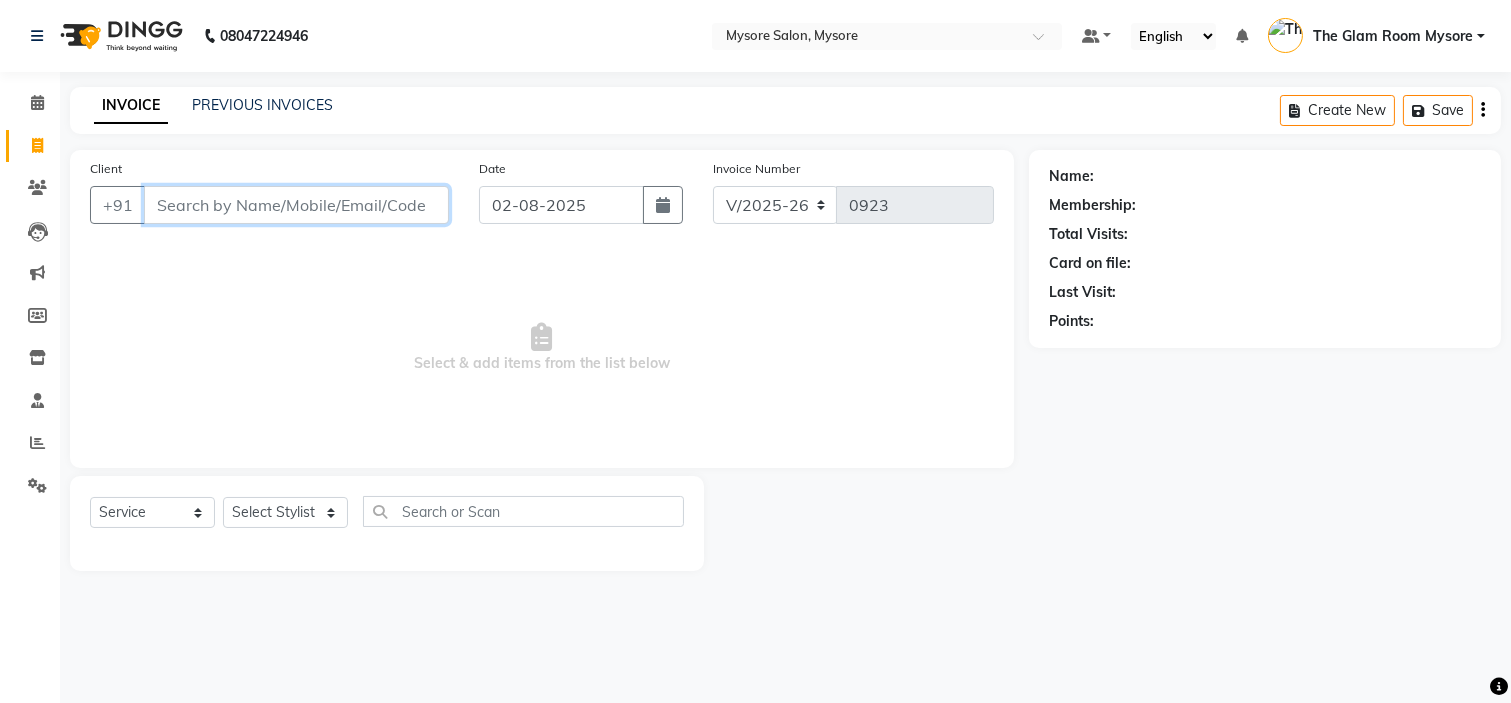 click on "Client" at bounding box center (296, 205) 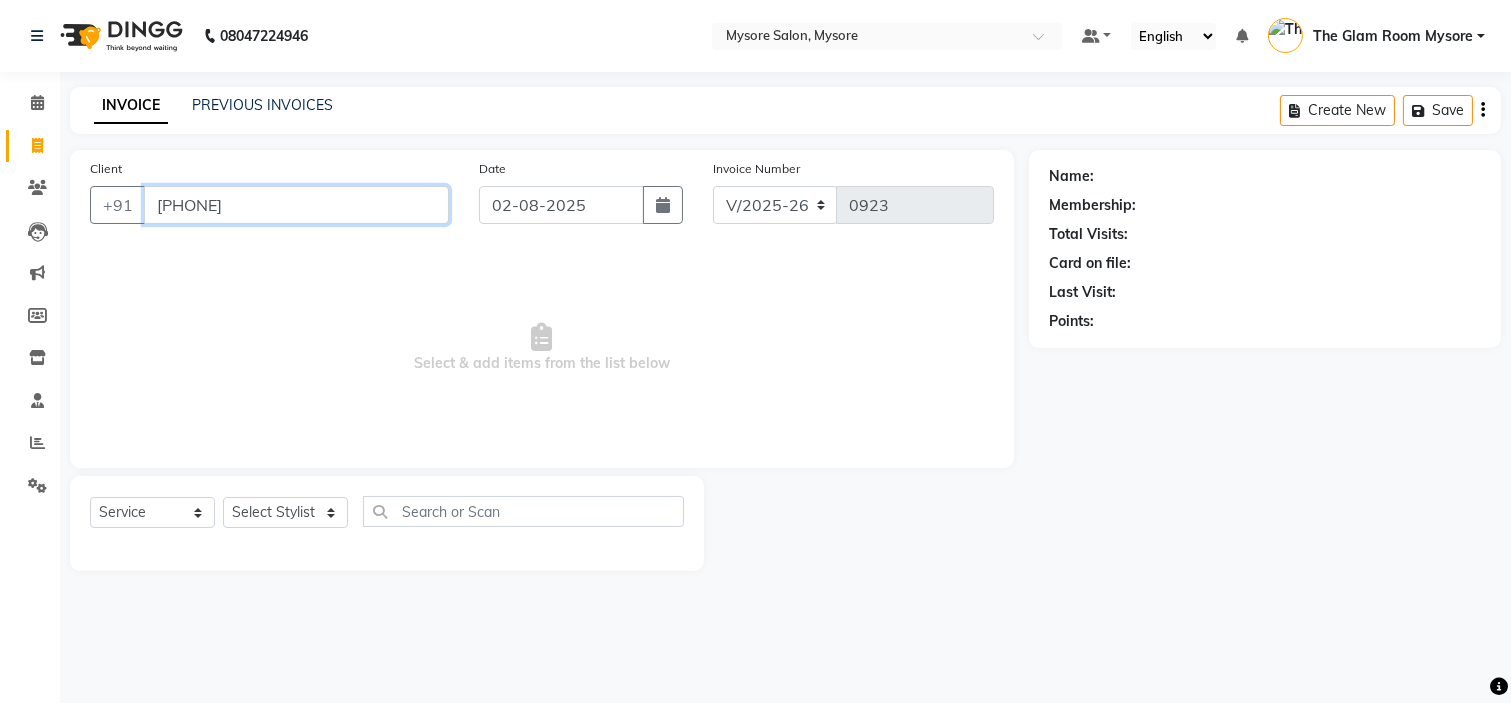 type on "9108414493" 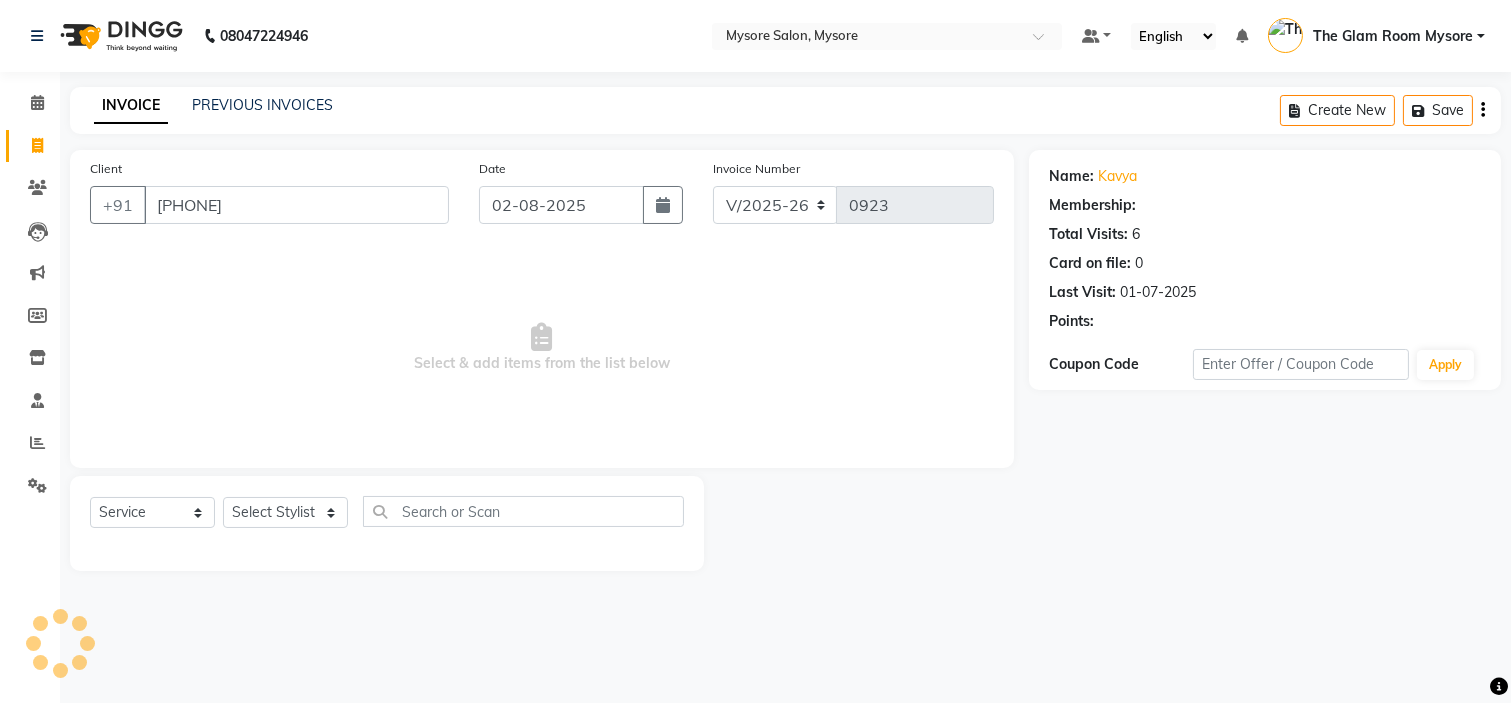 click on "9108414493" at bounding box center [296, 205] 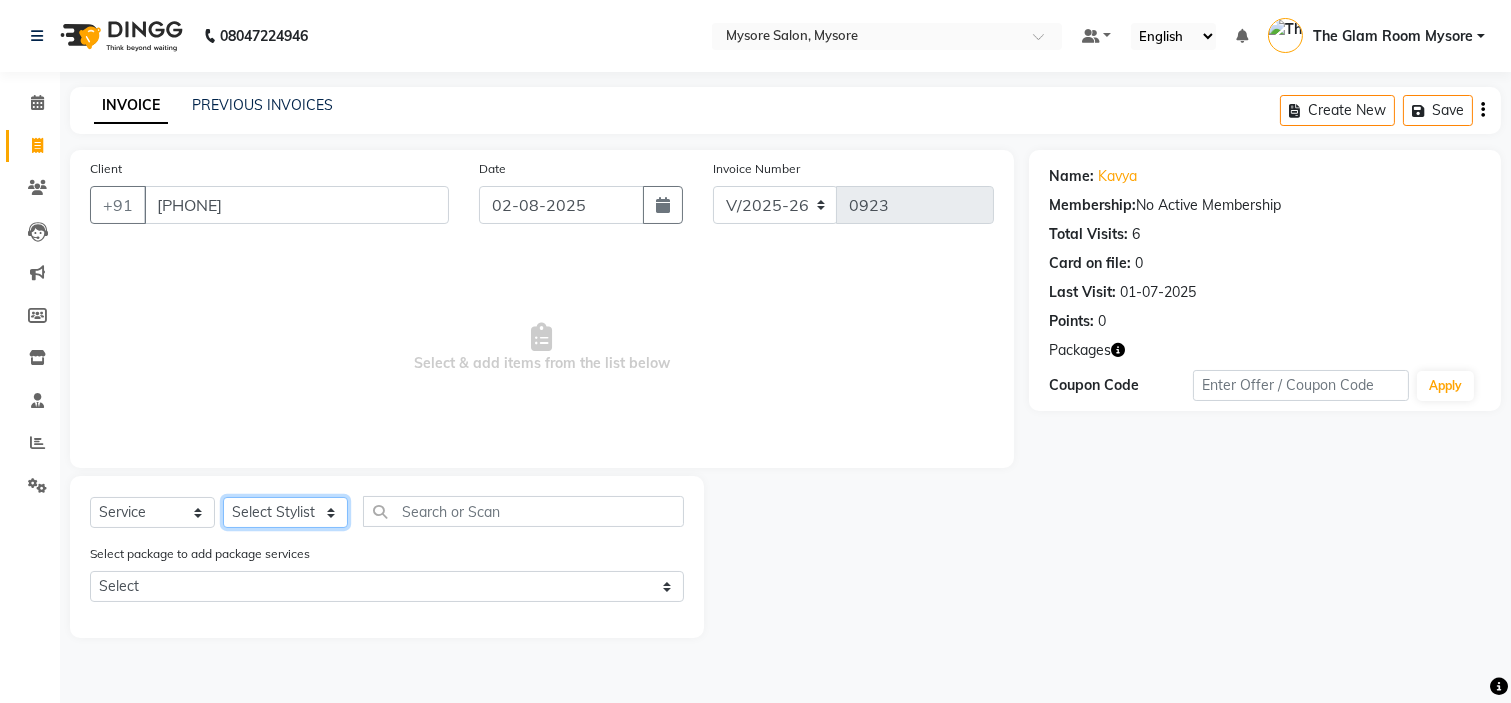 click on "Select Stylist Ankita Arti Ashwini Ayaan DR. Apurva Fatma Jayshree Lakshmi Paul Ruhul alom Shangnimwon Steve Sumaiya Banu Sumit Teja Tezz The Glam Room Mysore" 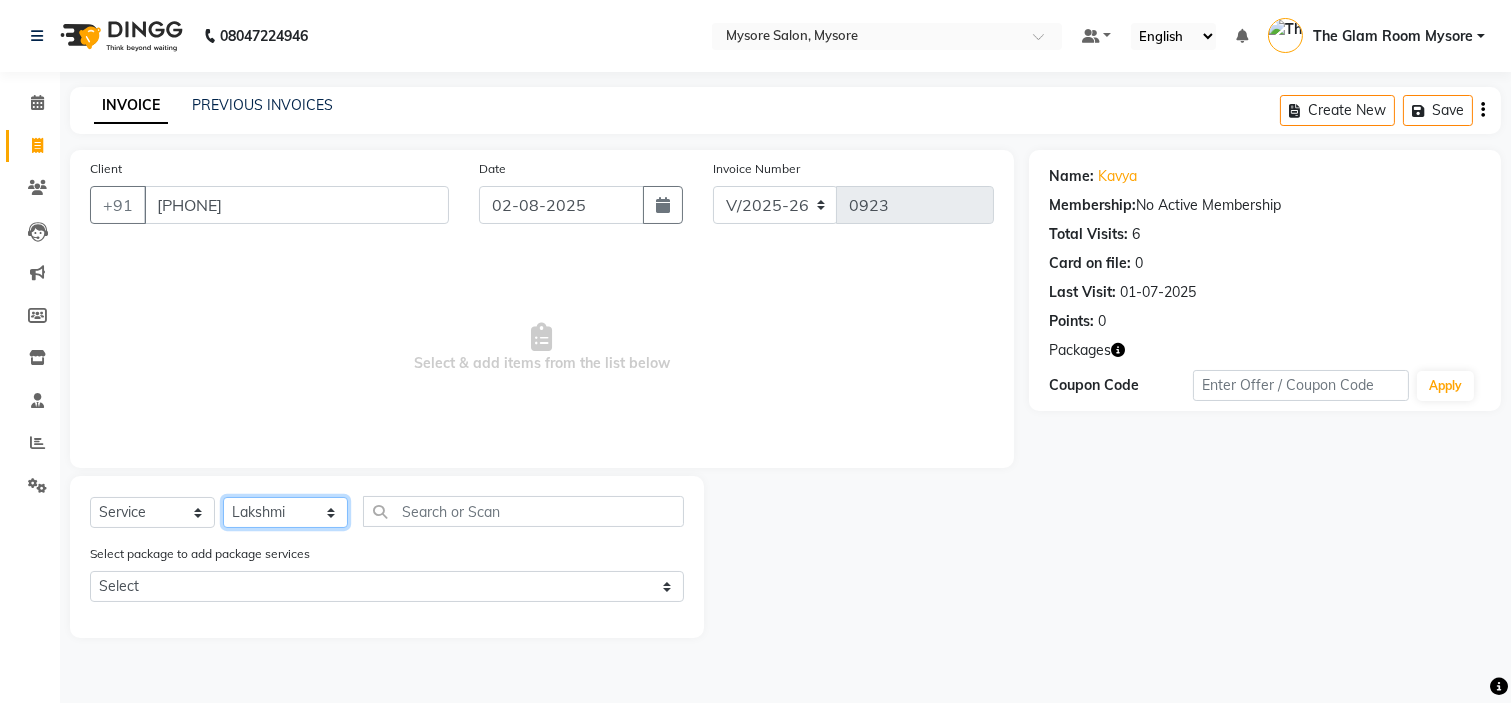 click on "Select Stylist Ankita Arti Ashwini Ayaan DR. Apurva Fatma Jayshree Lakshmi Paul Ruhul alom Shangnimwon Steve Sumaiya Banu Sumit Teja Tezz The Glam Room Mysore" 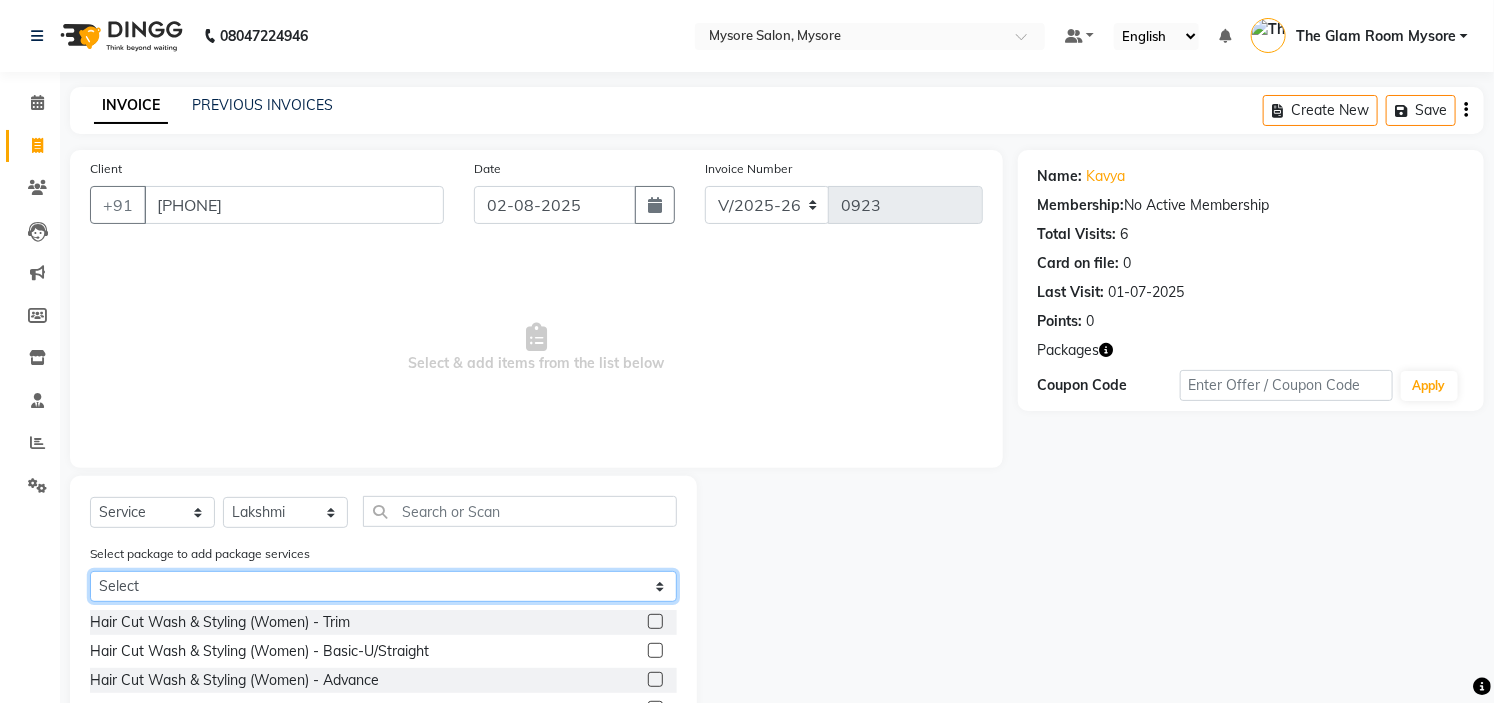 click on "Select Kavya +MNRF+HYDRA" 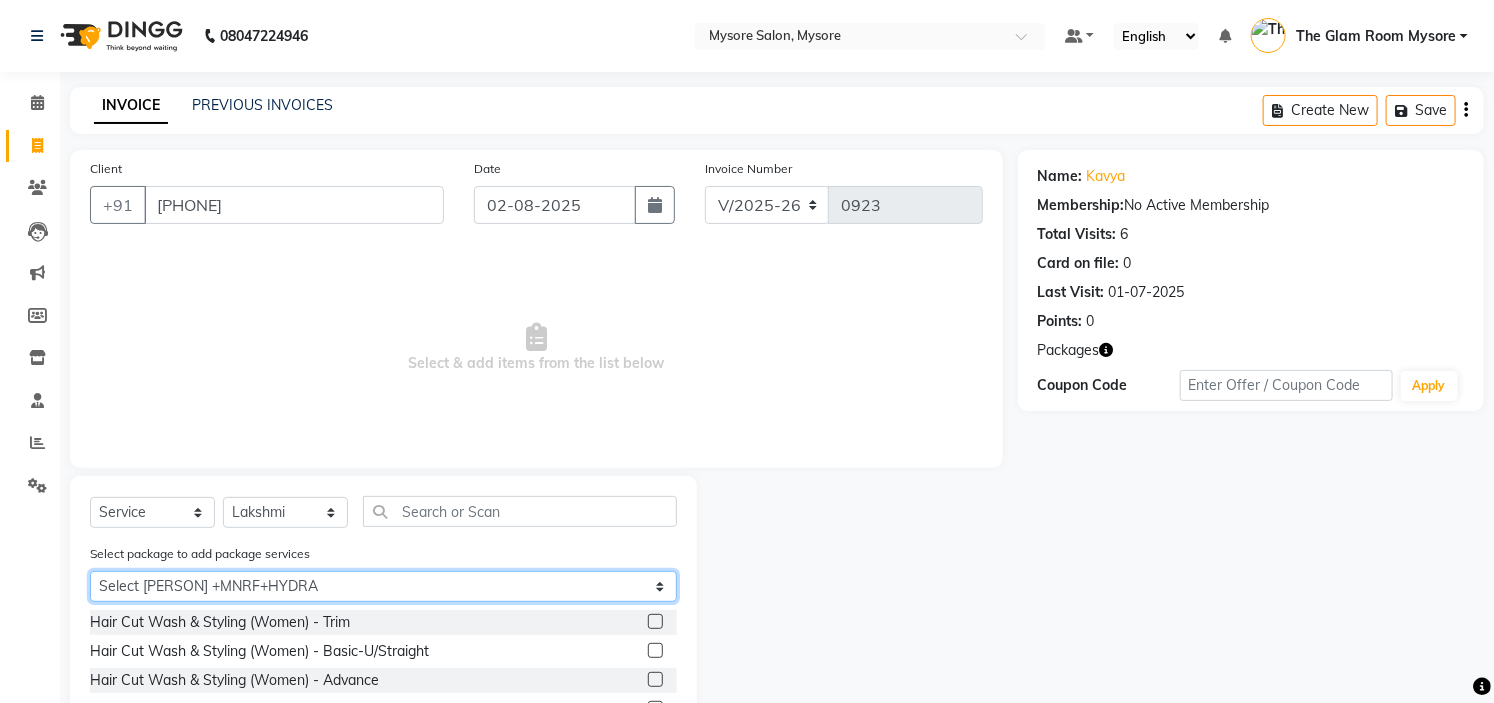 click on "Select Kavya +MNRF+HYDRA" 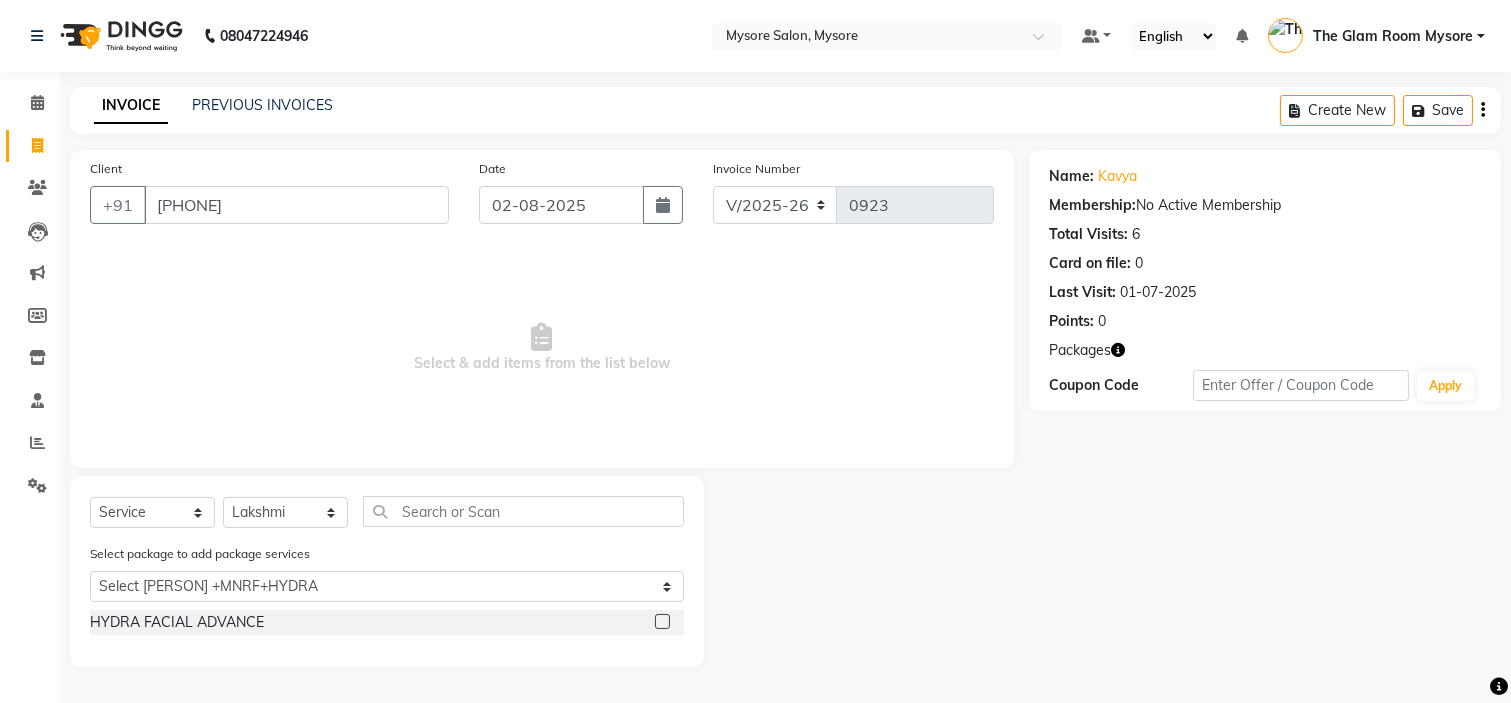 click 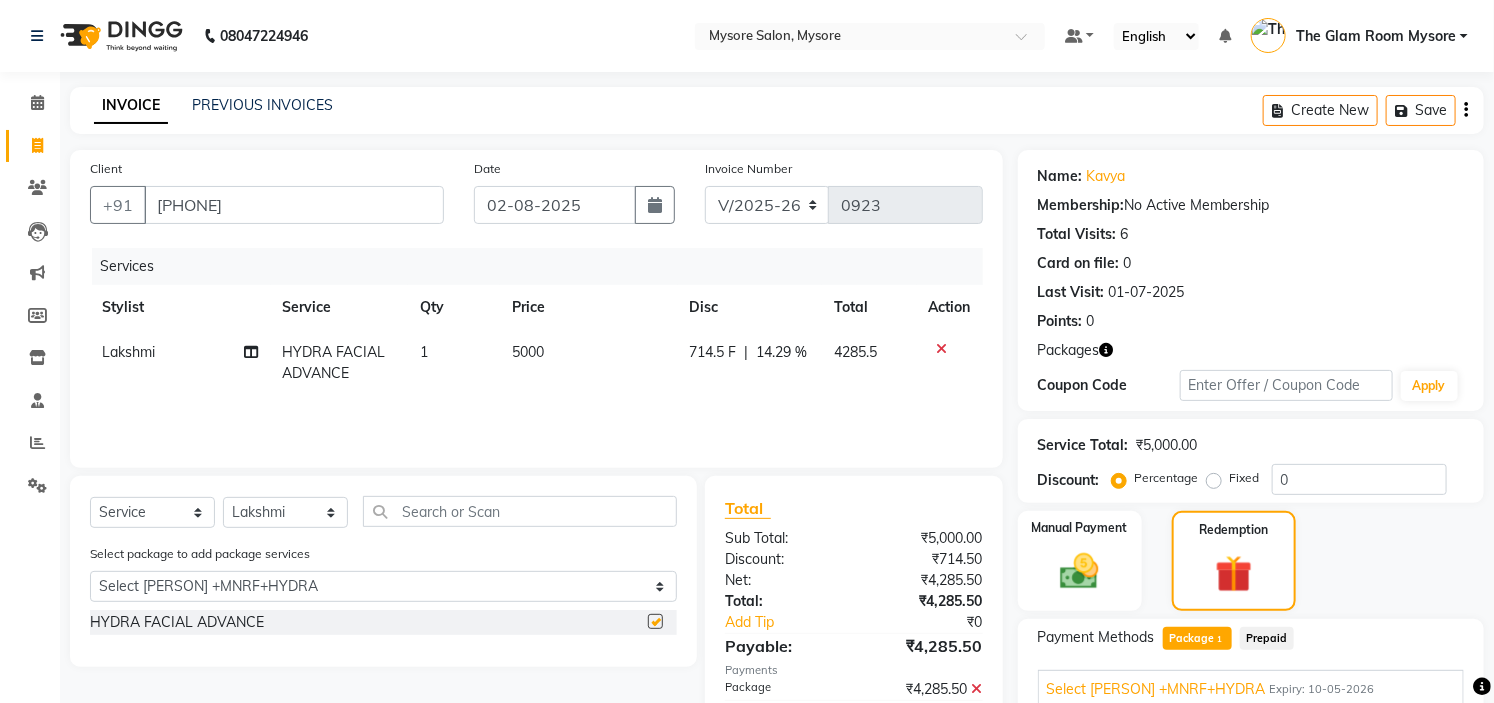 checkbox on "false" 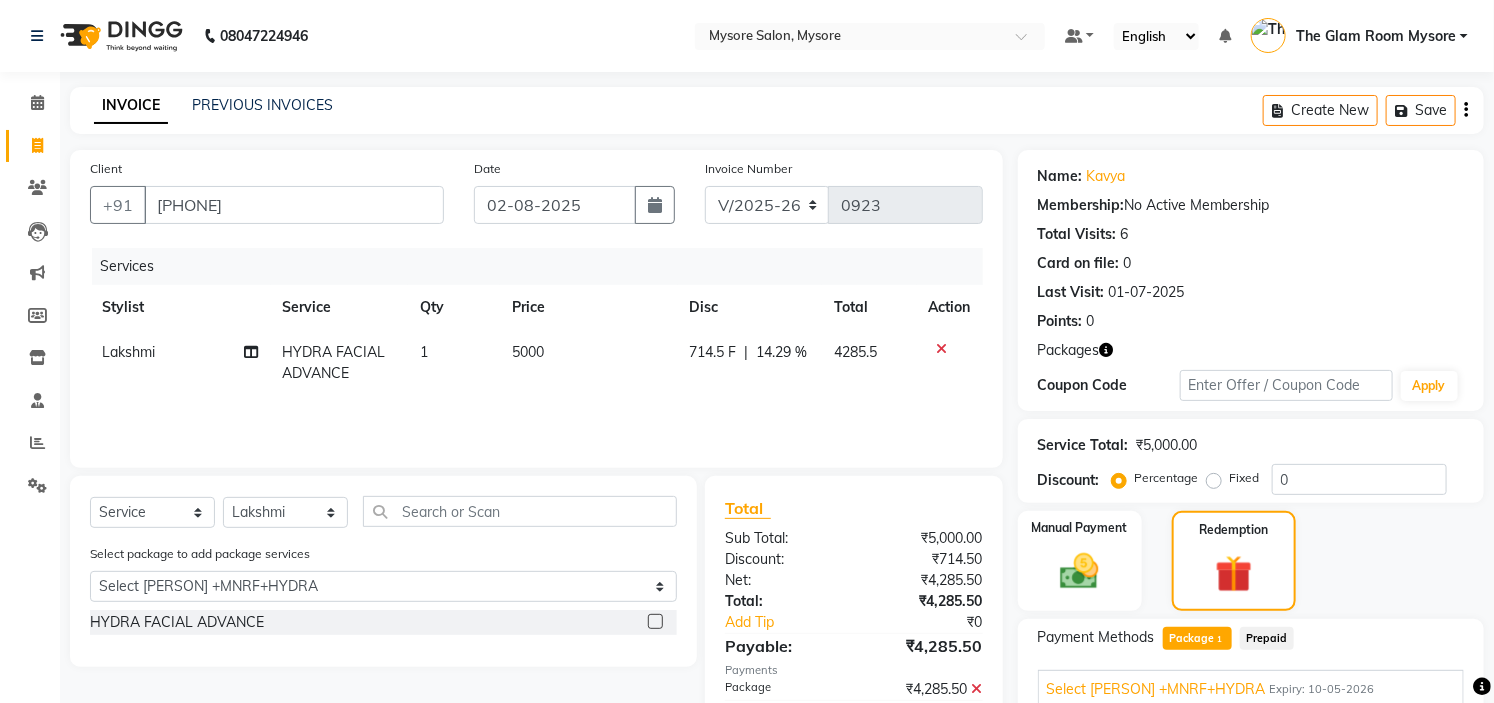 scroll, scrollTop: 303, scrollLeft: 0, axis: vertical 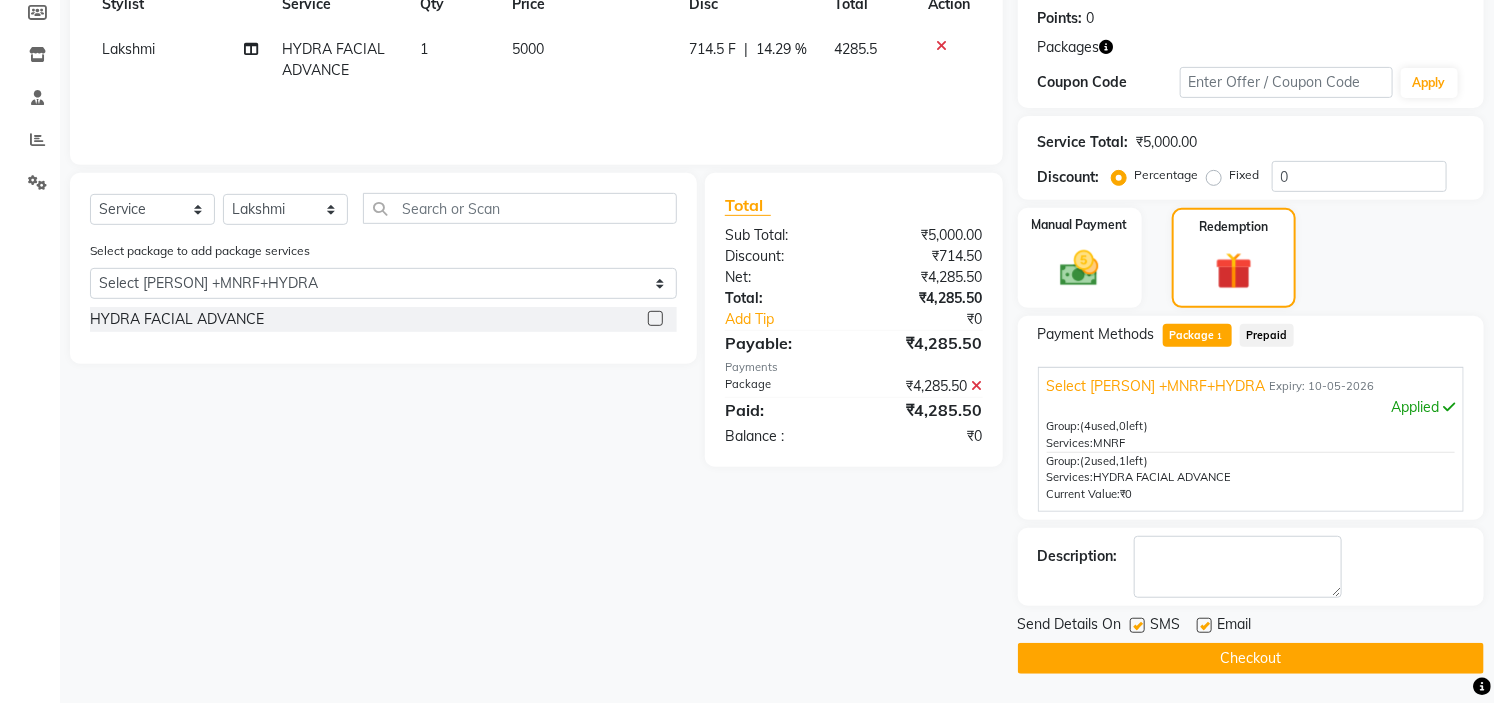 click on "Checkout" 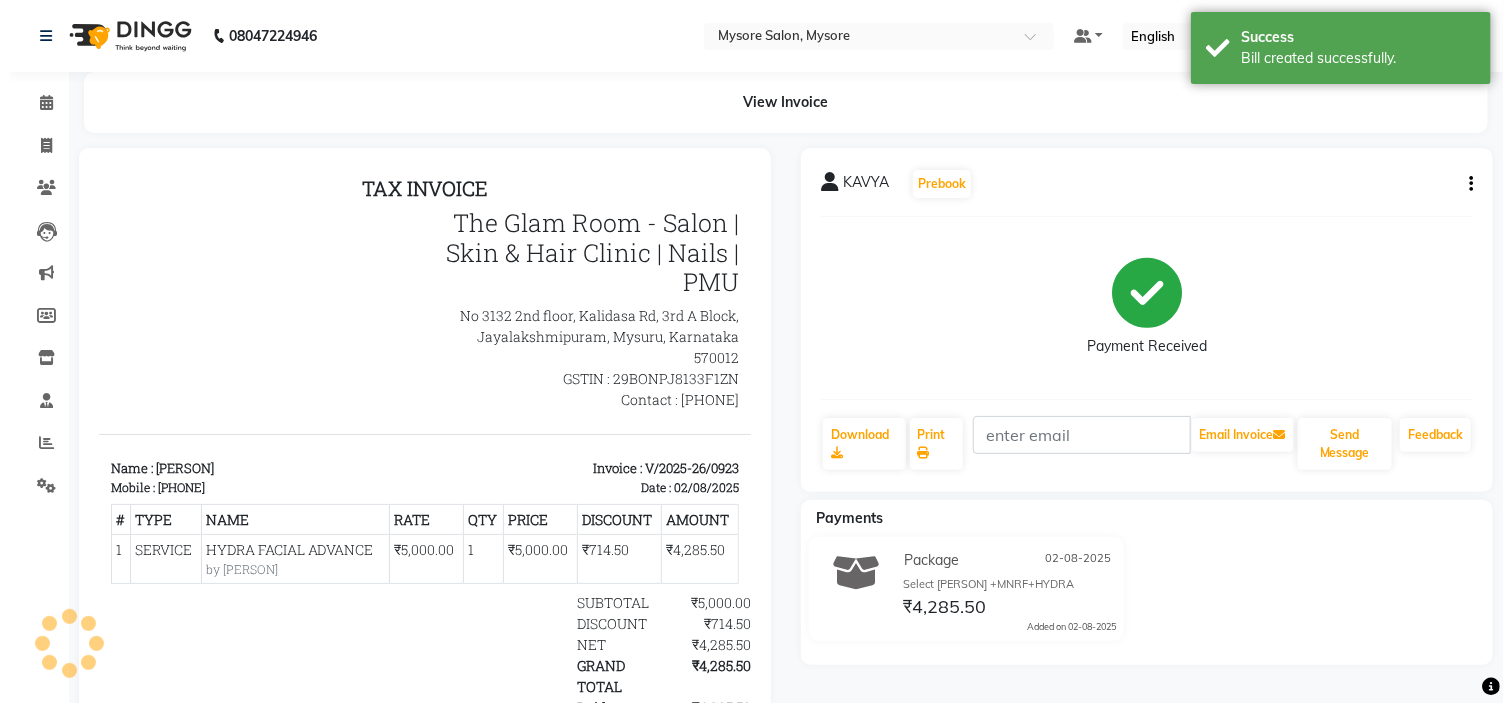 scroll, scrollTop: 0, scrollLeft: 0, axis: both 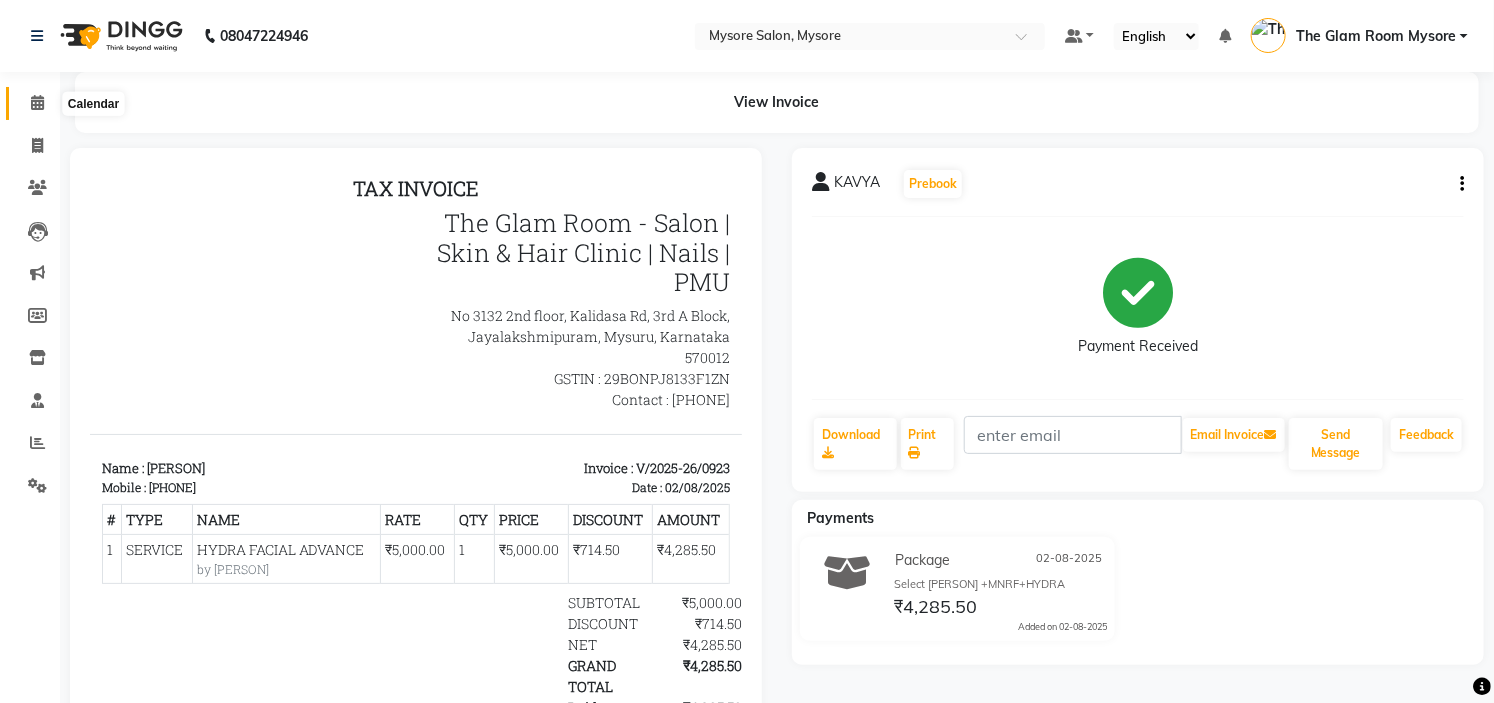 click 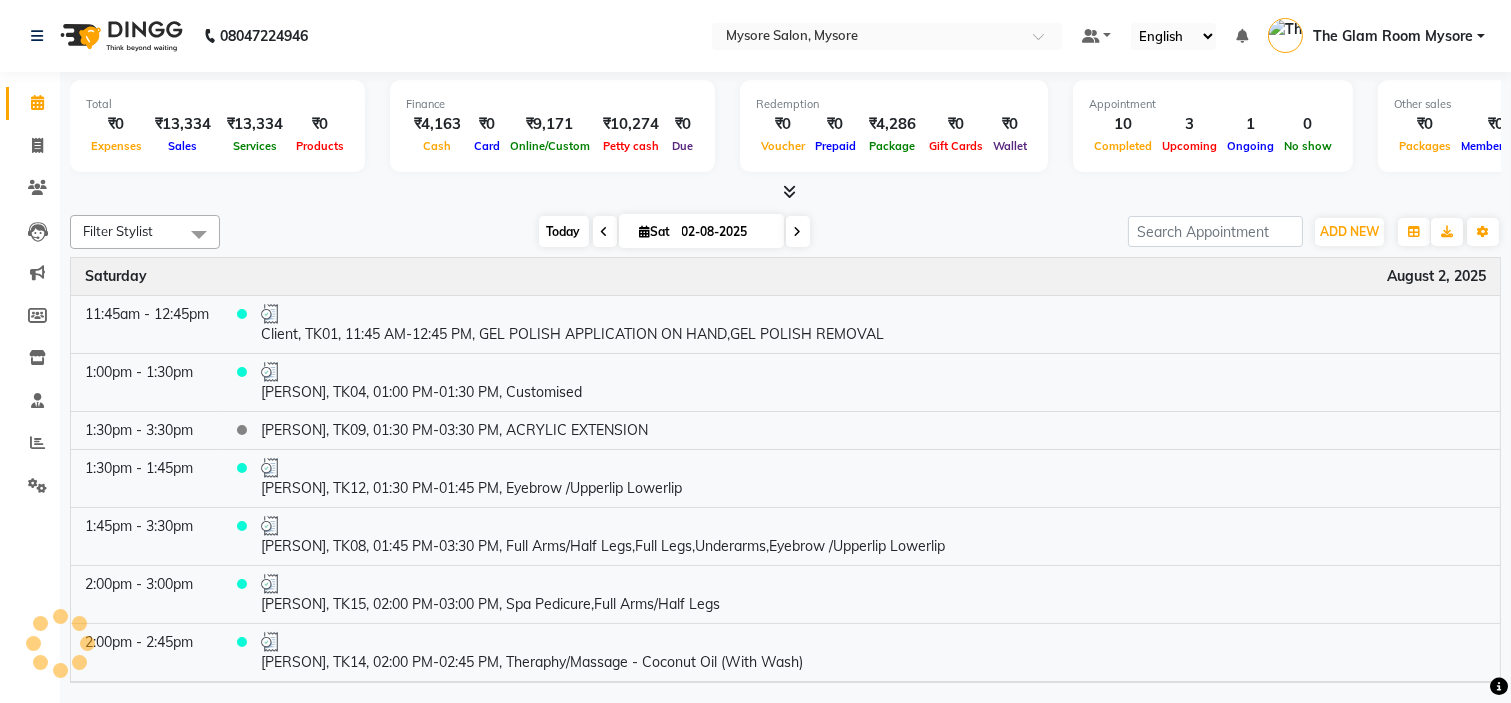 click on "Today" at bounding box center (564, 231) 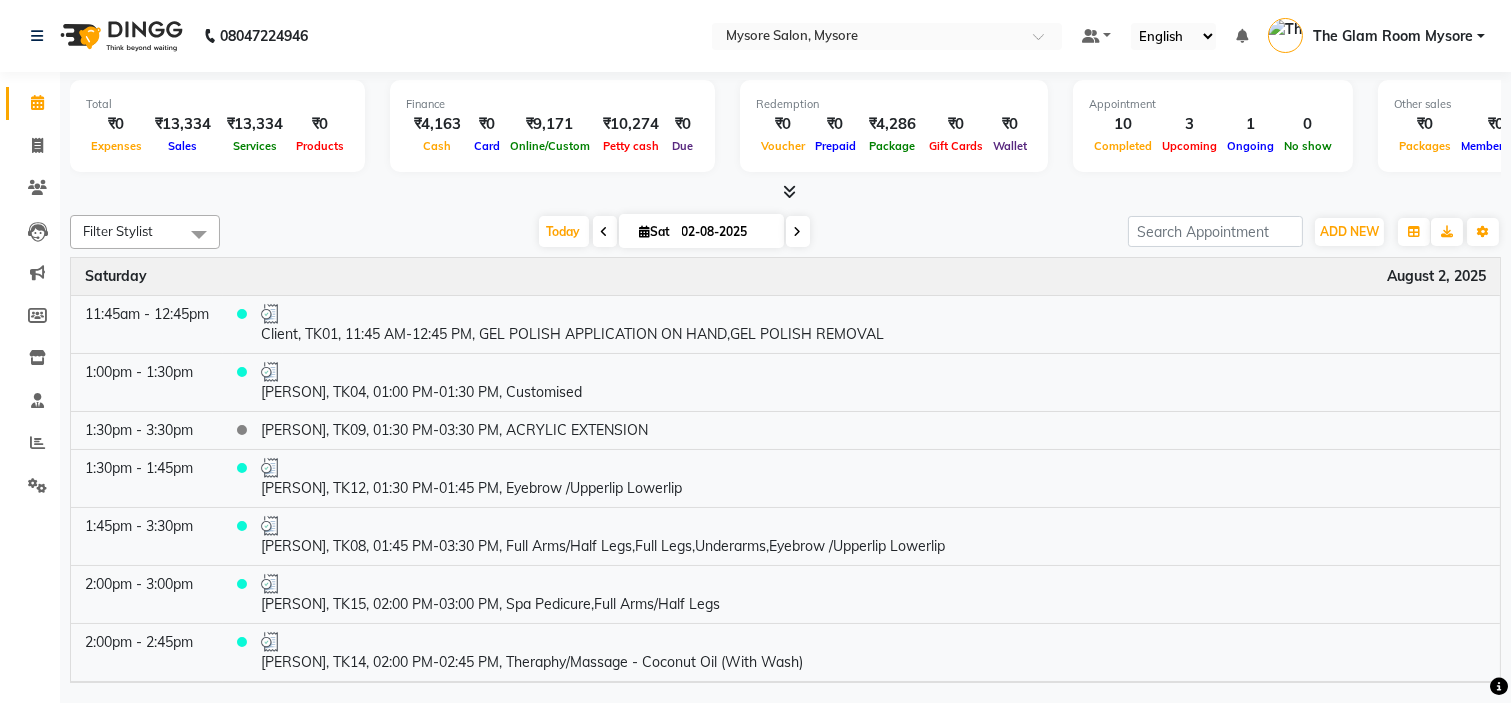 click on "Filter Stylist Select All Ankita Arti Ashwini Ayaan DR. Apurva Fatma Jayshree Lakshmi Paul Ruhul alom Shangnimwon Steve Sumaiya Banu Sumit Teja Tezz The Glam Room Mysore Today  Sat 02-08-2025 Toggle Dropdown Add Appointment Add Invoice Add Expense Add Attendance Add Client Add Transaction Toggle Dropdown Add Appointment Add Invoice Add Expense Add Attendance Add Client ADD NEW Toggle Dropdown Add Appointment Add Invoice Add Expense Add Attendance Add Client Add Transaction Filter Stylist Select All Ankita Arti Ashwini Ayaan DR. Apurva Fatma Jayshree Lakshmi Paul Ruhul alom Shangnimwon Steve Sumaiya Banu Sumit Teja Tezz The Glam Room Mysore Group By  Staff View   Room View  View as Vertical  Vertical - Week View  Horizontal  Horizontal - Week View  List  Toggle Dropdown Calendar Settings Manage Tags   Arrange Stylists   Reset Stylists  Full Screen  Show Available Stylist  Appointment Form Zoom 100%" at bounding box center (785, 232) 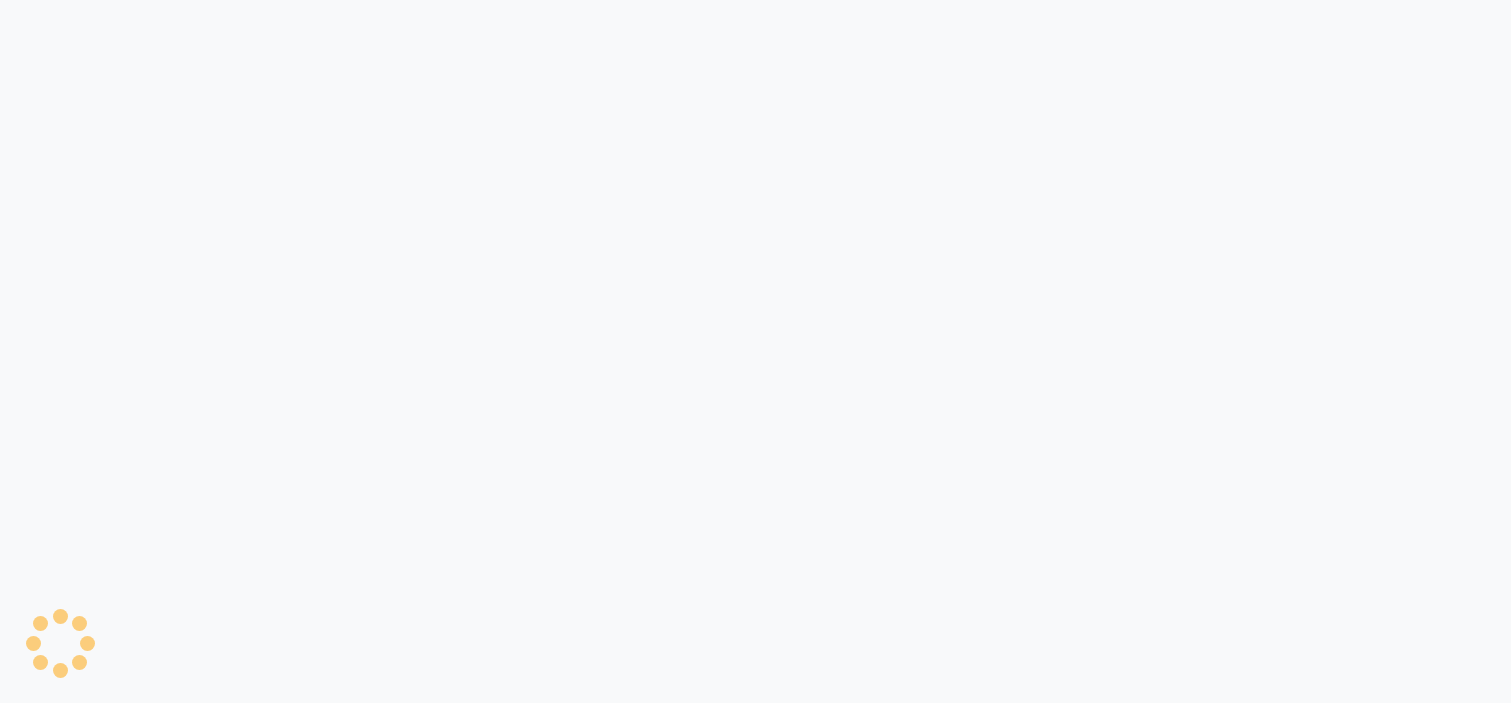 scroll, scrollTop: 0, scrollLeft: 0, axis: both 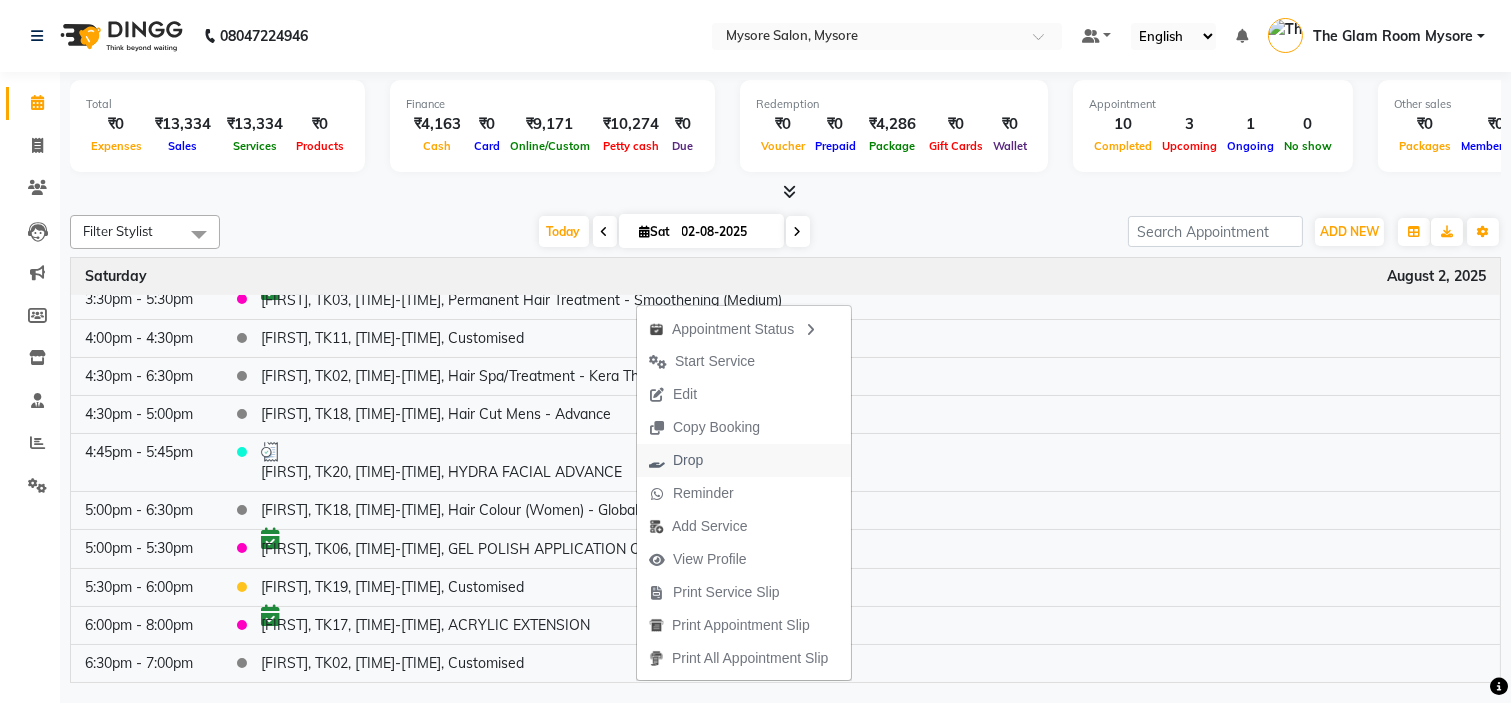 click on "Drop" at bounding box center (688, 460) 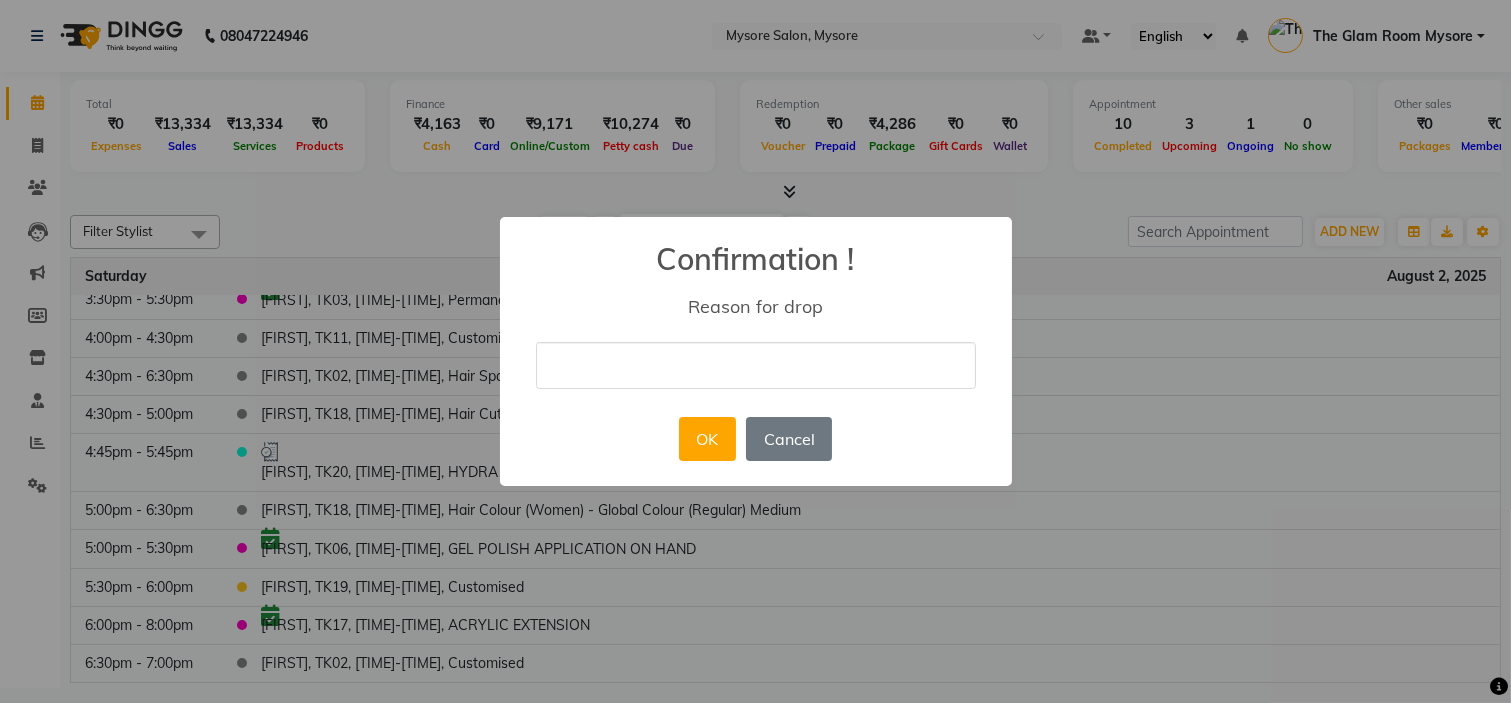 click at bounding box center [756, 365] 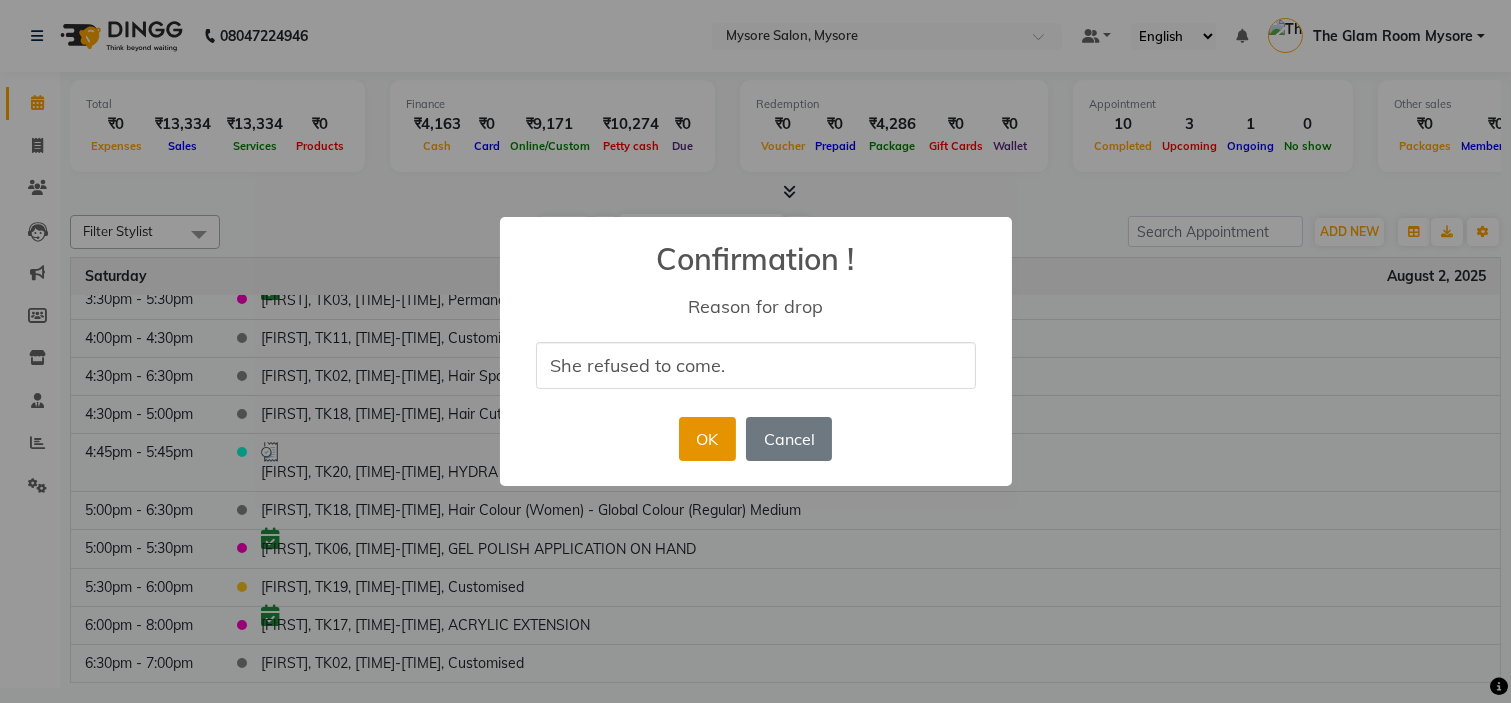 click on "OK" at bounding box center (707, 439) 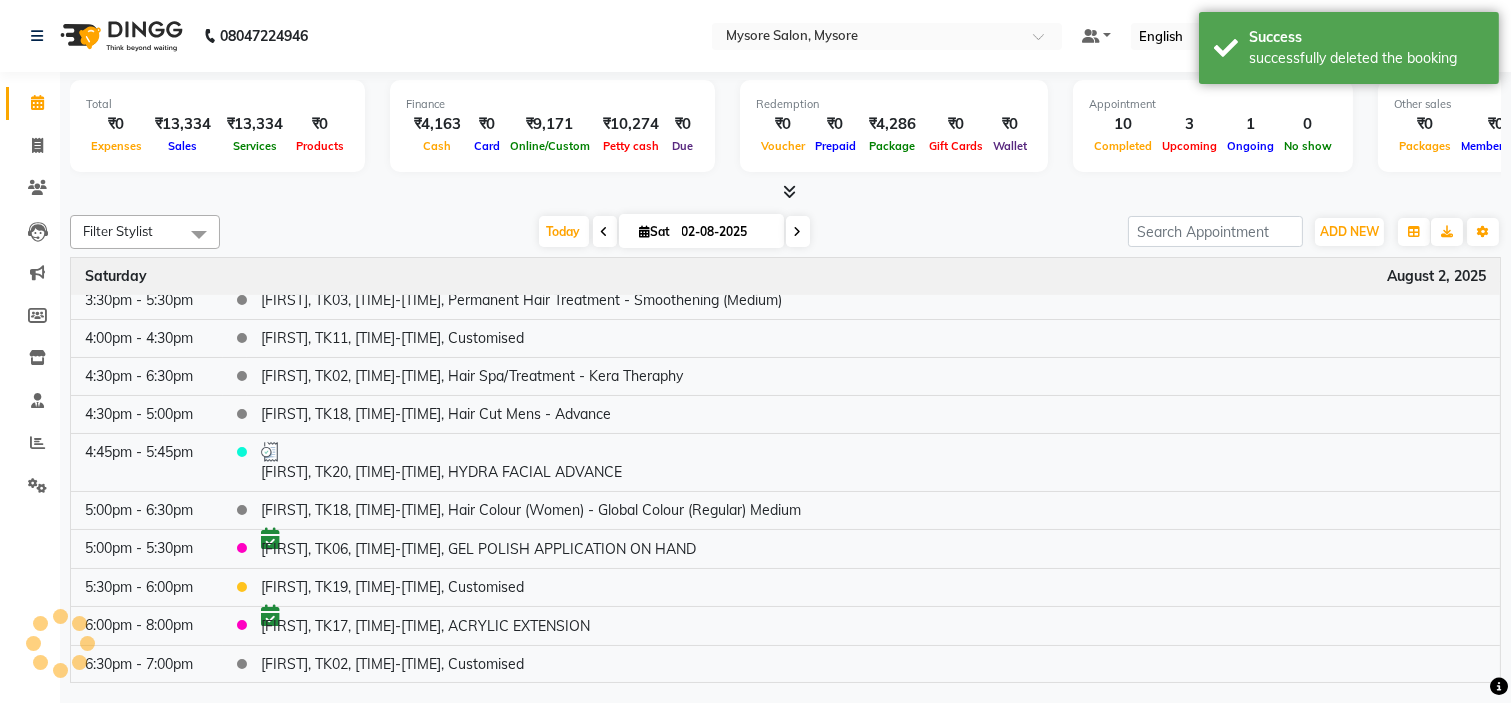 scroll, scrollTop: 613, scrollLeft: 0, axis: vertical 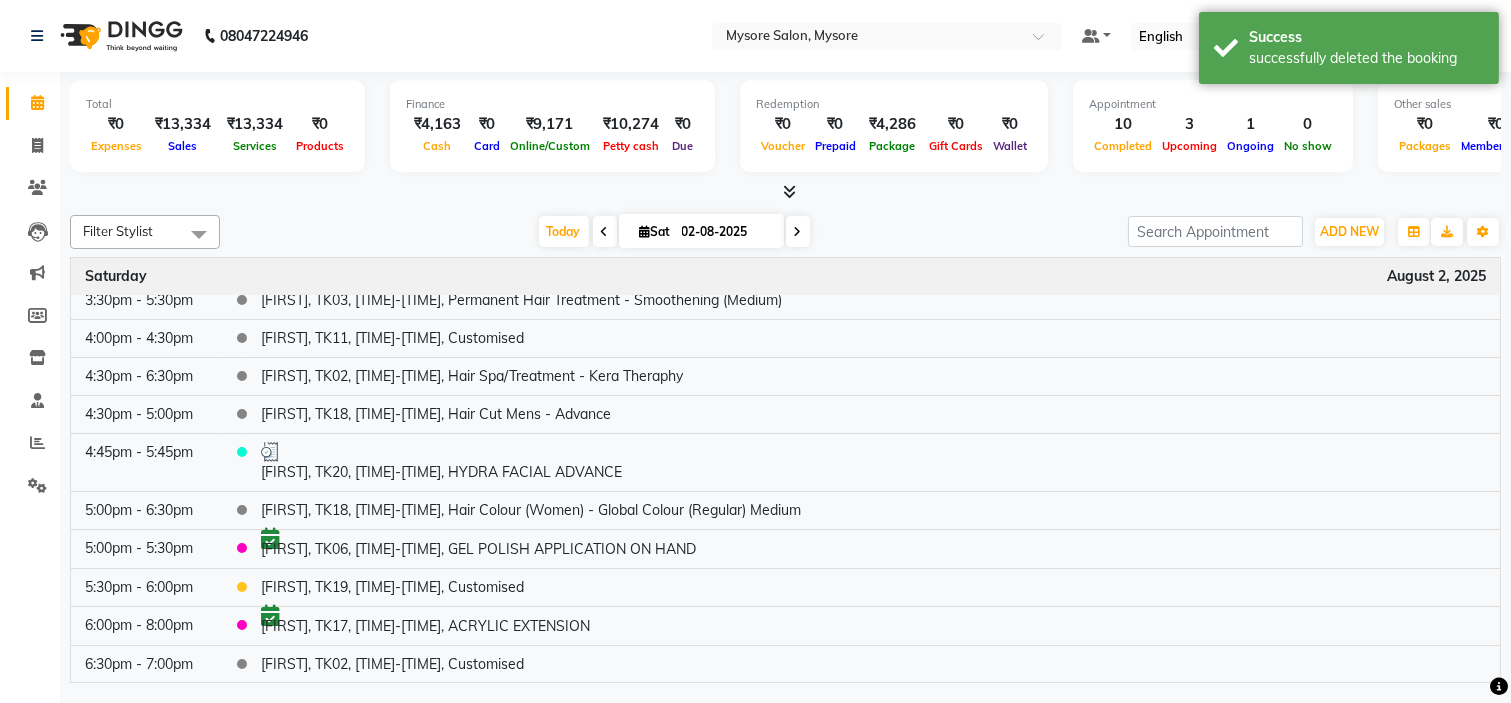 click on "Today  Sat 02-08-2025" at bounding box center (674, 232) 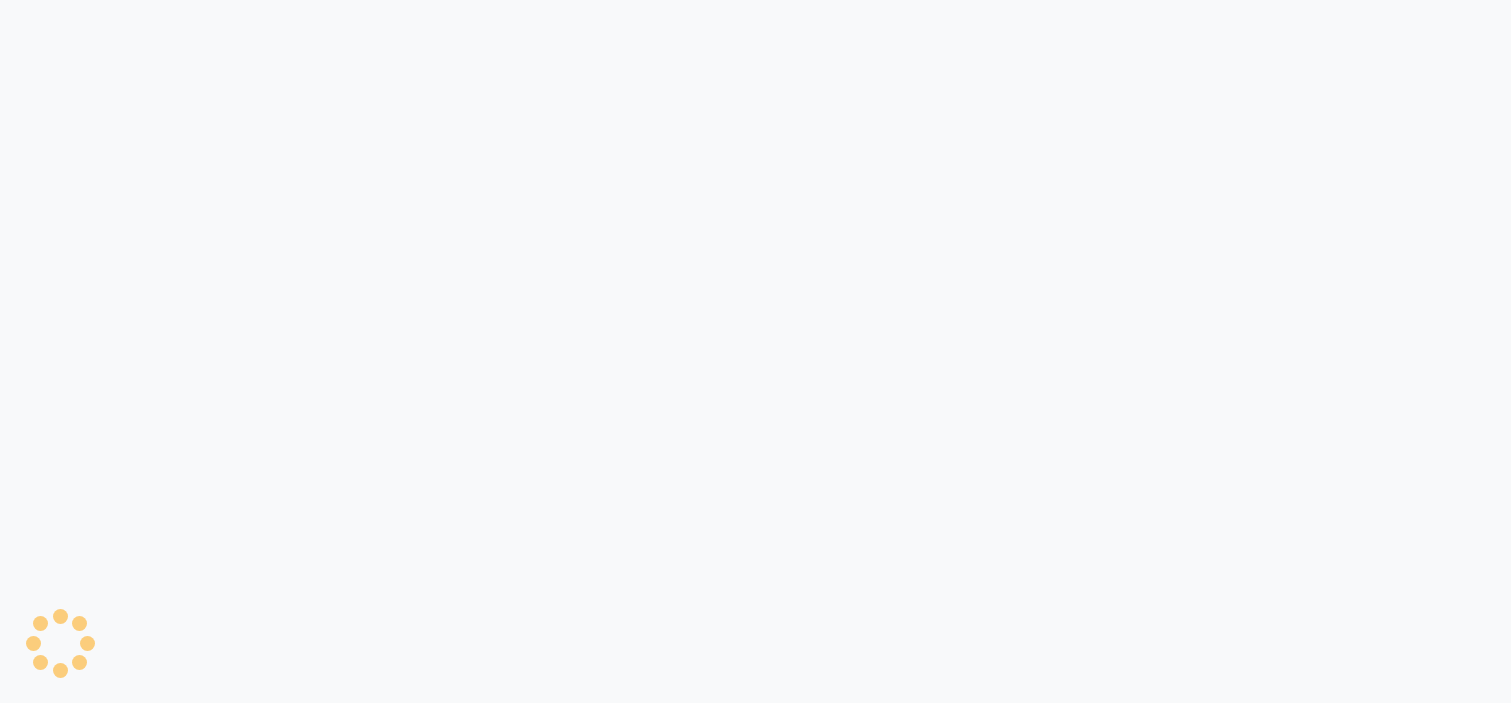 scroll, scrollTop: 0, scrollLeft: 0, axis: both 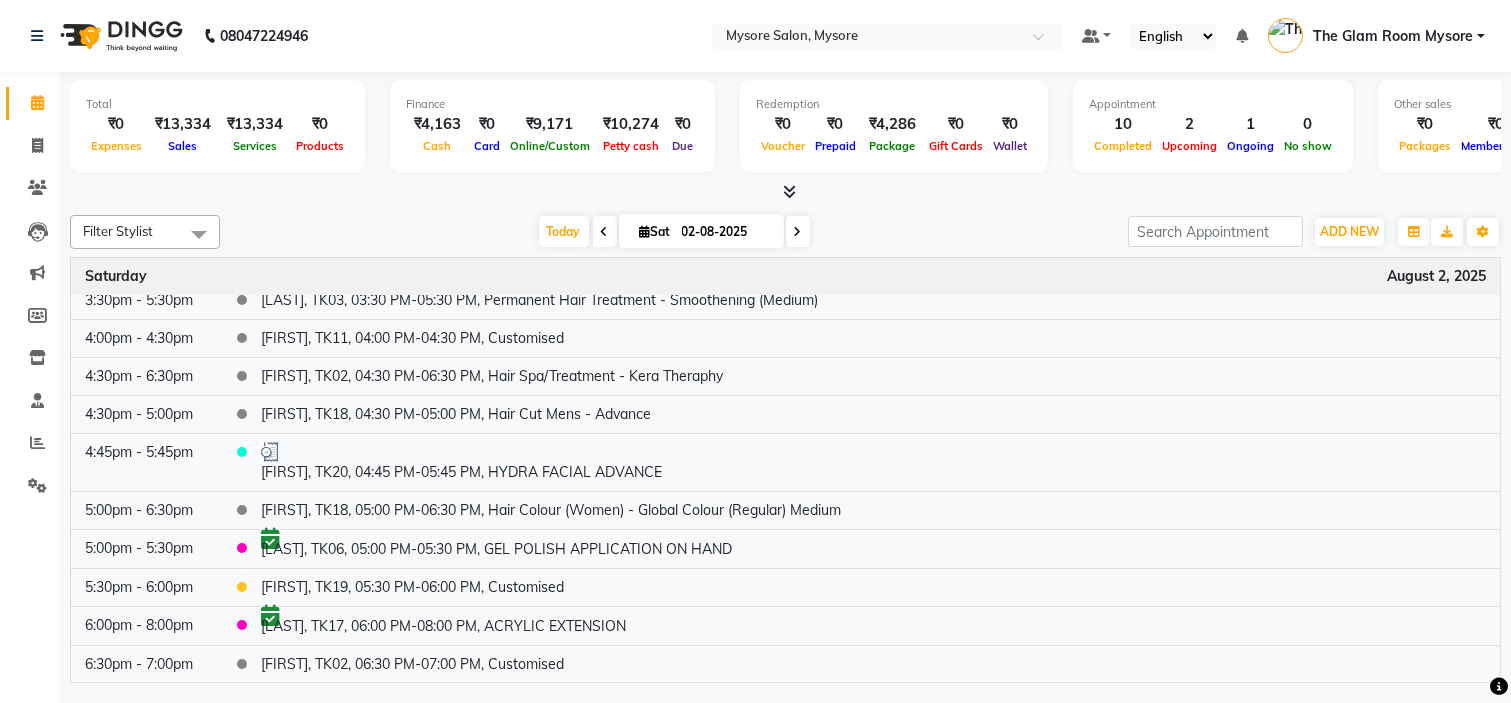 click at bounding box center [785, 192] 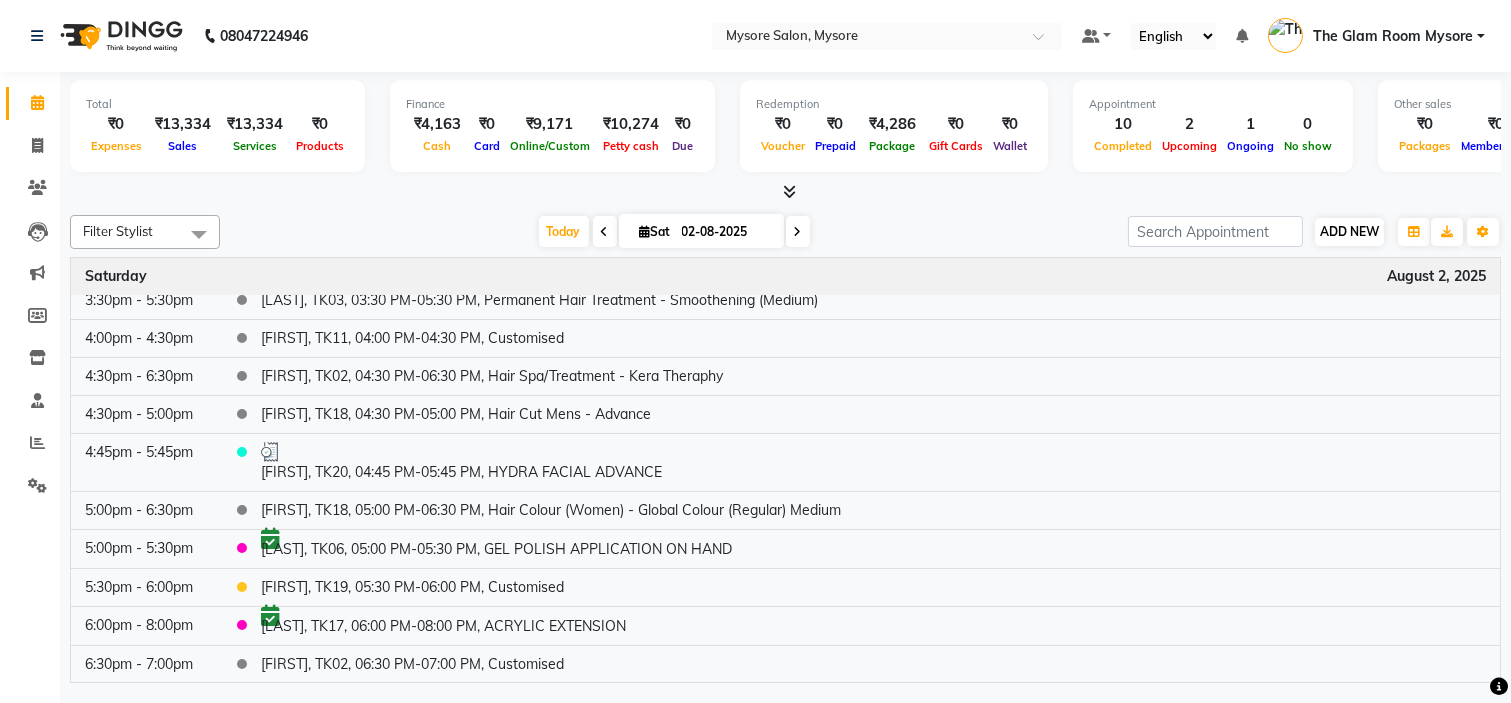 drag, startPoint x: 1357, startPoint y: 246, endPoint x: 1346, endPoint y: 218, distance: 30.083218 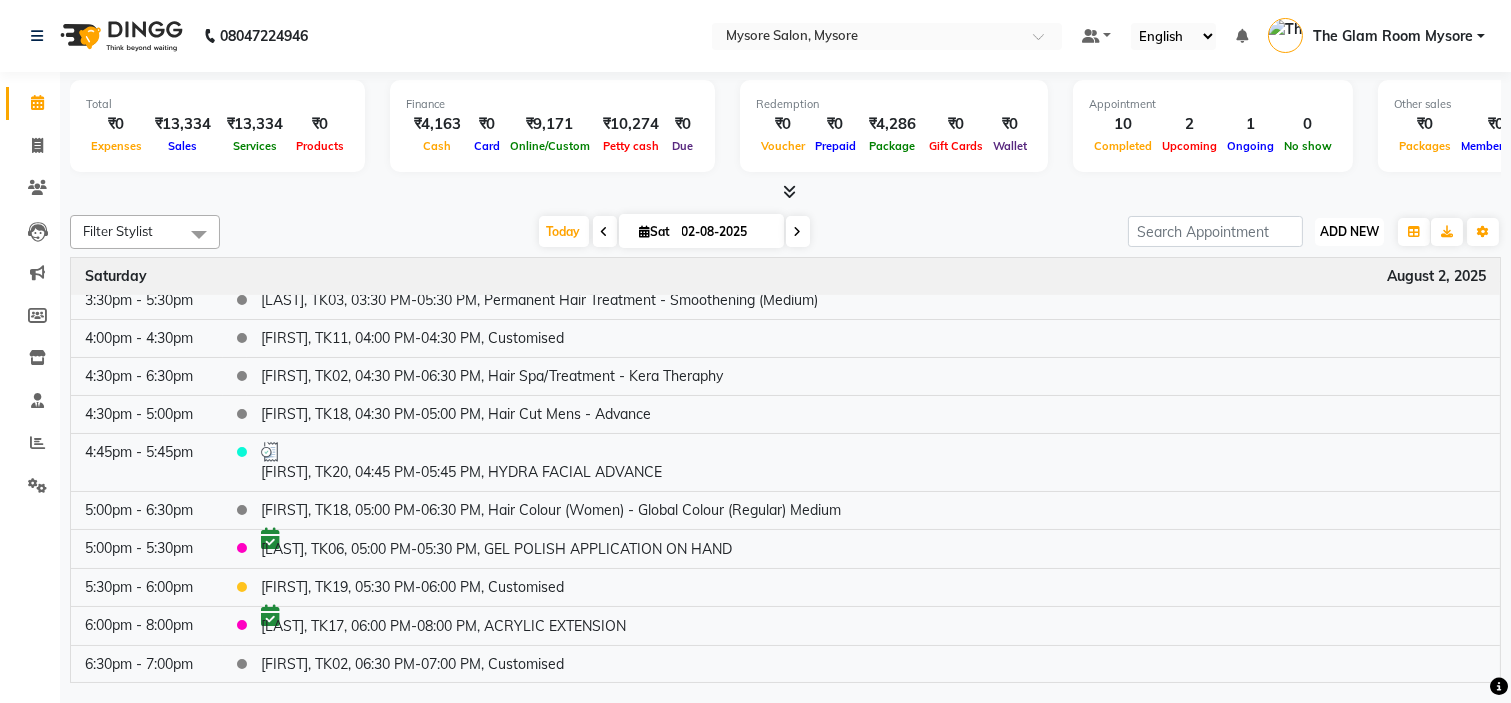 click on "ADD NEW Toggle Dropdown" at bounding box center [1349, 232] 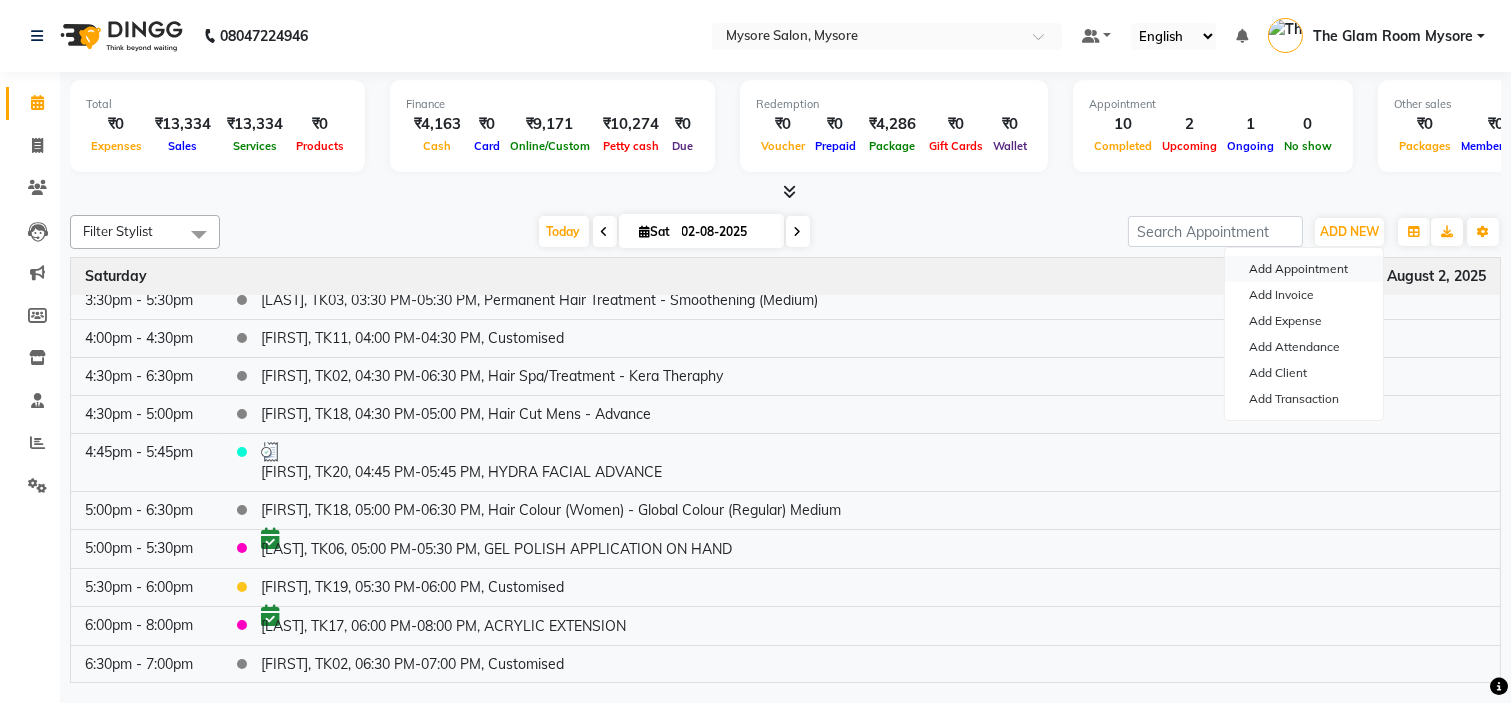 click on "Add Appointment" at bounding box center (1304, 269) 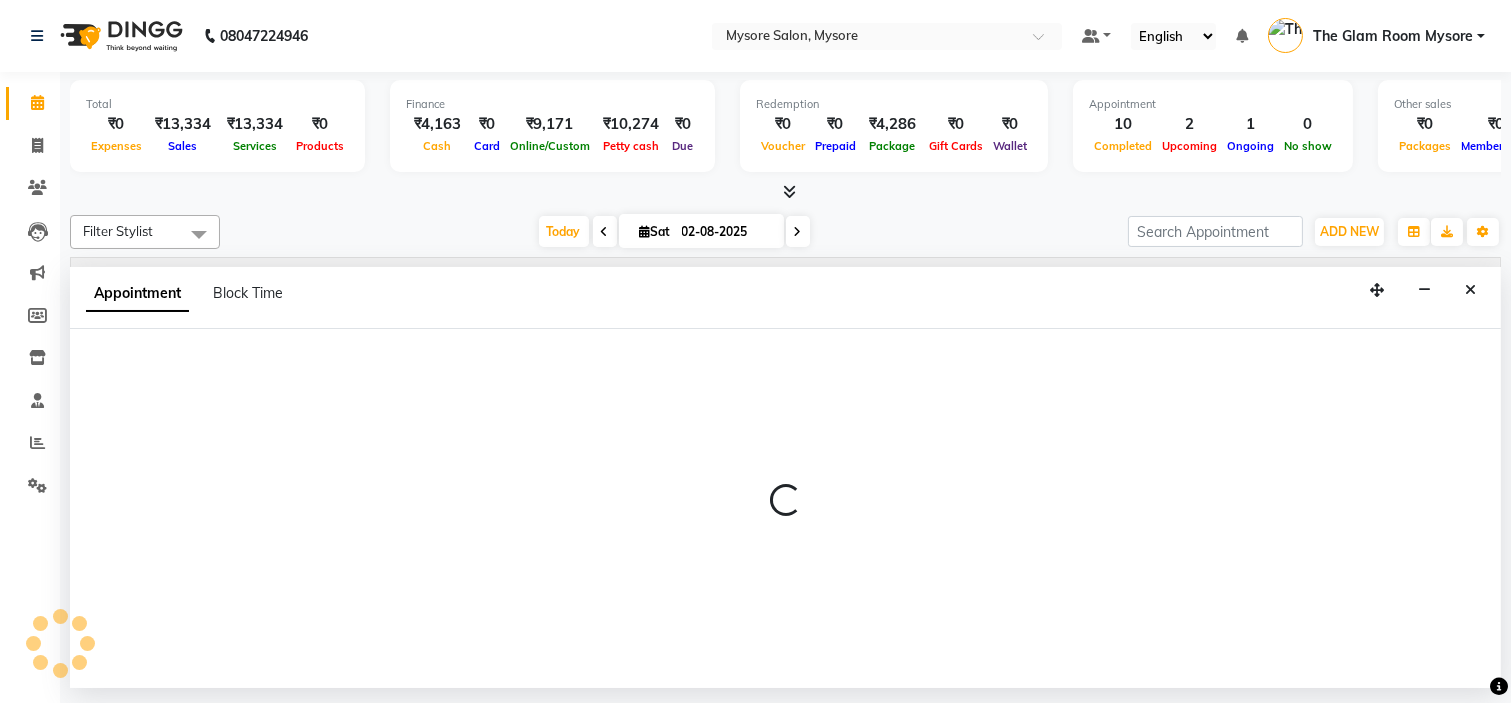 select on "tentative" 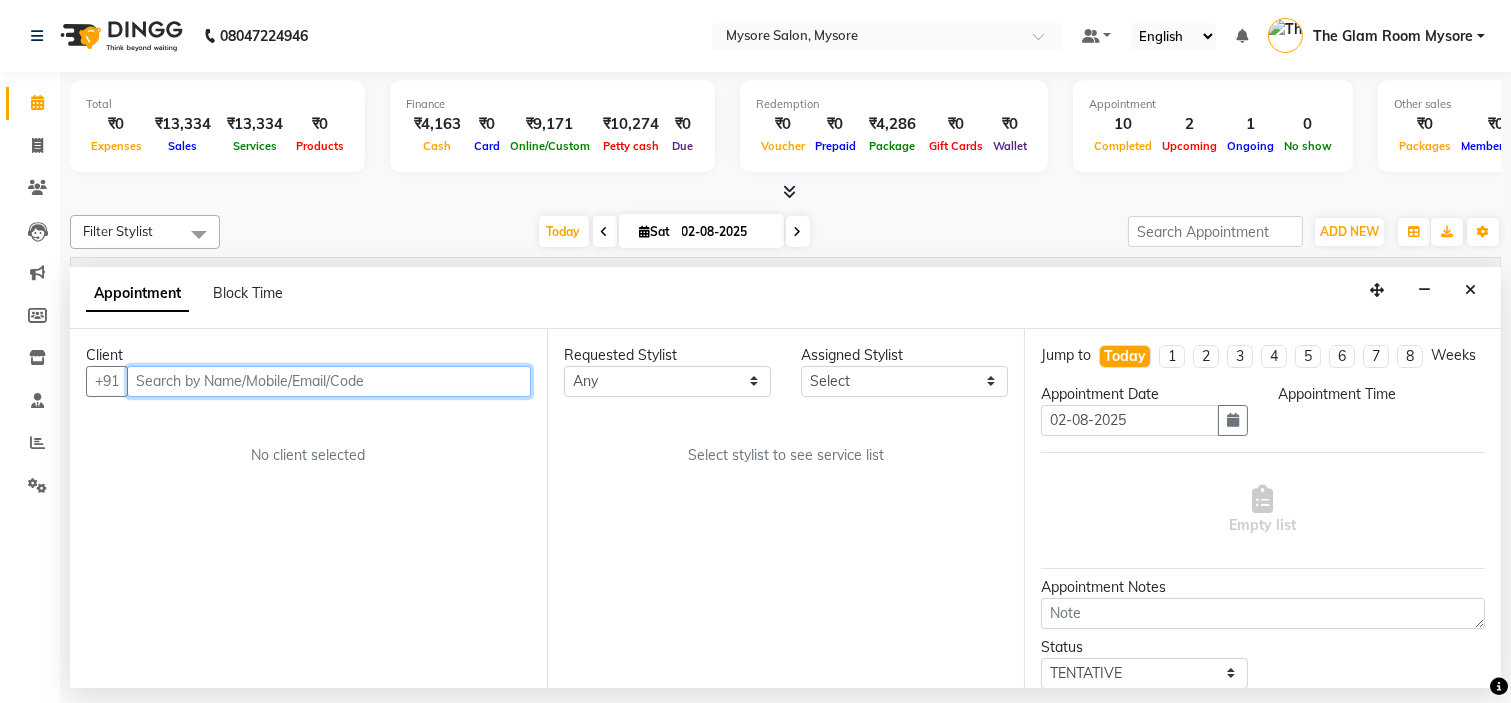 select on "540" 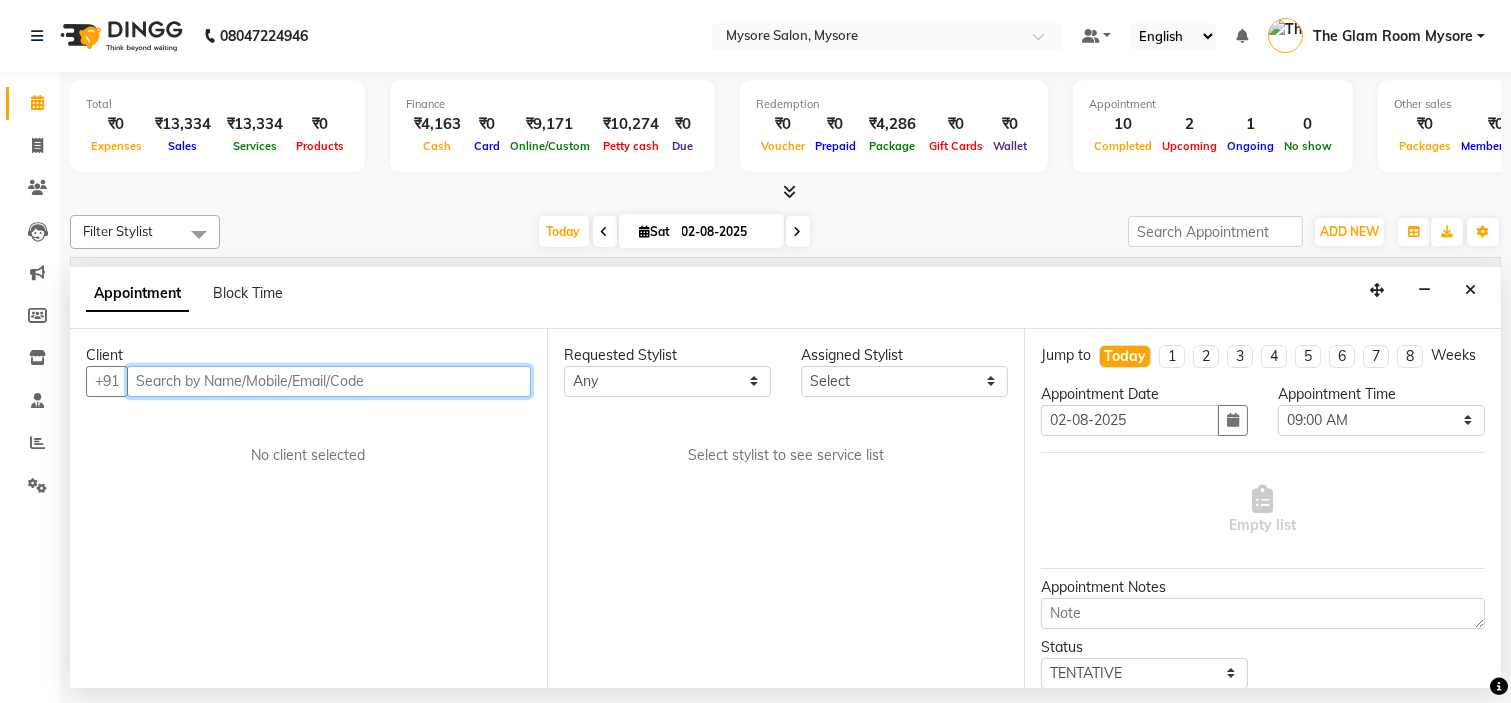 click at bounding box center [329, 381] 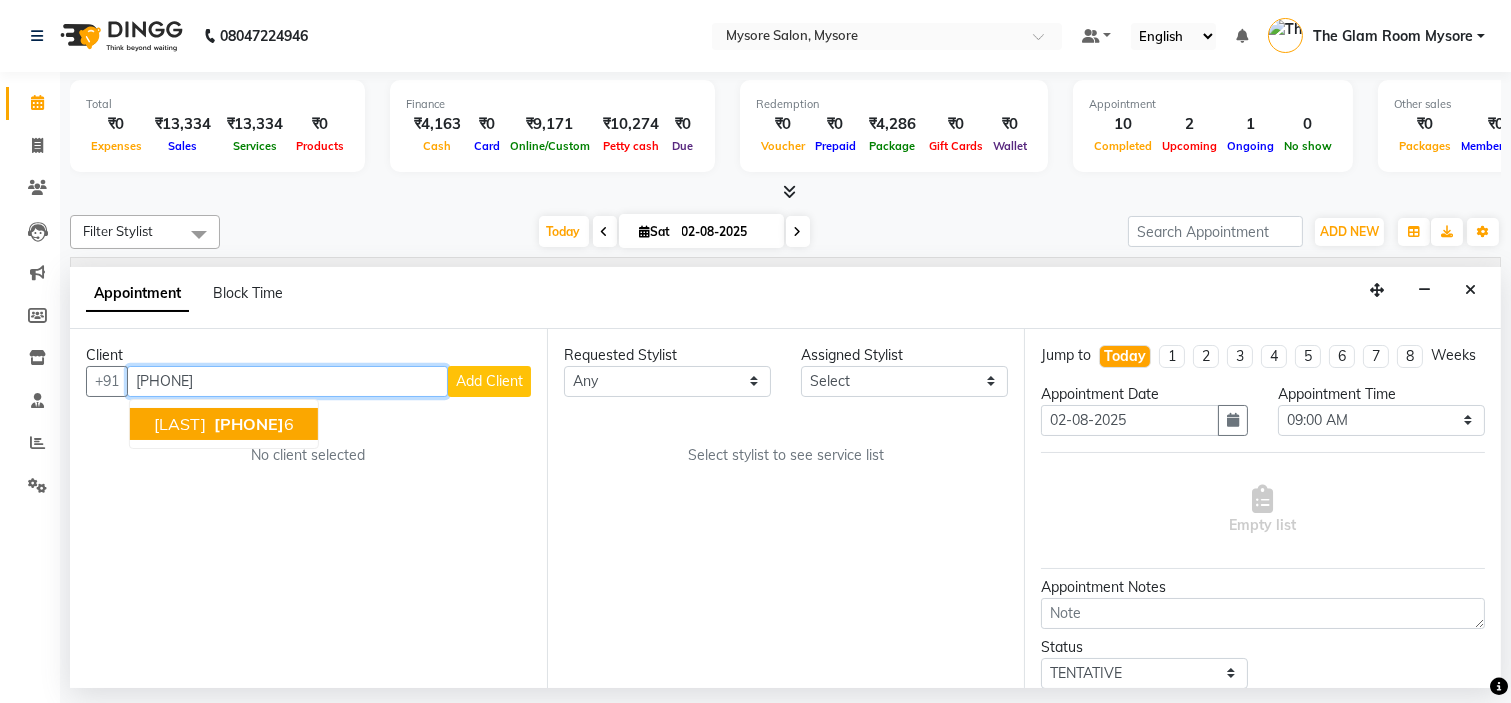 click on "814714942" at bounding box center (249, 424) 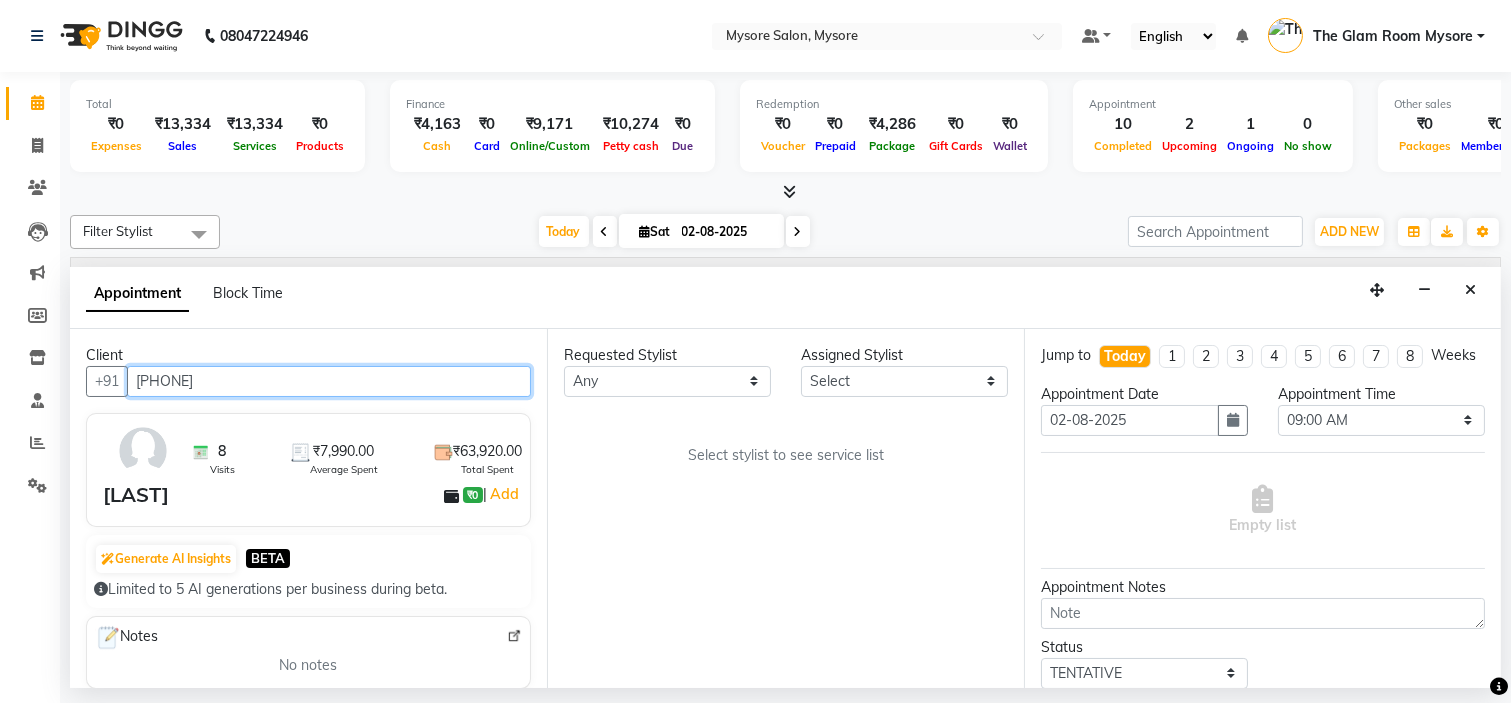 type on "8147149426" 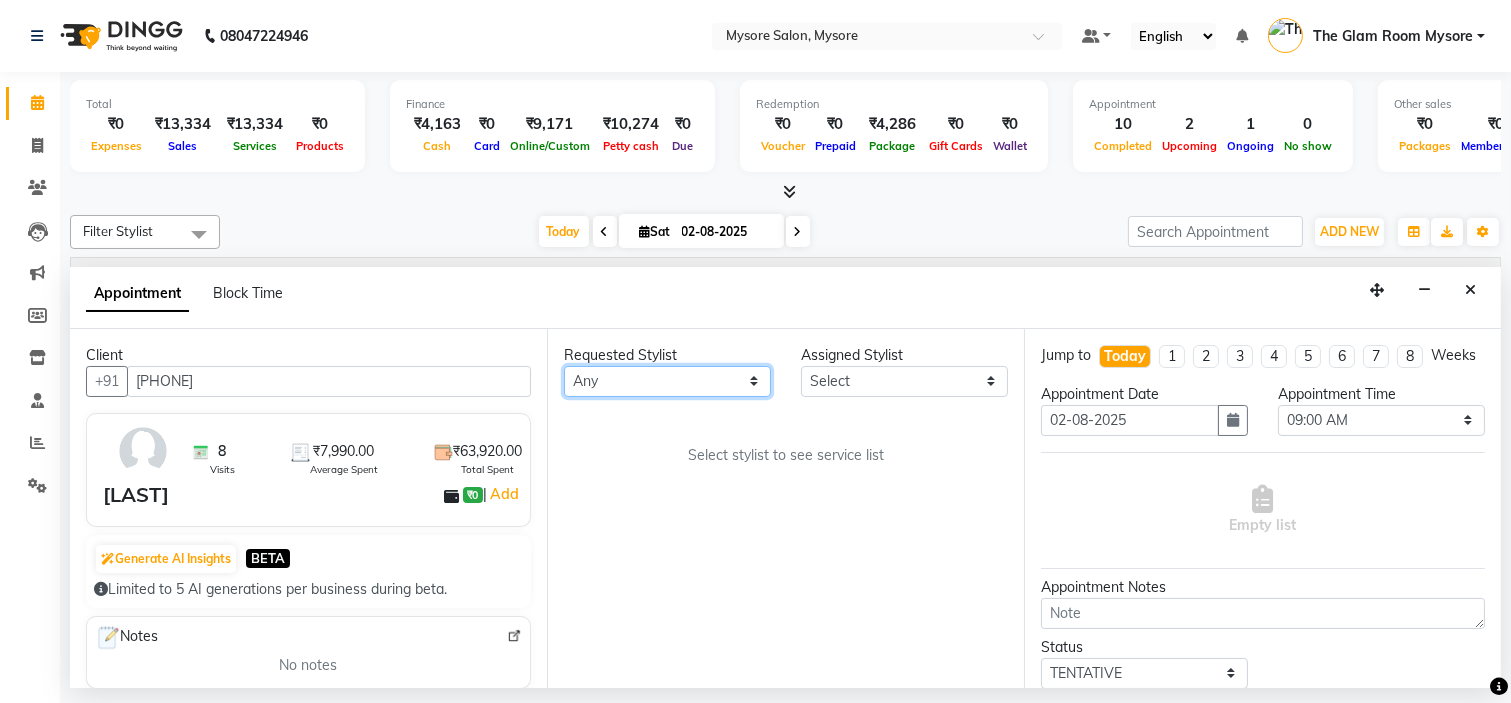 click on "Any Ankita Arti Ashwini Ayaan DR. Apurva Fatma Jayshree Lakshmi Paul Ruhul alom Shangnimwon Steve Sumaiya Banu Sumit Teja Tezz The Glam Room Mysore" at bounding box center [667, 381] 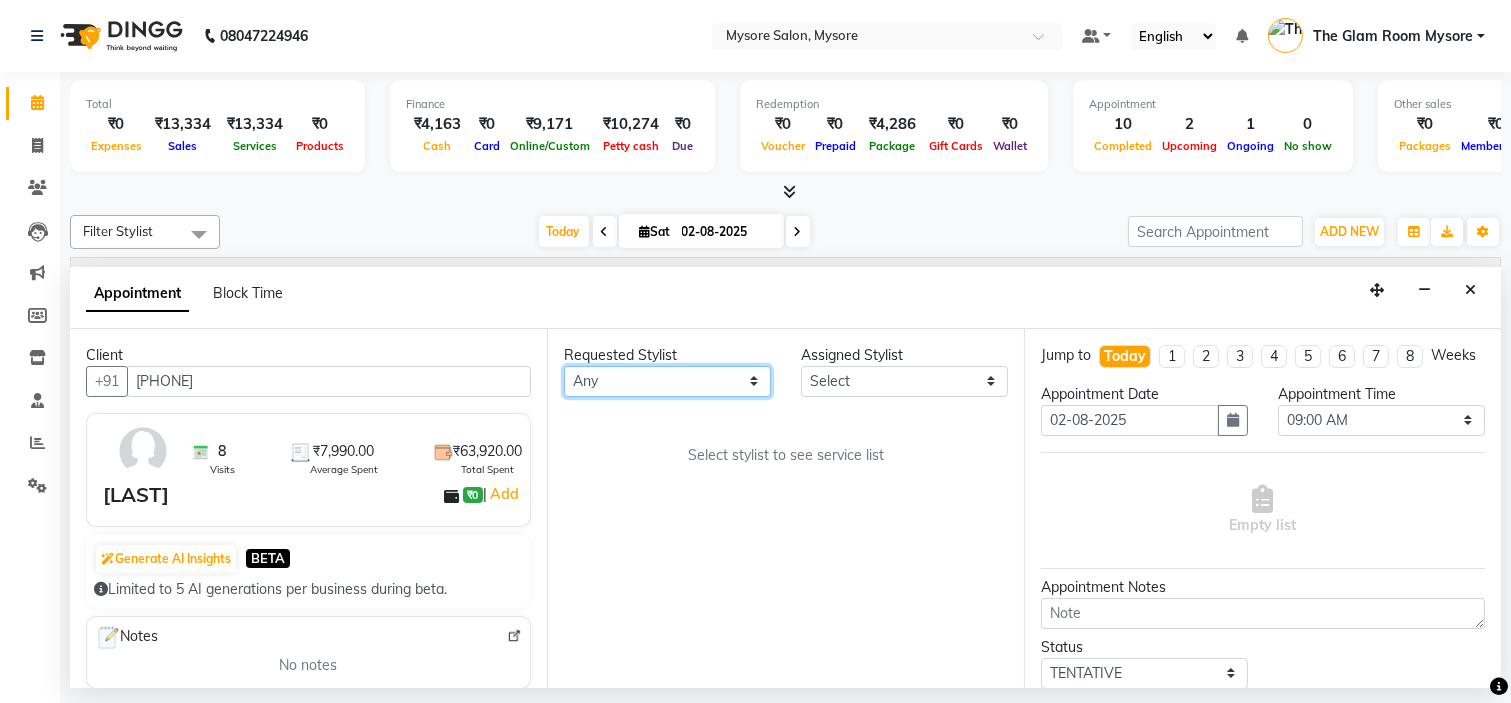 select on "64804" 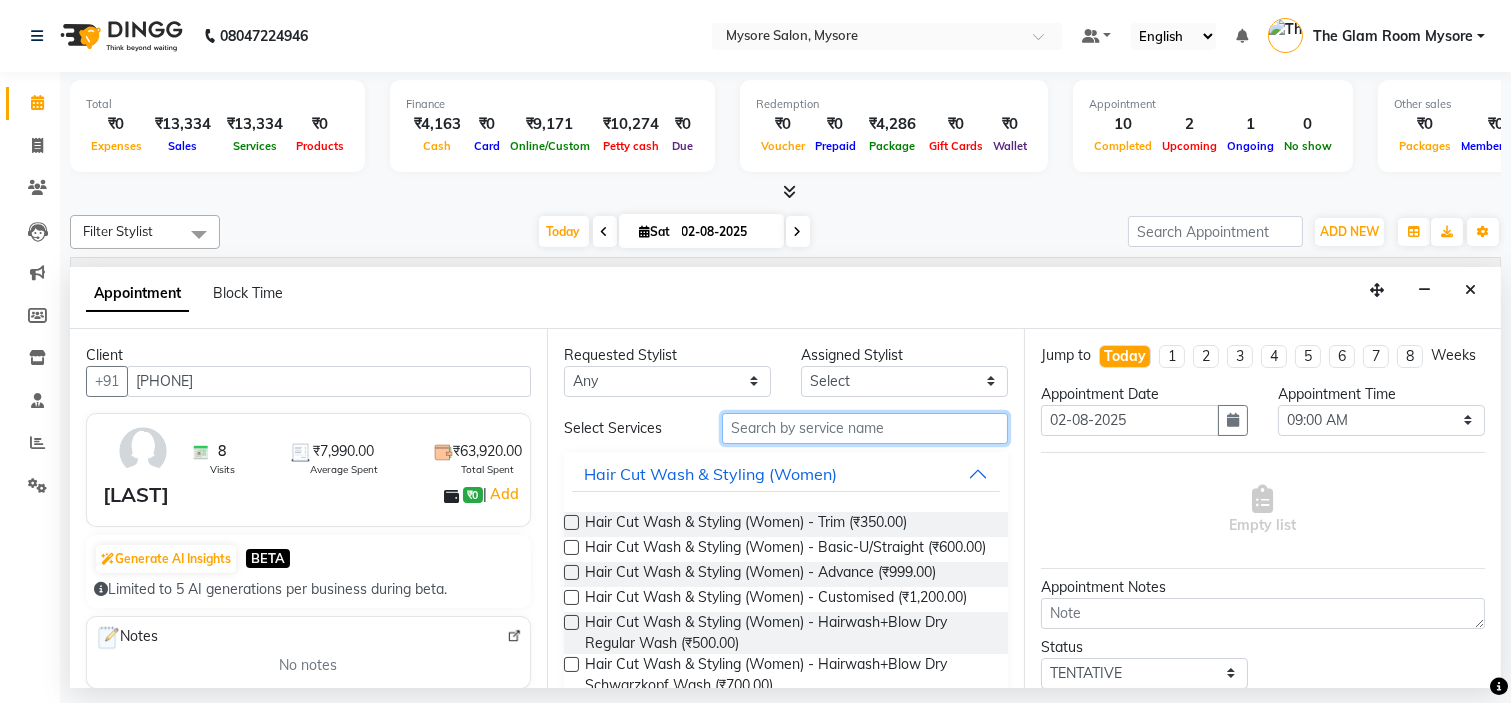 click at bounding box center [865, 428] 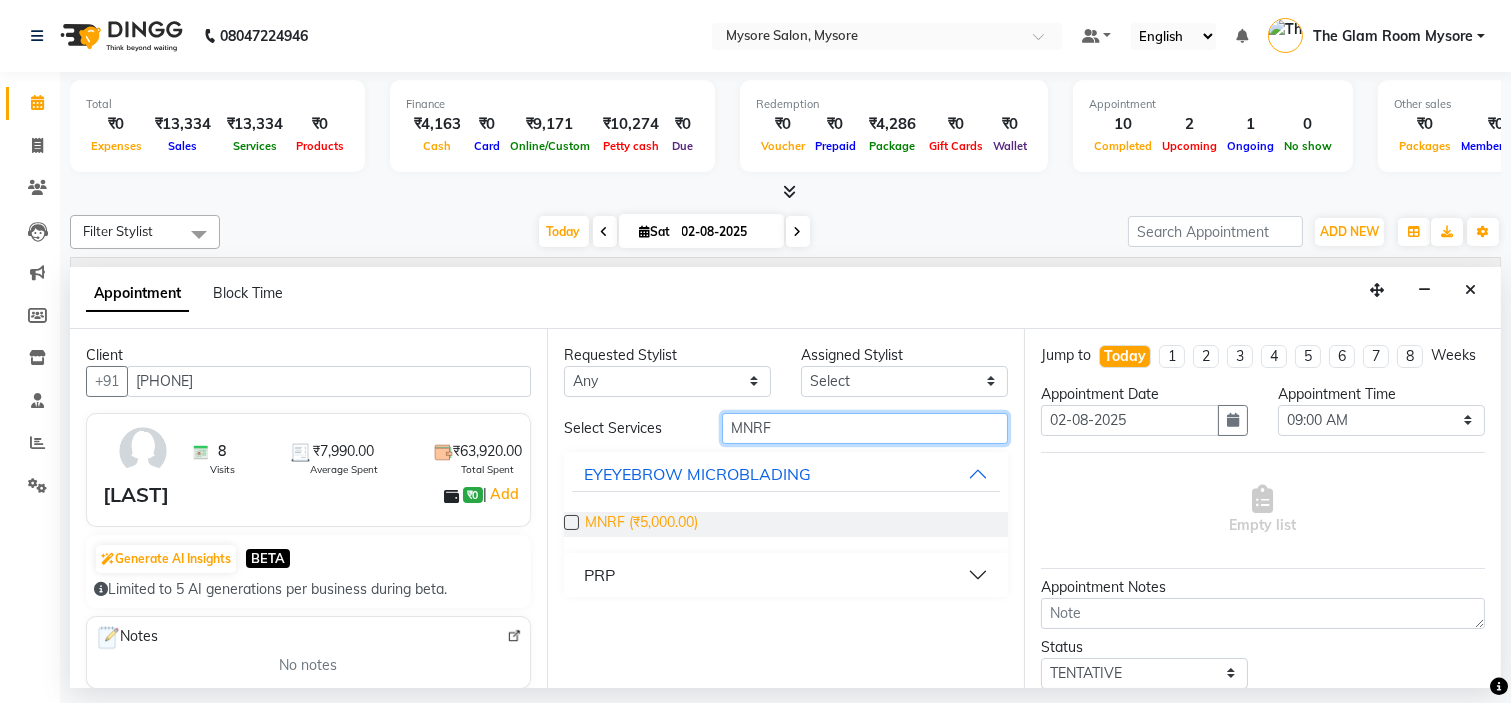 type on "MNRF" 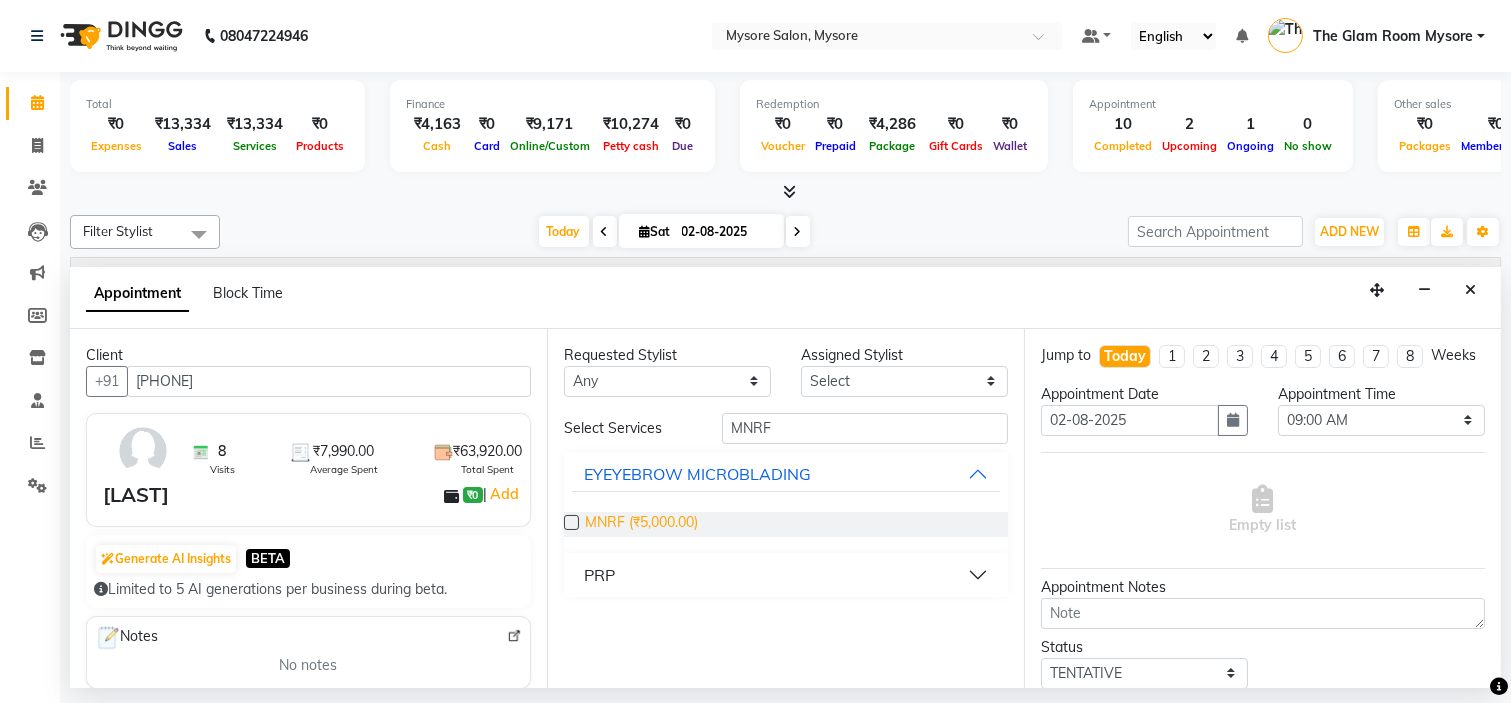 click on "MNRF (₹5,000.00)" at bounding box center (641, 524) 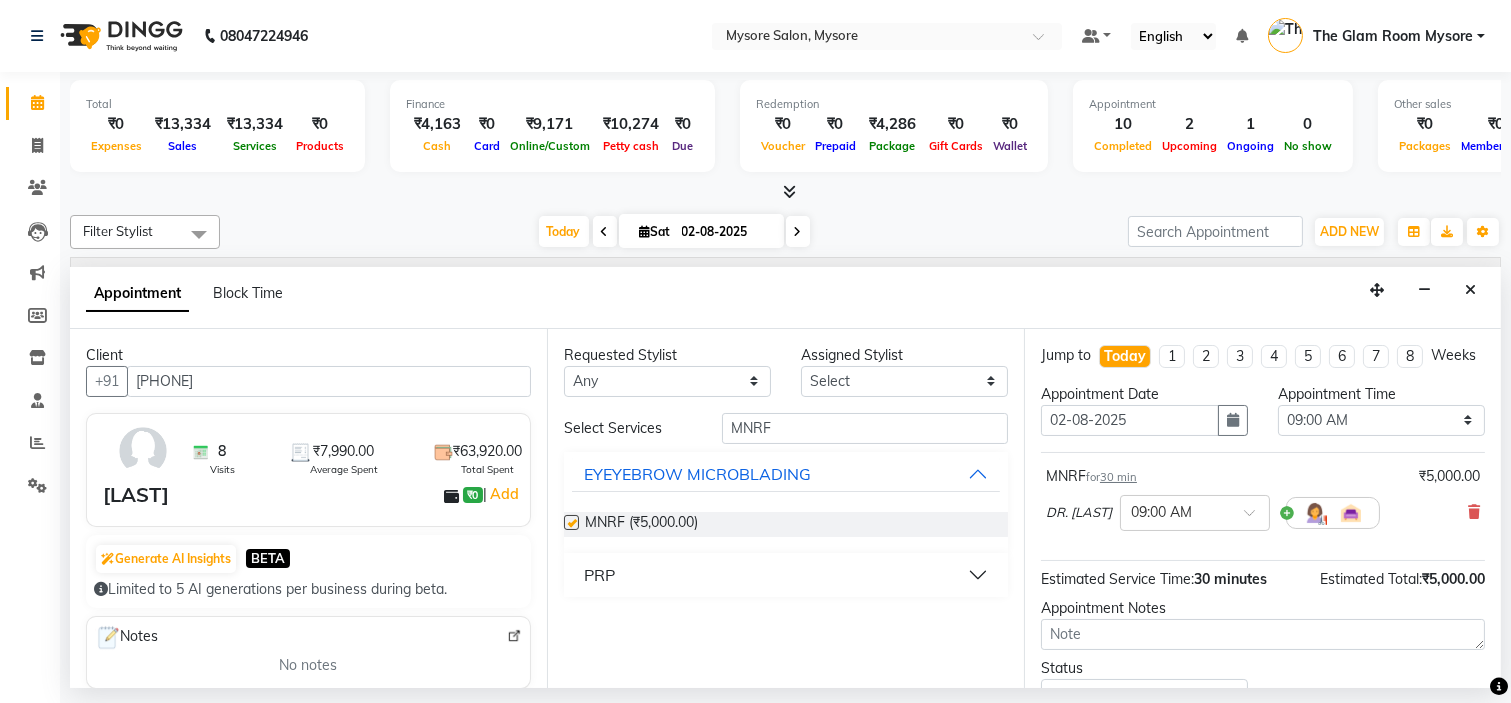 checkbox on "false" 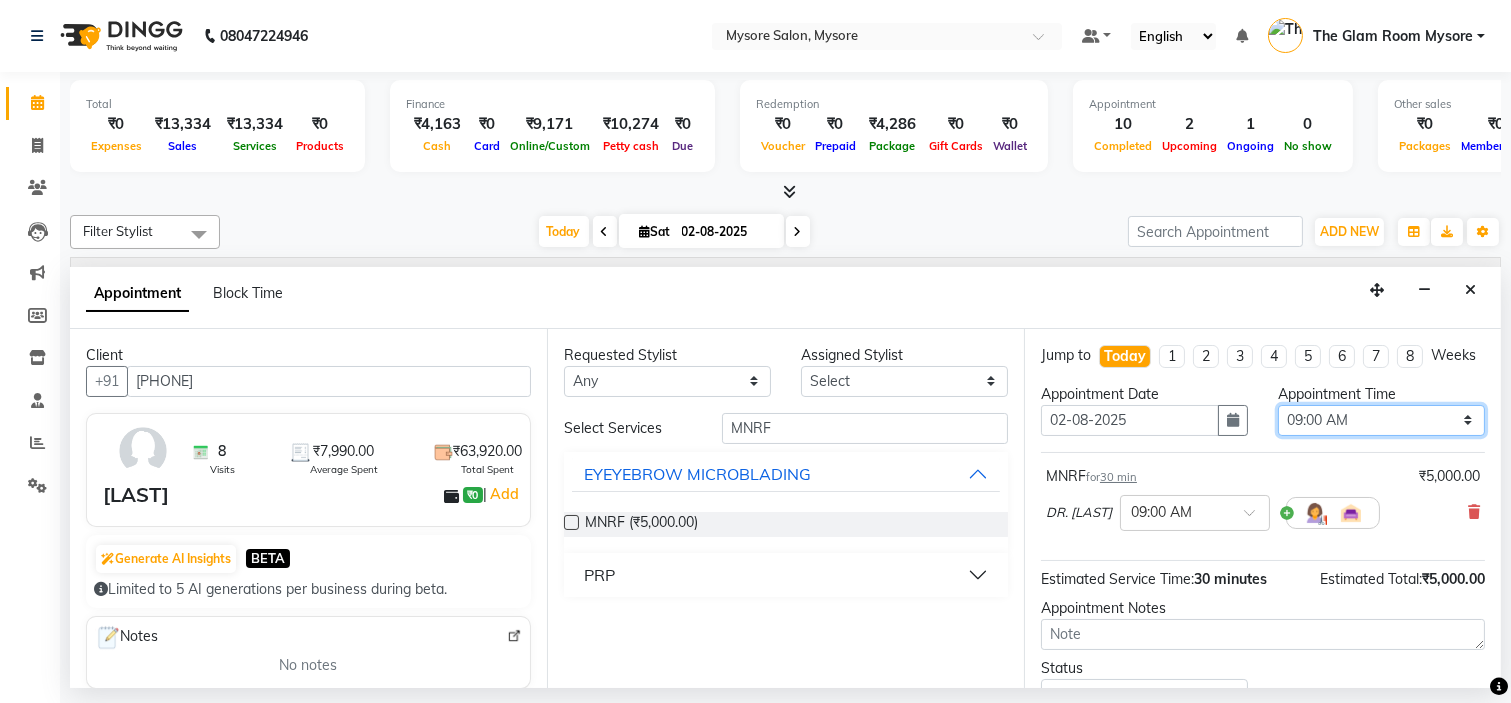 click on "Select 09:00 AM 09:15 AM 09:30 AM 09:45 AM 10:00 AM 10:15 AM 10:30 AM 10:45 AM 11:00 AM 11:15 AM 11:30 AM 11:45 AM 12:00 PM 12:15 PM 12:30 PM 12:45 PM 01:00 PM 01:15 PM 01:30 PM 01:45 PM 02:00 PM 02:15 PM 02:30 PM 02:45 PM 03:00 PM 03:15 PM 03:30 PM 03:45 PM 04:00 PM 04:15 PM 04:30 PM 04:45 PM 05:00 PM 05:15 PM 05:30 PM 05:45 PM 06:00 PM 06:15 PM 06:30 PM 06:45 PM 07:00 PM 07:15 PM 07:30 PM 07:45 PM 08:00 PM" at bounding box center [1381, 420] 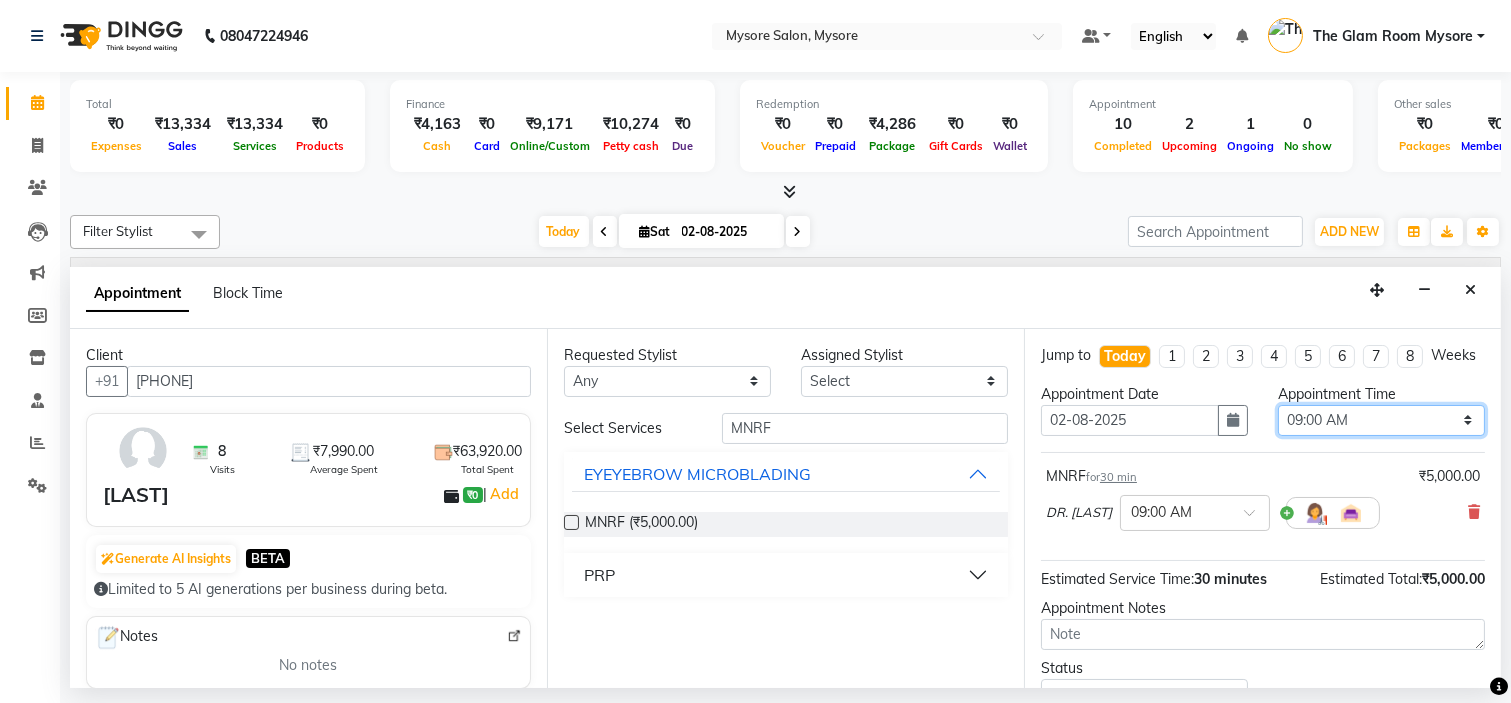 select on "1080" 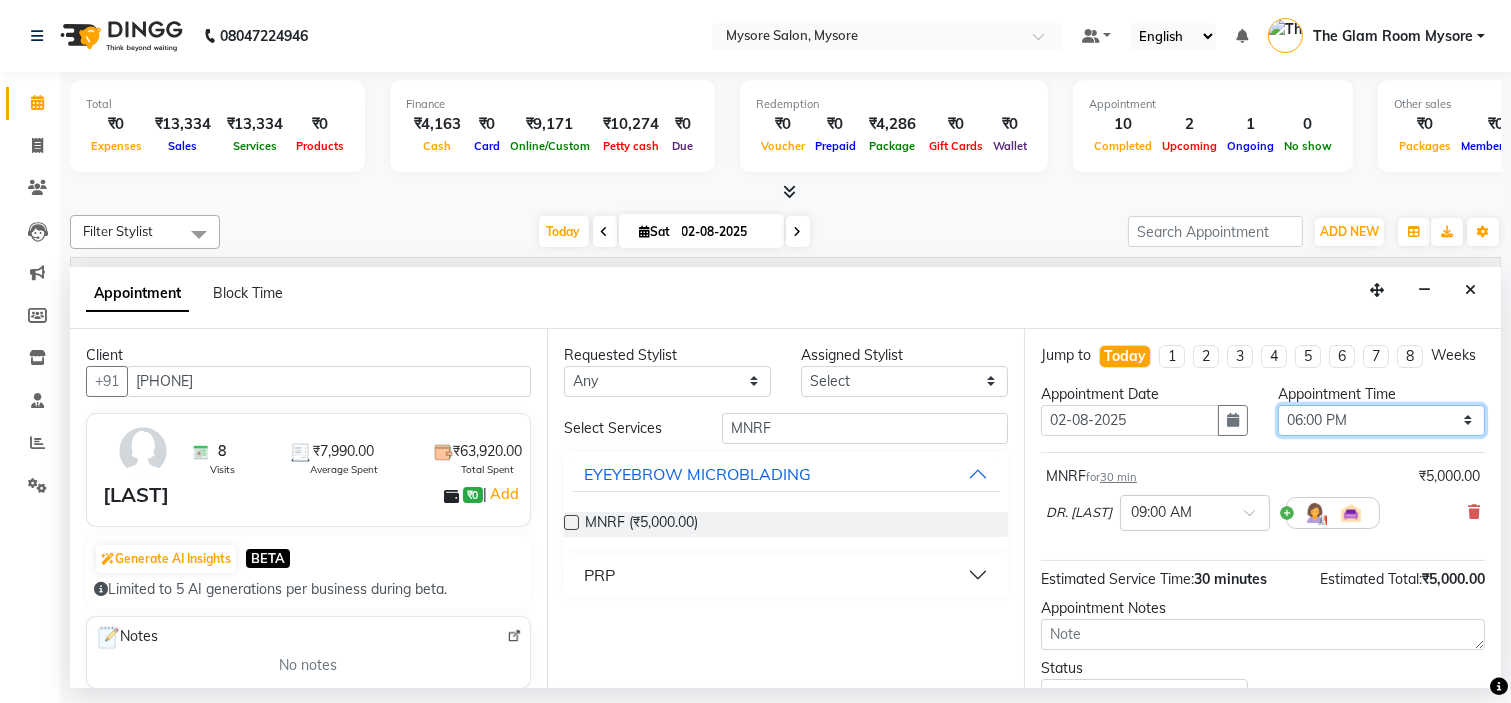 click on "Select 09:00 AM 09:15 AM 09:30 AM 09:45 AM 10:00 AM 10:15 AM 10:30 AM 10:45 AM 11:00 AM 11:15 AM 11:30 AM 11:45 AM 12:00 PM 12:15 PM 12:30 PM 12:45 PM 01:00 PM 01:15 PM 01:30 PM 01:45 PM 02:00 PM 02:15 PM 02:30 PM 02:45 PM 03:00 PM 03:15 PM 03:30 PM 03:45 PM 04:00 PM 04:15 PM 04:30 PM 04:45 PM 05:00 PM 05:15 PM 05:30 PM 05:45 PM 06:00 PM 06:15 PM 06:30 PM 06:45 PM 07:00 PM 07:15 PM 07:30 PM 07:45 PM 08:00 PM" at bounding box center (1381, 420) 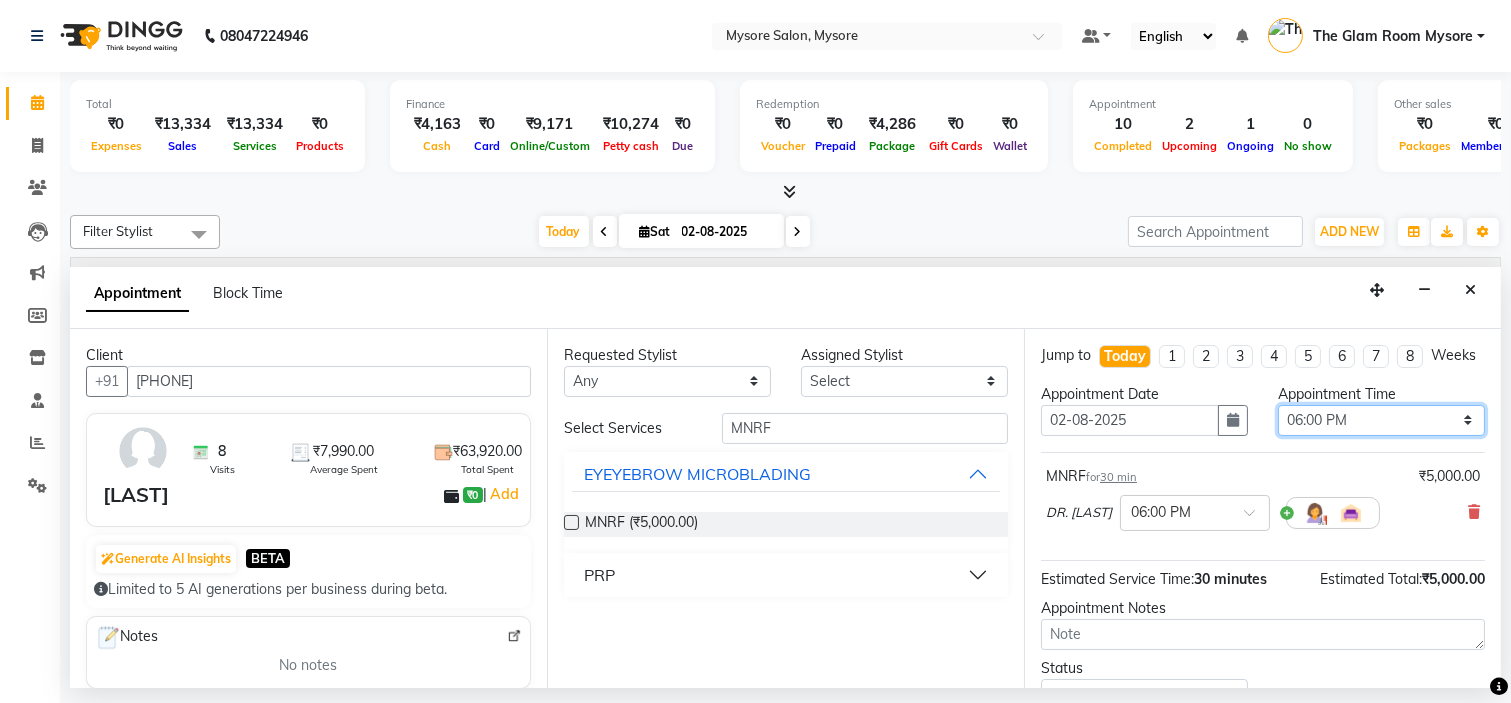 scroll, scrollTop: 166, scrollLeft: 0, axis: vertical 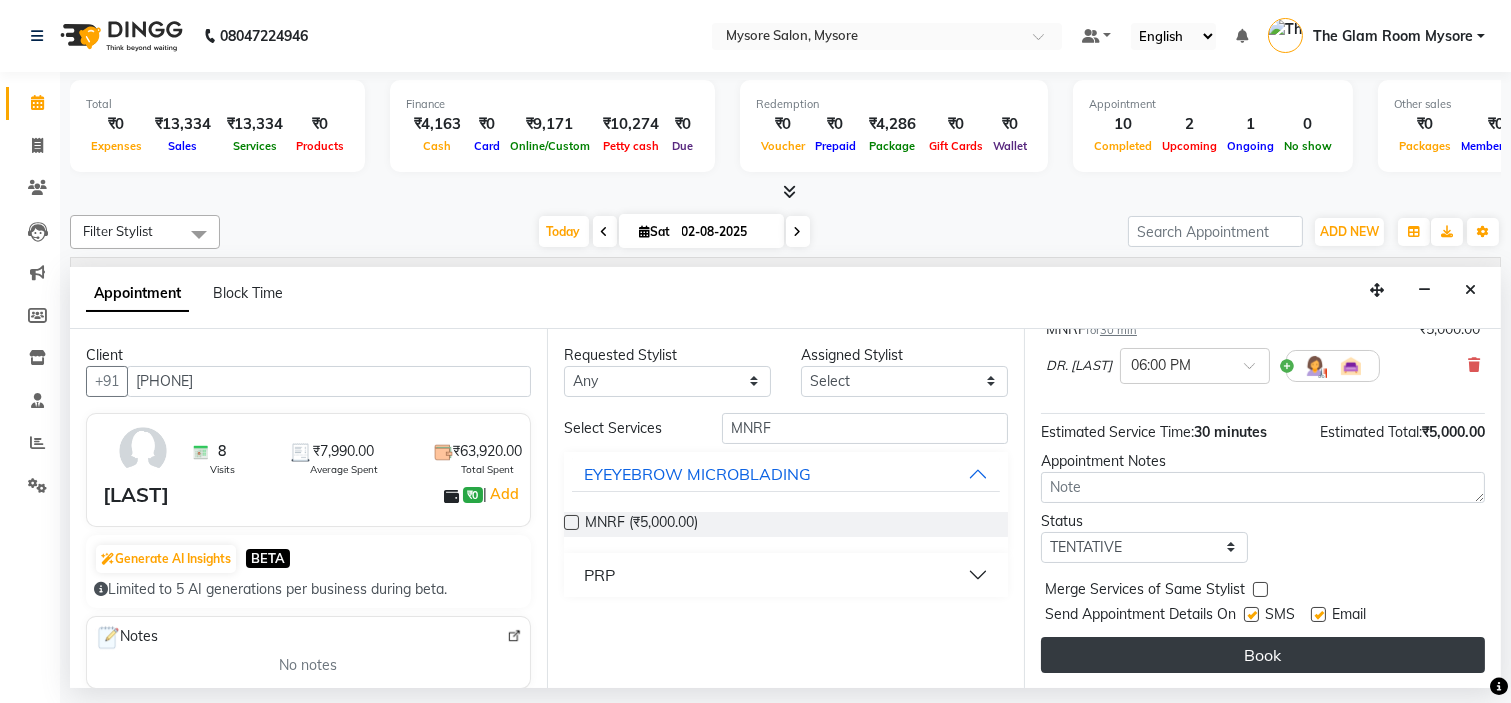 click on "Book" at bounding box center (1263, 655) 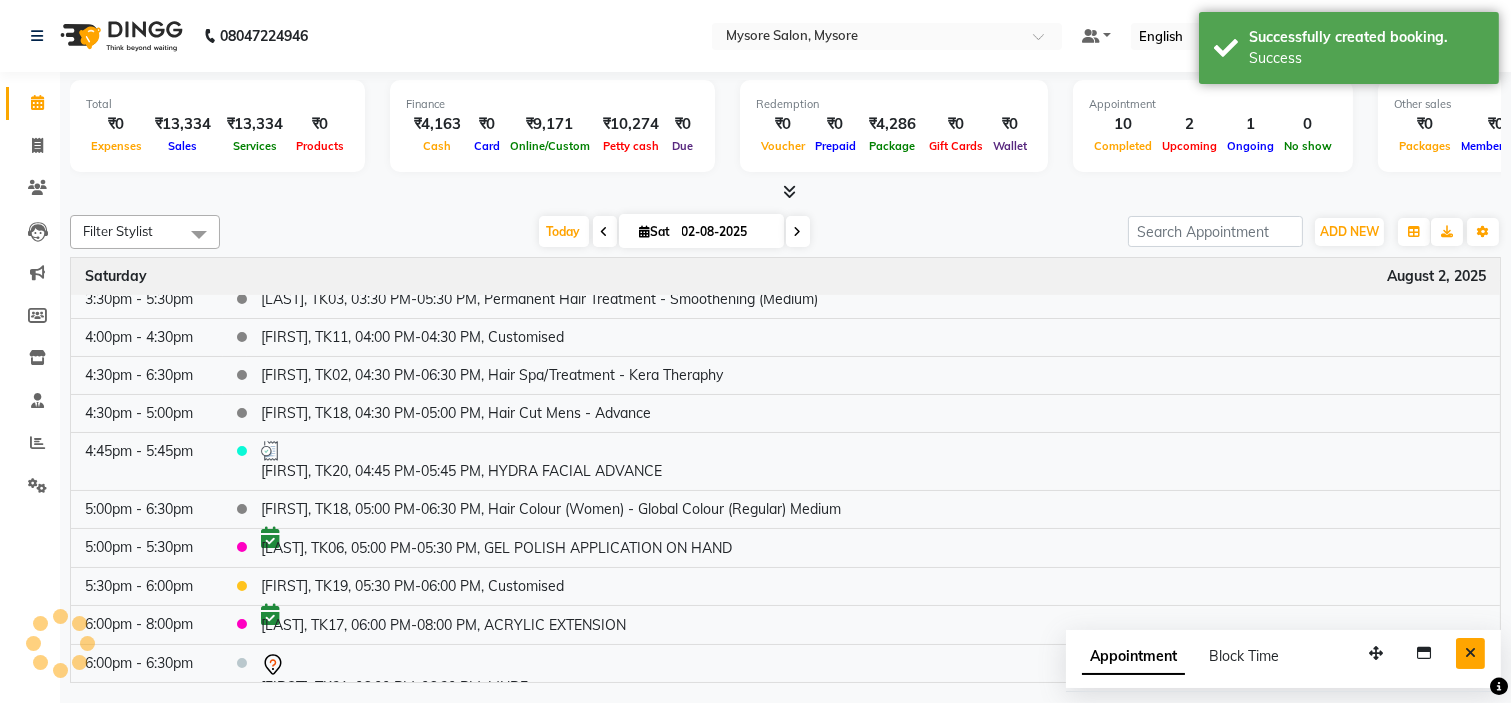 click at bounding box center [1470, 653] 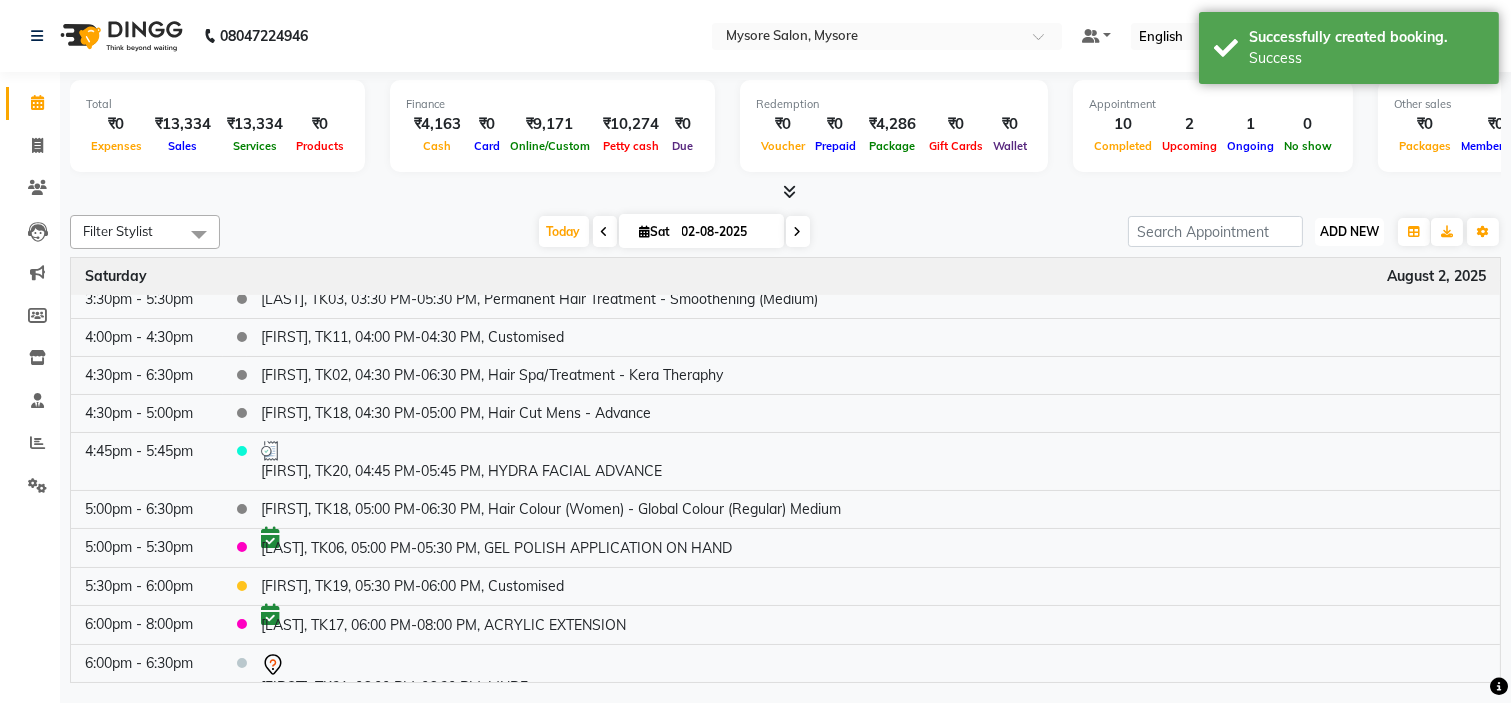 click on "ADD NEW" at bounding box center (1349, 231) 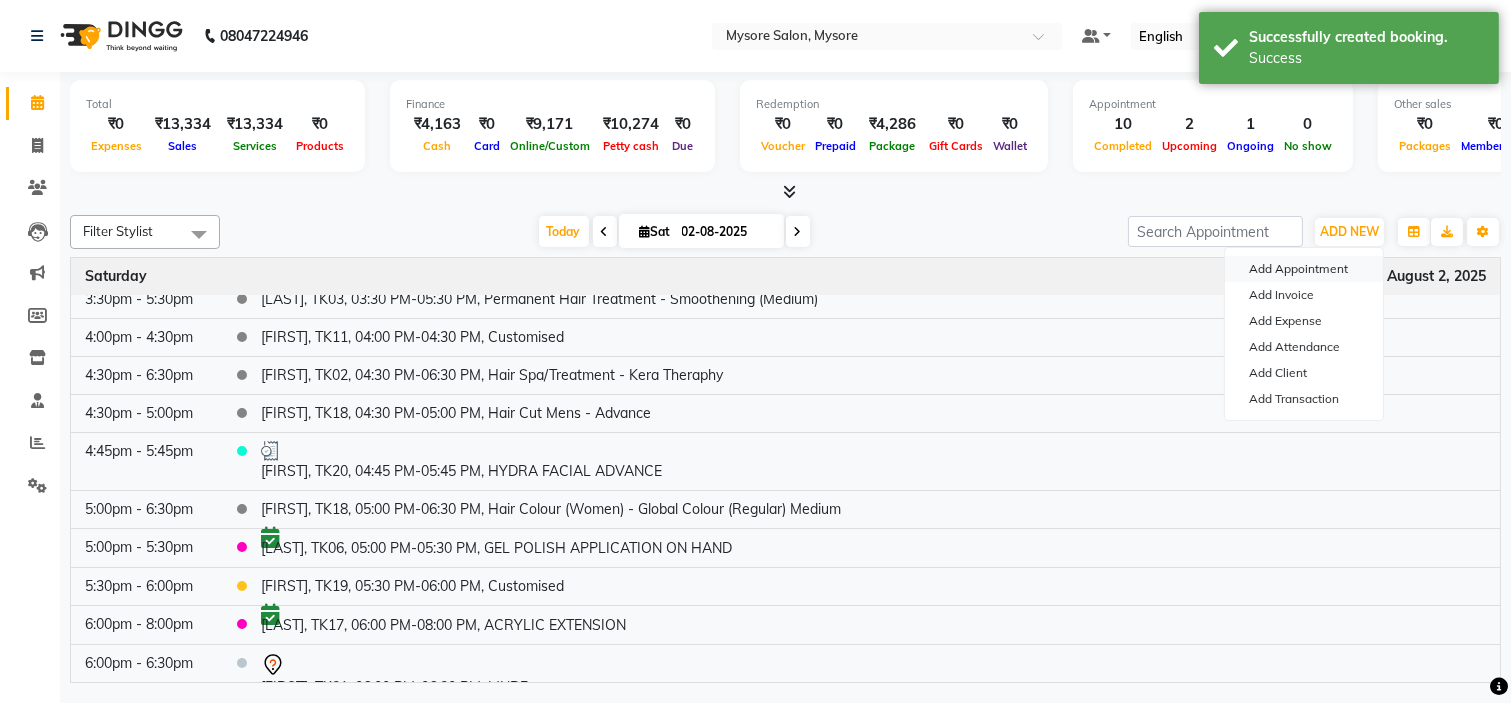 click on "Add Appointment" at bounding box center (1304, 269) 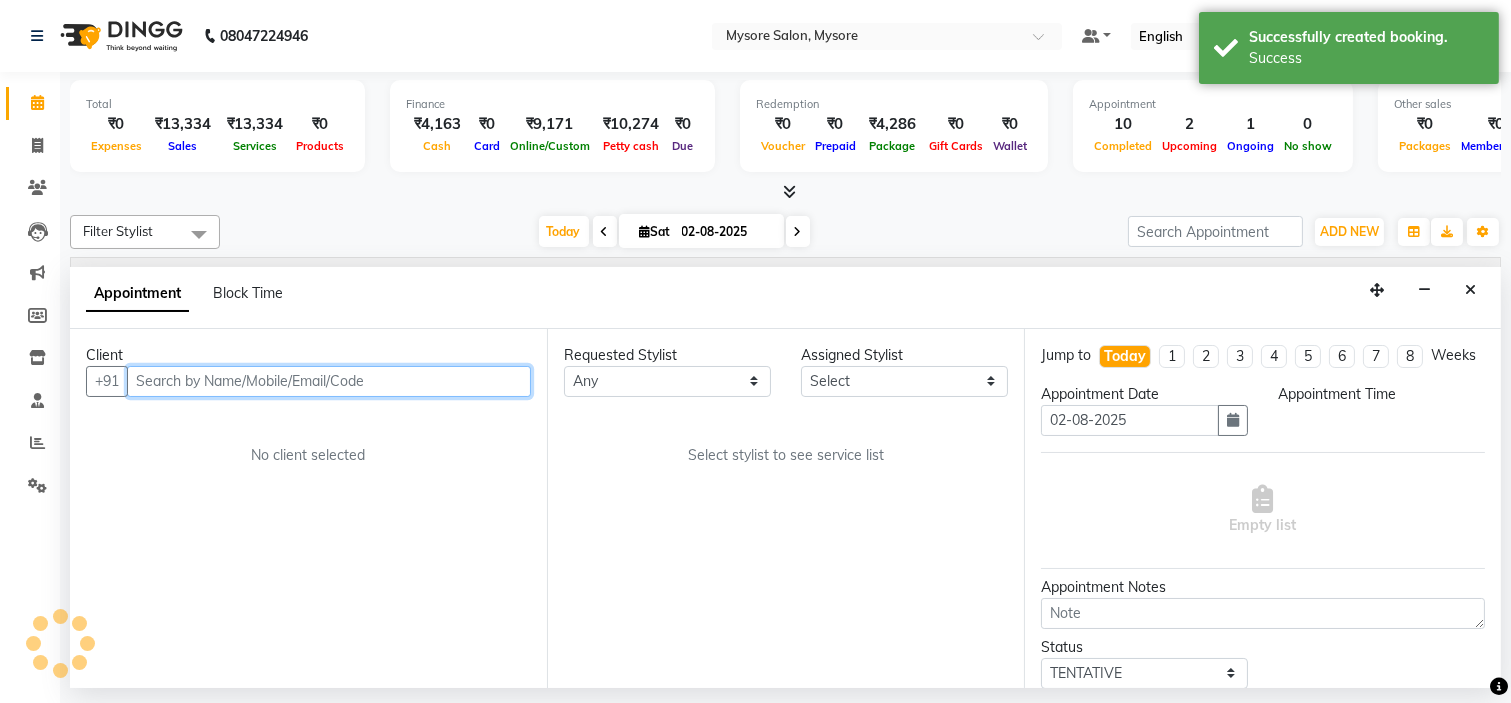 select on "540" 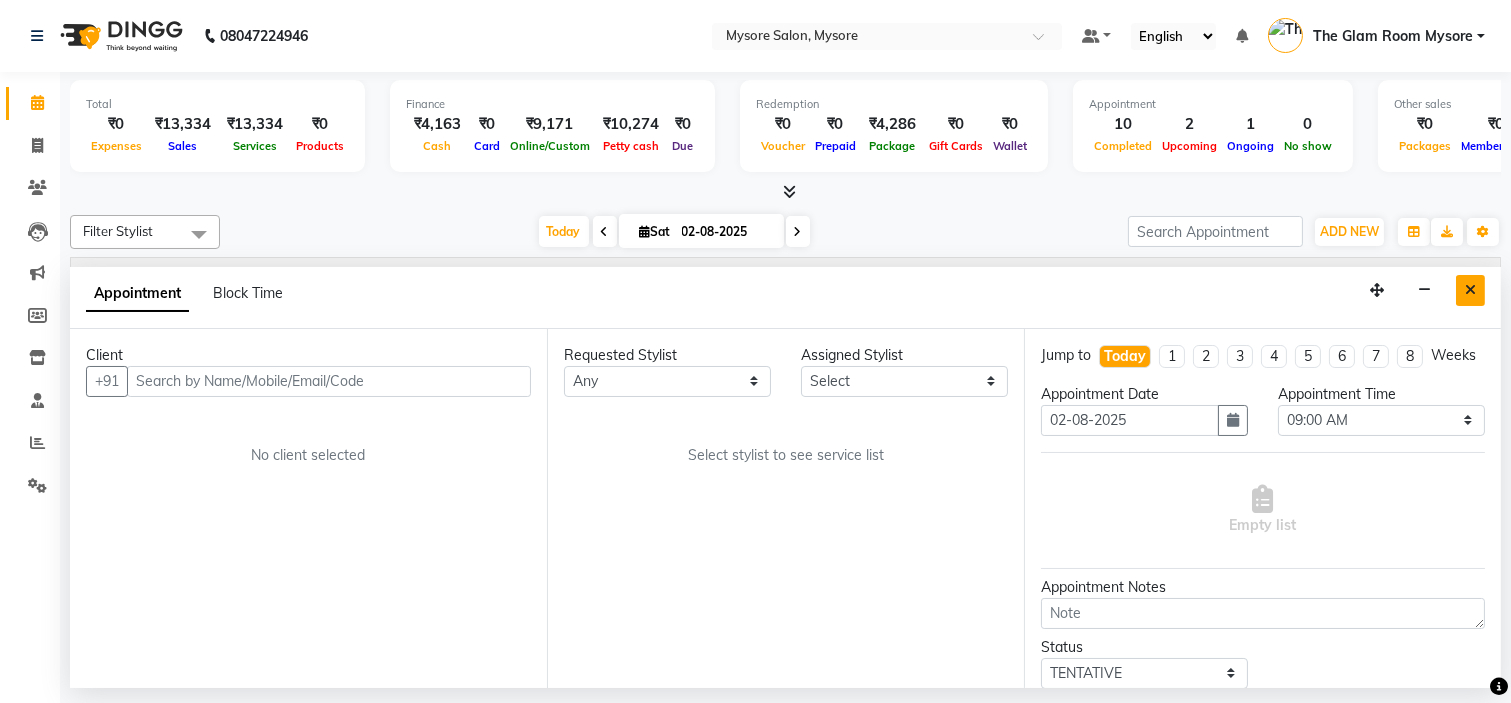 click at bounding box center [1470, 290] 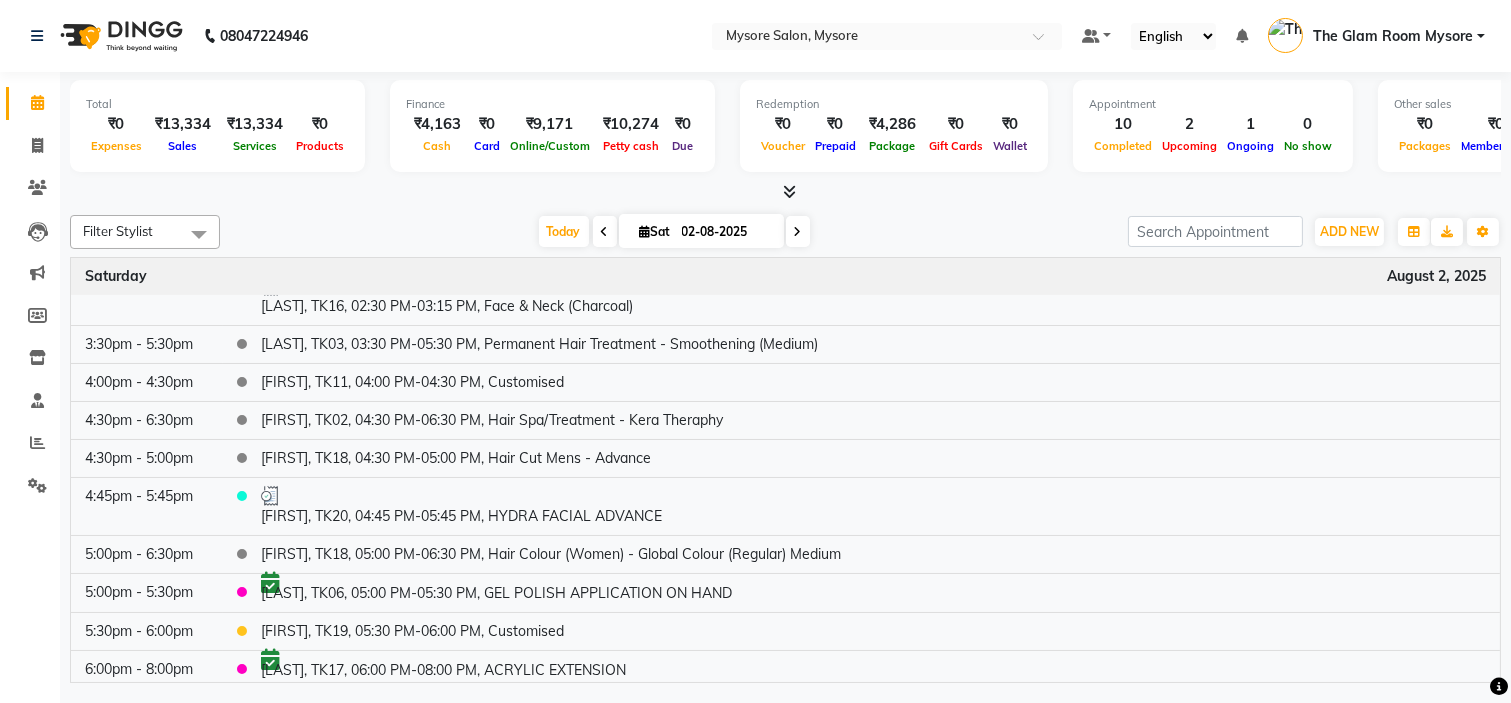 scroll, scrollTop: 524, scrollLeft: 0, axis: vertical 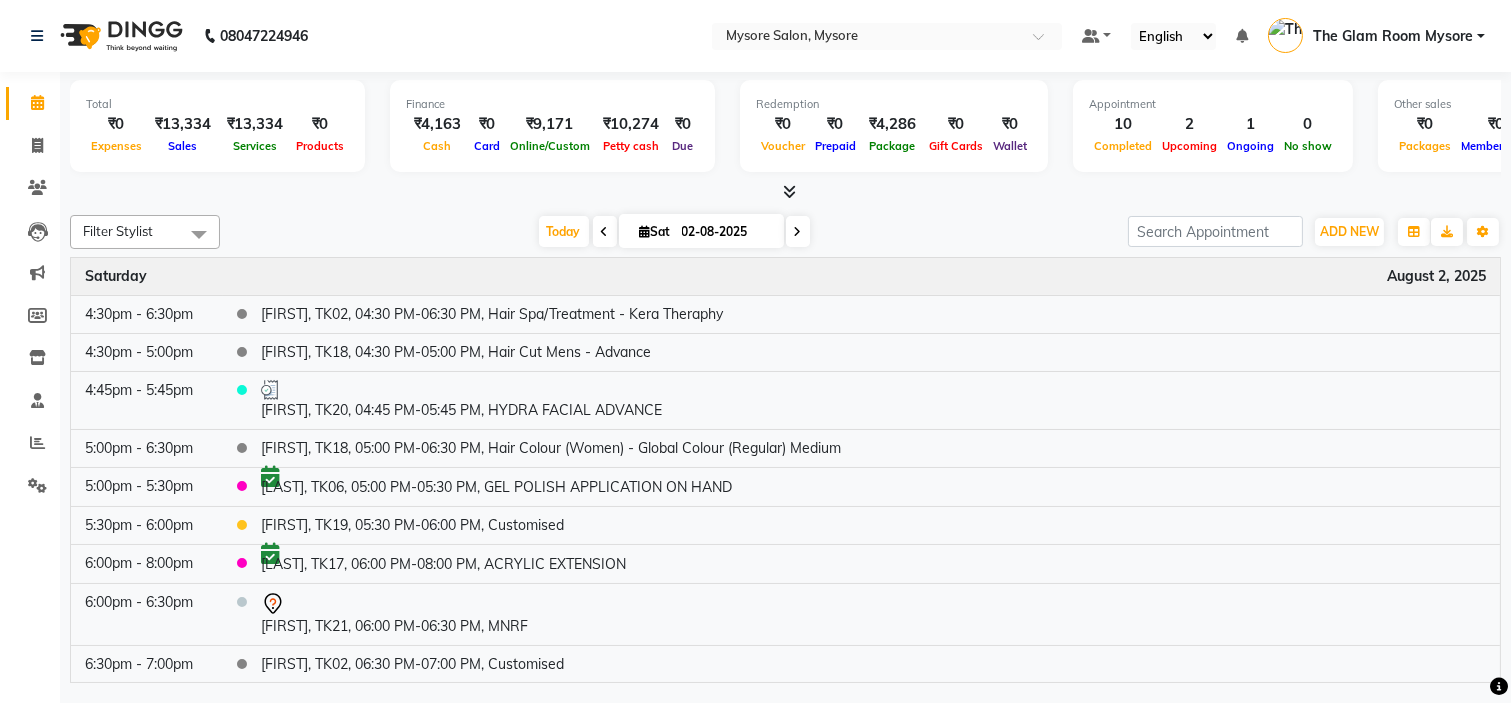 click at bounding box center (785, 192) 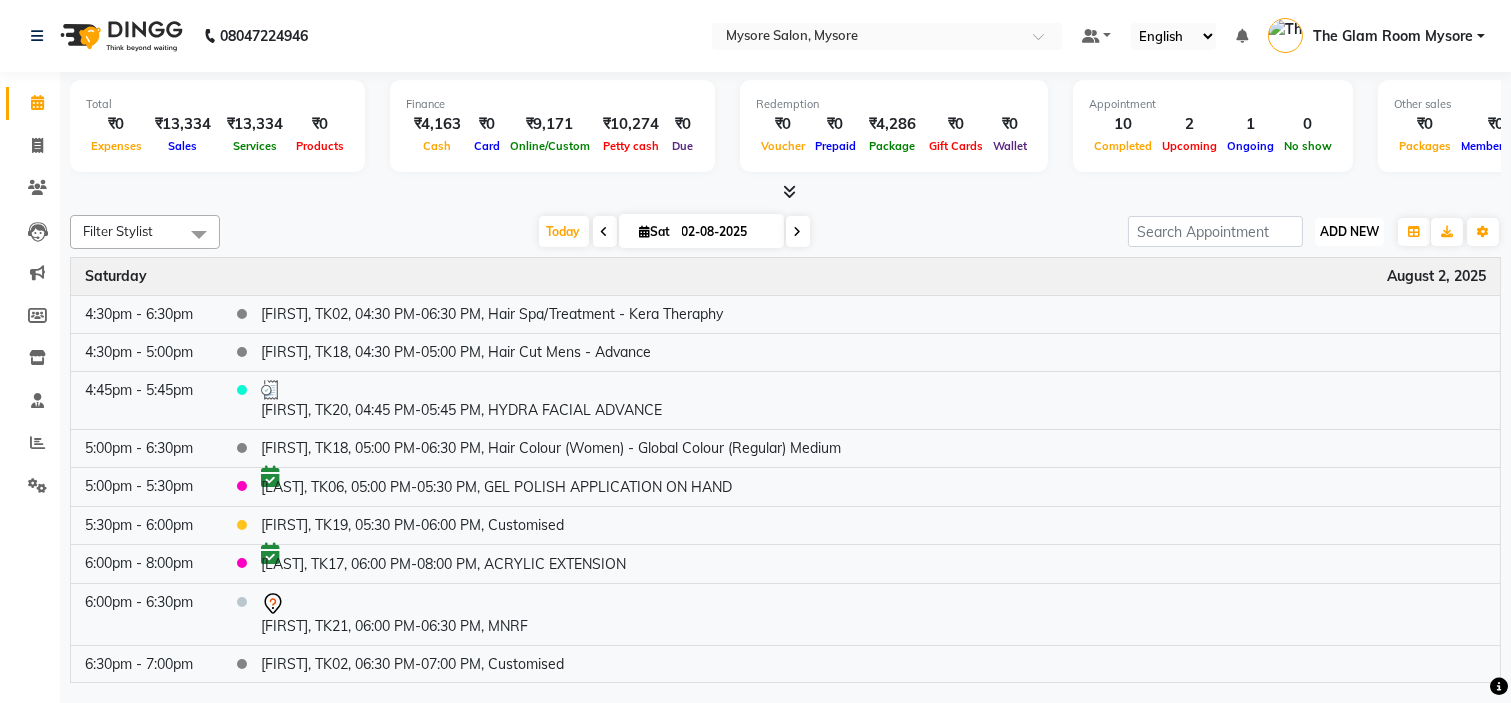 click on "ADD NEW" at bounding box center (1349, 231) 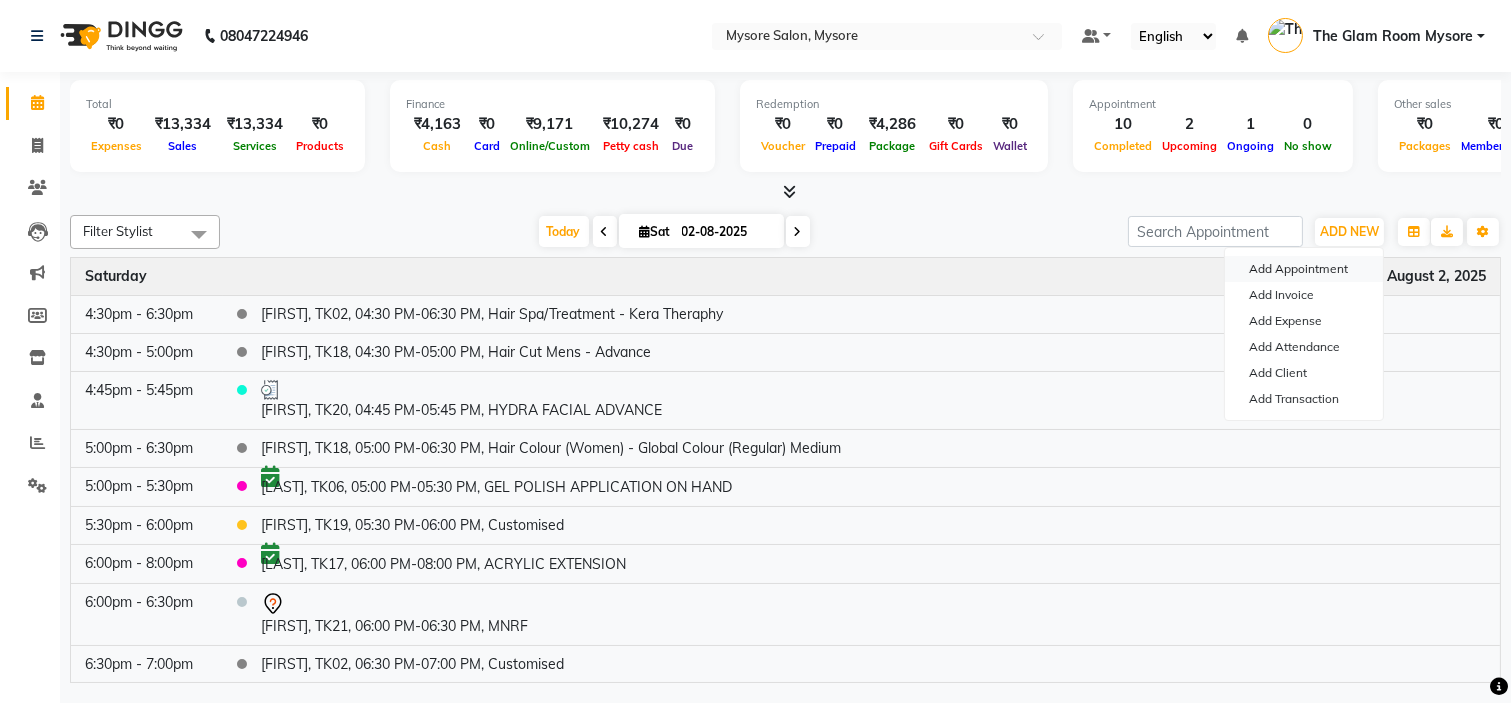 click on "Add Appointment" at bounding box center [1304, 269] 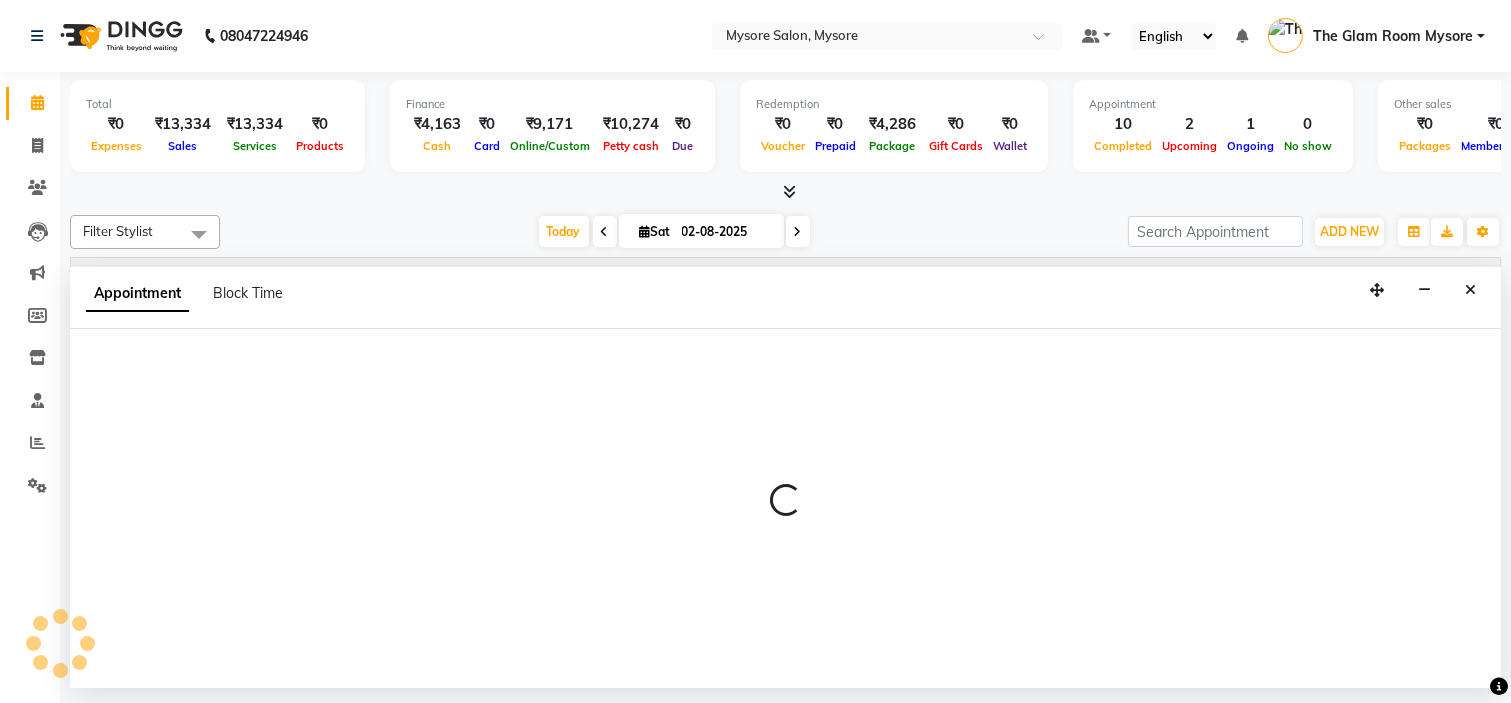select on "tentative" 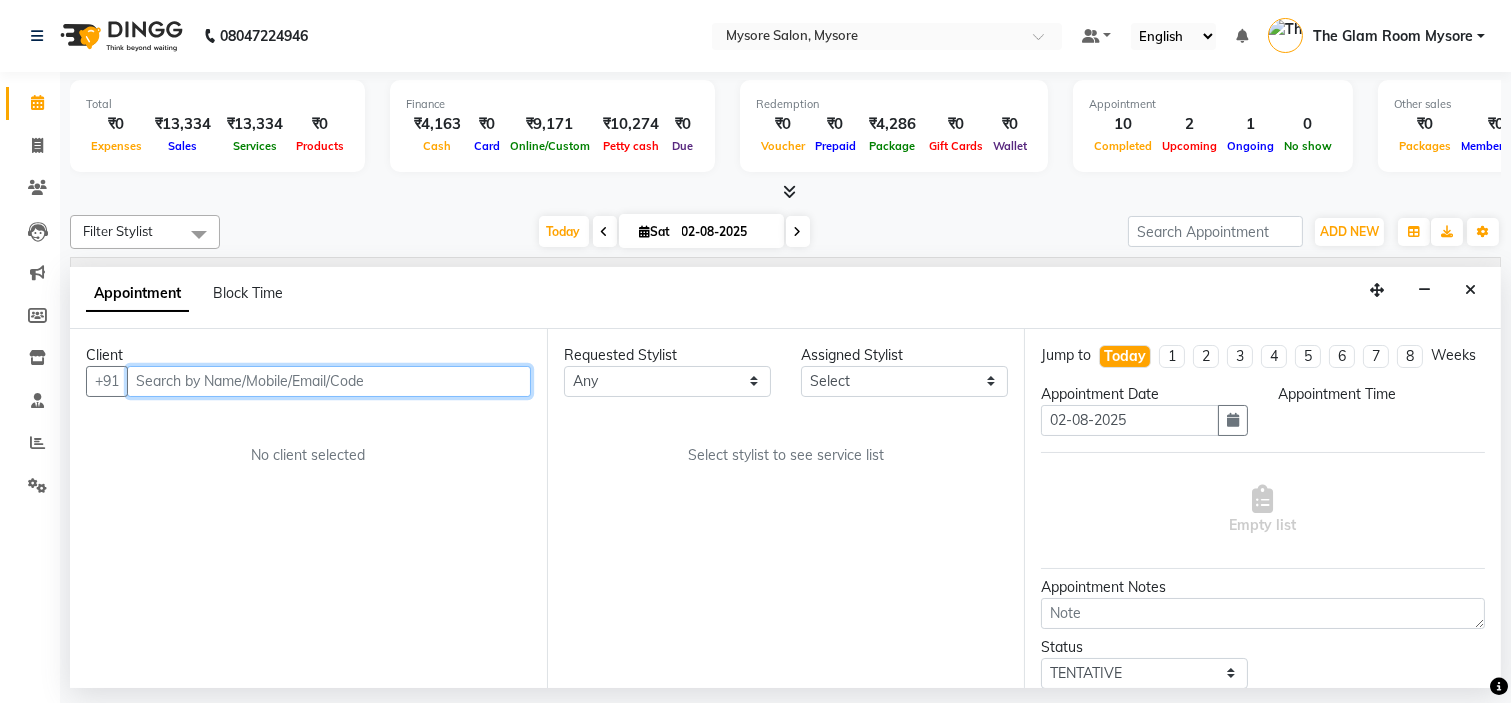 select on "540" 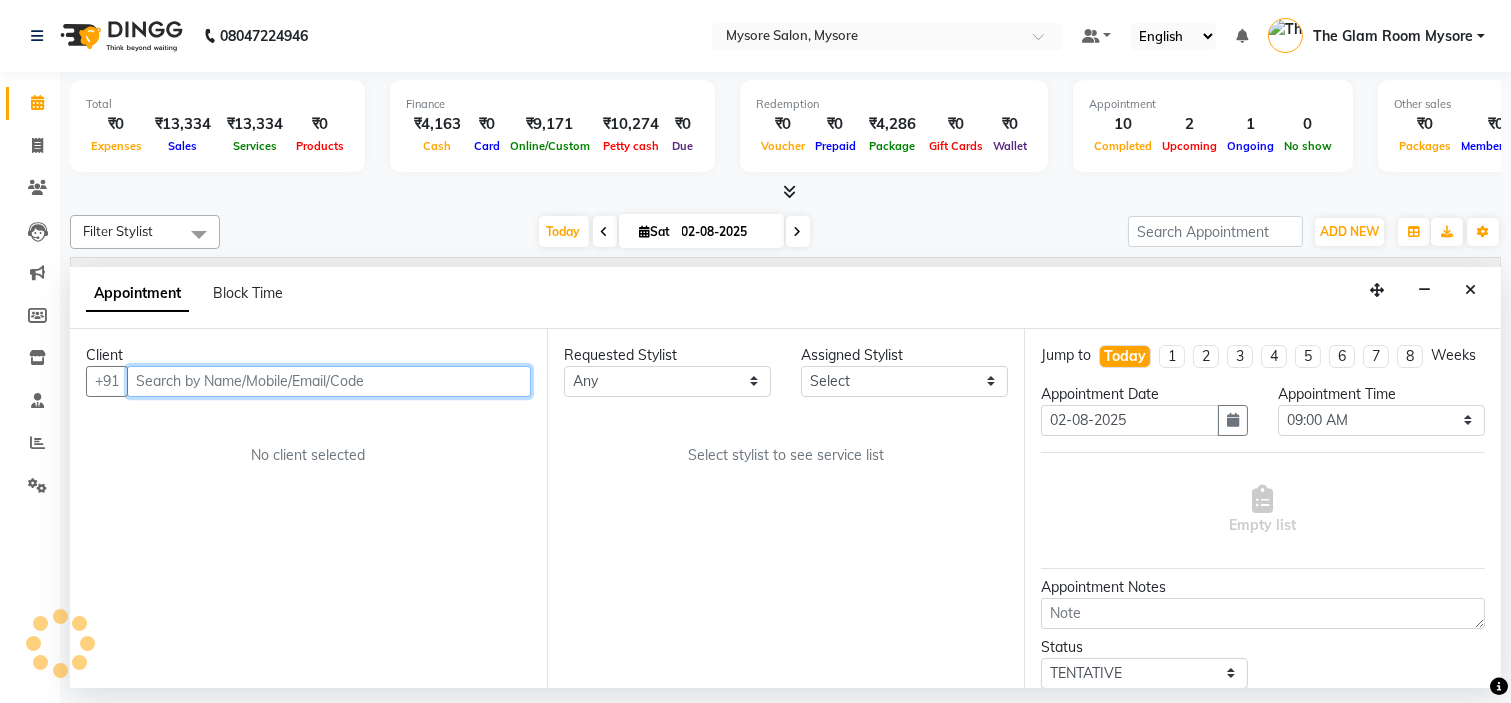 click at bounding box center [329, 381] 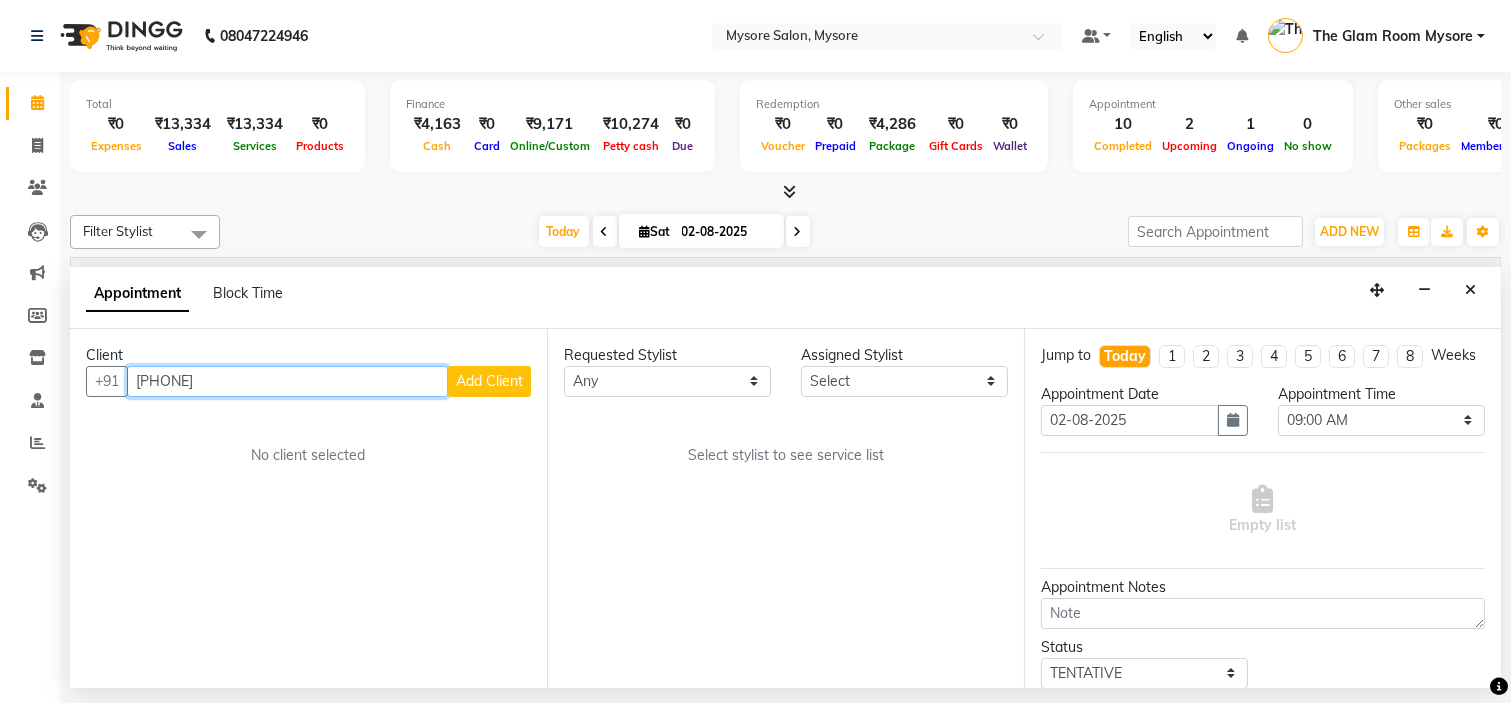 type on "[PHONE]" 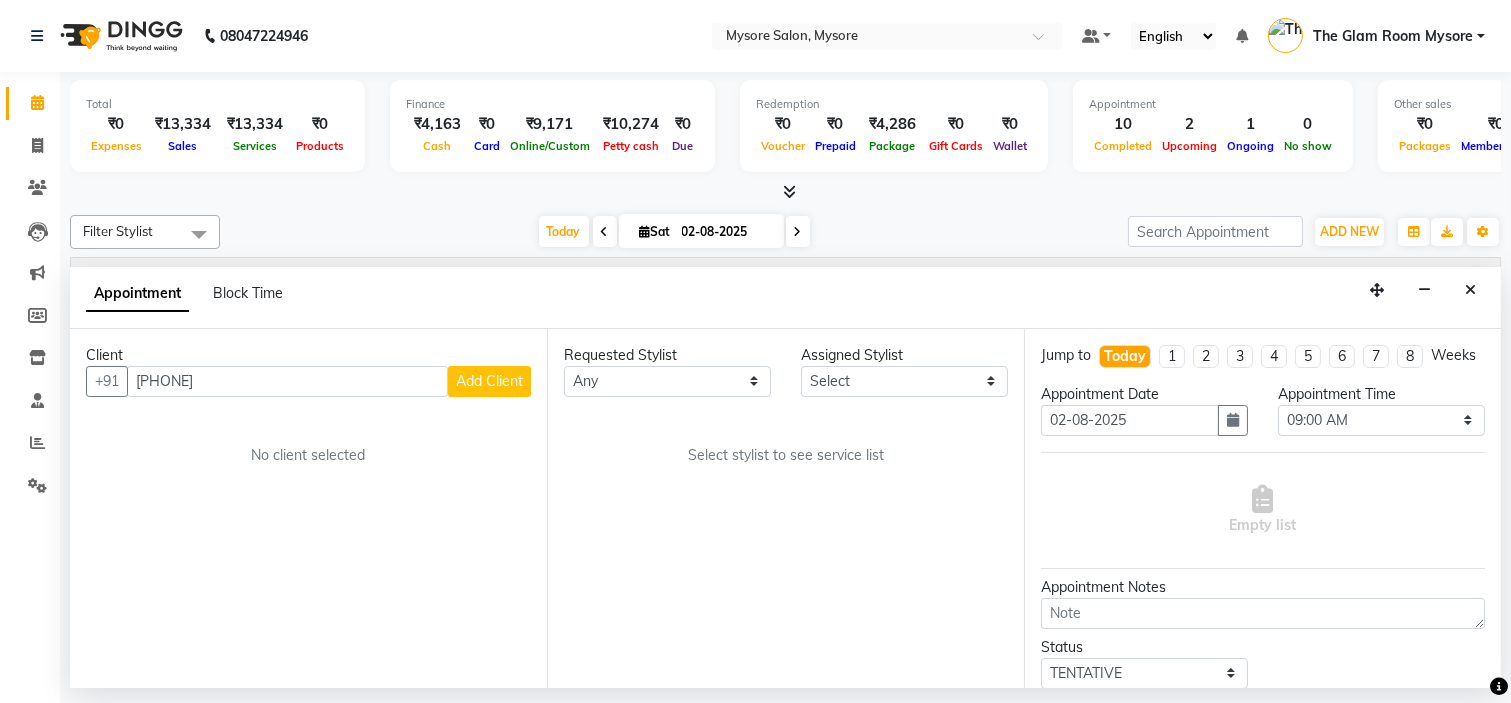 click on "Add Client" at bounding box center (489, 381) 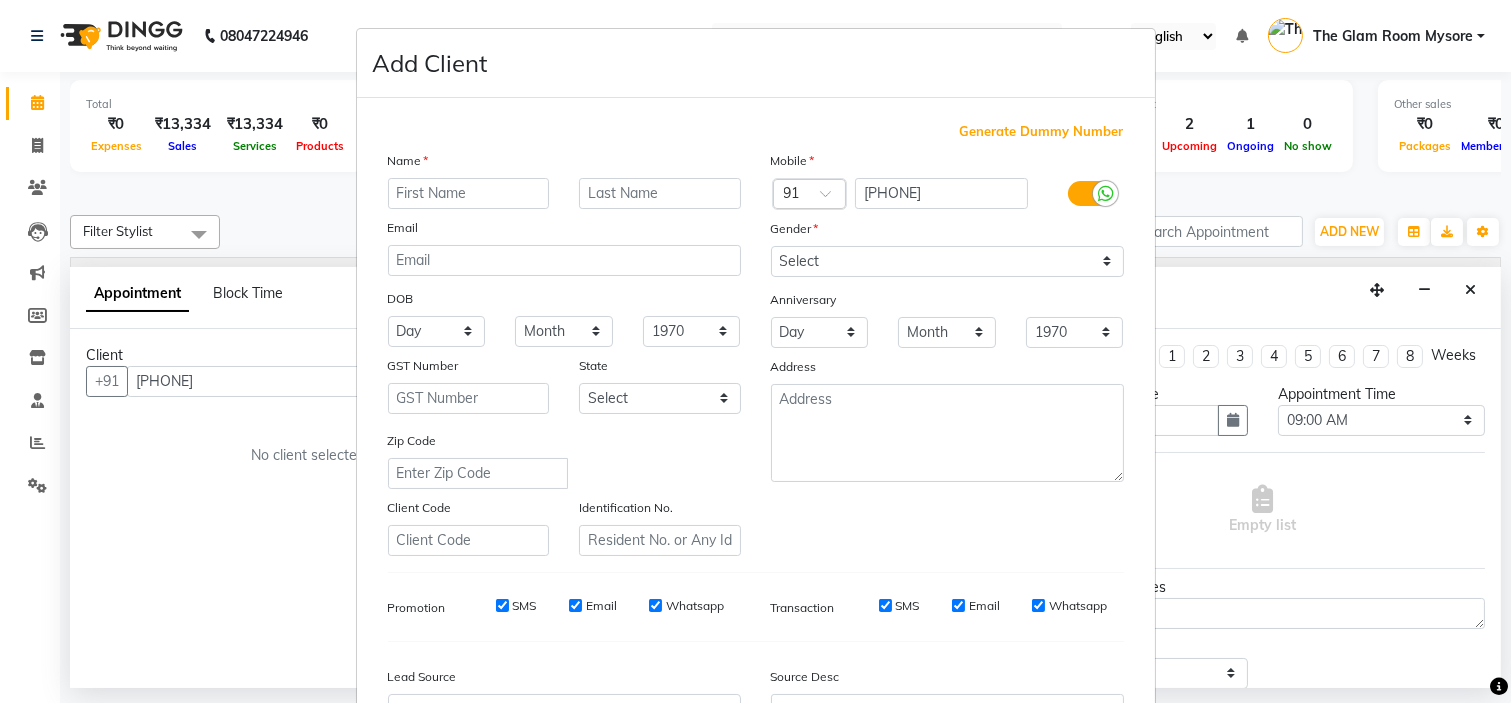 click at bounding box center (469, 193) 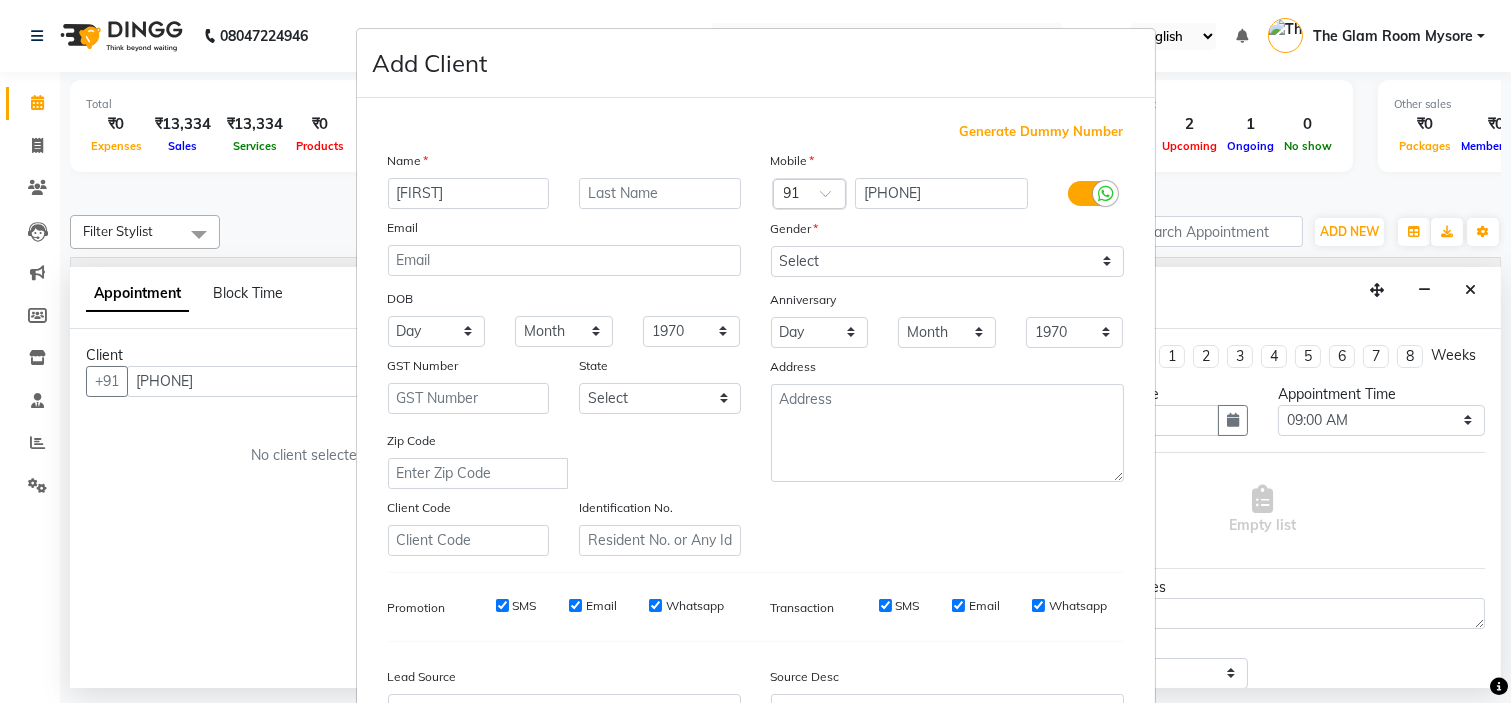 type on "[FIRST]" 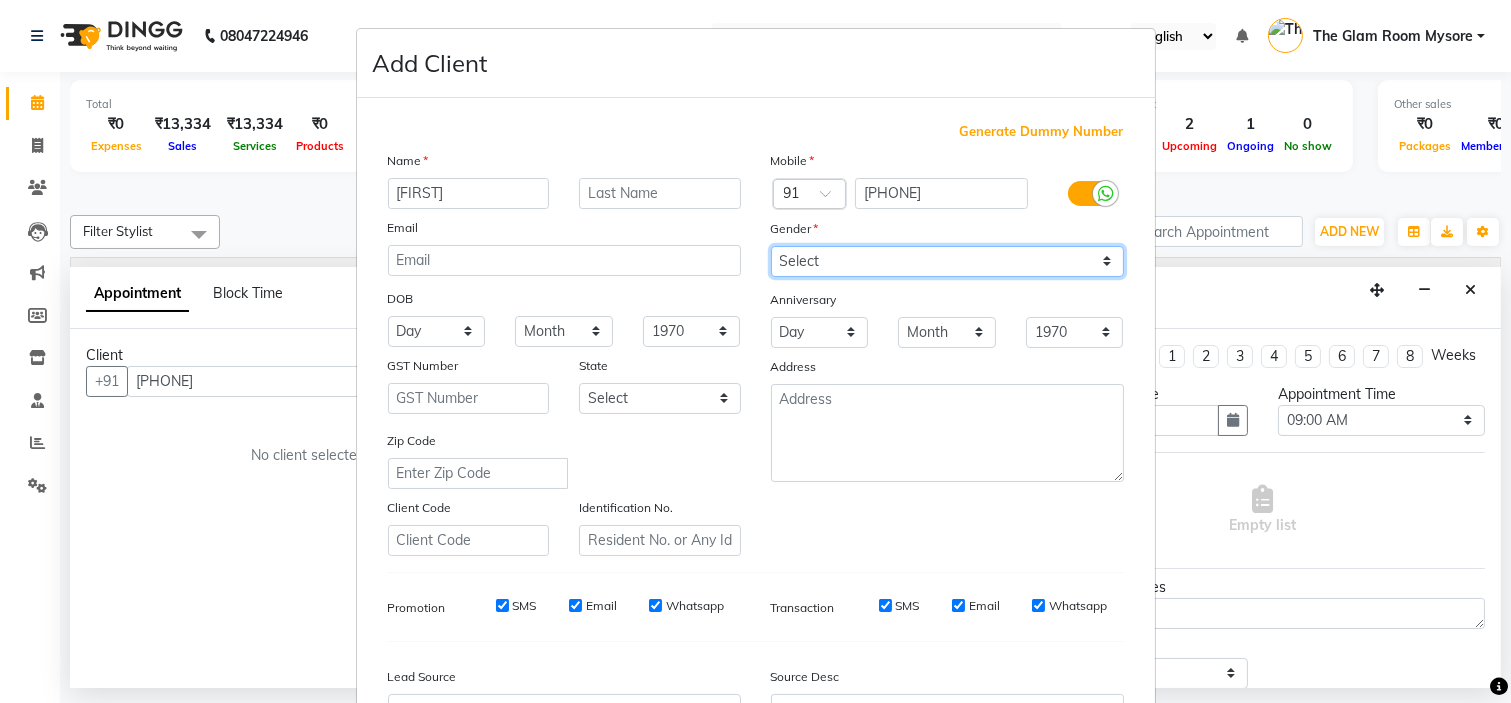 click on "Select Male Female Other Prefer Not To Say" at bounding box center [947, 261] 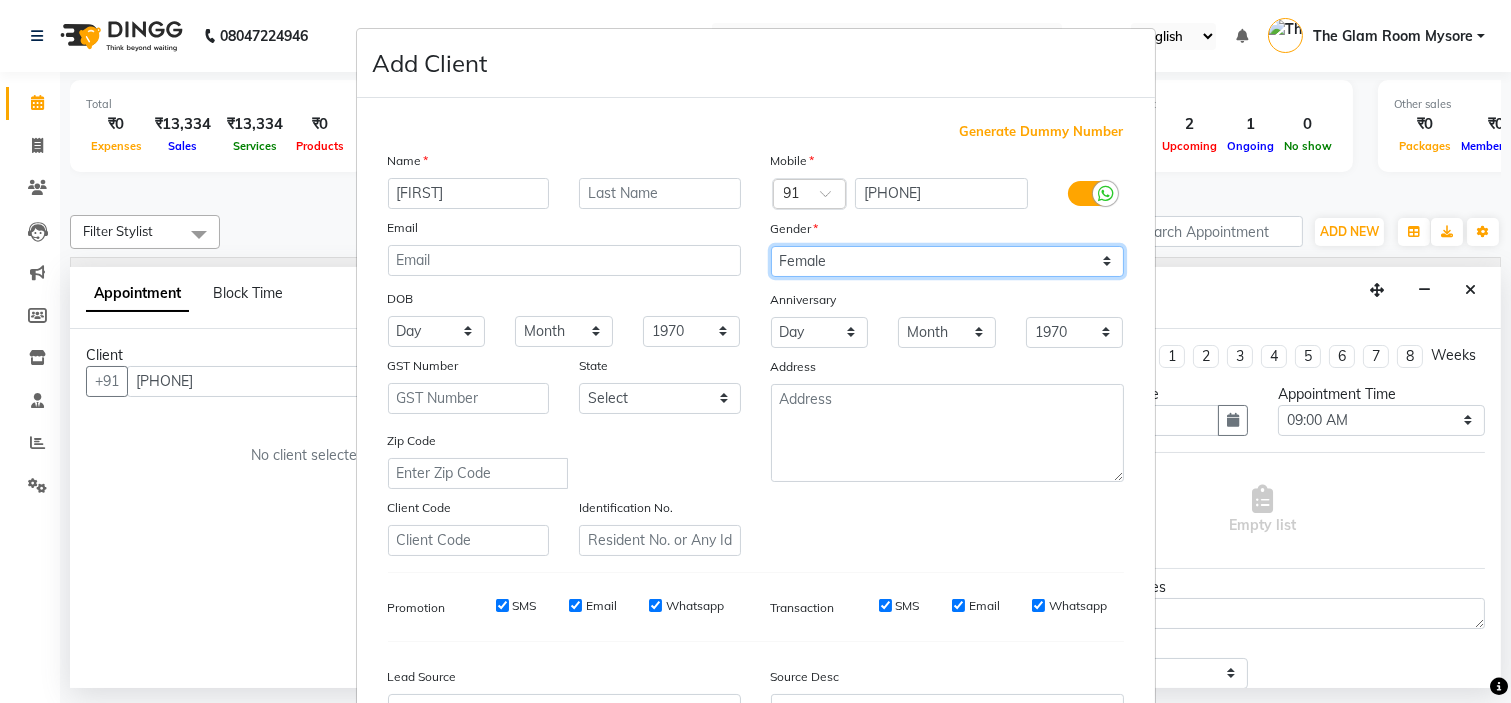 click on "Select Male Female Other Prefer Not To Say" at bounding box center [947, 261] 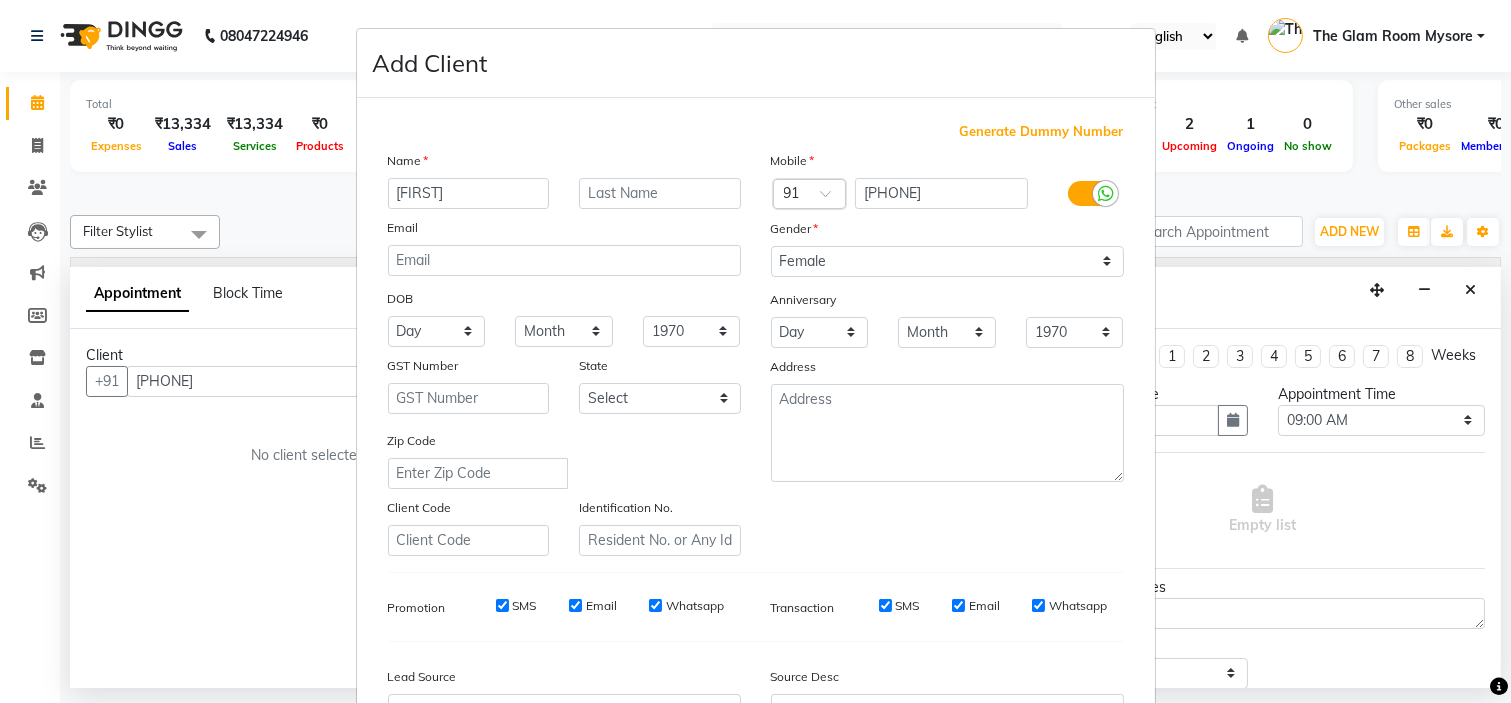 scroll, scrollTop: 221, scrollLeft: 0, axis: vertical 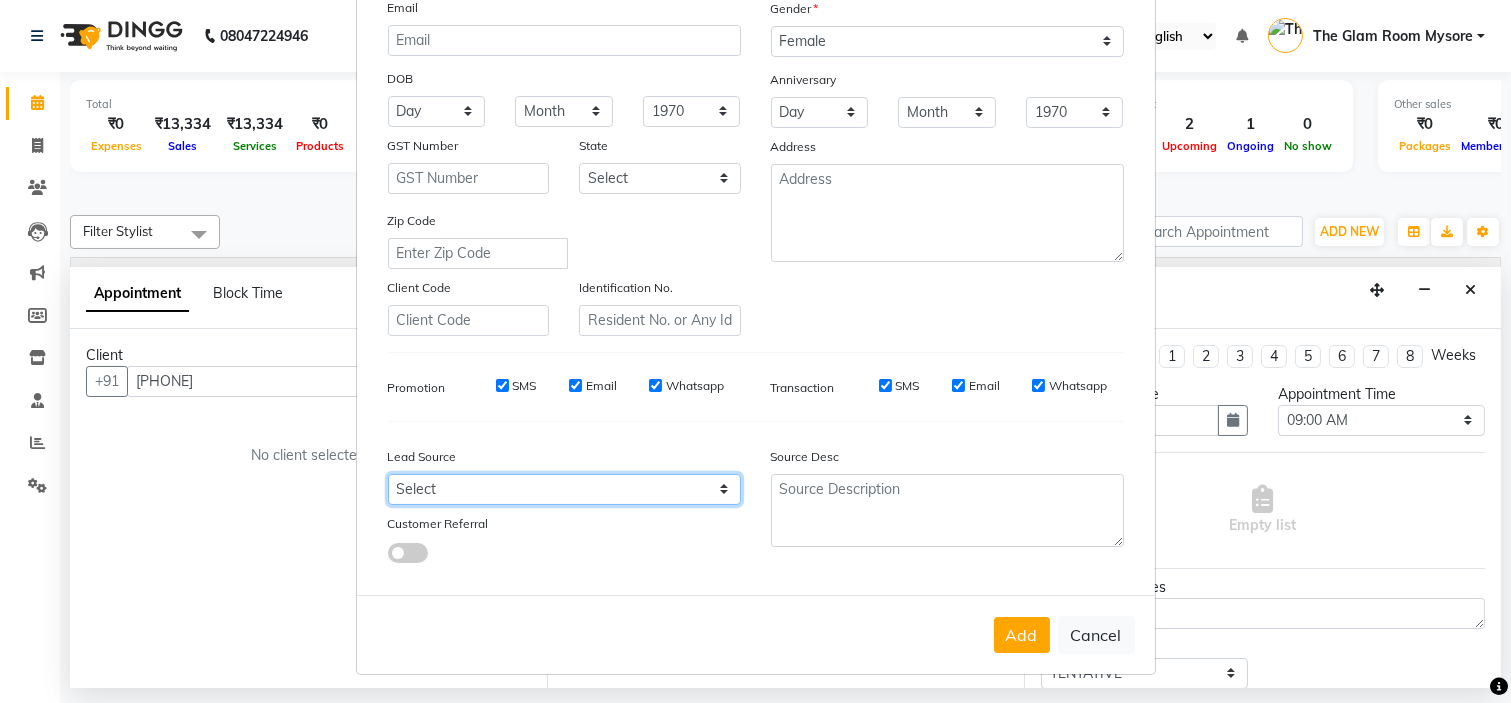 drag, startPoint x: 635, startPoint y: 503, endPoint x: 652, endPoint y: 478, distance: 30.232433 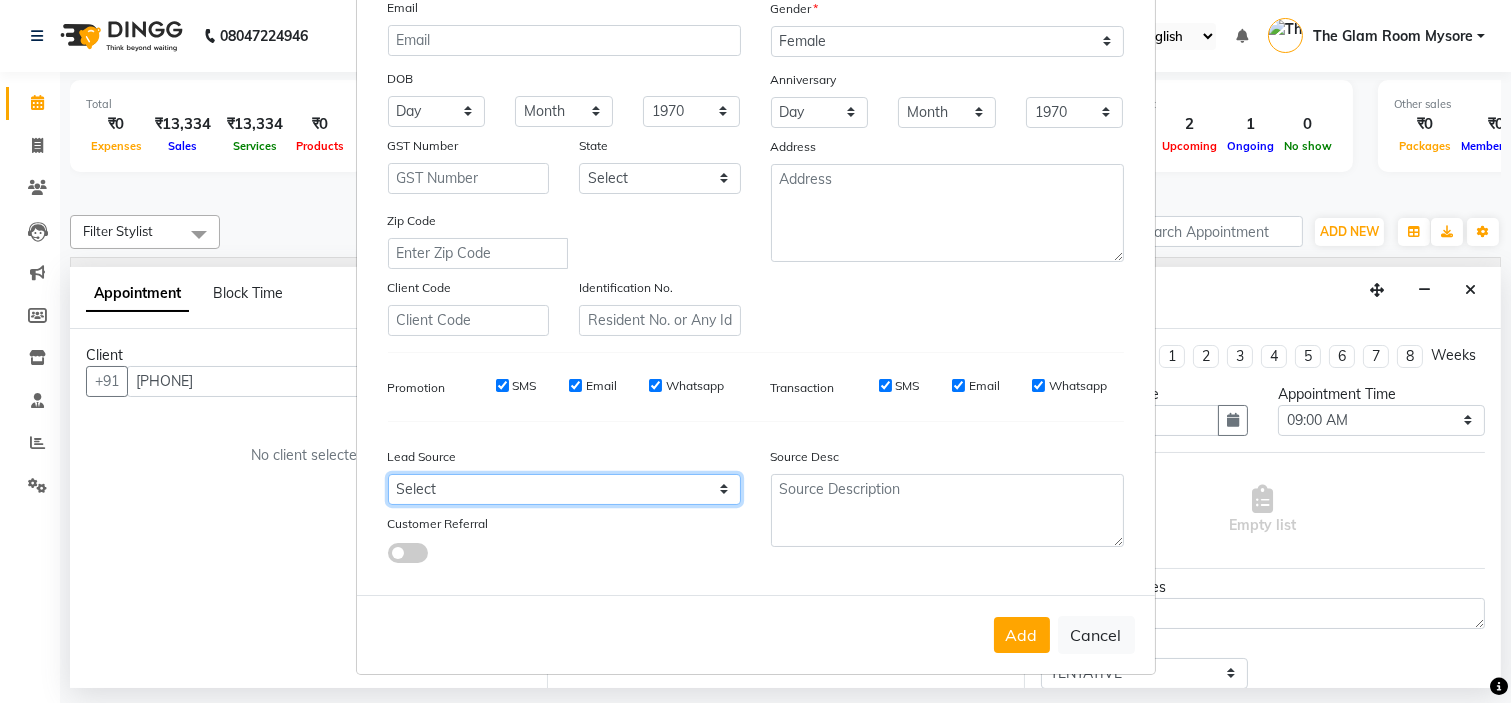 select on "40676" 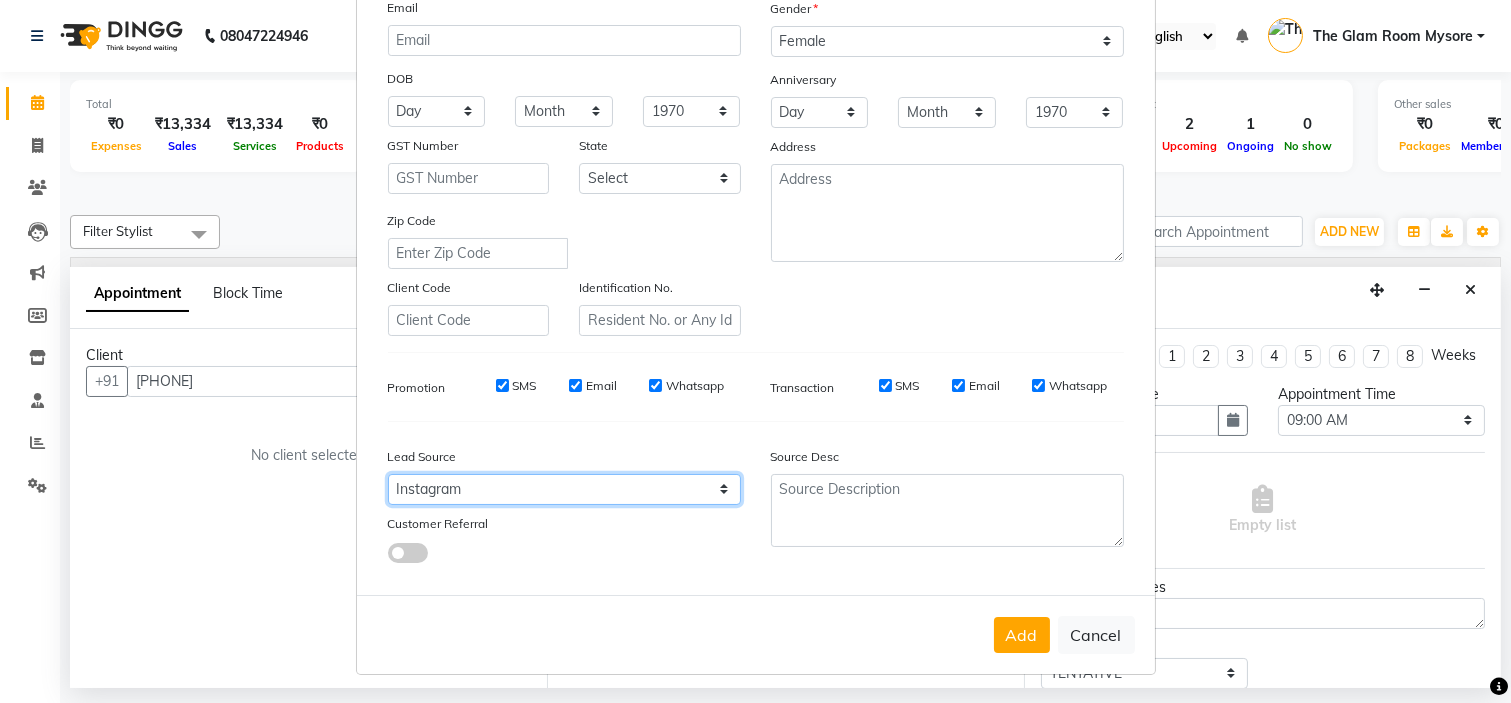 click on "Select Walk-in Referral Internet Friend Word of Mouth Advertisement Facebook JustDial Google Other Instagram  YouTube  WhatsApp" at bounding box center (564, 489) 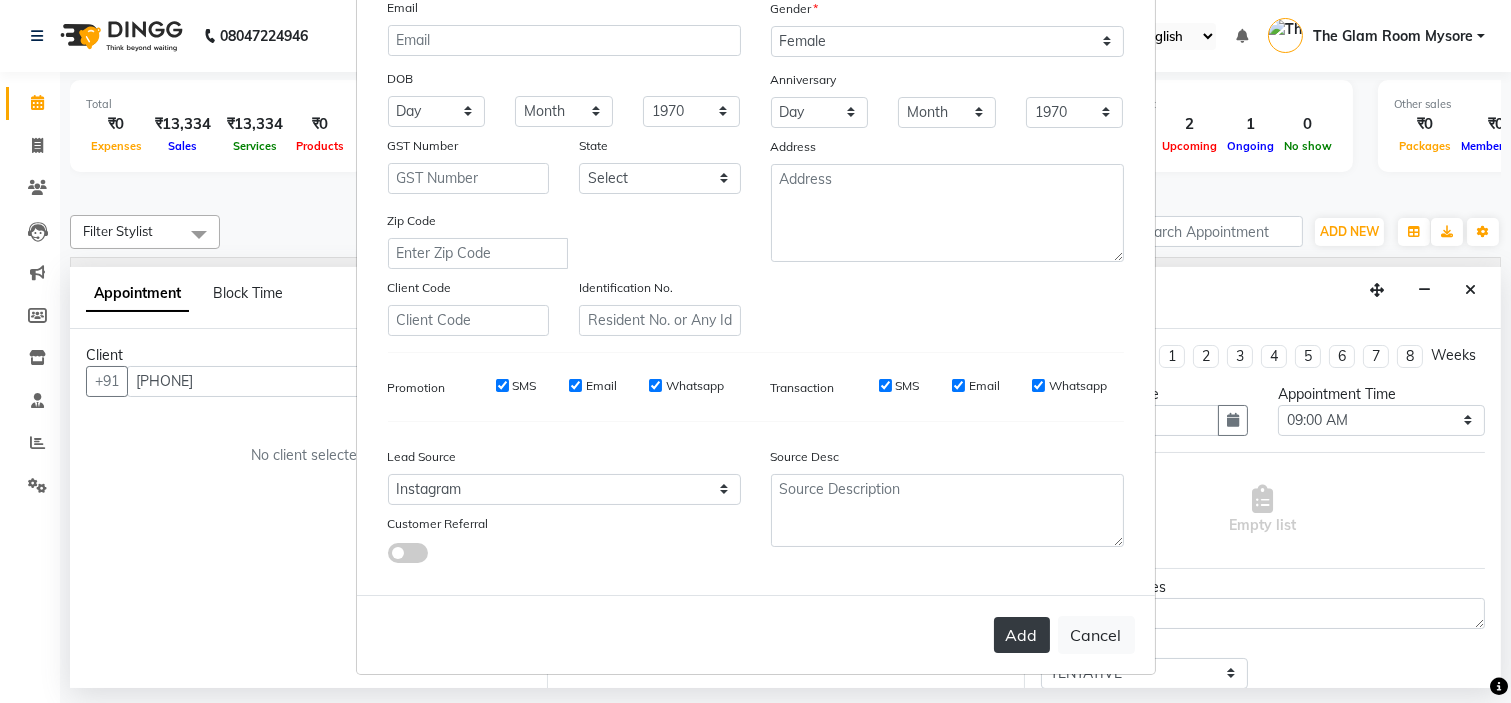 click on "Add" at bounding box center [1022, 635] 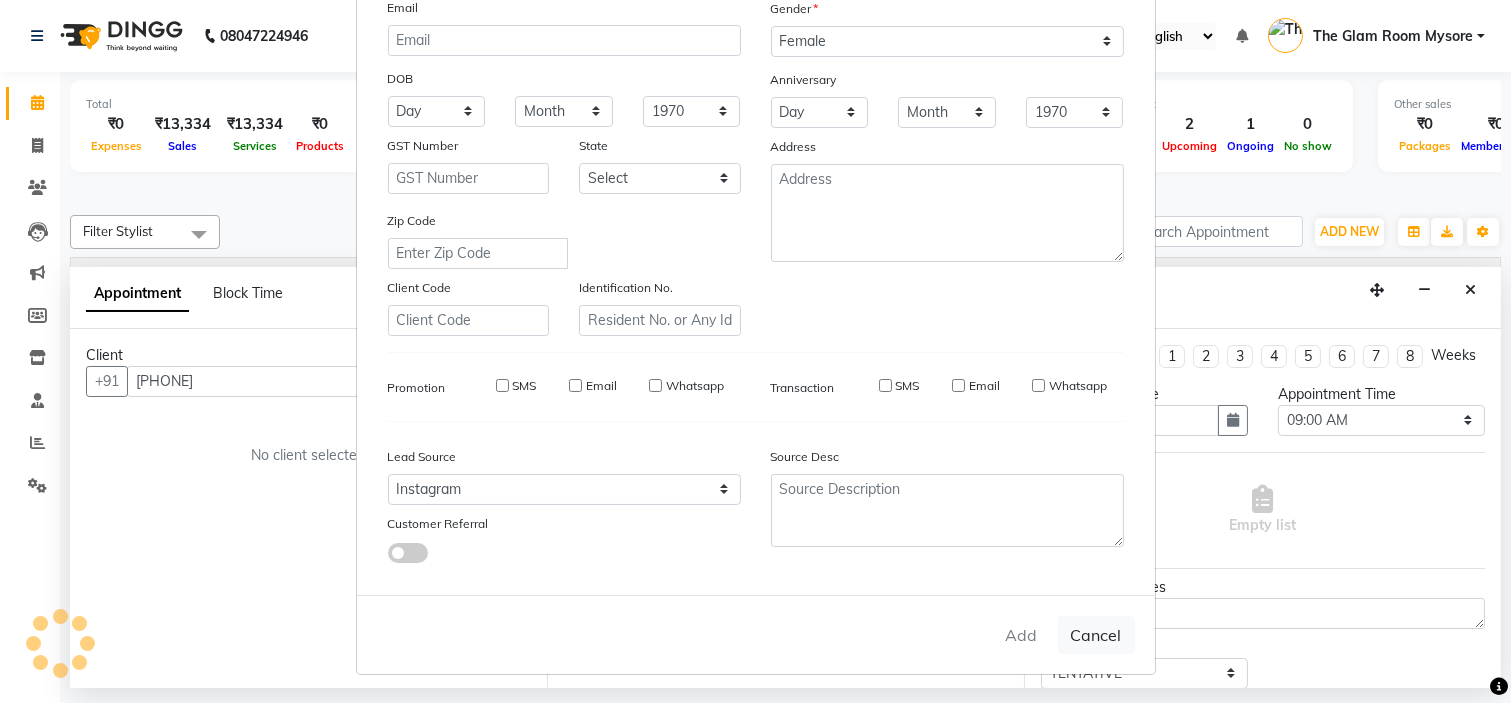 type 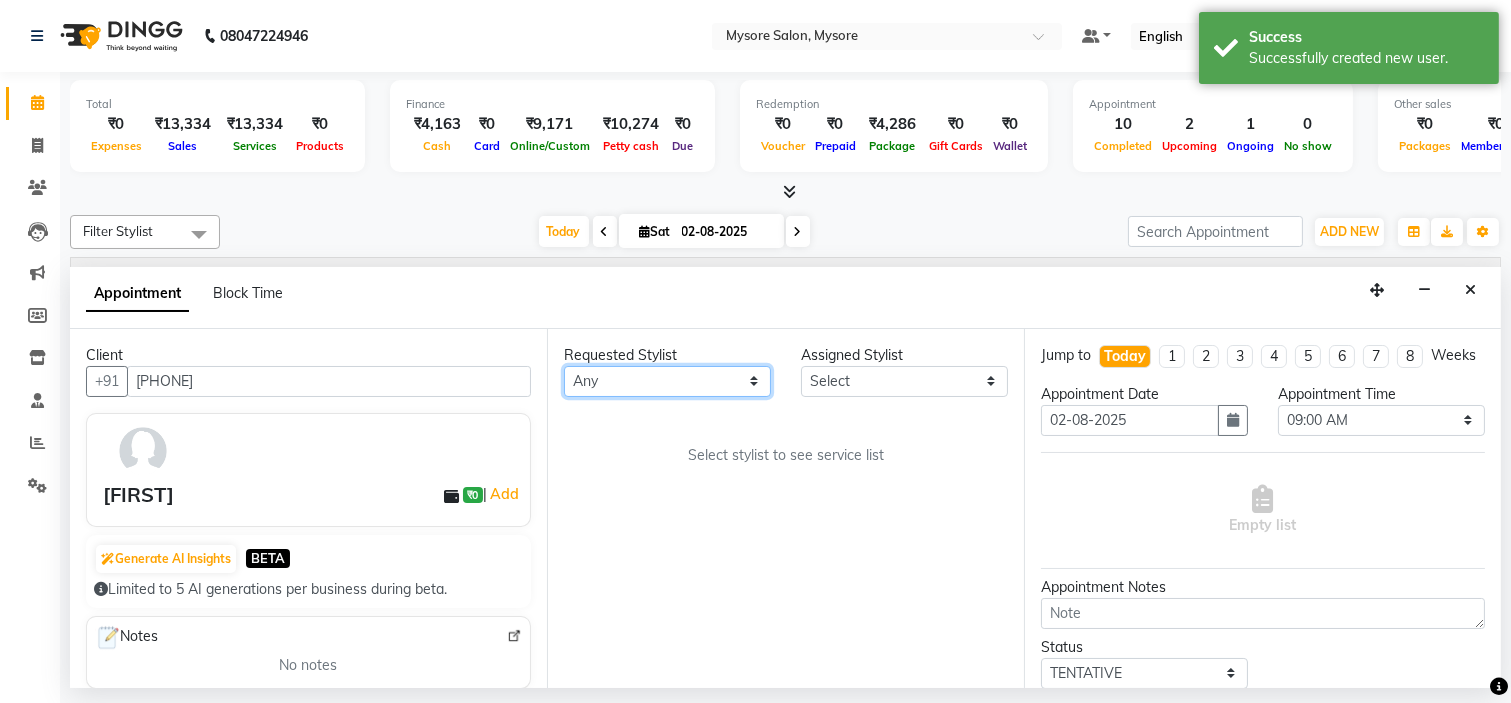 click on "Any Ankita Arti Ashwini Ayaan DR. Apurva Fatma Jayshree Lakshmi Paul Ruhul alom Shangnimwon Steve Sumaiya Banu Sumit Teja Tezz The Glam Room Mysore" at bounding box center [667, 381] 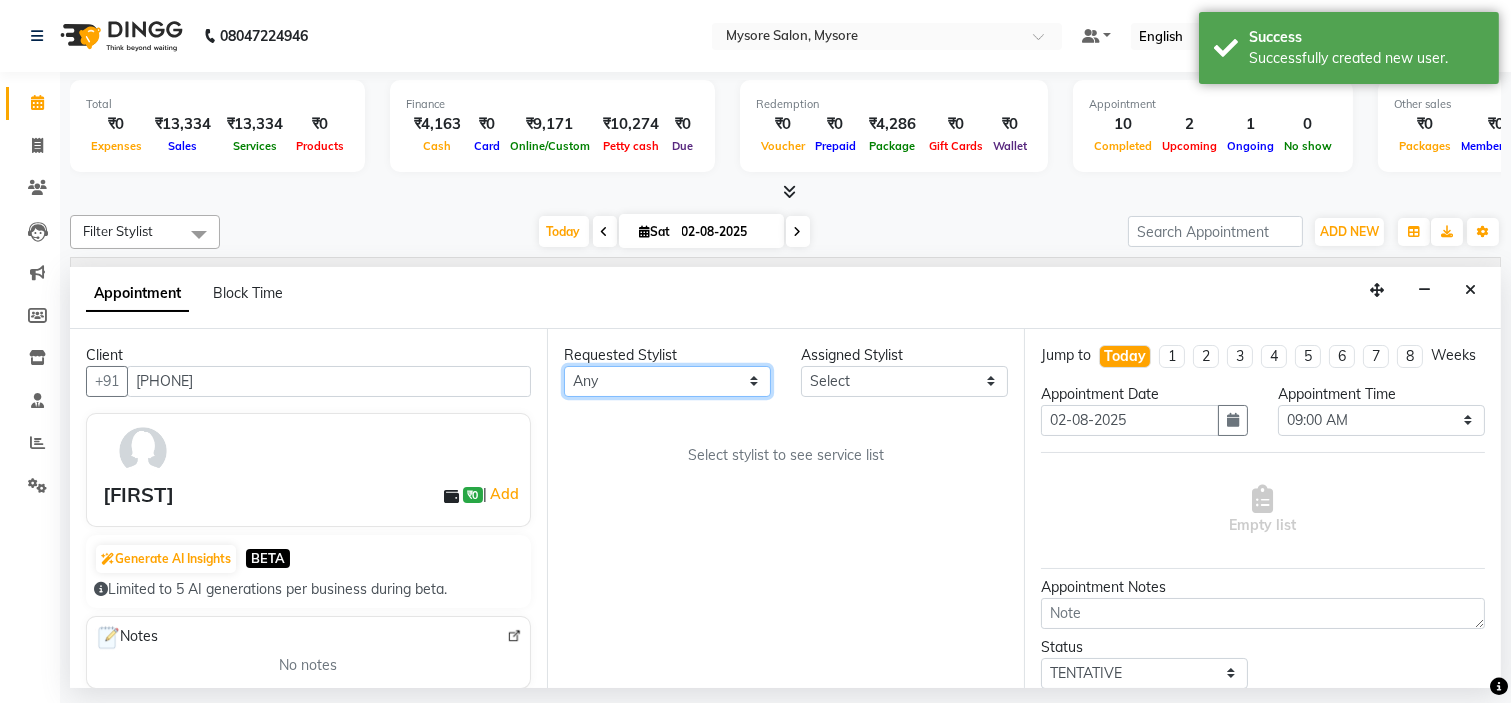 select on "66079" 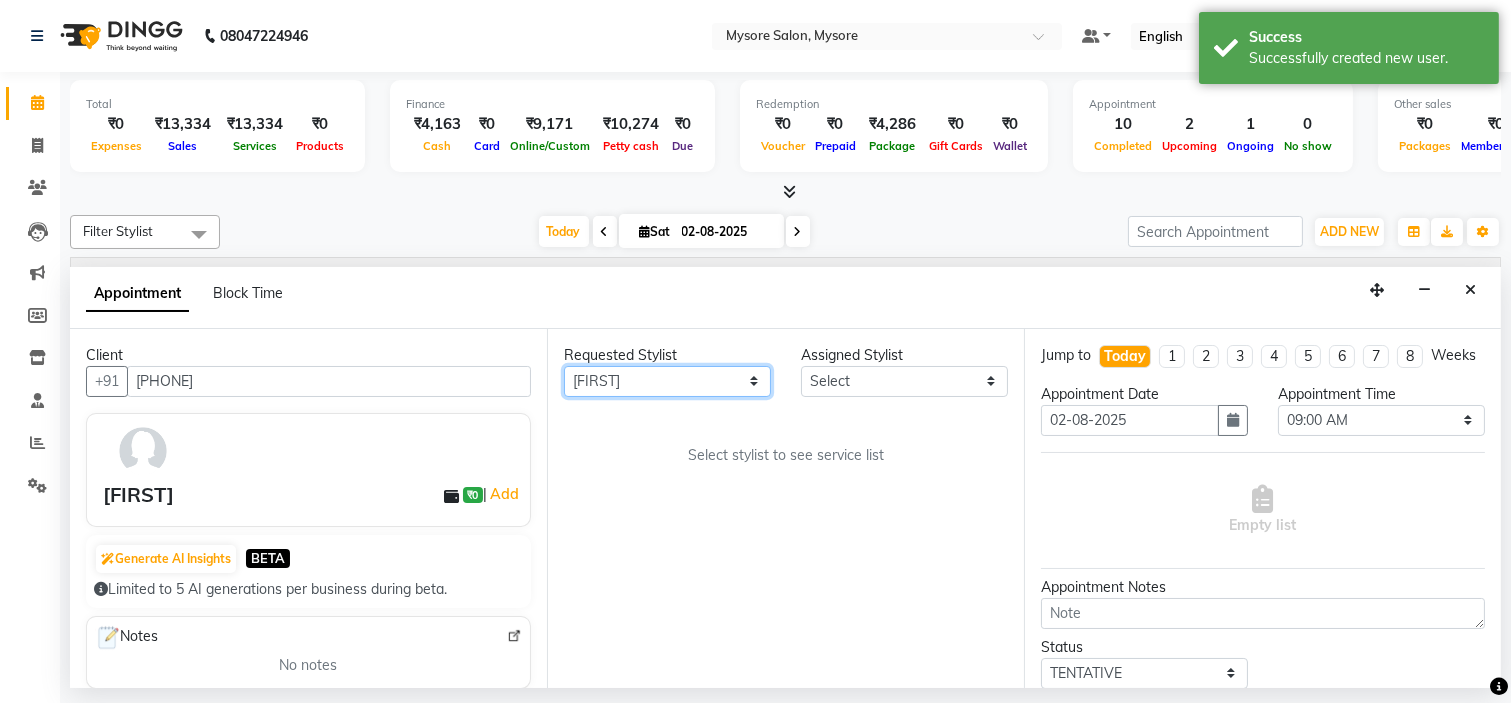 click on "Any Ankita Arti Ashwini Ayaan DR. Apurva Fatma Jayshree Lakshmi Paul Ruhul alom Shangnimwon Steve Sumaiya Banu Sumit Teja Tezz The Glam Room Mysore" at bounding box center (667, 381) 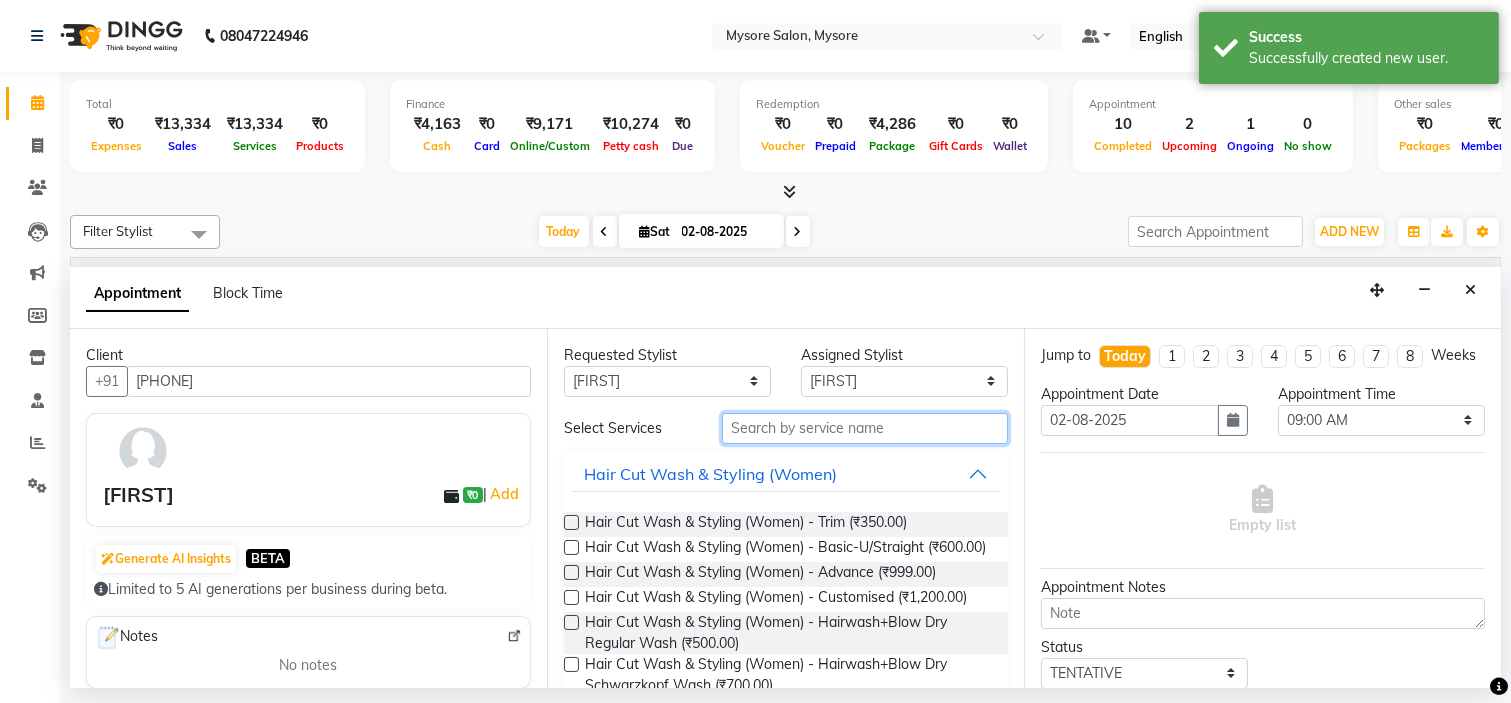 click at bounding box center [865, 428] 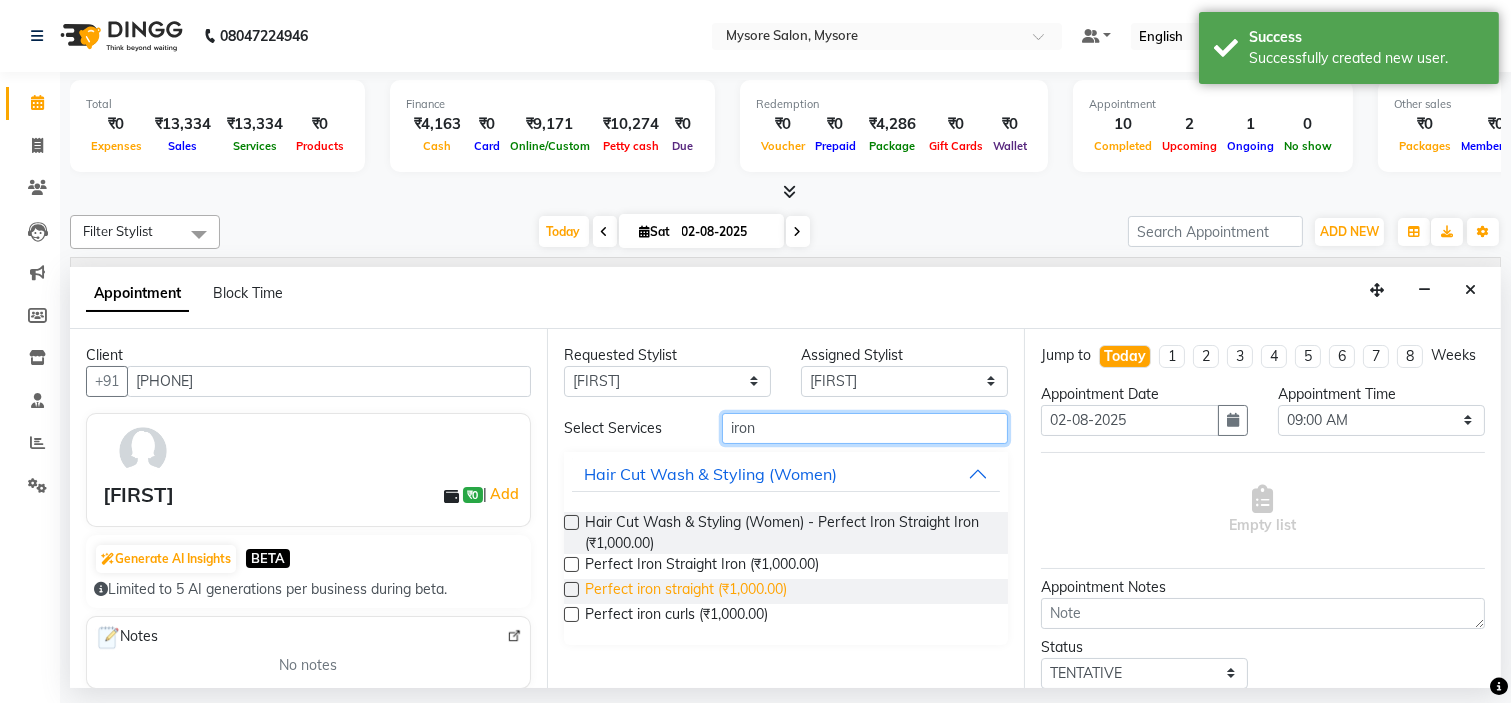 type on "iron" 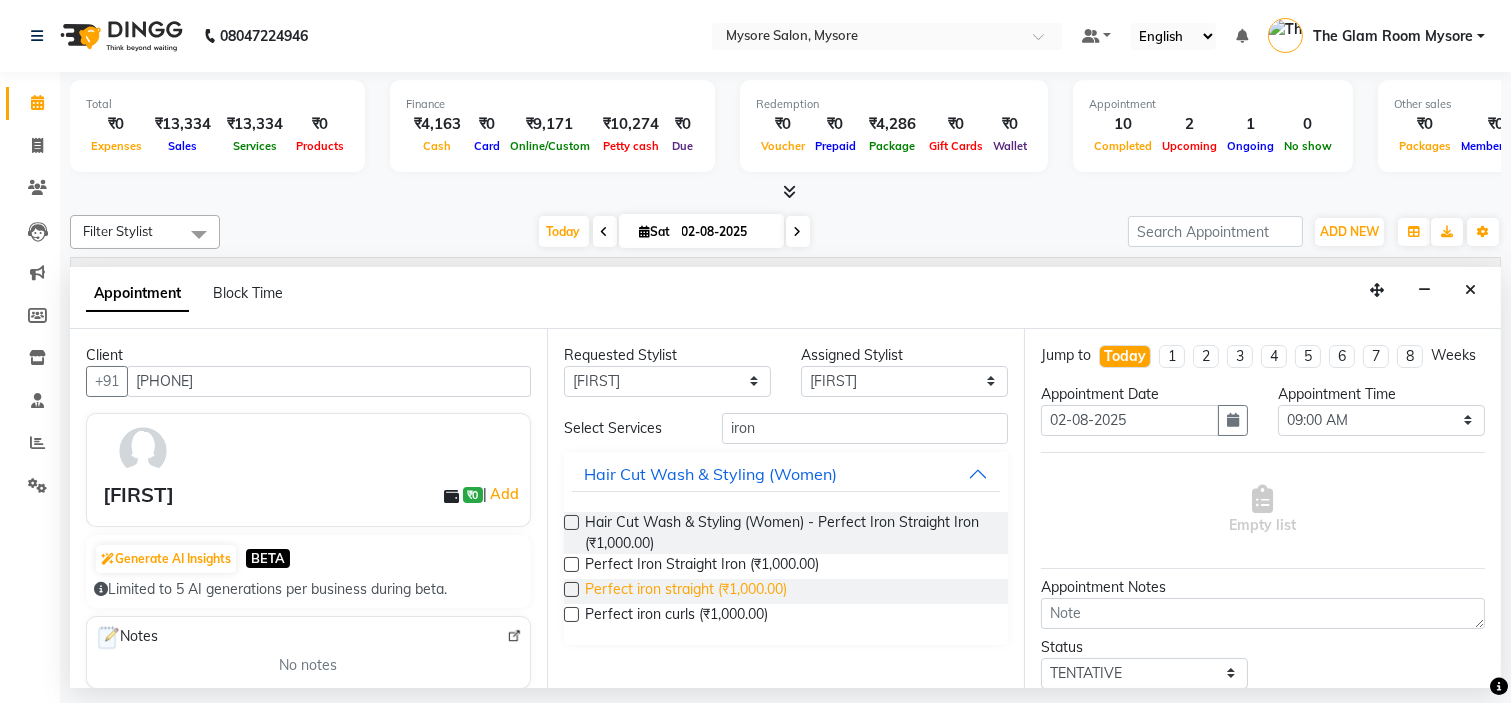 click on "Perfect iron straight  (₹1,000.00)" at bounding box center [686, 591] 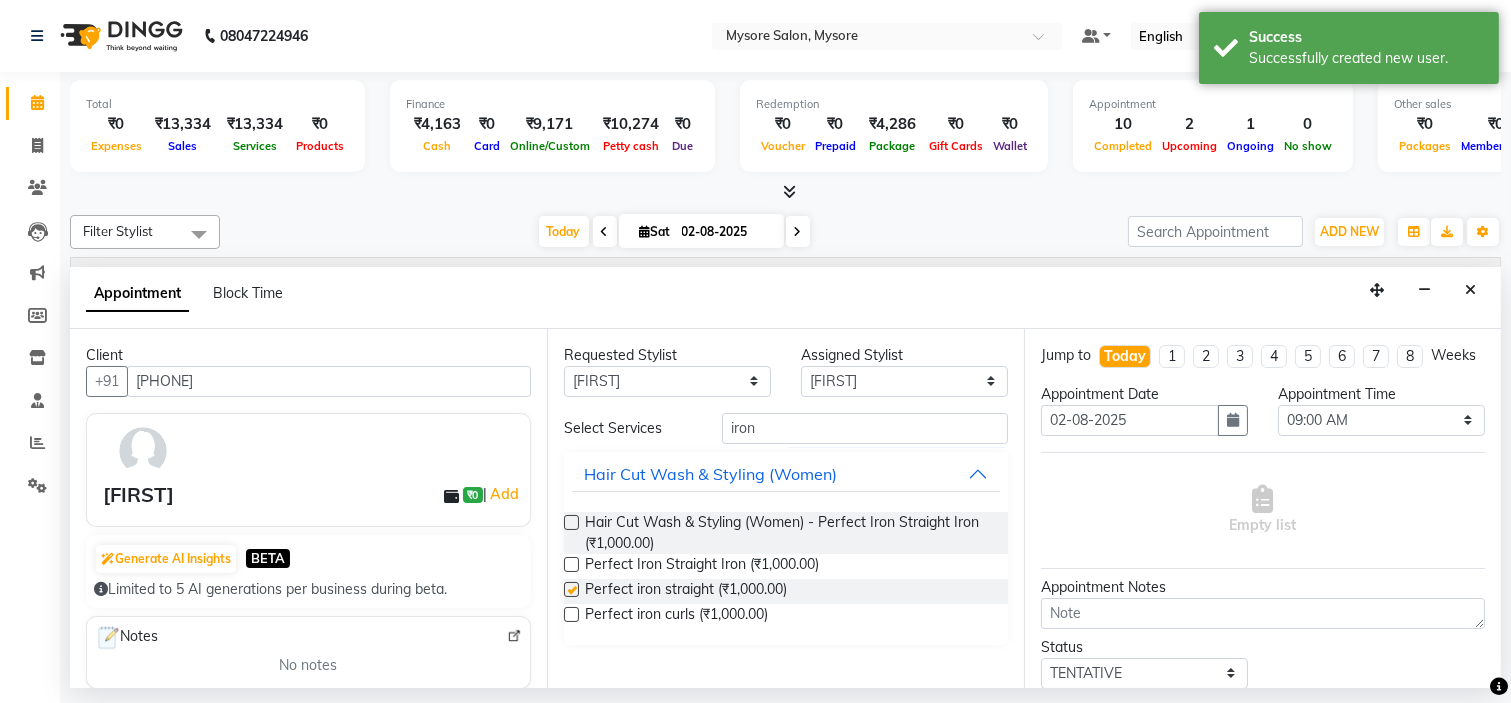 checkbox on "false" 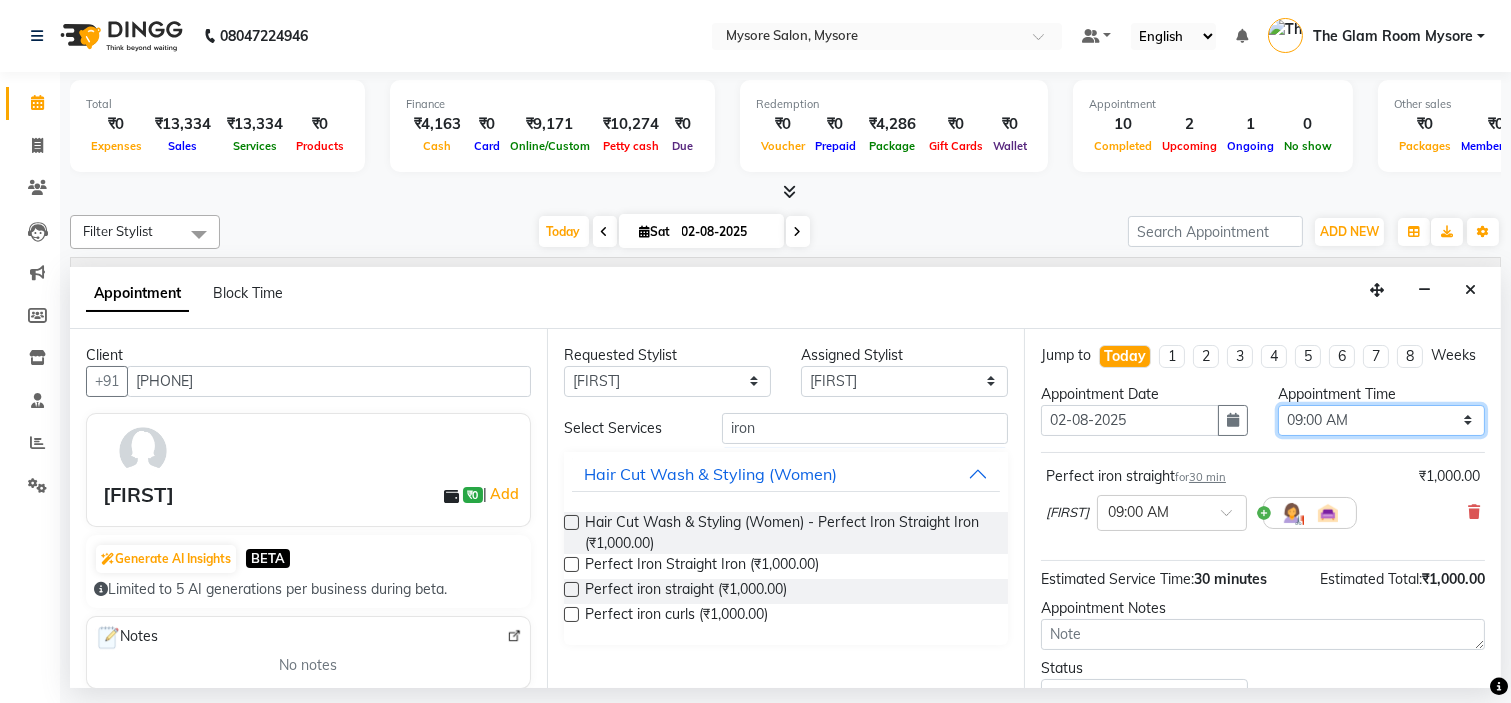 click on "Select 09:00 AM 09:15 AM 09:30 AM 09:45 AM 10:00 AM 10:15 AM 10:30 AM 10:45 AM 11:00 AM 11:15 AM 11:30 AM 11:45 AM 12:00 PM 12:15 PM 12:30 PM 12:45 PM 01:00 PM 01:15 PM 01:30 PM 01:45 PM 02:00 PM 02:15 PM 02:30 PM 02:45 PM 03:00 PM 03:15 PM 03:30 PM 03:45 PM 04:00 PM 04:15 PM 04:30 PM 04:45 PM 05:00 PM 05:15 PM 05:30 PM 05:45 PM 06:00 PM 06:15 PM 06:30 PM 06:45 PM 07:00 PM 07:15 PM 07:30 PM 07:45 PM 08:00 PM" at bounding box center [1381, 420] 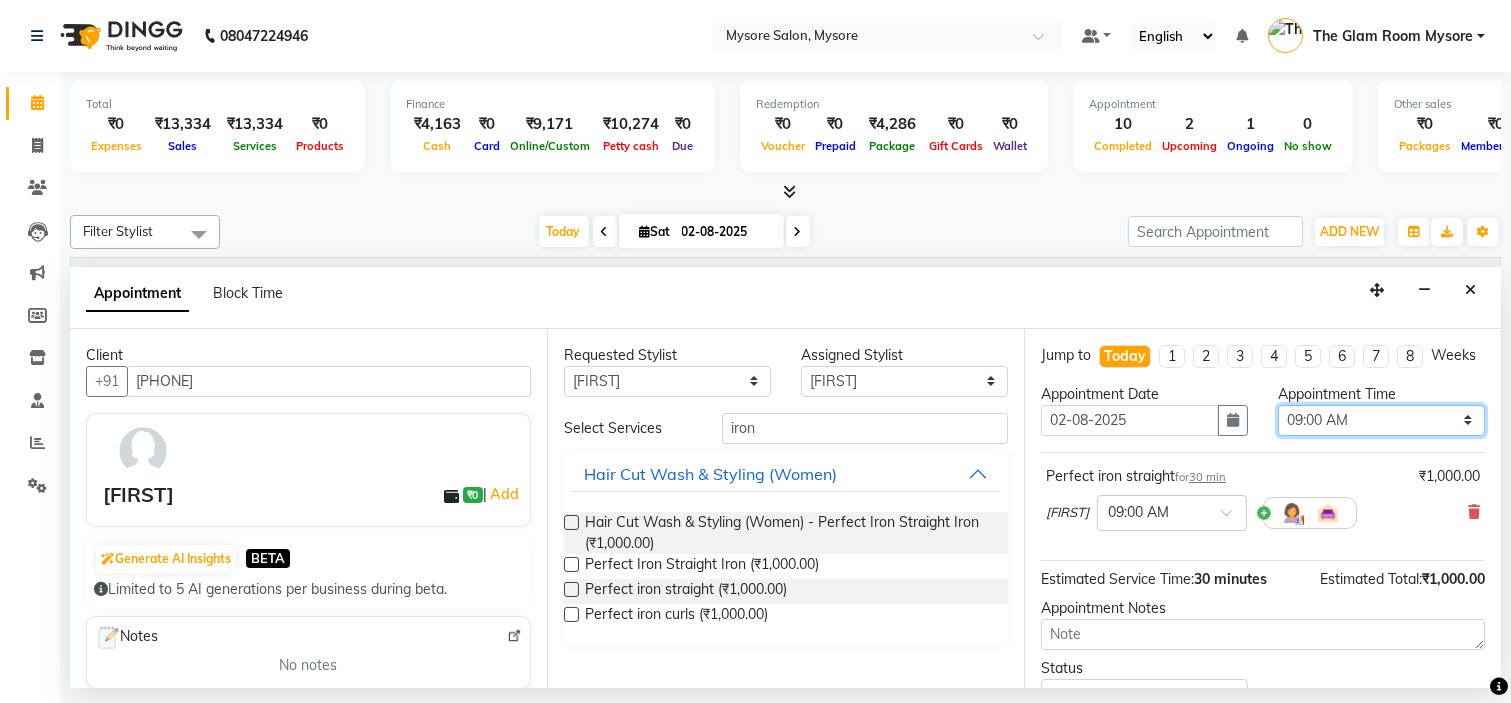 select on "1110" 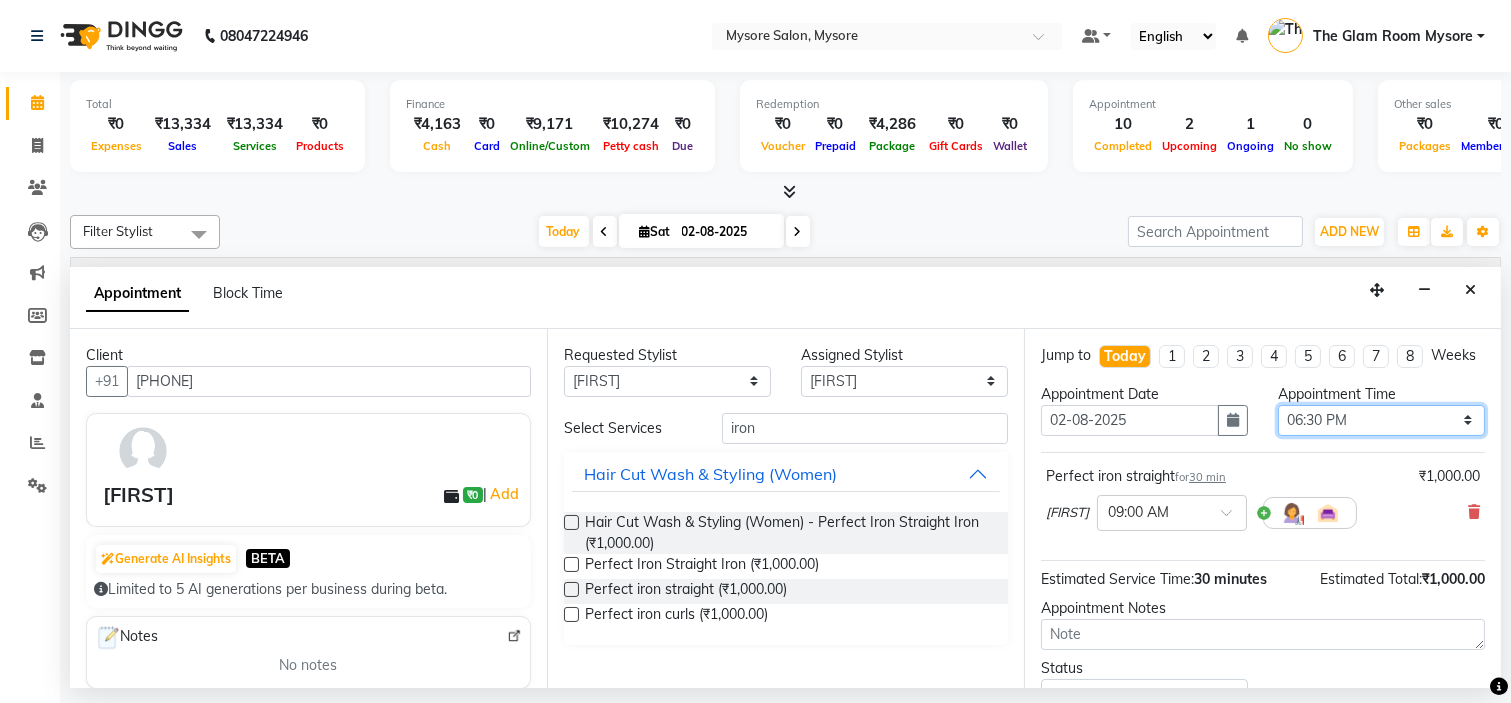 click on "Select 09:00 AM 09:15 AM 09:30 AM 09:45 AM 10:00 AM 10:15 AM 10:30 AM 10:45 AM 11:00 AM 11:15 AM 11:30 AM 11:45 AM 12:00 PM 12:15 PM 12:30 PM 12:45 PM 01:00 PM 01:15 PM 01:30 PM 01:45 PM 02:00 PM 02:15 PM 02:30 PM 02:45 PM 03:00 PM 03:15 PM 03:30 PM 03:45 PM 04:00 PM 04:15 PM 04:30 PM 04:45 PM 05:00 PM 05:15 PM 05:30 PM 05:45 PM 06:00 PM 06:15 PM 06:30 PM 06:45 PM 07:00 PM 07:15 PM 07:30 PM 07:45 PM 08:00 PM" at bounding box center [1381, 420] 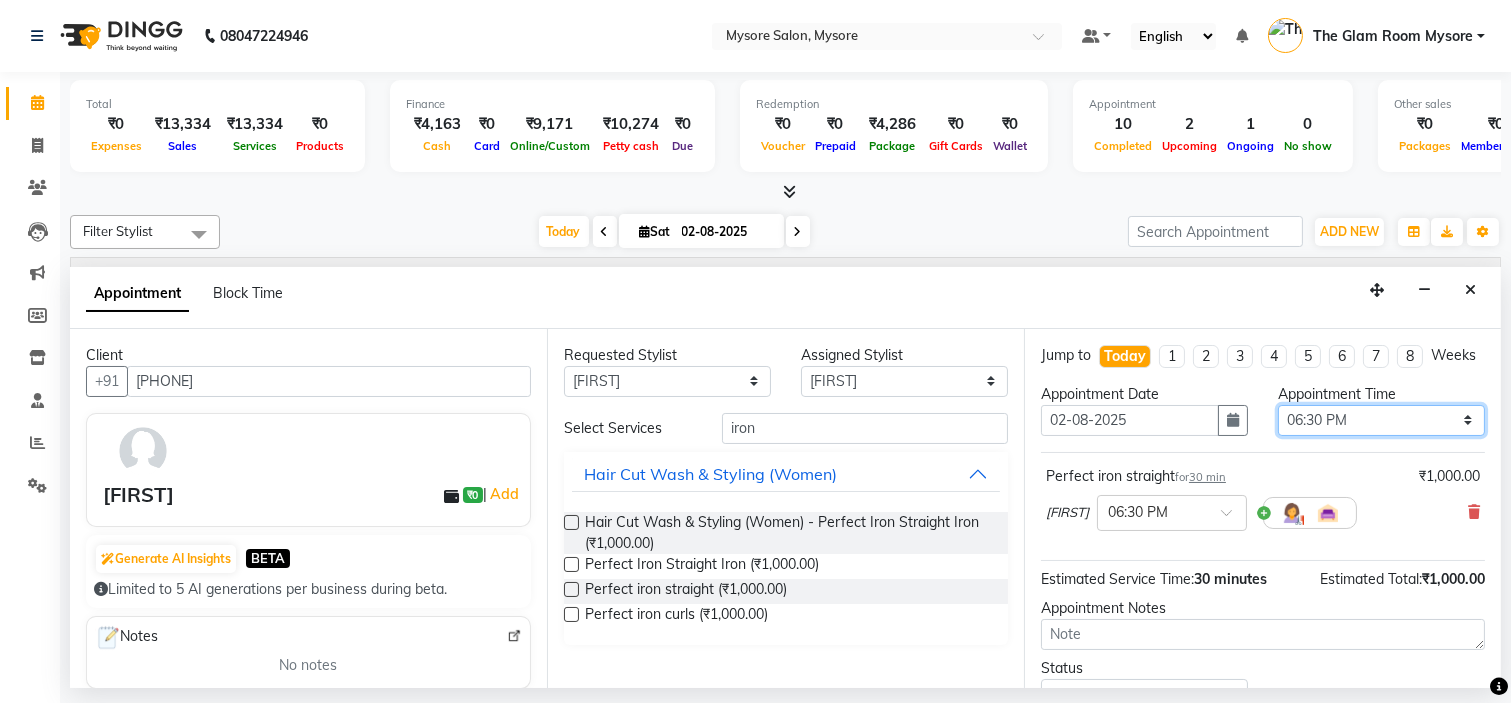 scroll, scrollTop: 166, scrollLeft: 0, axis: vertical 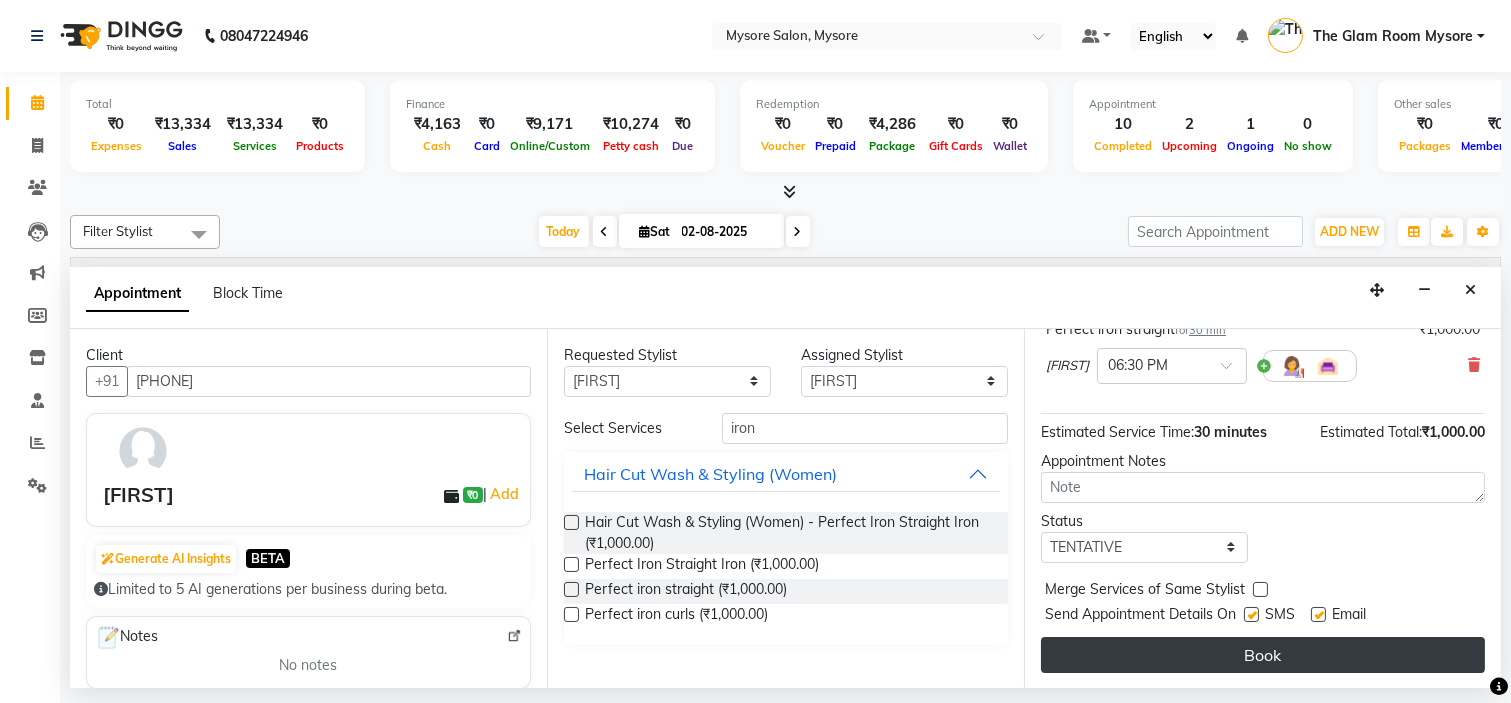 click on "Book" at bounding box center [1263, 655] 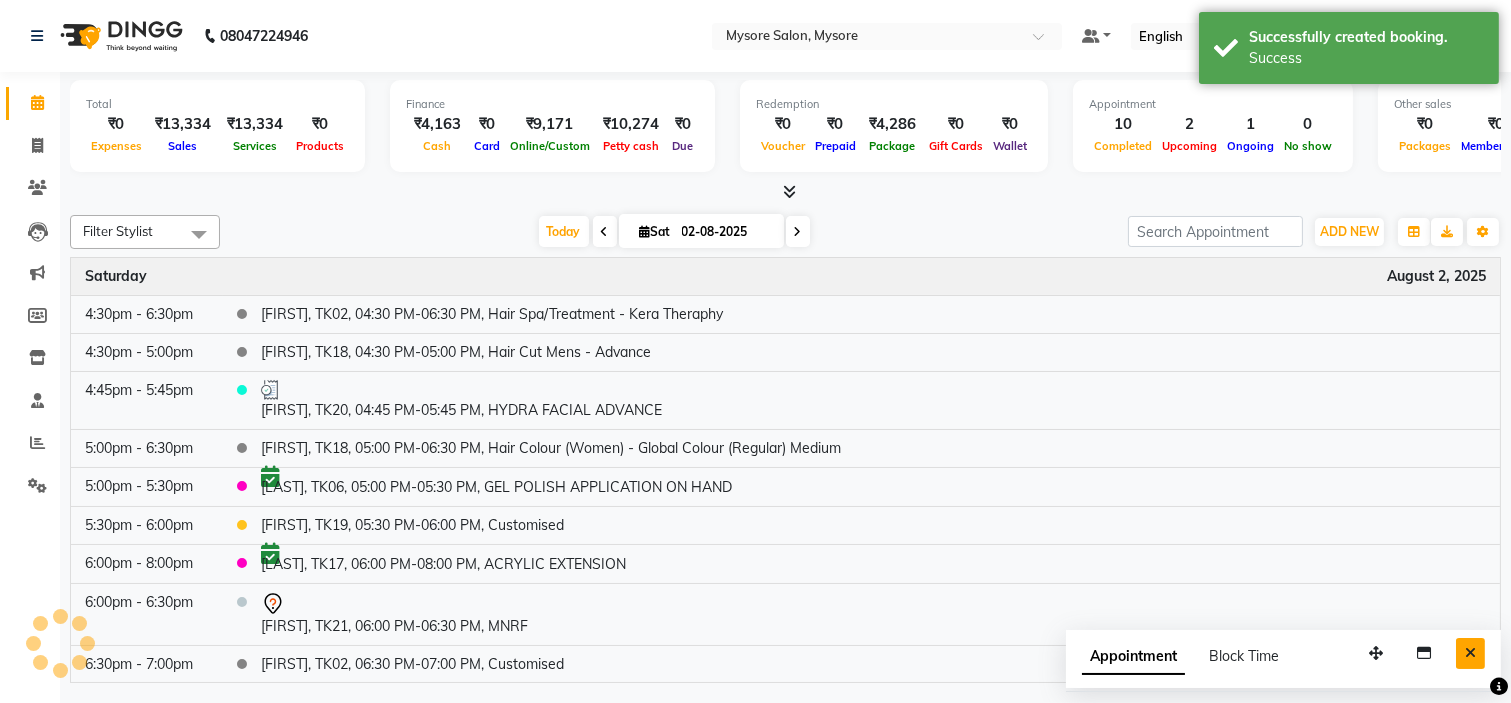 click at bounding box center [1470, 653] 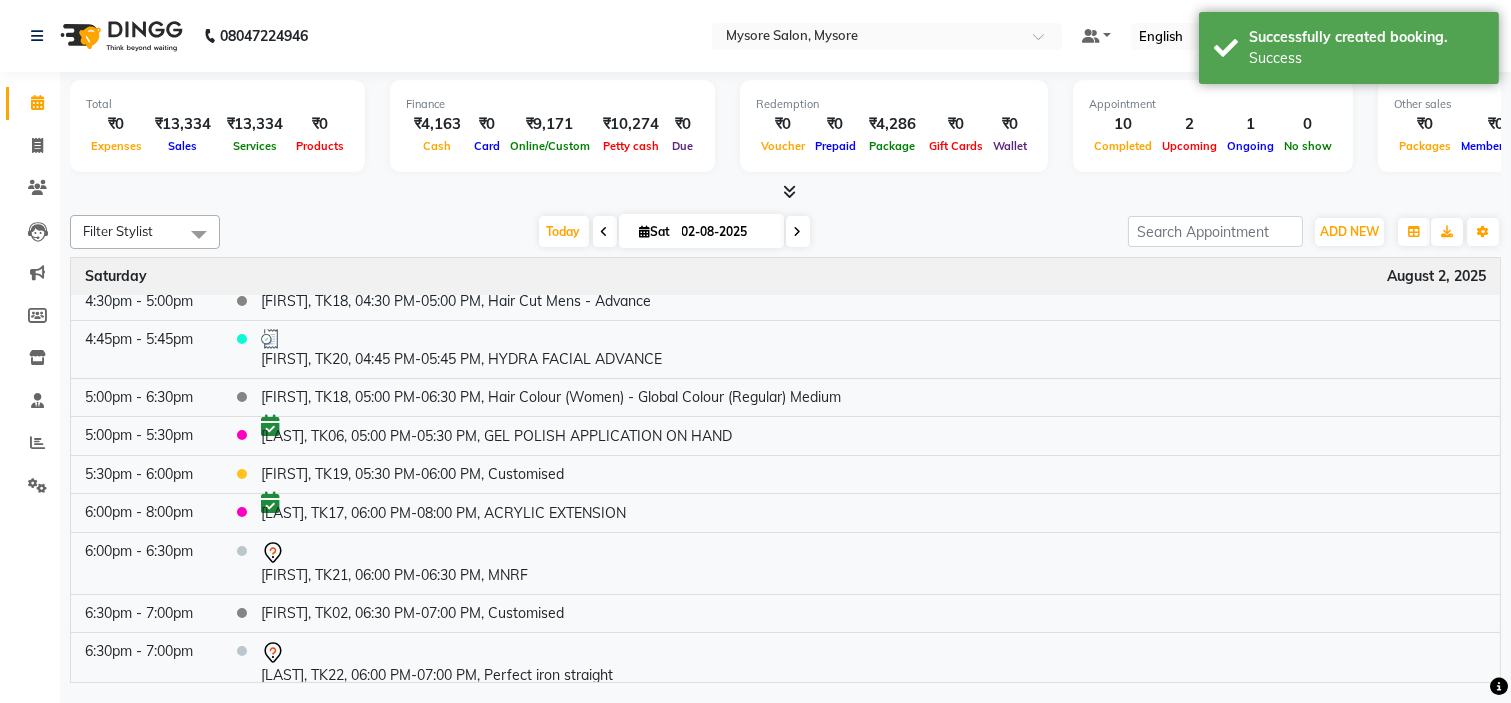 scroll, scrollTop: 737, scrollLeft: 0, axis: vertical 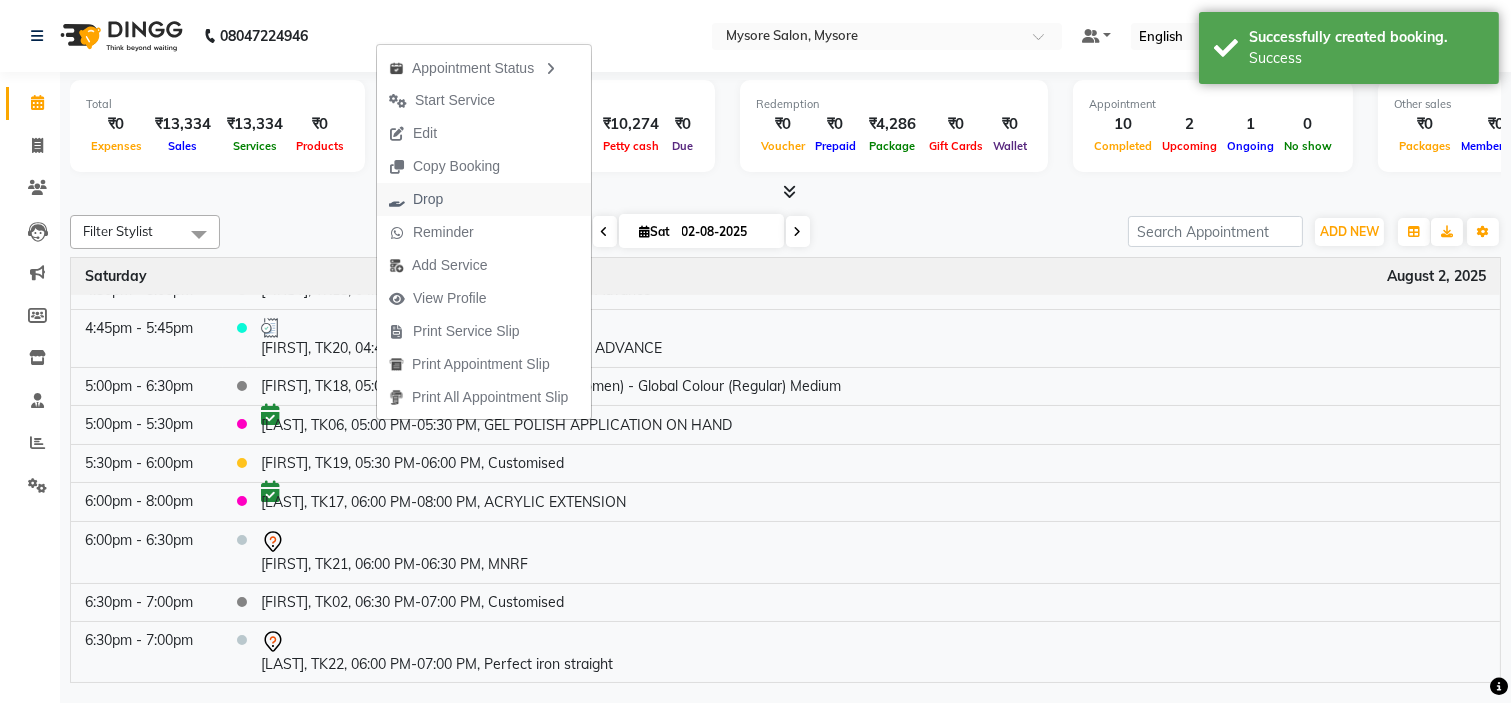 click on "Drop" at bounding box center [416, 199] 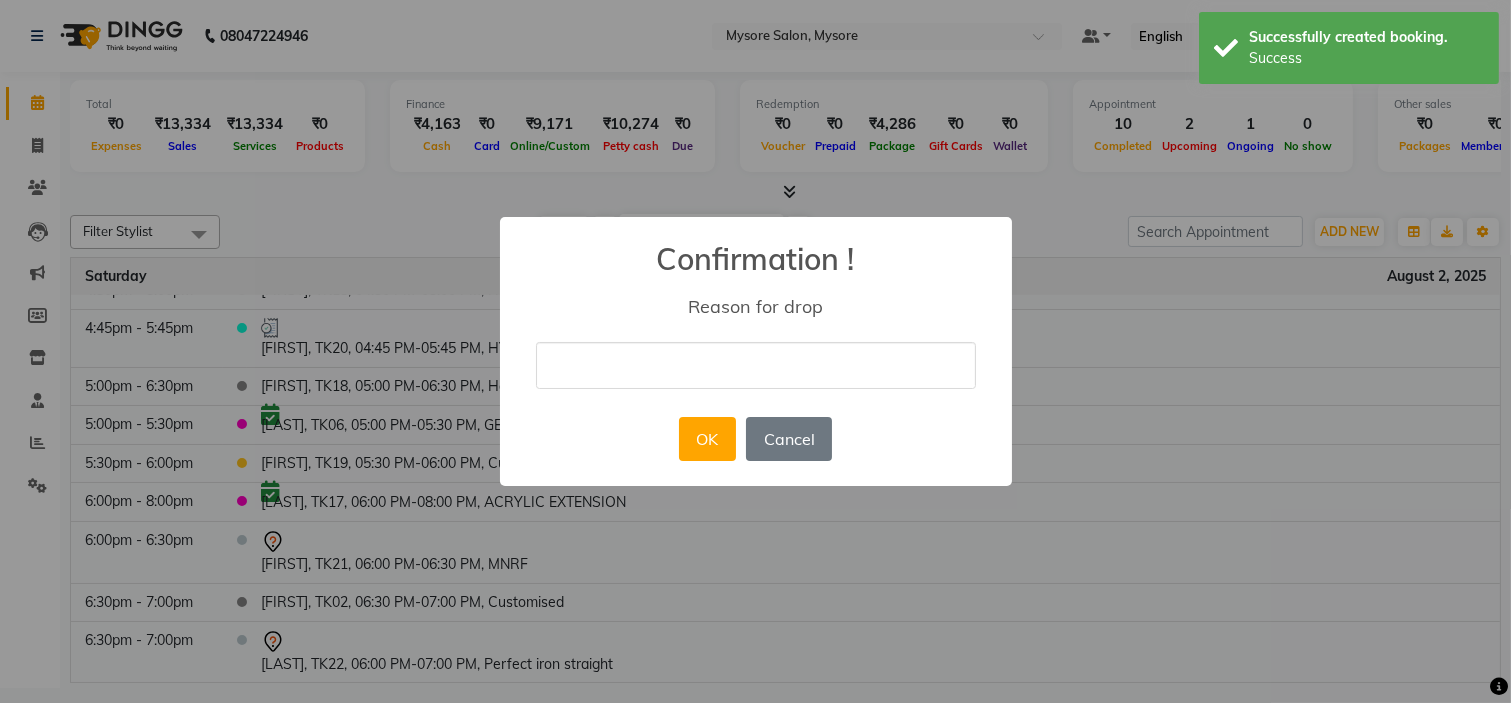 click at bounding box center (756, 365) 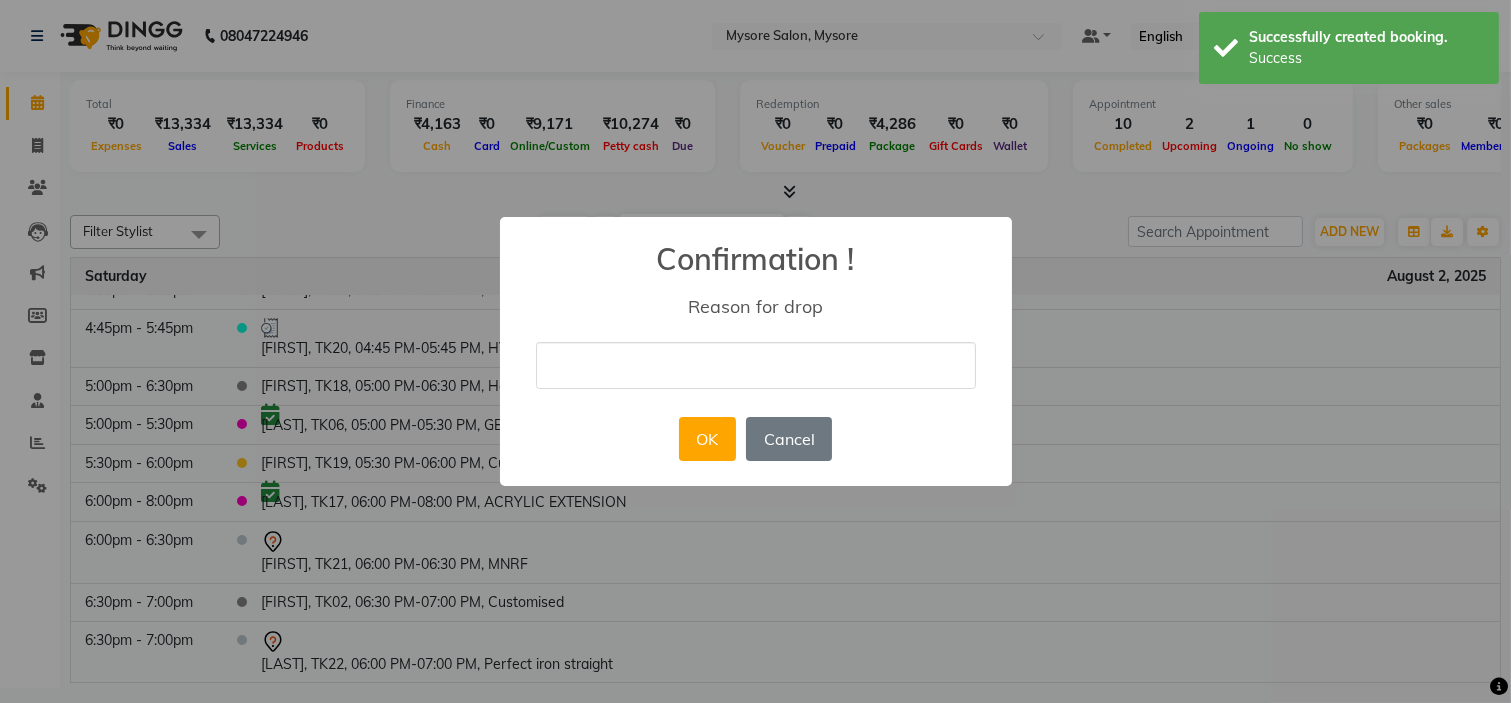 type on "tried call but dint received." 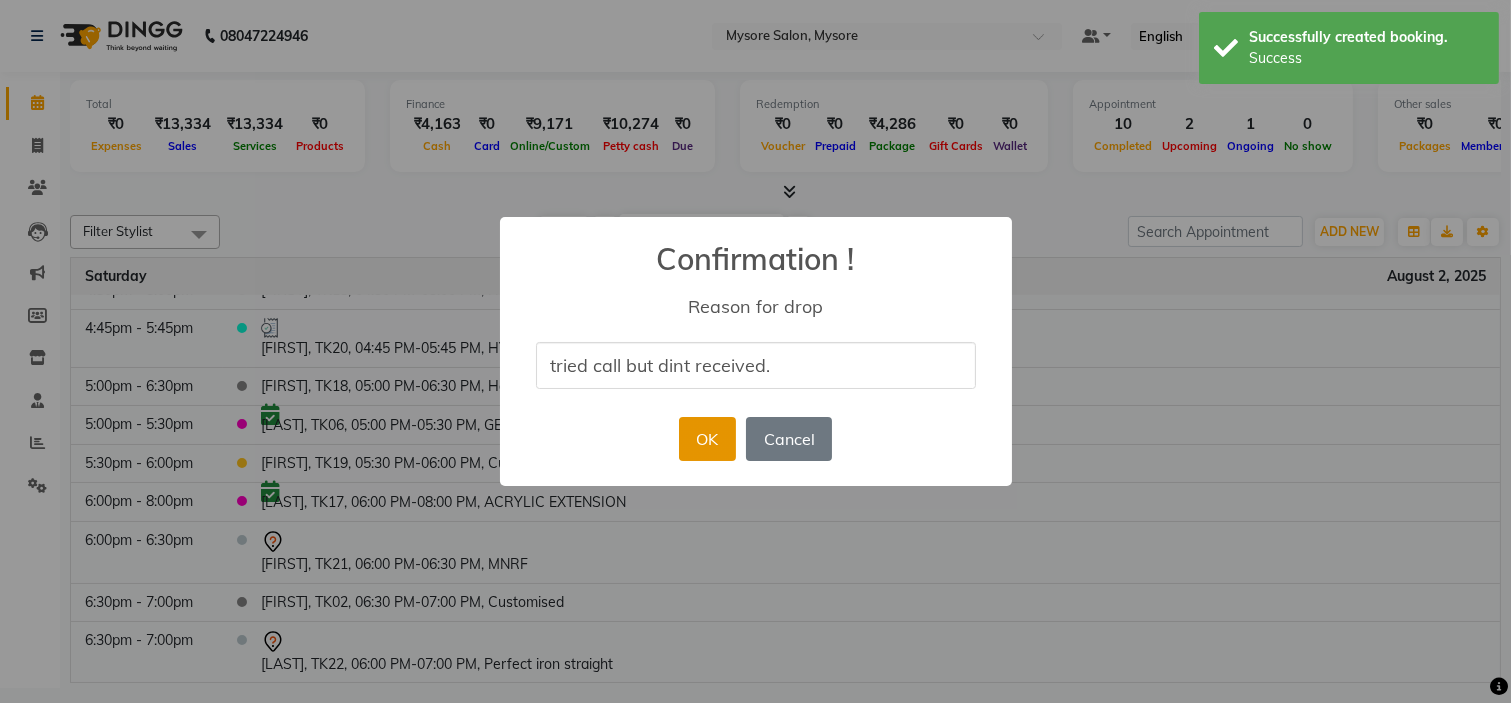 click on "OK" at bounding box center [707, 439] 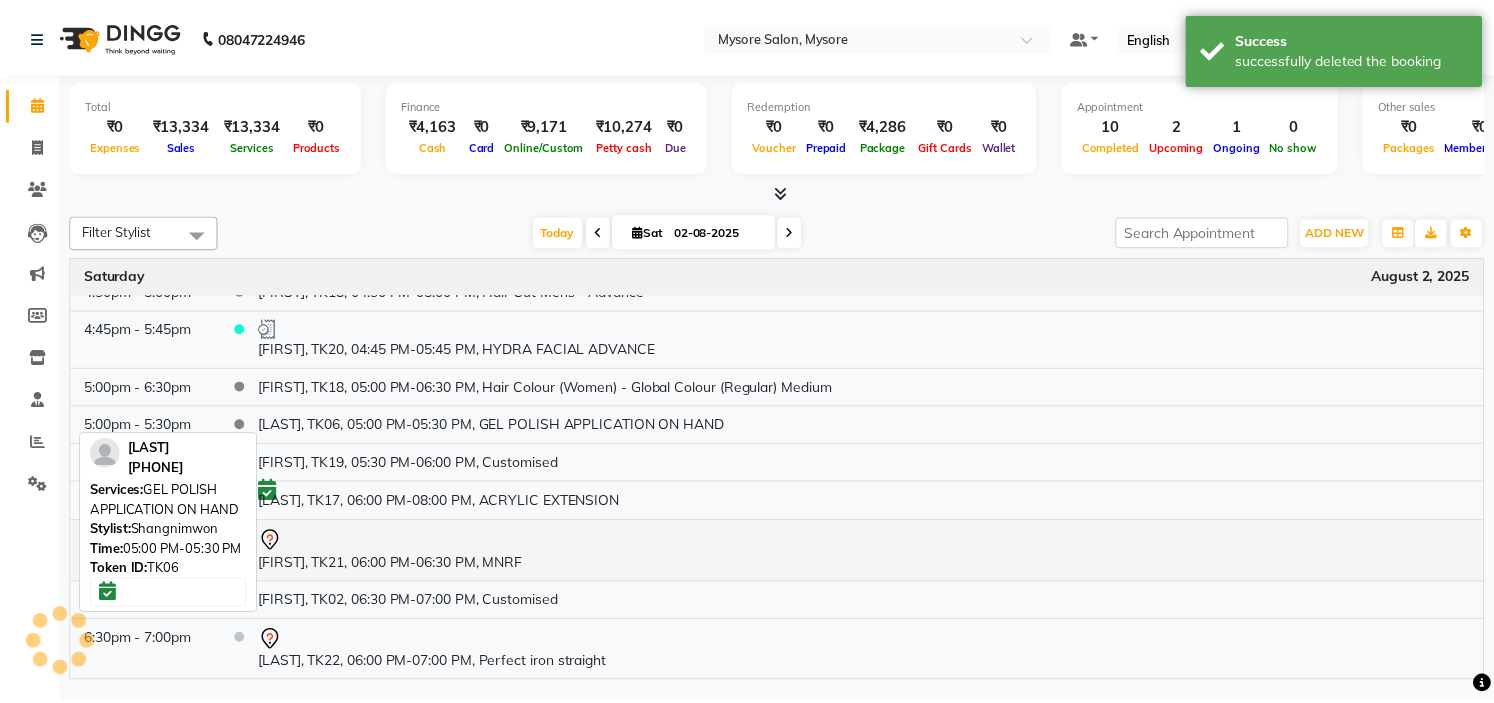 scroll, scrollTop: 736, scrollLeft: 0, axis: vertical 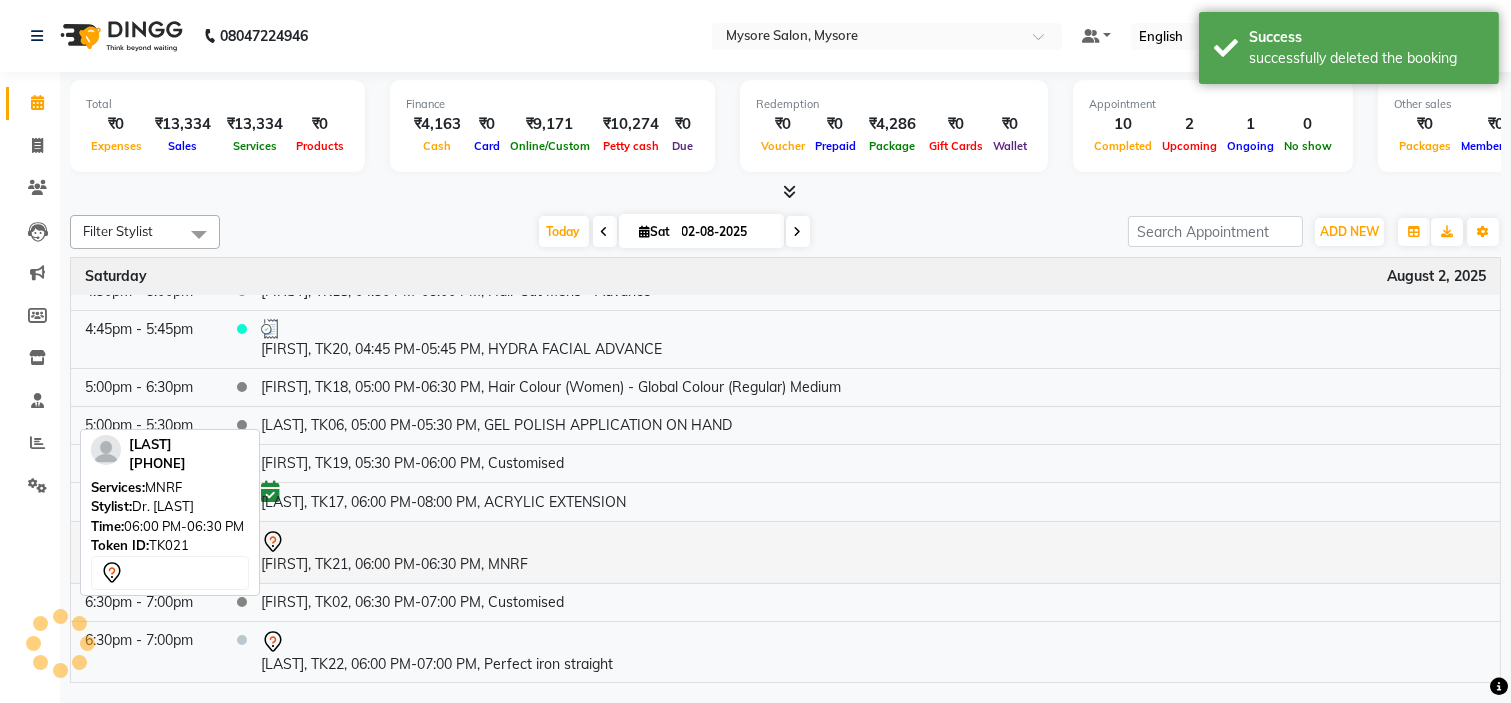 click at bounding box center (873, 542) 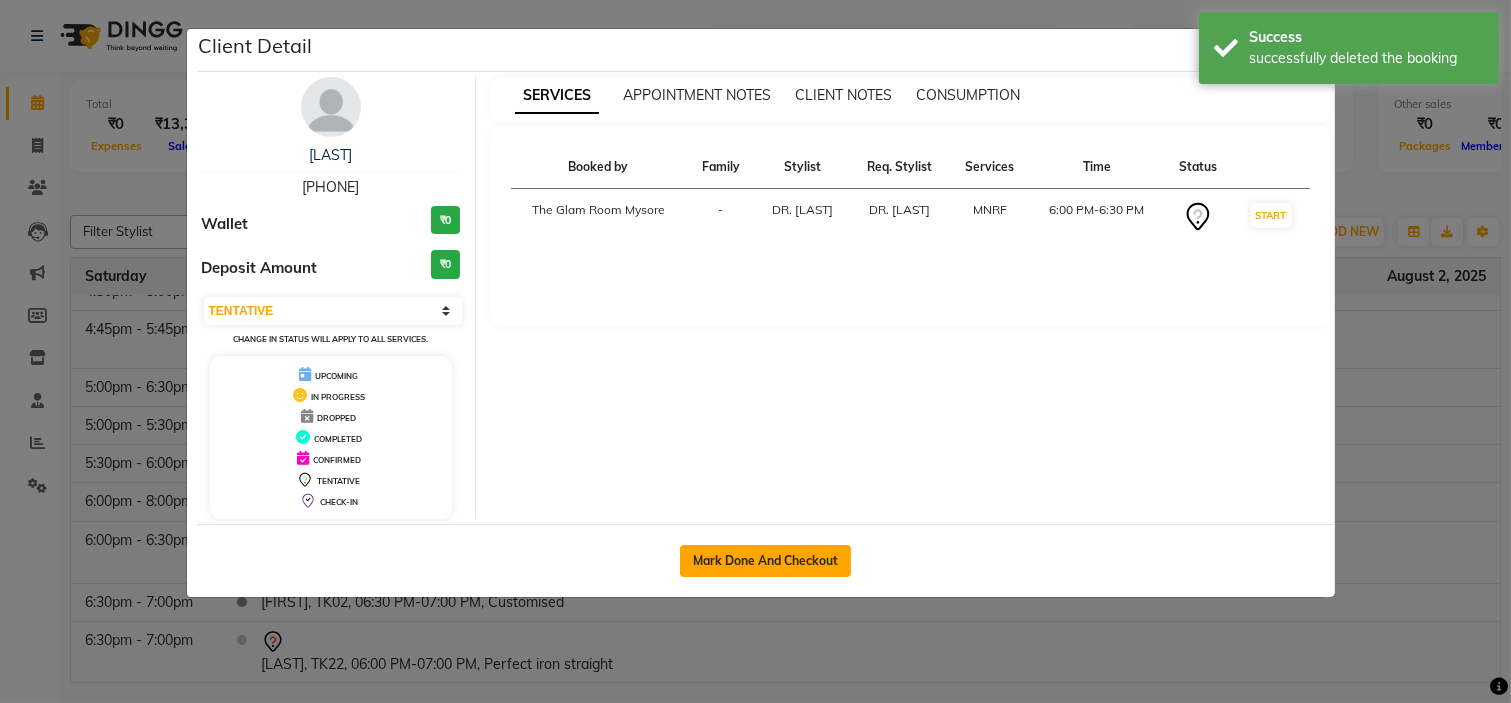 click on "Mark Done And Checkout" 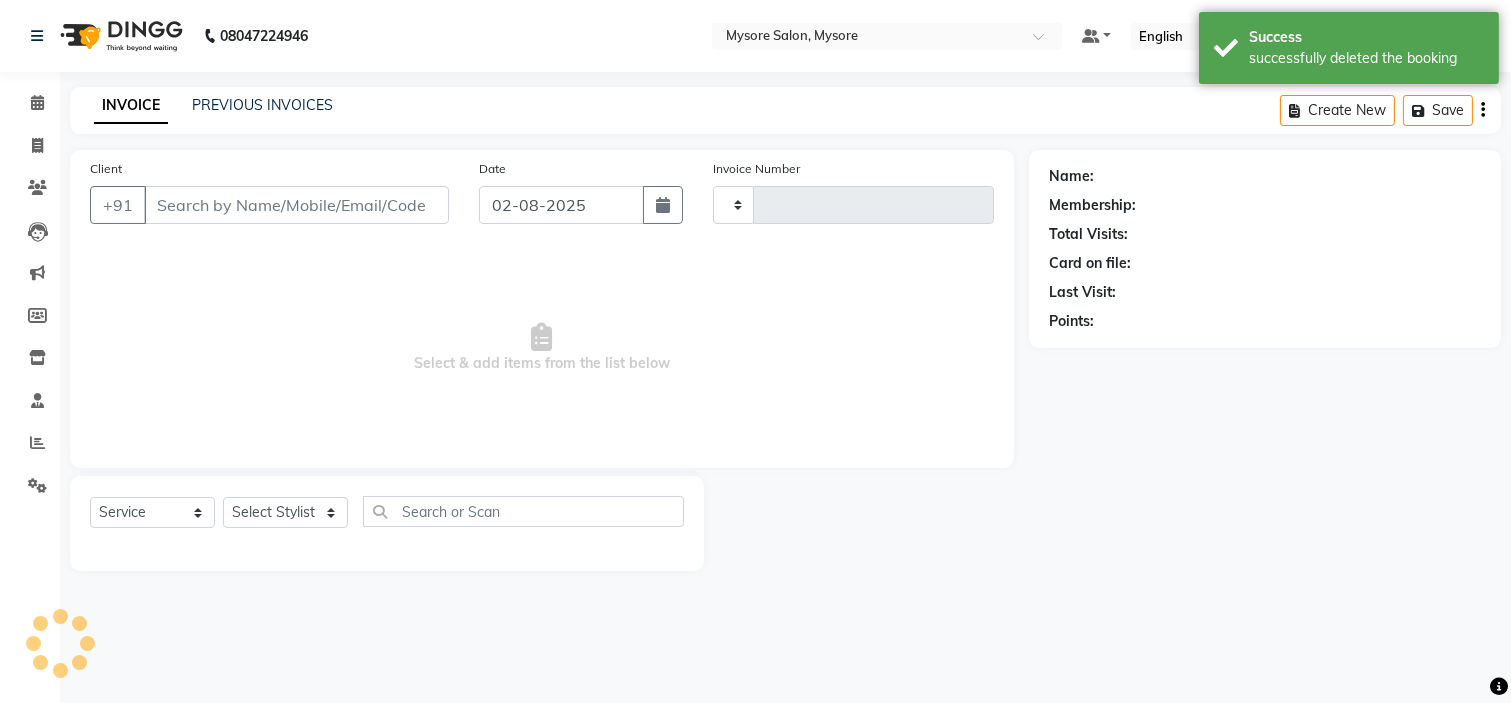 type on "0924" 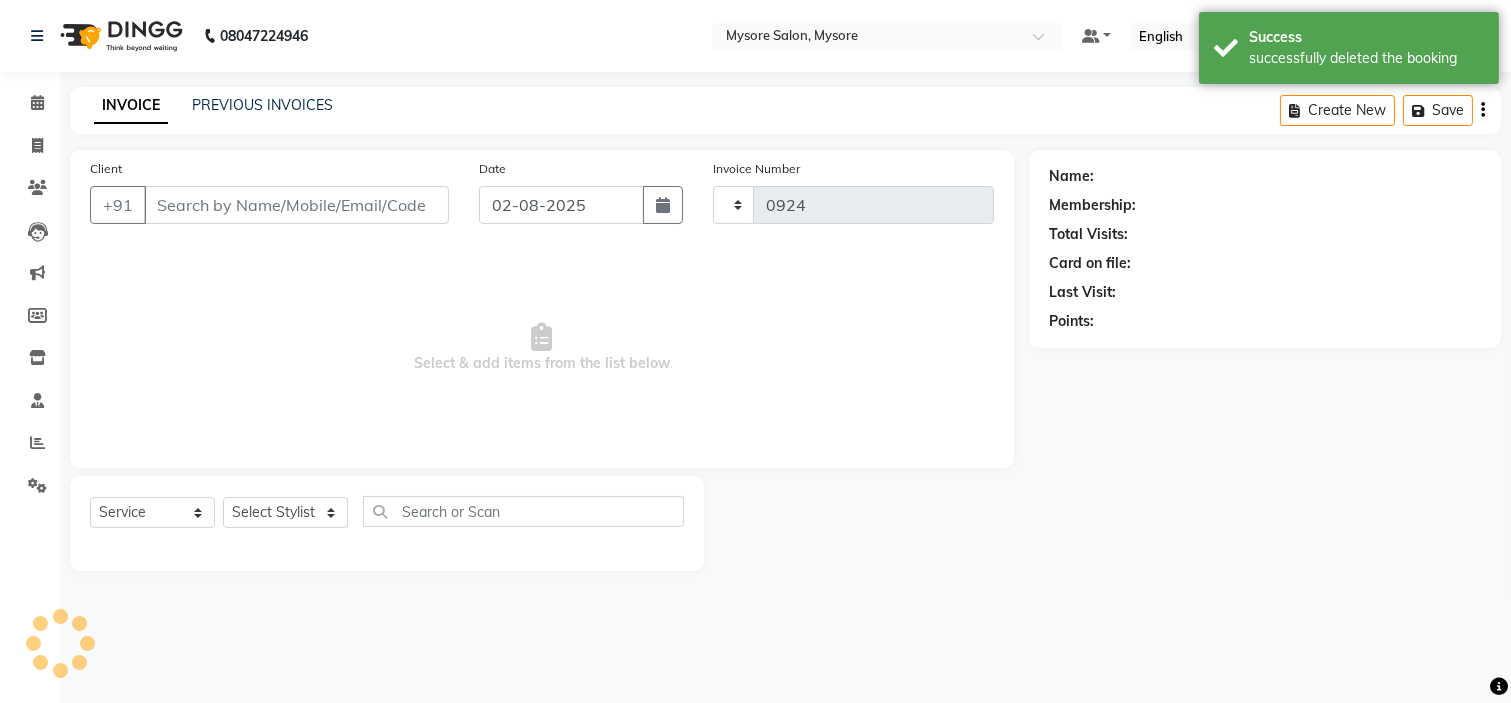 select on "4255" 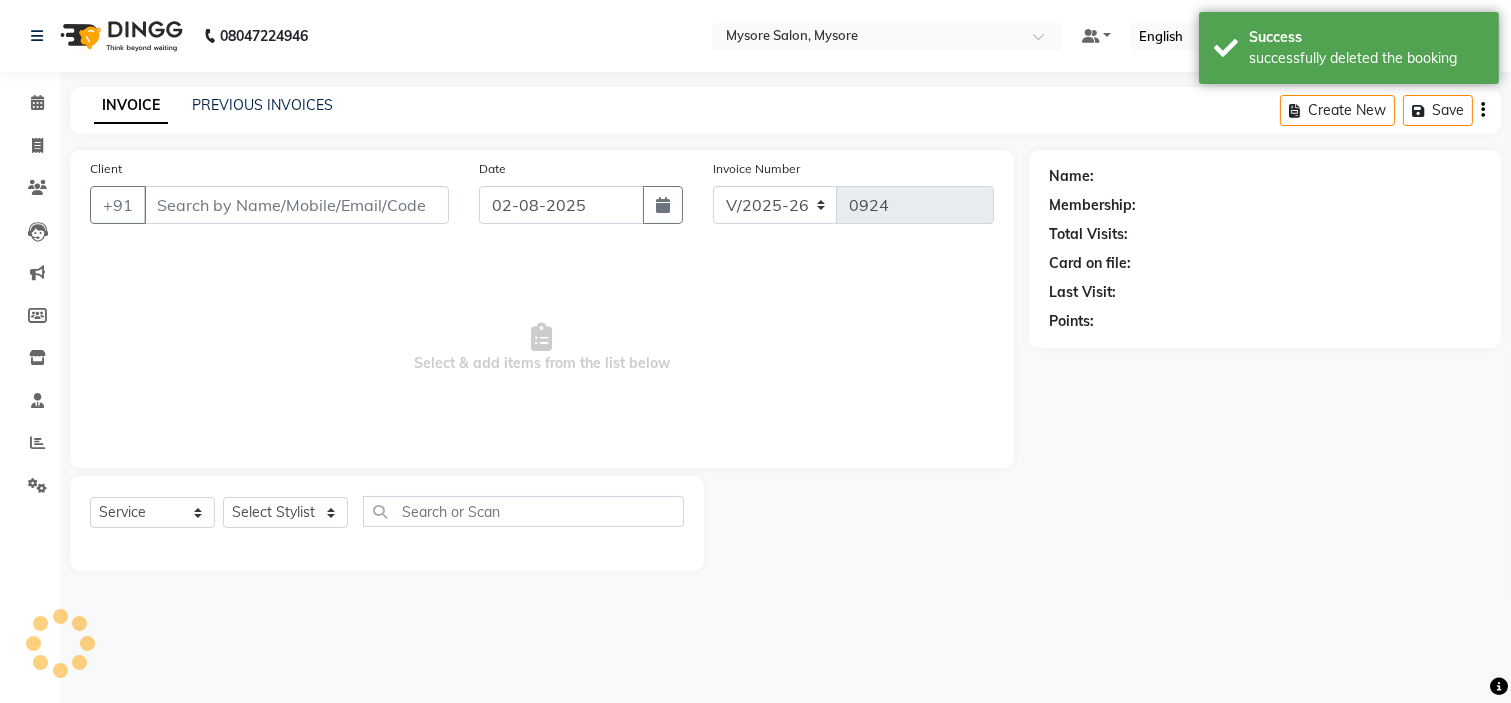 type on "8147149426" 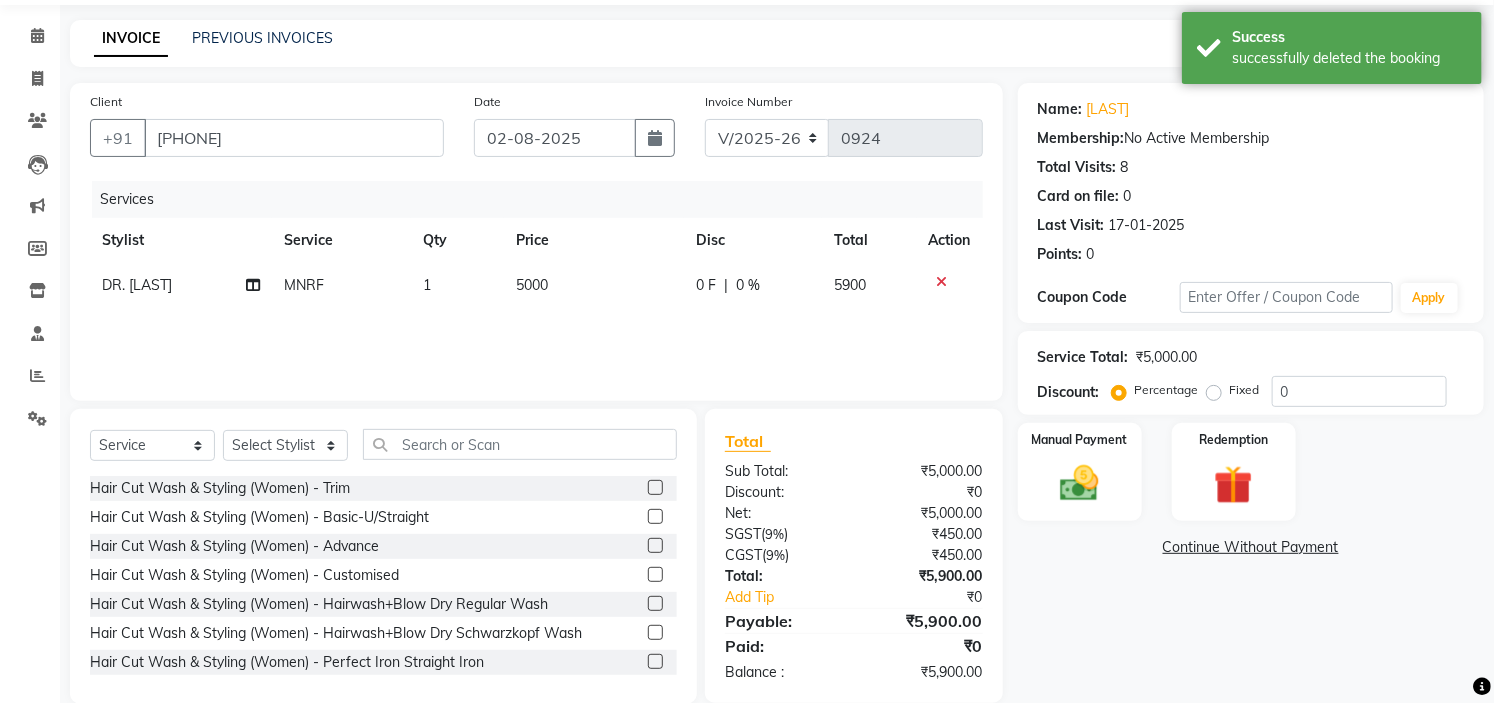 scroll, scrollTop: 97, scrollLeft: 0, axis: vertical 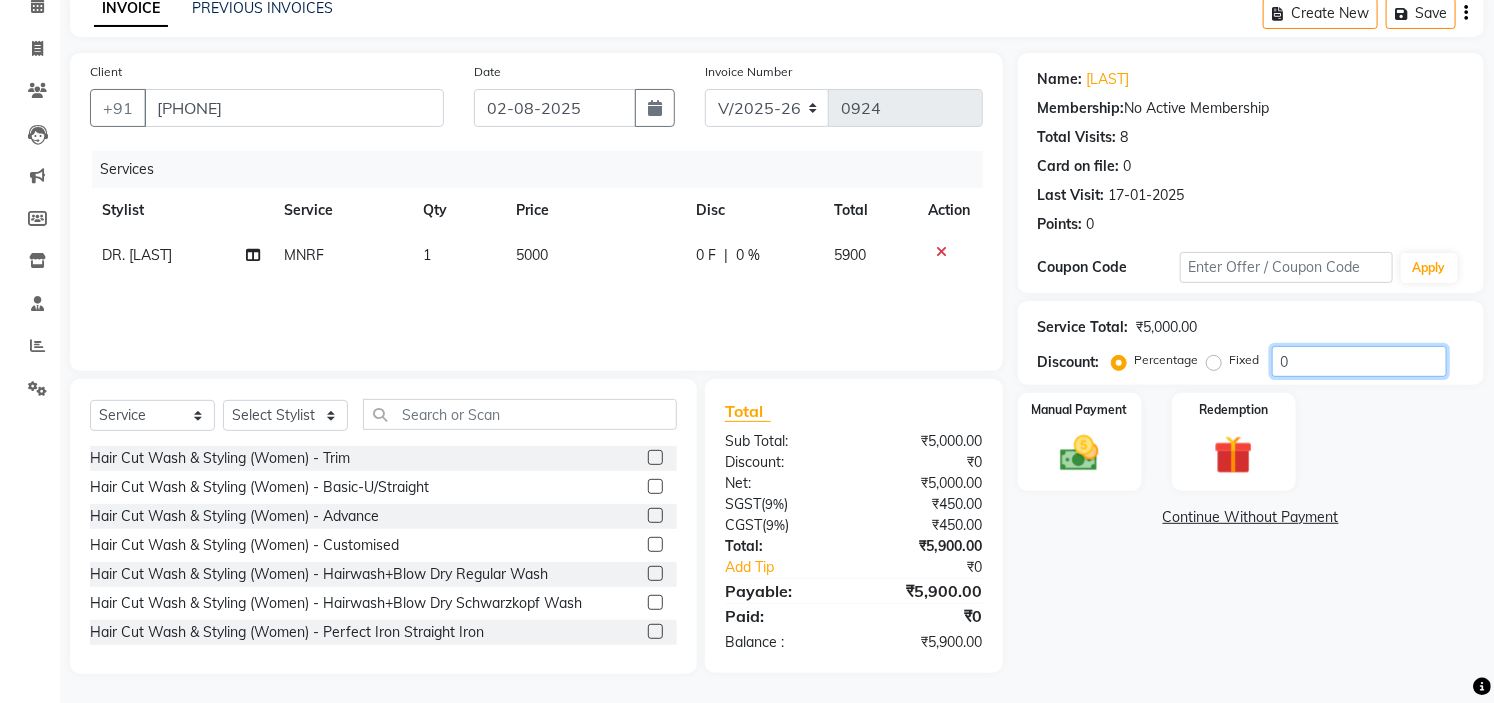 click on "0" 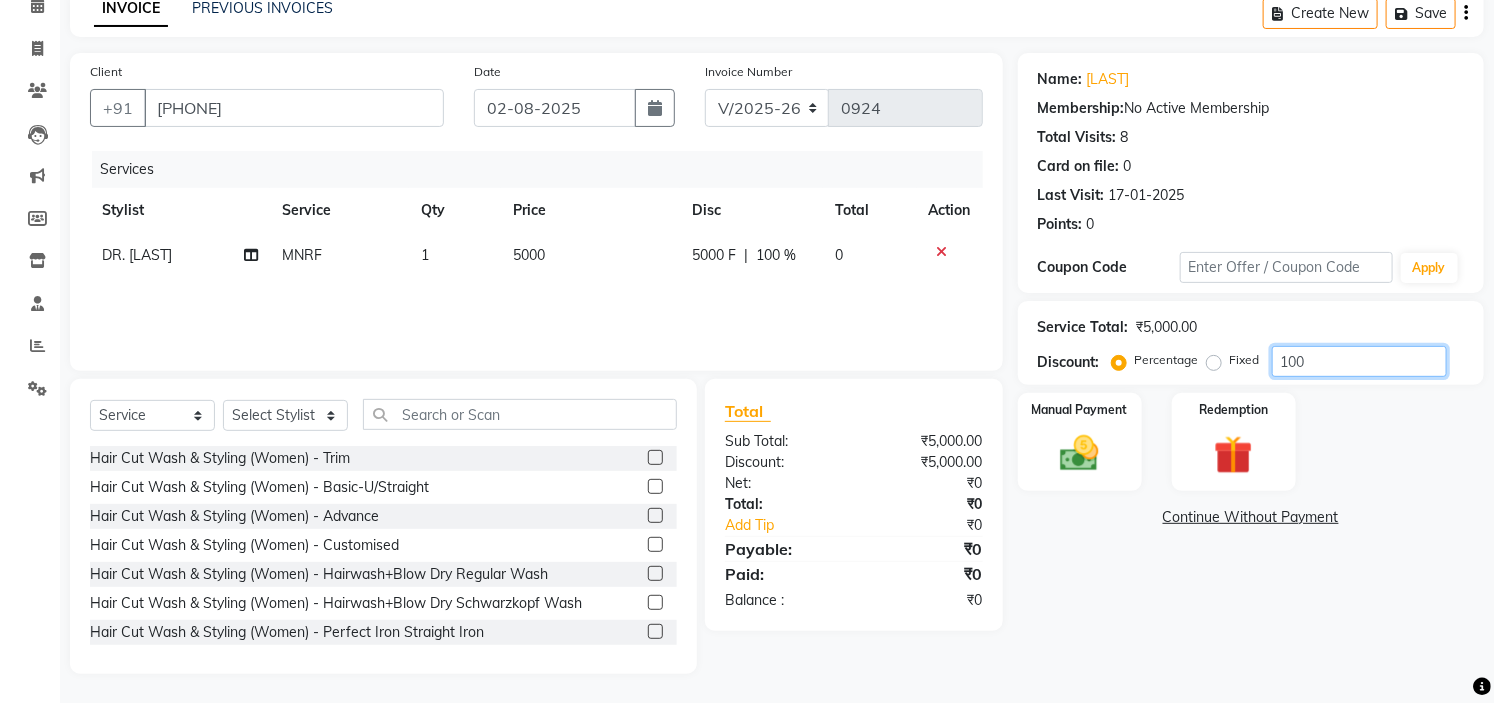 type on "100" 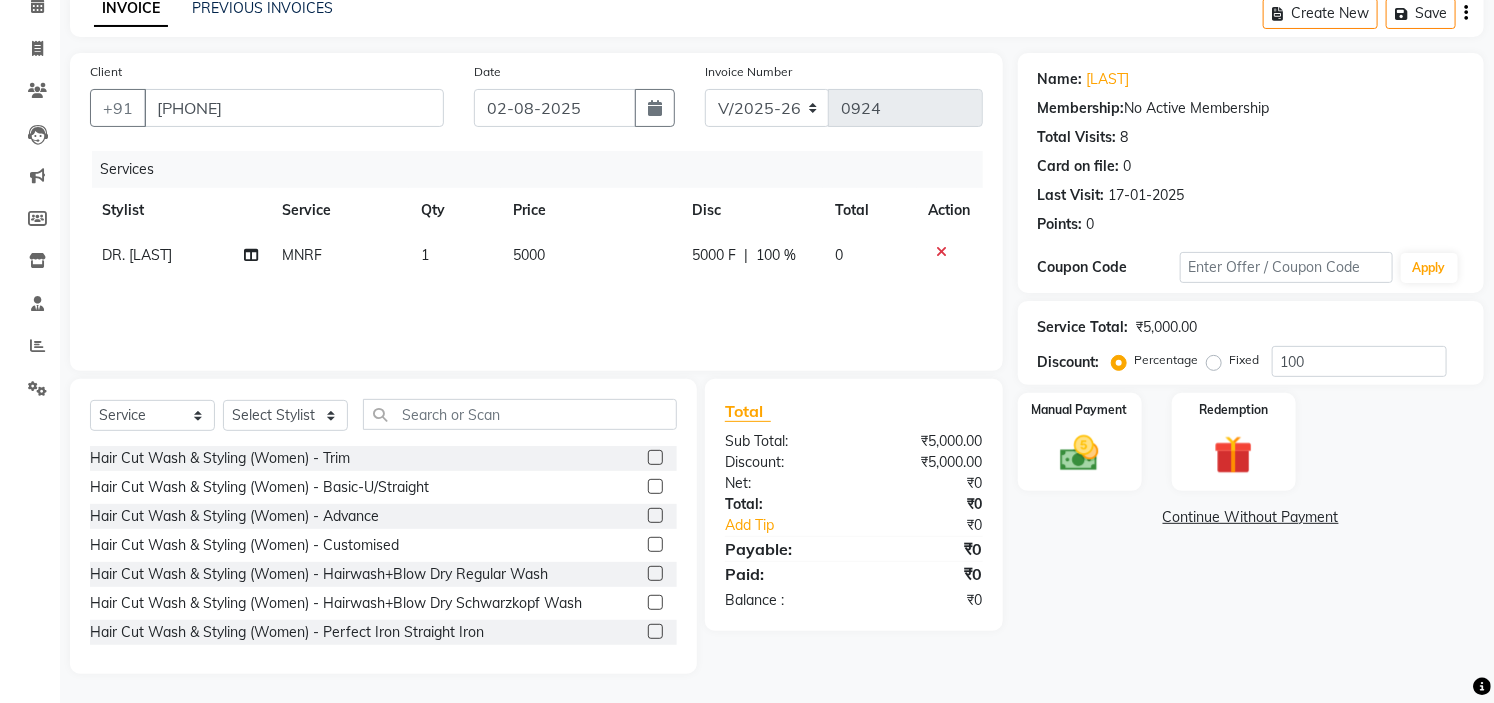 click on "Continue Without Payment" 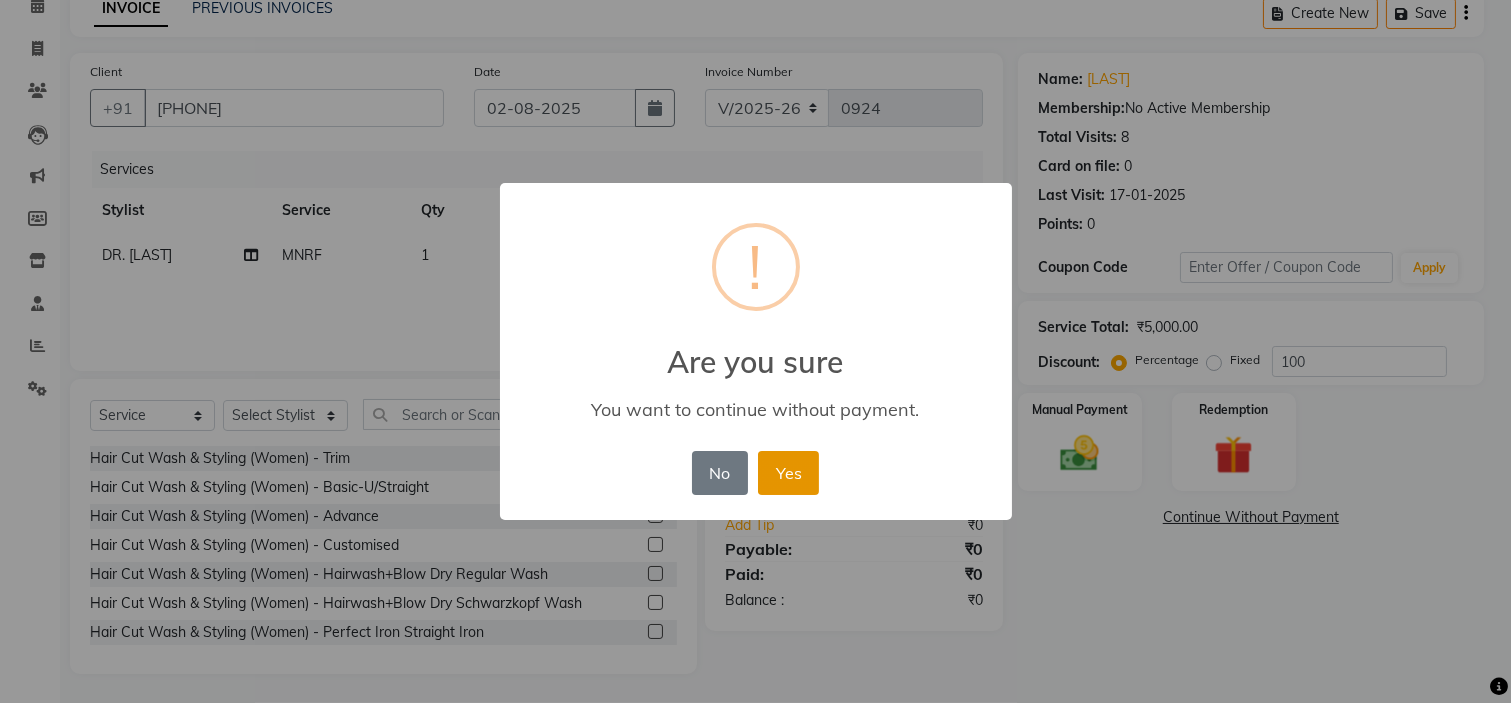 click on "Yes" at bounding box center (788, 473) 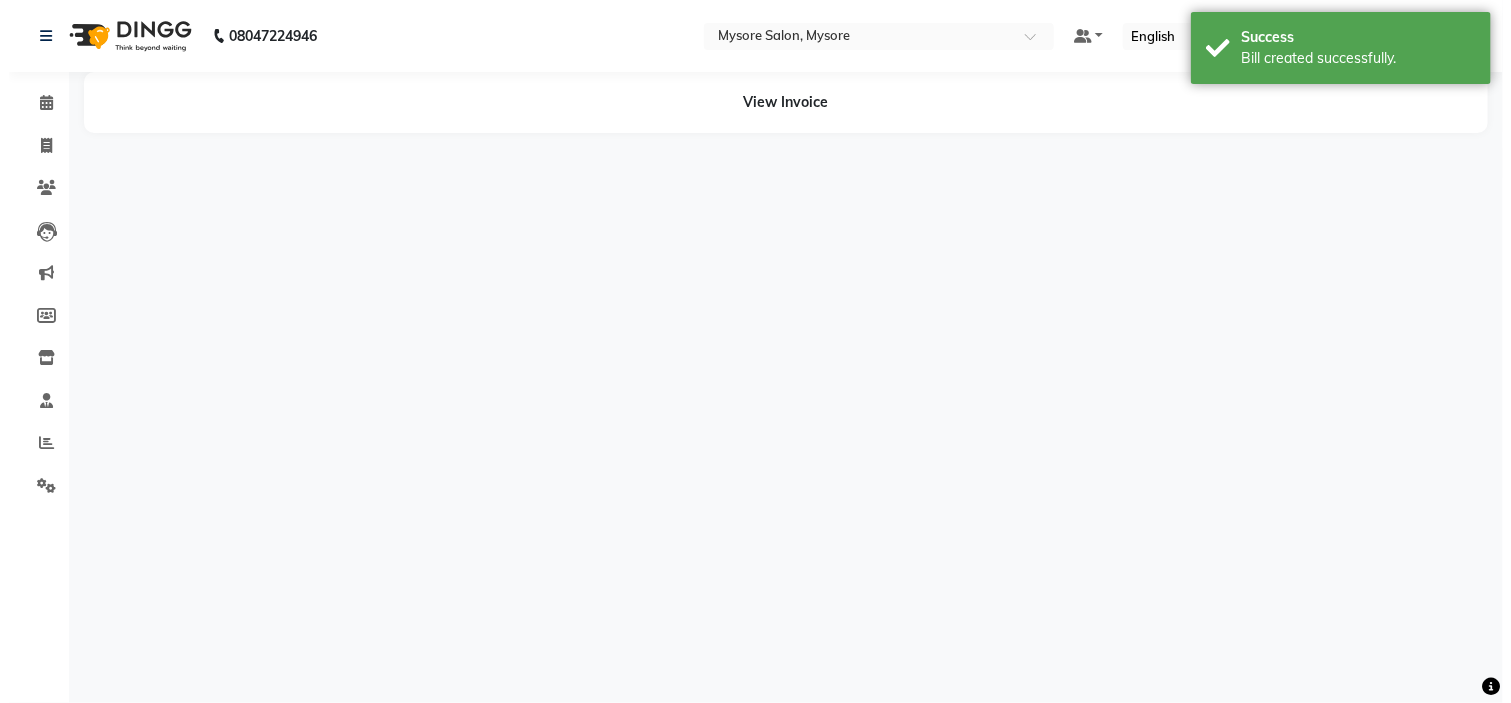 scroll, scrollTop: 0, scrollLeft: 0, axis: both 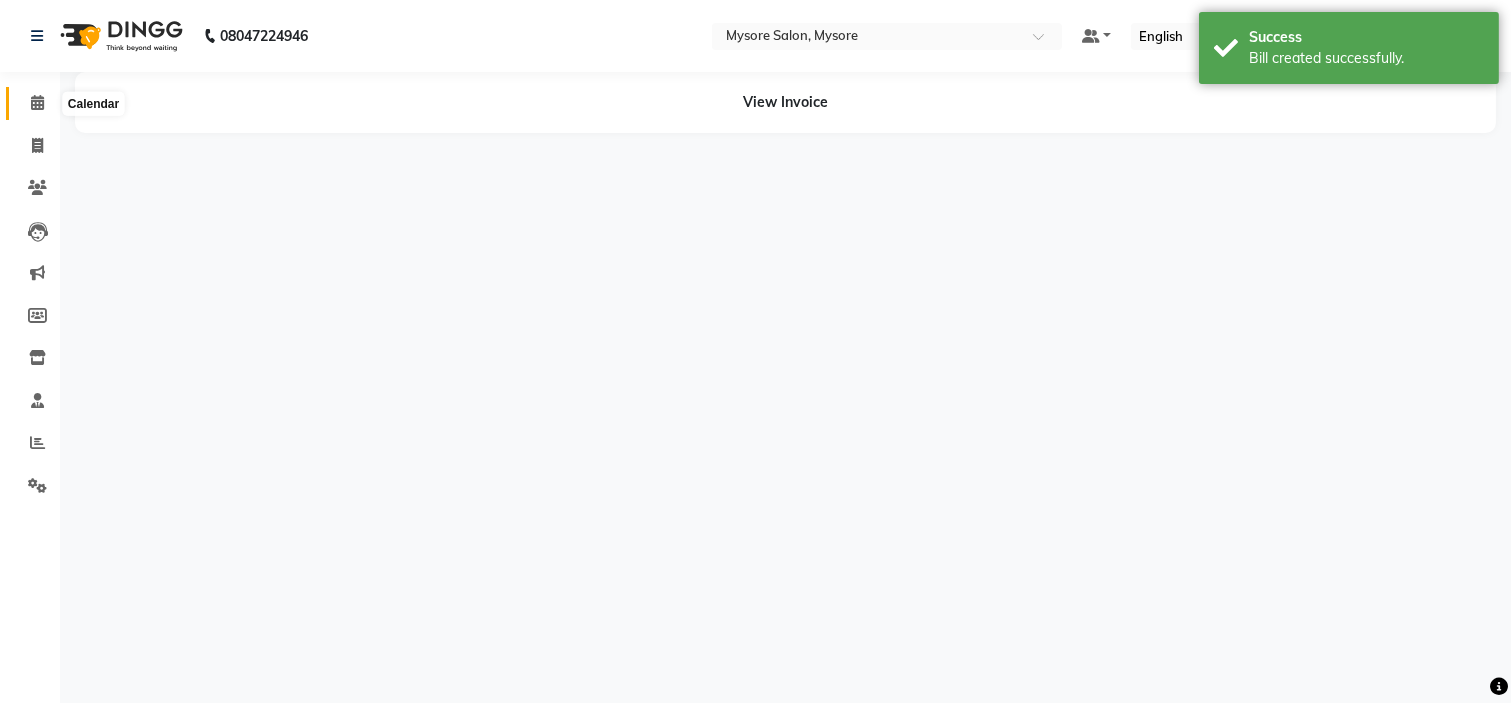 click 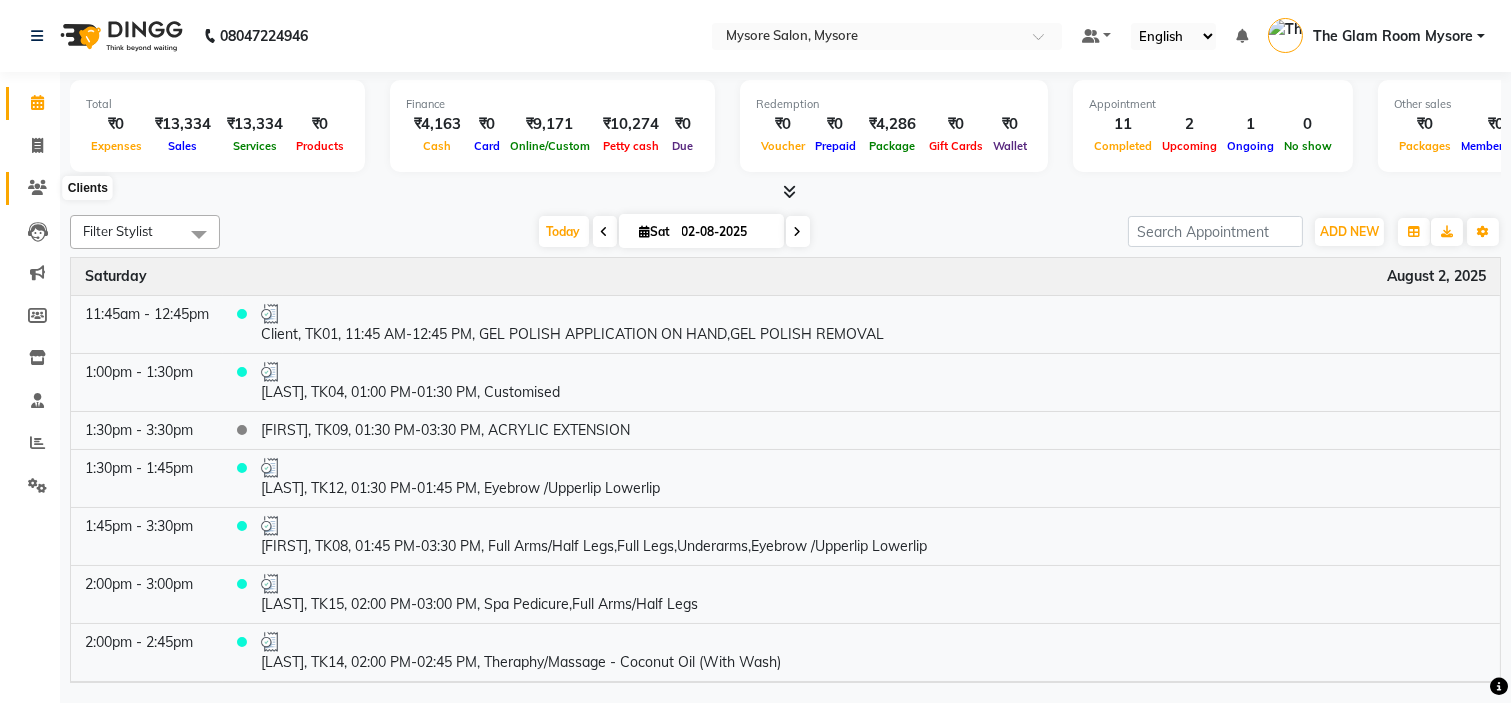 click 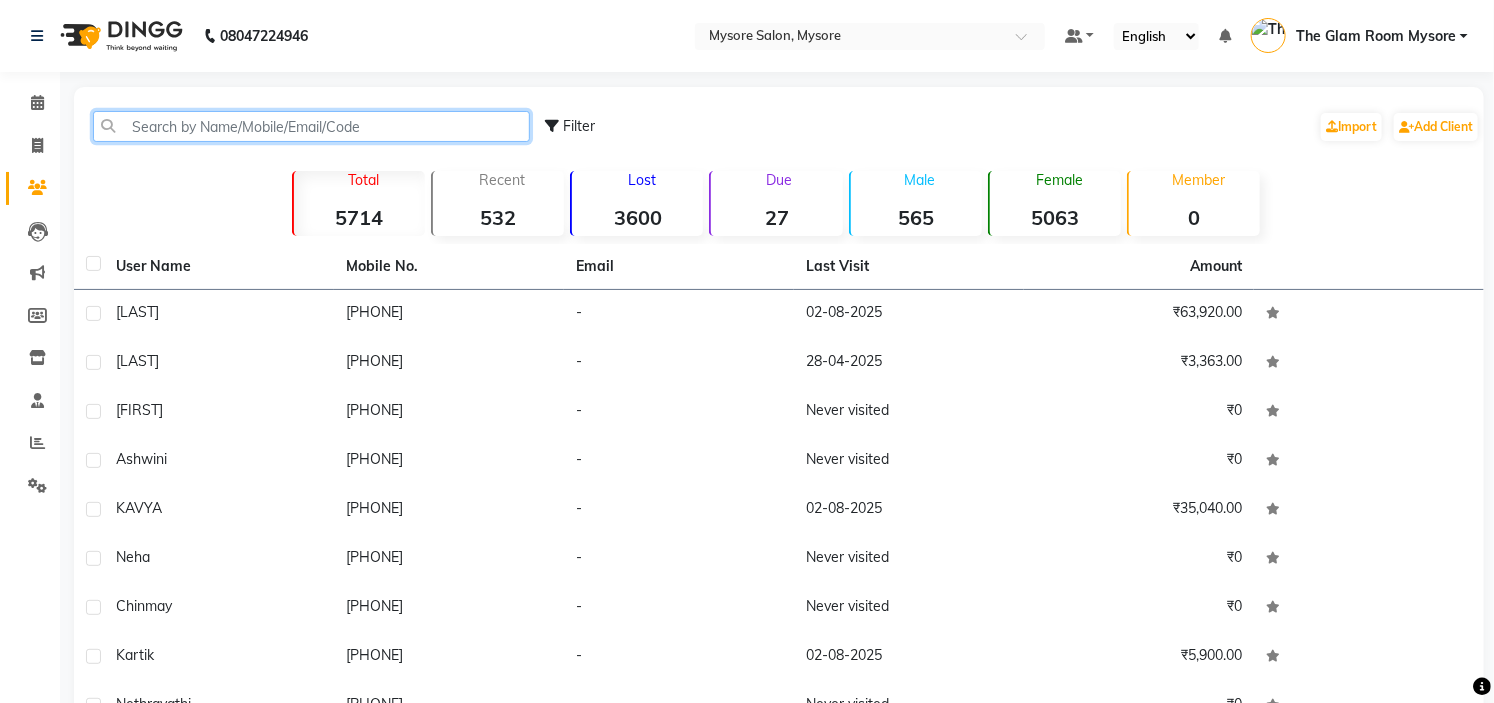 click 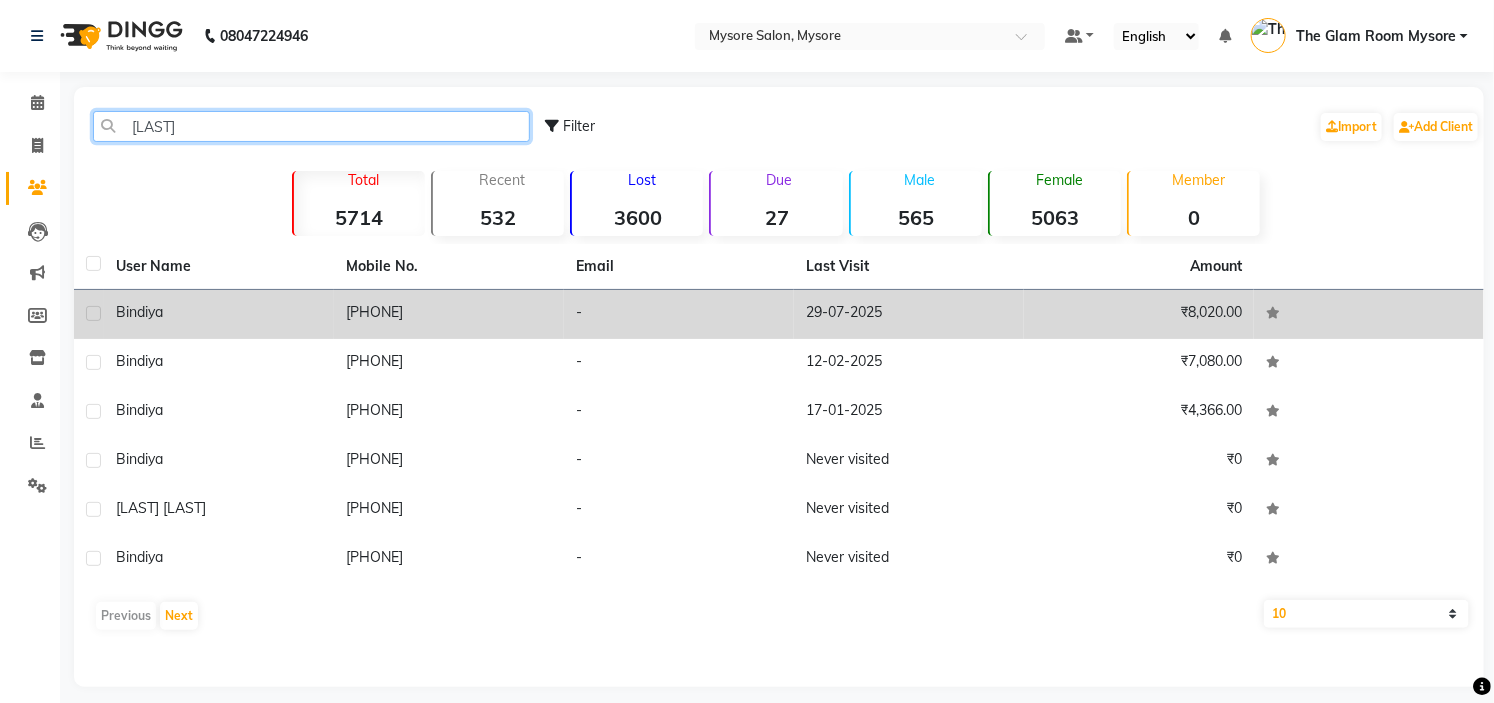 type on "bindi" 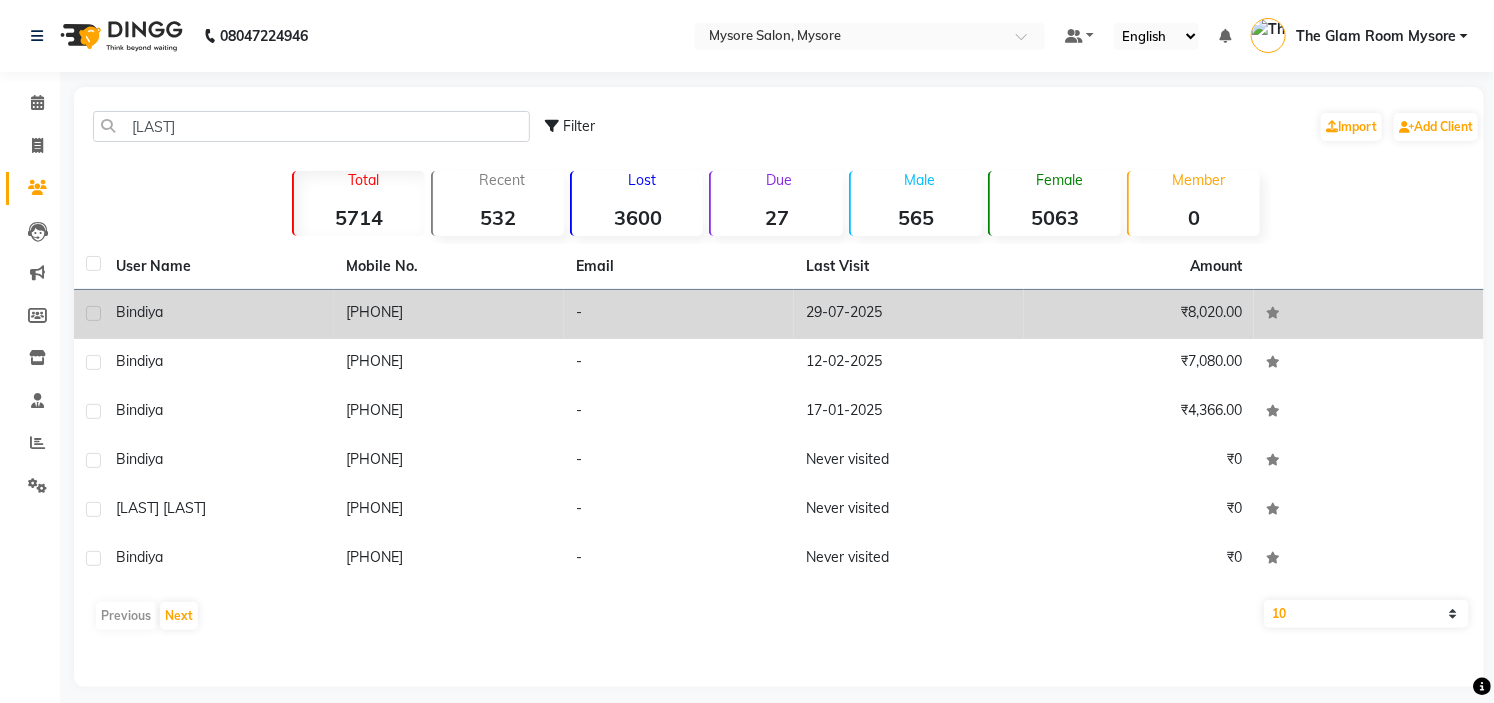 click on "-" 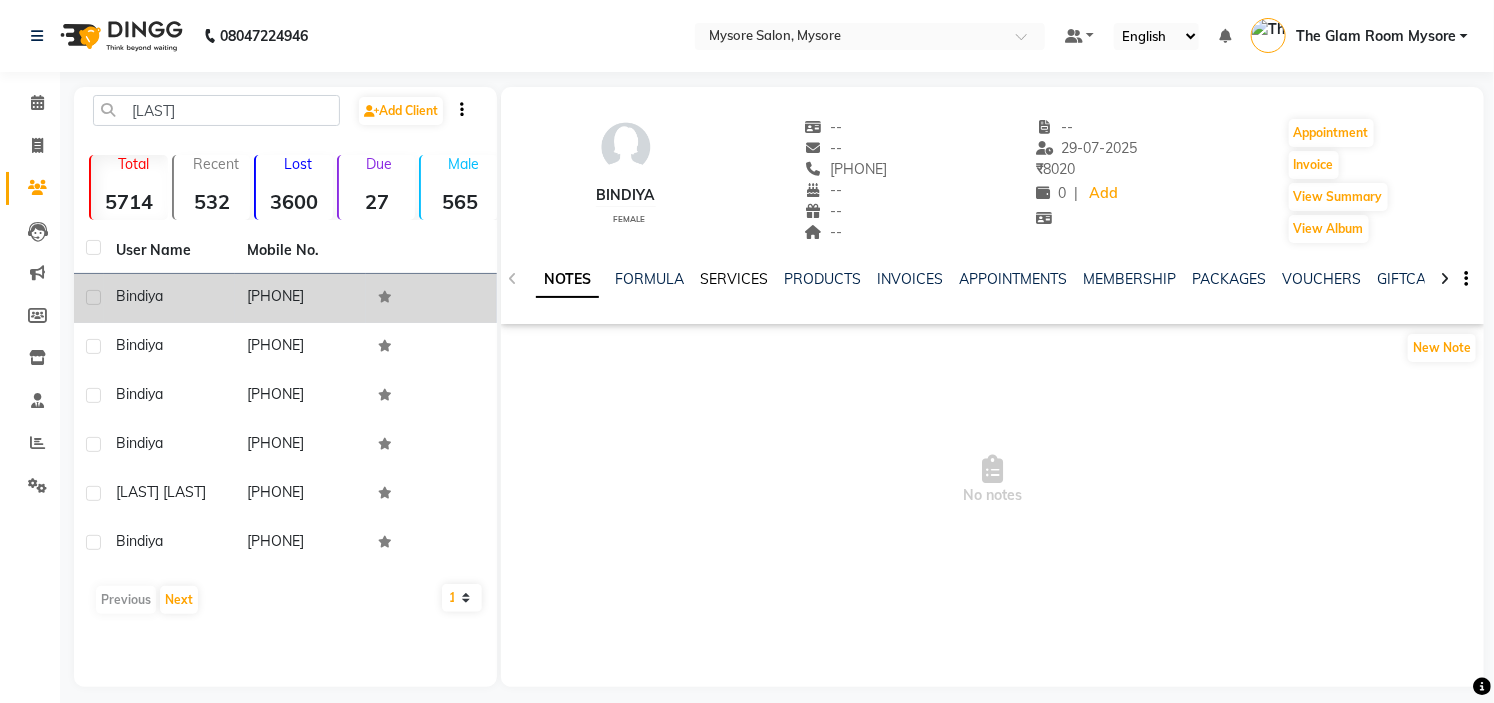 click on "SERVICES" 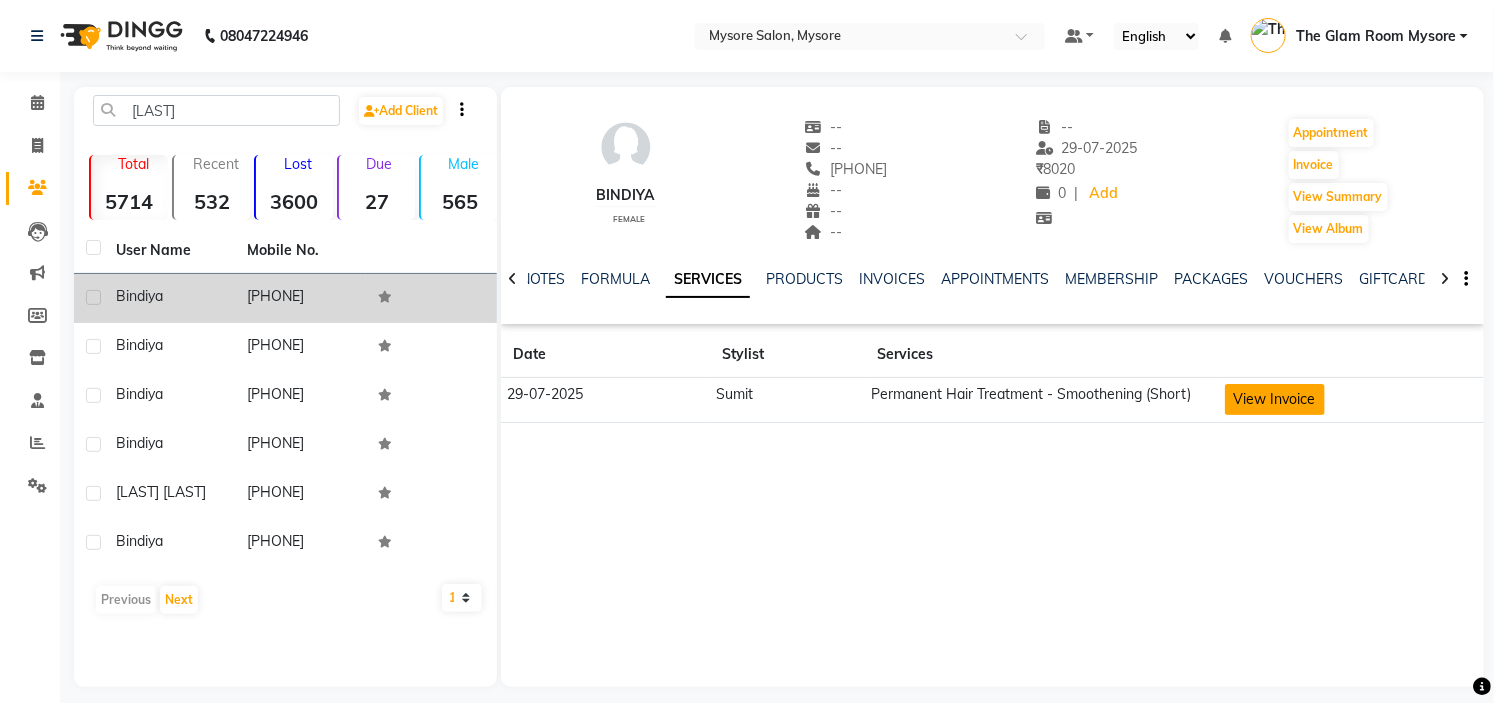 click on "View Invoice" 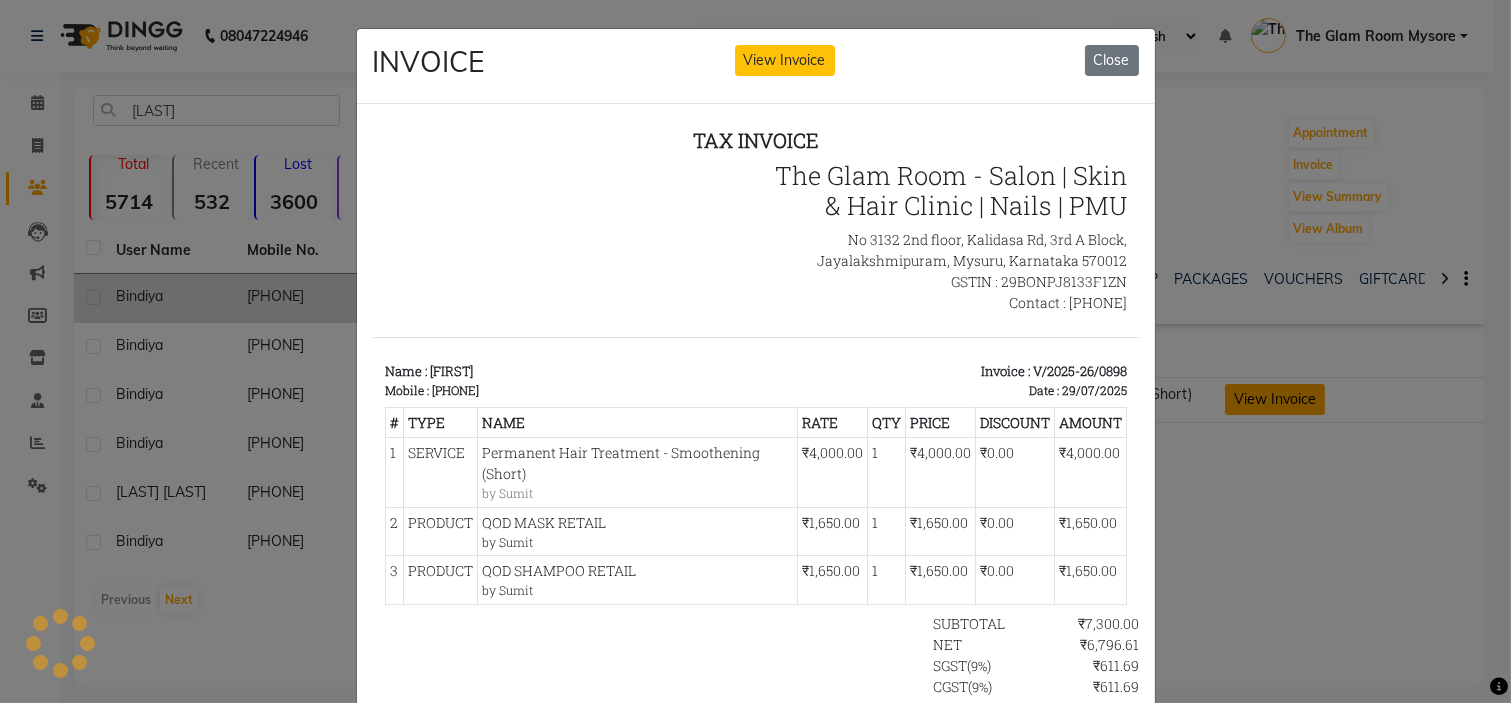 scroll, scrollTop: 0, scrollLeft: 0, axis: both 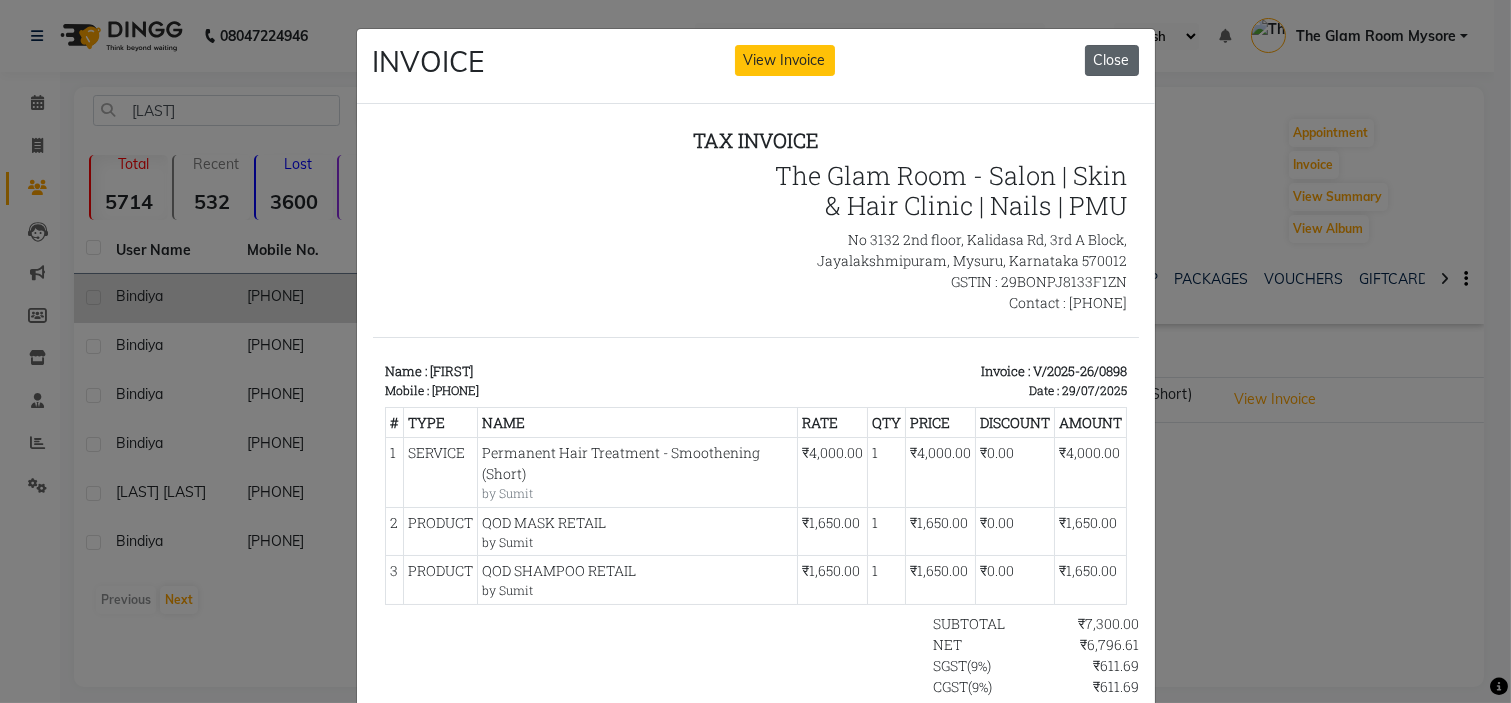 click on "Close" 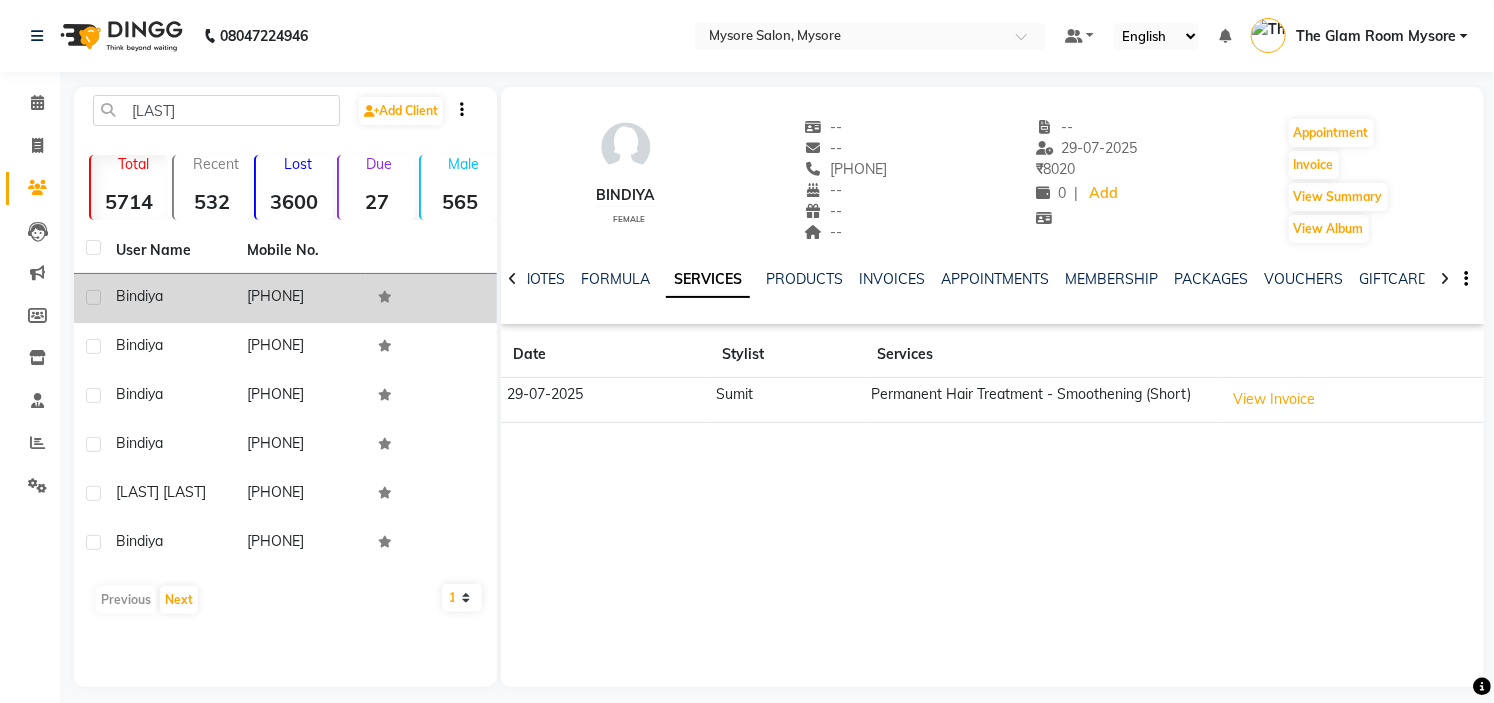 click on "Bindiya    female  --   --   6360769396  --  --  --  -- 29-07-2025 ₹    8020 0 |  Add   Appointment   Invoice  View Summary  View Album  NOTES FORMULA SERVICES PRODUCTS INVOICES APPOINTMENTS MEMBERSHIP PACKAGES VOUCHERS GIFTCARDS POINTS FORMS FAMILY CARDS WALLET Date Stylist Services 29-07-2025 Sumit Permanent Hair Treatment - Smoothening (Short)  View Invoice" 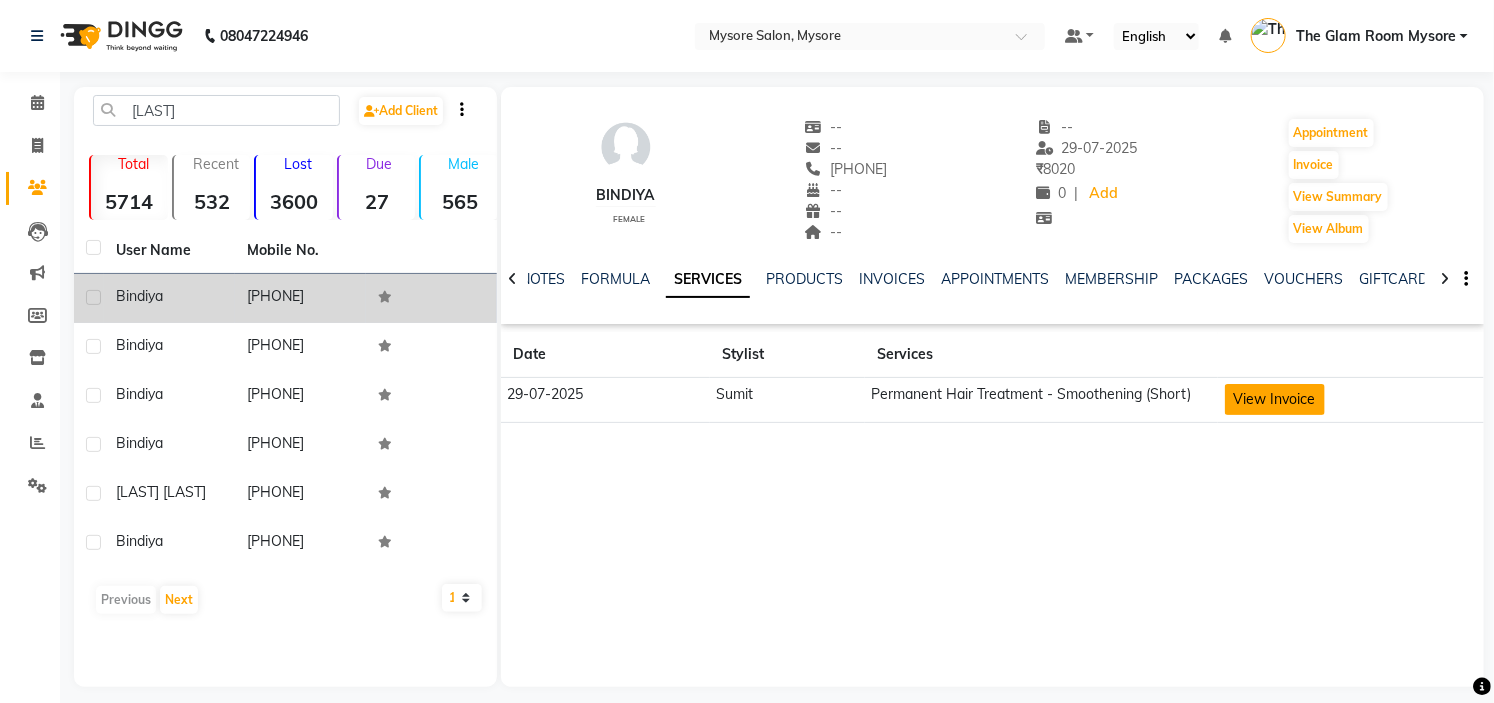 click on "View Invoice" 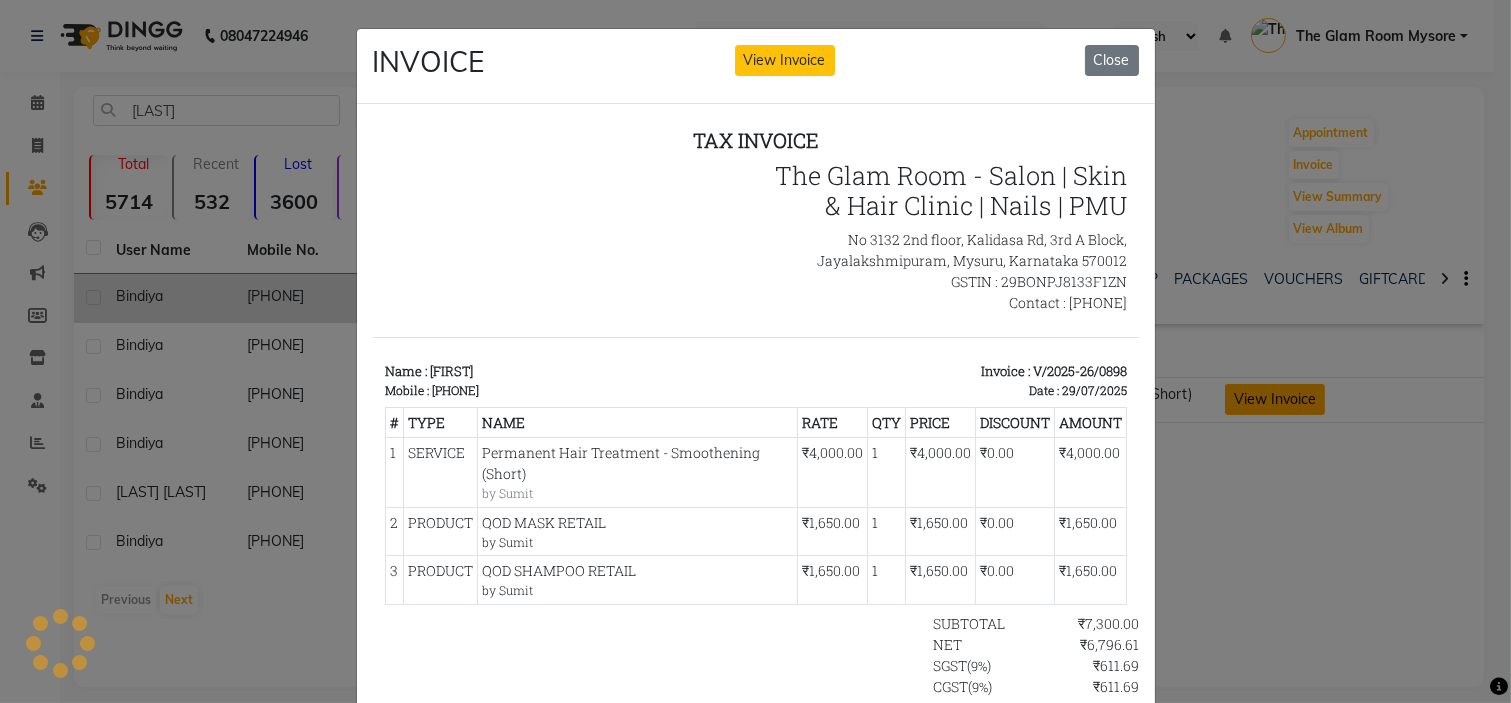 scroll, scrollTop: 0, scrollLeft: 0, axis: both 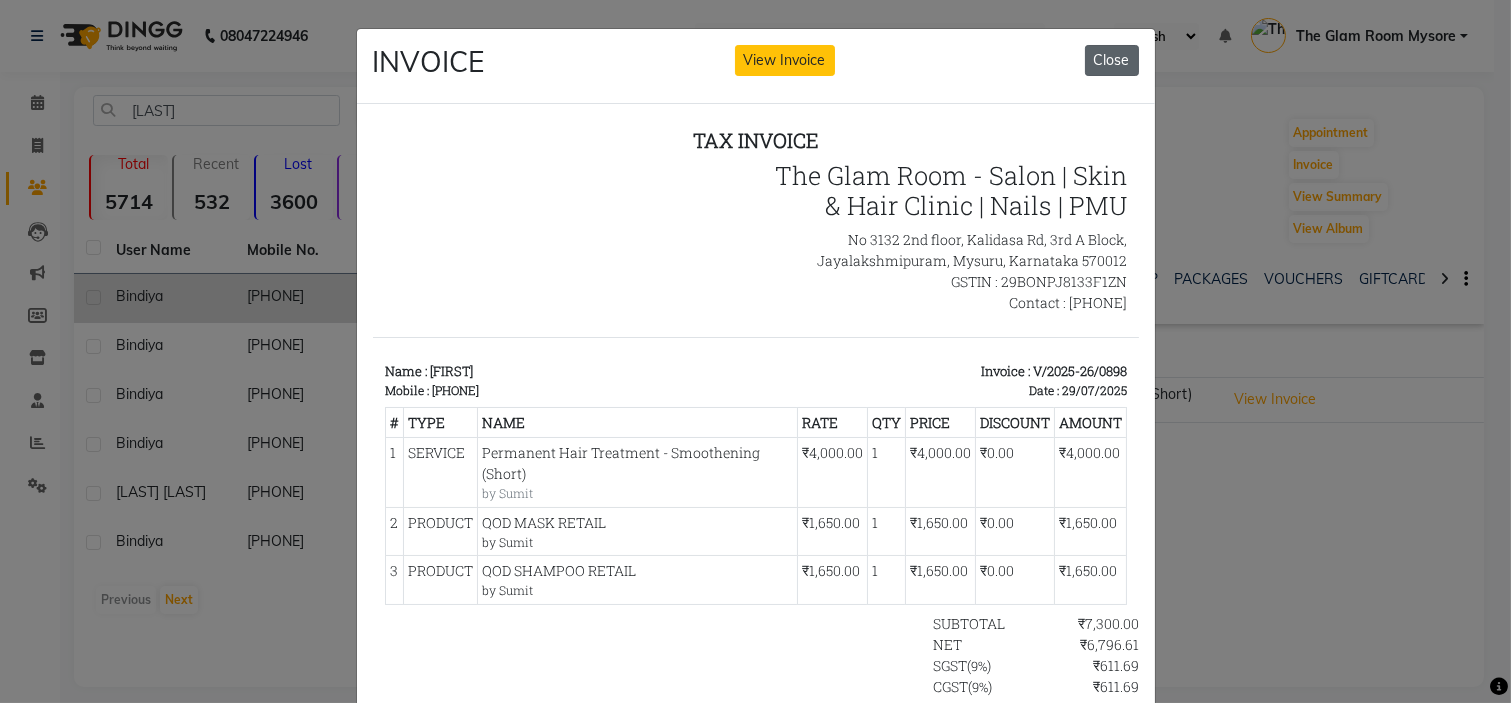click on "Close" 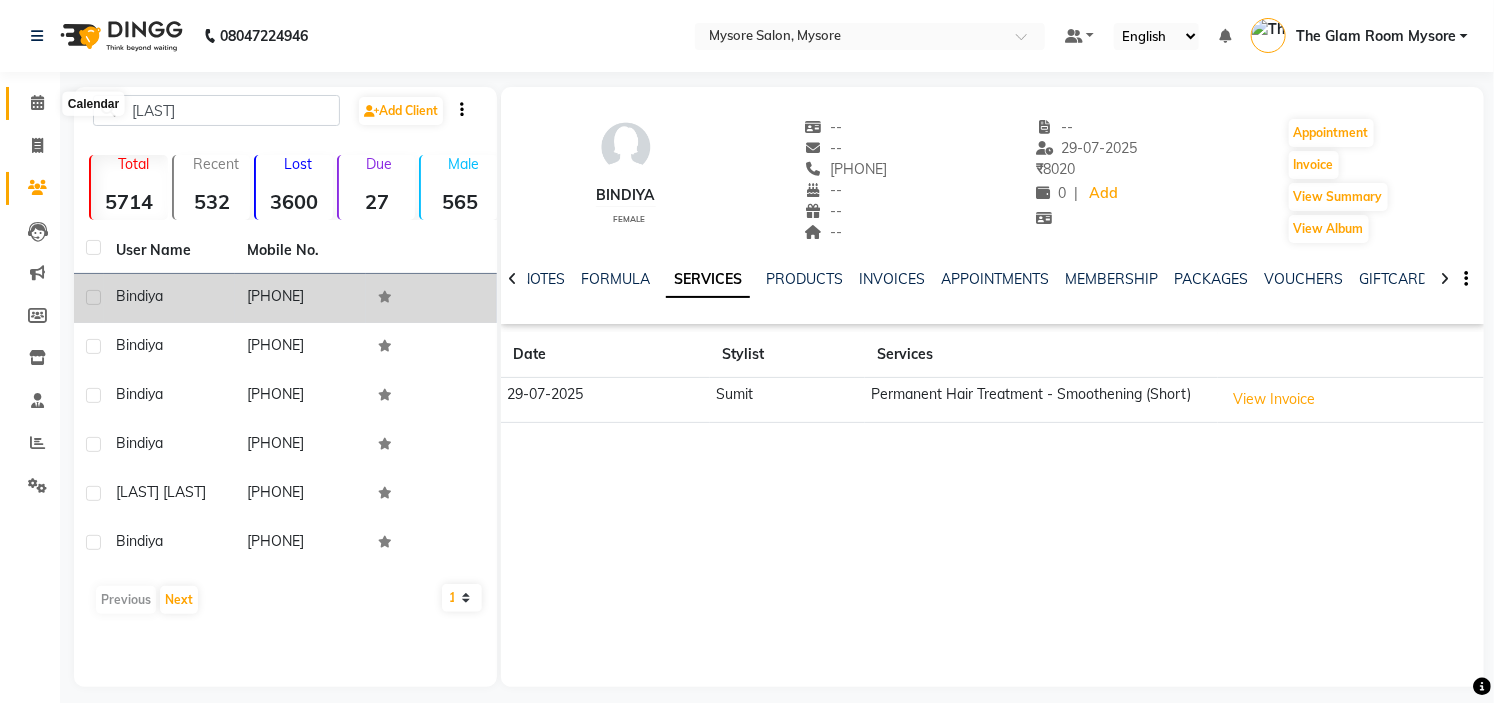 click 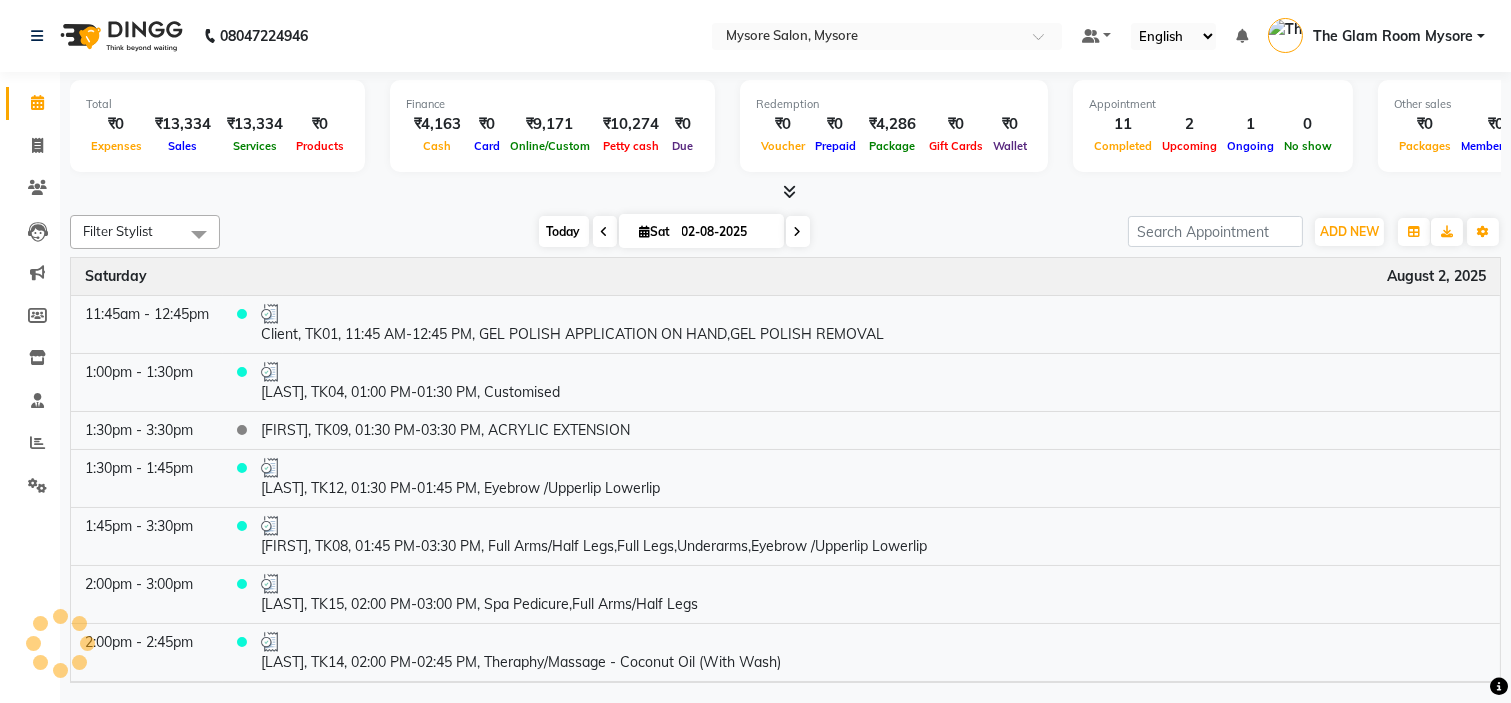 click on "Today" at bounding box center [564, 231] 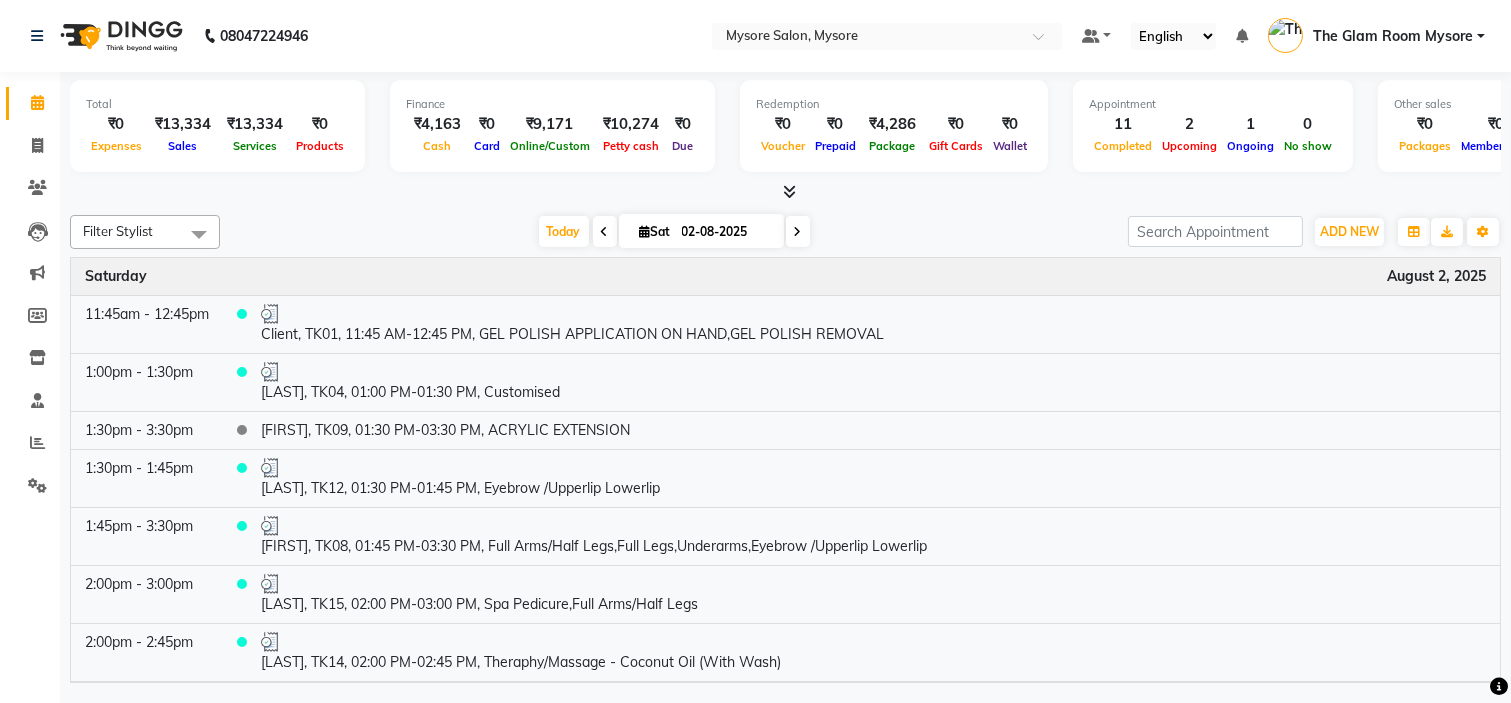click at bounding box center [798, 231] 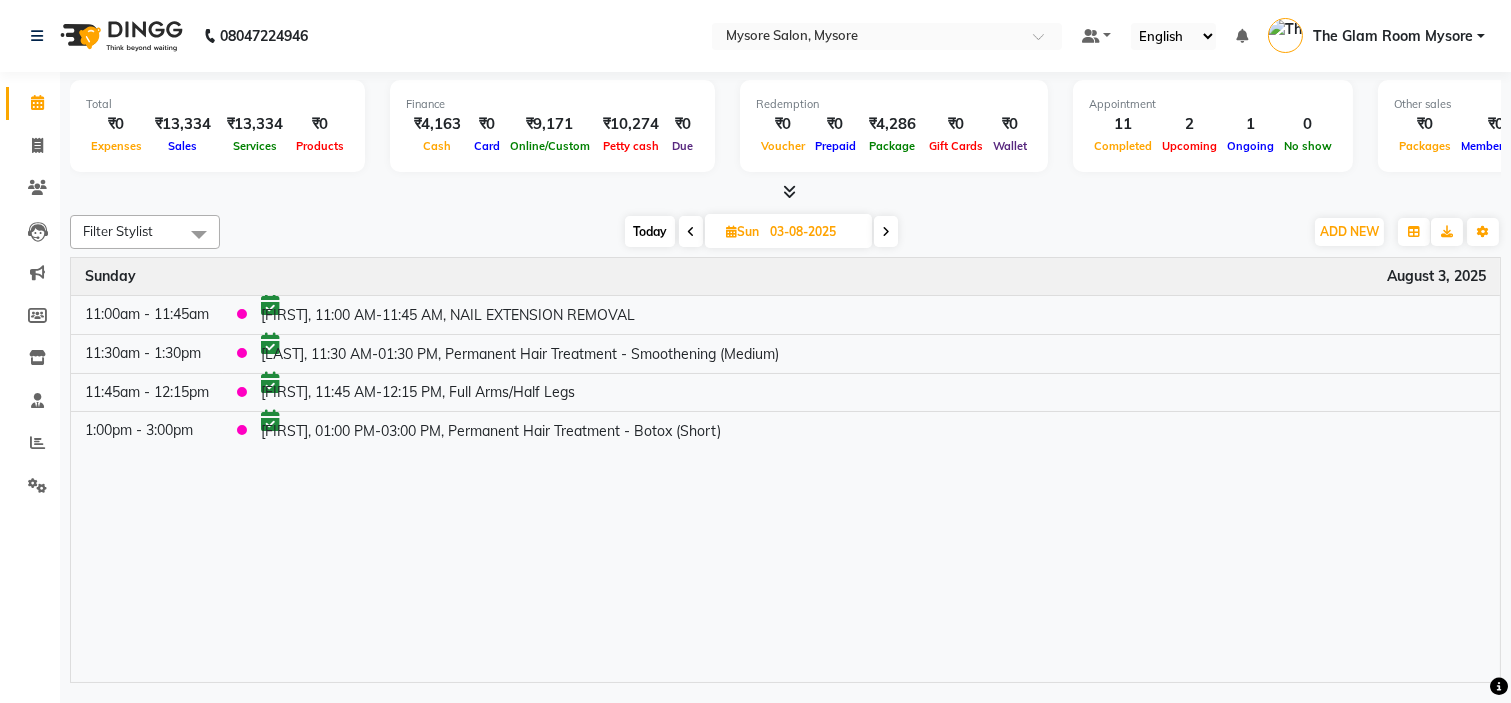 click on "Filter Stylist Select All Ankita Arti Ashwini Ayaan DR. Apurva Fatma Jayshree Lakshmi Paul Ruhul alom Shangnimwon Steve Sumaiya Banu Sumit Teja Tezz The Glam Room Mysore Today  Sun 03-08-2025 Toggle Dropdown Add Appointment Add Invoice Add Expense Add Attendance Add Client Add Transaction Toggle Dropdown Add Appointment Add Invoice Add Expense Add Attendance Add Client ADD NEW Toggle Dropdown Add Appointment Add Invoice Add Expense Add Attendance Add Client Add Transaction Filter Stylist Select All Ankita Arti Ashwini Ayaan DR. Apurva Fatma Jayshree Lakshmi Paul Ruhul alom Shangnimwon Steve Sumaiya Banu Sumit Teja Tezz The Glam Room Mysore Group By  Staff View   Room View  View as Vertical  Vertical - Week View  Horizontal  Horizontal - Week View  List  Toggle Dropdown Calendar Settings Manage Tags   Arrange Stylists   Reset Stylists  Full Screen  Show Available Stylist  Appointment Form Zoom 100% Time Event Sunday August 3, 2025 11:00am - 11:45am     uma, 11:00 AM-11:45 AM, NAIL EXTENSION REMOVAL" 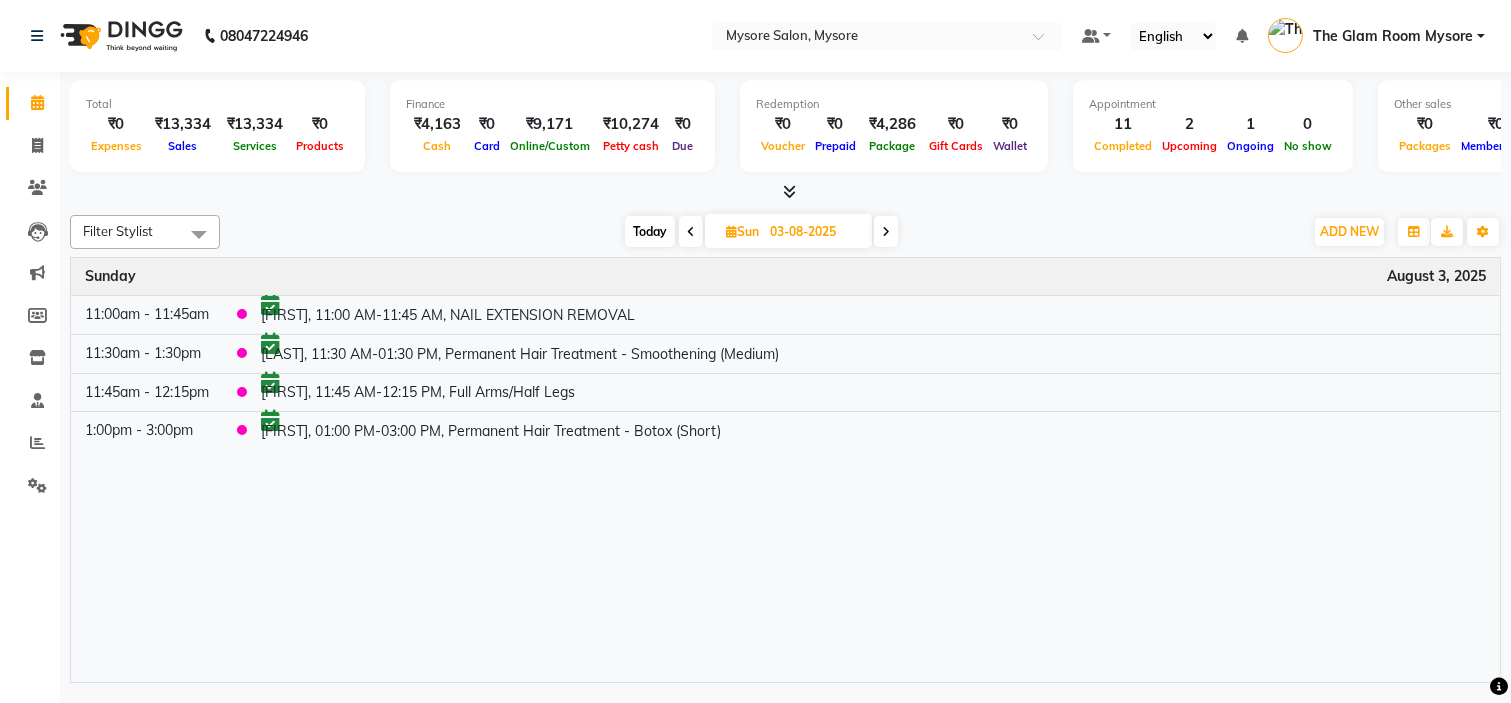 click on "Filter Stylist Select All Ankita Arti Ashwini Ayaan DR. Apurva Fatma Jayshree Lakshmi Paul Ruhul alom Shangnimwon Steve Sumaiya Banu Sumit Teja Tezz The Glam Room Mysore Today  Sun 03-08-2025 Toggle Dropdown Add Appointment Add Invoice Add Expense Add Attendance Add Client Add Transaction Toggle Dropdown Add Appointment Add Invoice Add Expense Add Attendance Add Client ADD NEW Toggle Dropdown Add Appointment Add Invoice Add Expense Add Attendance Add Client Add Transaction Filter Stylist Select All Ankita Arti Ashwini Ayaan DR. Apurva Fatma Jayshree Lakshmi Paul Ruhul alom Shangnimwon Steve Sumaiya Banu Sumit Teja Tezz The Glam Room Mysore Group By  Staff View   Room View  View as Vertical  Vertical - Week View  Horizontal  Horizontal - Week View  List  Toggle Dropdown Calendar Settings Manage Tags   Arrange Stylists   Reset Stylists  Full Screen  Show Available Stylist  Appointment Form Zoom 100% Time Event Sunday August 3, 2025 11:00am - 11:45am     uma, 11:00 AM-11:45 AM, NAIL EXTENSION REMOVAL" 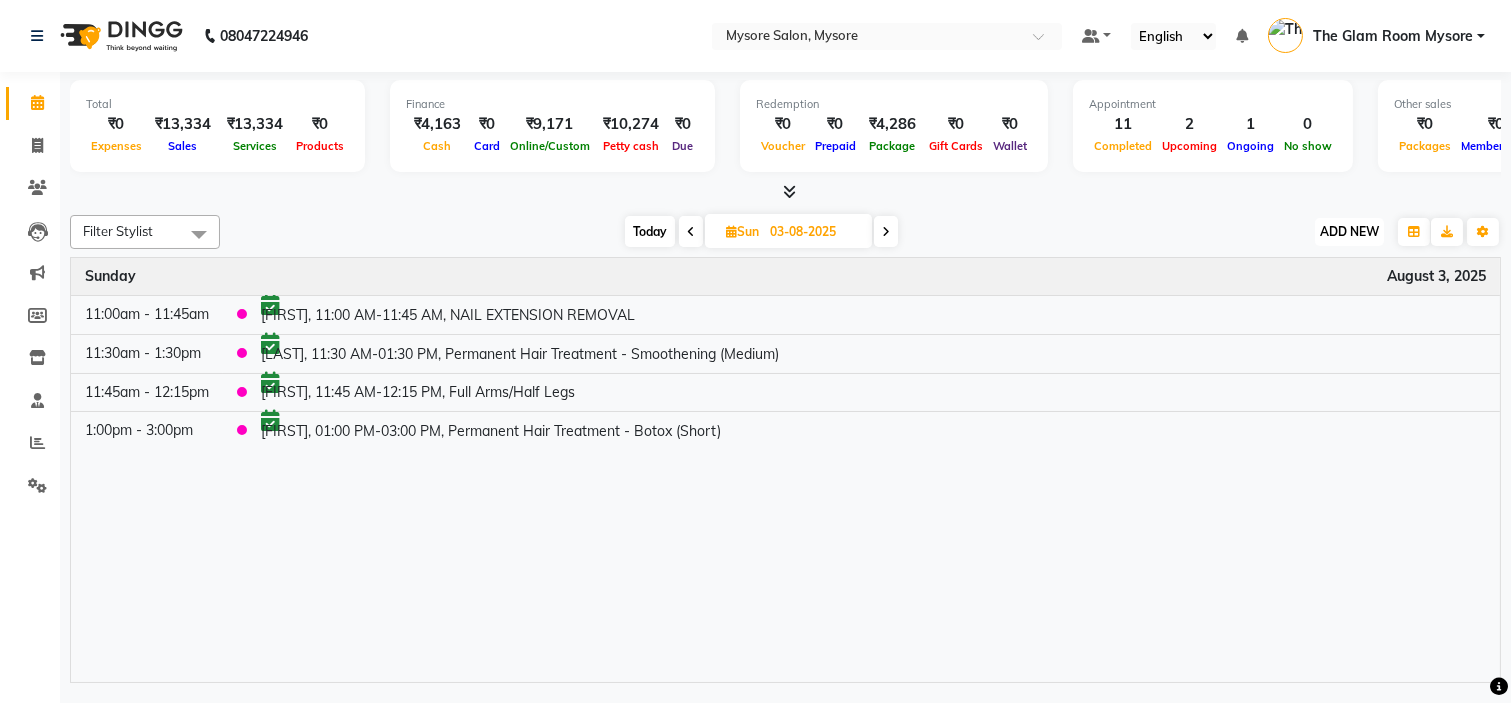 click on "ADD NEW" at bounding box center [1349, 231] 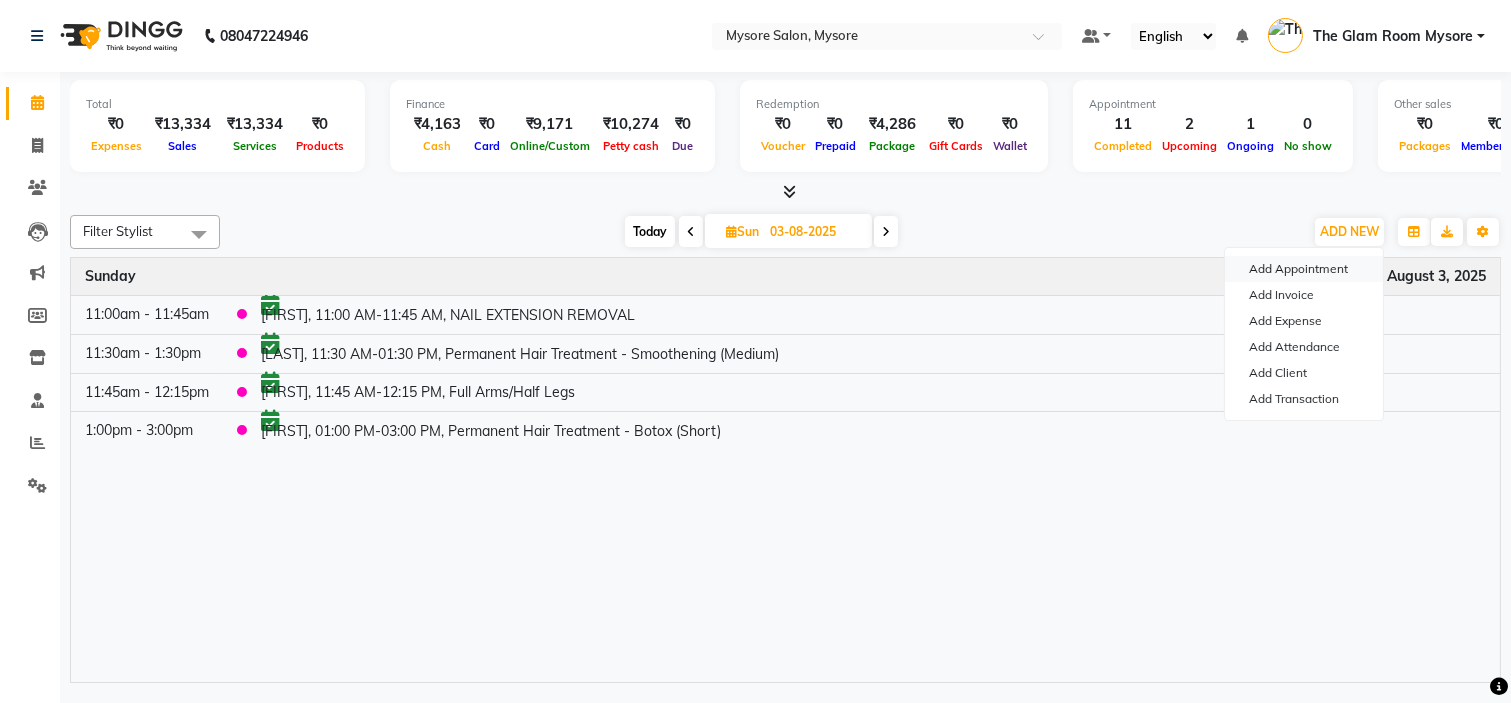 click on "Add Appointment" at bounding box center (1304, 269) 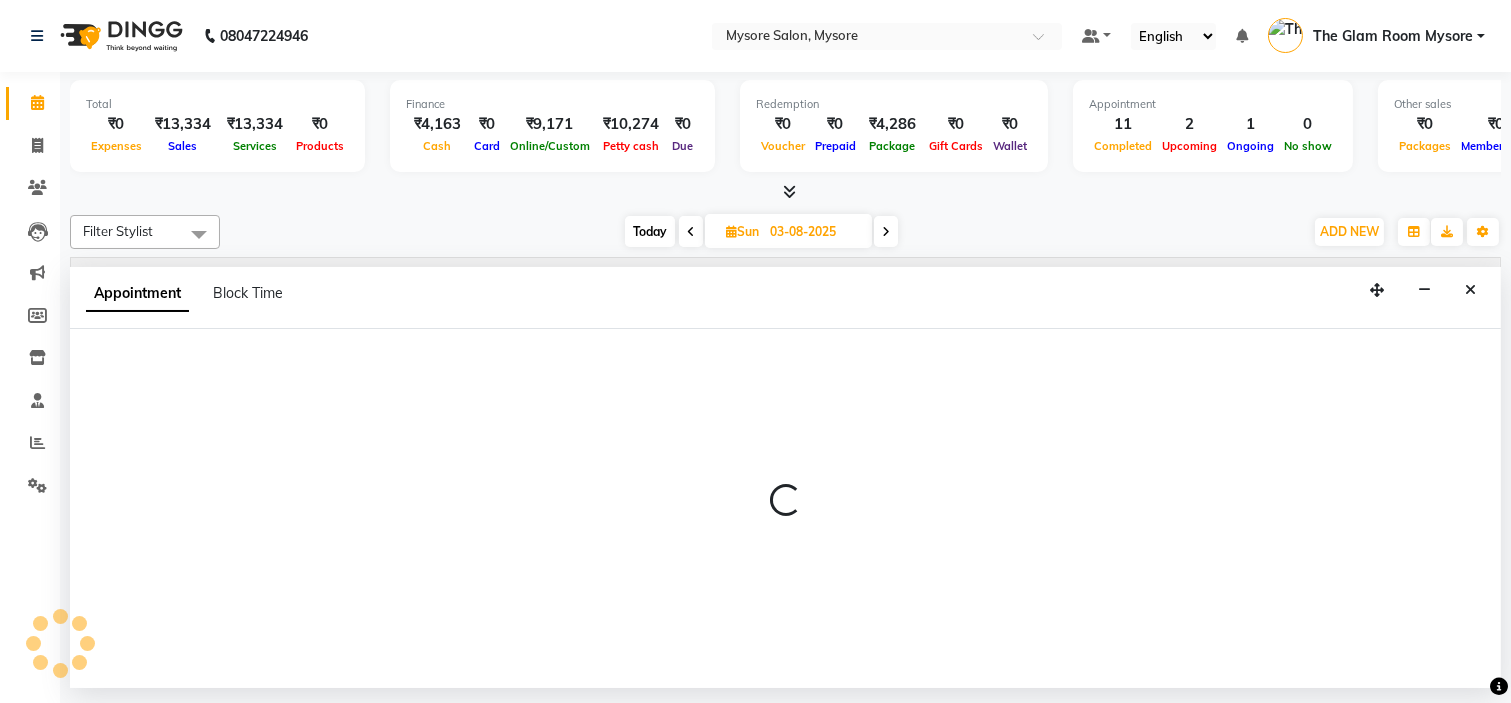 select on "tentative" 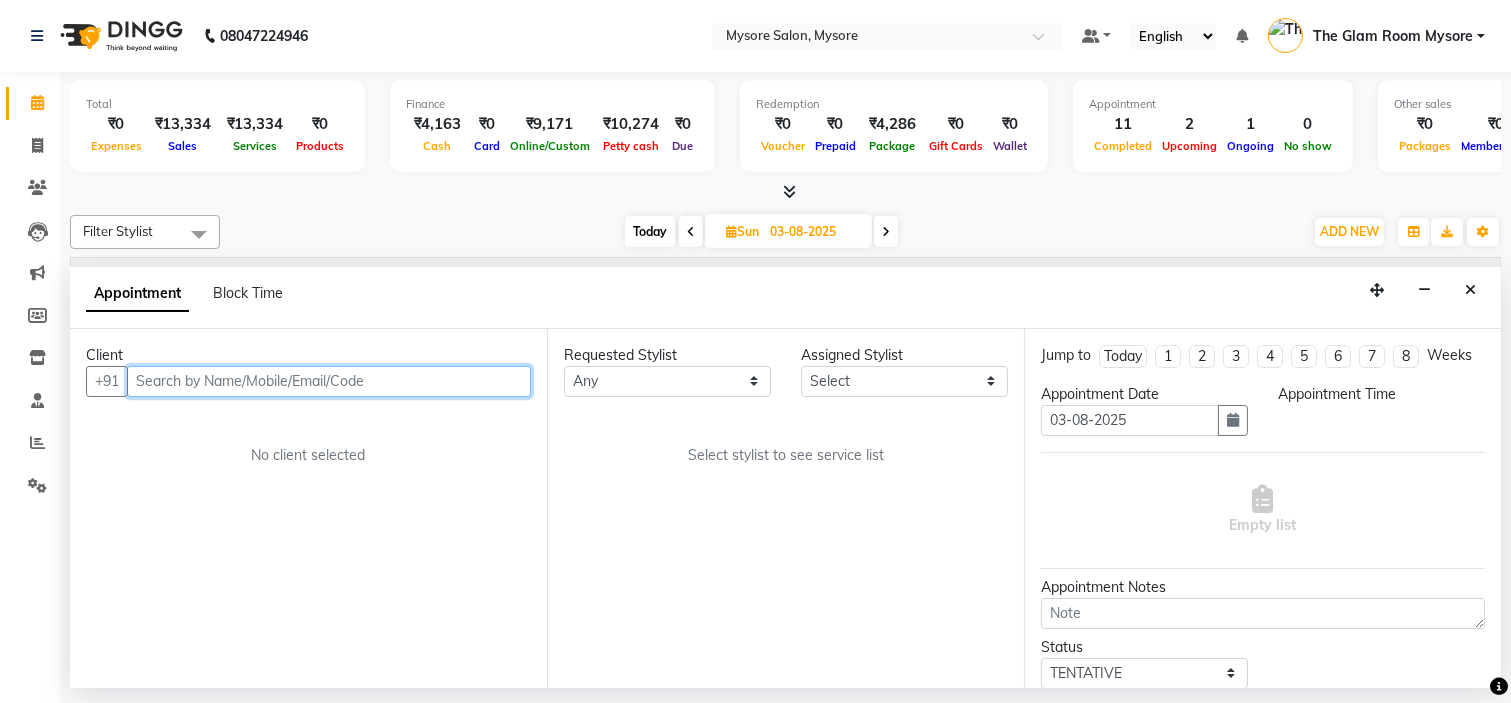 select on "540" 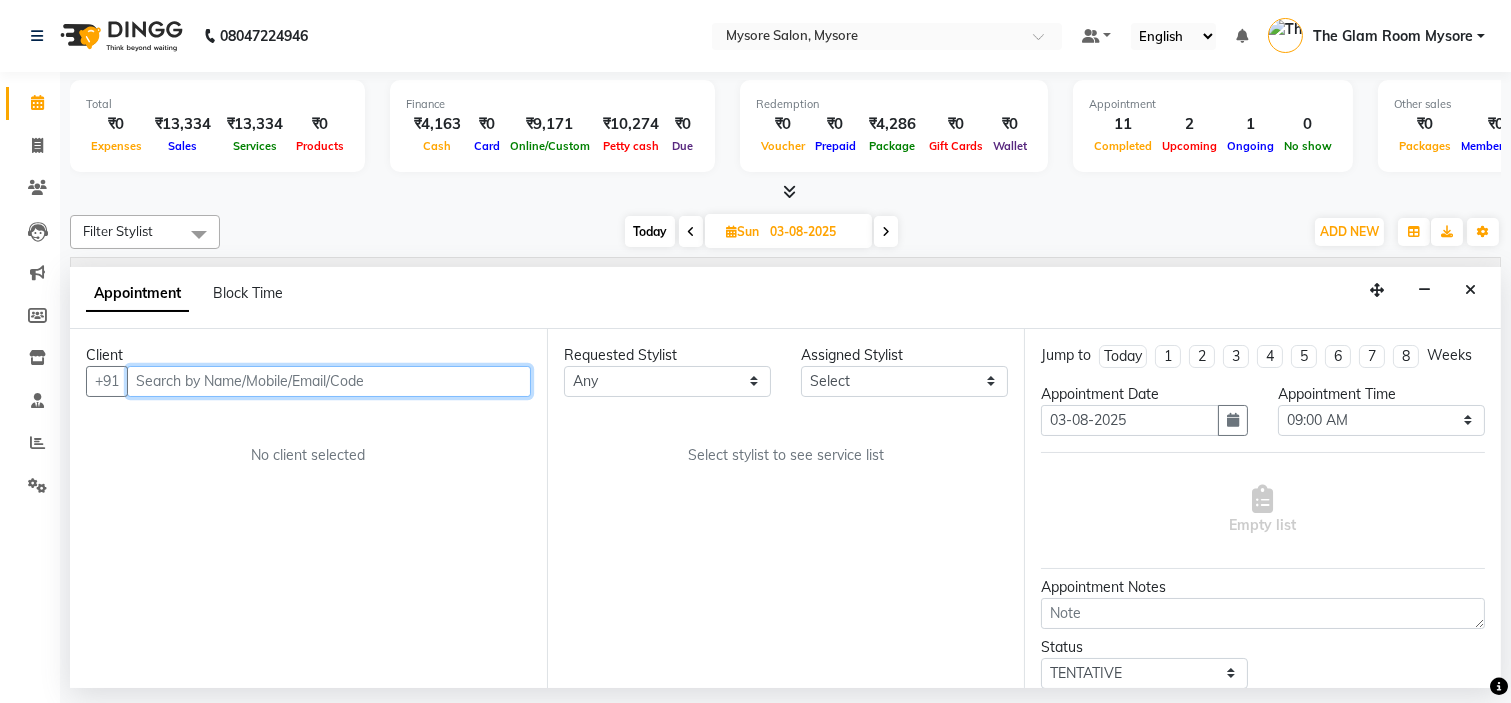 click at bounding box center (329, 381) 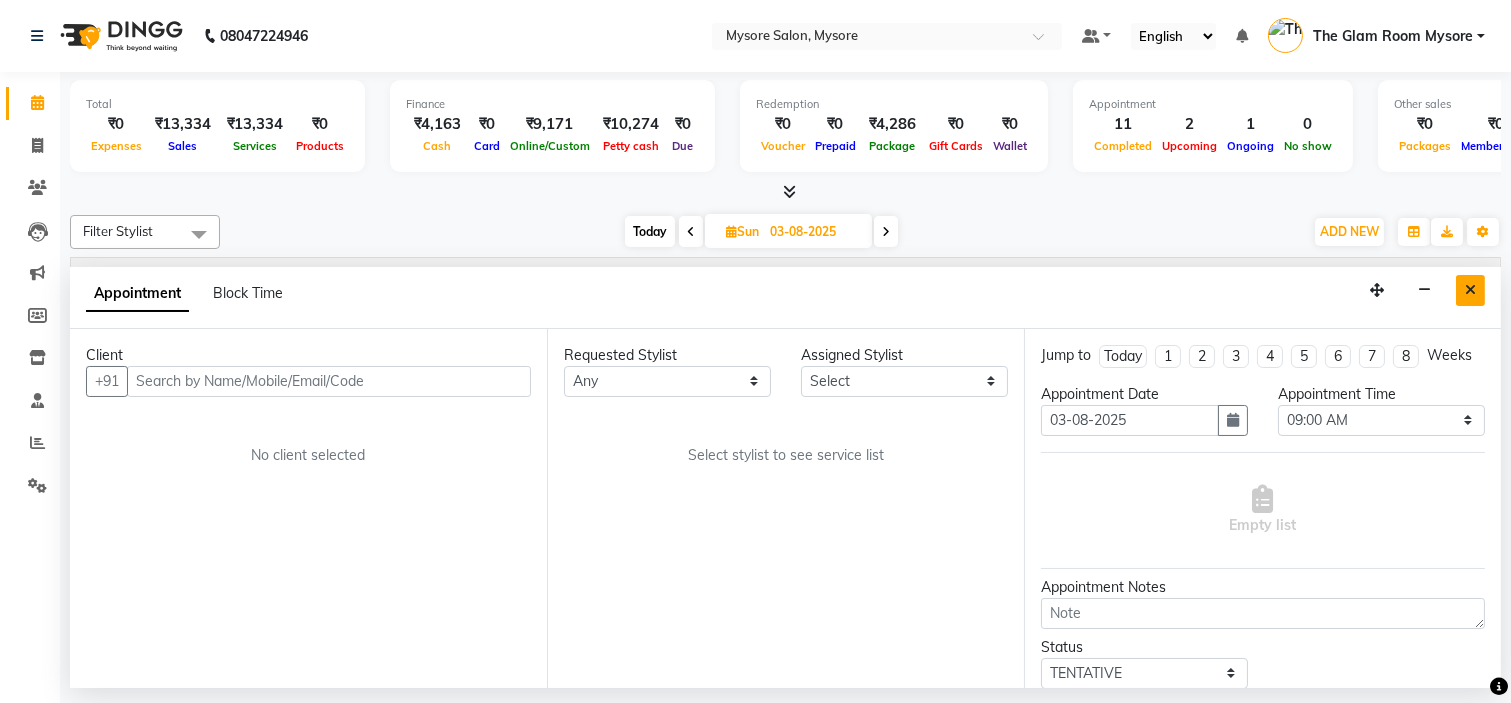 drag, startPoint x: 1454, startPoint y: 276, endPoint x: 1482, endPoint y: 287, distance: 30.083218 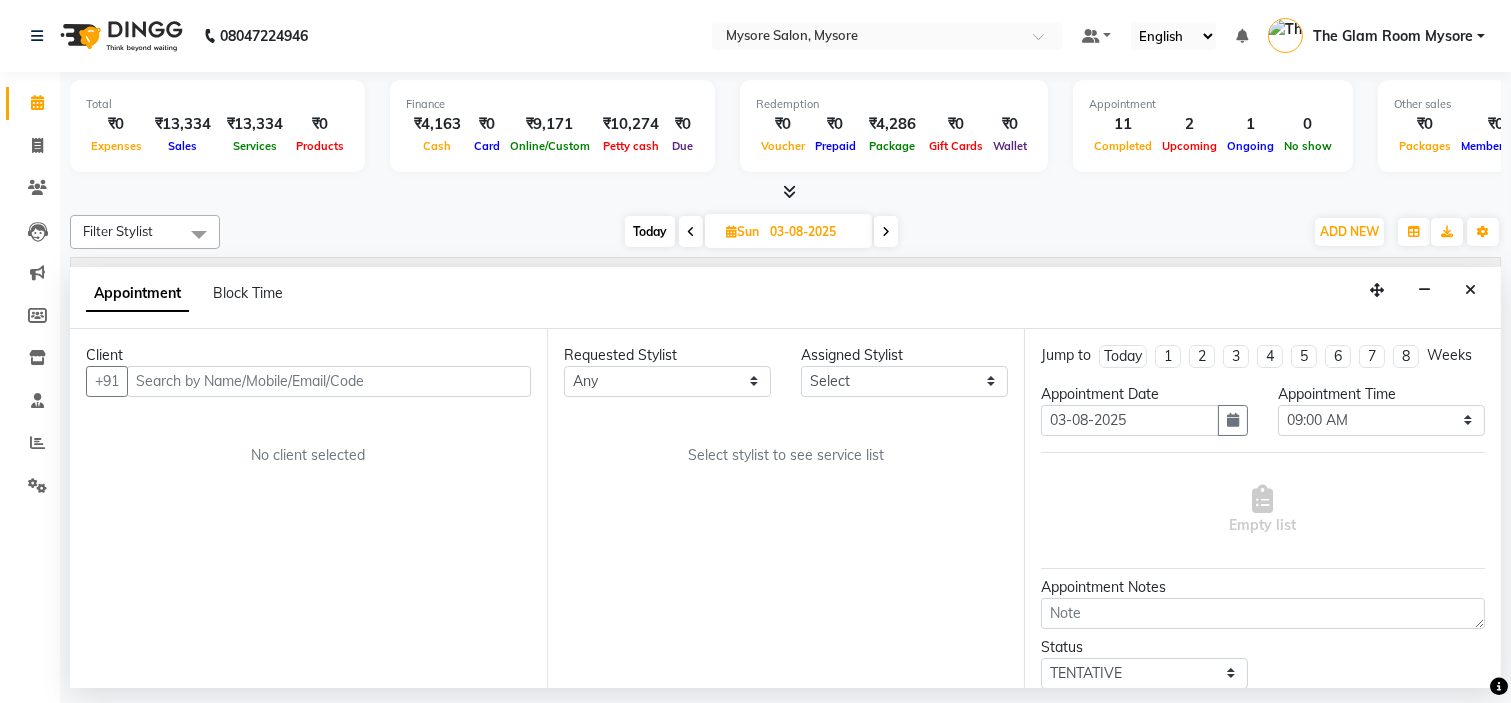 drag, startPoint x: 1482, startPoint y: 287, endPoint x: 738, endPoint y: 316, distance: 744.565 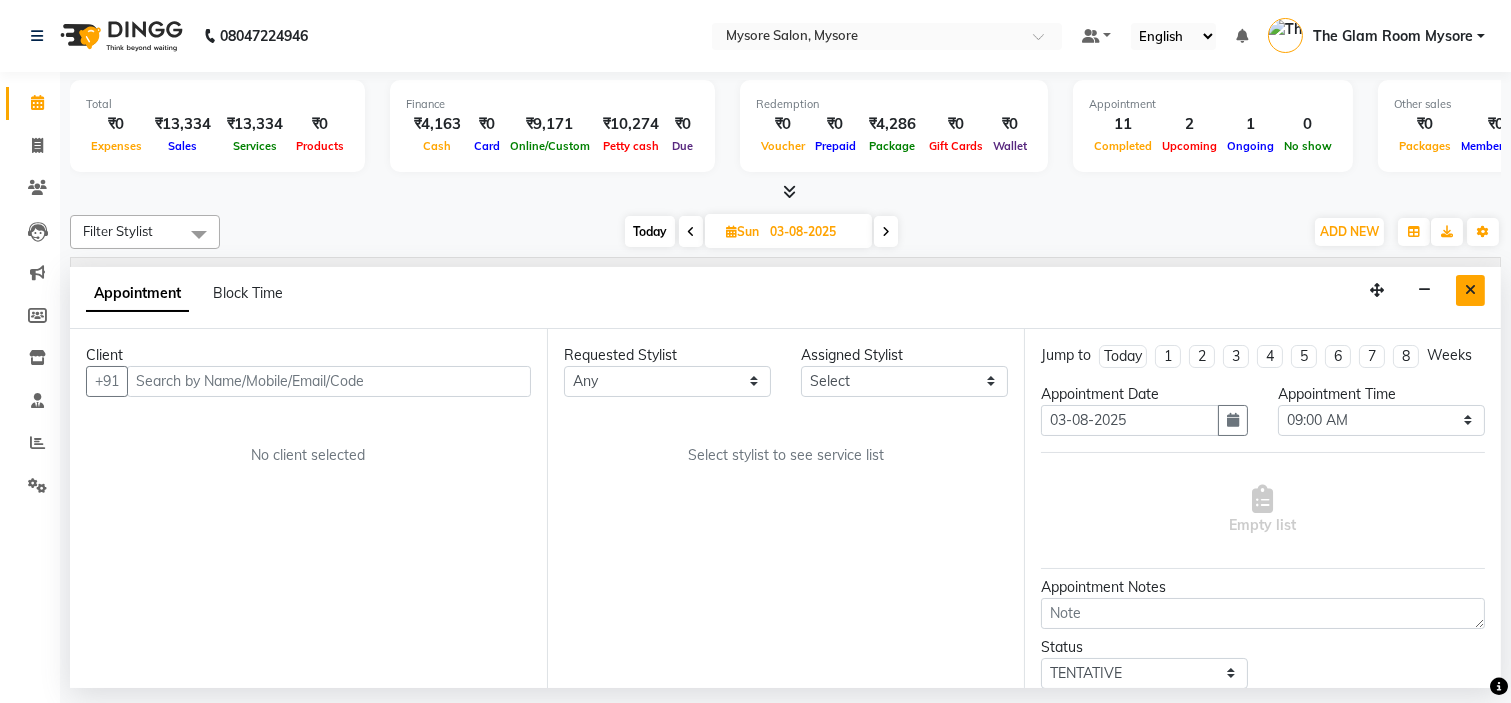 click at bounding box center [1470, 290] 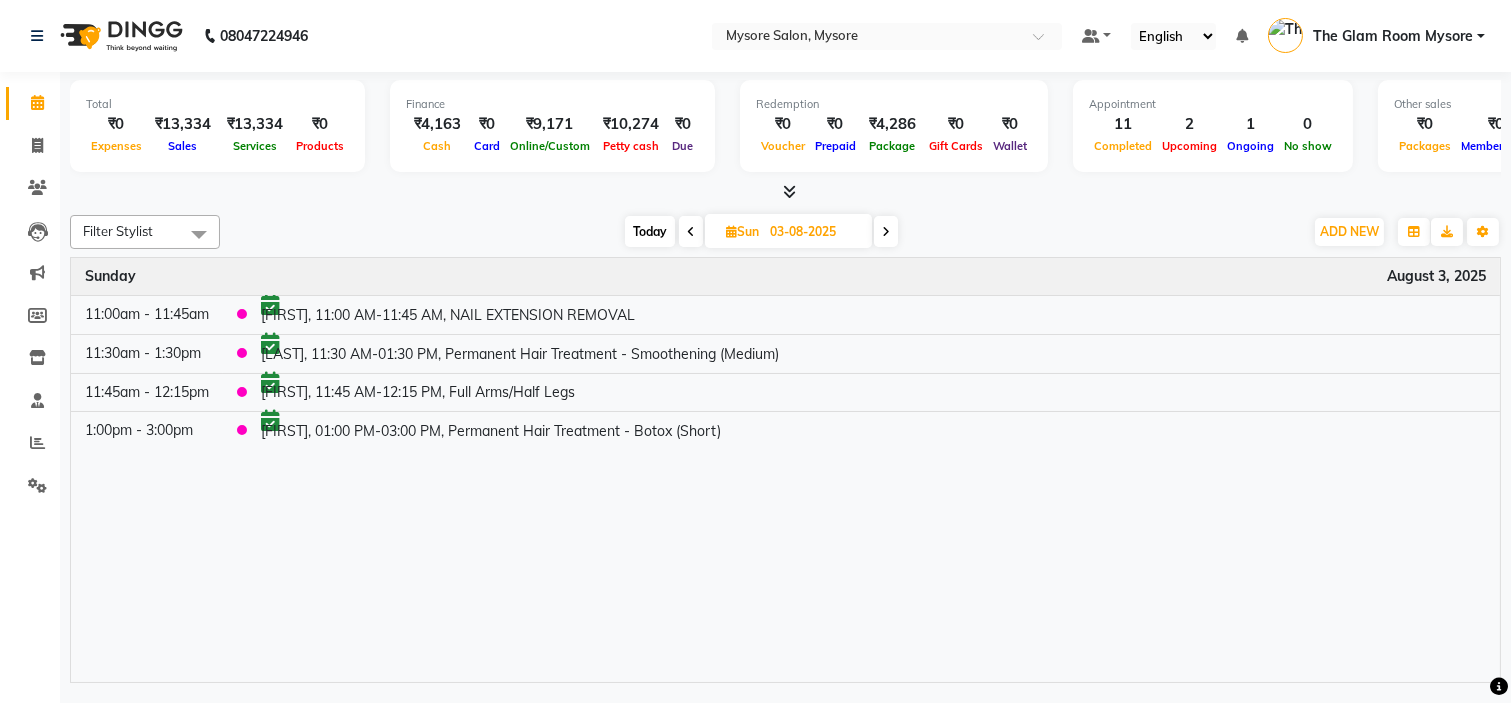 click on "Today" at bounding box center (650, 231) 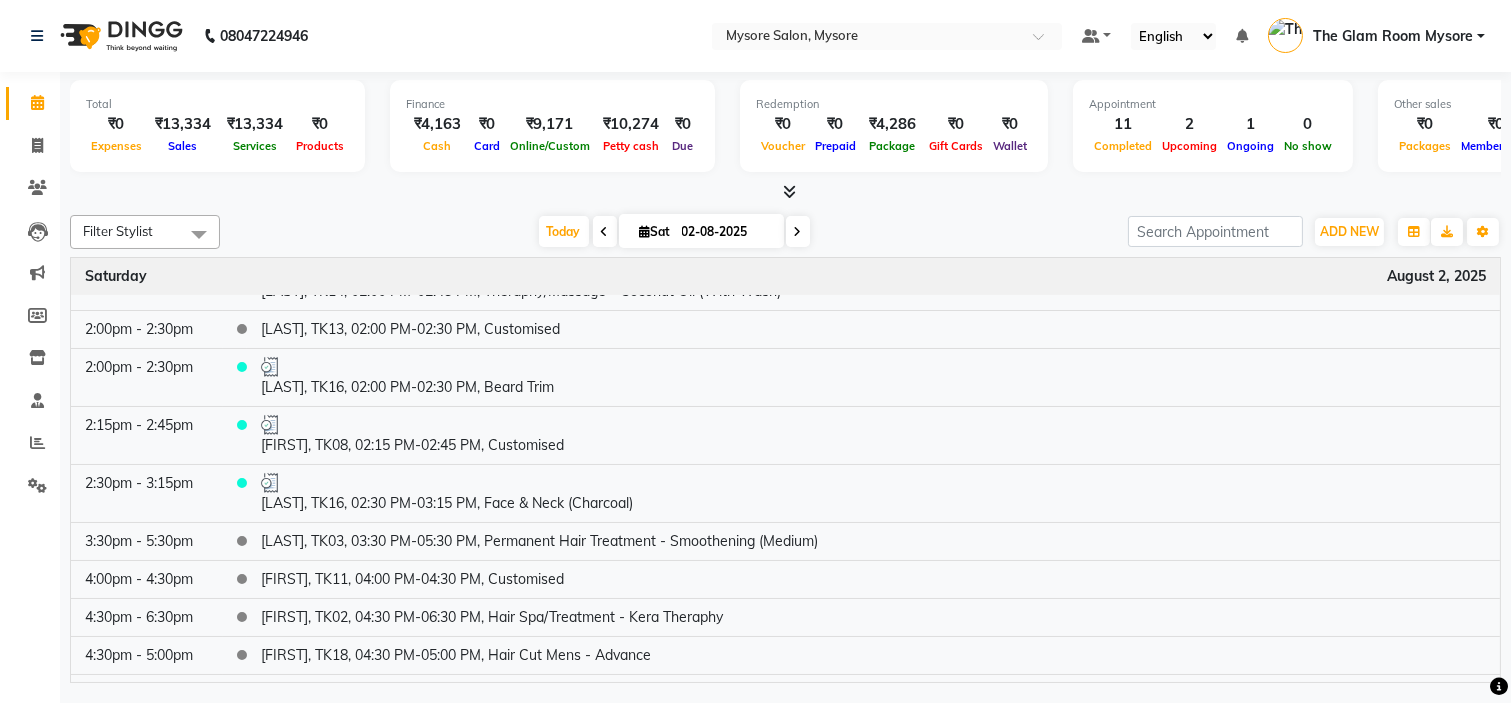 scroll, scrollTop: 732, scrollLeft: 0, axis: vertical 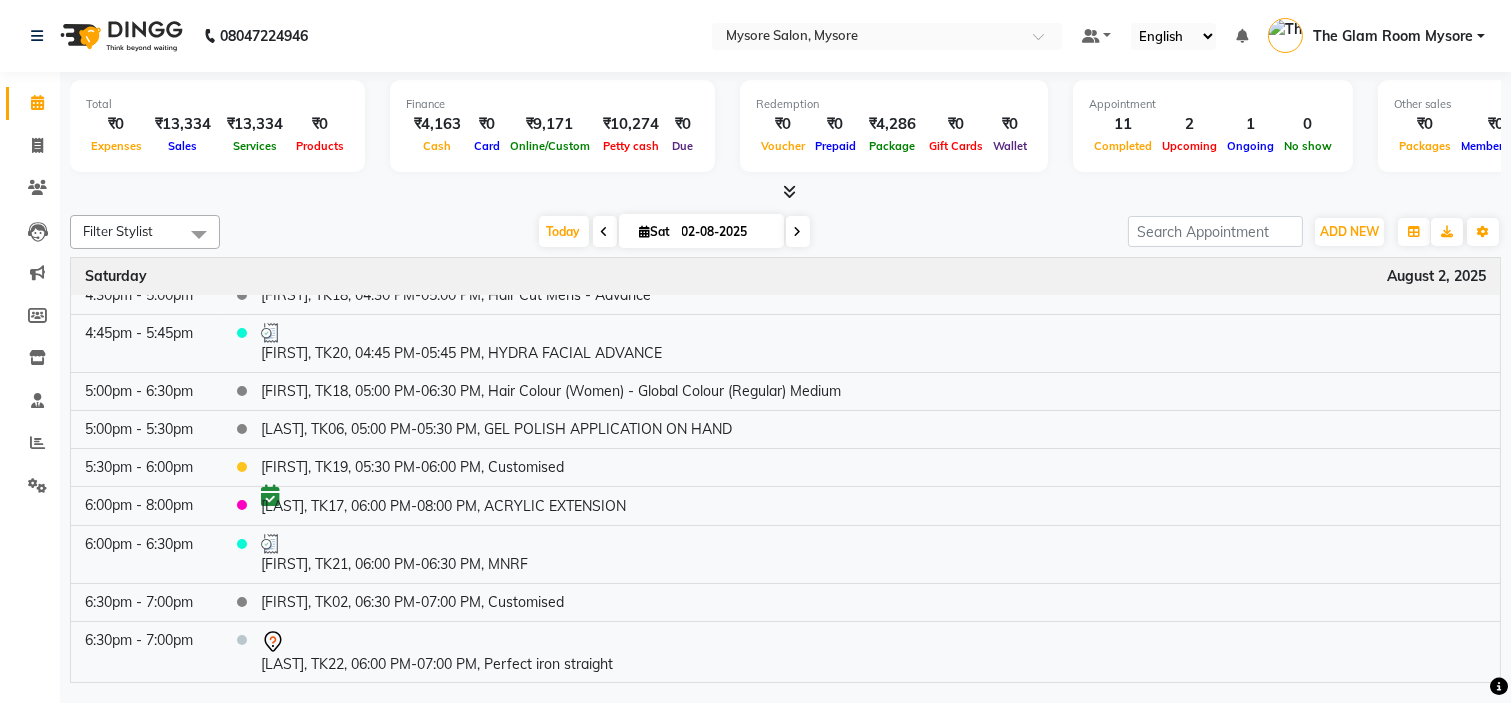 click at bounding box center [798, 232] 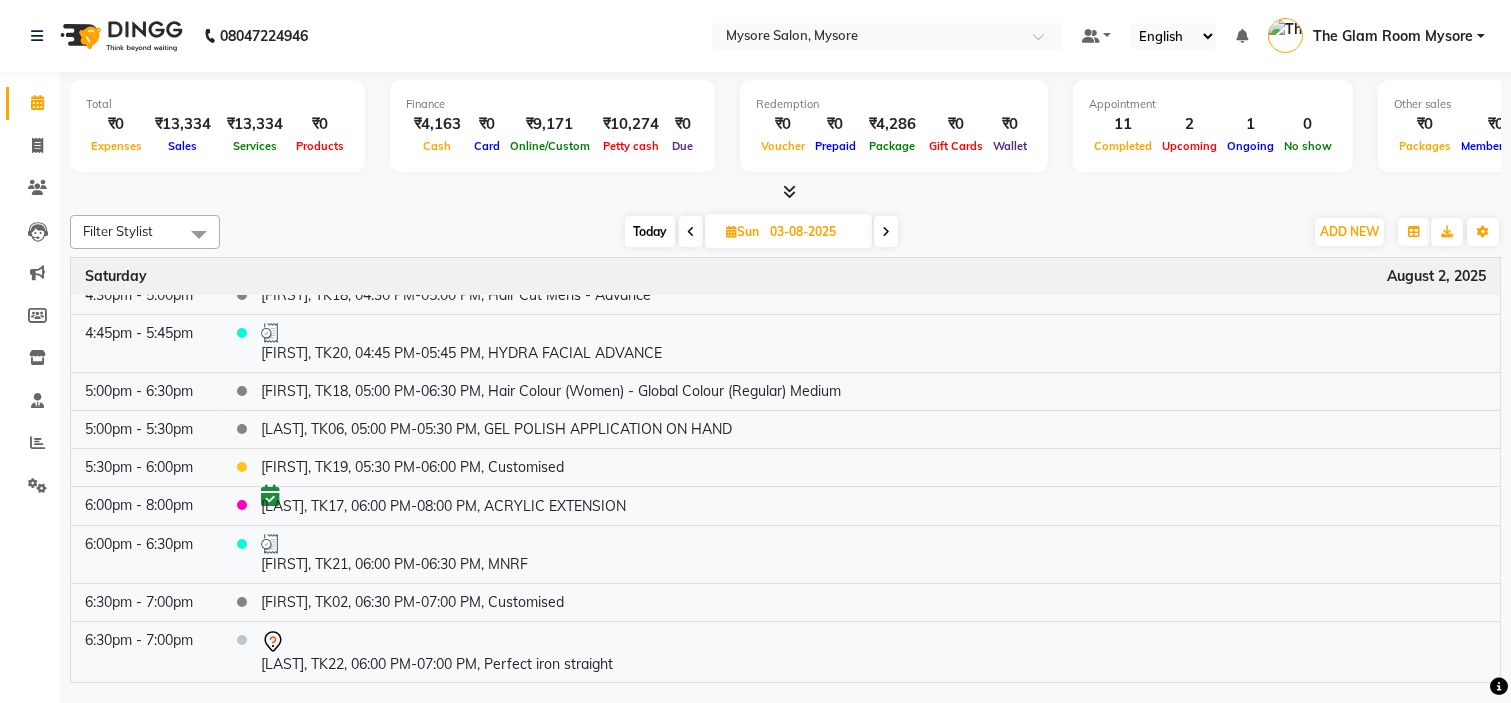 scroll, scrollTop: 0, scrollLeft: 0, axis: both 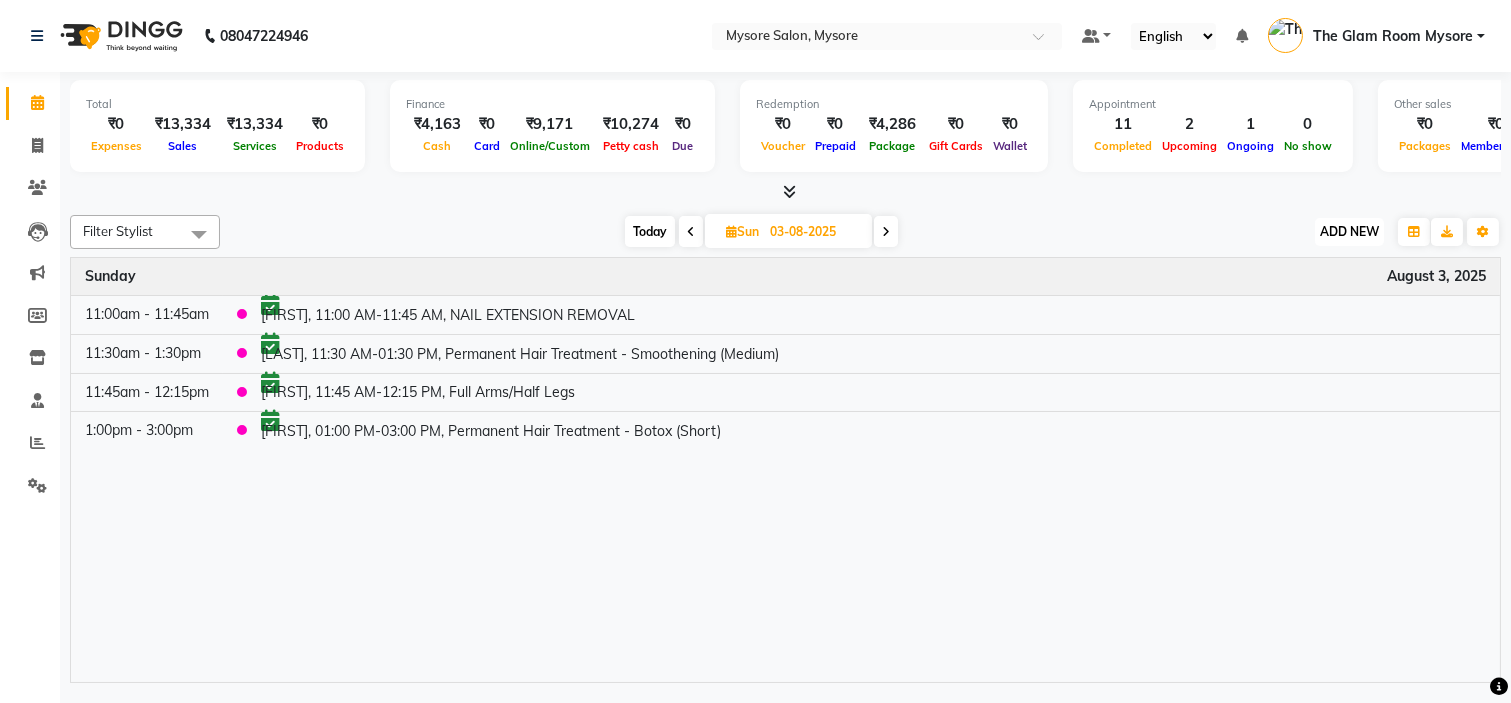 click on "ADD NEW Toggle Dropdown" at bounding box center (1349, 232) 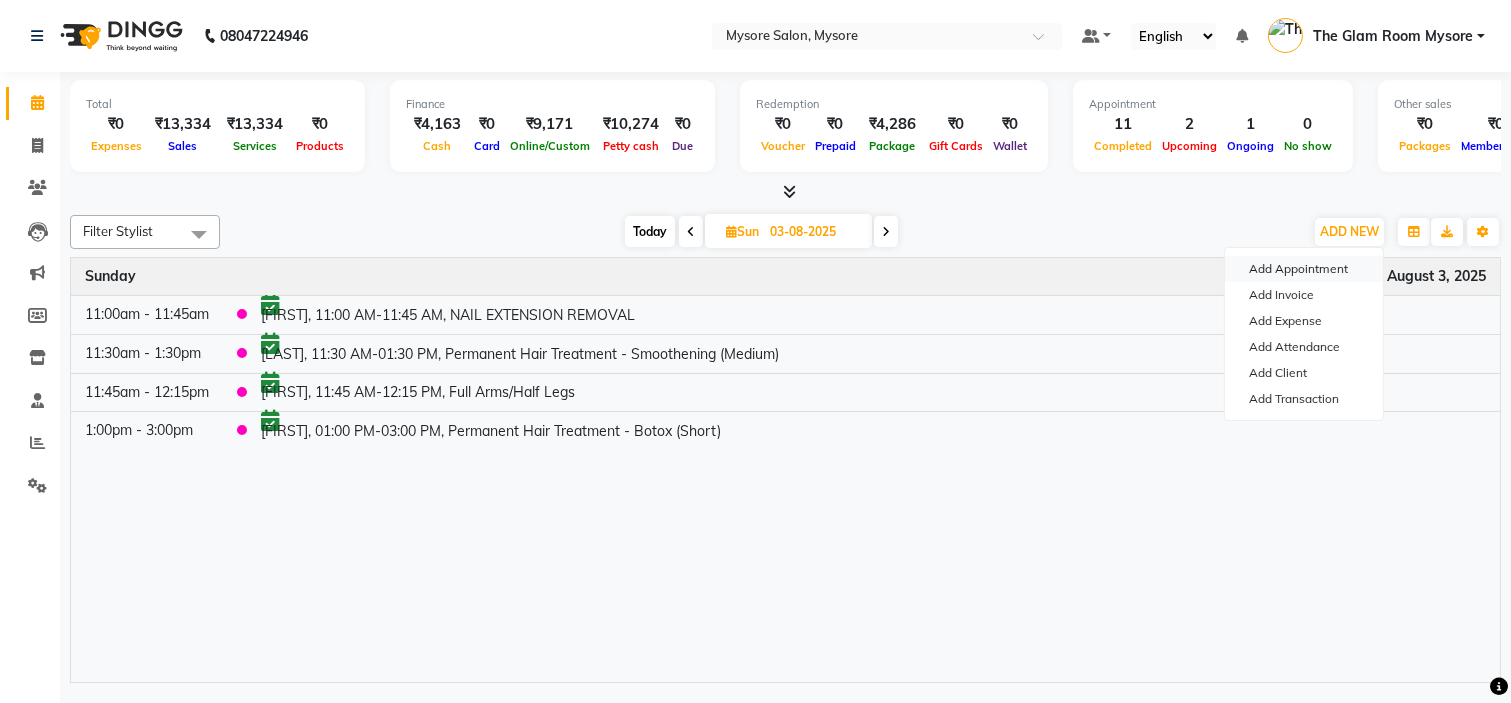 click on "Add Appointment" at bounding box center [1304, 269] 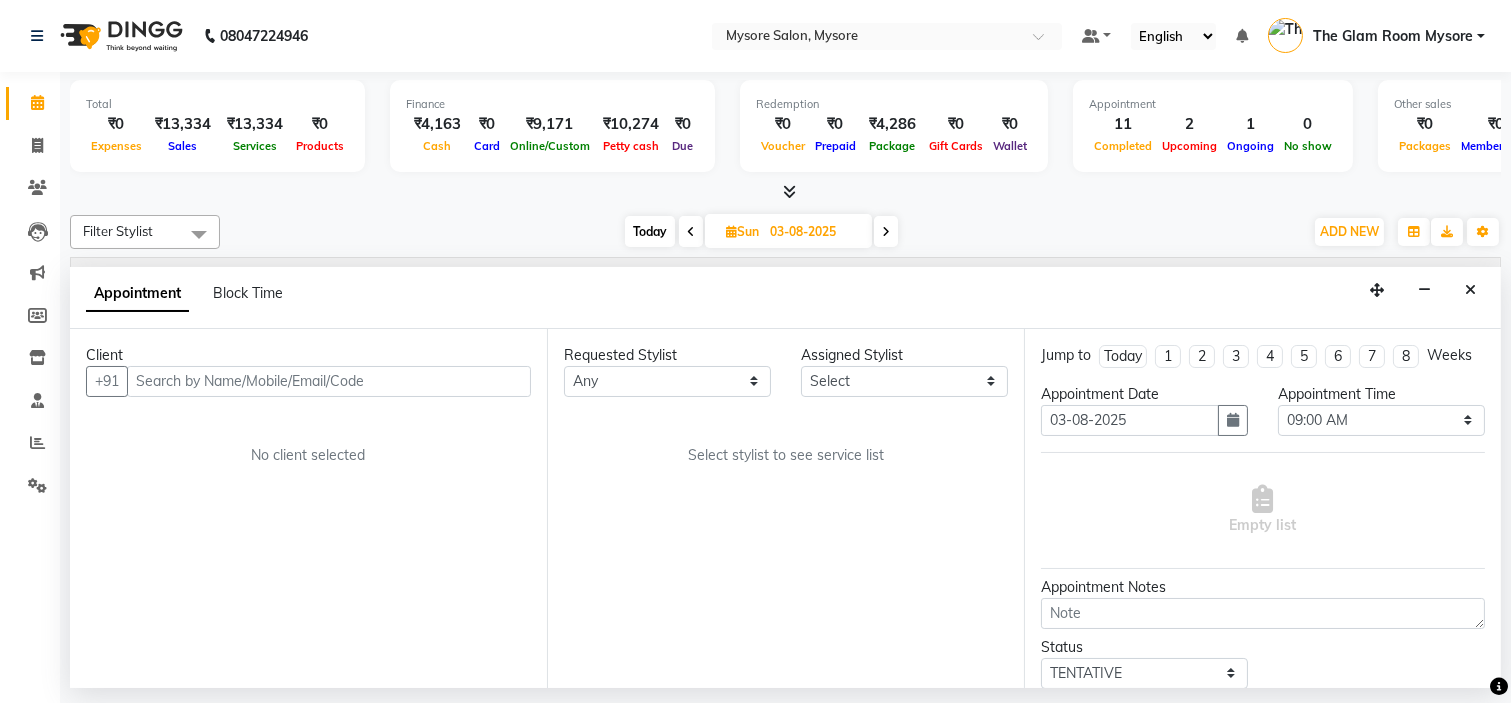 click at bounding box center (329, 381) 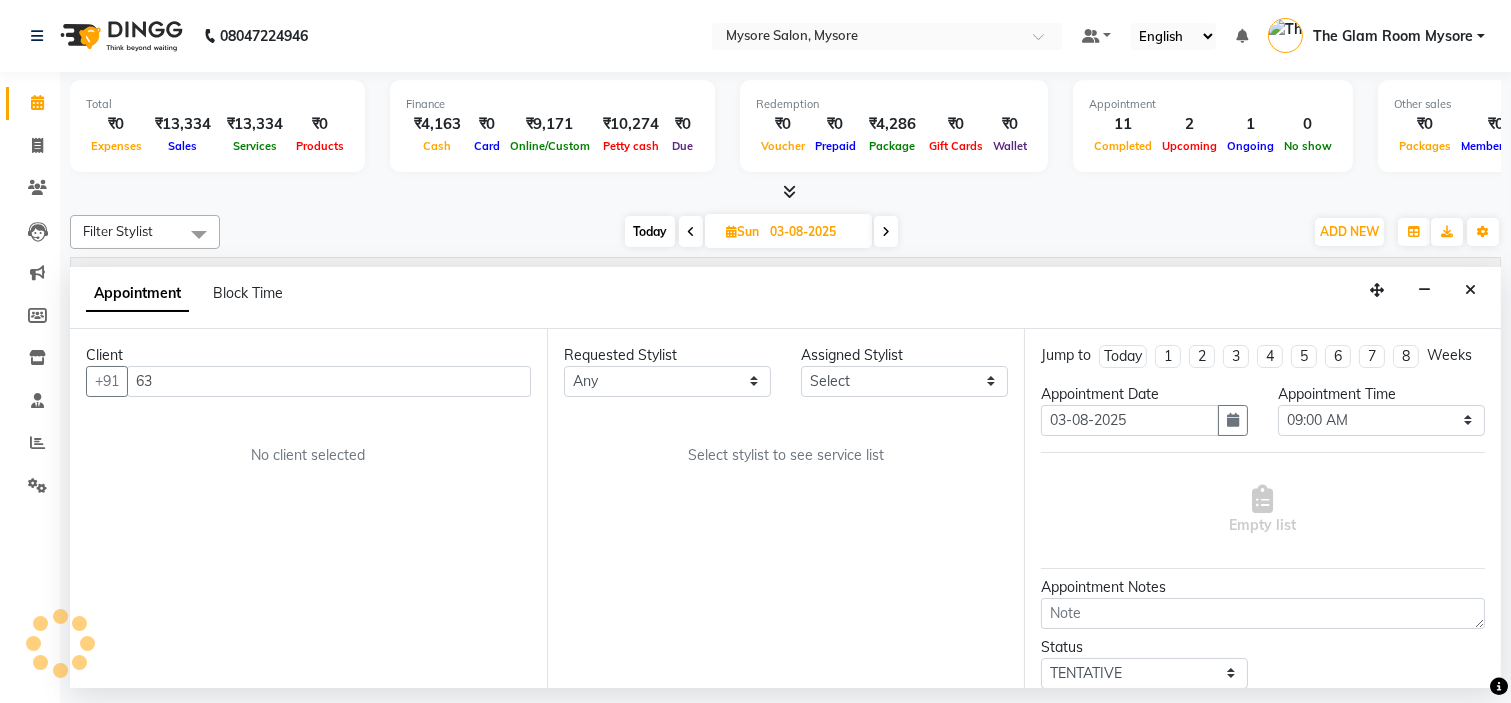 type on "6" 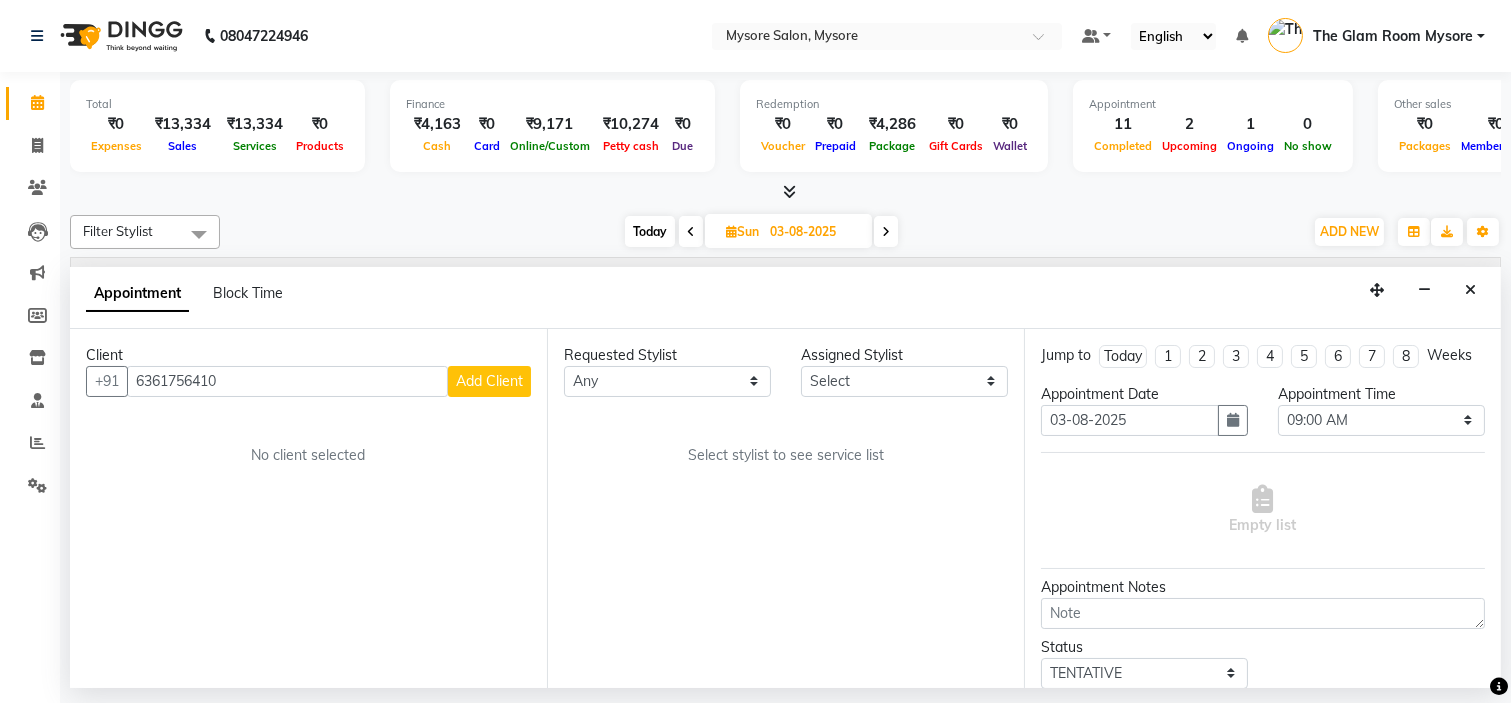 type on "6361756410" 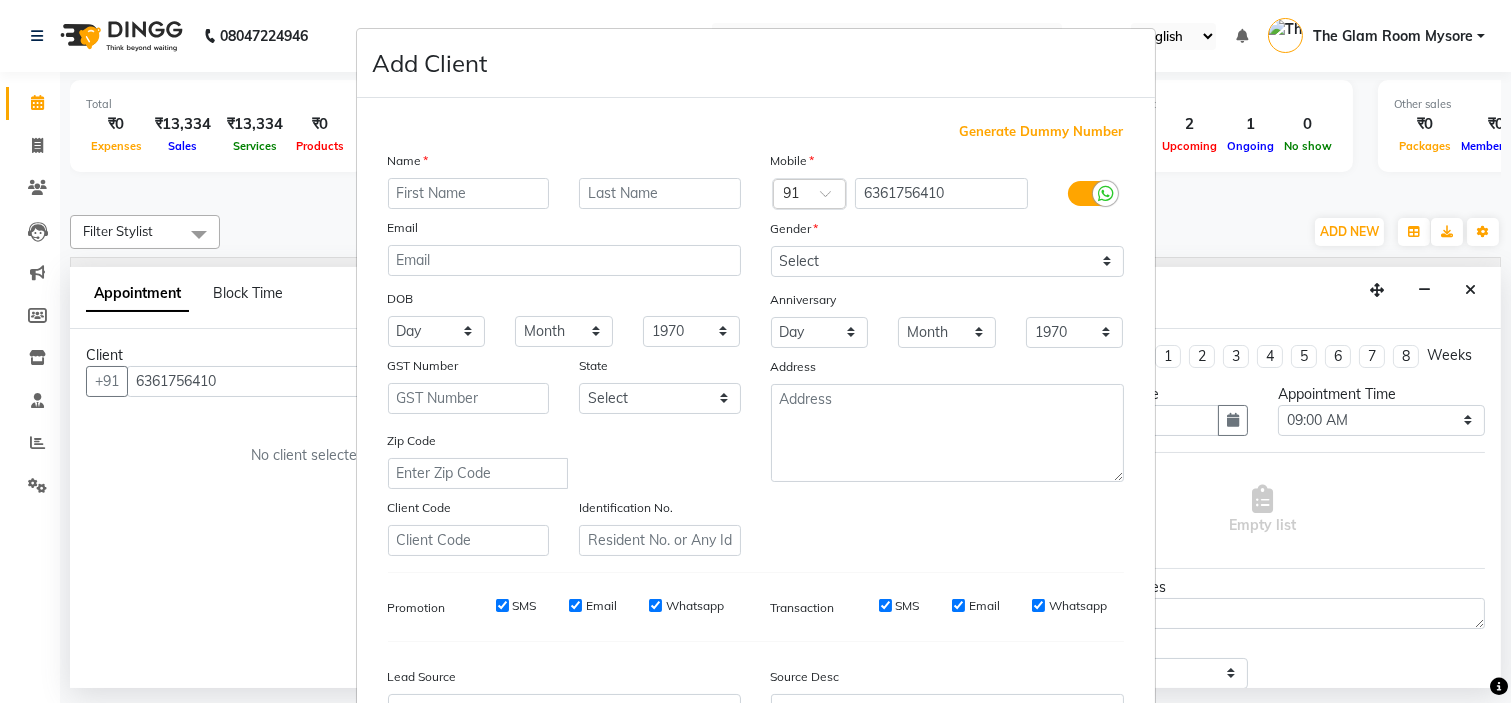 click at bounding box center [469, 193] 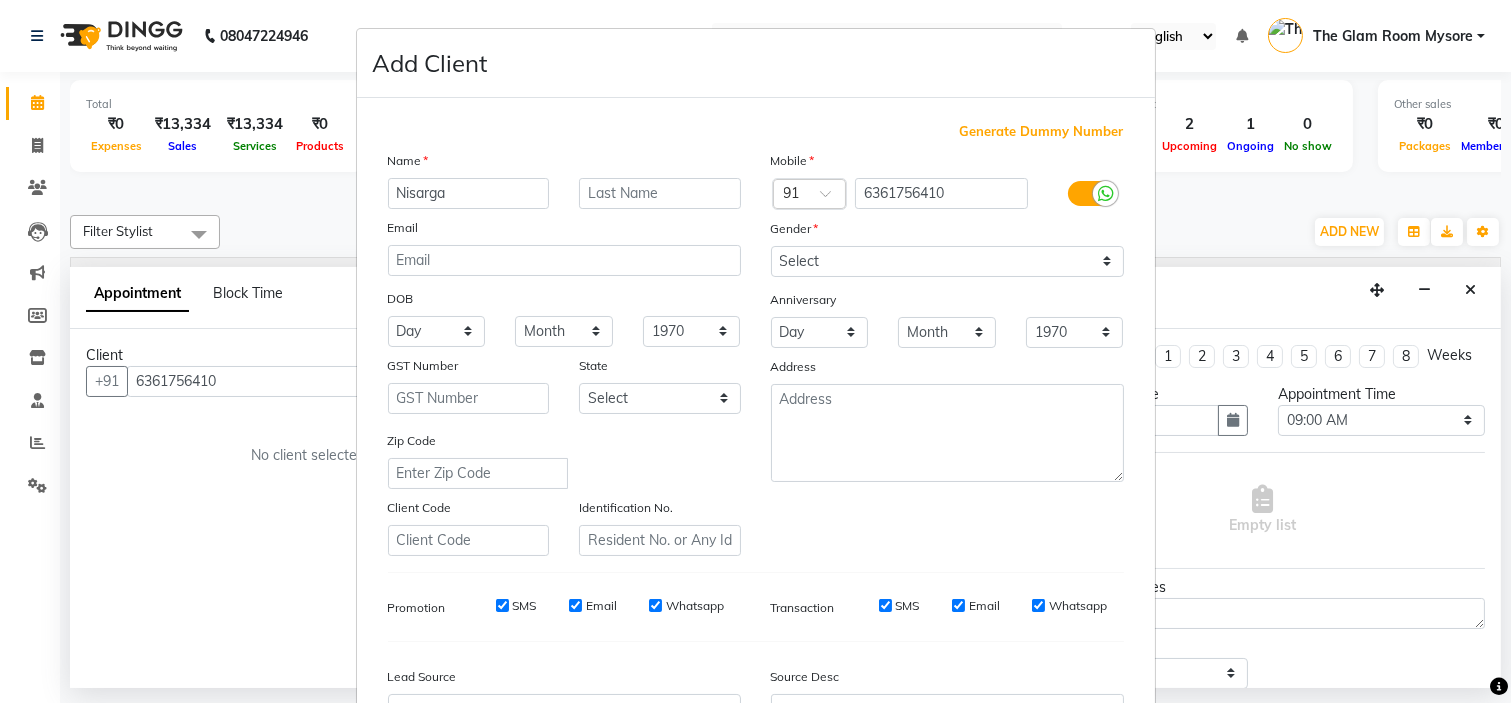 type on "Nisarga" 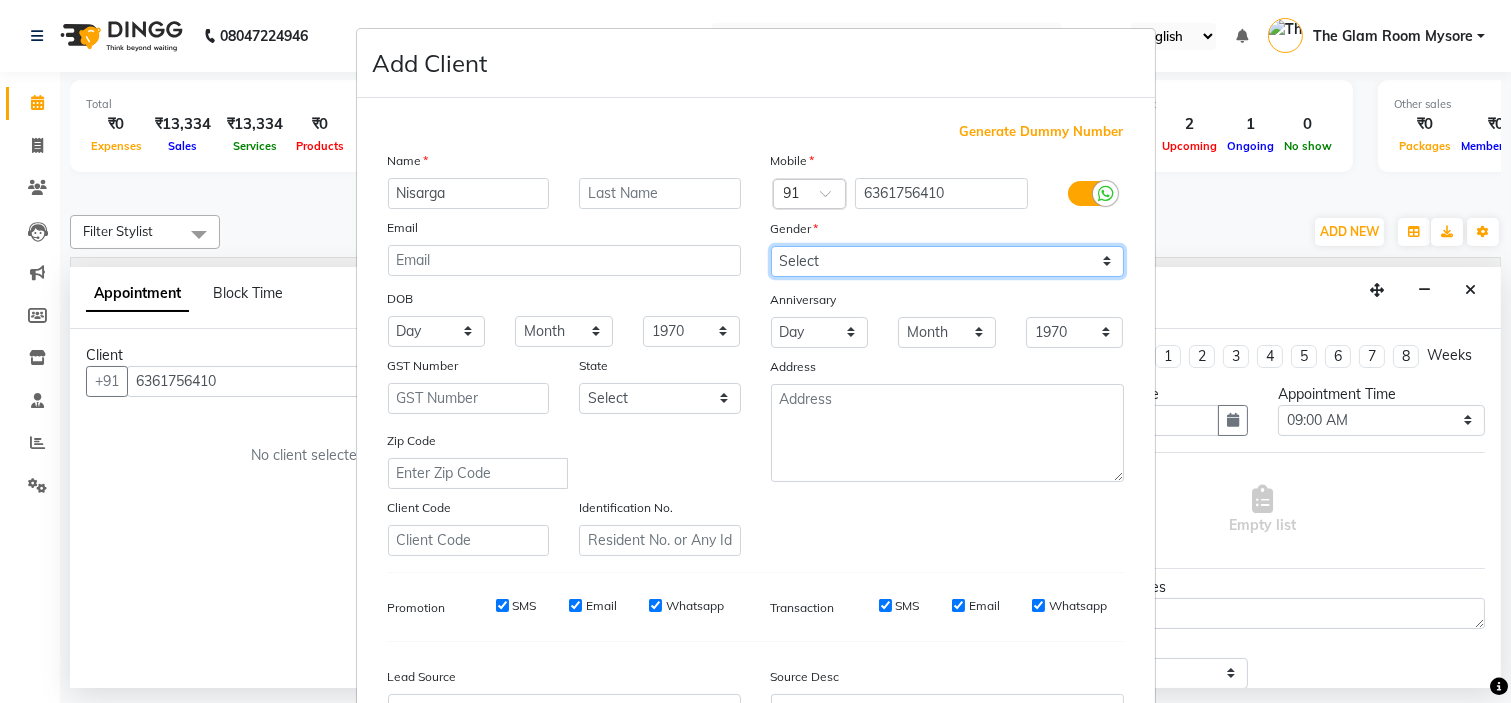 click on "Select Male Female Other Prefer Not To Say" at bounding box center [947, 261] 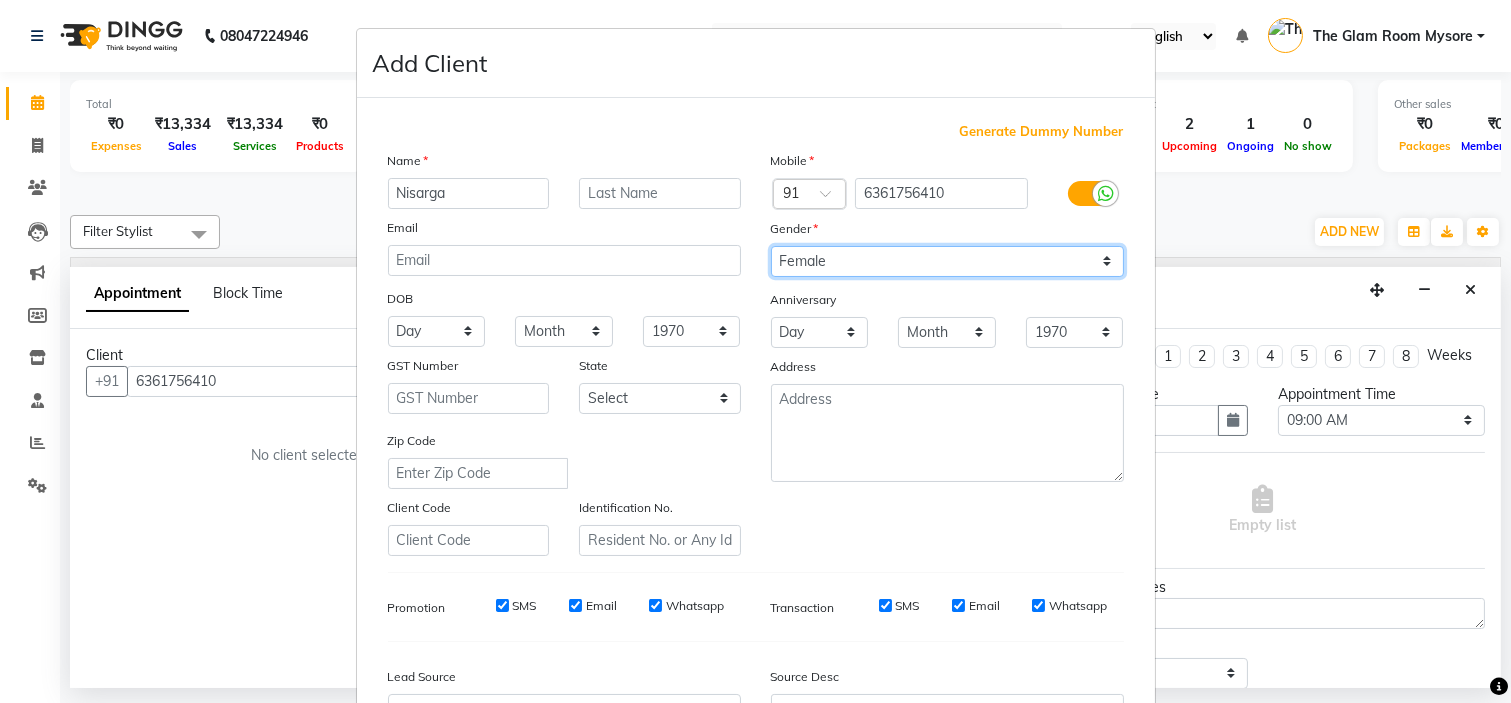click on "Select Male Female Other Prefer Not To Say" at bounding box center [947, 261] 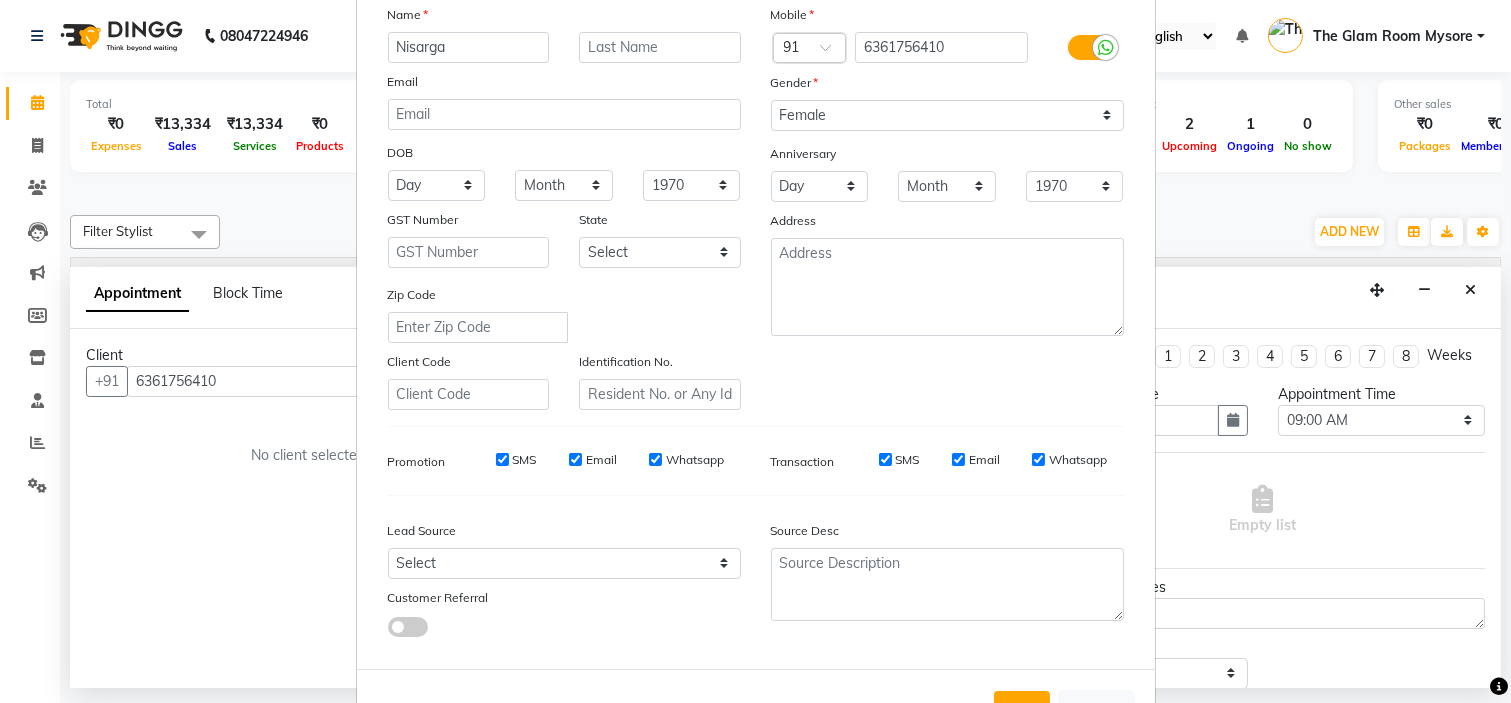 scroll, scrollTop: 221, scrollLeft: 0, axis: vertical 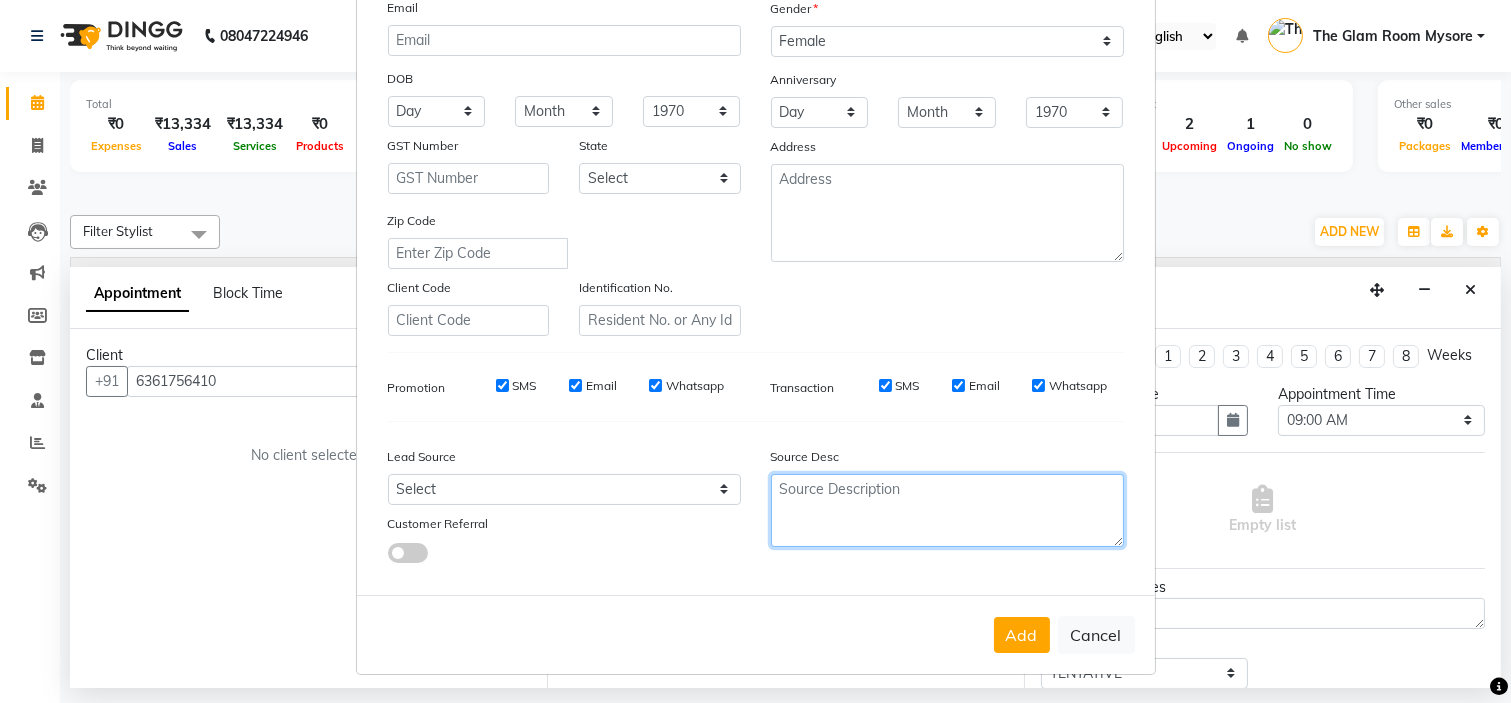 click at bounding box center [947, 510] 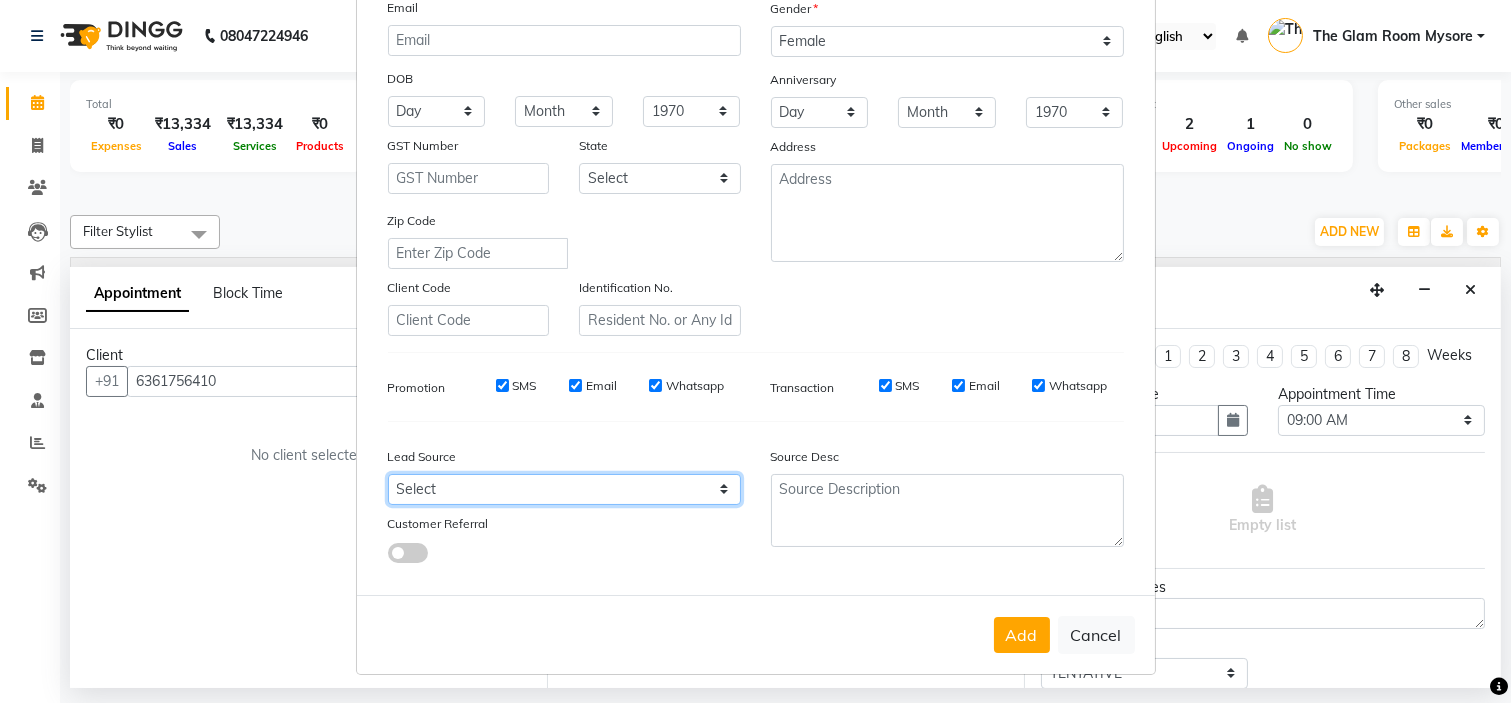 click on "Select Walk-in Referral Internet Friend Word of Mouth Advertisement Facebook JustDial Google Other Instagram  YouTube  WhatsApp" at bounding box center (564, 489) 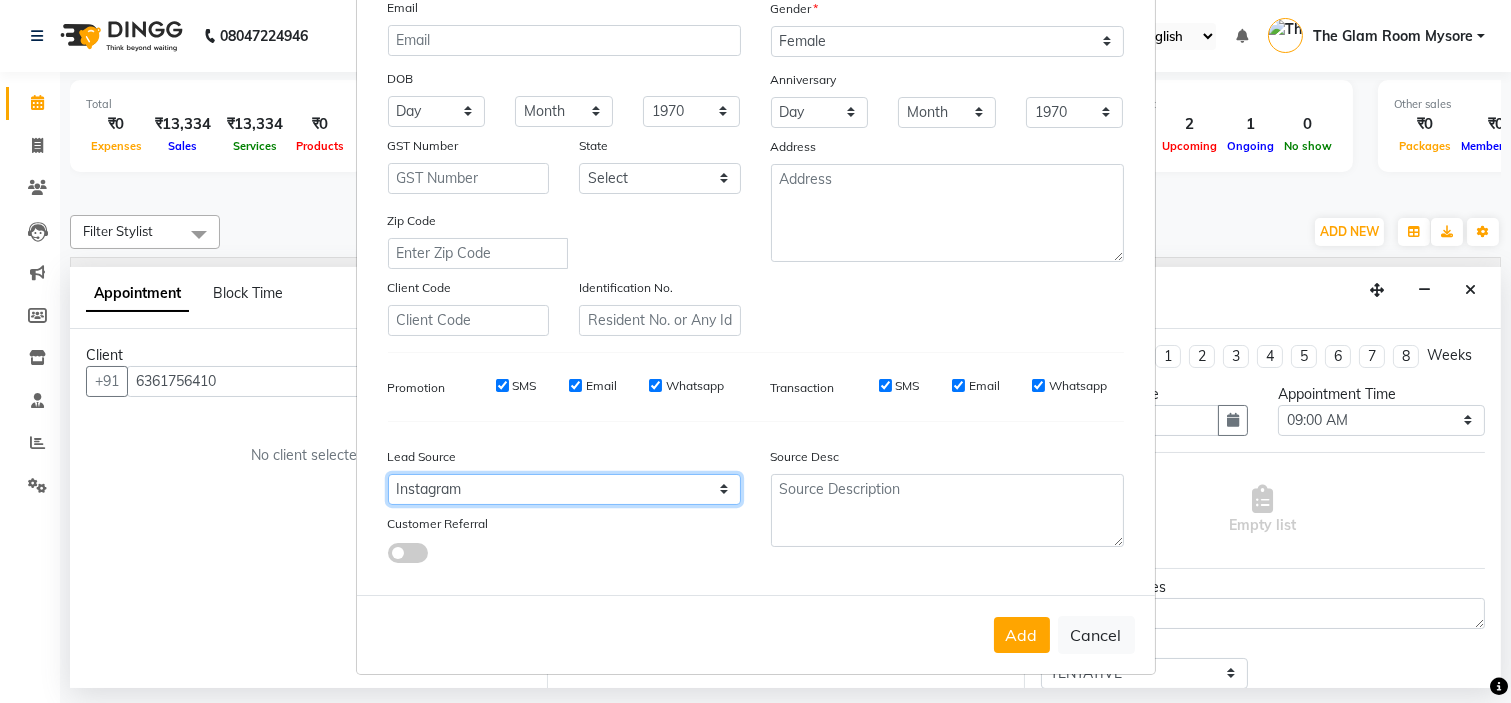 click on "Select Walk-in Referral Internet Friend Word of Mouth Advertisement Facebook JustDial Google Other Instagram  YouTube  WhatsApp" at bounding box center [564, 489] 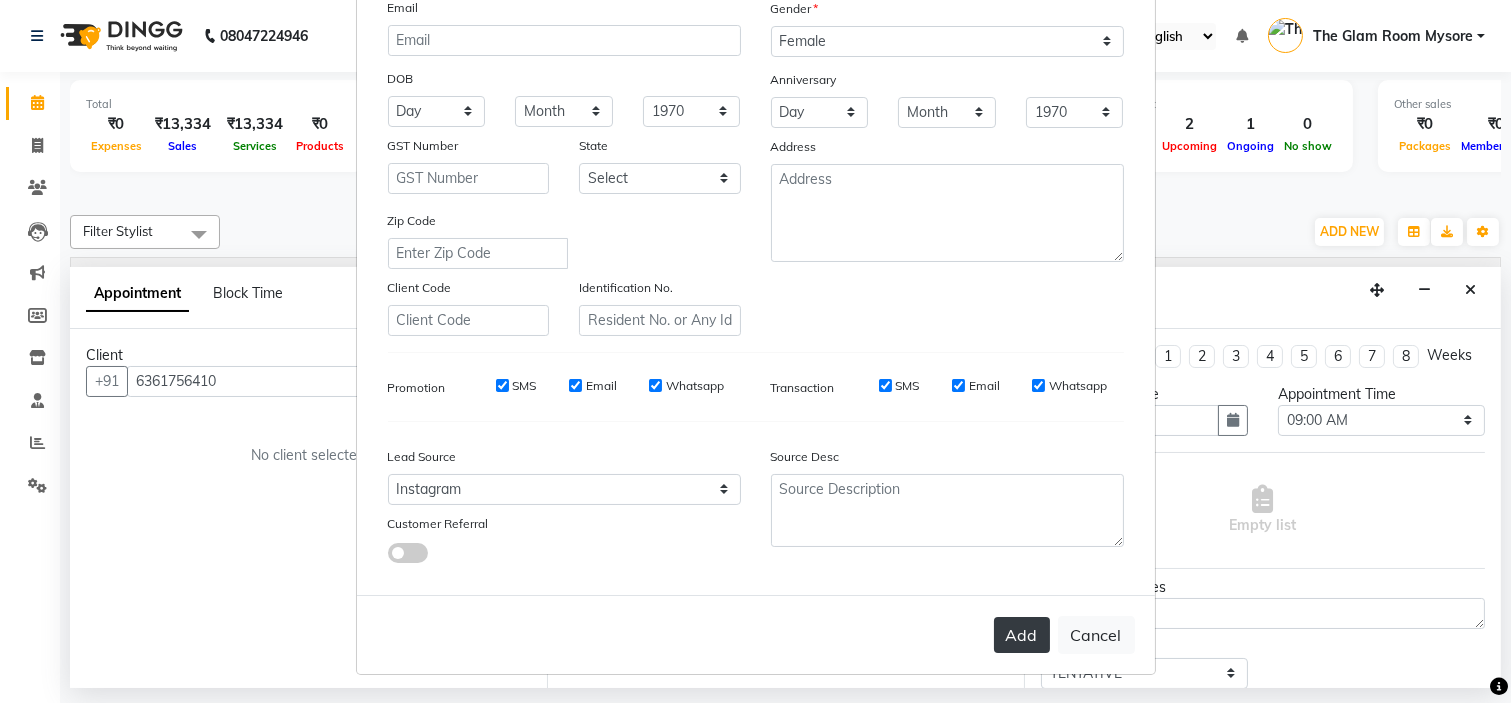 click on "Add" at bounding box center (1022, 635) 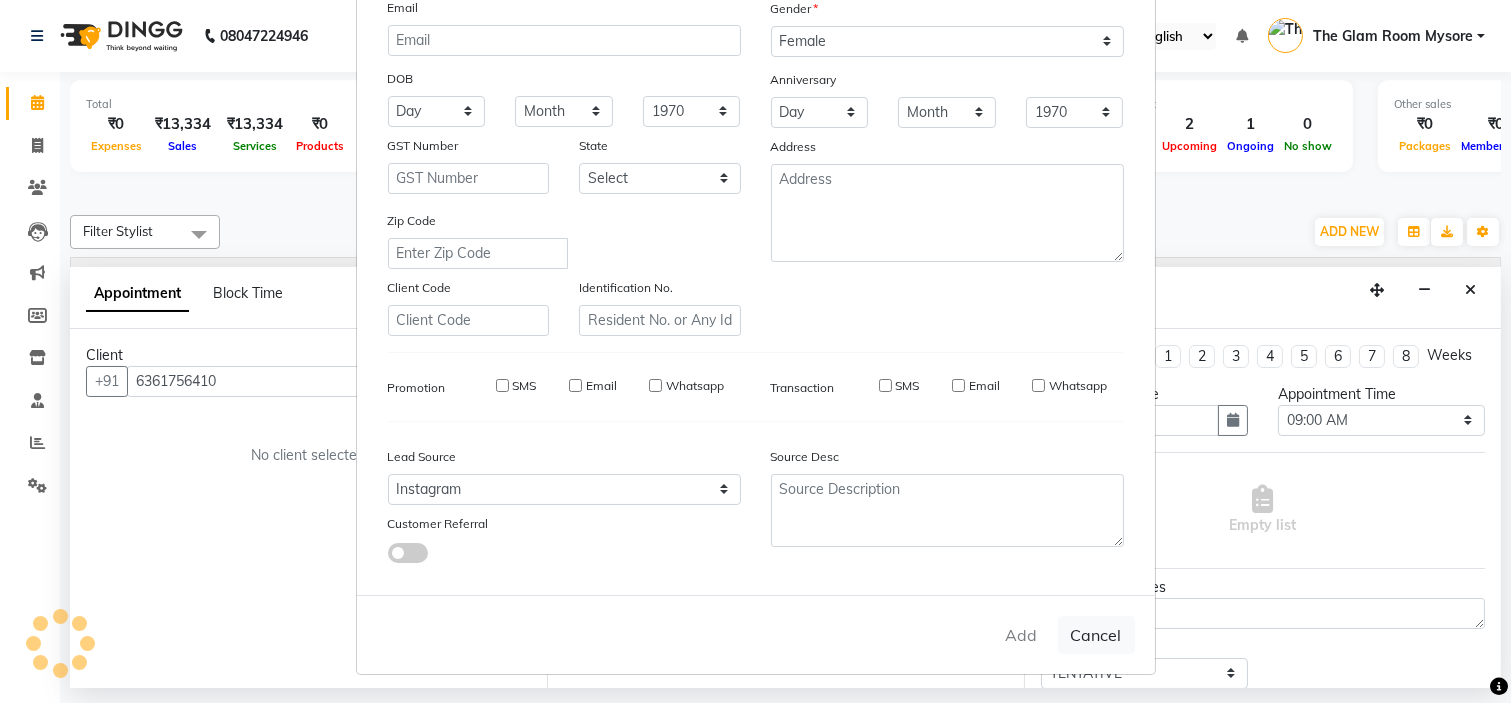 type 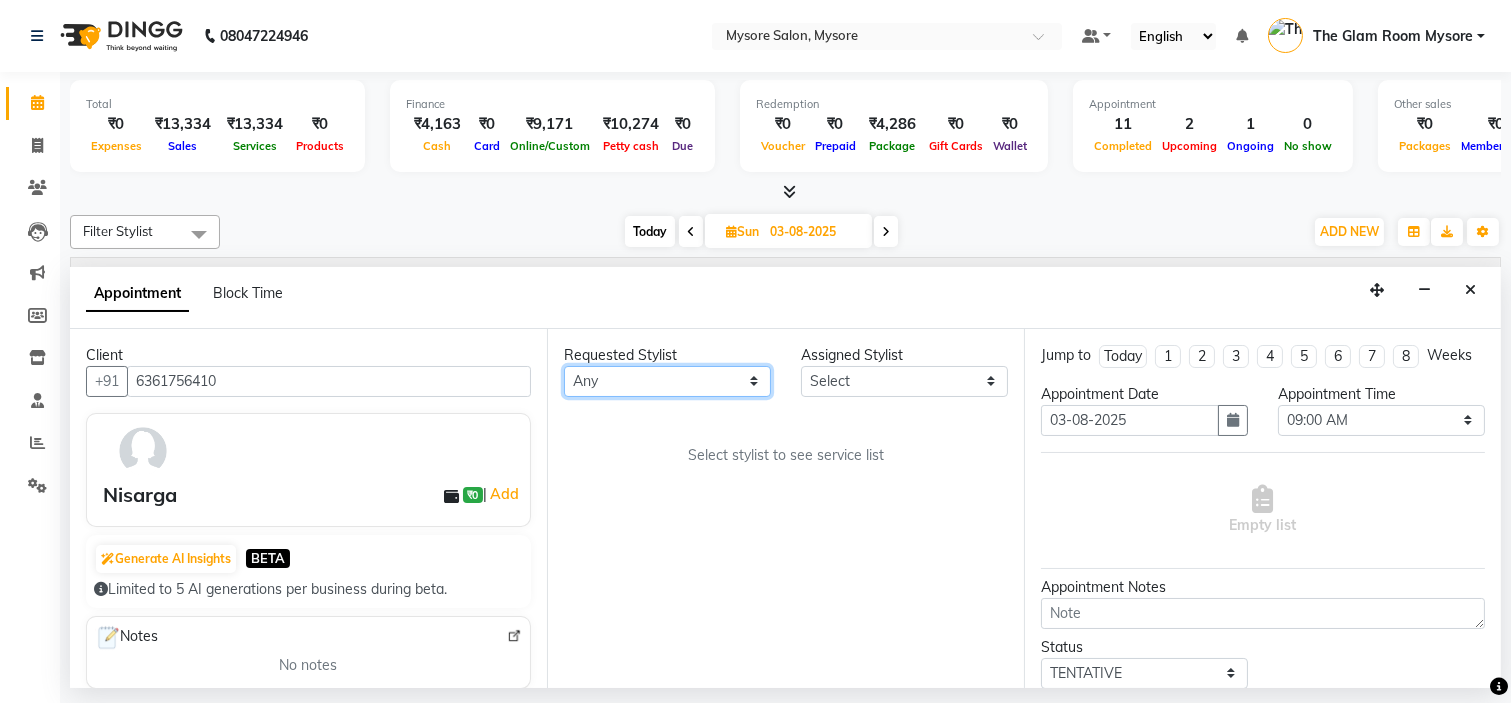click on "Any Ankita Arti Ashwini Ayaan DR. Apurva Fatma Jayshree Lakshmi Paul Ruhul alom Shangnimwon Steve Sumaiya Banu Sumit Teja Tezz The Glam Room Mysore" at bounding box center [667, 381] 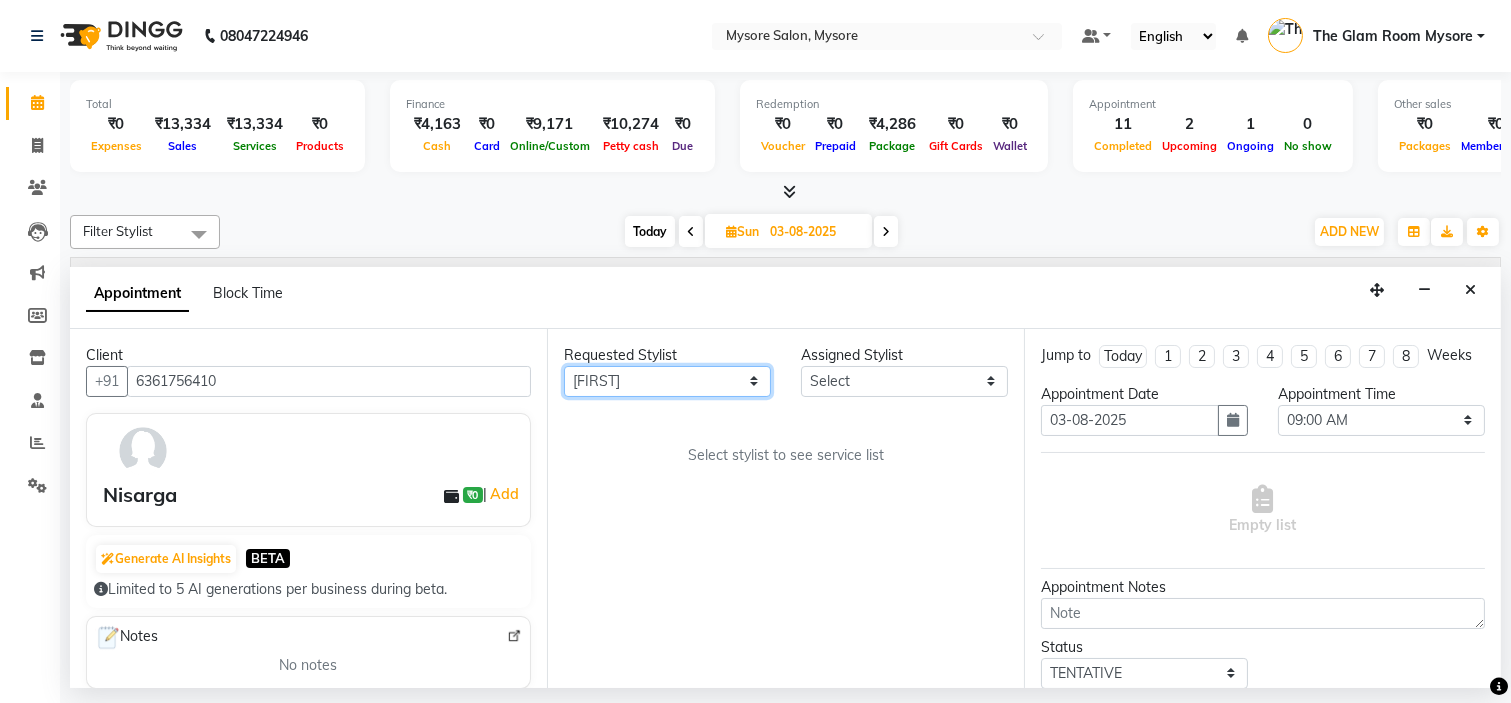 click on "Any Ankita Arti Ashwini Ayaan DR. Apurva Fatma Jayshree Lakshmi Paul Ruhul alom Shangnimwon Steve Sumaiya Banu Sumit Teja Tezz The Glam Room Mysore" at bounding box center [667, 381] 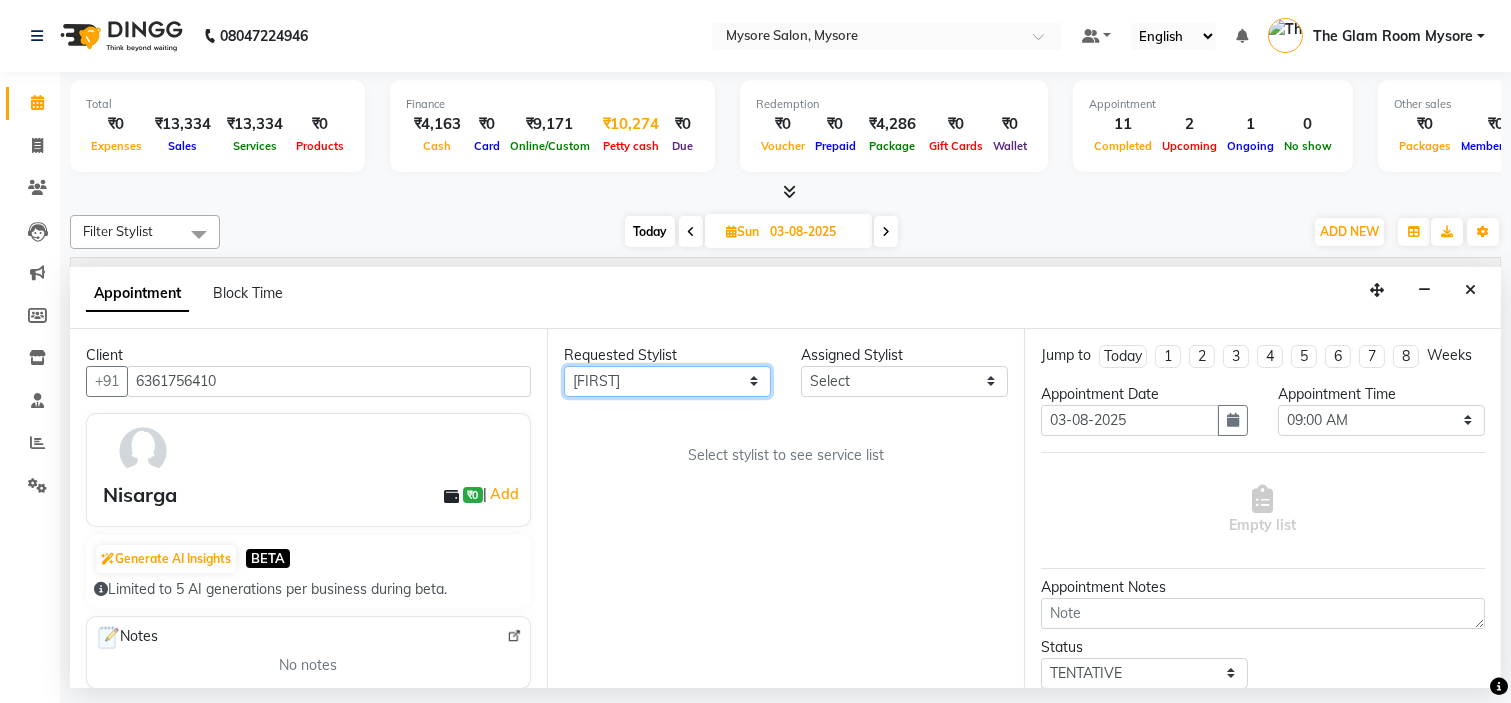 select on "66079" 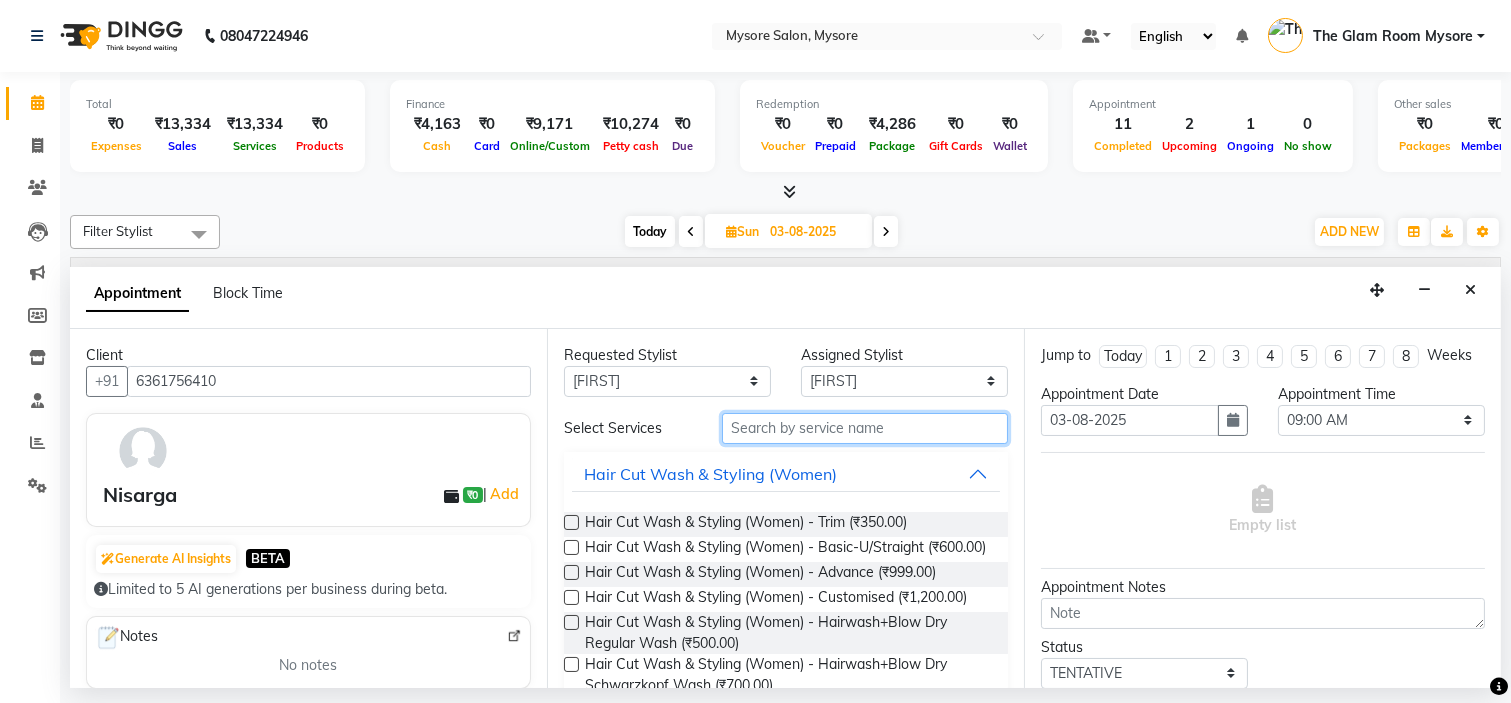 click at bounding box center [865, 428] 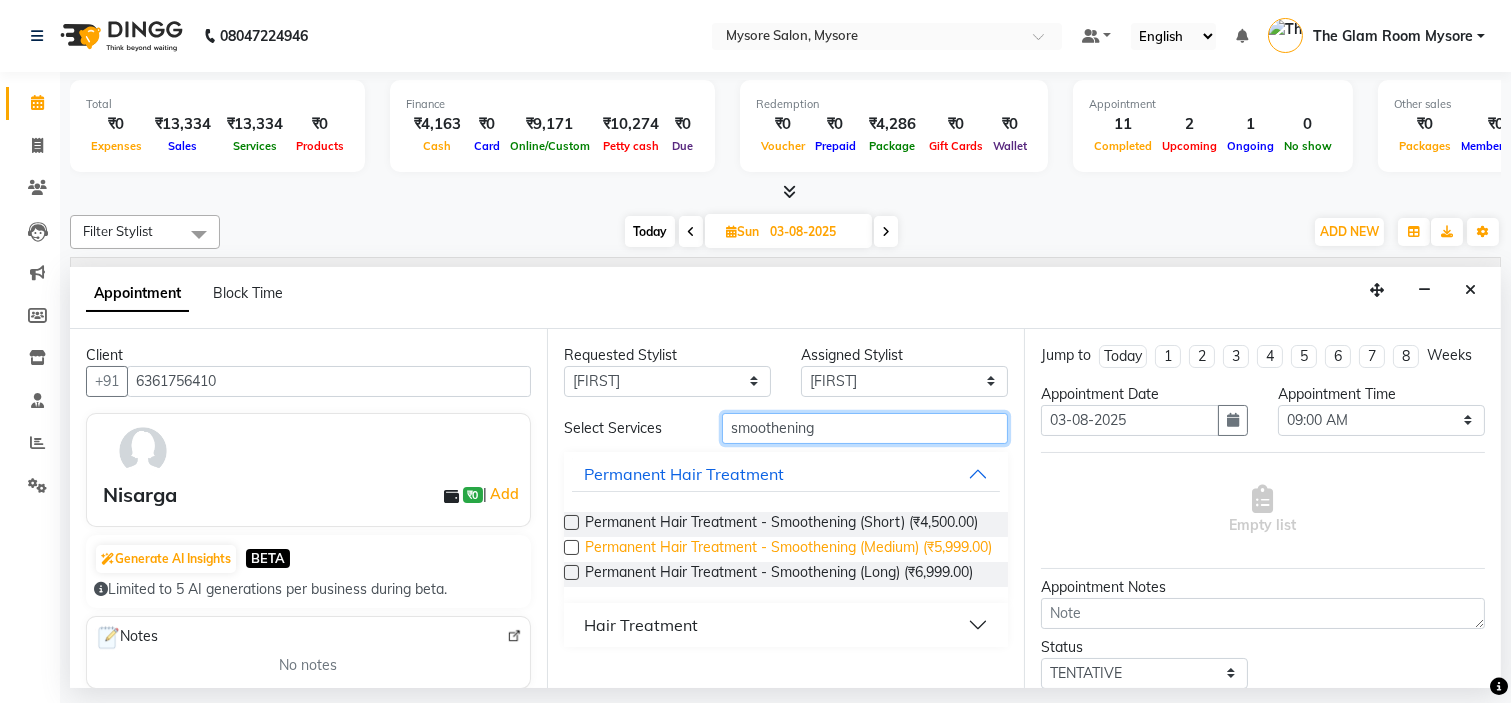 type on "smoothening" 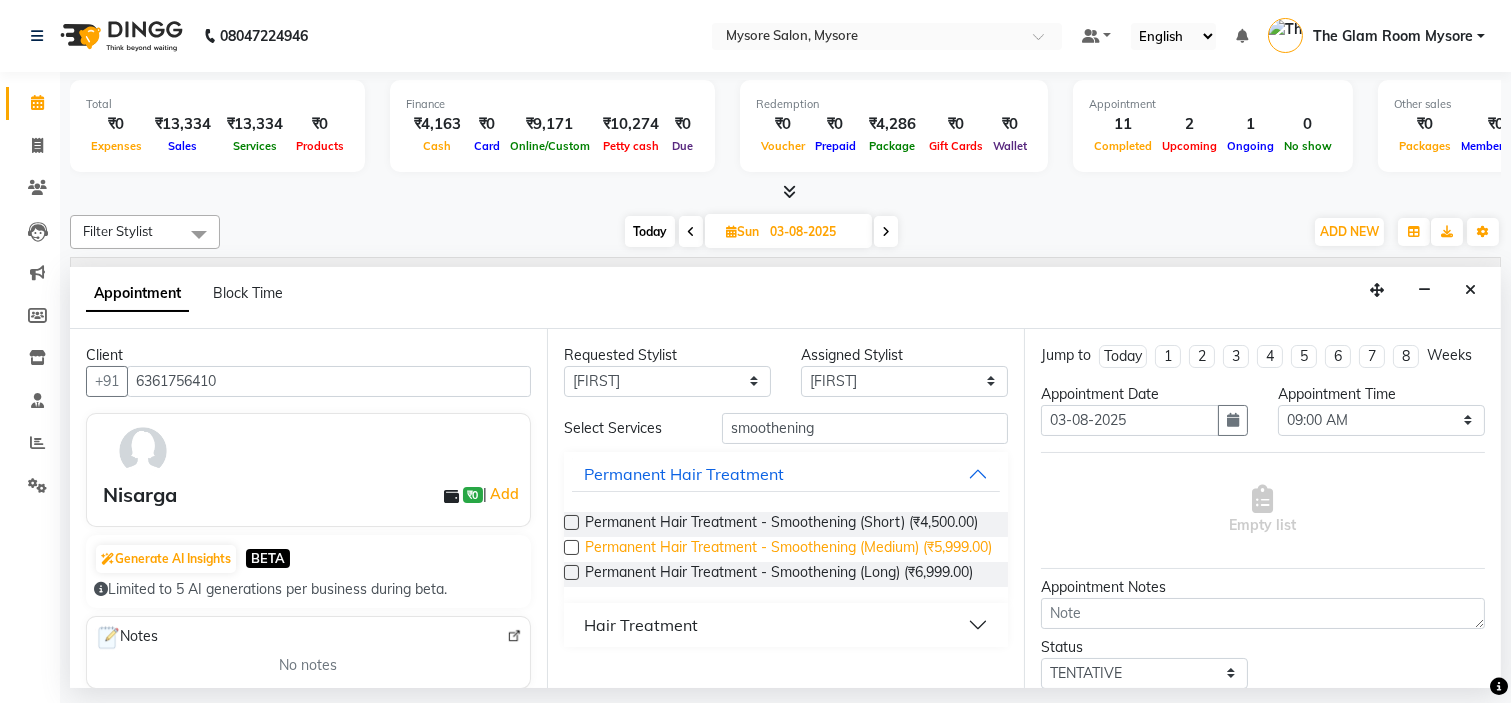 click on "Permanent Hair Treatment - Smoothening (Medium) (₹5,999.00)" at bounding box center (788, 549) 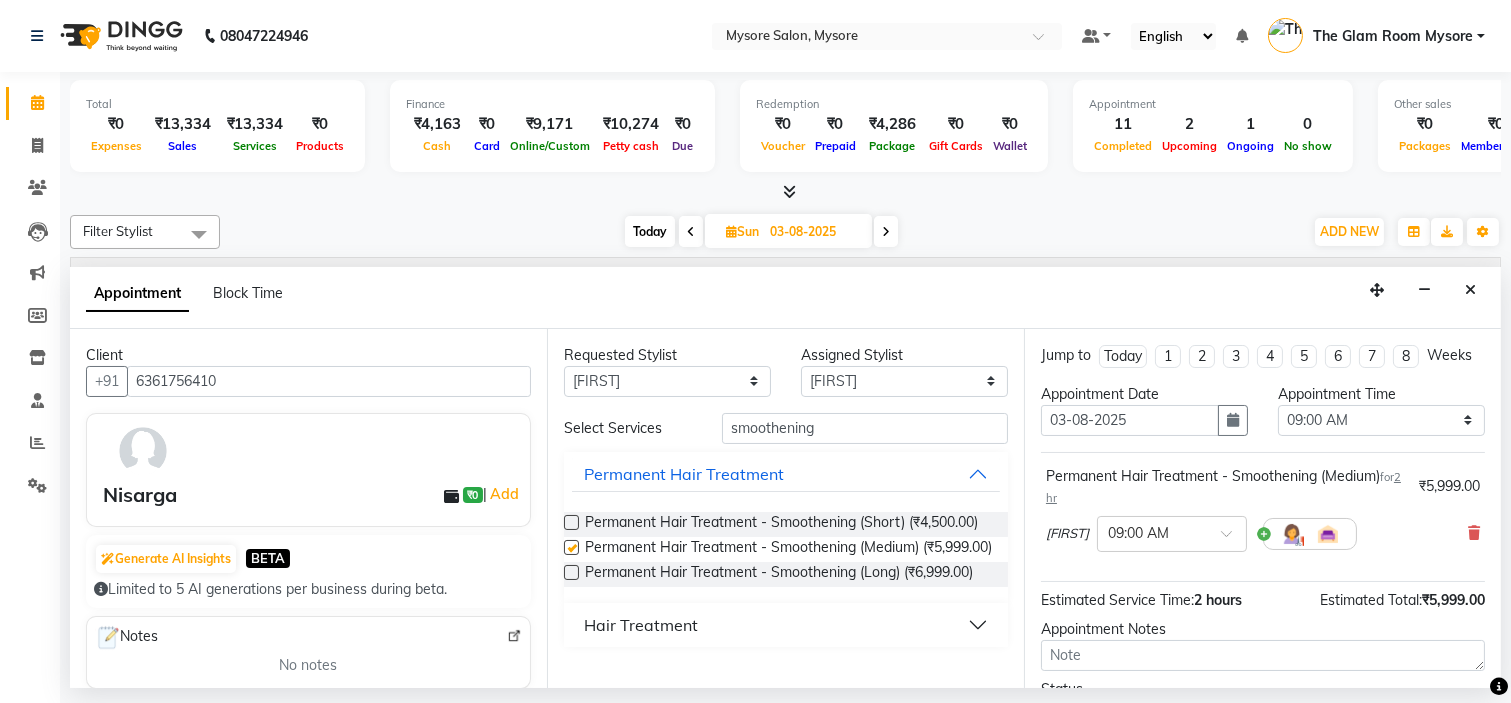 checkbox on "false" 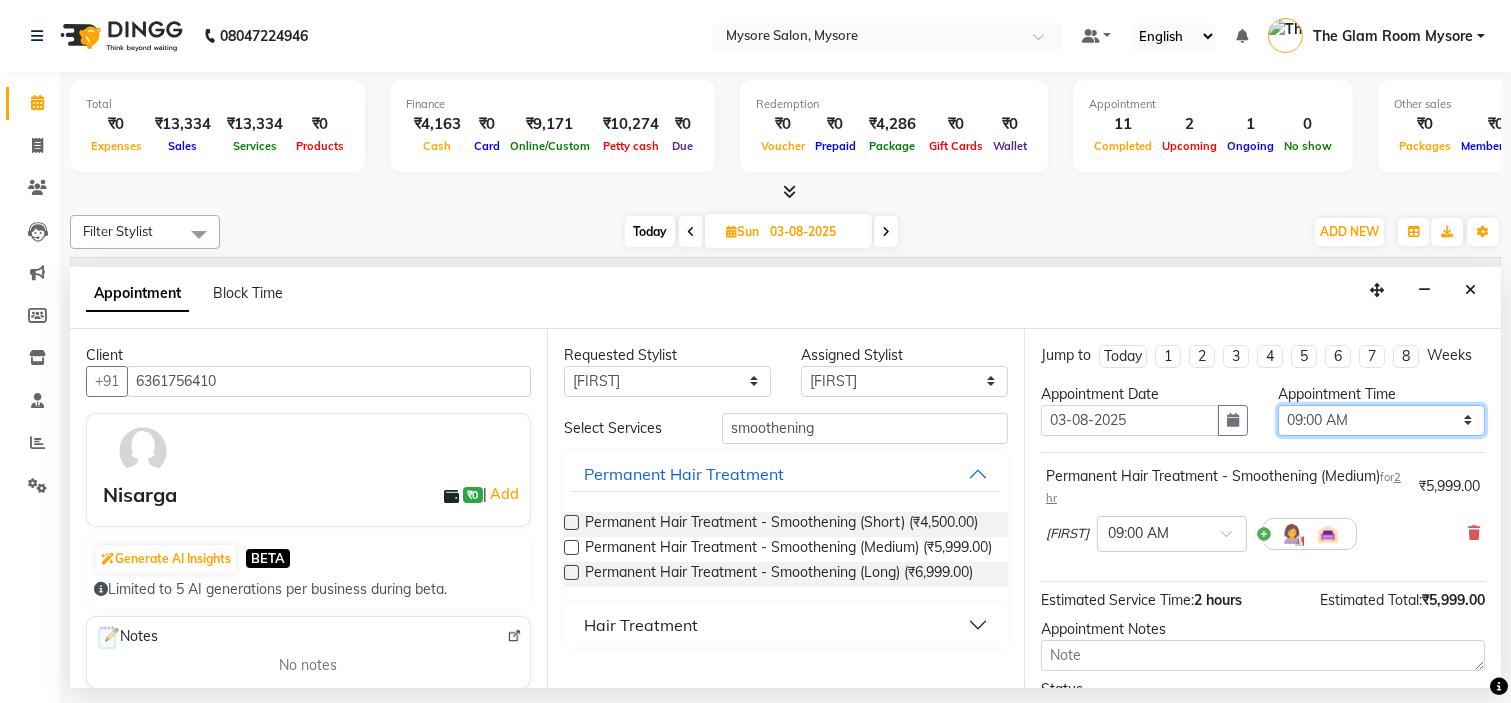 click on "Select 09:00 AM 09:15 AM 09:30 AM 09:45 AM 10:00 AM 10:15 AM 10:30 AM 10:45 AM 11:00 AM 11:15 AM 11:30 AM 11:45 AM 12:00 PM 12:15 PM 12:30 PM 12:45 PM 01:00 PM 01:15 PM 01:30 PM 01:45 PM 02:00 PM 02:15 PM 02:30 PM 02:45 PM 03:00 PM 03:15 PM 03:30 PM 03:45 PM 04:00 PM 04:15 PM 04:30 PM 04:45 PM 05:00 PM 05:15 PM 05:30 PM 05:45 PM 06:00 PM 06:15 PM 06:30 PM 06:45 PM 07:00 PM 07:15 PM 07:30 PM 07:45 PM 08:00 PM" at bounding box center (1381, 420) 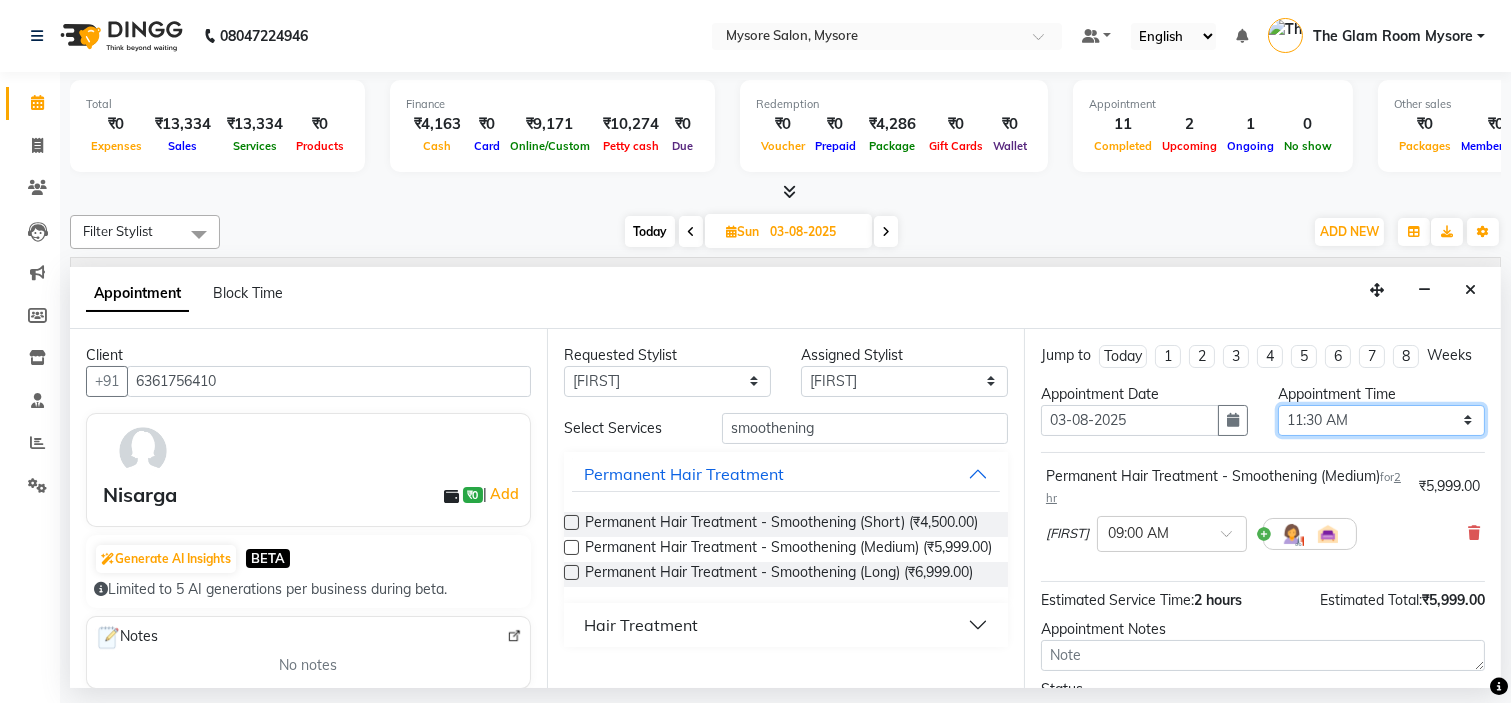click on "Select 09:00 AM 09:15 AM 09:30 AM 09:45 AM 10:00 AM 10:15 AM 10:30 AM 10:45 AM 11:00 AM 11:15 AM 11:30 AM 11:45 AM 12:00 PM 12:15 PM 12:30 PM 12:45 PM 01:00 PM 01:15 PM 01:30 PM 01:45 PM 02:00 PM 02:15 PM 02:30 PM 02:45 PM 03:00 PM 03:15 PM 03:30 PM 03:45 PM 04:00 PM 04:15 PM 04:30 PM 04:45 PM 05:00 PM 05:15 PM 05:30 PM 05:45 PM 06:00 PM 06:15 PM 06:30 PM 06:45 PM 07:00 PM 07:15 PM 07:30 PM 07:45 PM 08:00 PM" at bounding box center [1381, 420] 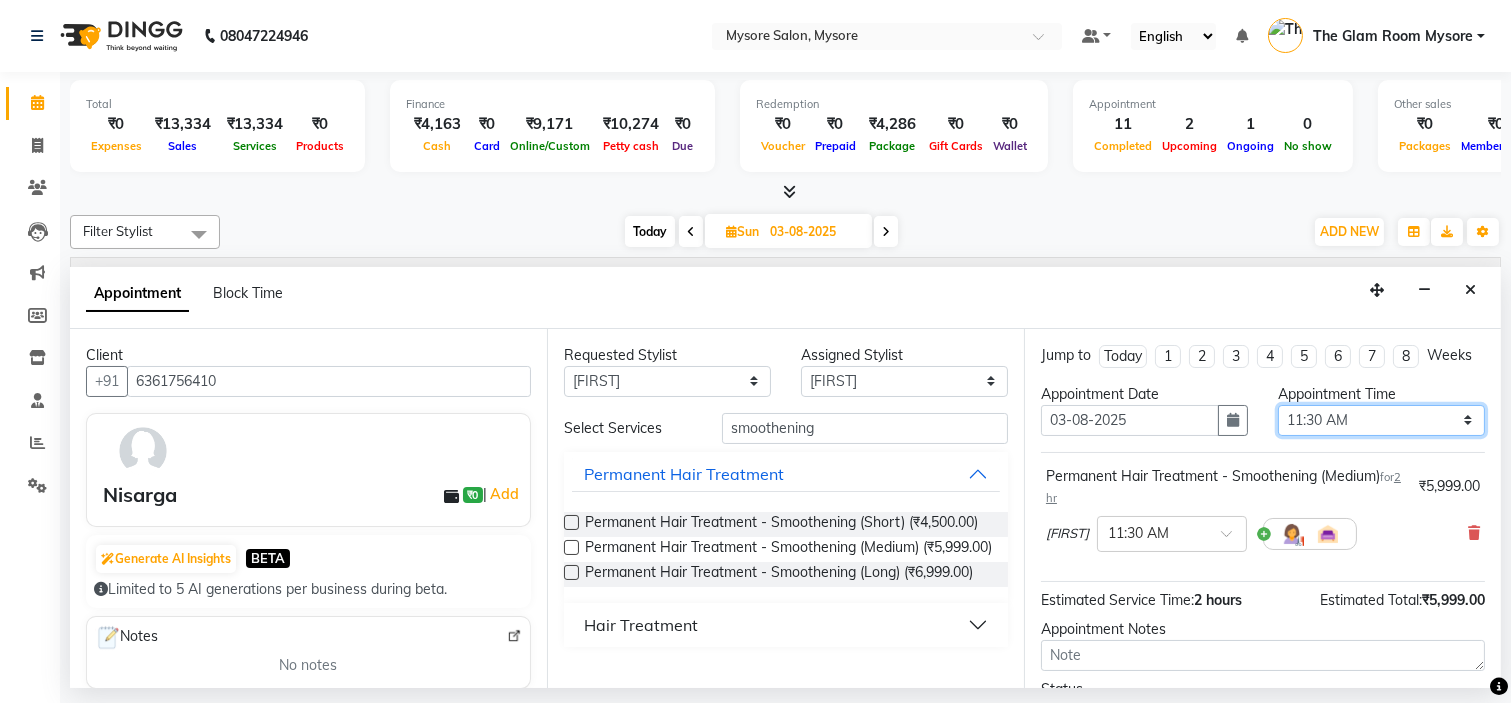 scroll, scrollTop: 187, scrollLeft: 0, axis: vertical 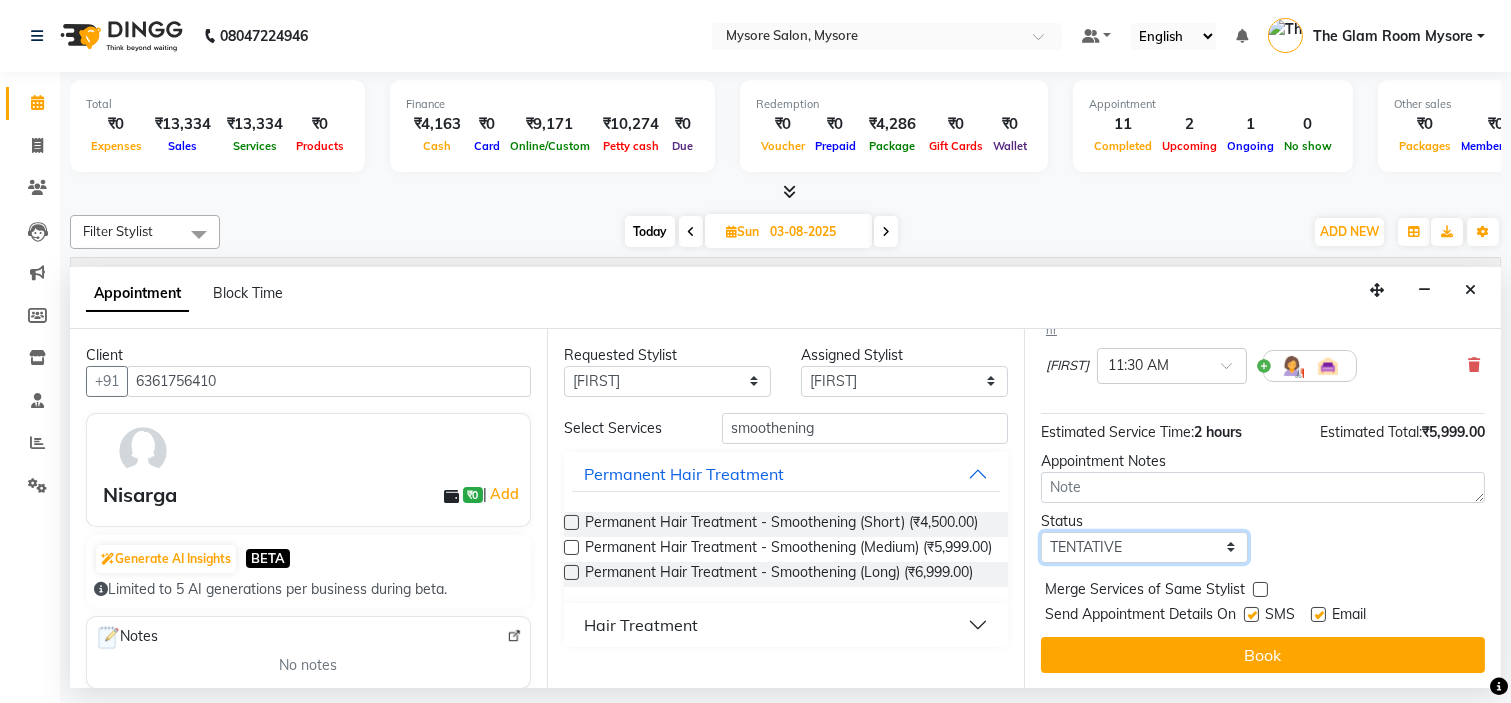 click on "Select TENTATIVE CONFIRM UPCOMING" at bounding box center [1144, 547] 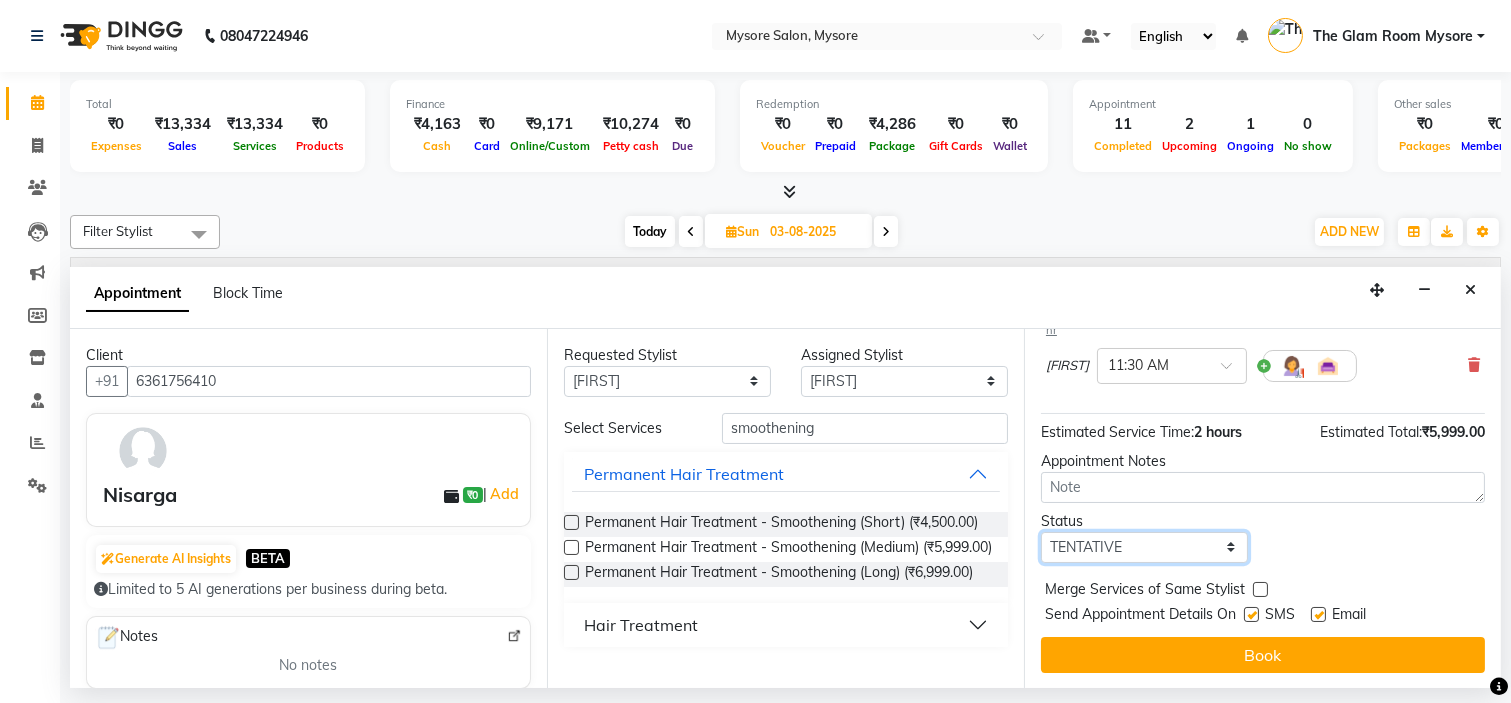 select on "confirm booking" 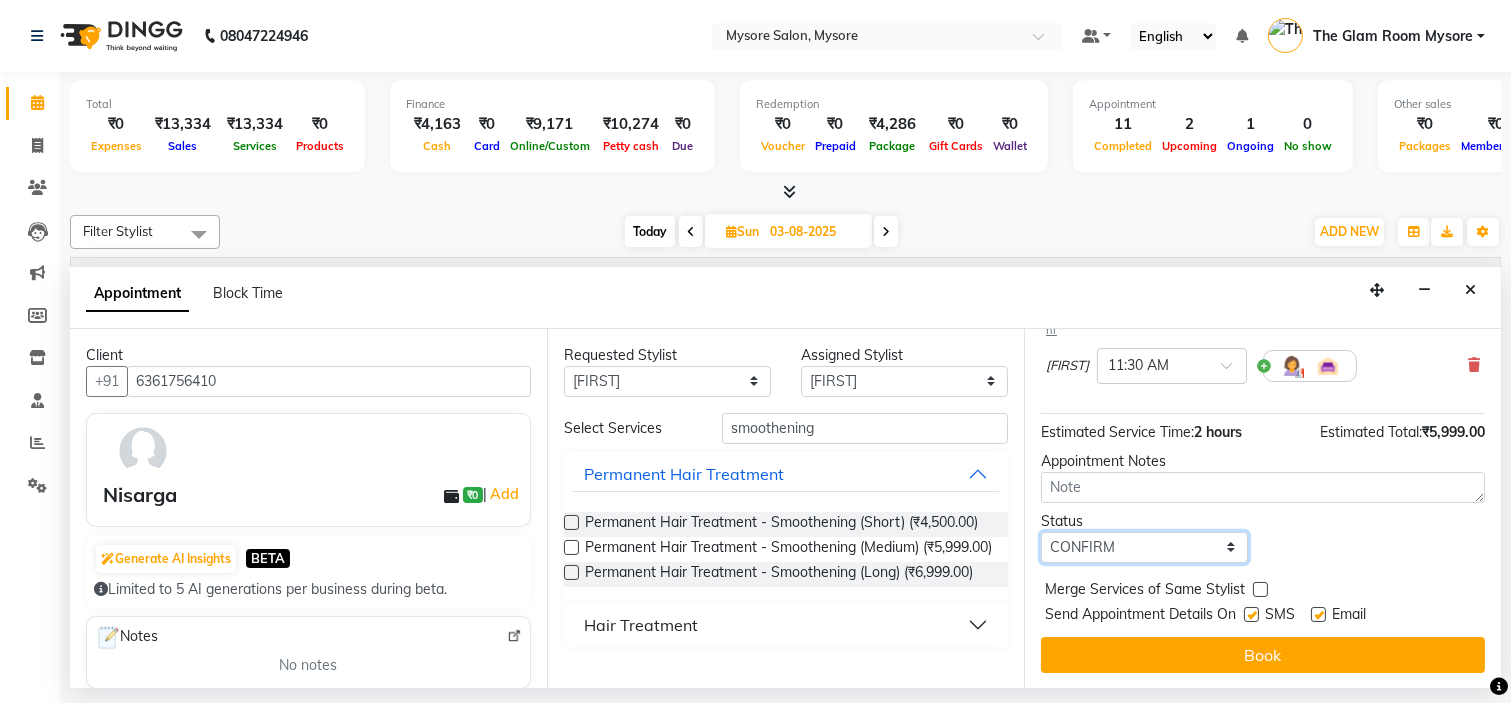 click on "Select TENTATIVE CONFIRM UPCOMING" at bounding box center [1144, 547] 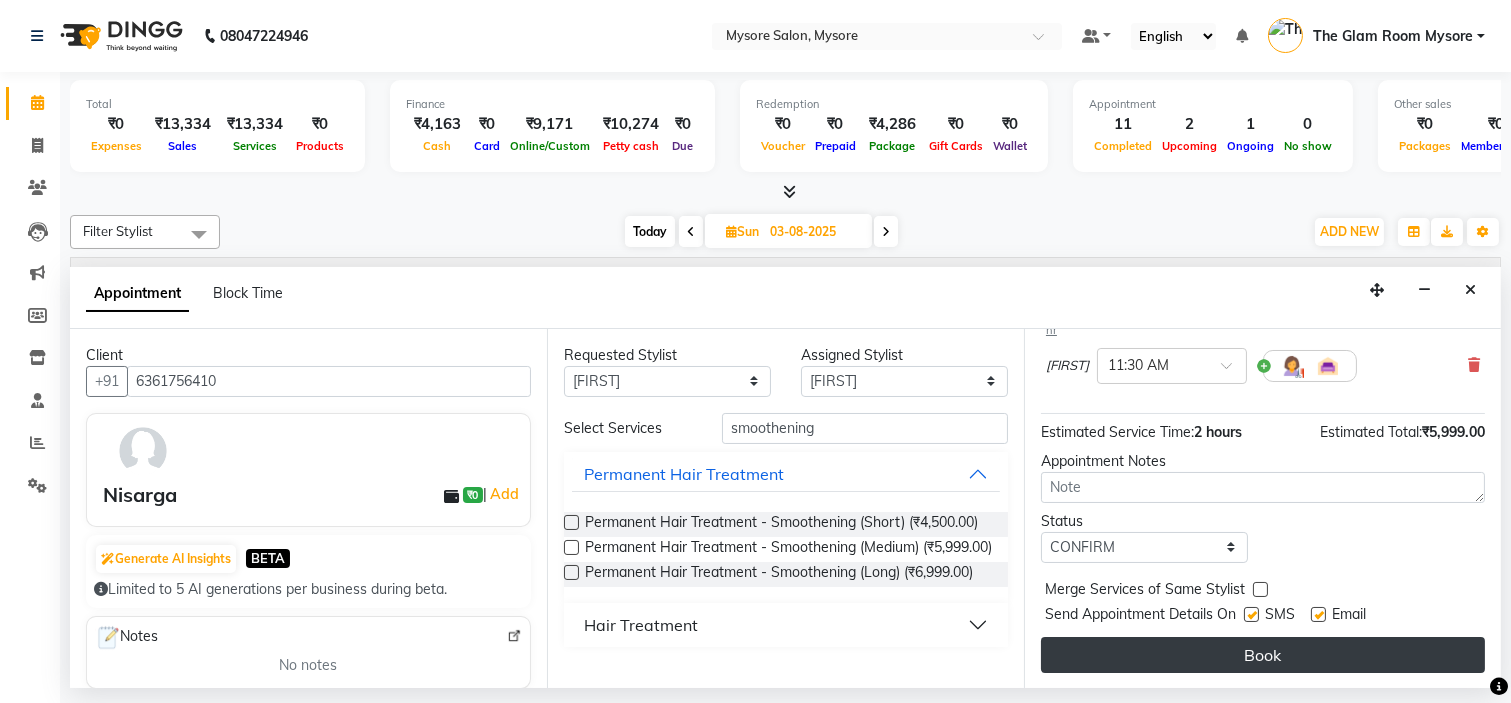 click on "Book" at bounding box center [1263, 655] 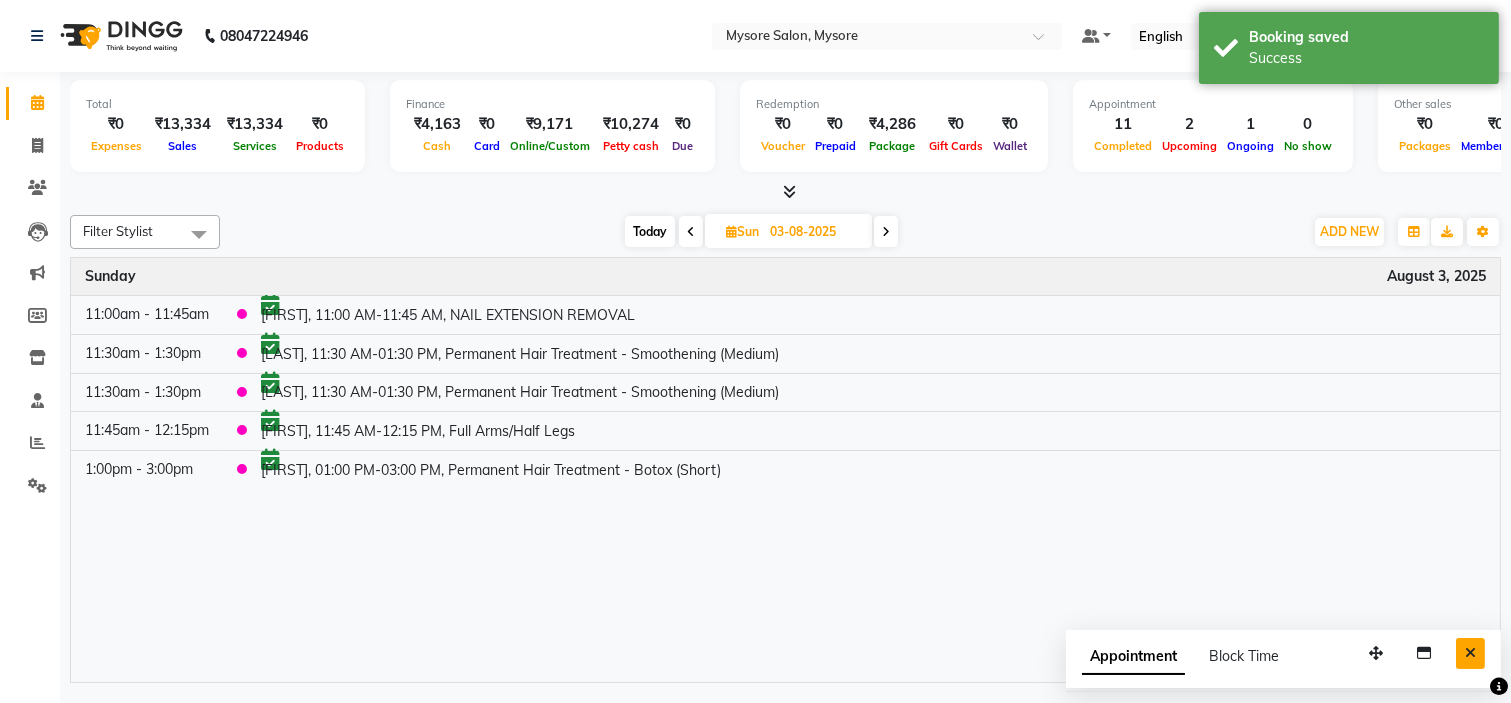 click at bounding box center [1470, 653] 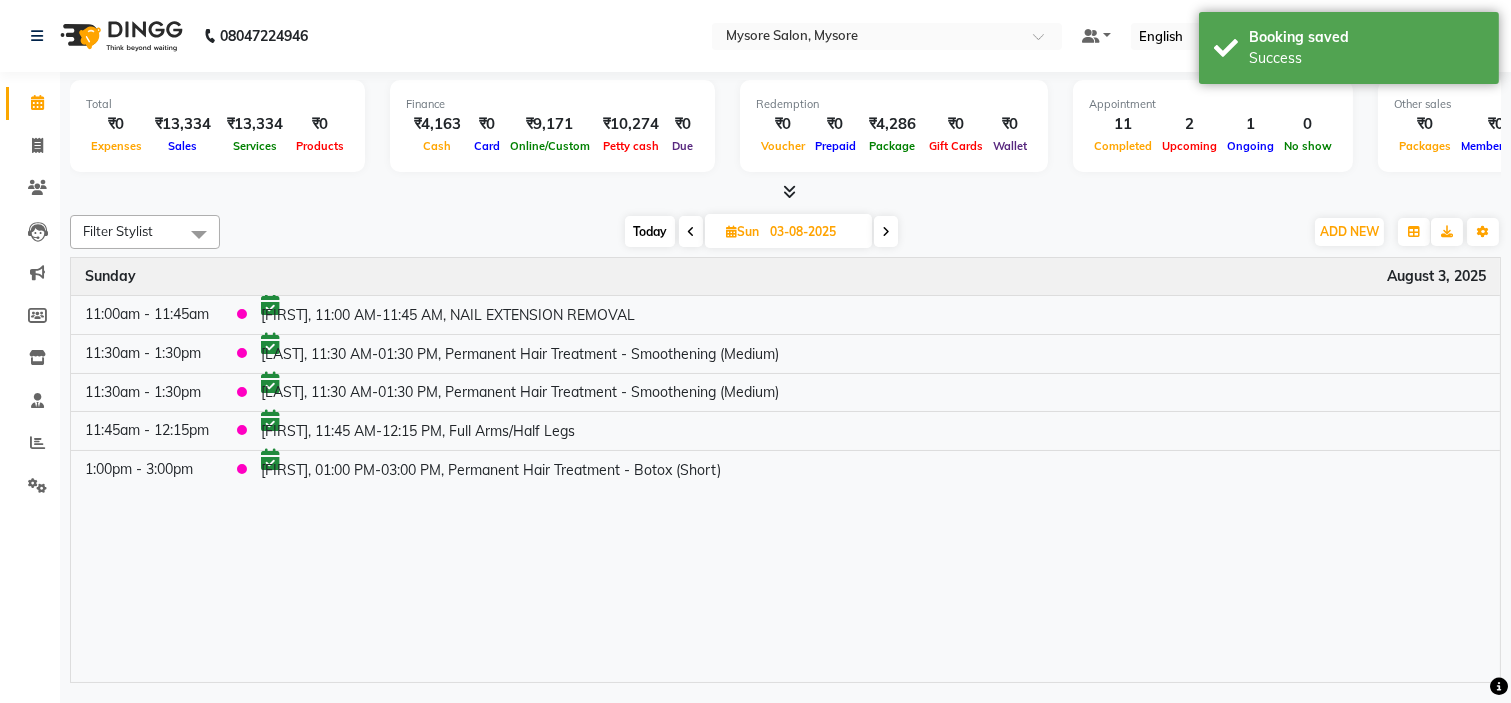 click on "Today" at bounding box center [650, 231] 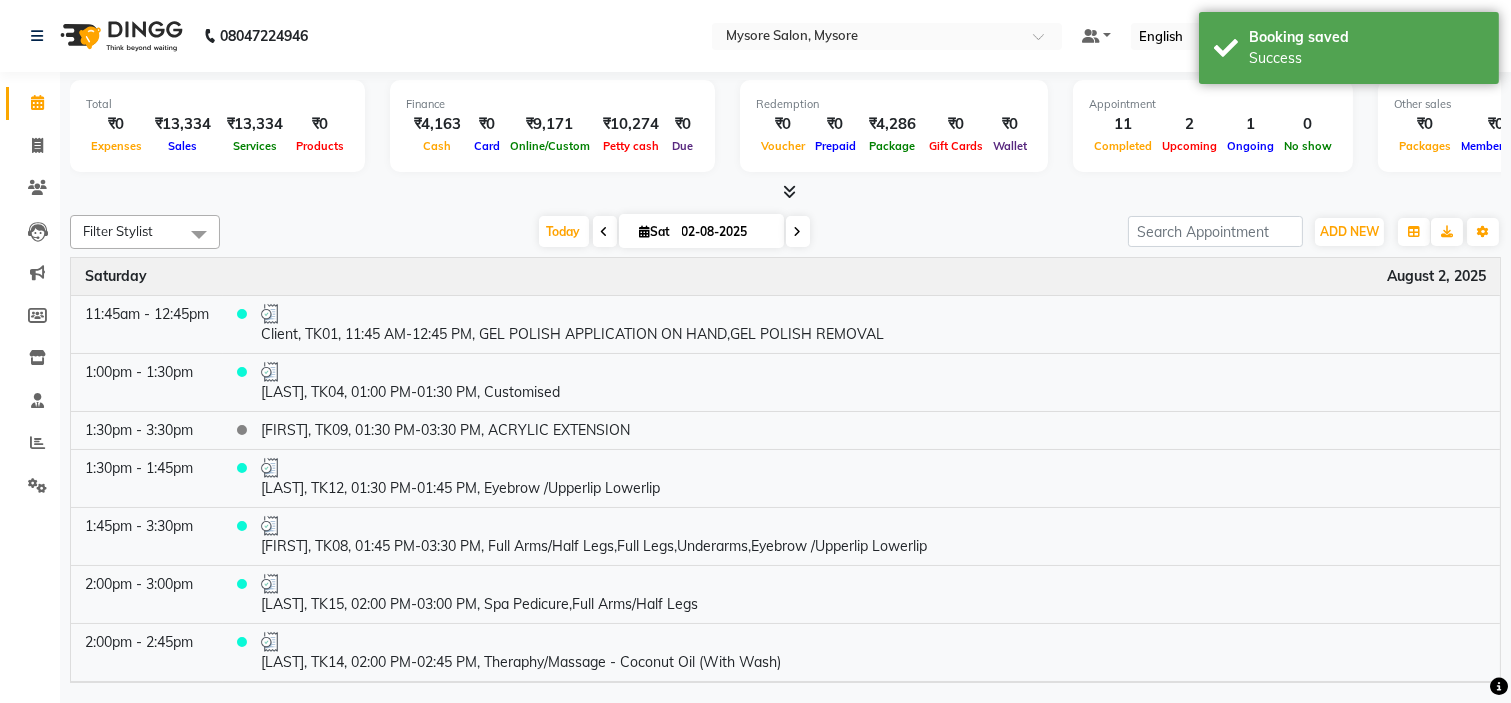 scroll, scrollTop: 371, scrollLeft: 0, axis: vertical 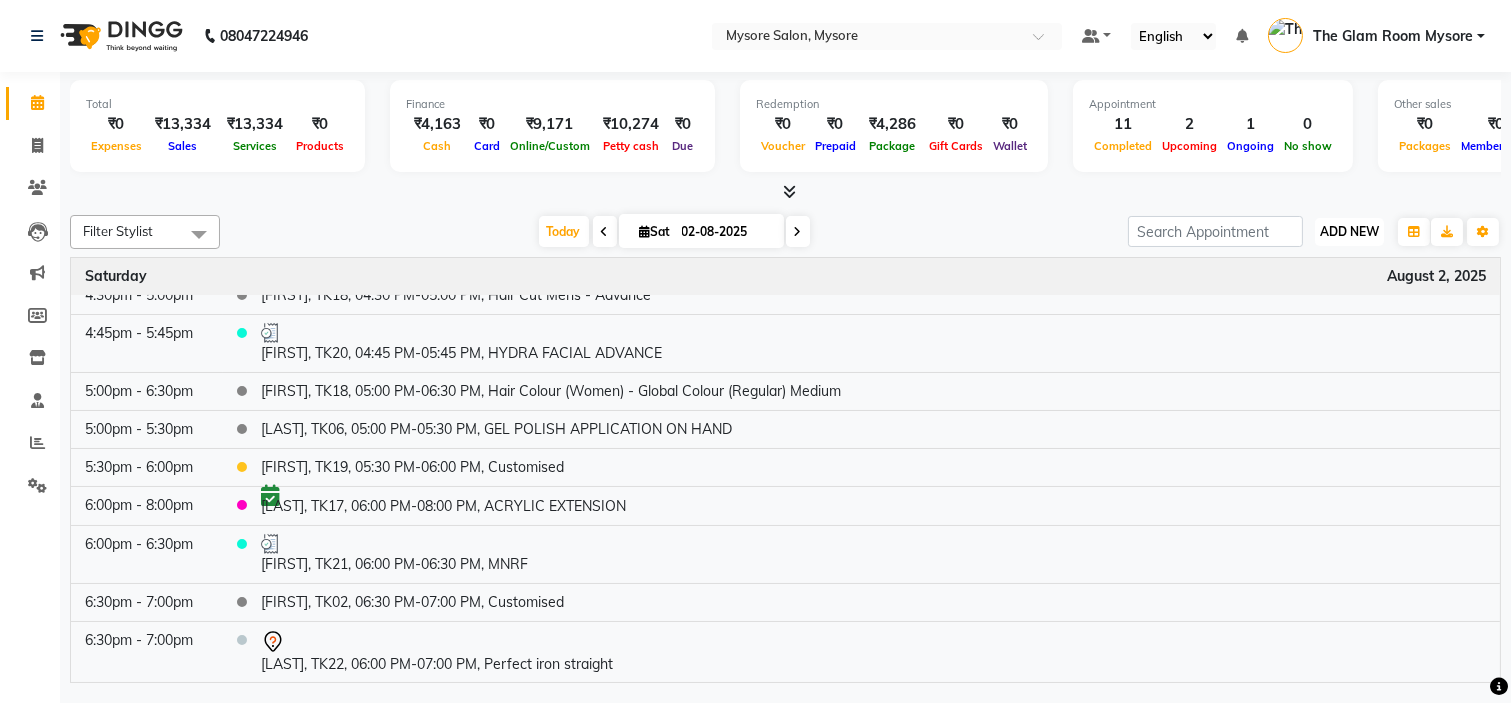 click on "ADD NEW Toggle Dropdown" at bounding box center [1349, 232] 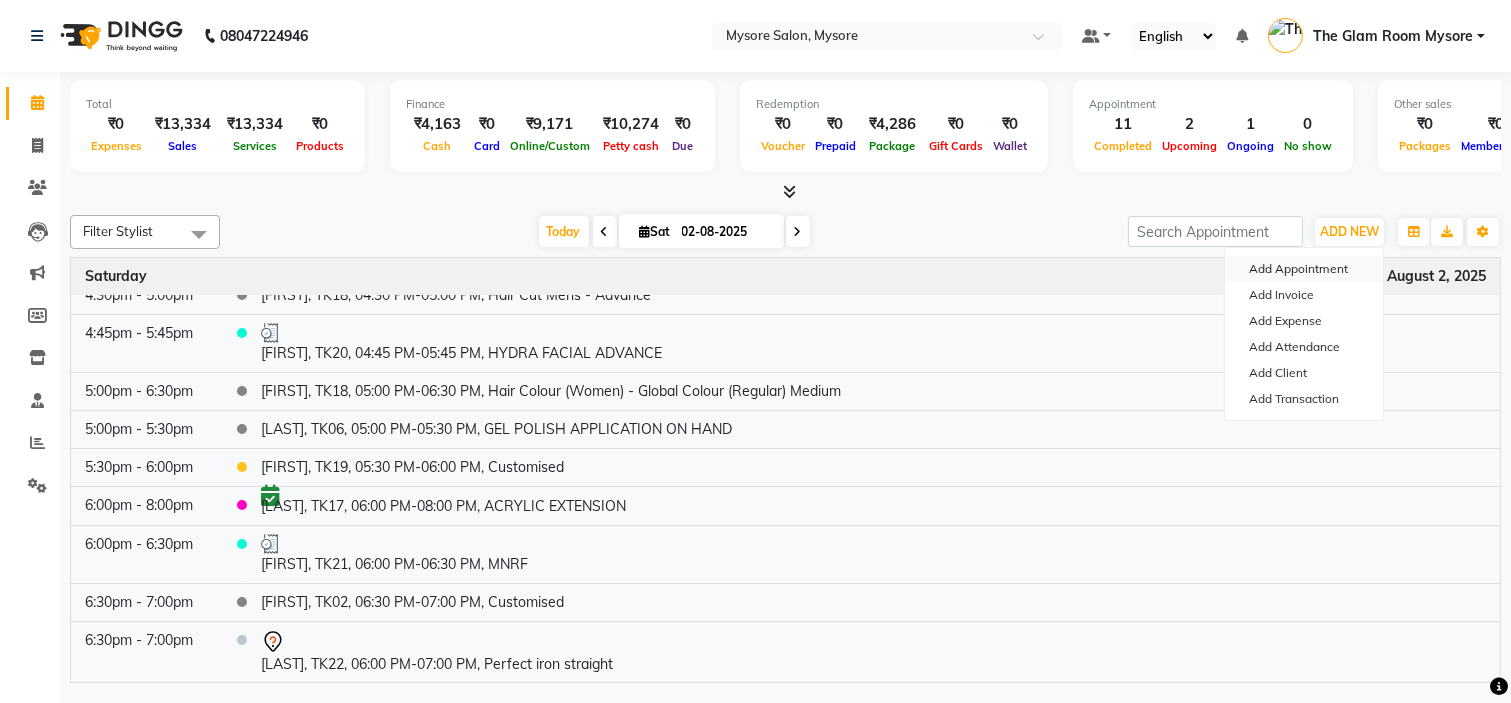 click on "Add Appointment" at bounding box center [1304, 269] 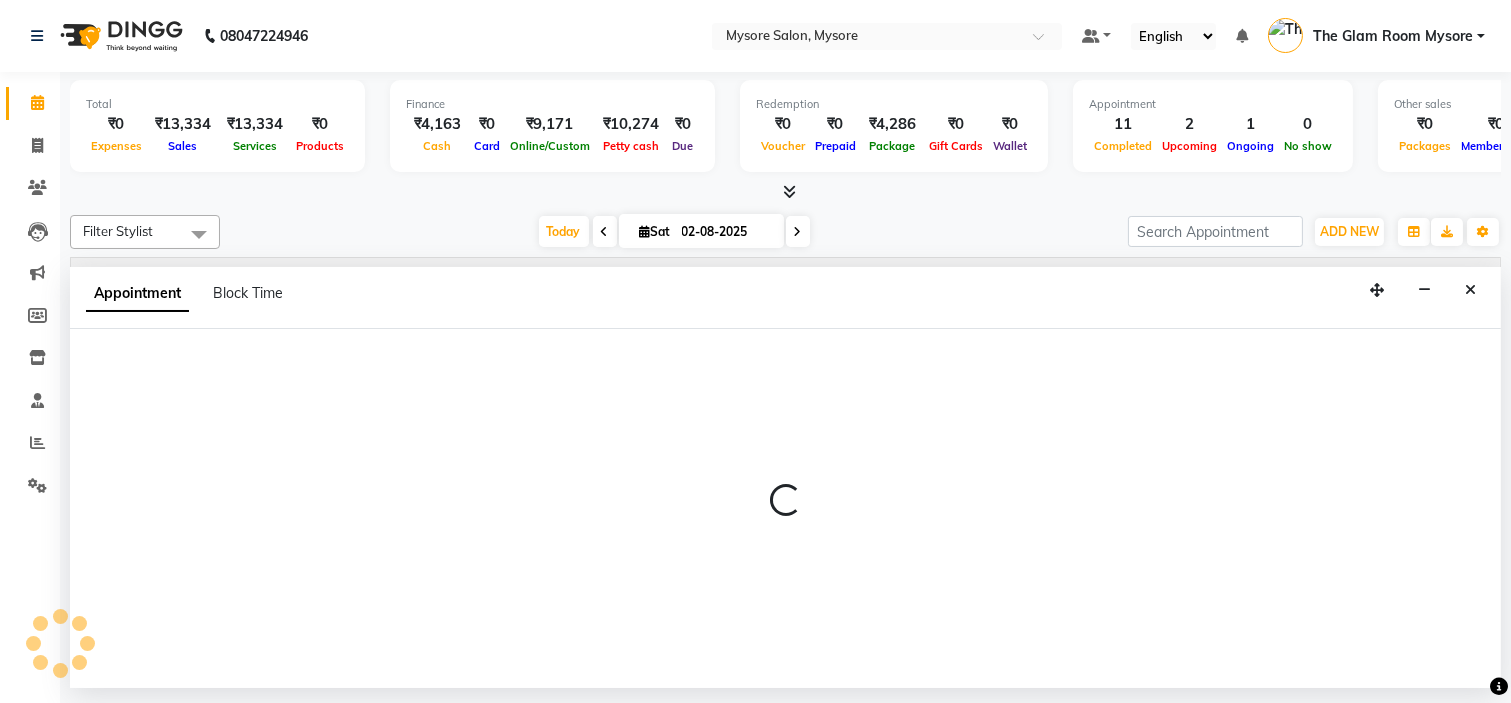 select on "tentative" 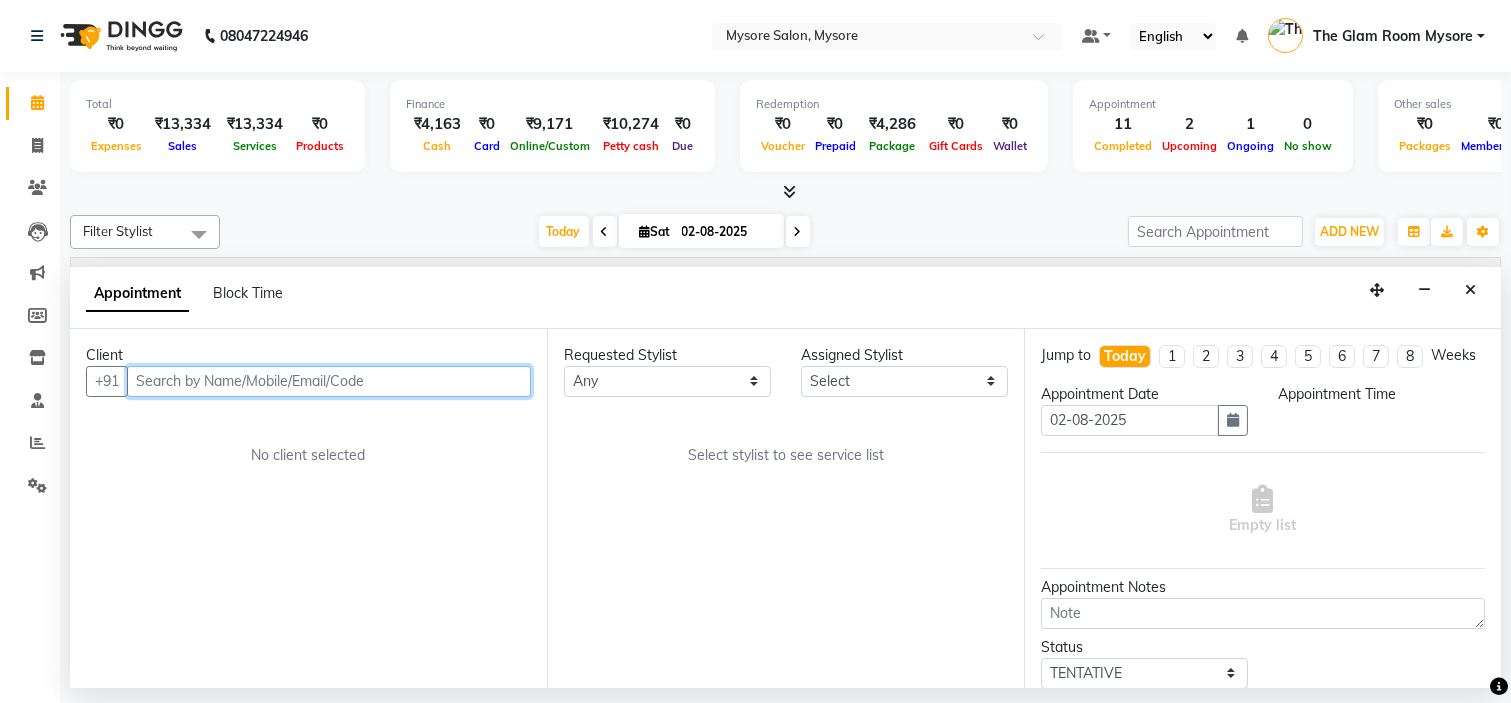 select on "540" 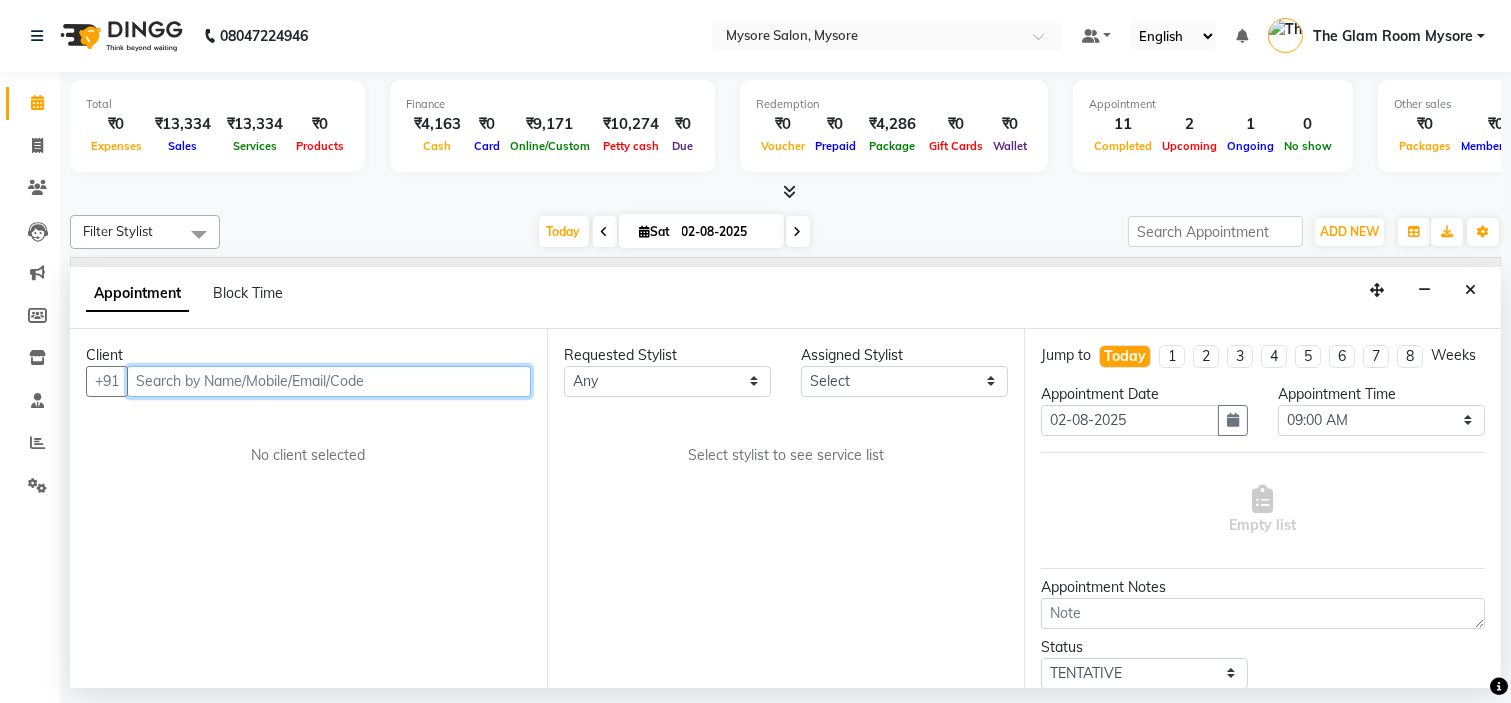 click at bounding box center [329, 381] 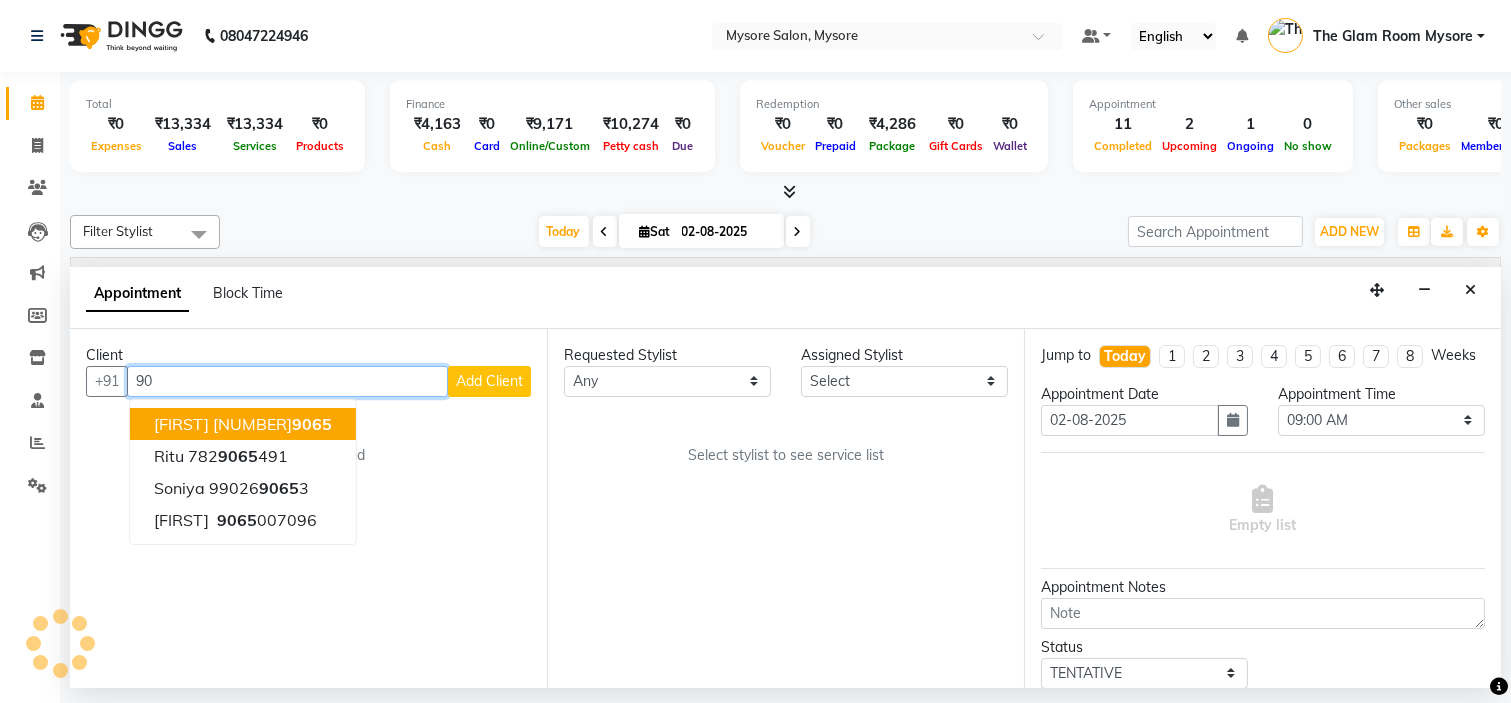 type on "9" 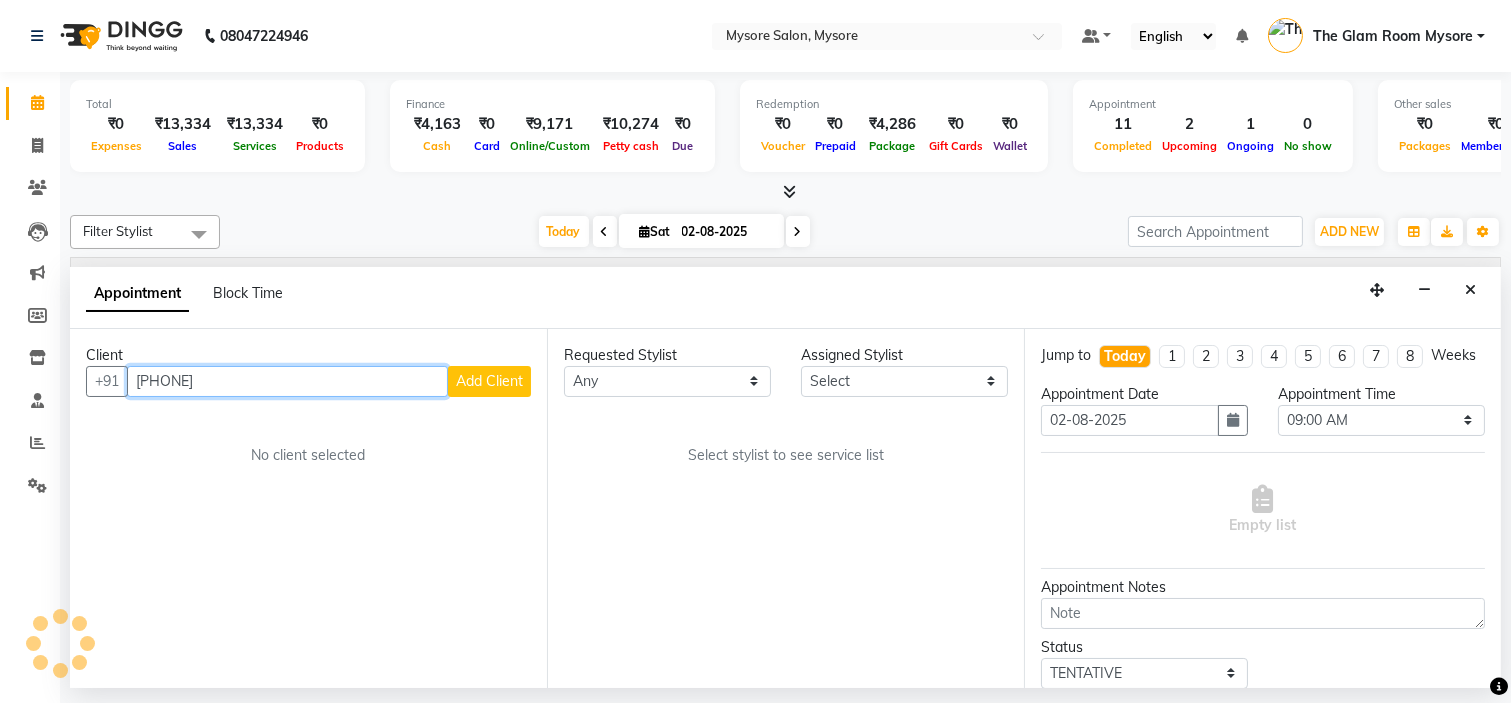 type on "9066587188" 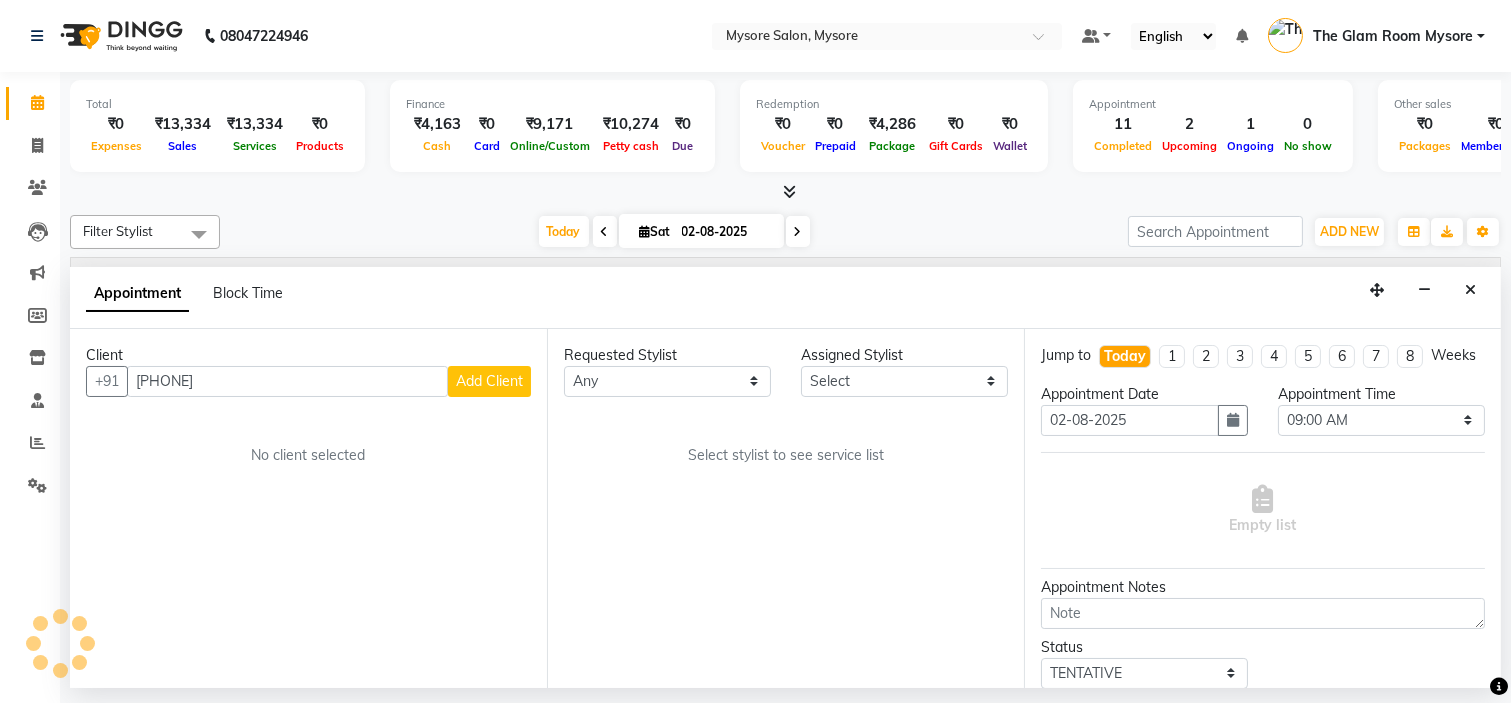 click on "Add Client" at bounding box center (489, 381) 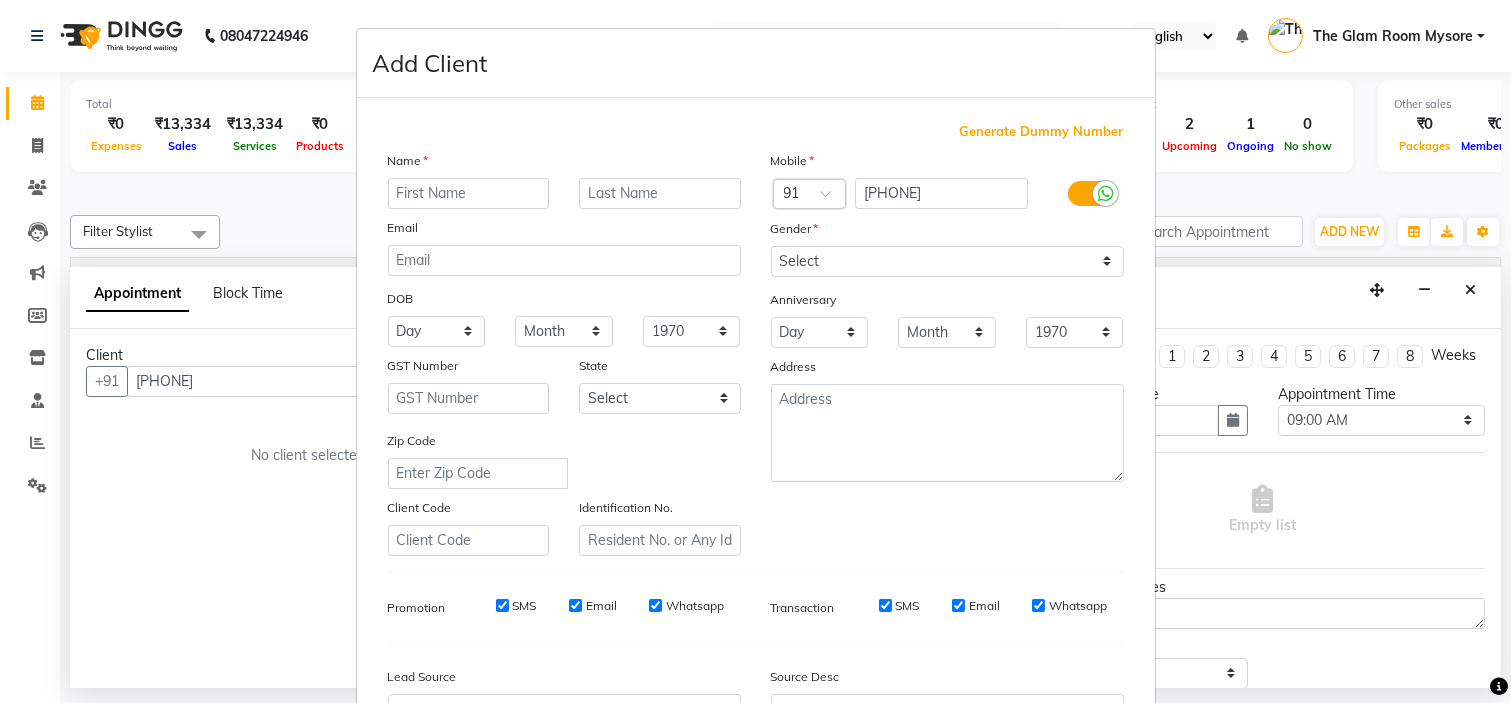 click at bounding box center (469, 193) 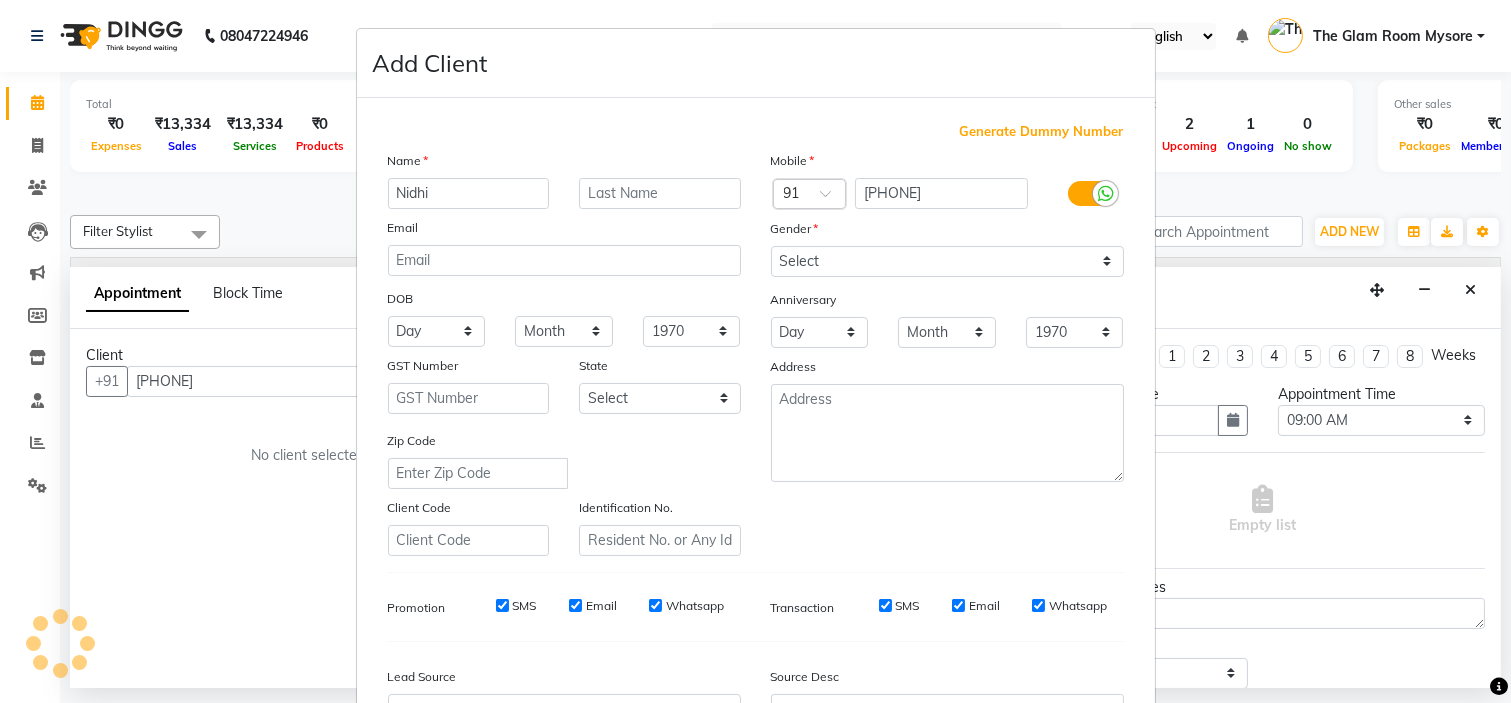 type on "Nidhi" 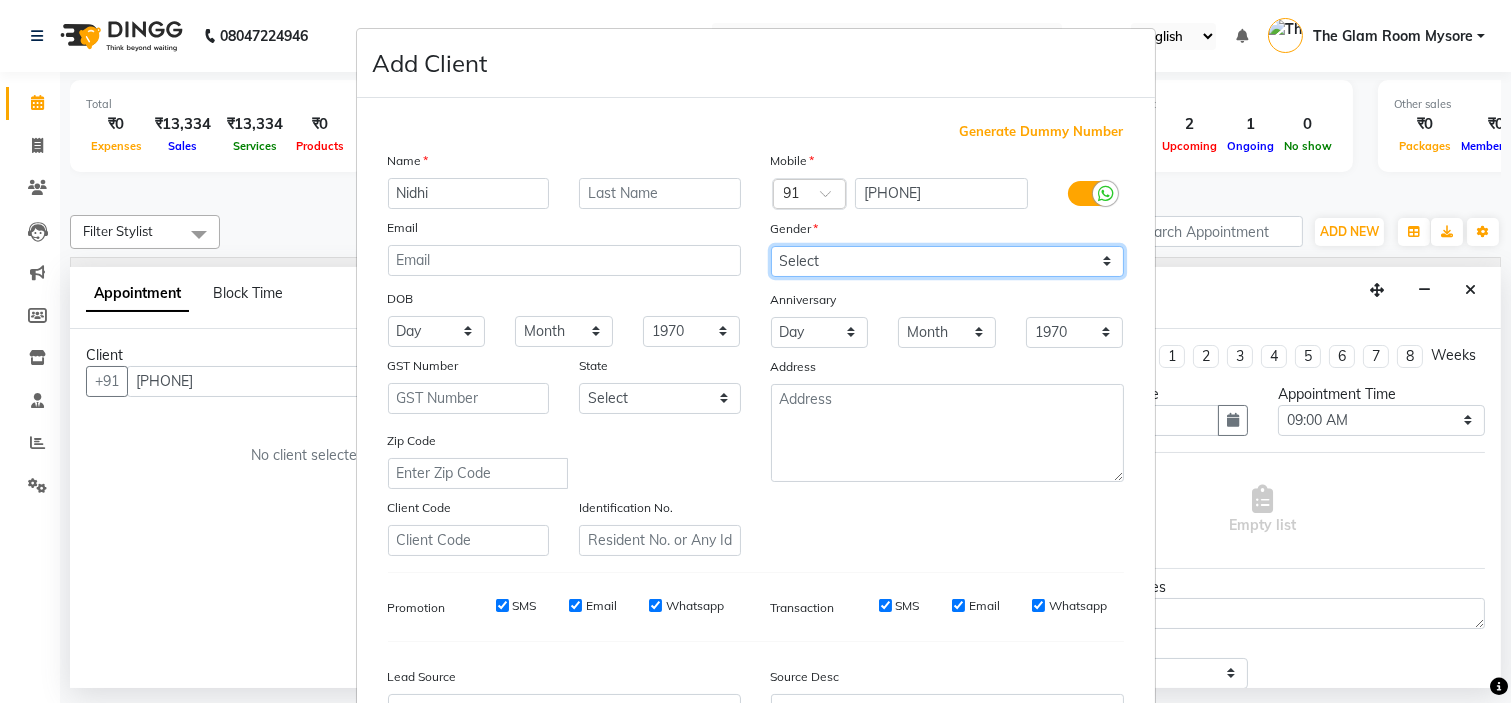 click on "Select Male Female Other Prefer Not To Say" at bounding box center (947, 261) 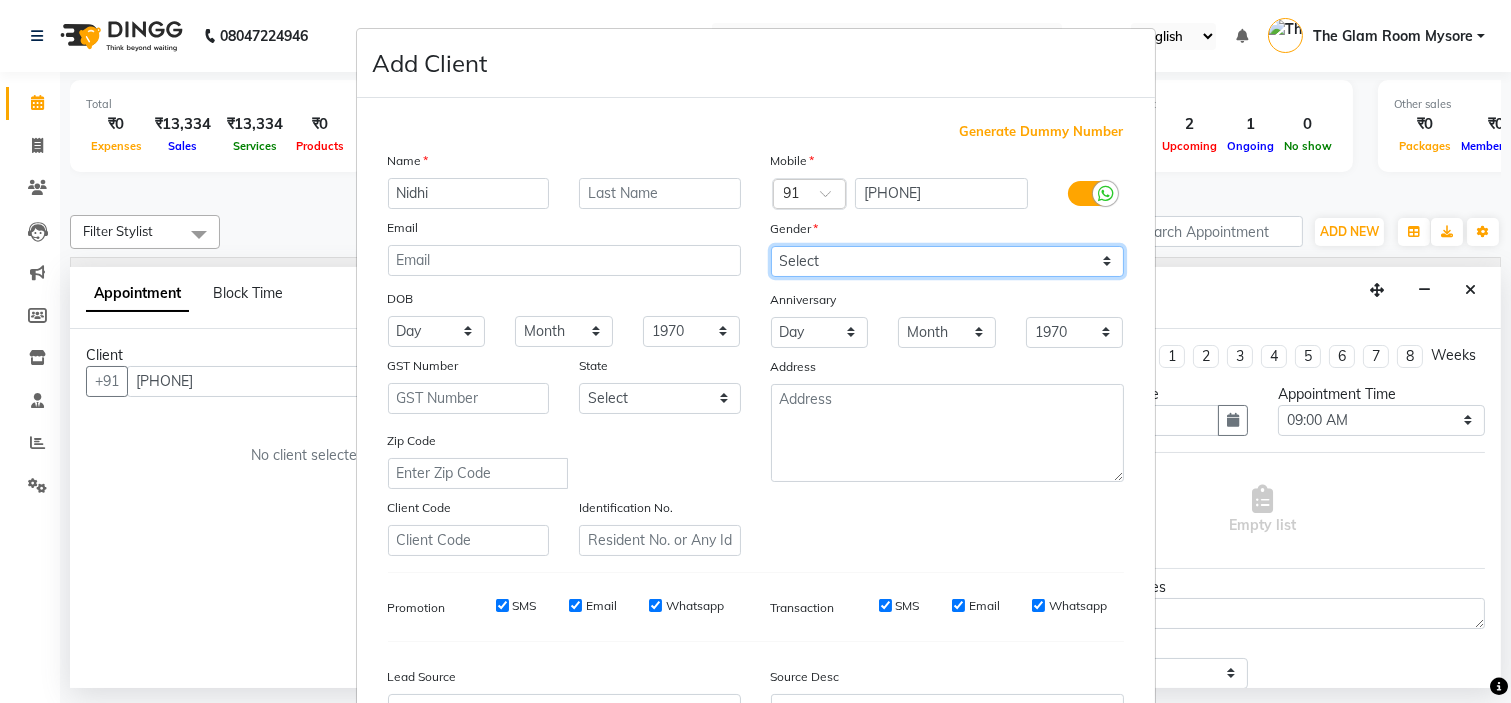 select on "female" 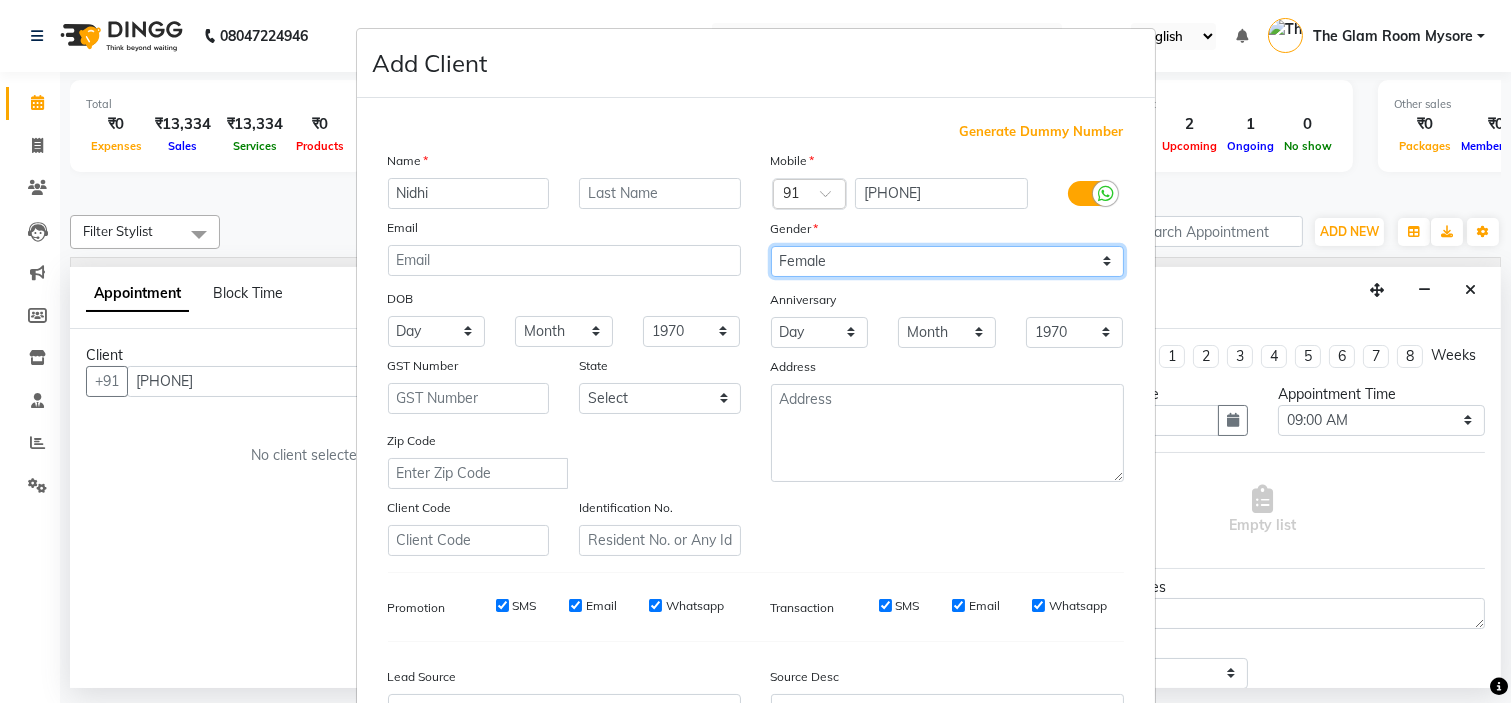 click on "Select Male Female Other Prefer Not To Say" at bounding box center [947, 261] 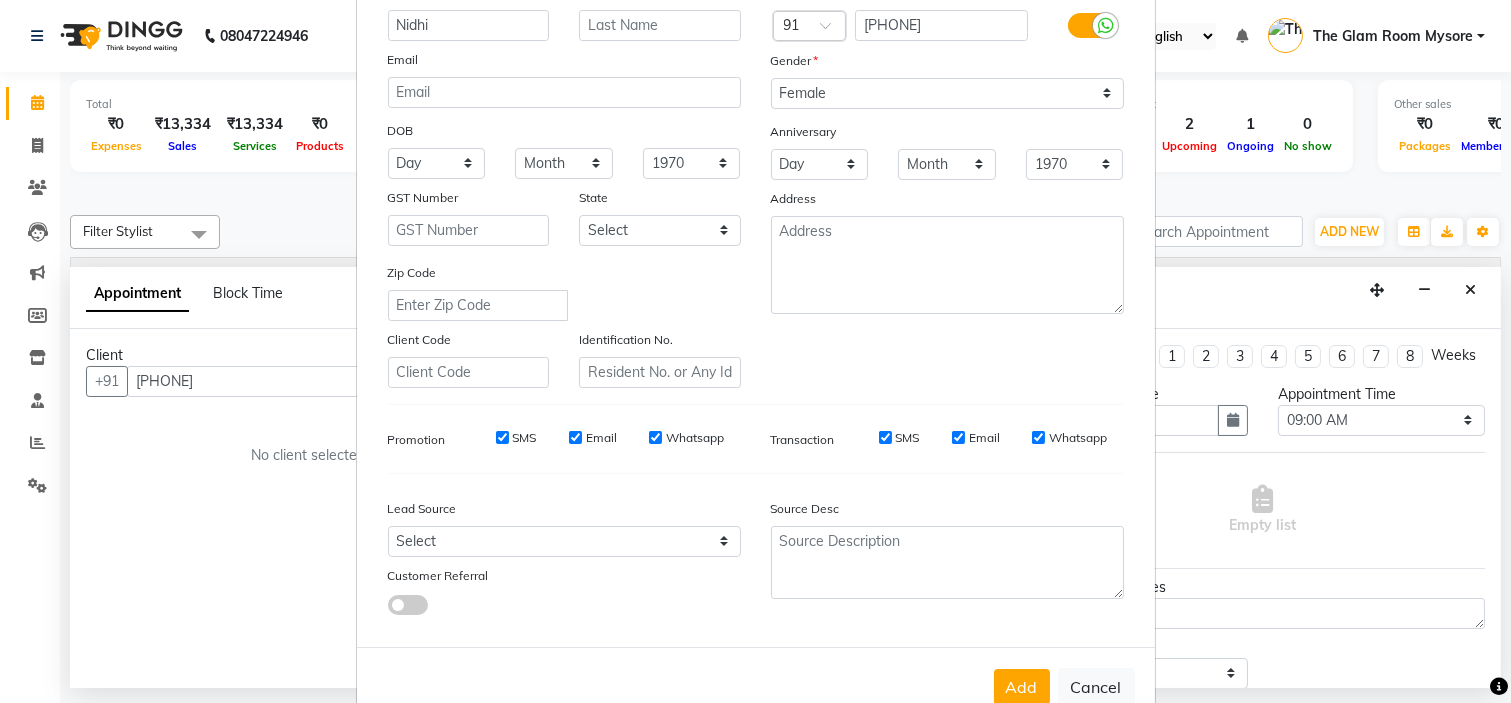 scroll, scrollTop: 221, scrollLeft: 0, axis: vertical 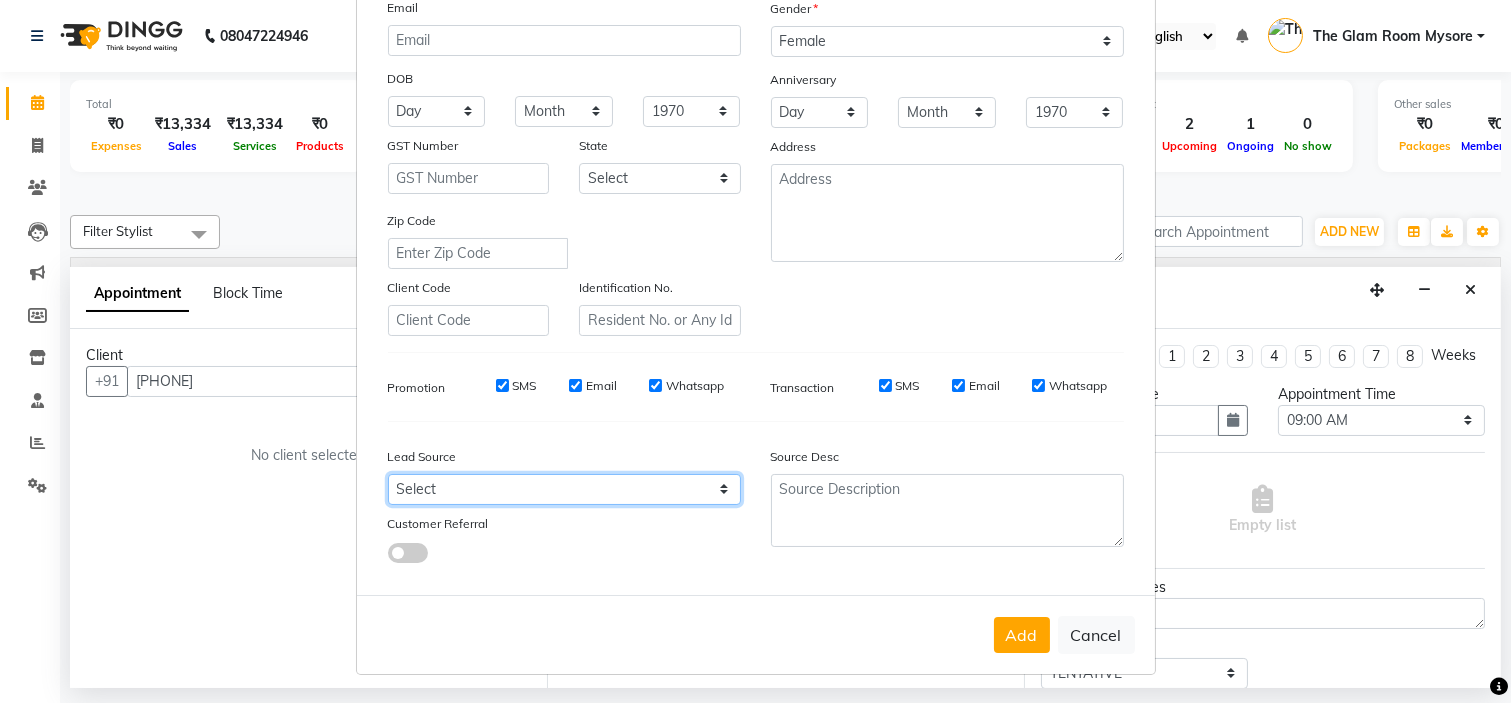 click on "Select Walk-in Referral Internet Friend Word of Mouth Advertisement Facebook JustDial Google Other Instagram  YouTube  WhatsApp" at bounding box center [564, 489] 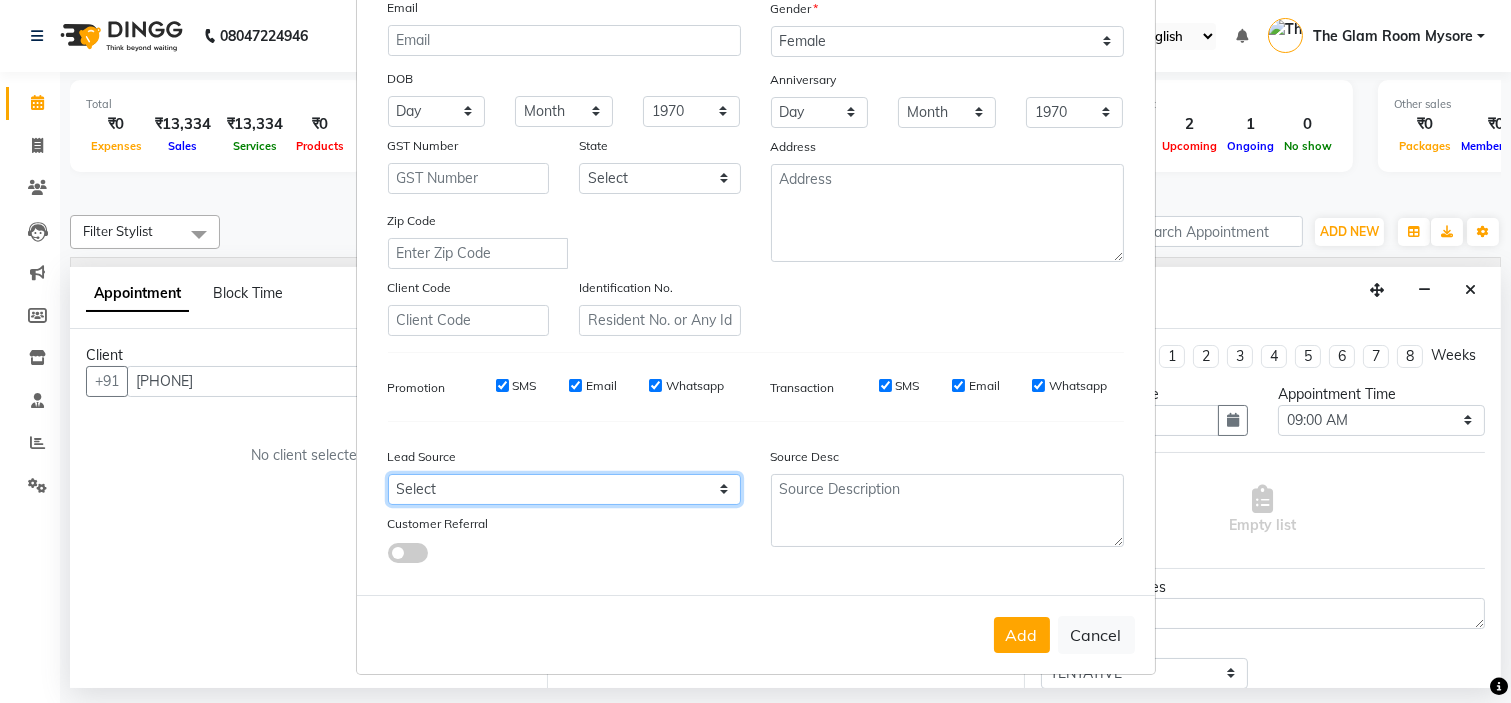 select on "40676" 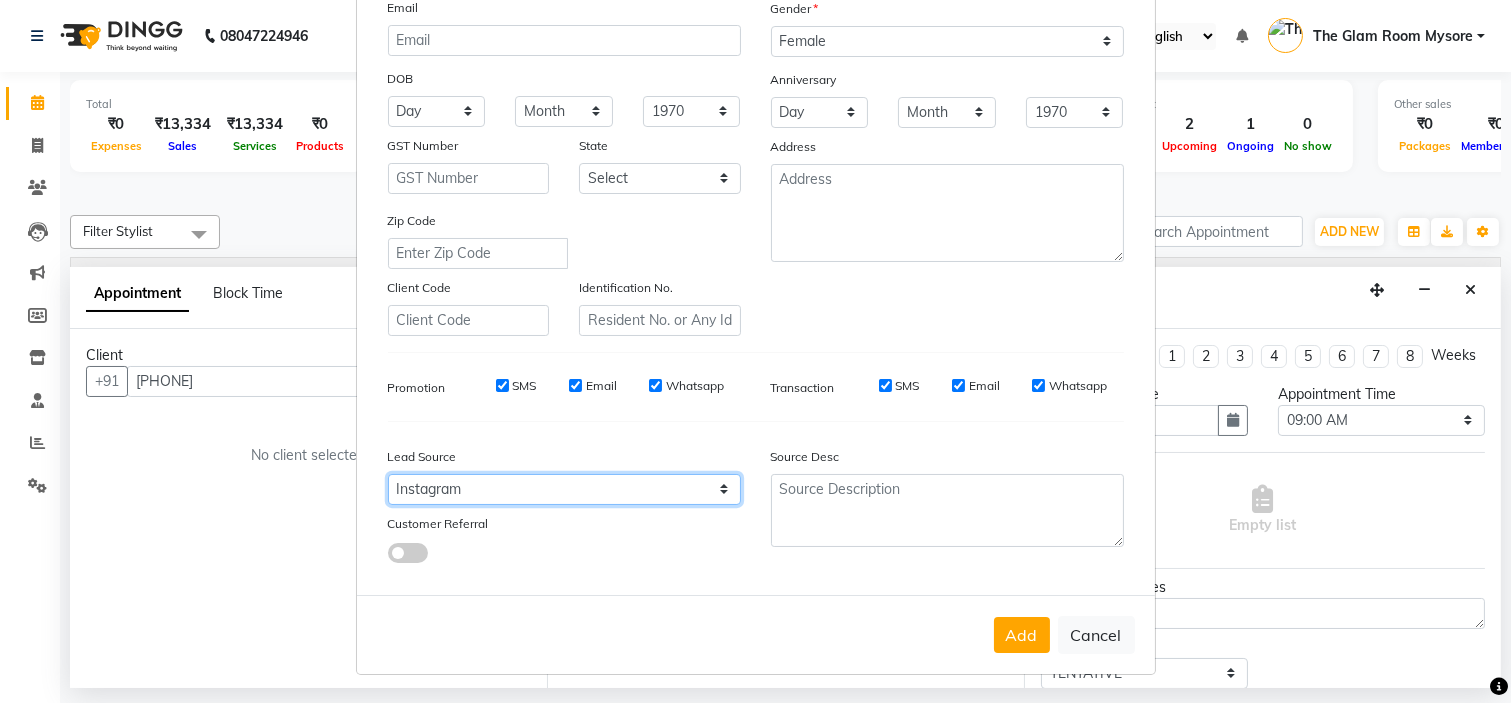 click on "Select Walk-in Referral Internet Friend Word of Mouth Advertisement Facebook JustDial Google Other Instagram  YouTube  WhatsApp" at bounding box center (564, 489) 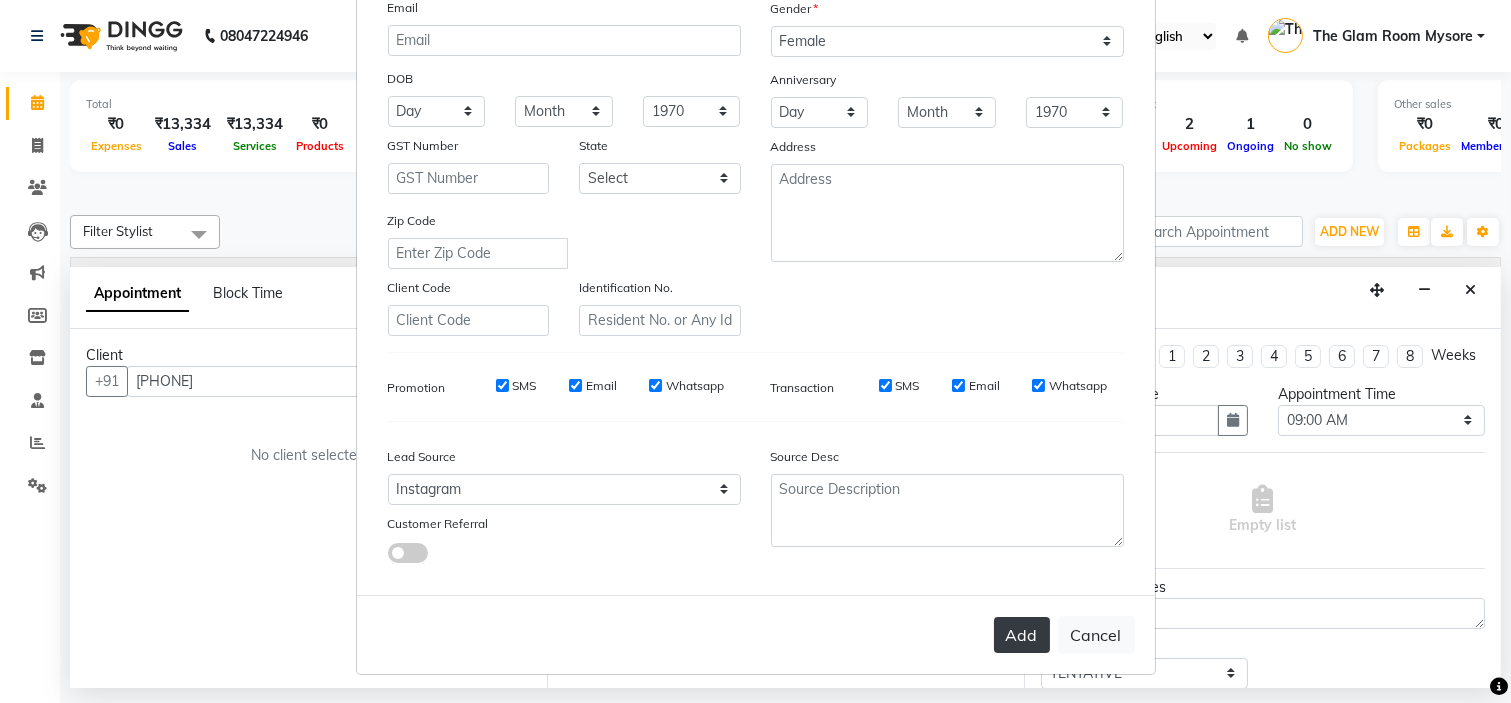 click on "Add" at bounding box center [1022, 635] 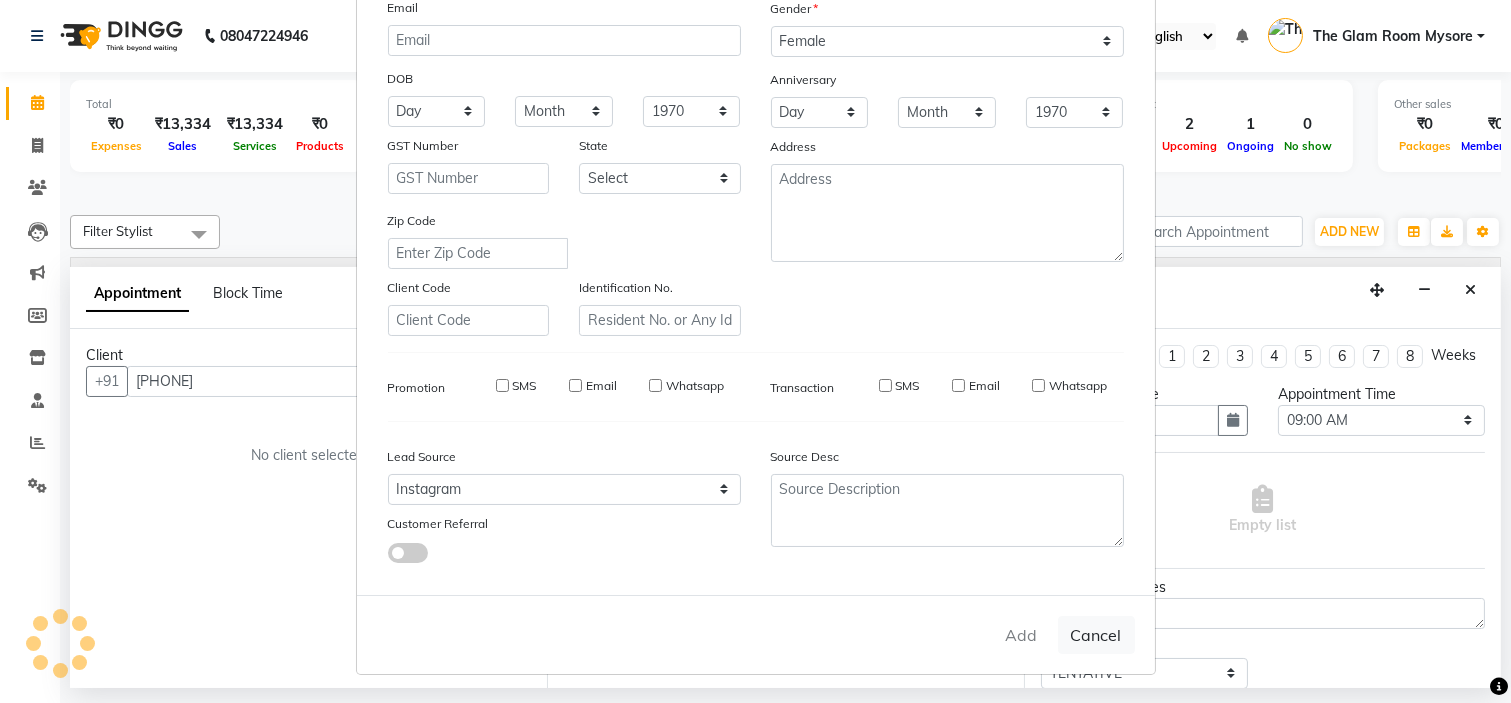 type 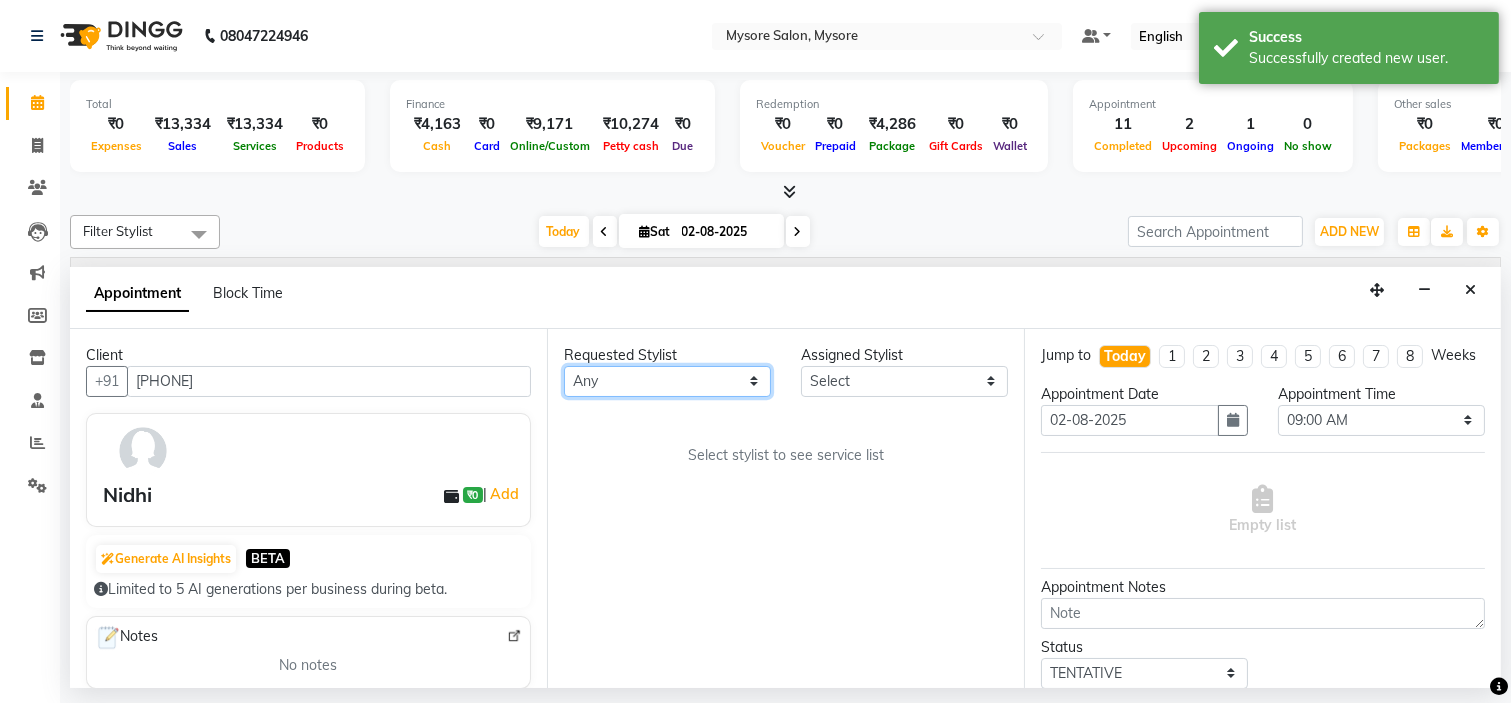click on "Any Ankita Arti Ashwini Ayaan DR. Apurva Fatma Jayshree Lakshmi Paul Ruhul alom Shangnimwon Steve Sumaiya Banu Sumit Teja Tezz The Glam Room Mysore" at bounding box center [667, 381] 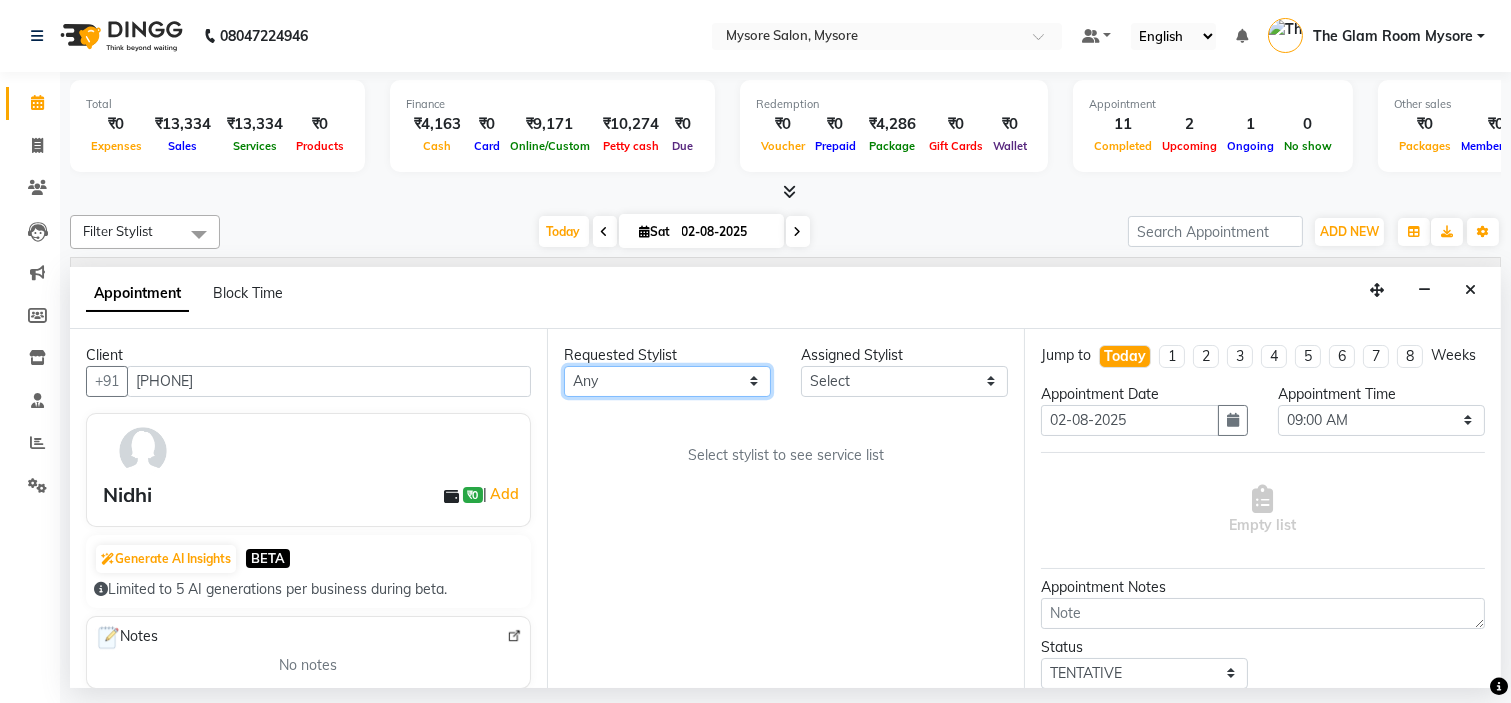 click on "Any Ankita Arti Ashwini Ayaan DR. Apurva Fatma Jayshree Lakshmi Paul Ruhul alom Shangnimwon Steve Sumaiya Banu Sumit Teja Tezz The Glam Room Mysore" at bounding box center (667, 381) 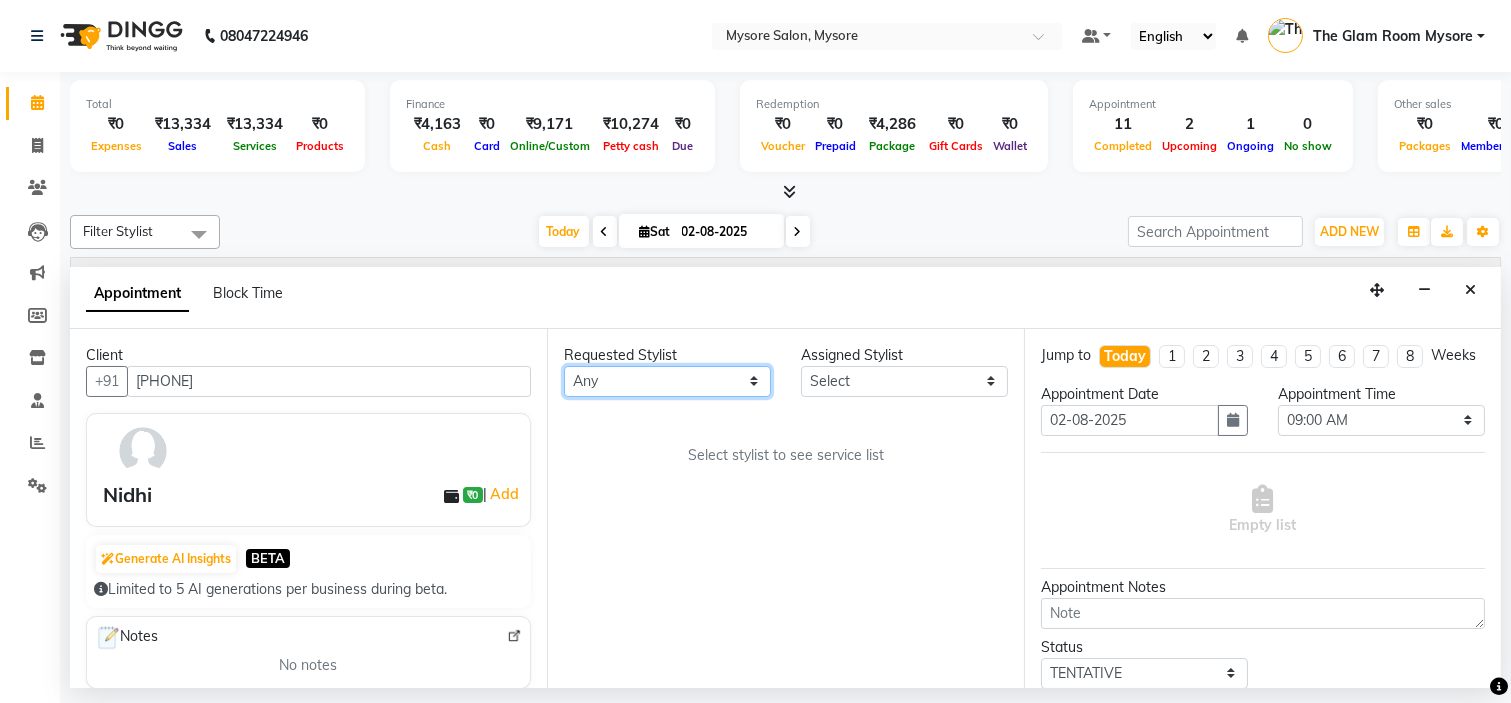 select on "63165" 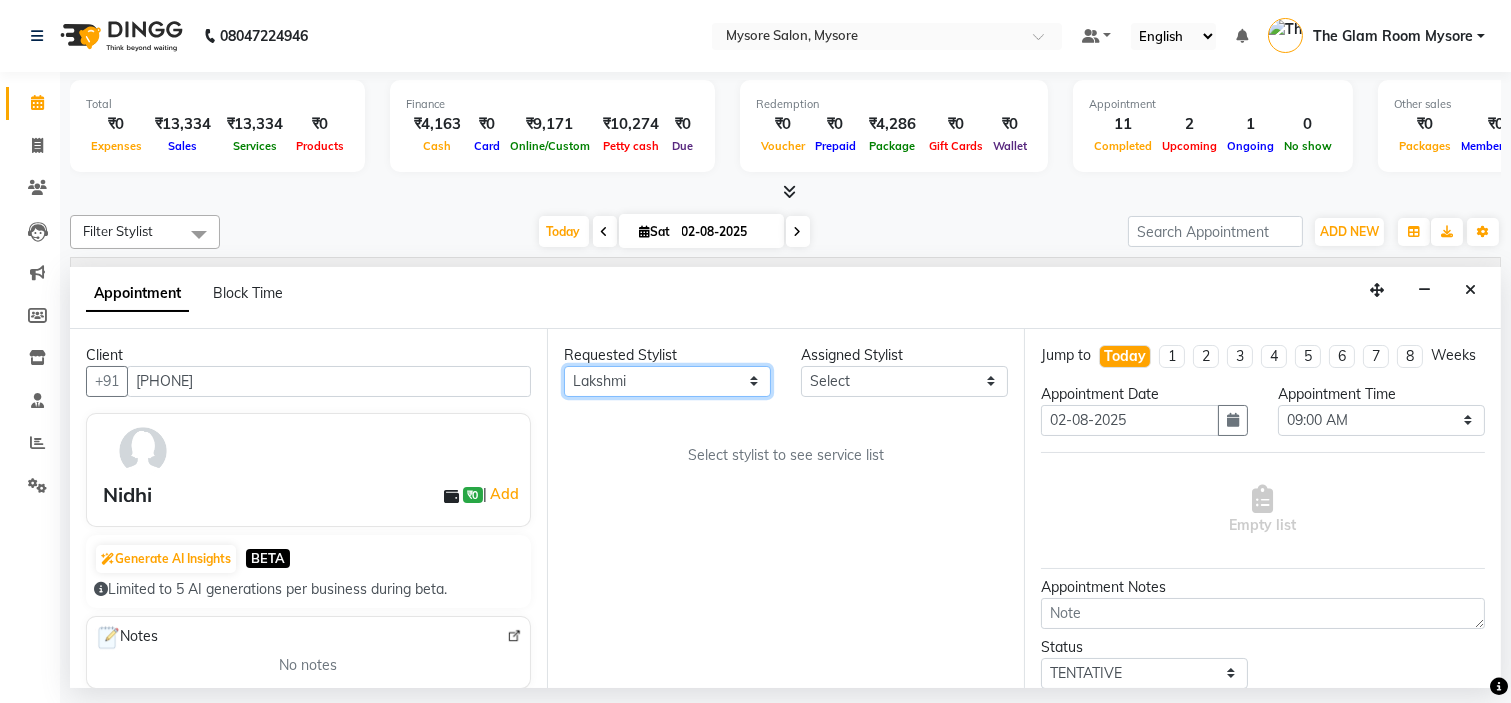 click on "Any Ankita Arti Ashwini Ayaan DR. Apurva Fatma Jayshree Lakshmi Paul Ruhul alom Shangnimwon Steve Sumaiya Banu Sumit Teja Tezz The Glam Room Mysore" at bounding box center (667, 381) 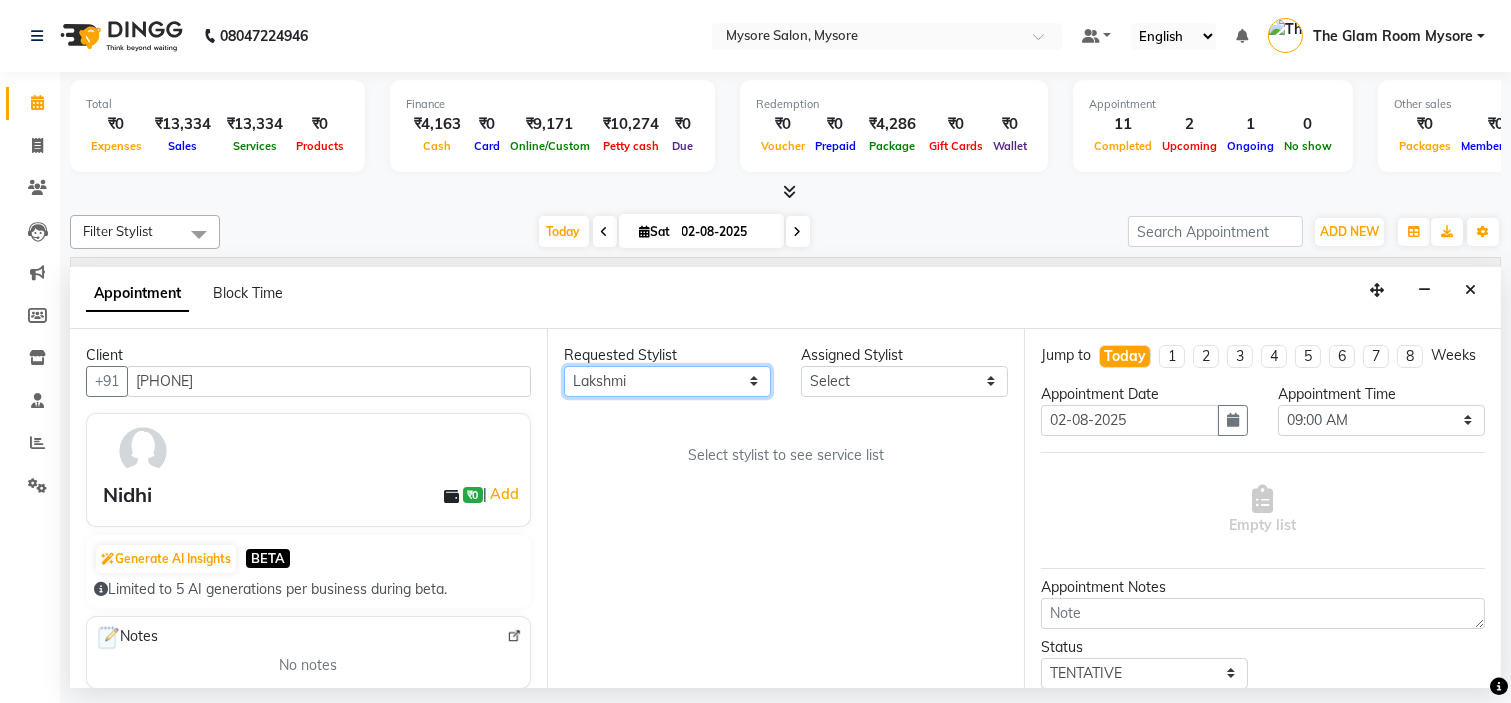 select on "63165" 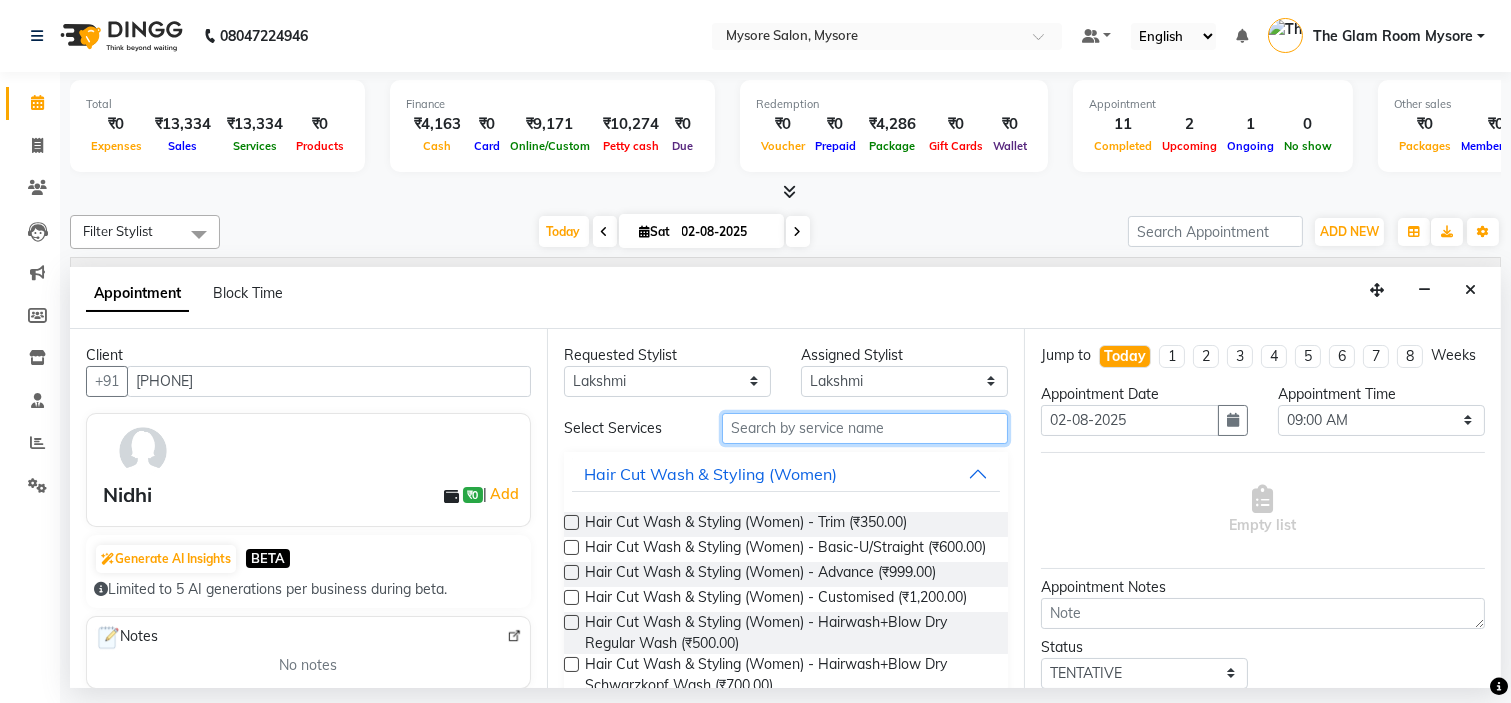 click at bounding box center [865, 428] 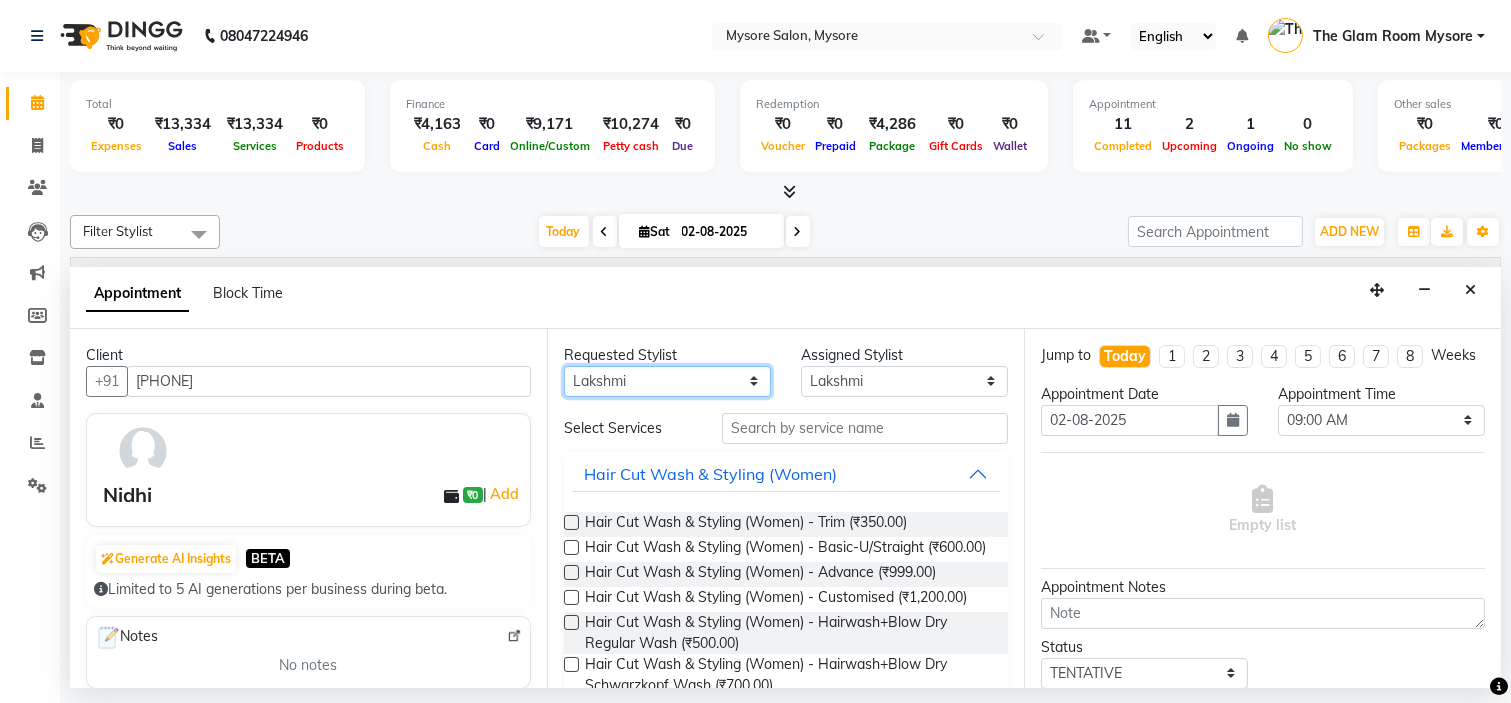 click on "Any Ankita Arti Ashwini Ayaan DR. Apurva Fatma Jayshree Lakshmi Paul Ruhul alom Shangnimwon Steve Sumaiya Banu Sumit Teja Tezz The Glam Room Mysore" at bounding box center [667, 381] 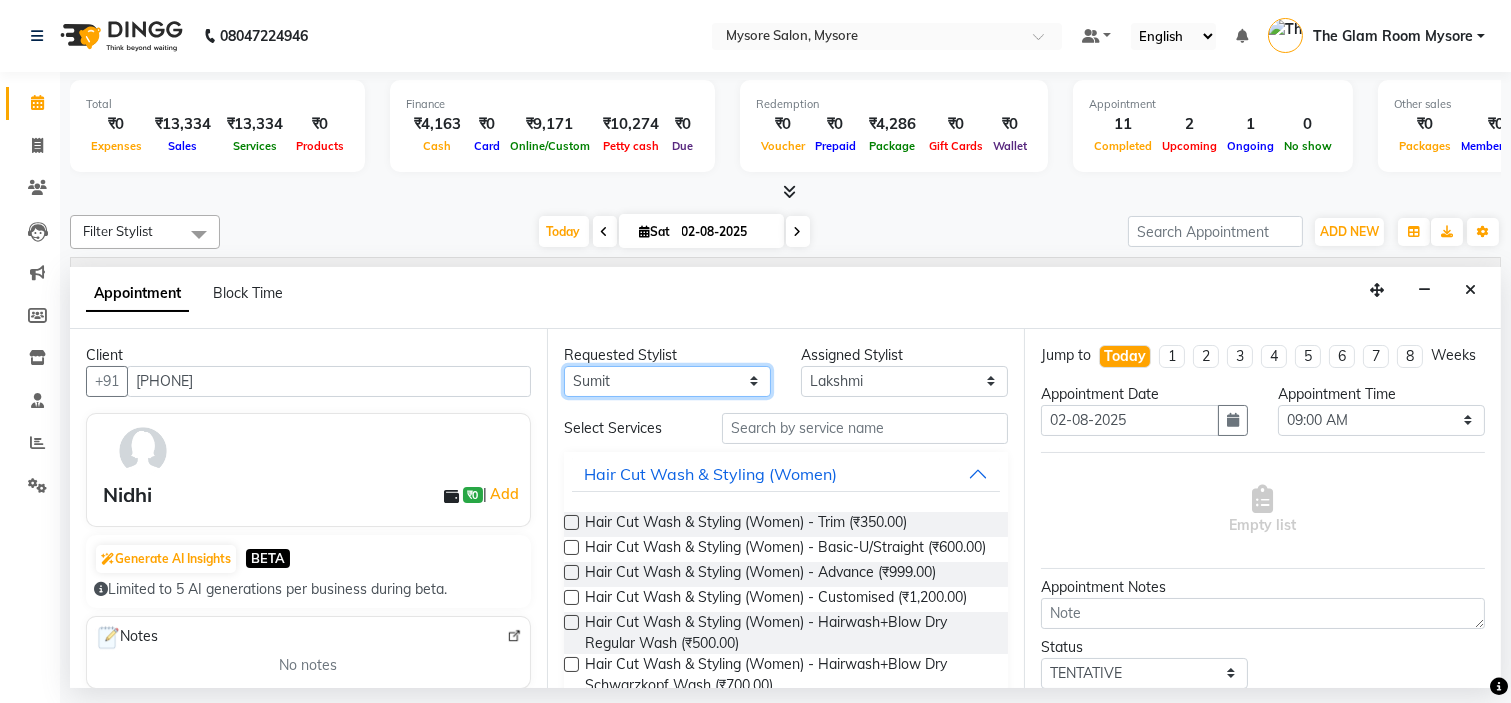 click on "Any Ankita Arti Ashwini Ayaan DR. Apurva Fatma Jayshree Lakshmi Paul Ruhul alom Shangnimwon Steve Sumaiya Banu Sumit Teja Tezz The Glam Room Mysore" at bounding box center (667, 381) 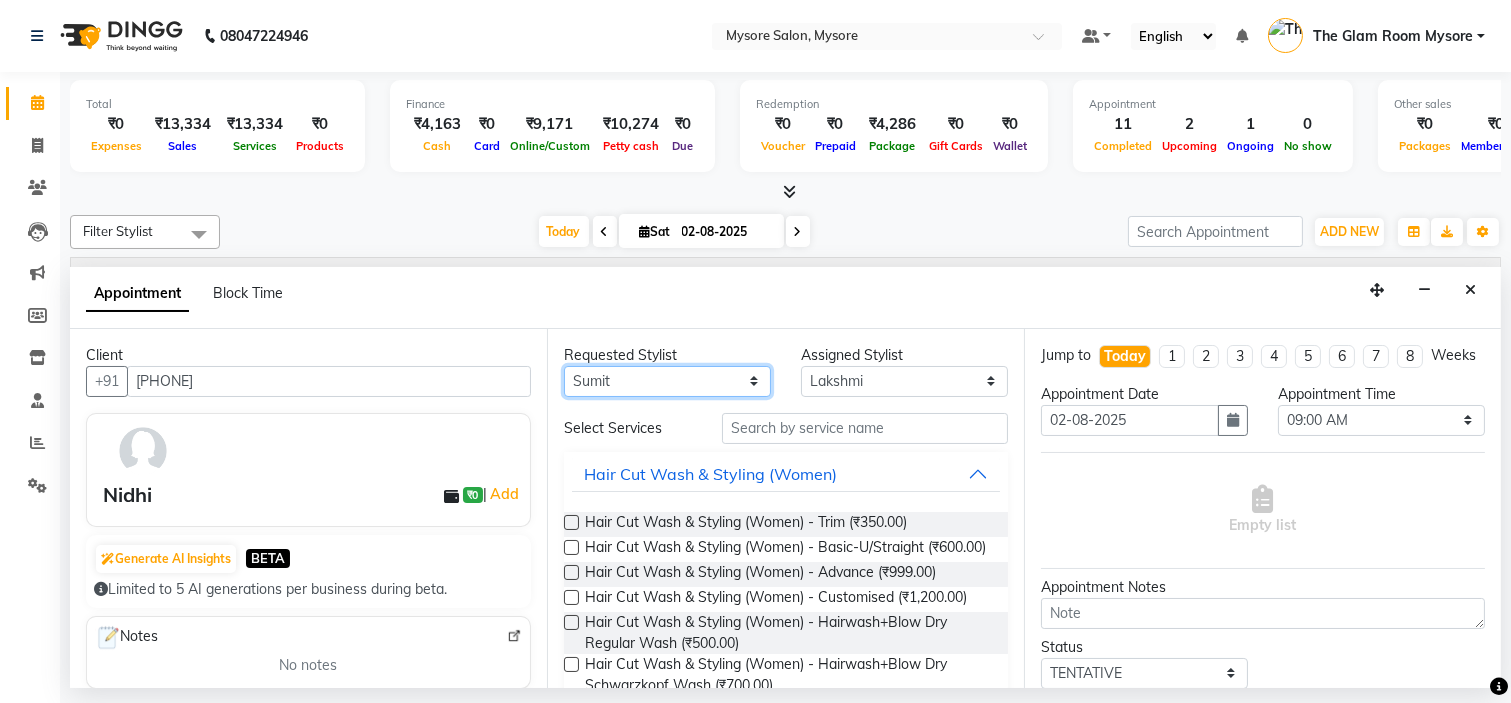 select on "35251" 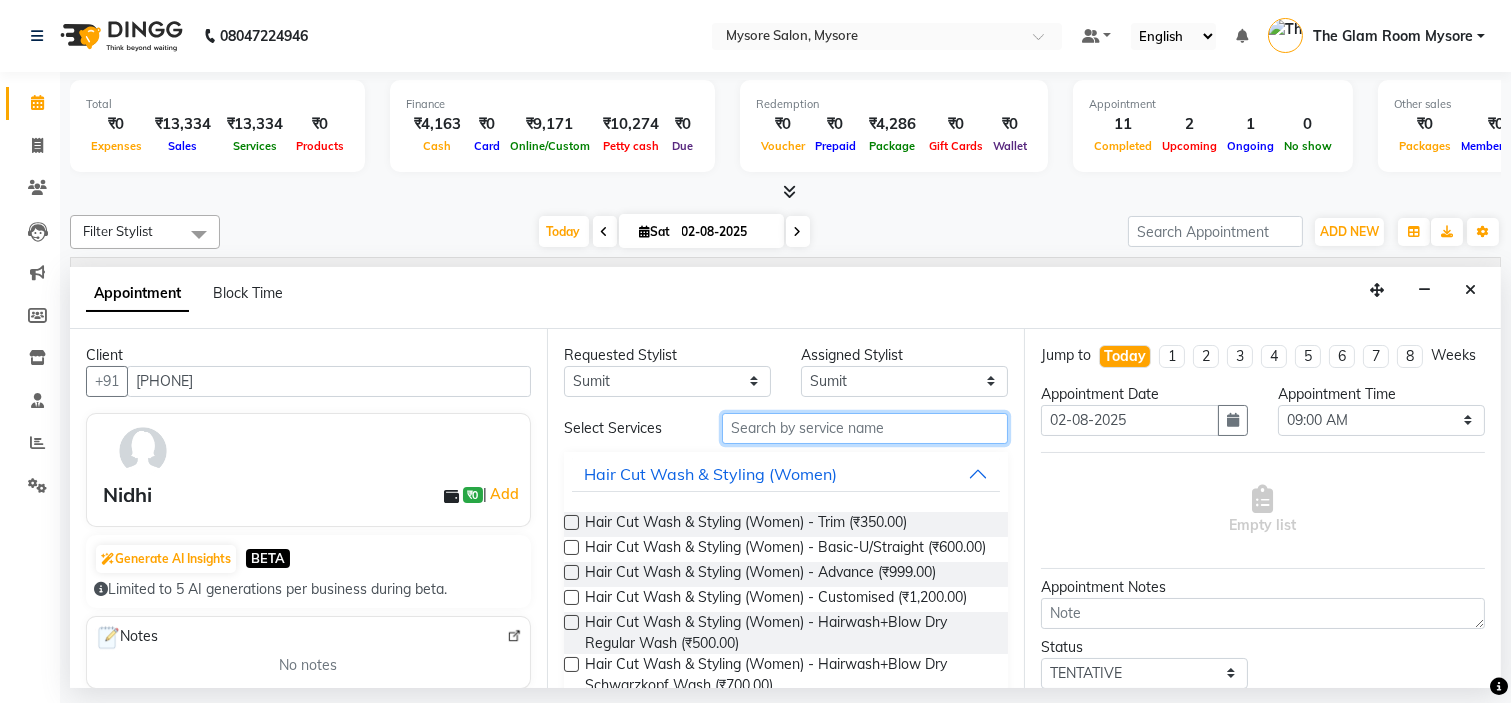click at bounding box center (865, 428) 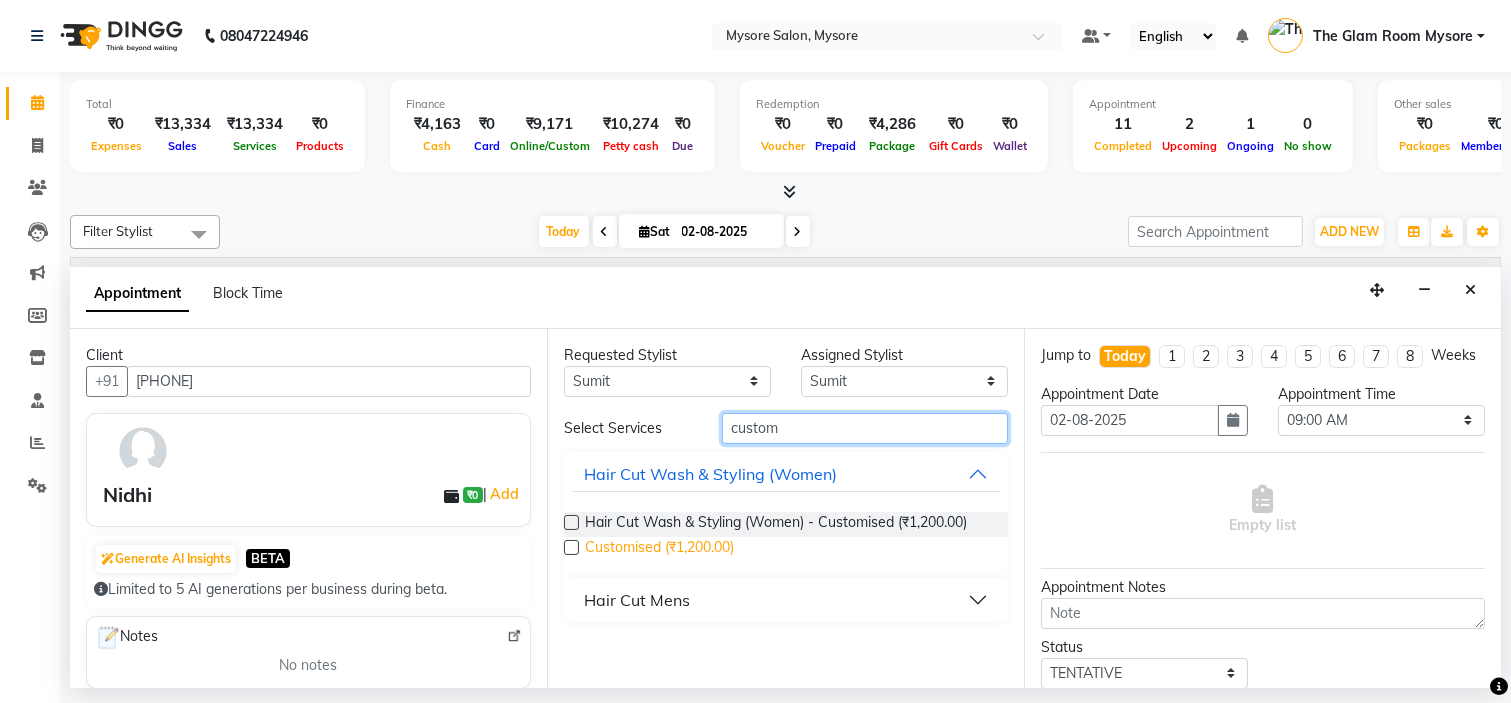 type on "custom" 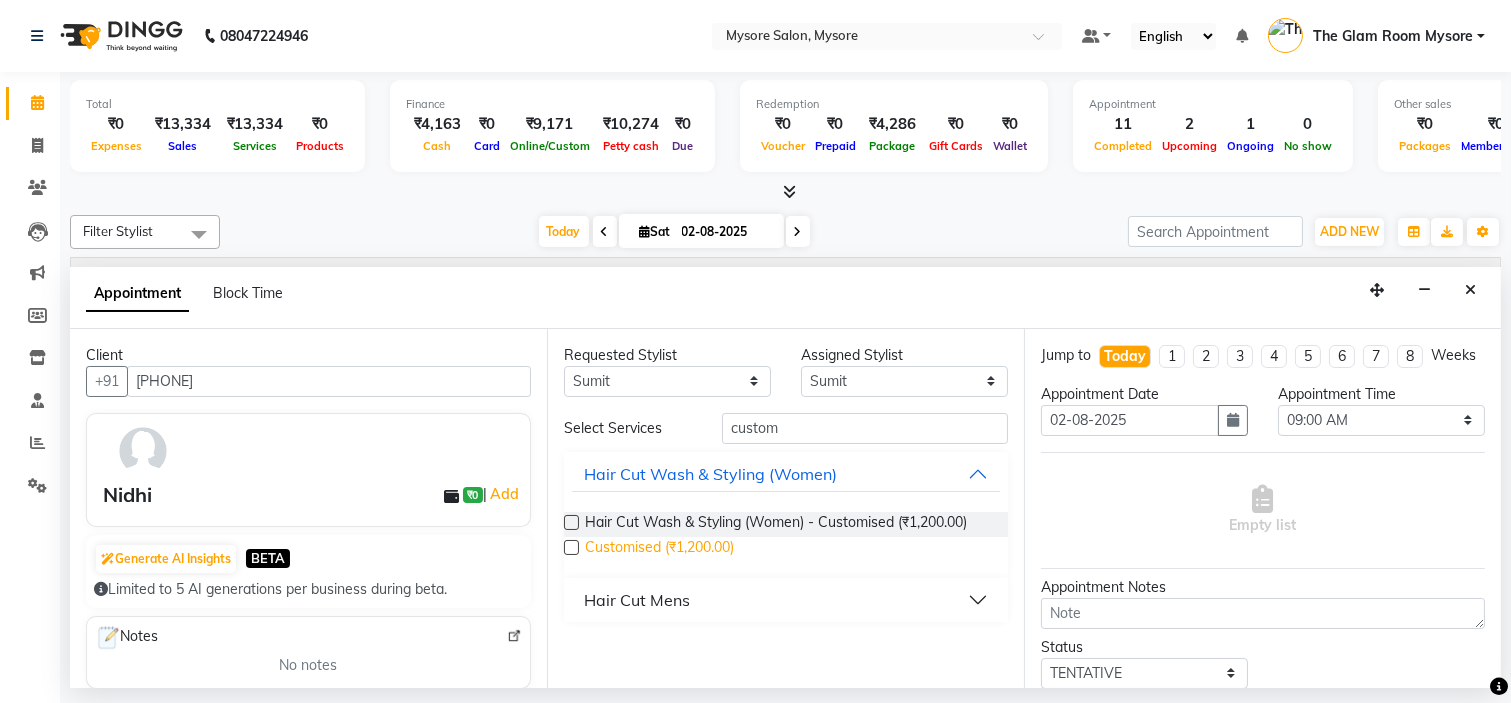 click on "Customised (₹1,200.00)" at bounding box center [659, 549] 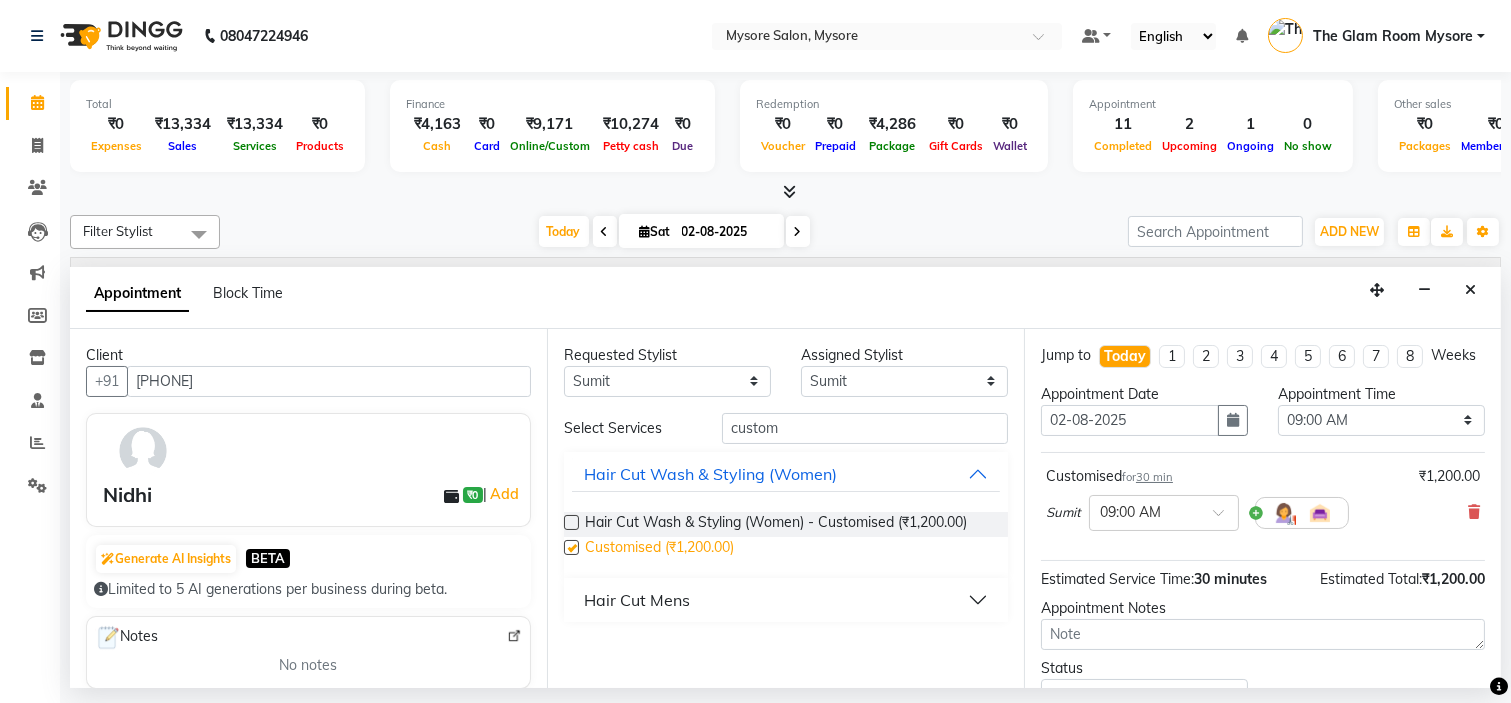 checkbox on "false" 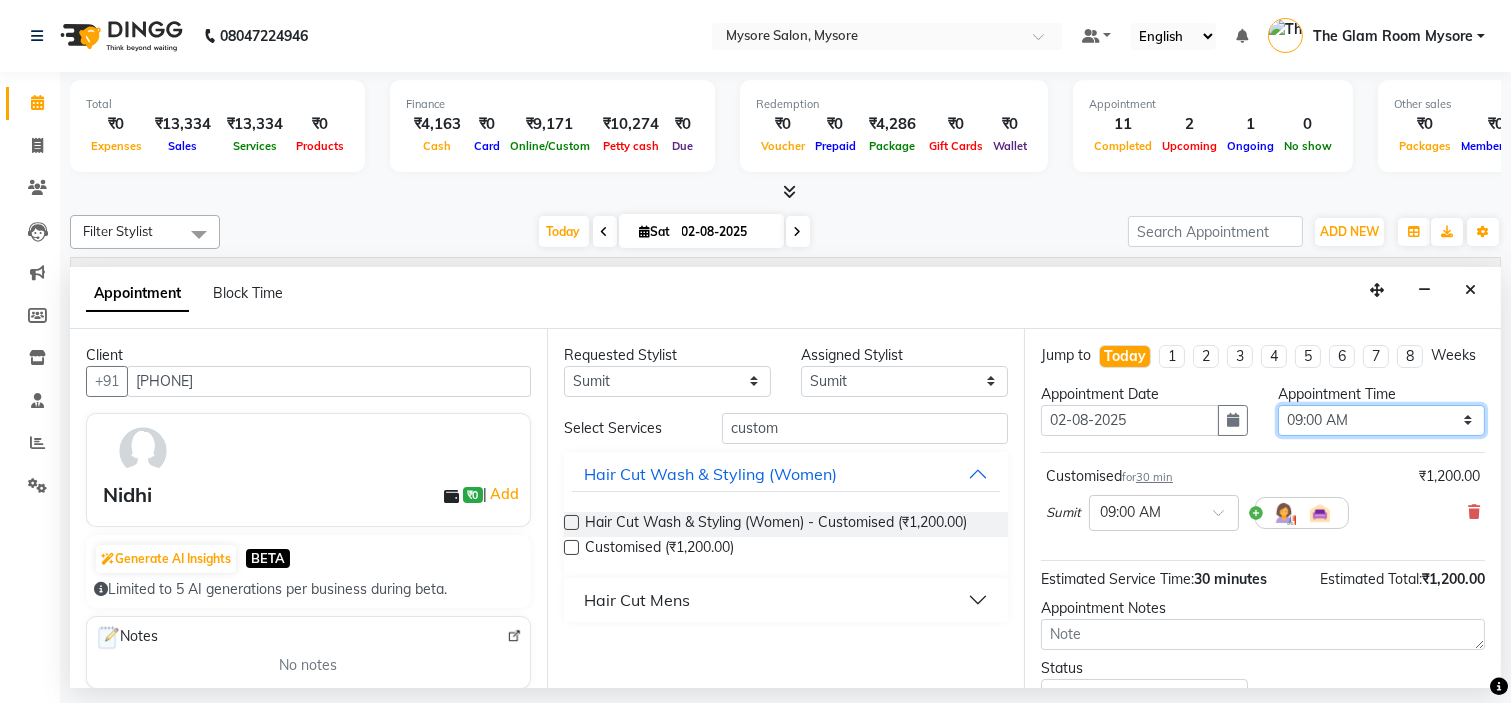 click on "Select 09:00 AM 09:15 AM 09:30 AM 09:45 AM 10:00 AM 10:15 AM 10:30 AM 10:45 AM 11:00 AM 11:15 AM 11:30 AM 11:45 AM 12:00 PM 12:15 PM 12:30 PM 12:45 PM 01:00 PM 01:15 PM 01:30 PM 01:45 PM 02:00 PM 02:15 PM 02:30 PM 02:45 PM 03:00 PM 03:15 PM 03:30 PM 03:45 PM 04:00 PM 04:15 PM 04:30 PM 04:45 PM 05:00 PM 05:15 PM 05:30 PM 05:45 PM 06:00 PM 06:15 PM 06:30 PM 06:45 PM 07:00 PM 07:15 PM 07:30 PM 07:45 PM 08:00 PM" at bounding box center [1381, 420] 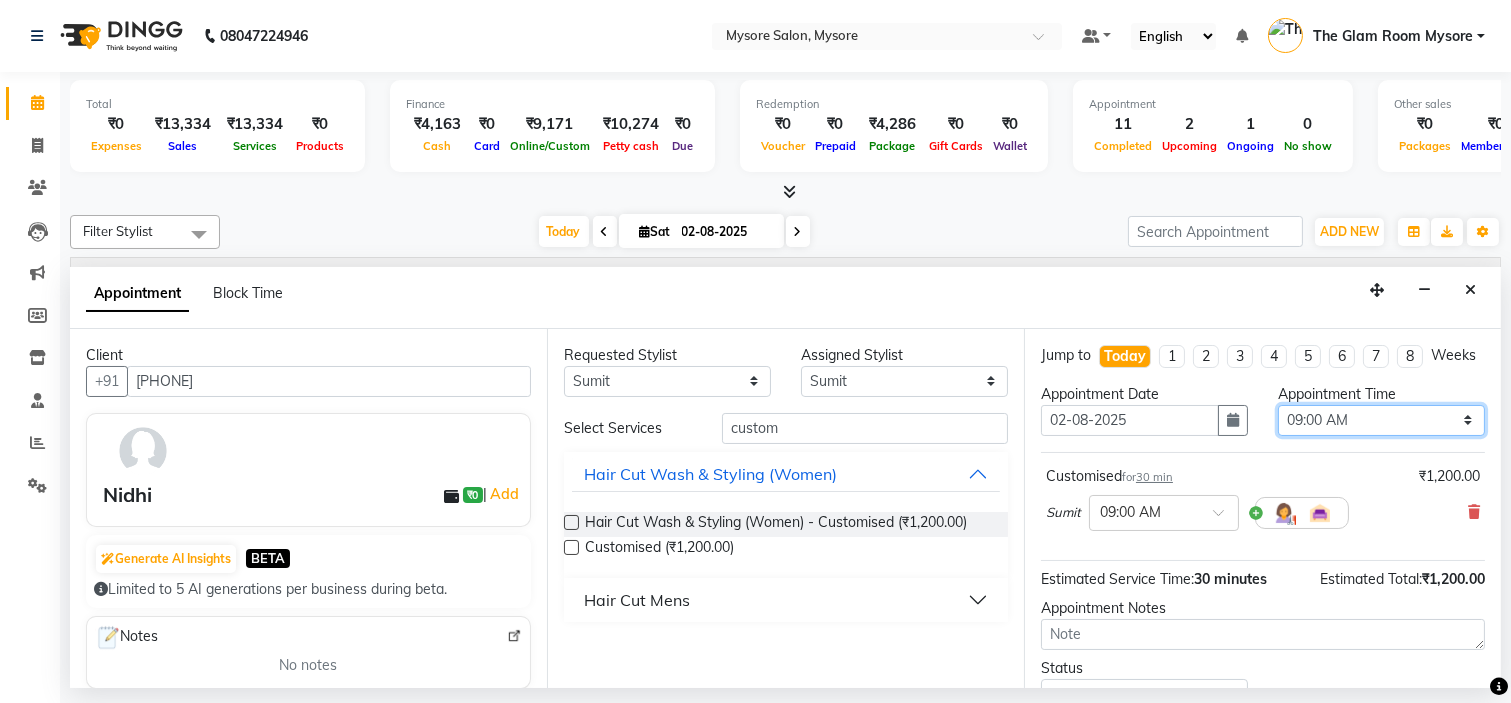 select on "1140" 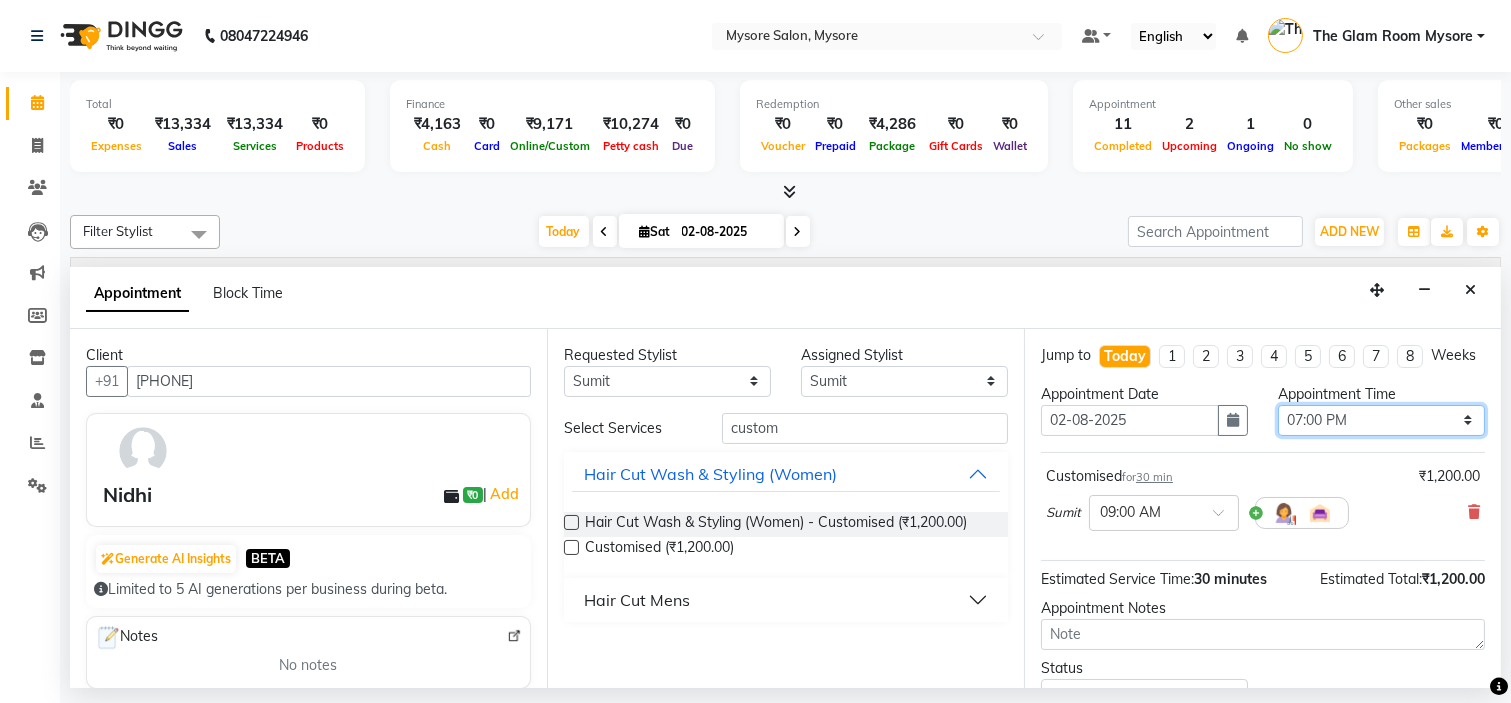click on "Select 09:00 AM 09:15 AM 09:30 AM 09:45 AM 10:00 AM 10:15 AM 10:30 AM 10:45 AM 11:00 AM 11:15 AM 11:30 AM 11:45 AM 12:00 PM 12:15 PM 12:30 PM 12:45 PM 01:00 PM 01:15 PM 01:30 PM 01:45 PM 02:00 PM 02:15 PM 02:30 PM 02:45 PM 03:00 PM 03:15 PM 03:30 PM 03:45 PM 04:00 PM 04:15 PM 04:30 PM 04:45 PM 05:00 PM 05:15 PM 05:30 PM 05:45 PM 06:00 PM 06:15 PM 06:30 PM 06:45 PM 07:00 PM 07:15 PM 07:30 PM 07:45 PM 08:00 PM" at bounding box center (1381, 420) 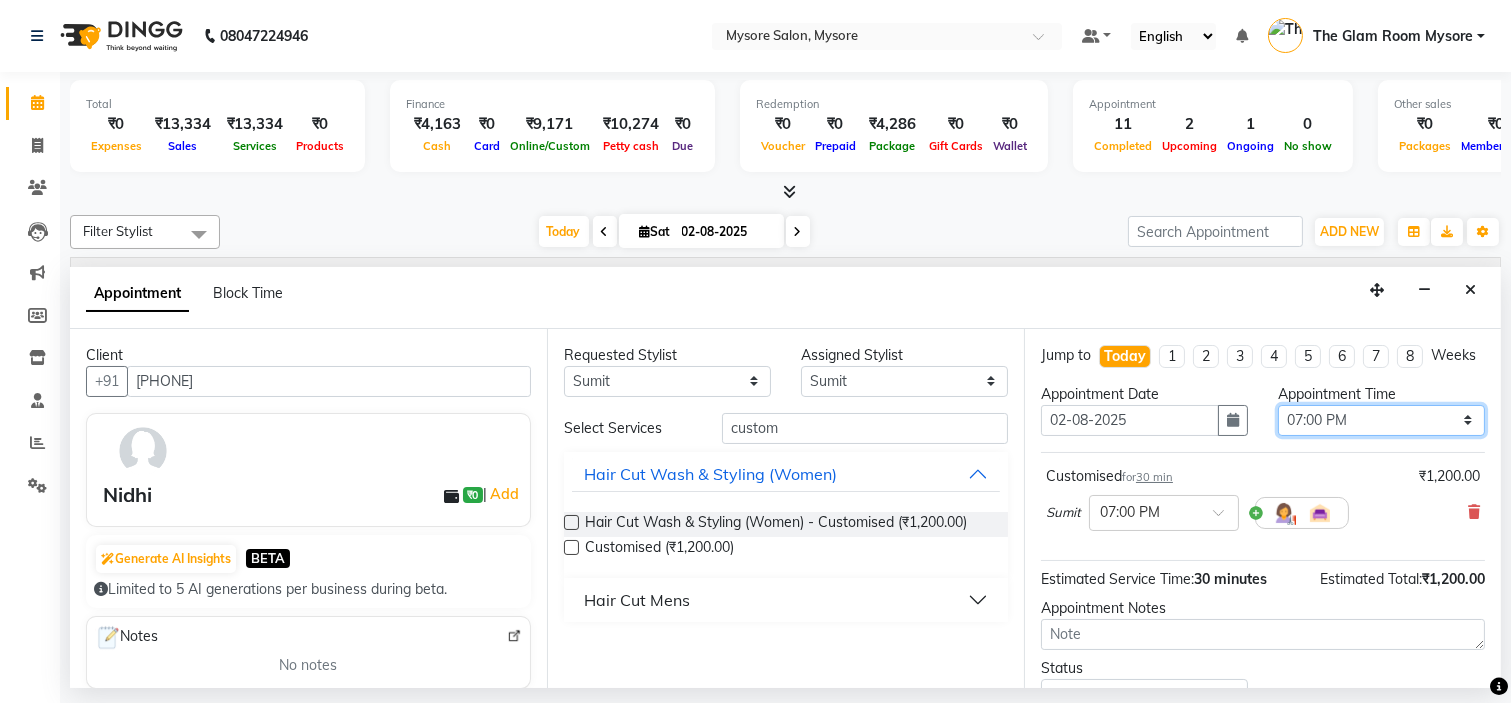 scroll, scrollTop: 166, scrollLeft: 0, axis: vertical 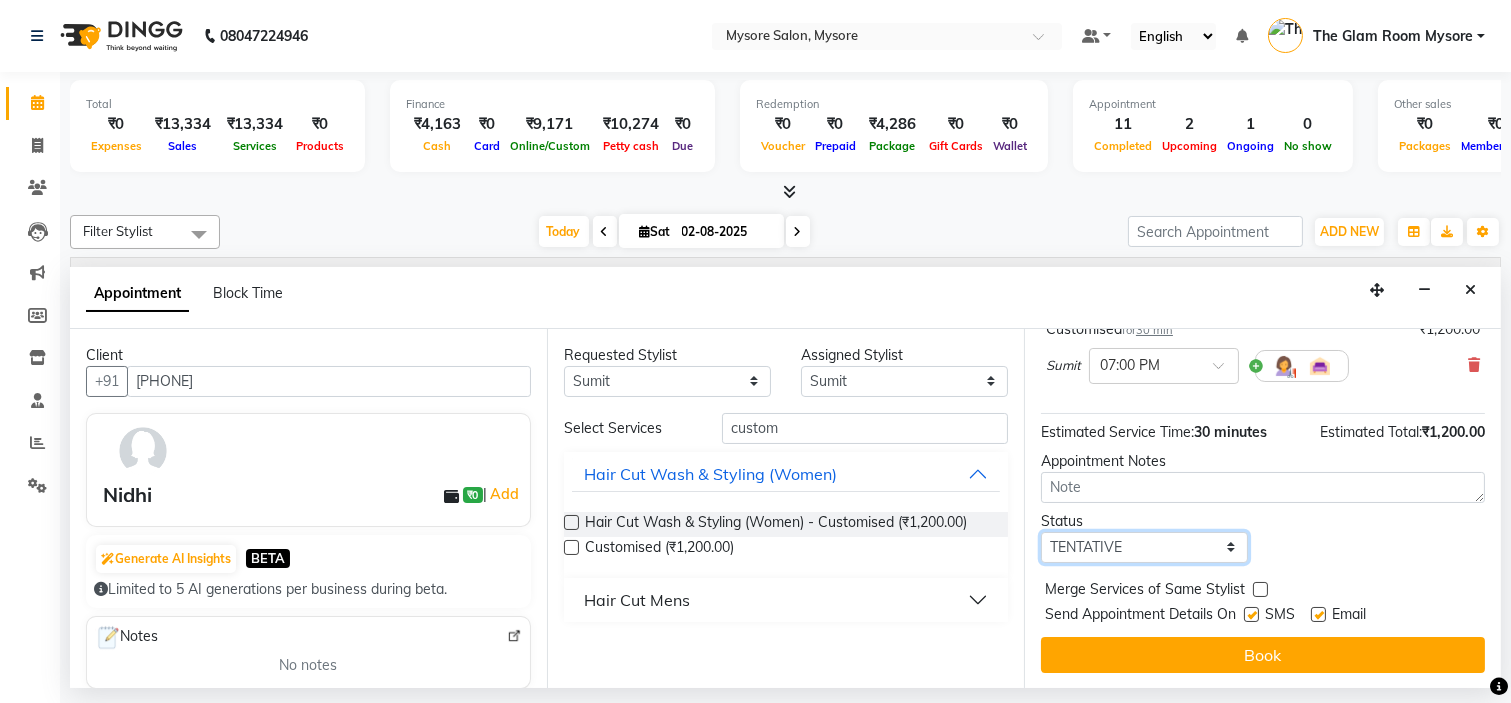click on "Select TENTATIVE CONFIRM CHECK-IN UPCOMING" at bounding box center (1144, 547) 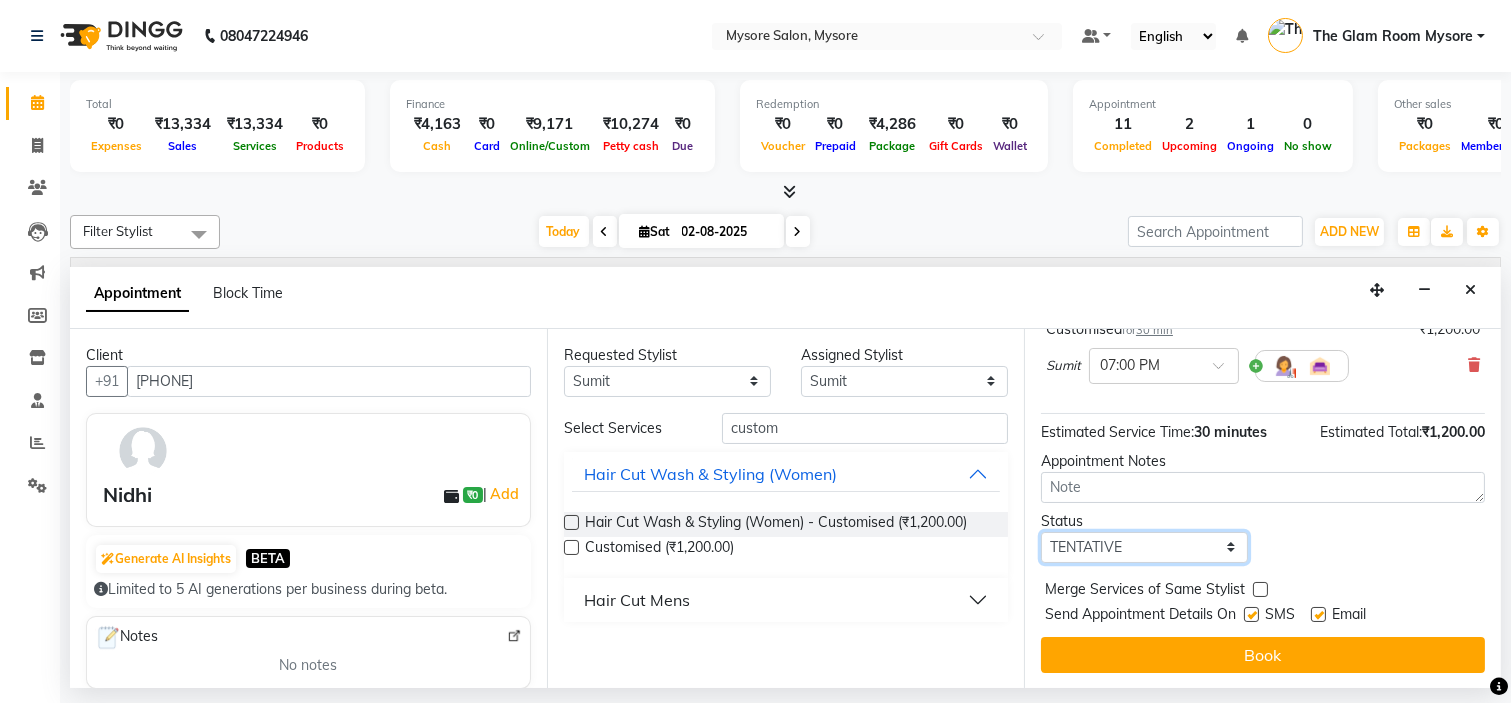 select on "confirm booking" 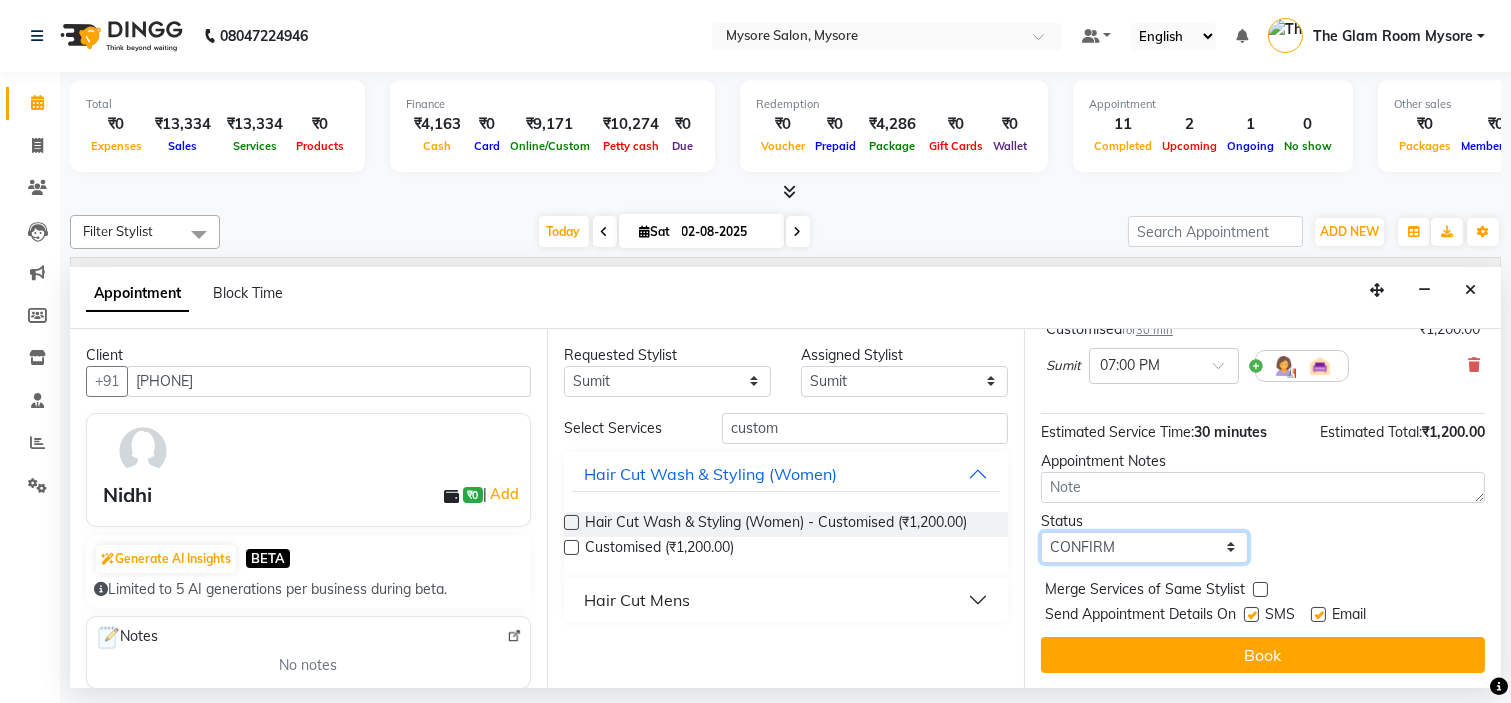 click on "Select TENTATIVE CONFIRM CHECK-IN UPCOMING" at bounding box center [1144, 547] 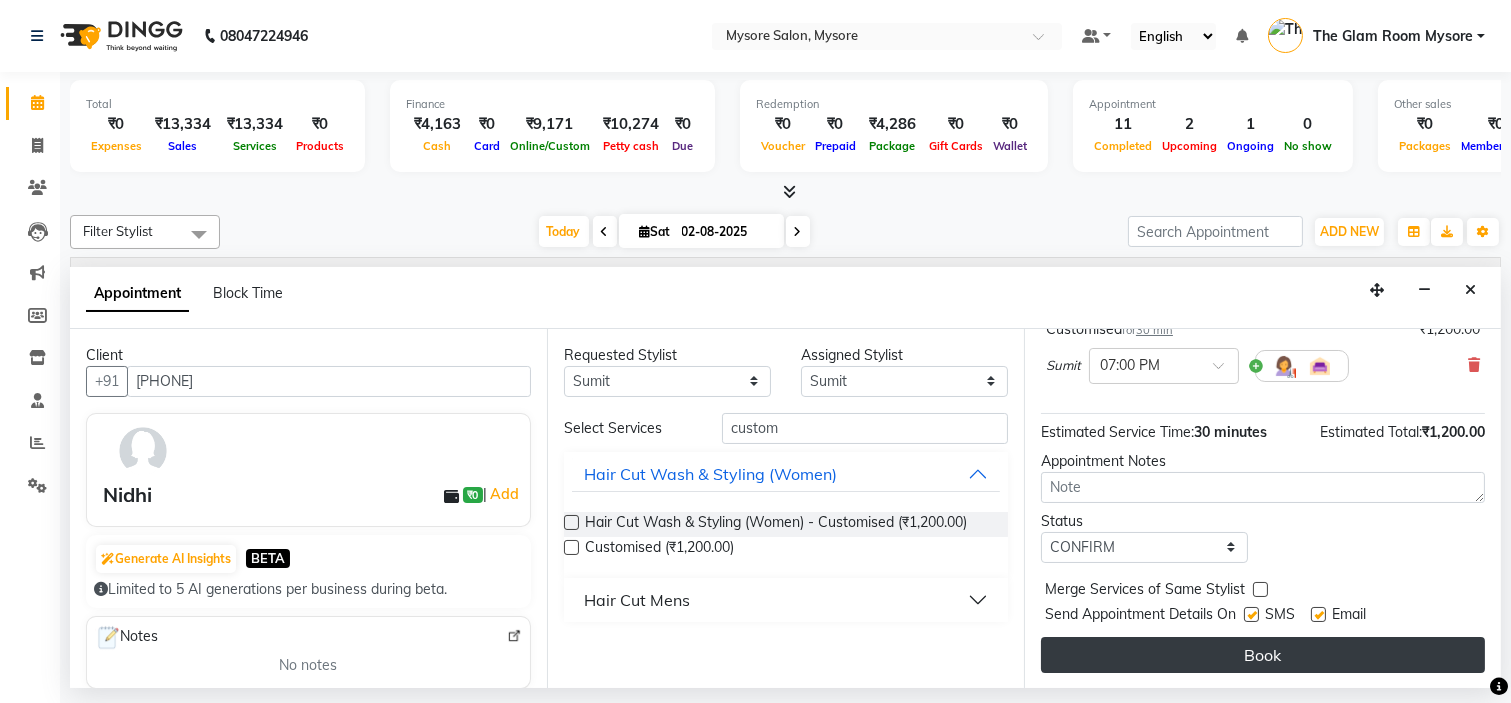 click on "Book" at bounding box center [1263, 655] 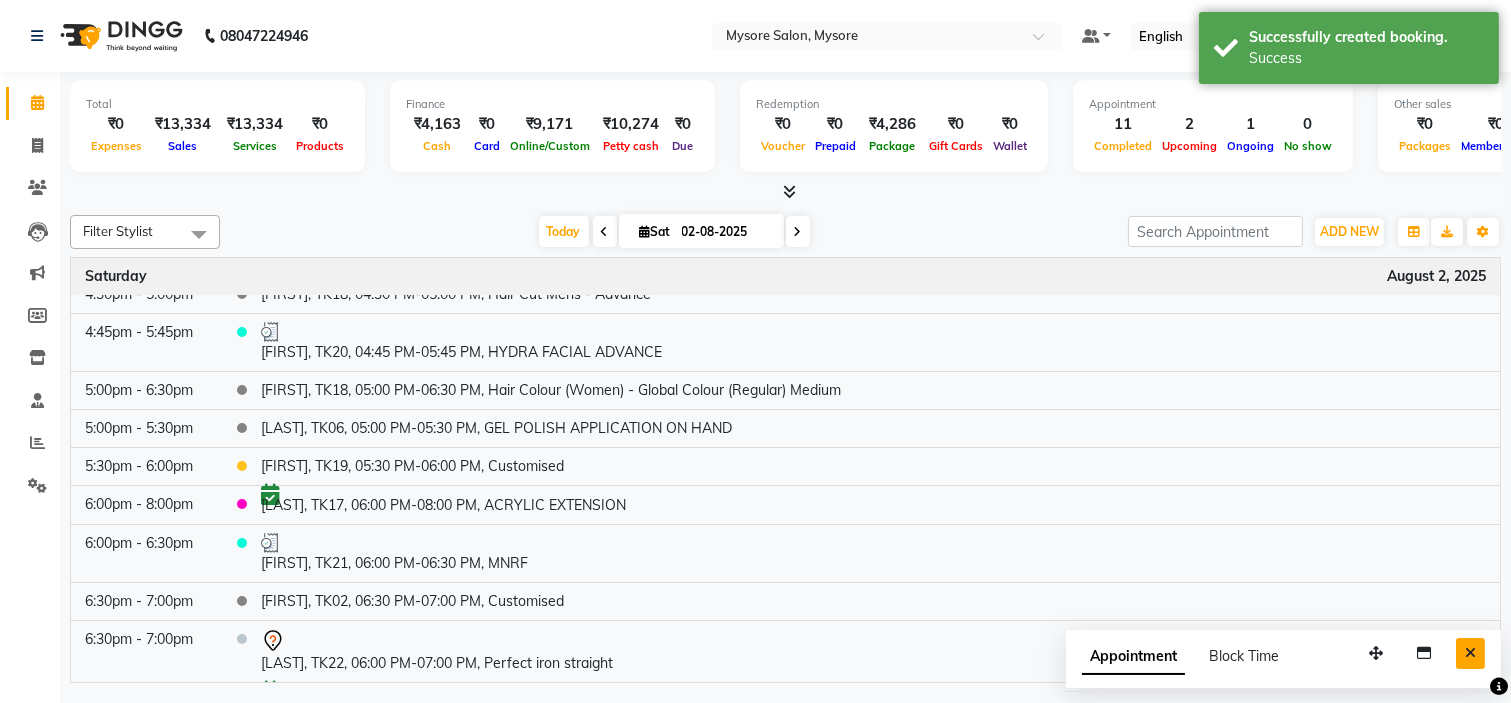 click at bounding box center [1470, 653] 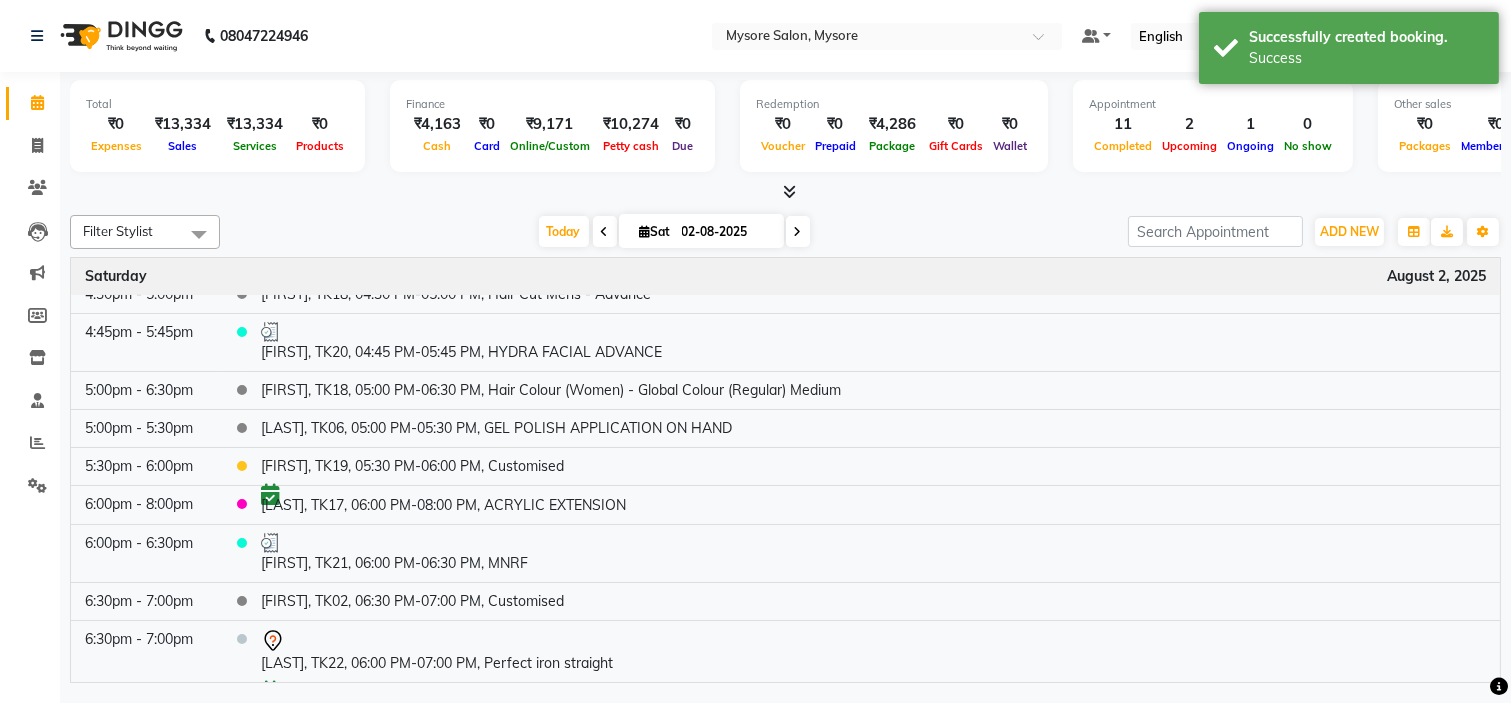 scroll, scrollTop: 772, scrollLeft: 0, axis: vertical 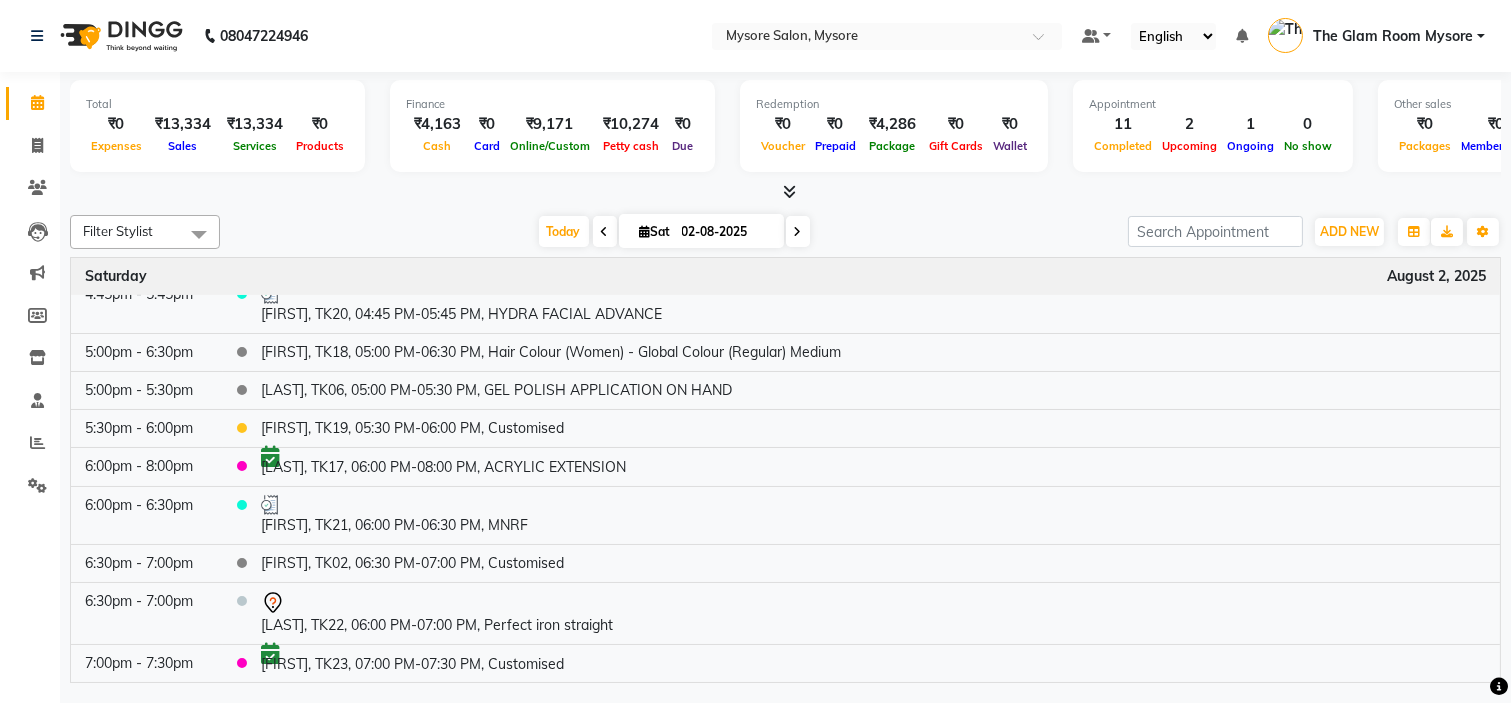 click on "Today  Sat 02-08-2025" at bounding box center [674, 232] 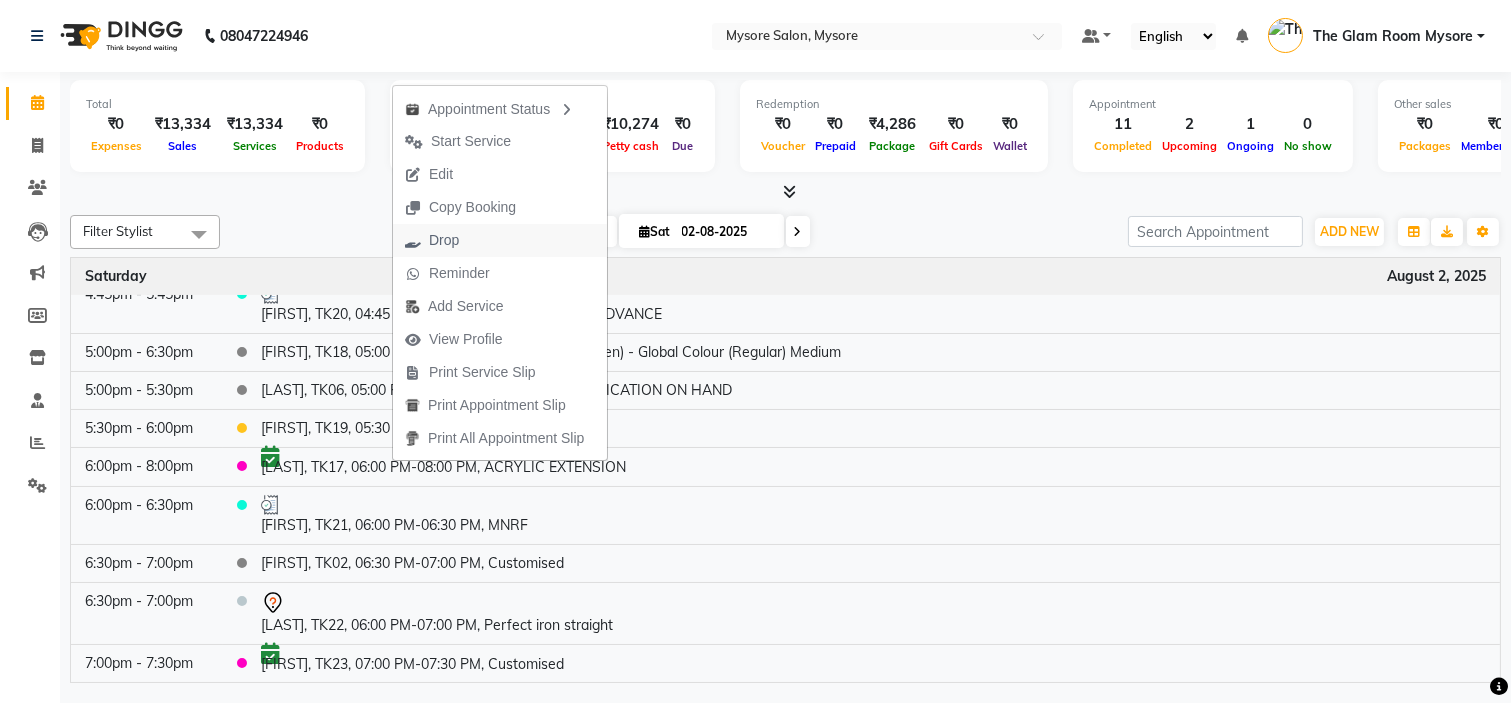 click on "Drop" at bounding box center (444, 240) 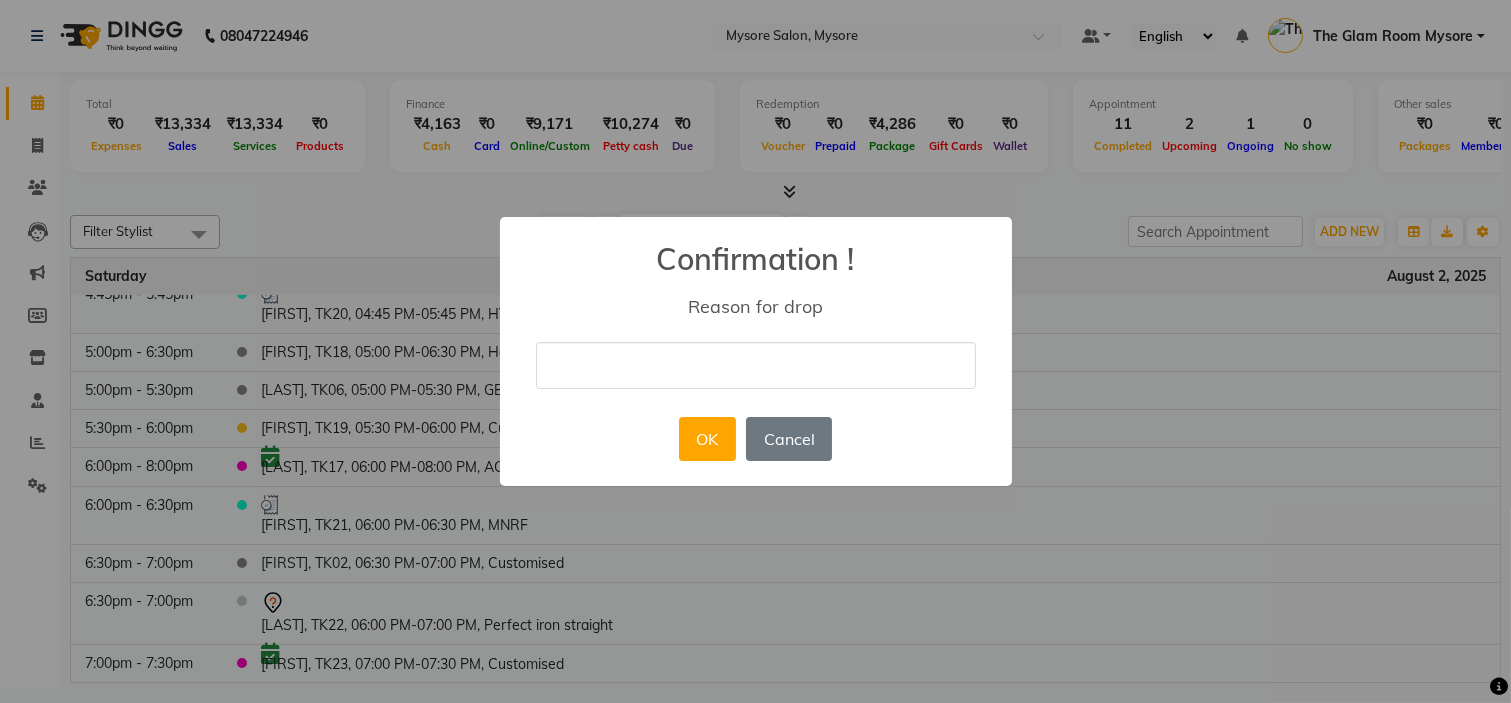 click at bounding box center (756, 365) 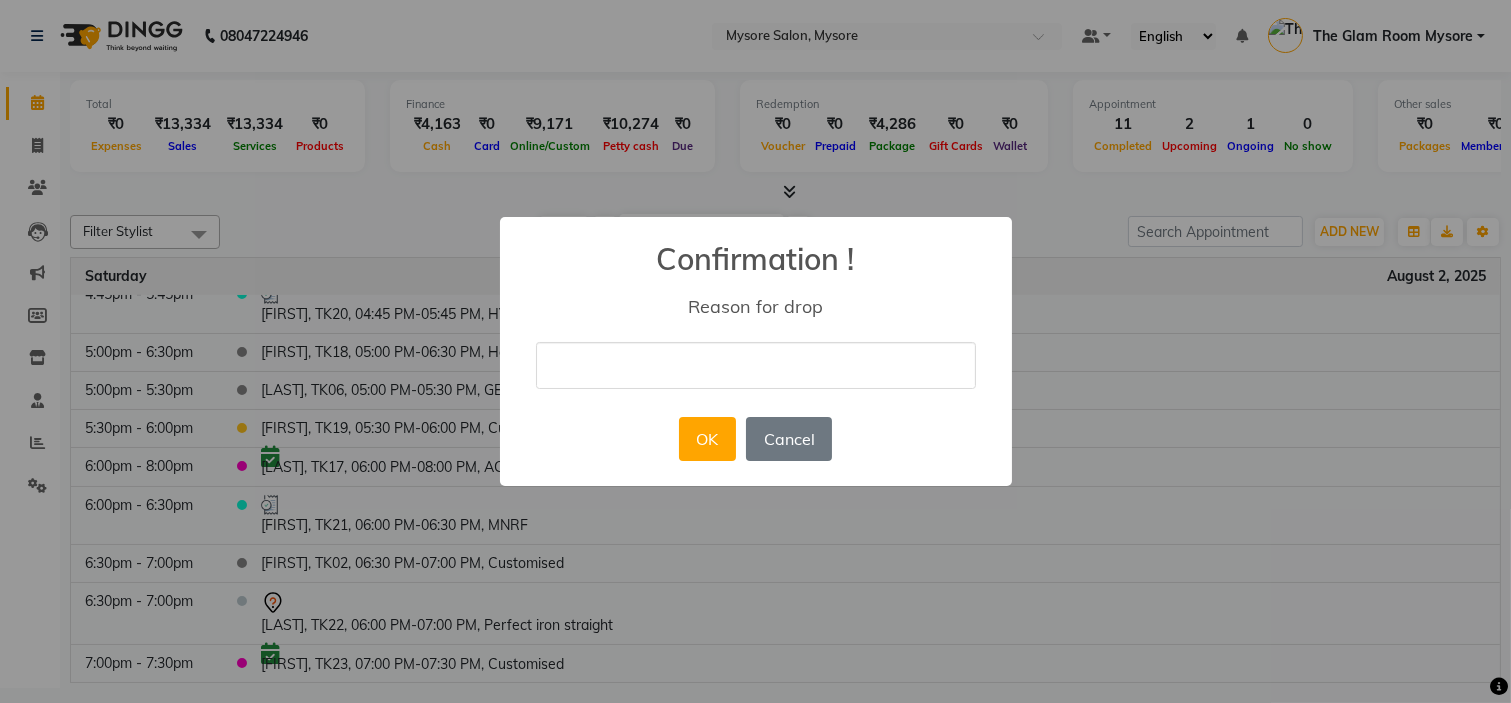 type on "tried call but dint received." 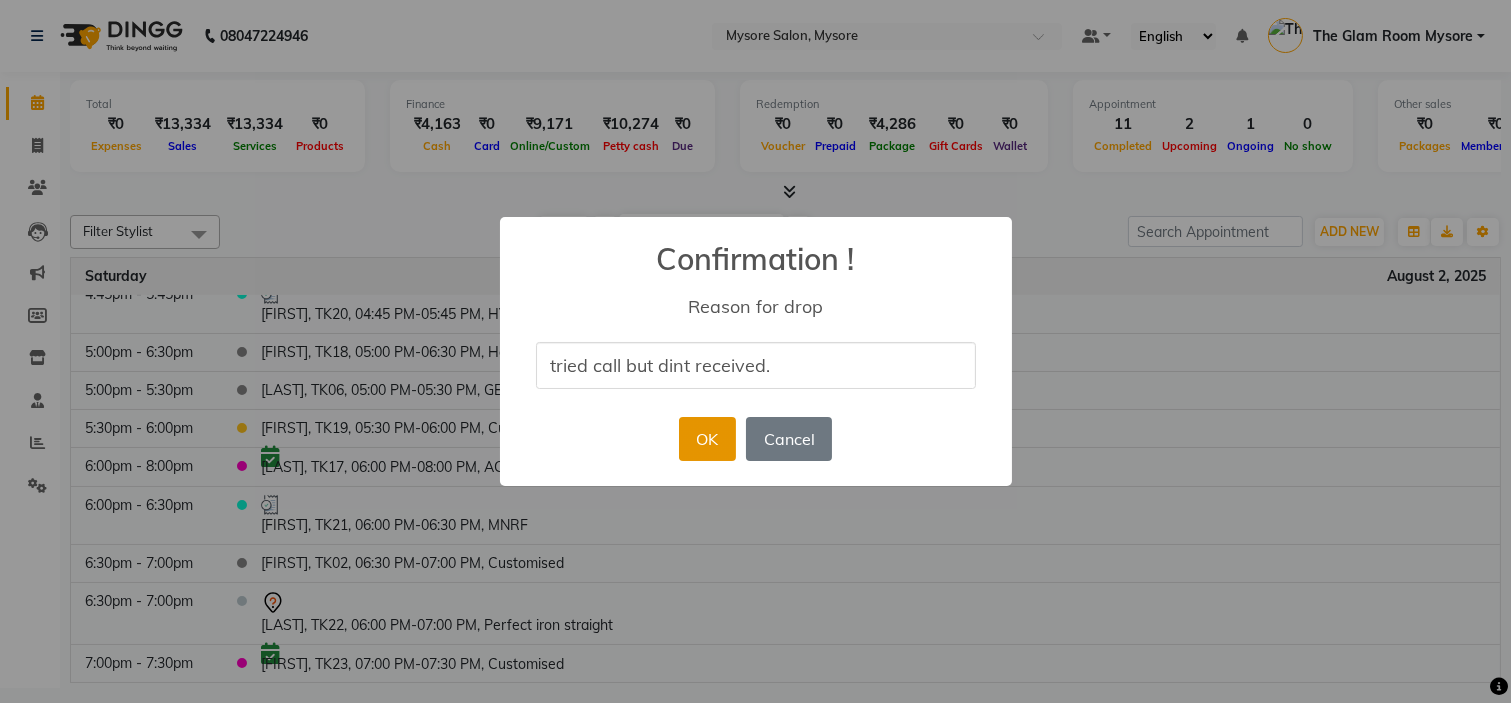 click on "OK" at bounding box center [707, 439] 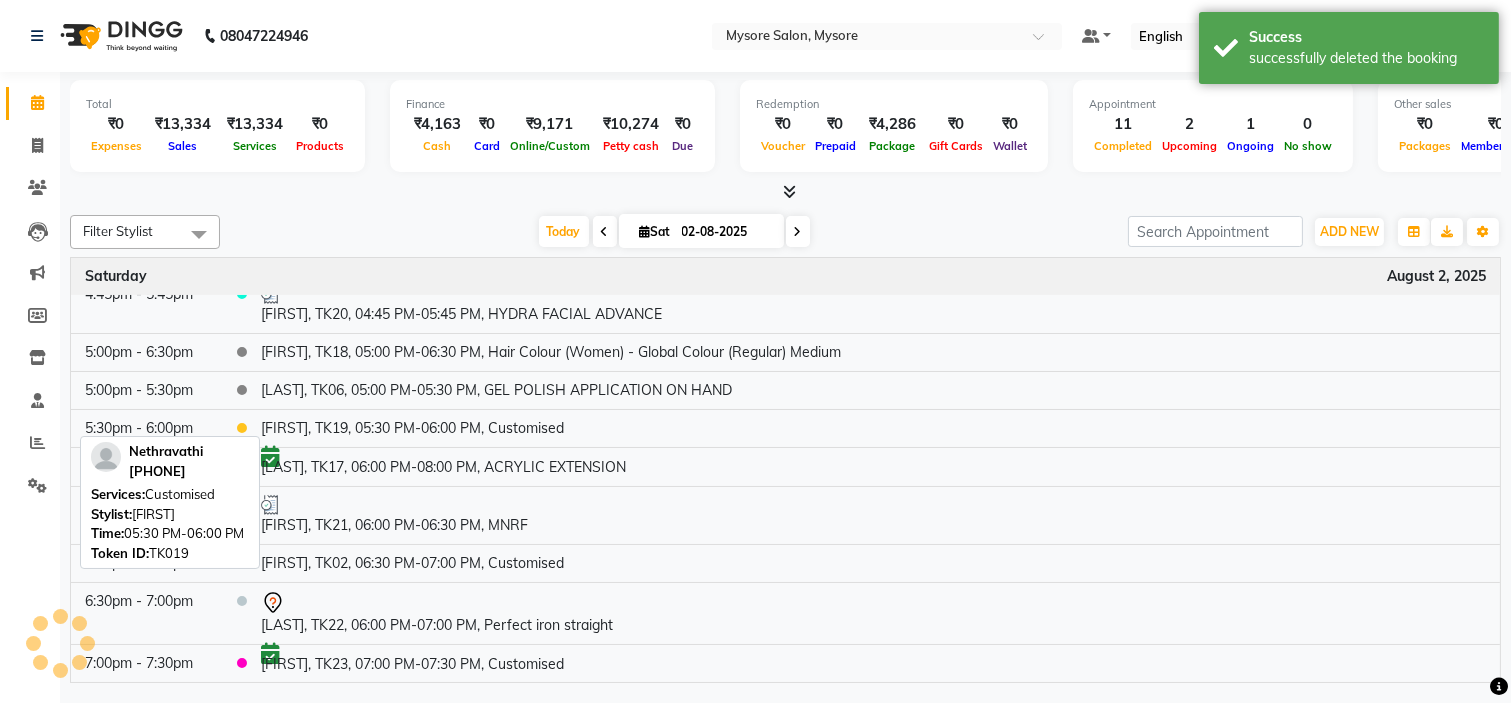 scroll, scrollTop: 771, scrollLeft: 0, axis: vertical 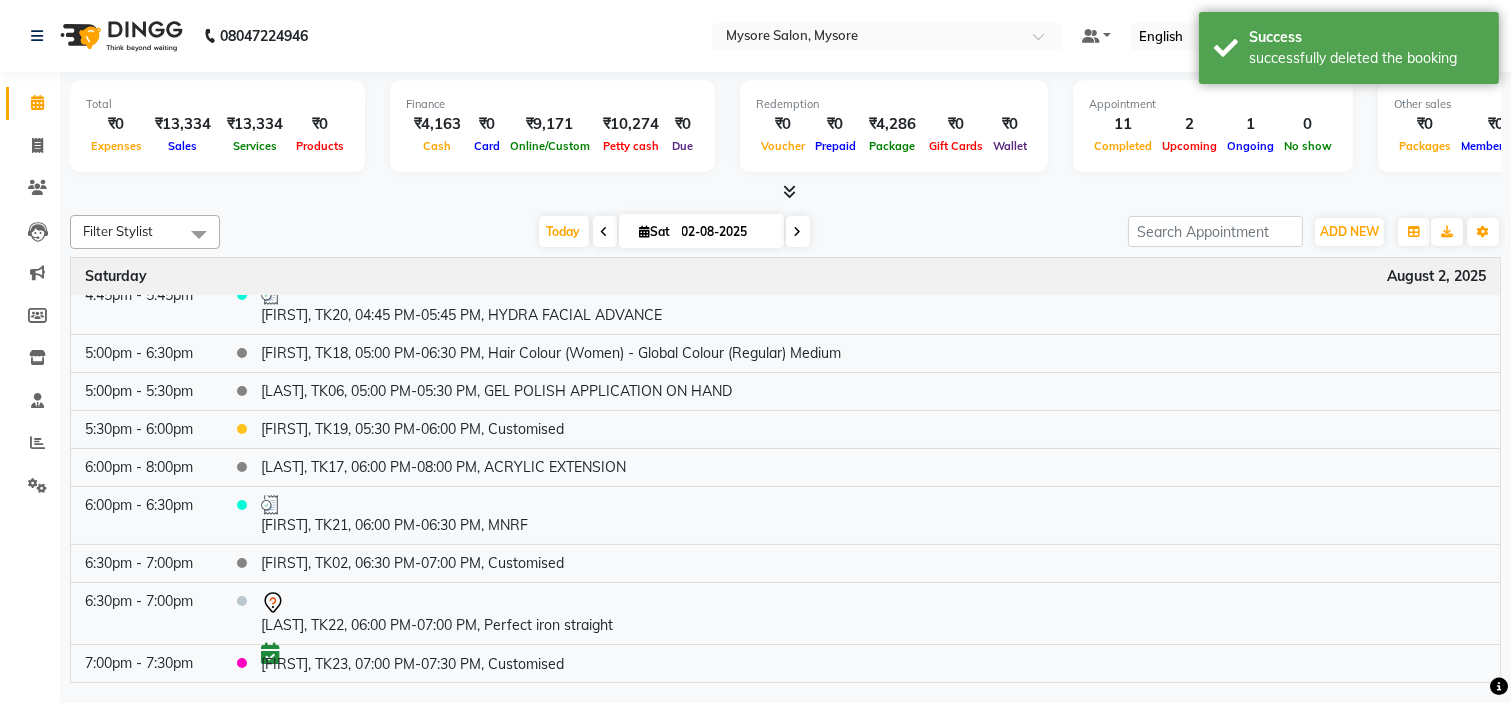 click at bounding box center [785, 192] 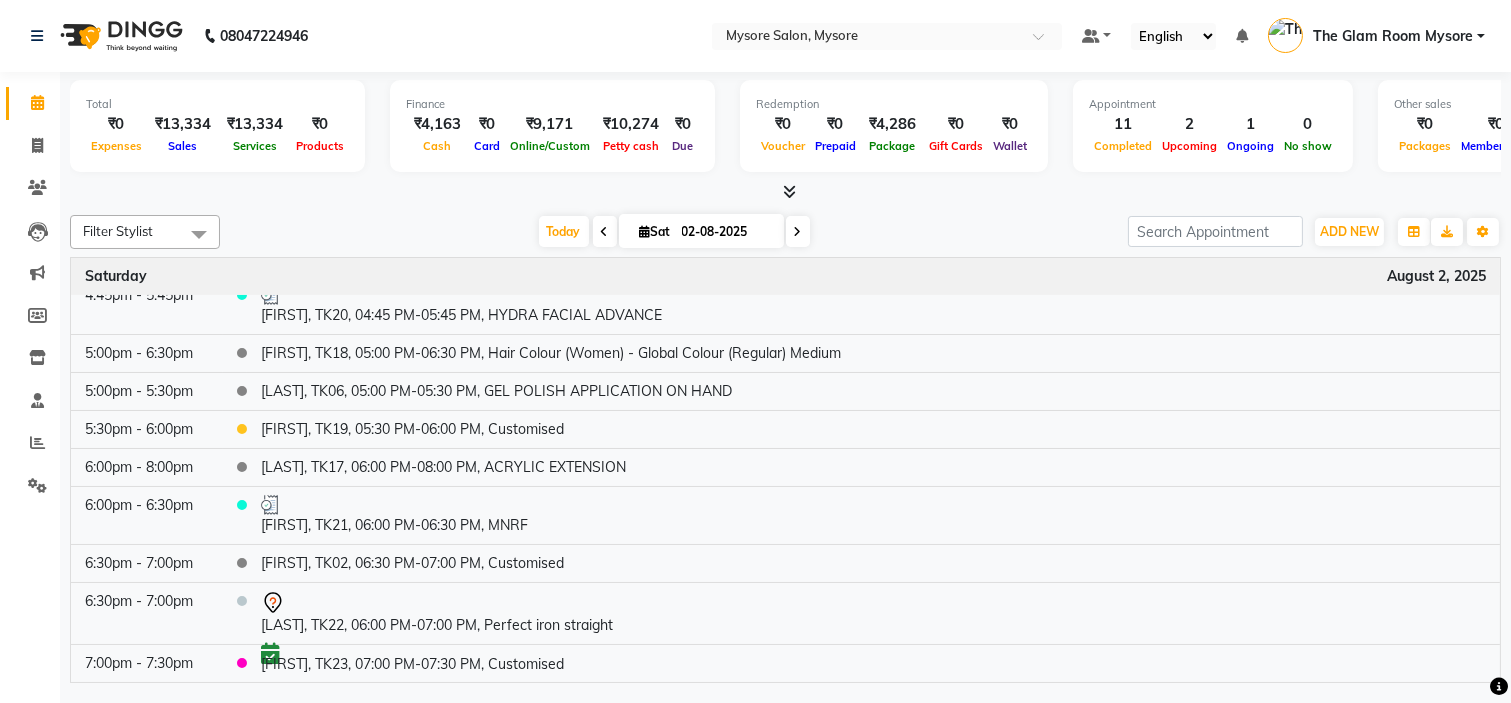 click on "Today  Sat 02-08-2025" at bounding box center [674, 232] 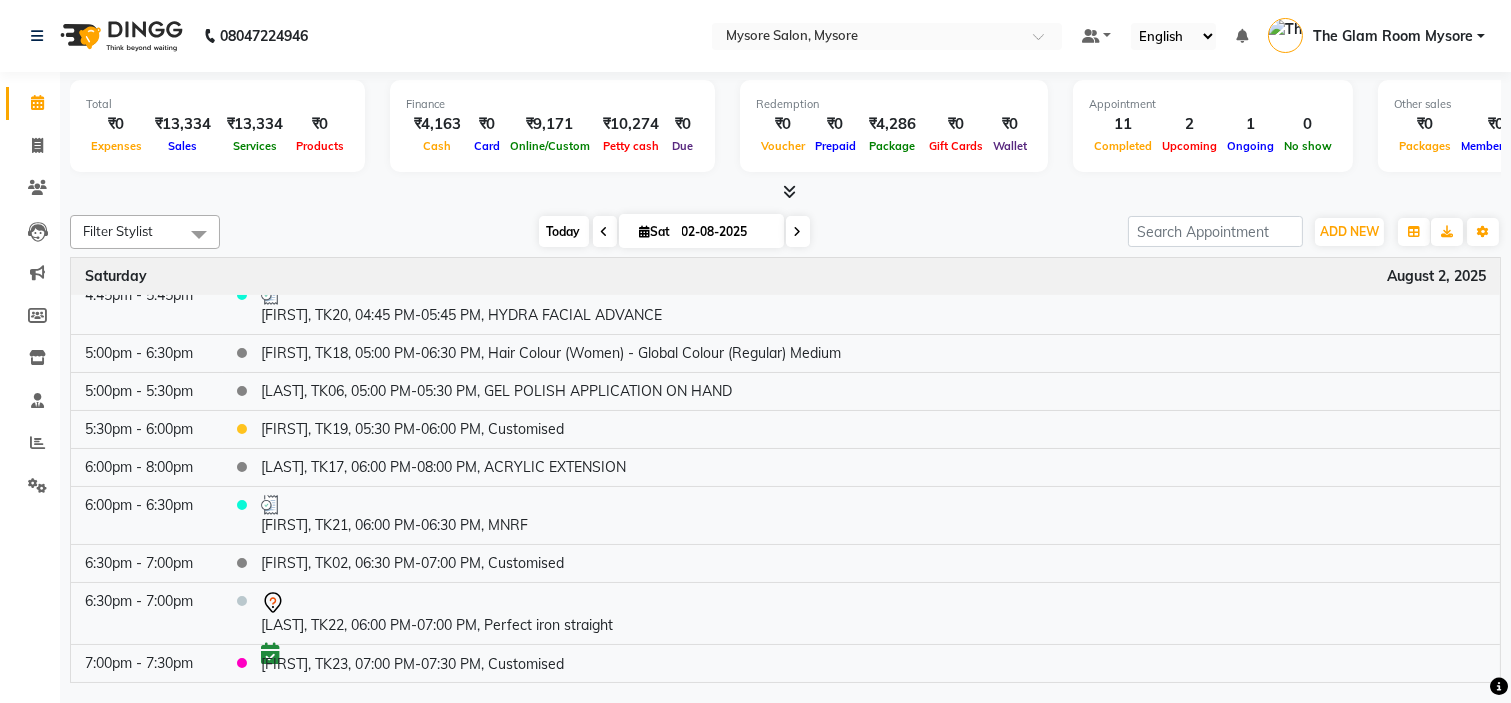 click on "Today" at bounding box center (564, 231) 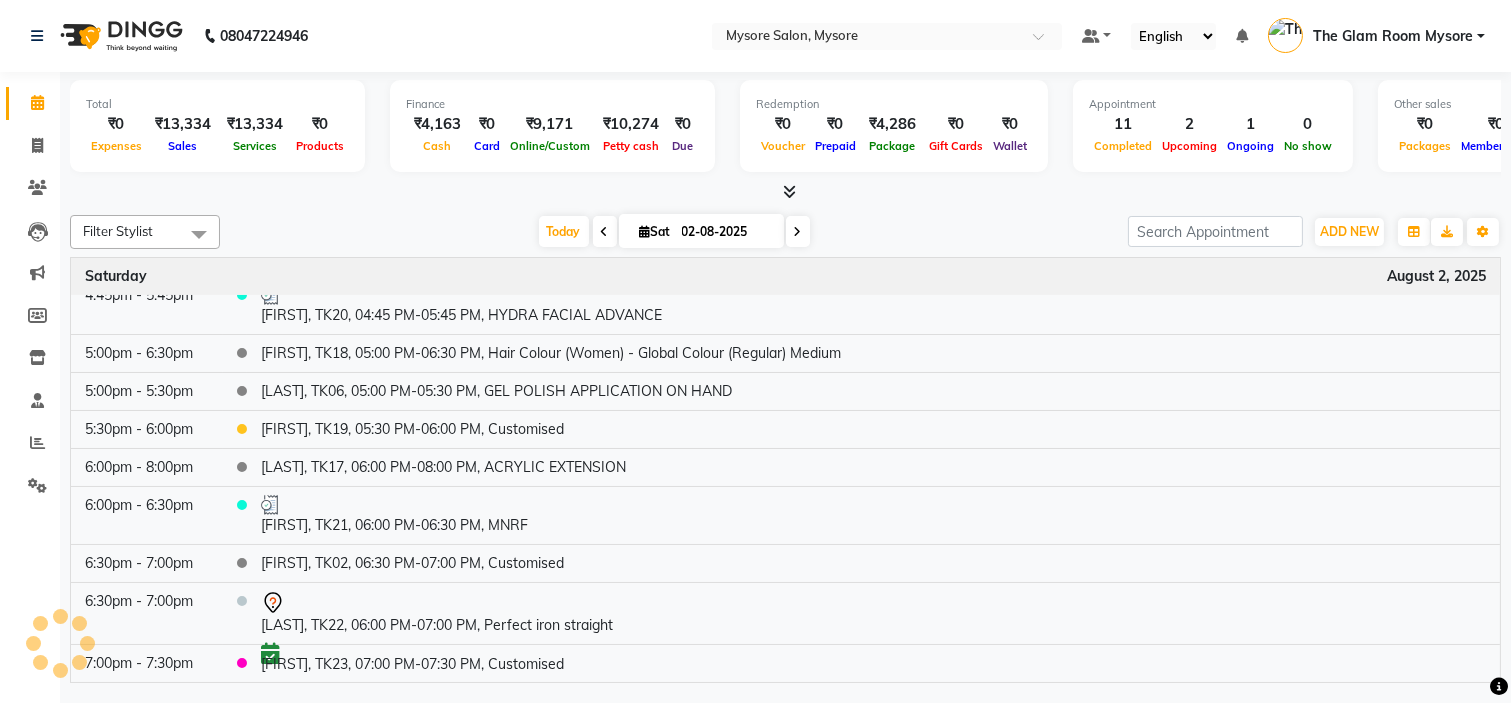 click on "Today  Sat 02-08-2025" at bounding box center [674, 232] 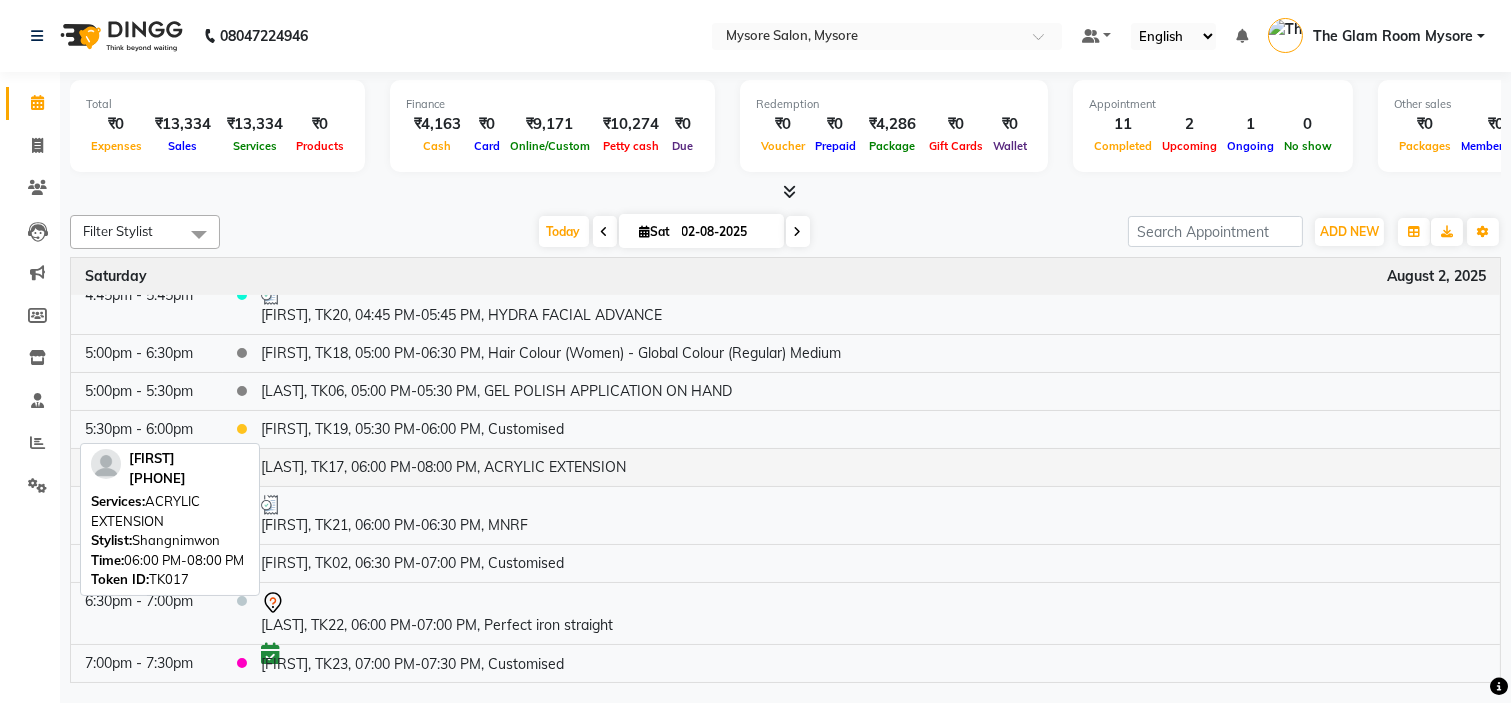 click on "[FIRST], TK17, 06:00 PM-08:00 PM, ACRYLIC EXTENSION" at bounding box center [873, 467] 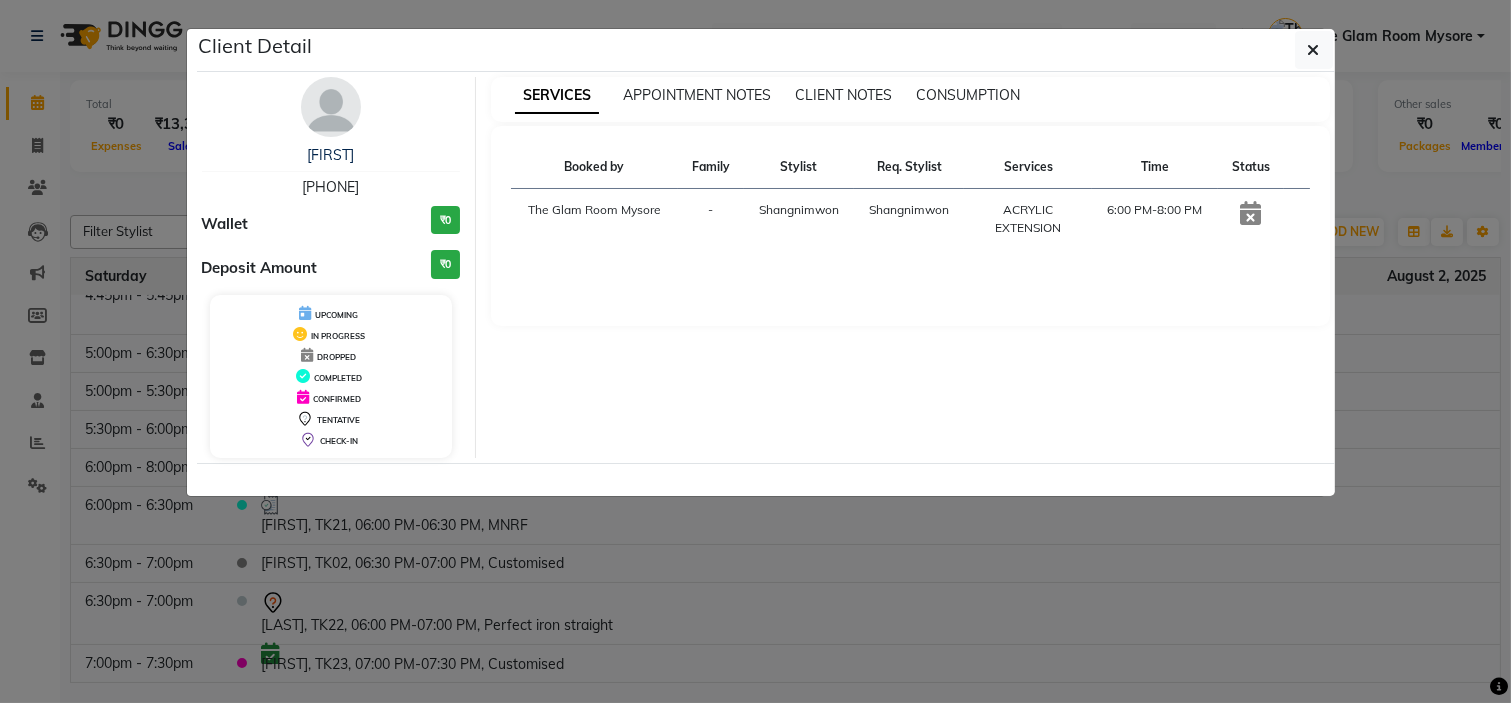 click on "[PHONE]" at bounding box center [330, 187] 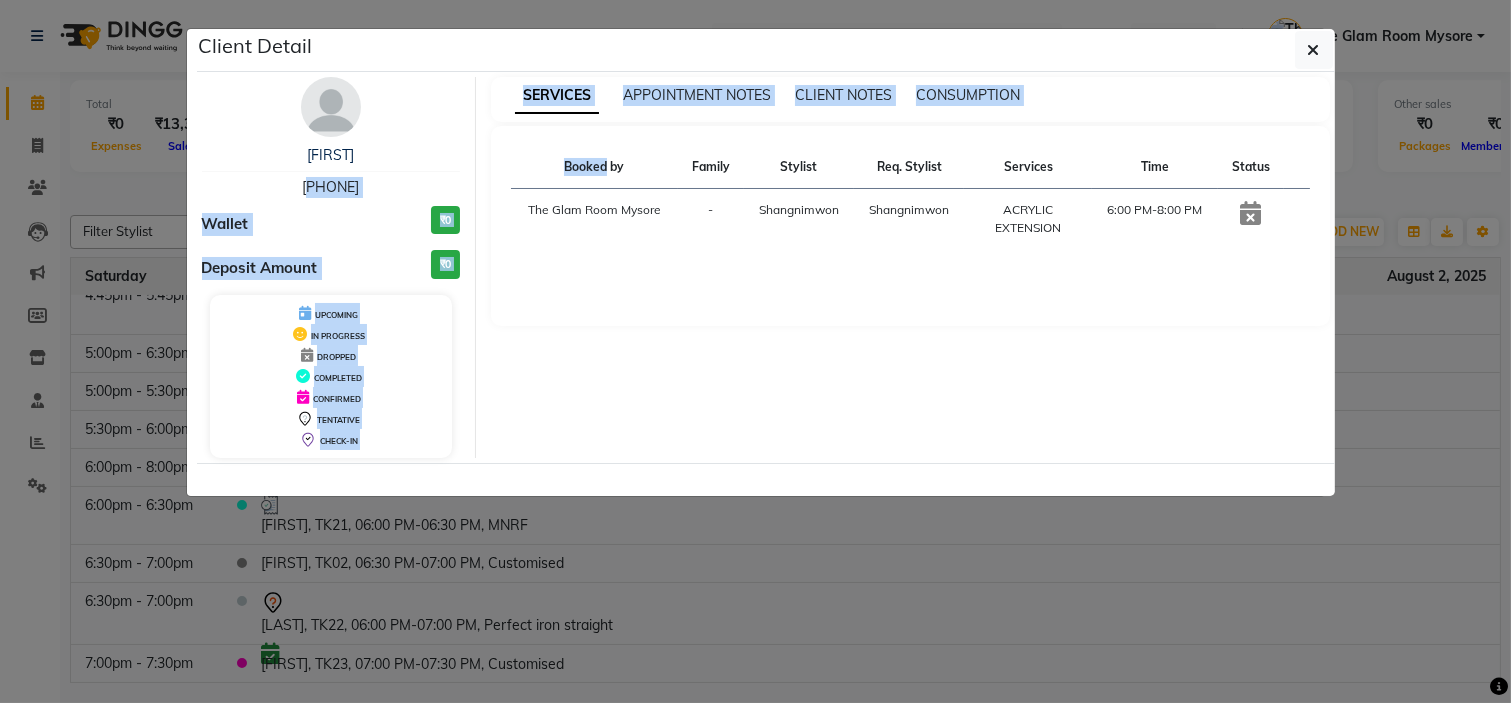 drag, startPoint x: 337, startPoint y: 181, endPoint x: 1116, endPoint y: 142, distance: 779.97565 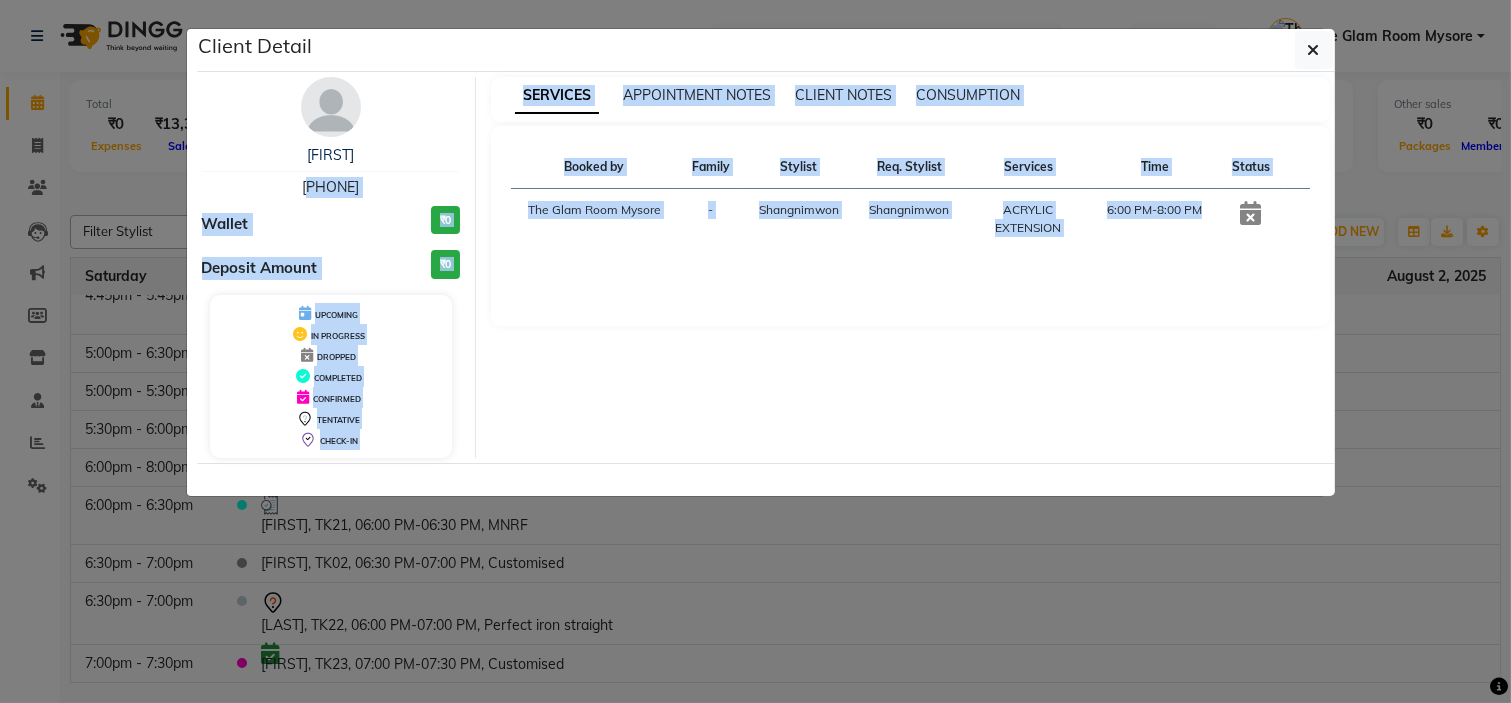 copy on "8792734116 Wallet ₹0 Deposit Amount  ₹0  UPCOMING IN PROGRESS DROPPED COMPLETED CONFIRMED TENTATIVE CHECK-IN SERVICES APPOINTMENT NOTES CLIENT NOTES CONSUMPTION Booked by Family Stylist Req. Stylist Services Time Status  The Glam Room Mysore  - Shangnimwon Shangnimwon  ACRYLIC EXTENSION   6:00 PM-8:00 PM" 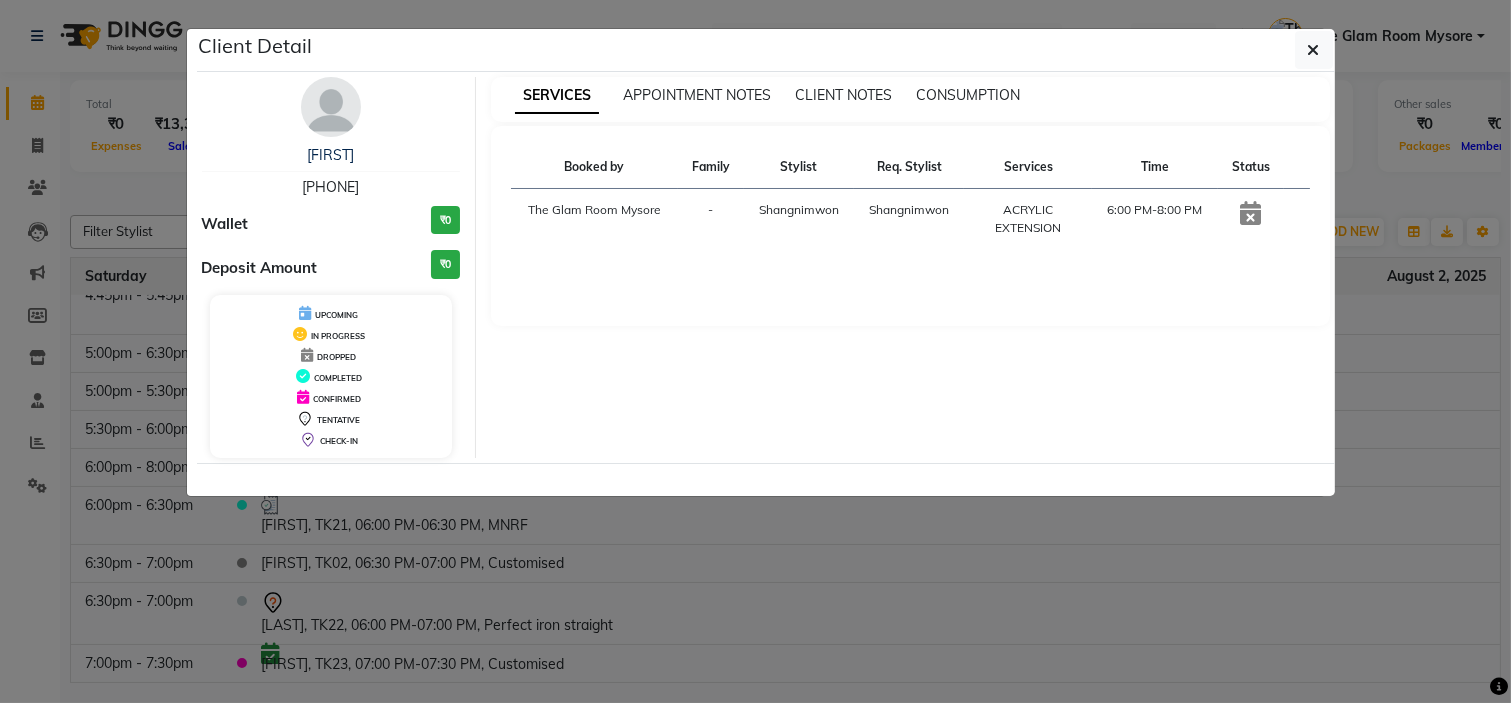 click on "[PHONE]" at bounding box center (330, 187) 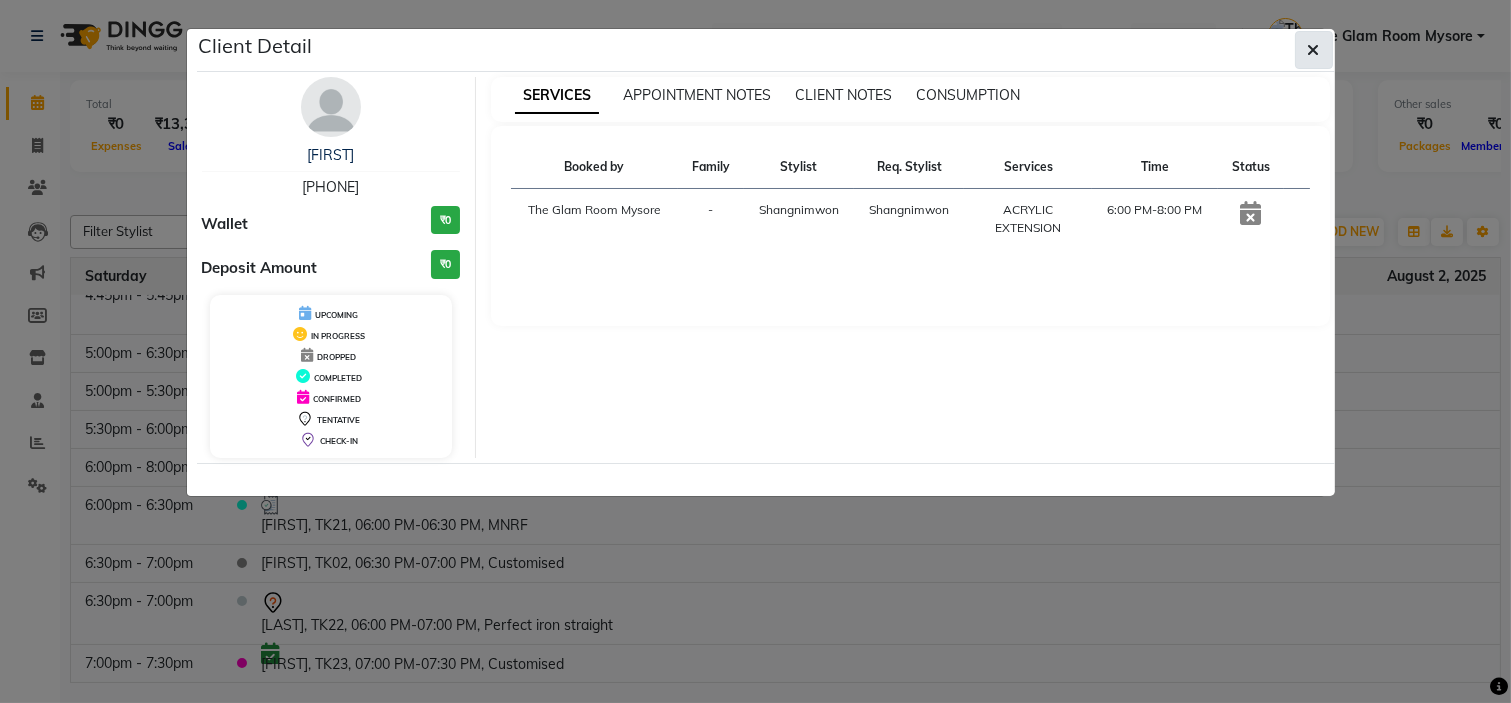 click 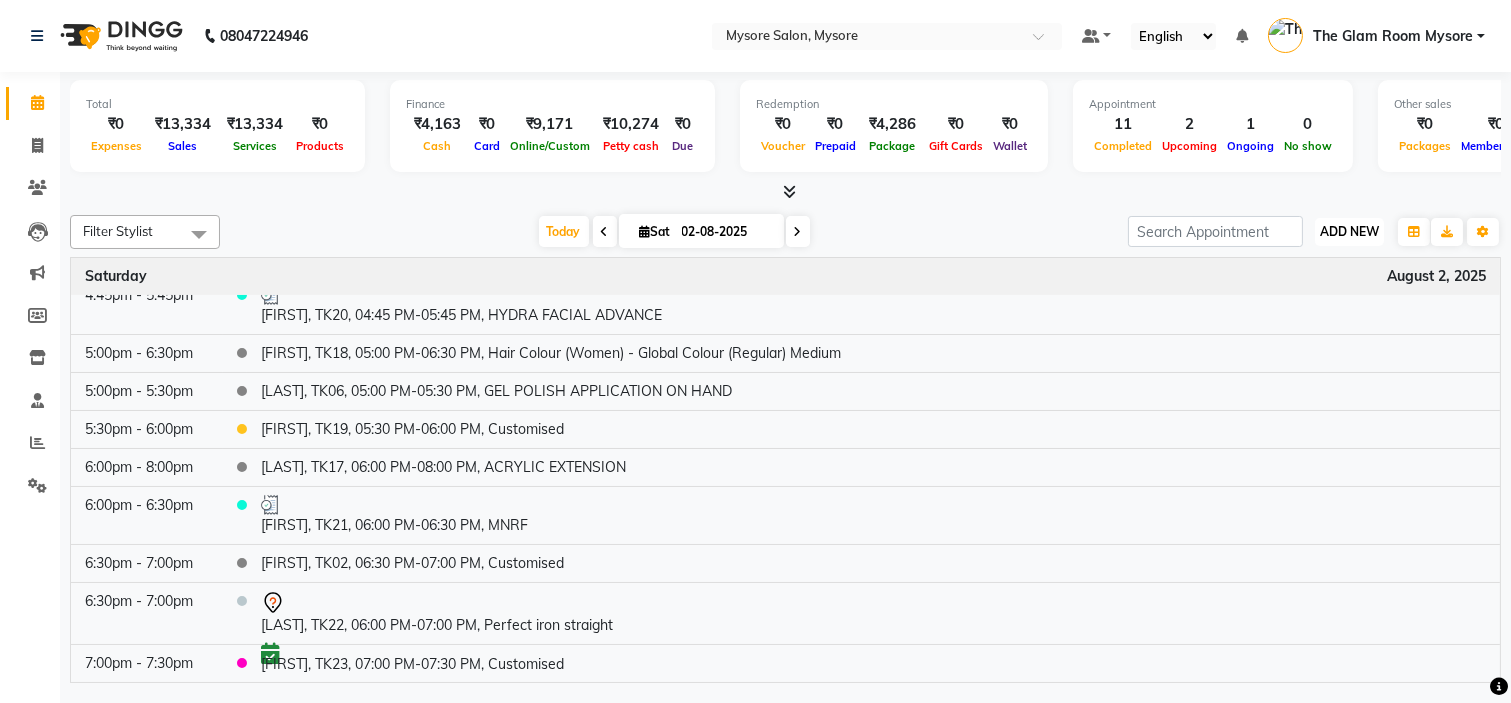 click on "ADD NEW" at bounding box center [1349, 231] 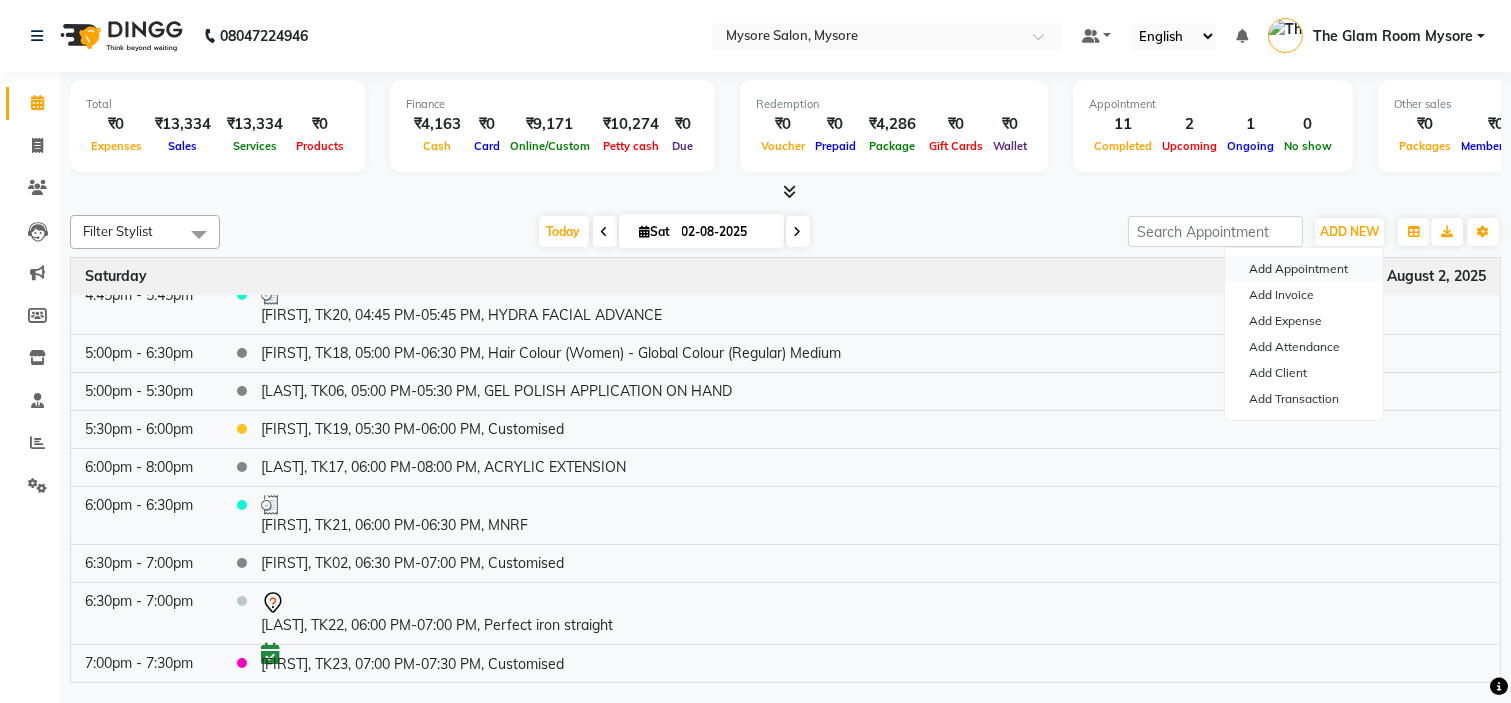 click on "Add Appointment" at bounding box center [1304, 269] 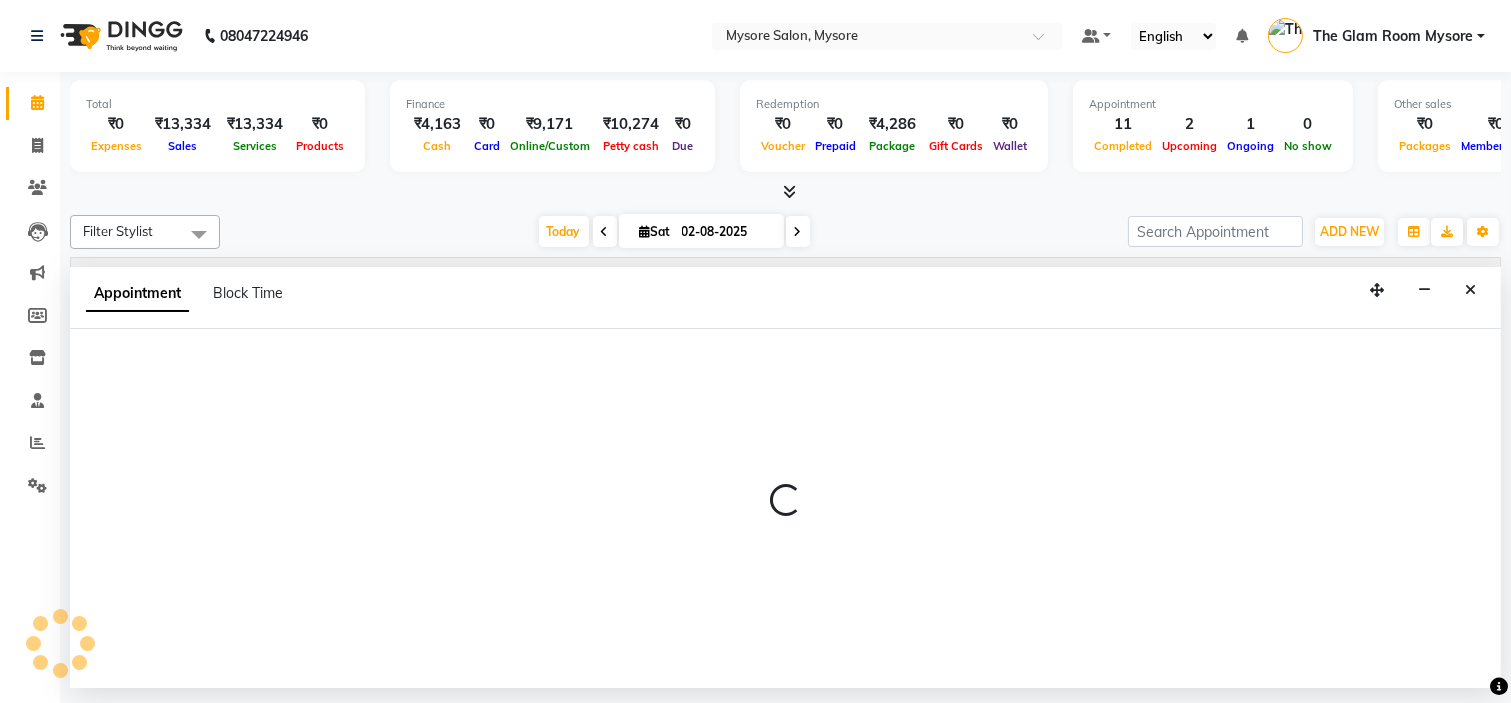 select on "tentative" 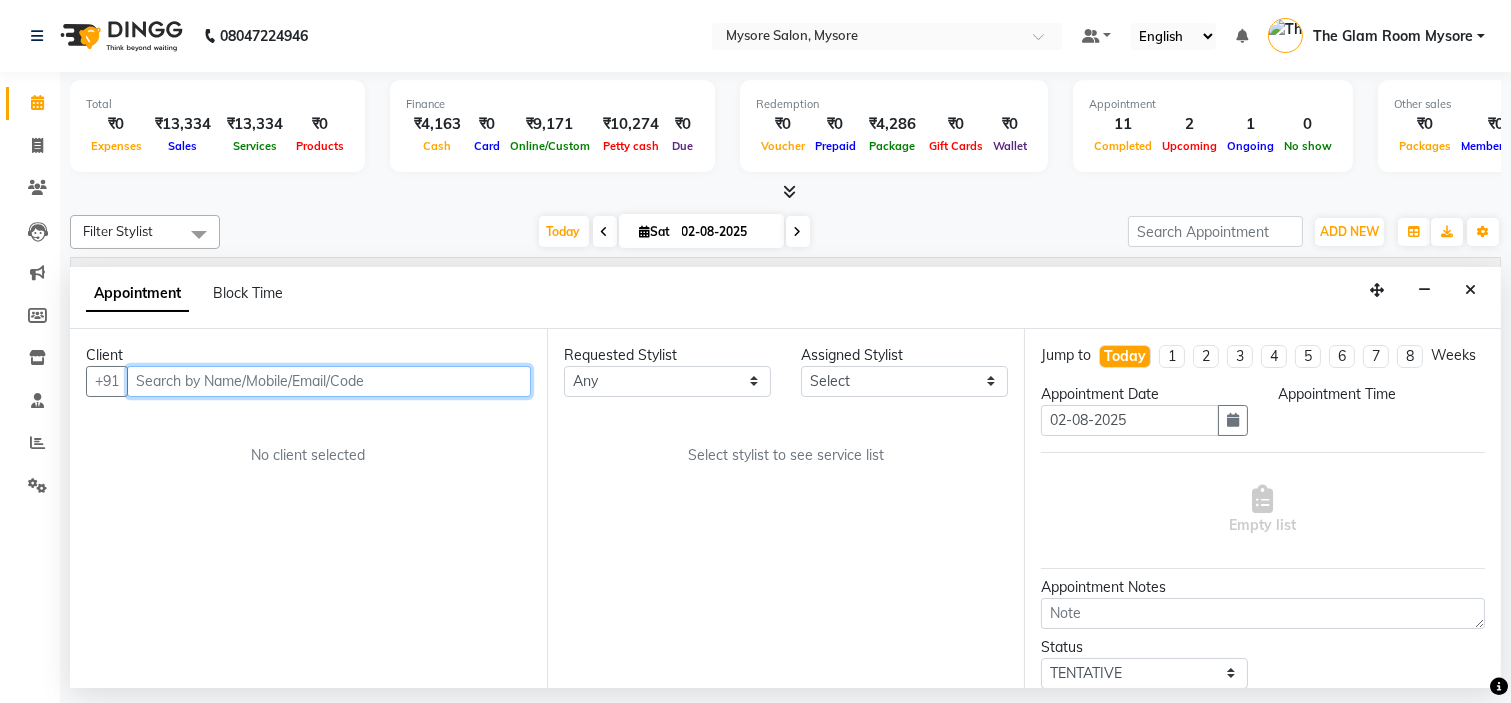 select on "540" 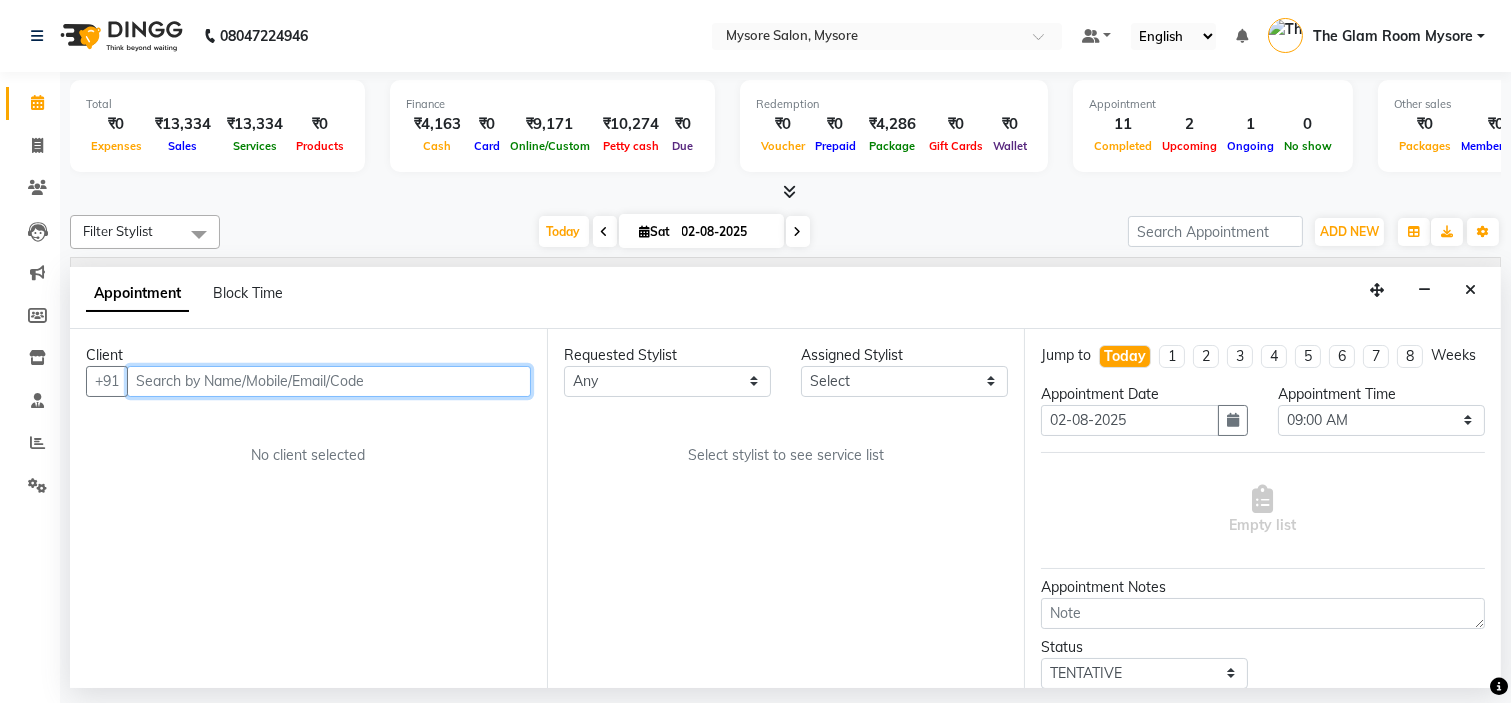 click at bounding box center (329, 381) 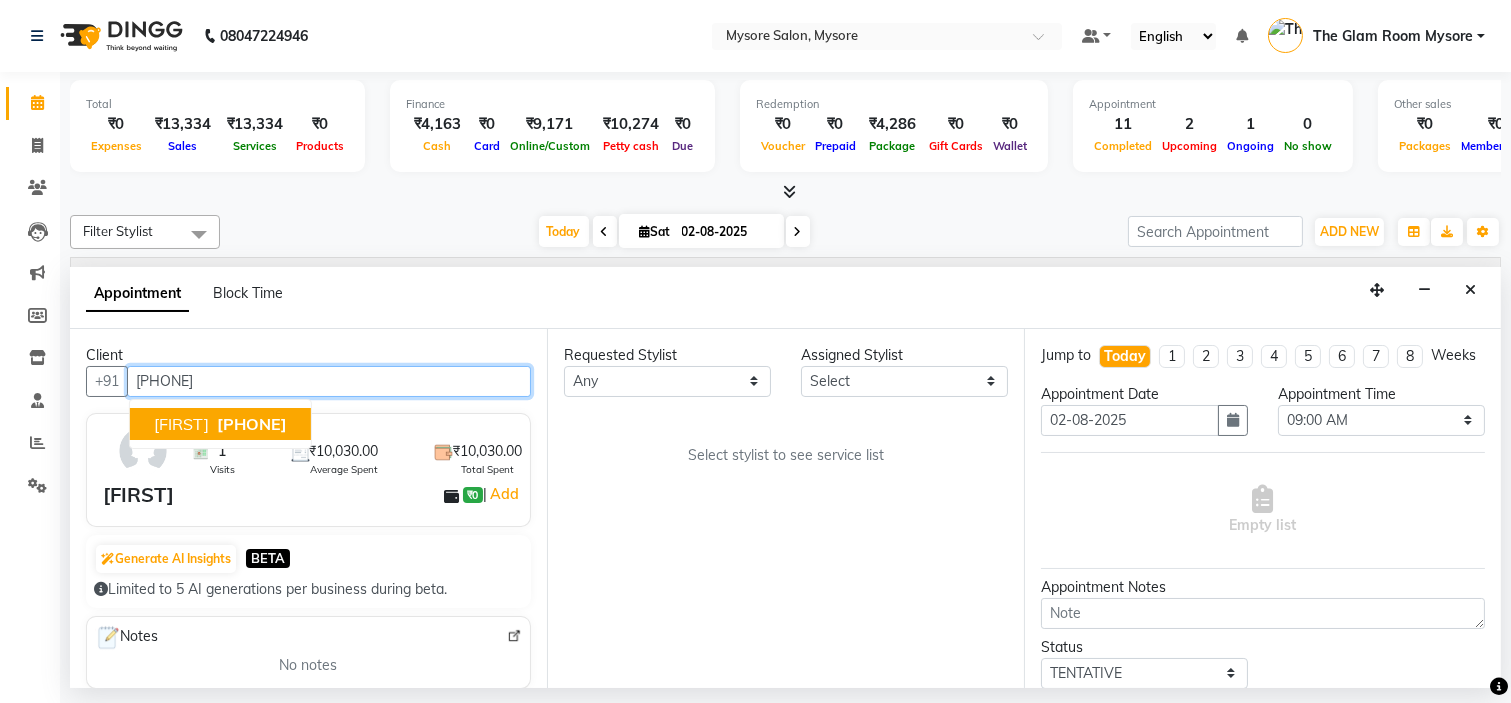 click on "[PHONE]" at bounding box center [252, 424] 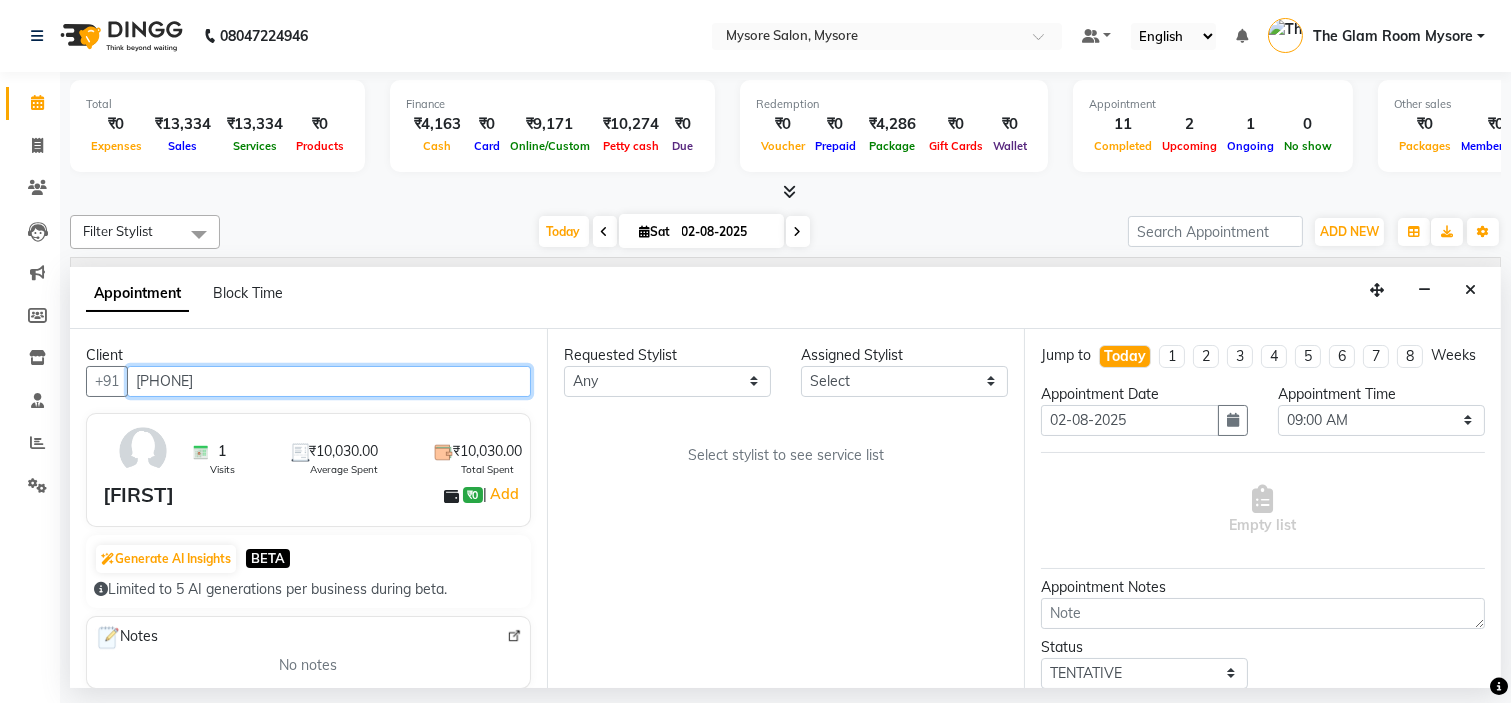 type on "[PHONE]" 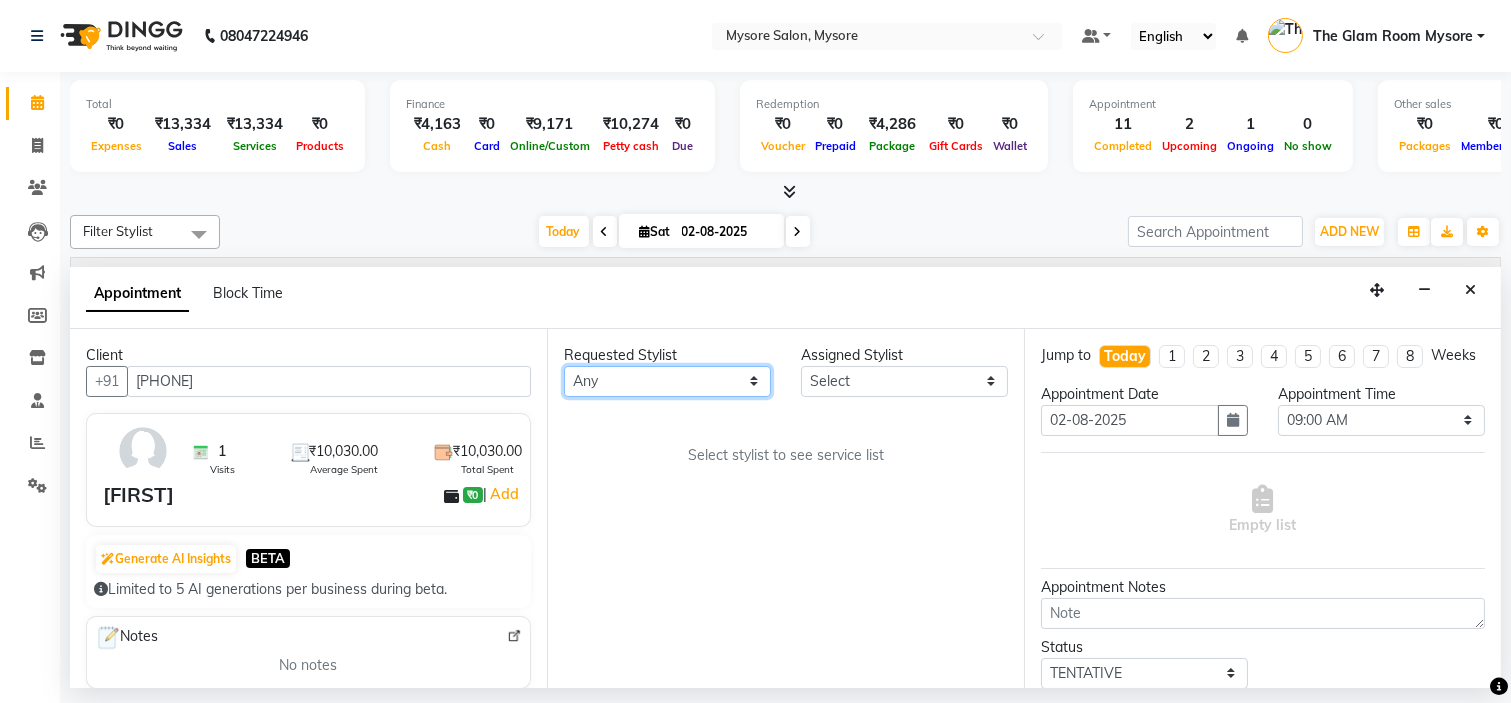 click on "Any Ankita Arti Ashwini Ayaan DR. Apurva Fatma Jayshree Lakshmi Paul Ruhul alom Shangnimwon Steve Sumaiya Banu Sumit Teja Tezz The Glam Room Mysore" at bounding box center (667, 381) 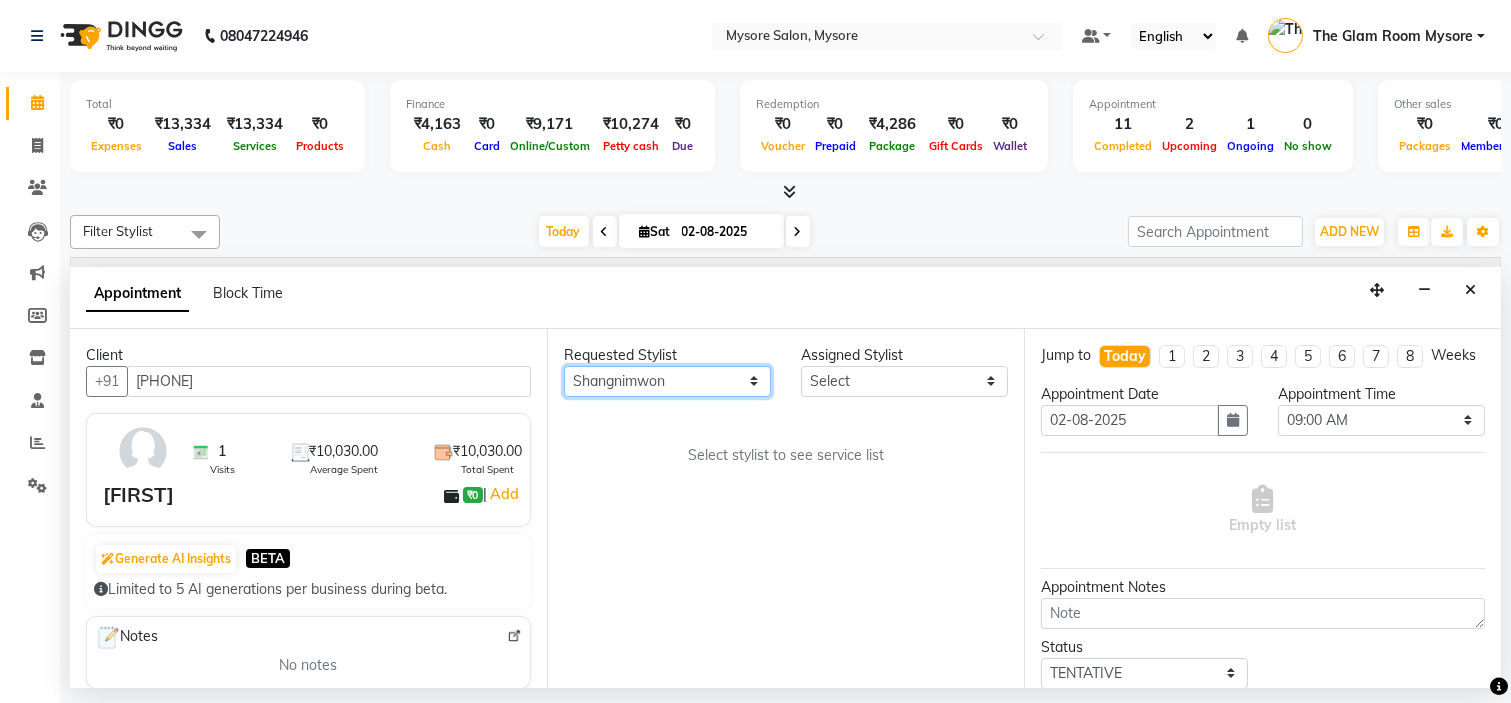 click on "Any Ankita Arti Ashwini Ayaan DR. Apurva Fatma Jayshree Lakshmi Paul Ruhul alom Shangnimwon Steve Sumaiya Banu Sumit Teja Tezz The Glam Room Mysore" at bounding box center [667, 381] 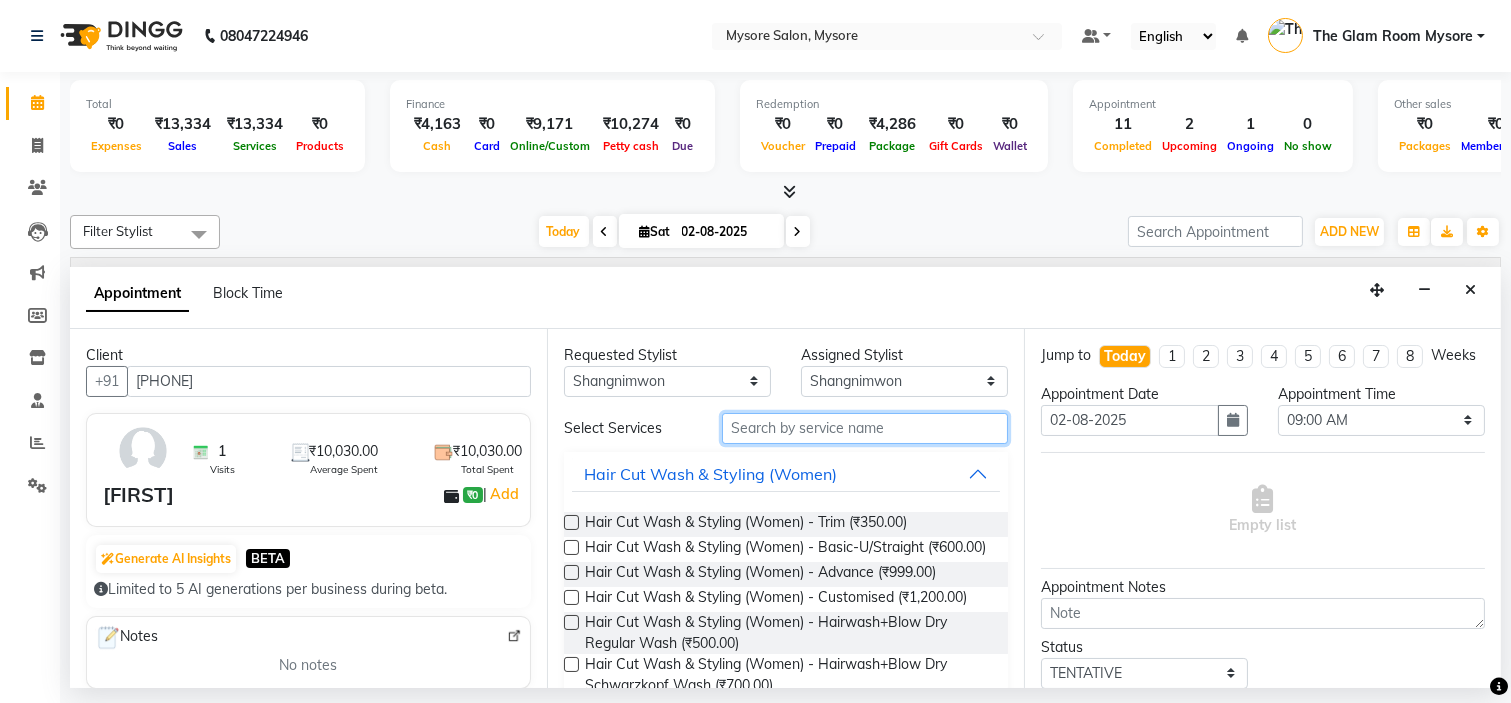 click at bounding box center (865, 428) 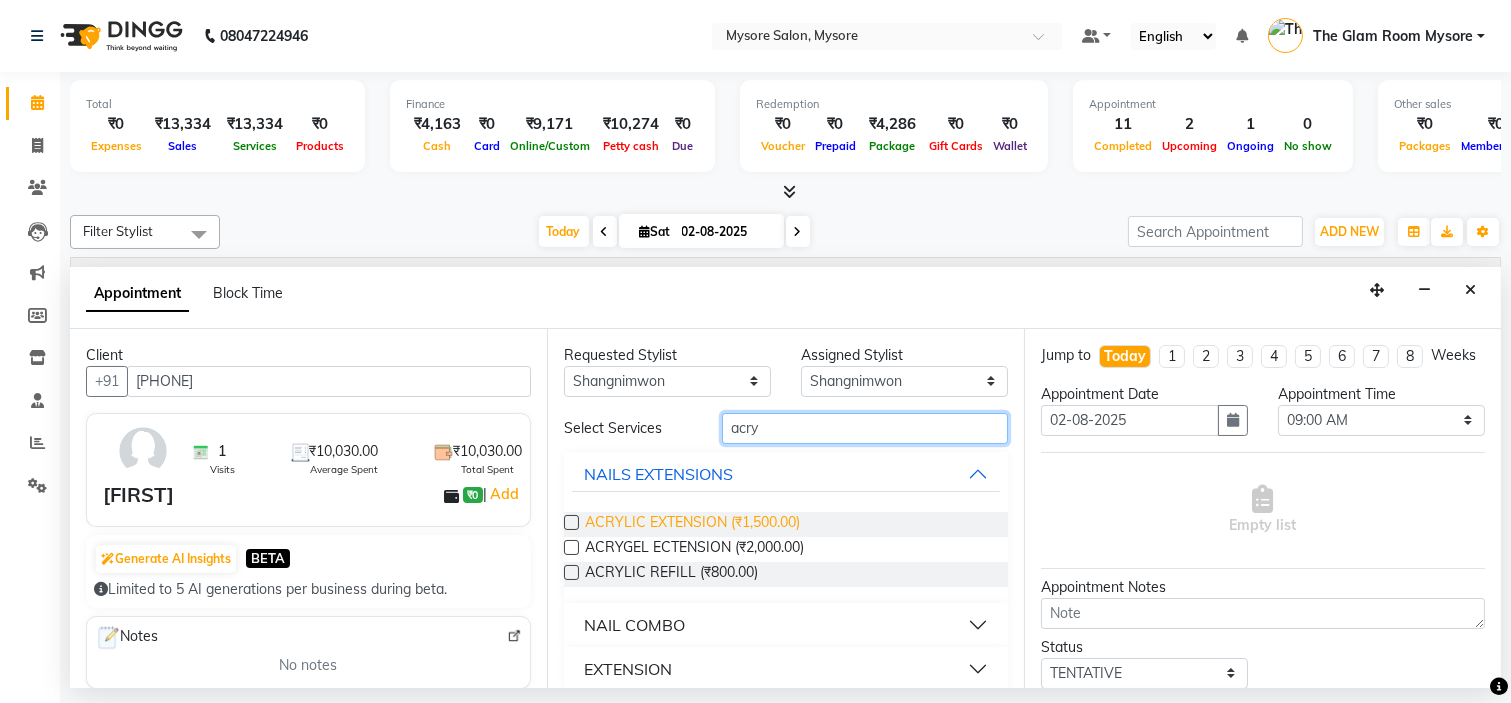 type on "acry" 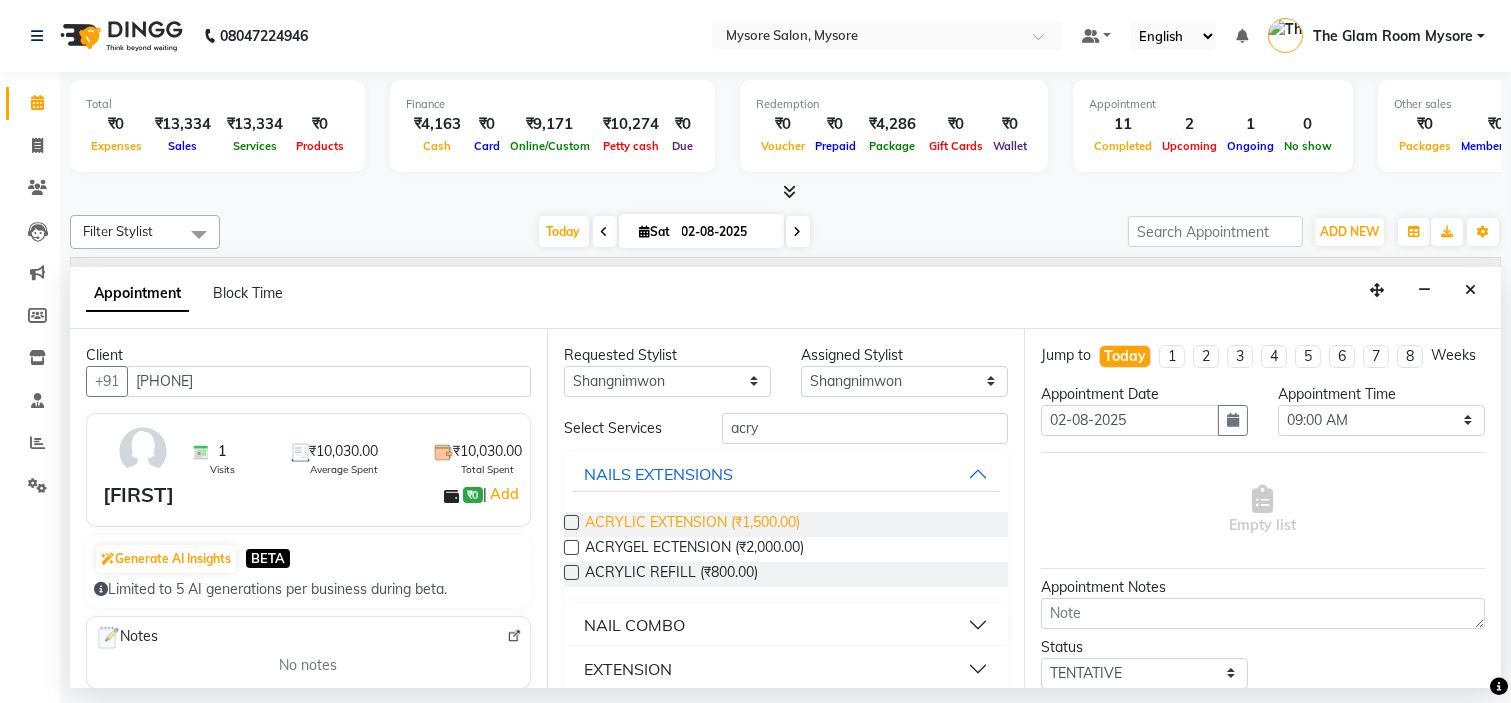click on "ACRYLIC EXTENSION (₹1,500.00)" at bounding box center [692, 524] 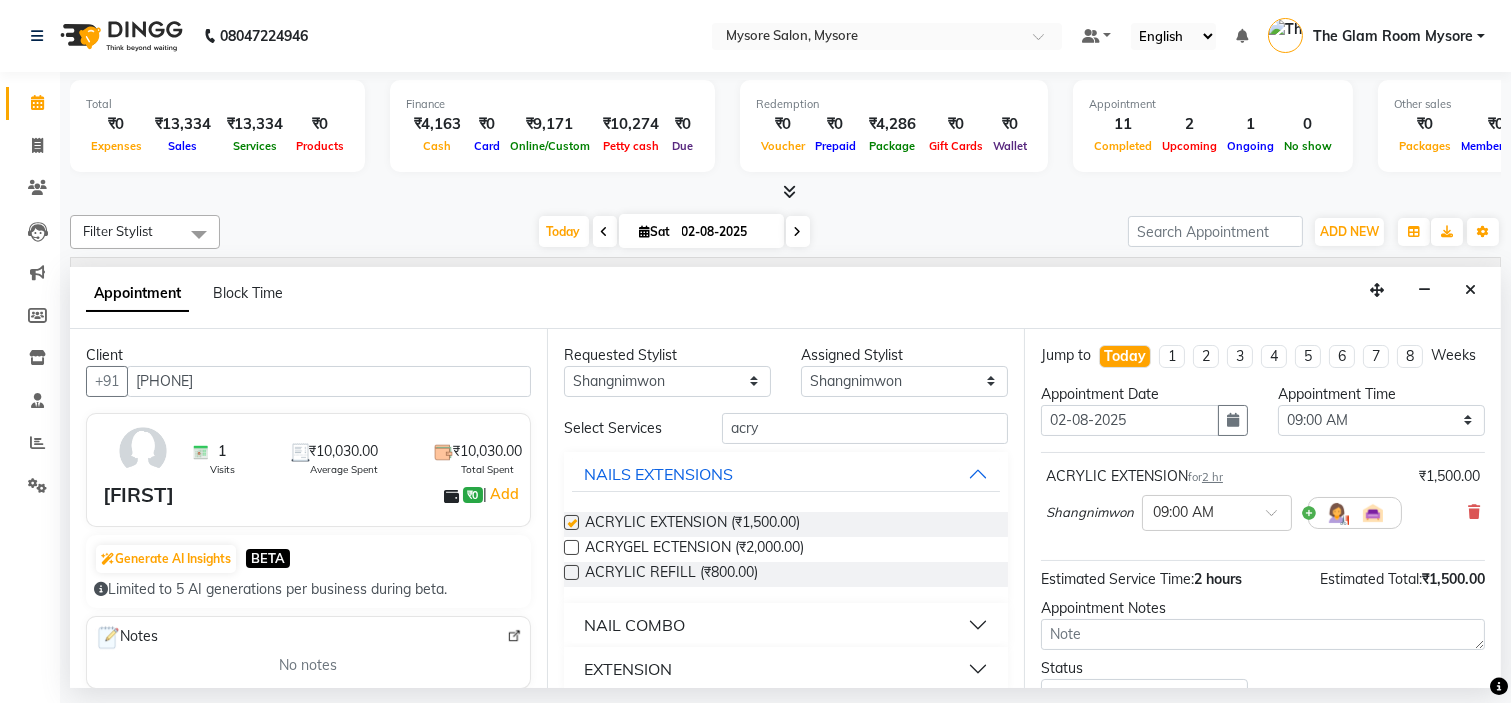 checkbox on "false" 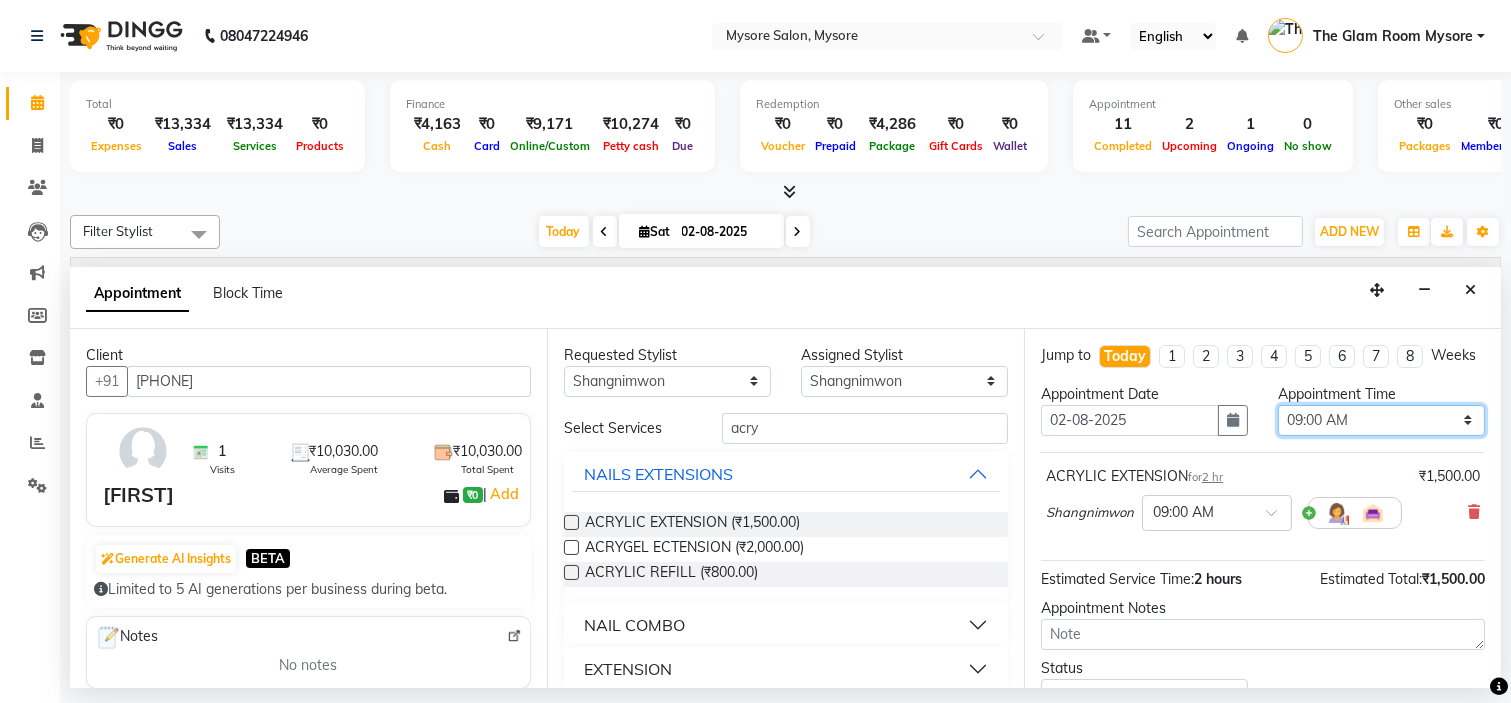 click on "Select 09:00 AM 09:15 AM 09:30 AM 09:45 AM 10:00 AM 10:15 AM 10:30 AM 10:45 AM 11:00 AM 11:15 AM 11:30 AM 11:45 AM 12:00 PM 12:15 PM 12:30 PM 12:45 PM 01:00 PM 01:15 PM 01:30 PM 01:45 PM 02:00 PM 02:15 PM 02:30 PM 02:45 PM 03:00 PM 03:15 PM 03:30 PM 03:45 PM 04:00 PM 04:15 PM 04:30 PM 04:45 PM 05:00 PM 05:15 PM 05:30 PM 05:45 PM 06:00 PM 06:15 PM 06:30 PM 06:45 PM 07:00 PM 07:15 PM 07:30 PM 07:45 PM 08:00 PM" at bounding box center [1381, 420] 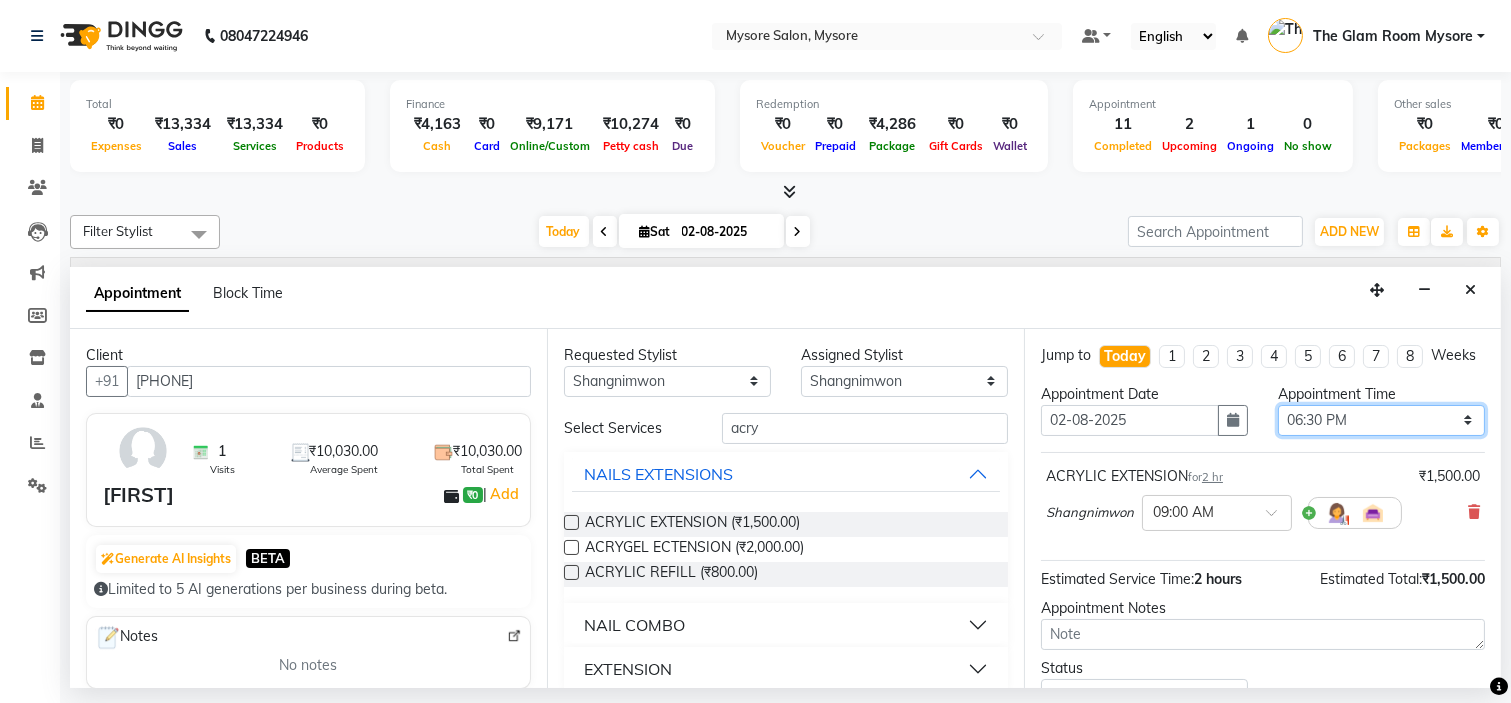 click on "Select 09:00 AM 09:15 AM 09:30 AM 09:45 AM 10:00 AM 10:15 AM 10:30 AM 10:45 AM 11:00 AM 11:15 AM 11:30 AM 11:45 AM 12:00 PM 12:15 PM 12:30 PM 12:45 PM 01:00 PM 01:15 PM 01:30 PM 01:45 PM 02:00 PM 02:15 PM 02:30 PM 02:45 PM 03:00 PM 03:15 PM 03:30 PM 03:45 PM 04:00 PM 04:15 PM 04:30 PM 04:45 PM 05:00 PM 05:15 PM 05:30 PM 05:45 PM 06:00 PM 06:15 PM 06:30 PM 06:45 PM 07:00 PM 07:15 PM 07:30 PM 07:45 PM 08:00 PM" at bounding box center (1381, 420) 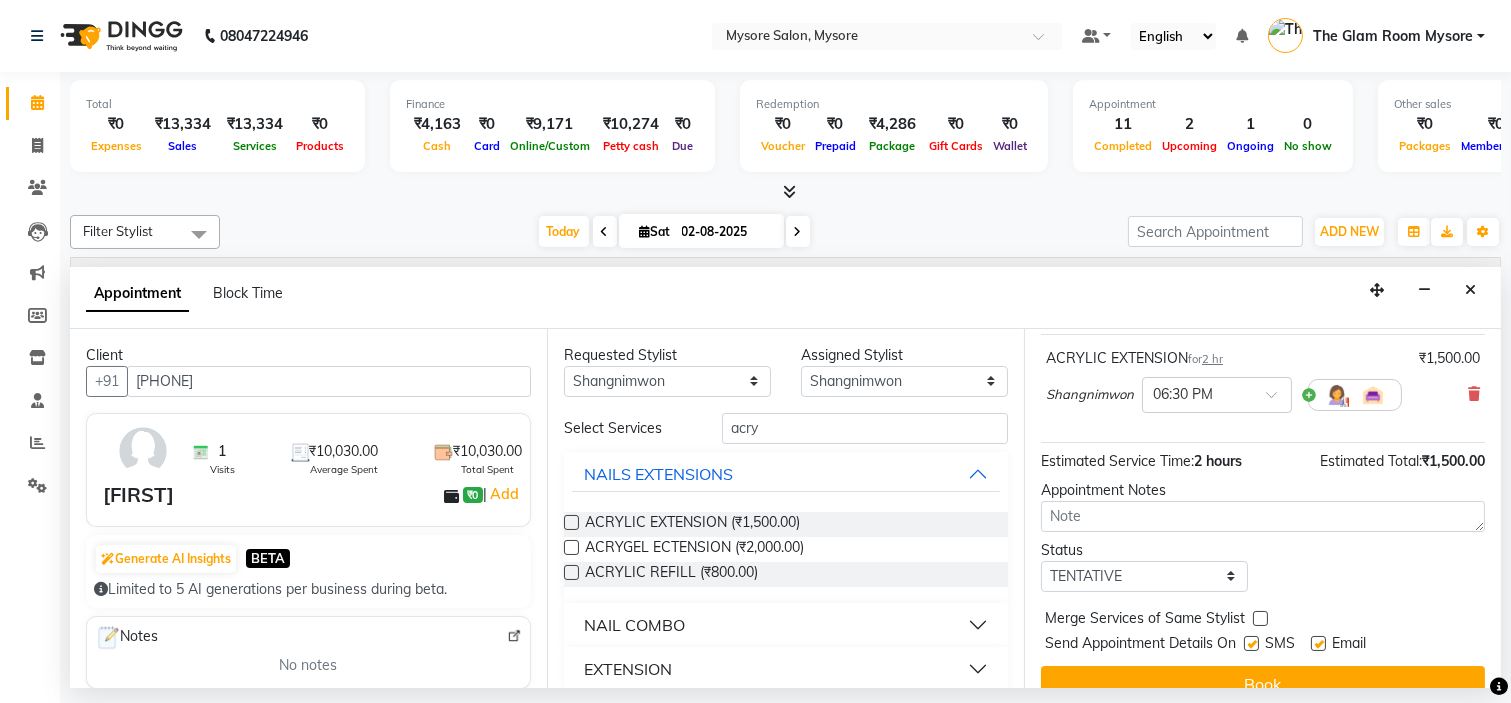 scroll, scrollTop: 166, scrollLeft: 0, axis: vertical 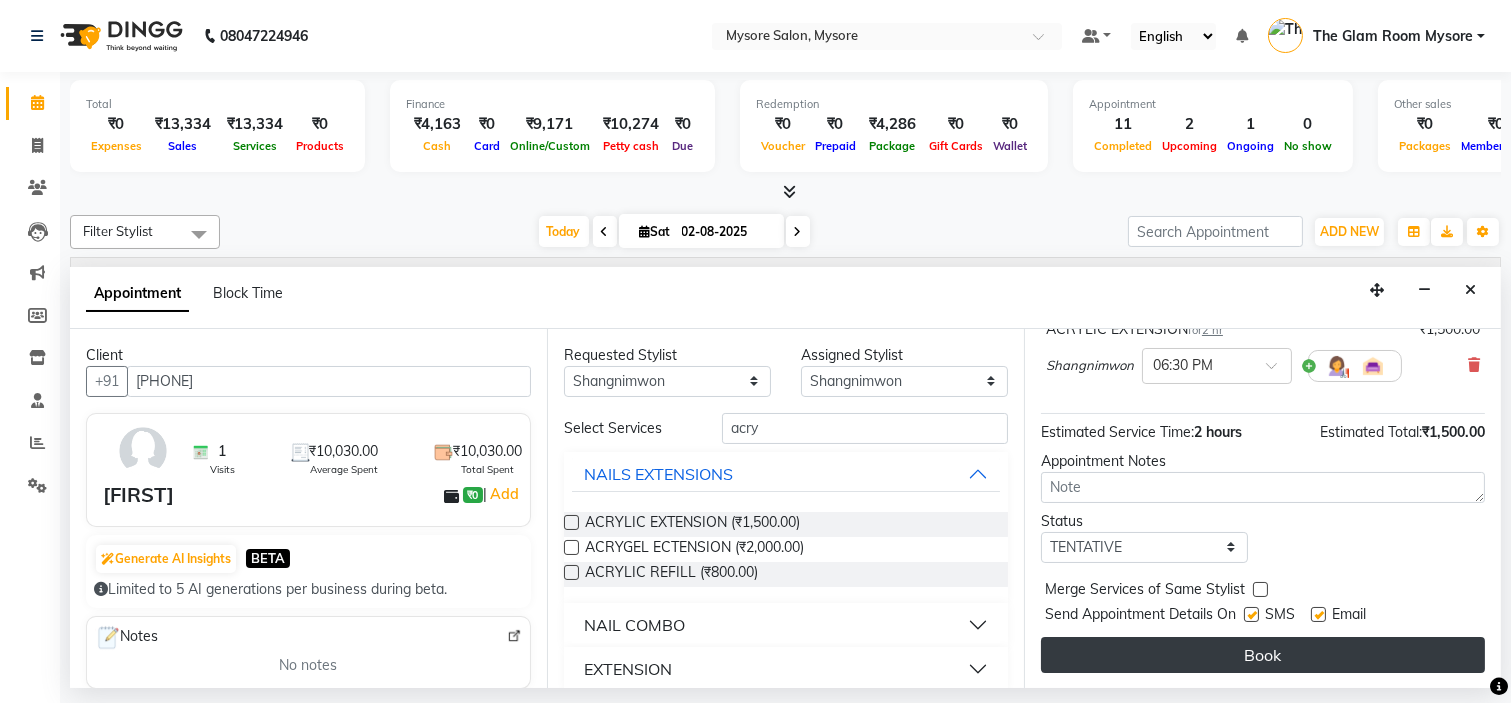 click on "Book" at bounding box center [1263, 655] 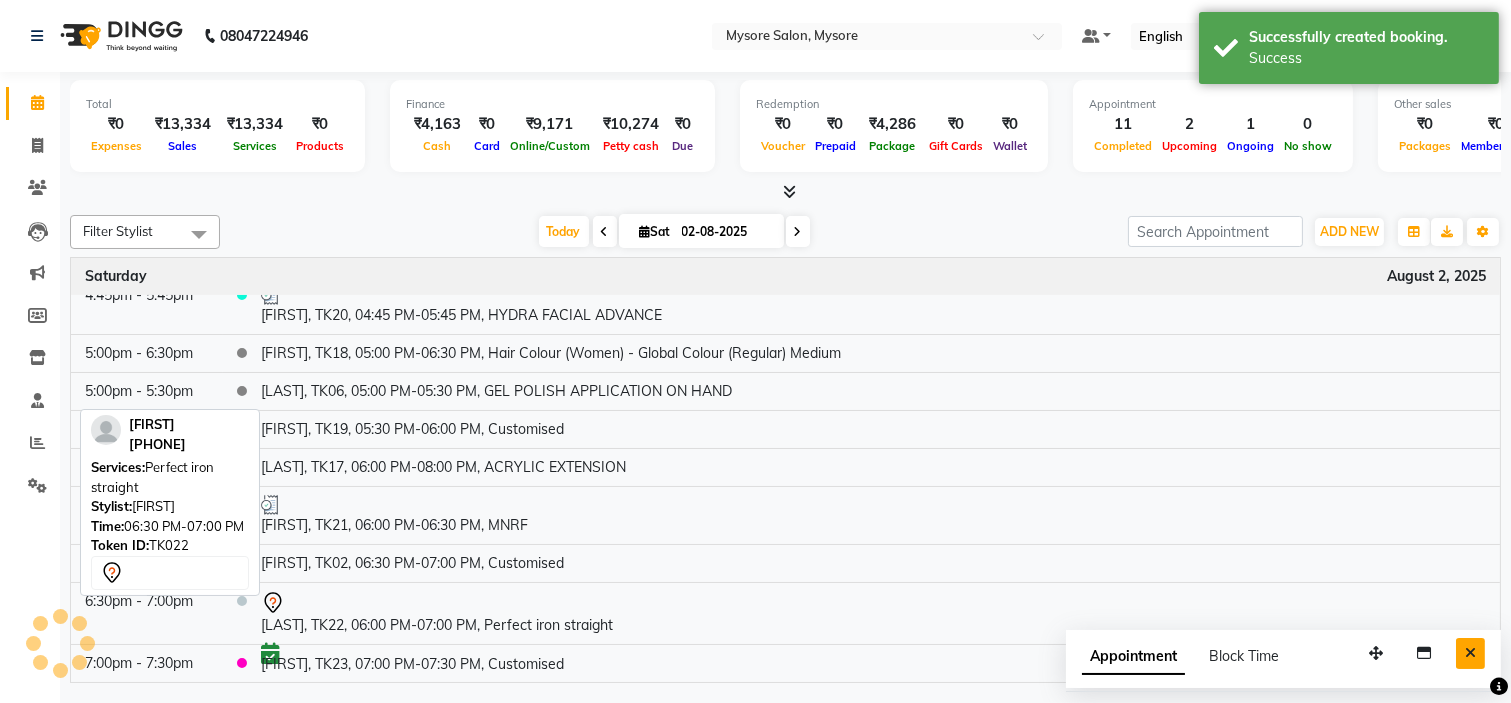 scroll, scrollTop: 772, scrollLeft: 0, axis: vertical 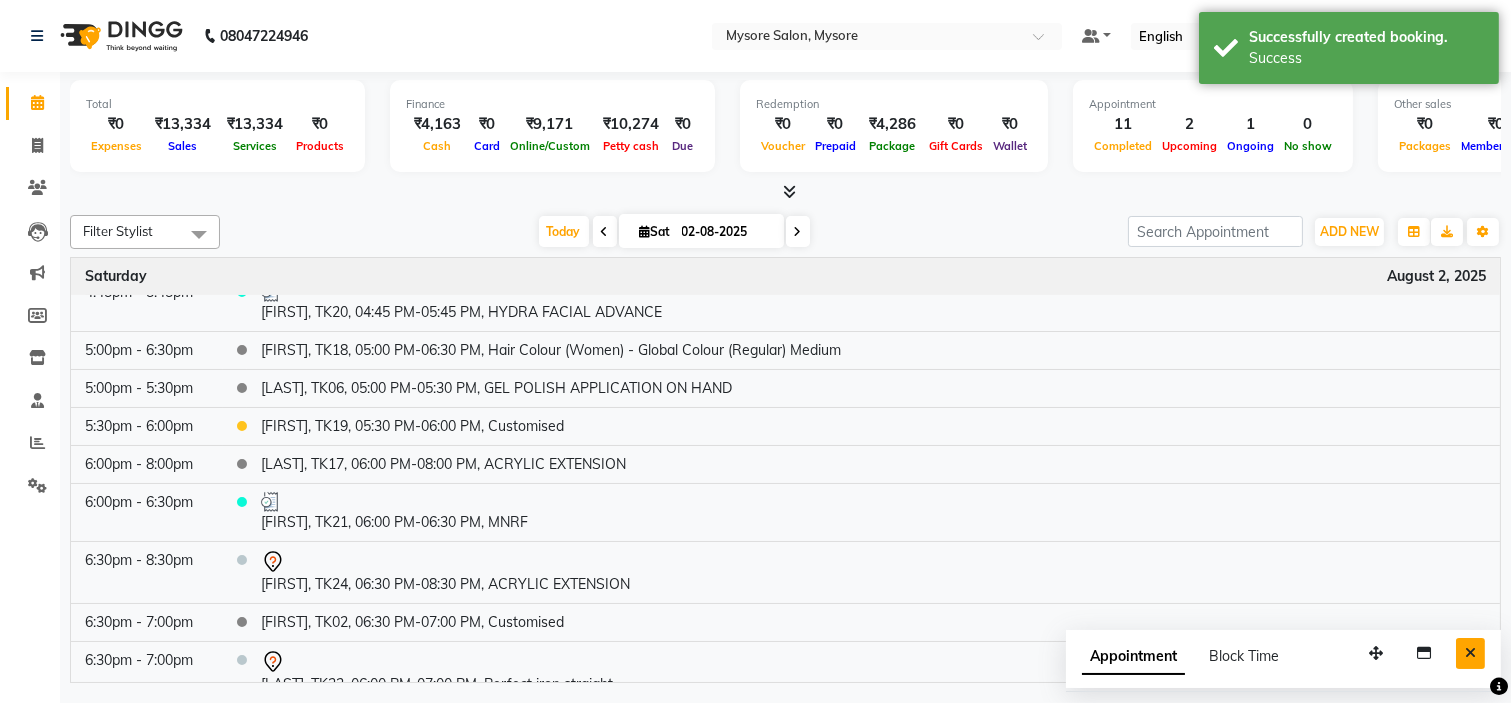 click at bounding box center [1470, 653] 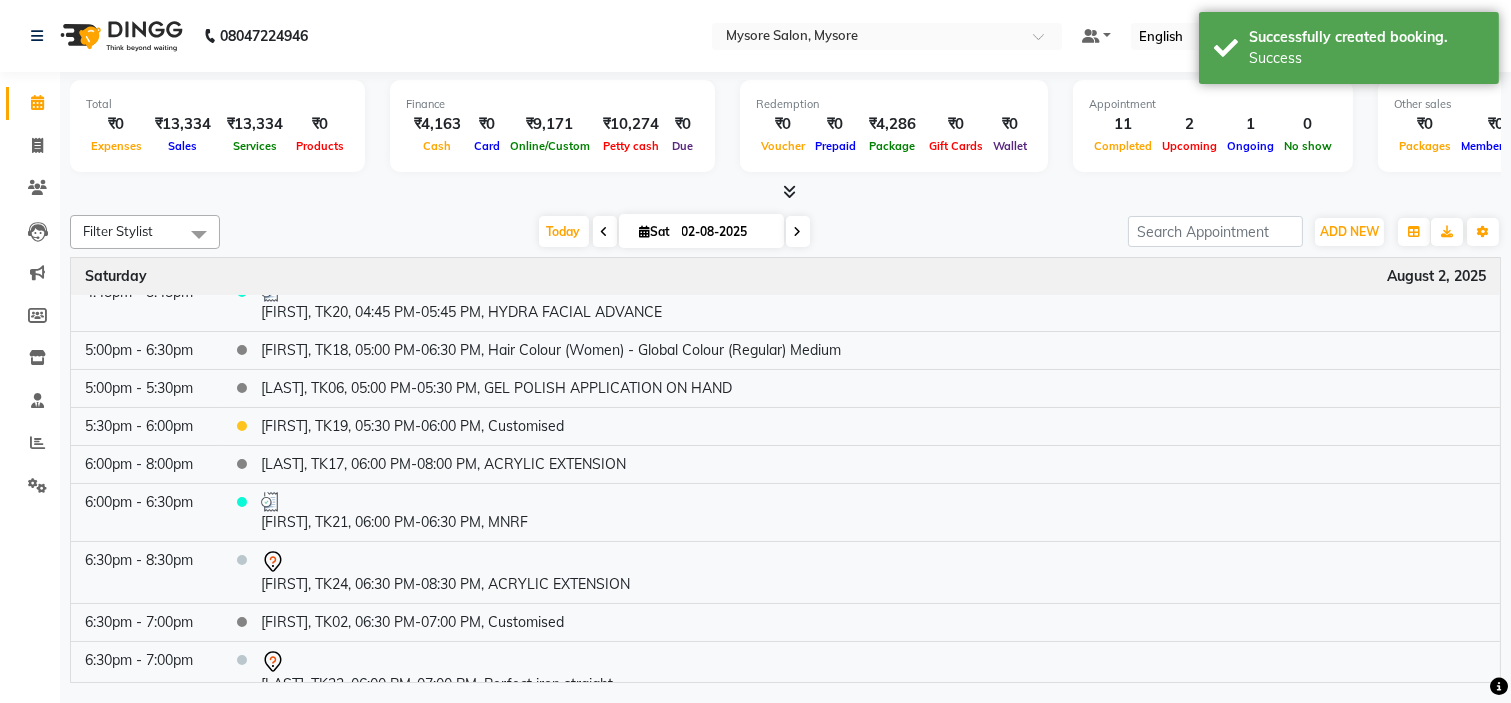 click on "Total  ₹0  Expenses ₹13,334  Sales ₹13,334  Services ₹0  Products Finance  ₹4,163  Cash ₹0  Card ₹9,171  Online/Custom ₹10,274 Petty cash ₹0 Due  Redemption  ₹0 Voucher ₹0 Prepaid ₹4,286 Package ₹0  Gift Cards ₹0  Wallet  Appointment  11 Completed 2 Upcoming 1 Ongoing 0 No show  Other sales  ₹0  Packages ₹0  Memberships ₹0  Vouchers ₹0  Prepaids ₹0  Gift Cards Filter Stylist Select All Ankita Arti Ashwini Ayaan DR. Apurva Fatma Jayshree Lakshmi Paul Ruhul alom Shangnimwon Steve Sumaiya Banu Sumit Teja Tezz The Glam Room Mysore Today  Sat 02-08-2025 Toggle Dropdown Add Appointment Add Invoice Add Expense Add Attendance Add Client Add Transaction Toggle Dropdown Add Appointment Add Invoice Add Expense Add Attendance Add Client ADD NEW Toggle Dropdown Add Appointment Add Invoice Add Expense Add Attendance Add Client Add Transaction Filter Stylist Select All Ankita Arti Ashwini Ayaan DR. Apurva Fatma Jayshree Lakshmi Paul Ruhul alom Shangnimwon Steve Sumaiya Banu Sumit Teja" 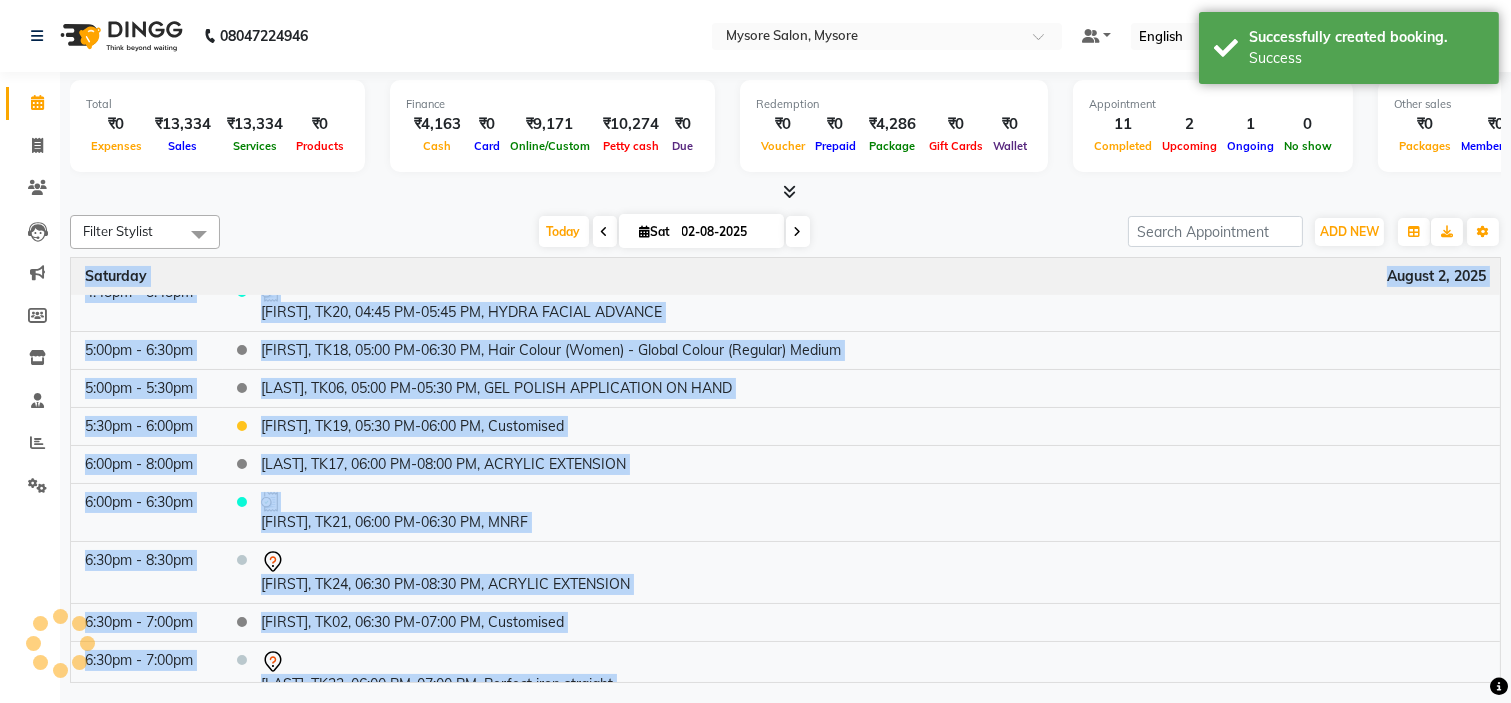 click on "Total  ₹0  Expenses ₹13,334  Sales ₹13,334  Services ₹0  Products Finance  ₹4,163  Cash ₹0  Card ₹9,171  Online/Custom ₹10,274 Petty cash ₹0 Due  Redemption  ₹0 Voucher ₹0 Prepaid ₹4,286 Package ₹0  Gift Cards ₹0  Wallet  Appointment  11 Completed 2 Upcoming 1 Ongoing 0 No show  Other sales  ₹0  Packages ₹0  Memberships ₹0  Vouchers ₹0  Prepaids ₹0  Gift Cards Filter Stylist Select All Ankita Arti Ashwini Ayaan DR. Apurva Fatma Jayshree Lakshmi Paul Ruhul alom Shangnimwon Steve Sumaiya Banu Sumit Teja Tezz The Glam Room Mysore Today  Sat 02-08-2025 Toggle Dropdown Add Appointment Add Invoice Add Expense Add Attendance Add Client Add Transaction Toggle Dropdown Add Appointment Add Invoice Add Expense Add Attendance Add Client ADD NEW Toggle Dropdown Add Appointment Add Invoice Add Expense Add Attendance Add Client Add Transaction Filter Stylist Select All Ankita Arti Ashwini Ayaan DR. Apurva Fatma Jayshree Lakshmi Paul Ruhul alom Shangnimwon Steve Sumaiya Banu Sumit Teja" 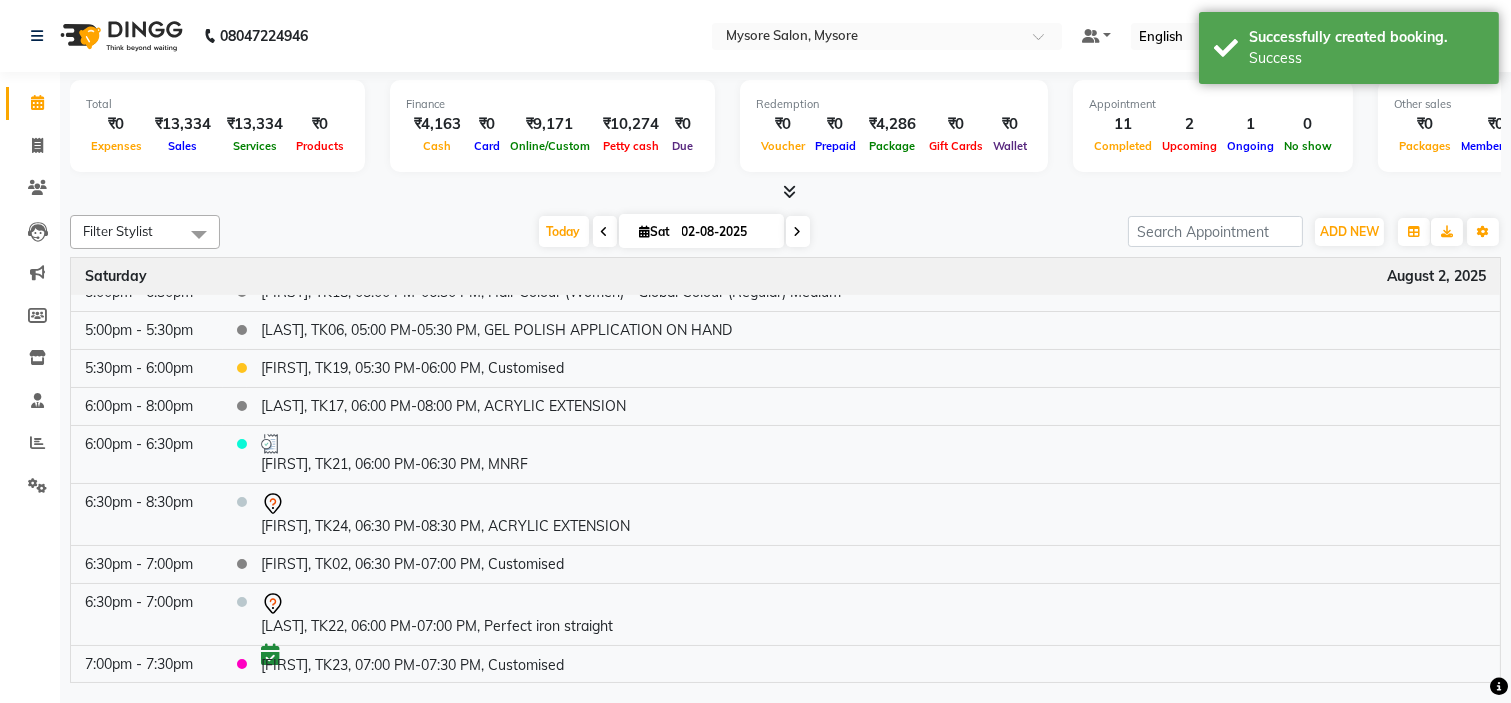 scroll, scrollTop: 833, scrollLeft: 0, axis: vertical 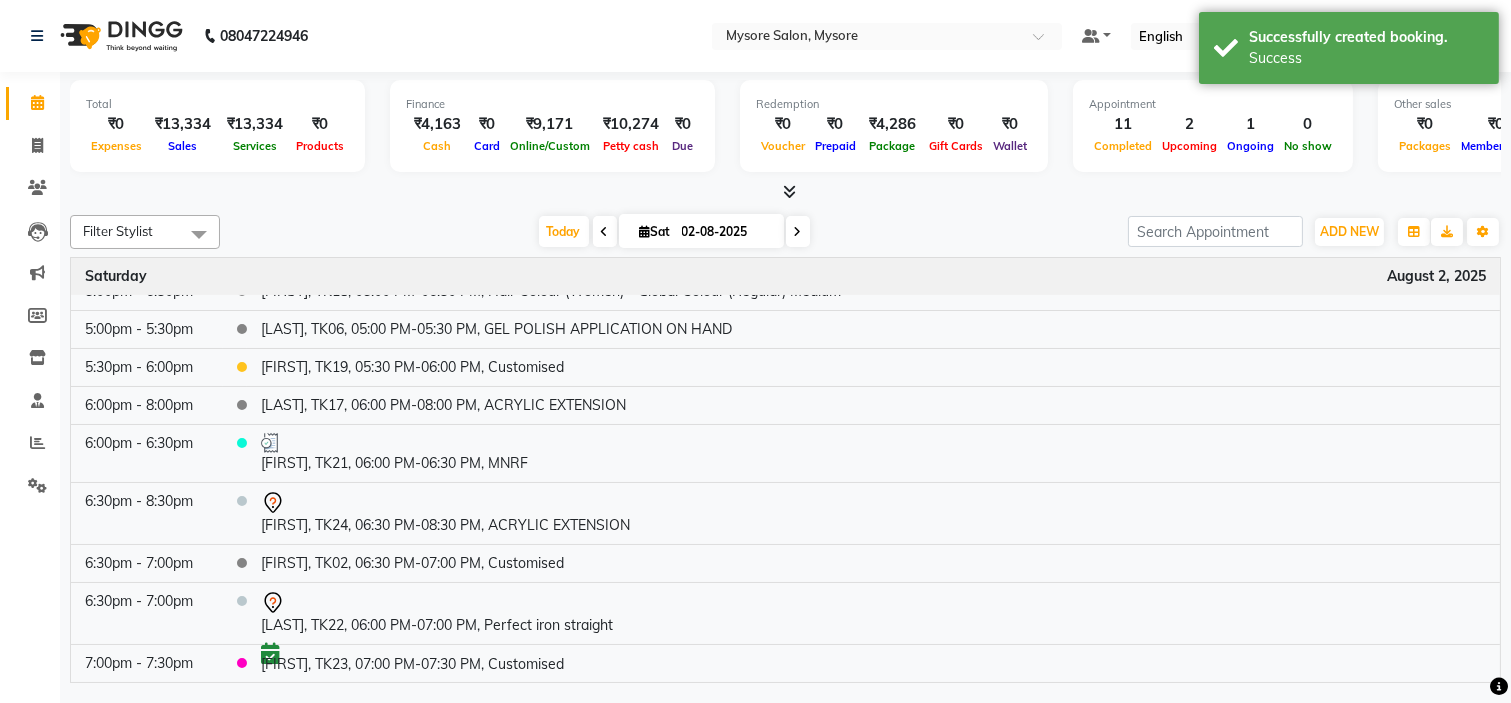 click on "Total  ₹0  Expenses ₹13,334  Sales ₹13,334  Services ₹0  Products Finance  ₹4,163  Cash ₹0  Card ₹9,171  Online/Custom ₹10,274 Petty cash ₹0 Due  Redemption  ₹0 Voucher ₹0 Prepaid ₹4,286 Package ₹0  Gift Cards ₹0  Wallet  Appointment  11 Completed 2 Upcoming 1 Ongoing 0 No show  Other sales  ₹0  Packages ₹0  Memberships ₹0  Vouchers ₹0  Prepaids ₹0  Gift Cards Filter Stylist Select All Ankita Arti Ashwini Ayaan DR. Apurva Fatma Jayshree Lakshmi Paul Ruhul alom Shangnimwon Steve Sumaiya Banu Sumit Teja Tezz The Glam Room Mysore Today  Sat 02-08-2025 Toggle Dropdown Add Appointment Add Invoice Add Expense Add Attendance Add Client Add Transaction Toggle Dropdown Add Appointment Add Invoice Add Expense Add Attendance Add Client ADD NEW Toggle Dropdown Add Appointment Add Invoice Add Expense Add Attendance Add Client Add Transaction Filter Stylist Select All Ankita Arti Ashwini Ayaan DR. Apurva Fatma Jayshree Lakshmi Paul Ruhul alom Shangnimwon Steve Sumaiya Banu Sumit Teja" 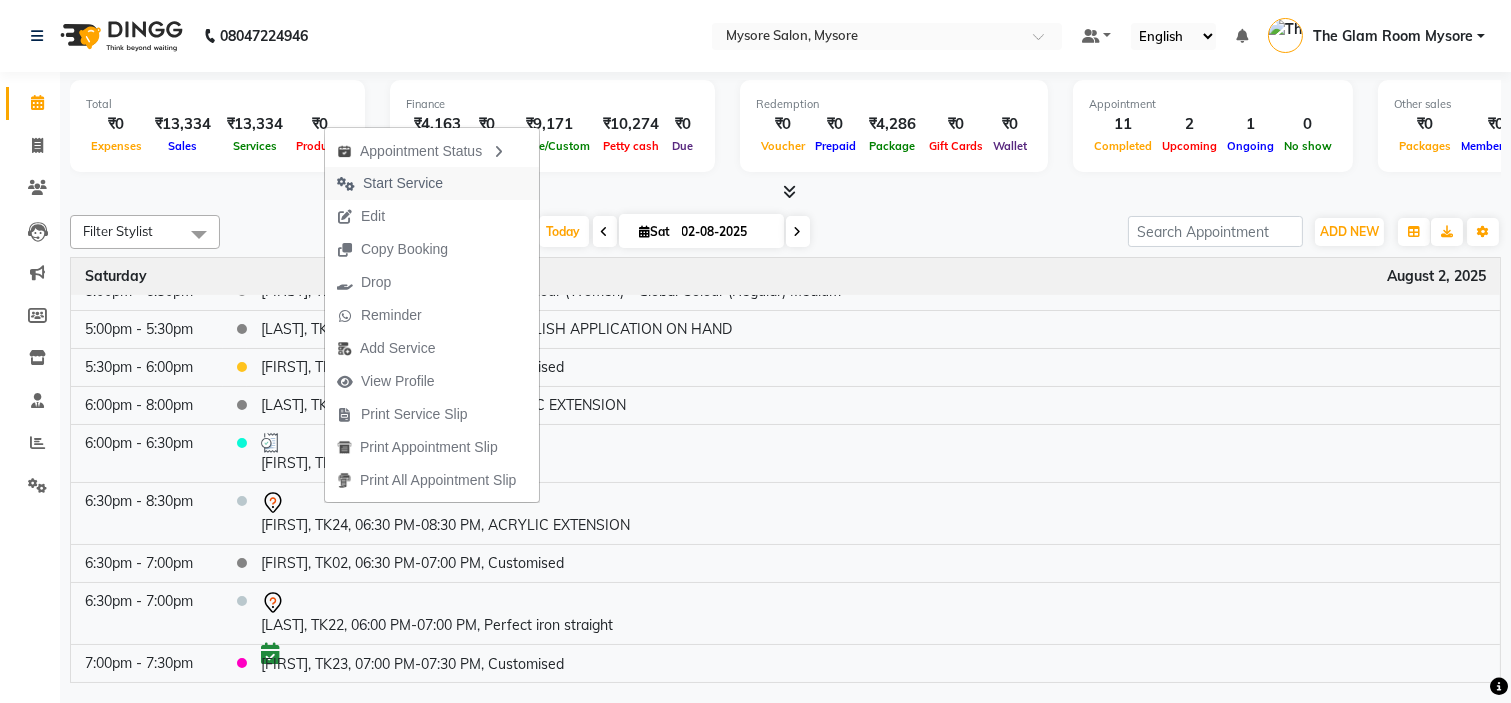 click on "Start Service" at bounding box center (403, 183) 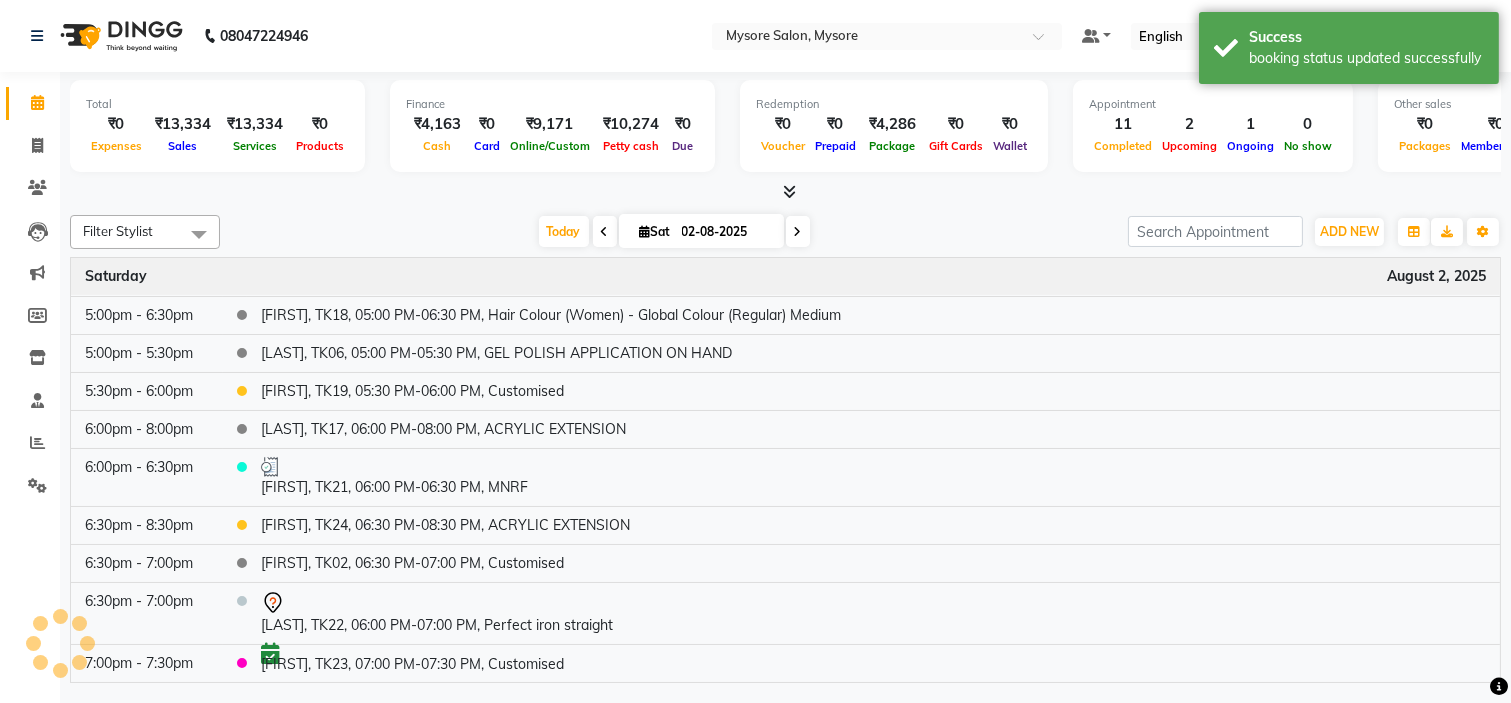 scroll, scrollTop: 808, scrollLeft: 0, axis: vertical 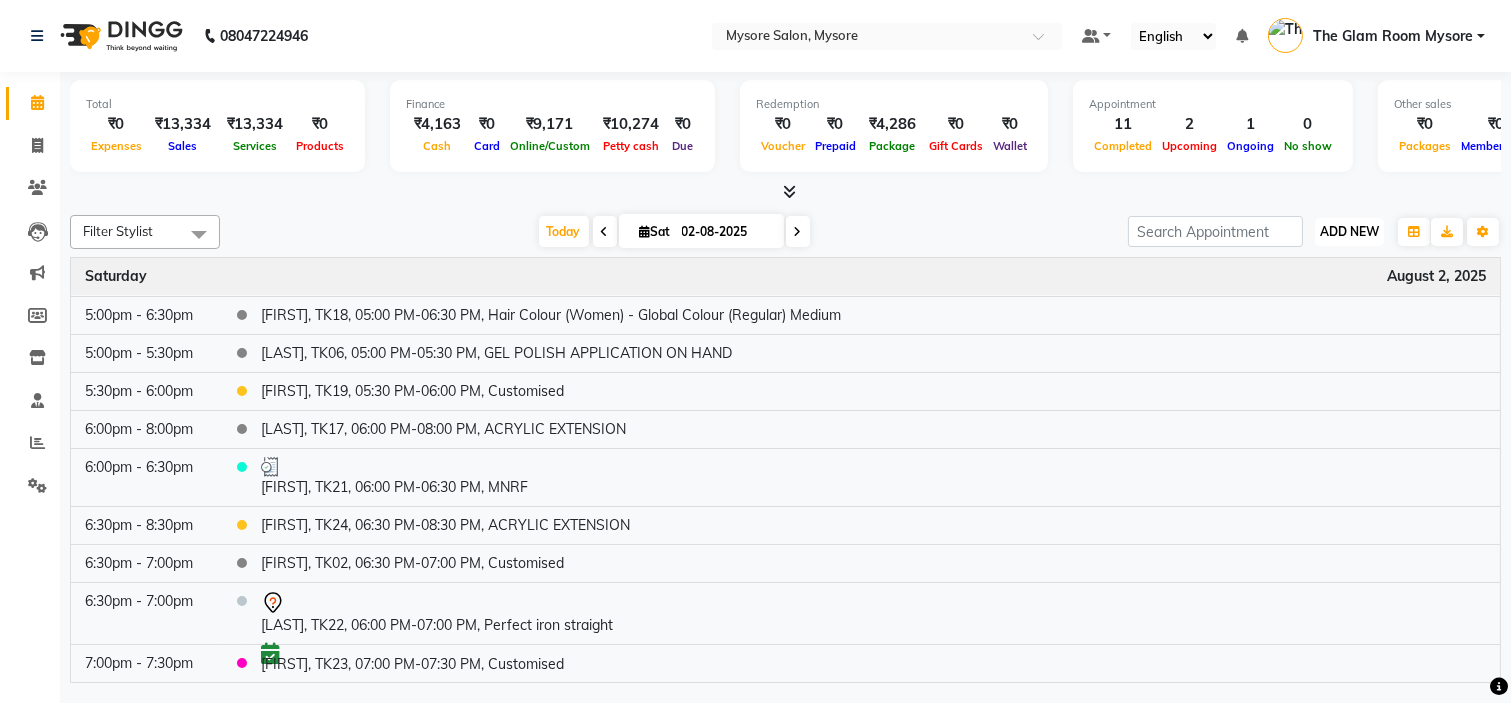 click on "ADD NEW" at bounding box center (1349, 231) 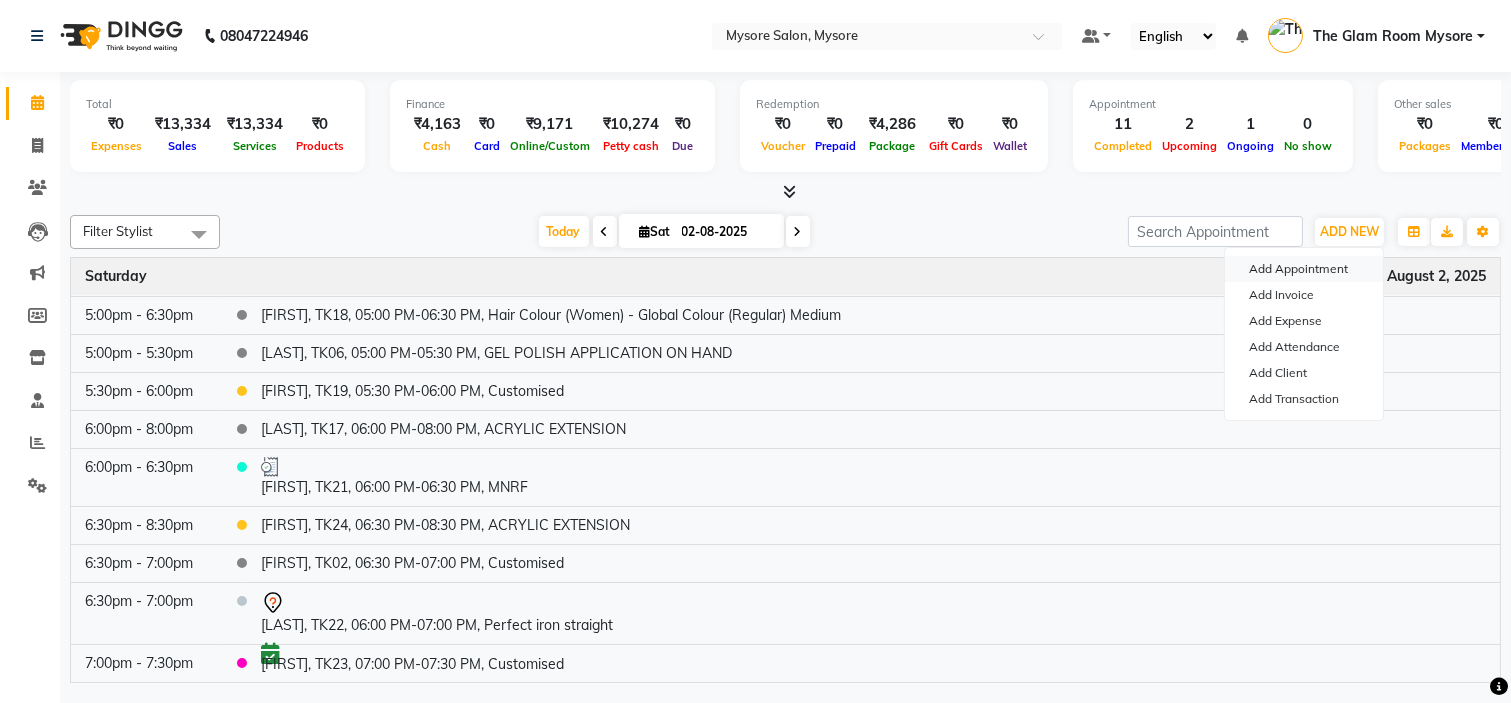 click on "Add Appointment" at bounding box center (1304, 269) 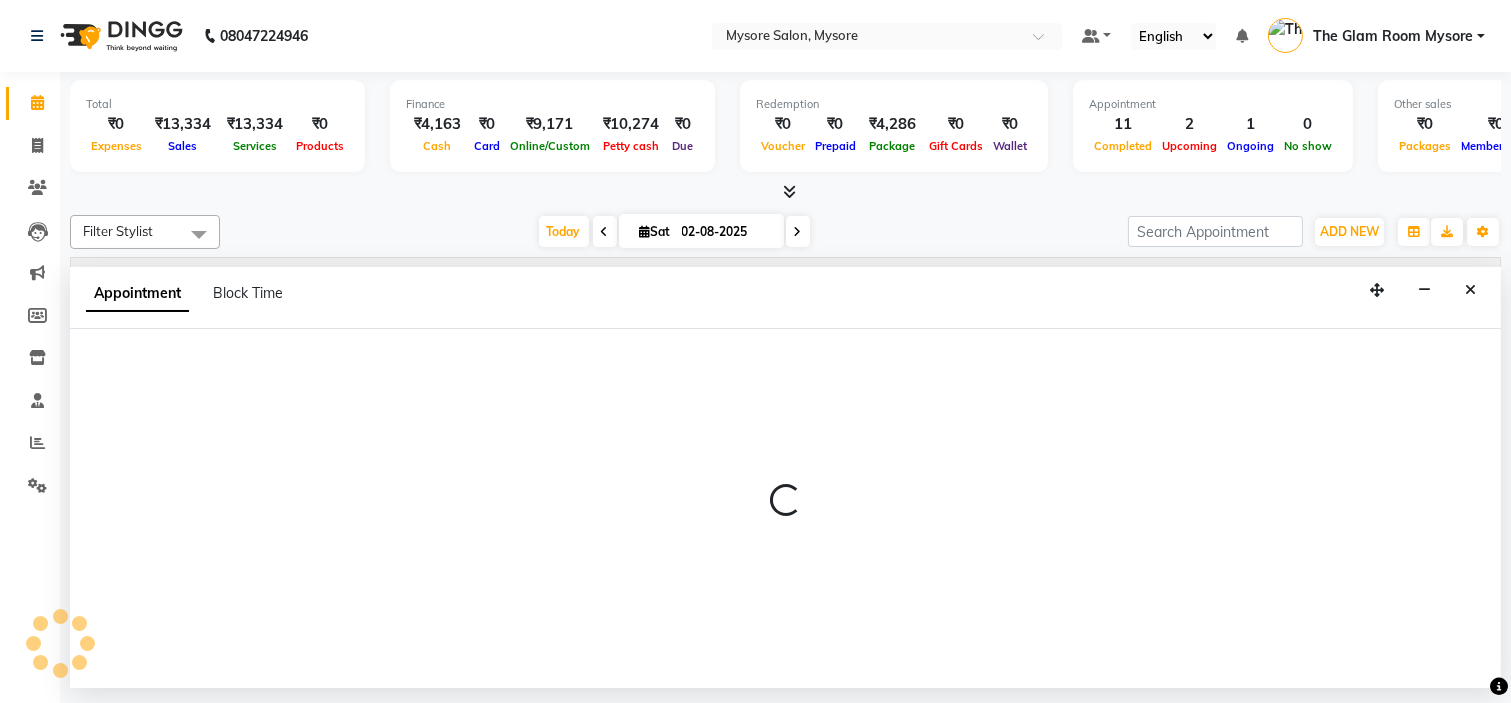 select on "540" 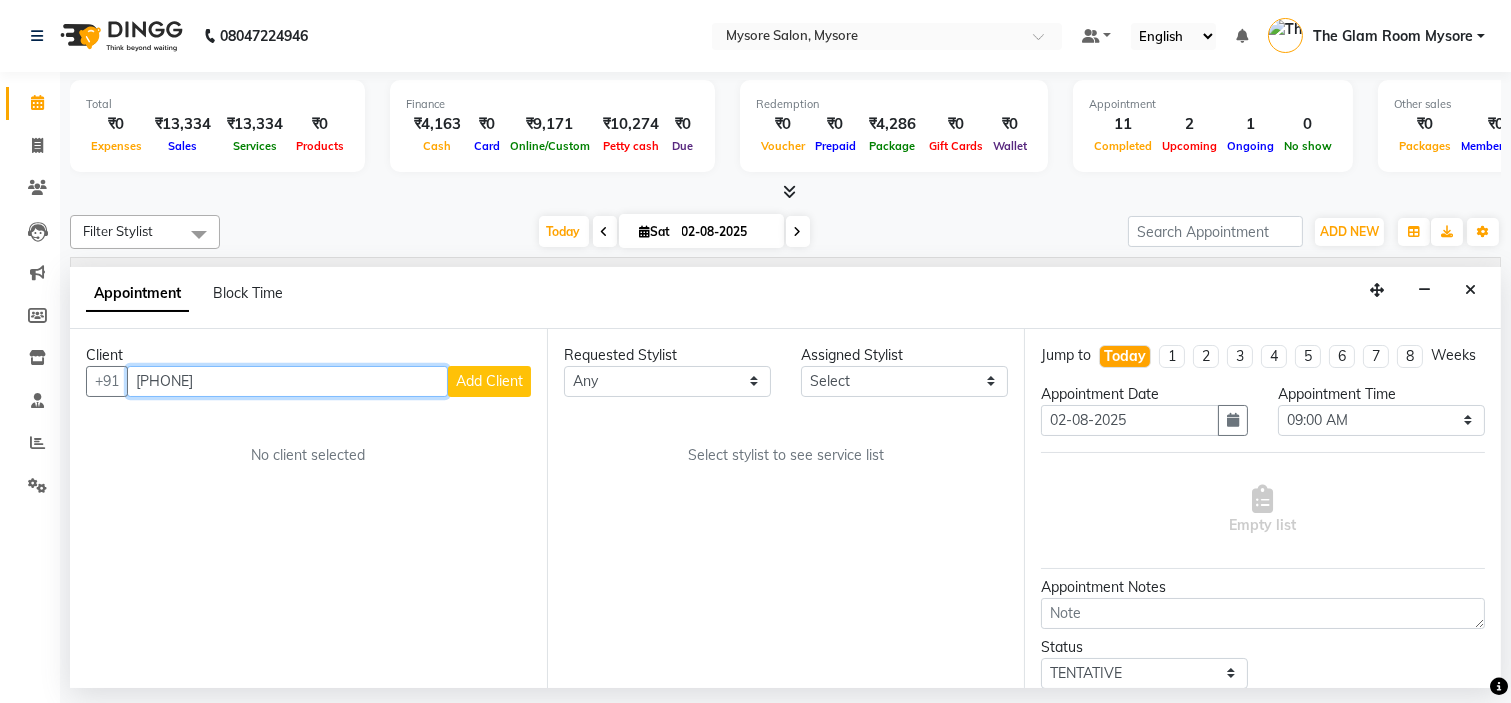 type on "6364779066" 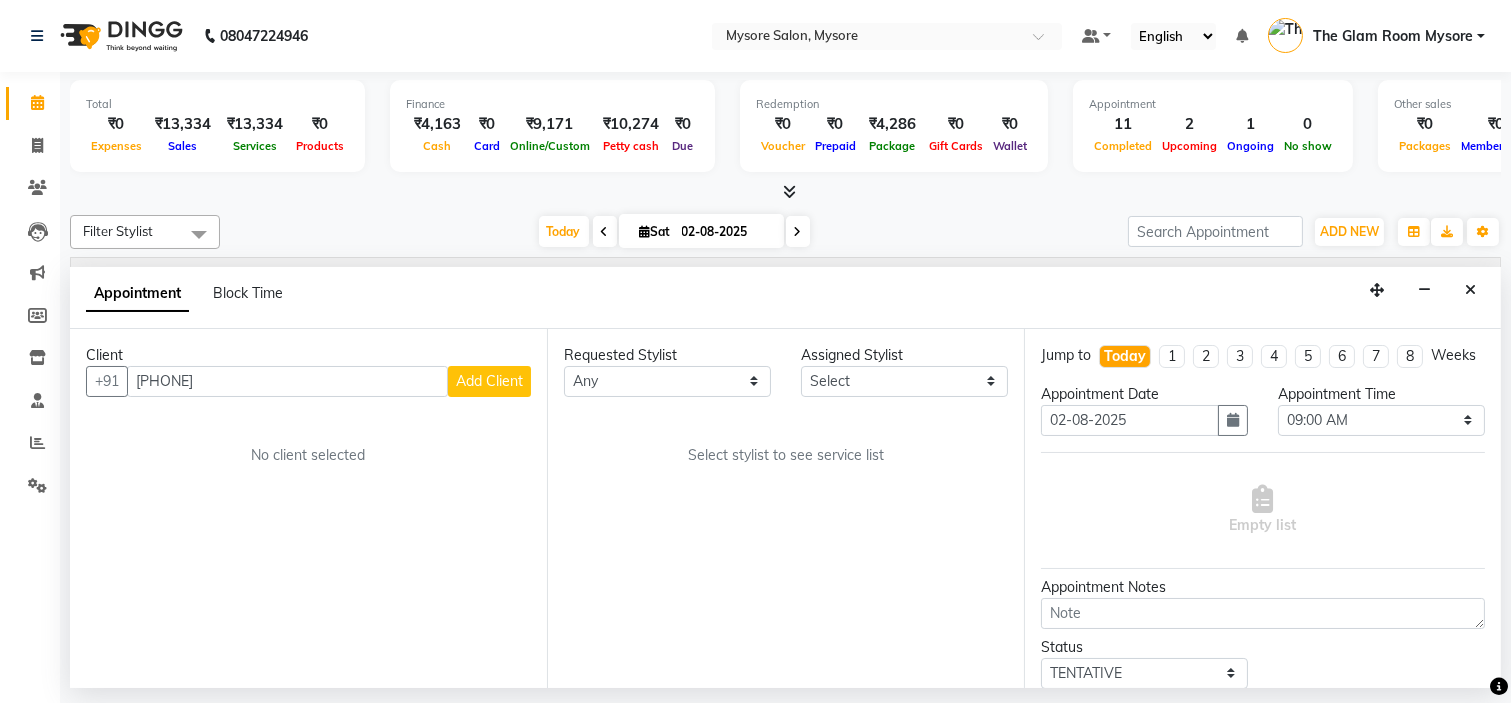 click on "Add Client" at bounding box center [489, 381] 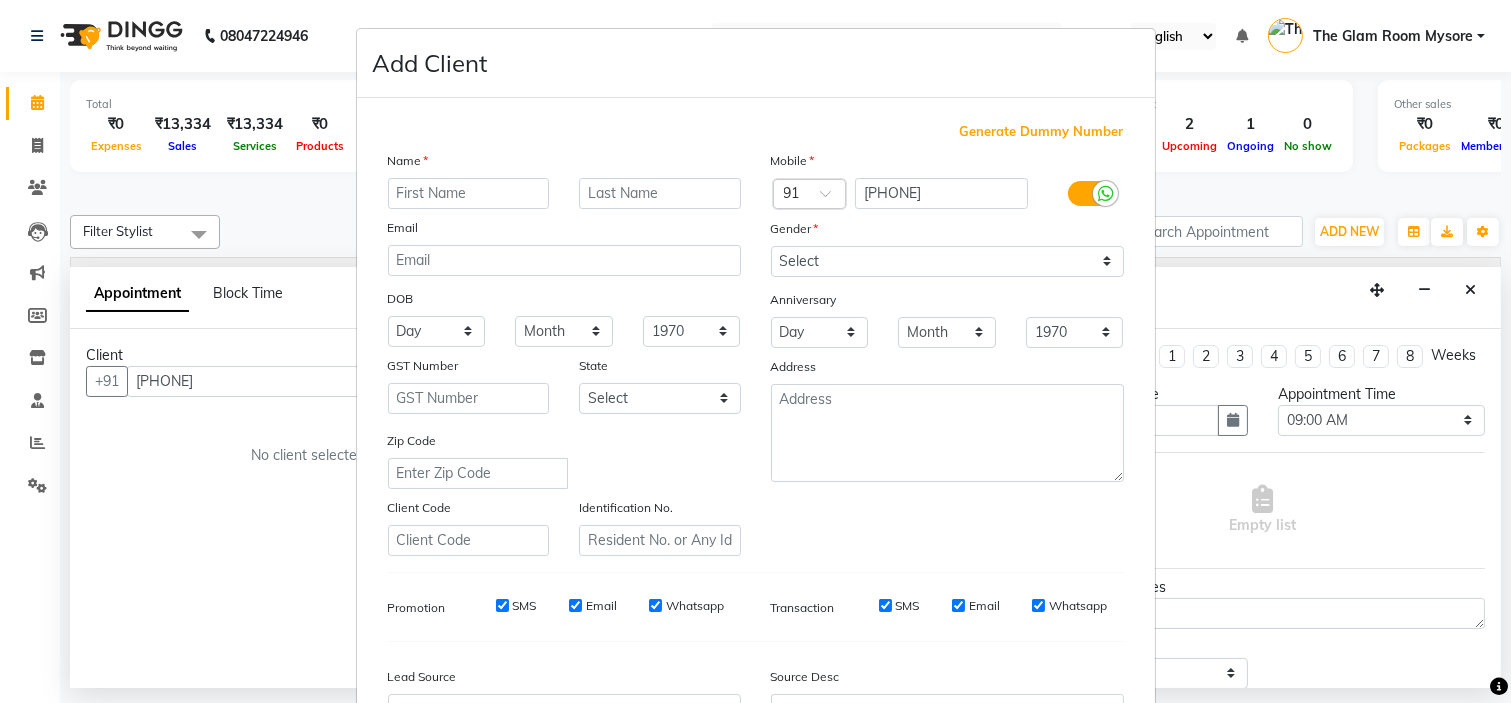 click at bounding box center [469, 193] 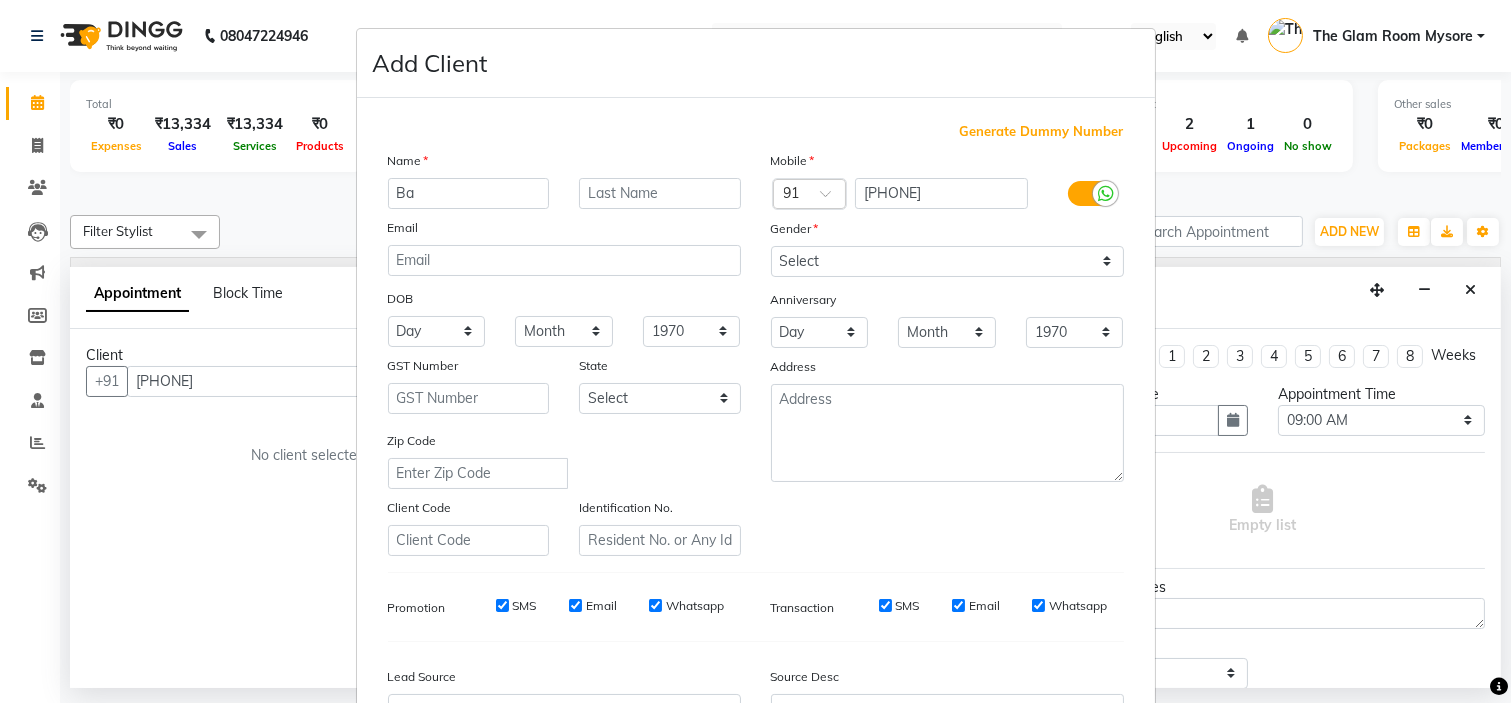 type on "B" 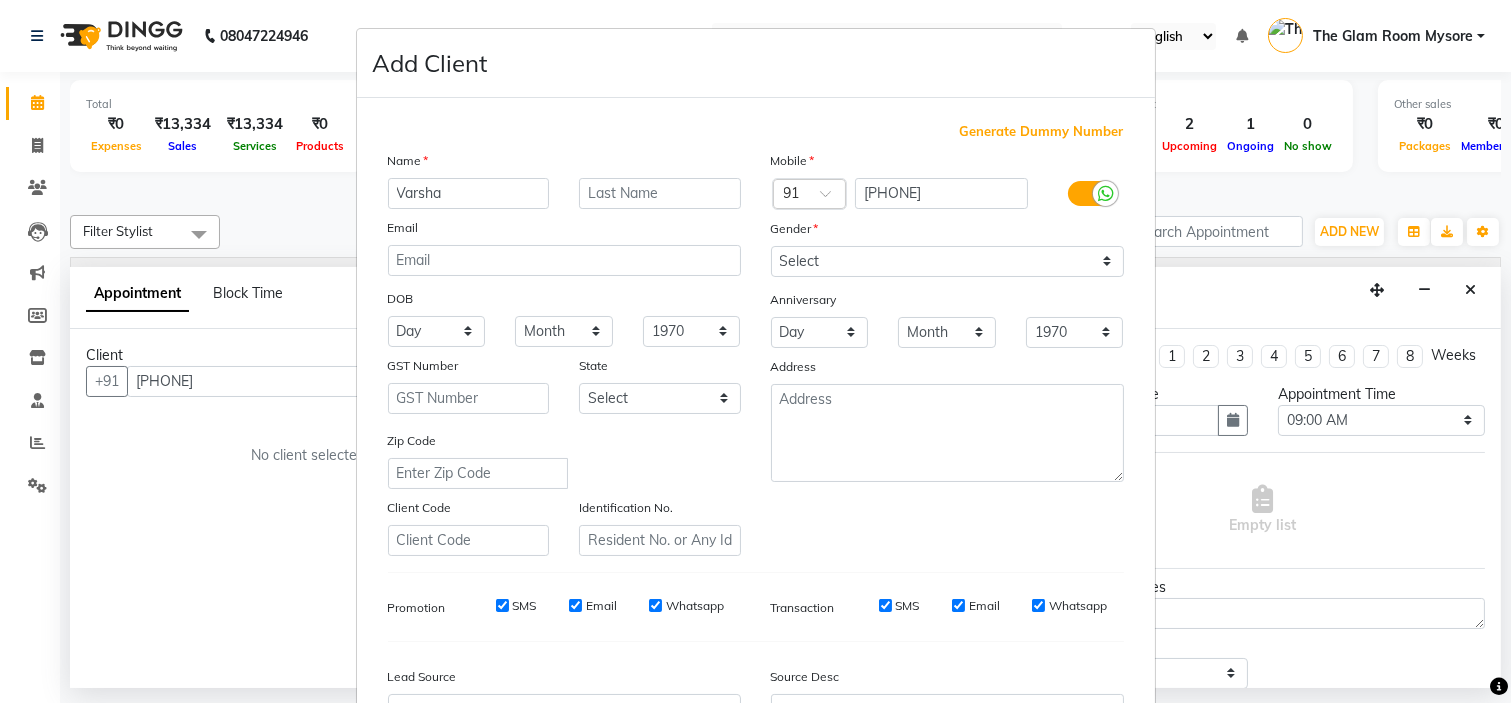 type on "Varsha" 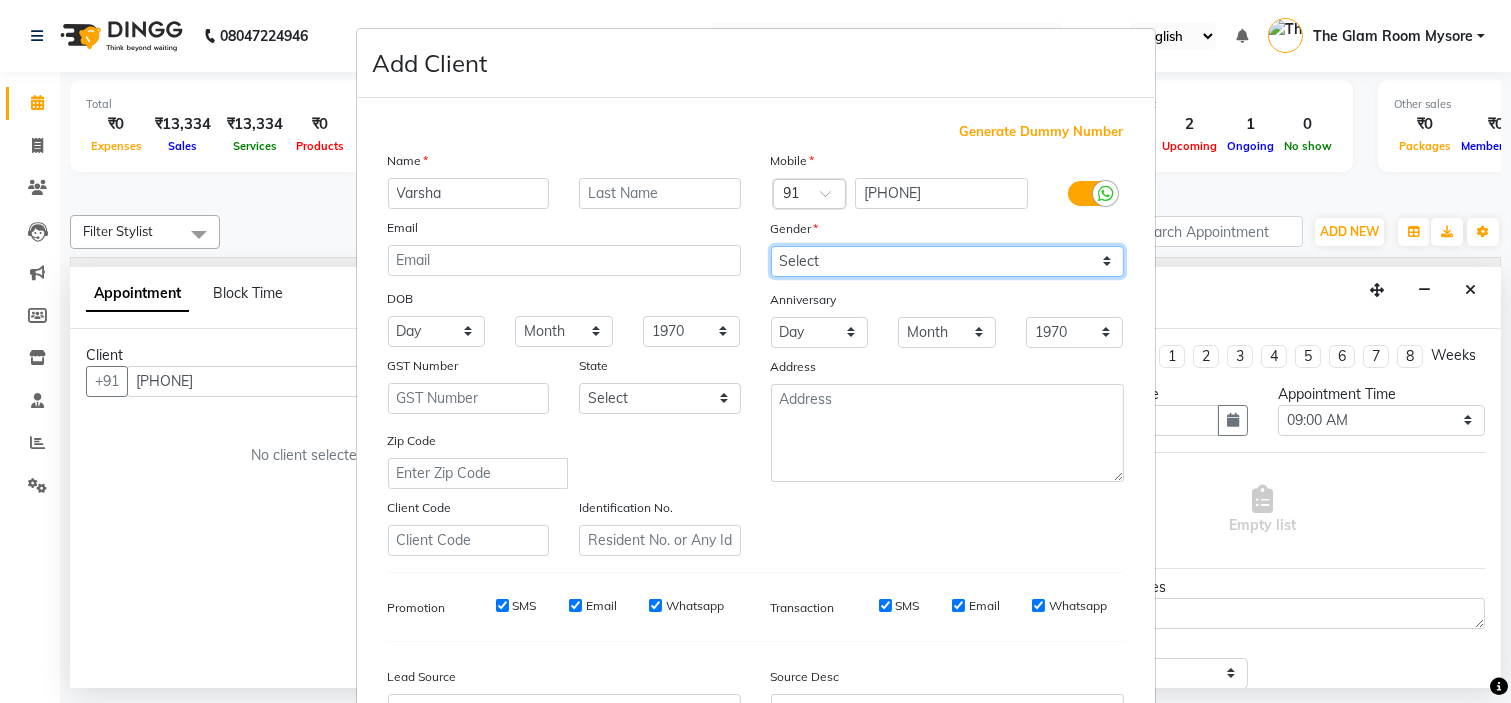 click on "Select Male Female Other Prefer Not To Say" at bounding box center [947, 261] 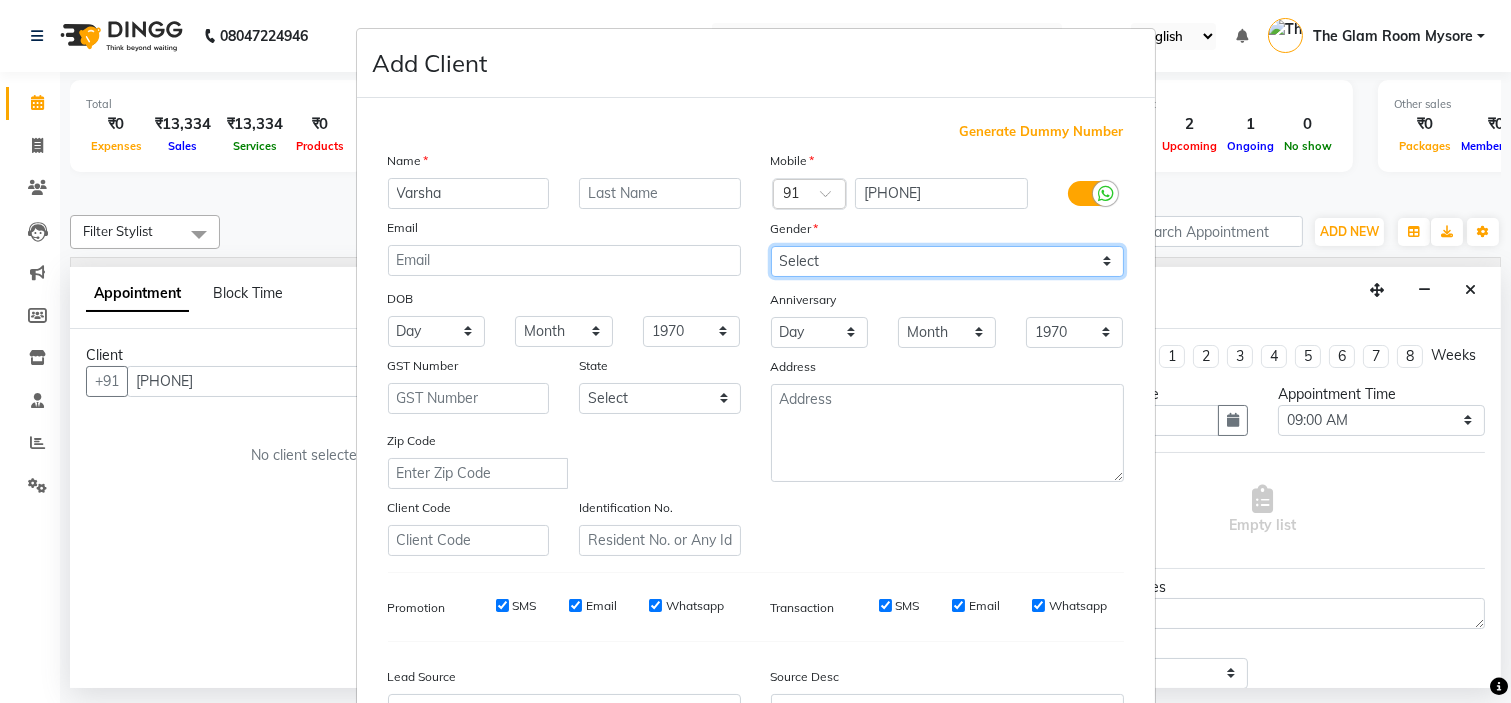 select on "female" 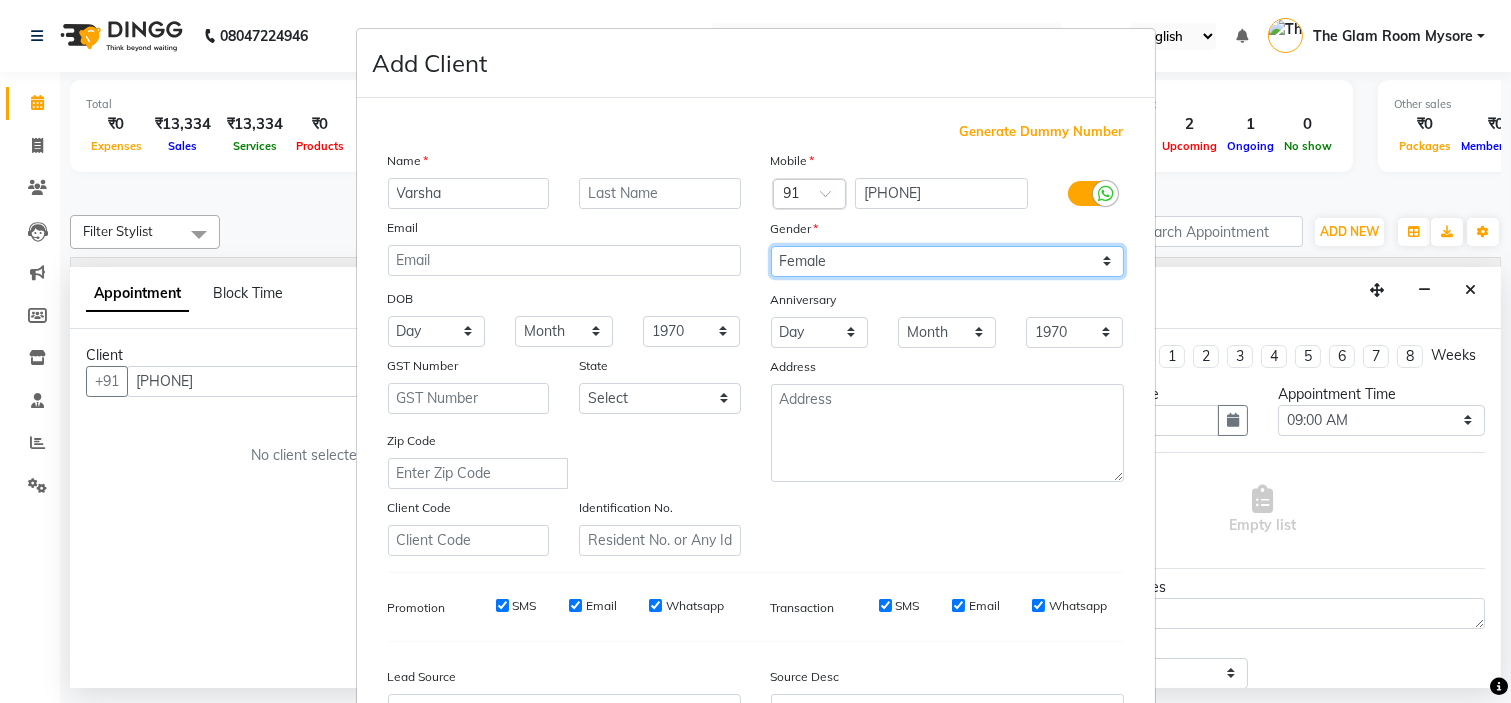click on "Select Male Female Other Prefer Not To Say" at bounding box center [947, 261] 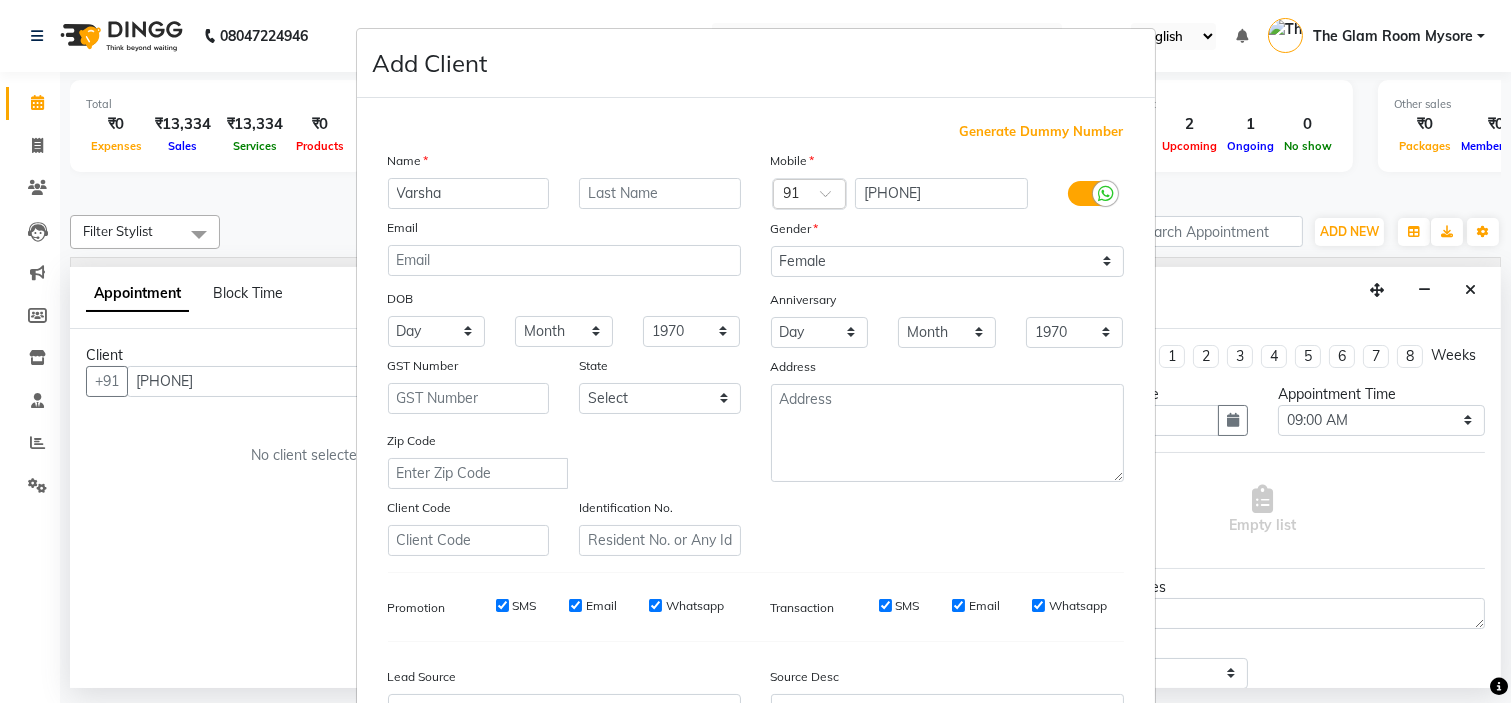 scroll, scrollTop: 221, scrollLeft: 0, axis: vertical 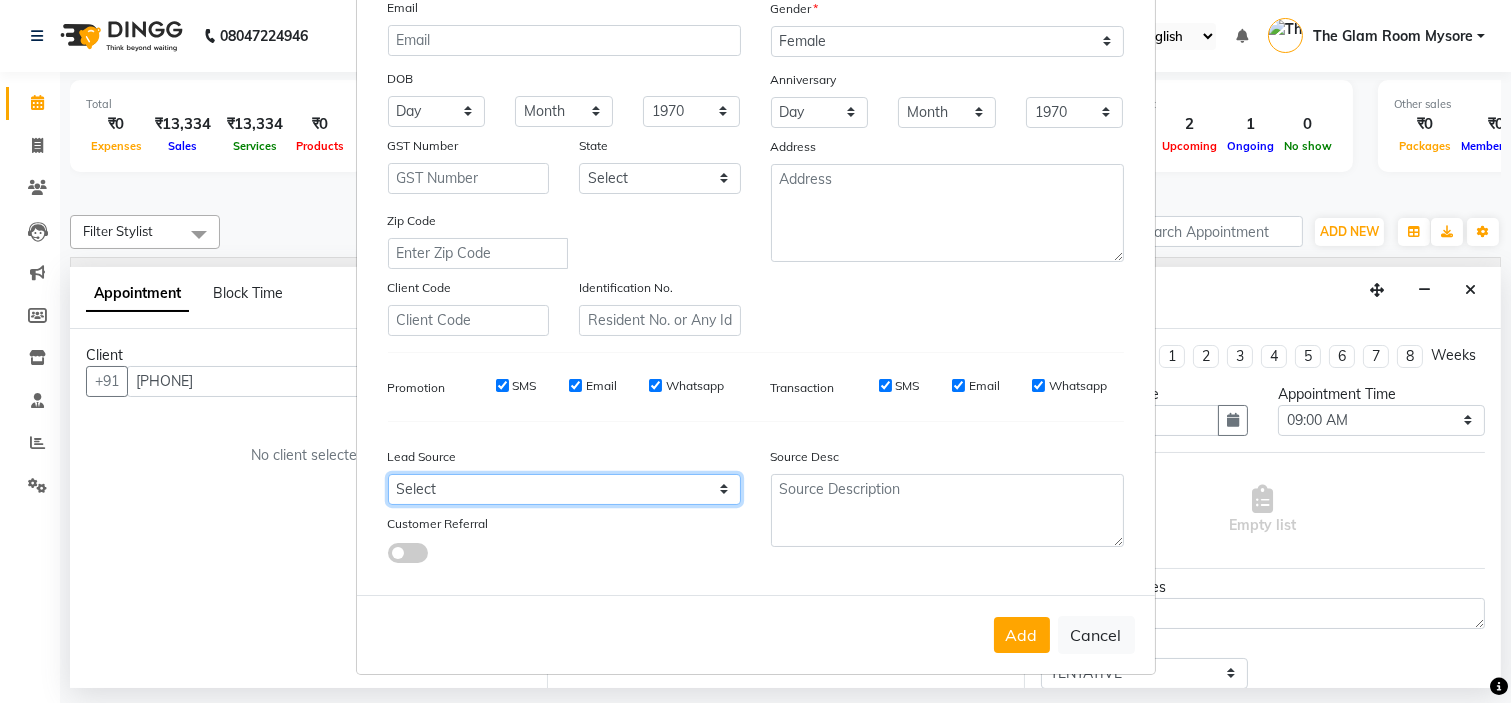 click on "Select Walk-in Referral Internet Friend Word of Mouth Advertisement Facebook JustDial Google Other Instagram  YouTube  WhatsApp" at bounding box center [564, 489] 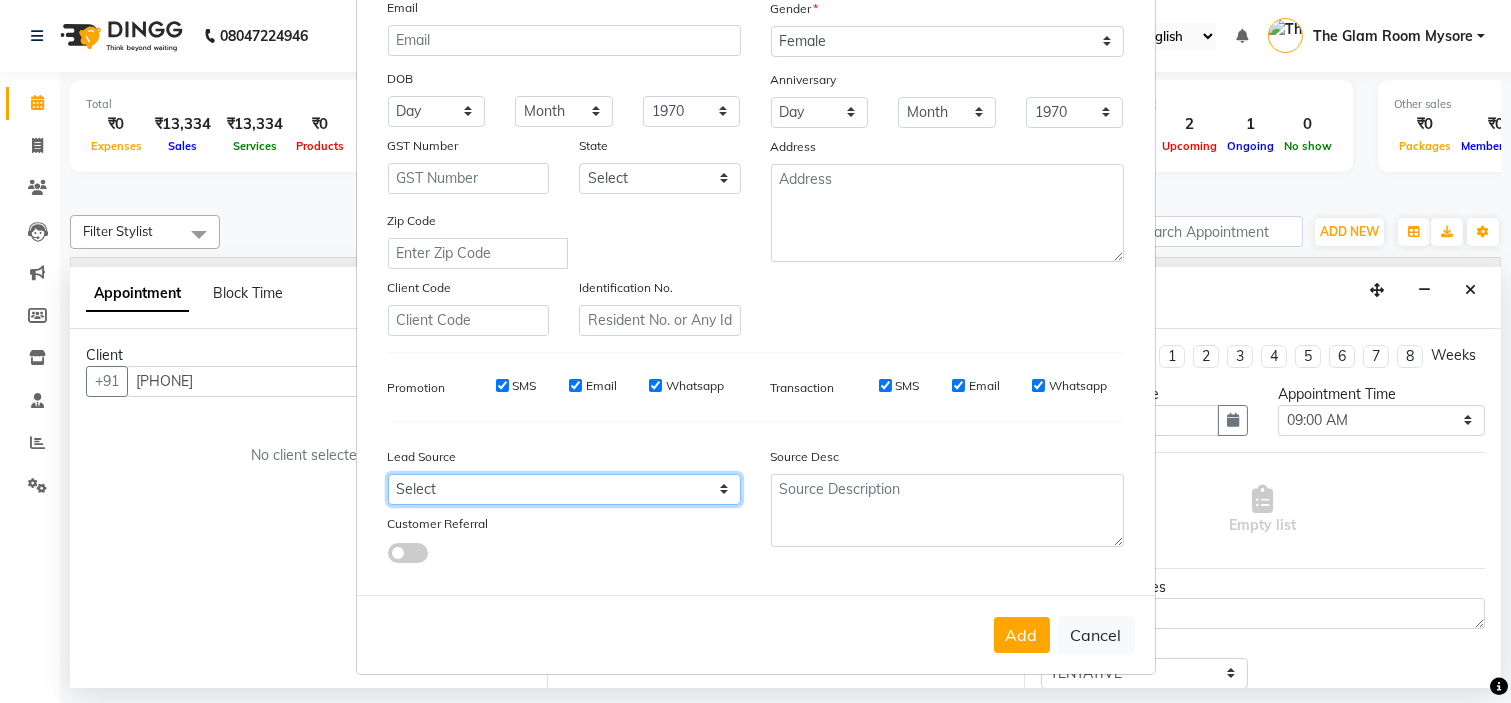 select on "40676" 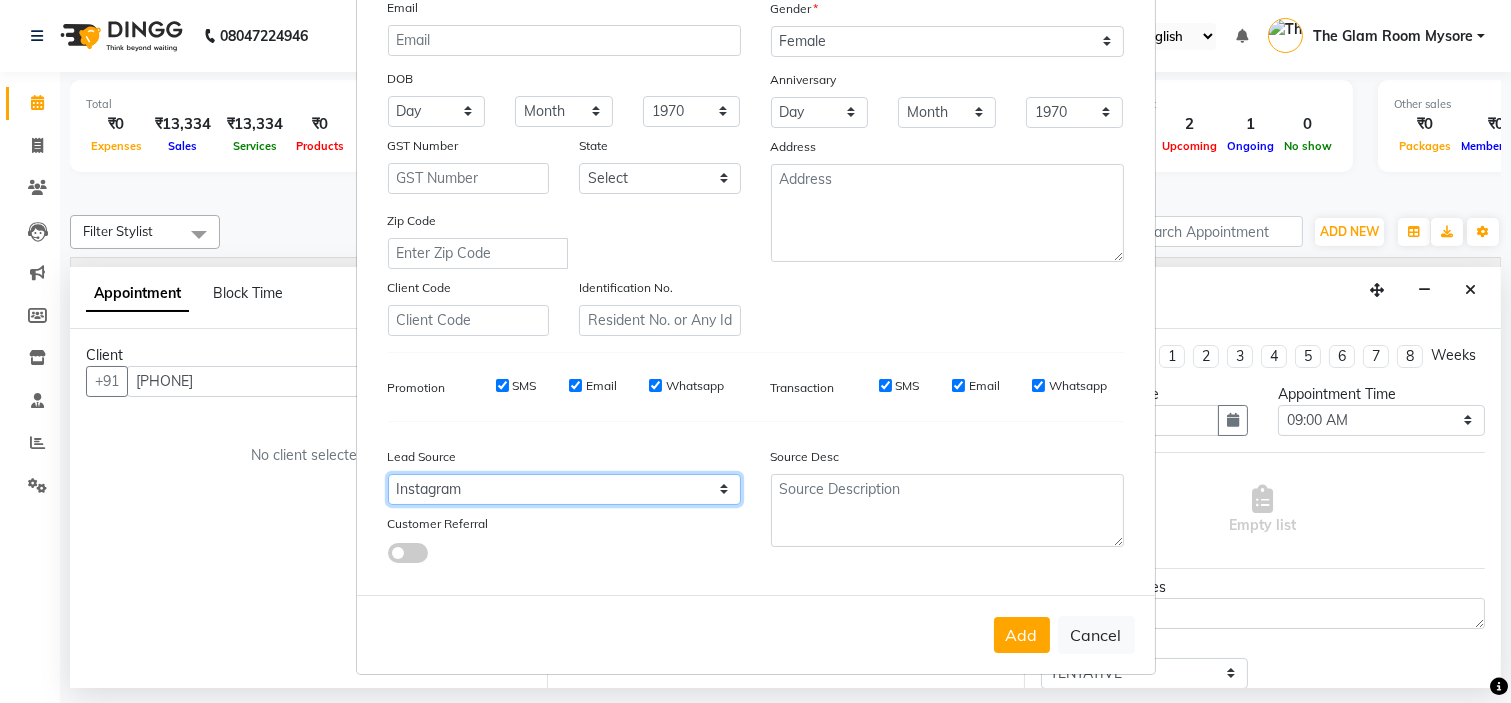 click on "Select Walk-in Referral Internet Friend Word of Mouth Advertisement Facebook JustDial Google Other Instagram  YouTube  WhatsApp" at bounding box center [564, 489] 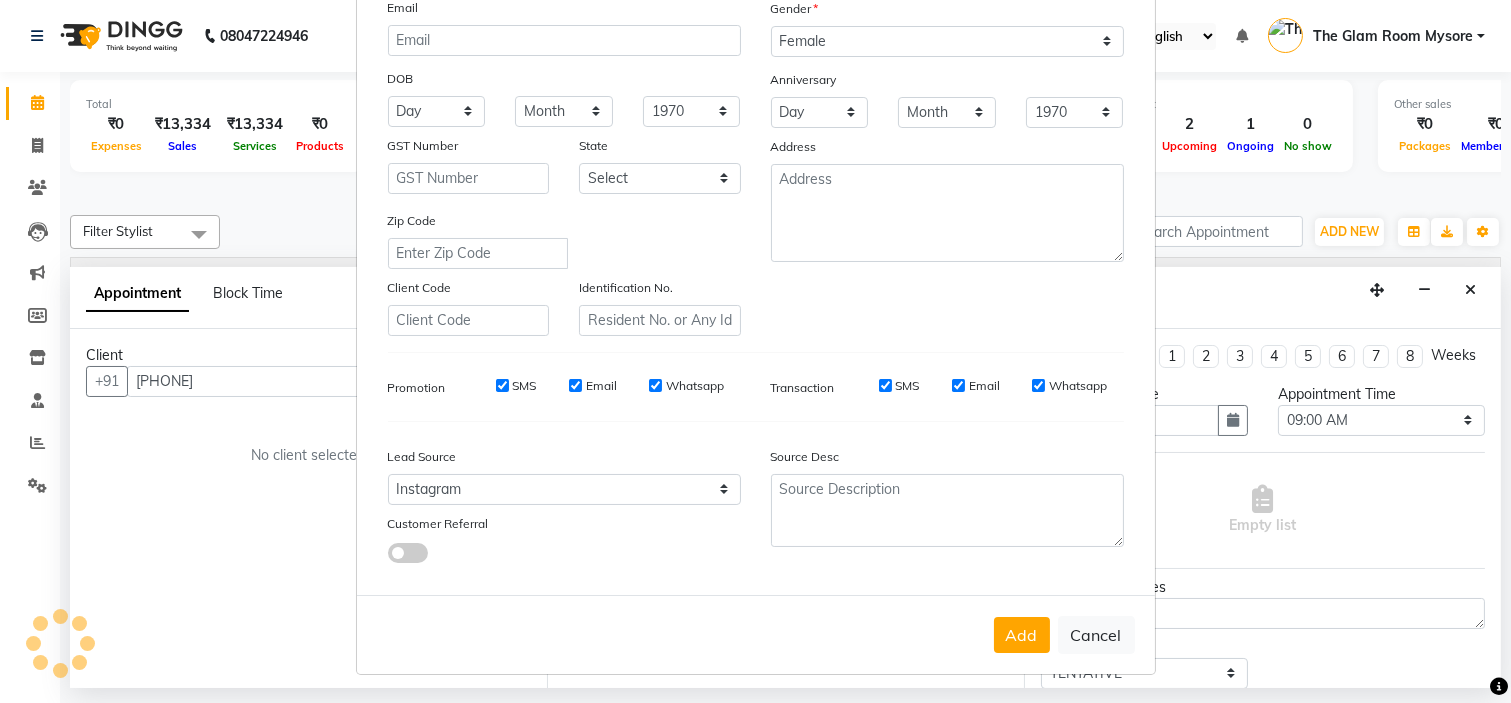 scroll, scrollTop: 0, scrollLeft: 0, axis: both 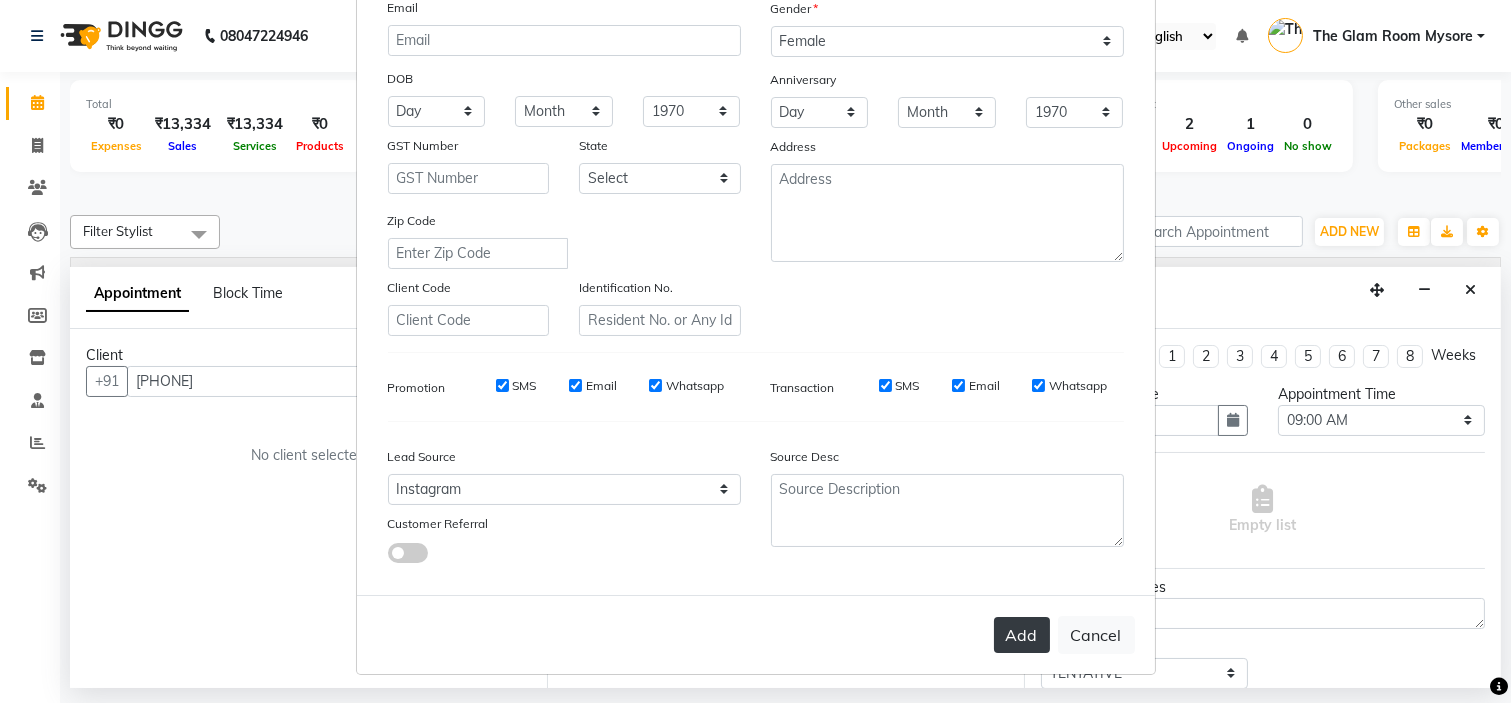 click on "Add" at bounding box center [1022, 635] 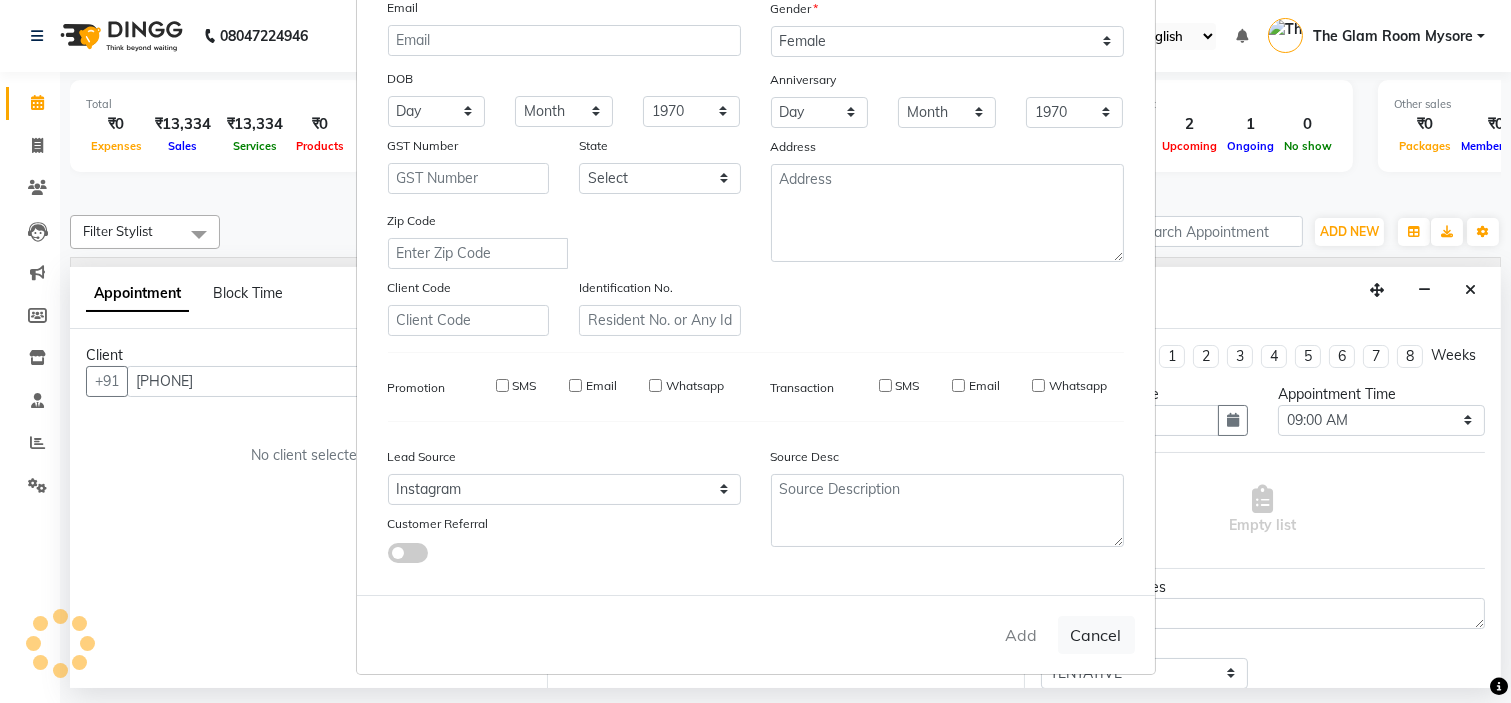 type 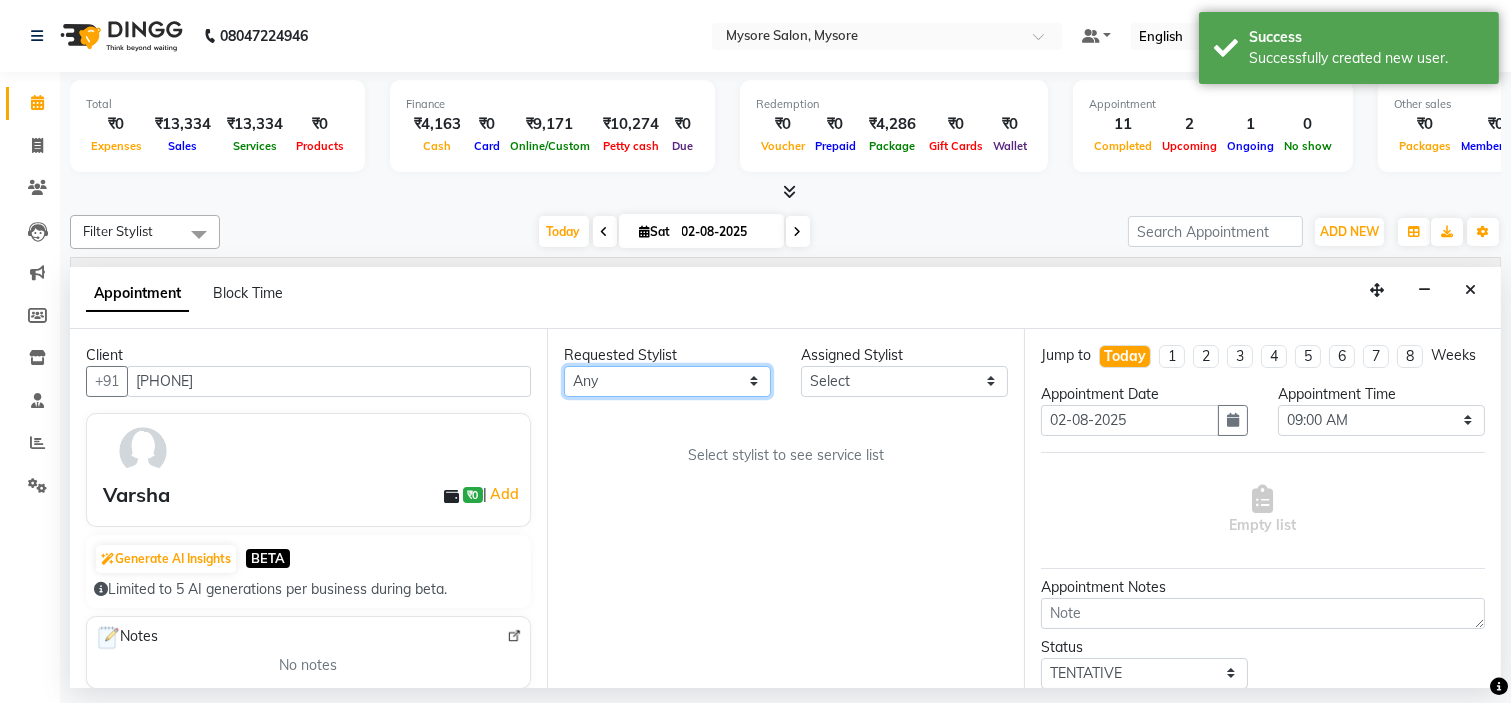 click on "Any Ankita Arti Ashwini Ayaan DR. Apurva Fatma Jayshree Lakshmi Paul Ruhul alom Shangnimwon Steve Sumaiya Banu Sumit Teja Tezz The Glam Room Mysore" at bounding box center [667, 381] 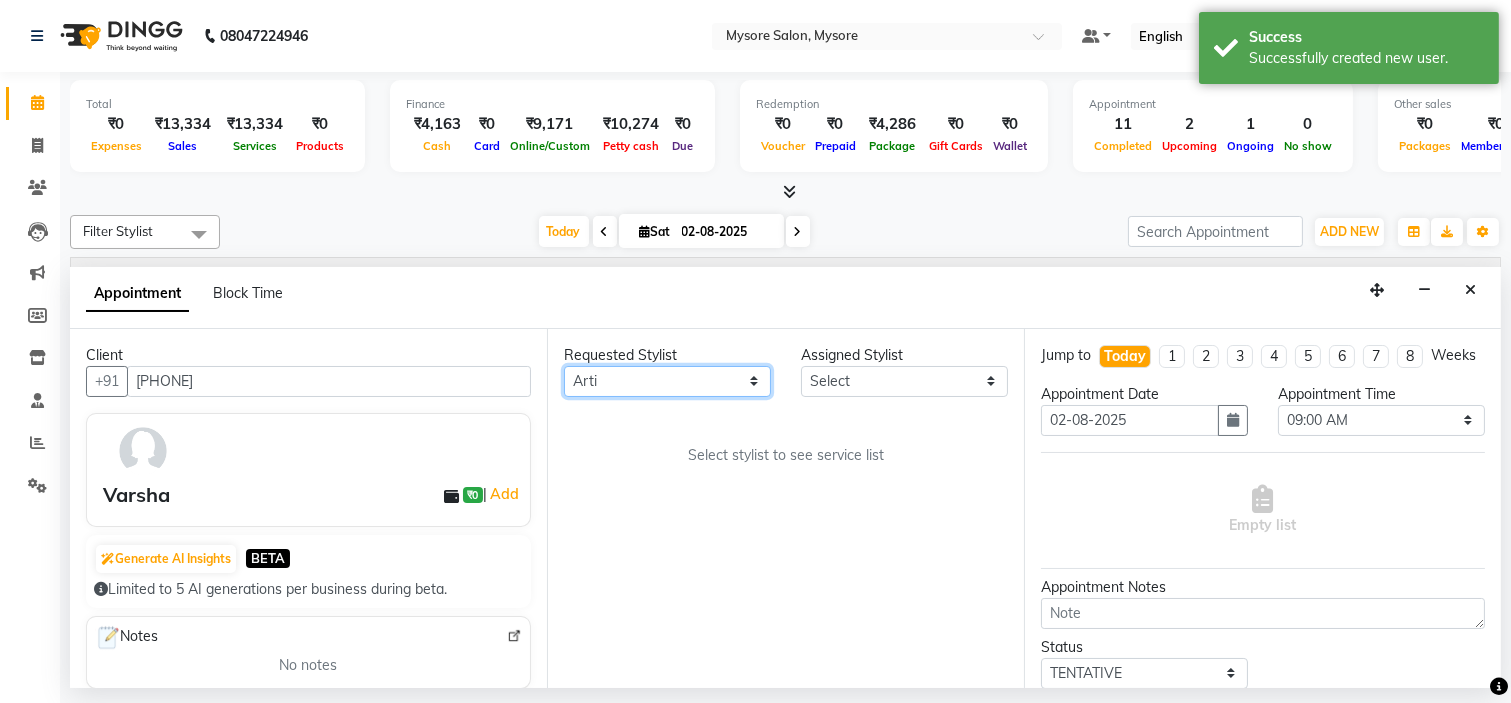click on "Any Ankita Arti Ashwini Ayaan DR. Apurva Fatma Jayshree Lakshmi Paul Ruhul alom Shangnimwon Steve Sumaiya Banu Sumit Teja Tezz The Glam Room Mysore" at bounding box center (667, 381) 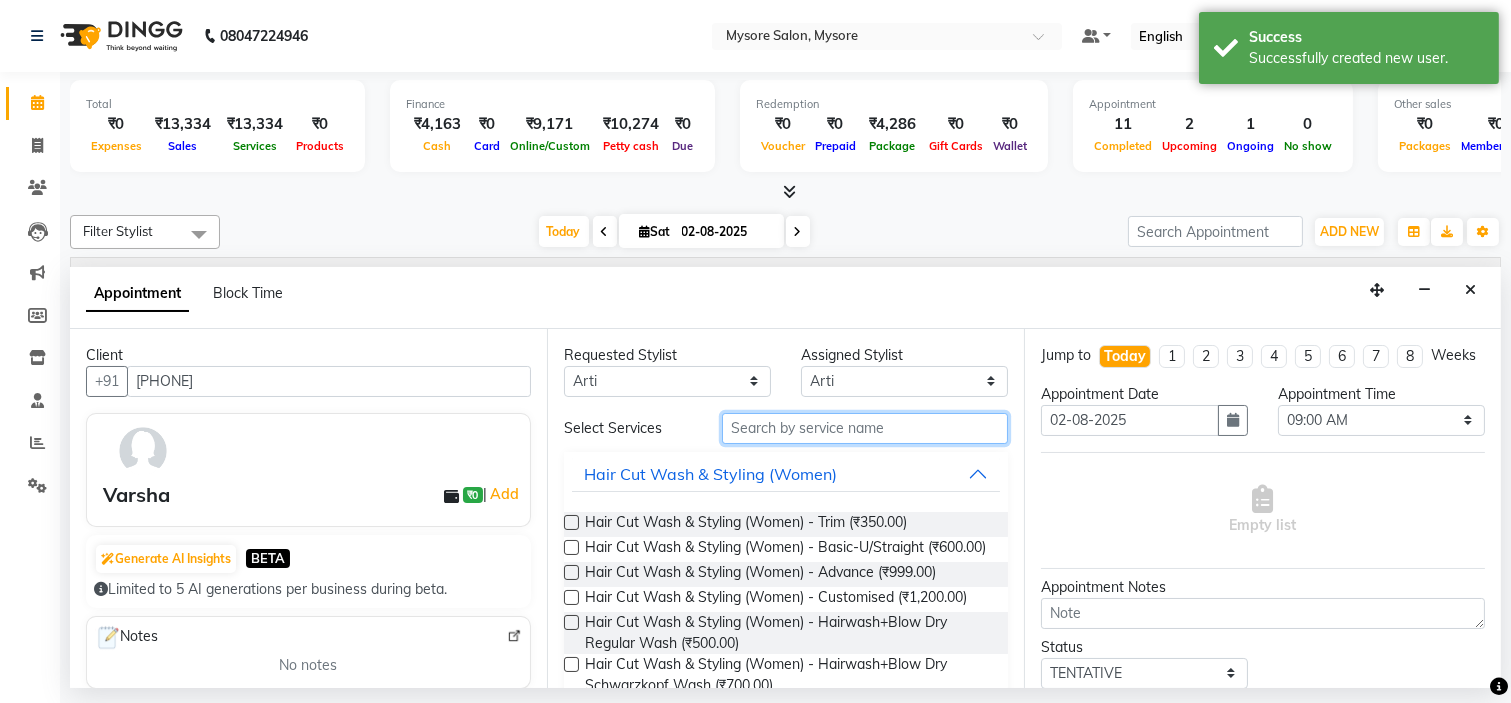 click at bounding box center (865, 428) 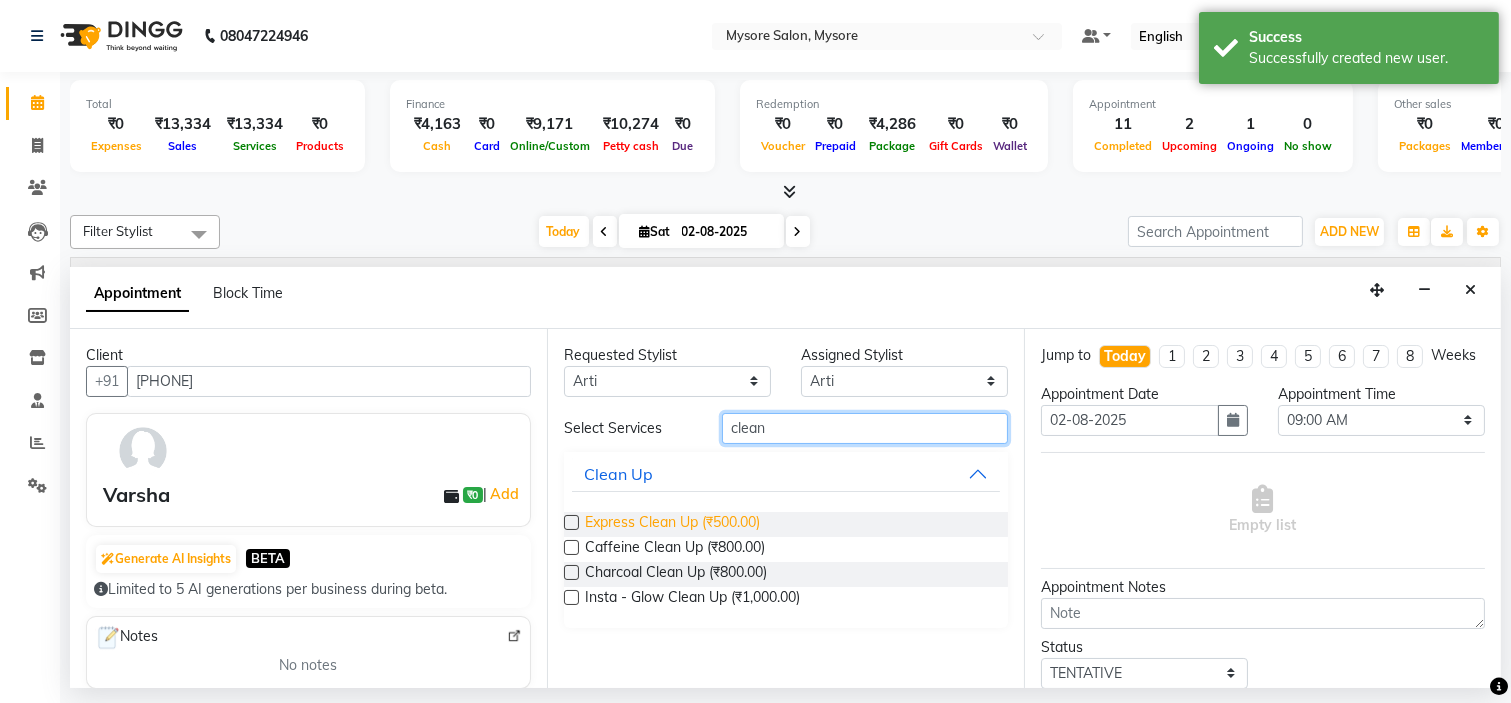 type on "clean" 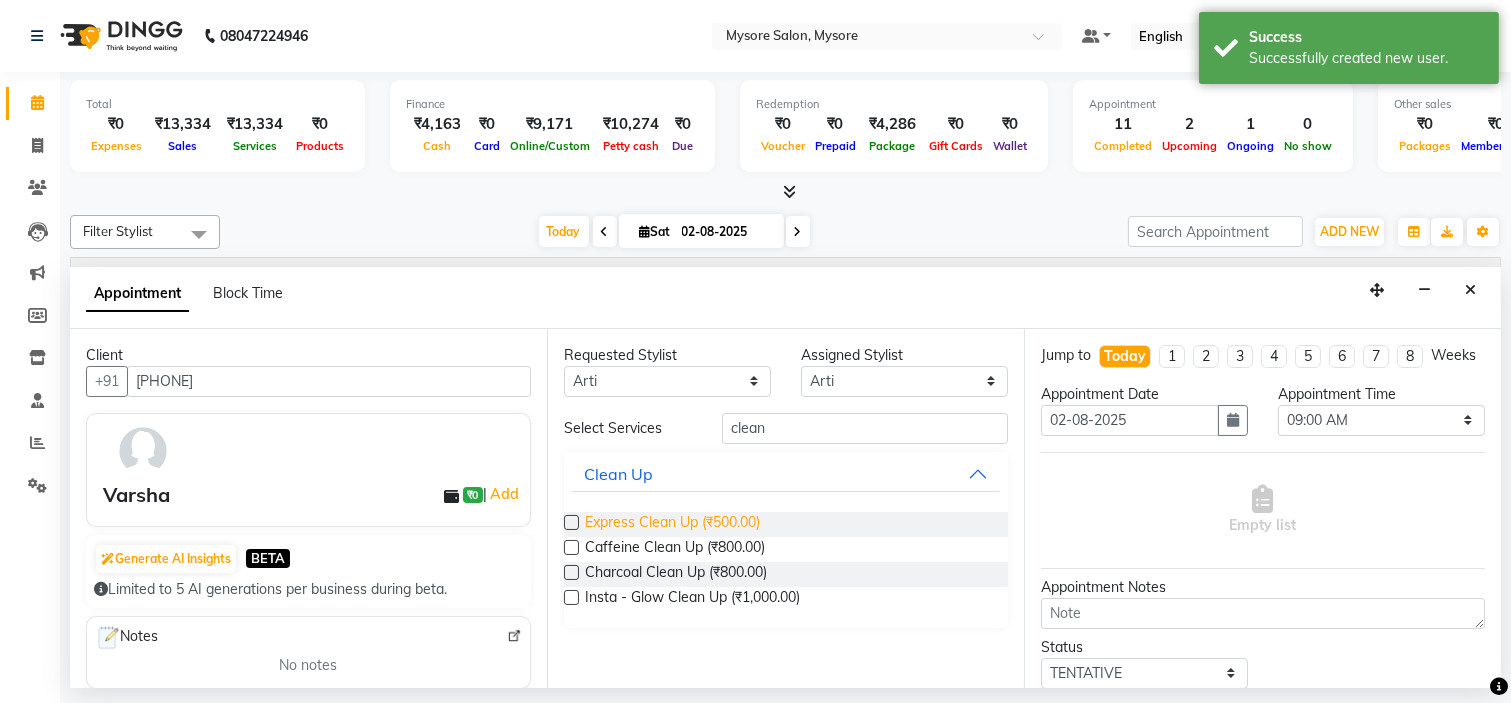 click on "Express Clean Up (₹500.00)" at bounding box center [672, 524] 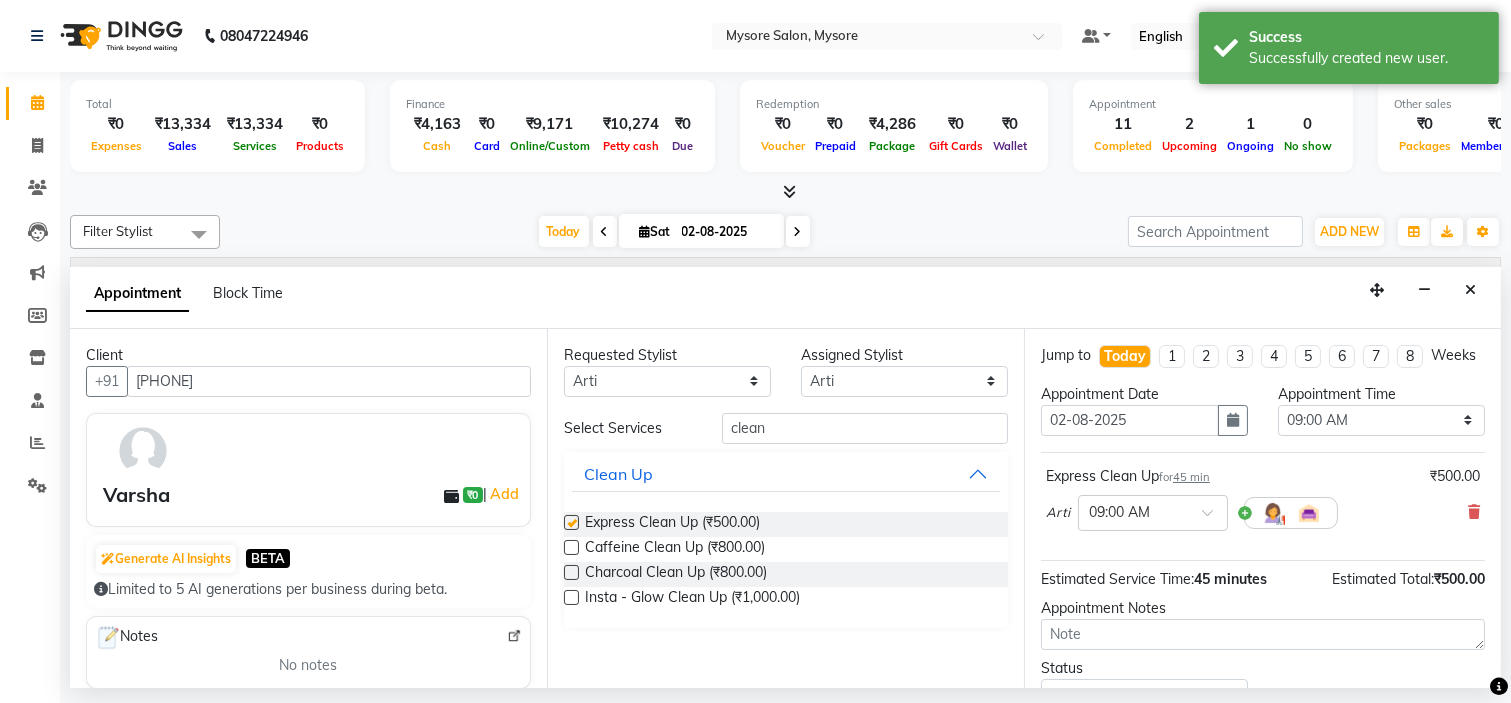 checkbox on "false" 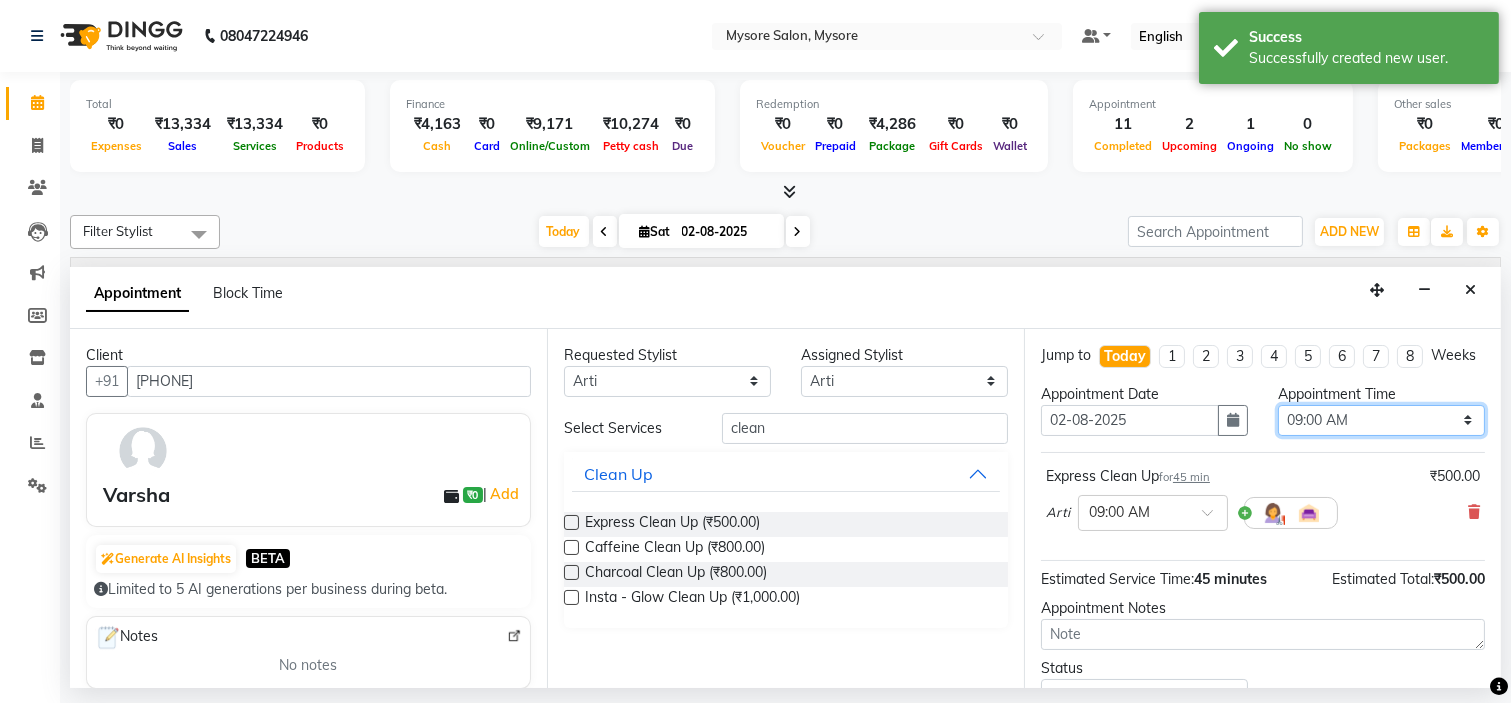 click on "Select 09:00 AM 09:15 AM 09:30 AM 09:45 AM 10:00 AM 10:15 AM 10:30 AM 10:45 AM 11:00 AM 11:15 AM 11:30 AM 11:45 AM 12:00 PM 12:15 PM 12:30 PM 12:45 PM 01:00 PM 01:15 PM 01:30 PM 01:45 PM 02:00 PM 02:15 PM 02:30 PM 02:45 PM 03:00 PM 03:15 PM 03:30 PM 03:45 PM 04:00 PM 04:15 PM 04:30 PM 04:45 PM 05:00 PM 05:15 PM 05:30 PM 05:45 PM 06:00 PM 06:15 PM 06:30 PM 06:45 PM 07:00 PM 07:15 PM 07:30 PM 07:45 PM 08:00 PM" at bounding box center [1381, 420] 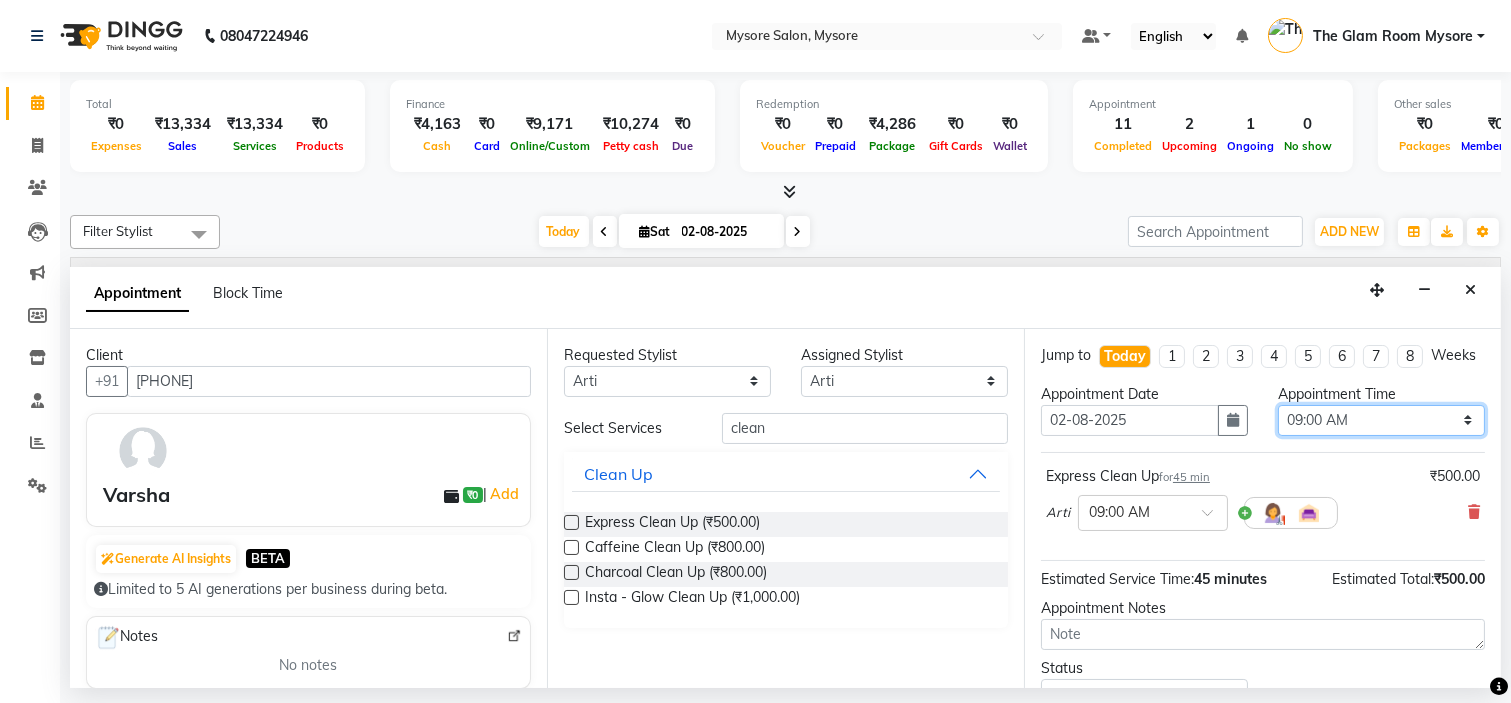 select on "1140" 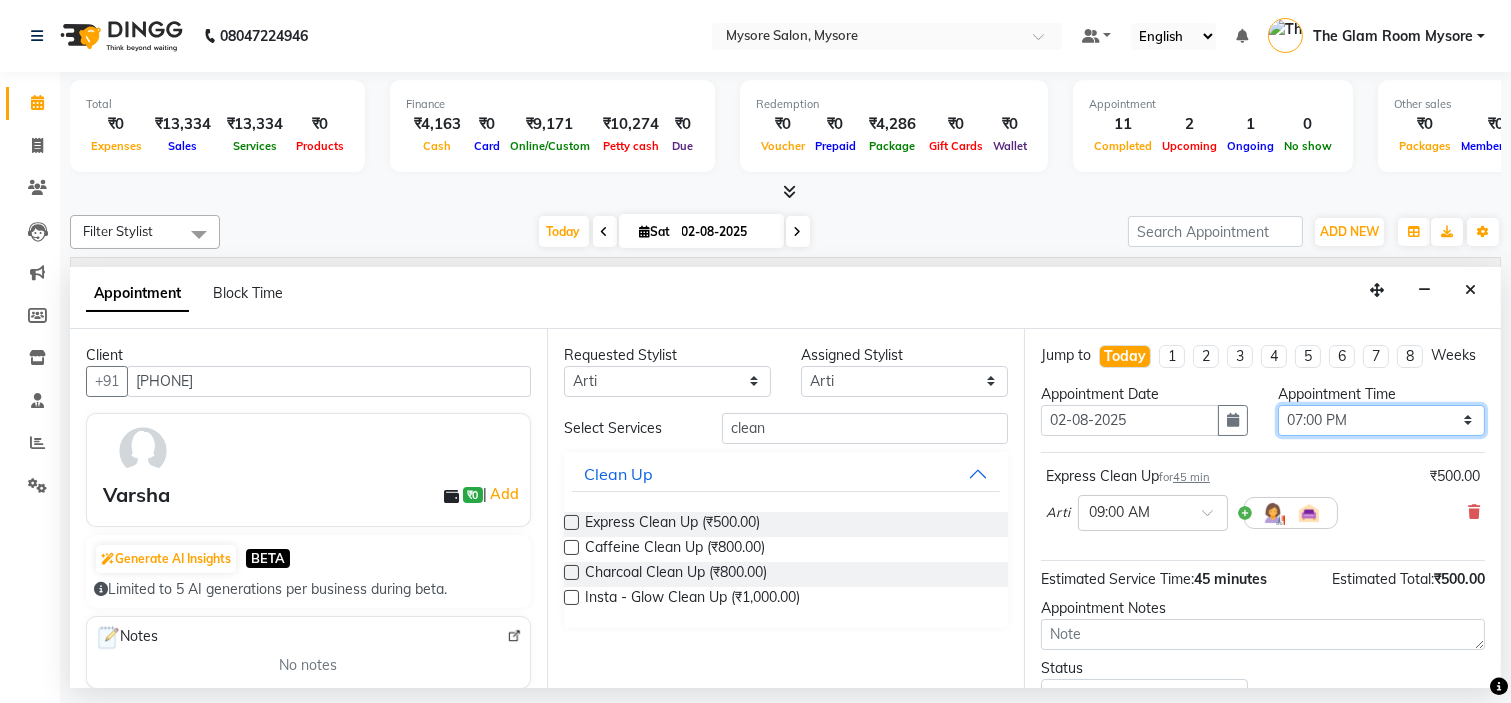 click on "Select 09:00 AM 09:15 AM 09:30 AM 09:45 AM 10:00 AM 10:15 AM 10:30 AM 10:45 AM 11:00 AM 11:15 AM 11:30 AM 11:45 AM 12:00 PM 12:15 PM 12:30 PM 12:45 PM 01:00 PM 01:15 PM 01:30 PM 01:45 PM 02:00 PM 02:15 PM 02:30 PM 02:45 PM 03:00 PM 03:15 PM 03:30 PM 03:45 PM 04:00 PM 04:15 PM 04:30 PM 04:45 PM 05:00 PM 05:15 PM 05:30 PM 05:45 PM 06:00 PM 06:15 PM 06:30 PM 06:45 PM 07:00 PM 07:15 PM 07:30 PM 07:45 PM 08:00 PM" at bounding box center (1381, 420) 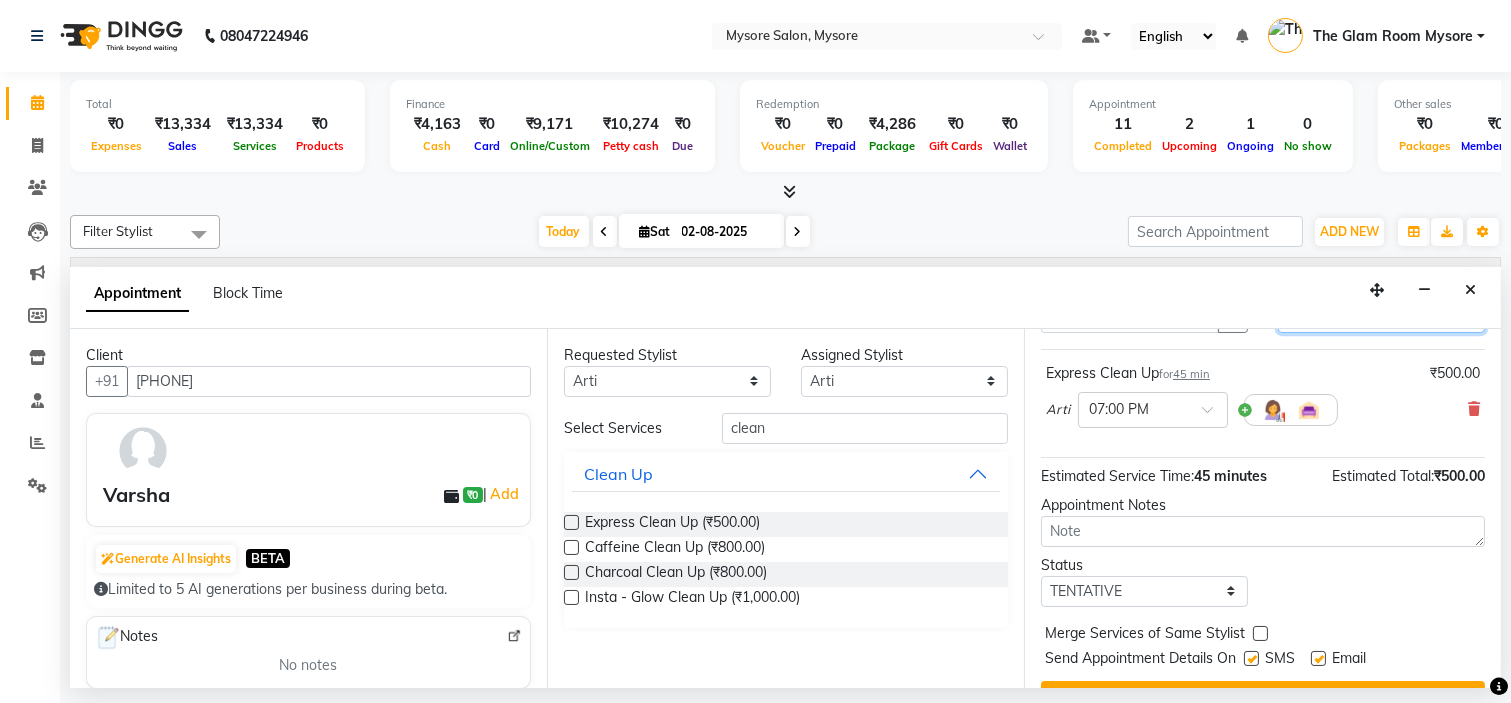 scroll, scrollTop: 166, scrollLeft: 0, axis: vertical 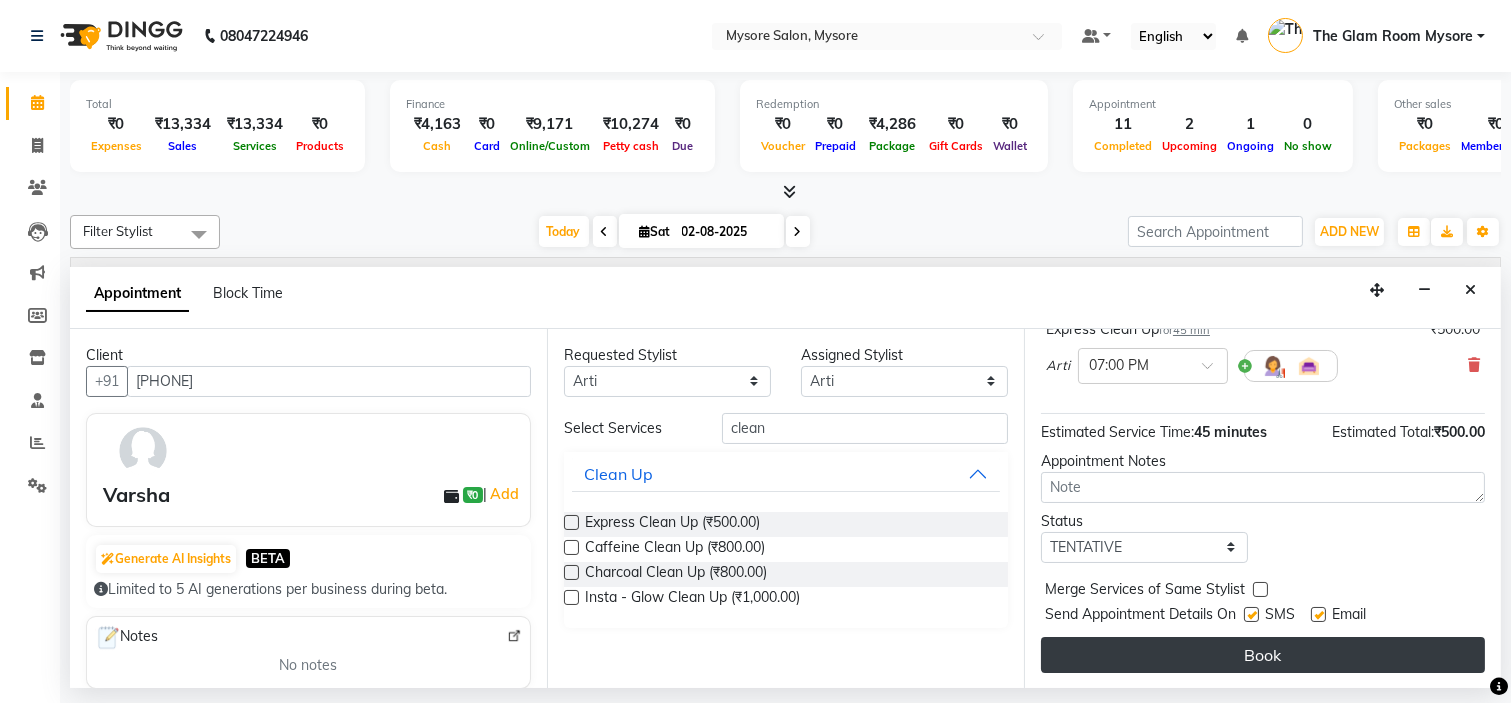 click on "Book" at bounding box center [1263, 655] 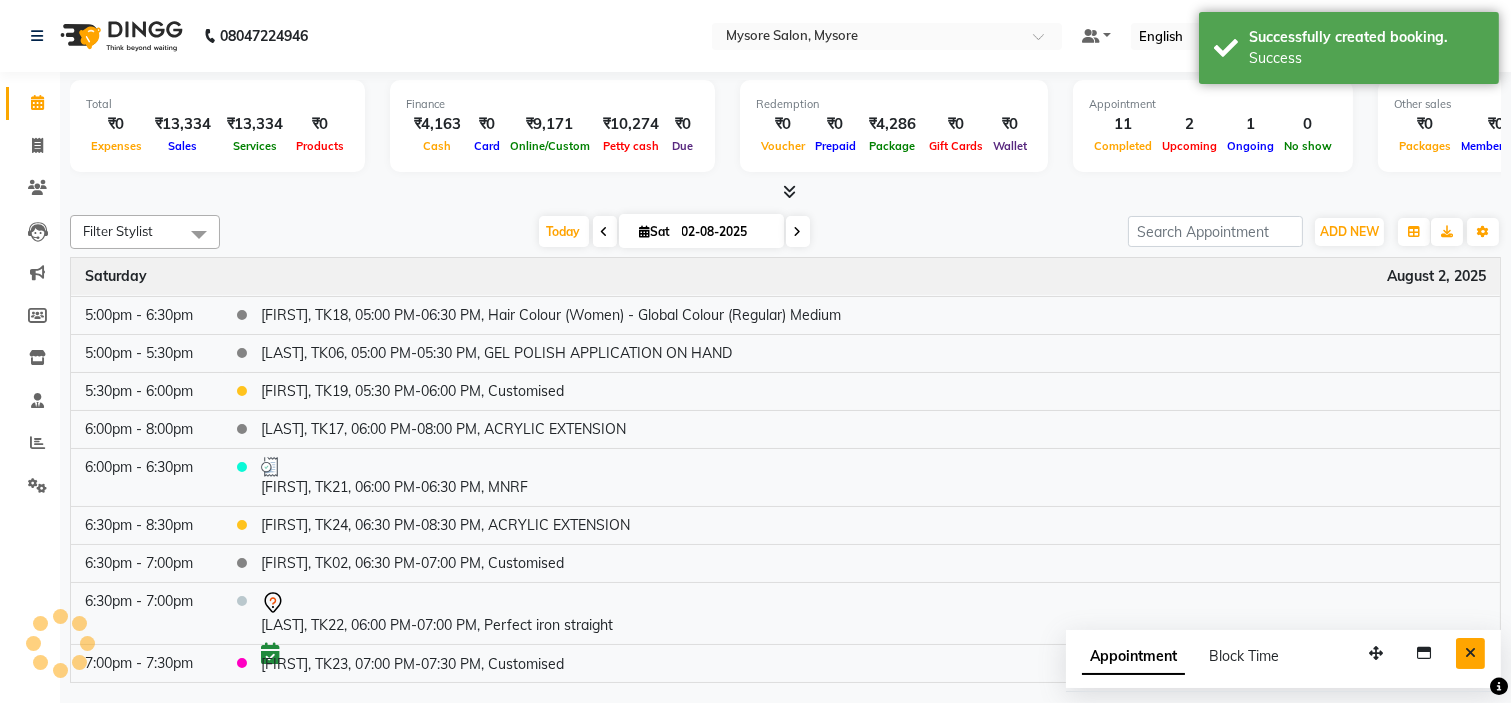 scroll, scrollTop: 833, scrollLeft: 0, axis: vertical 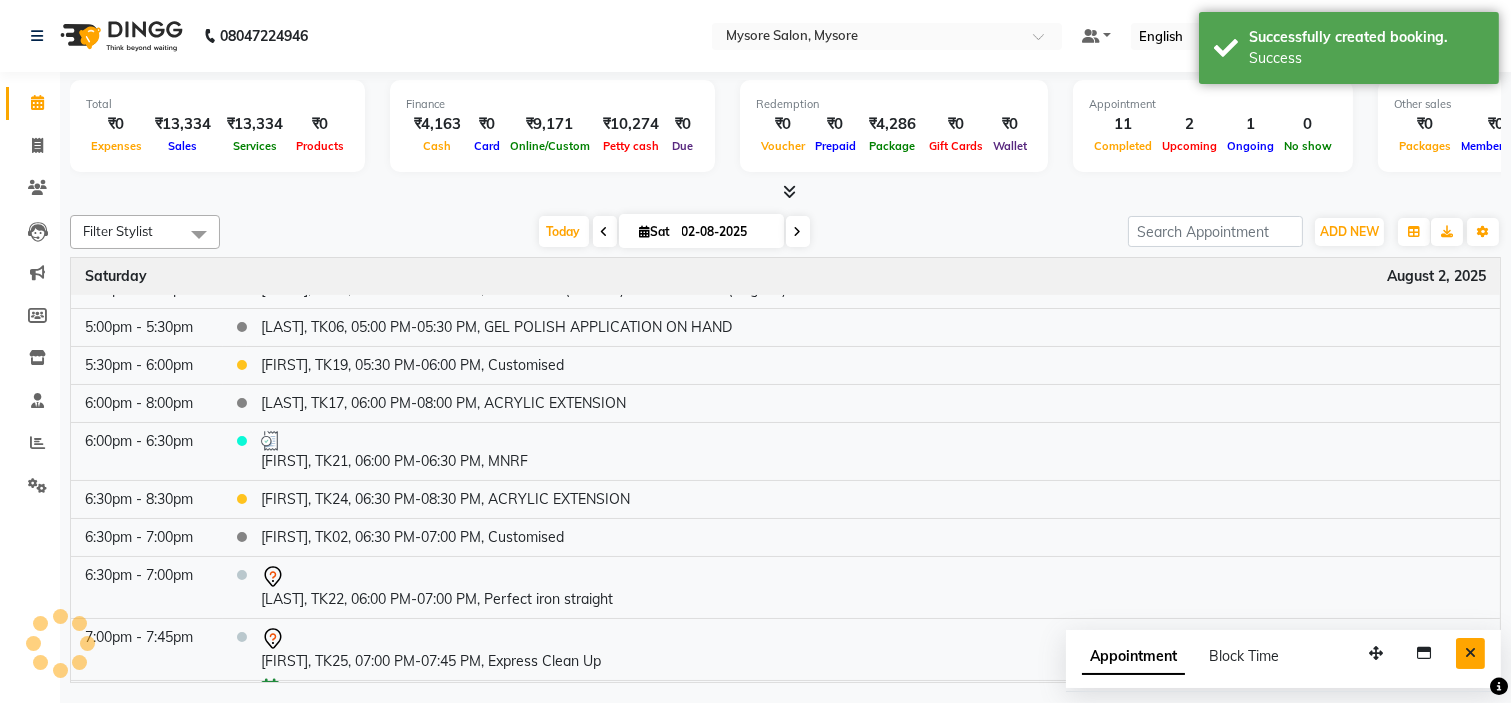 click at bounding box center (1470, 653) 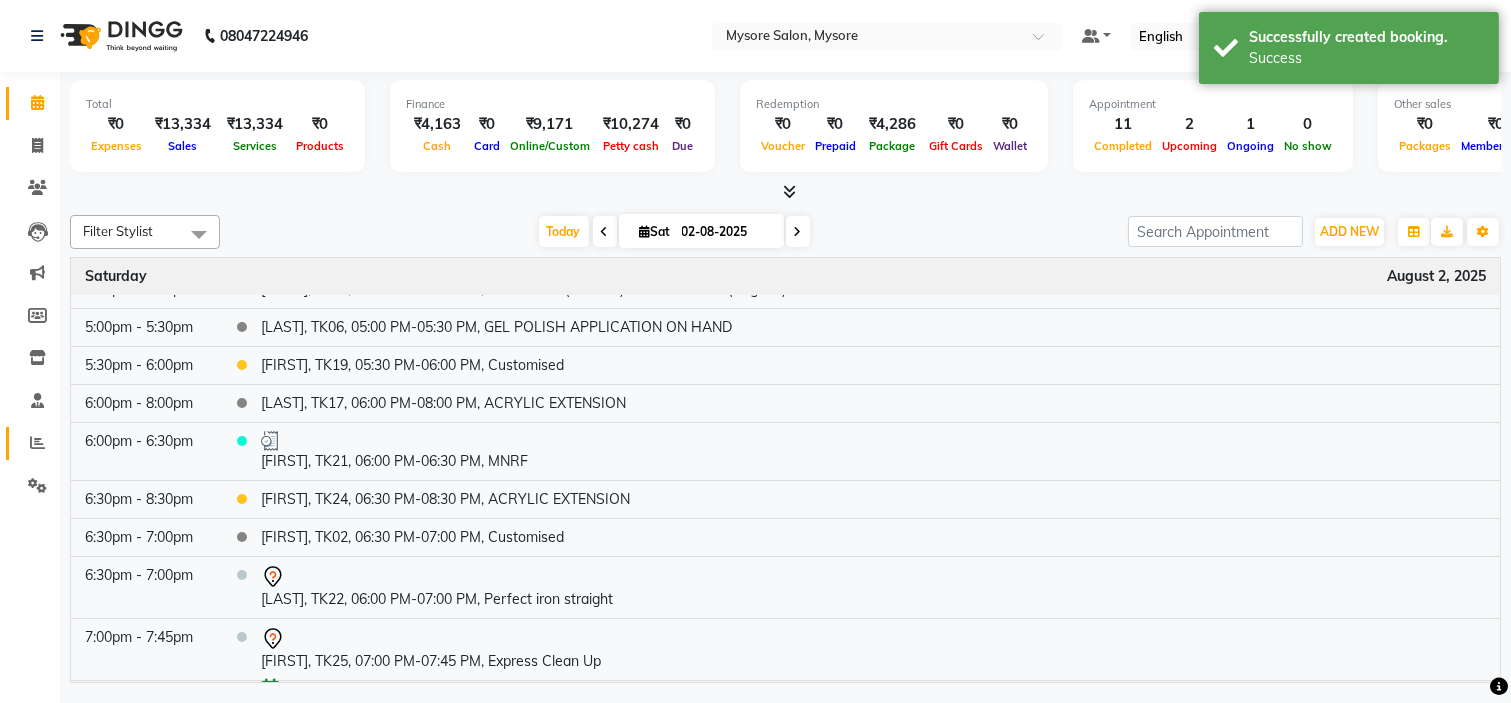 click 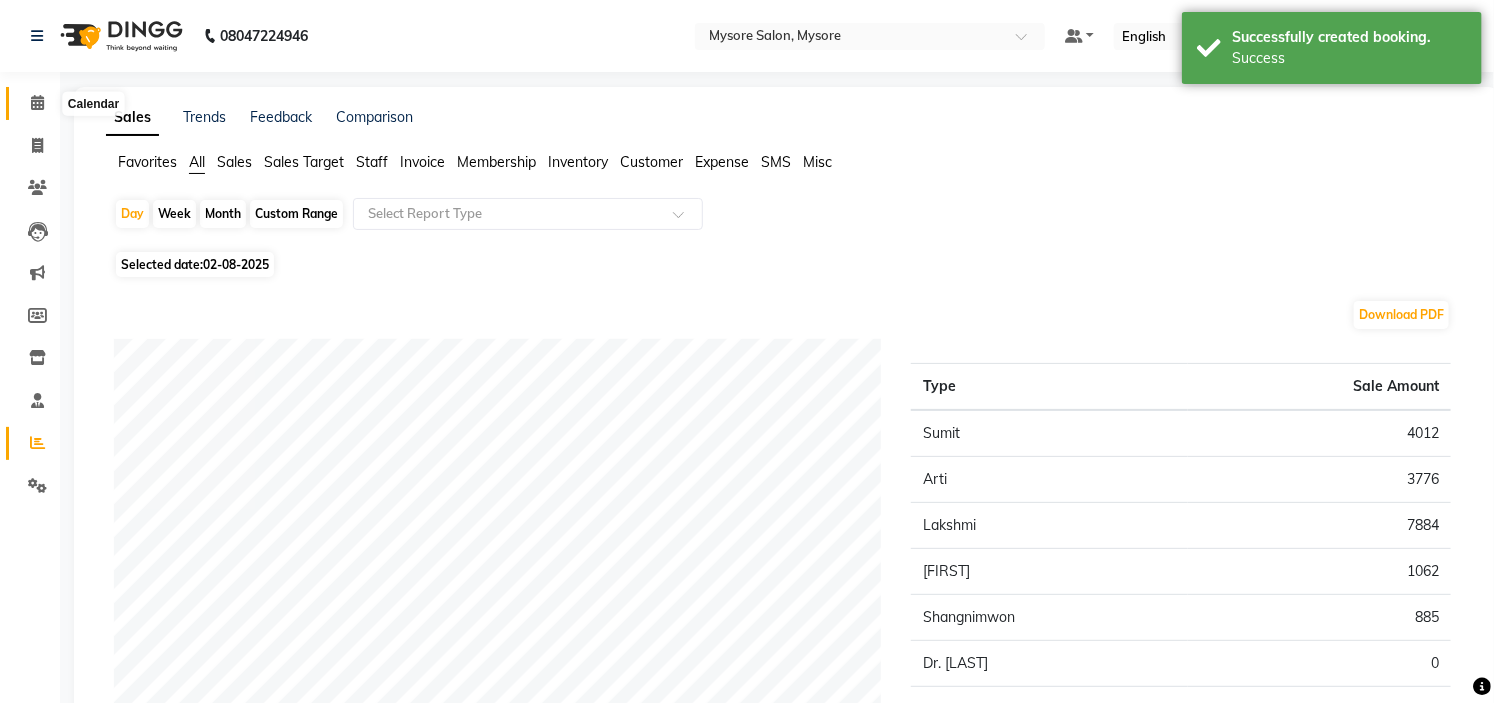 click 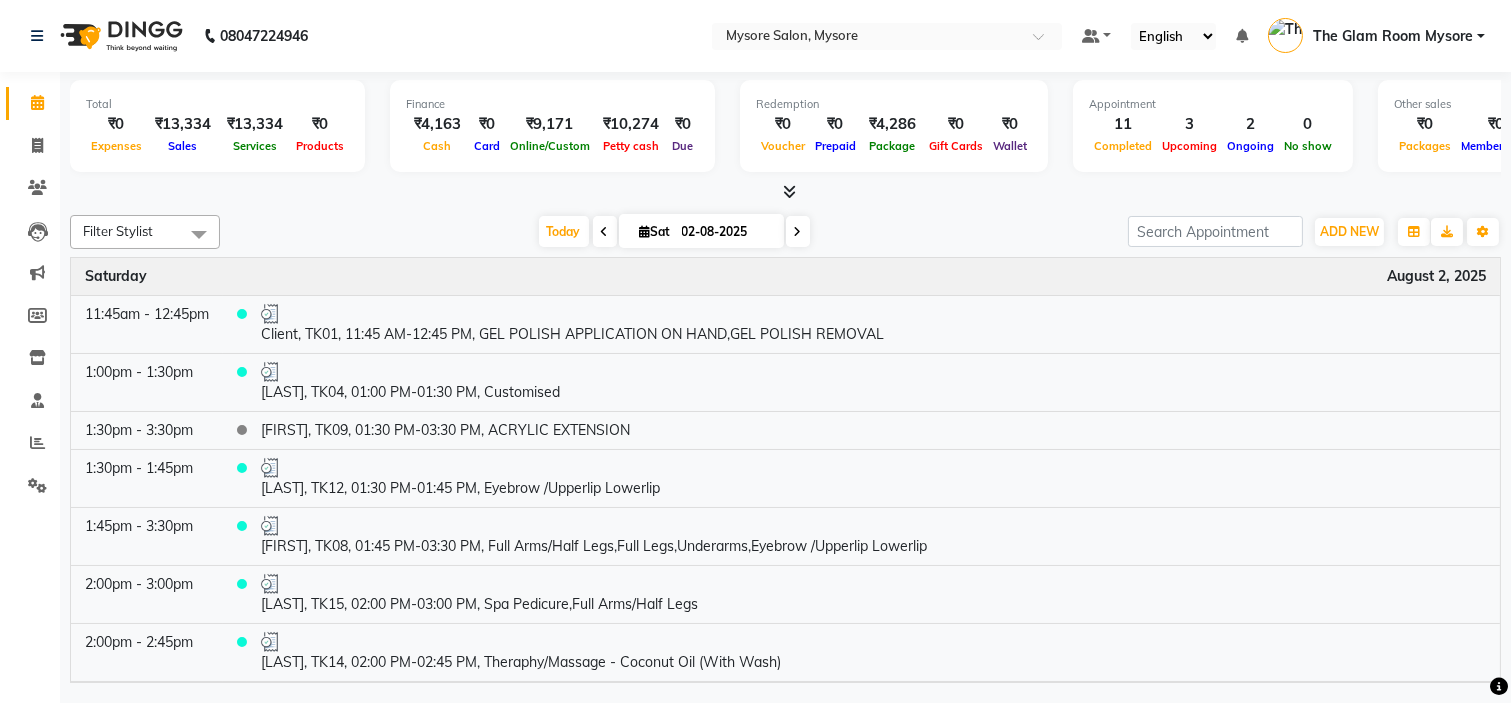 click on "Today  Sat 02-08-2025" at bounding box center (674, 232) 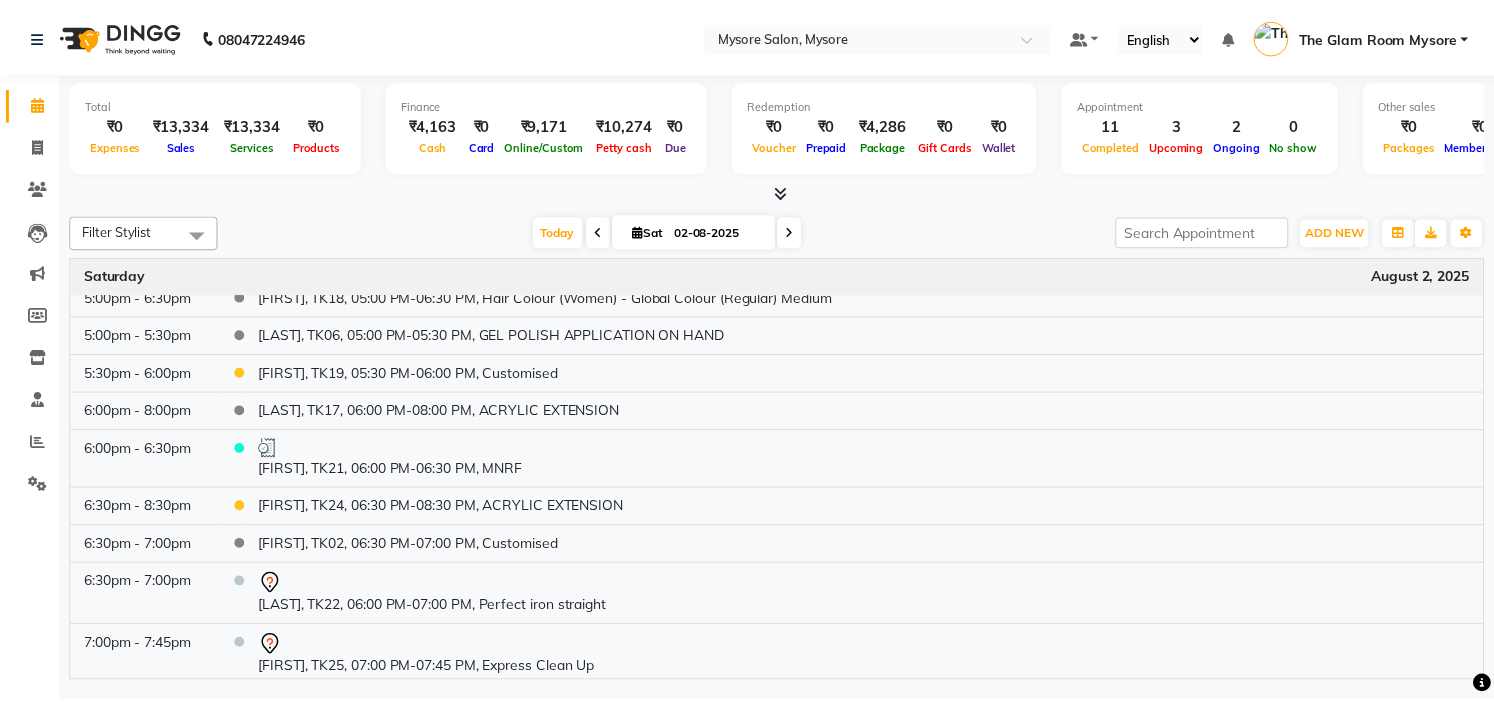 scroll, scrollTop: 871, scrollLeft: 0, axis: vertical 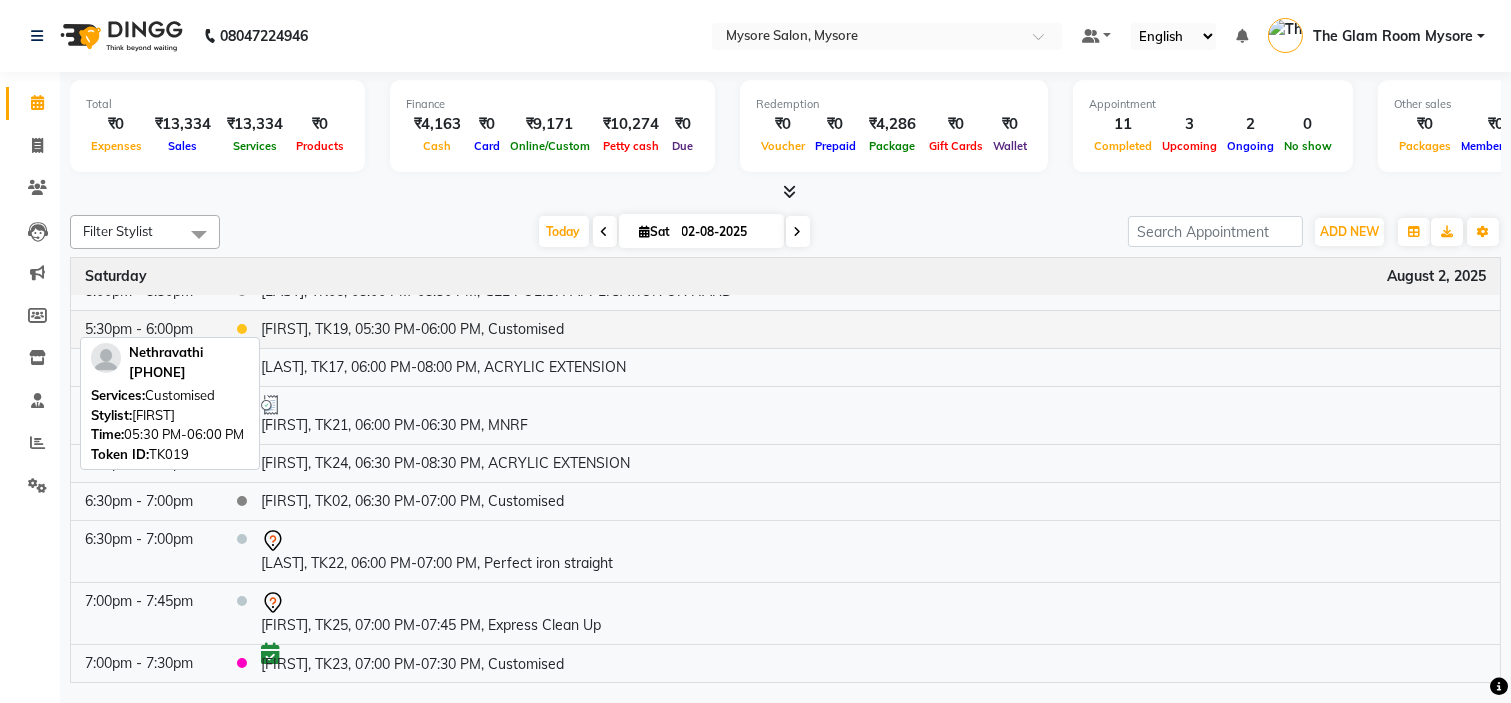 click on "[FIRST], TK19, 05:30 PM-06:00 PM, Customised" at bounding box center (873, 329) 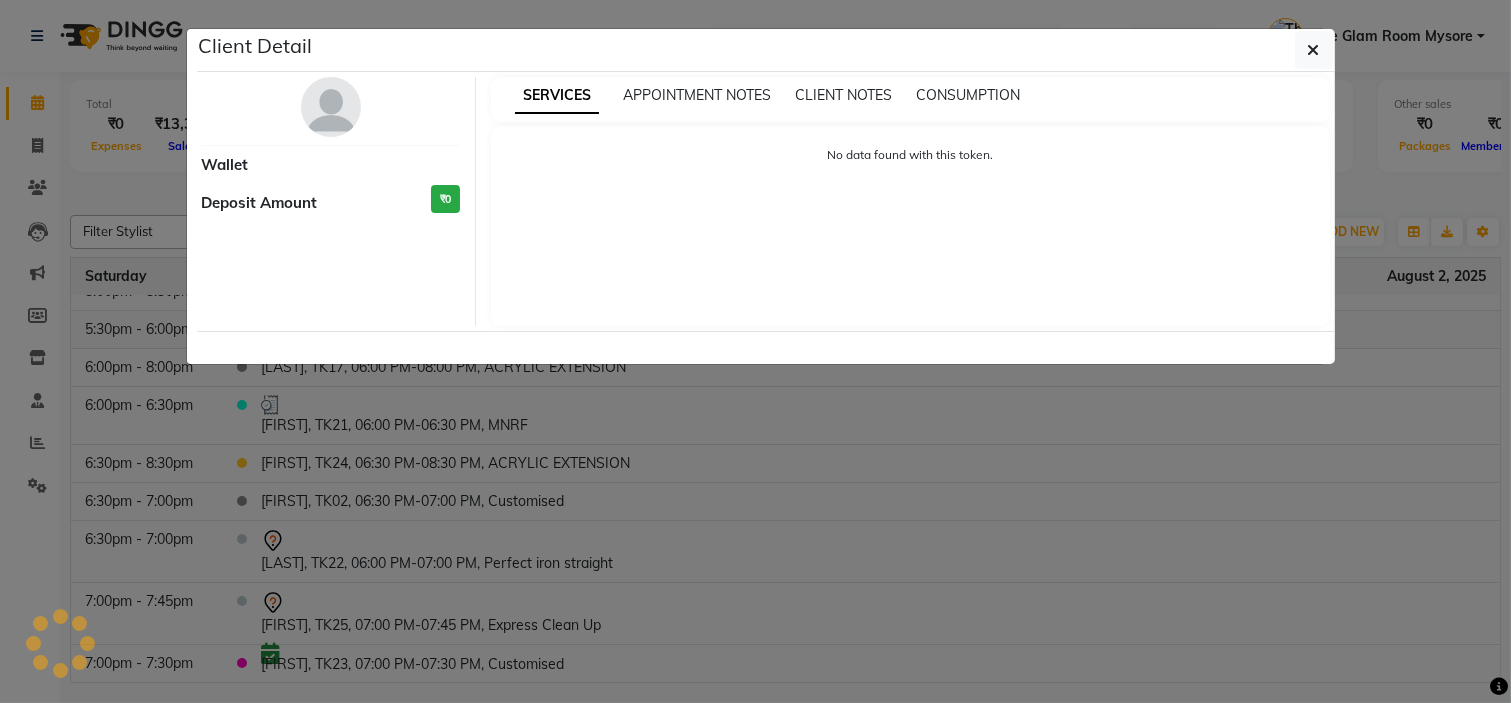 select on "1" 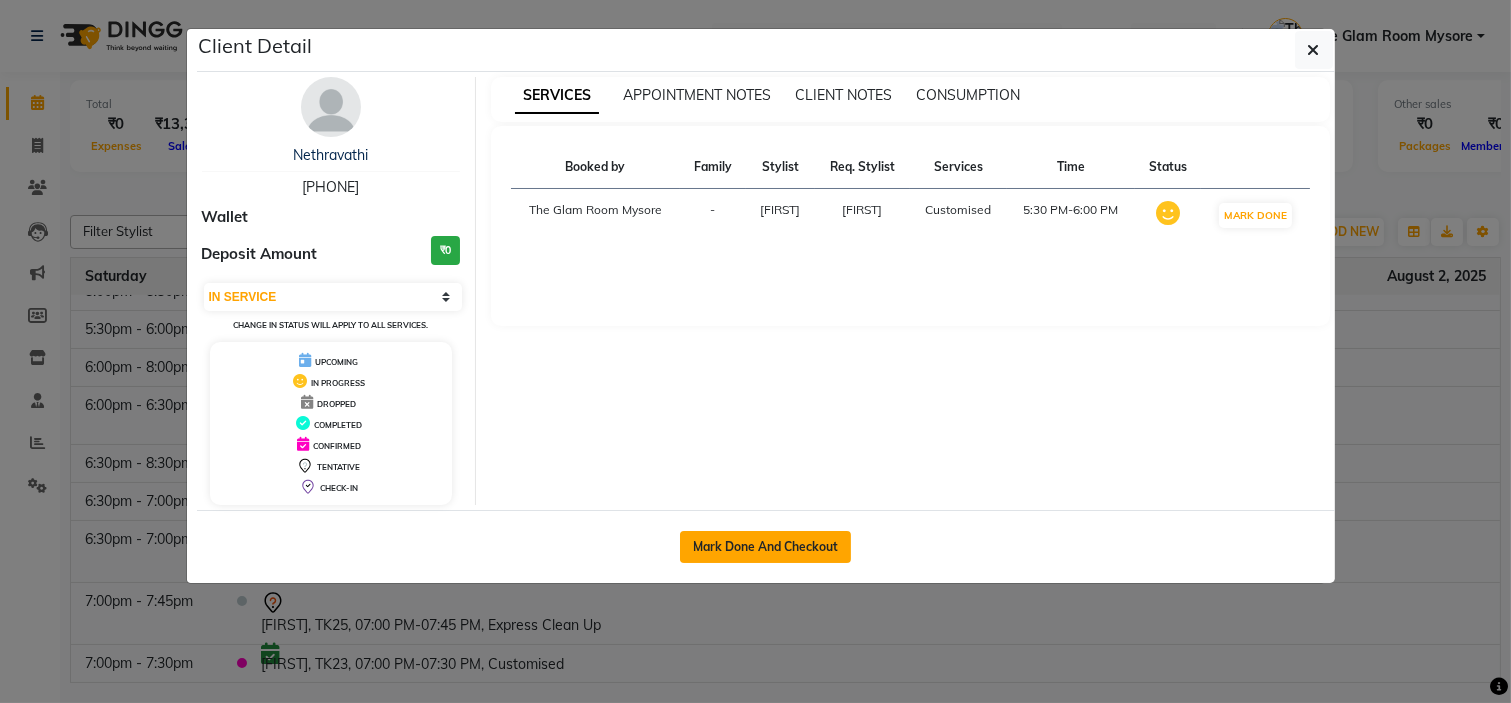 click on "Mark Done And Checkout" 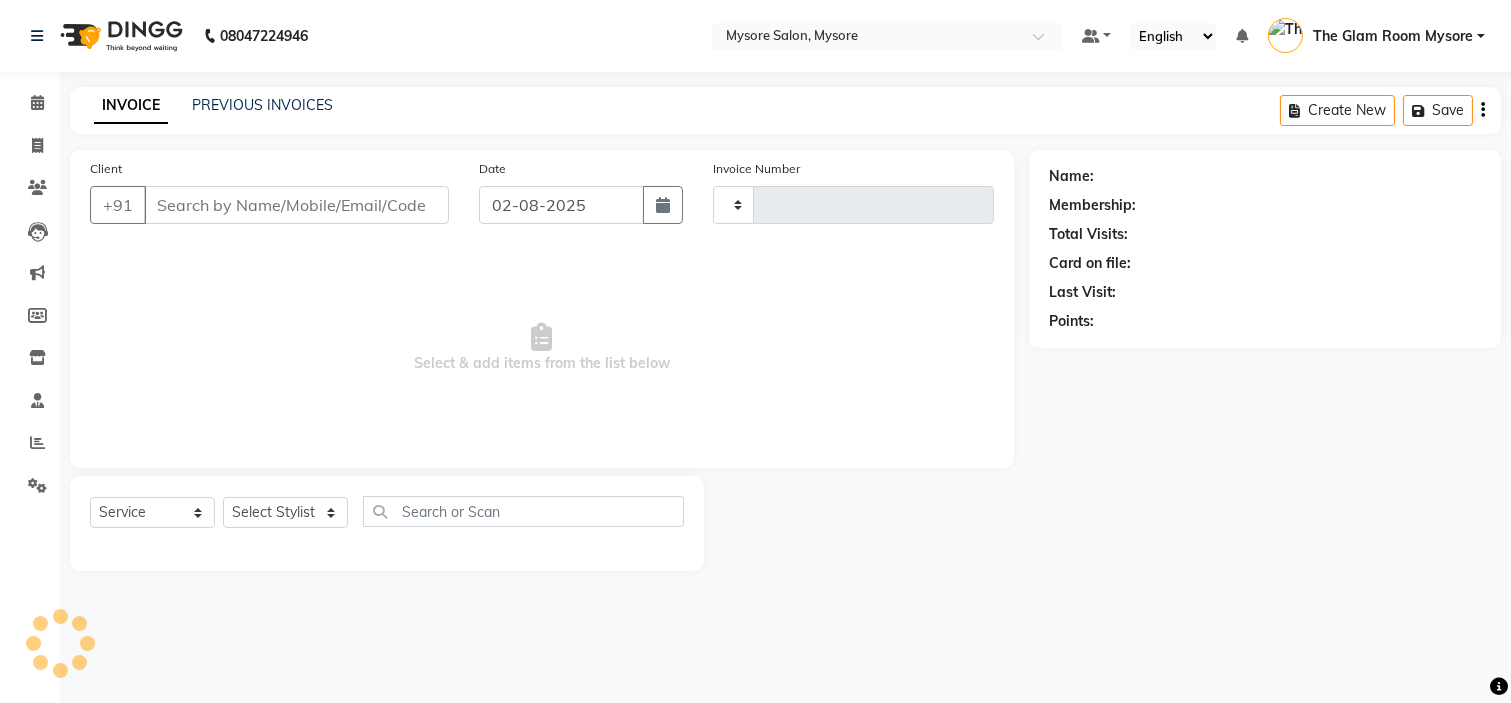 type on "0925" 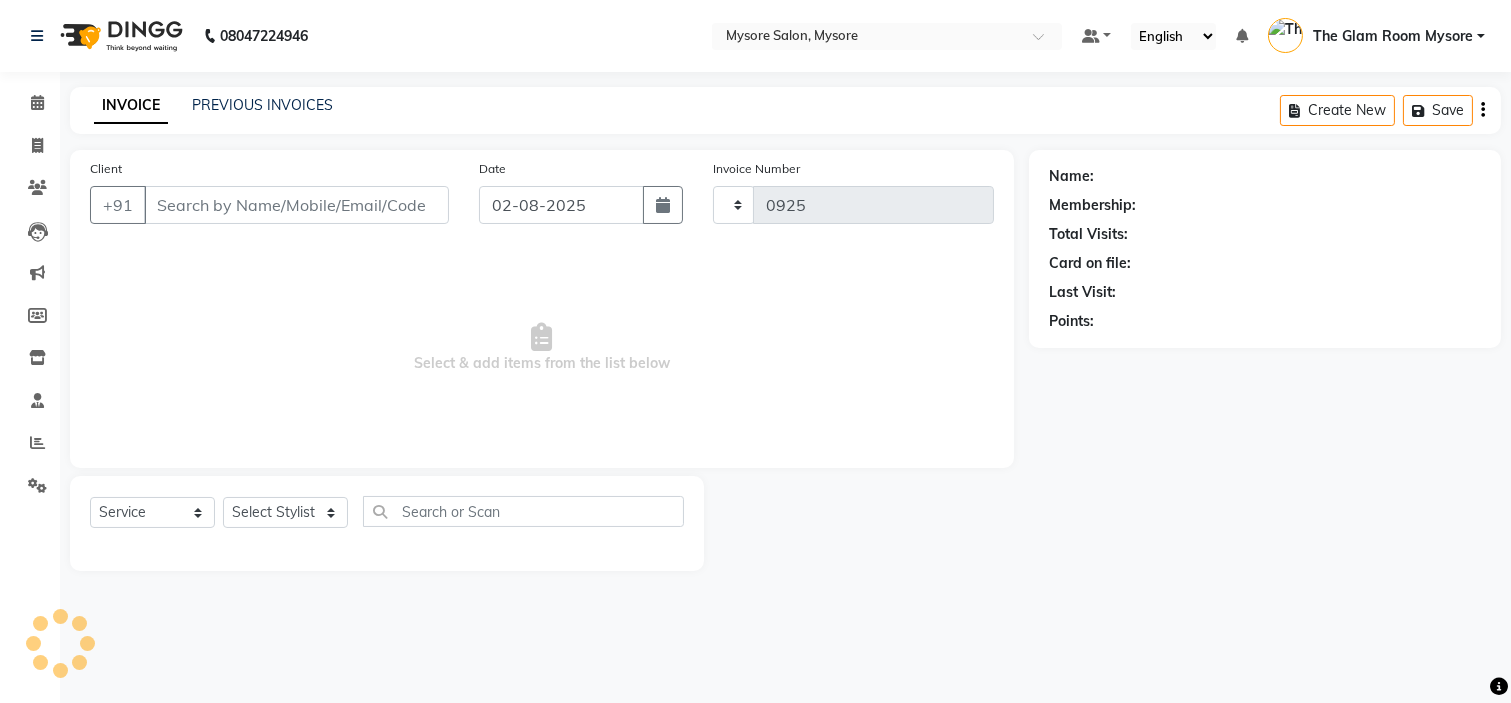 select on "4255" 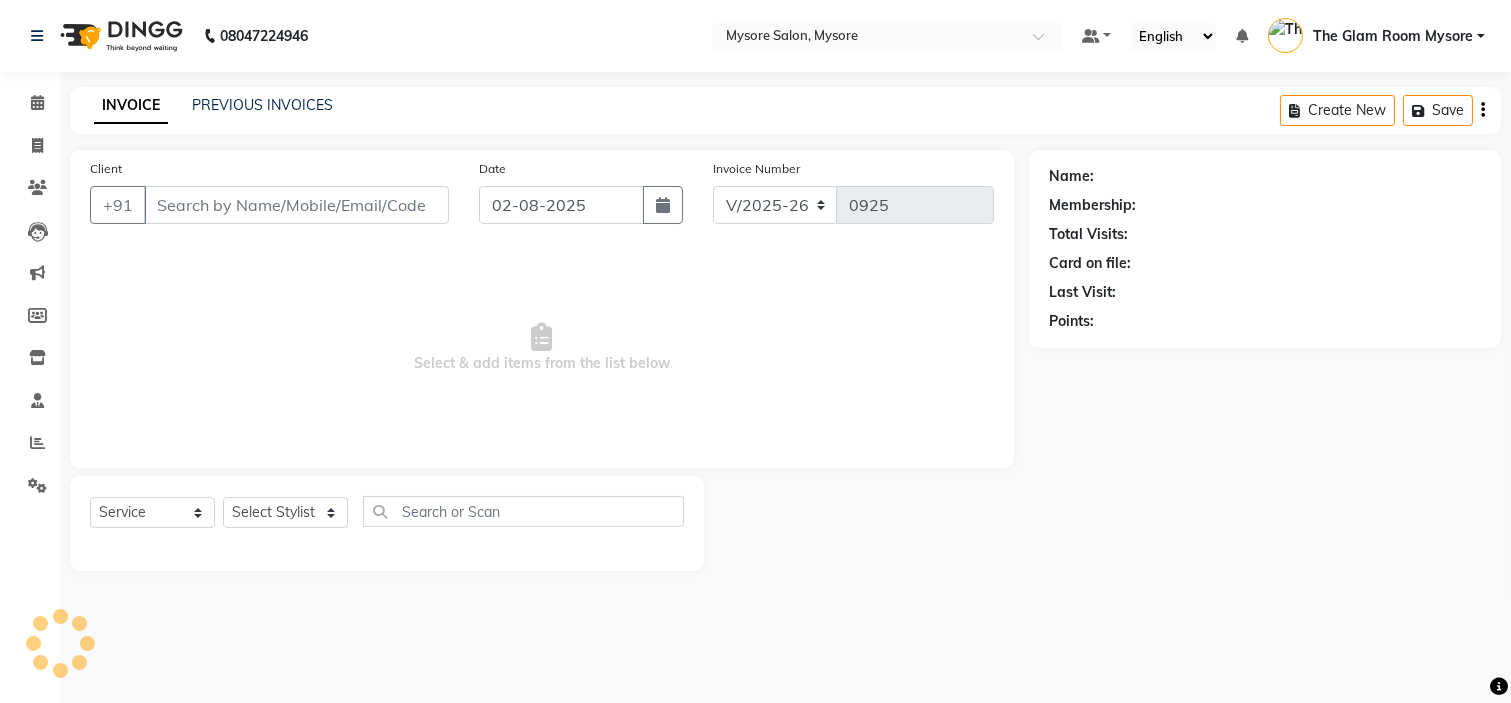 type on "[PHONE]" 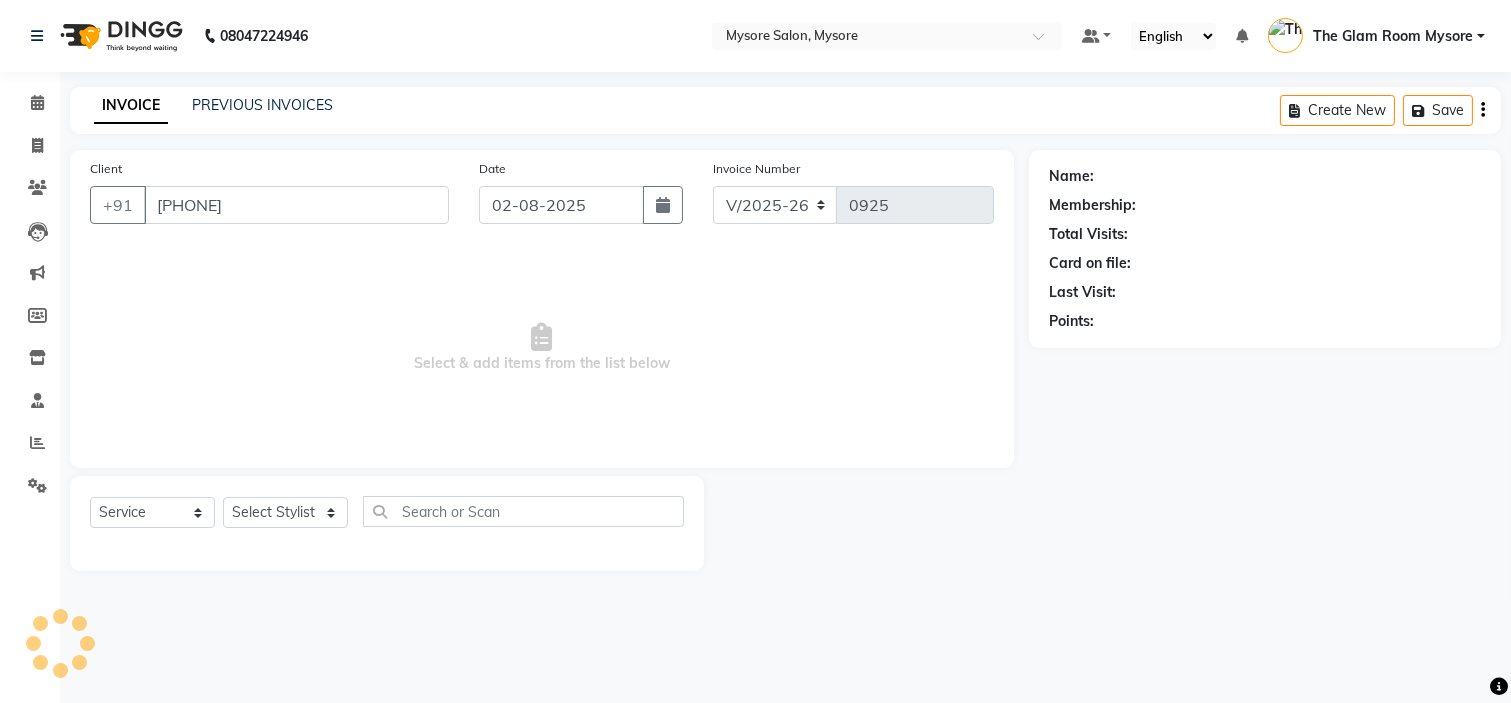 select on "66079" 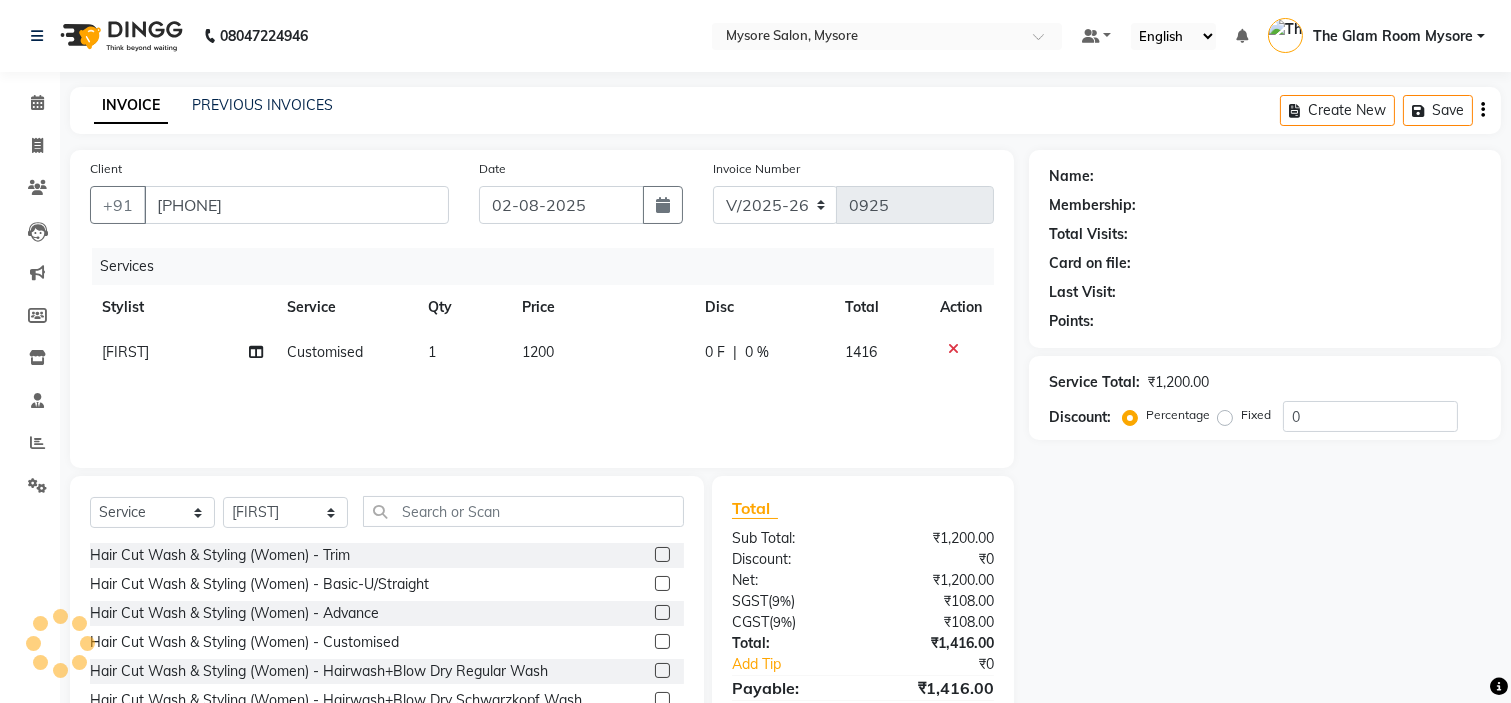 click on "08047224946 Select Location × Mysore Salon, Mysore Default Panel My Panel English ENGLISH Español العربية मराठी हिंदी ગુજરાતી தமிழ் 中文 Notifications nothing to show The Glam Room Mysore Manage Profile Change Password Sign out  Version:3.15.11  ☀ MYSORE SALON, MYSORE  Calendar  Invoice  Clients  Leads   Marketing  Members  Inventory  Staff  Reports  Settings Completed InProgress Upcoming Dropped Tentative Check-In Confirm Bookings Segments Page Builder INVOICE PREVIOUS INVOICES Create New   Save  Client +91 9380861358 Date 02-08-2025 Invoice Number V/2025 V/2025-26 0925 Services Stylist Service Qty Price Disc Total Action Paul Customised 1 1200 0 F | 0 % 1416 Select  Service  Product  Membership  Package Voucher Prepaid Gift Card  Select Stylist Ankita Arti Ashwini Ayaan DR. Apurva Fatma Jayshree Lakshmi Paul Ruhul alom Shangnimwon Steve Sumaiya Banu Sumit Teja Tezz The Glam Room Mysore Hair Cut Wash & Styling (Women) - Trim  Trim  BBGLOW" at bounding box center (755, 351) 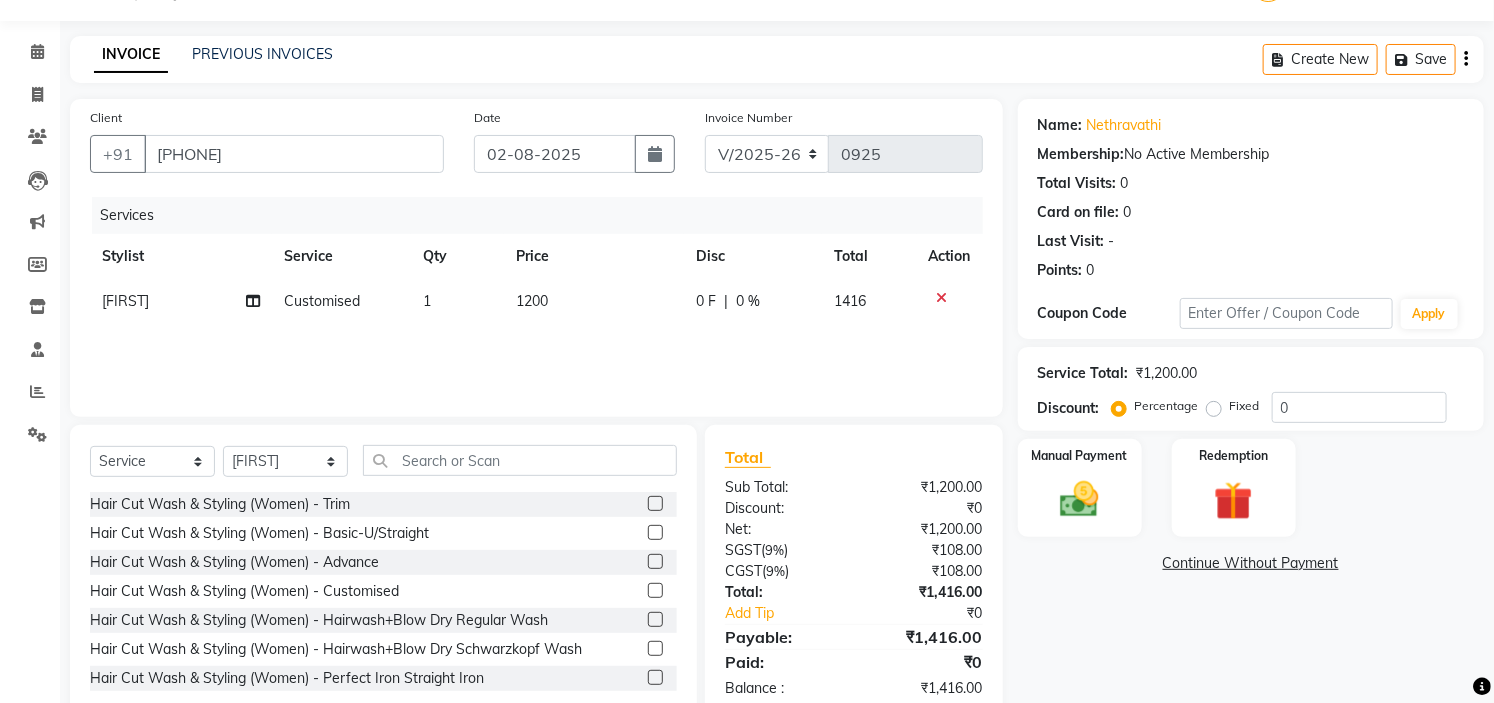scroll, scrollTop: 97, scrollLeft: 0, axis: vertical 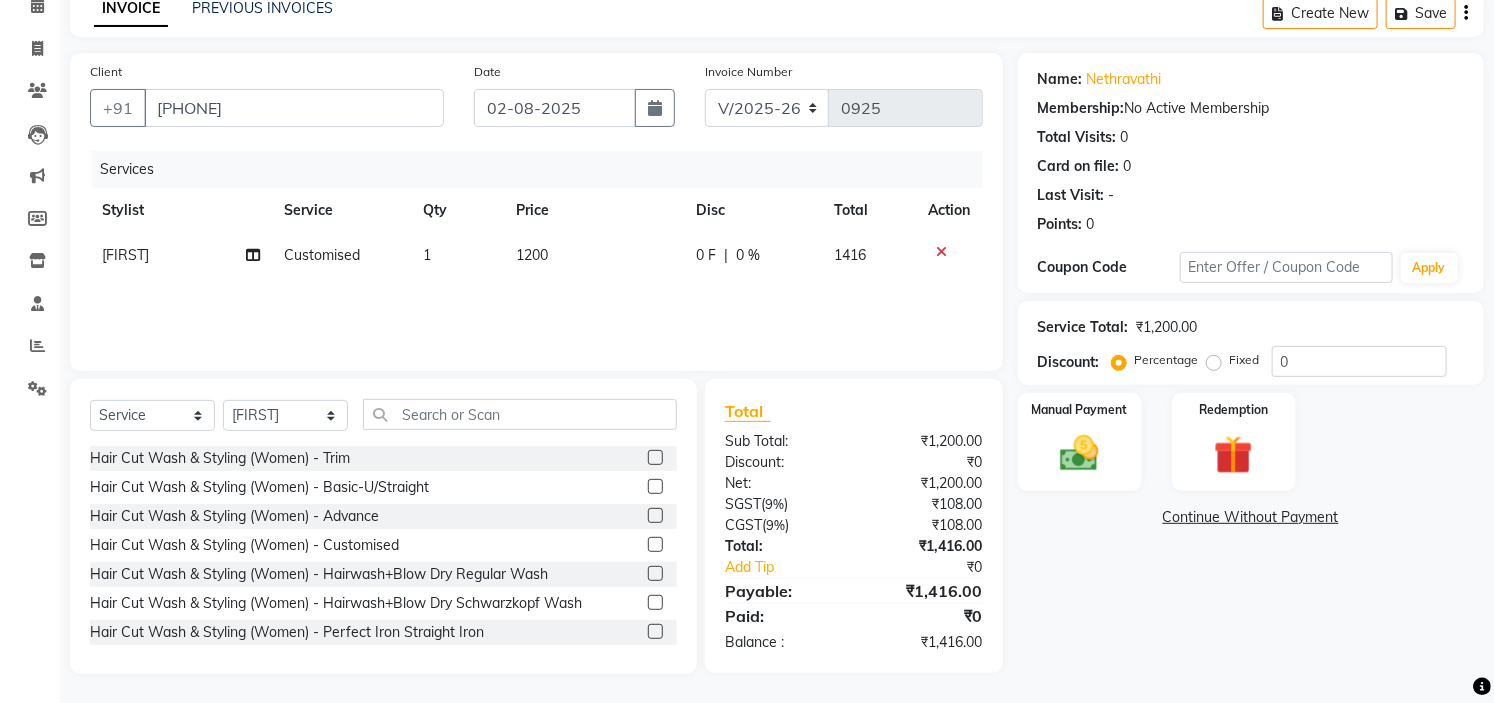 click on "1200" 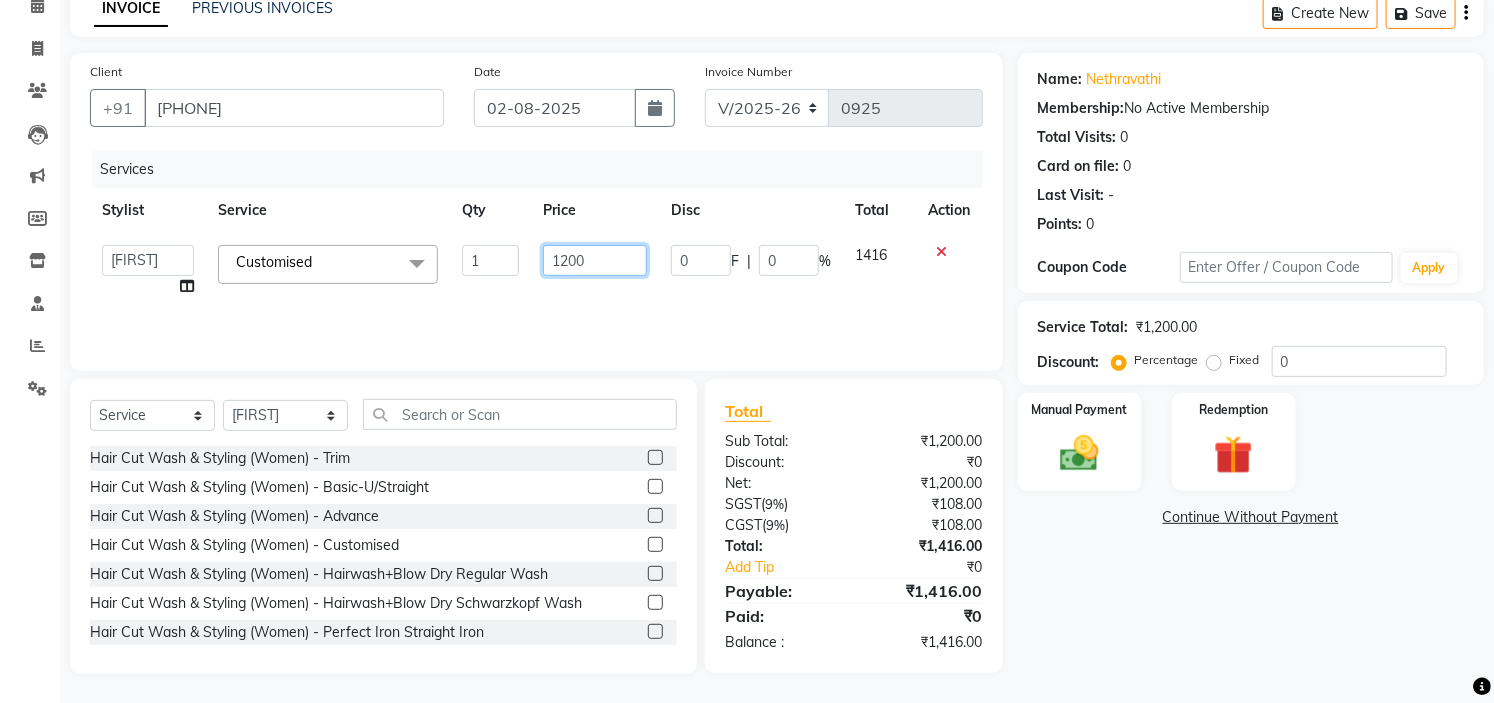 click on "1200" 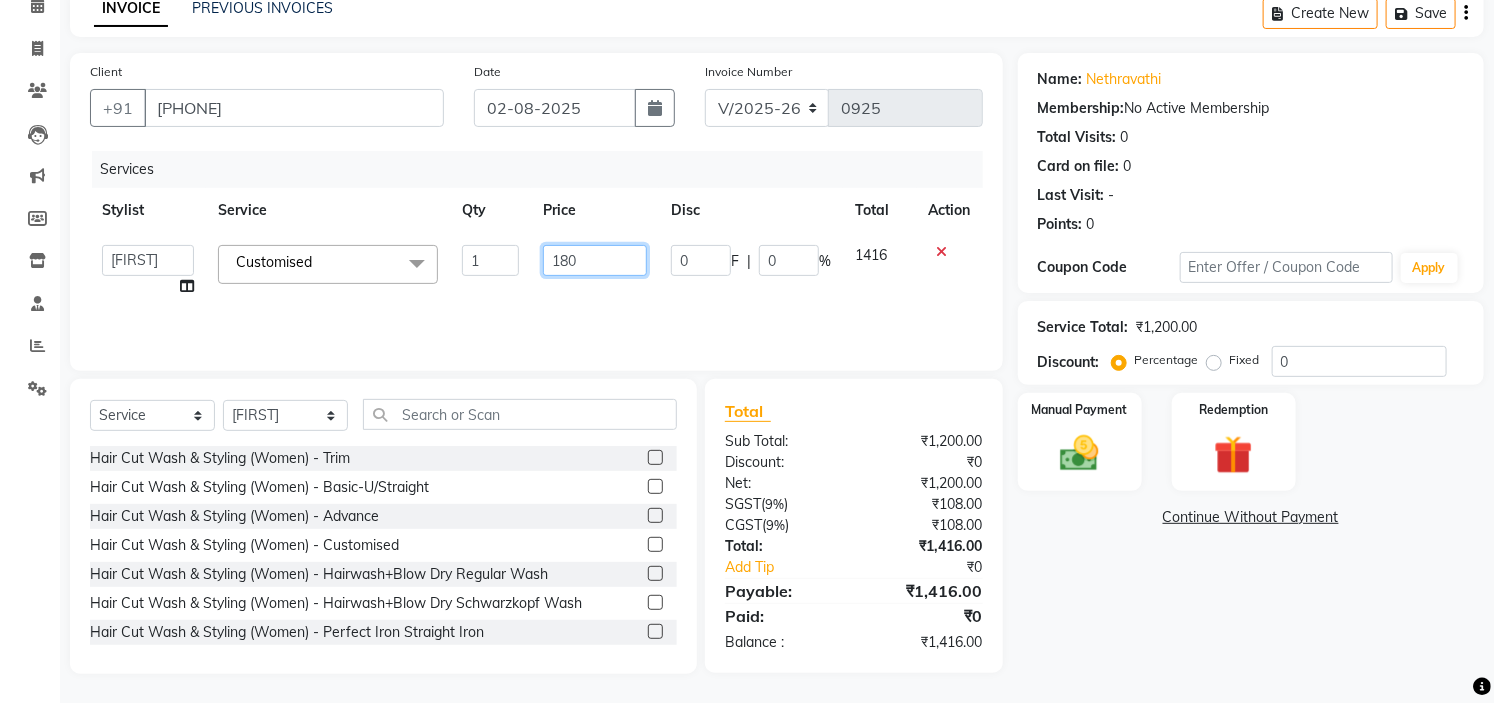 type on "1800" 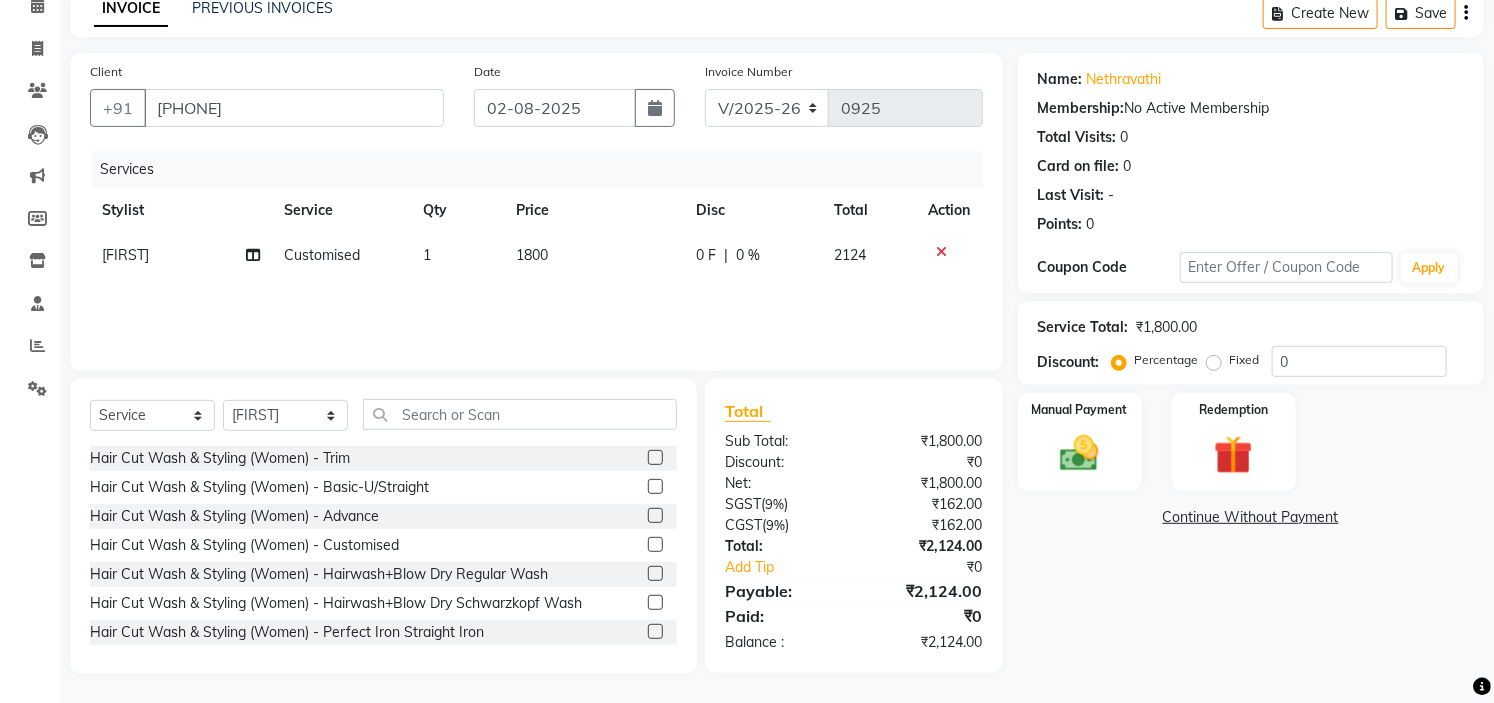click on "Services Stylist Service Qty Price Disc Total Action Paul Customised 1 1800 0 F | 0 % 2124" 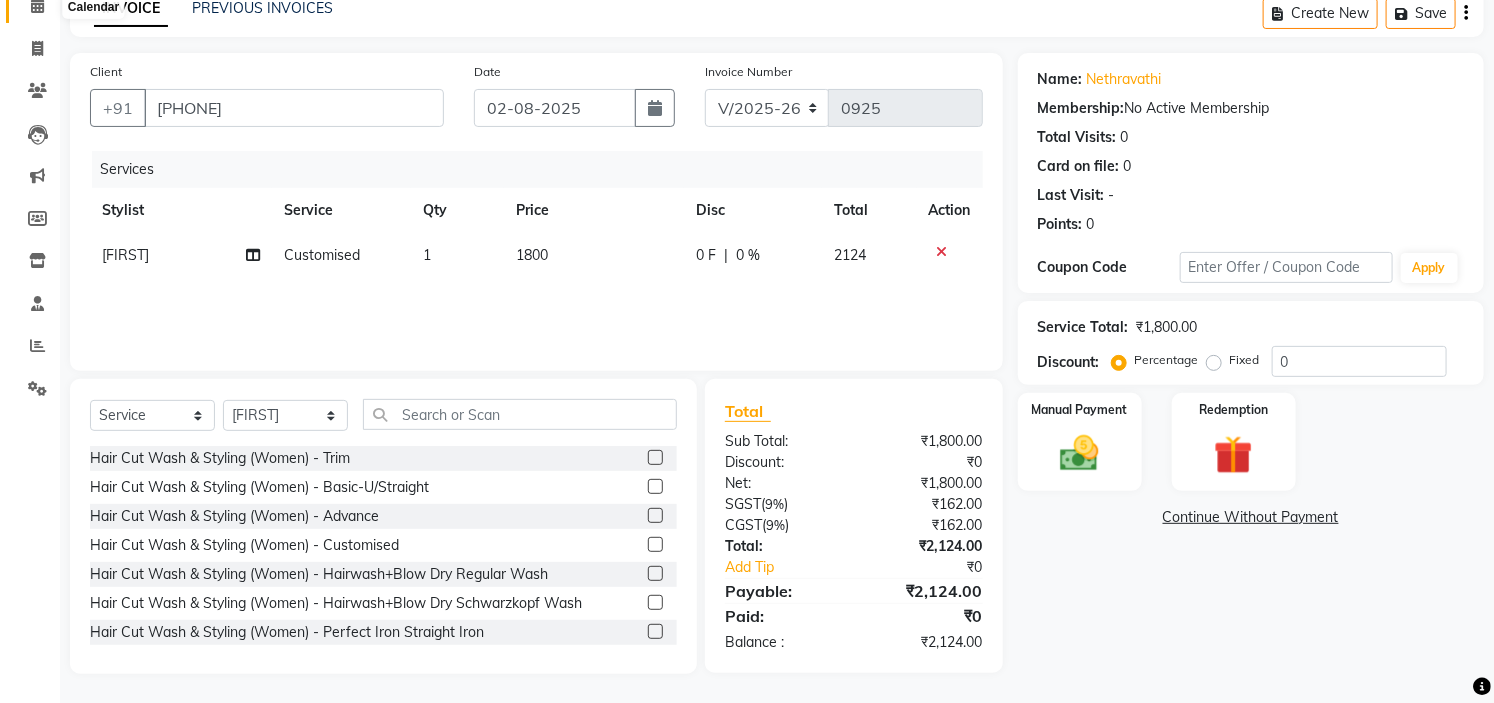 click 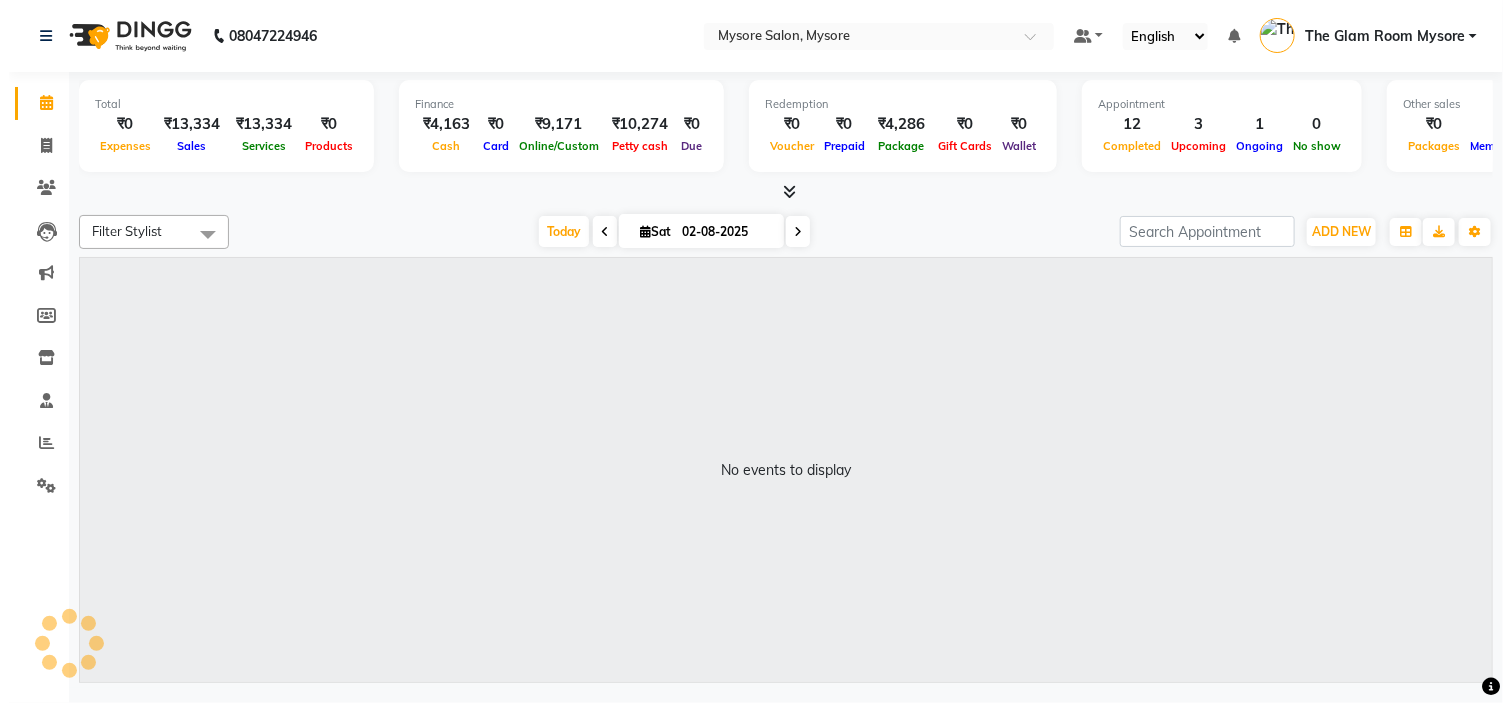 scroll, scrollTop: 0, scrollLeft: 0, axis: both 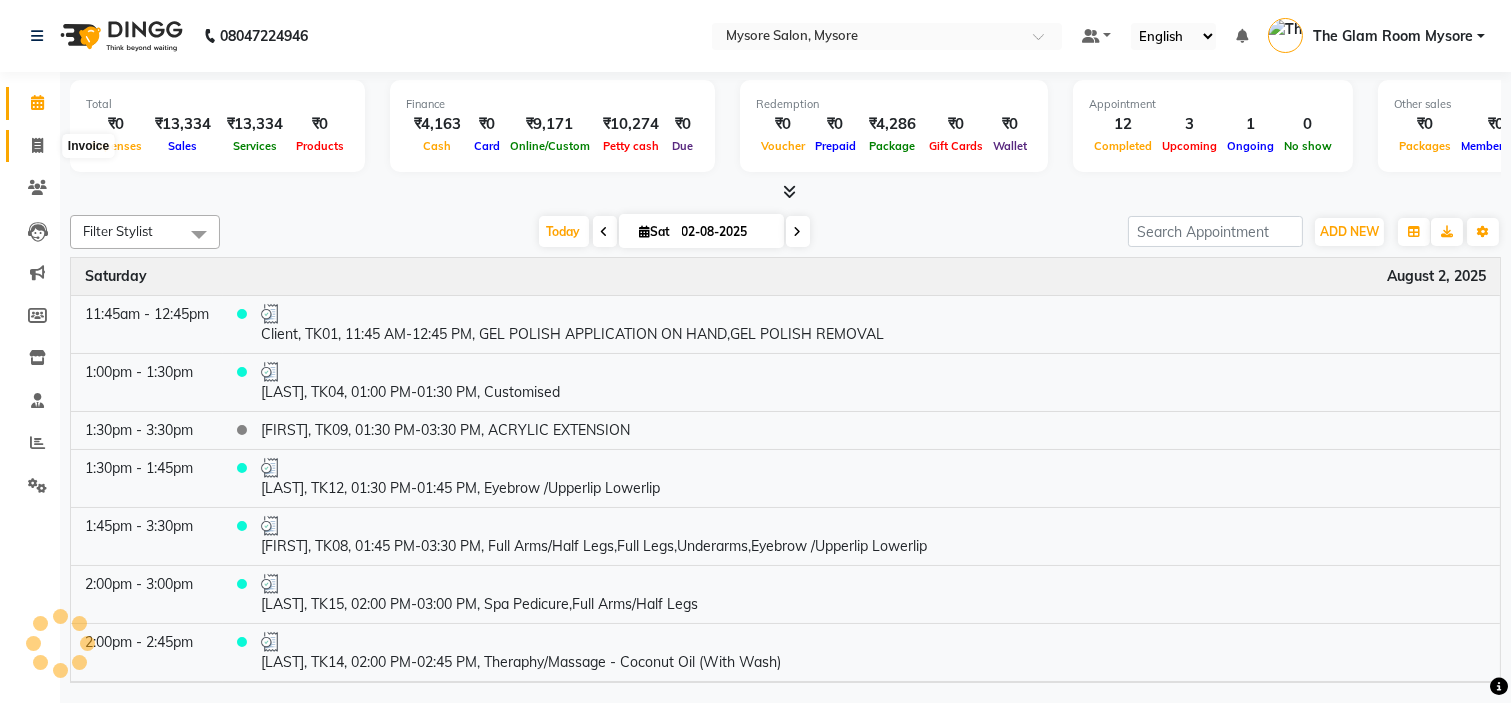 click 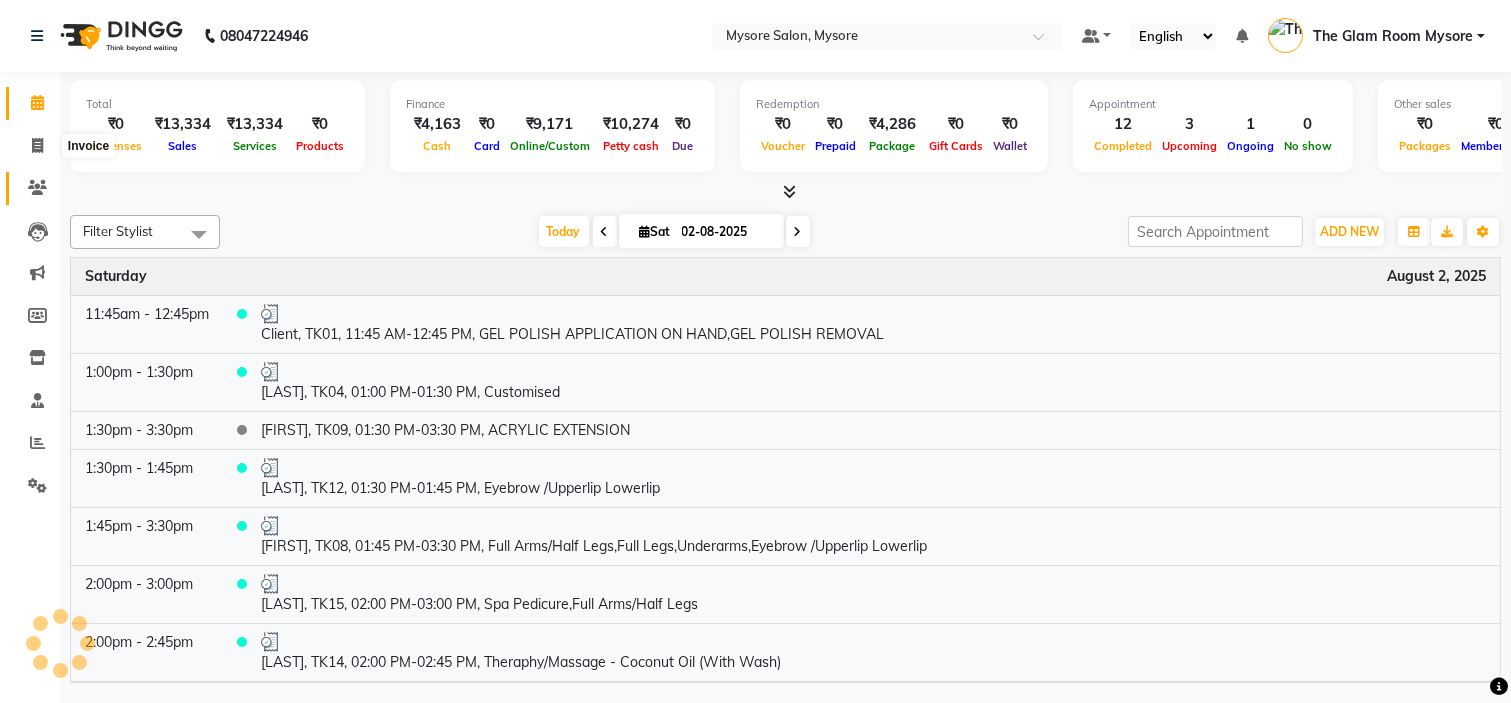 select on "service" 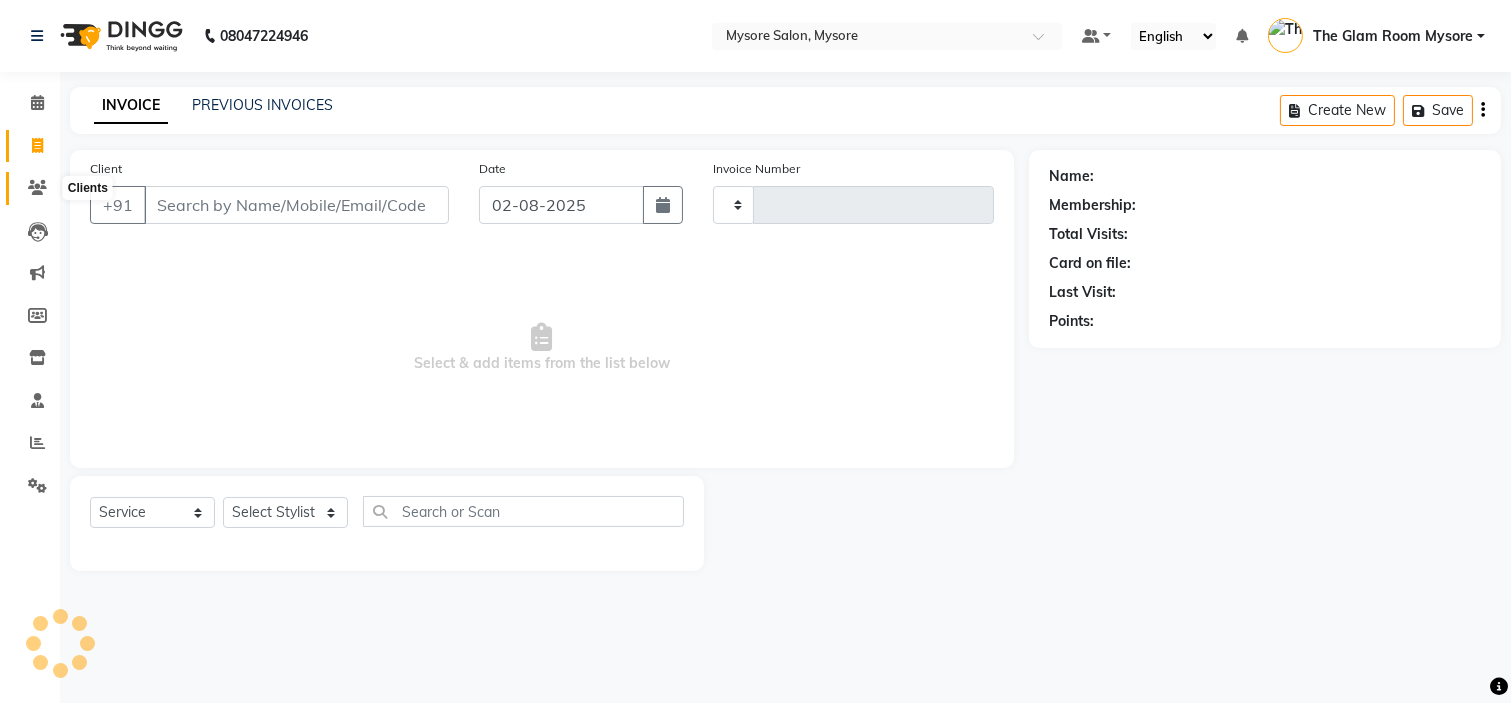 click 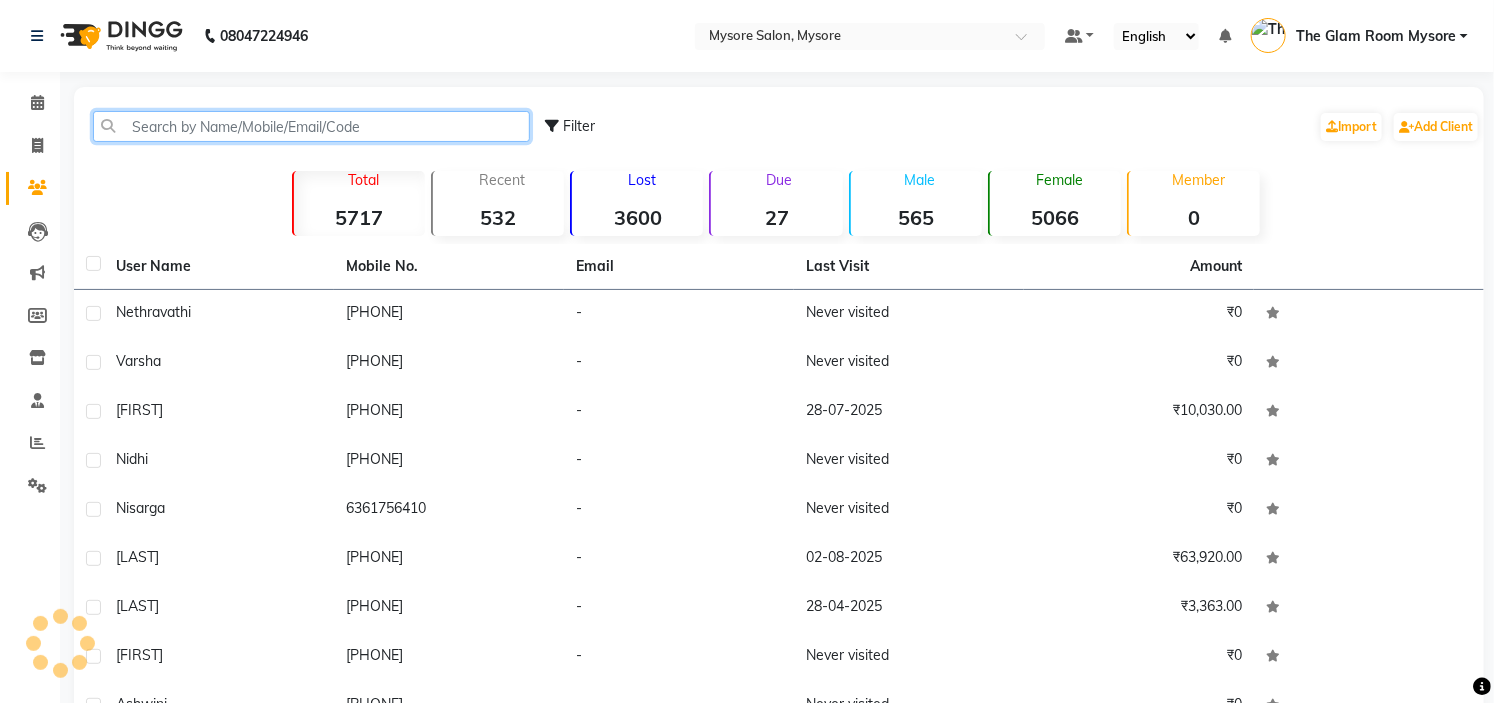 paste on "917338019844" 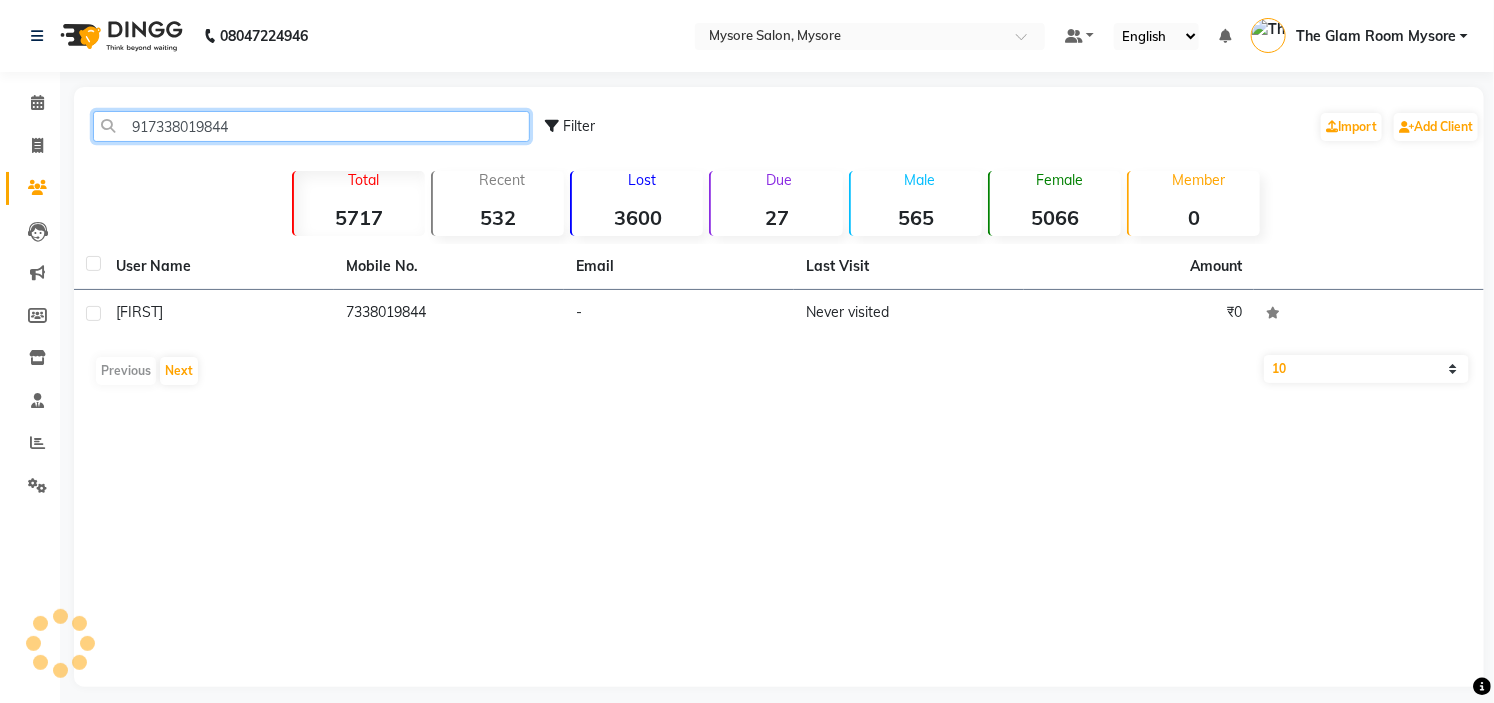 click on "917338019844" 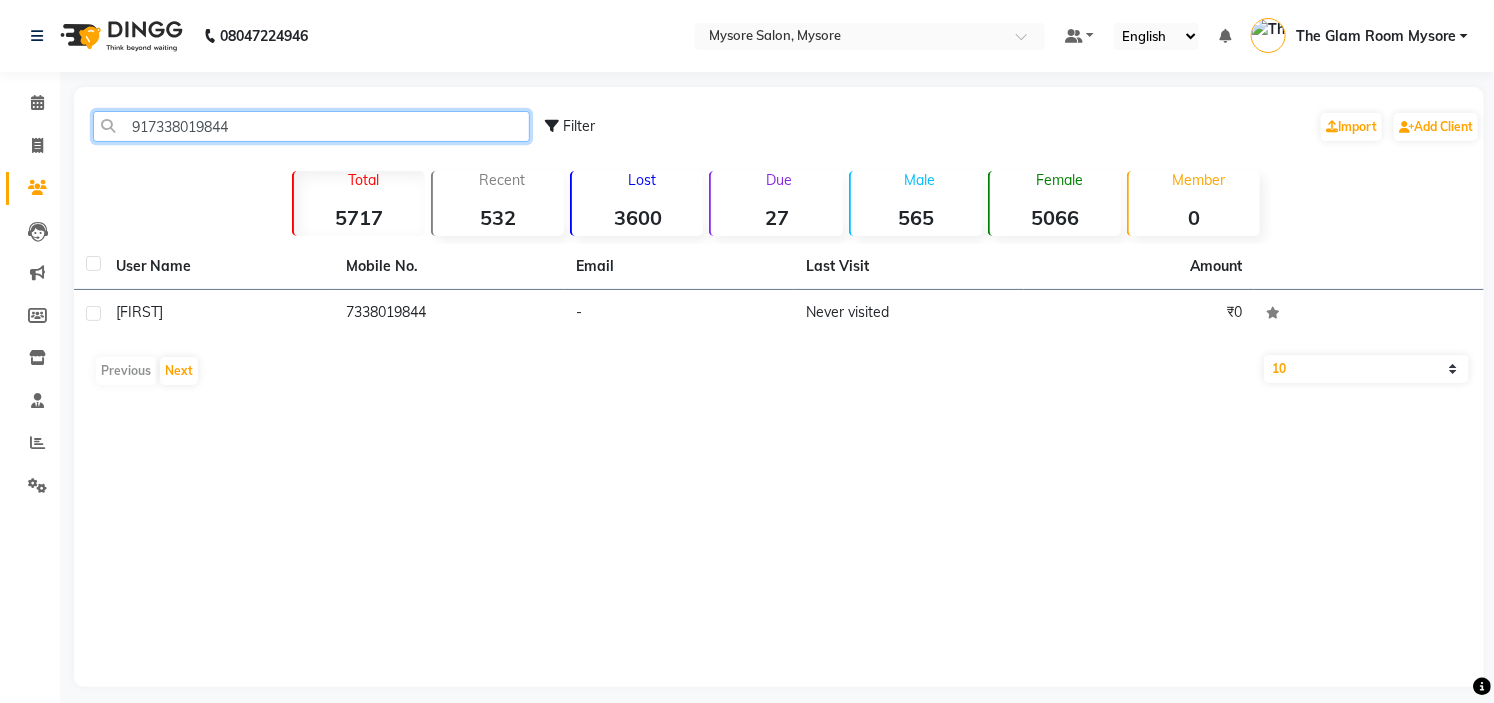 paste on "9886719758" 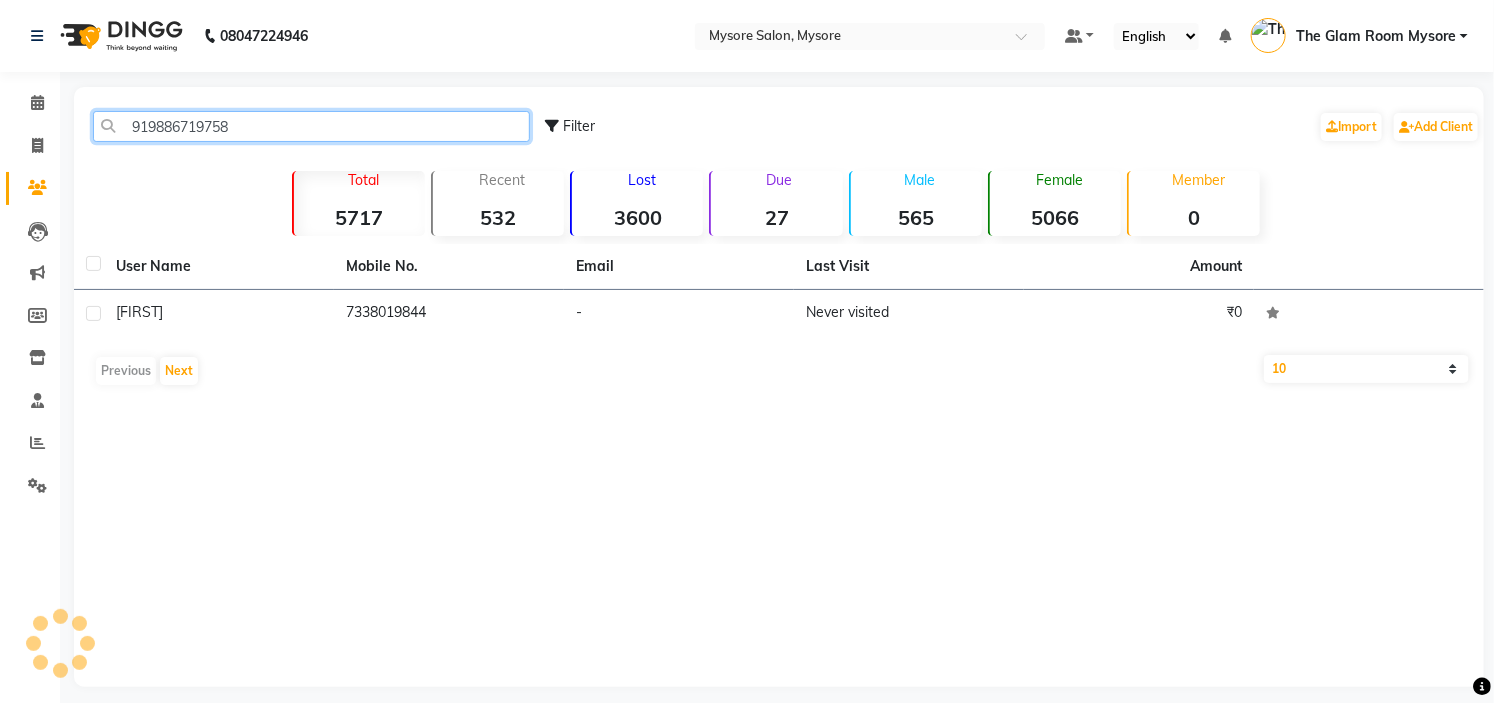 click on "919886719758" 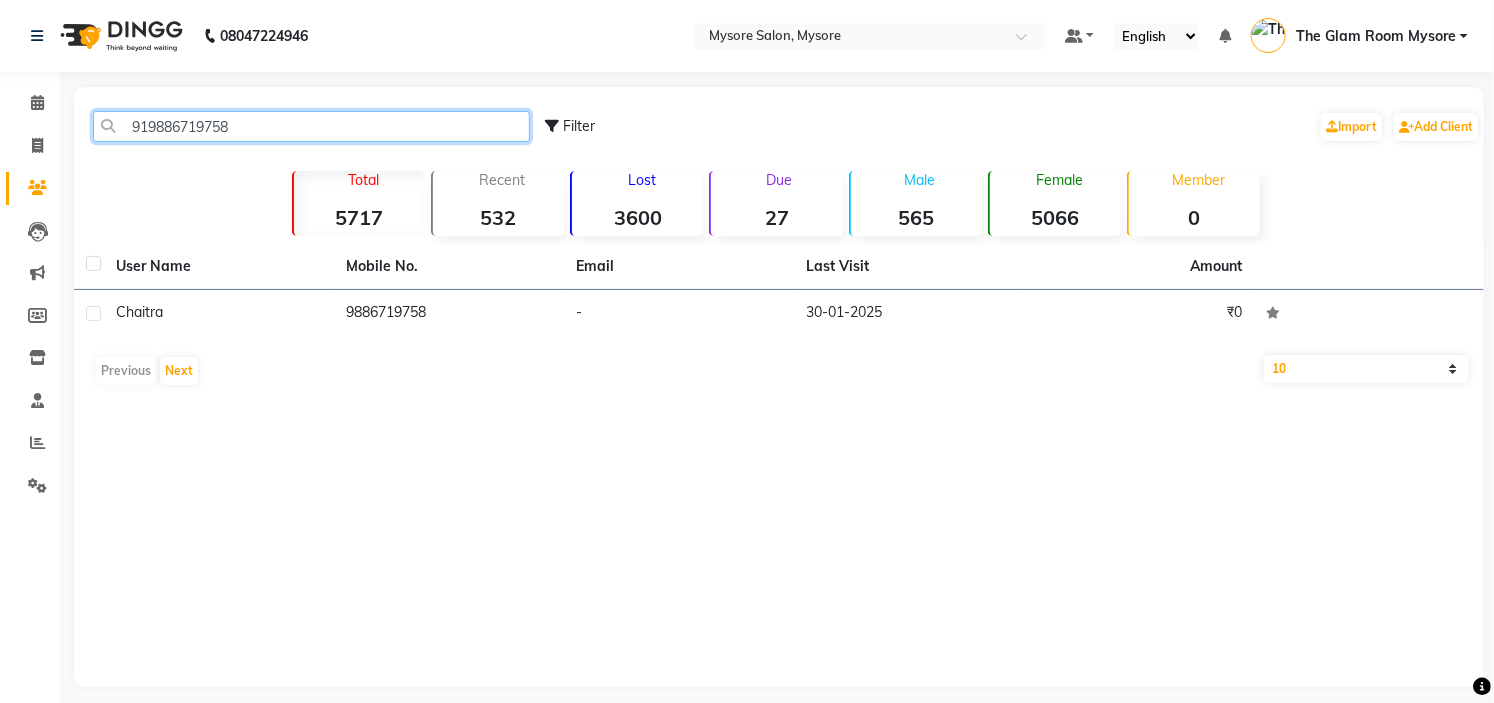 paste on "8431256882" 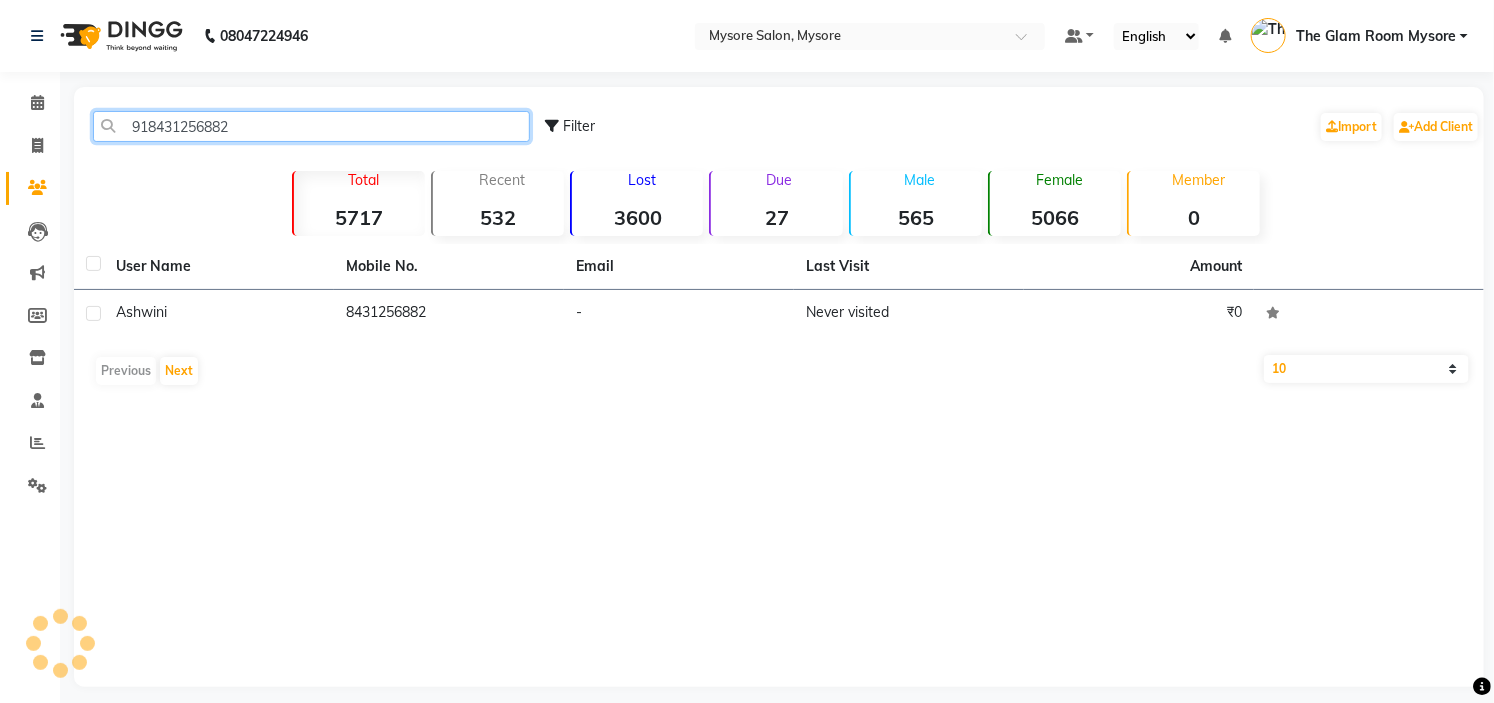click on "918431256882" 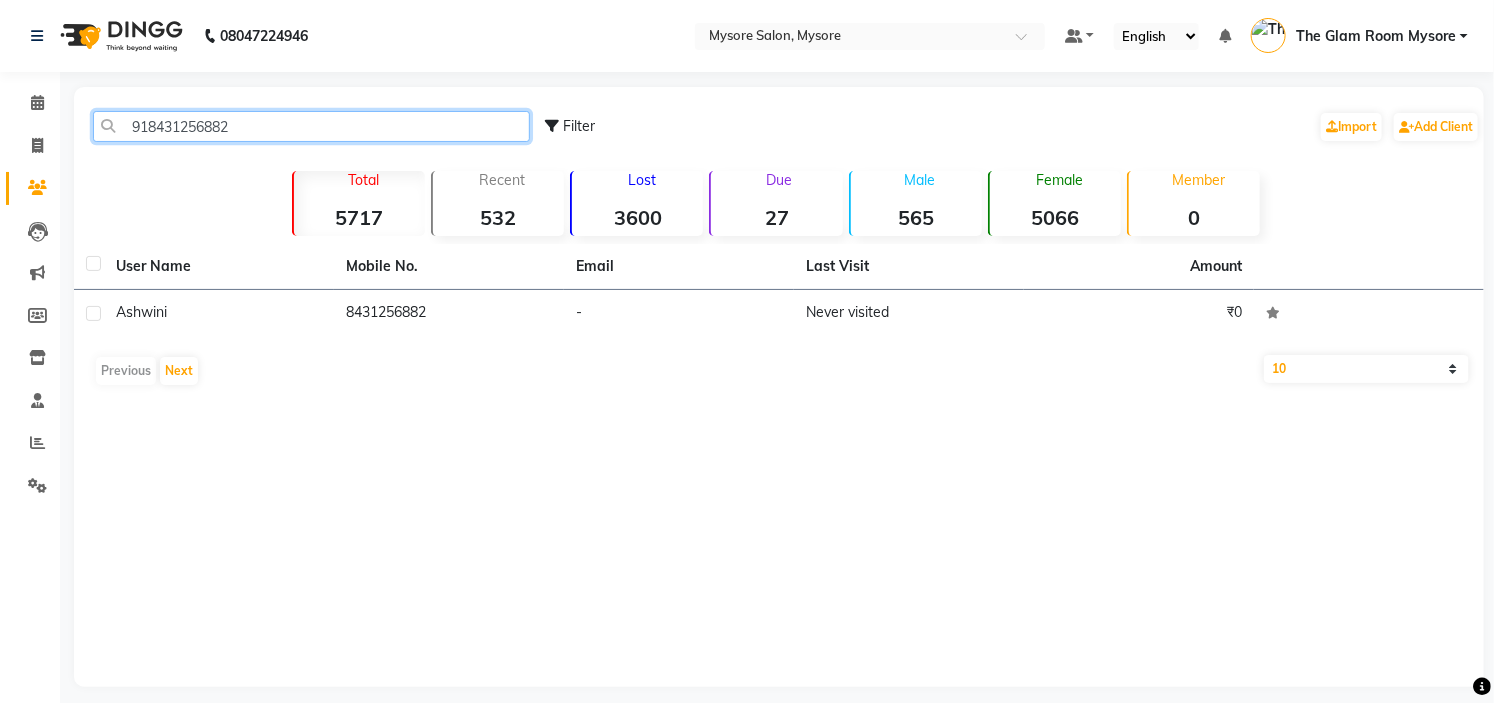 click on "918431256882" 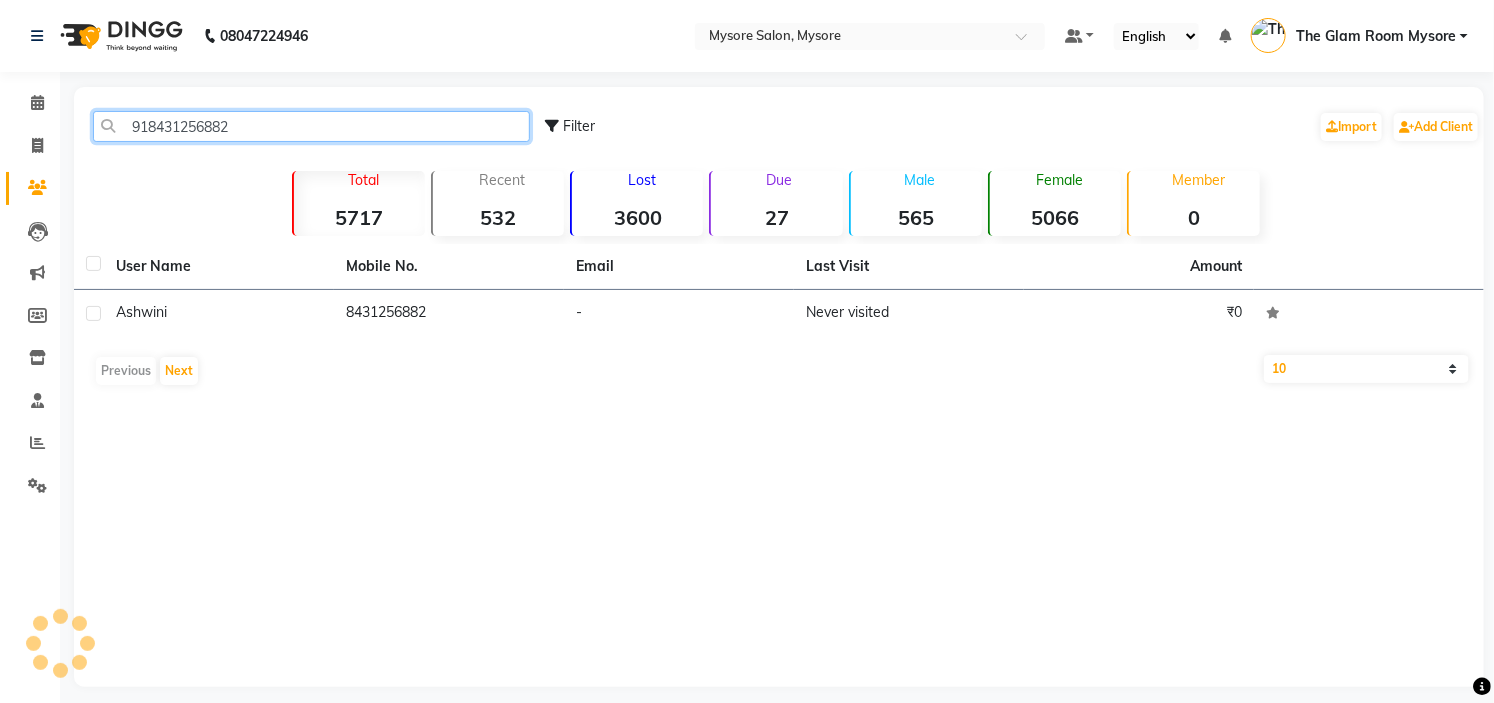 paste on "197329244" 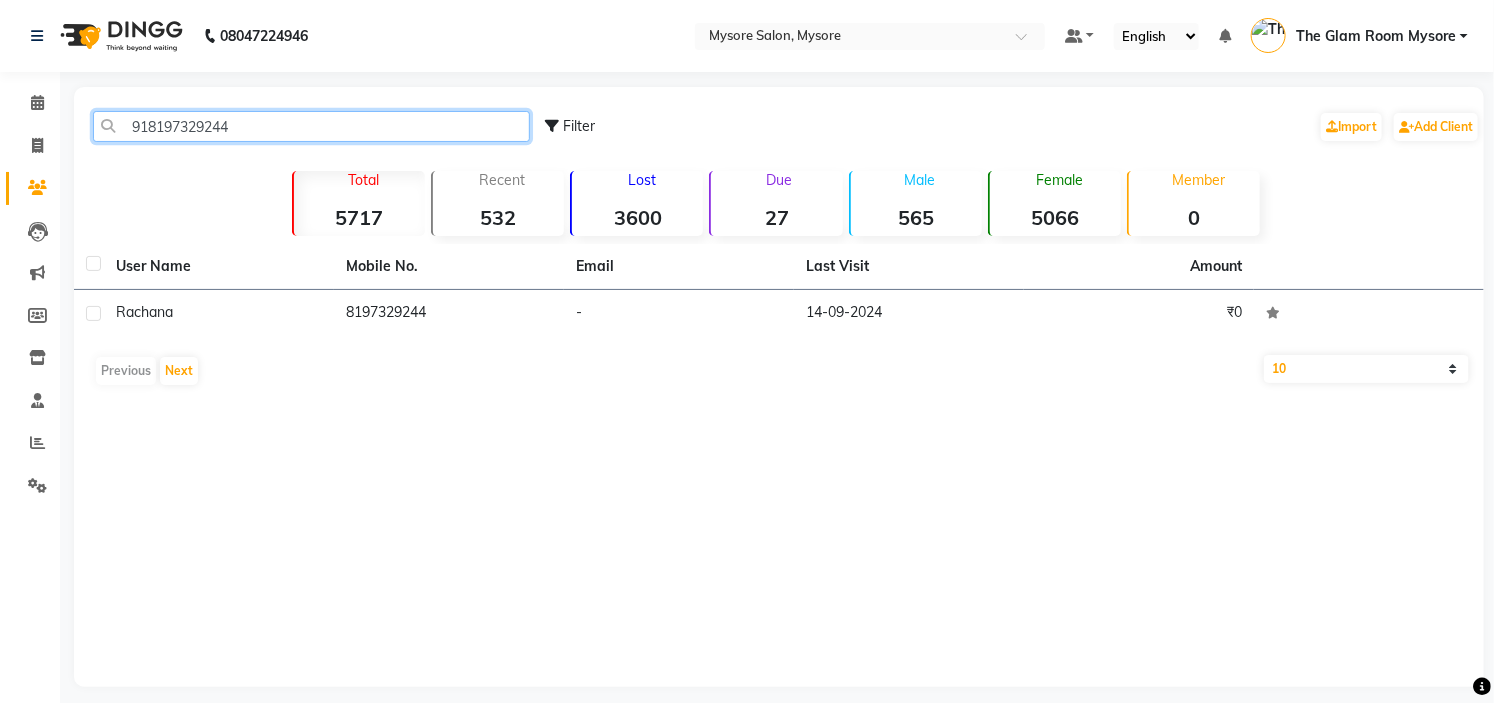 click on "918197329244" 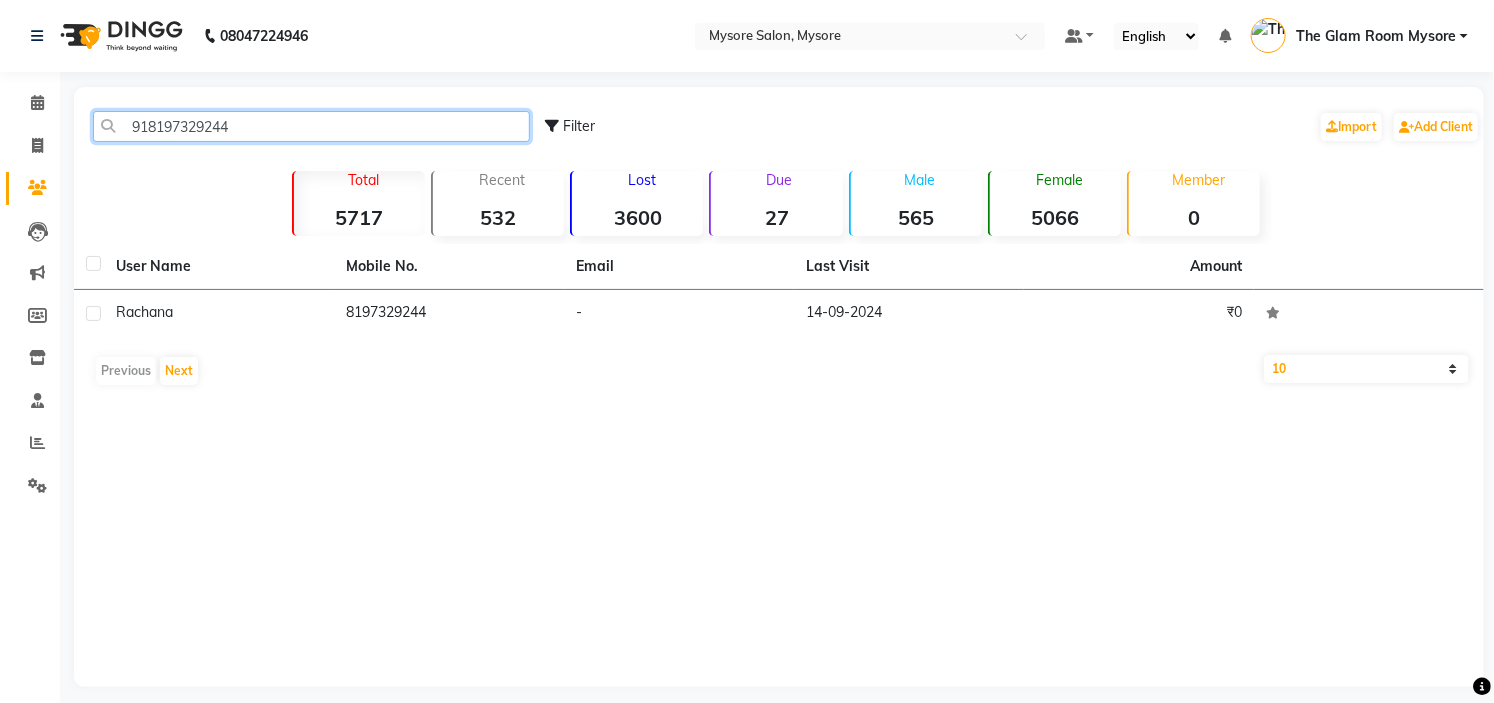 paste on "095294925" 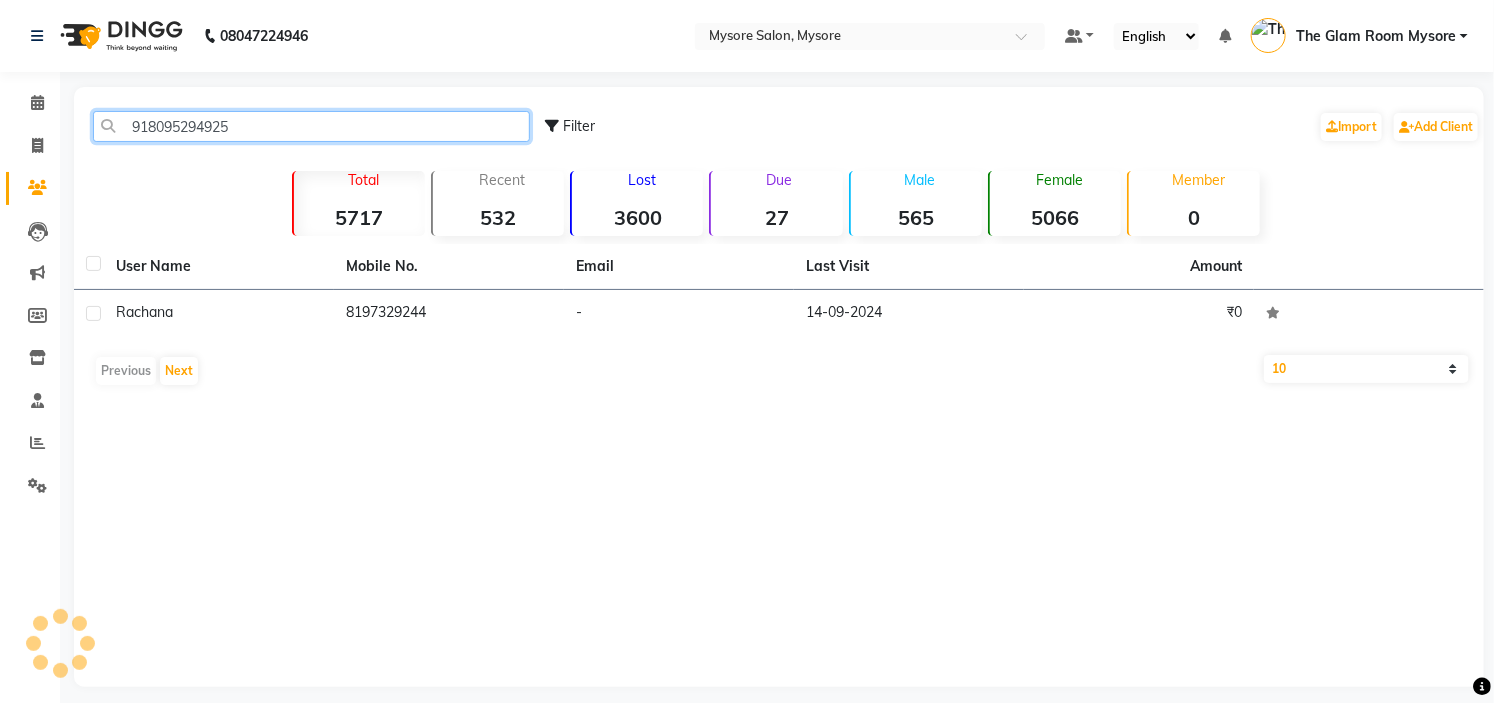 click on "918095294925" 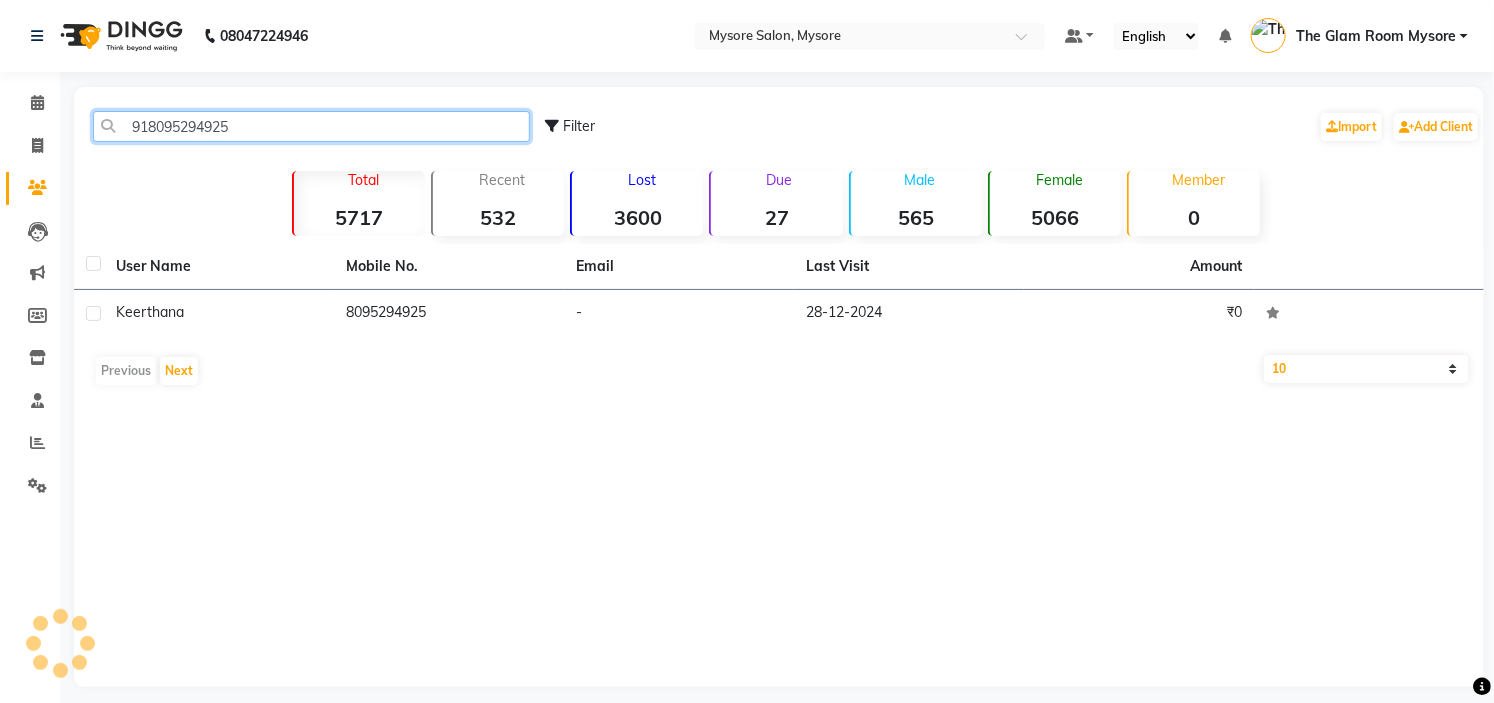 drag, startPoint x: 264, startPoint y: 124, endPoint x: 330, endPoint y: -97, distance: 230.64474 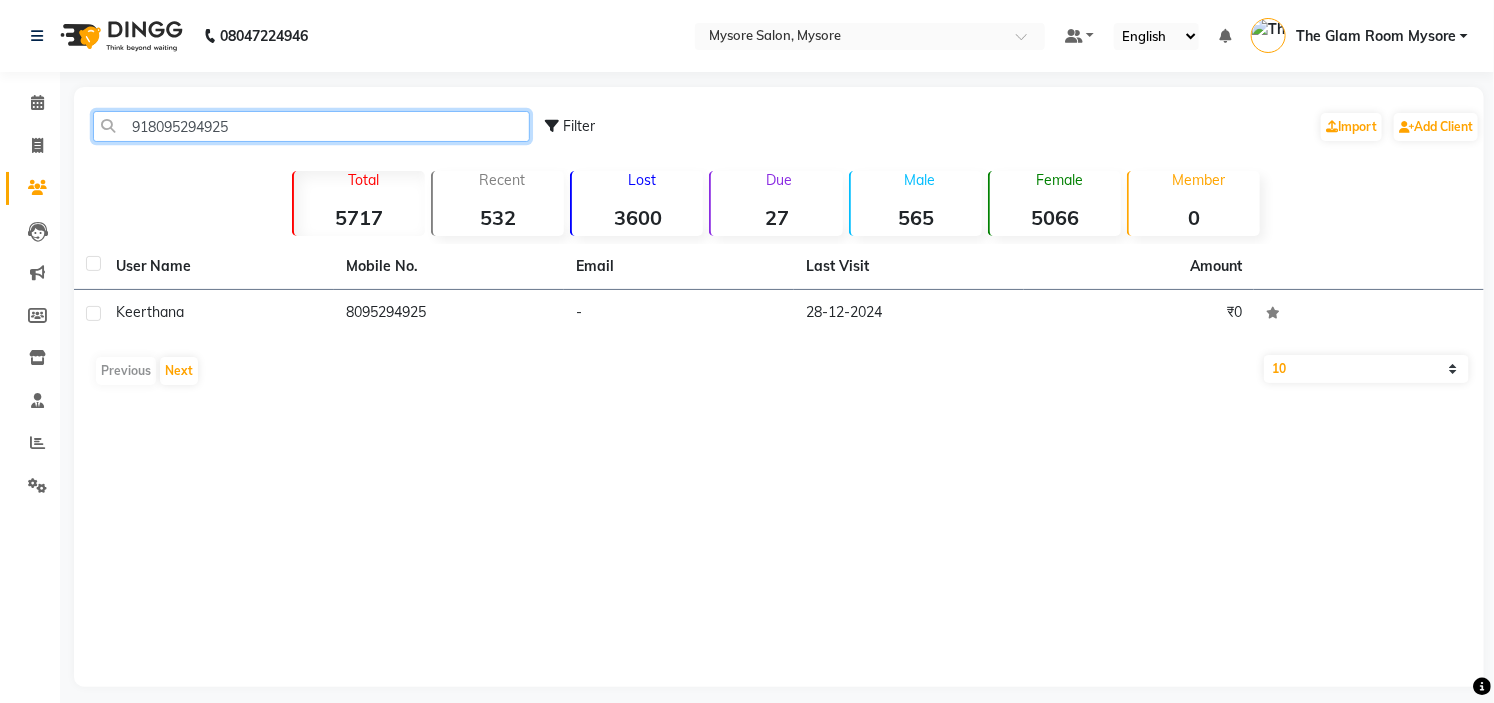 paste on "9110292660" 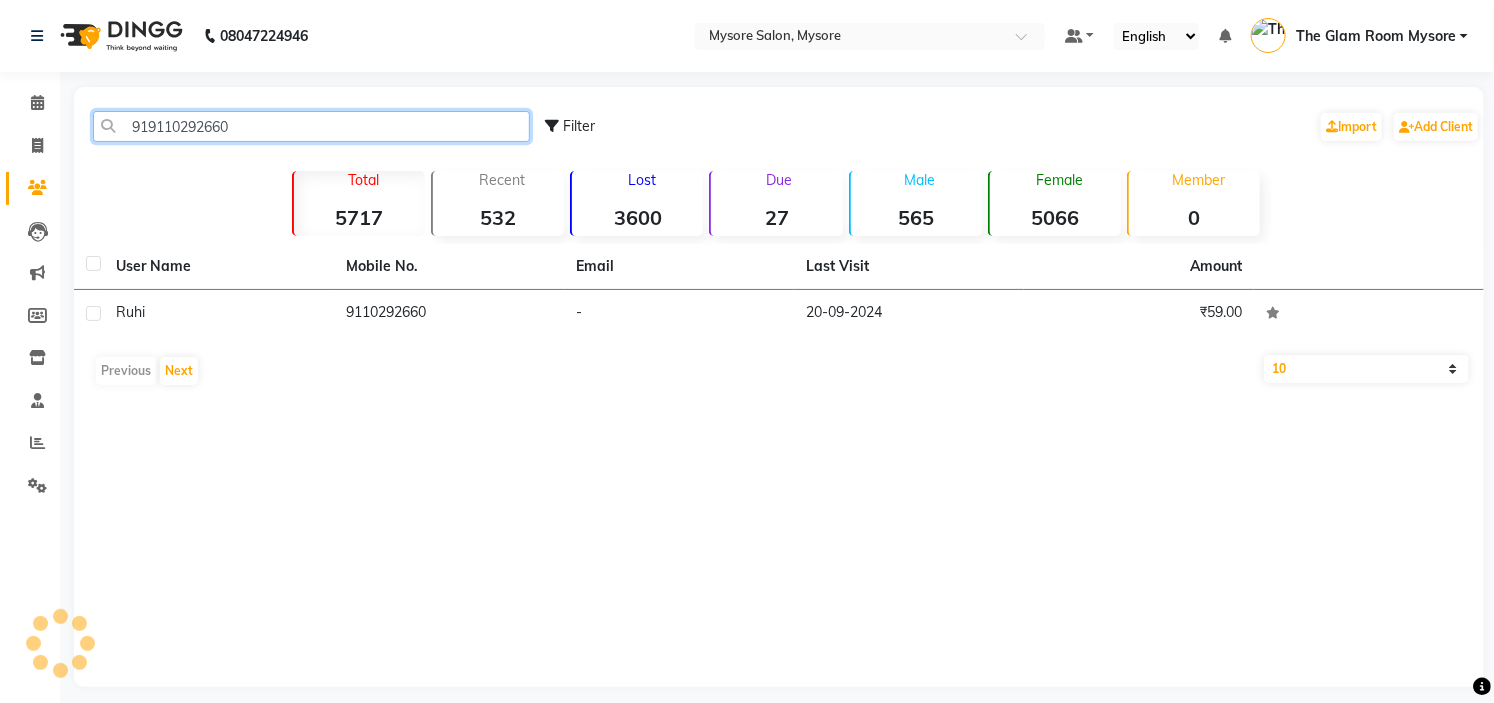 click on "919110292660" 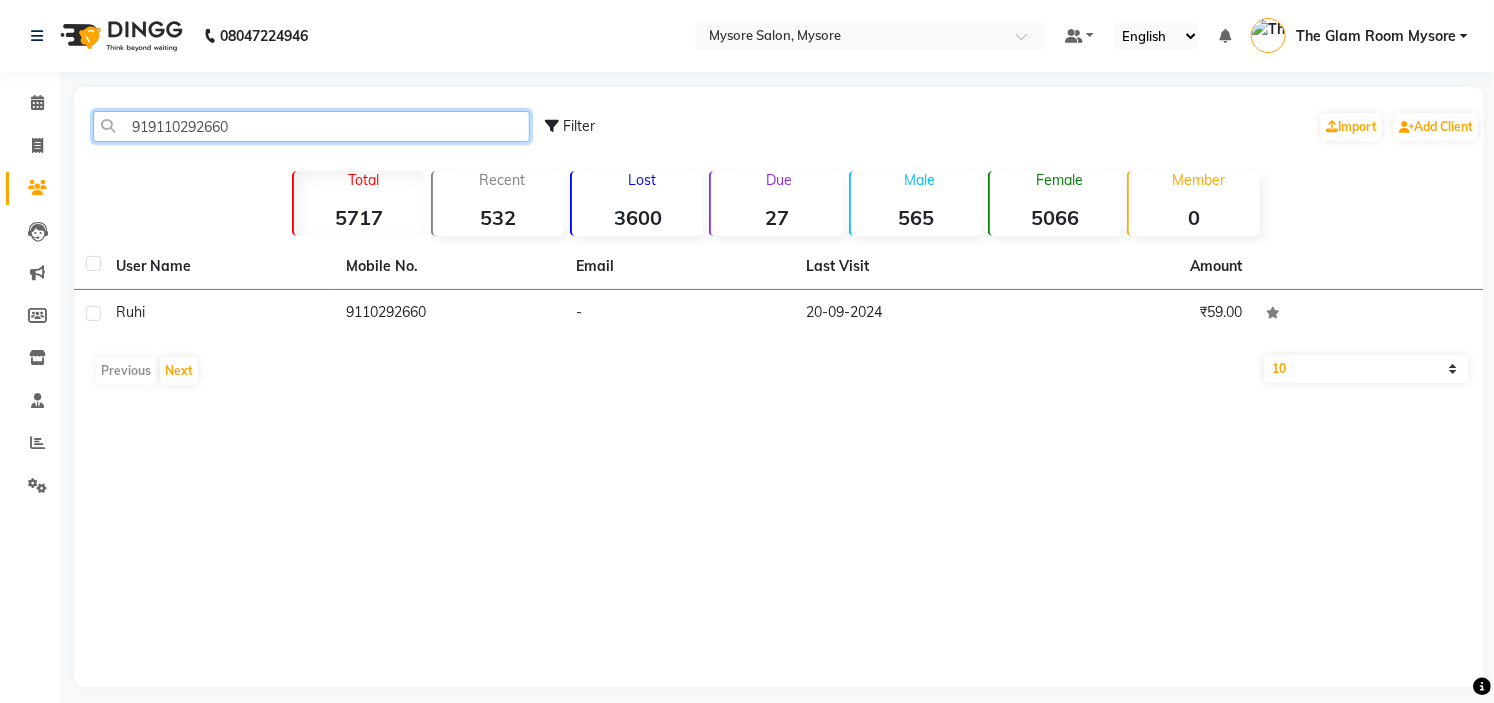 drag, startPoint x: 316, startPoint y: 125, endPoint x: 312, endPoint y: -97, distance: 222.03603 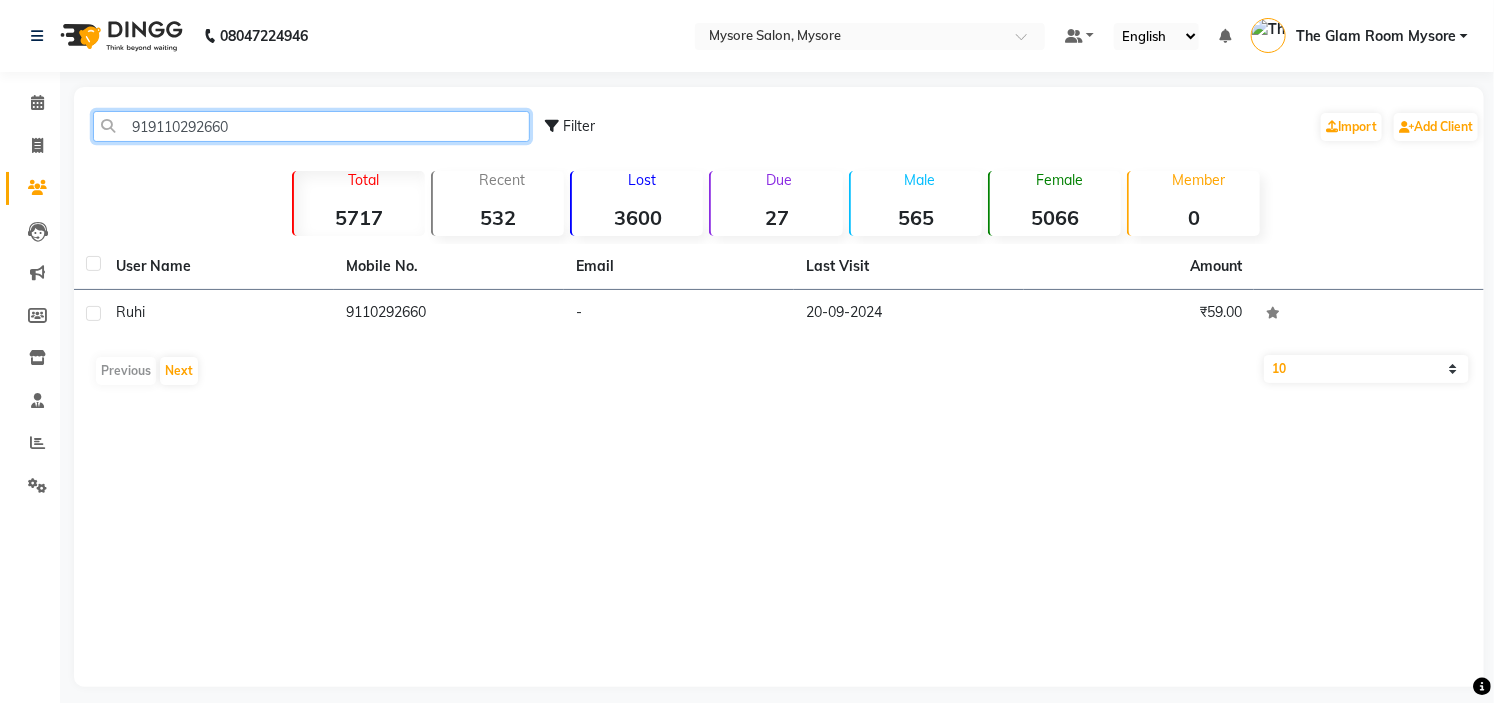paste on "7349439579" 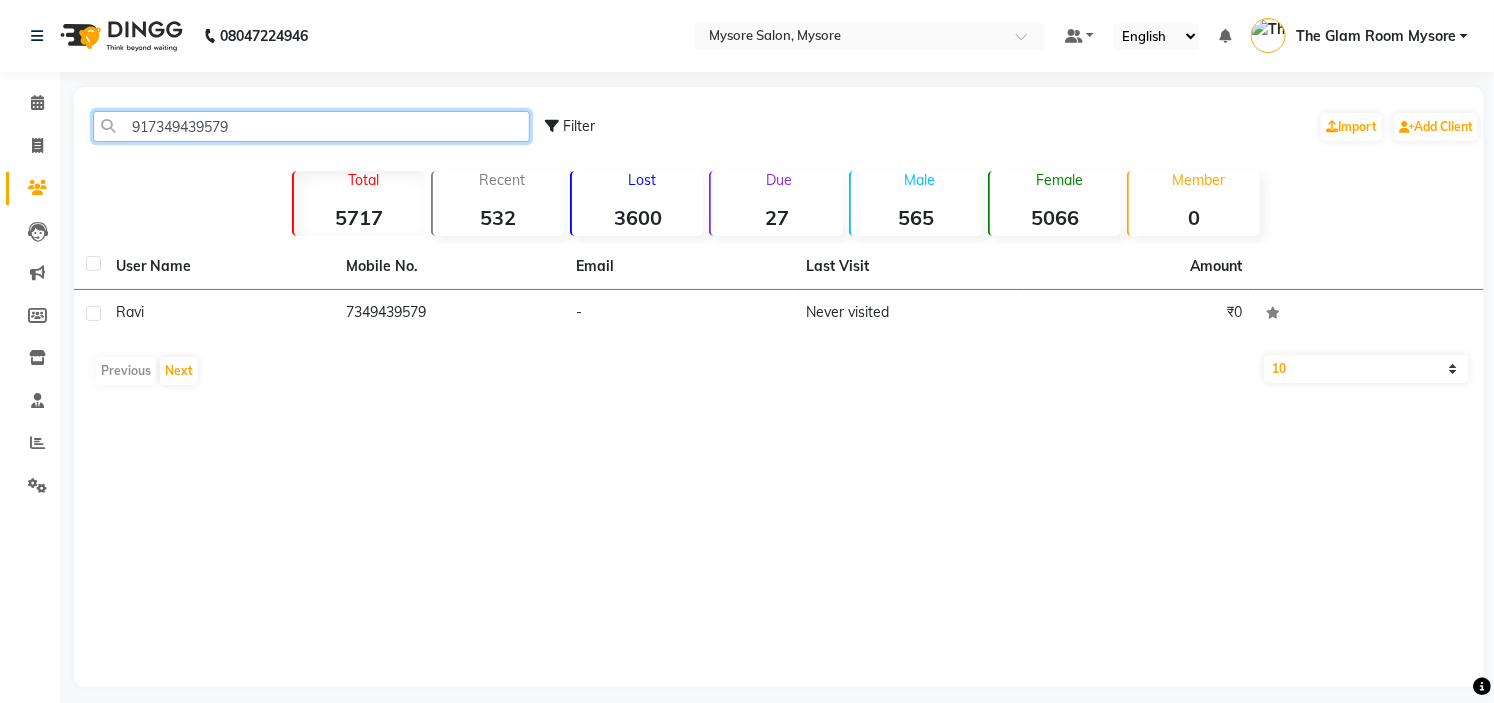click on "917349439579" 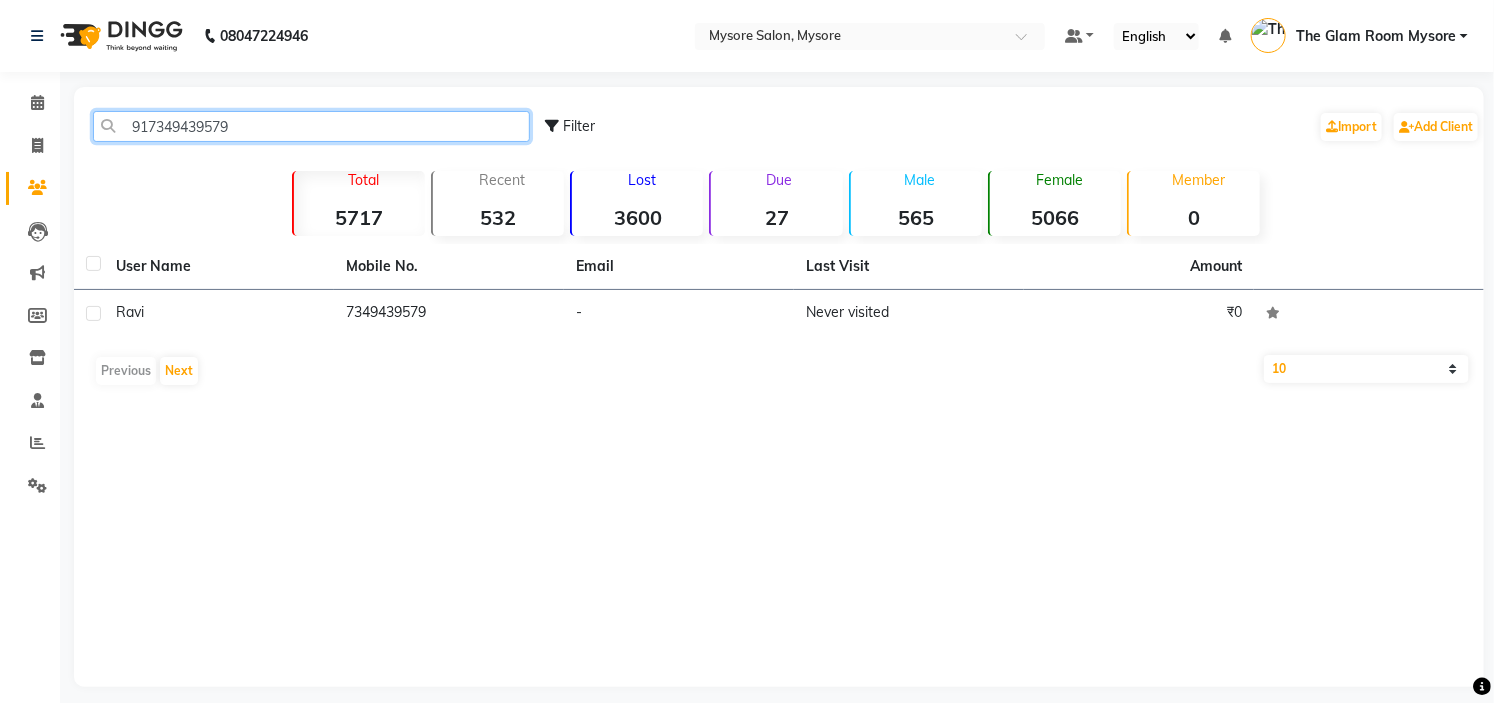 drag, startPoint x: 317, startPoint y: 127, endPoint x: 351, endPoint y: -97, distance: 226.56566 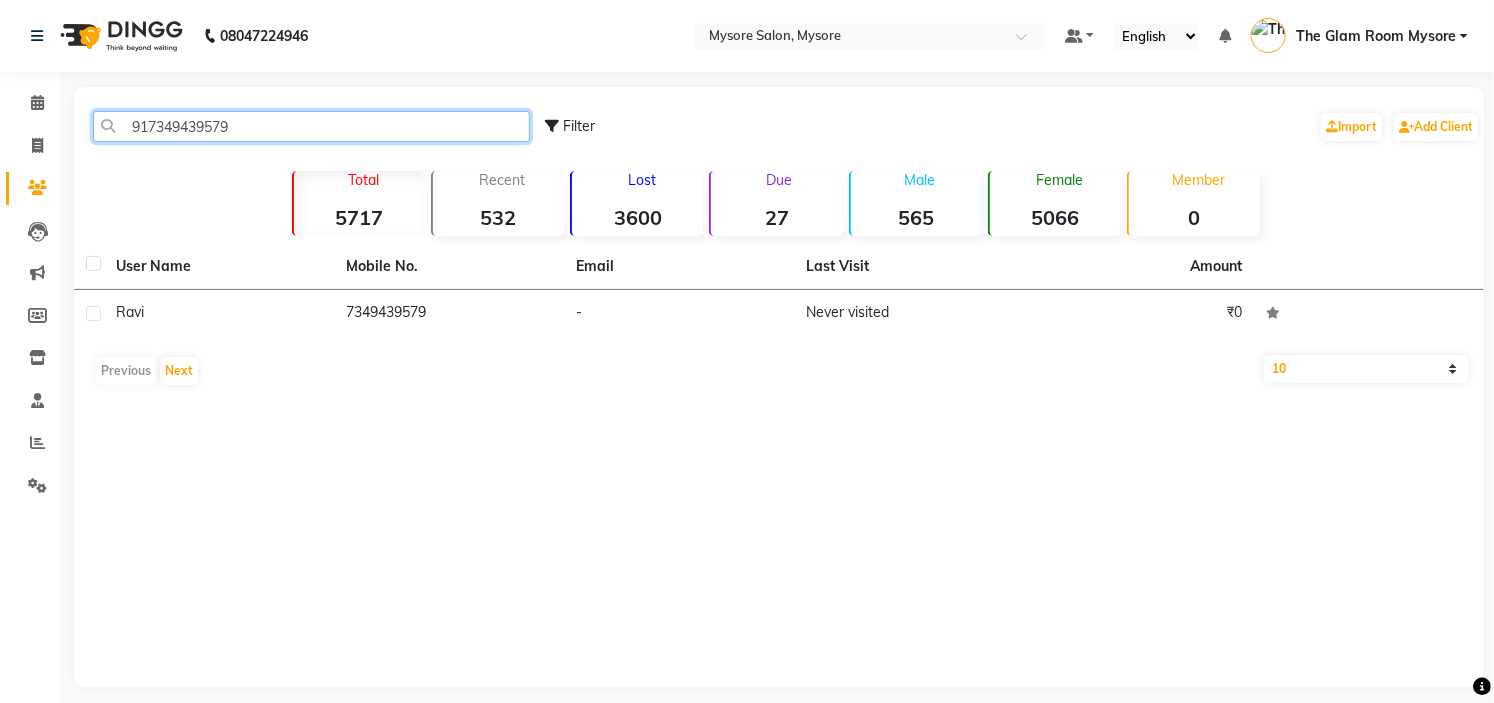 paste on "974370109" 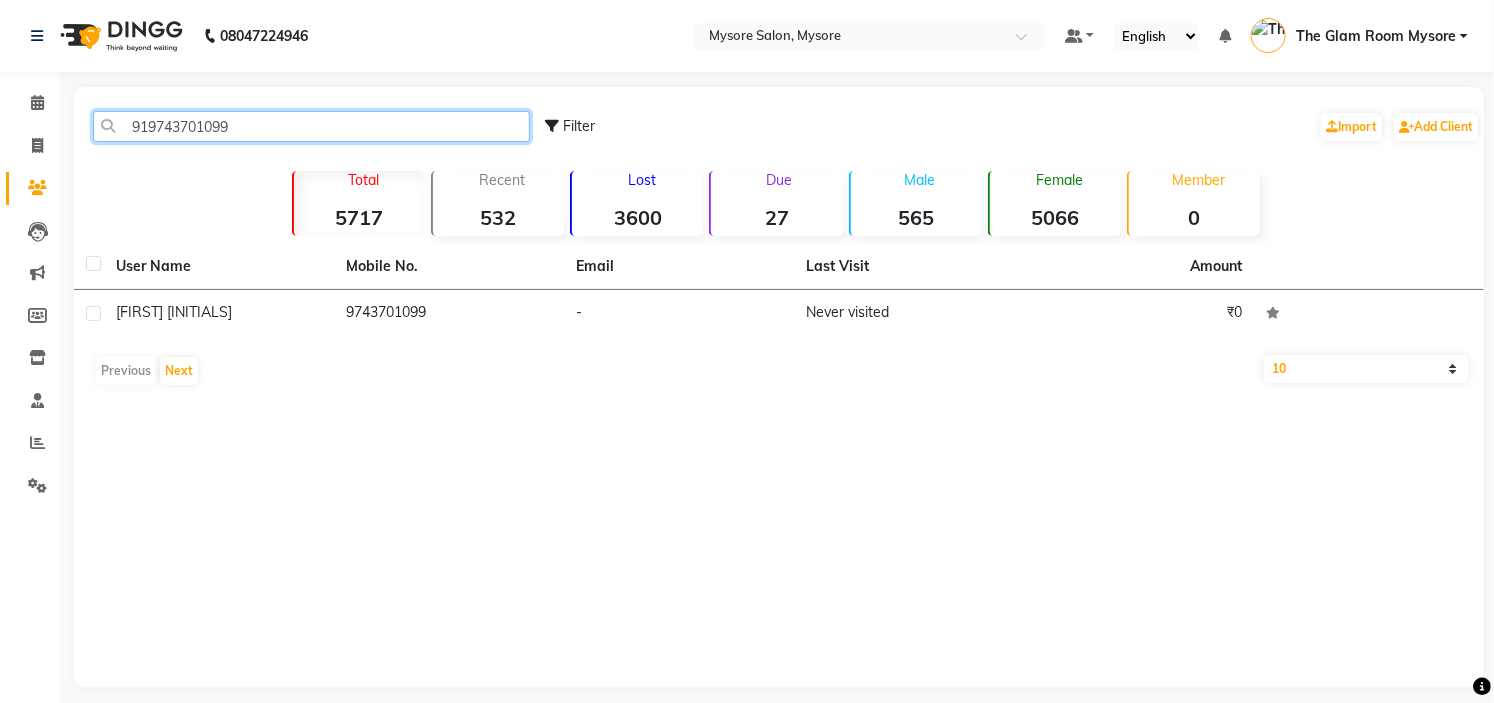 click on "919743701099" 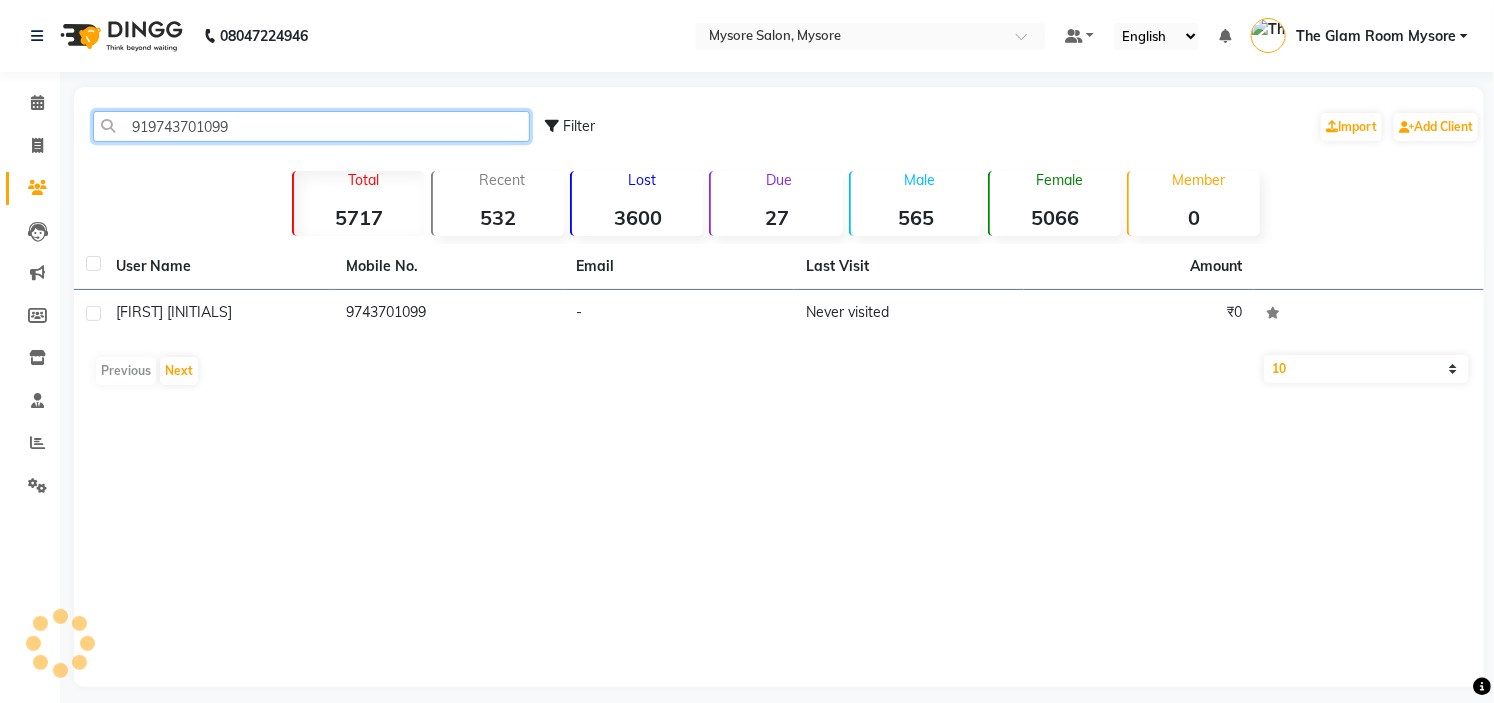 paste on "7022977975" 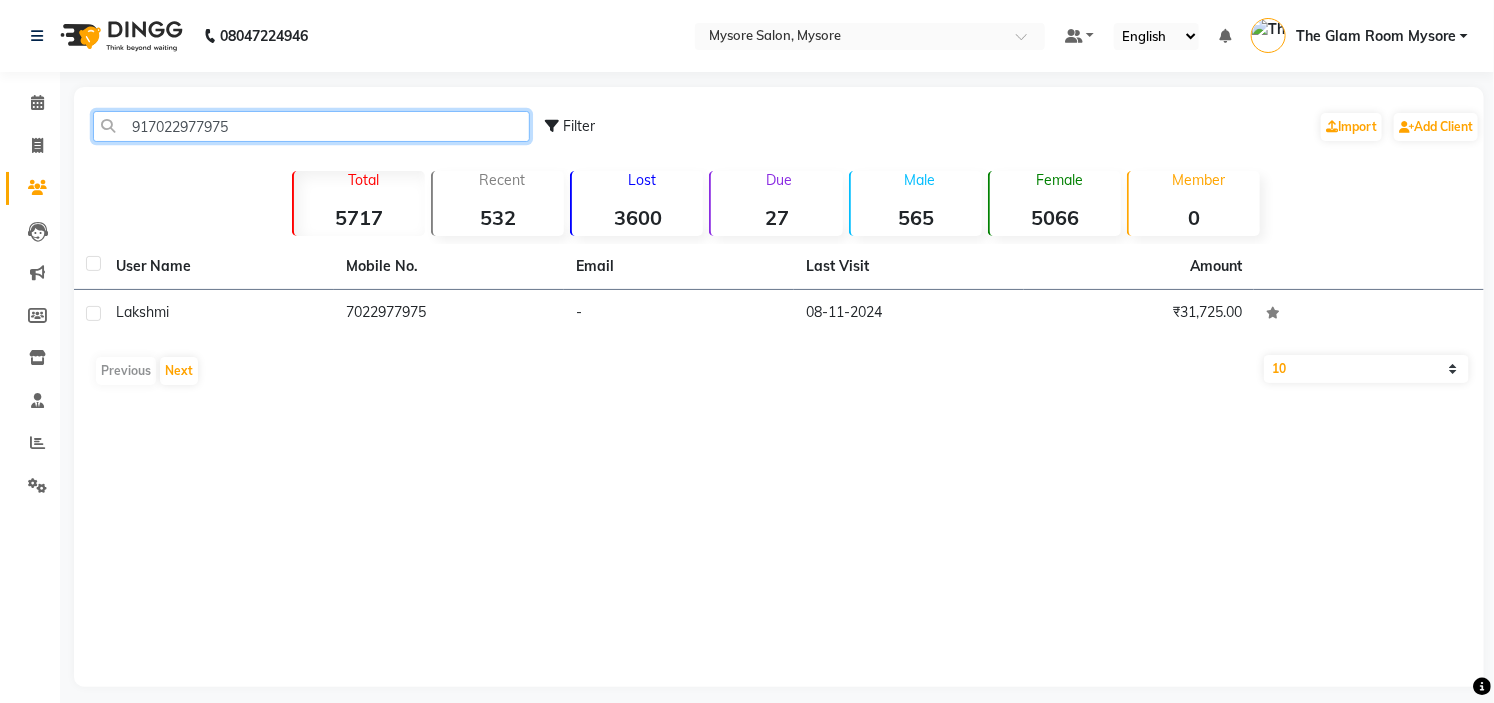 click on "917022977975" 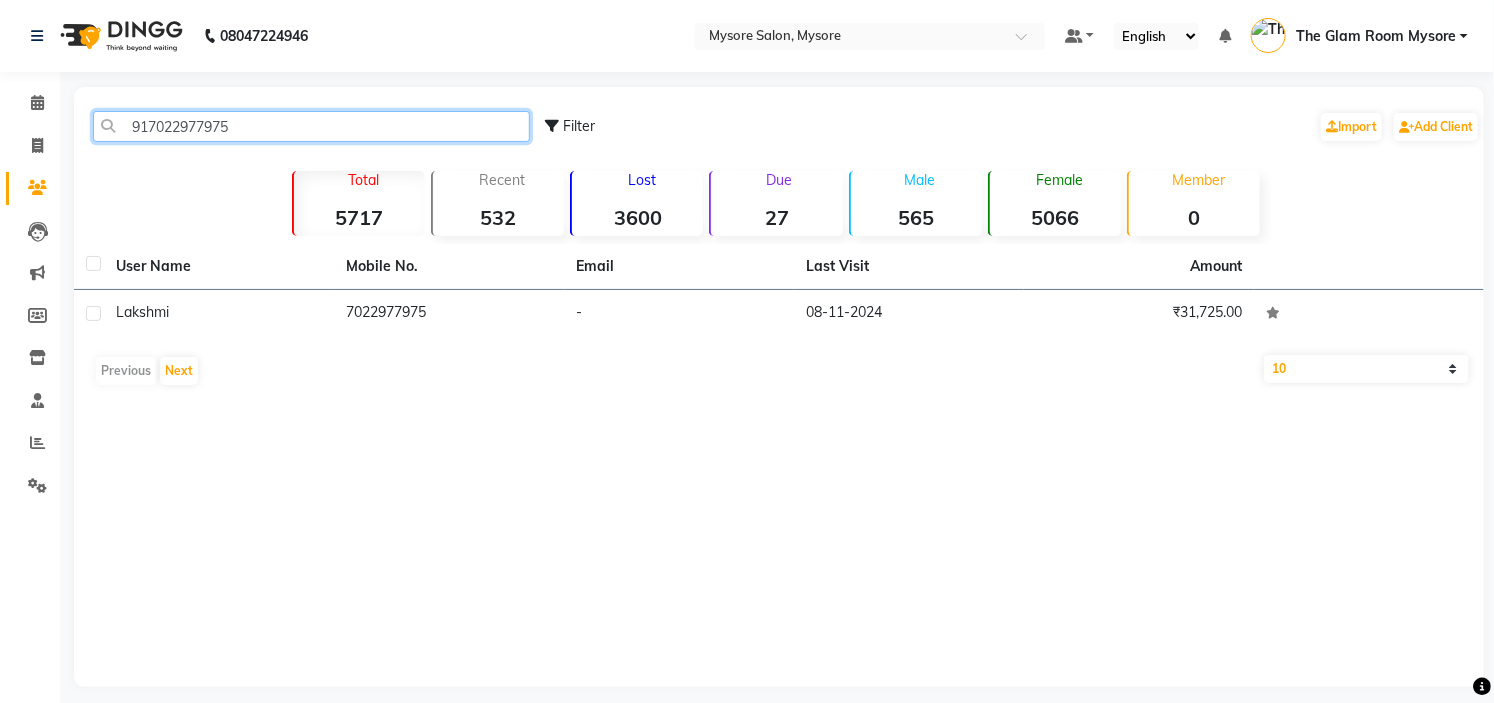 paste on "9663508797" 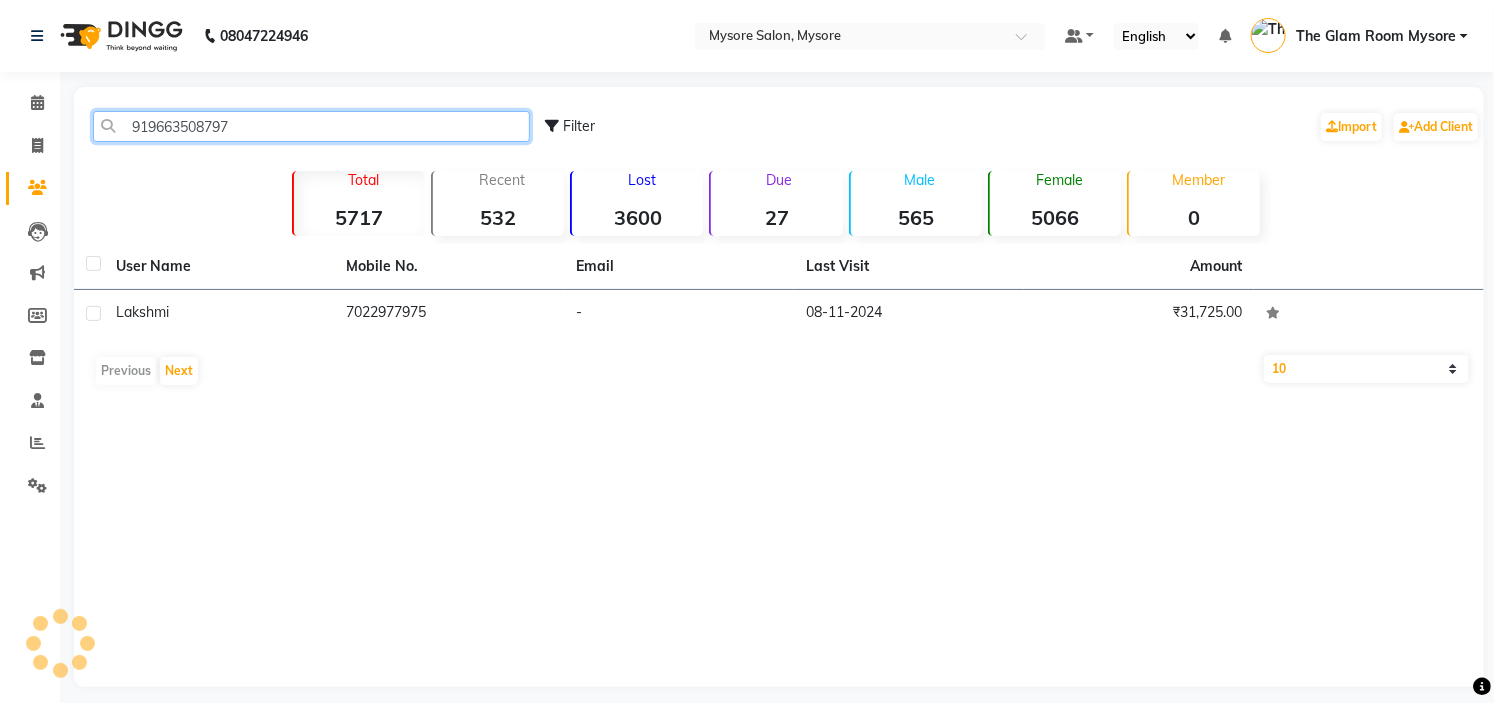 click on "919663508797" 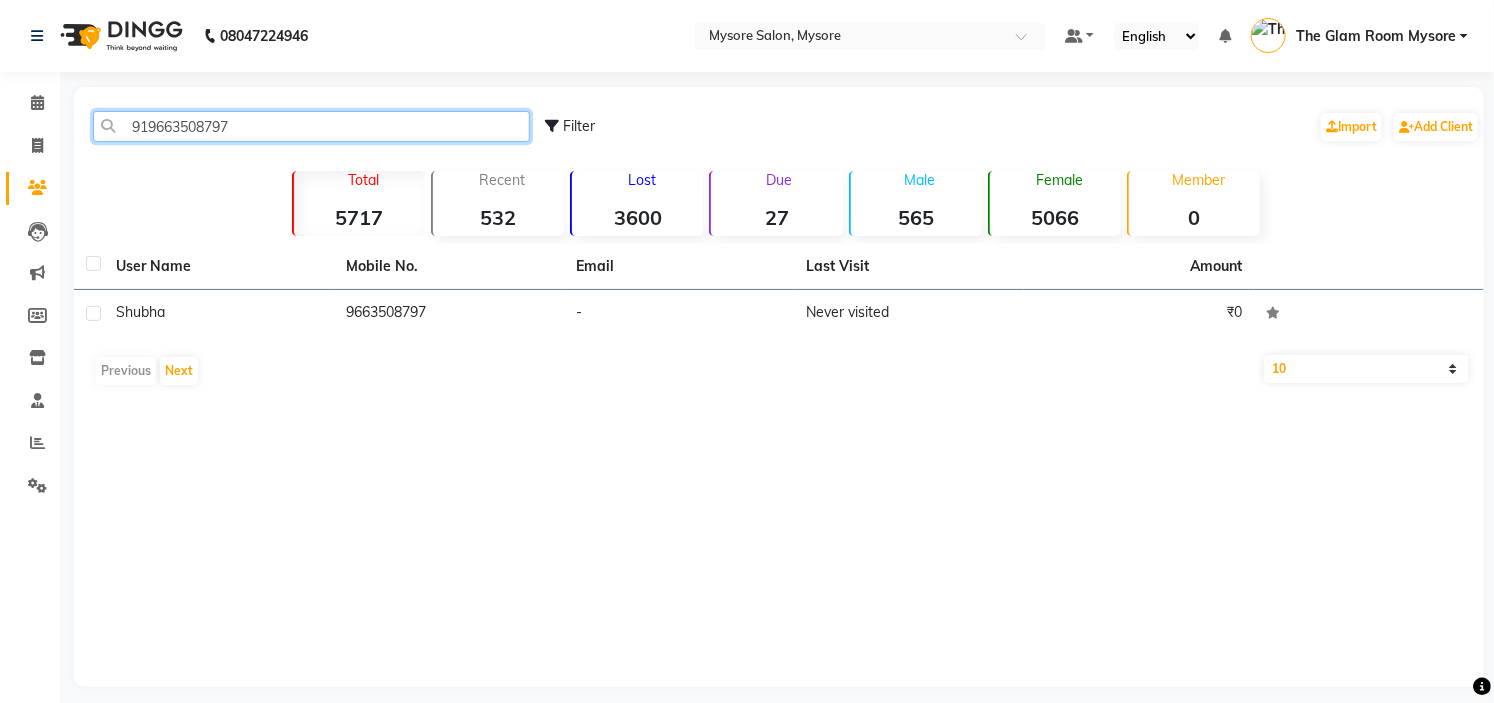 click on "919663508797" 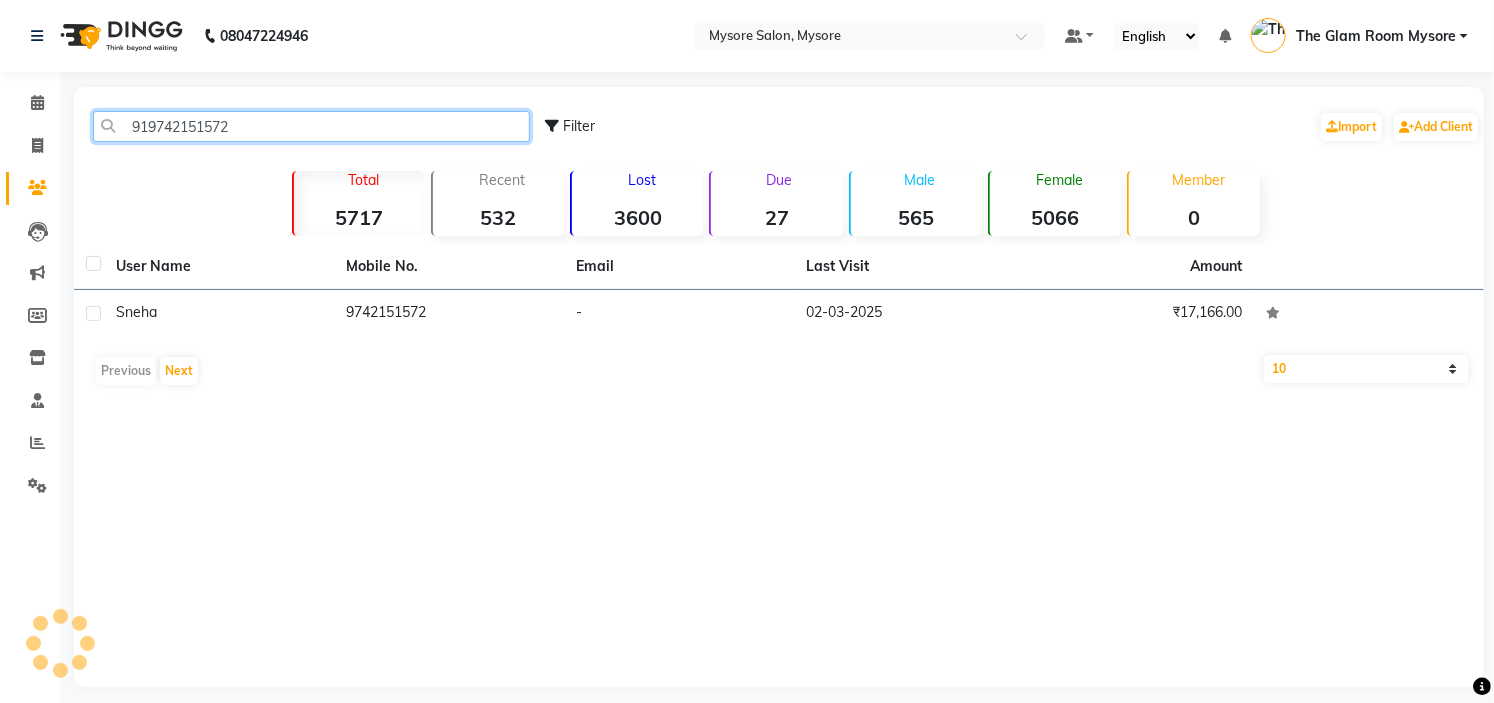 click on "919742151572" 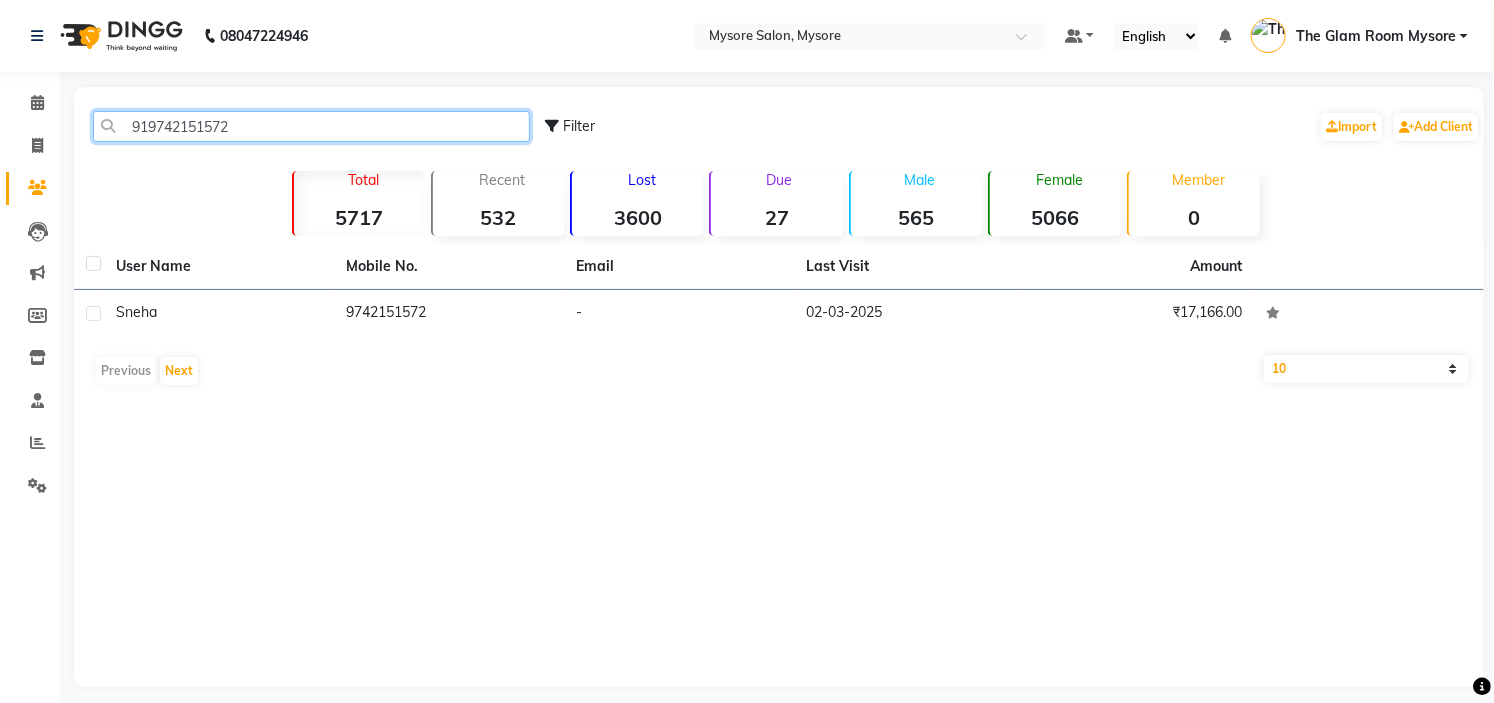 click on "919742151572" 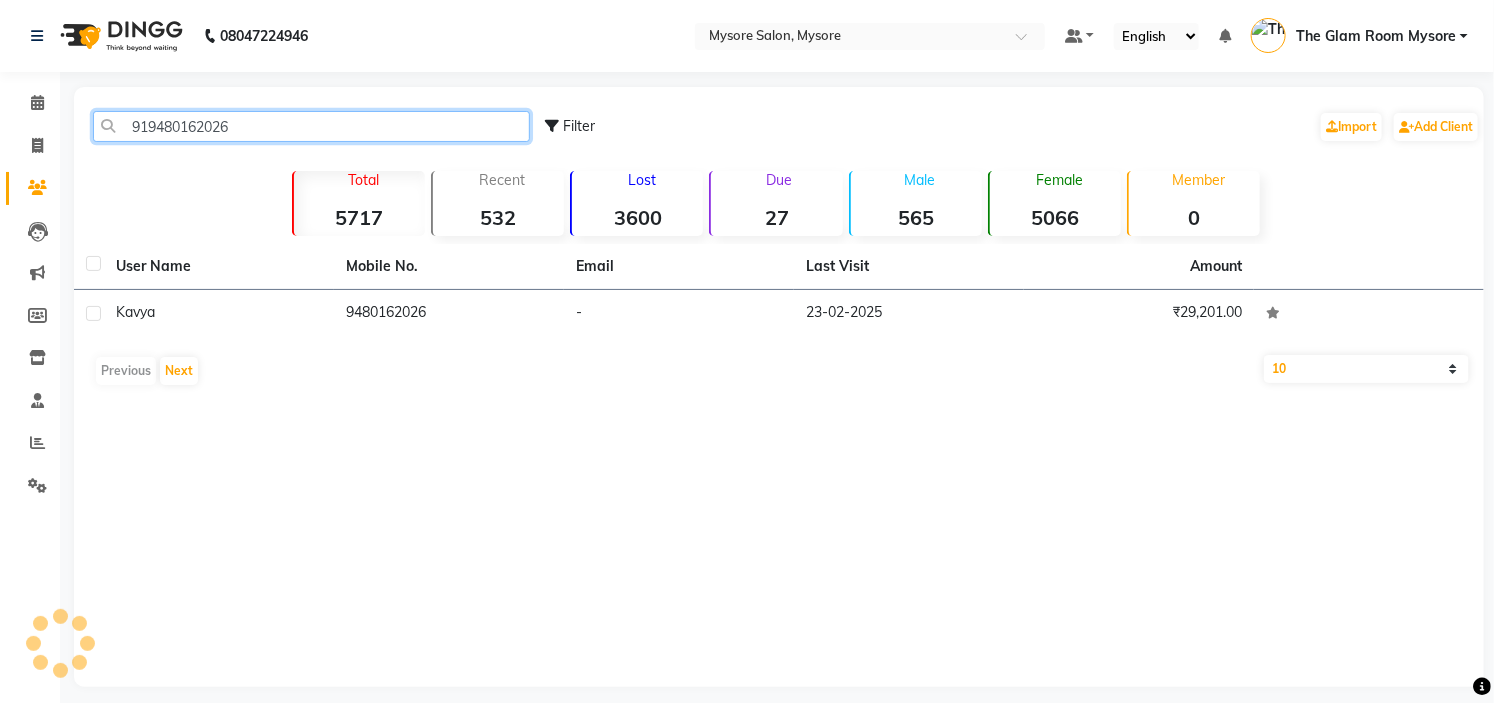 click on "919480162026" 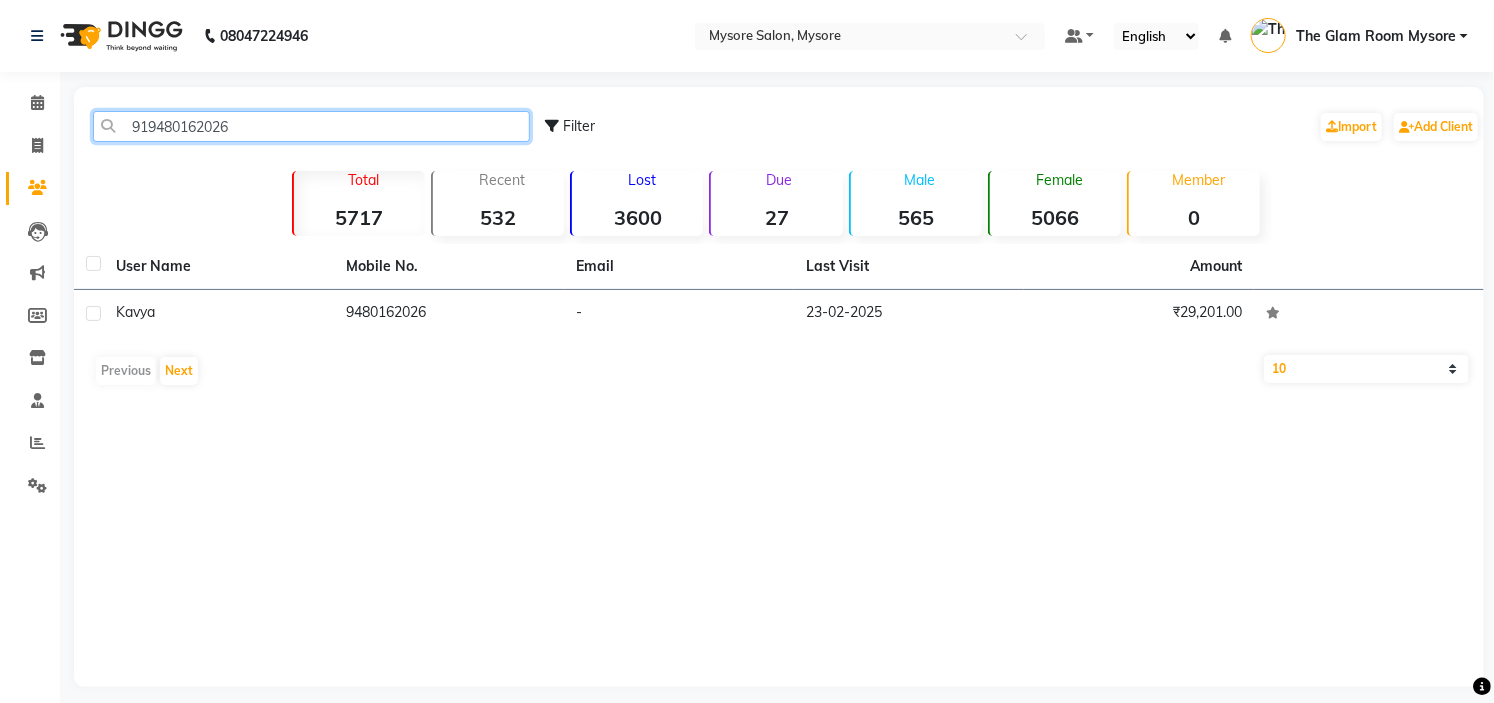 drag, startPoint x: 300, startPoint y: 134, endPoint x: 335, endPoint y: -97, distance: 233.63647 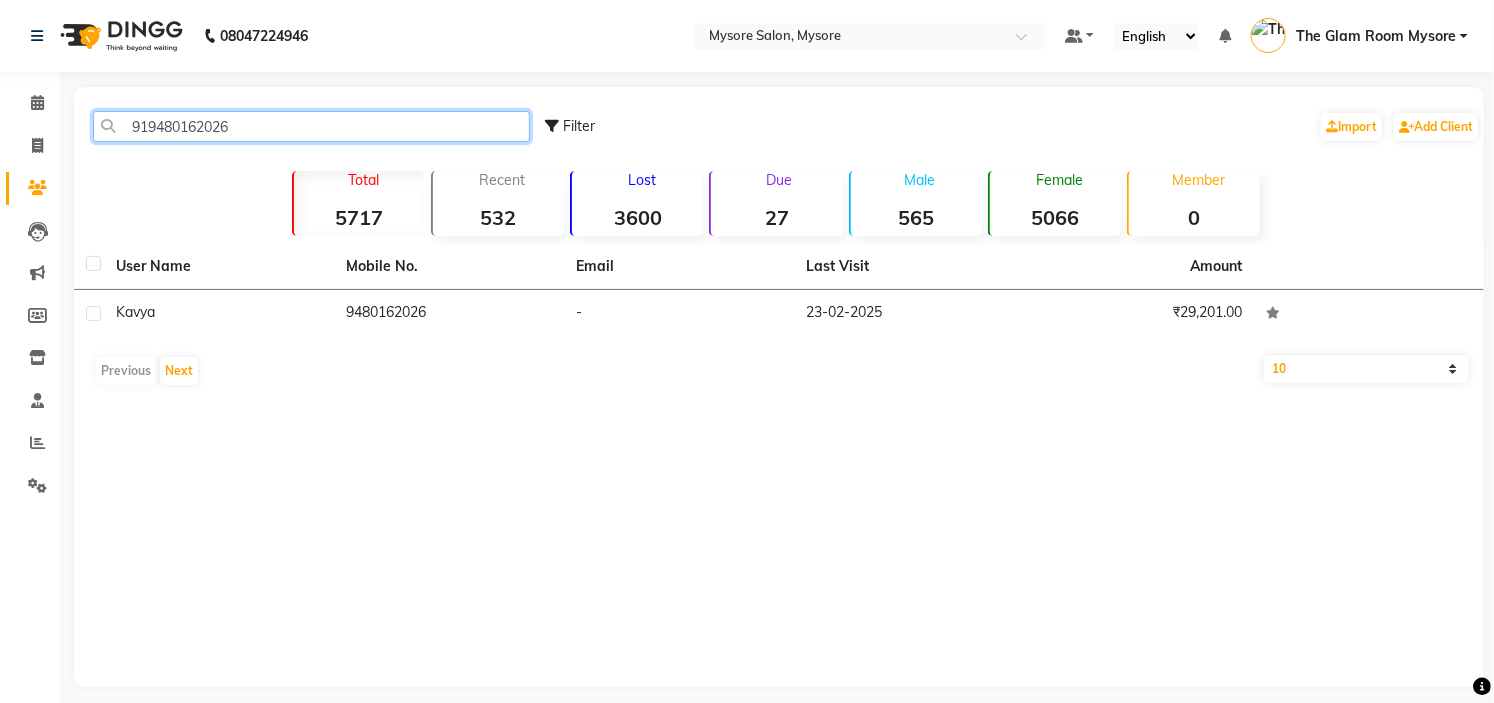 paste on "6362611424" 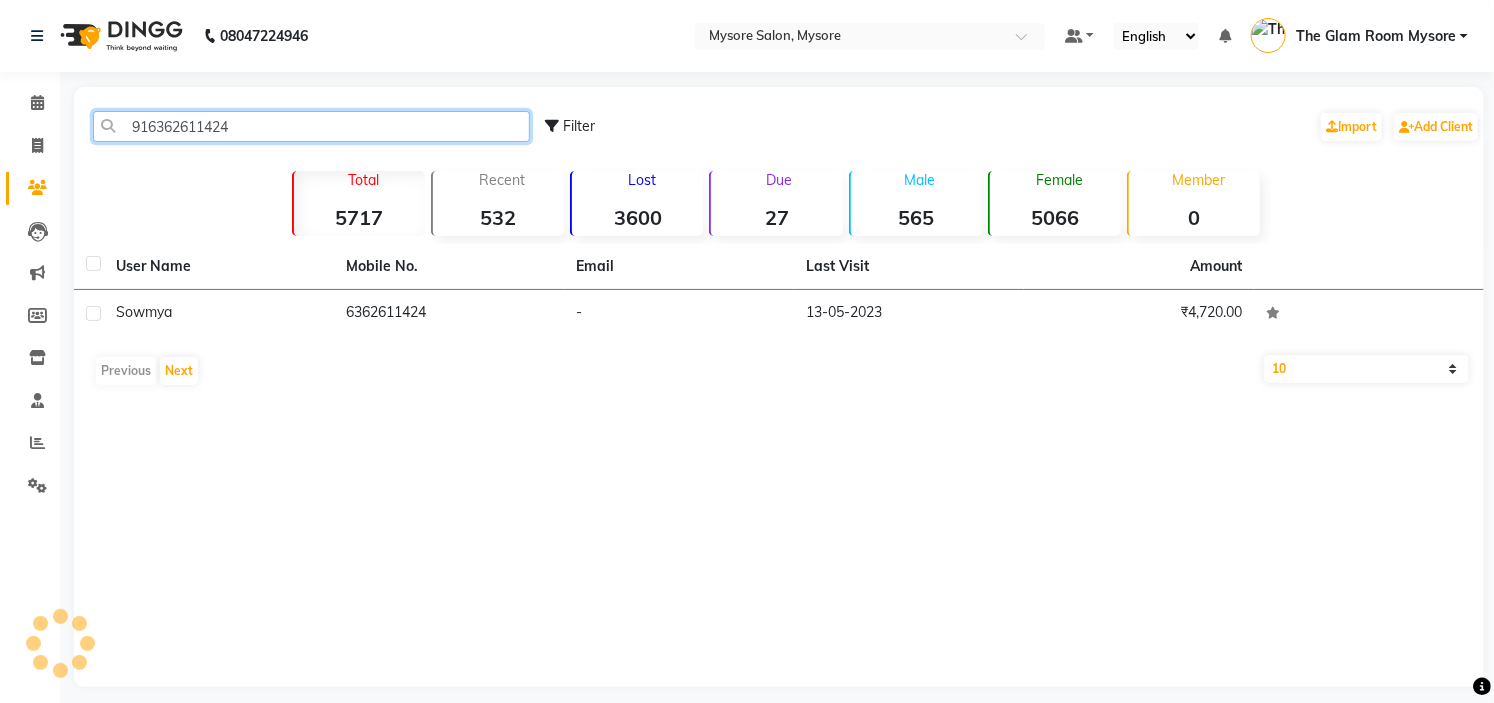 click on "916362611424" 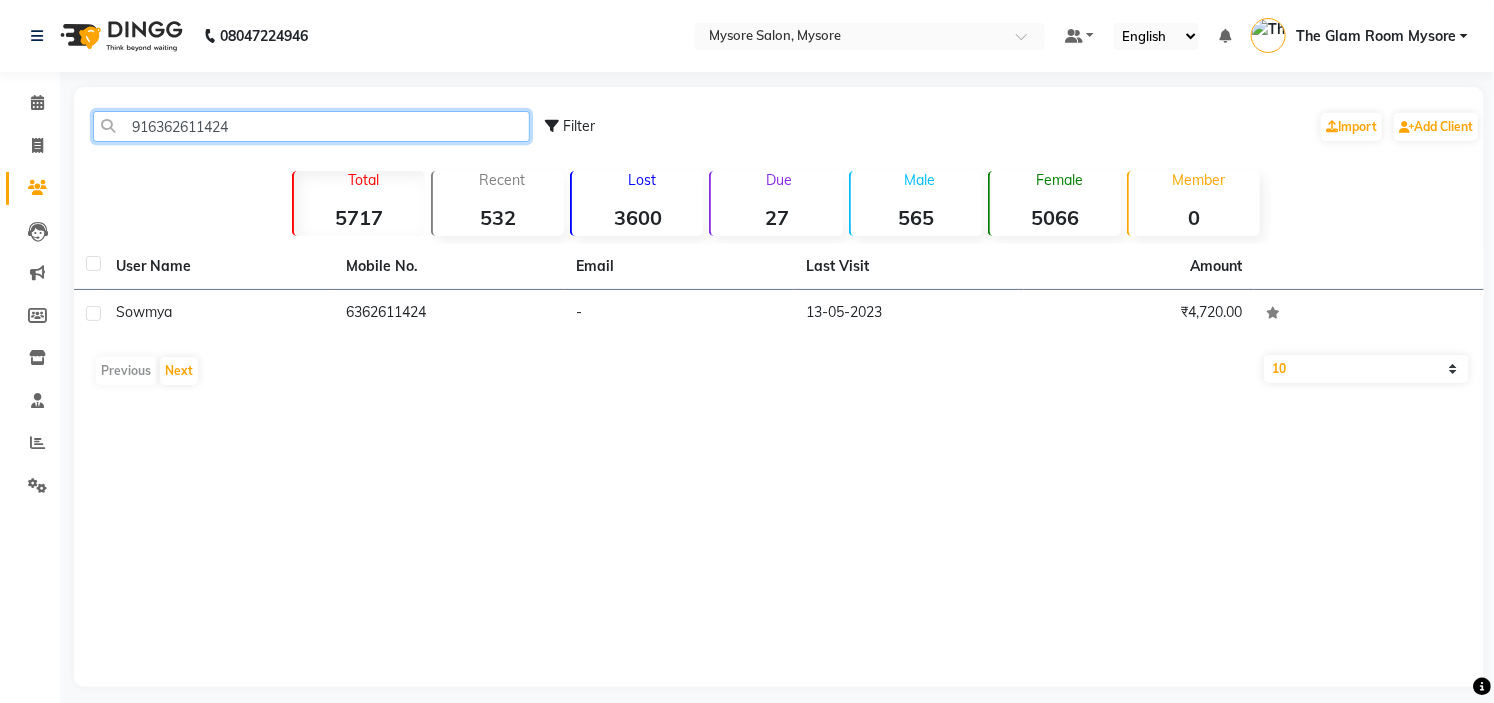 click on "916362611424" 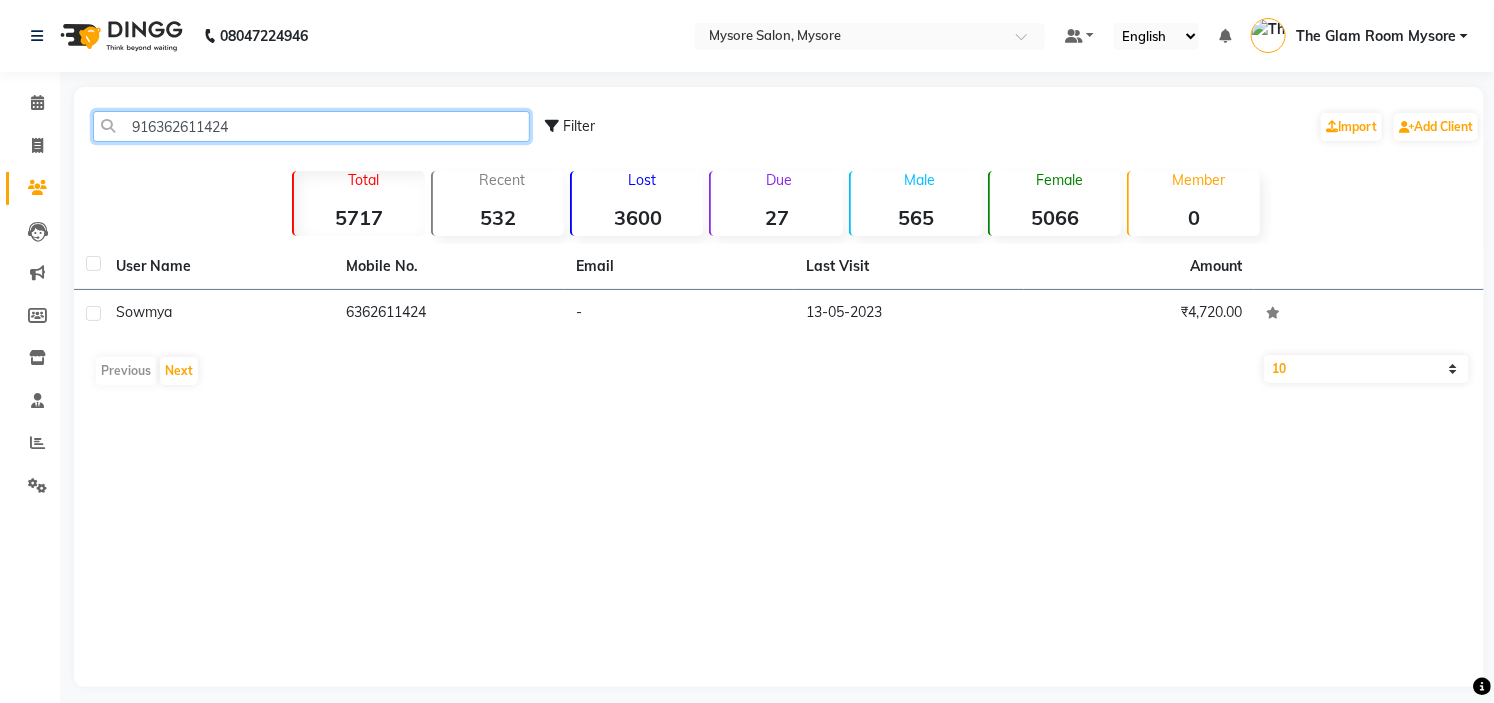 paste on "7353850808" 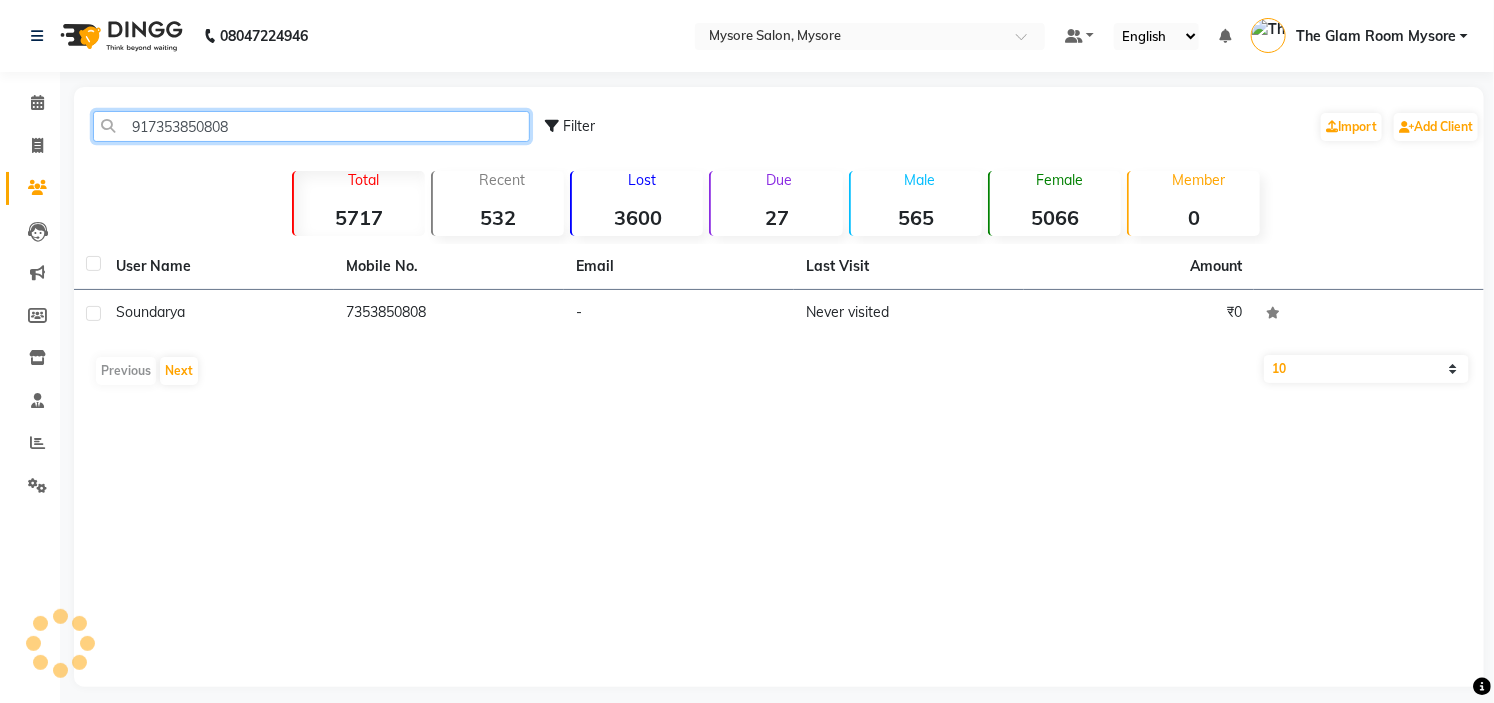 click on "917353850808" 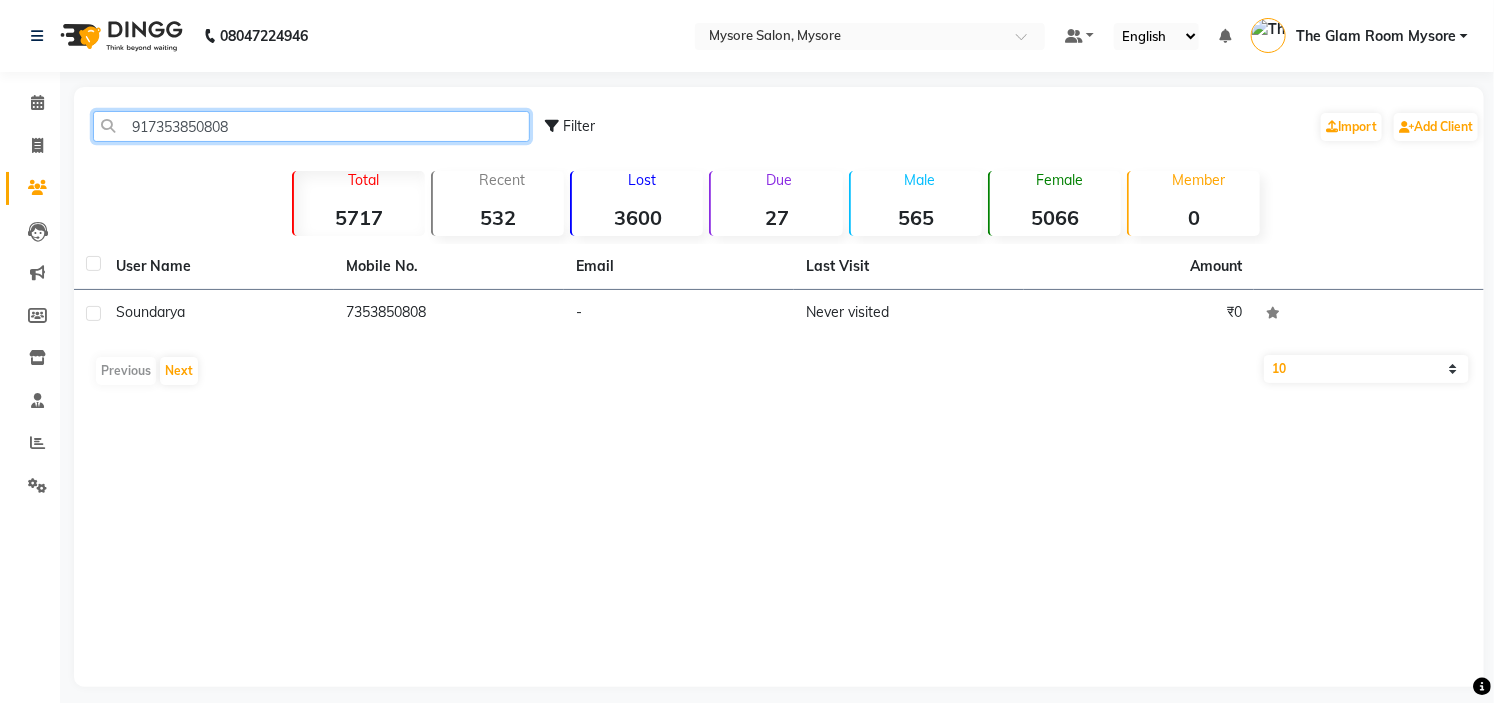 click on "917353850808" 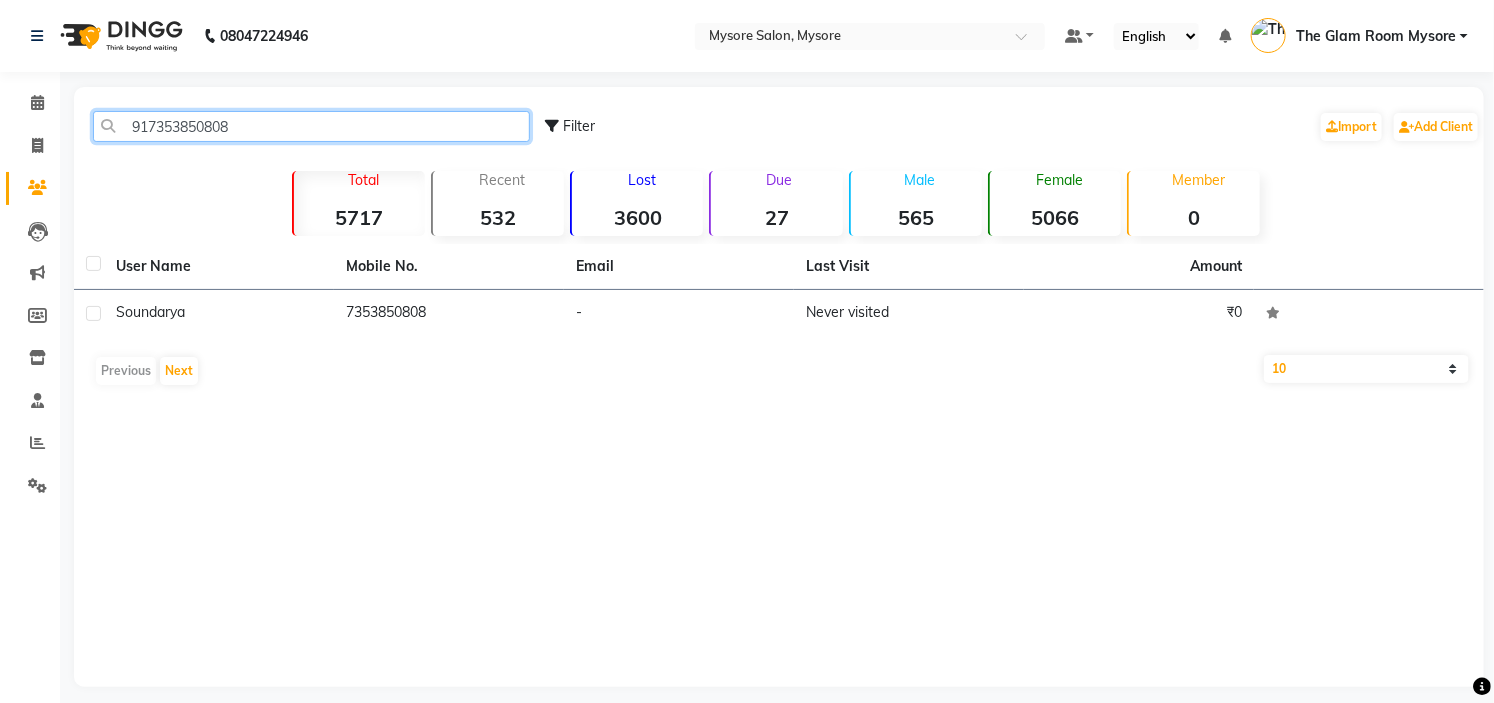 paste on "8746985802" 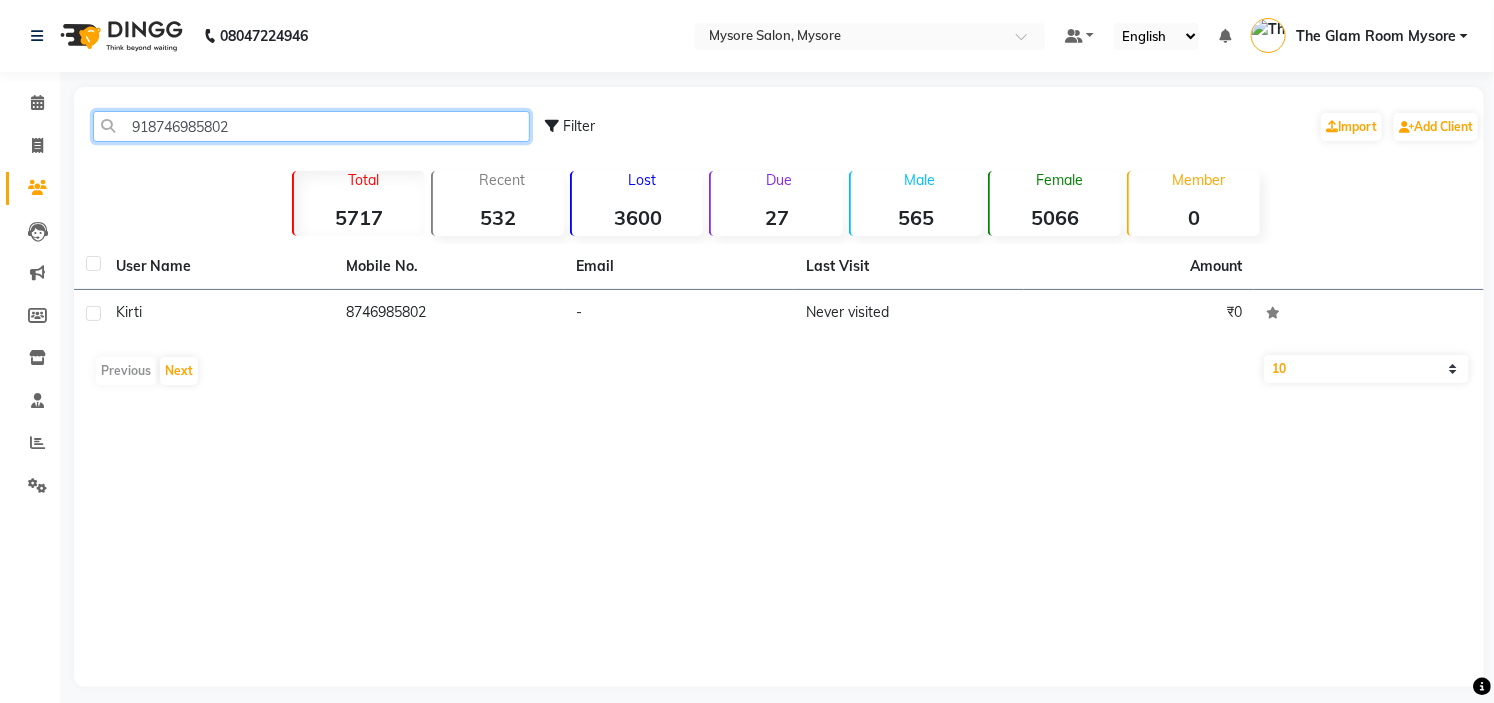 click on "918746985802" 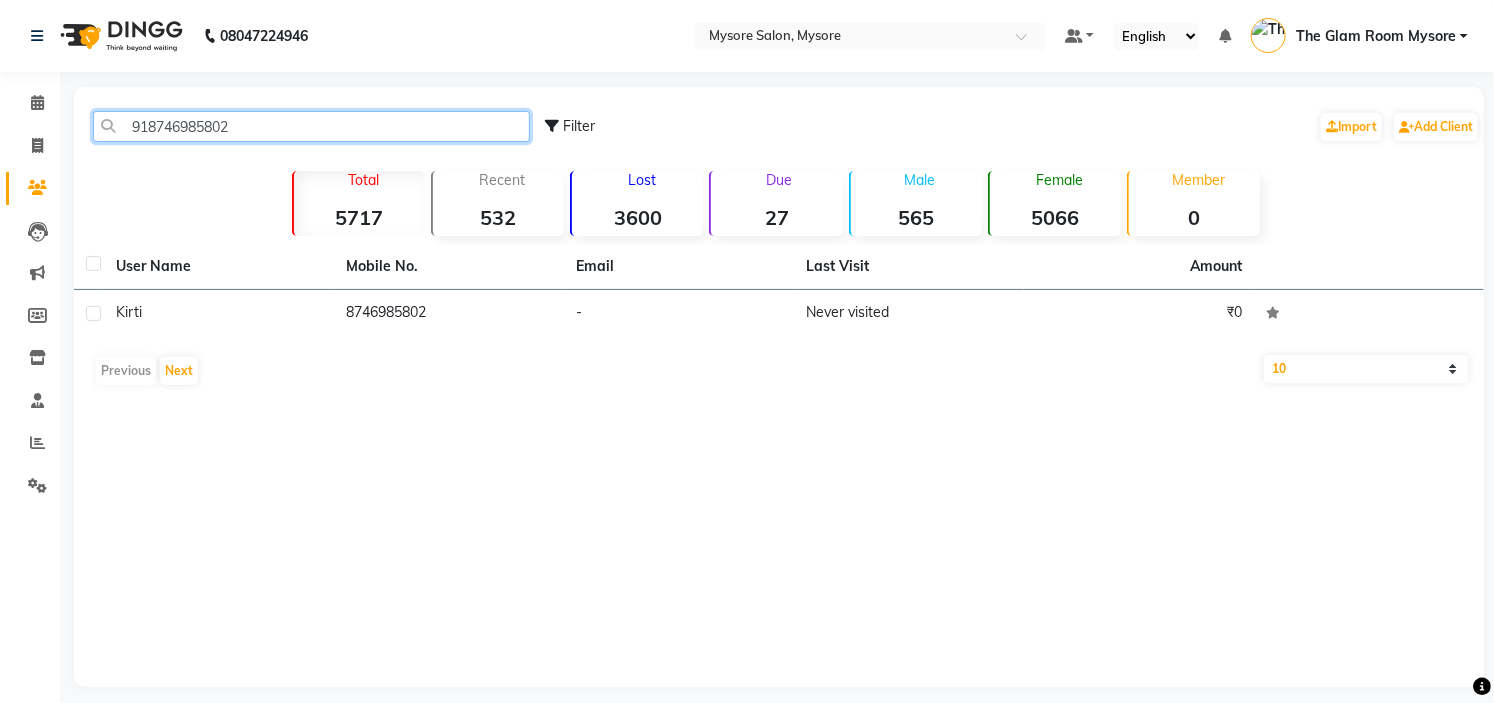 paste on "105874366" 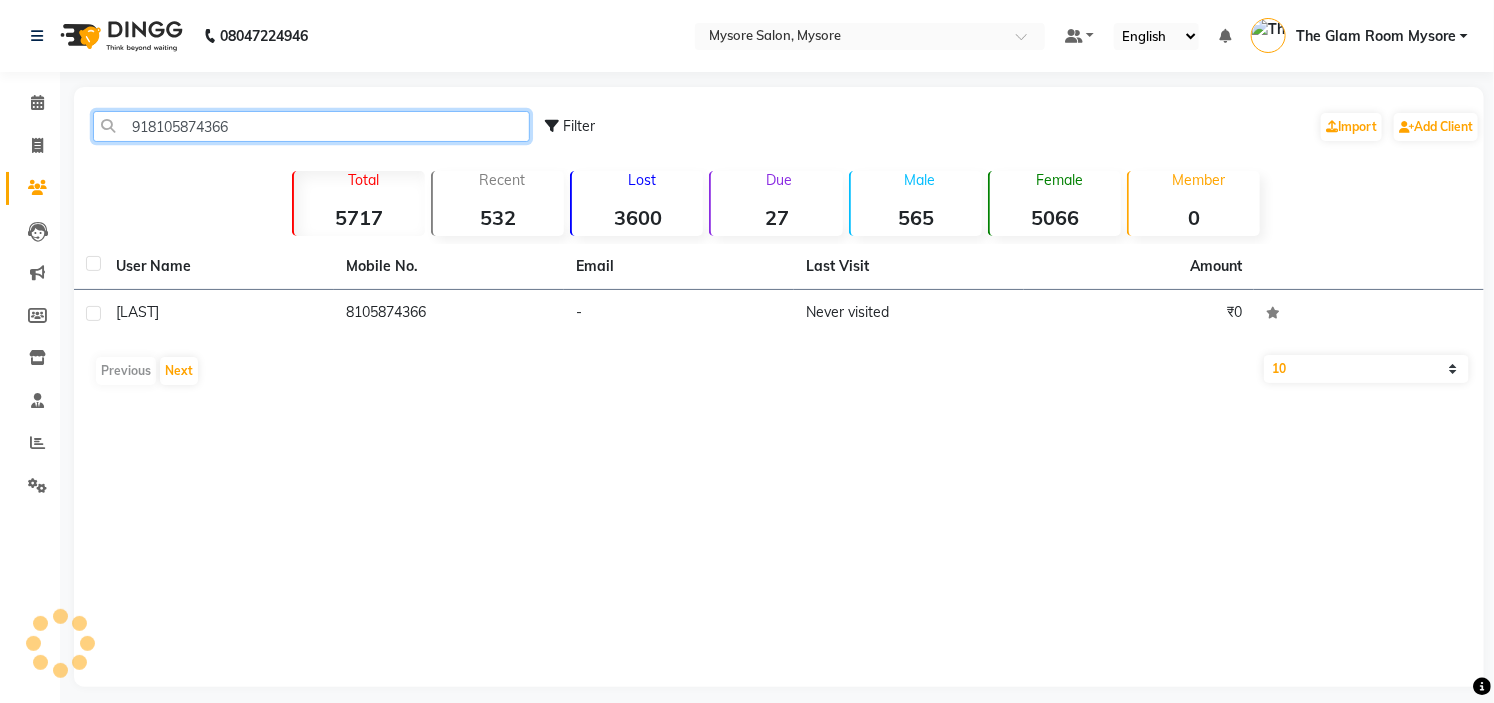 click on "918105874366" 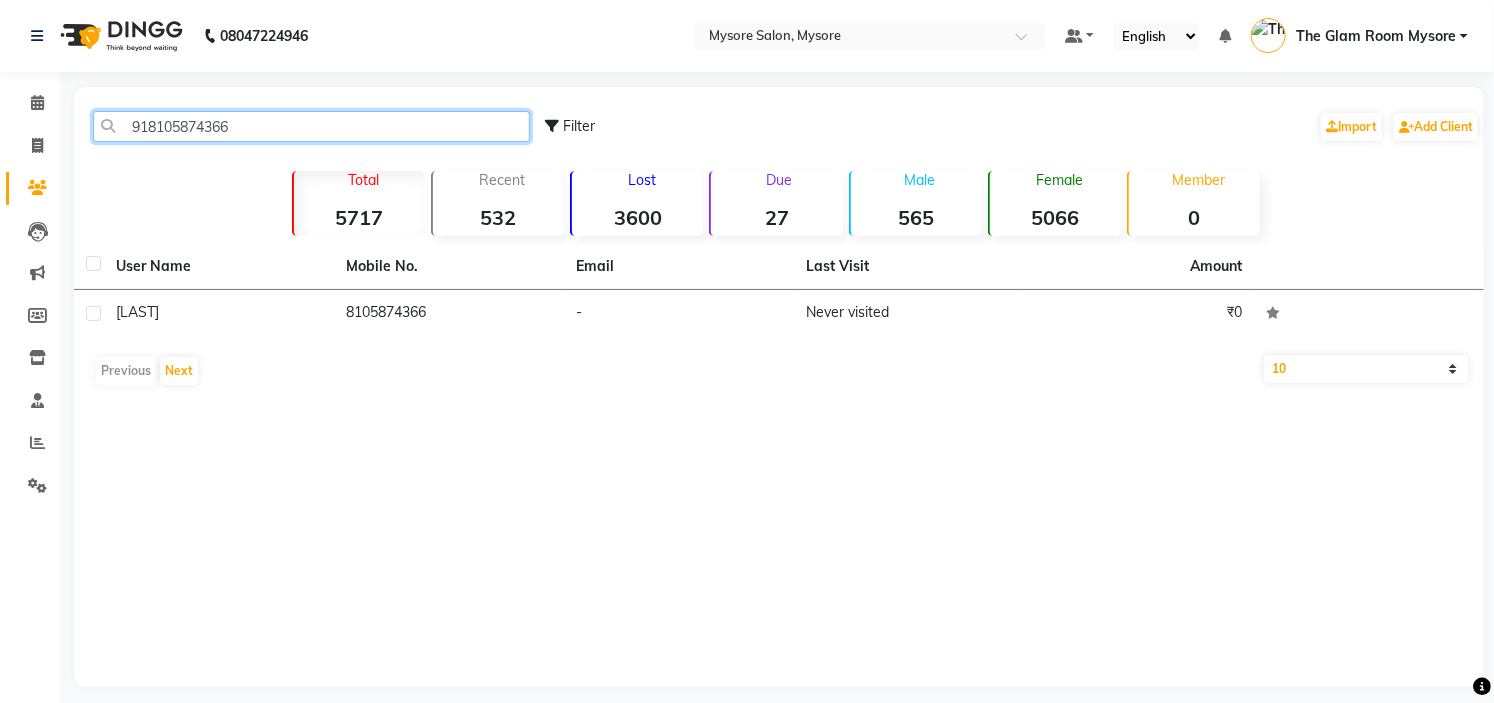 drag, startPoint x: 302, startPoint y: 124, endPoint x: 345, endPoint y: -97, distance: 225.1444 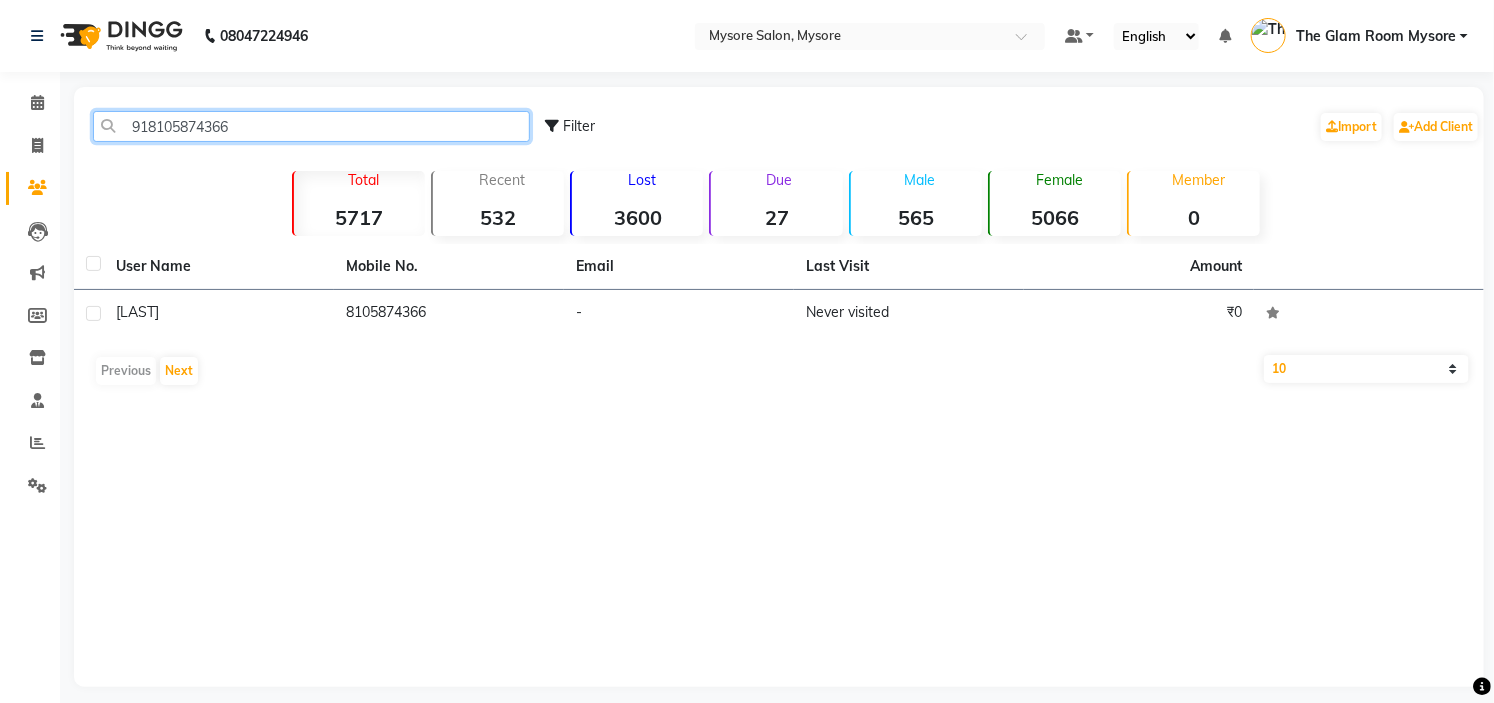 paste on "9986988277" 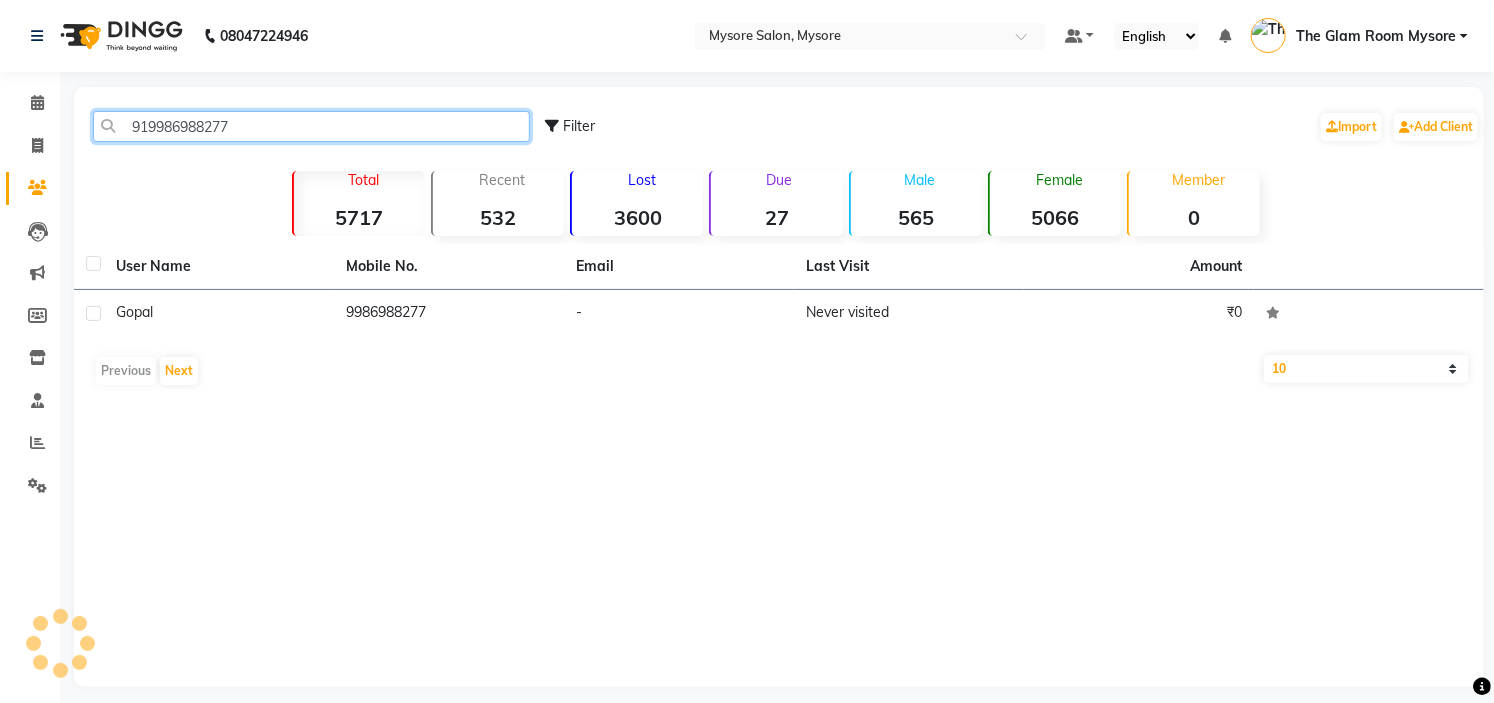 click on "919986988277" 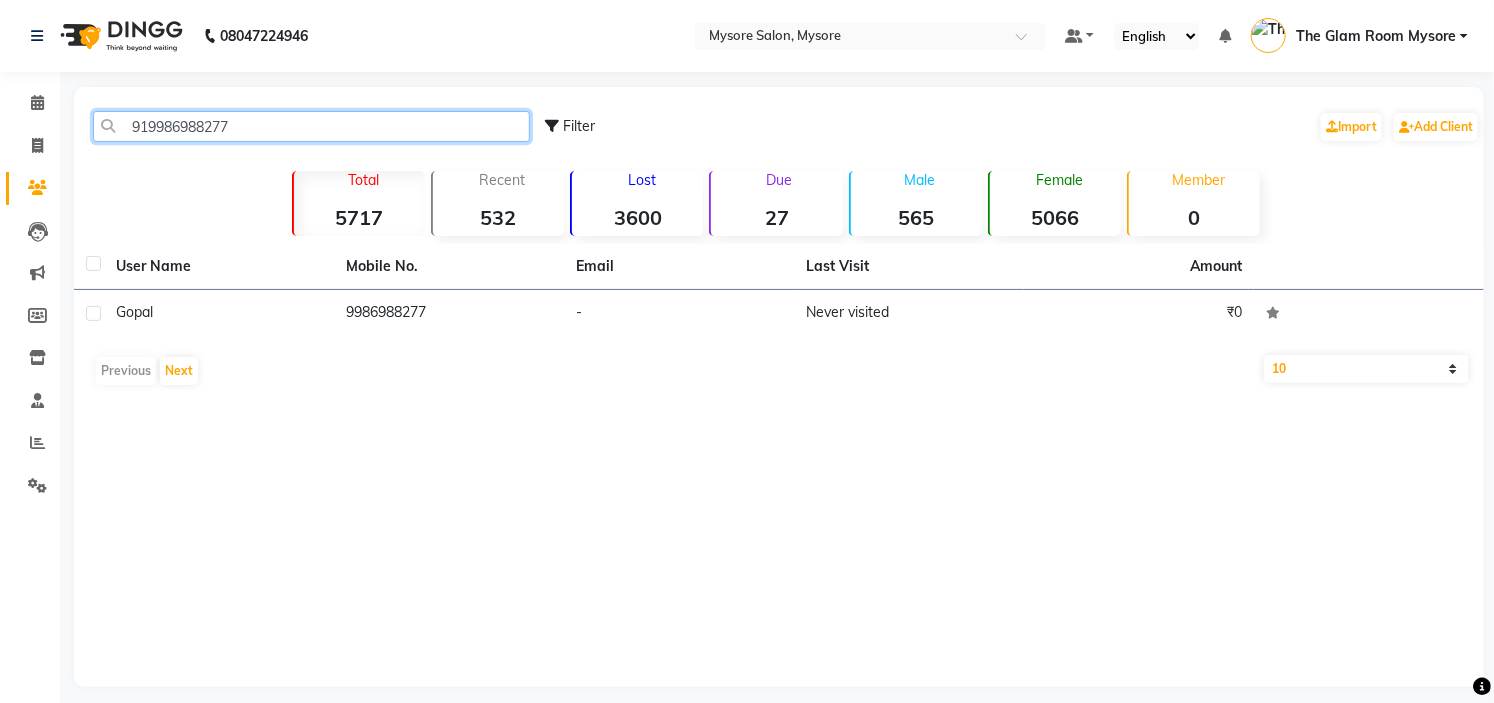 click on "919986988277" 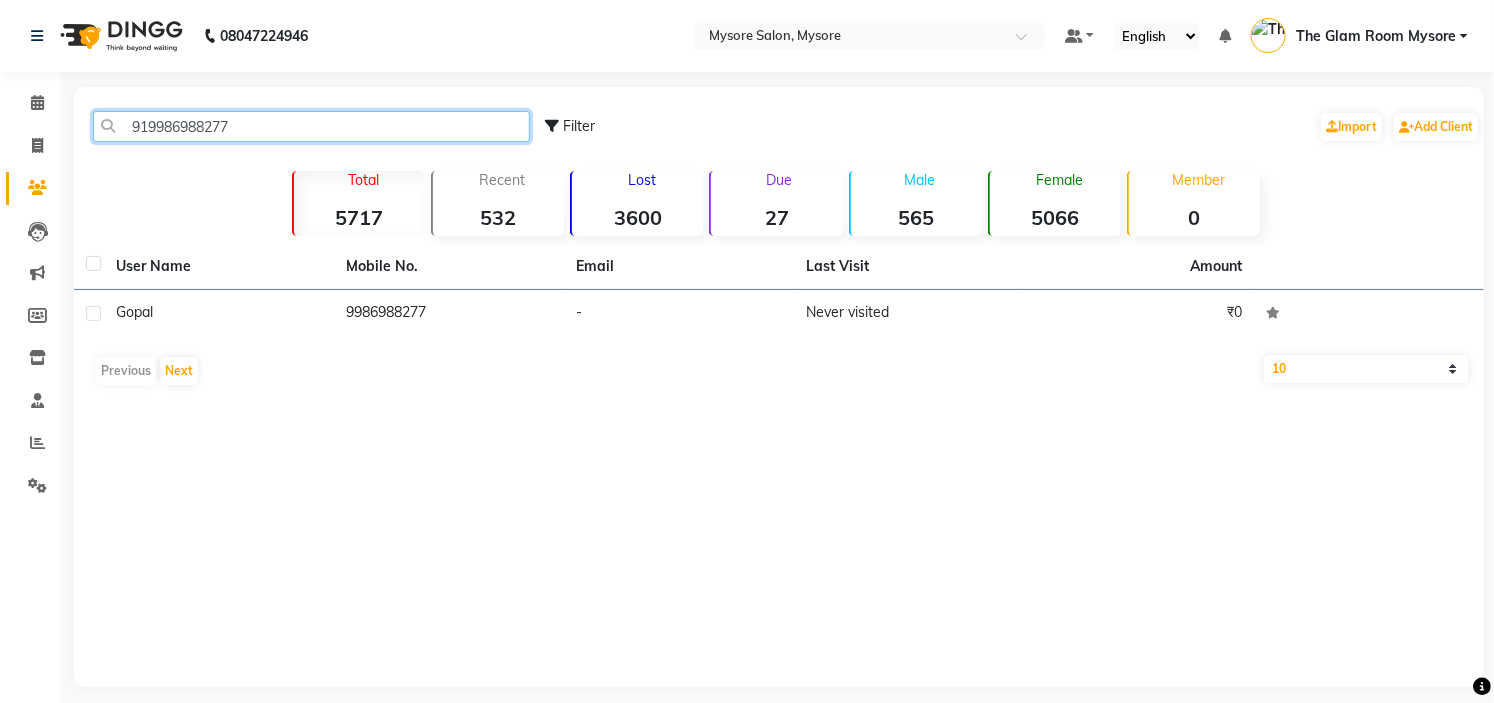 paste on "620953079" 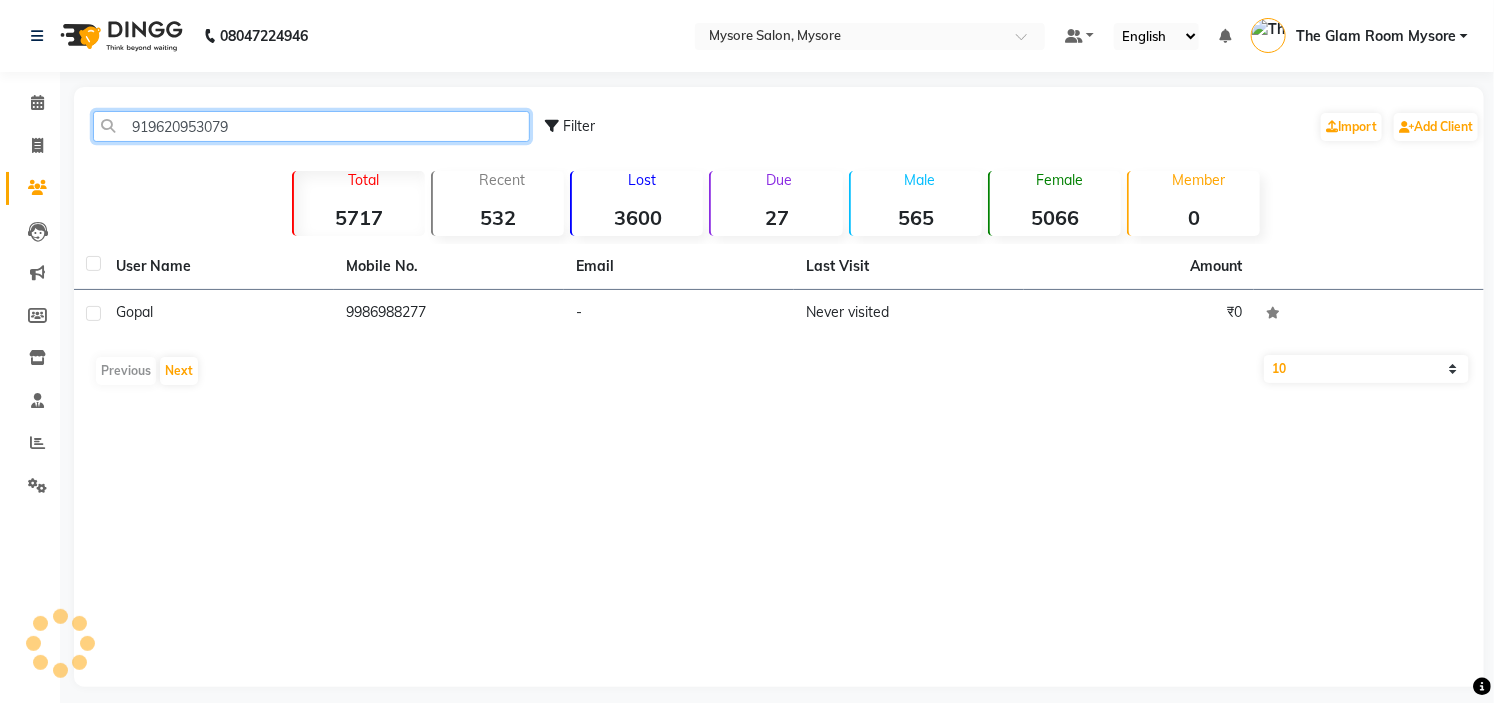 click on "919620953079" 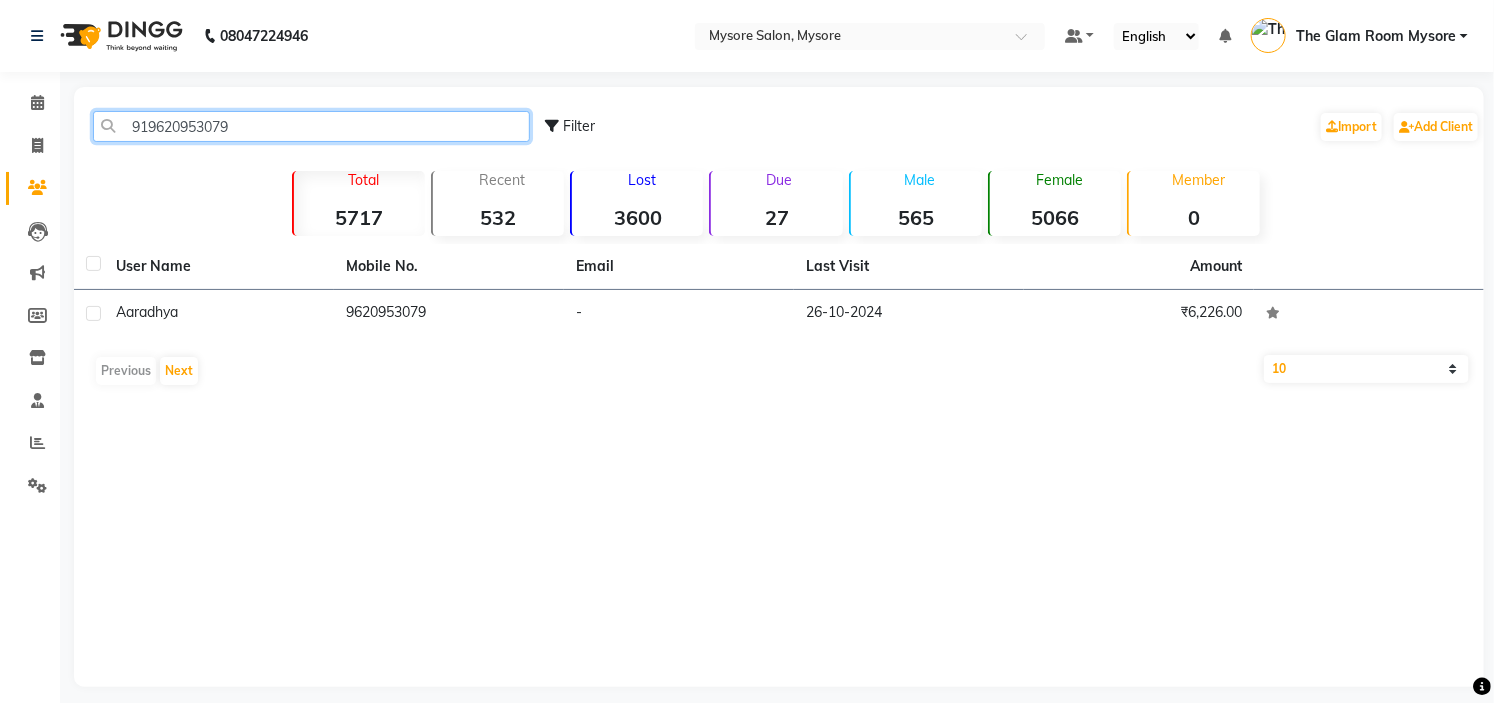 paste on "108407891" 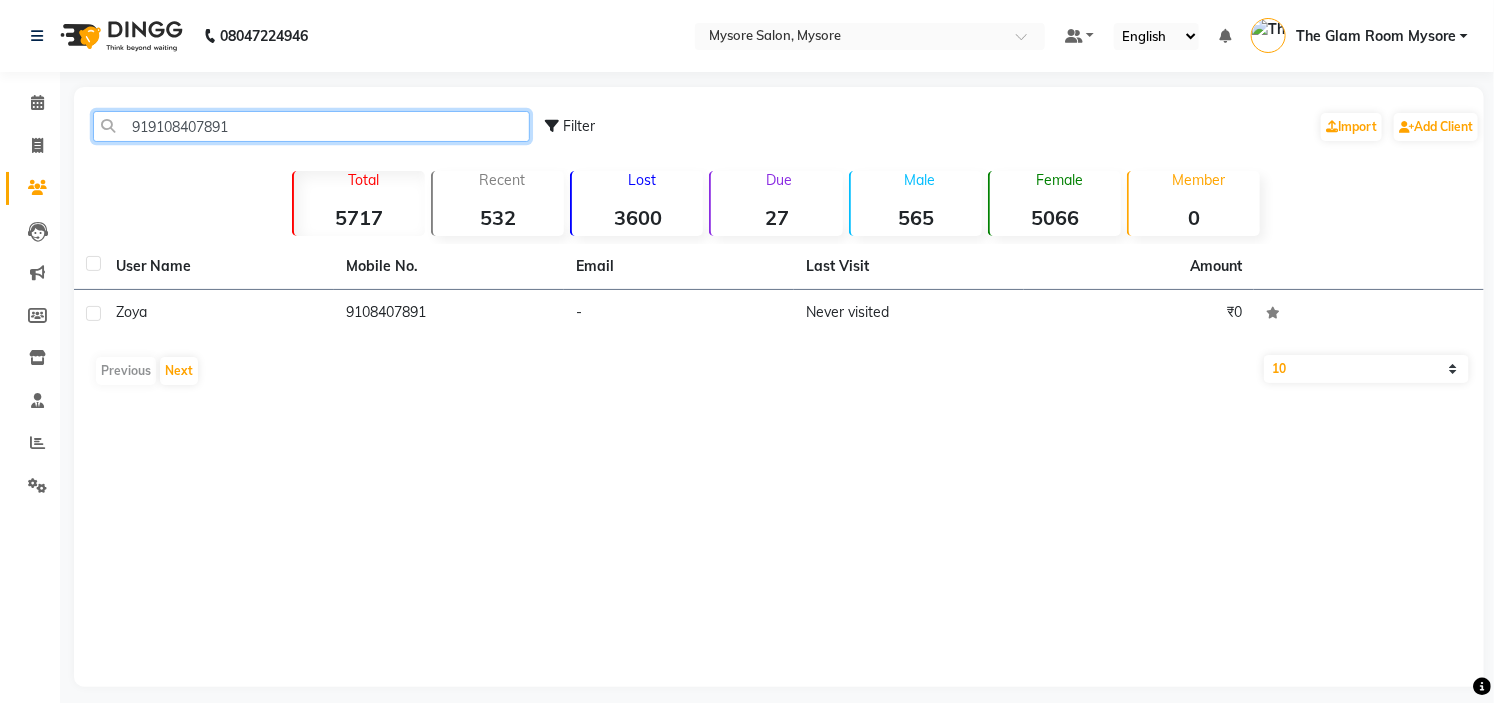 click on "919108407891" 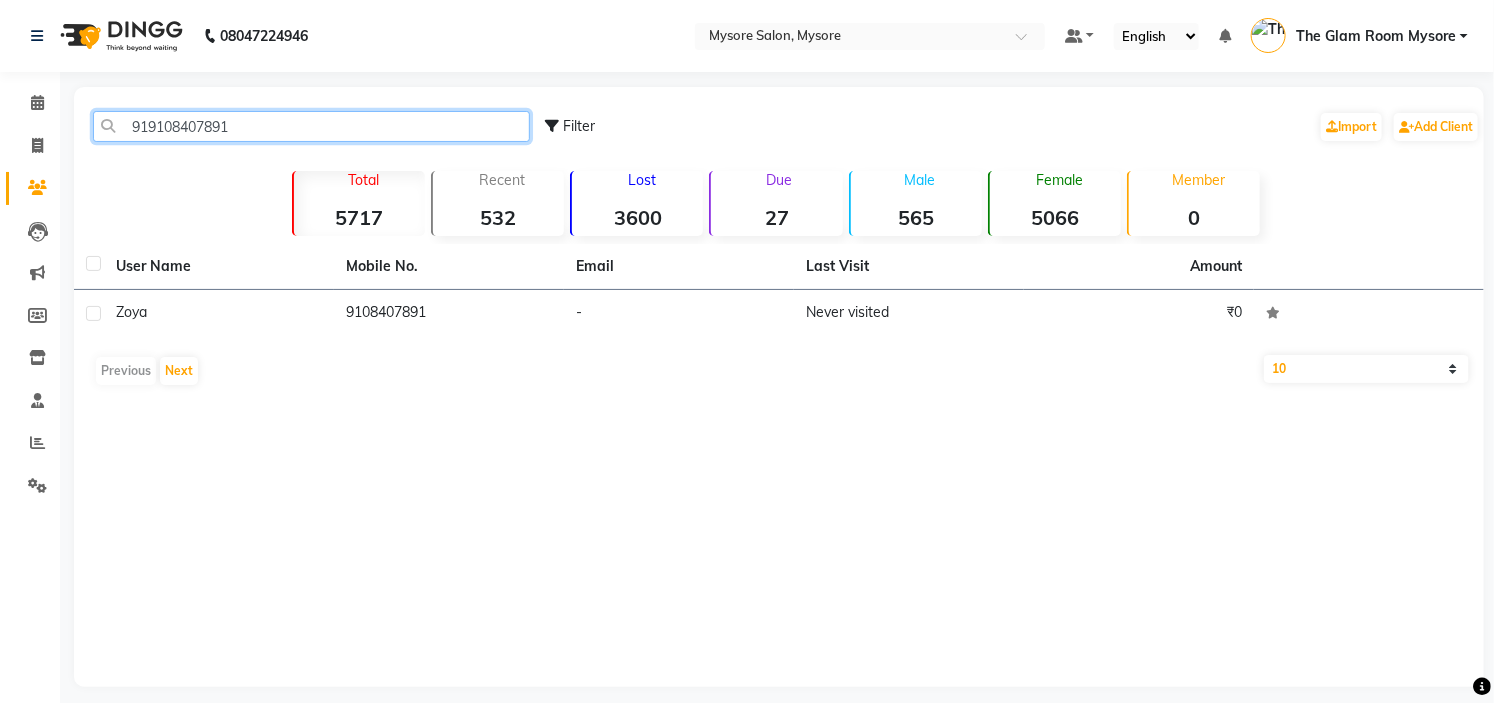 paste on "636288066" 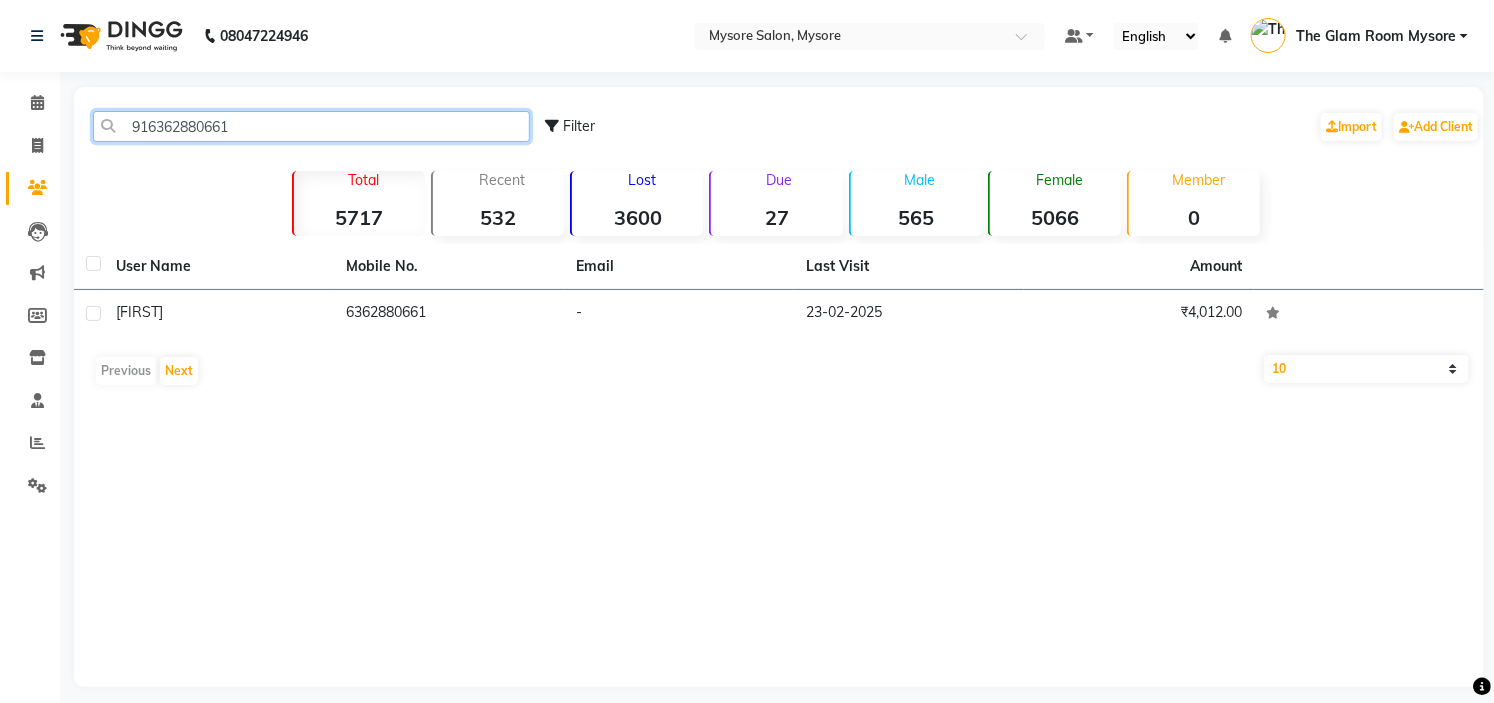 click on "916362880661" 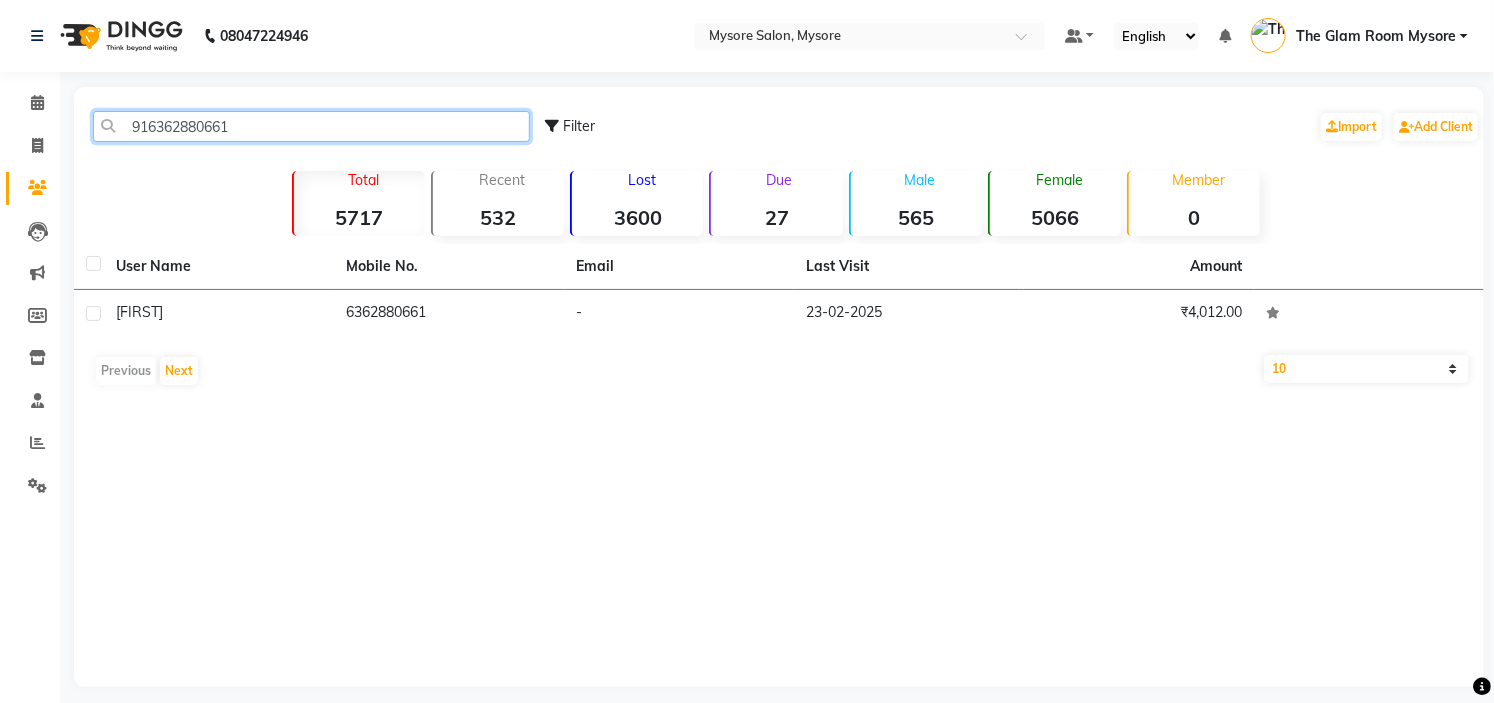 paste on "9880759924" 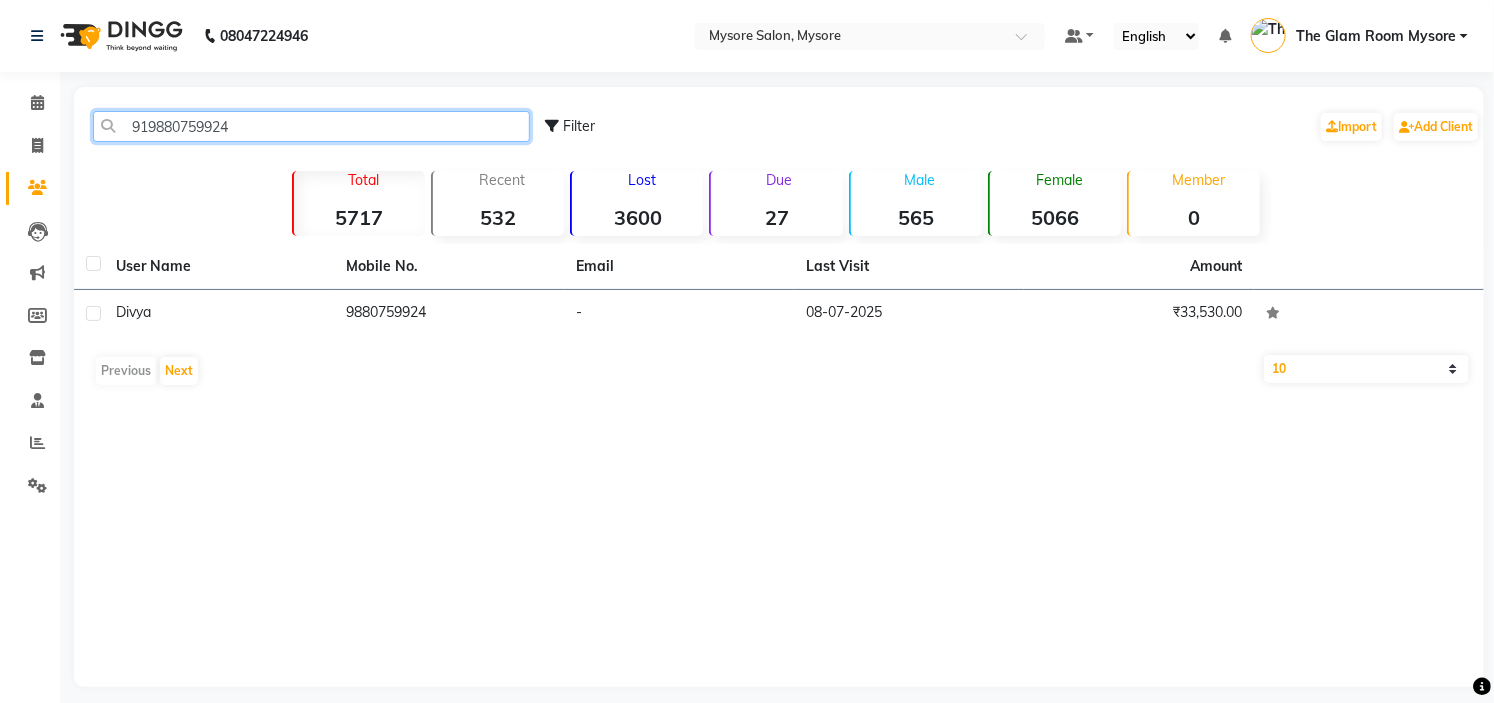 click on "919880759924" 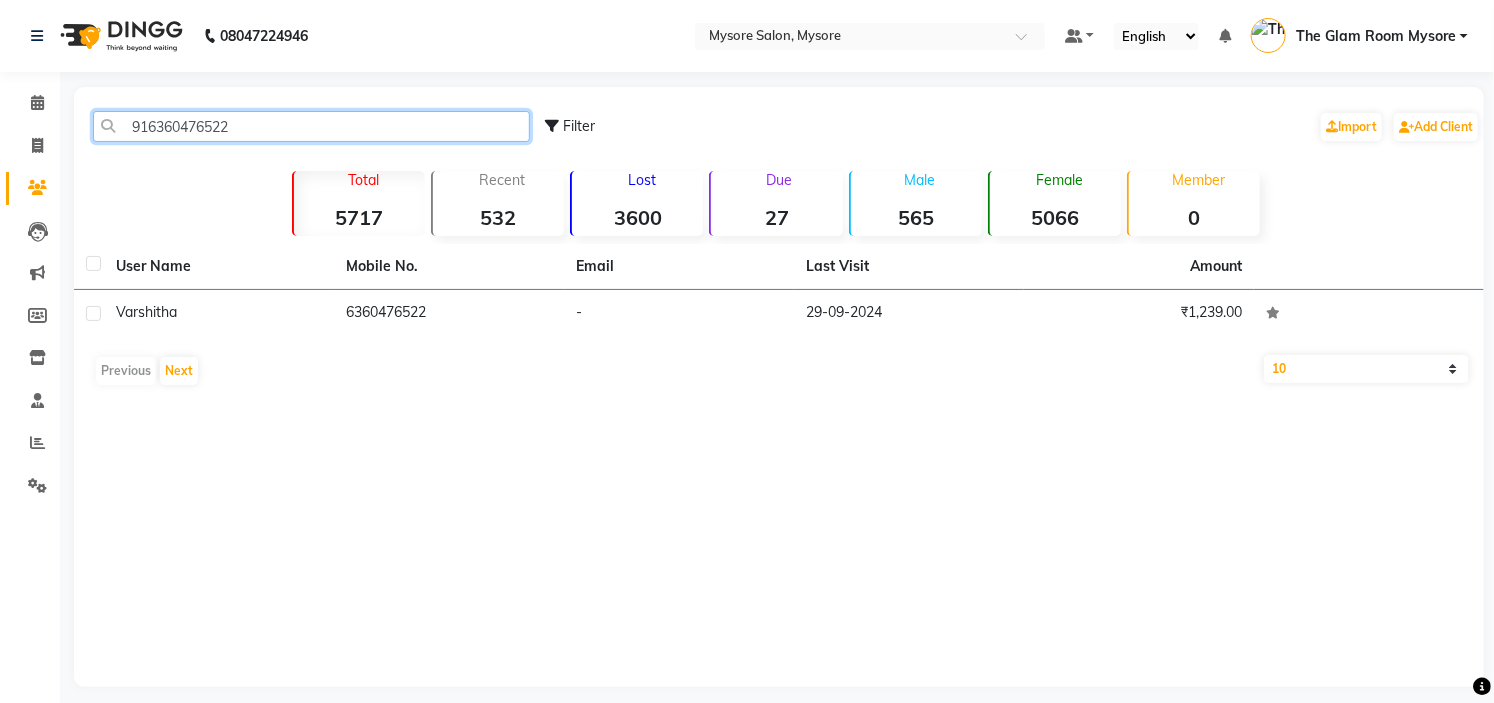 click on "916360476522" 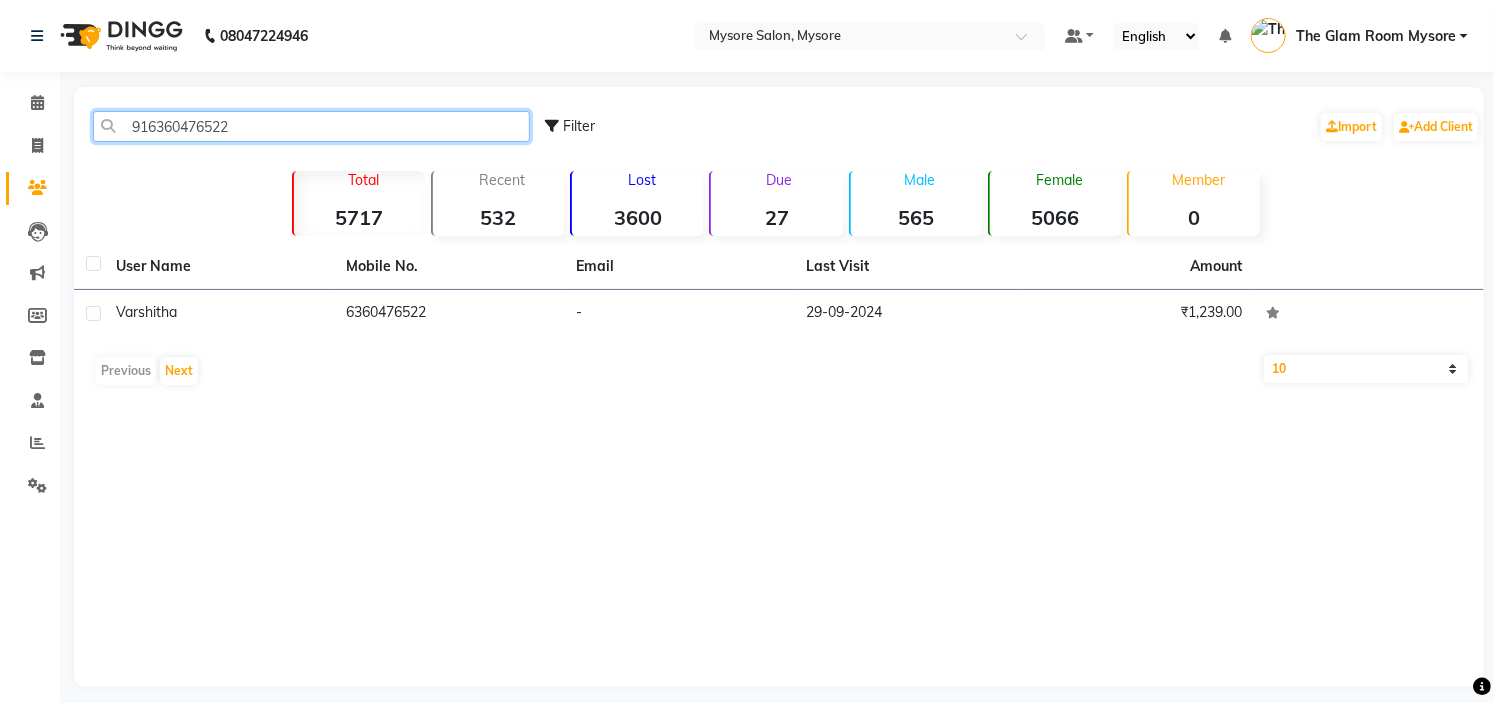 click on "916360476522" 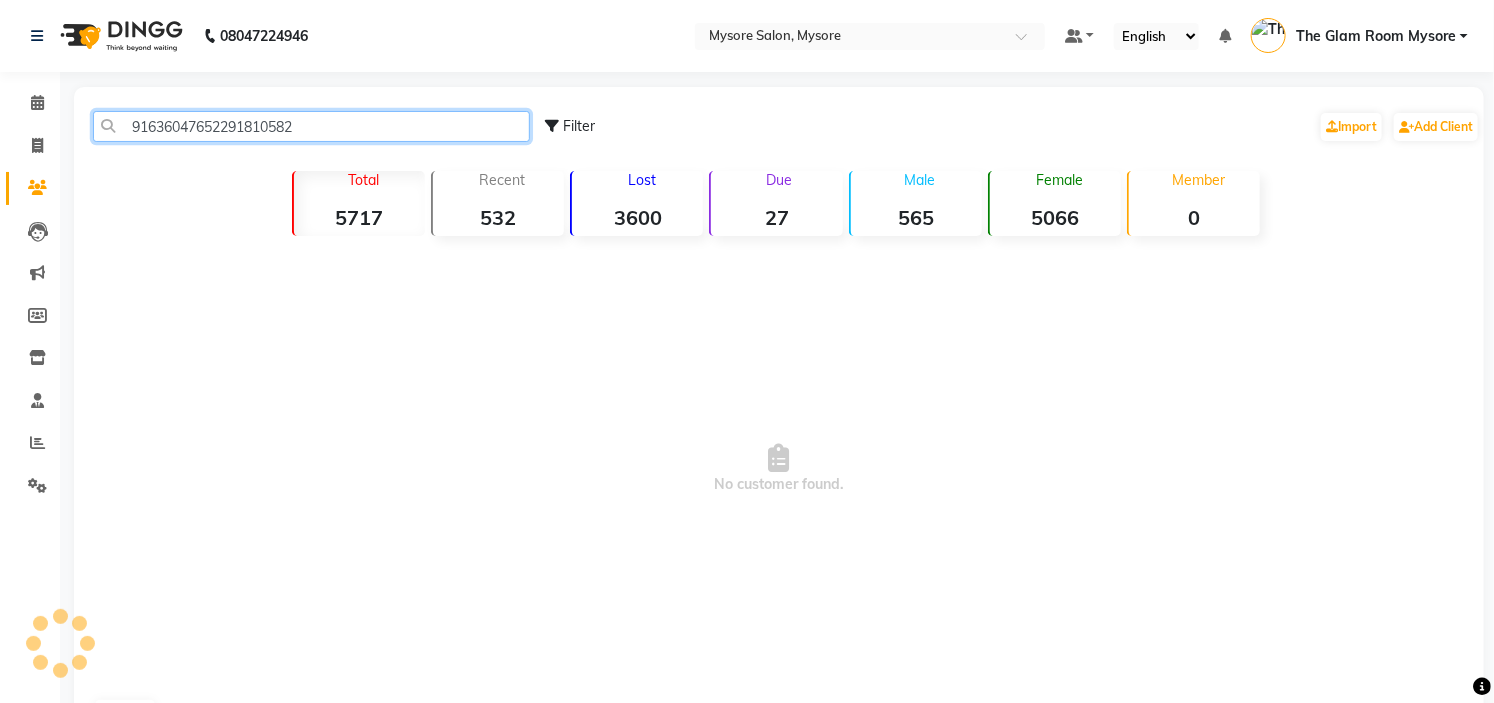 click on "91636047652291810582" 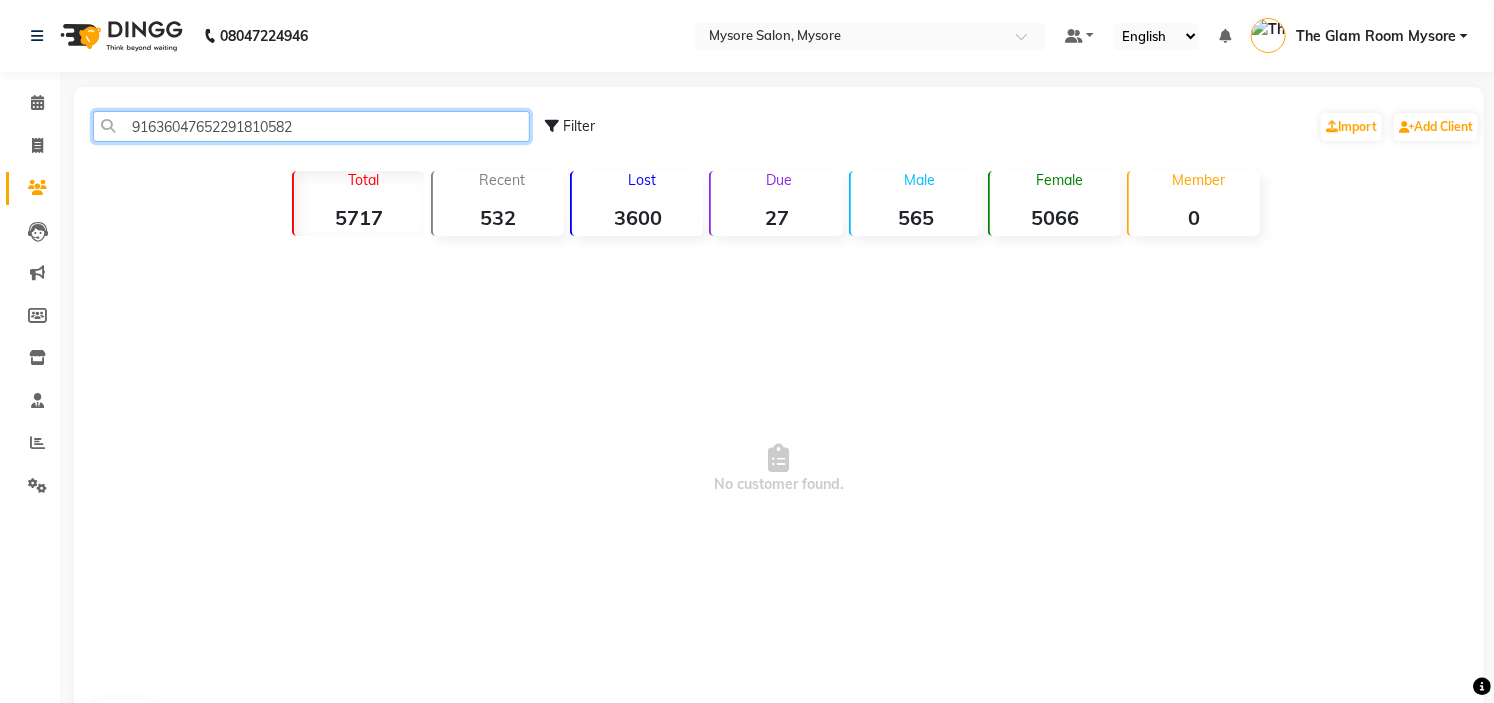 click on "91636047652291810582" 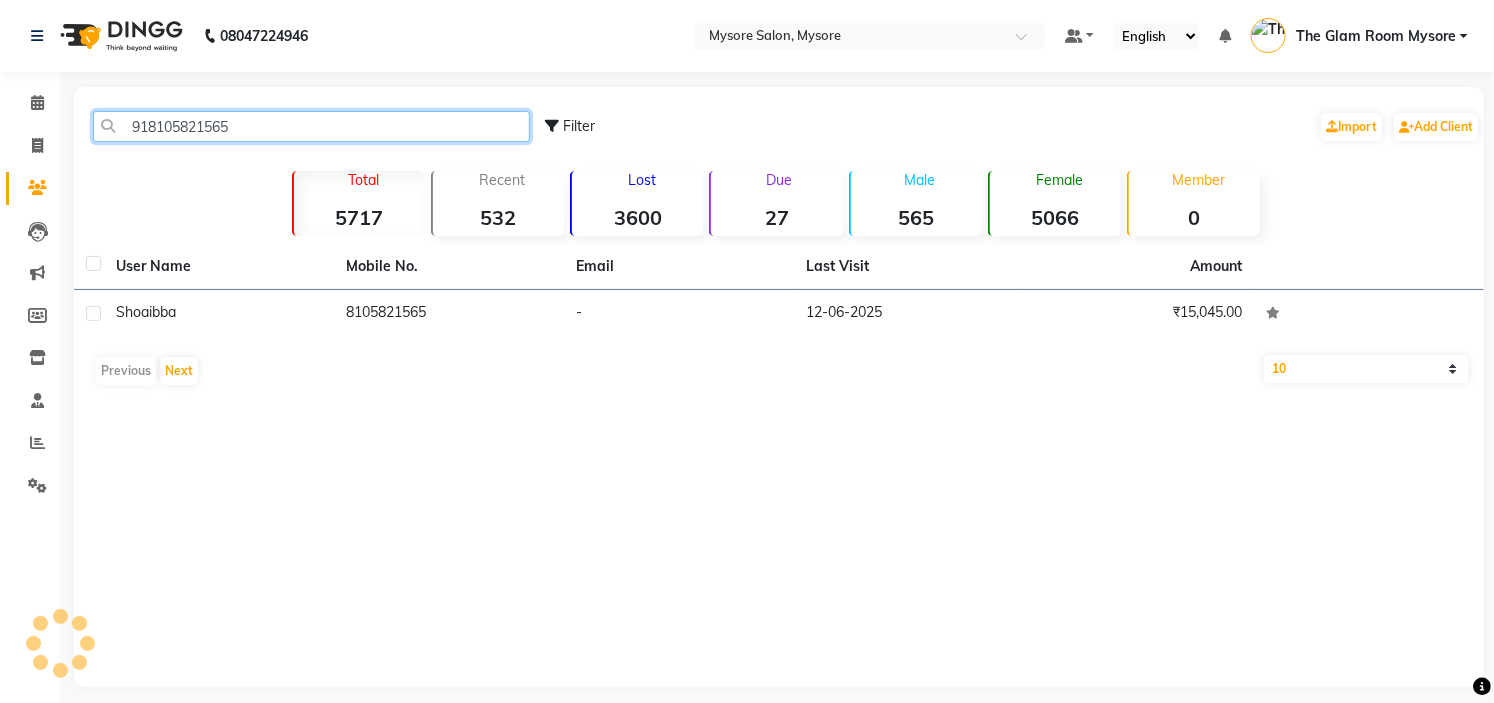 click on "918105821565" 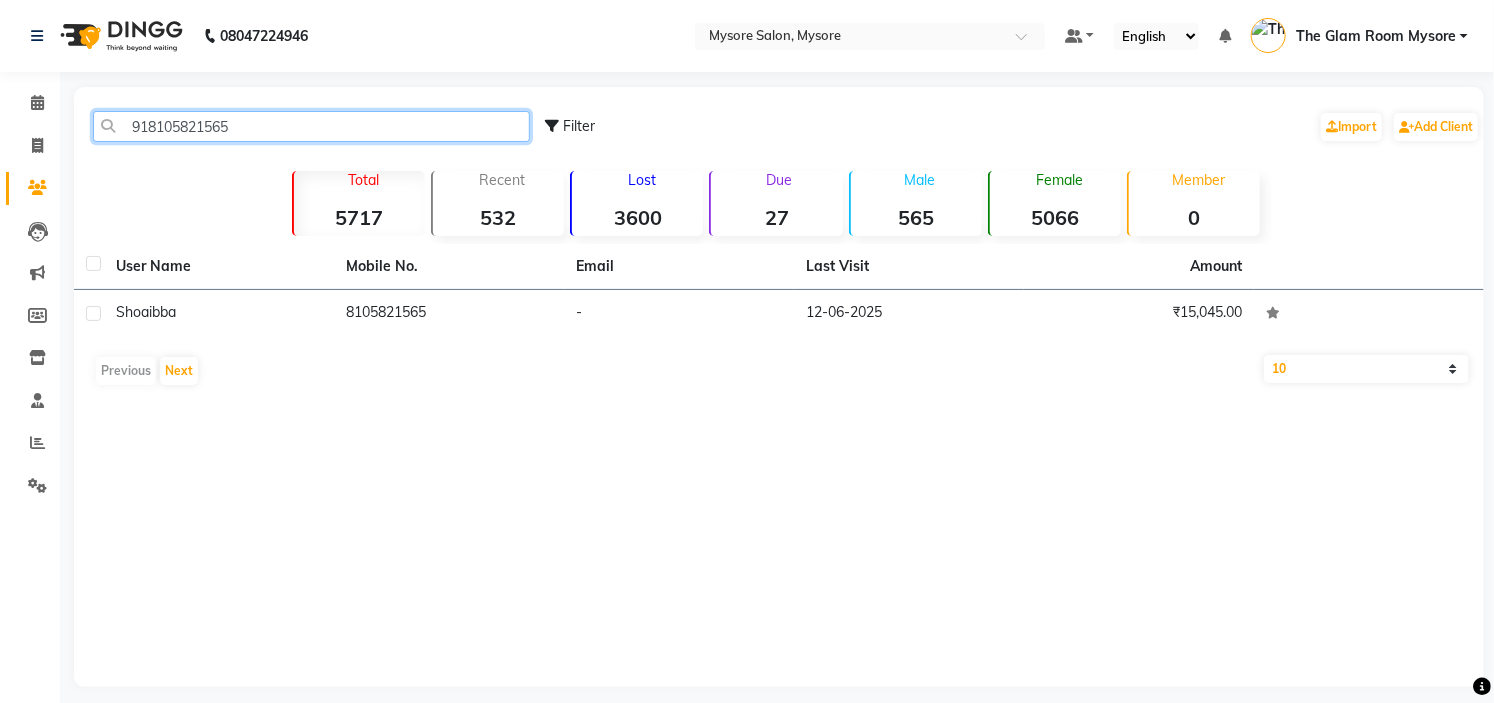 click on "918105821565" 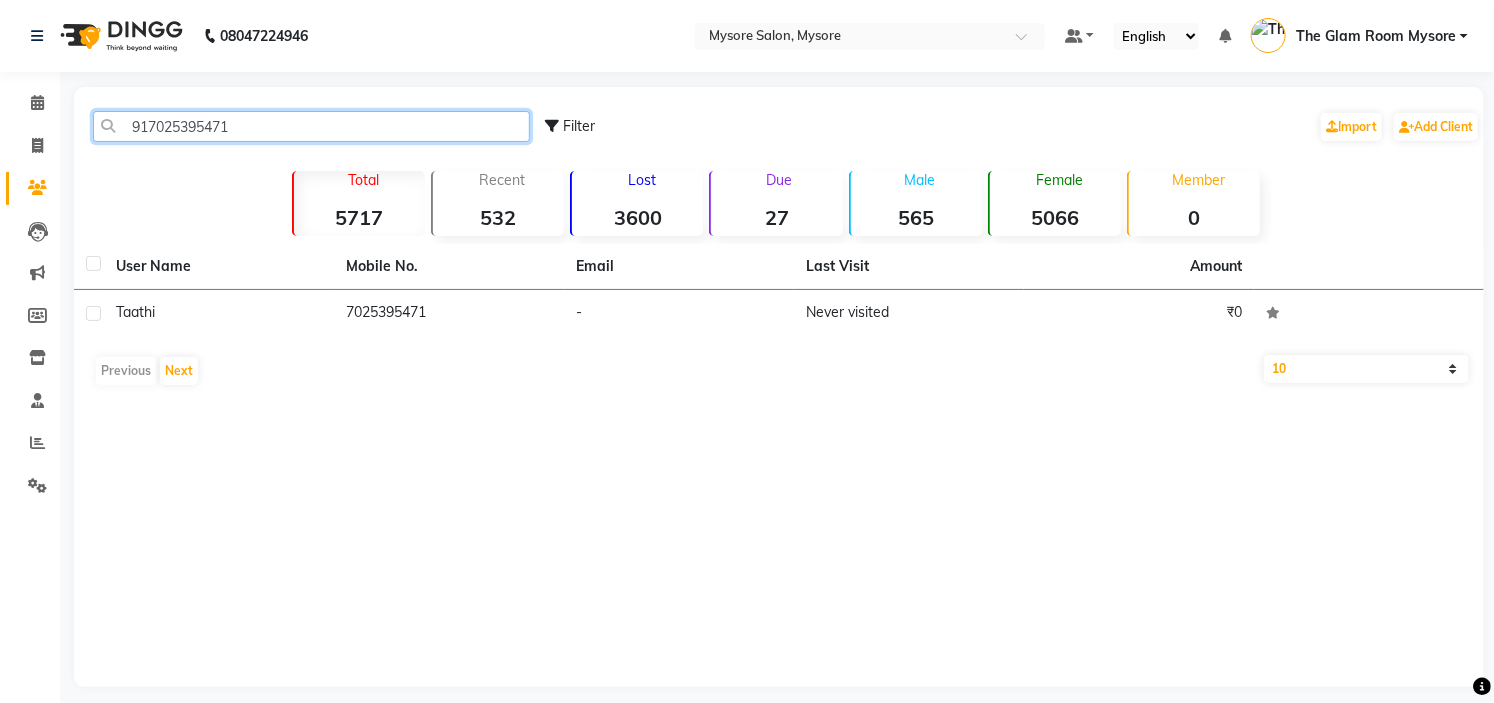 click on "917025395471" 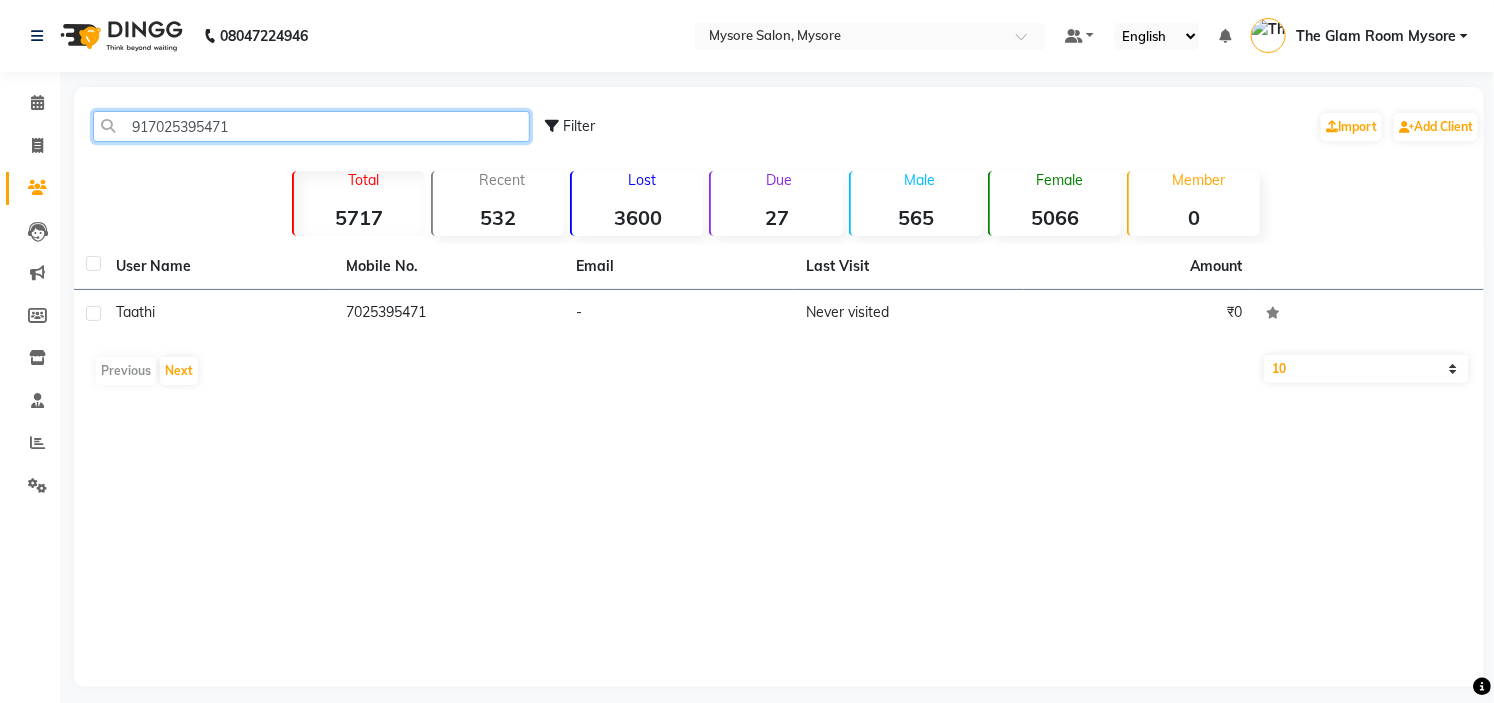 paste on "9036733035" 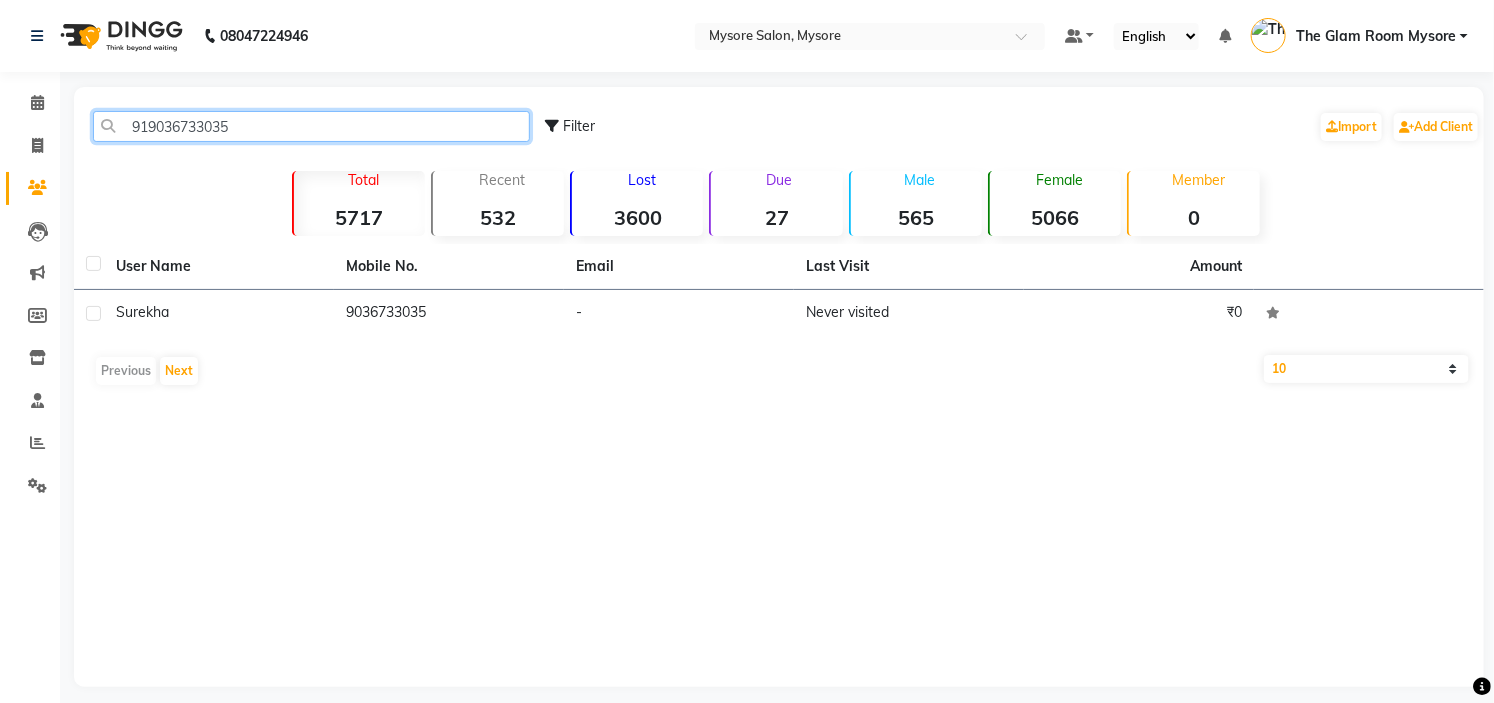click on "919036733035" 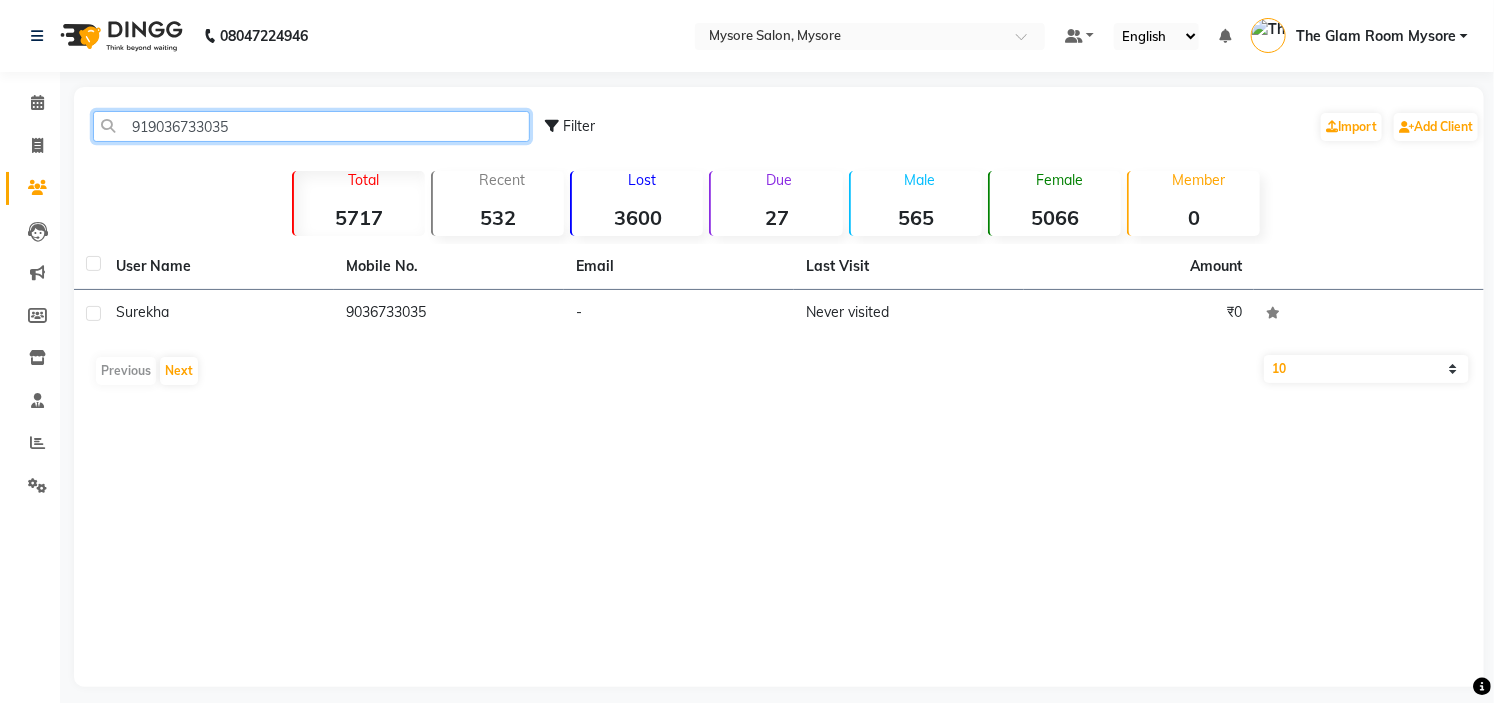 paste on "480389594" 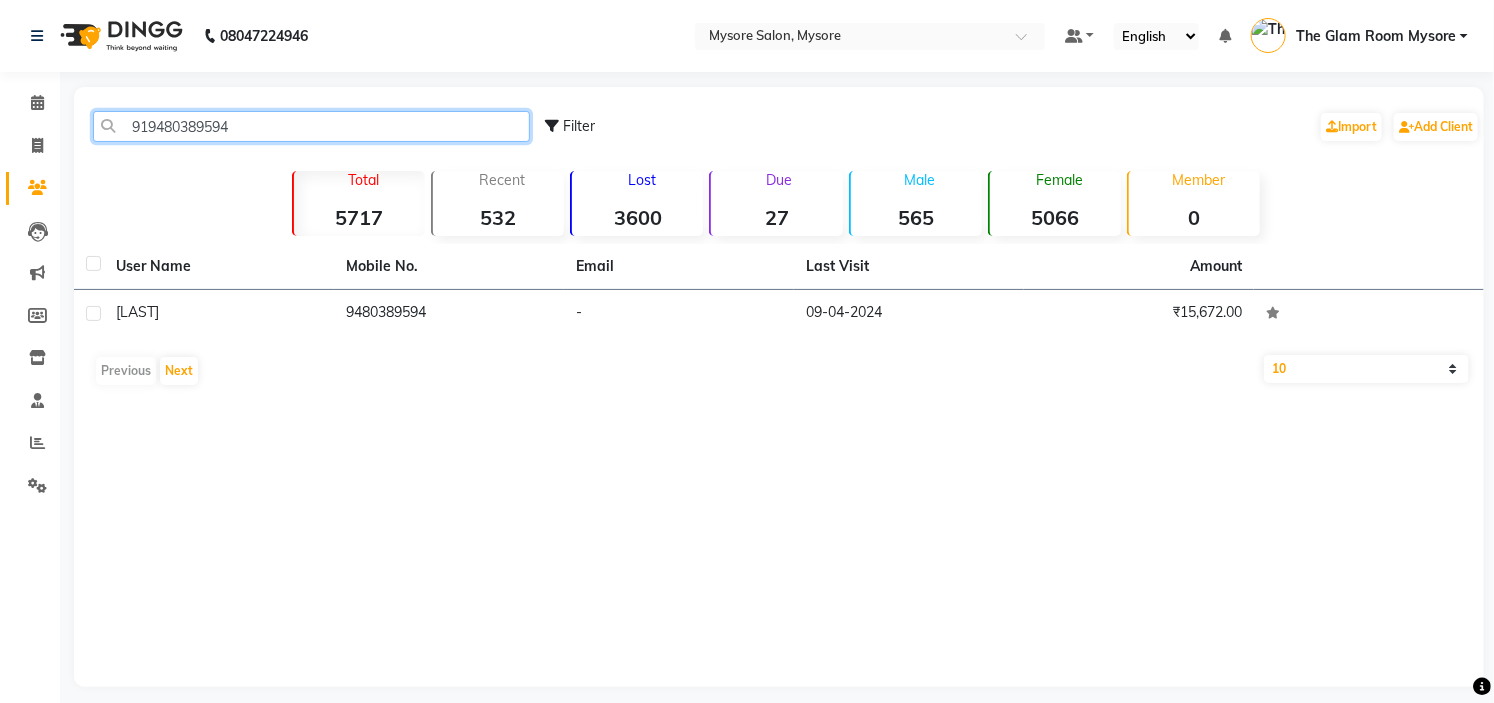 click on "919480389594" 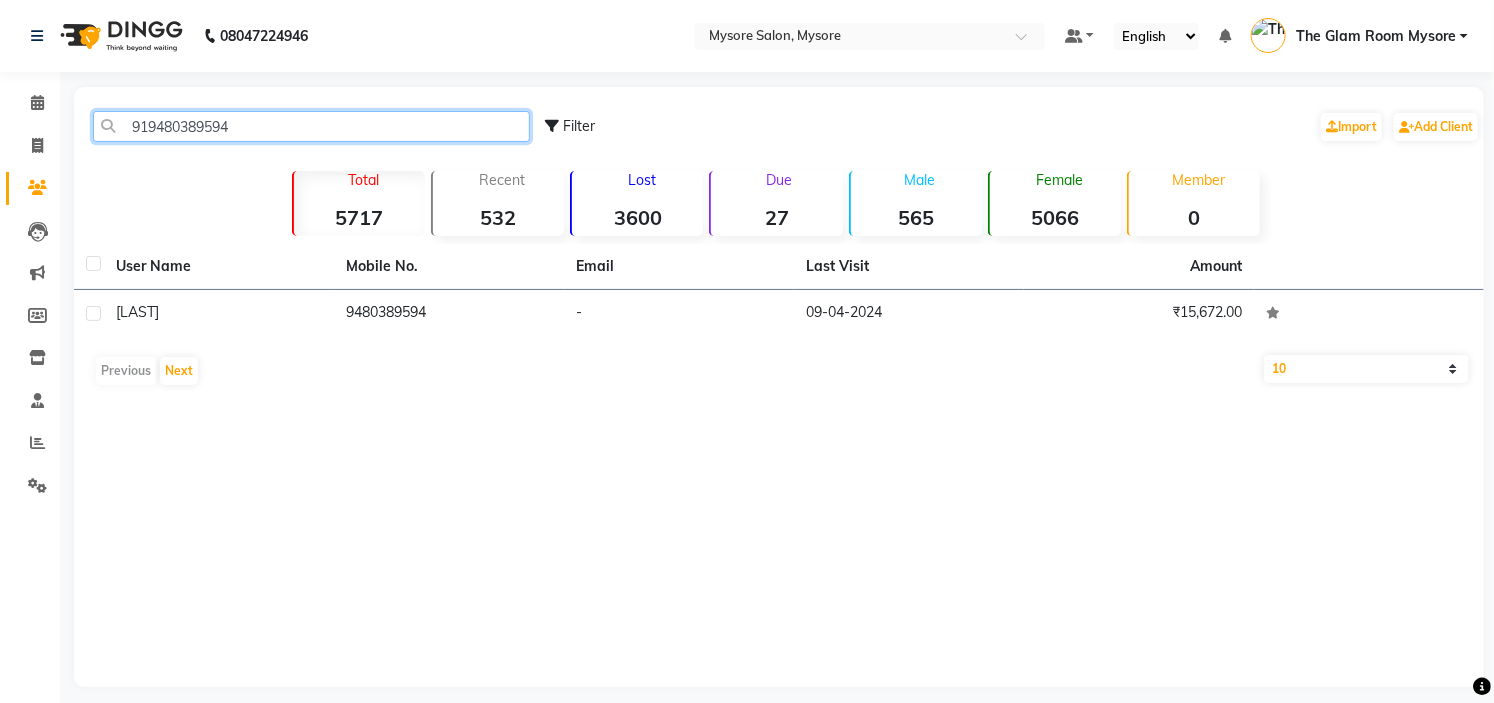 paste on "980733338" 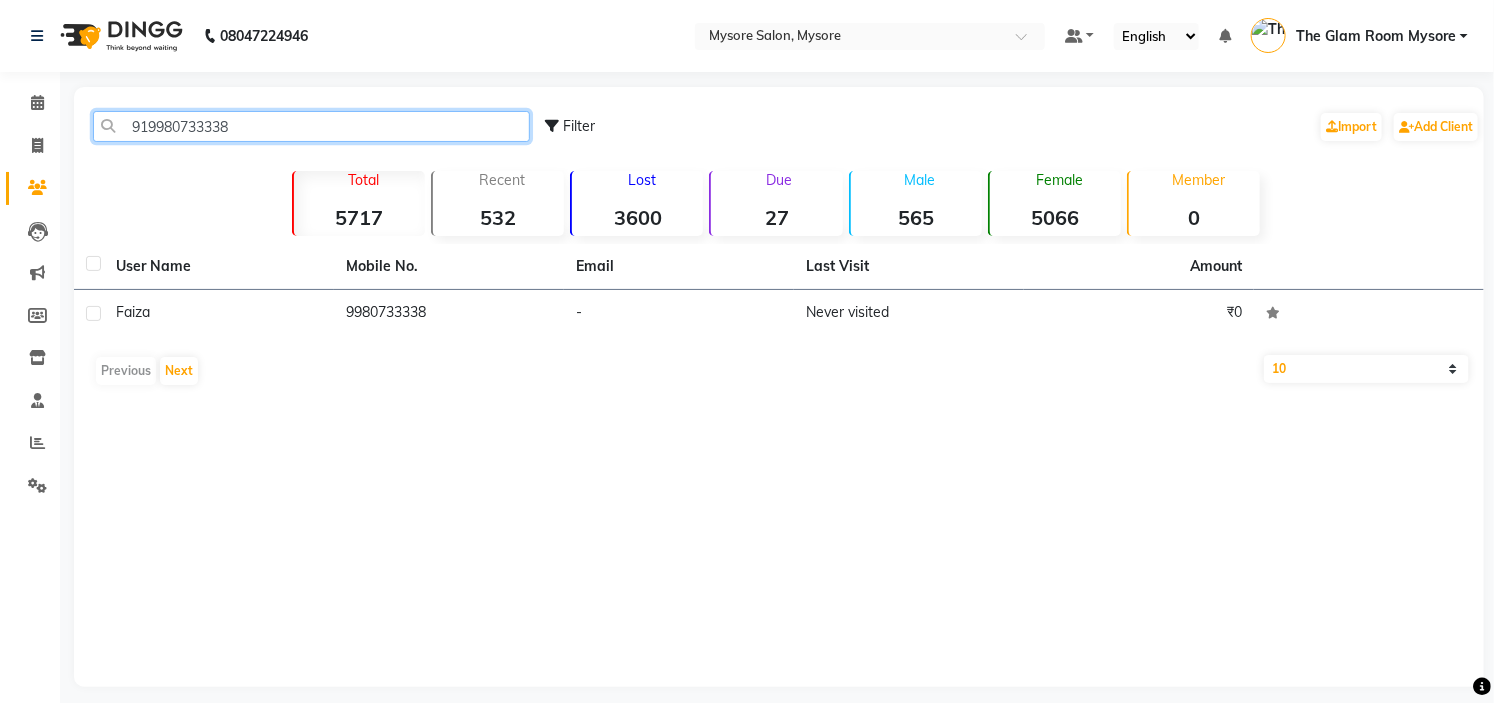 click on "919980733338" 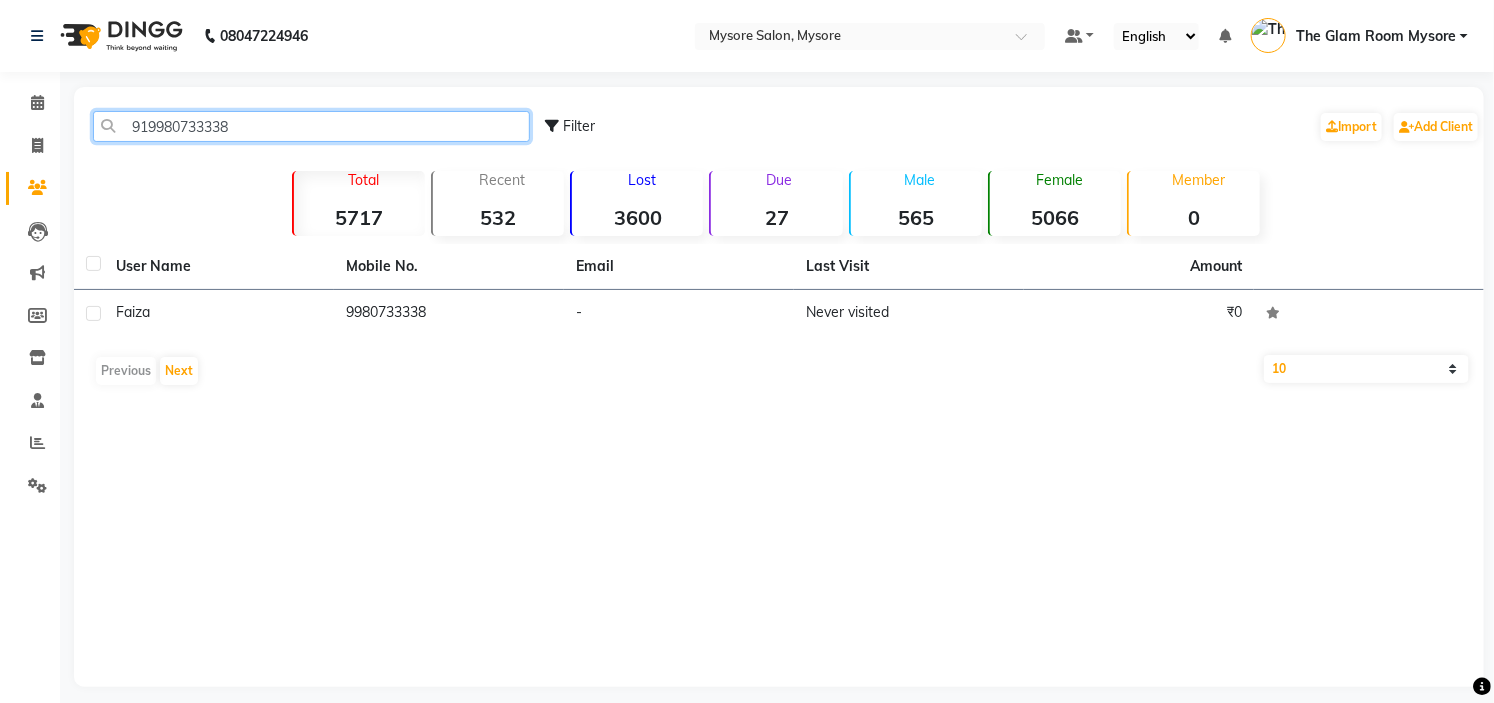 paste on "8296276847" 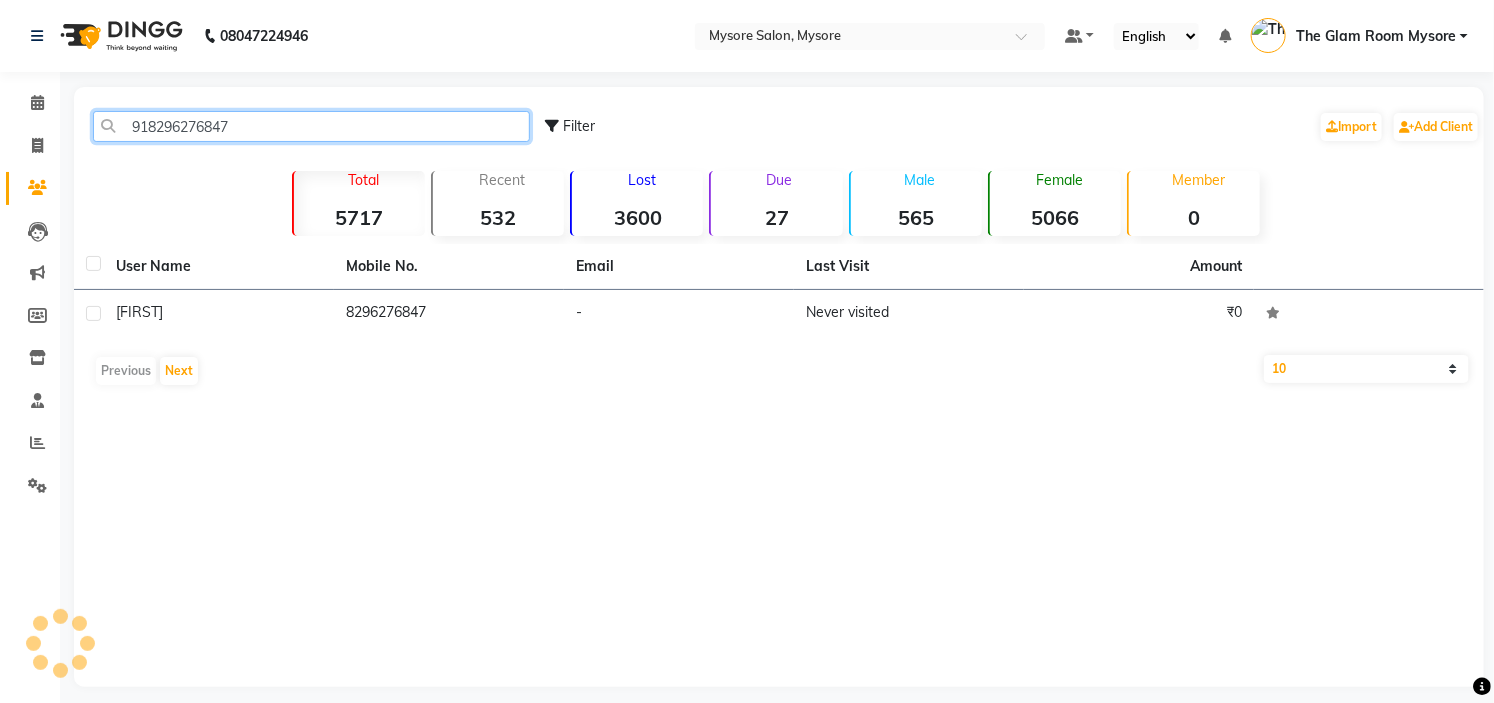 click on "918296276847" 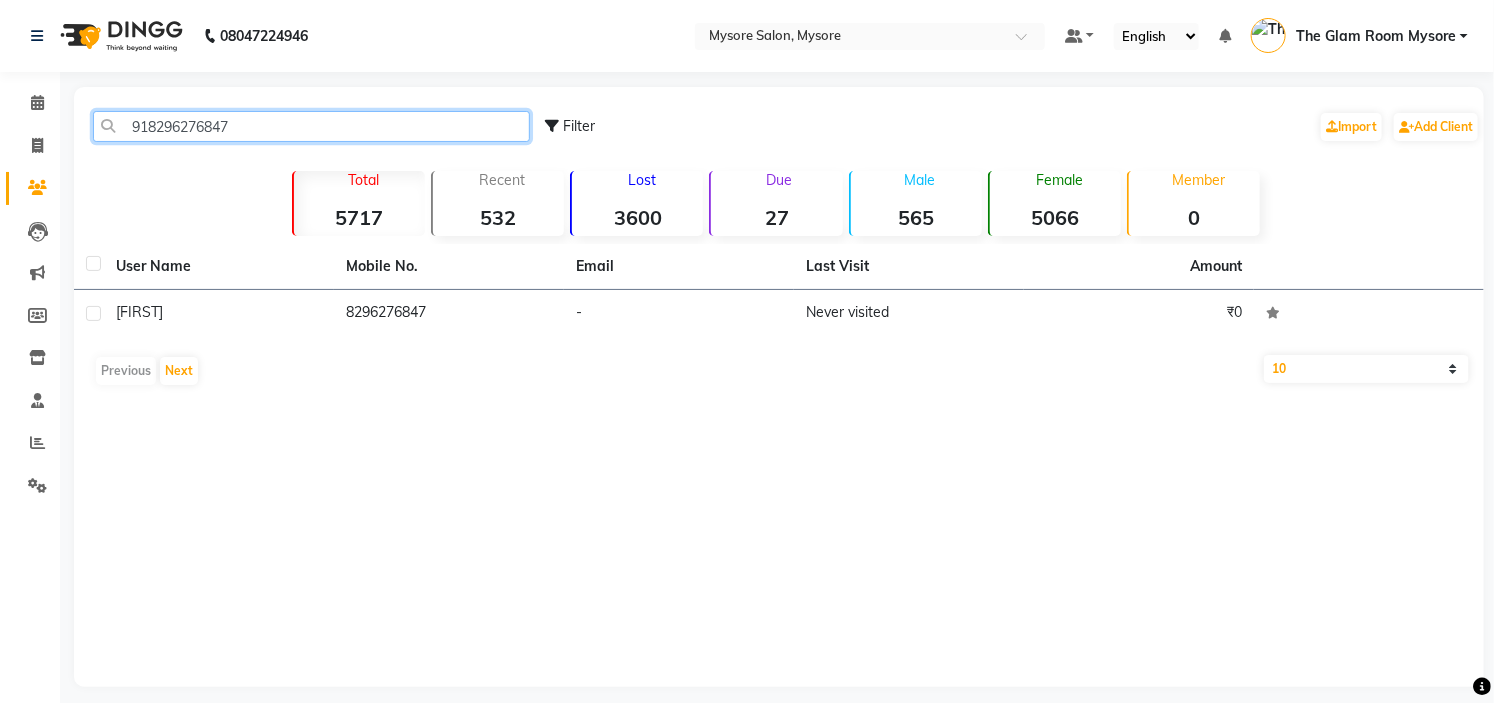click on "918296276847" 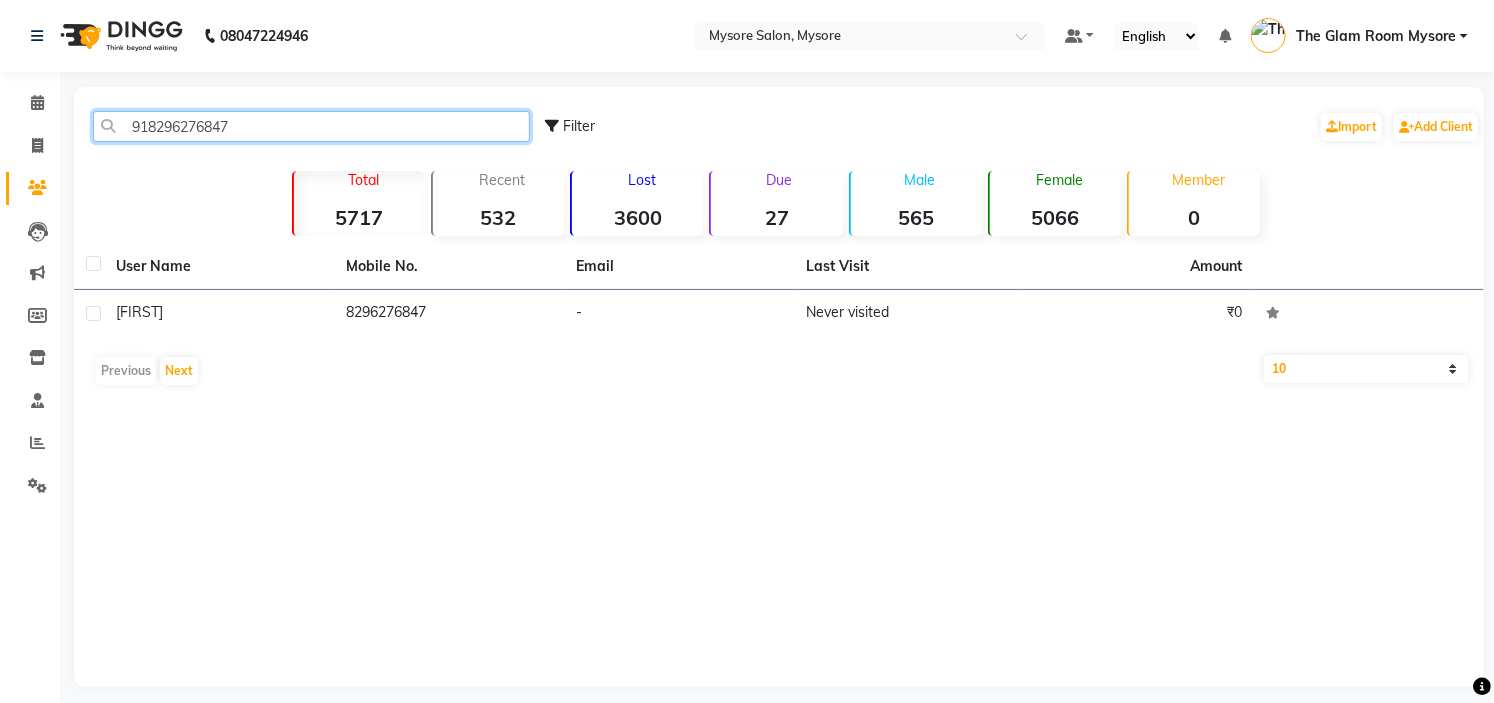 paste on "9880496601" 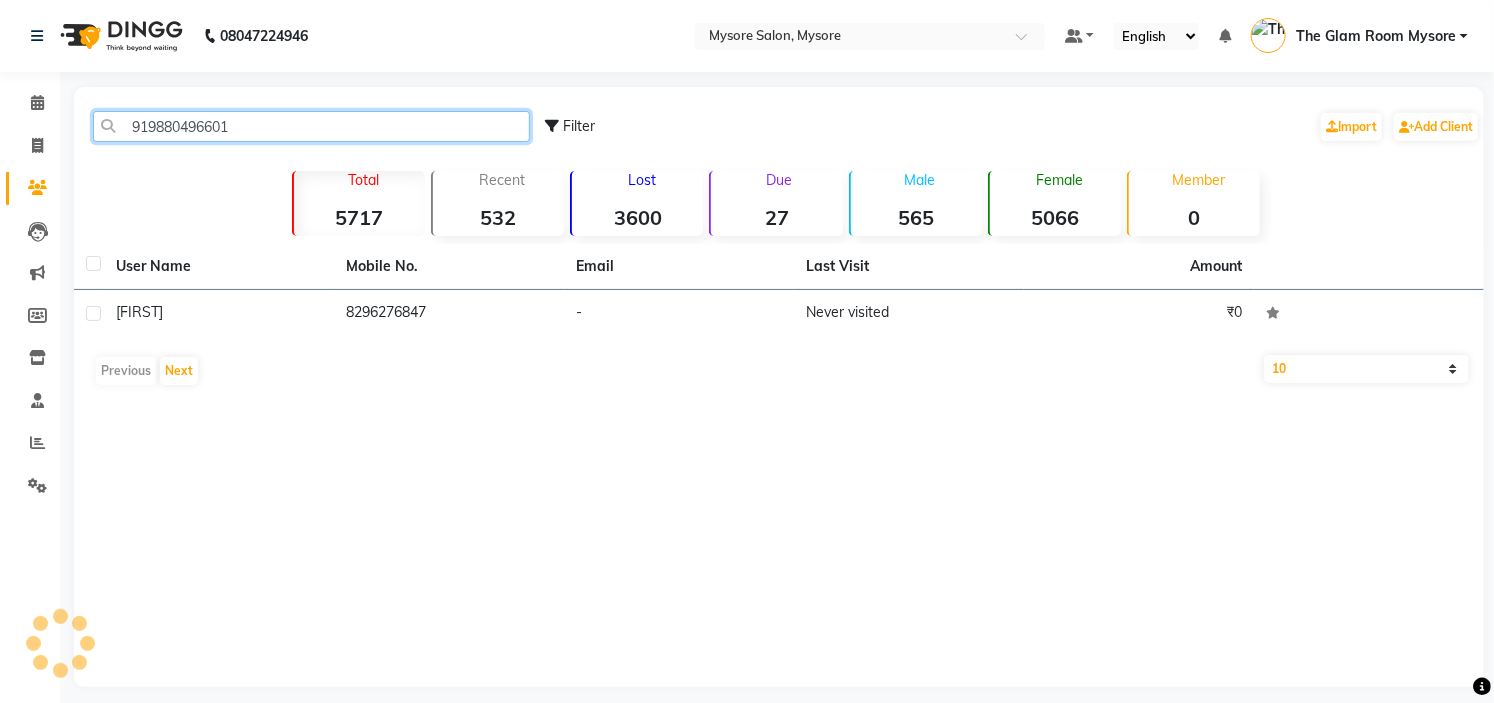 click on "919880496601" 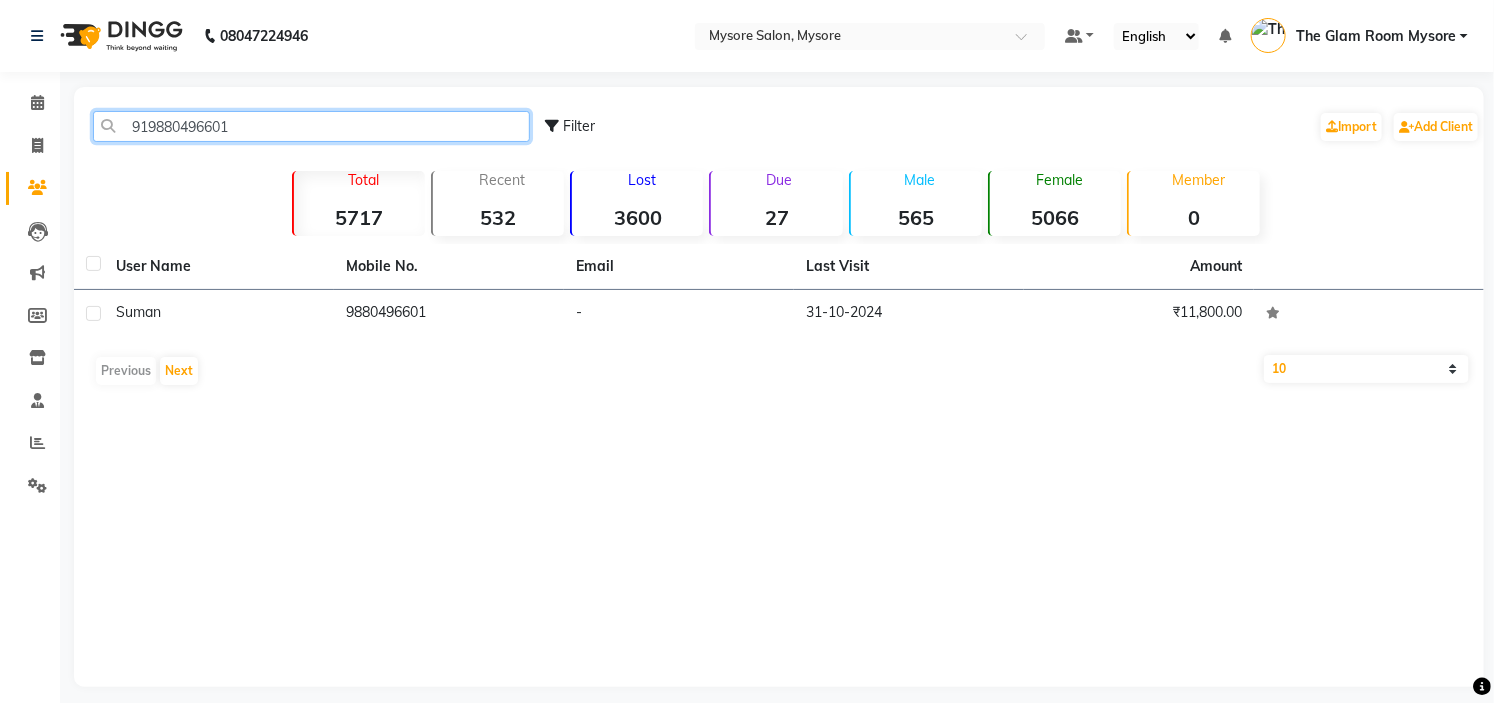 paste on "6361562797" 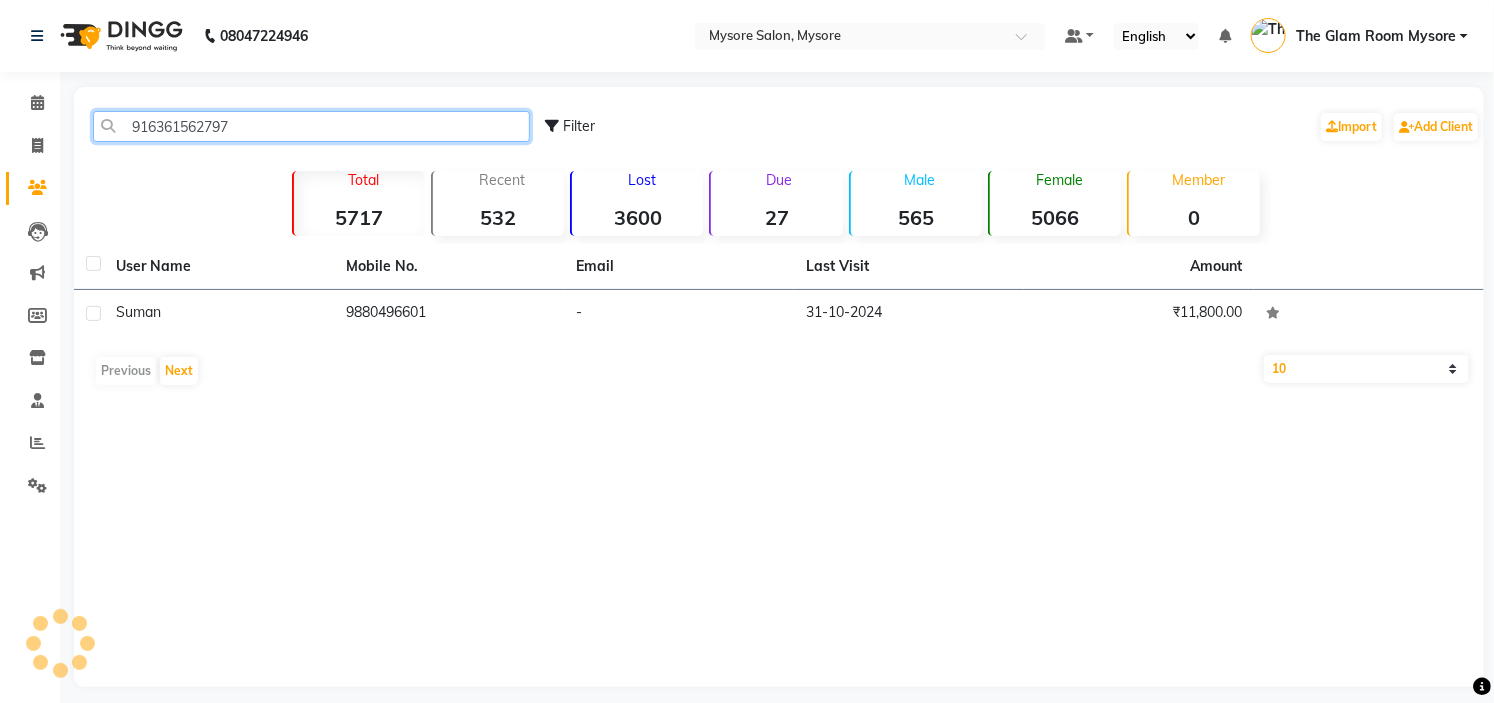 click on "916361562797" 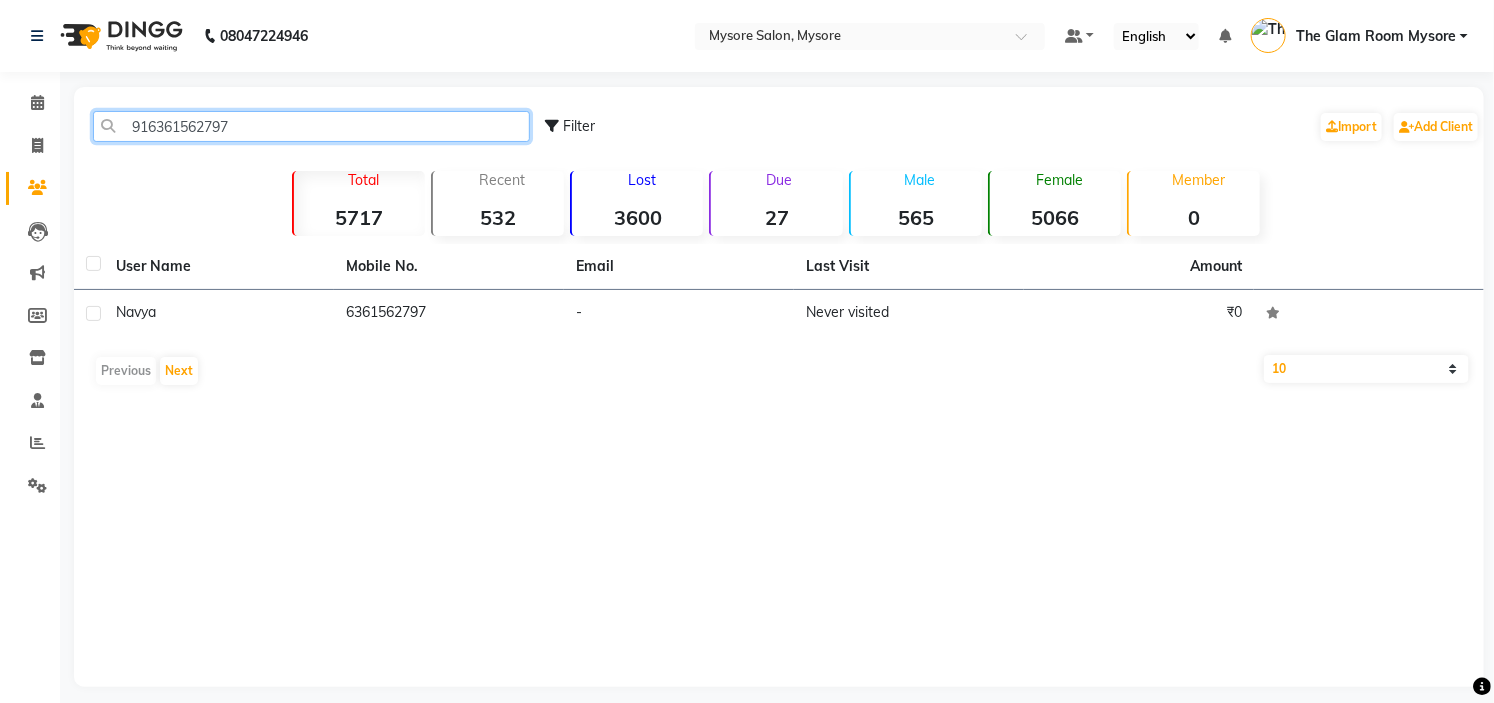 click on "916361562797" 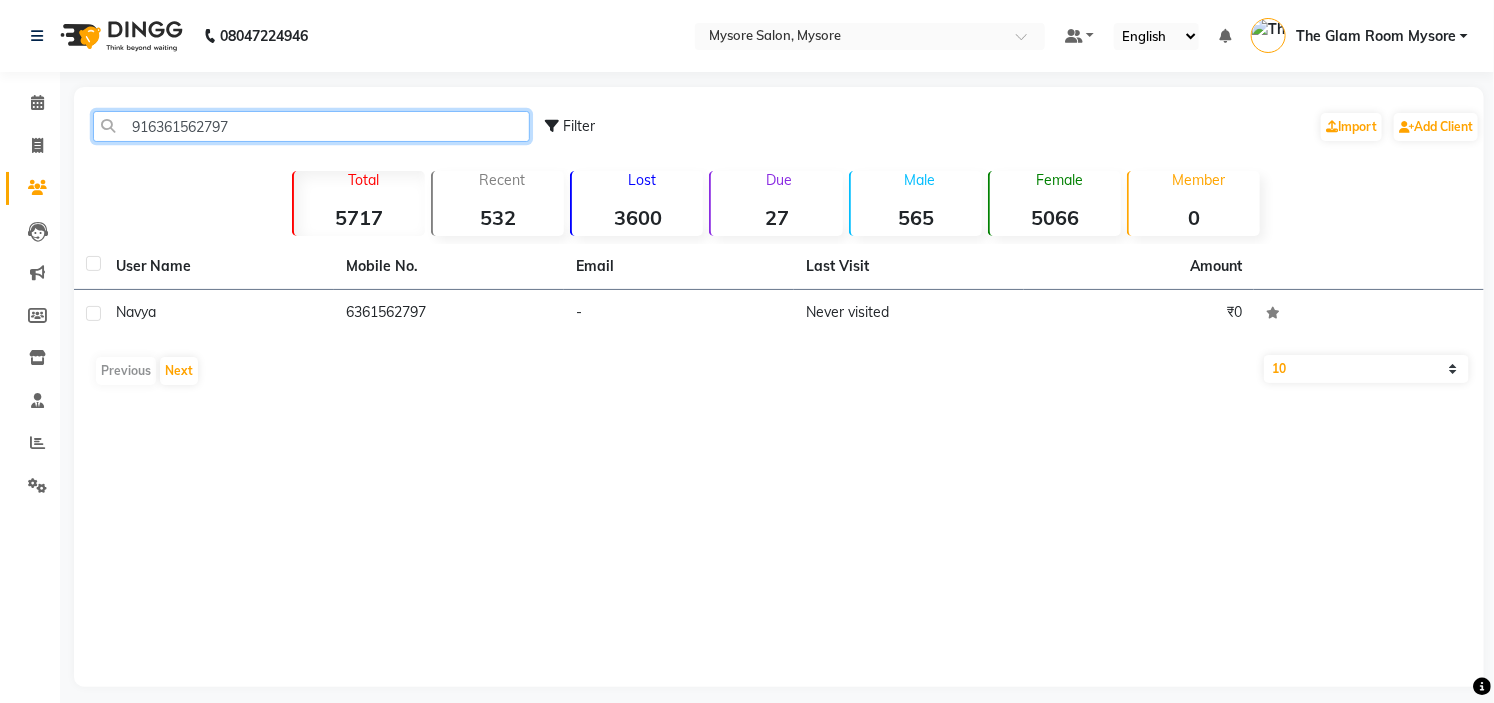 paste on "9886307909" 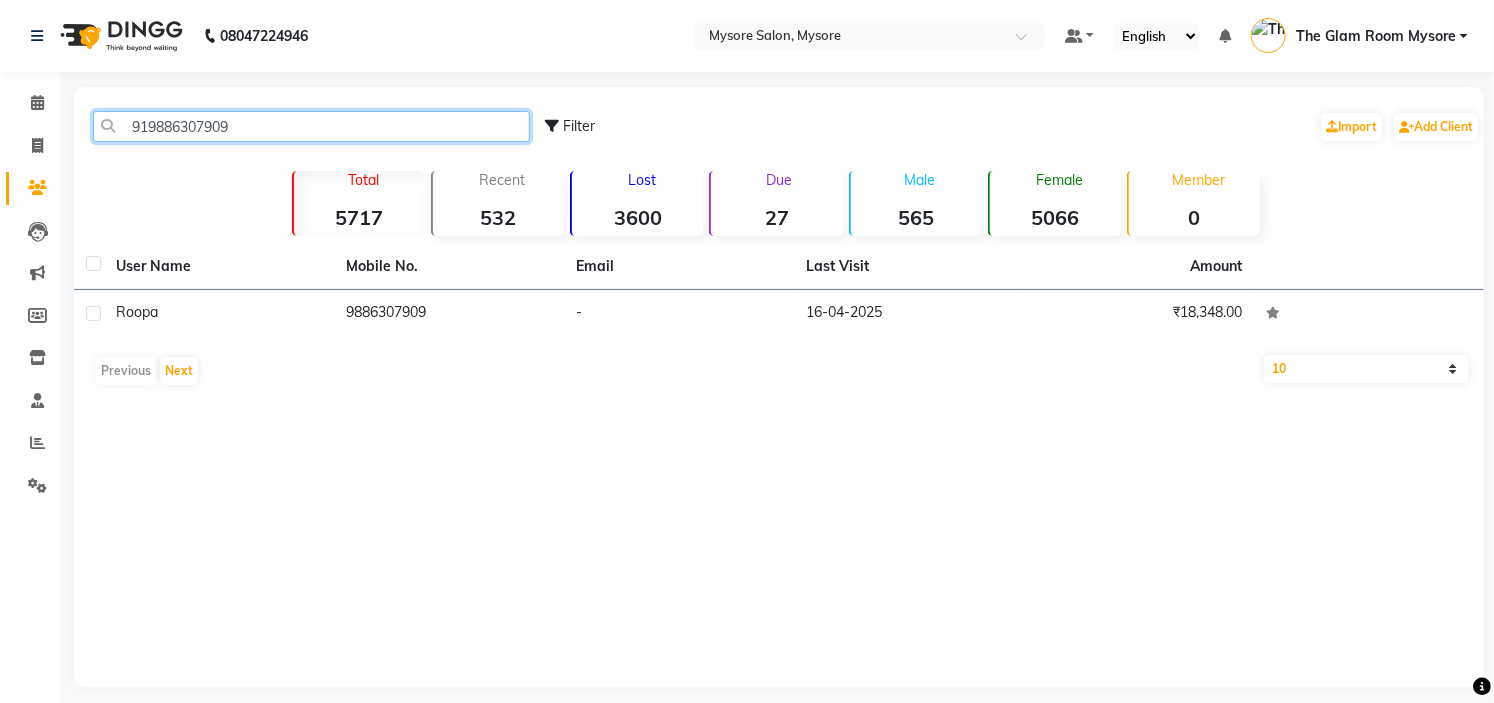 click on "919886307909" 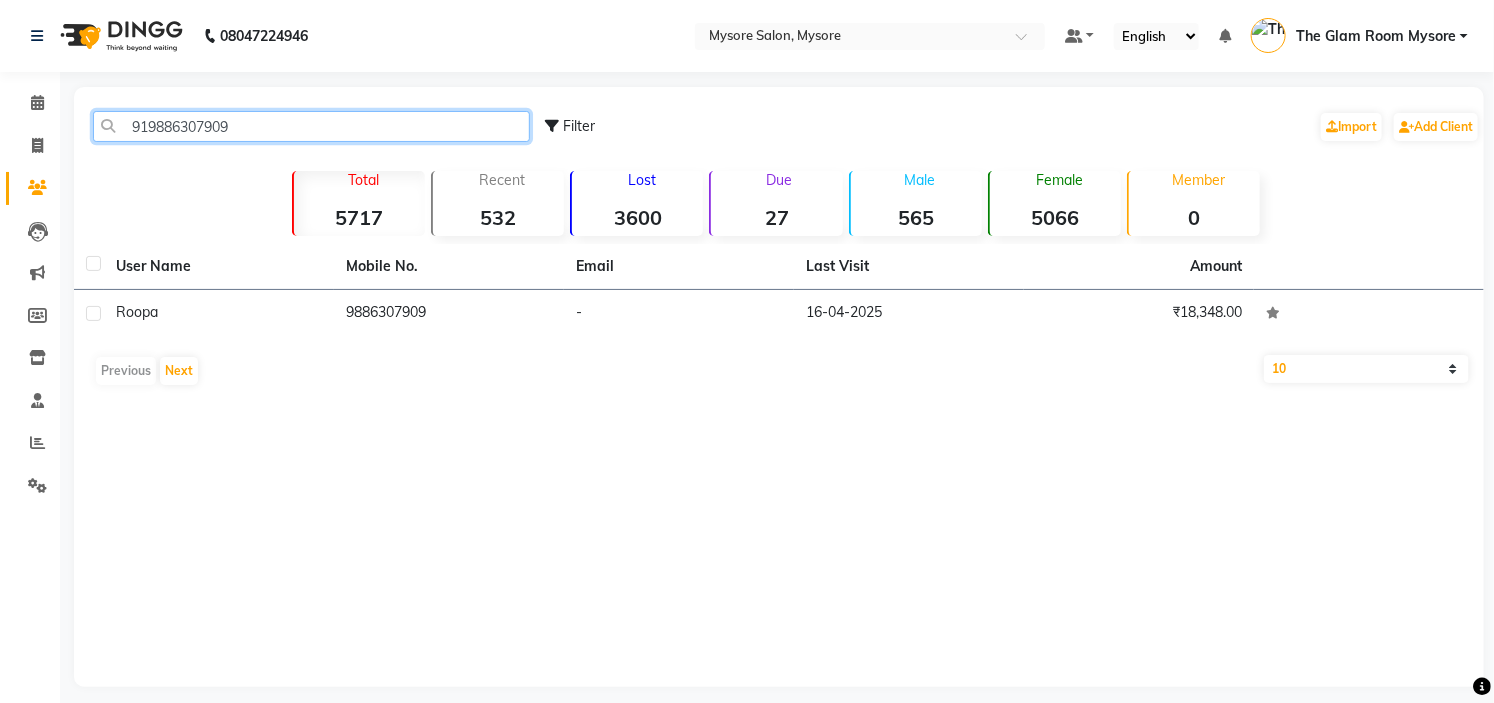 paste on "7338561702" 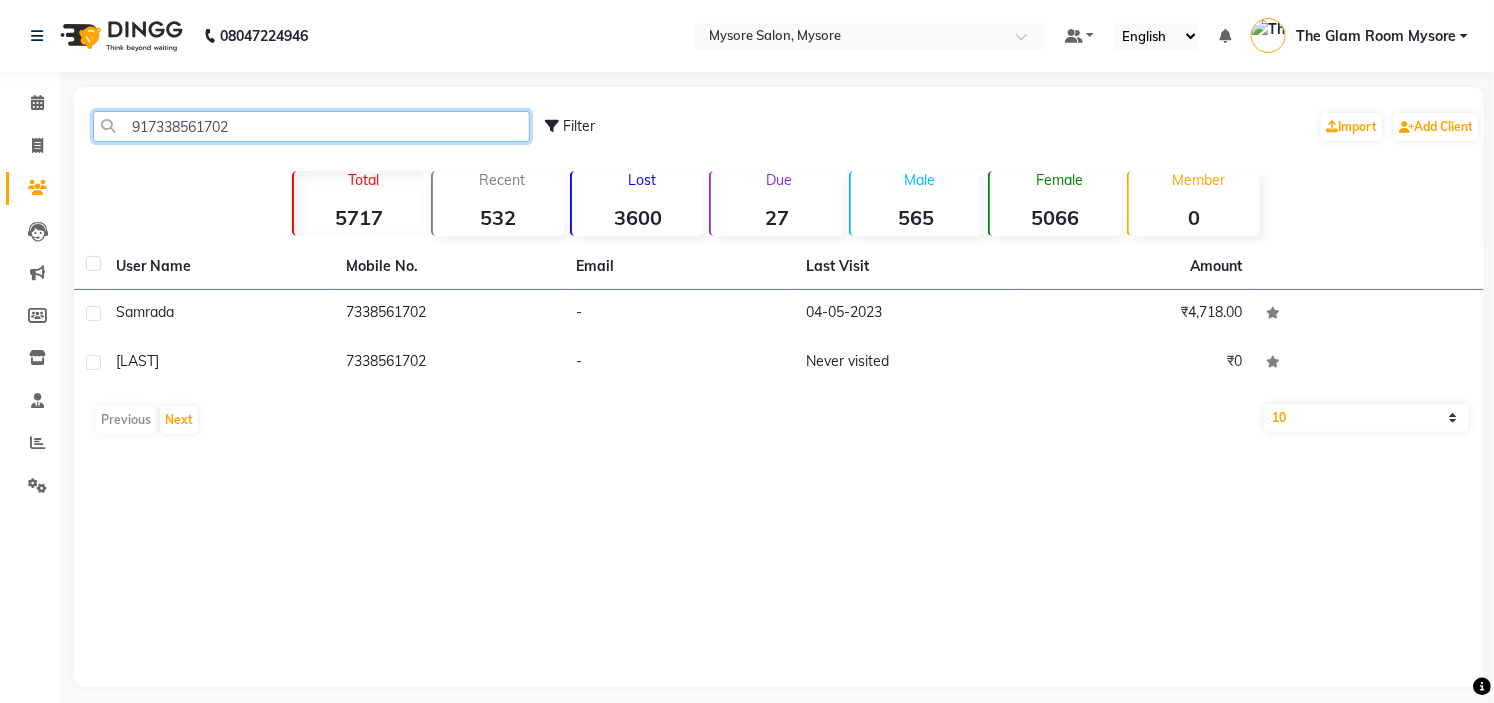 click on "917338561702" 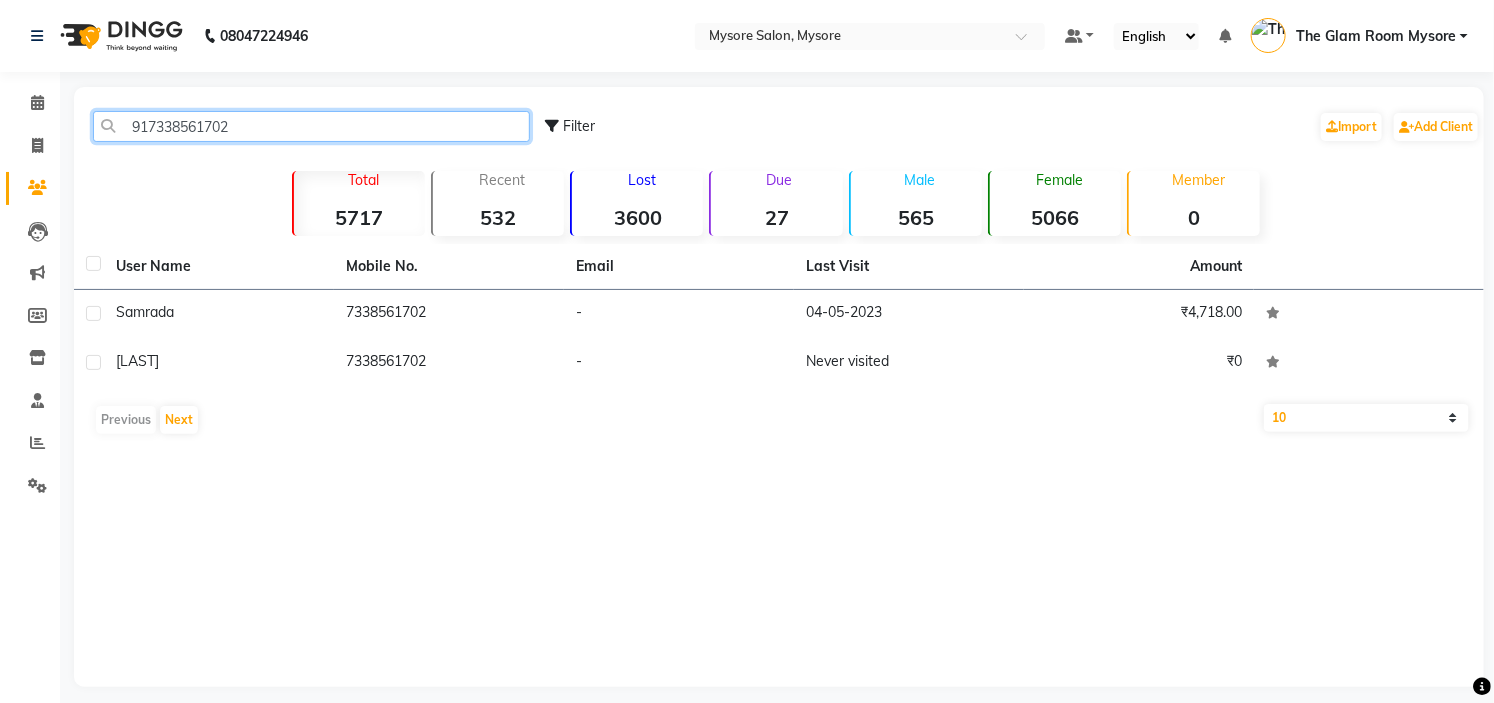 paste on "9916395633" 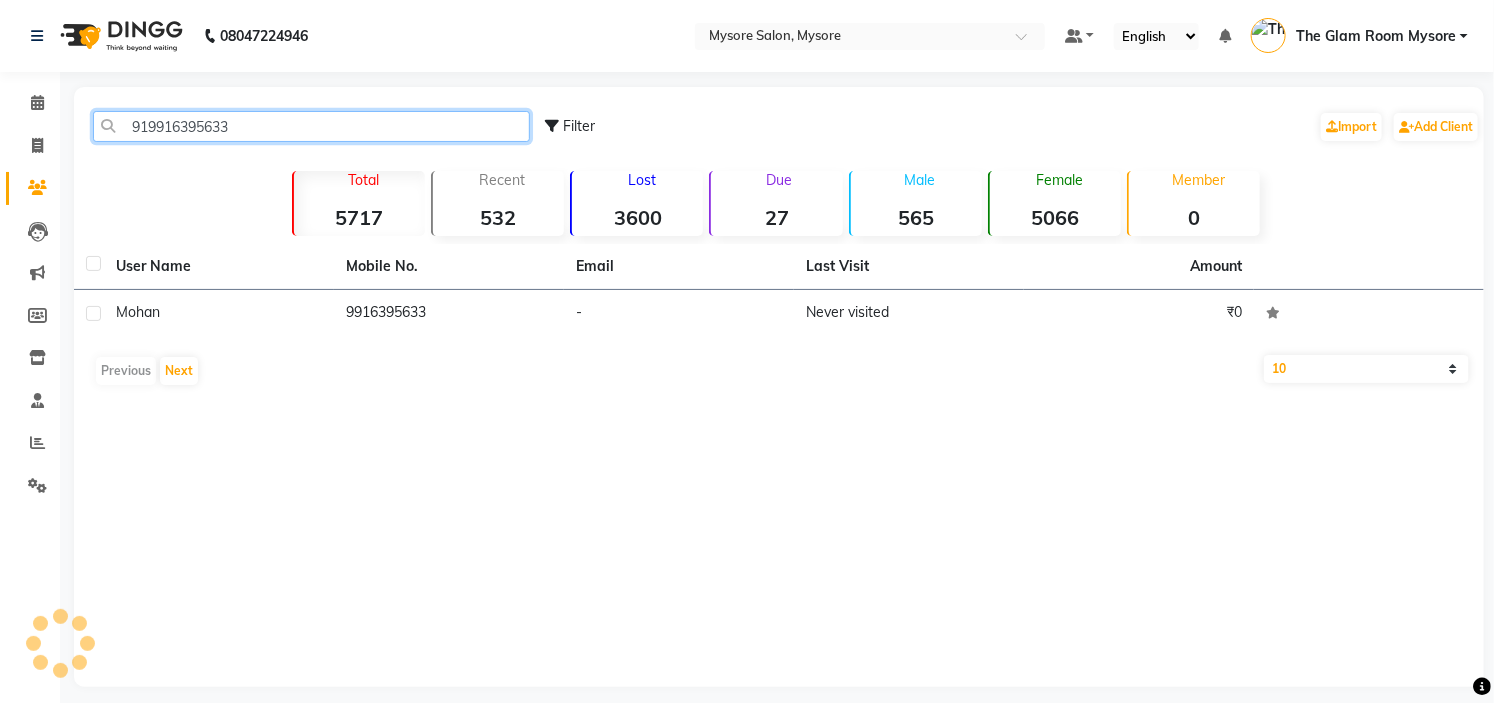 click on "919916395633" 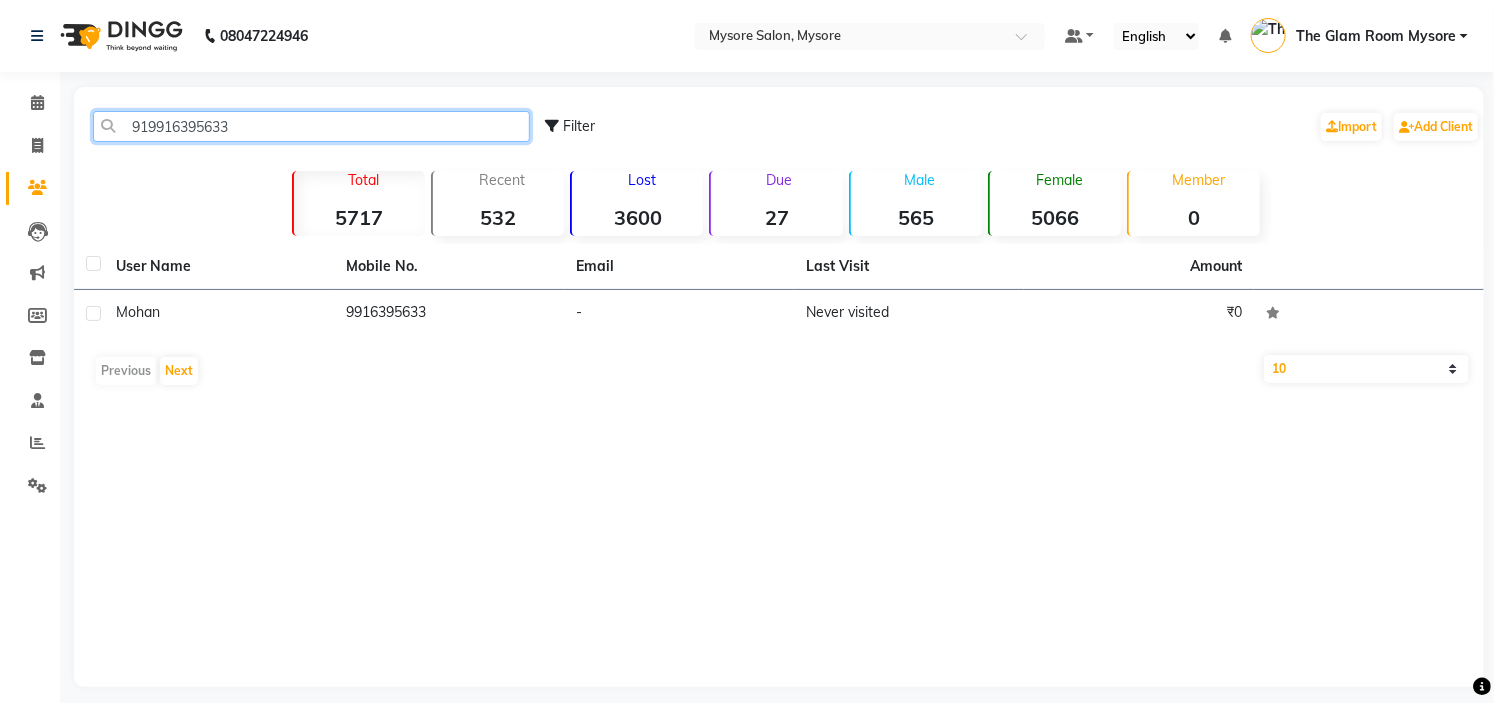 click on "919916395633" 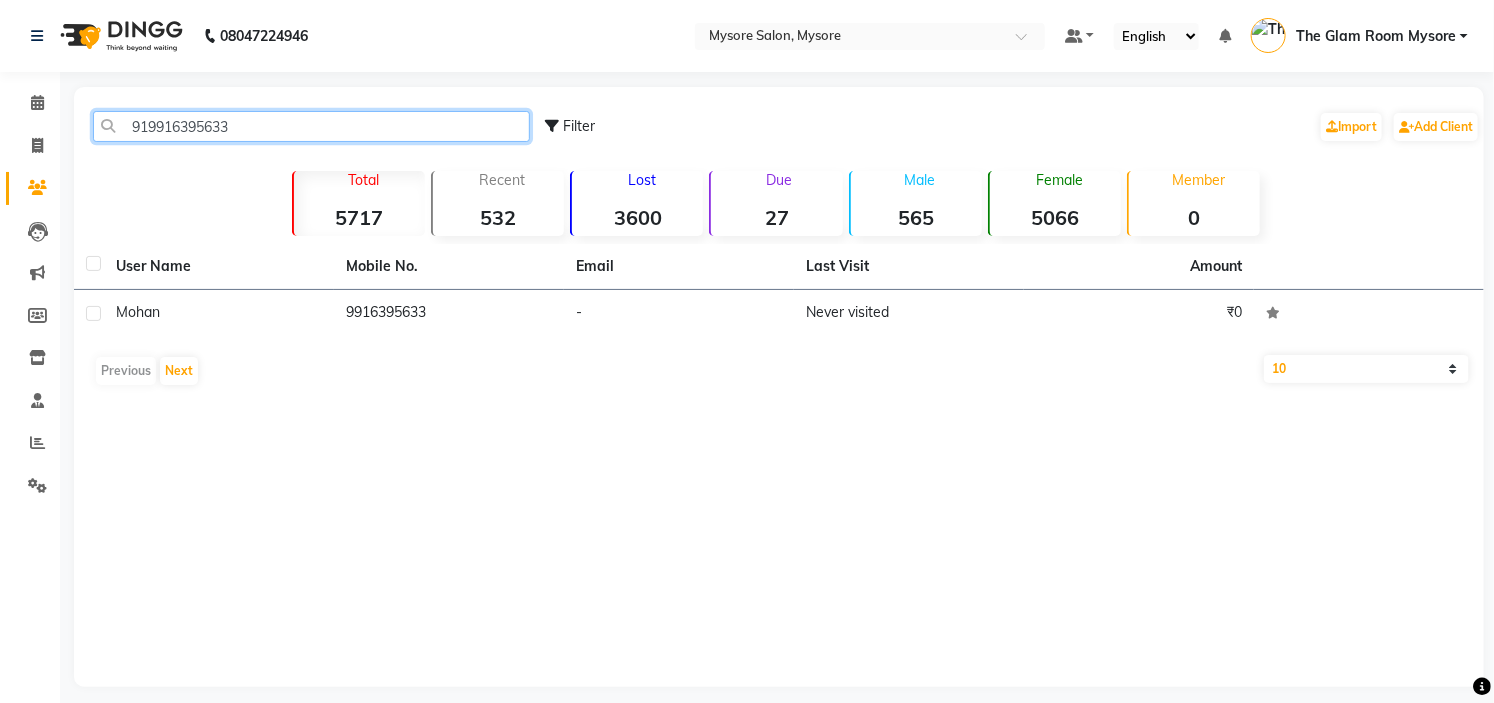 paste on "7406619845" 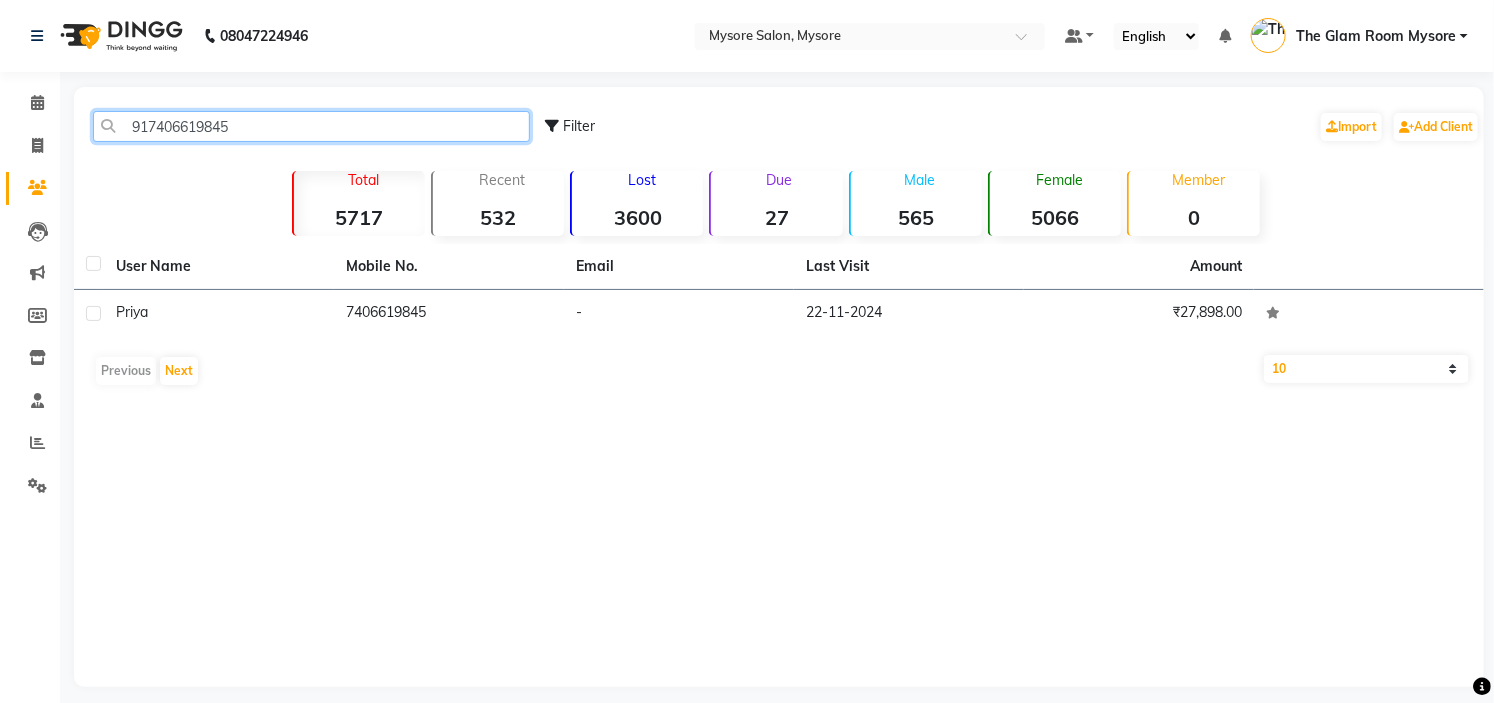click on "917406619845" 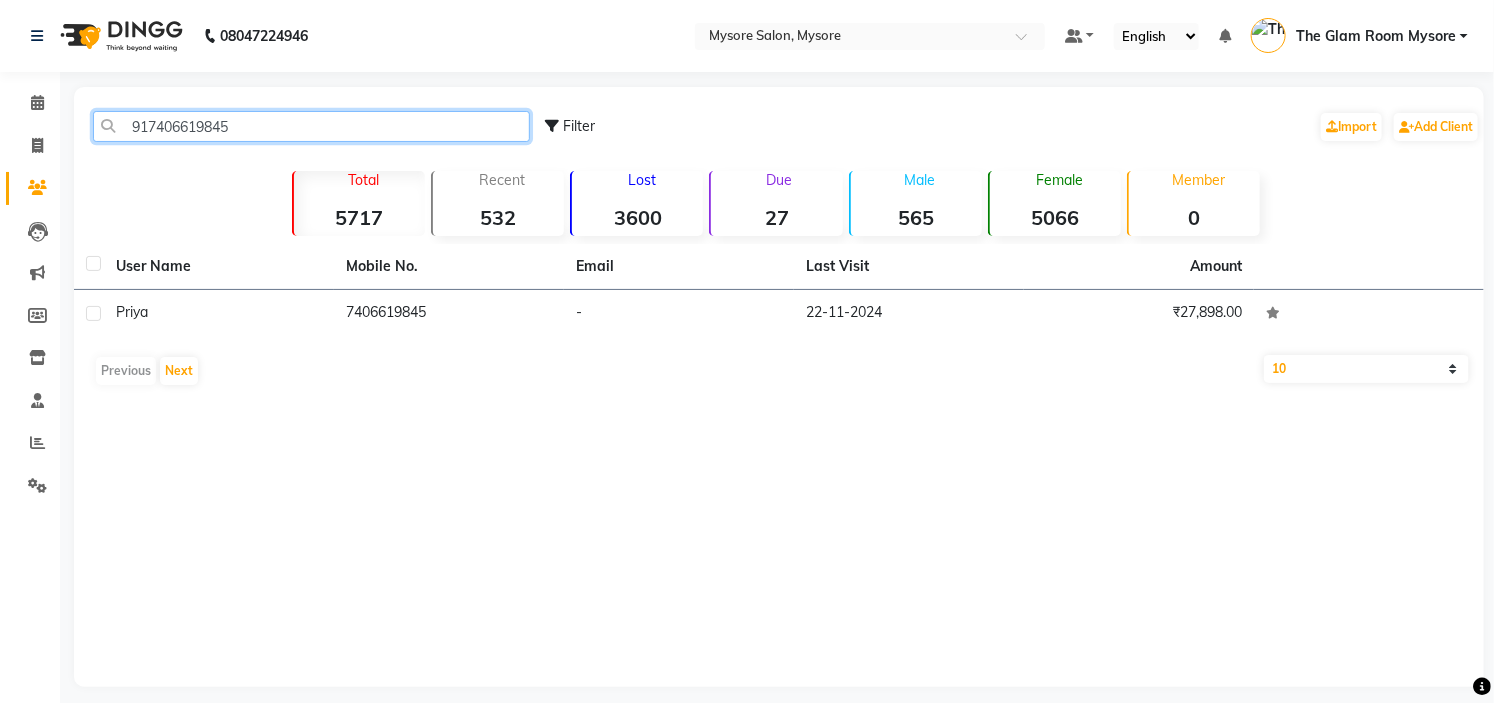 paste on "9880164789" 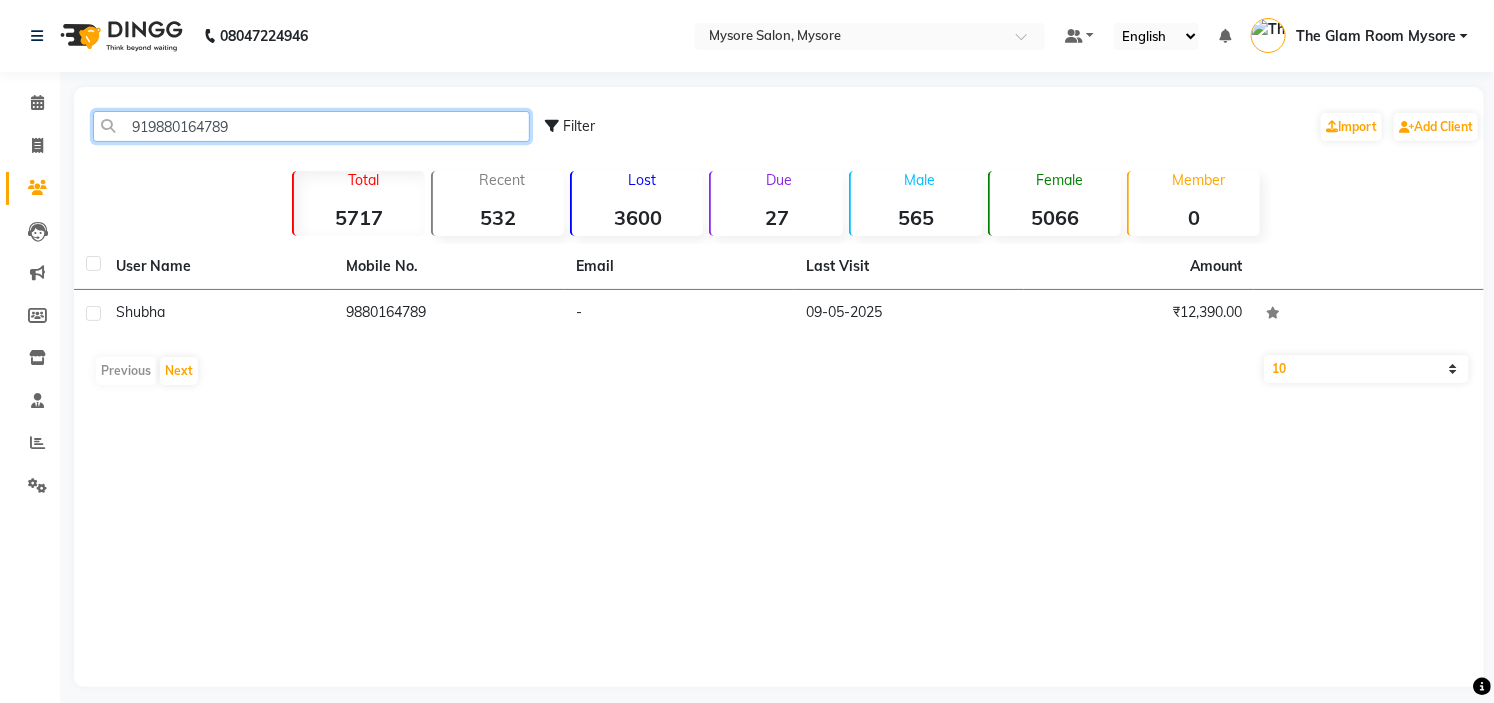 click on "919880164789" 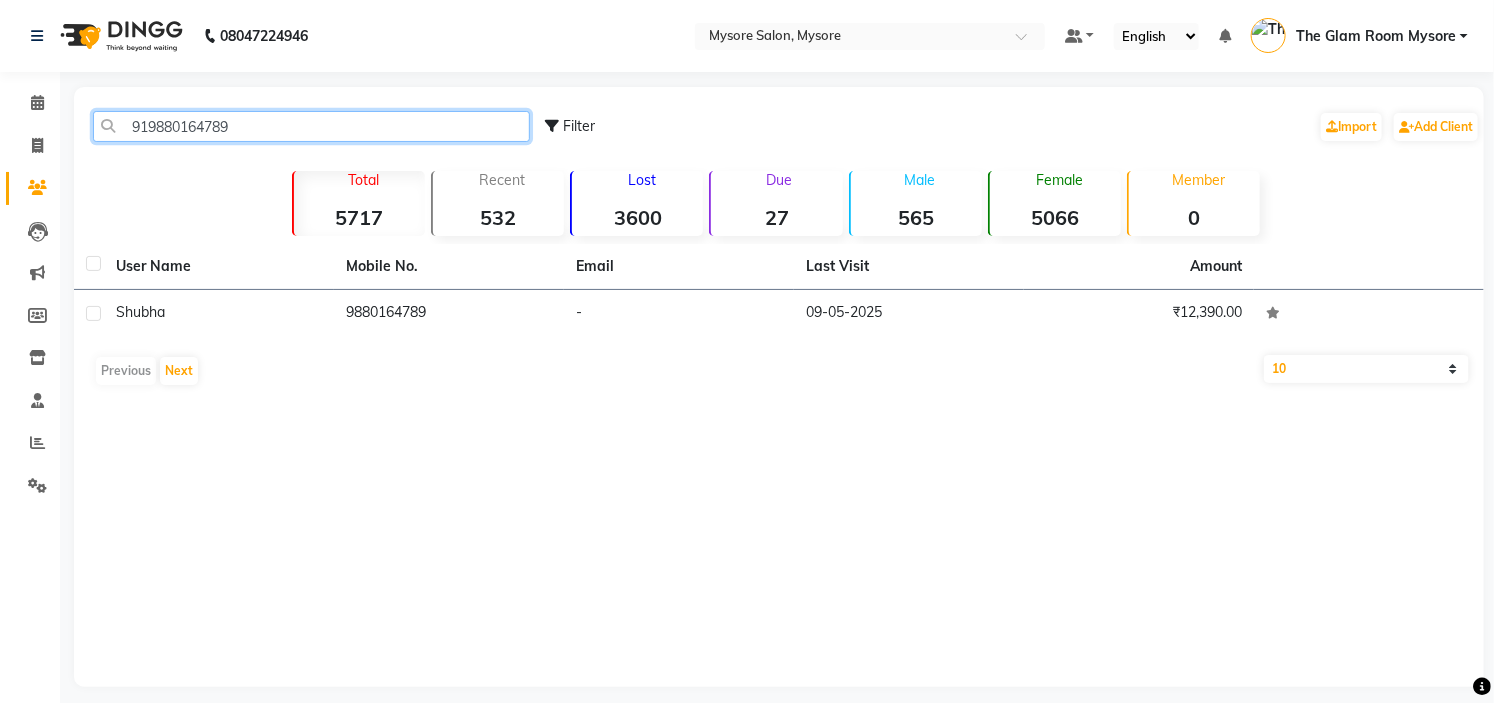 paste on "702227293" 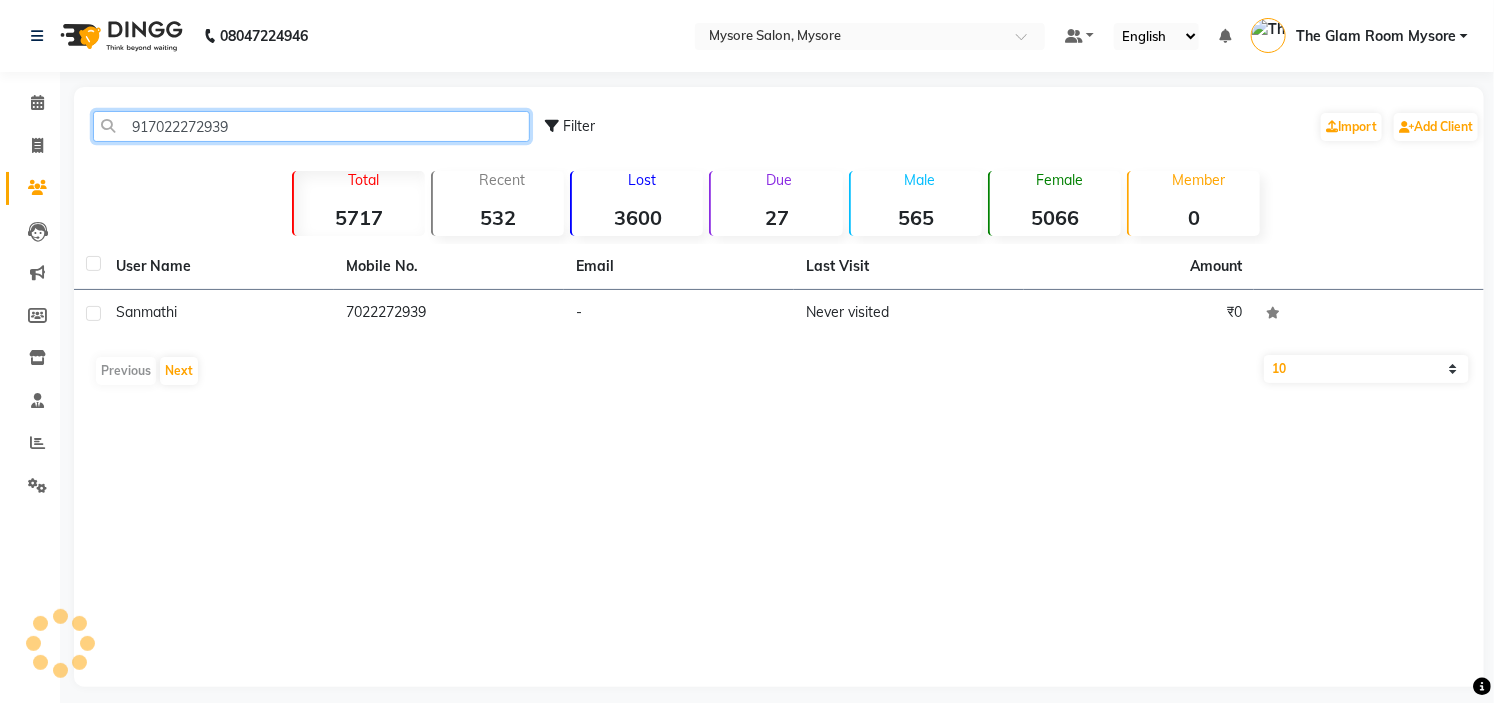 click on "917022272939" 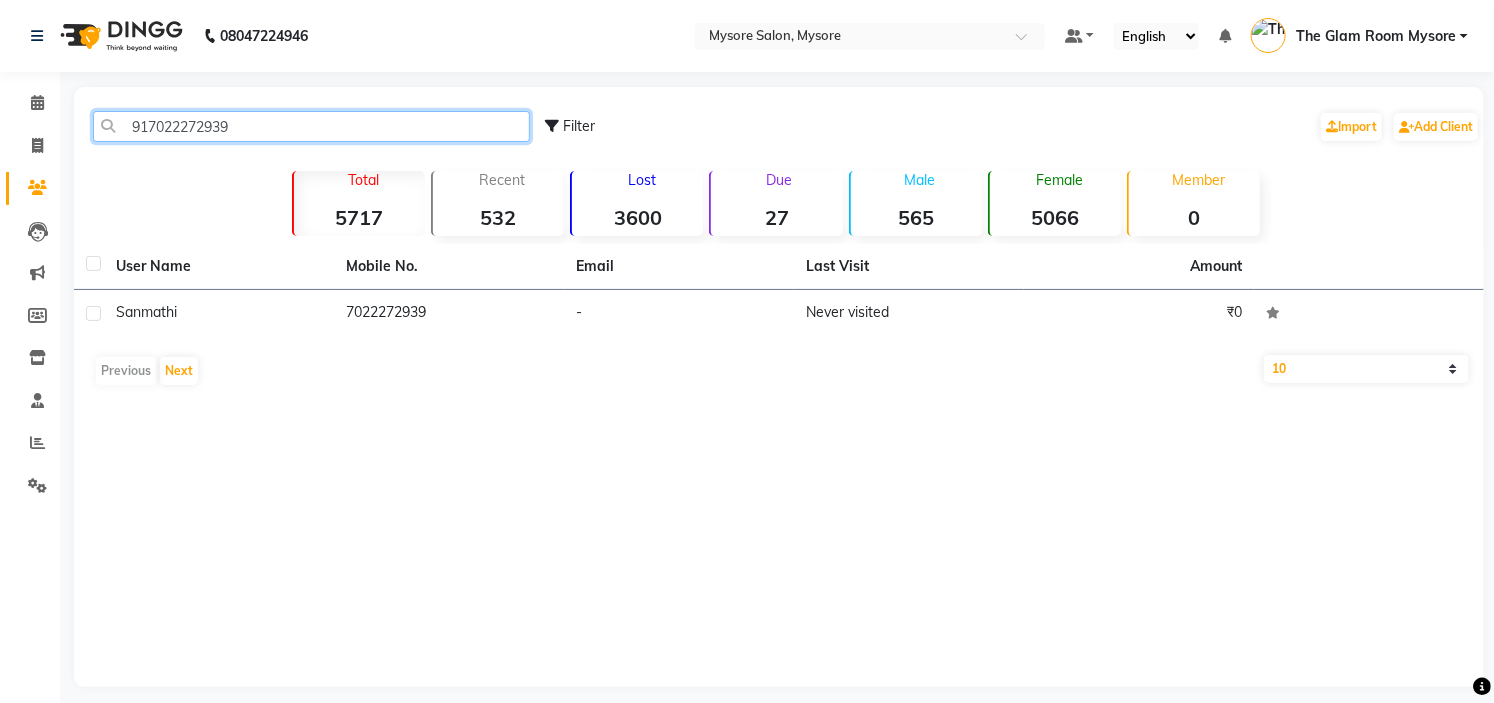 drag, startPoint x: 300, startPoint y: 131, endPoint x: 288, endPoint y: -97, distance: 228.31557 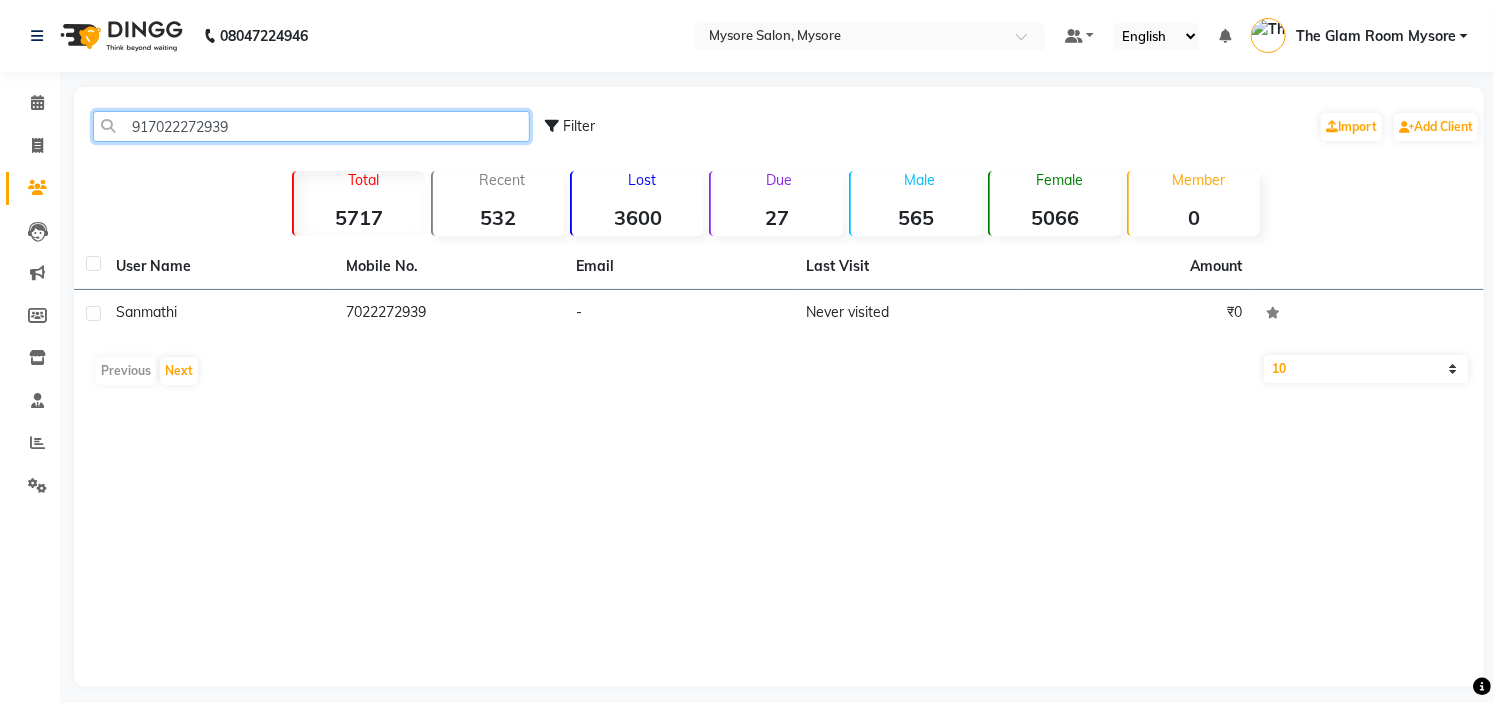 paste on "9902581185" 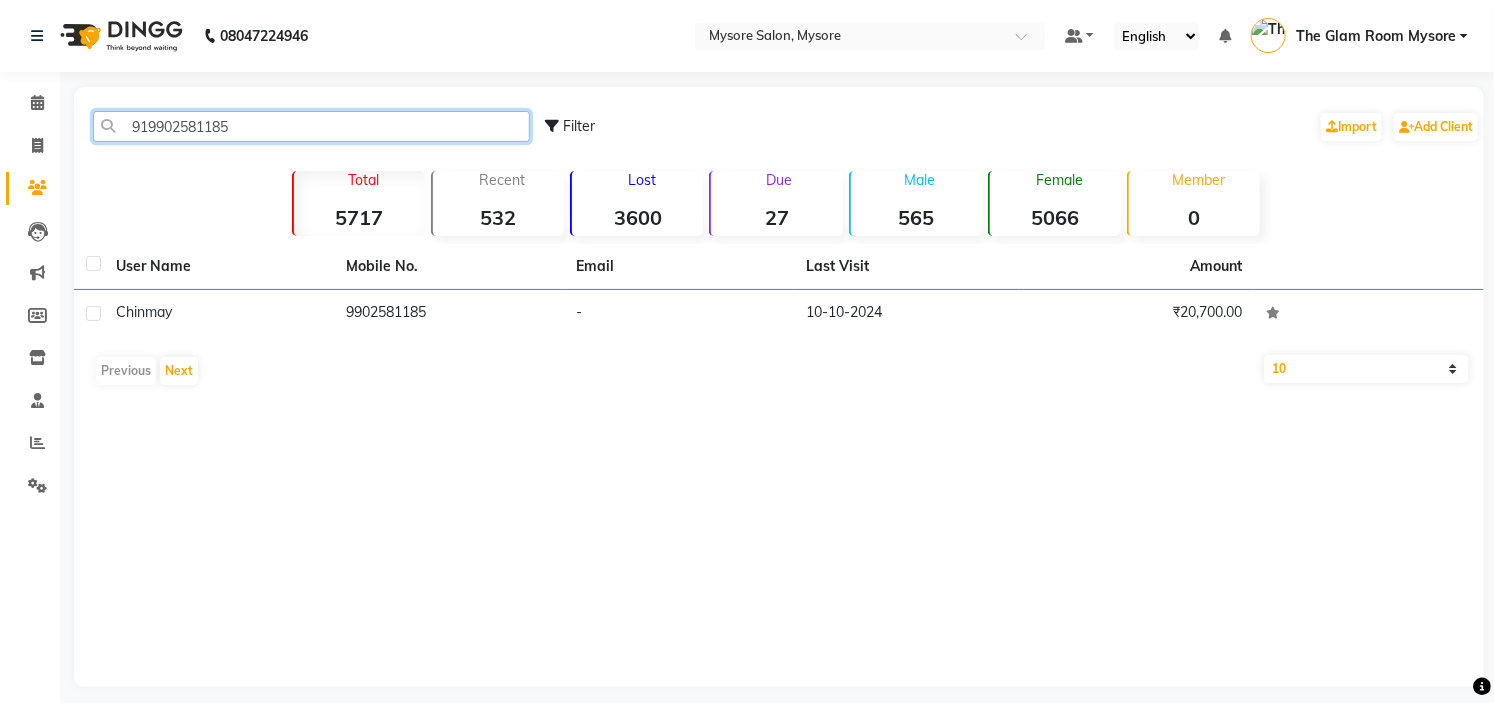click on "919902581185" 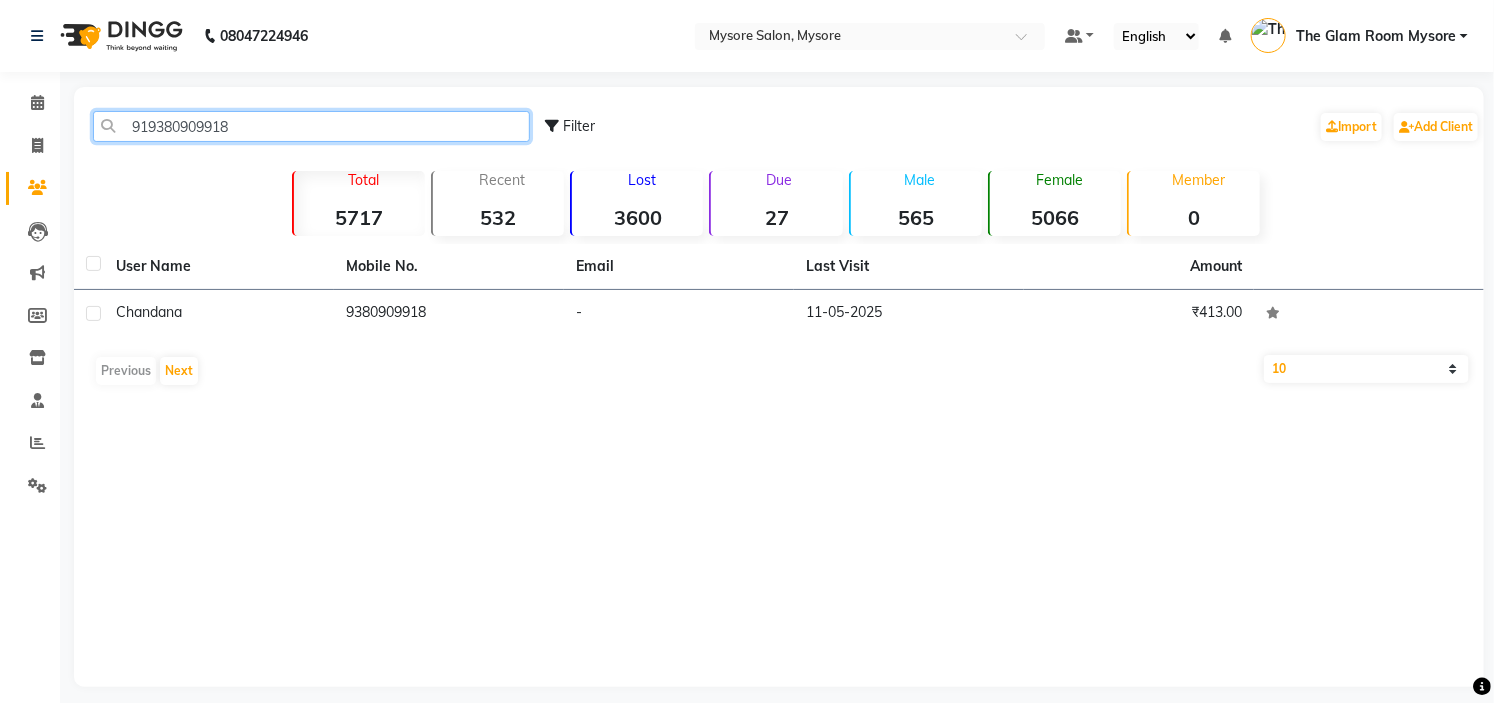 click on "919380909918" 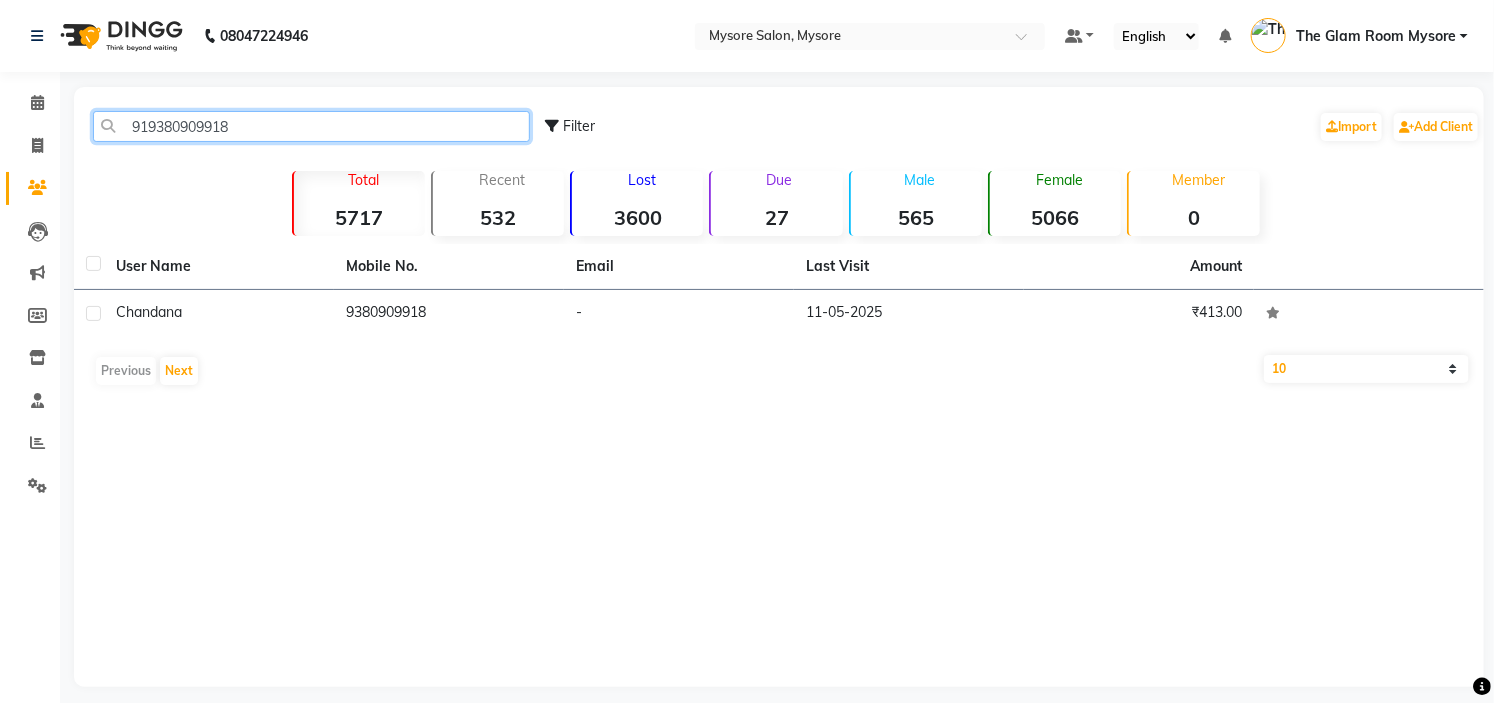 paste on "818559485" 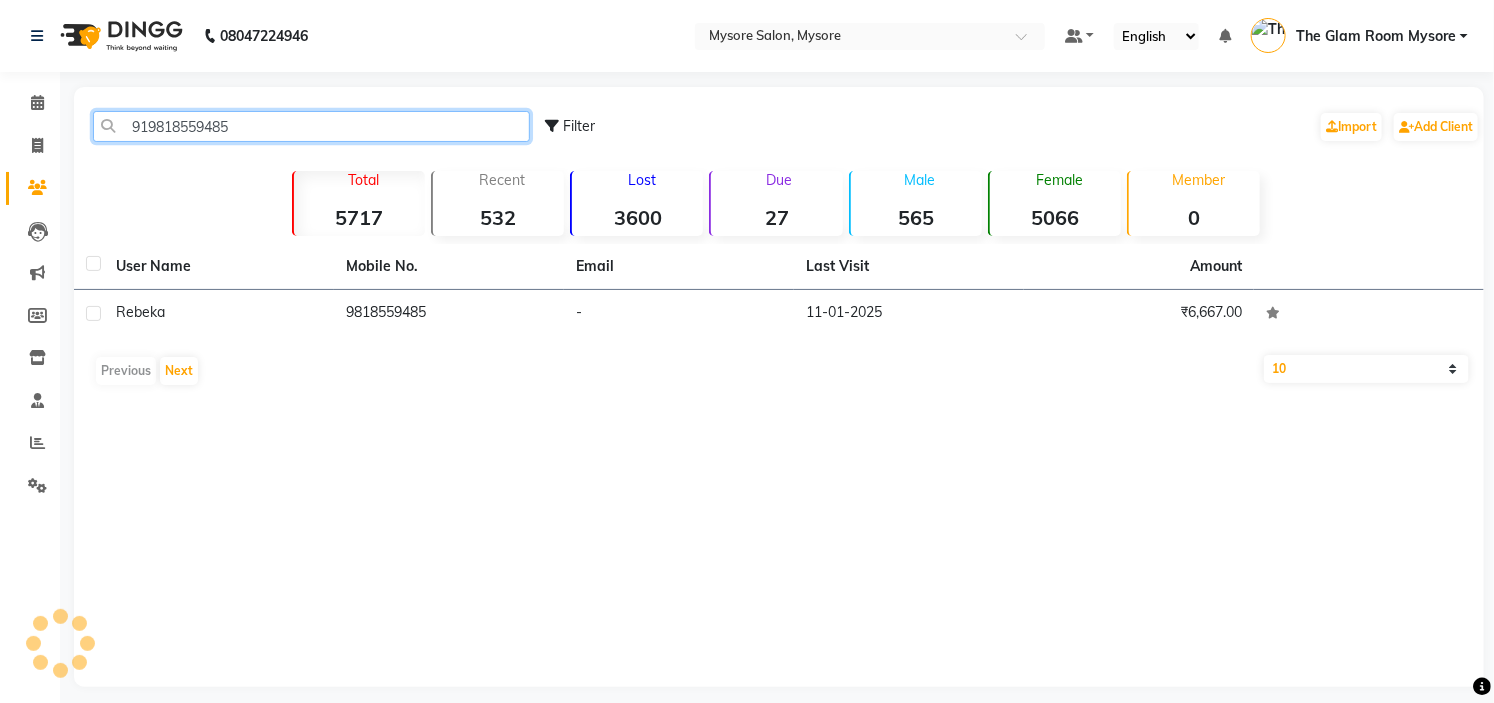 click on "919818559485" 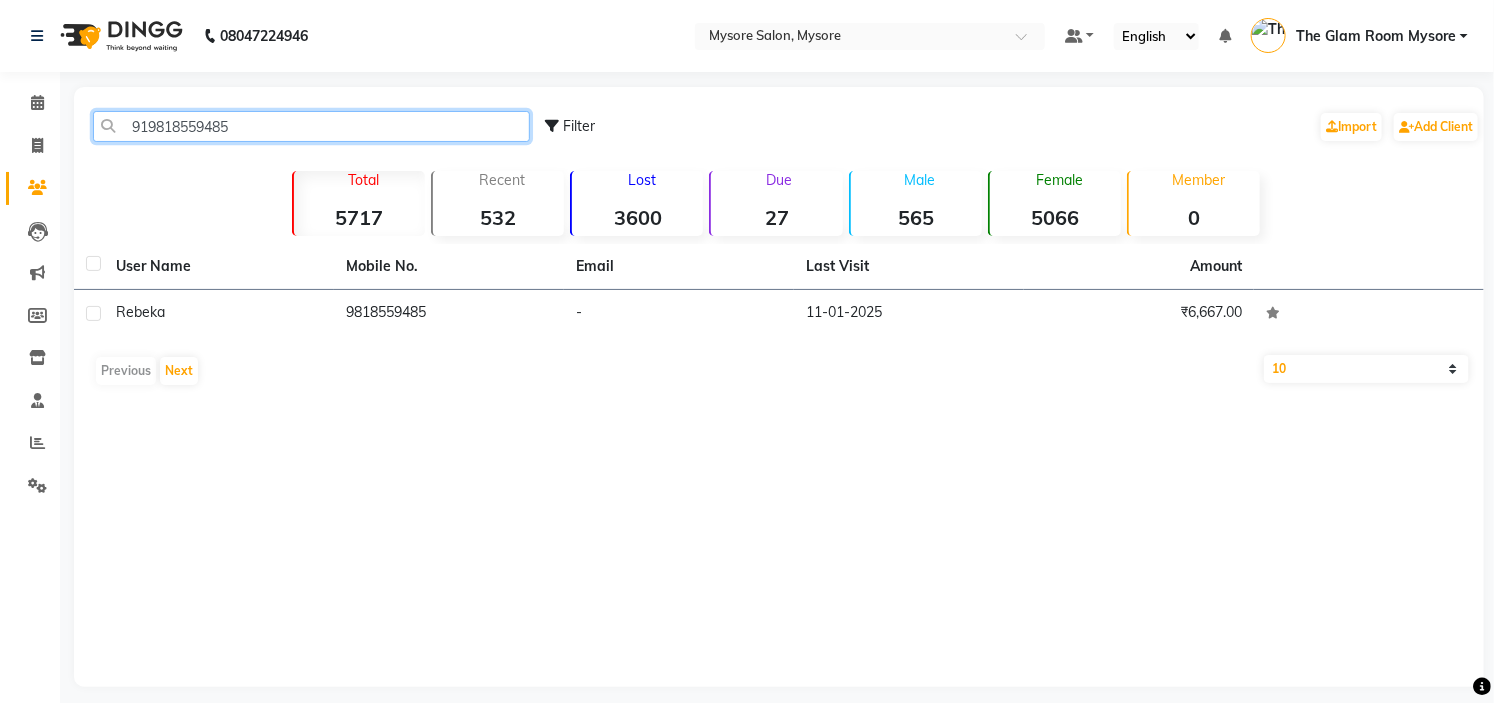 drag, startPoint x: 294, startPoint y: 126, endPoint x: 335, endPoint y: -97, distance: 226.73773 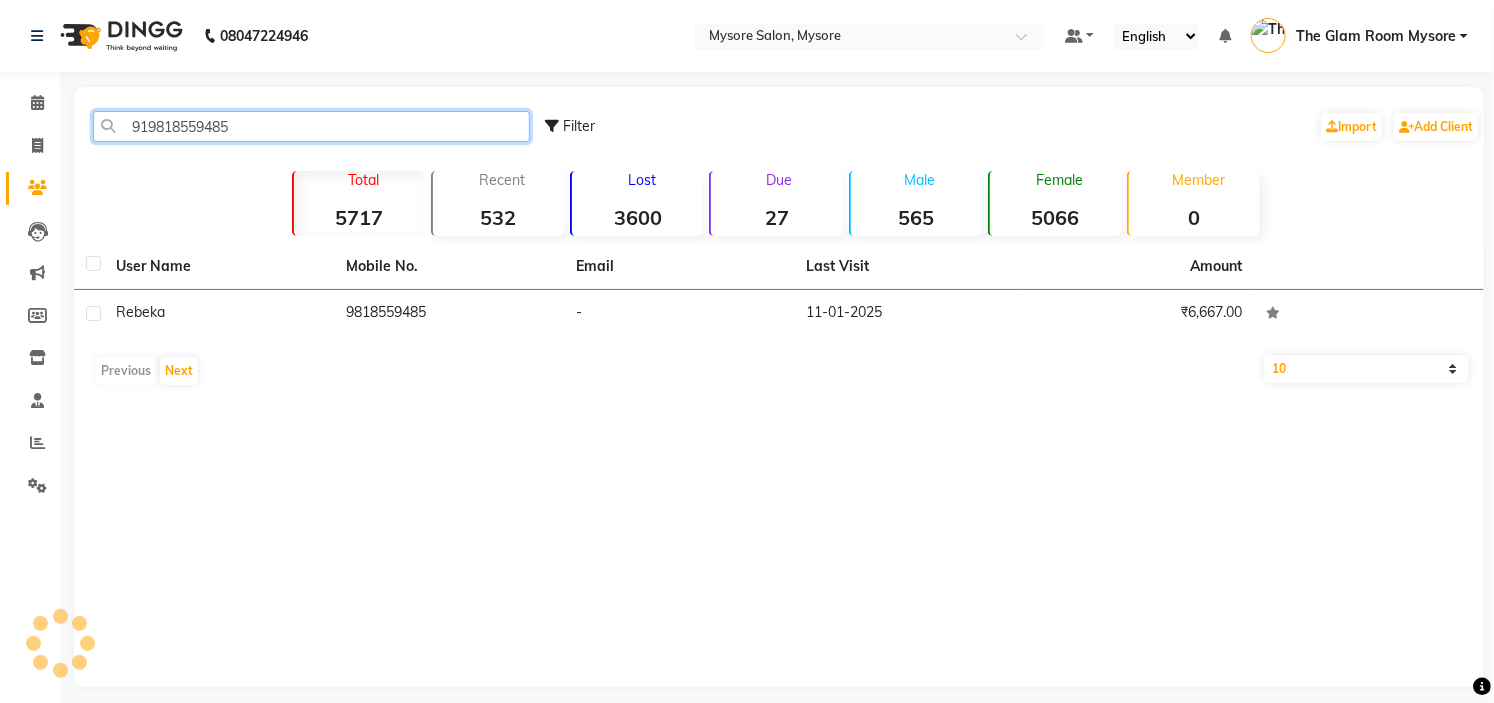 paste on "480804647" 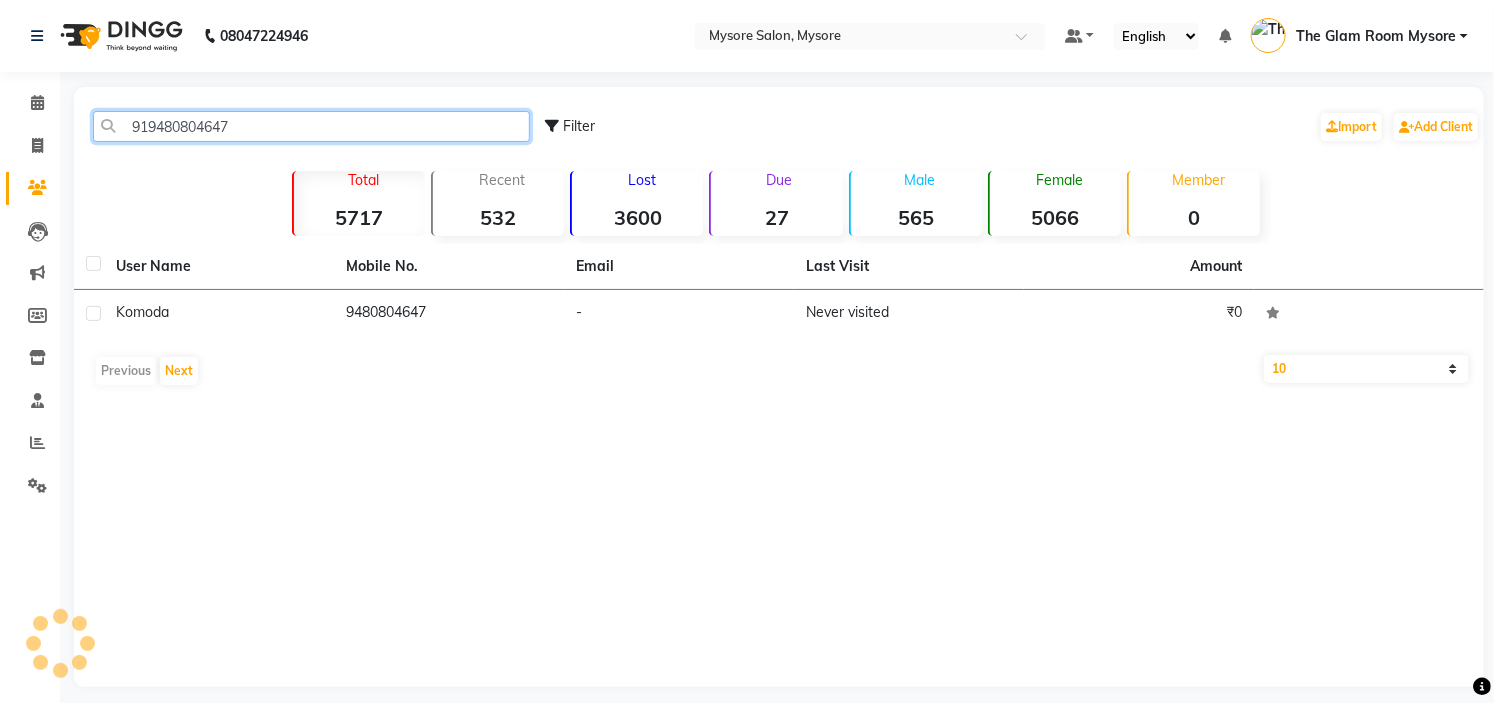click on "919480804647" 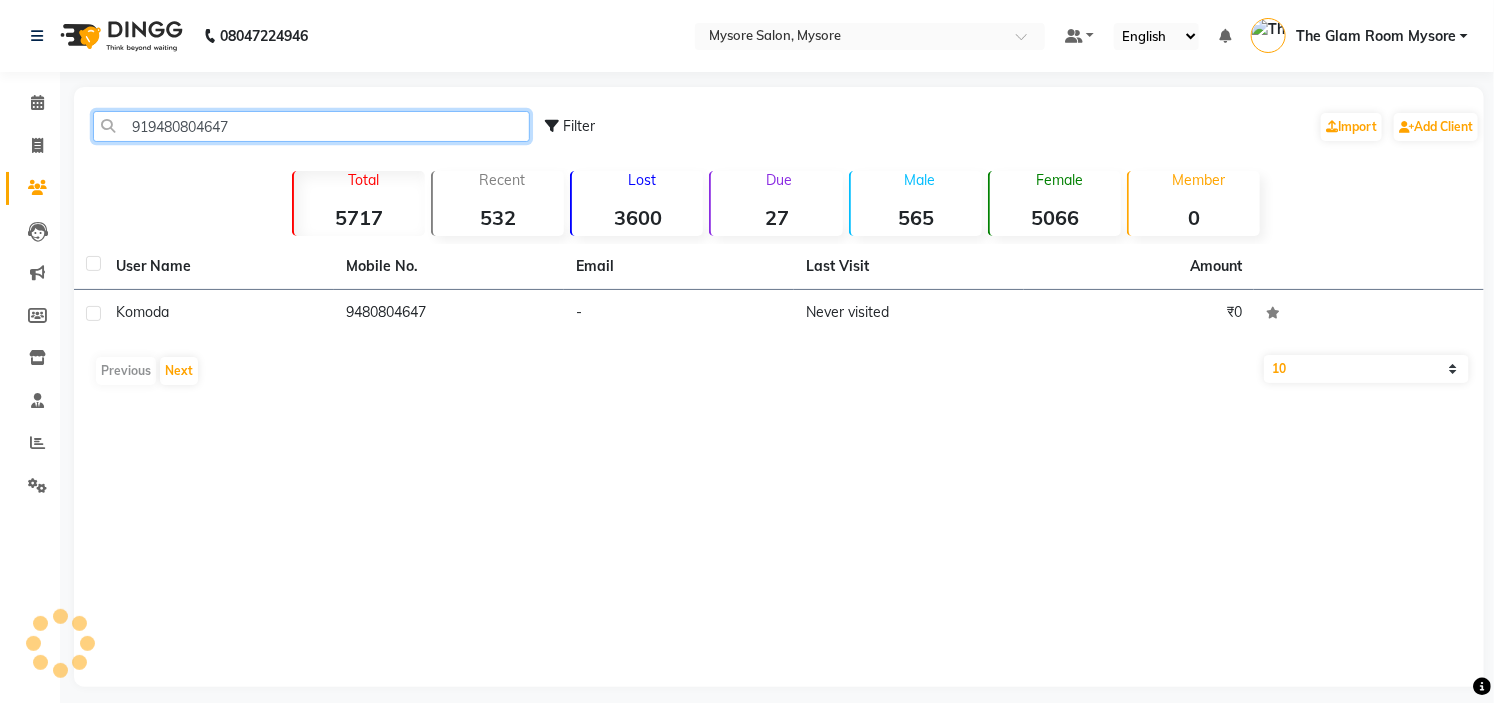 type on "919480804647" 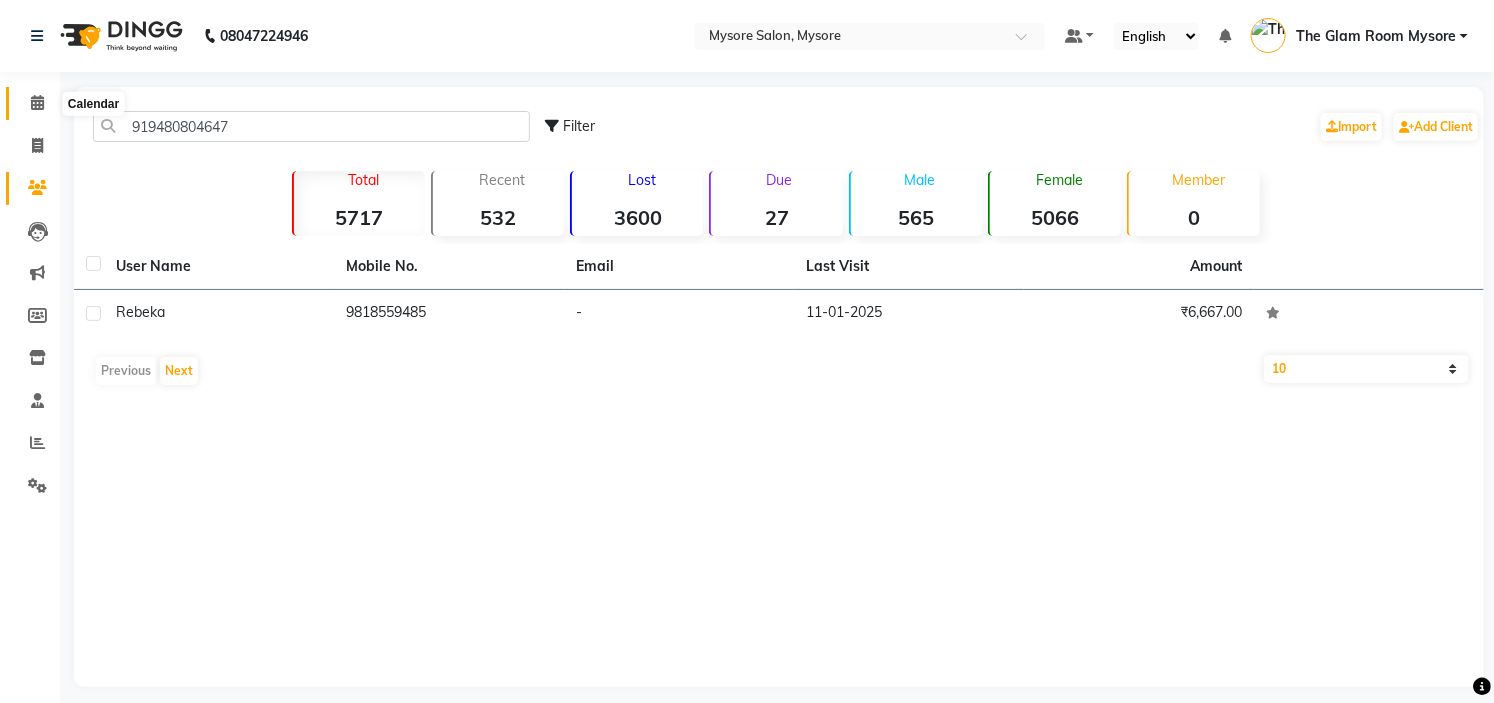 click 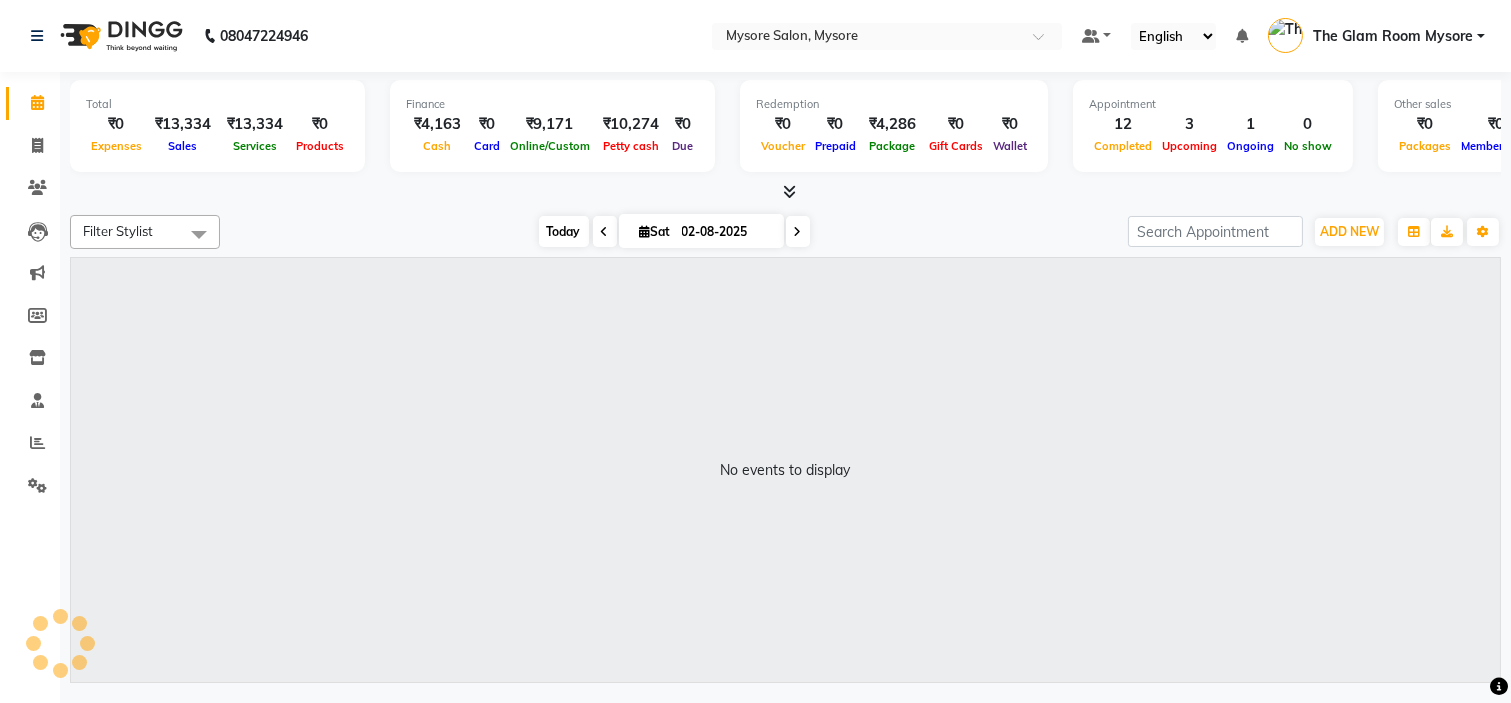 click on "Today" at bounding box center [564, 231] 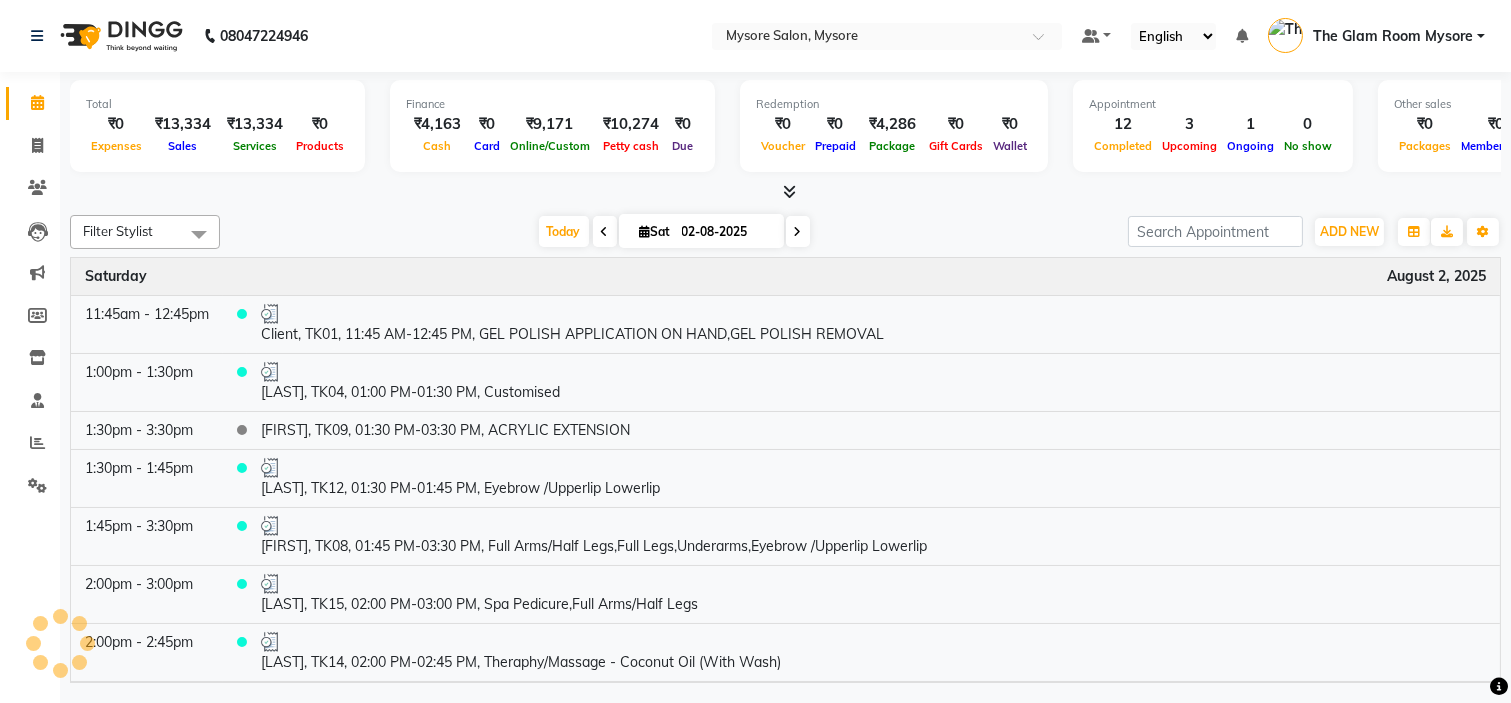 click at bounding box center (798, 232) 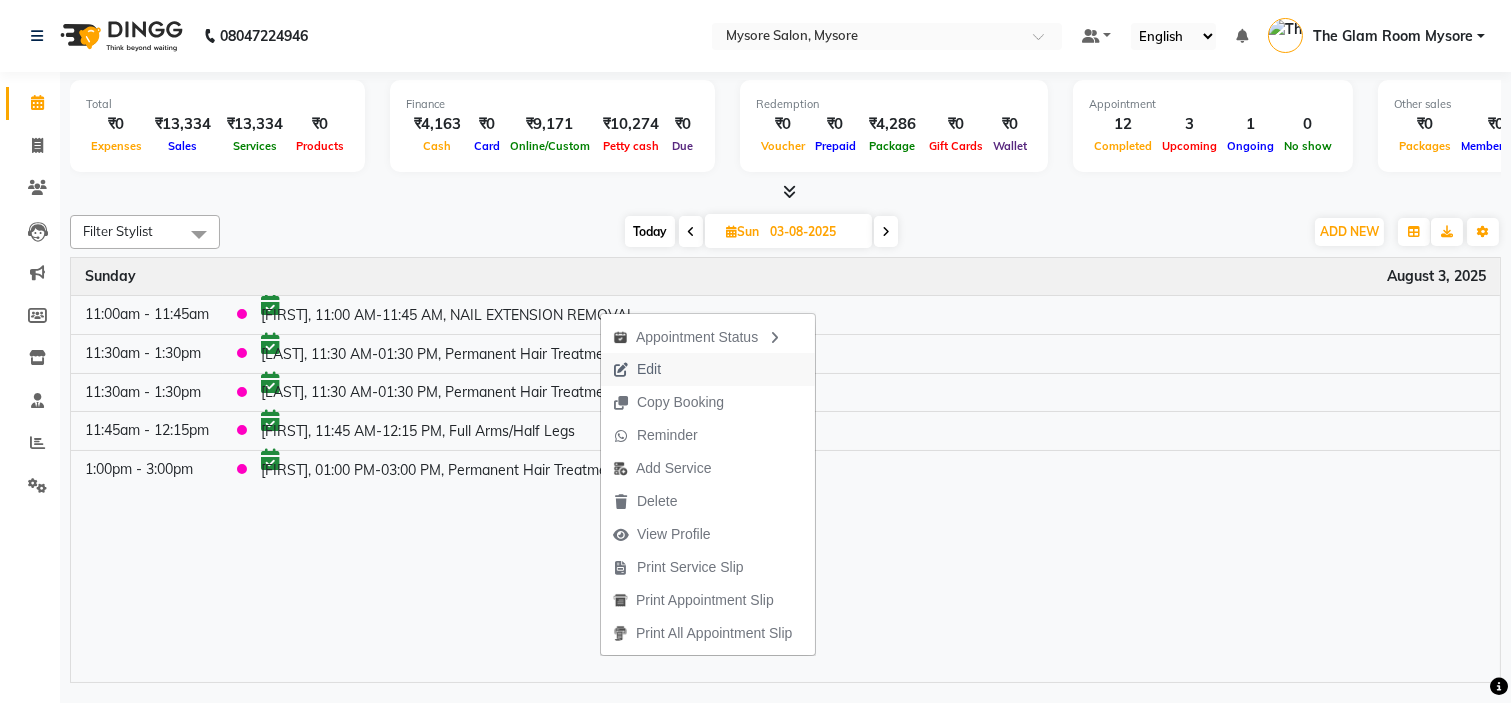 click on "Edit" at bounding box center [637, 369] 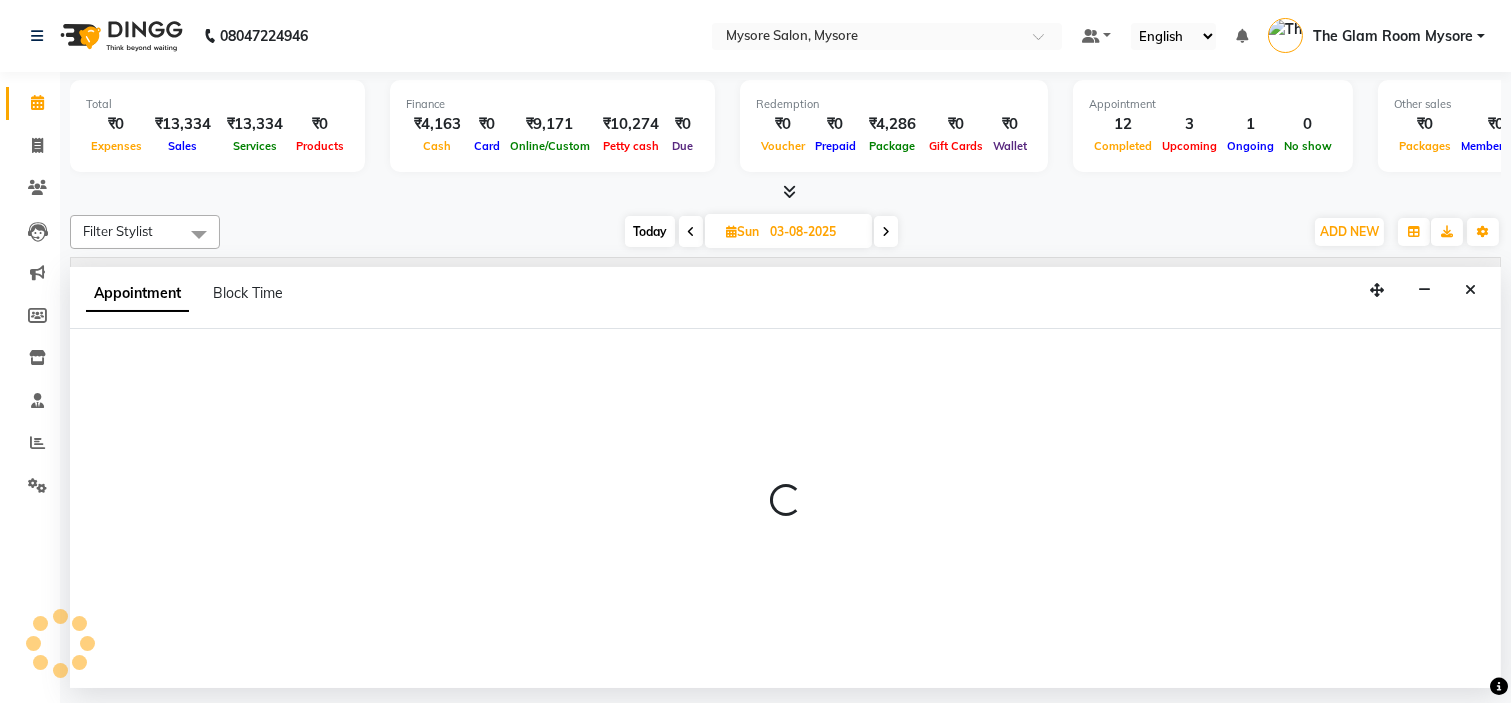 select on "confirm booking" 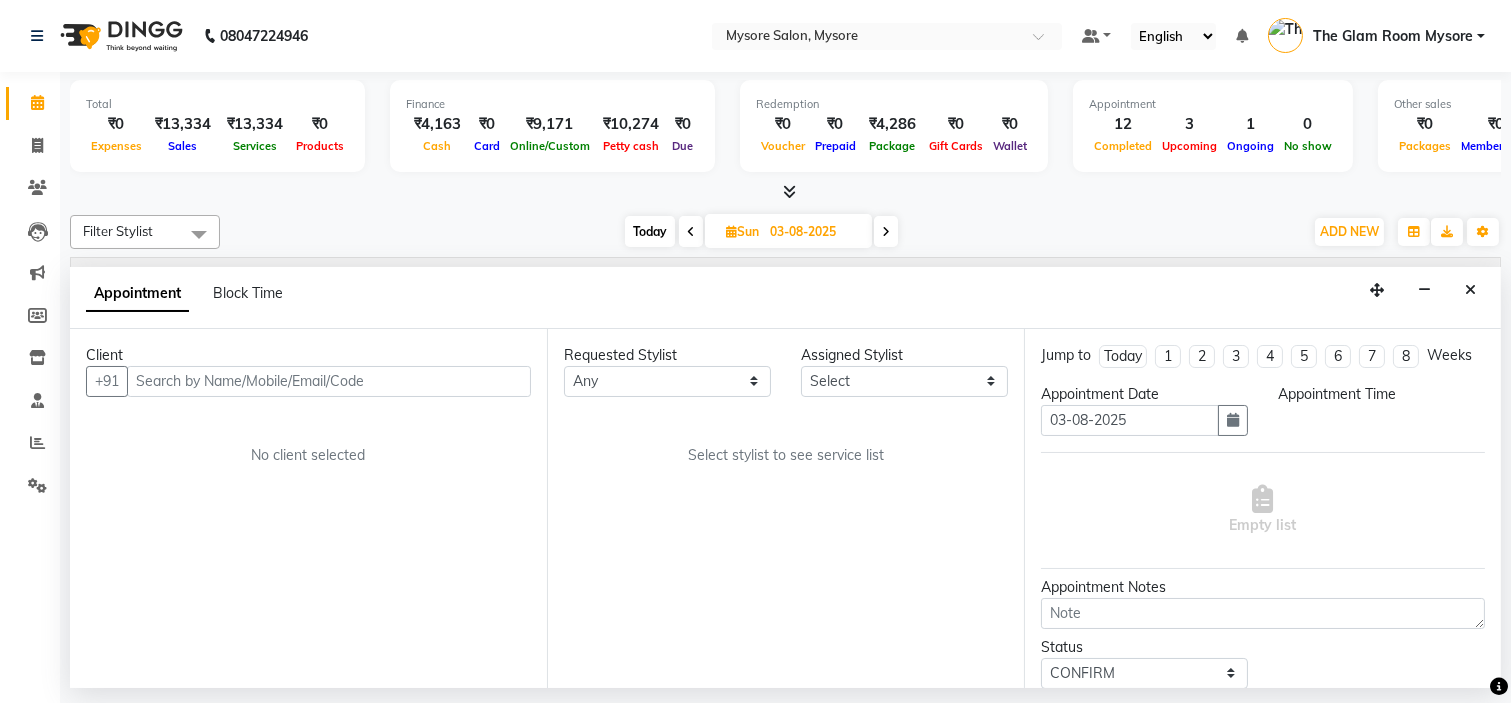 select on "63165" 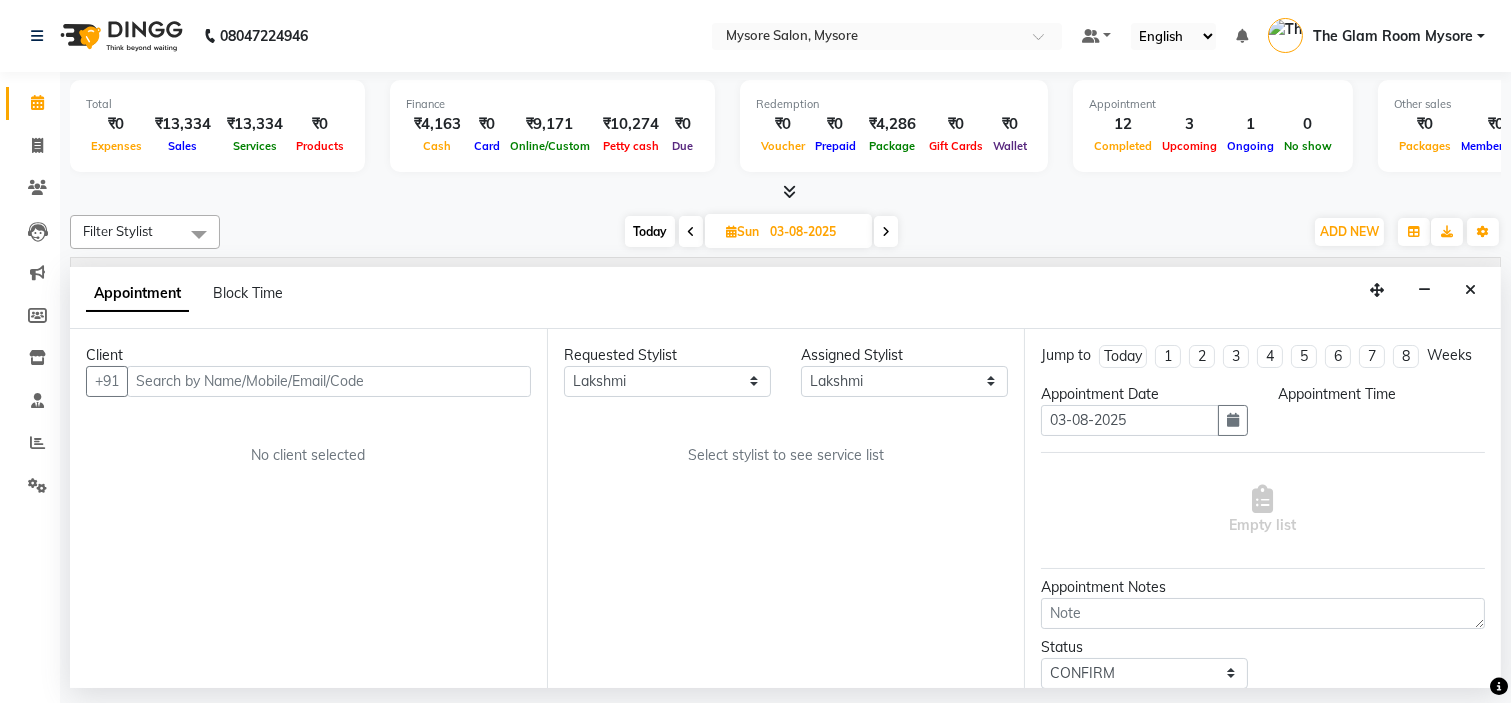 select on "660" 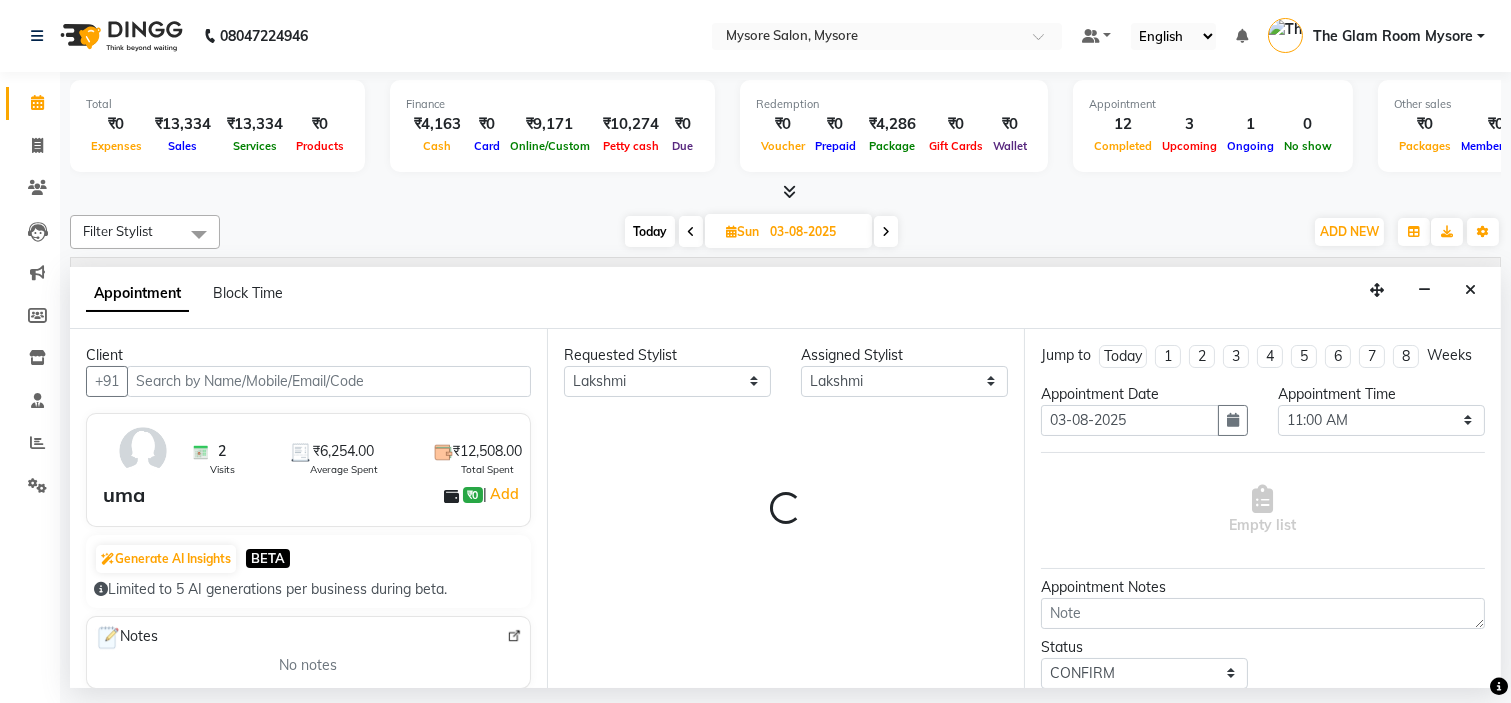 select on "1799" 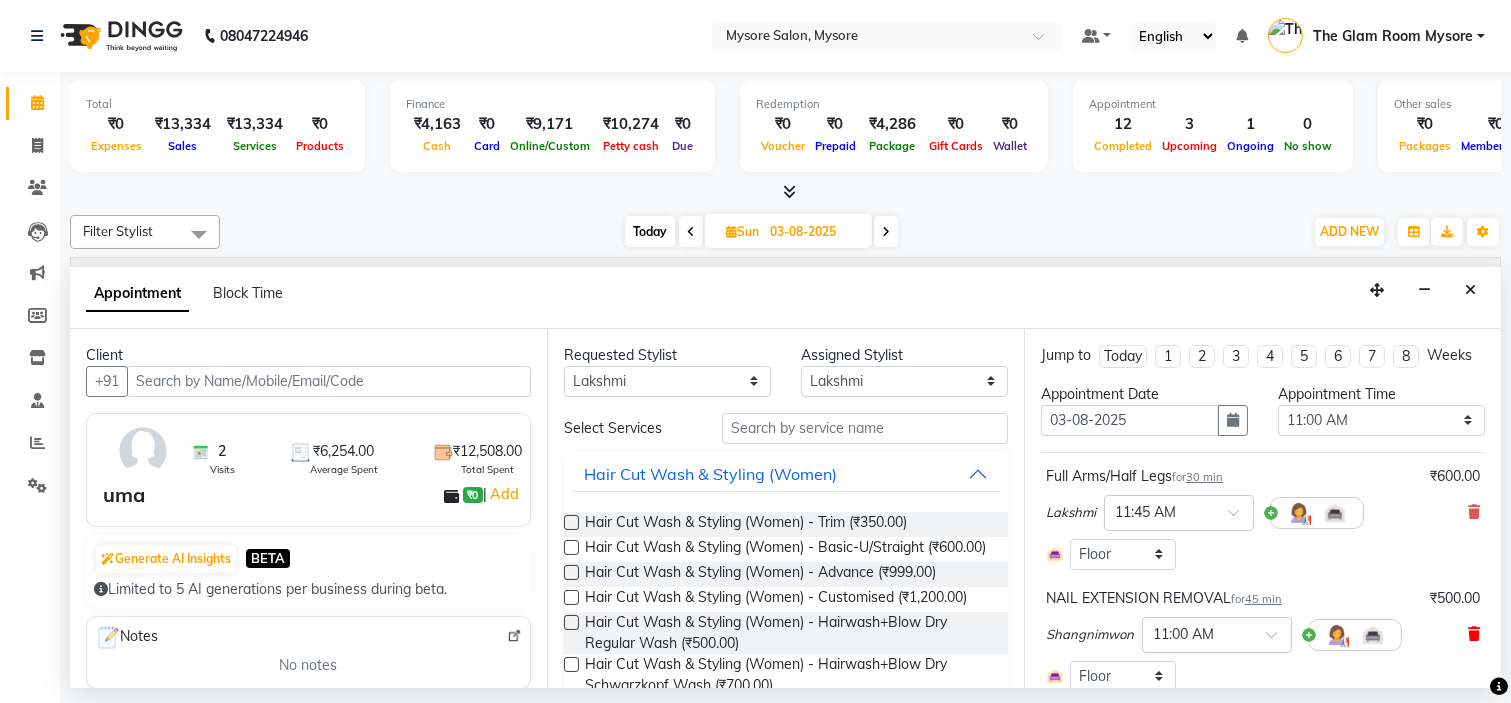 click at bounding box center [1474, 634] 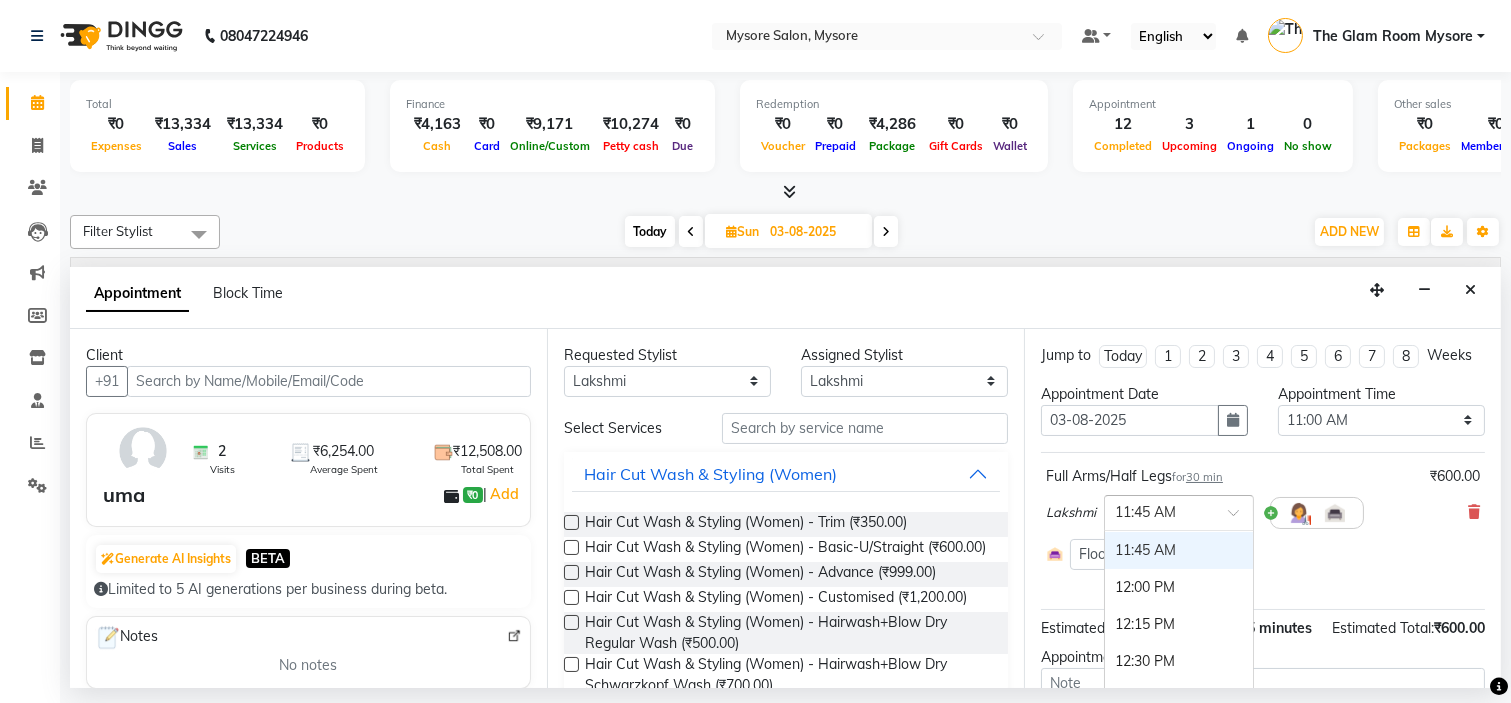 click at bounding box center [1179, 511] 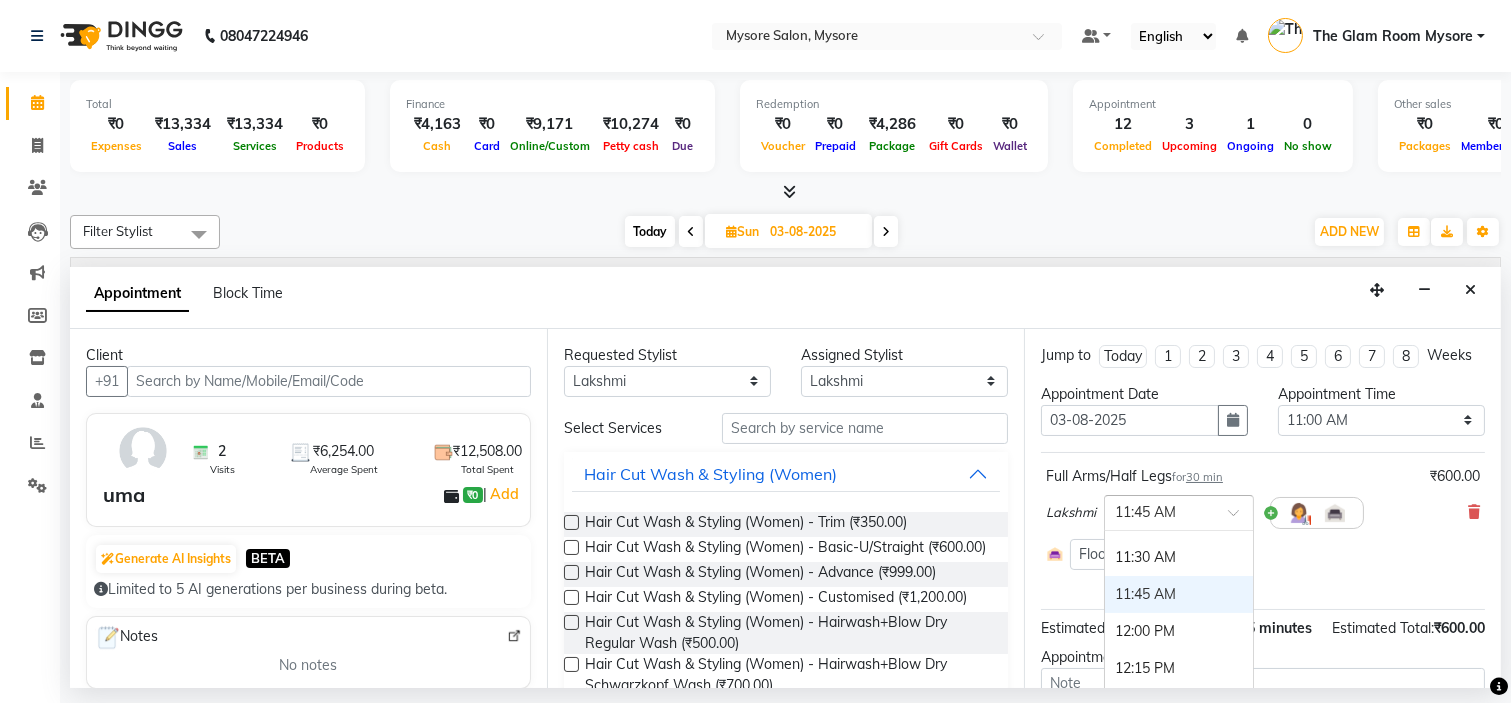 scroll, scrollTop: 317, scrollLeft: 0, axis: vertical 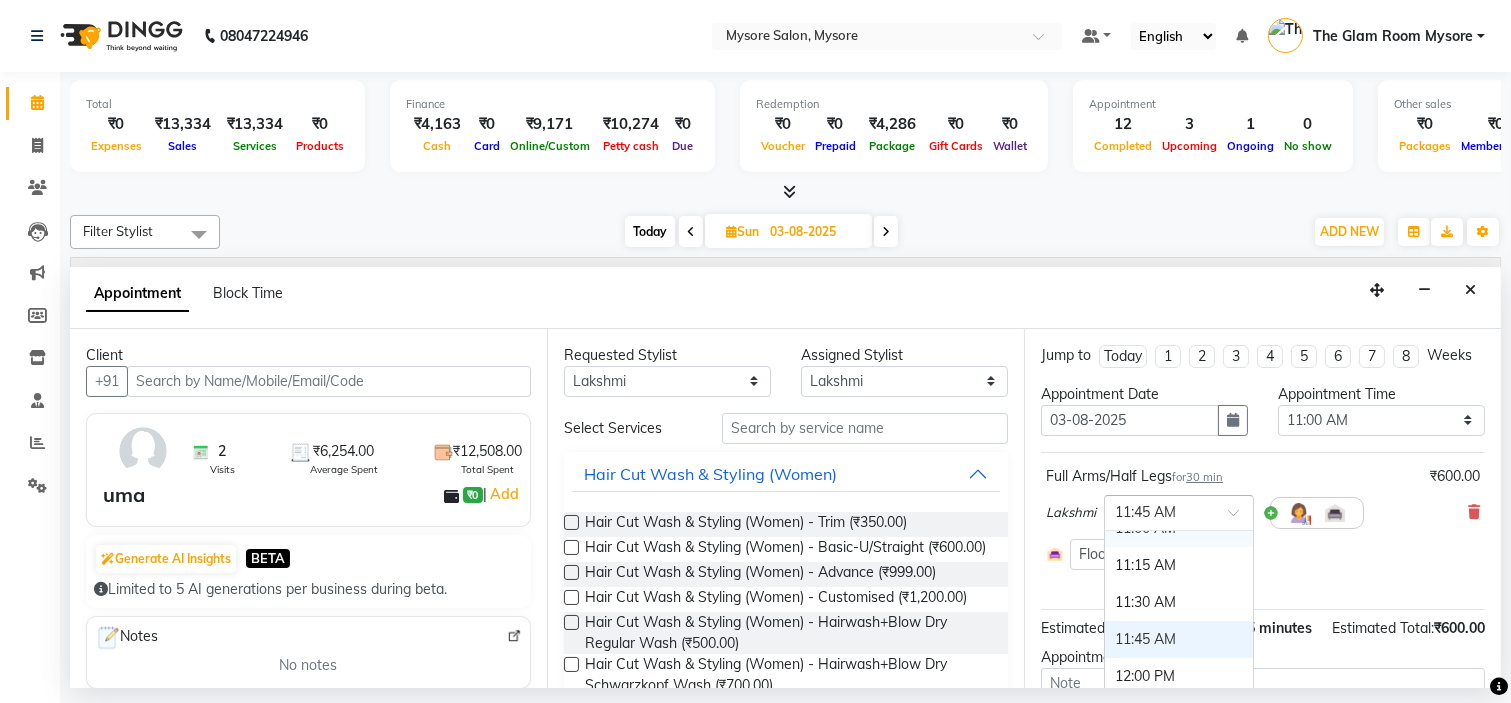click on "11:00 AM" at bounding box center [1179, 528] 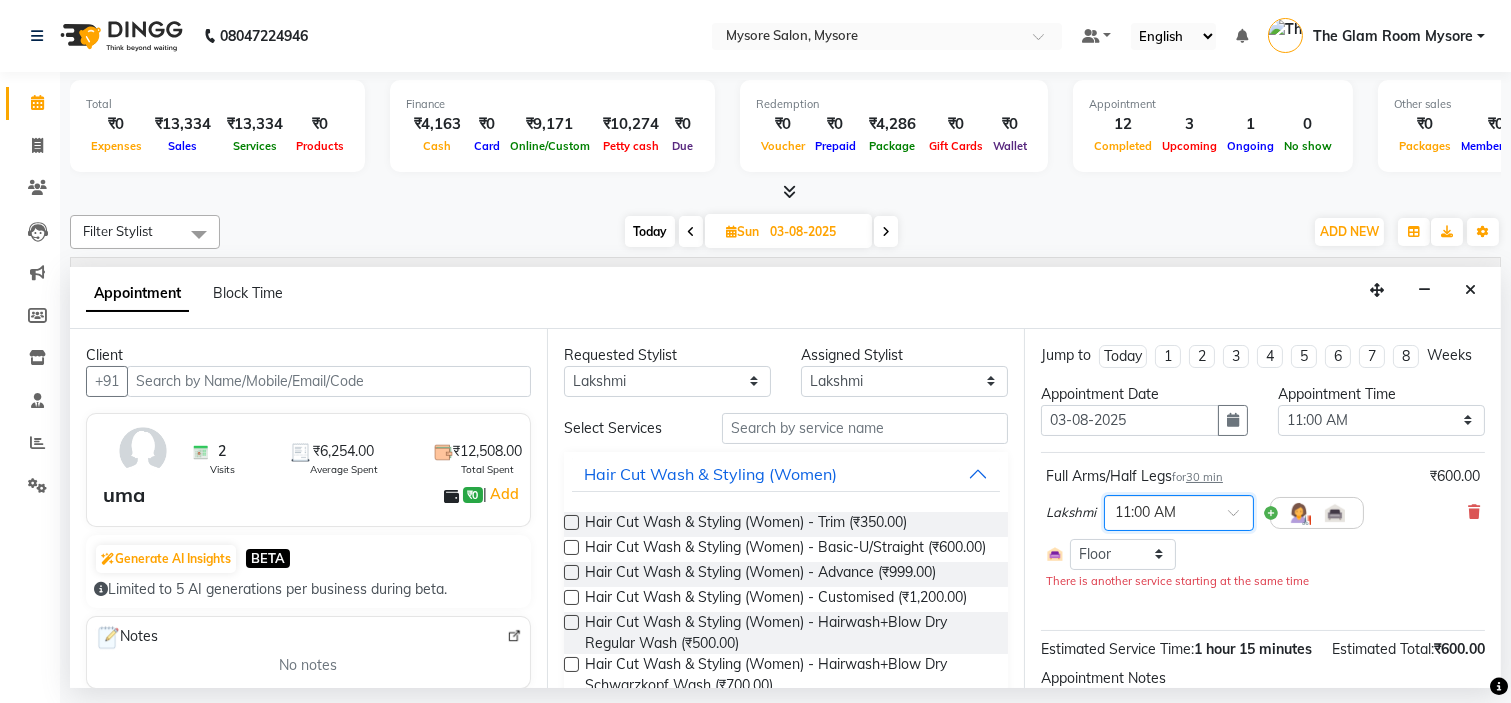scroll, scrollTop: 198, scrollLeft: 0, axis: vertical 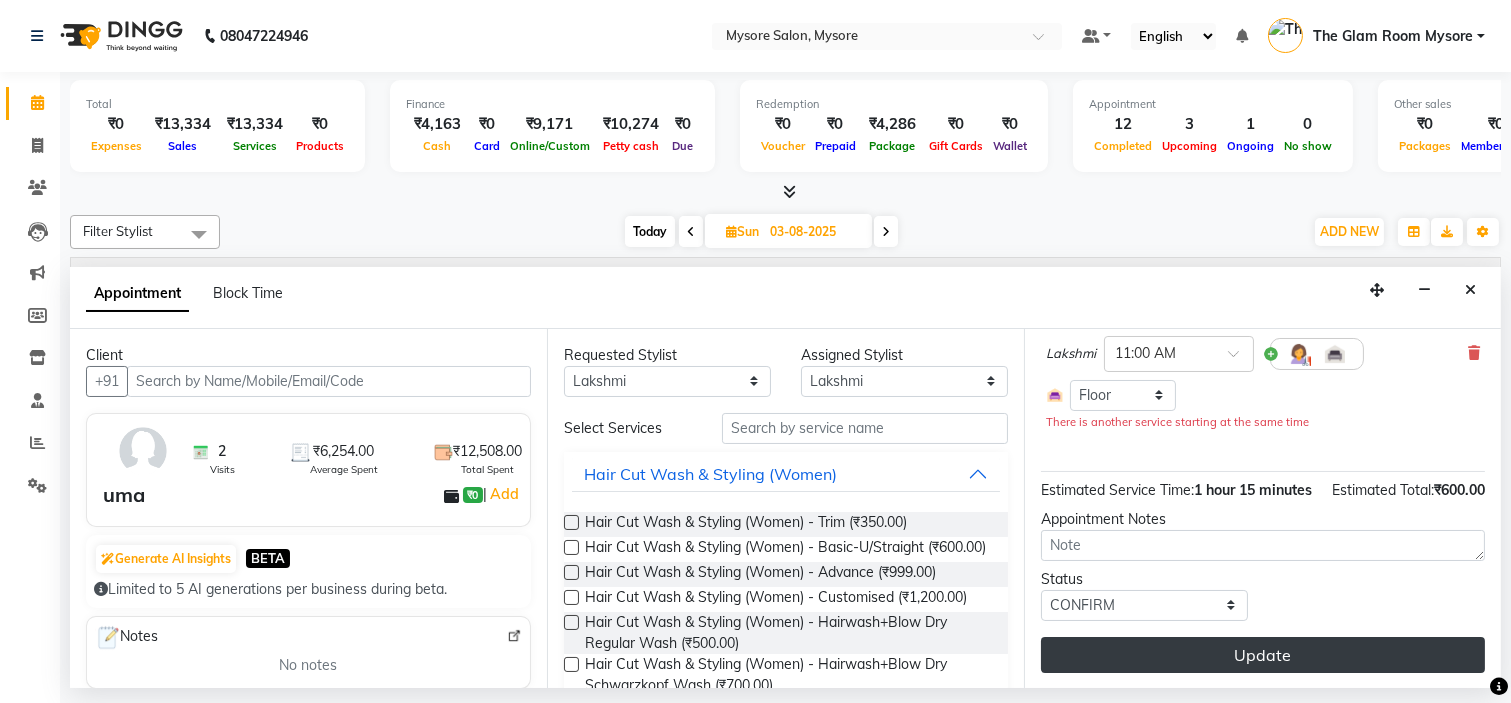 click on "Update" at bounding box center [1263, 655] 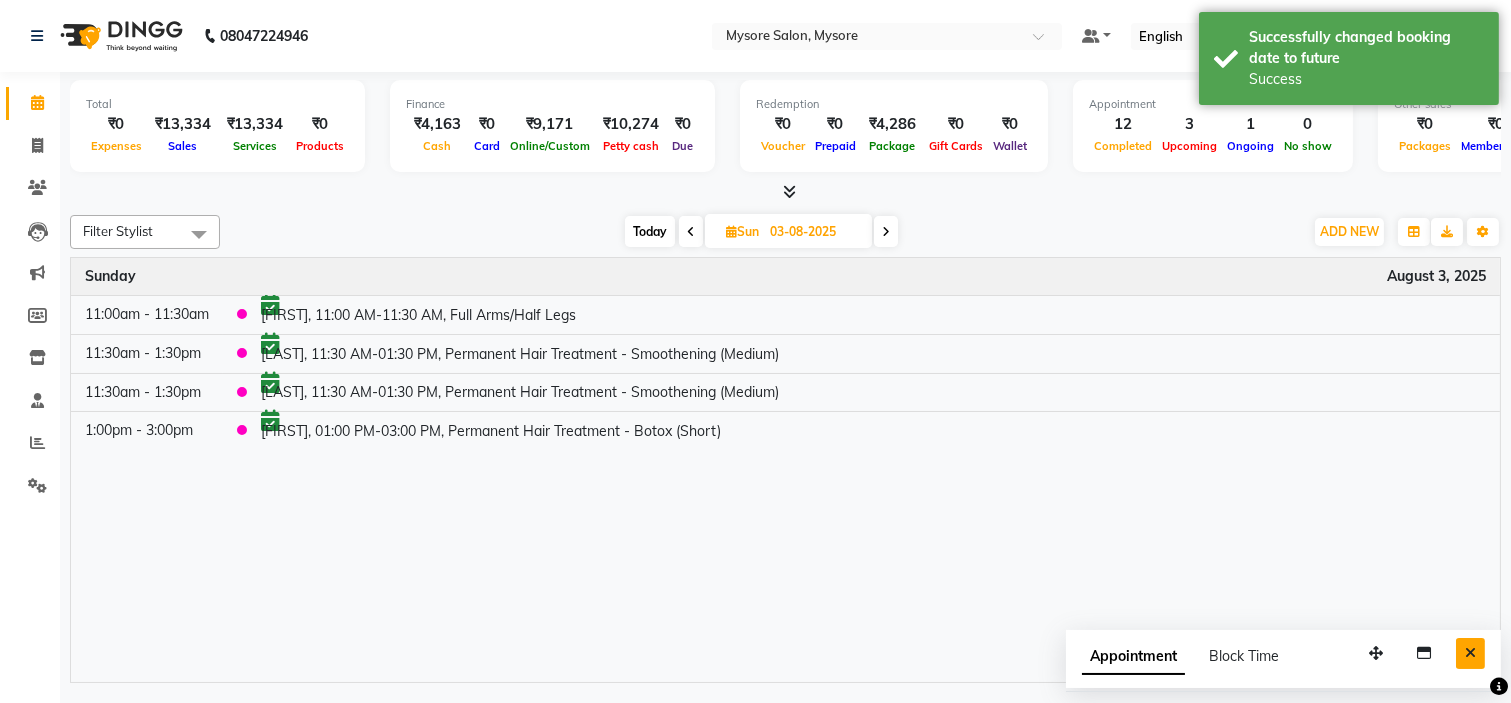 click at bounding box center [1470, 653] 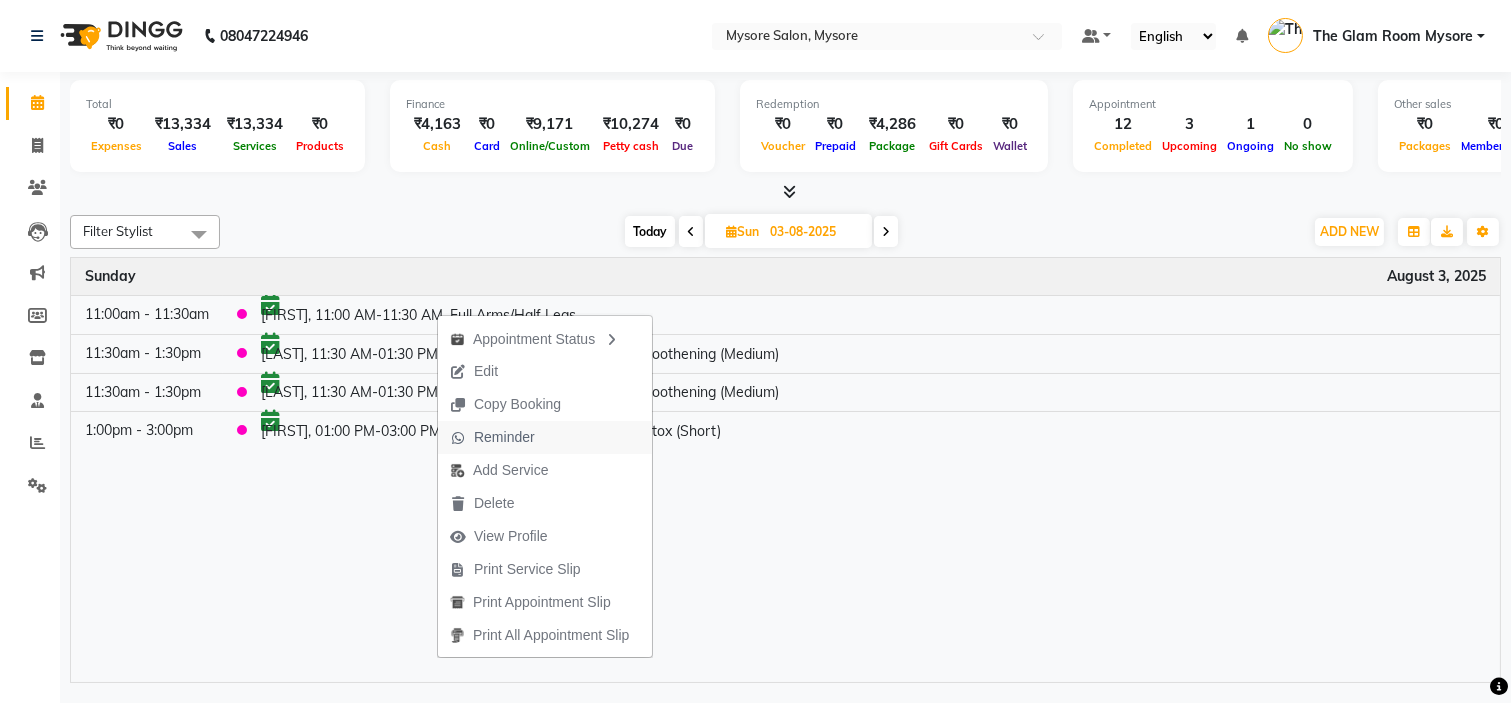 click on "Reminder" at bounding box center (504, 437) 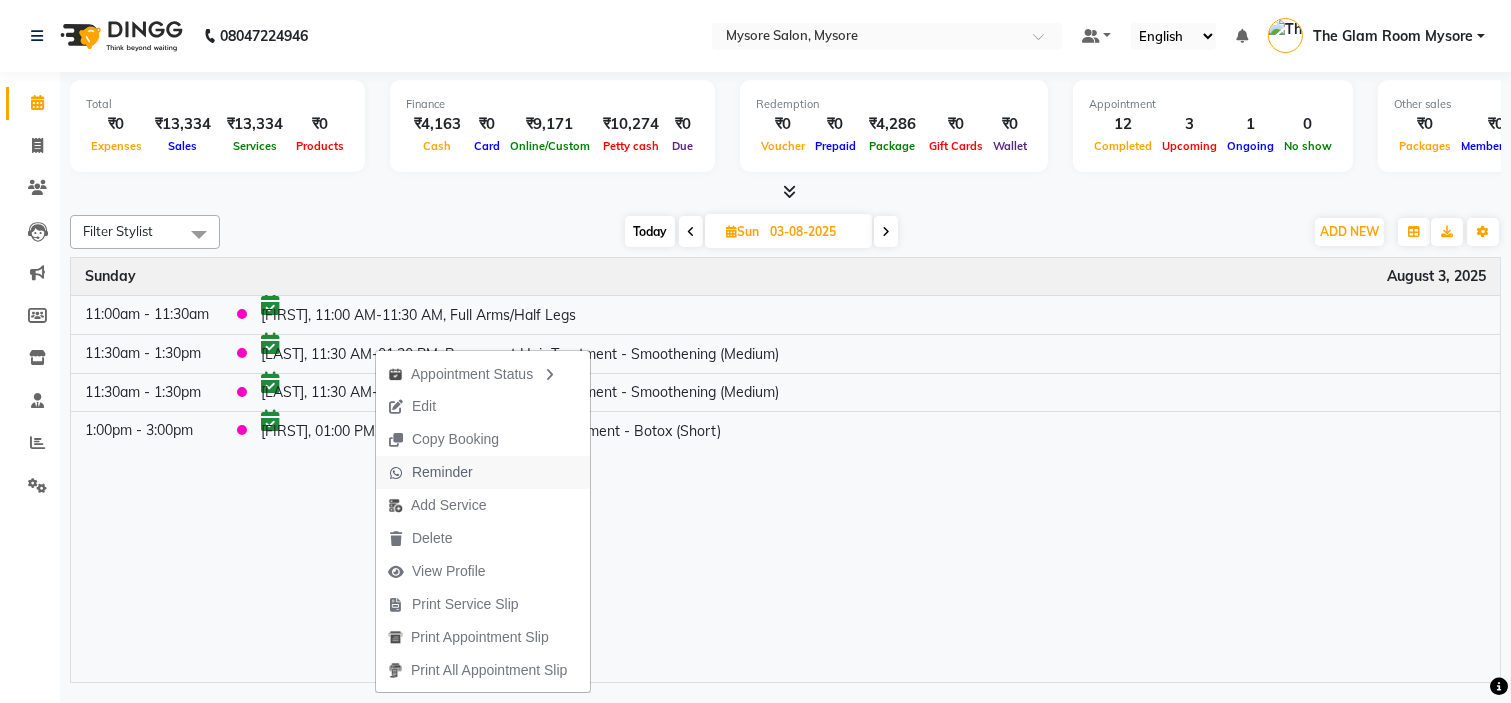 click on "Reminder" at bounding box center [442, 472] 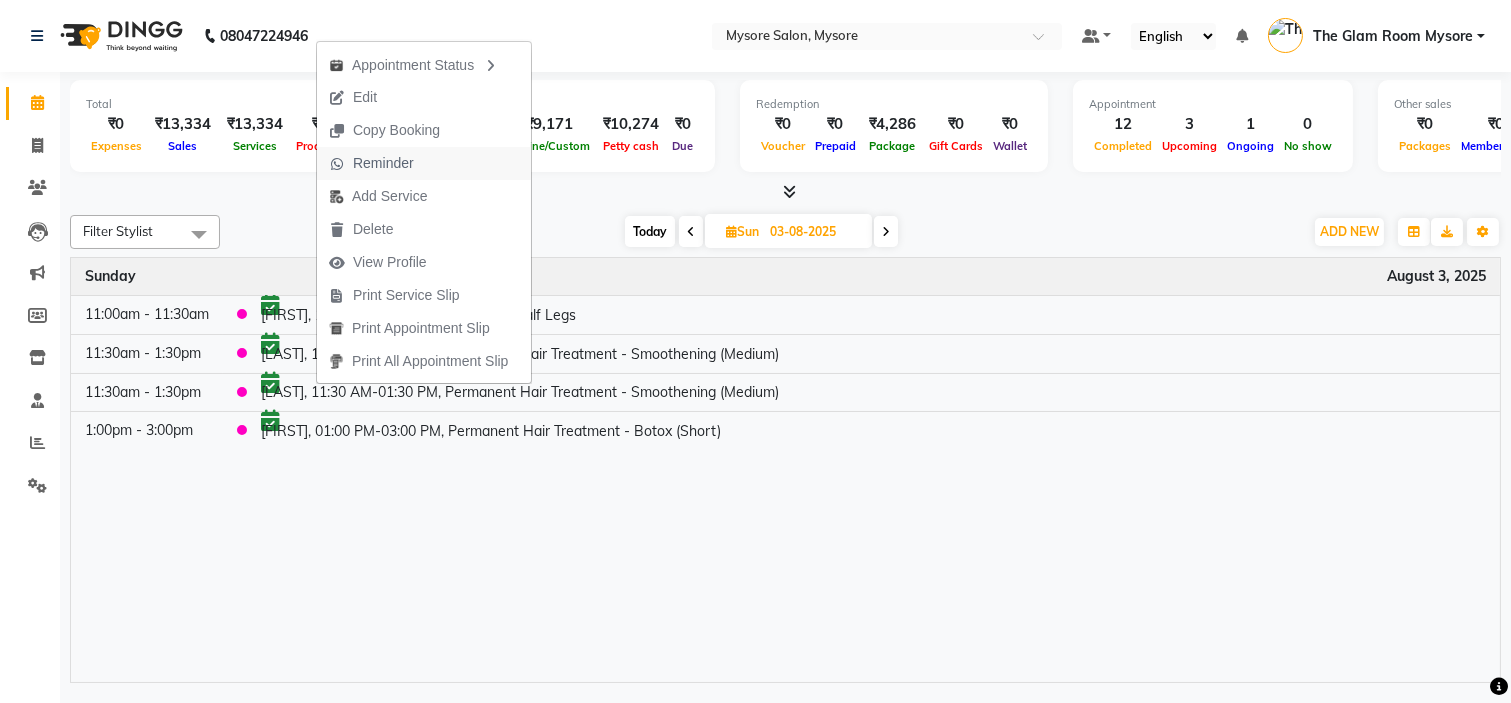 click on "Reminder" at bounding box center (383, 163) 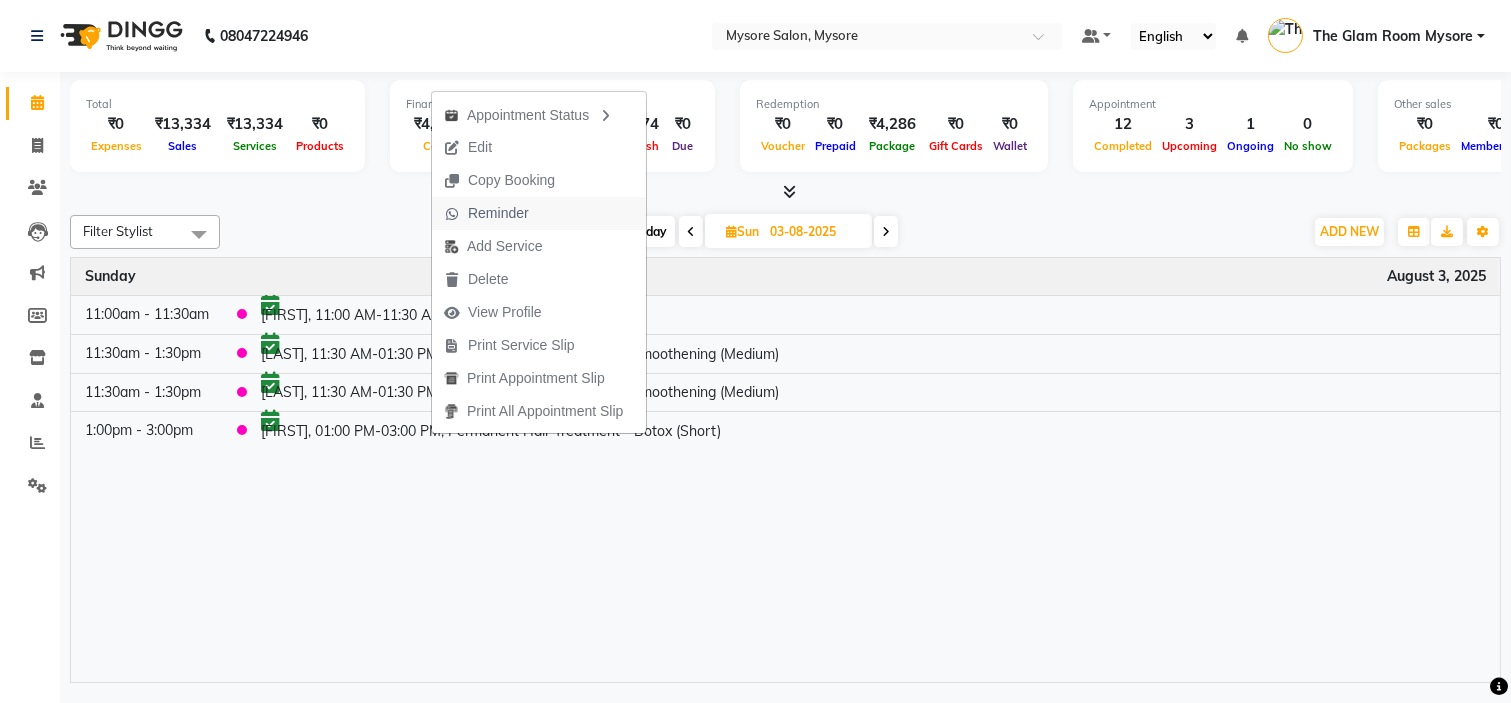 click on "Reminder" at bounding box center (486, 213) 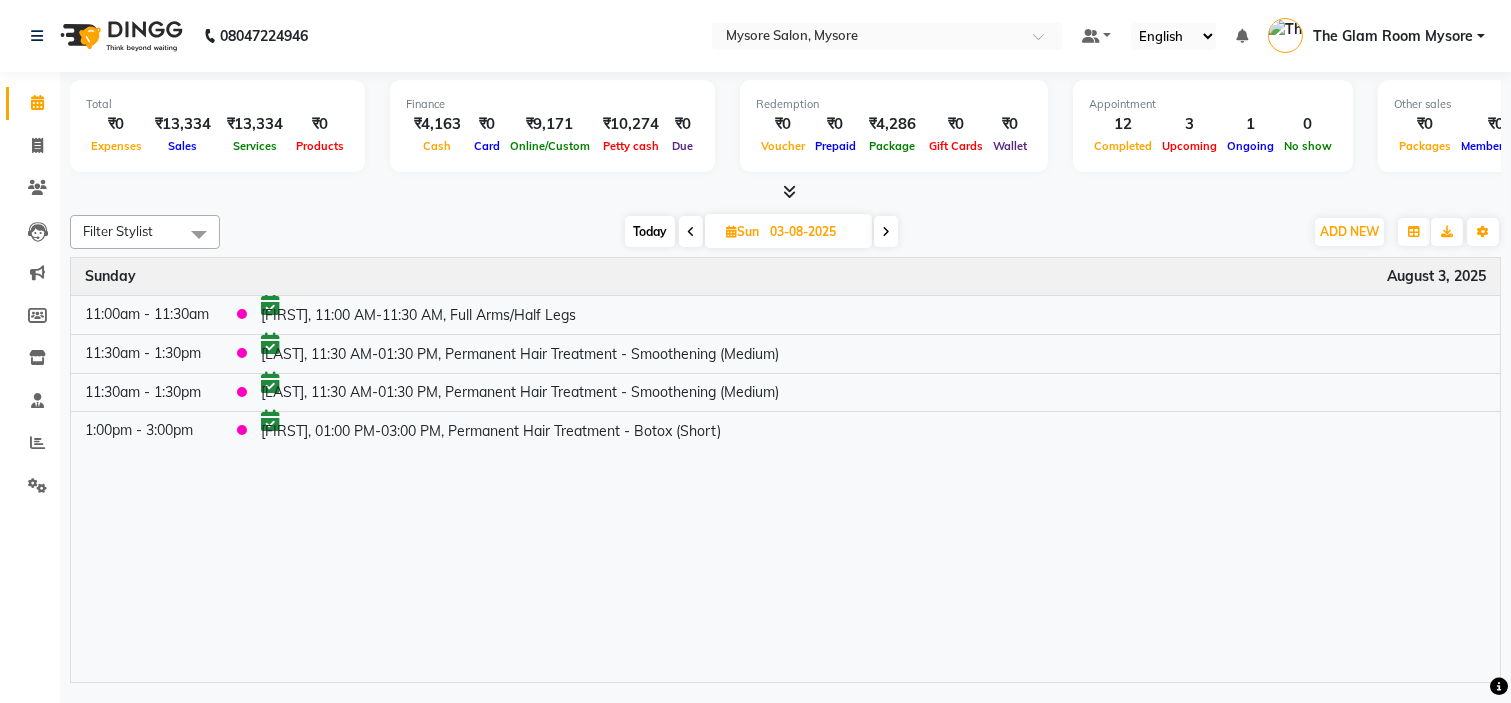 click on "Today" at bounding box center [650, 231] 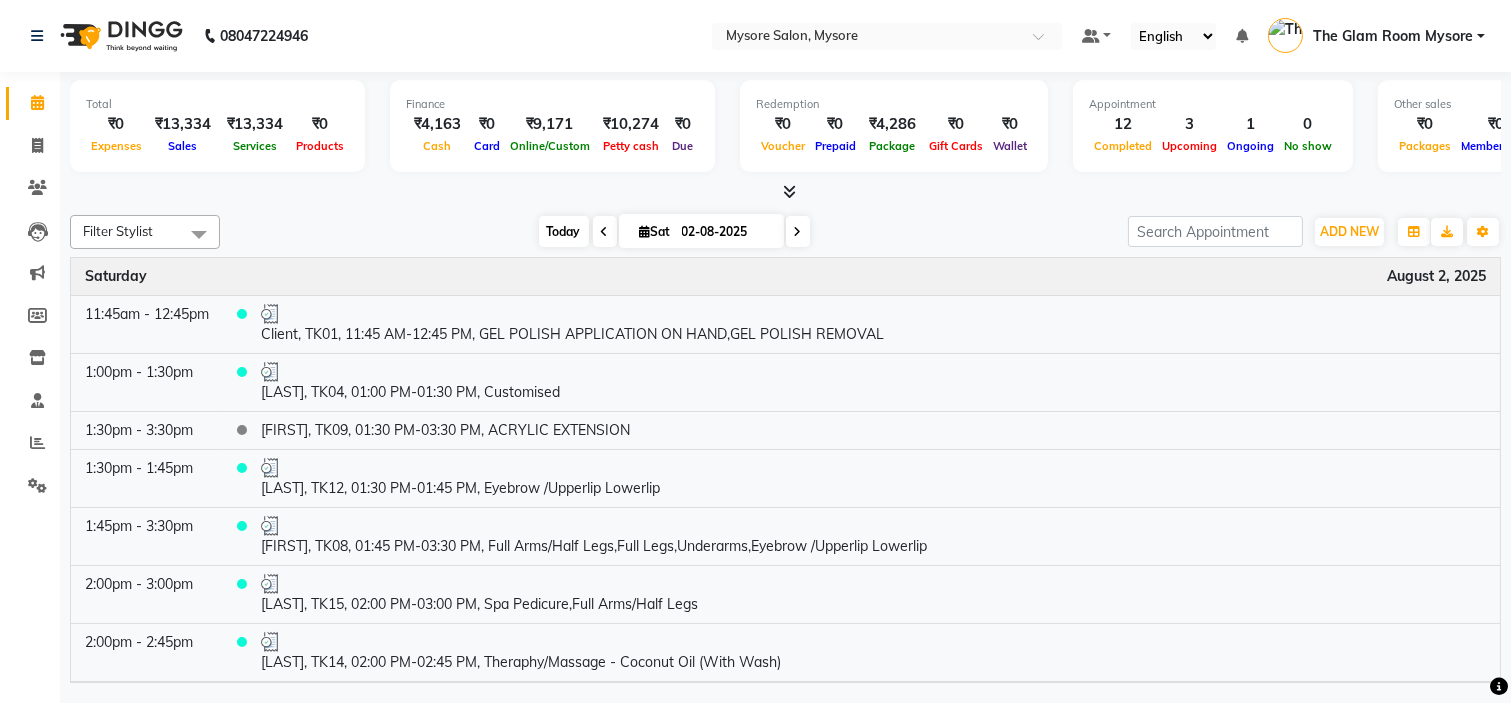 click on "Today" at bounding box center [564, 231] 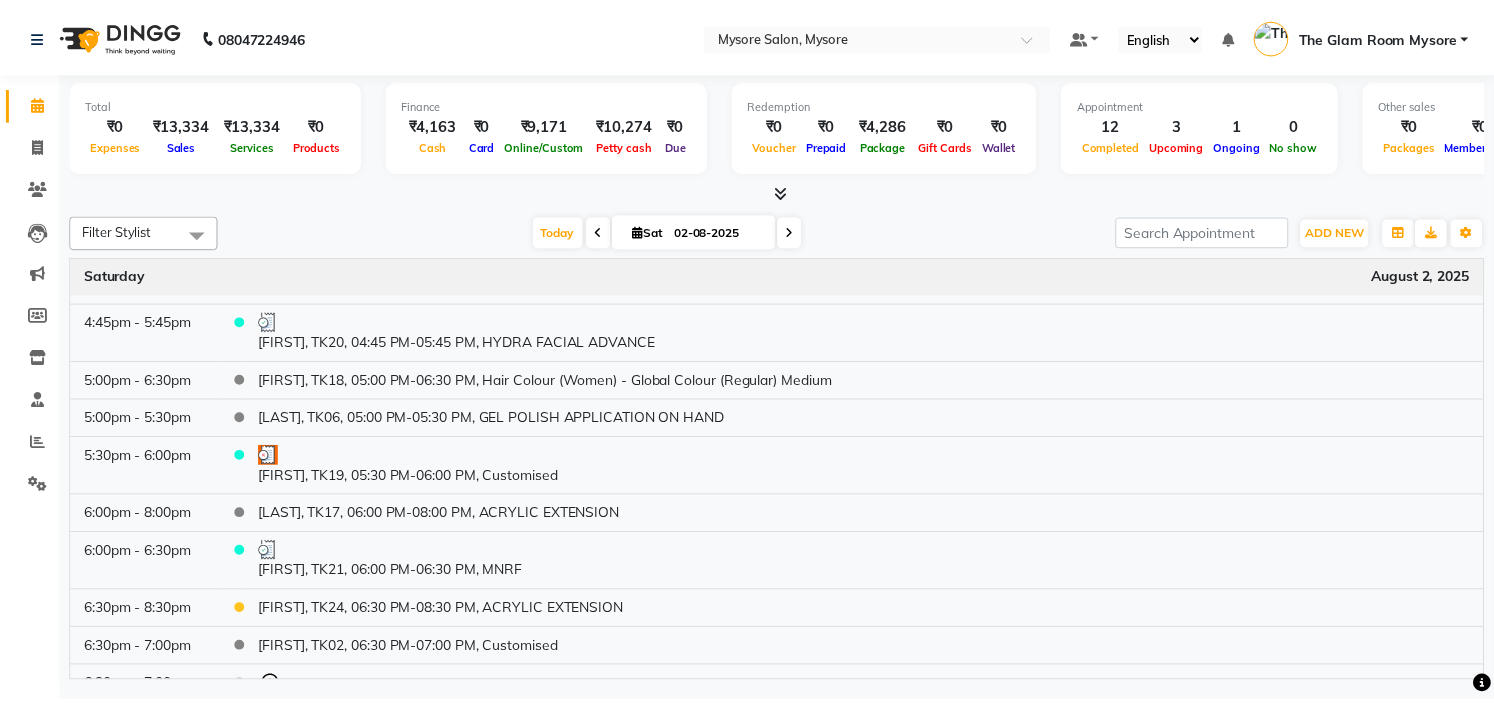 scroll, scrollTop: 891, scrollLeft: 0, axis: vertical 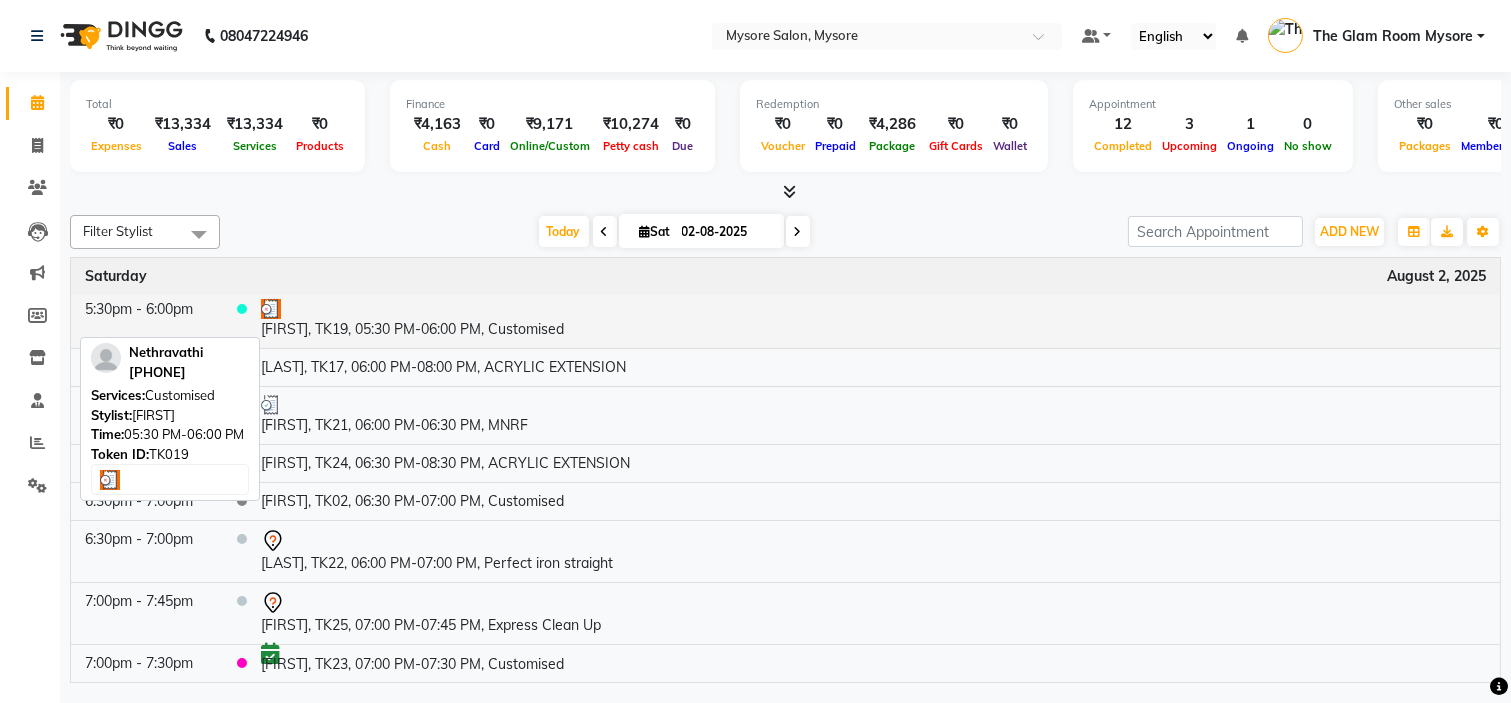 click on "[FIRST], TK19, 05:30 PM-06:00 PM, Customised" at bounding box center (873, 319) 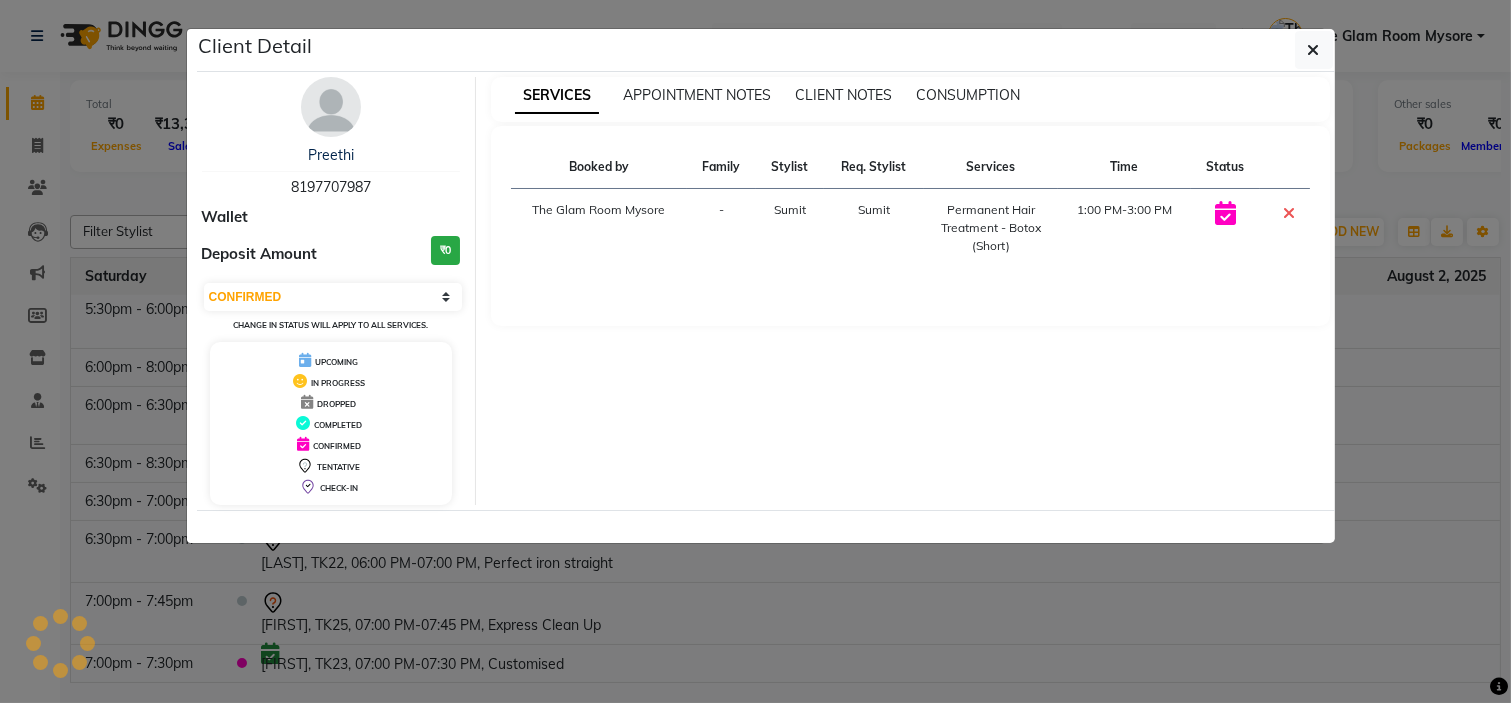 select on "3" 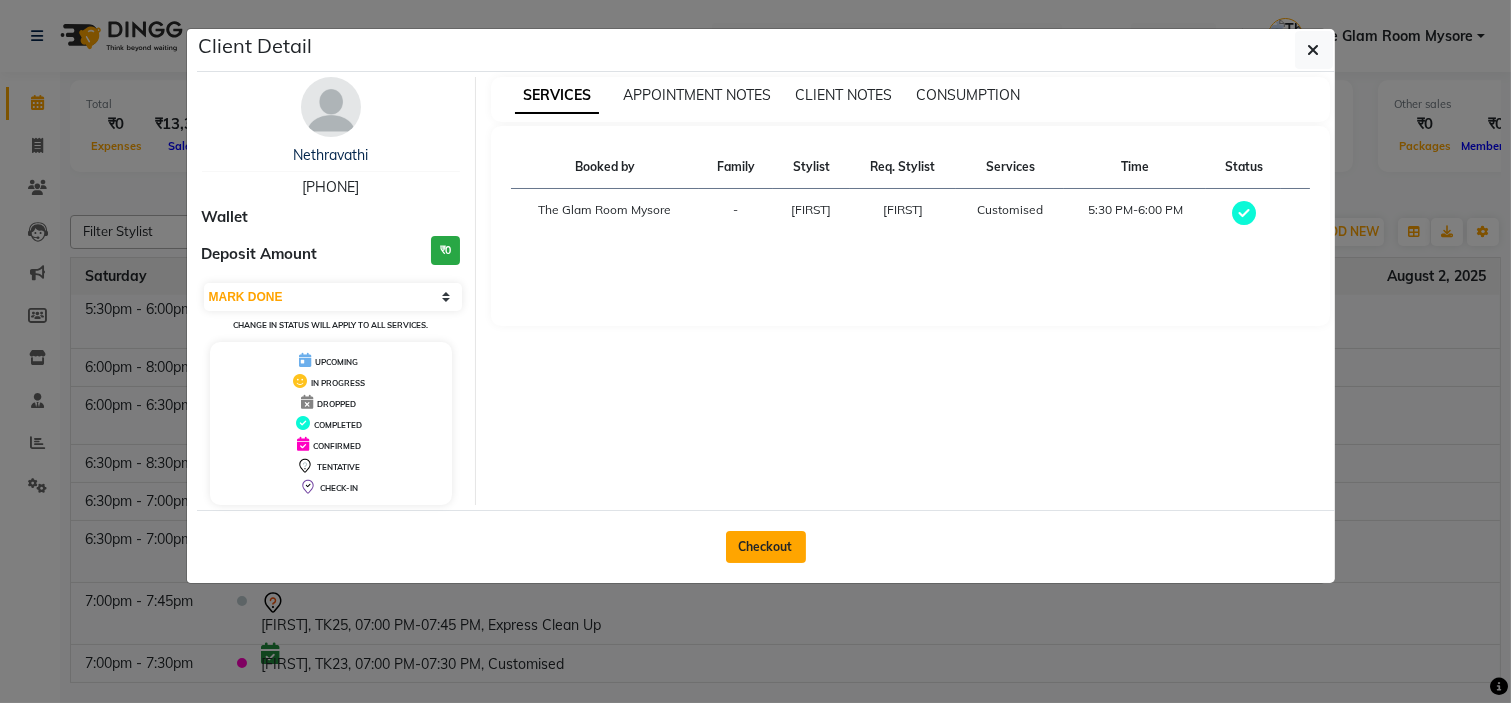 click on "Checkout" 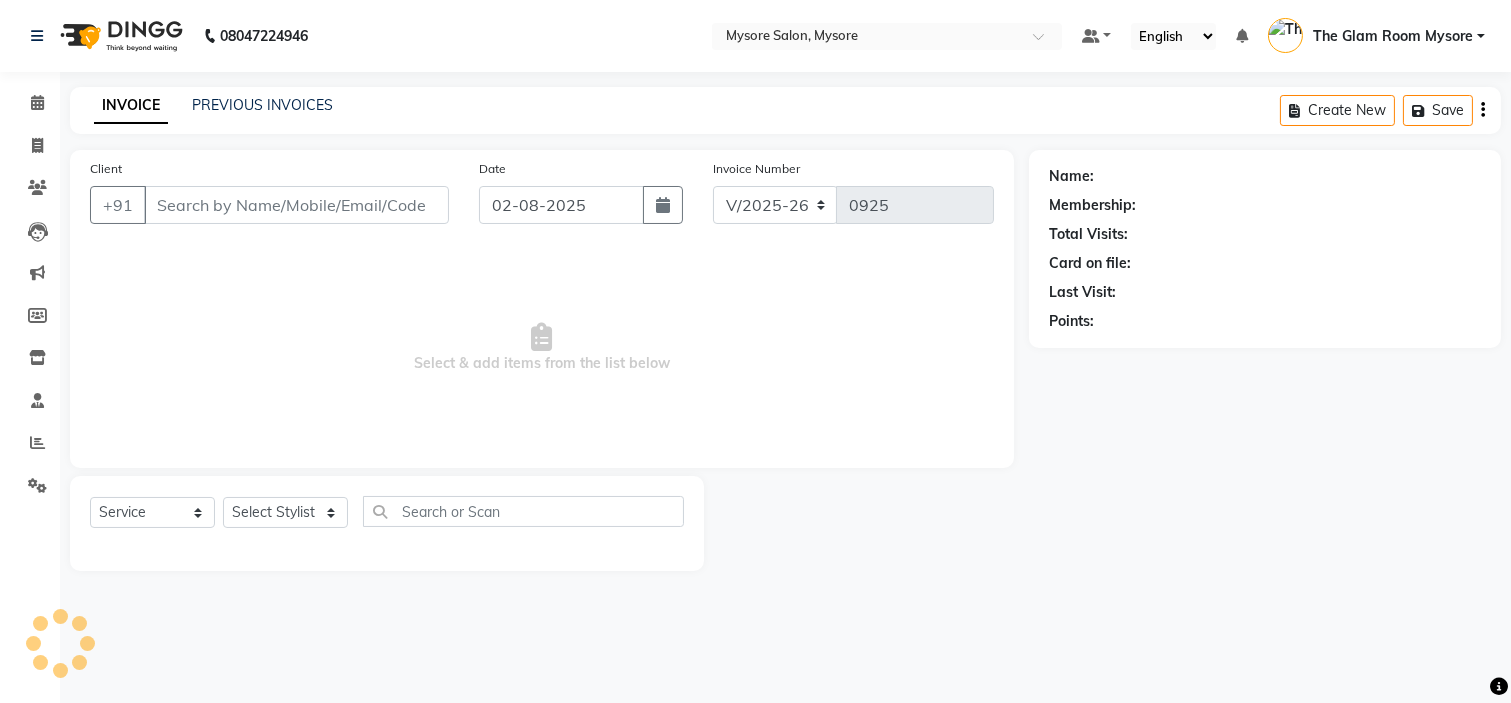 click on "08047224946 Select Location × Mysore Salon, Mysore Default Panel My Panel English ENGLISH Español العربية मराठी हिंदी ગુજરાતી தமிழ் 中文 Notifications nothing to show The Glam Room Mysore Manage Profile Change Password Sign out  Version:3.15.11  ☀ MYSORE SALON, MYSORE  Calendar  Invoice  Clients  Leads   Marketing  Members  Inventory  Staff  Reports  Settings Completed InProgress Upcoming Dropped Tentative Check-In Confirm Bookings Segments Page Builder INVOICE PREVIOUS INVOICES Create New   Save  Client +91 Date 02-08-2025 Invoice Number V/2025 V/2025-26 0925  Select & add items from the list below  Select  Service  Product  Membership  Package Voucher Prepaid Gift Card  Select Stylist Name: Membership: Total Visits: Card on file: Last Visit:  Points:" at bounding box center [755, 351] 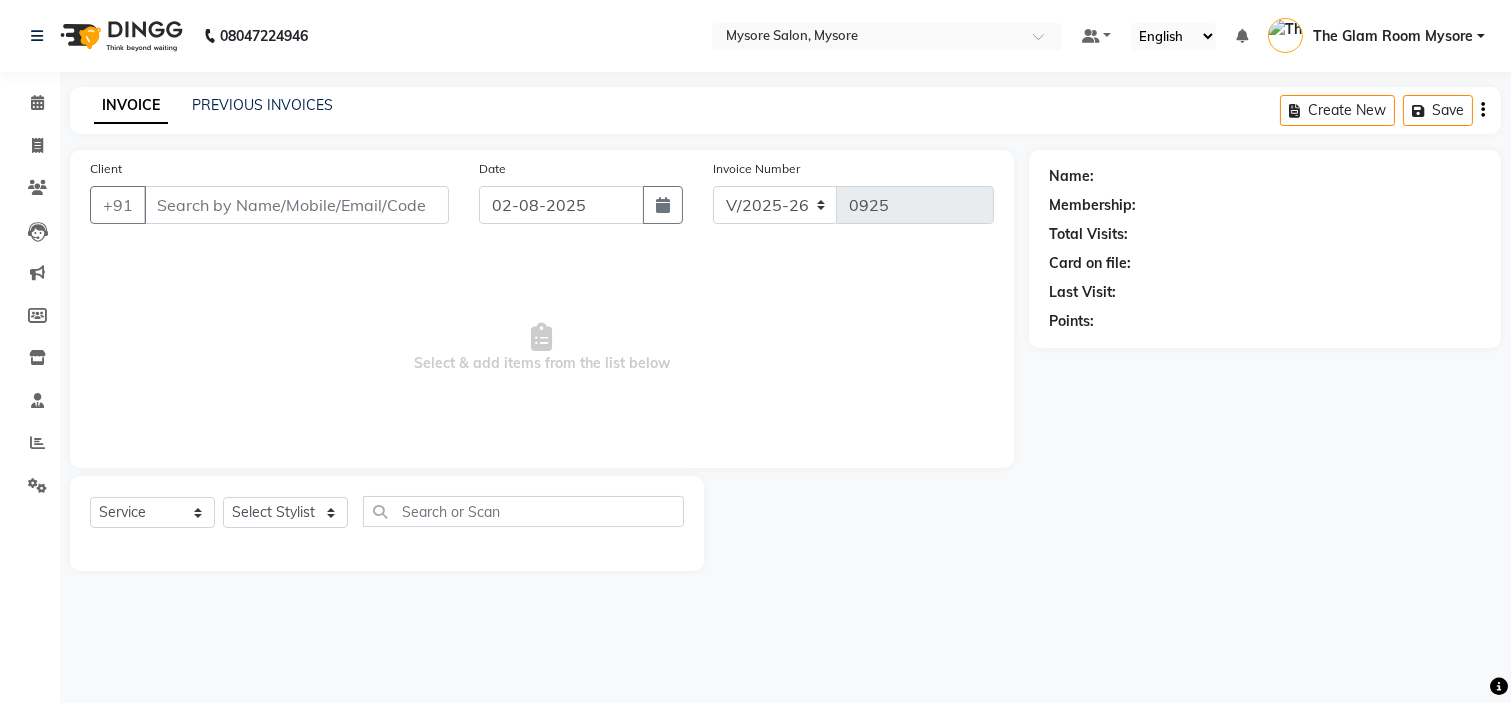click on "08047224946 Select Location × Mysore Salon, Mysore Default Panel My Panel English ENGLISH Español العربية मराठी हिंदी ગુજરાતી தமிழ் 中文 Notifications nothing to show The Glam Room Mysore Manage Profile Change Password Sign out  Version:3.15.11  ☀ MYSORE SALON, MYSORE  Calendar  Invoice  Clients  Leads   Marketing  Members  Inventory  Staff  Reports  Settings Completed InProgress Upcoming Dropped Tentative Check-In Confirm Bookings Segments Page Builder INVOICE PREVIOUS INVOICES Create New   Save  Client +91 Date 02-08-2025 Invoice Number V/2025 V/2025-26 0925  Select & add items from the list below  Select  Service  Product  Membership  Package Voucher Prepaid Gift Card  Select Stylist Name: Membership: Total Visits: Card on file: Last Visit:  Points:" at bounding box center [755, 351] 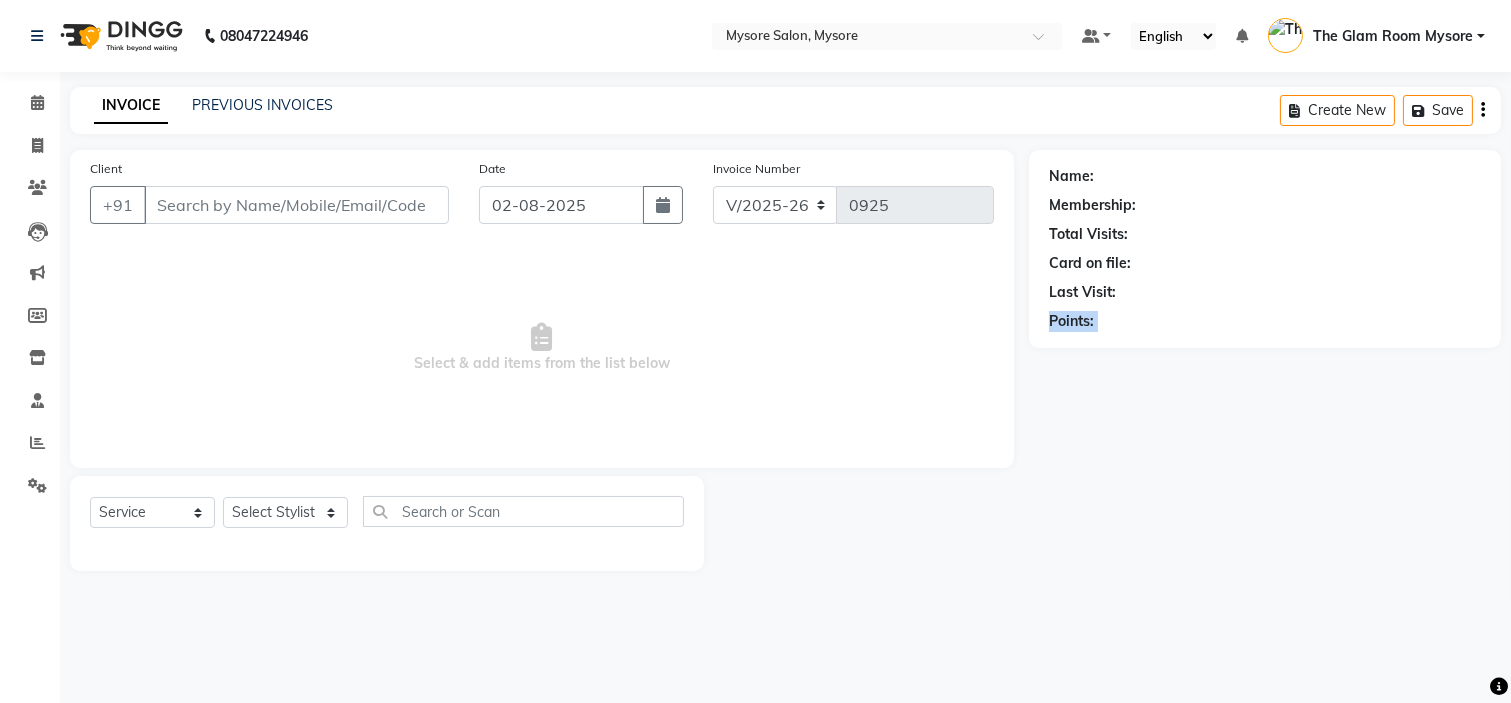 type on "[PHONE]" 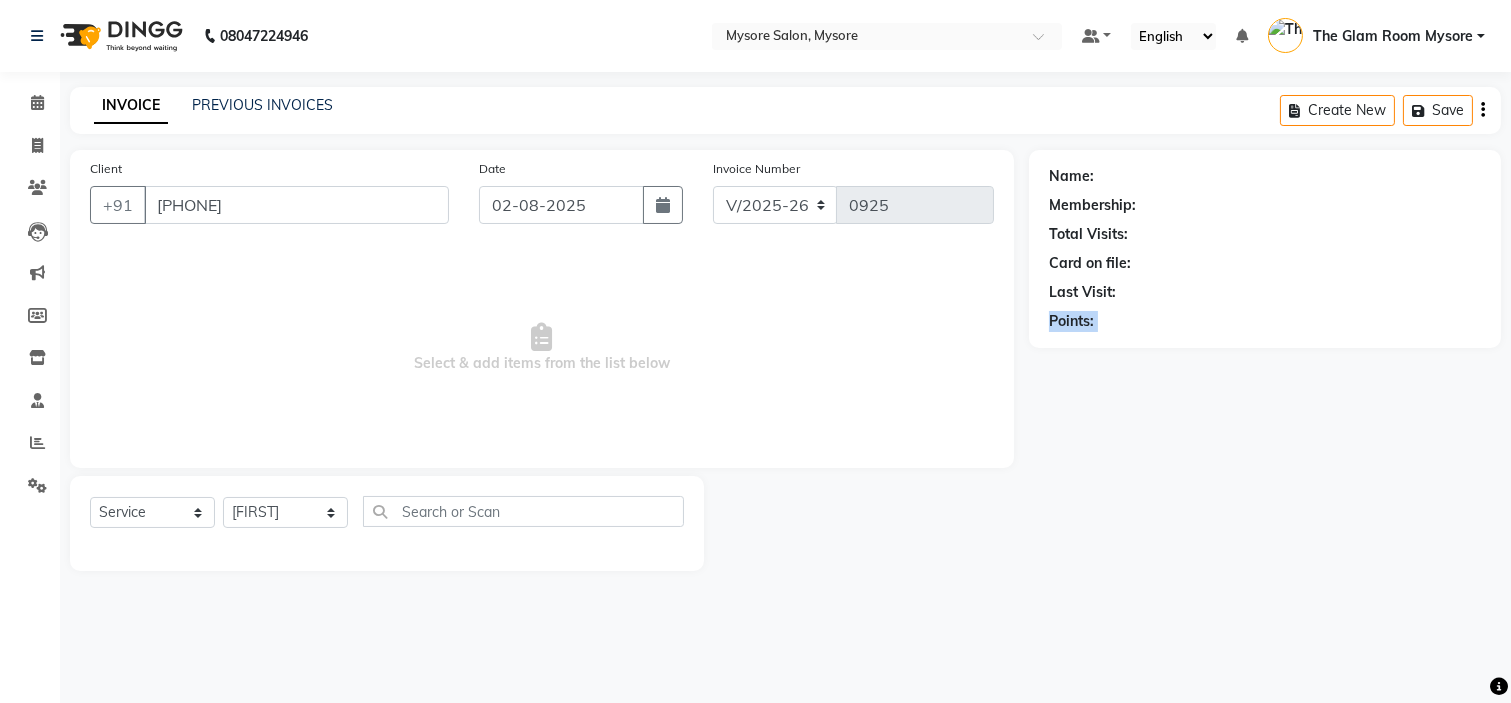 click on "08047224946 Select Location × Mysore Salon, Mysore Default Panel My Panel English ENGLISH Español العربية मराठी हिंदी ગુજરાતી தமிழ் 中文 Notifications nothing to show The Glam Room Mysore Manage Profile Change Password Sign out  Version:3.15.11  ☀ MYSORE SALON, MYSORE  Calendar  Invoice  Clients  Leads   Marketing  Members  Inventory  Staff  Reports  Settings Completed InProgress Upcoming Dropped Tentative Check-In Confirm Bookings Segments Page Builder INVOICE PREVIOUS INVOICES Create New   Save  Client +91 9380861358 Date 02-08-2025 Invoice Number V/2025 V/2025-26 0925  Select & add items from the list below  Select  Service  Product  Membership  Package Voucher Prepaid Gift Card  Select Stylist Ankita Arti Ashwini Ayaan DR. Apurva Fatma Jayshree Lakshmi Paul Ruhul alom Shangnimwon Steve Sumaiya Banu Sumit Teja Tezz The Glam Room Mysore Name: Membership: Total Visits: Card on file: Last Visit:  Points:" at bounding box center (755, 351) 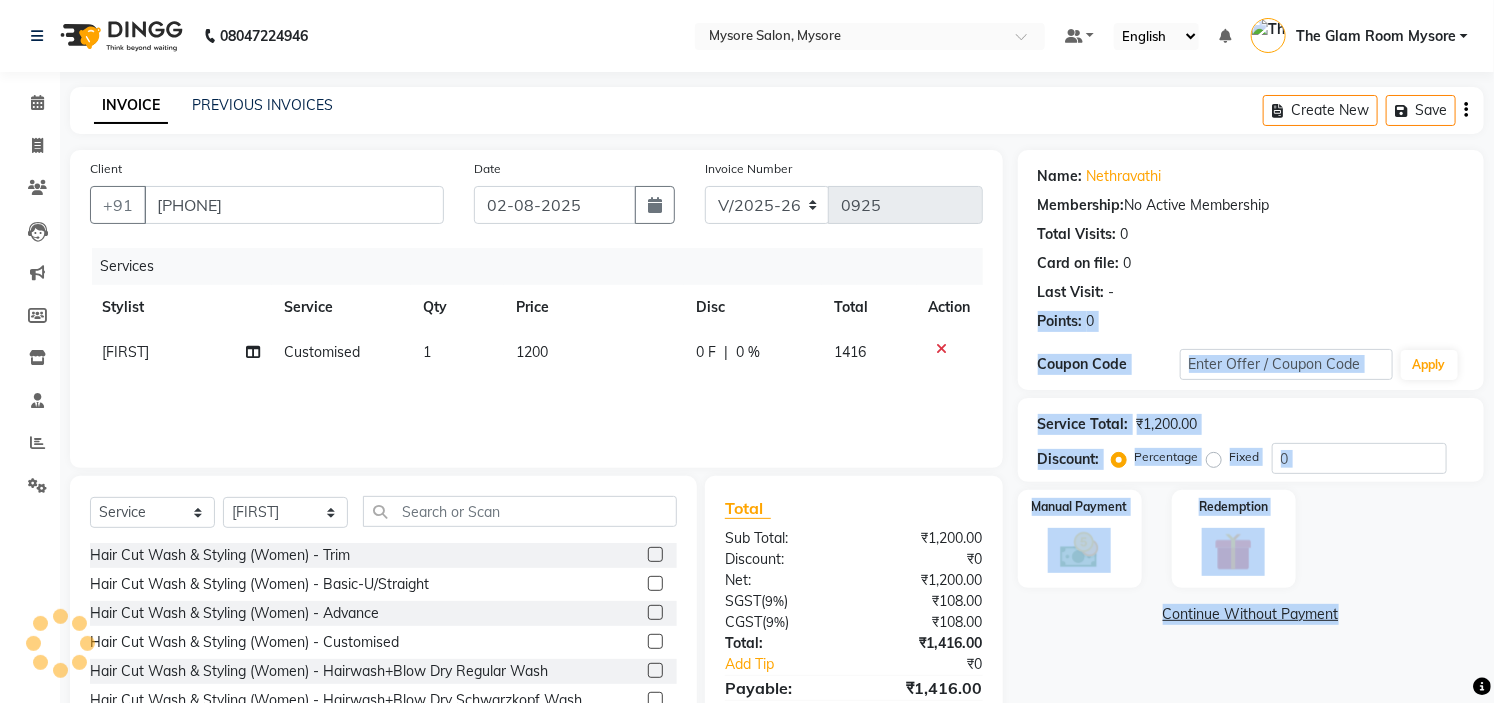 scroll, scrollTop: 97, scrollLeft: 0, axis: vertical 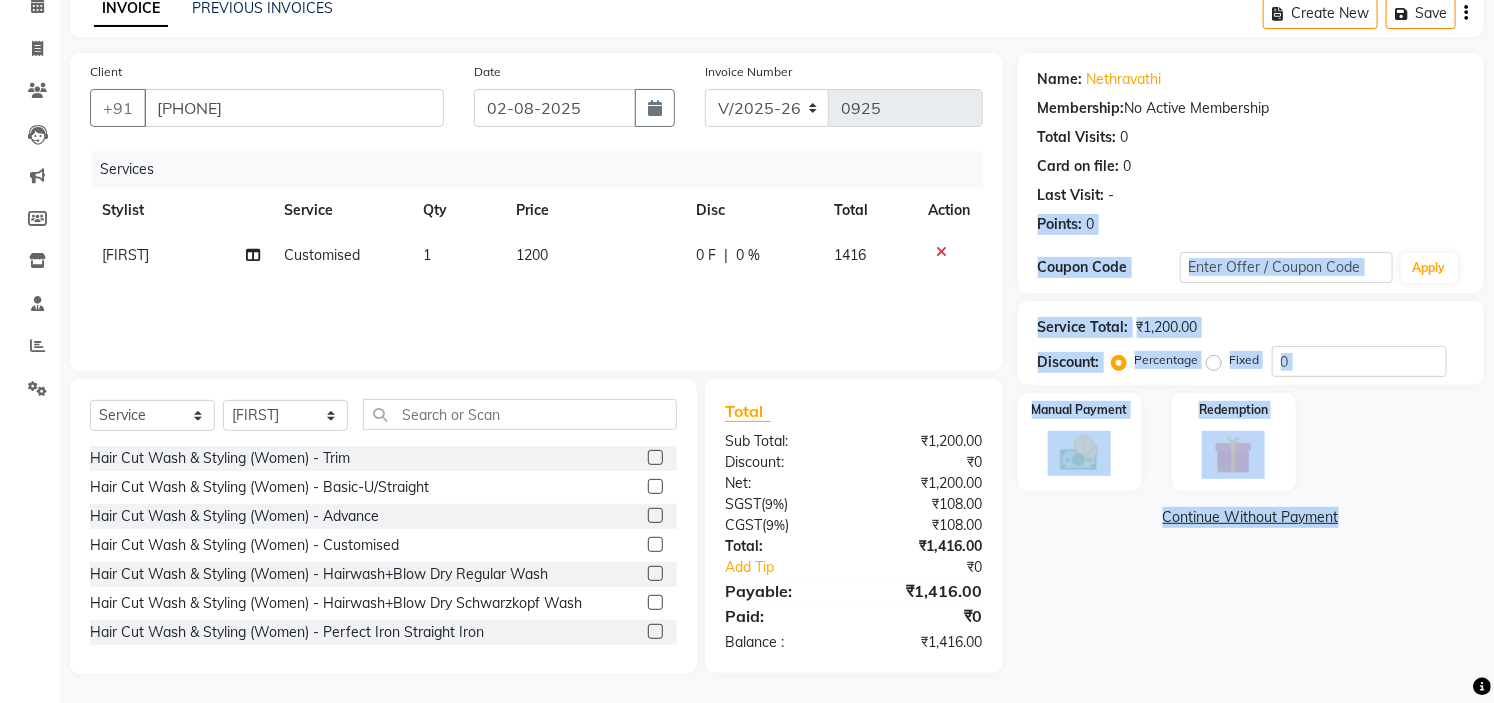 click on "Continue Without Payment" 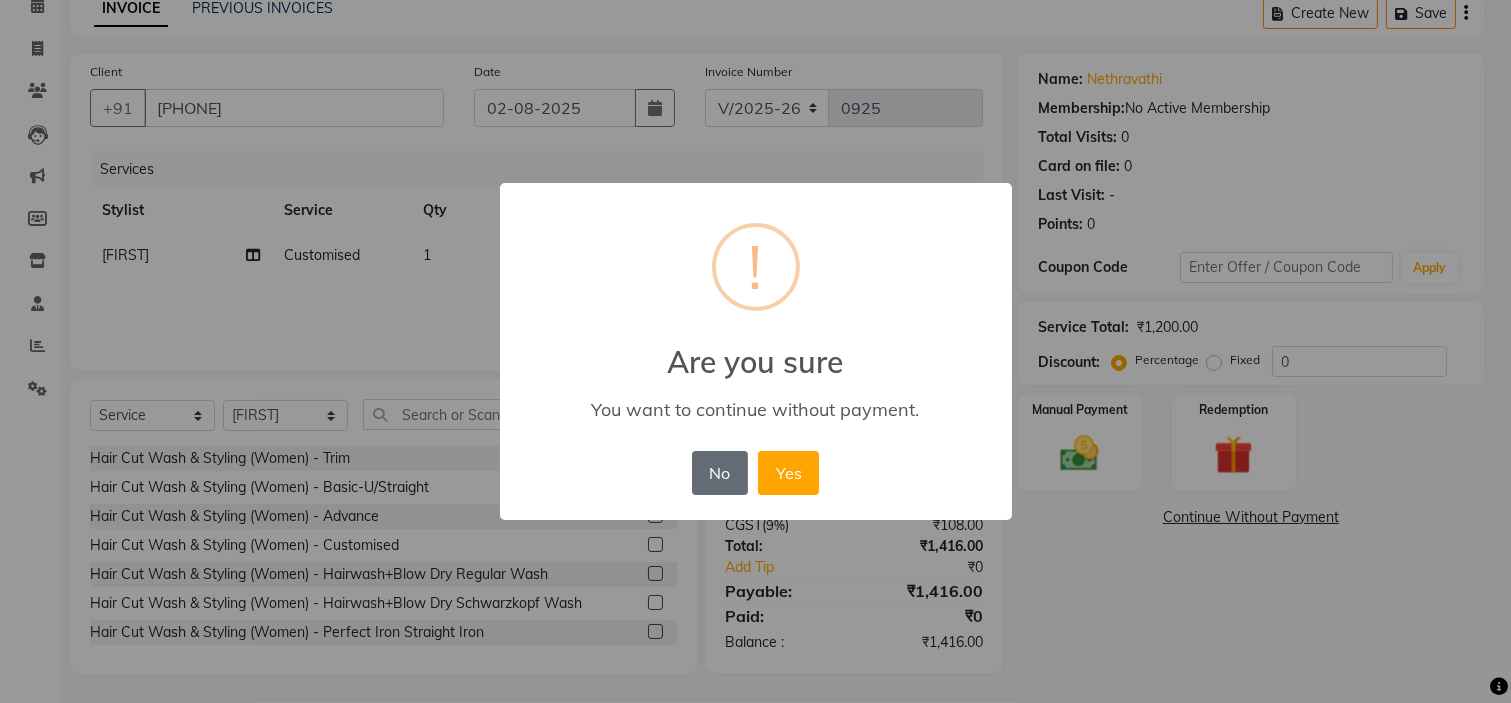 click on "No" at bounding box center (720, 473) 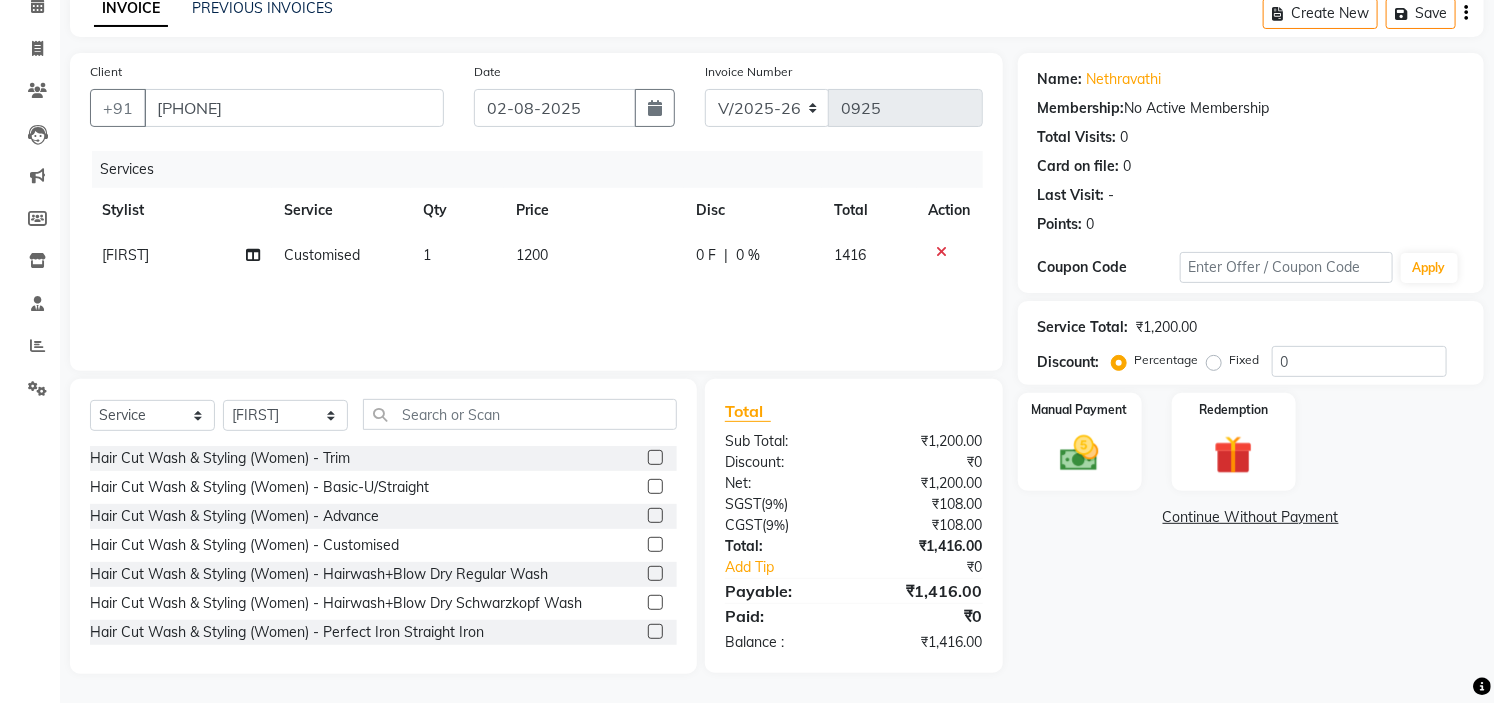 click on "1200" 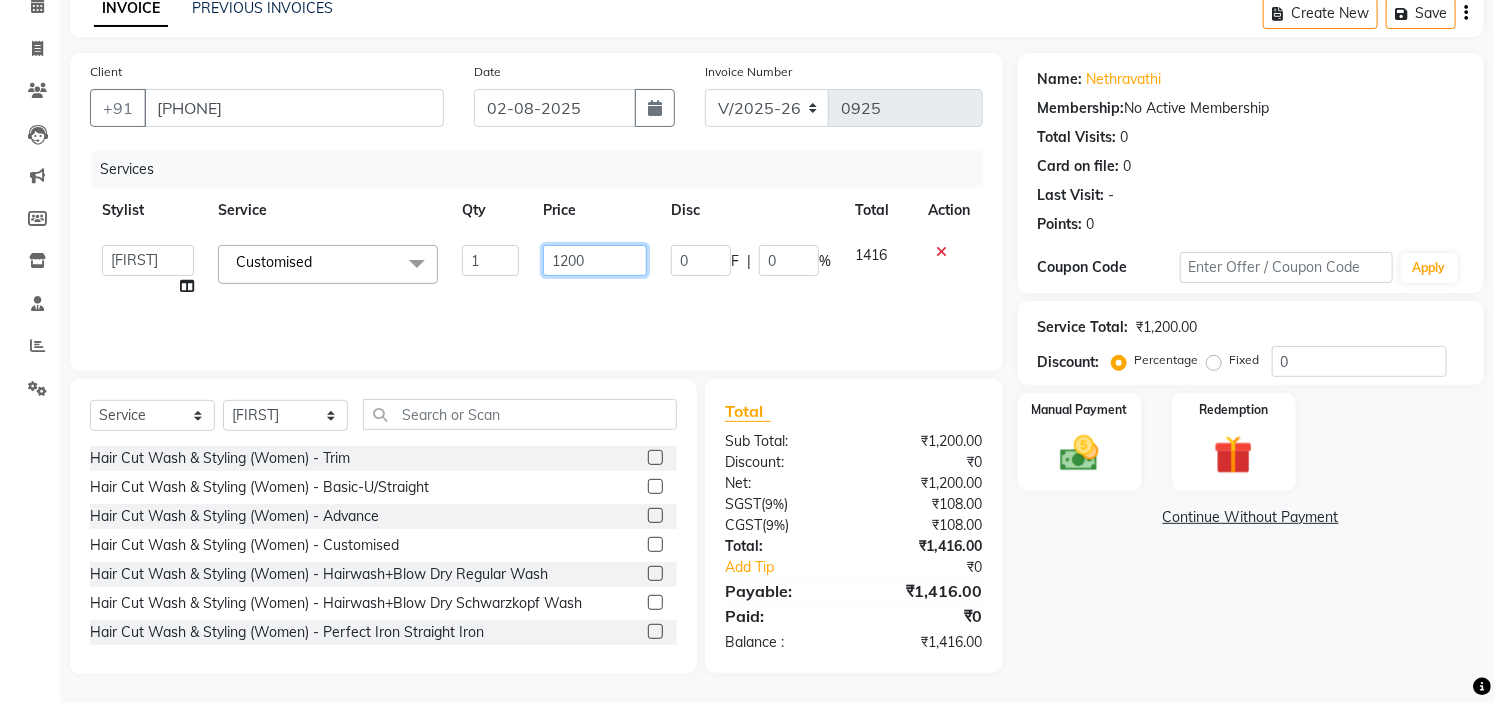 click on "1200" 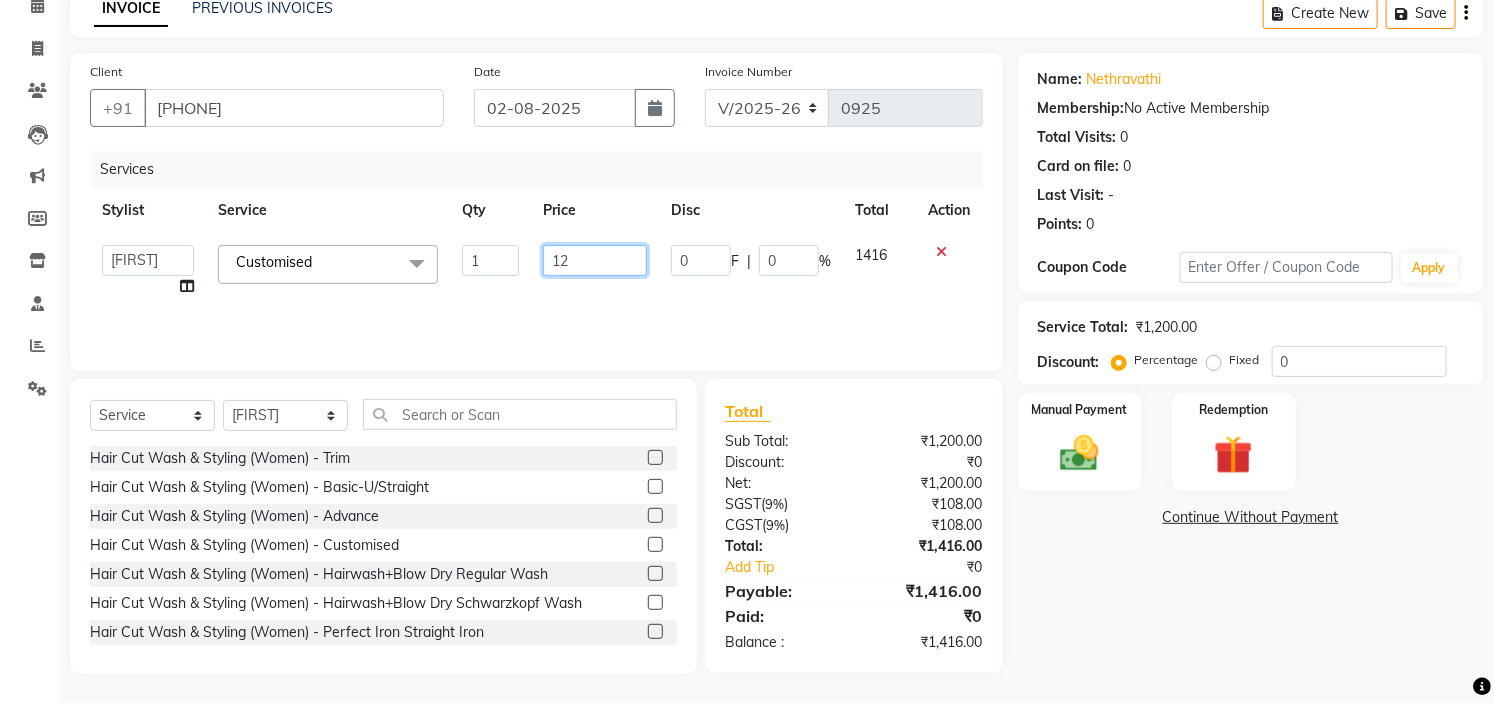 type on "1" 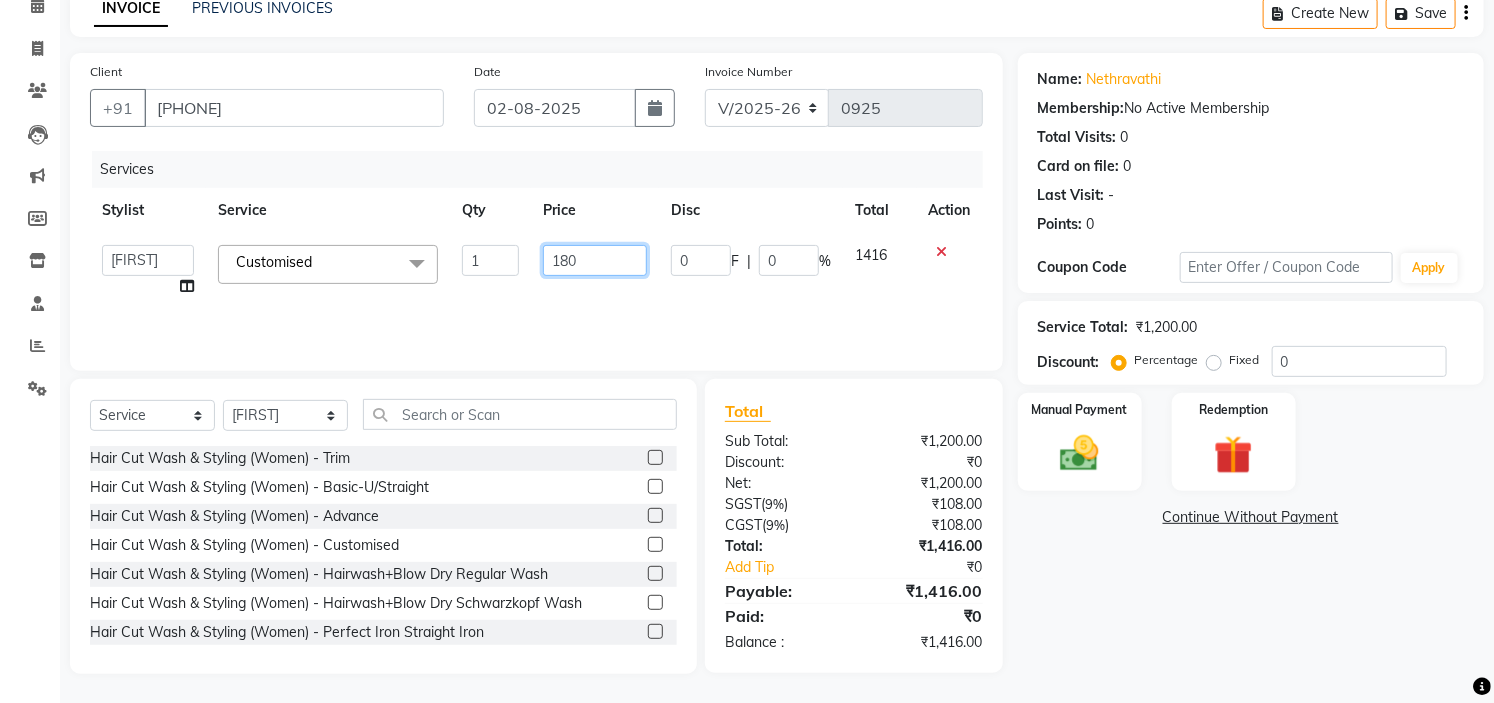 type on "1800" 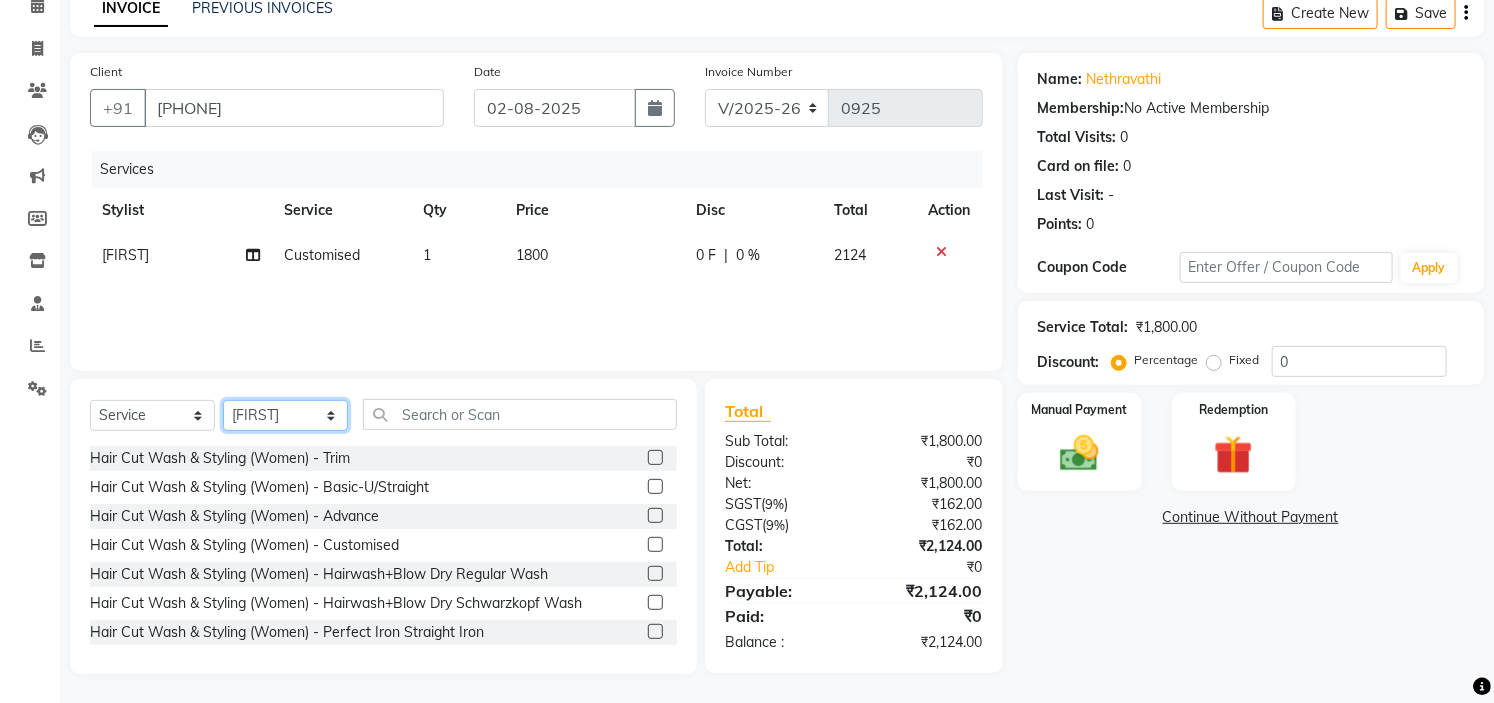 click on "Select Stylist Ankita Arti Ashwini Ayaan DR. Apurva Fatma Jayshree Lakshmi Paul Ruhul alom Shangnimwon Steve Sumaiya Banu Sumit Teja Tezz The Glam Room Mysore" 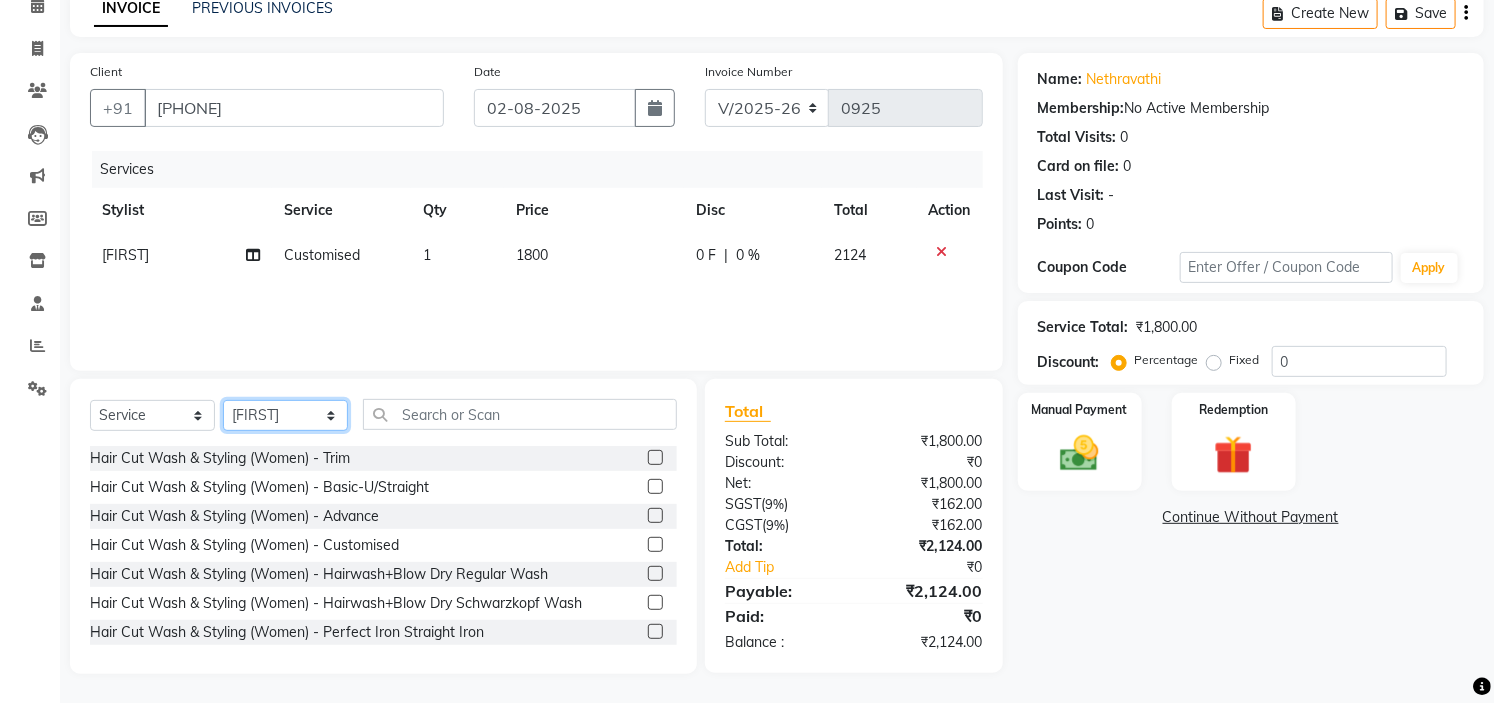 select on "63165" 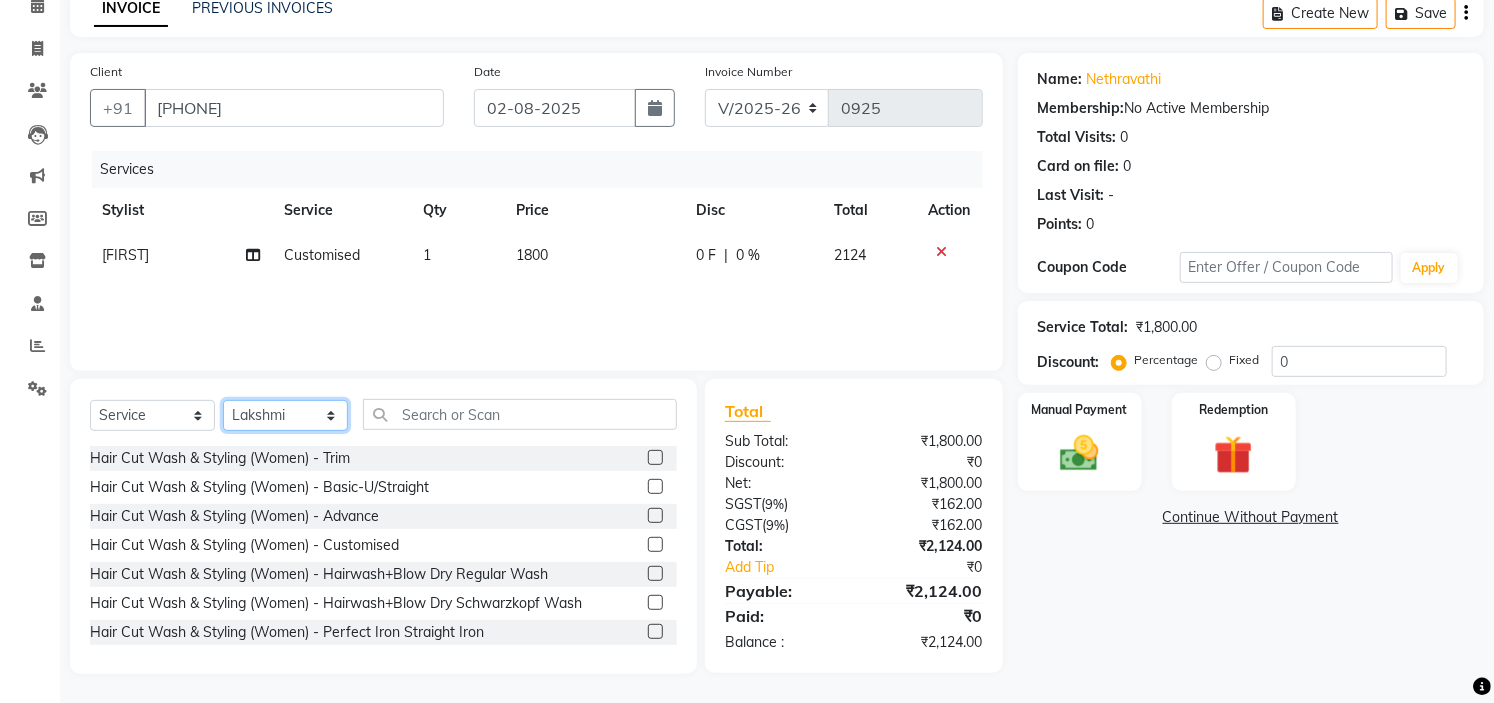 click on "Select Stylist Ankita Arti Ashwini Ayaan DR. Apurva Fatma Jayshree Lakshmi Paul Ruhul alom Shangnimwon Steve Sumaiya Banu Sumit Teja Tezz The Glam Room Mysore" 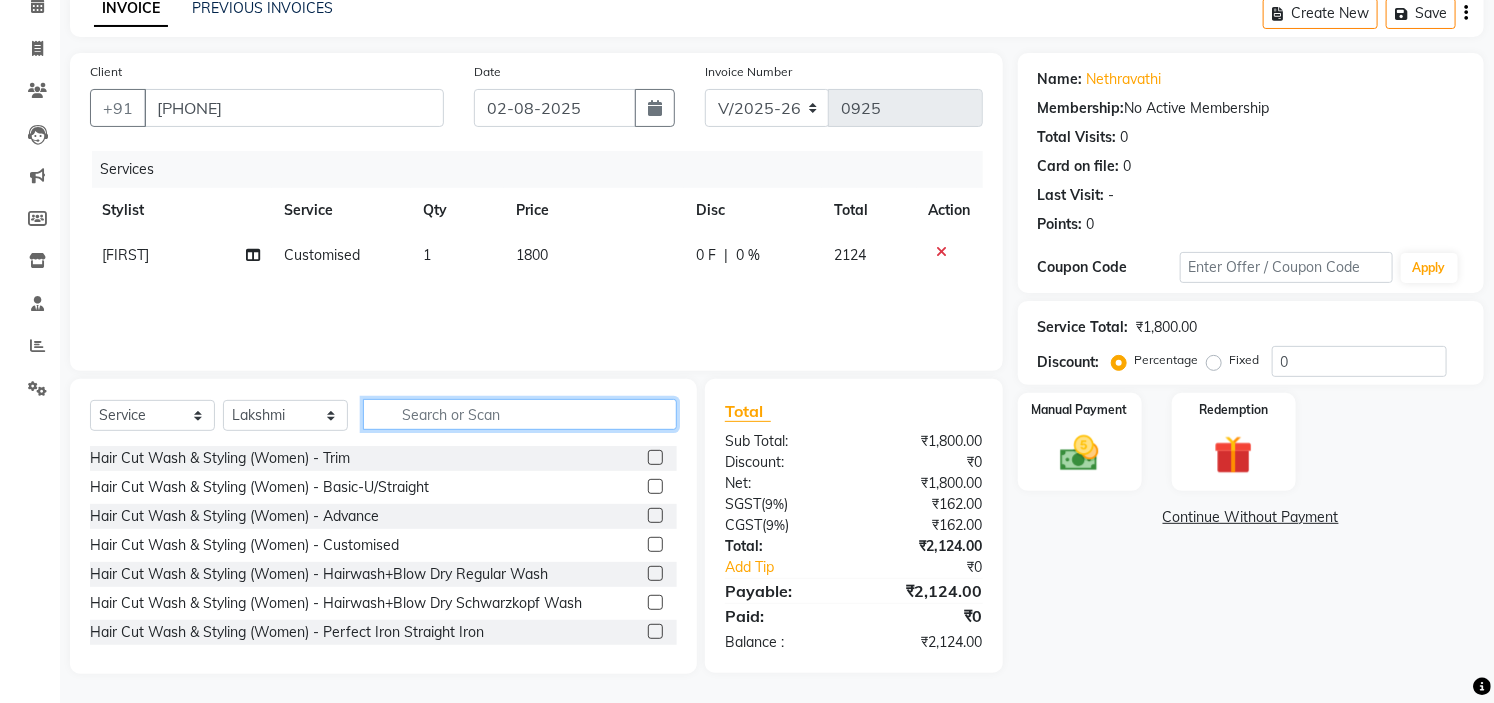 click 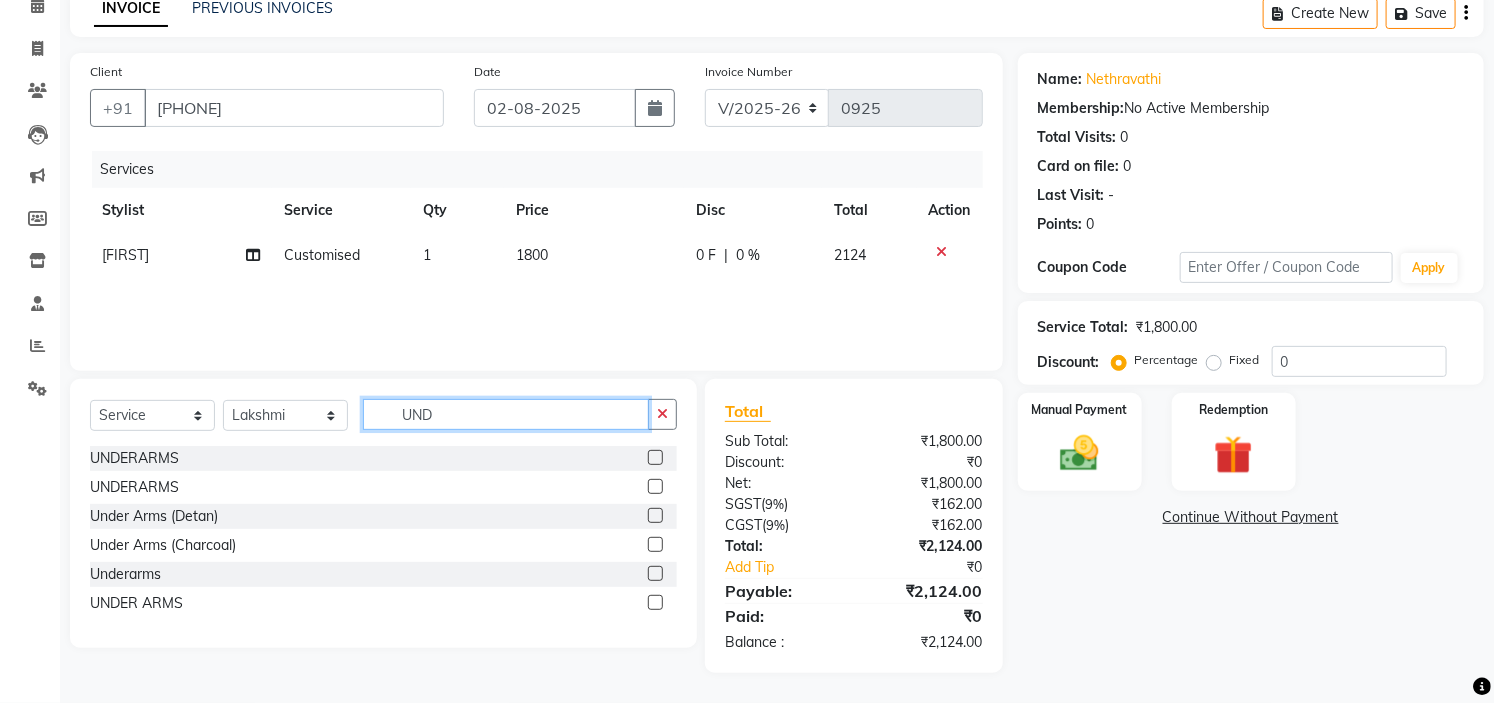 scroll, scrollTop: 96, scrollLeft: 0, axis: vertical 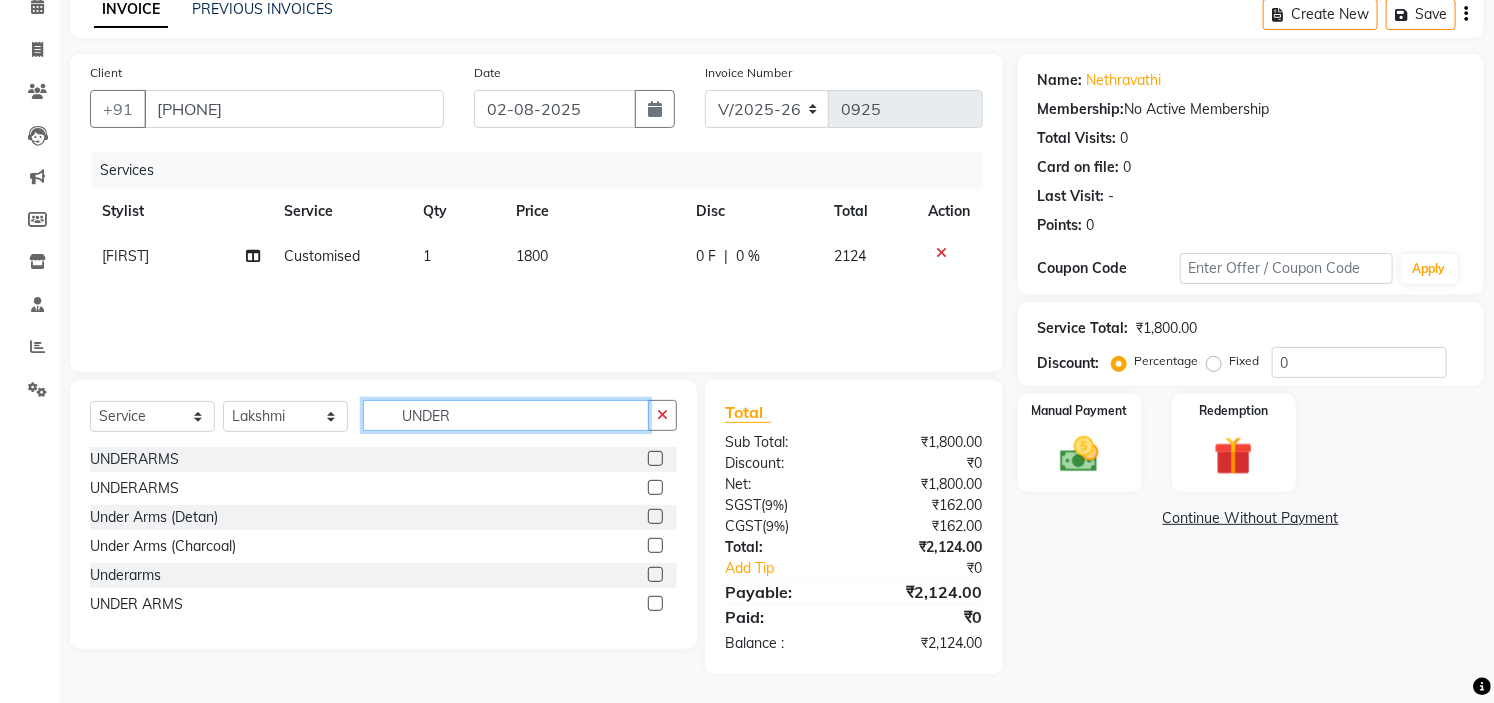 type on "UNDER" 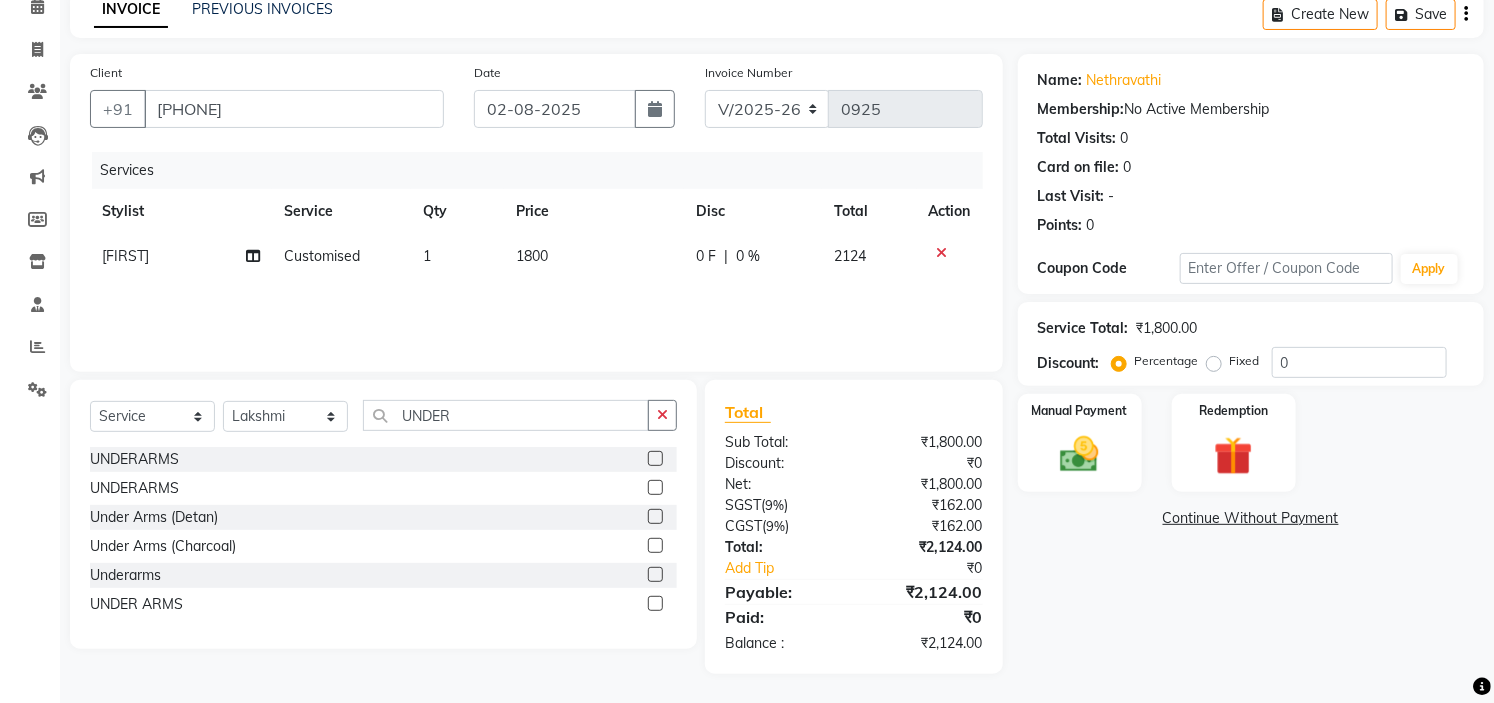 click 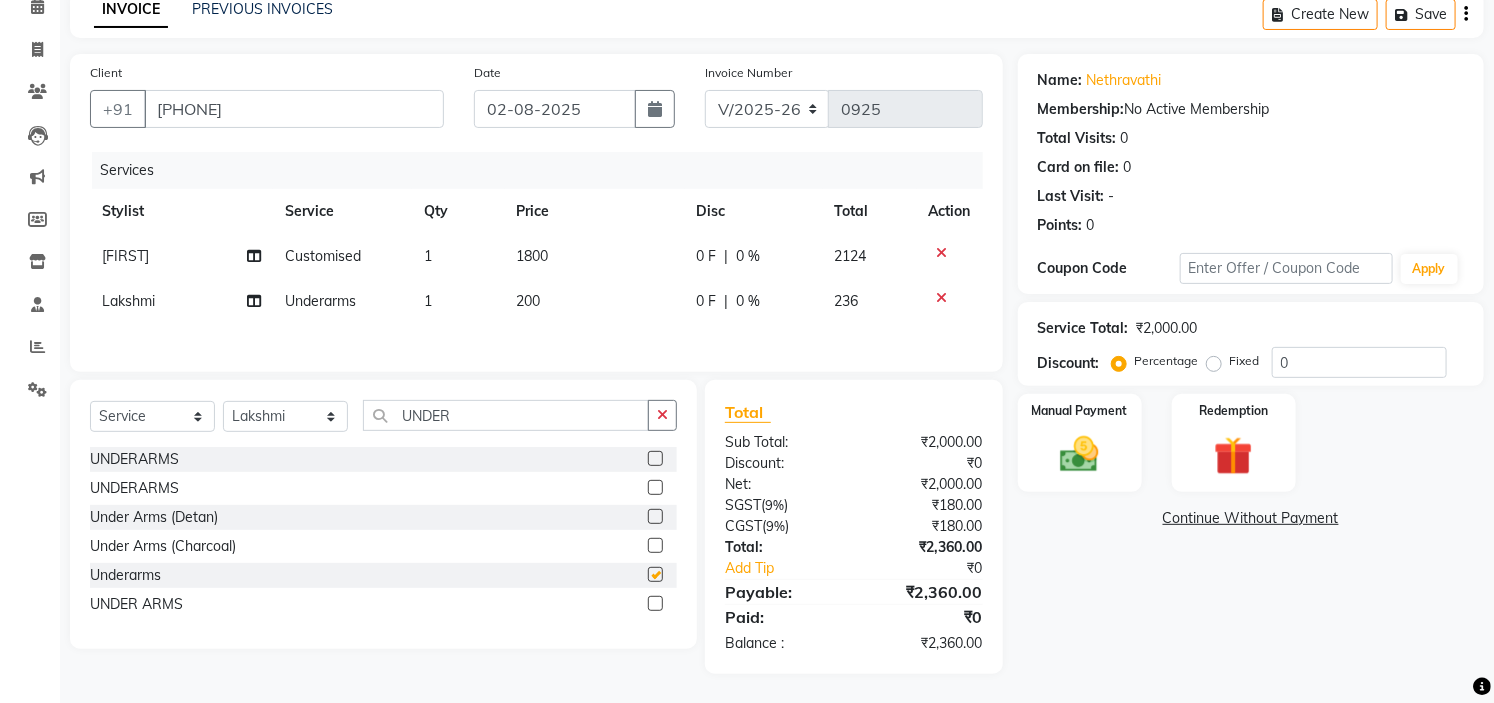 checkbox on "false" 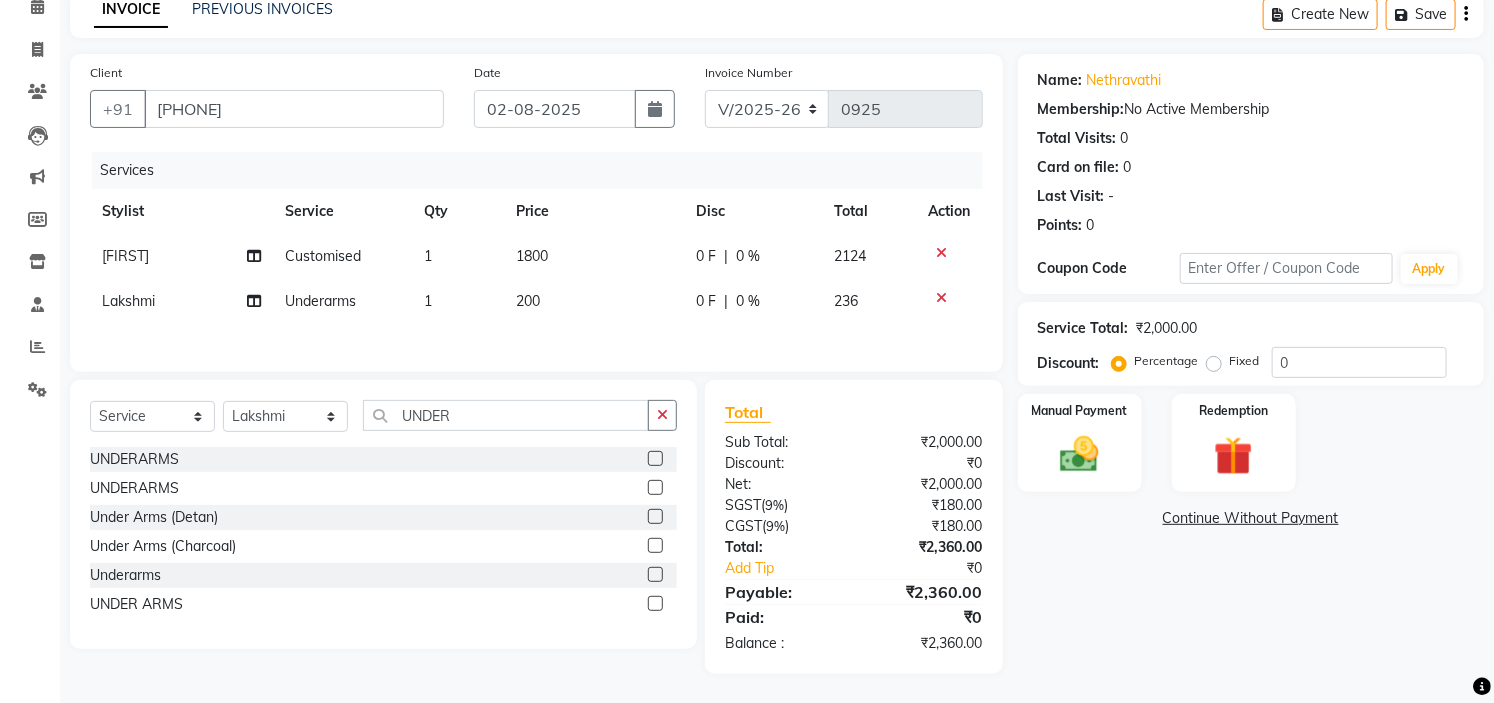 click on "200" 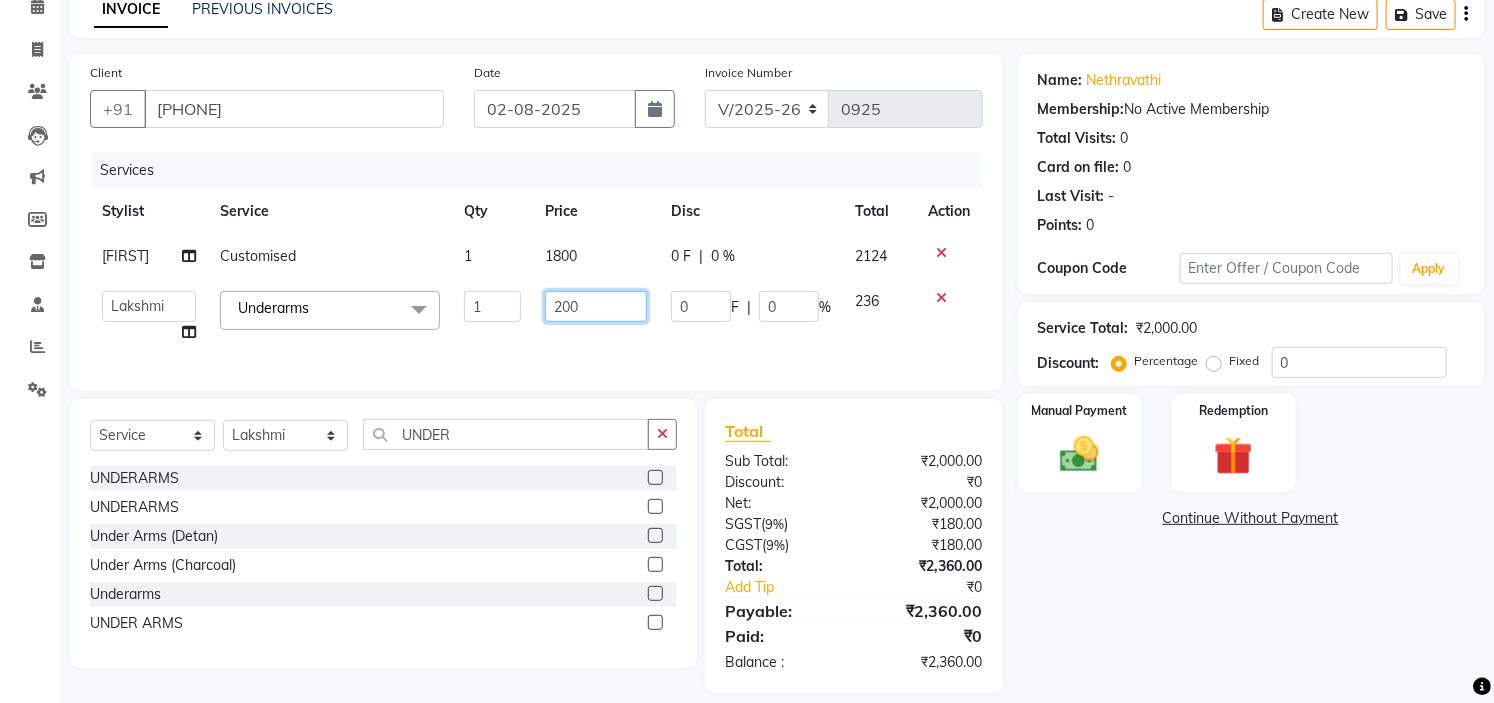click on "200" 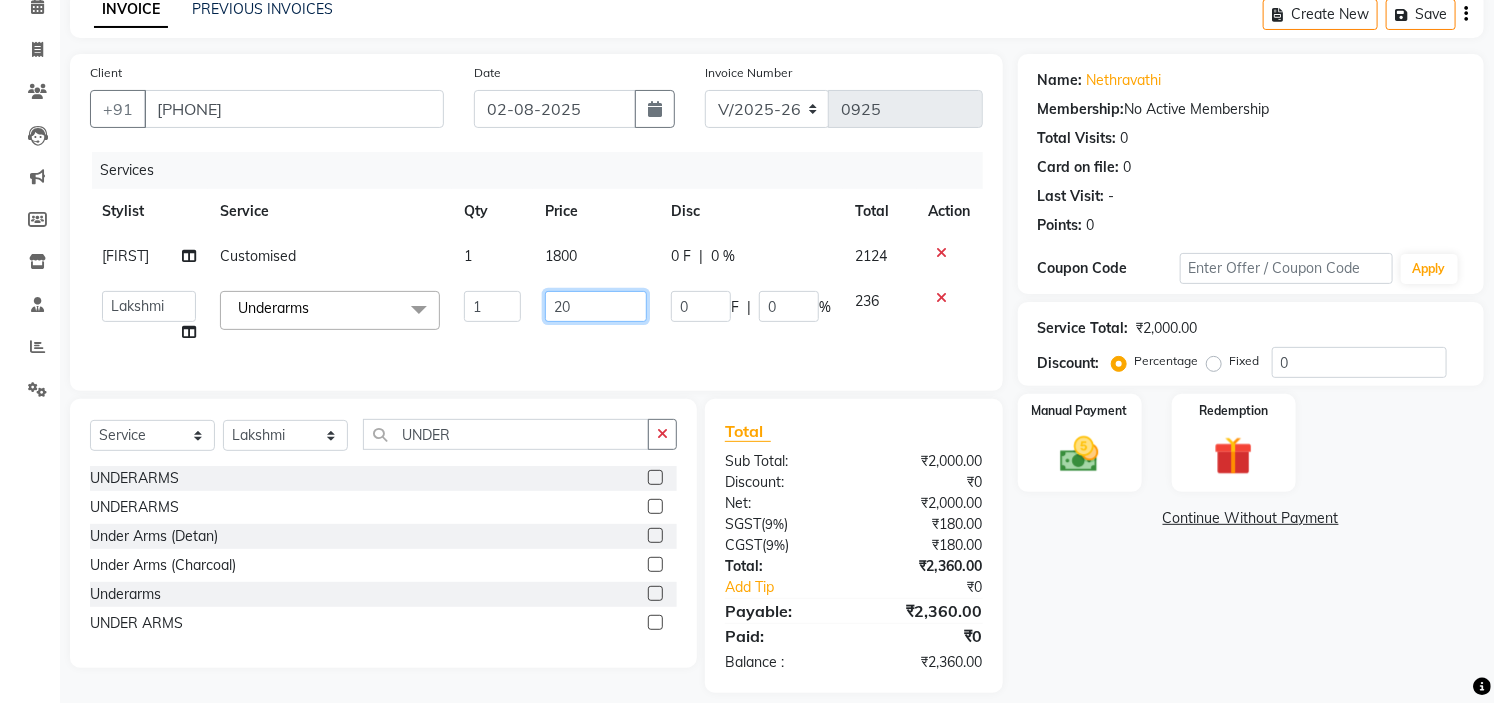 type on "2" 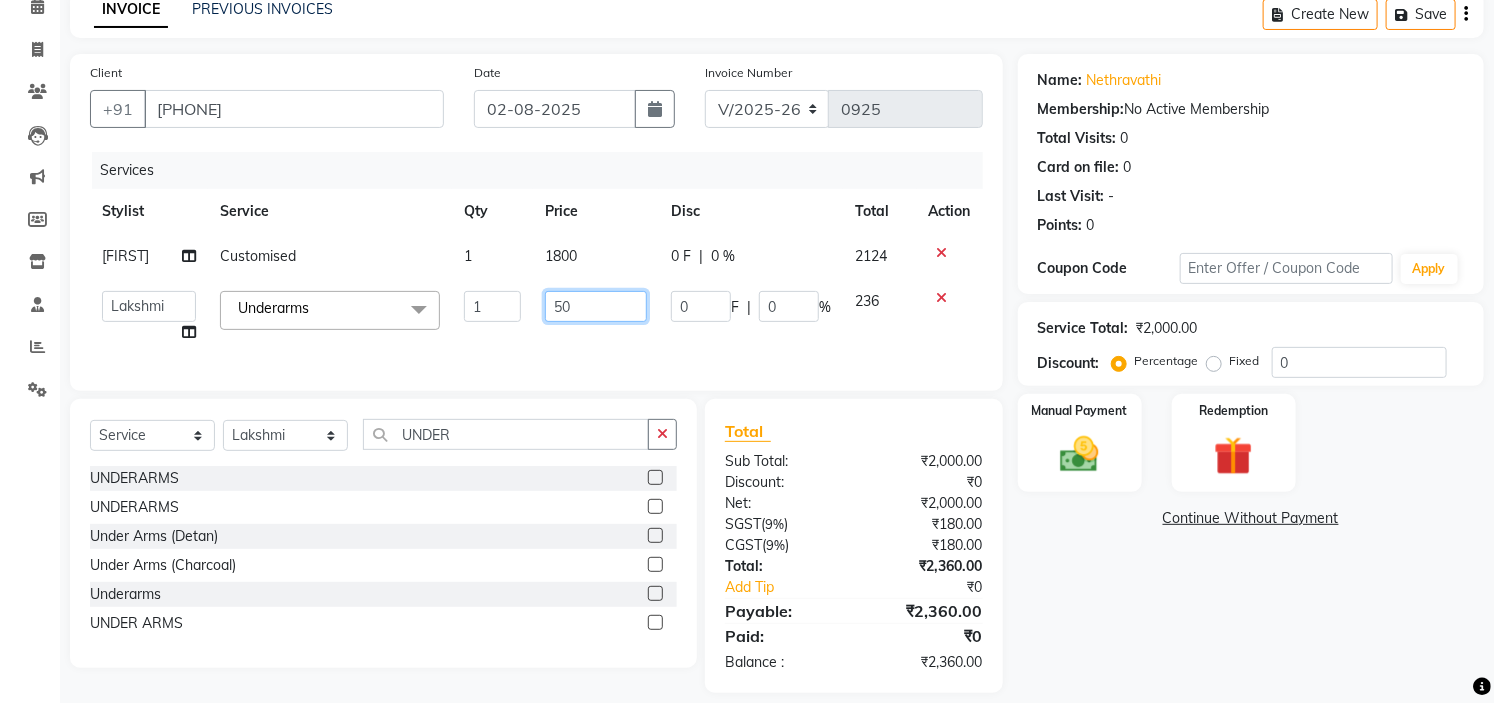 type on "500" 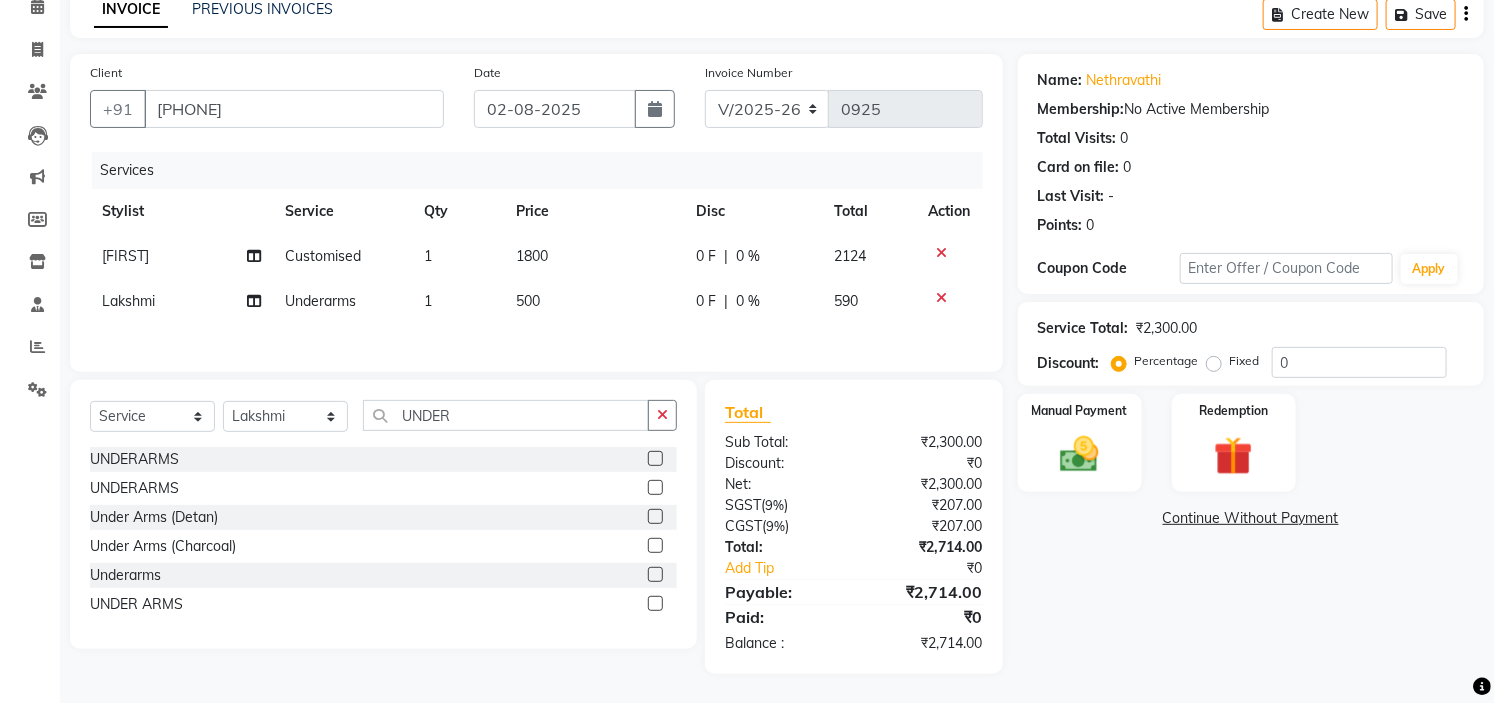 click on "Continue Without Payment" 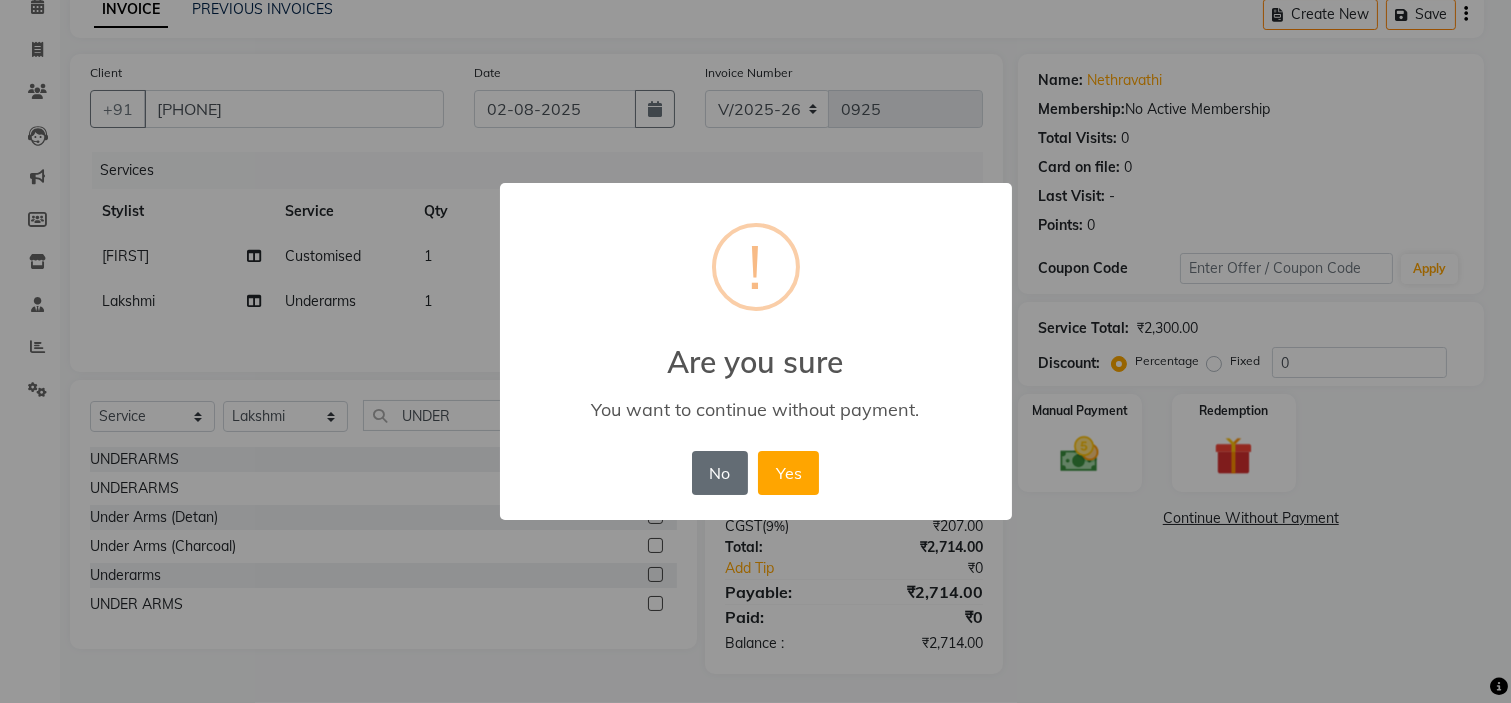 click on "No" at bounding box center [720, 473] 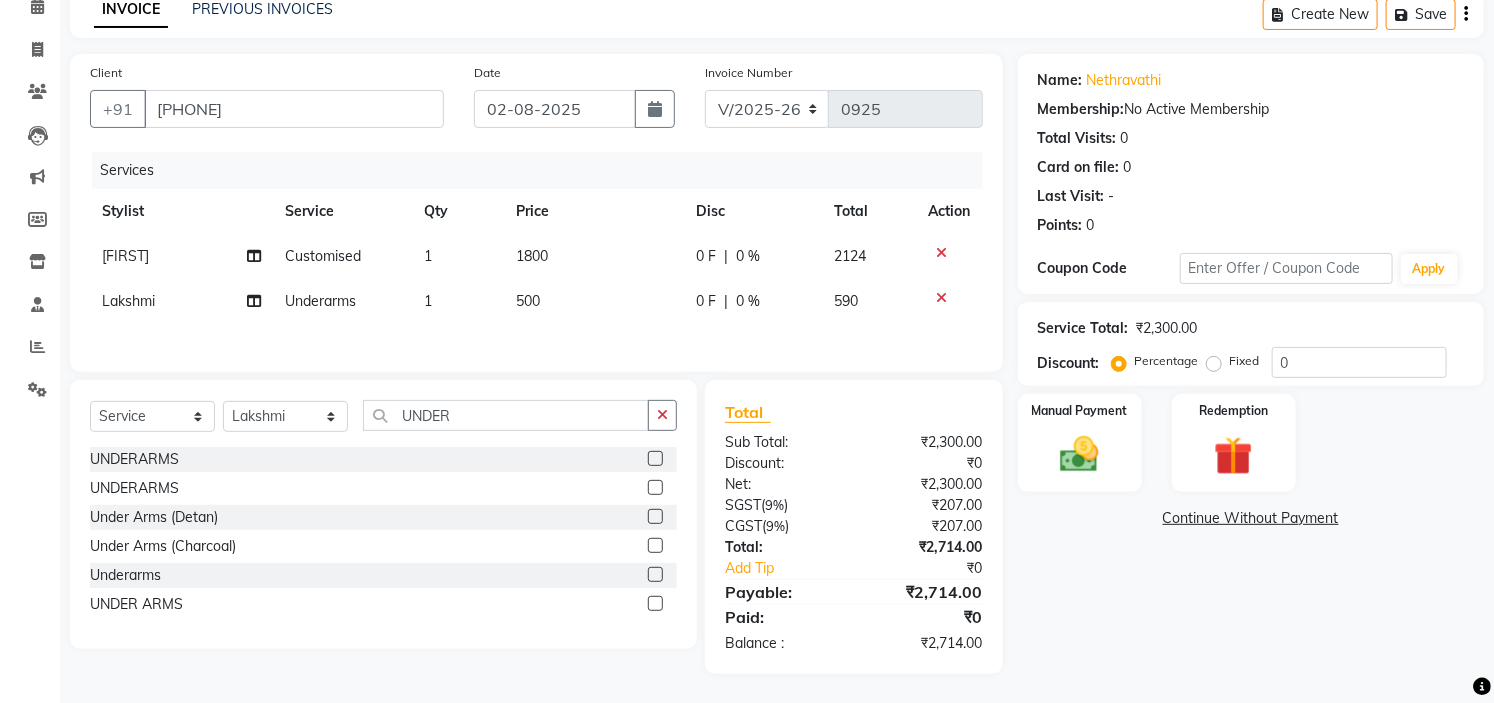 scroll, scrollTop: 101, scrollLeft: 0, axis: vertical 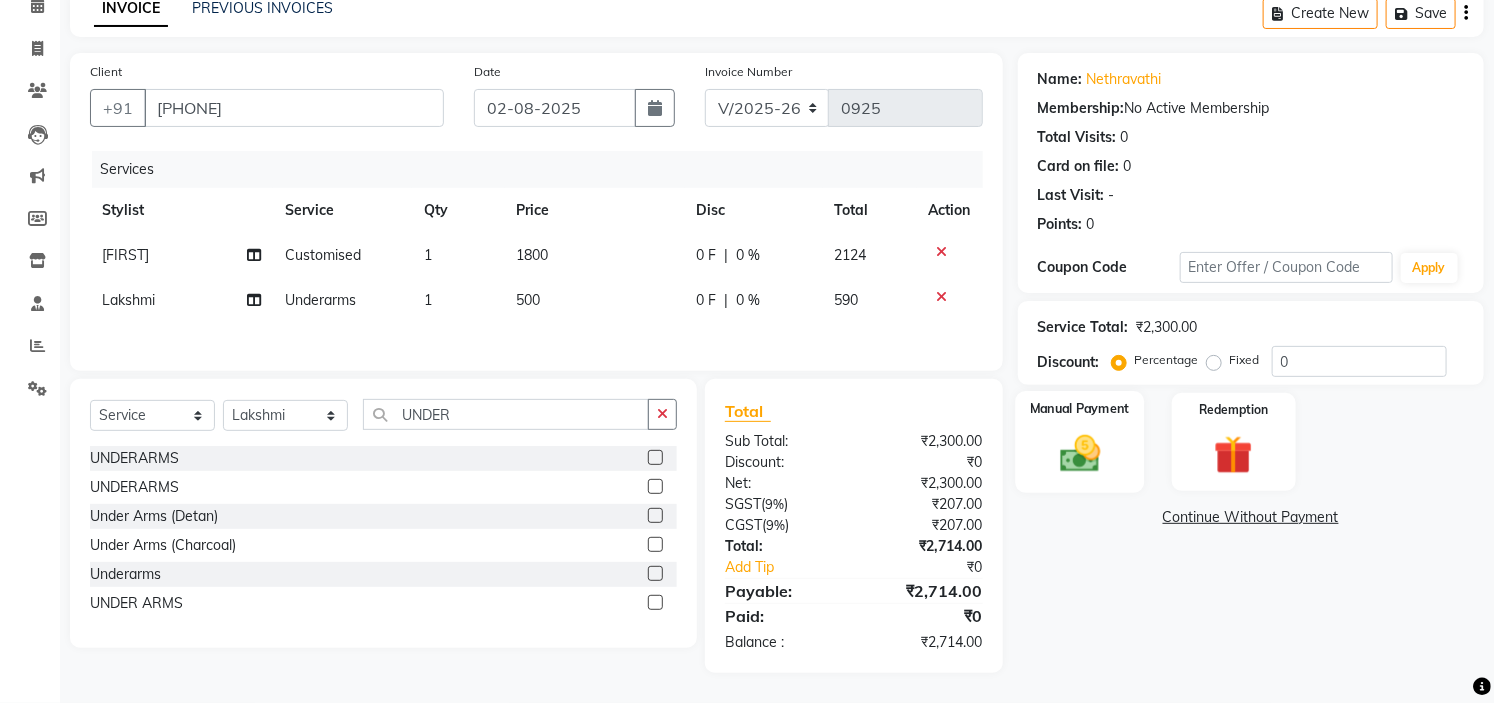 click 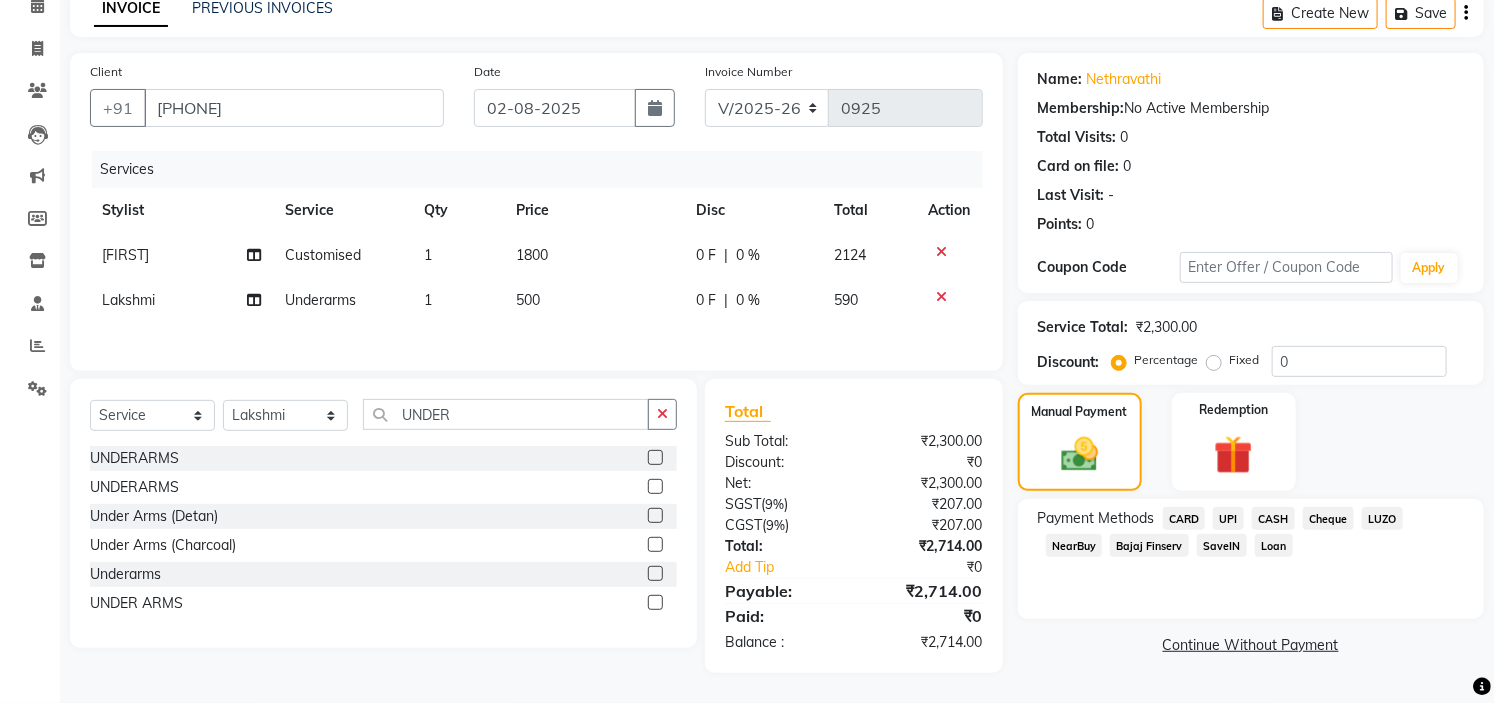click on "Payment Methods  CARD   UPI   CASH   Cheque   LUZO   NearBuy   Bajaj Finserv   SaveIN   Loan" 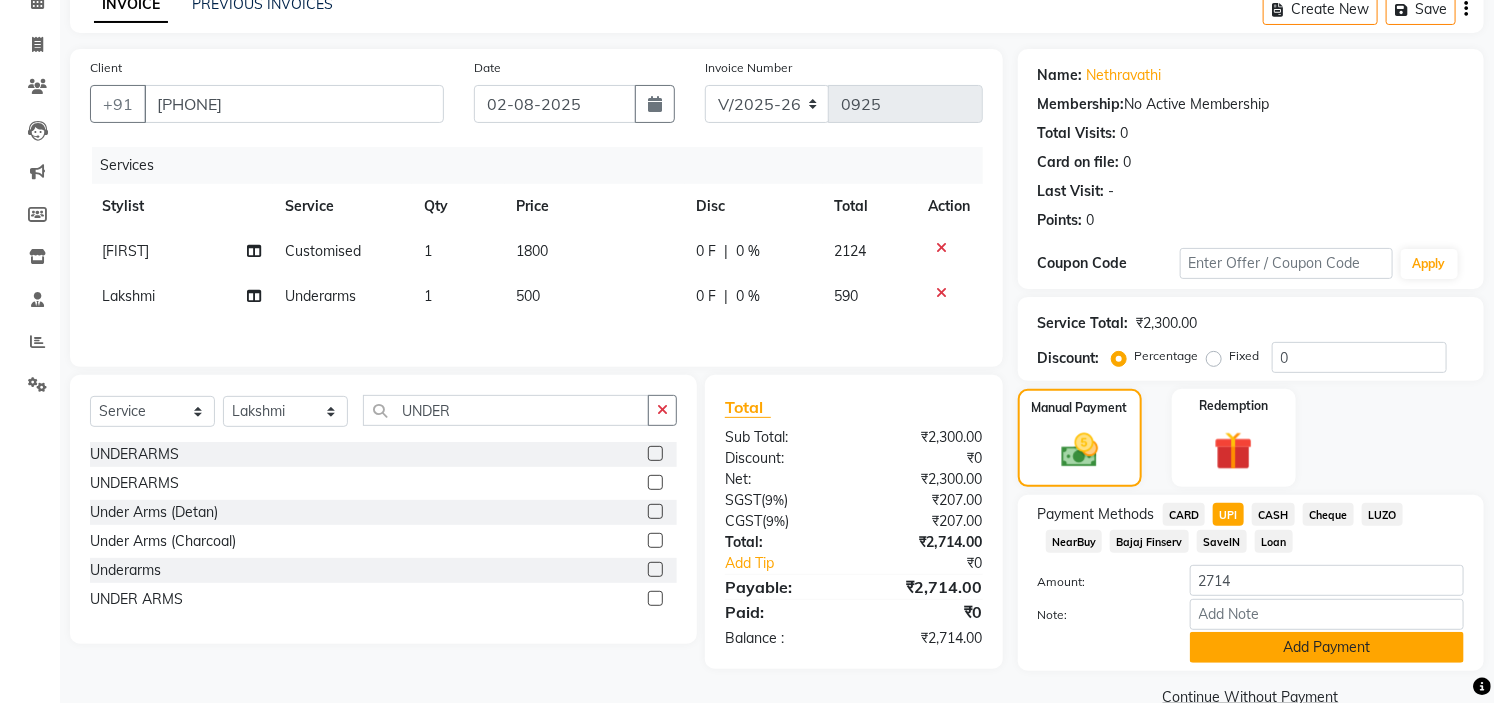 click on "Add Payment" 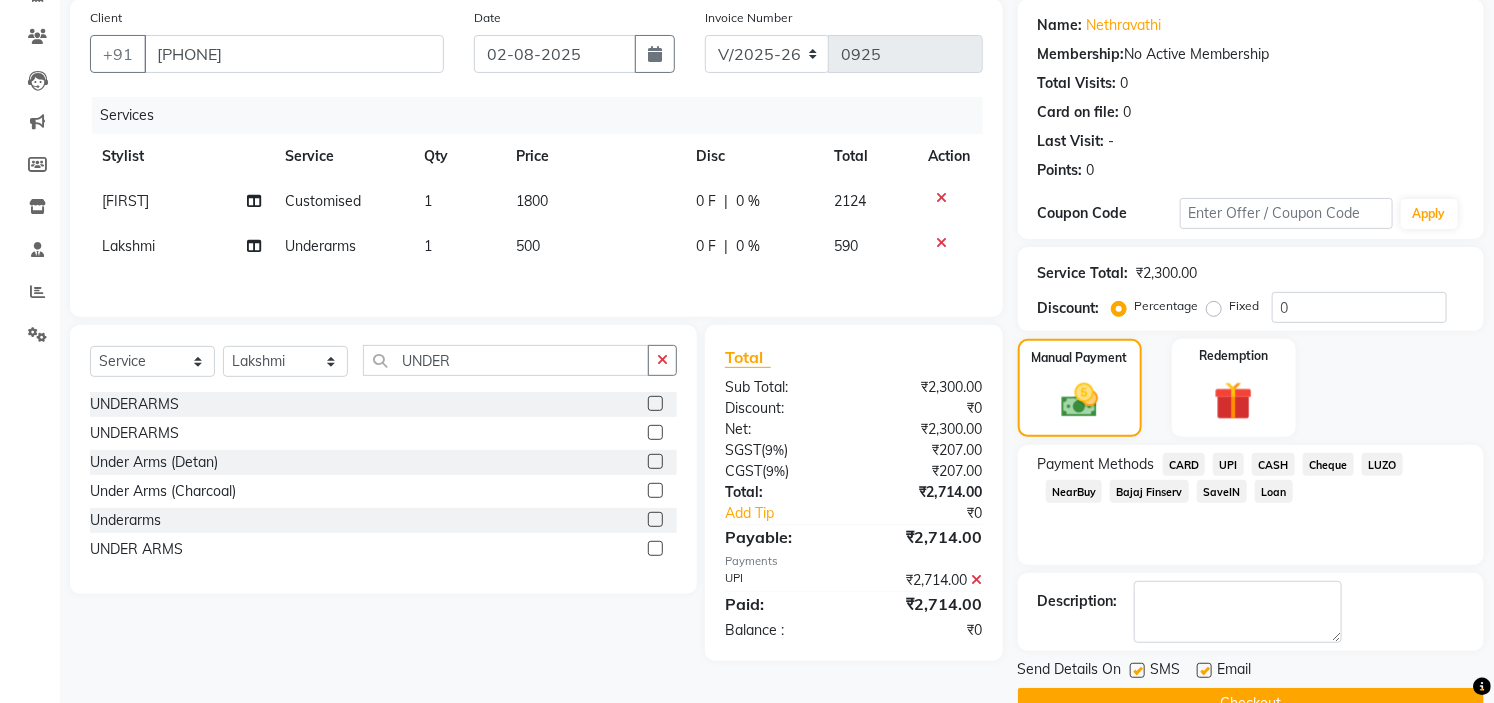 scroll, scrollTop: 196, scrollLeft: 0, axis: vertical 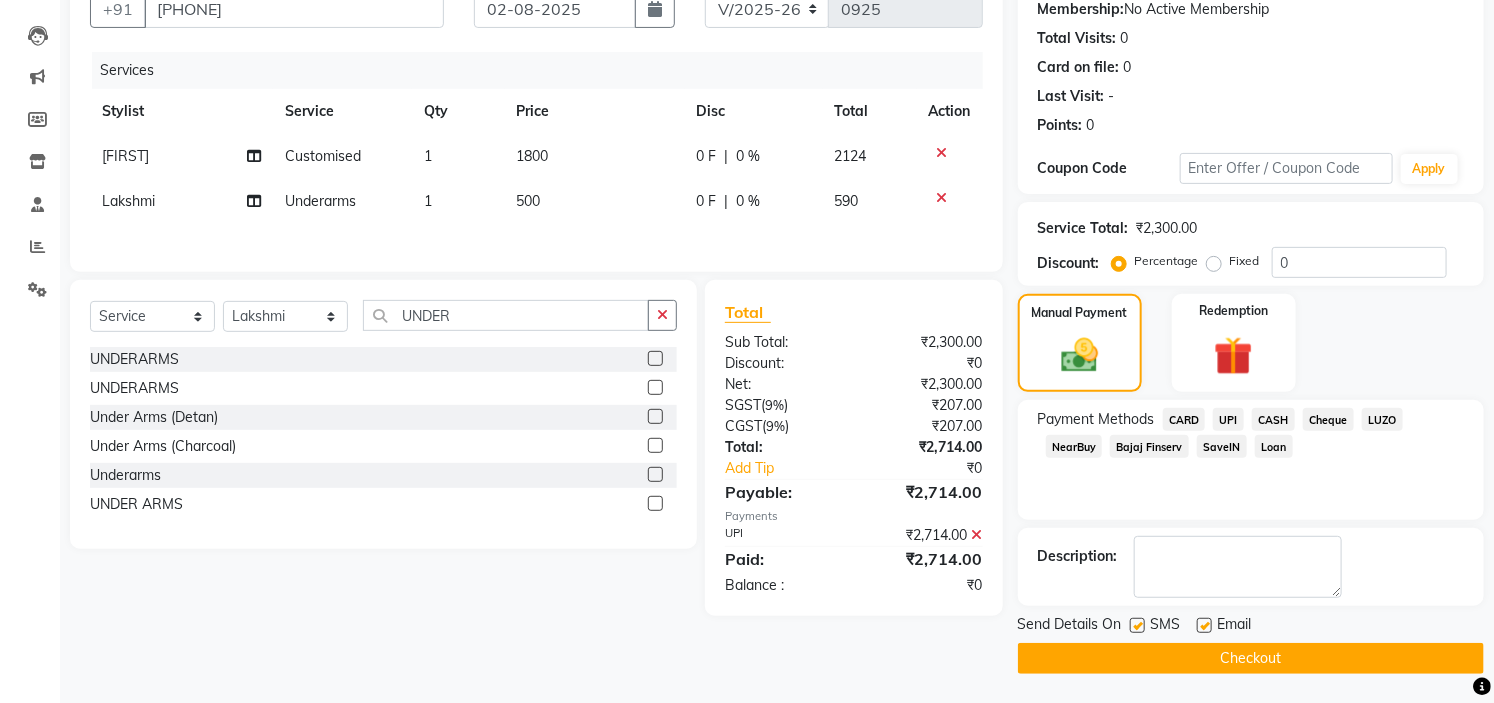 click on "Checkout" 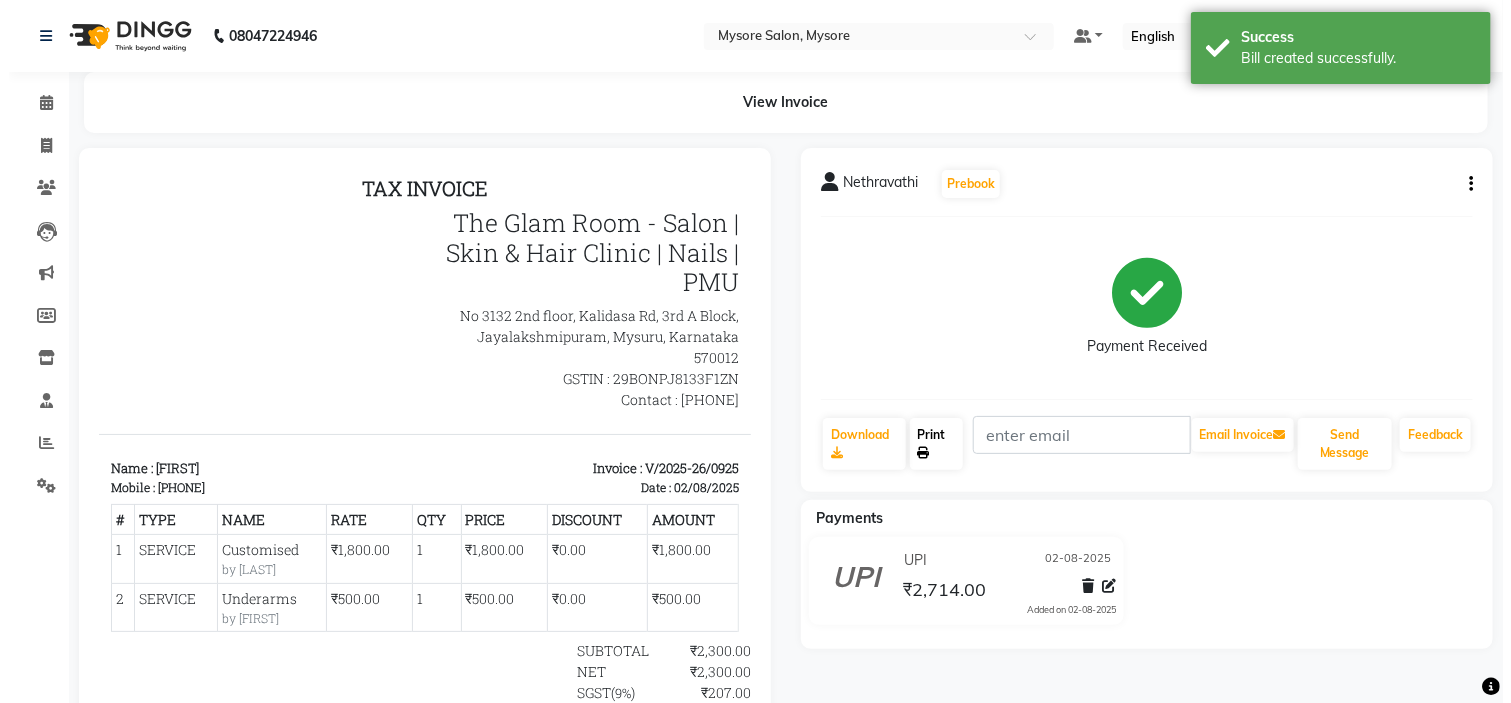 scroll, scrollTop: 0, scrollLeft: 0, axis: both 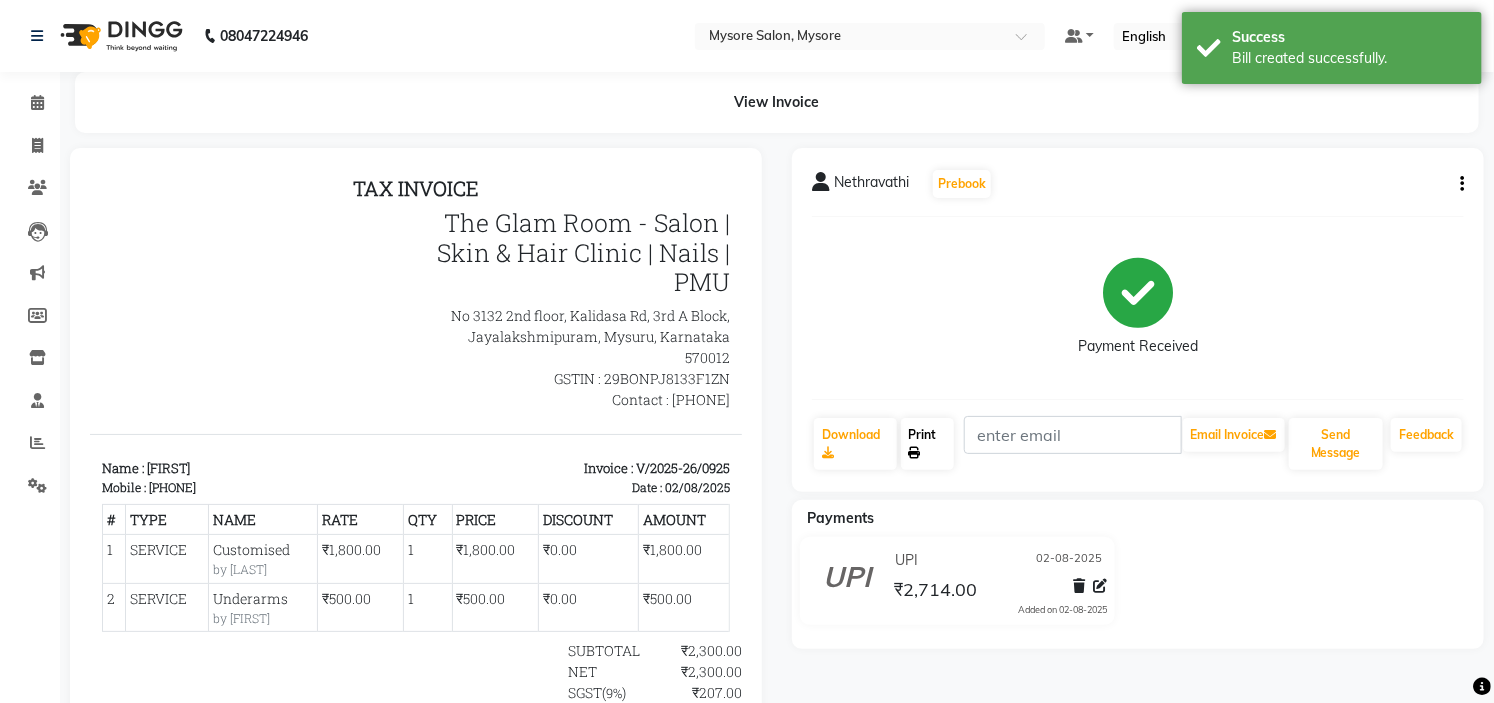click on "Print" 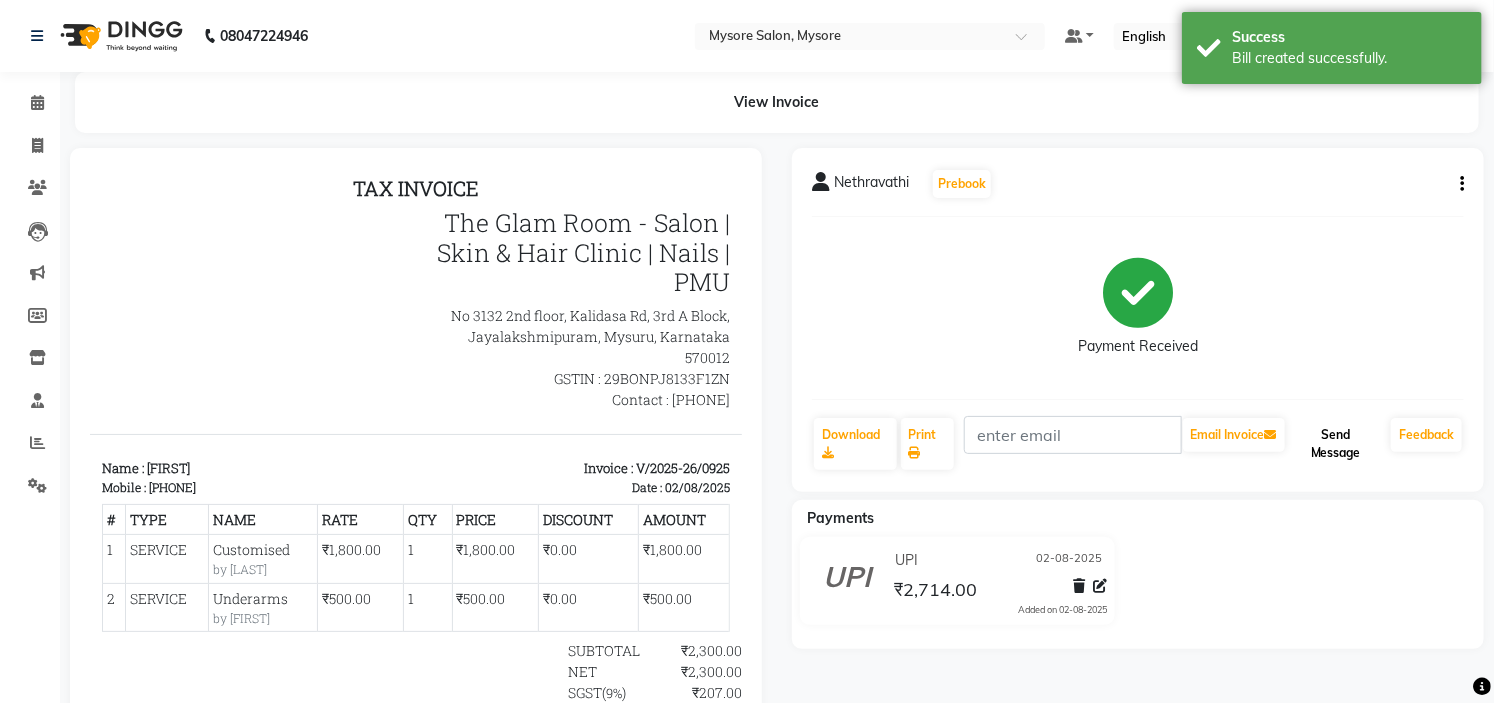 click on "Send Message" 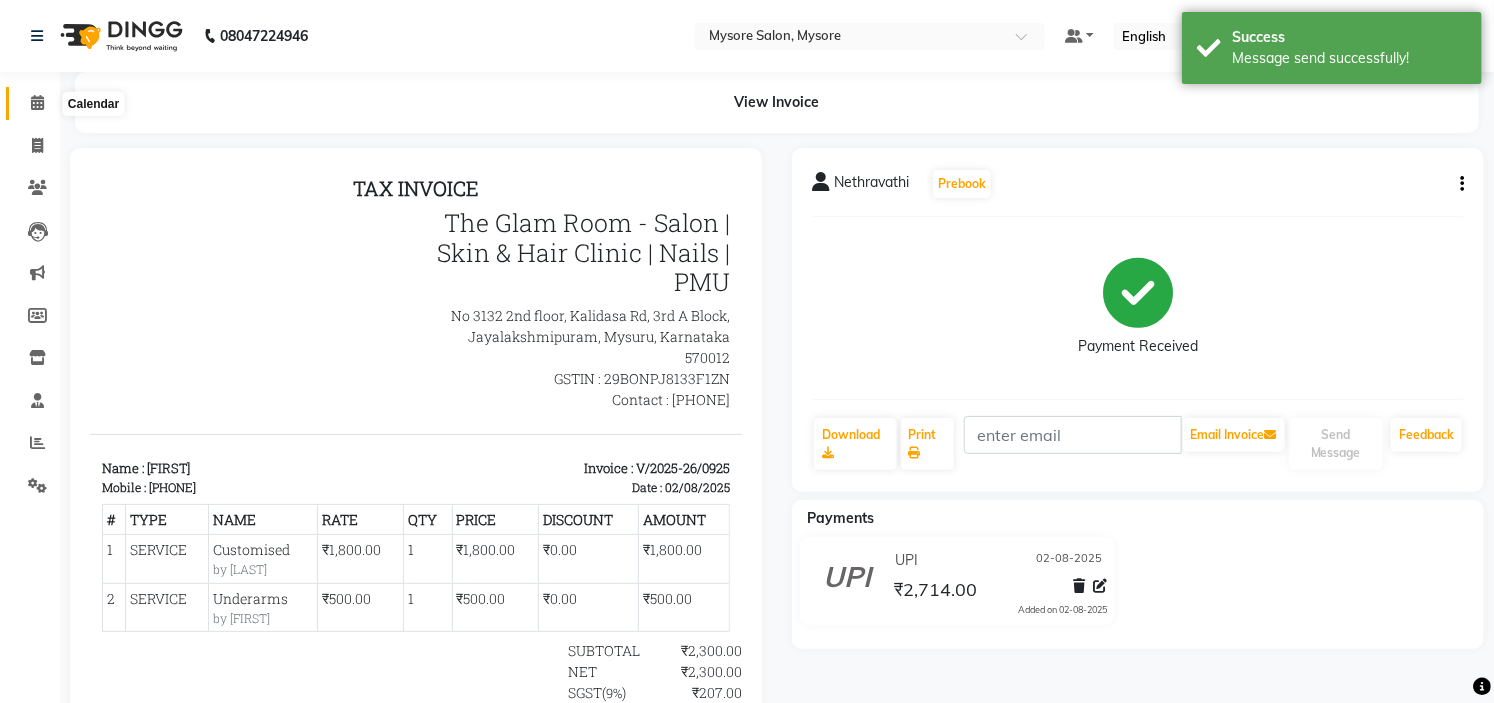 click 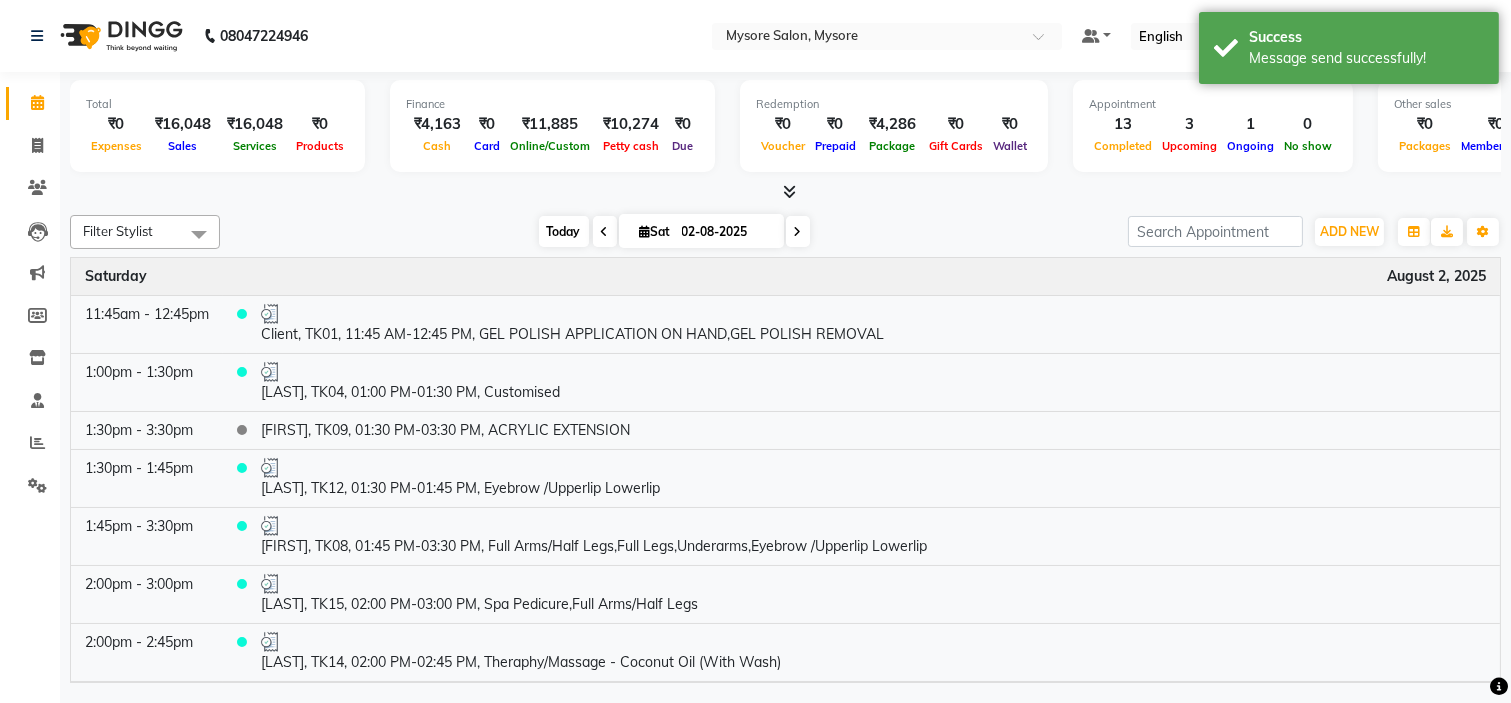 click on "Today" at bounding box center [564, 231] 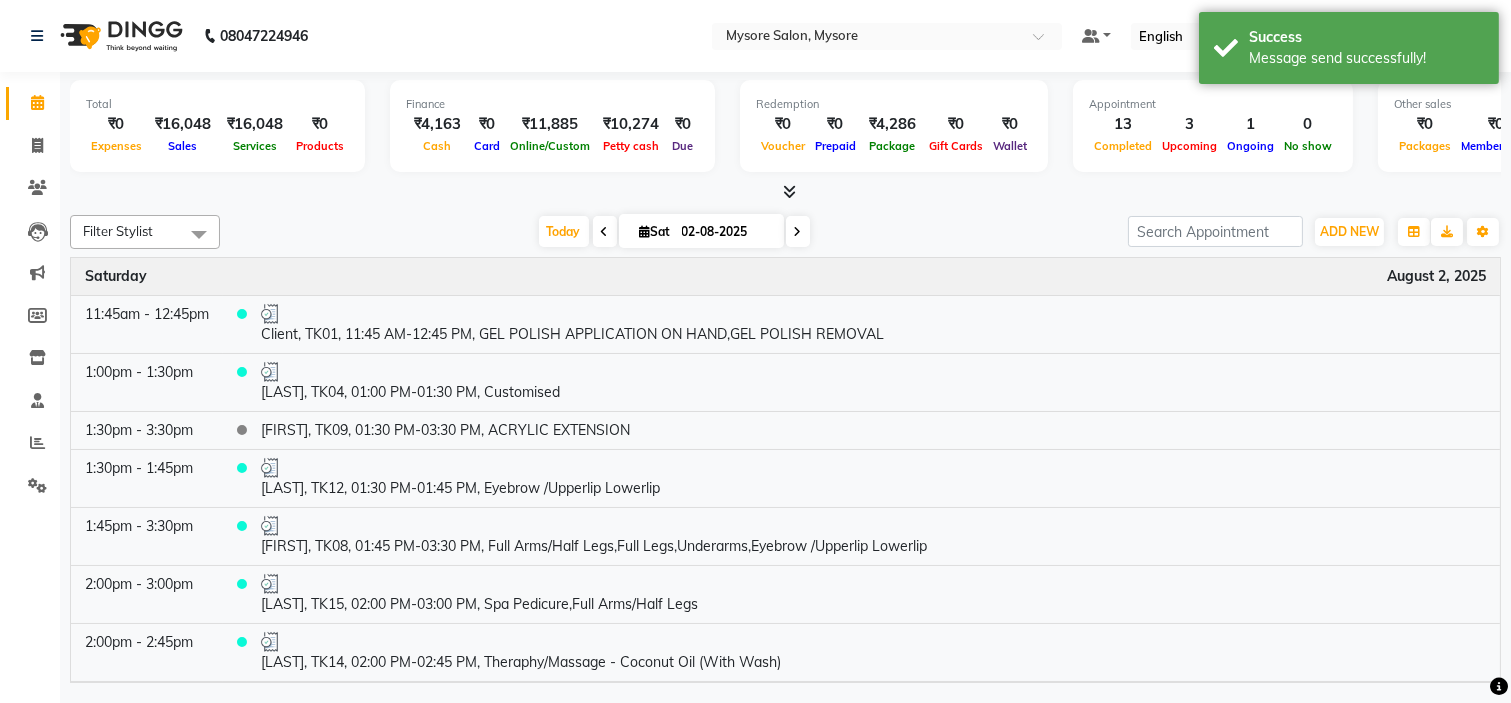 click on "Filter Stylist Select All Ankita Arti Ashwini Ayaan DR. Apurva Fatma Jayshree Lakshmi Paul Ruhul alom Shangnimwon Steve Sumaiya Banu Sumit Teja Tezz The Glam Room Mysore Today  Sat 02-08-2025 Toggle Dropdown Add Appointment Add Invoice Add Expense Add Attendance Add Client Add Transaction Toggle Dropdown Add Appointment Add Invoice Add Expense Add Attendance Add Client ADD NEW Toggle Dropdown Add Appointment Add Invoice Add Expense Add Attendance Add Client Add Transaction Filter Stylist Select All Ankita Arti Ashwini Ayaan DR. Apurva Fatma Jayshree Lakshmi Paul Ruhul alom Shangnimwon Steve Sumaiya Banu Sumit Teja Tezz The Glam Room Mysore Group By  Staff View   Room View  View as Vertical  Vertical - Week View  Horizontal  Horizontal - Week View  List  Toggle Dropdown Calendar Settings Manage Tags   Arrange Stylists   Reset Stylists  Full Screen  Show Available Stylist  Appointment Form Zoom 100% Time Event Saturday August 2, 2025 11:45am - 12:45pm     1:00pm - 1:30pm     1:30pm - 3:30pm    1:30pm - 1:45pm" 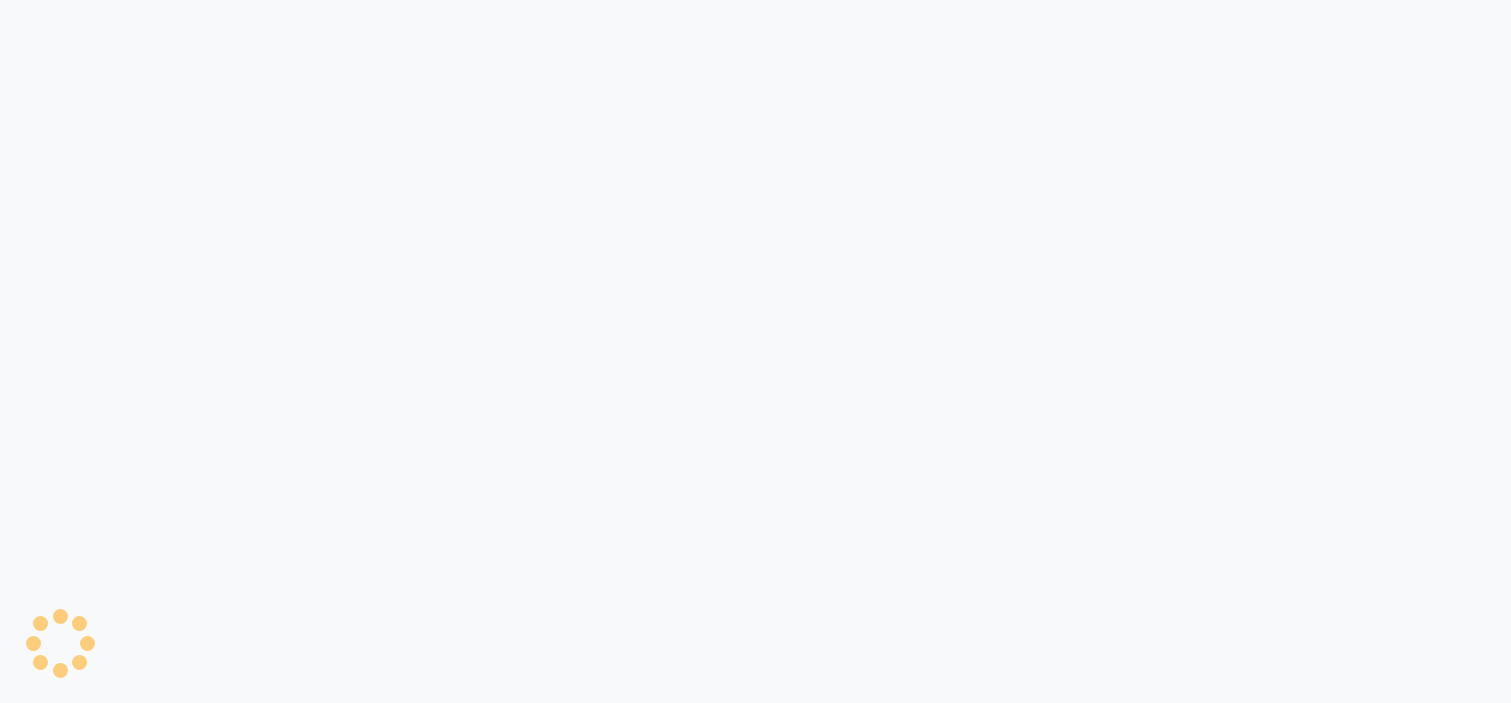 scroll, scrollTop: 0, scrollLeft: 0, axis: both 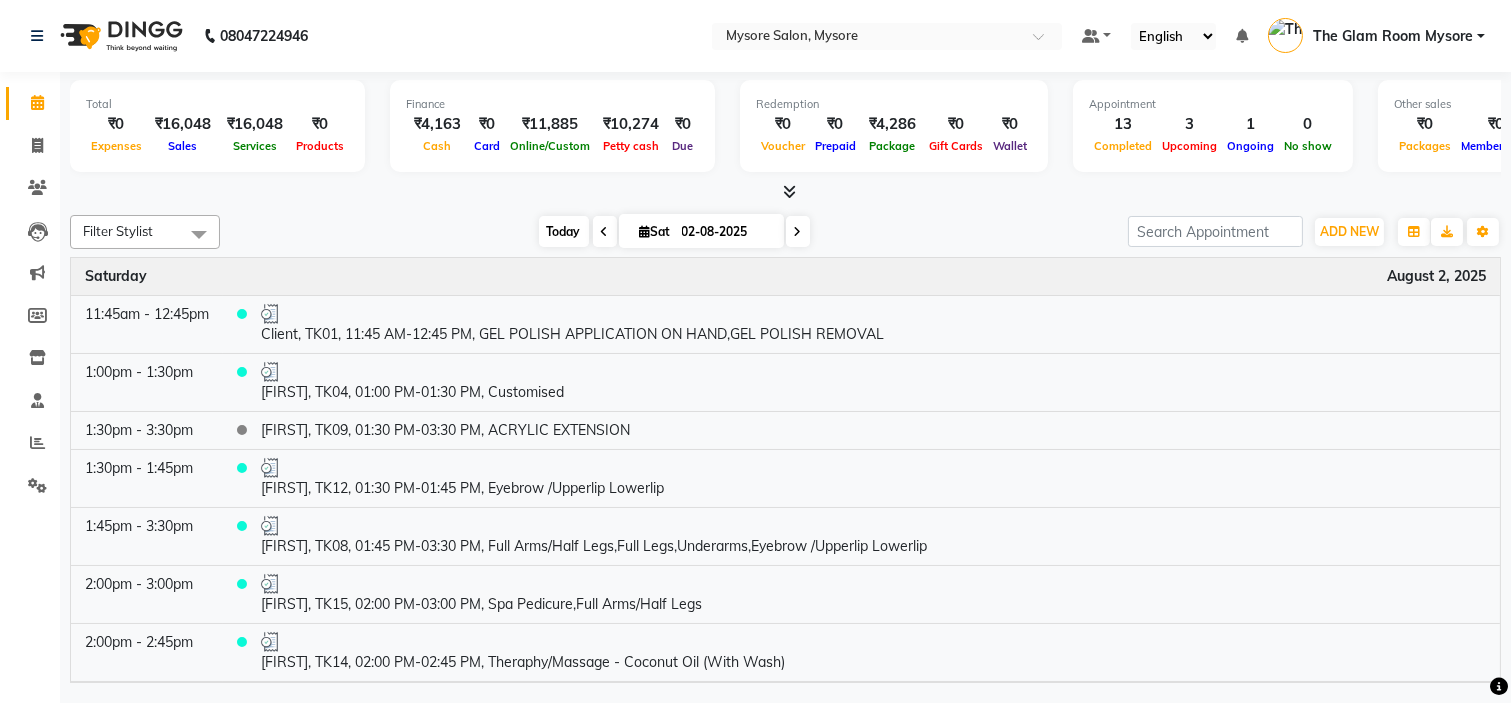 click on "Today" at bounding box center (564, 231) 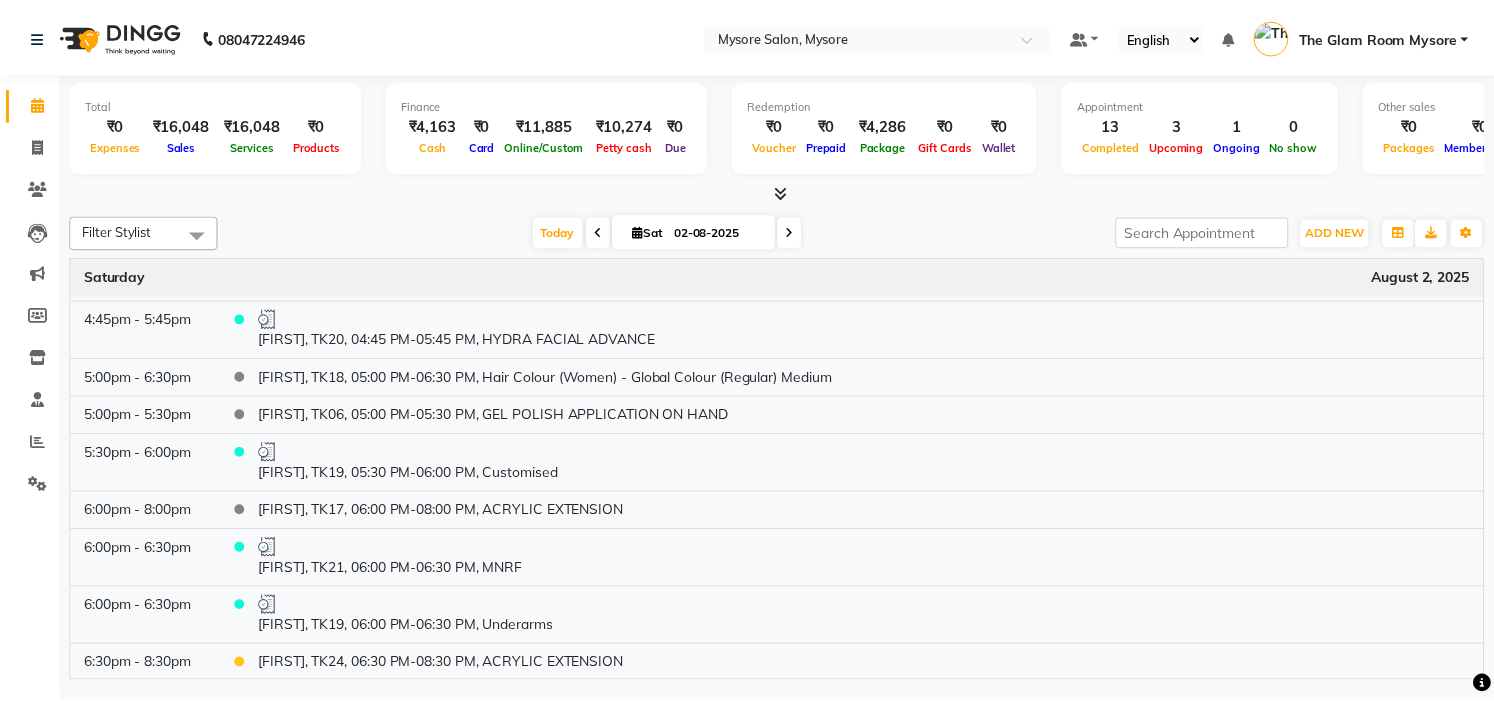 scroll, scrollTop: 948, scrollLeft: 0, axis: vertical 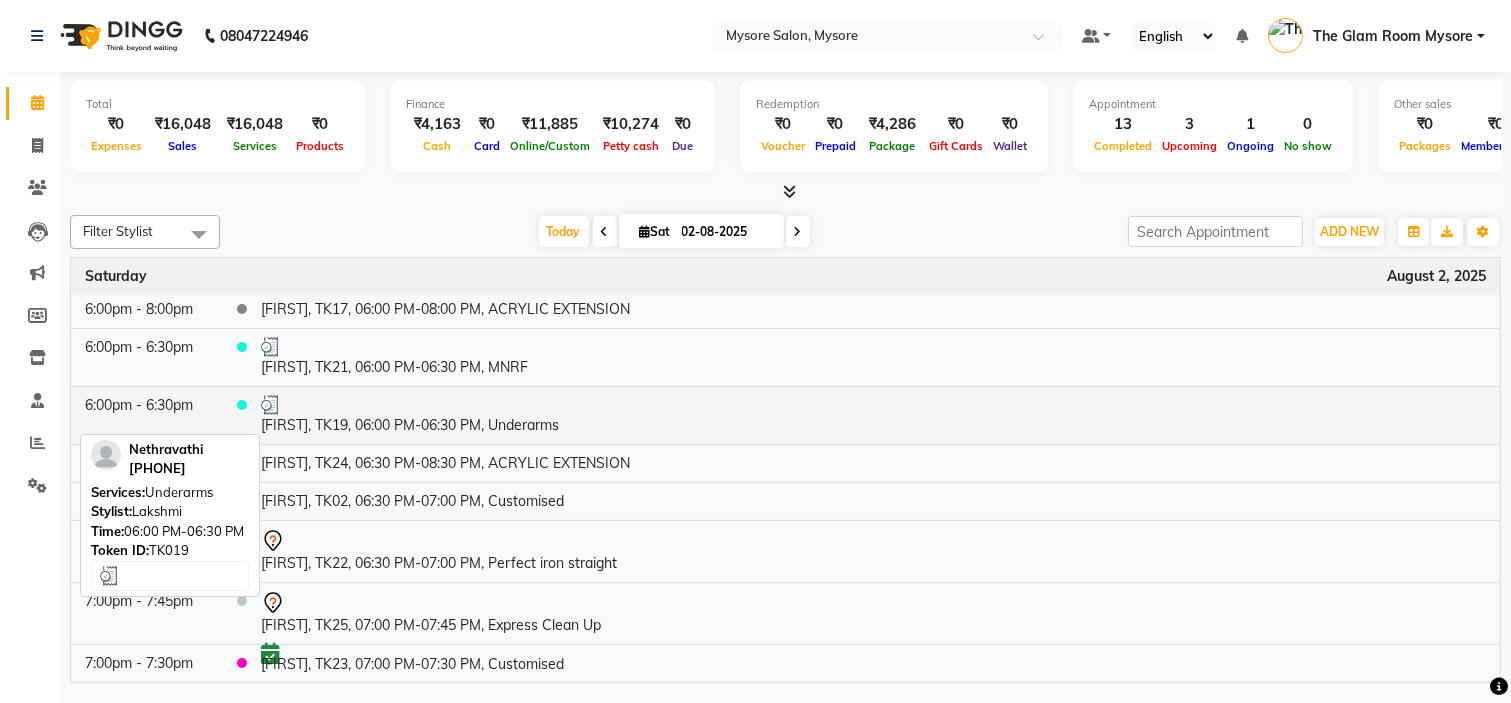 click on "[FIRST], TK19, 06:00 PM-06:30 PM, Underarms" at bounding box center [873, 415] 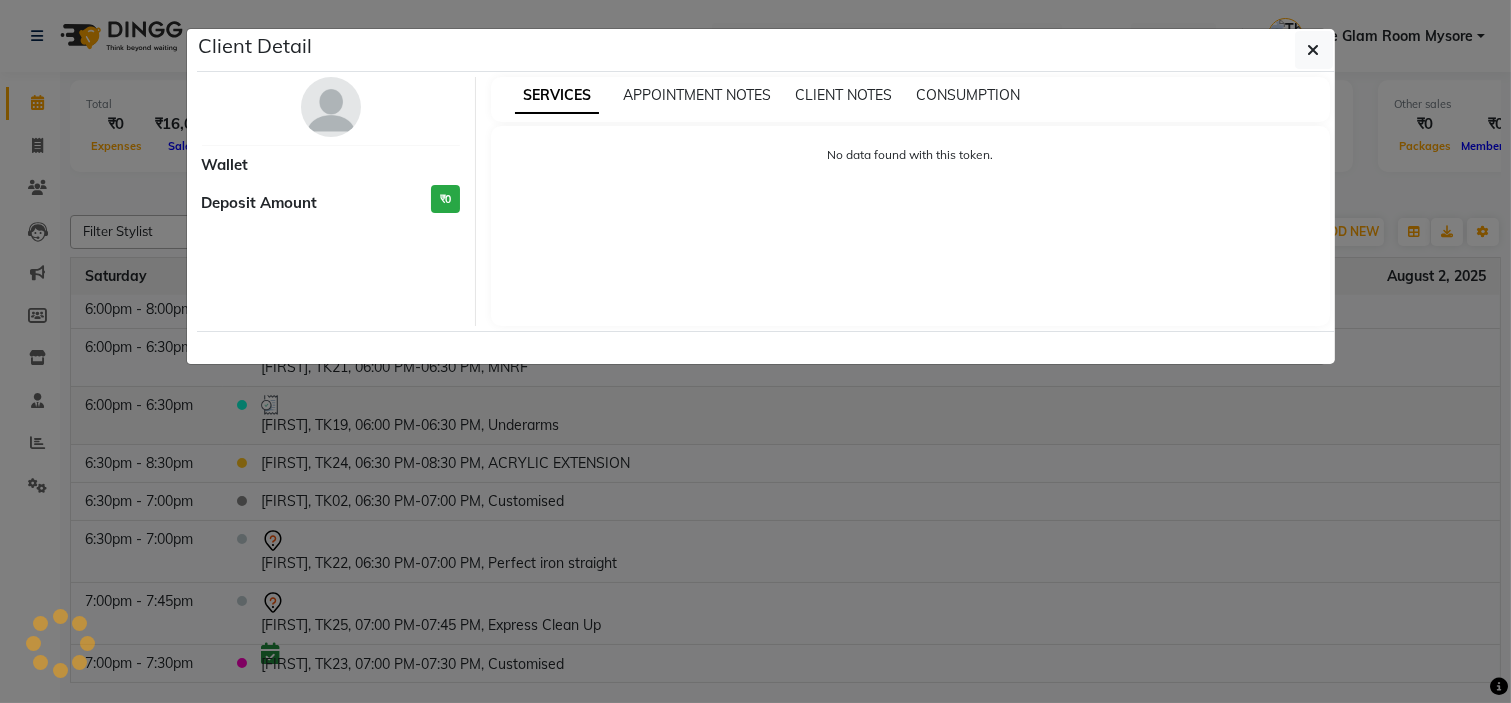 select on "3" 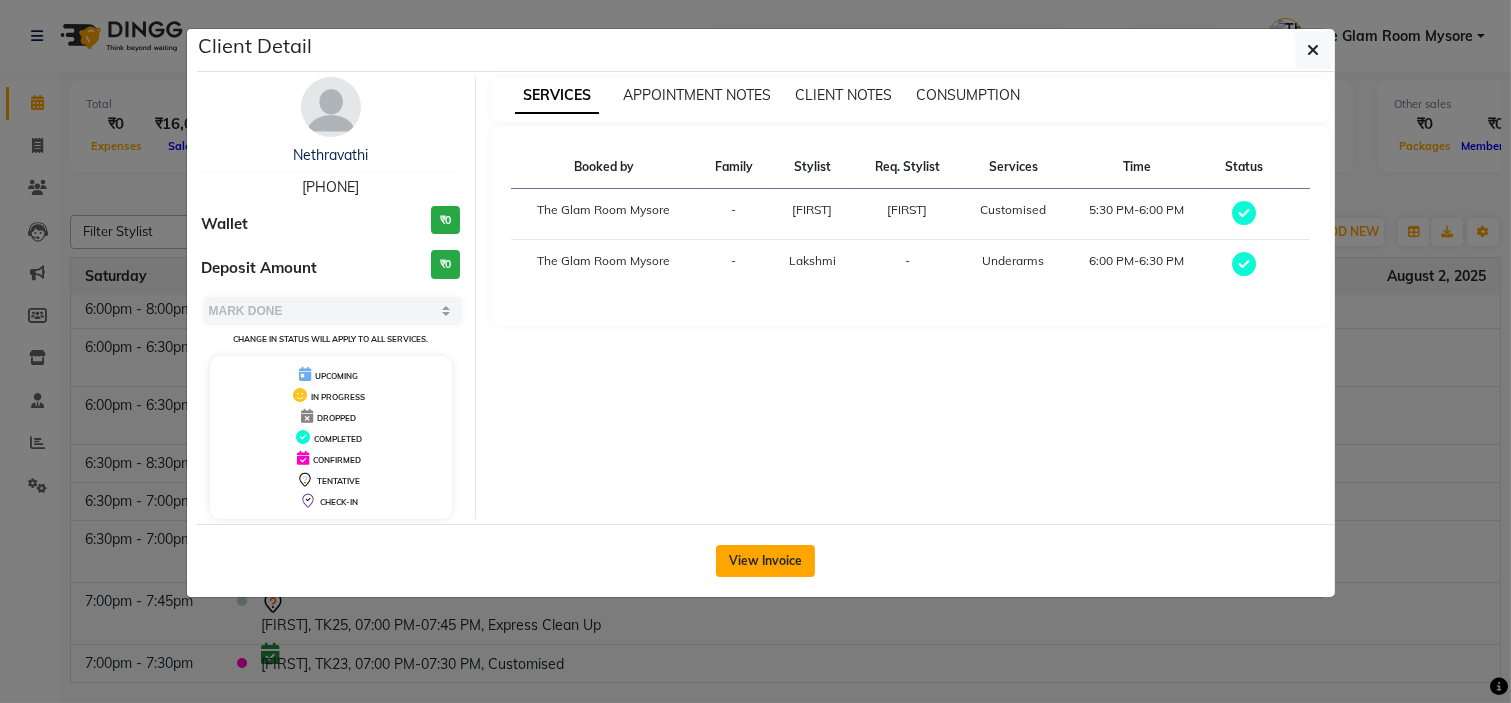 click on "View Invoice" 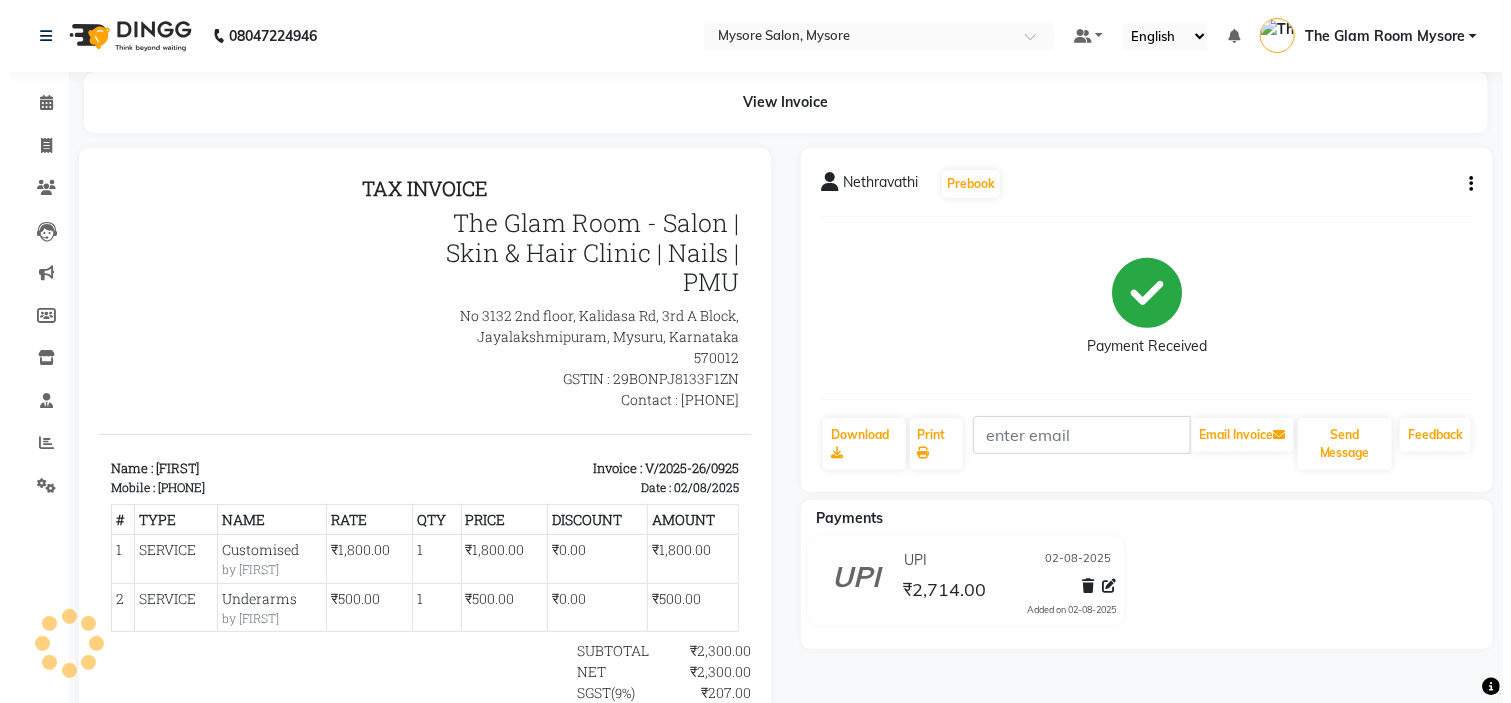 scroll, scrollTop: 0, scrollLeft: 0, axis: both 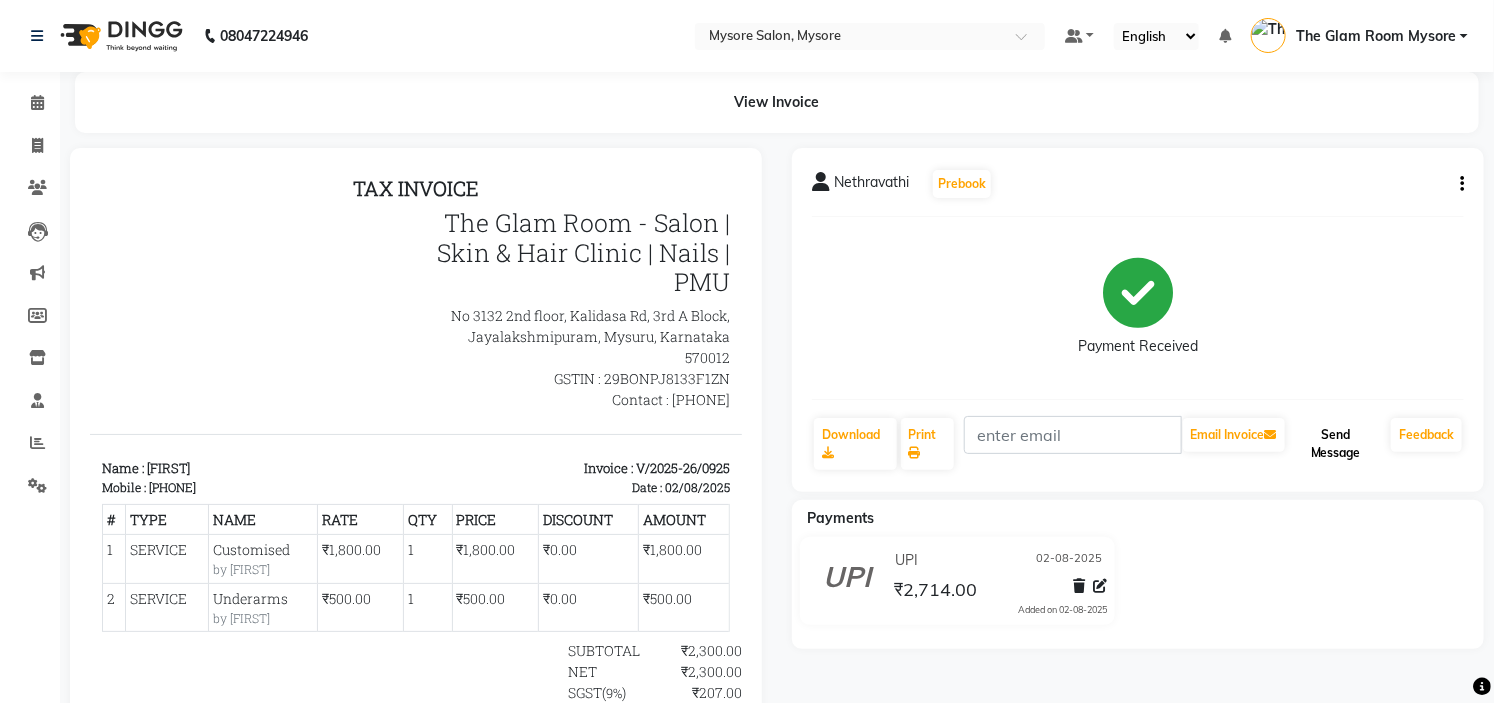 click on "Send Message" 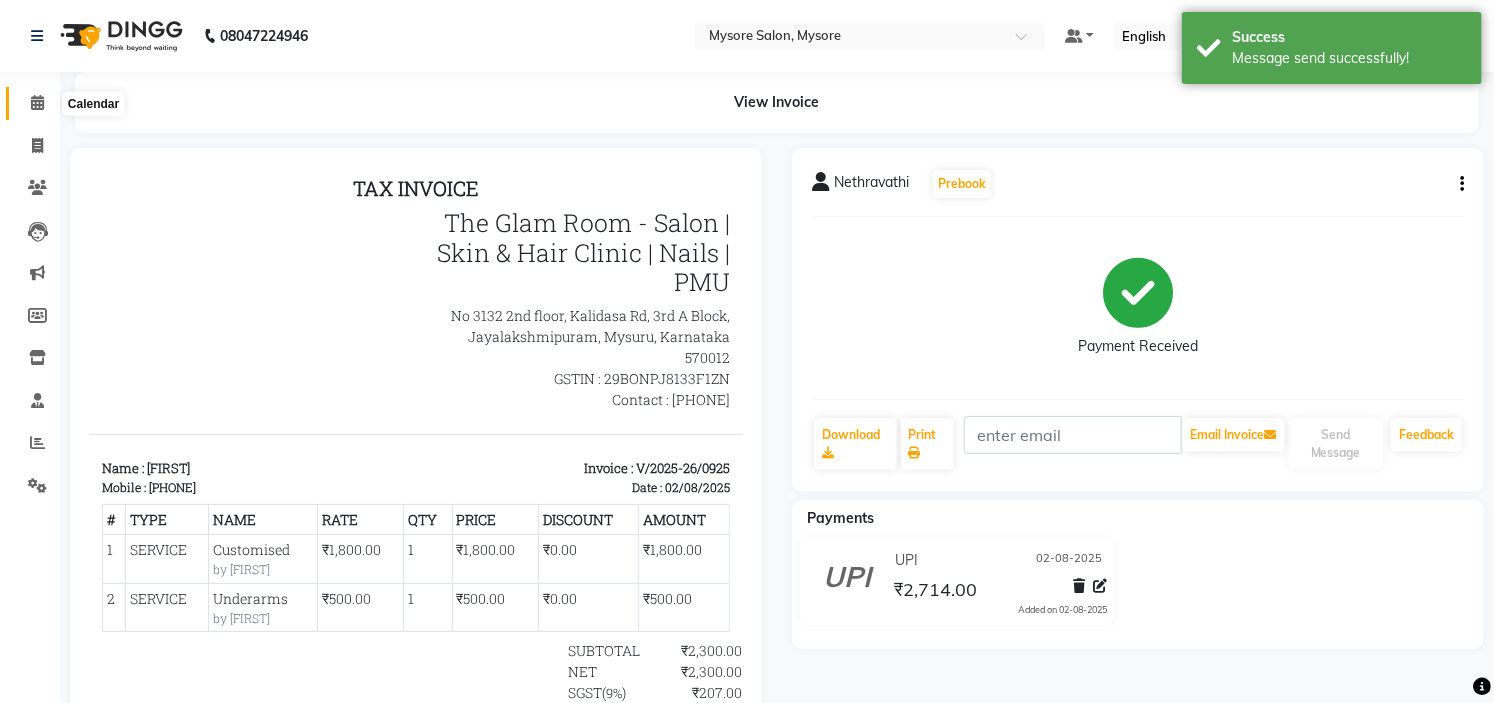 click 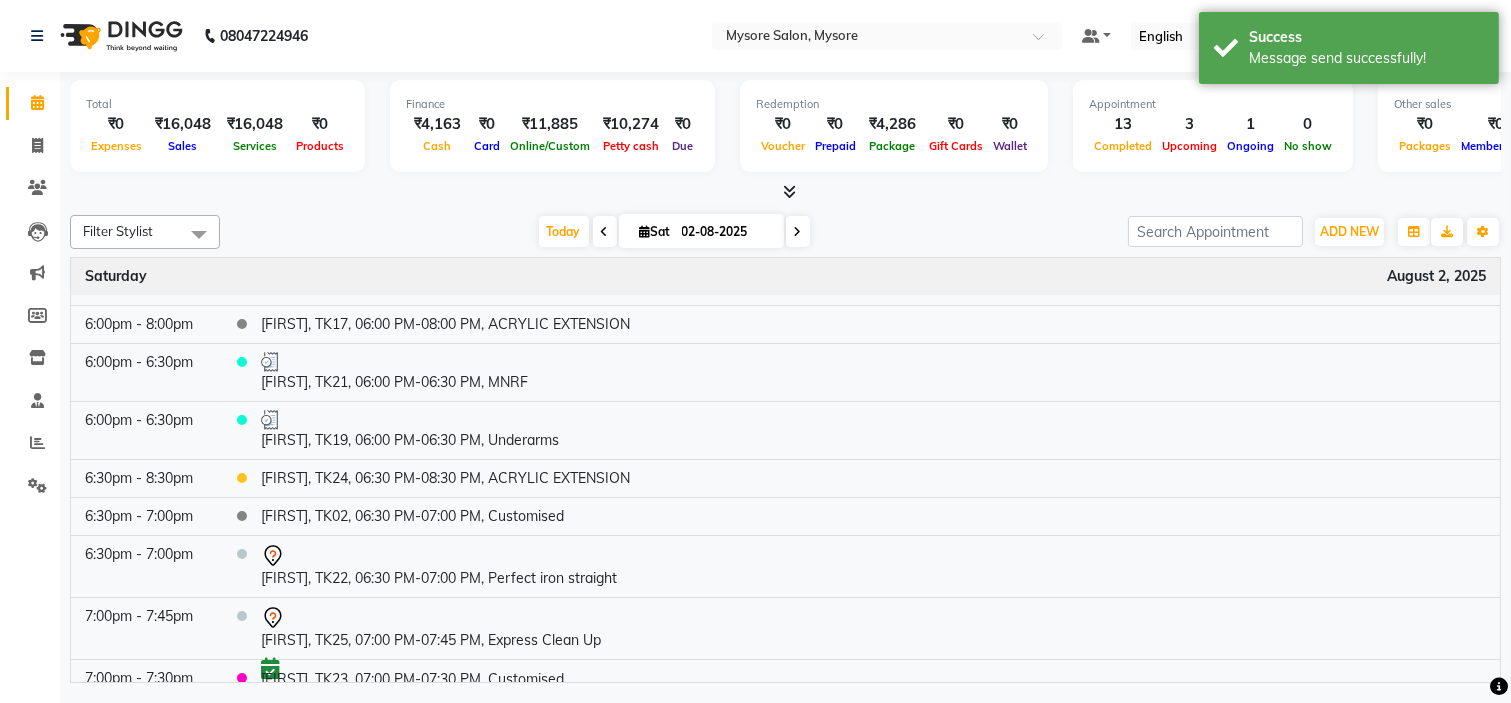 scroll, scrollTop: 948, scrollLeft: 0, axis: vertical 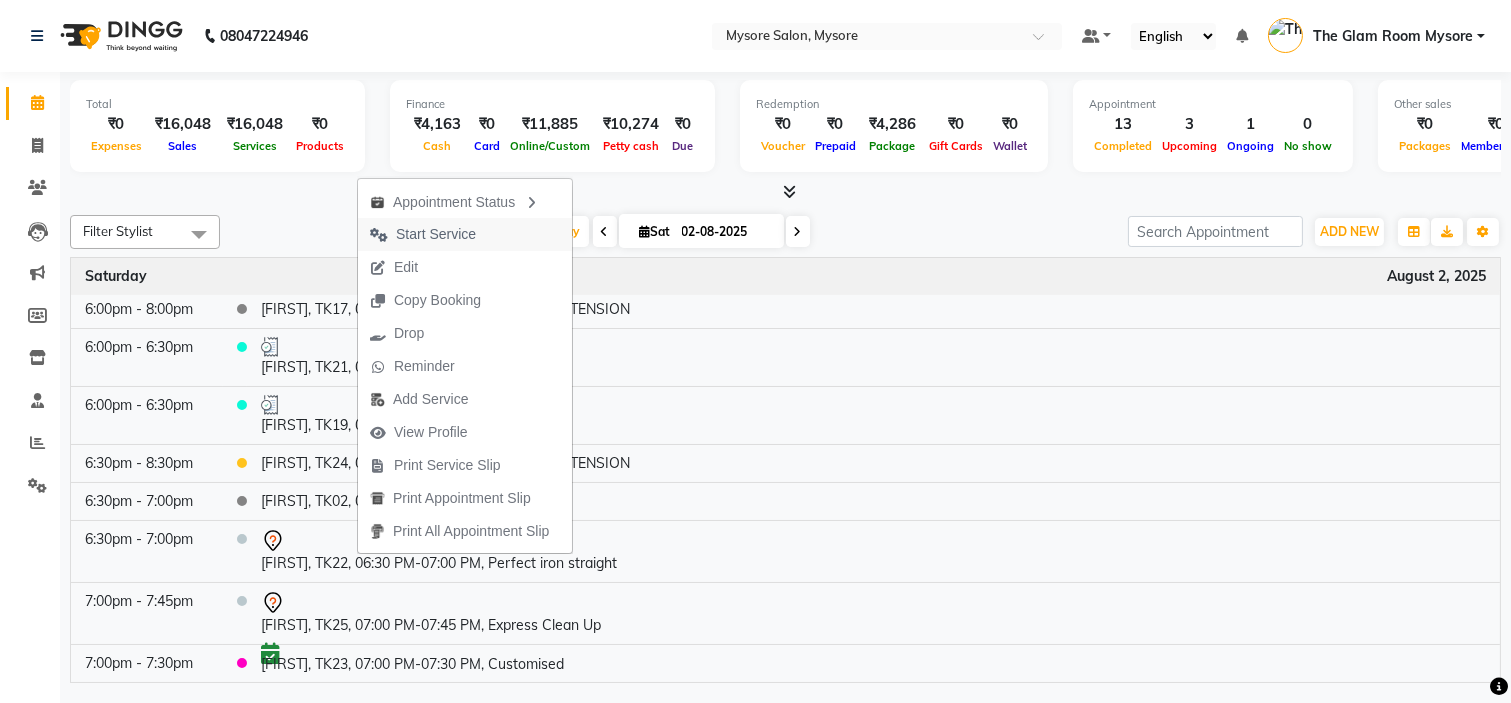click on "Start Service" at bounding box center [436, 234] 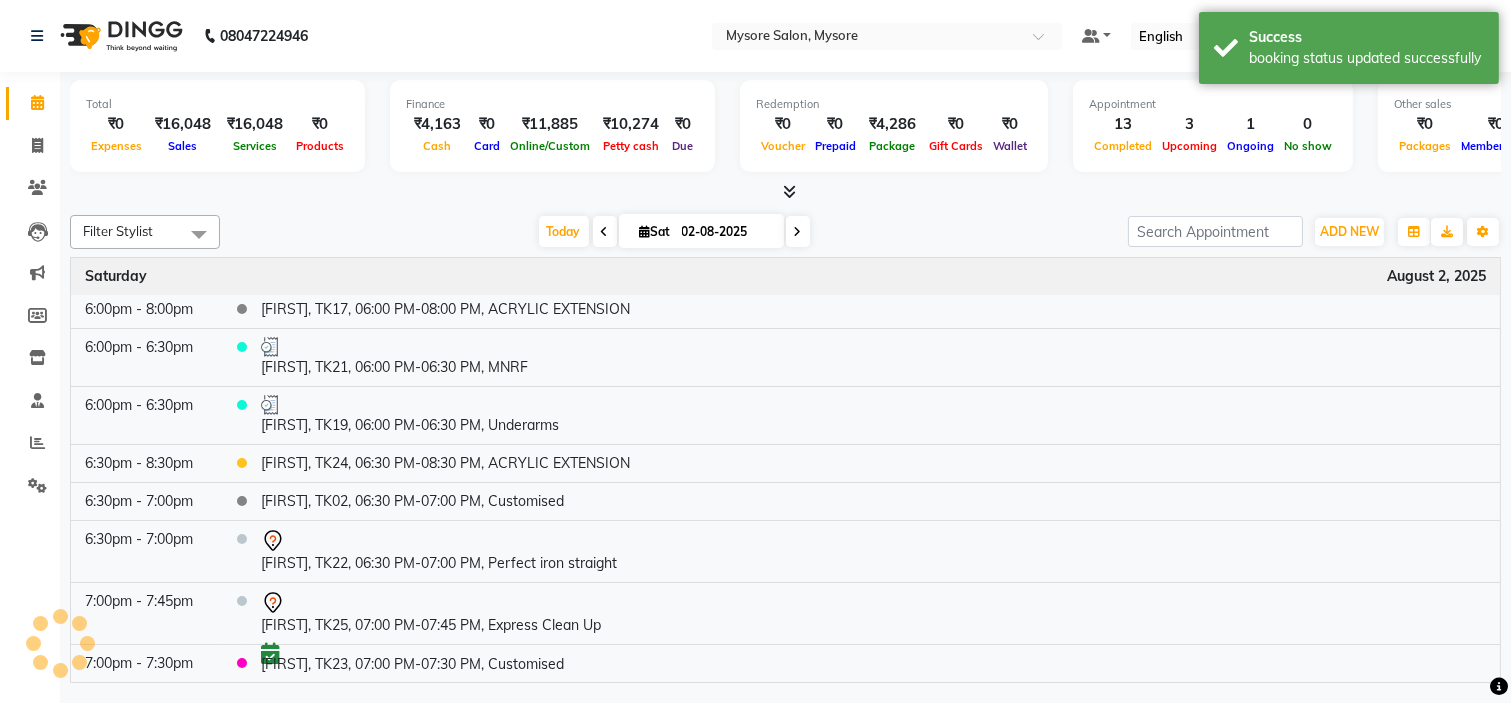 scroll, scrollTop: 925, scrollLeft: 0, axis: vertical 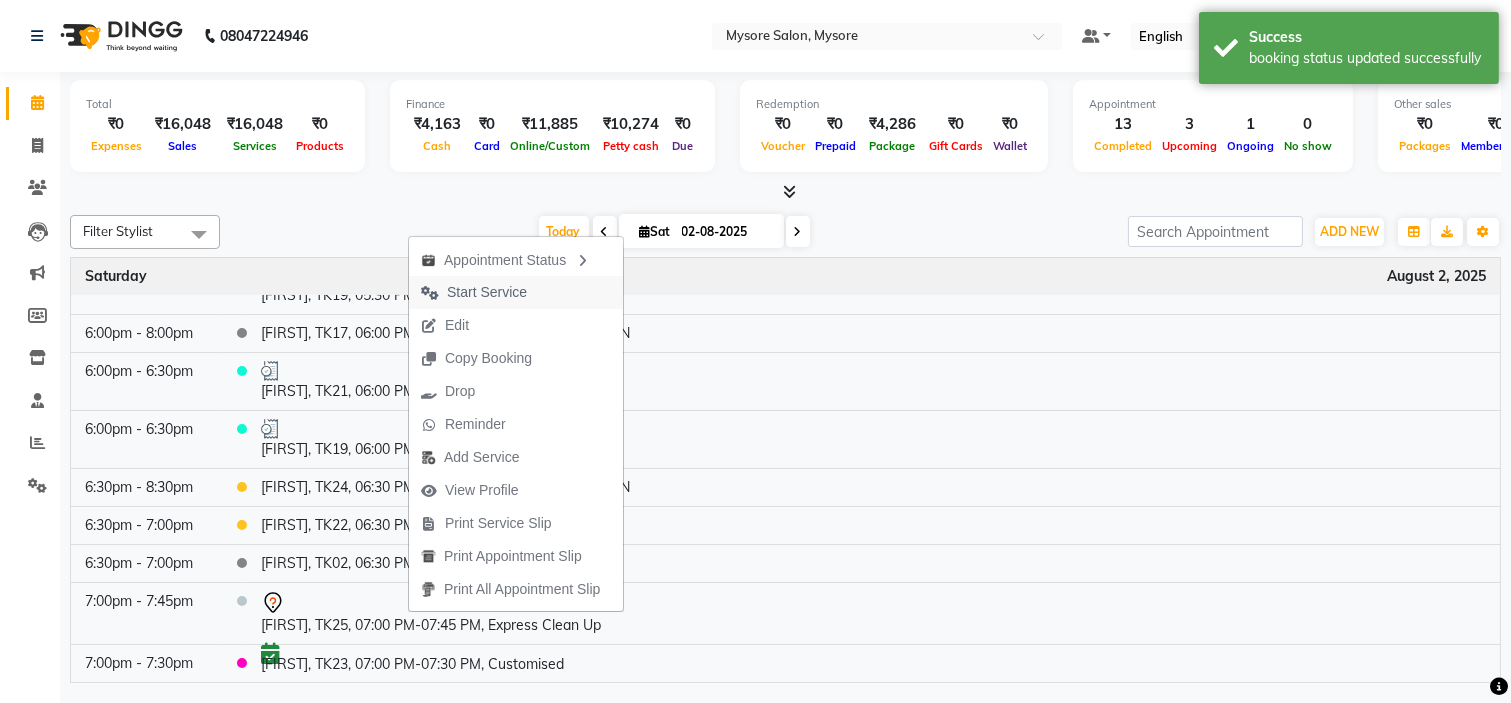 click on "Start Service" at bounding box center (487, 292) 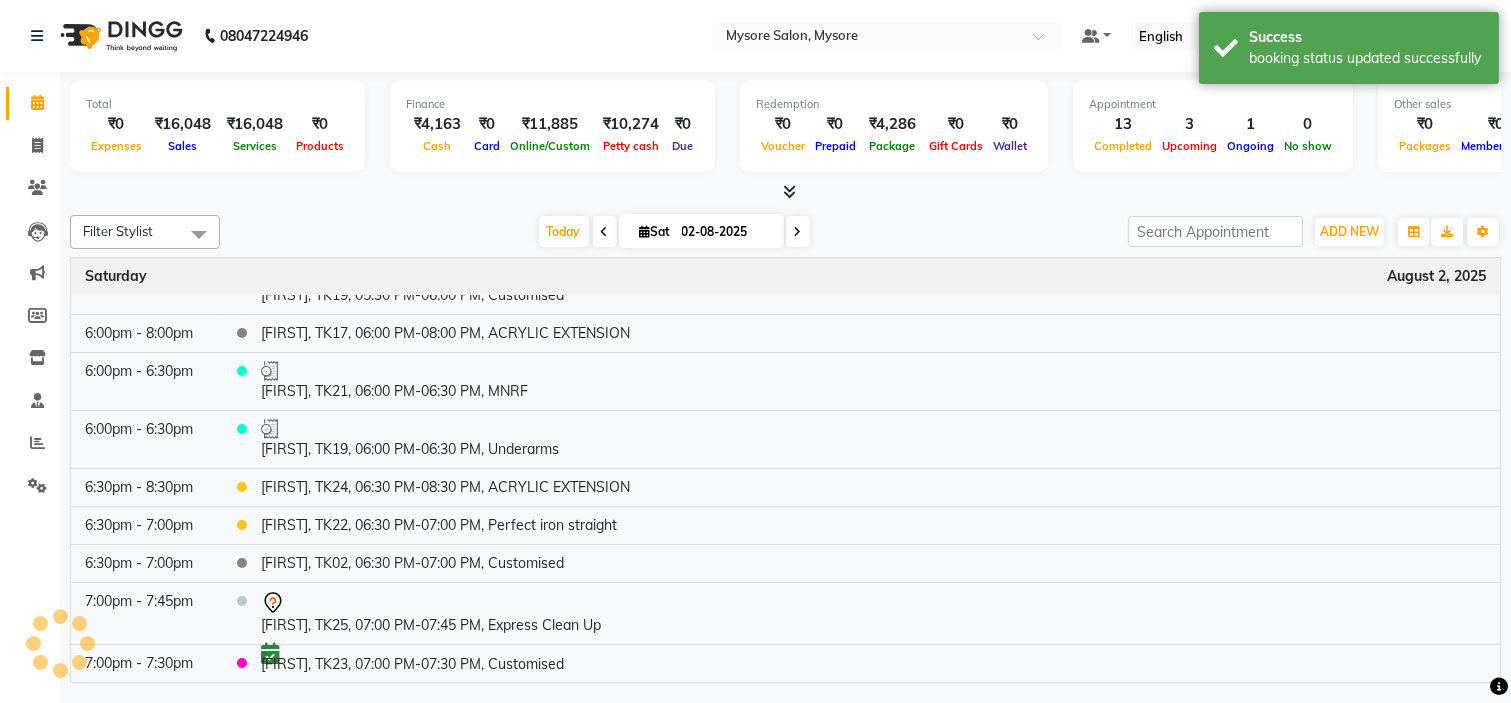 scroll, scrollTop: 901, scrollLeft: 0, axis: vertical 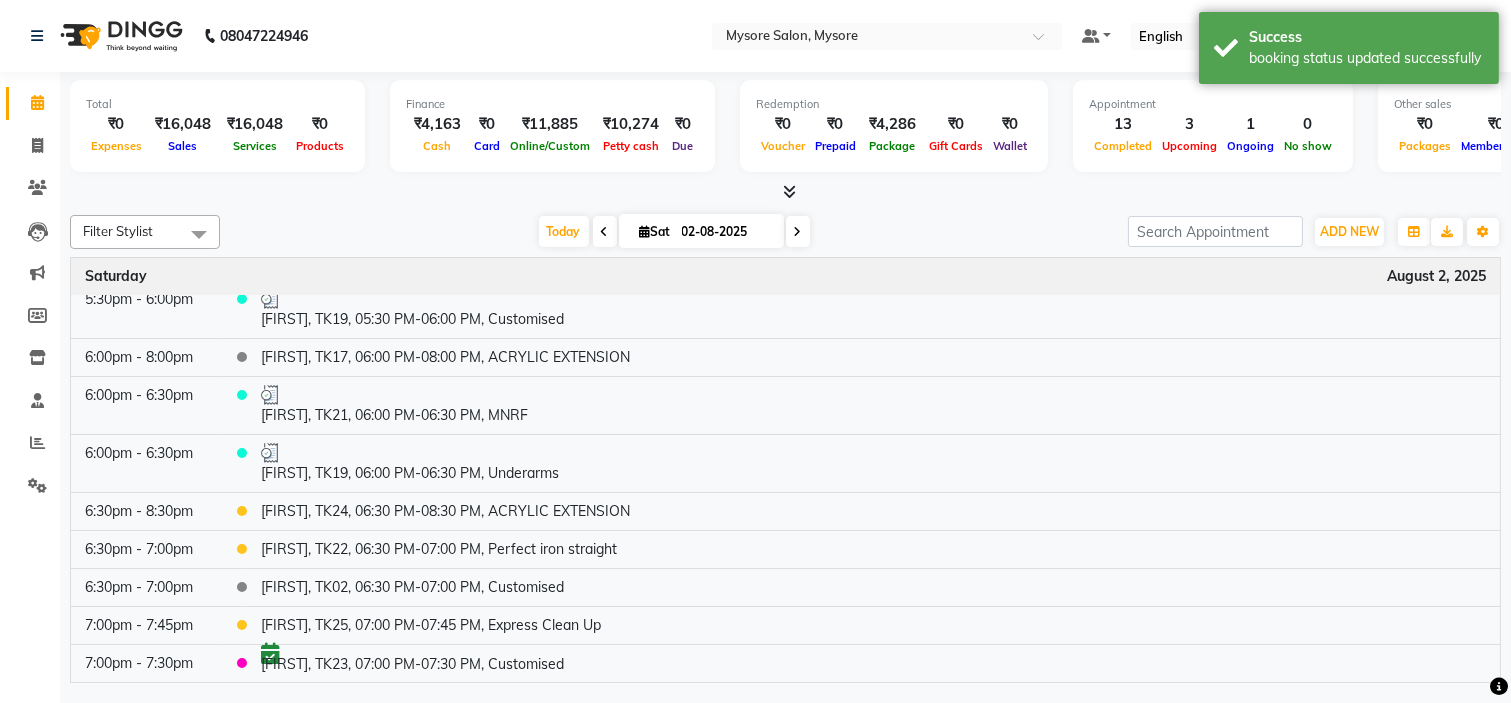 click on "Today  Sat 02-08-2025" at bounding box center (674, 232) 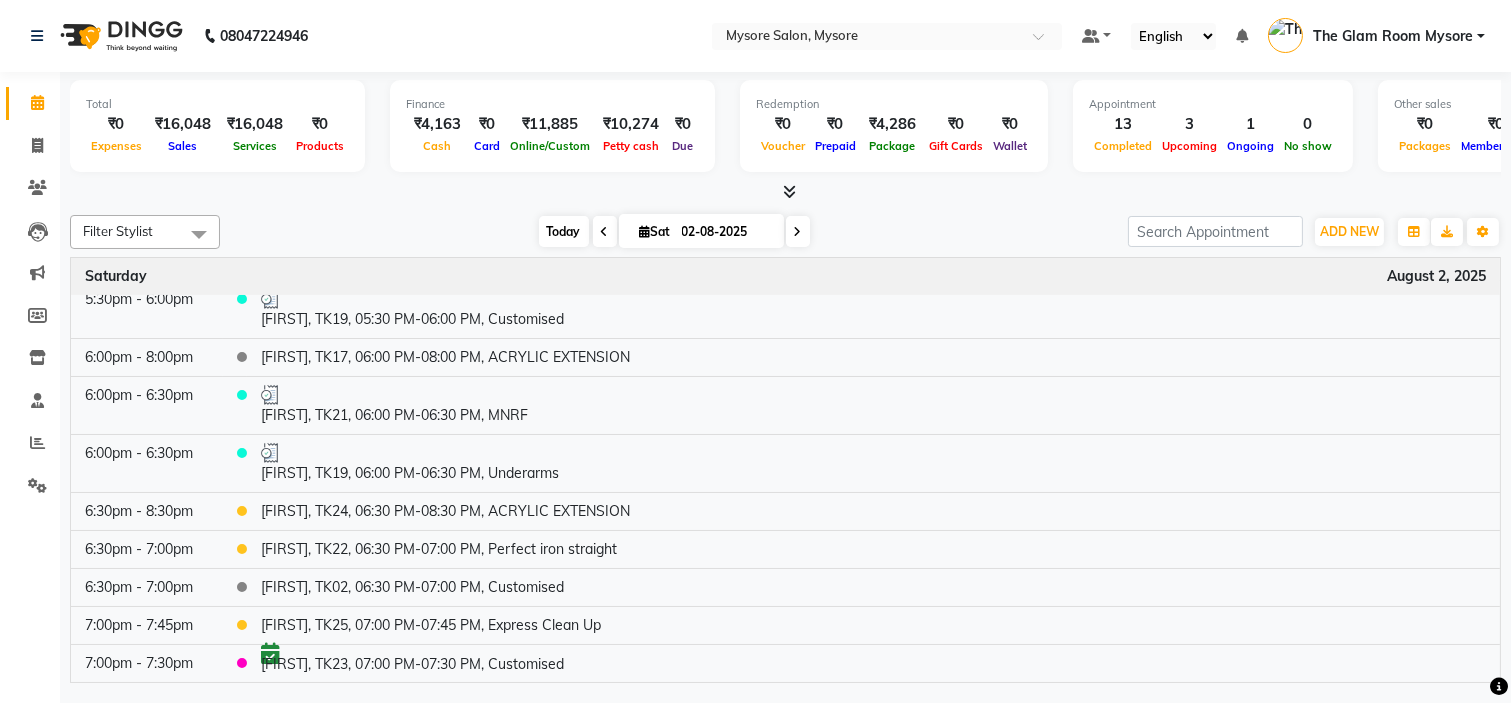 click on "Today" at bounding box center (564, 231) 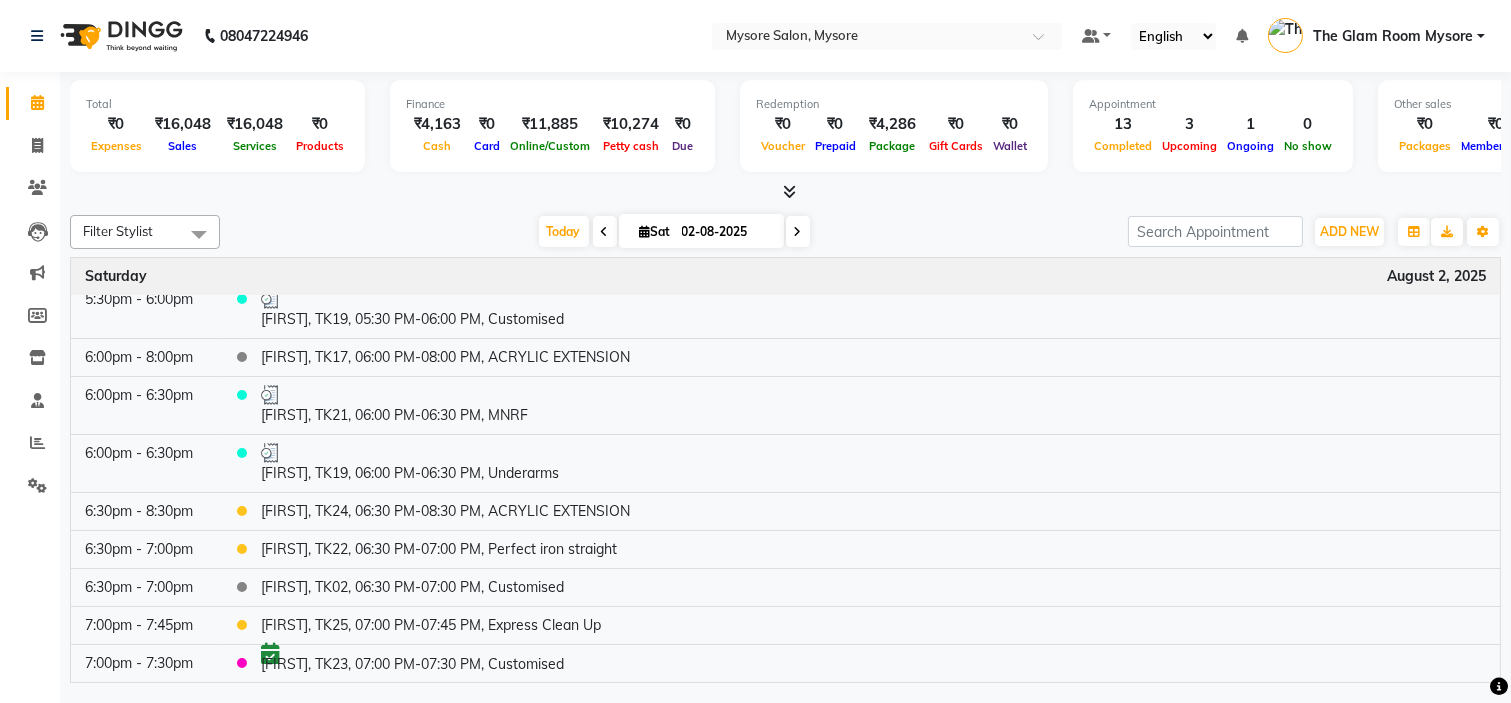 click at bounding box center [798, 232] 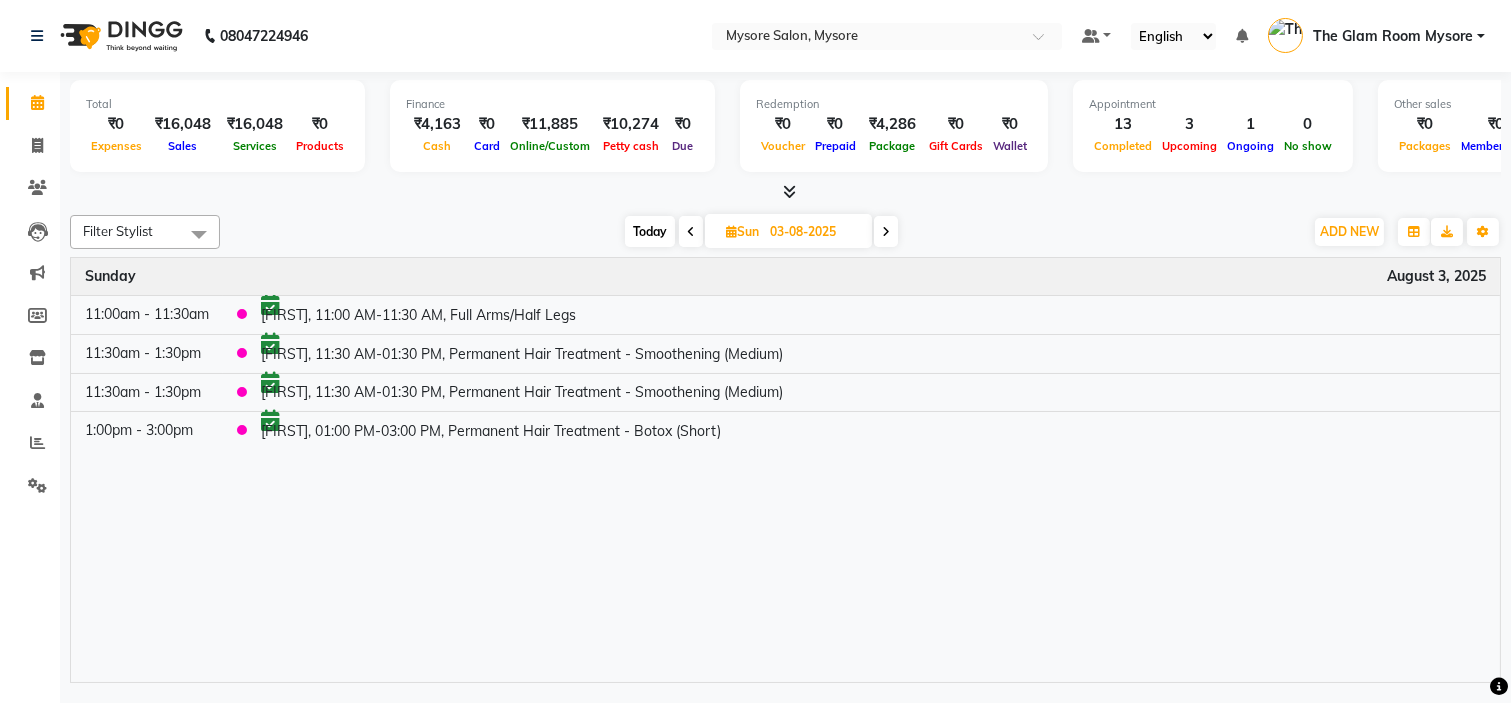 scroll, scrollTop: 0, scrollLeft: 0, axis: both 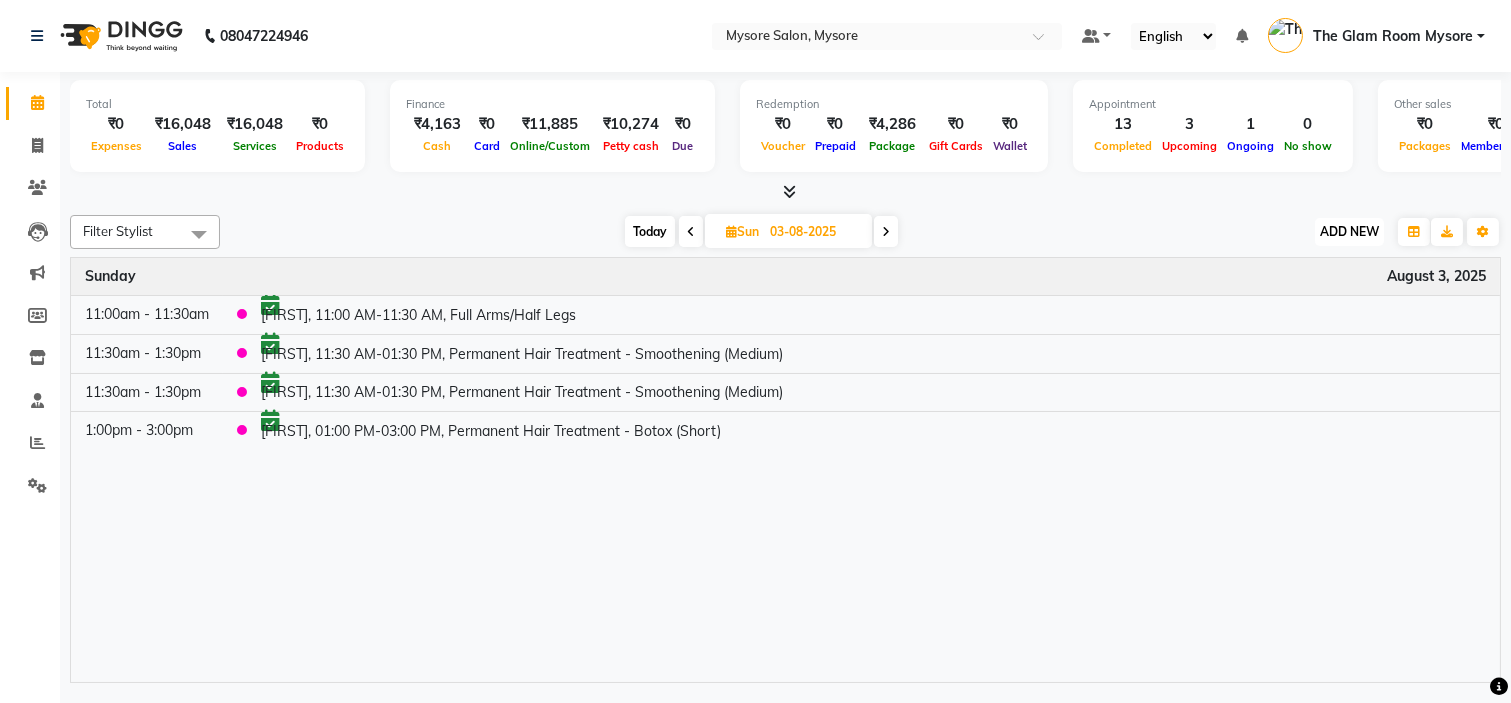 click on "ADD NEW" at bounding box center (1349, 231) 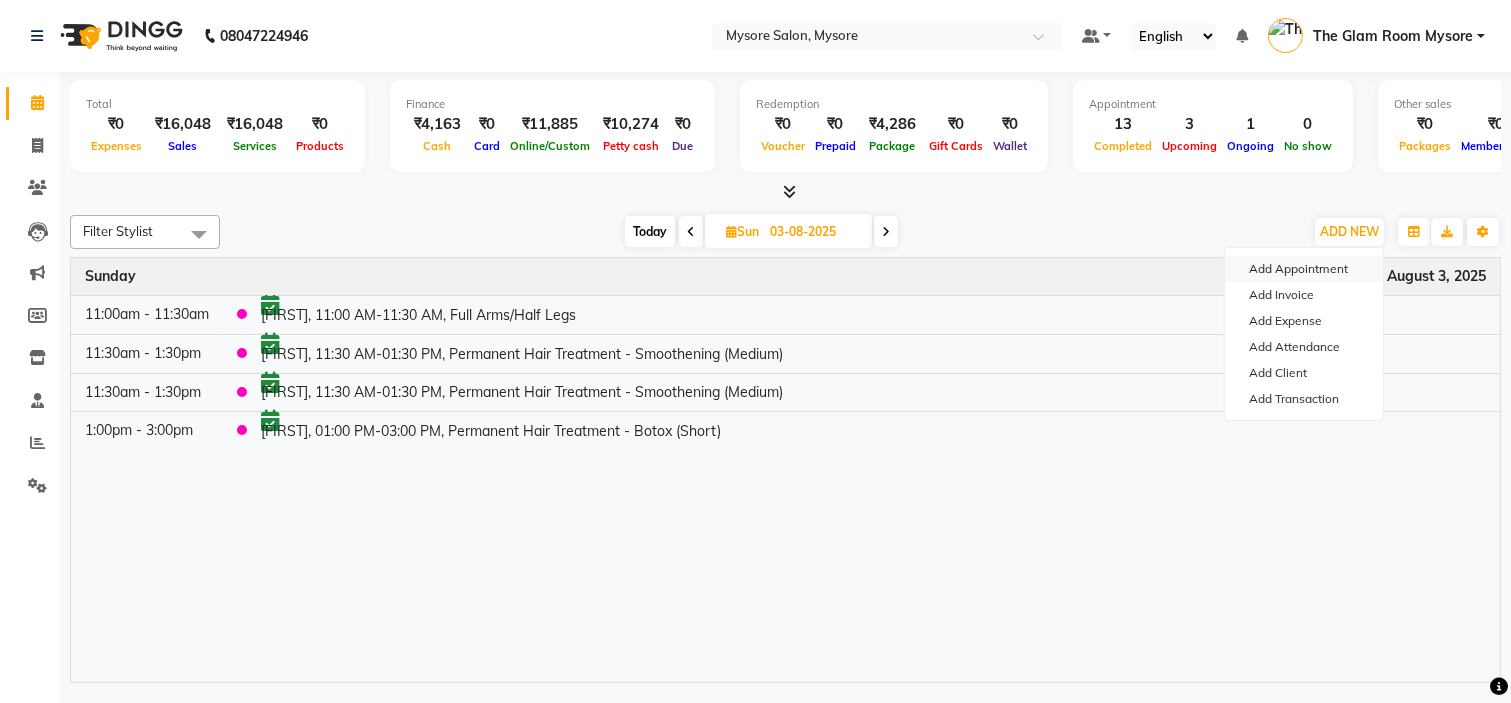 click on "Add Appointment" at bounding box center [1304, 269] 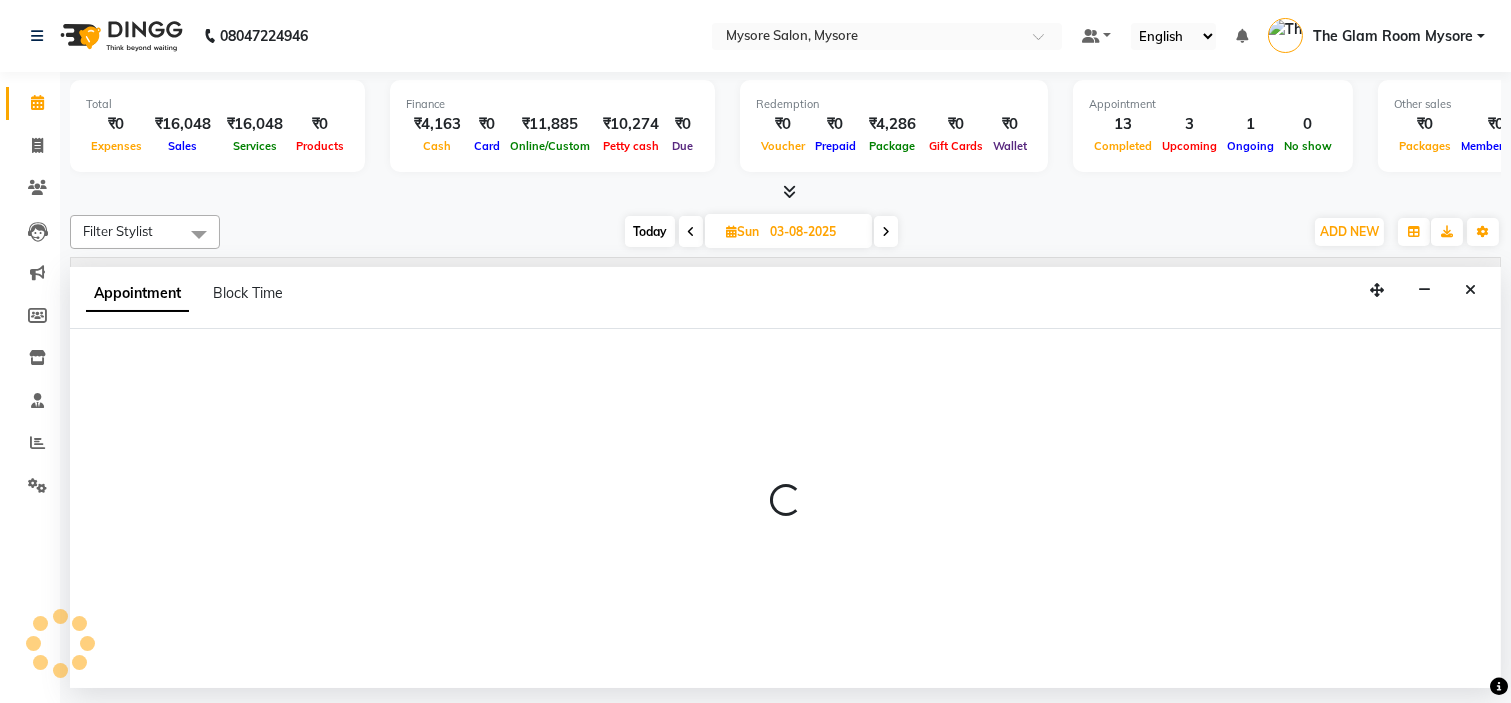 select on "tentative" 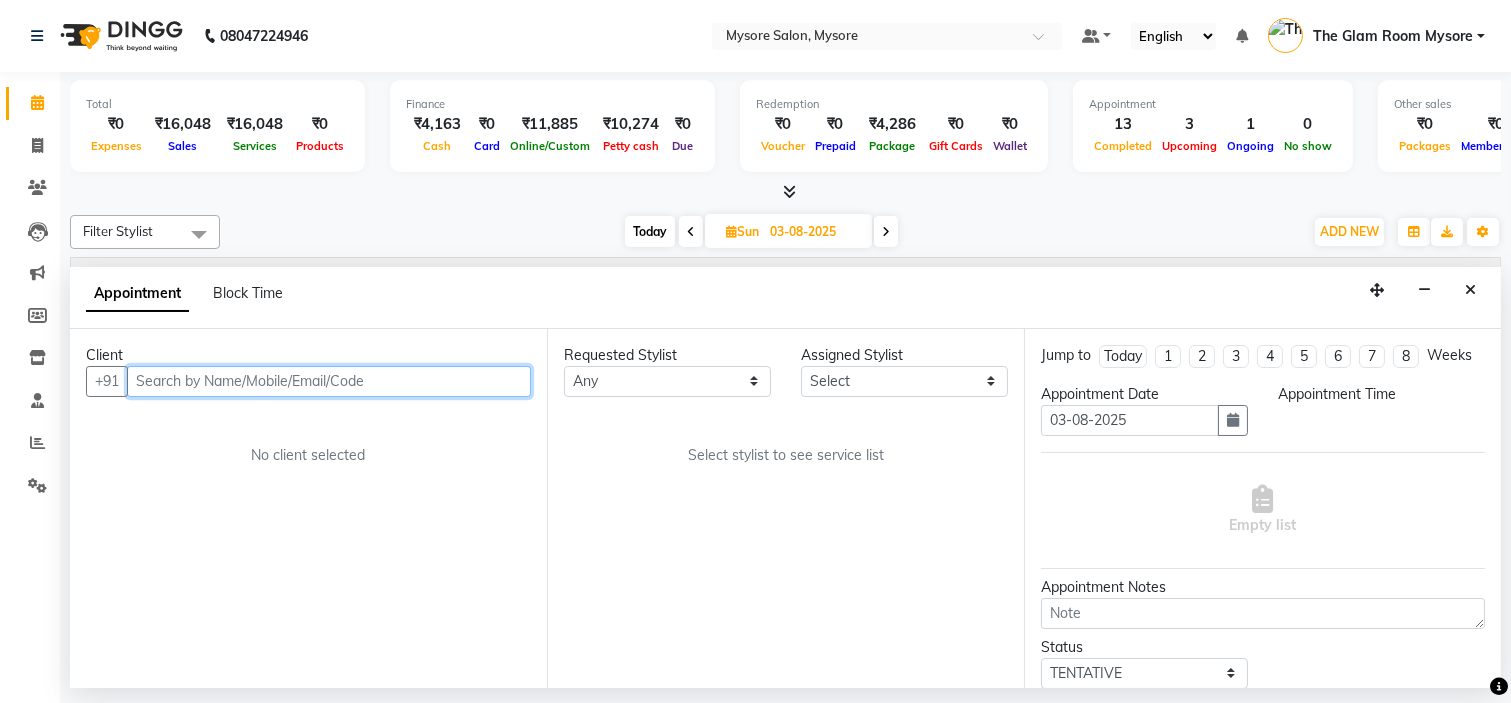select on "540" 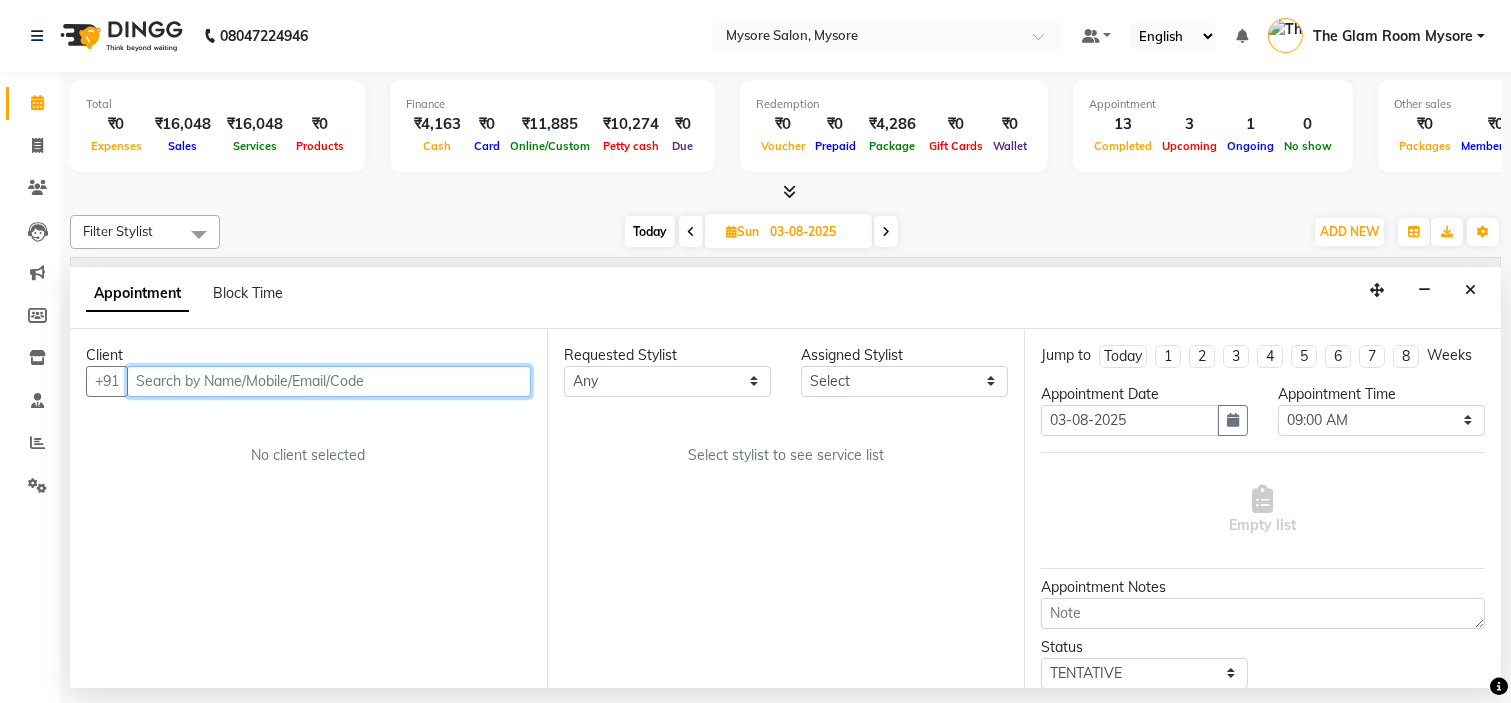 click at bounding box center [329, 381] 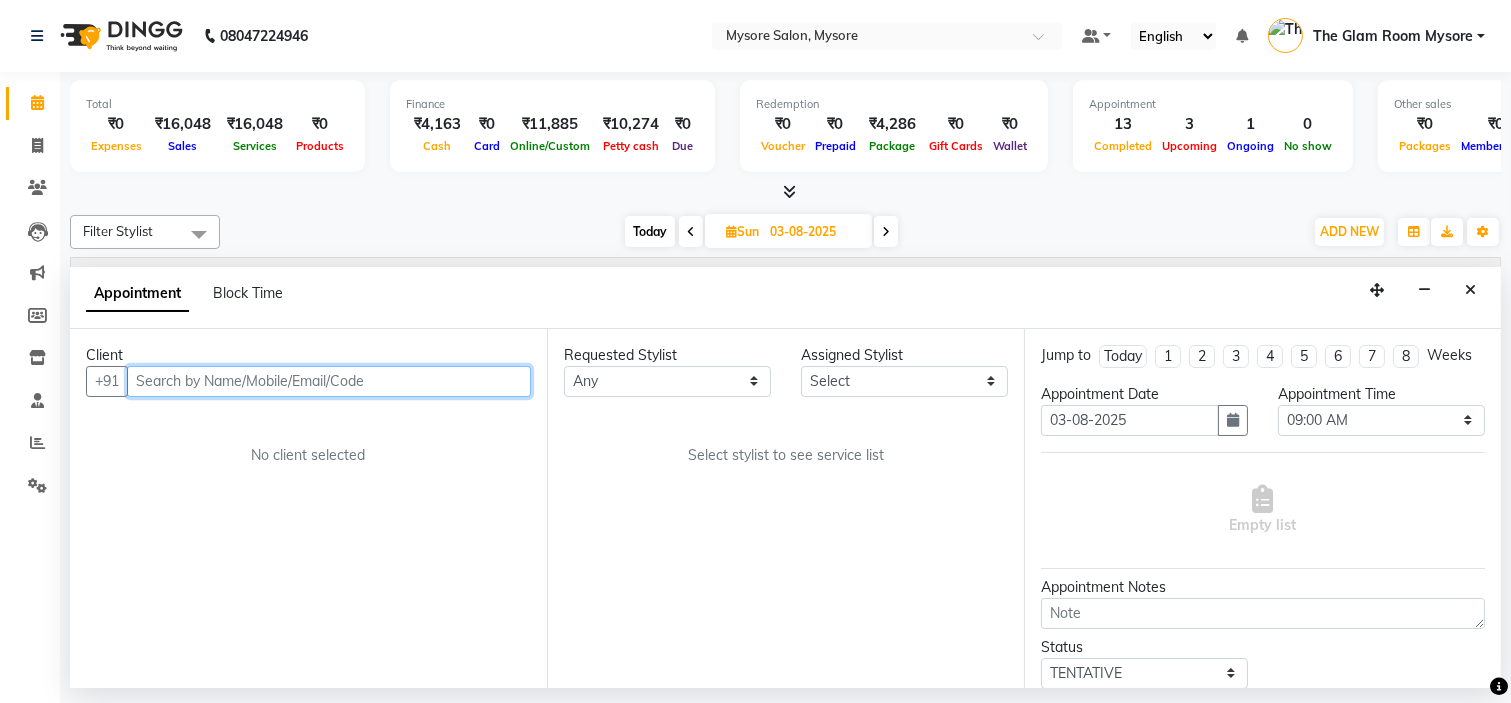 click at bounding box center [329, 381] 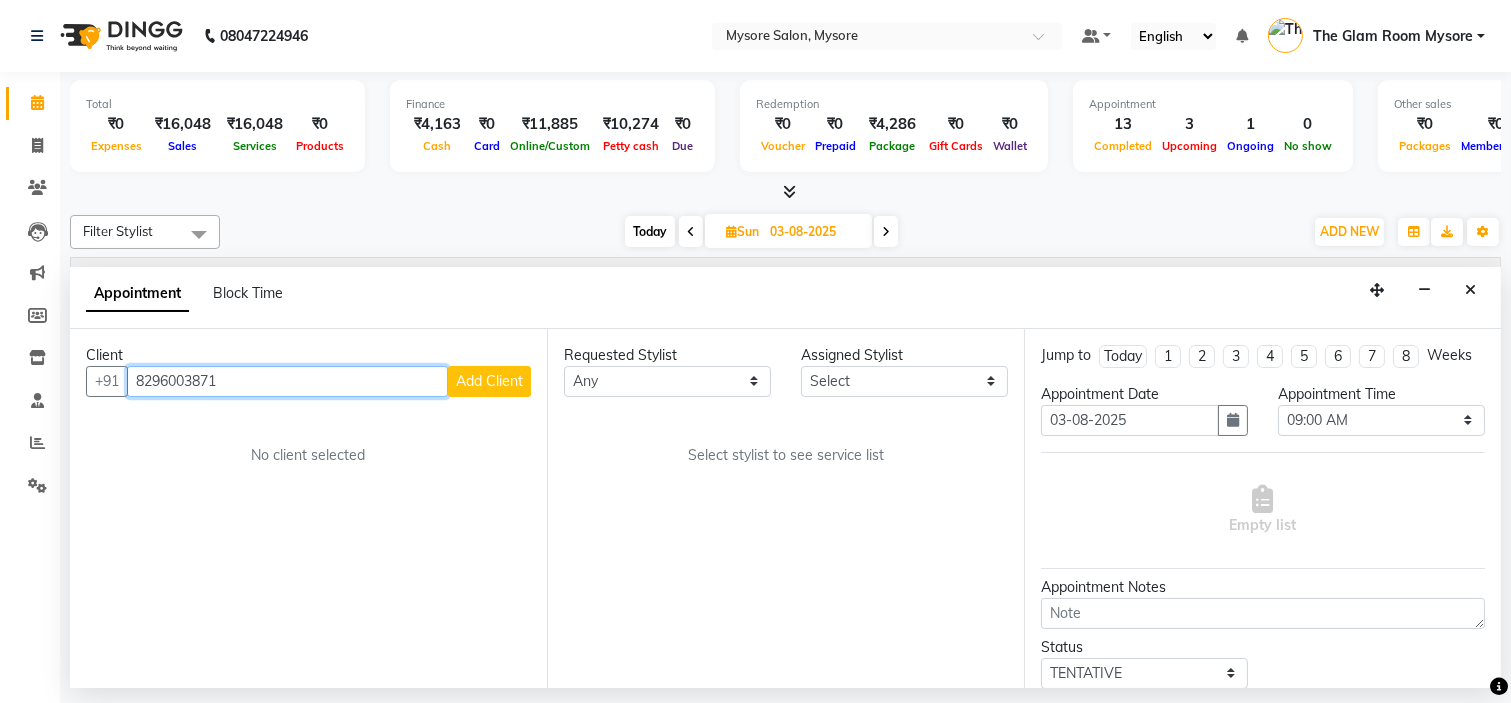 type on "8296003871" 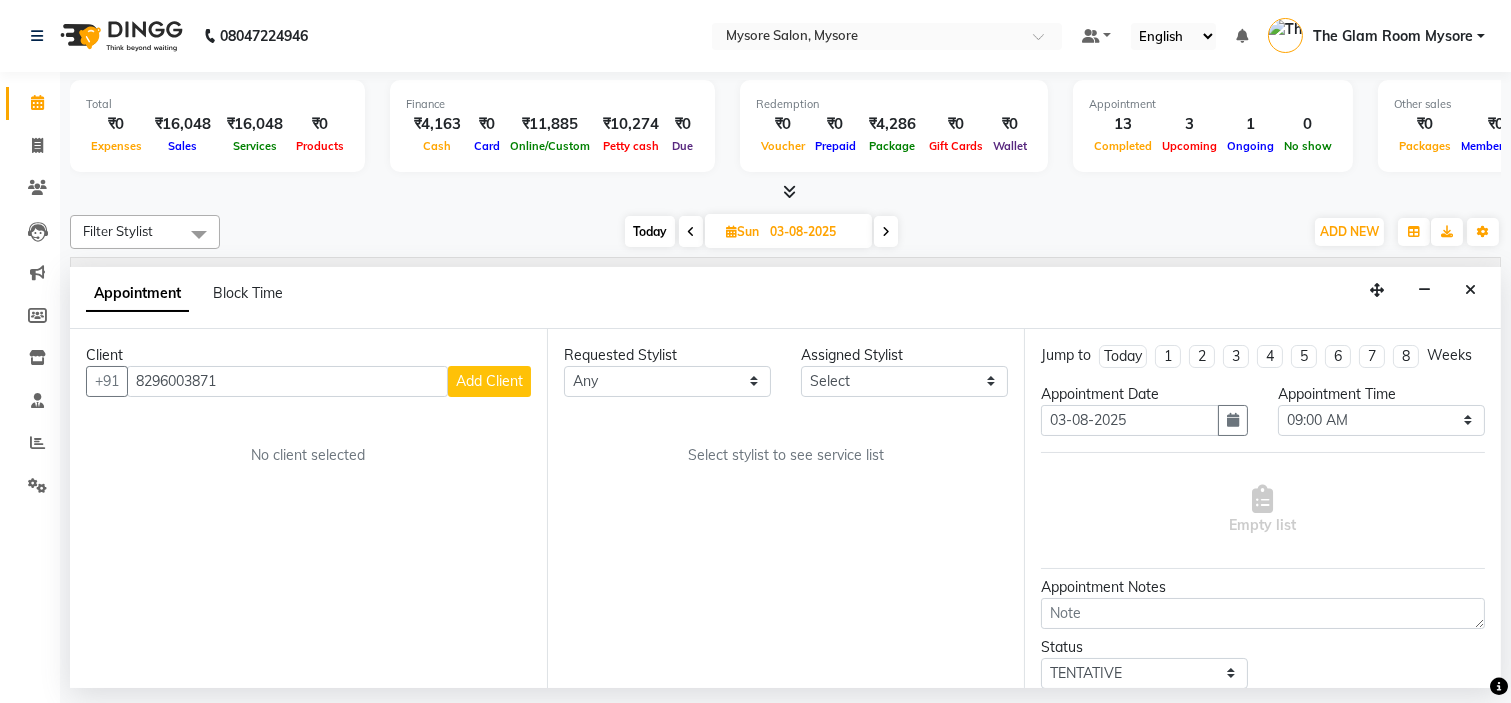 click on "Add Client" at bounding box center (489, 381) 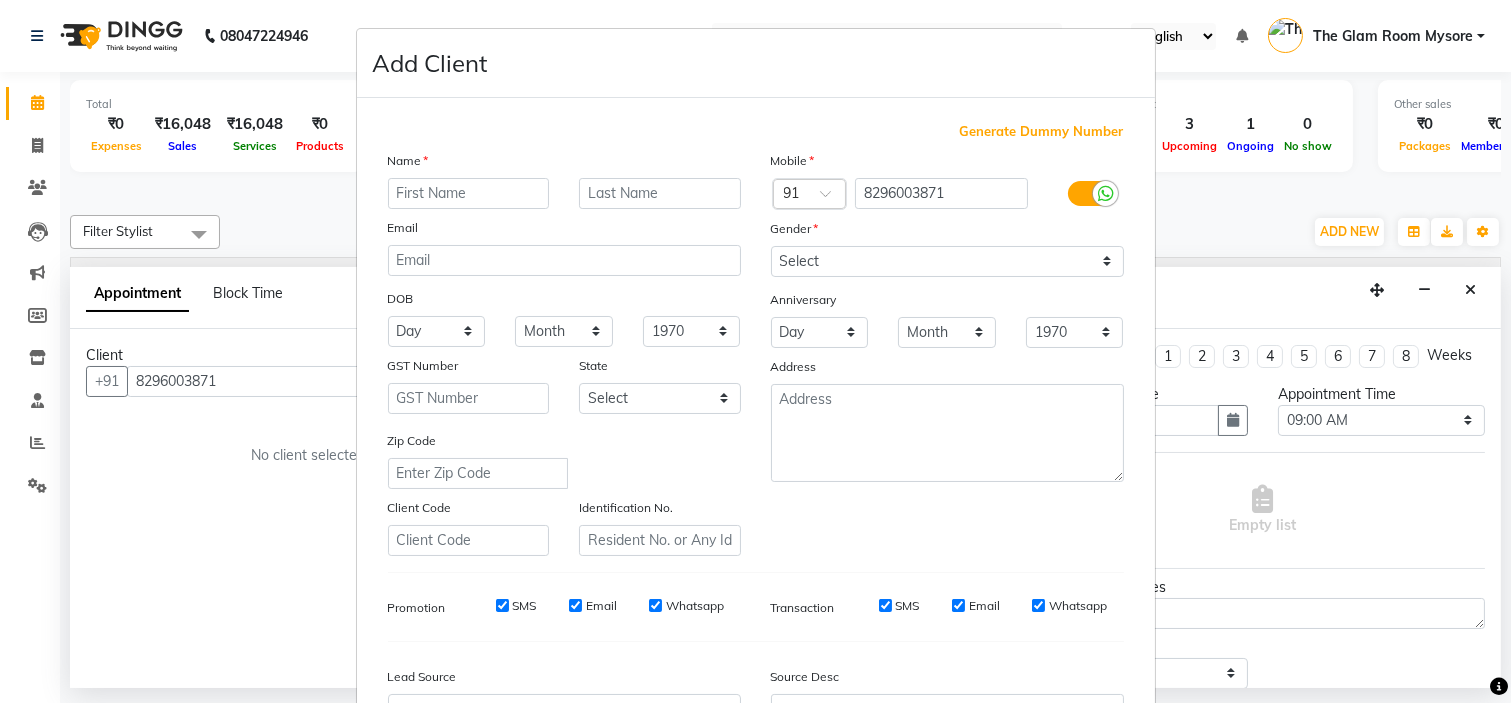 click at bounding box center (469, 193) 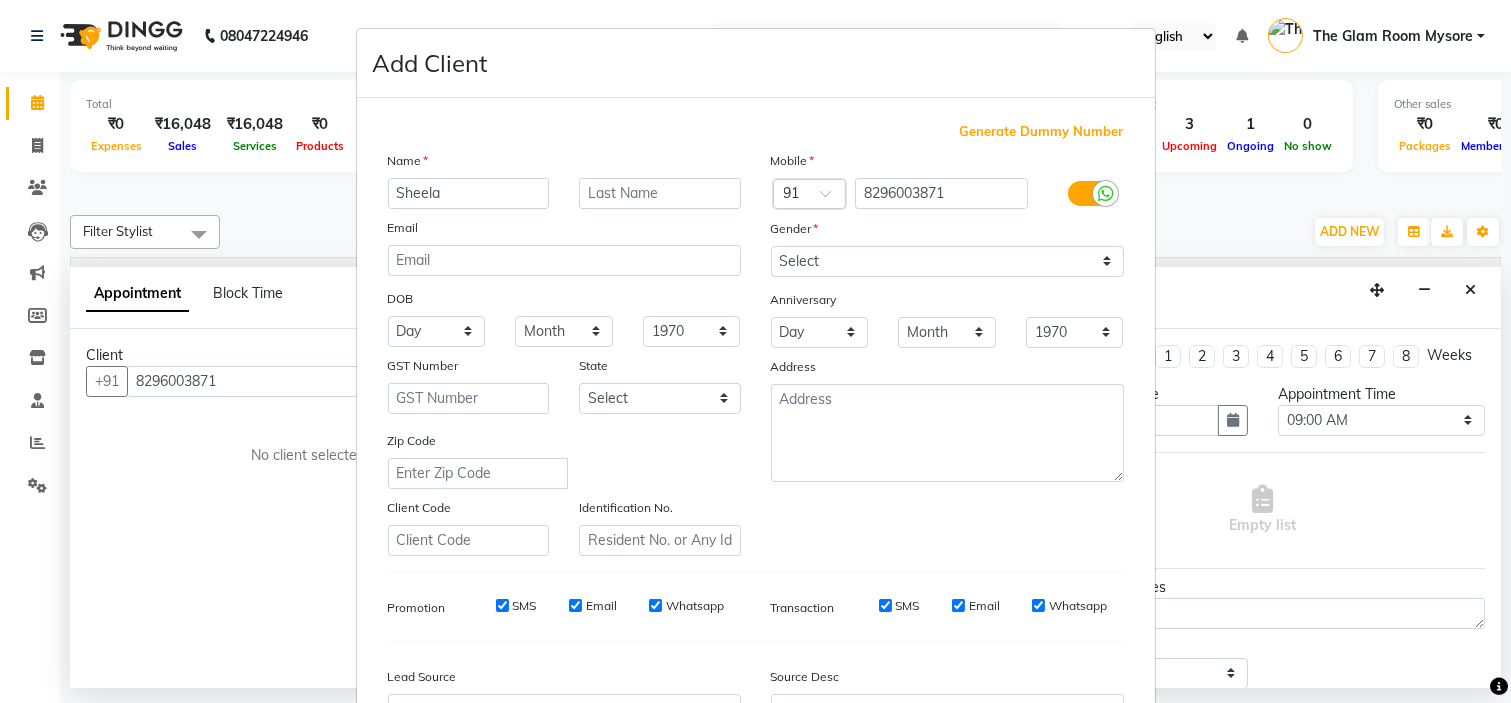 type on "Sheela" 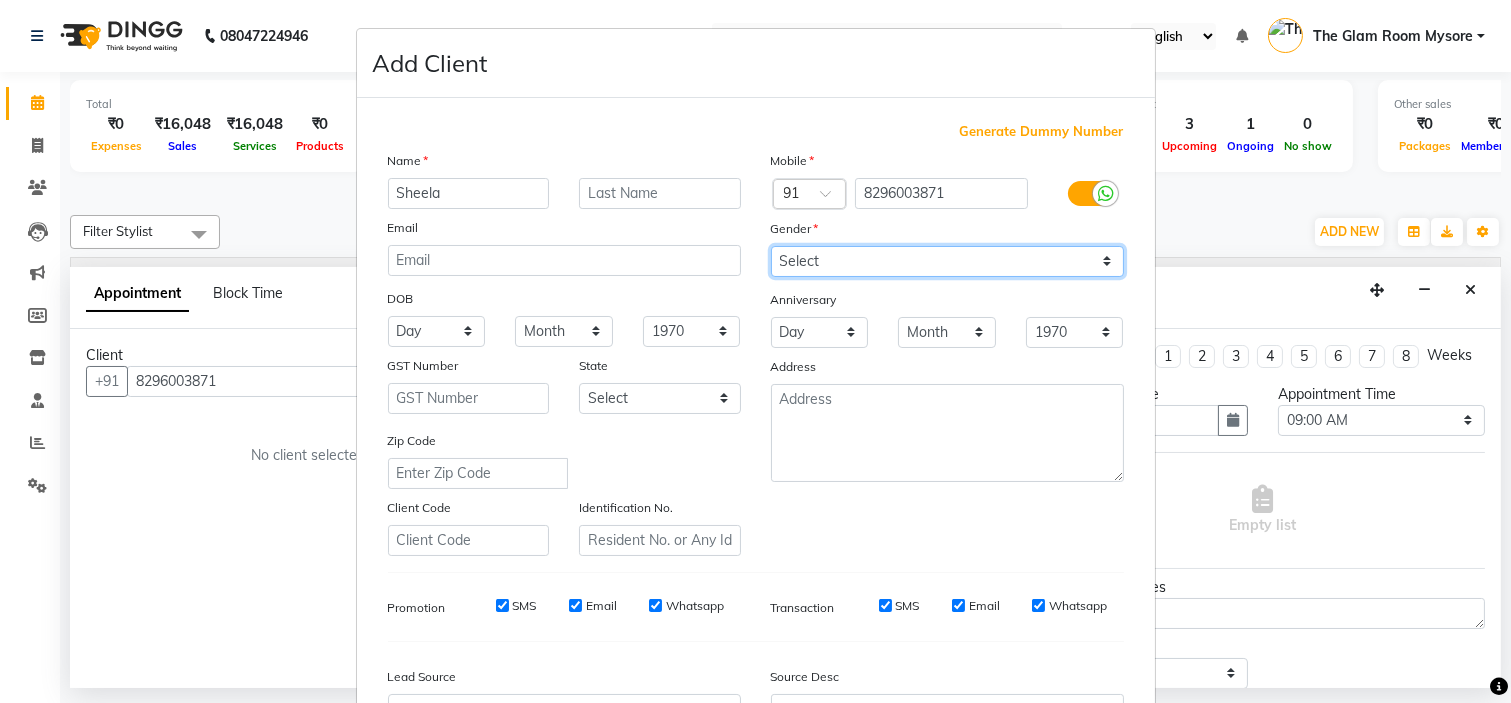 click on "Select Male Female Other Prefer Not To Say" at bounding box center (947, 261) 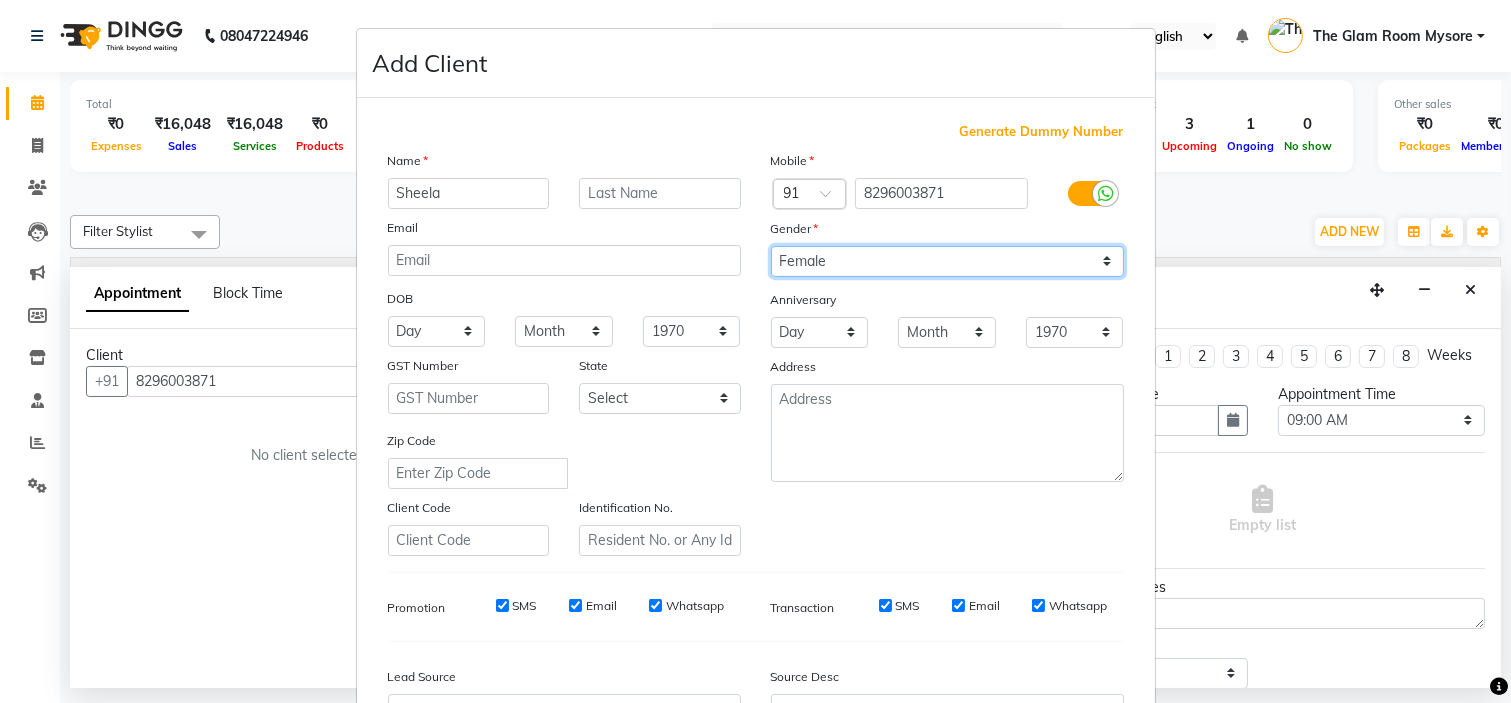click on "Select Male Female Other Prefer Not To Say" at bounding box center (947, 261) 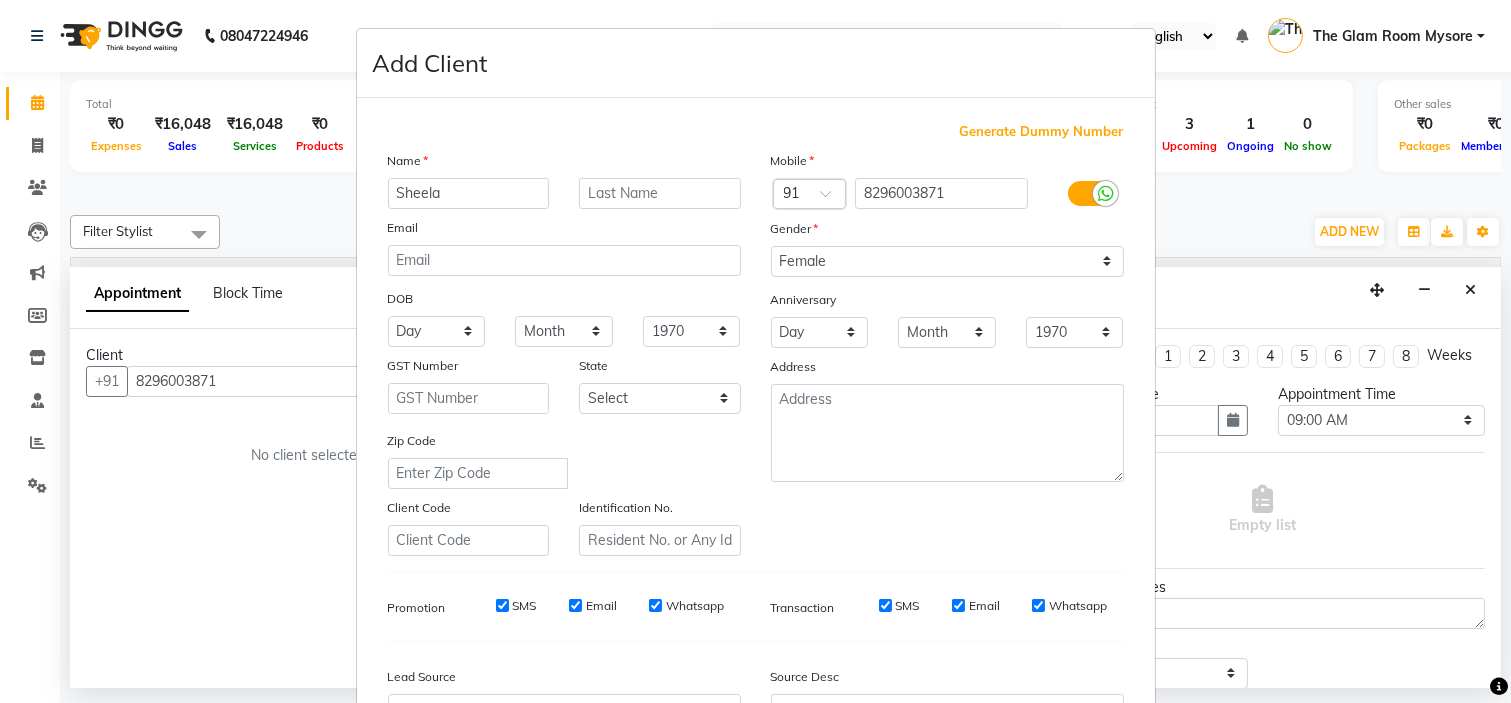 scroll, scrollTop: 221, scrollLeft: 0, axis: vertical 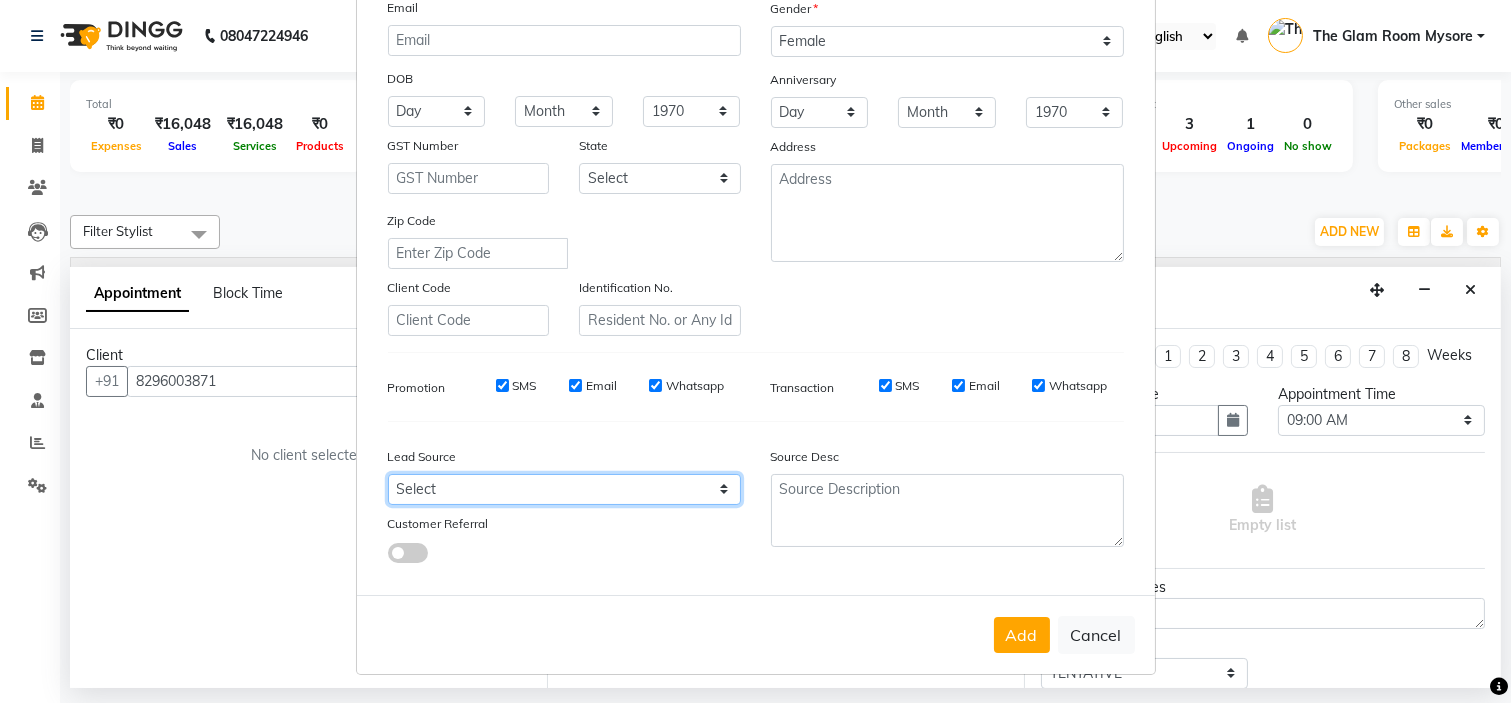 click on "Select Walk-in Referral Internet Friend Word of Mouth Advertisement Facebook JustDial Google Other Instagram  YouTube  WhatsApp" at bounding box center (564, 489) 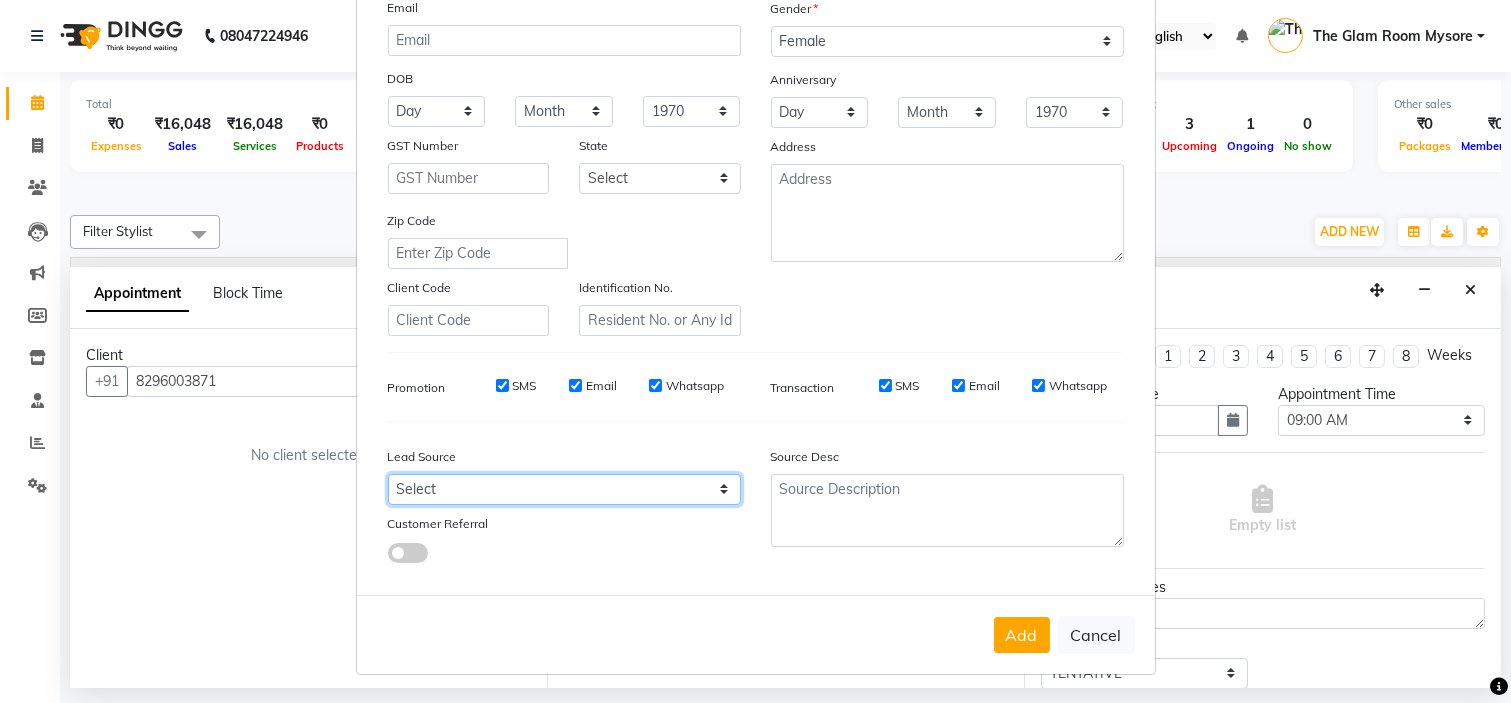 select on "40676" 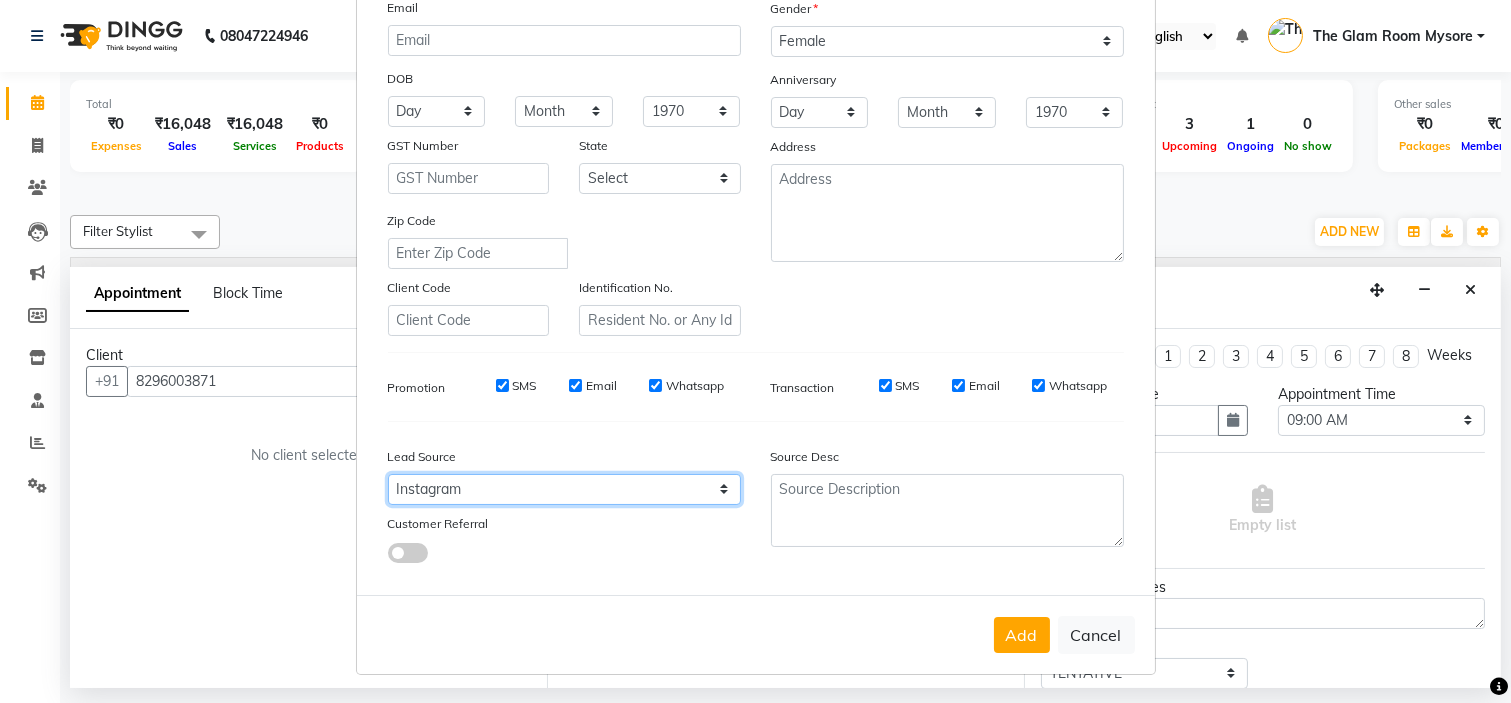 click on "Select Walk-in Referral Internet Friend Word of Mouth Advertisement Facebook JustDial Google Other Instagram  YouTube  WhatsApp" at bounding box center (564, 489) 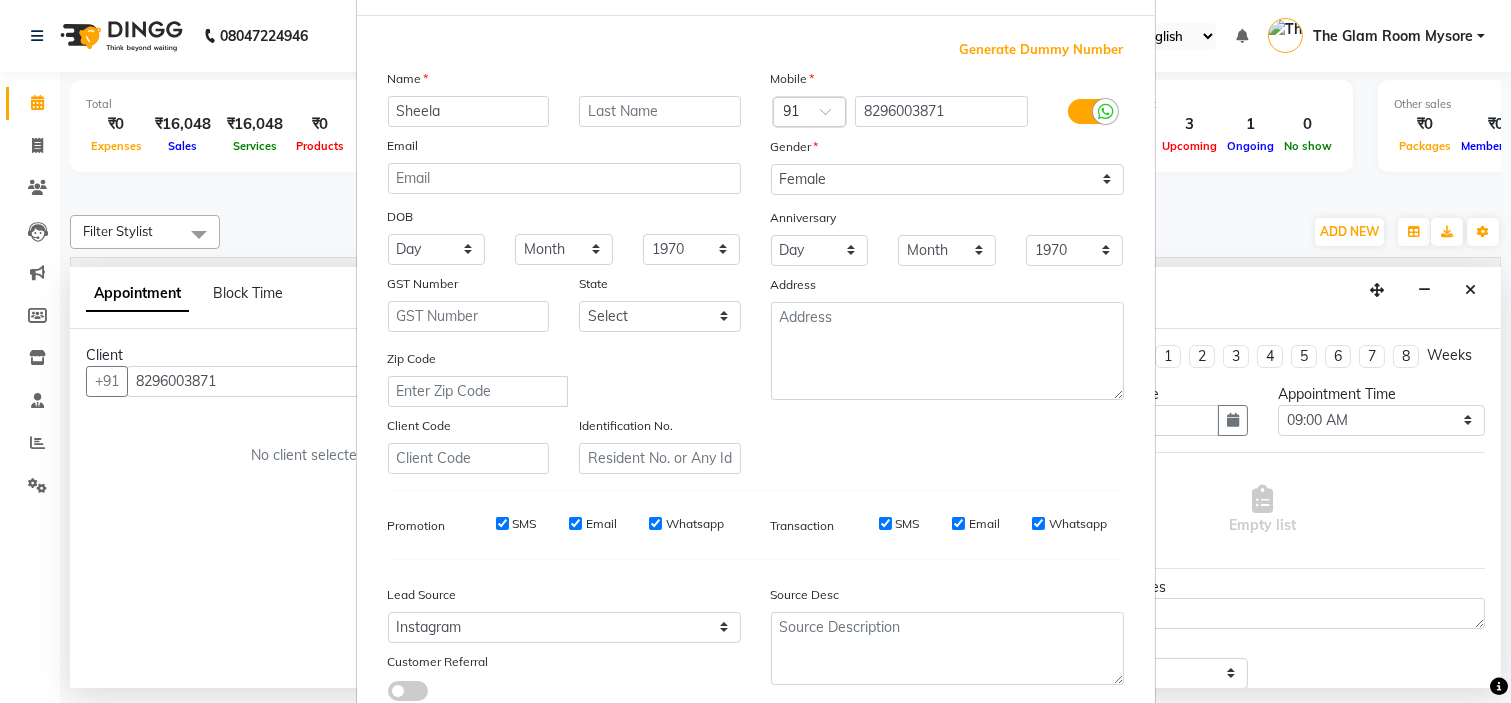 scroll, scrollTop: 0, scrollLeft: 0, axis: both 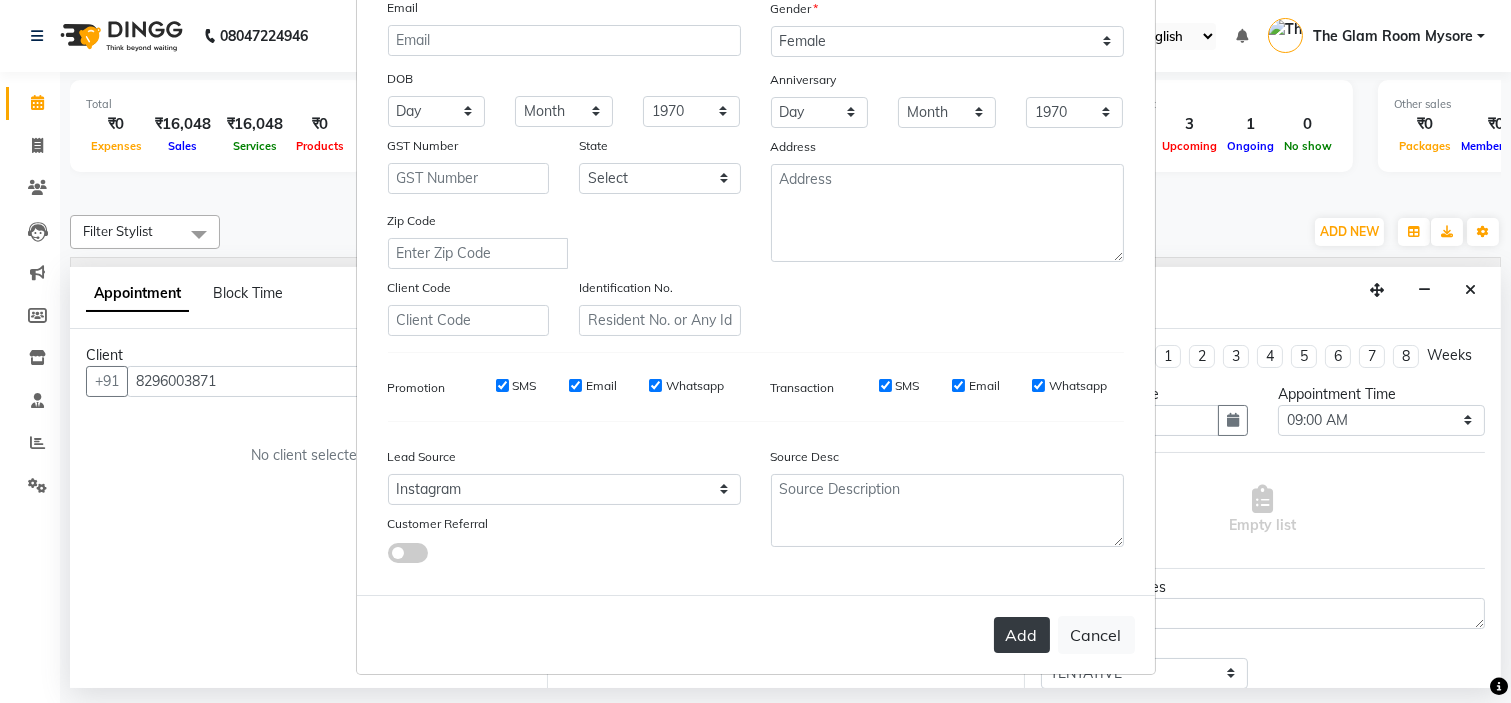 click on "Add" at bounding box center [1022, 635] 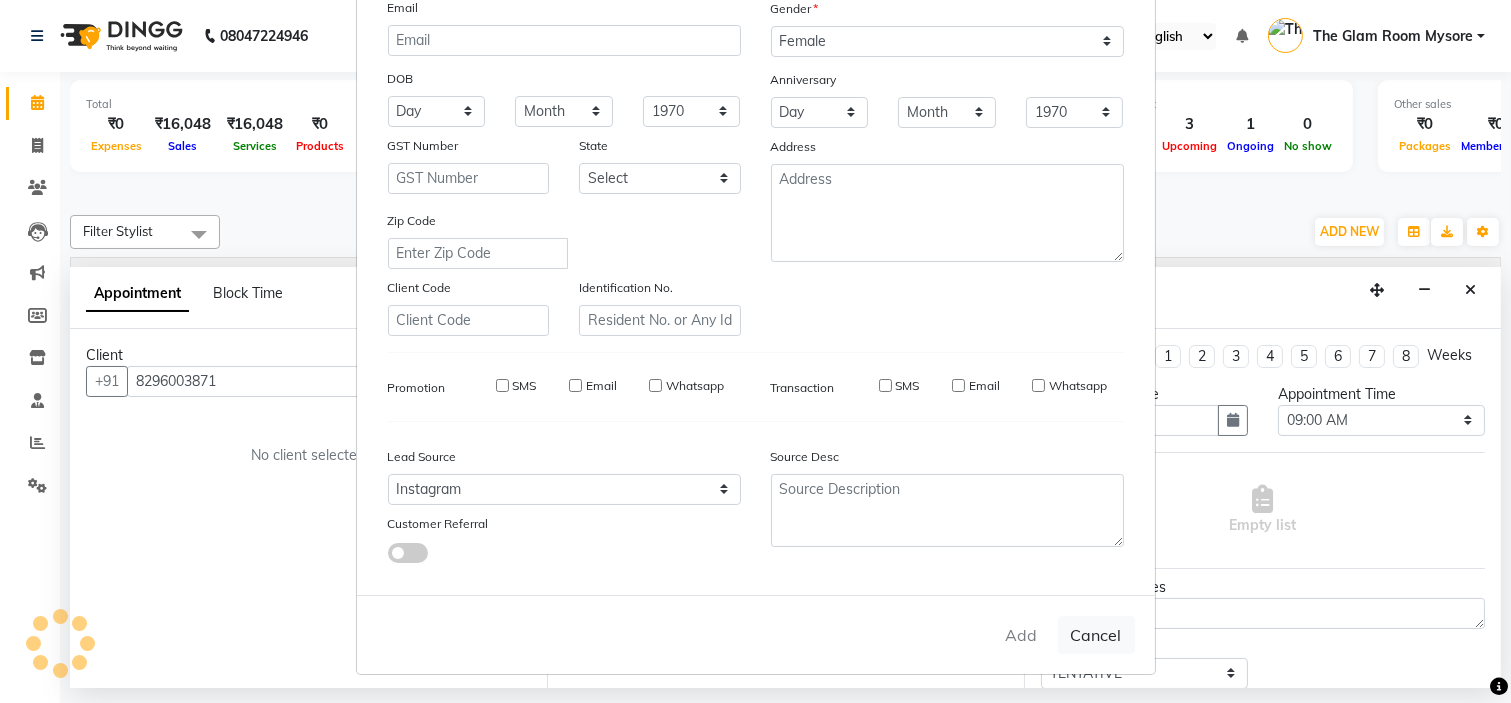 type 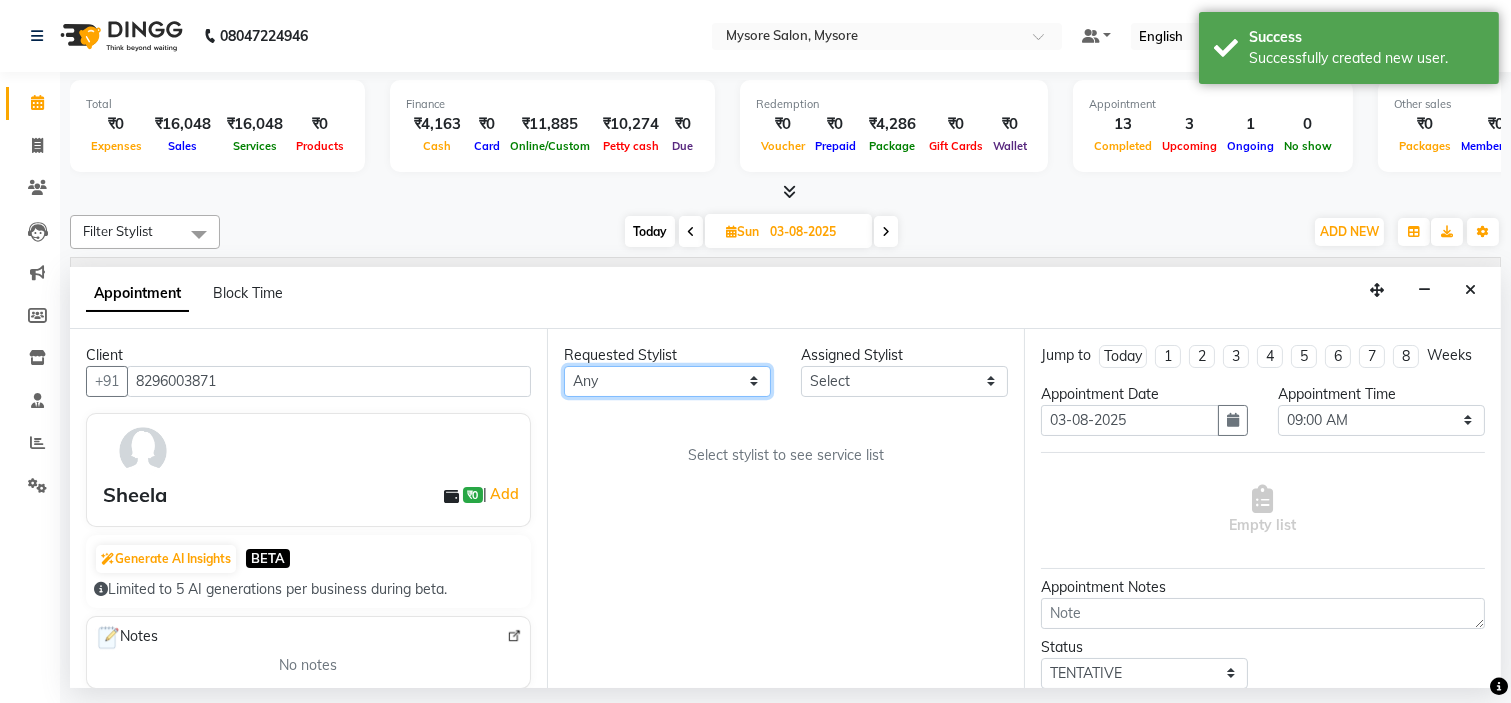 click on "Any Ankita Arti Ashwini Ayaan DR. Apurva Fatma Jayshree Lakshmi Paul Ruhul alom Shangnimwon Steve Sumaiya Banu Sumit Teja Tezz The Glam Room Mysore" at bounding box center (667, 381) 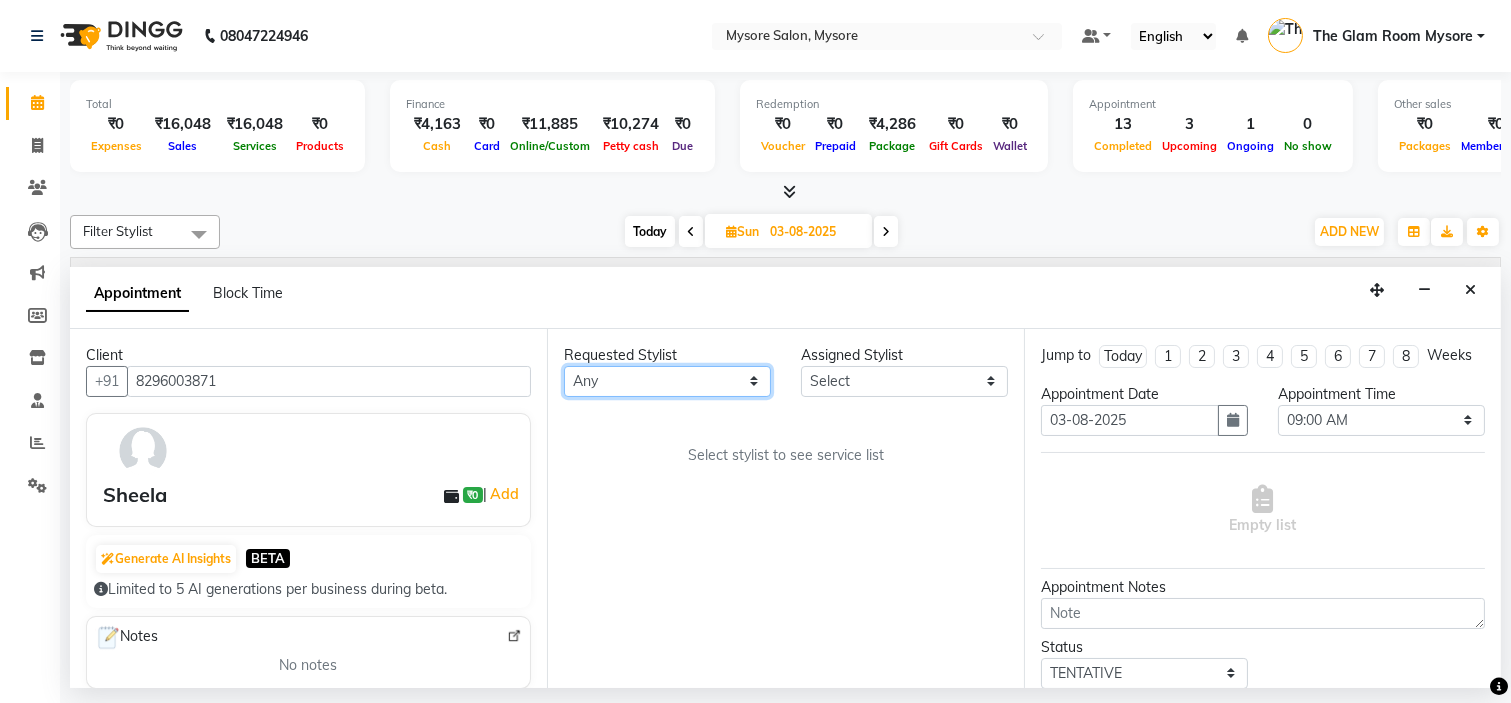 select on "84294" 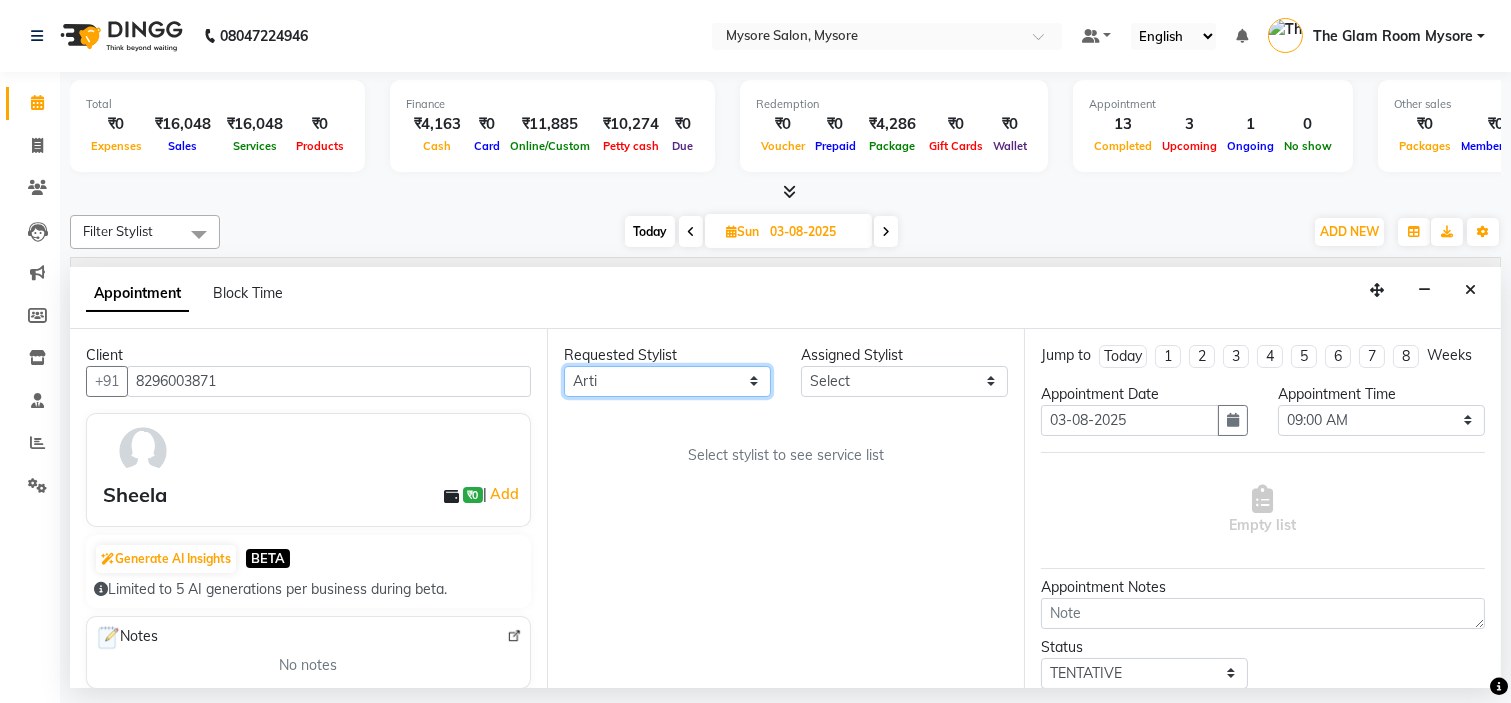 click on "Any Ankita Arti Ashwini Ayaan DR. Apurva Fatma Jayshree Lakshmi Paul Ruhul alom Shangnimwon Steve Sumaiya Banu Sumit Teja Tezz The Glam Room Mysore" at bounding box center (667, 381) 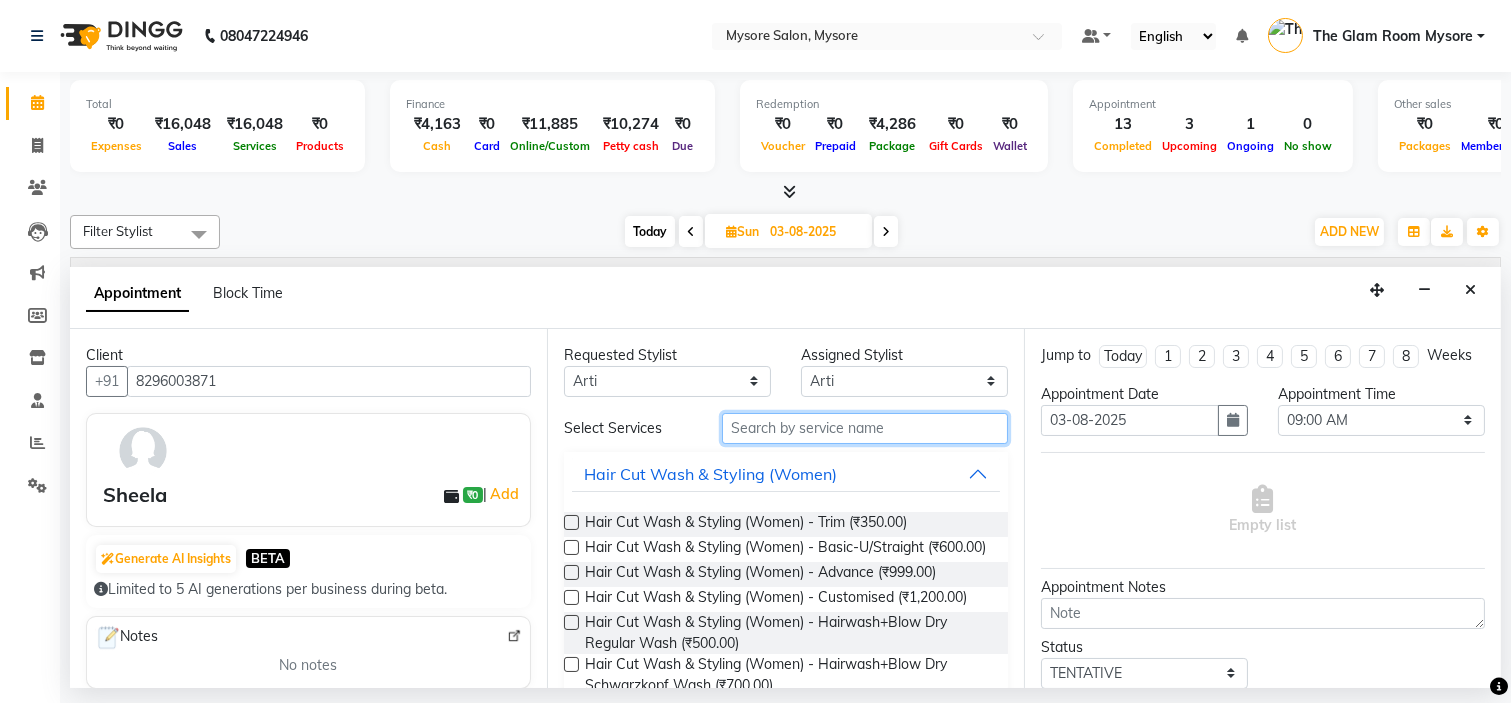 click at bounding box center [865, 428] 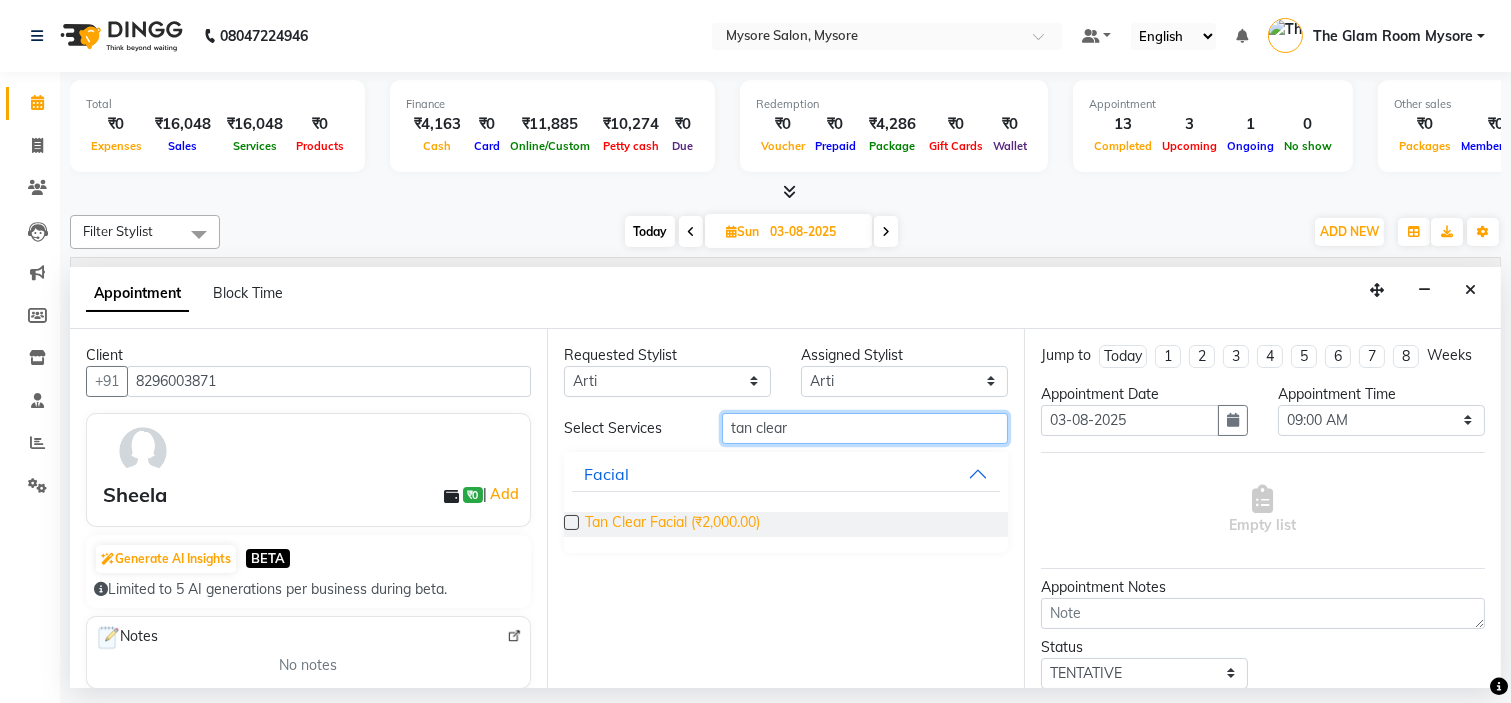 type on "tan clear" 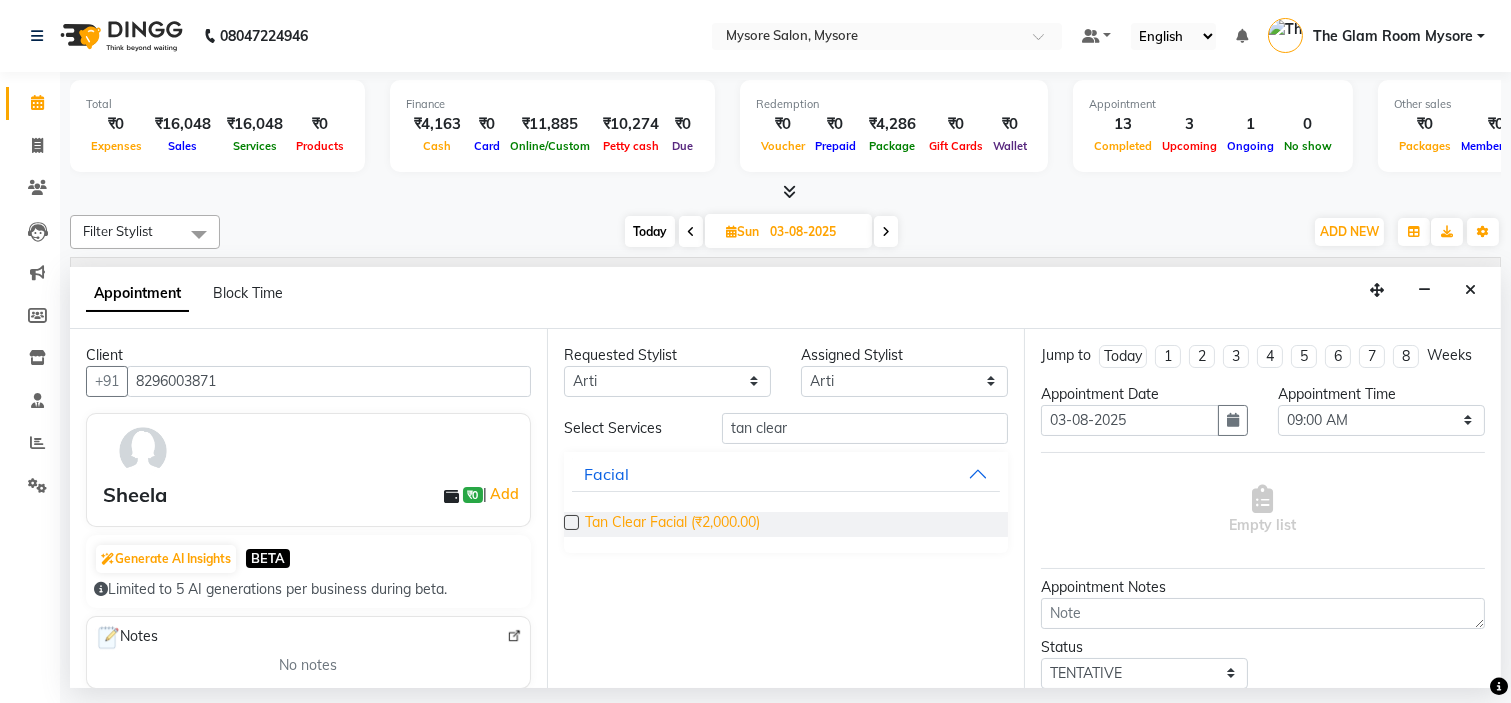 click on "Tan Clear Facial (₹2,000.00)" at bounding box center (672, 524) 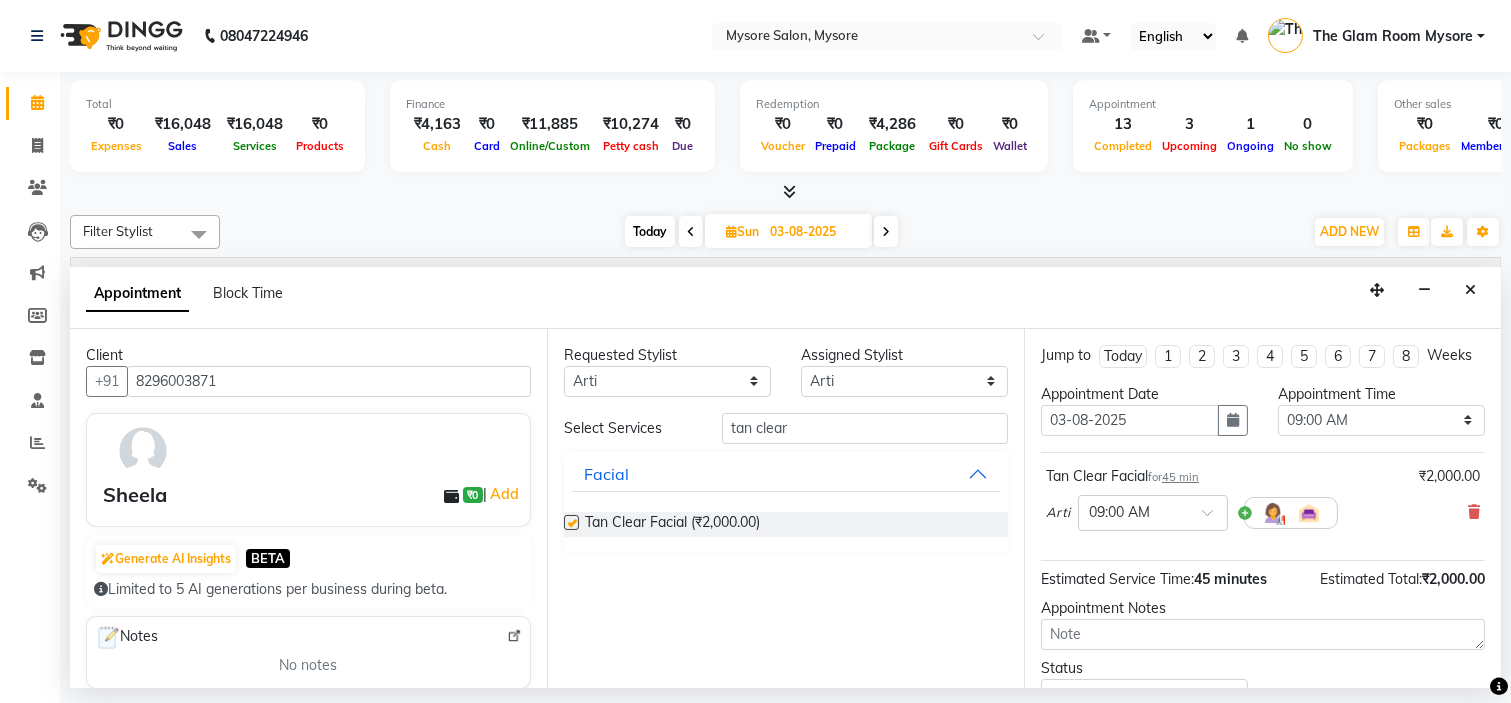 checkbox on "false" 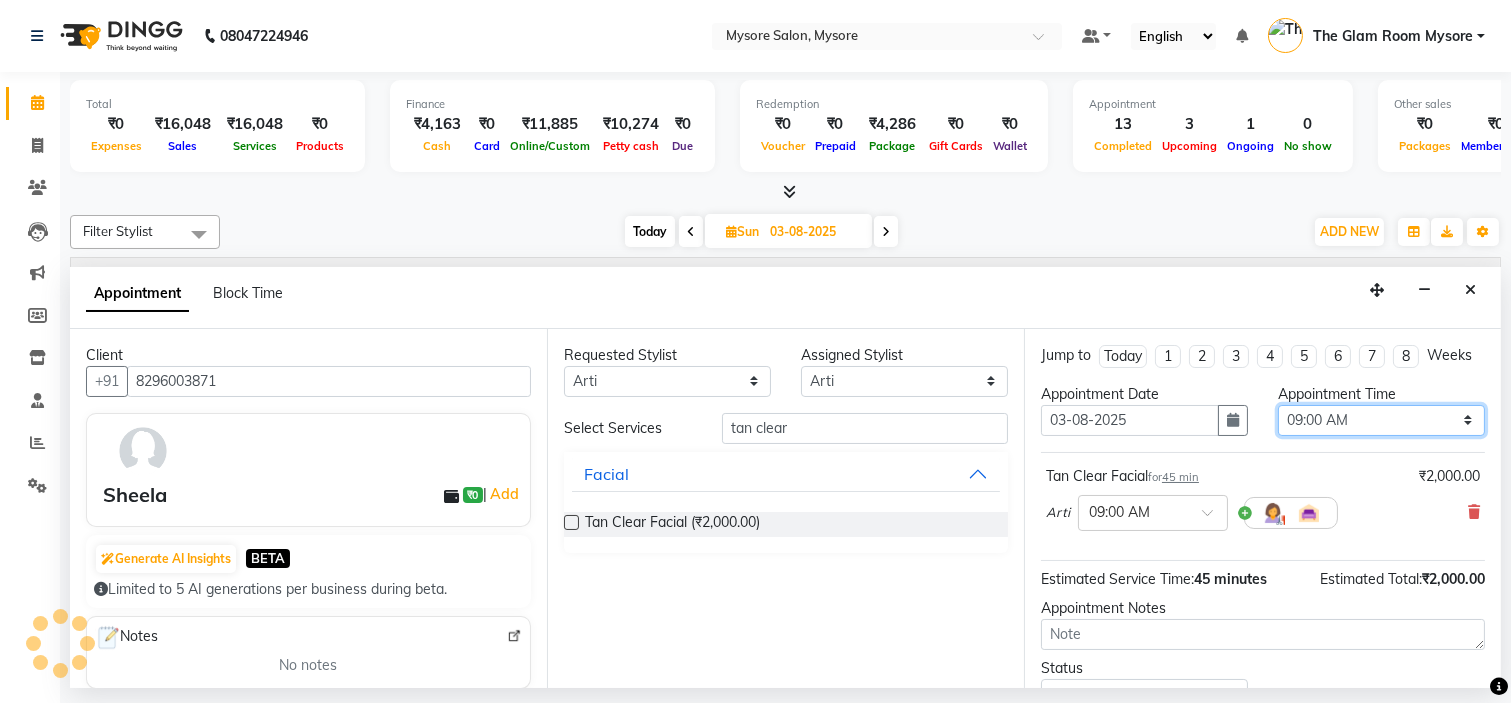 click on "Select 09:00 AM 09:15 AM 09:30 AM 09:45 AM 10:00 AM 10:15 AM 10:30 AM 10:45 AM 11:00 AM 11:15 AM 11:30 AM 11:45 AM 12:00 PM 12:15 PM 12:30 PM 12:45 PM 01:00 PM 01:15 PM 01:30 PM 01:45 PM 02:00 PM 02:15 PM 02:30 PM 02:45 PM 03:00 PM 03:15 PM 03:30 PM 03:45 PM 04:00 PM 04:15 PM 04:30 PM 04:45 PM 05:00 PM 05:15 PM 05:30 PM 05:45 PM 06:00 PM 06:15 PM 06:30 PM 06:45 PM 07:00 PM 07:15 PM 07:30 PM 07:45 PM 08:00 PM" at bounding box center (1381, 420) 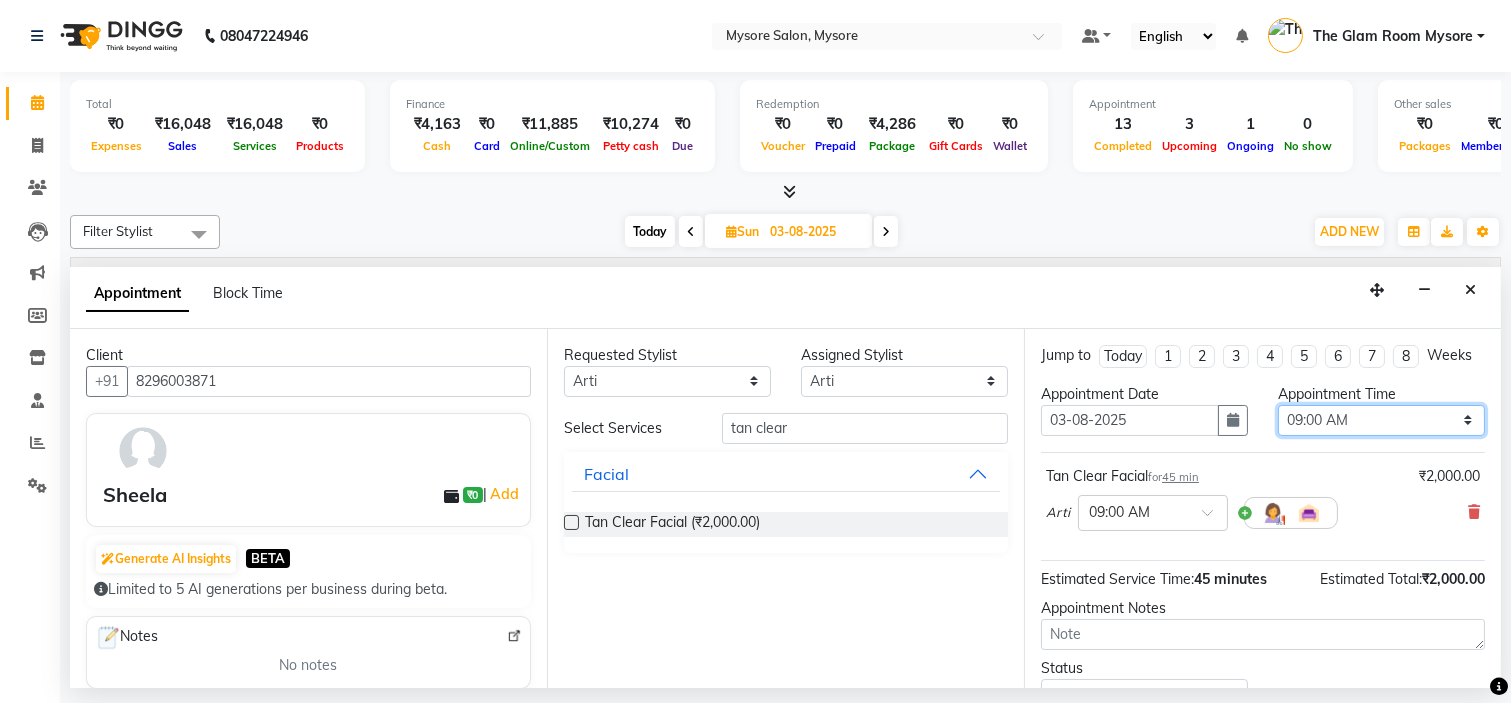 select on "720" 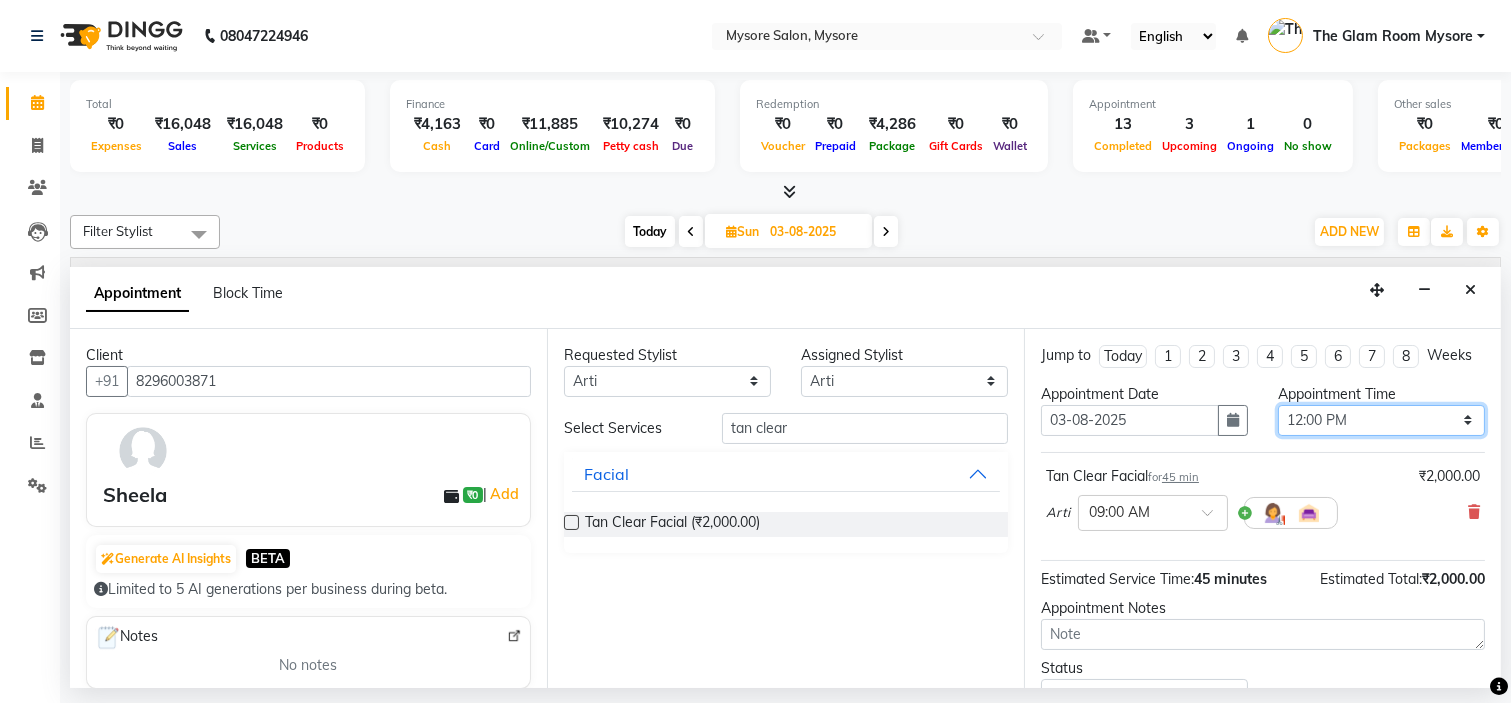 click on "Select 09:00 AM 09:15 AM 09:30 AM 09:45 AM 10:00 AM 10:15 AM 10:30 AM 10:45 AM 11:00 AM 11:15 AM 11:30 AM 11:45 AM 12:00 PM 12:15 PM 12:30 PM 12:45 PM 01:00 PM 01:15 PM 01:30 PM 01:45 PM 02:00 PM 02:15 PM 02:30 PM 02:45 PM 03:00 PM 03:15 PM 03:30 PM 03:45 PM 04:00 PM 04:15 PM 04:30 PM 04:45 PM 05:00 PM 05:15 PM 05:30 PM 05:45 PM 06:00 PM 06:15 PM 06:30 PM 06:45 PM 07:00 PM 07:15 PM 07:30 PM 07:45 PM 08:00 PM" at bounding box center (1381, 420) 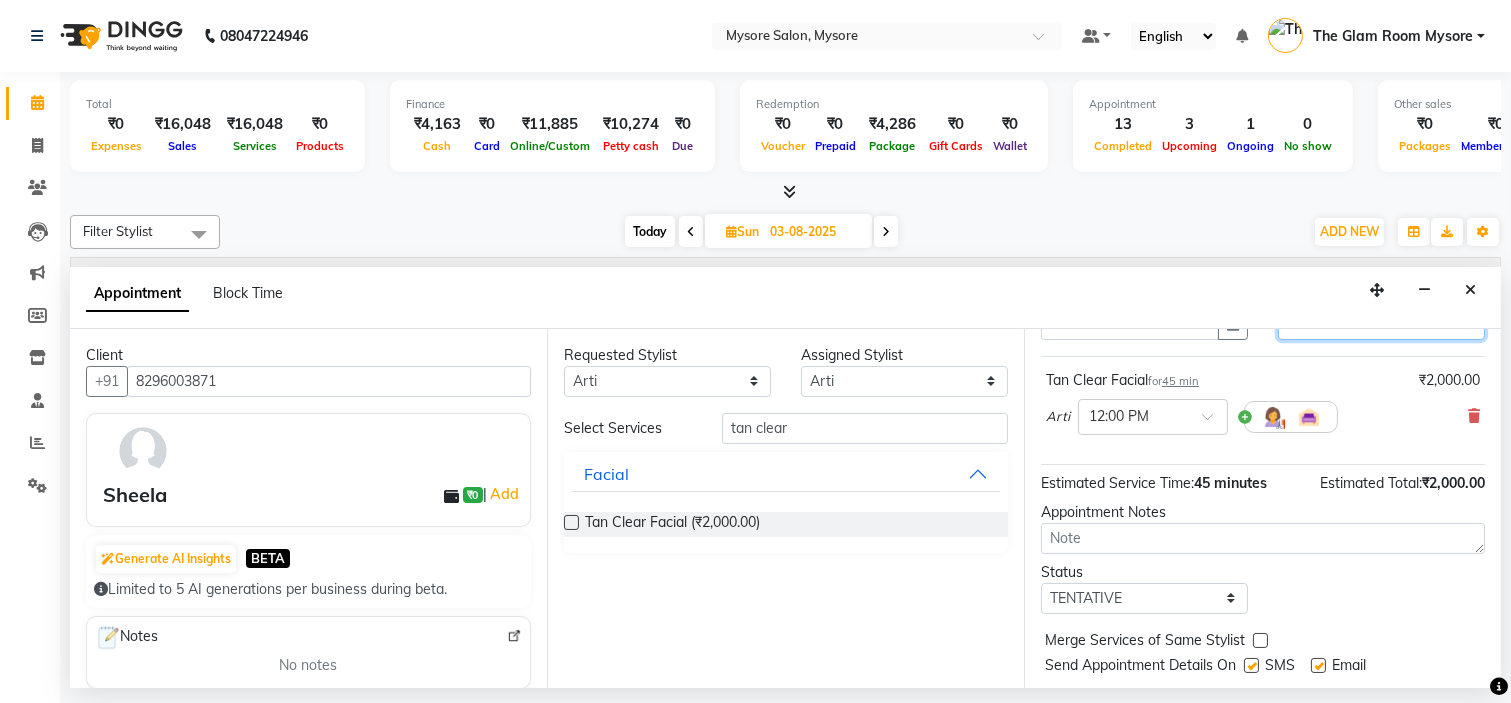 scroll, scrollTop: 166, scrollLeft: 0, axis: vertical 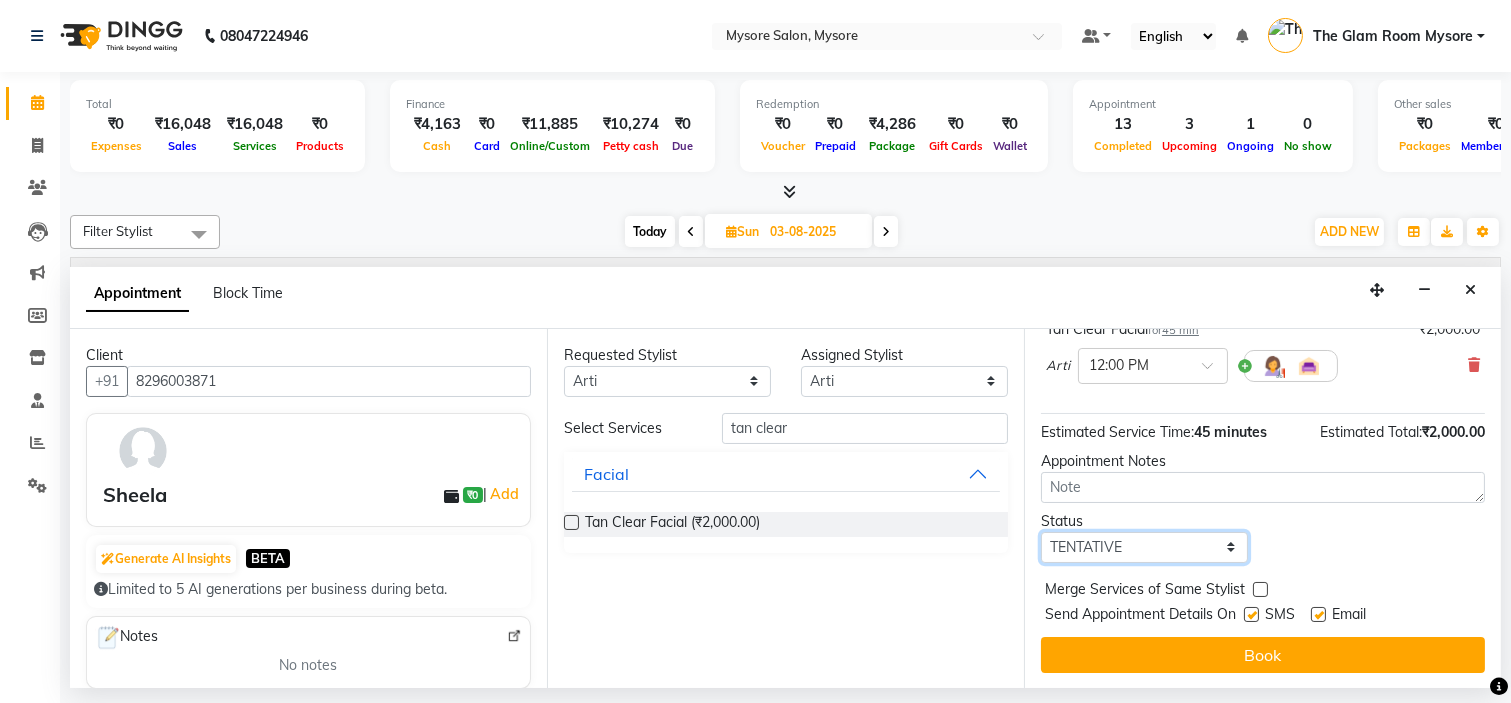 click on "Select TENTATIVE CONFIRM UPCOMING" at bounding box center (1144, 547) 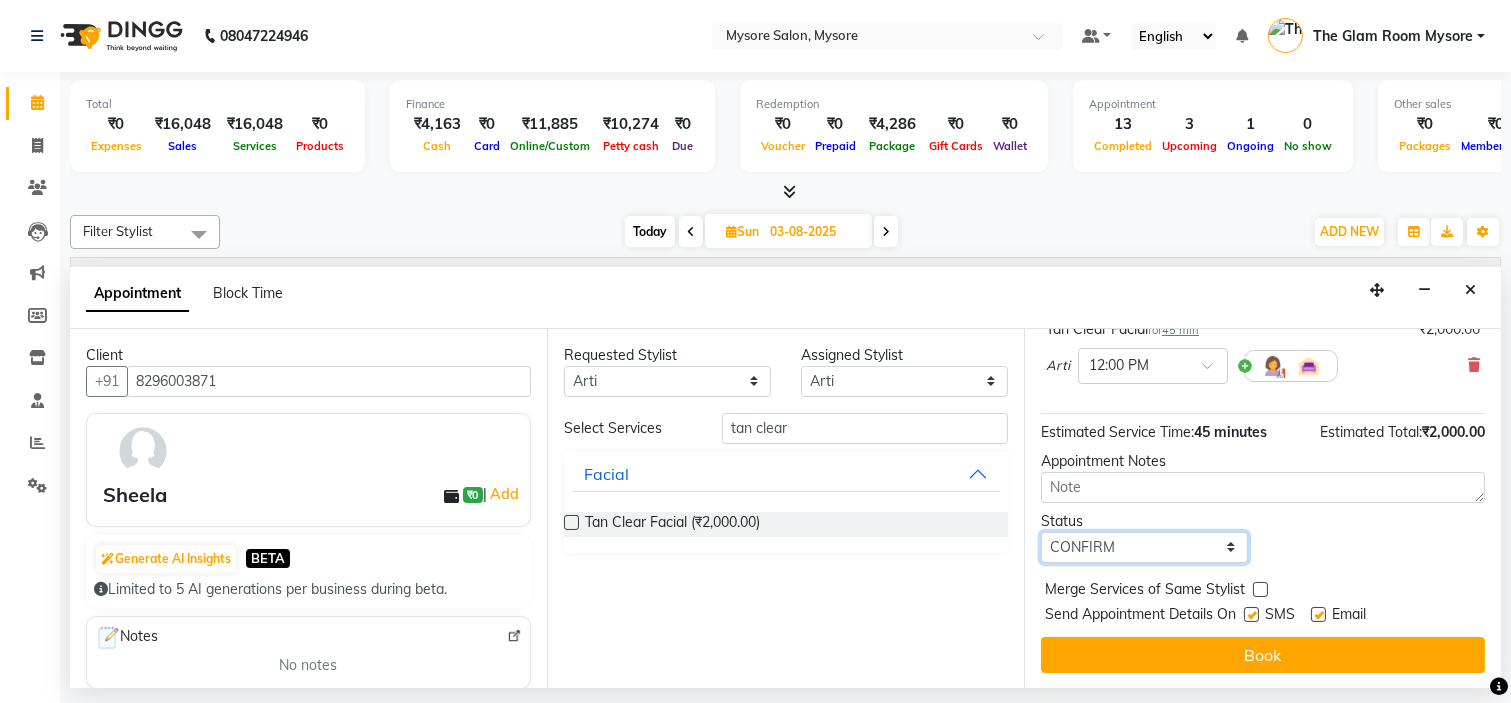 click on "Select TENTATIVE CONFIRM UPCOMING" at bounding box center (1144, 547) 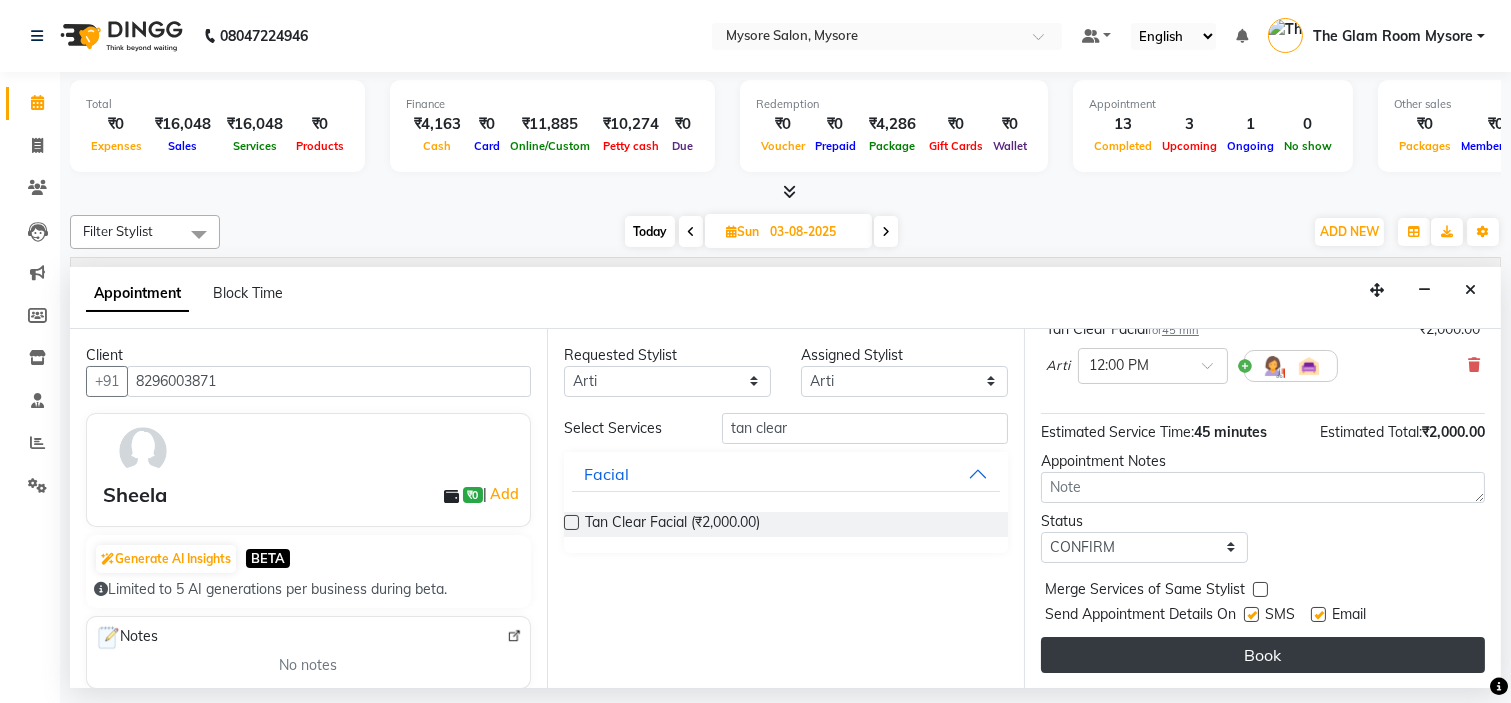 click on "Book" at bounding box center (1263, 655) 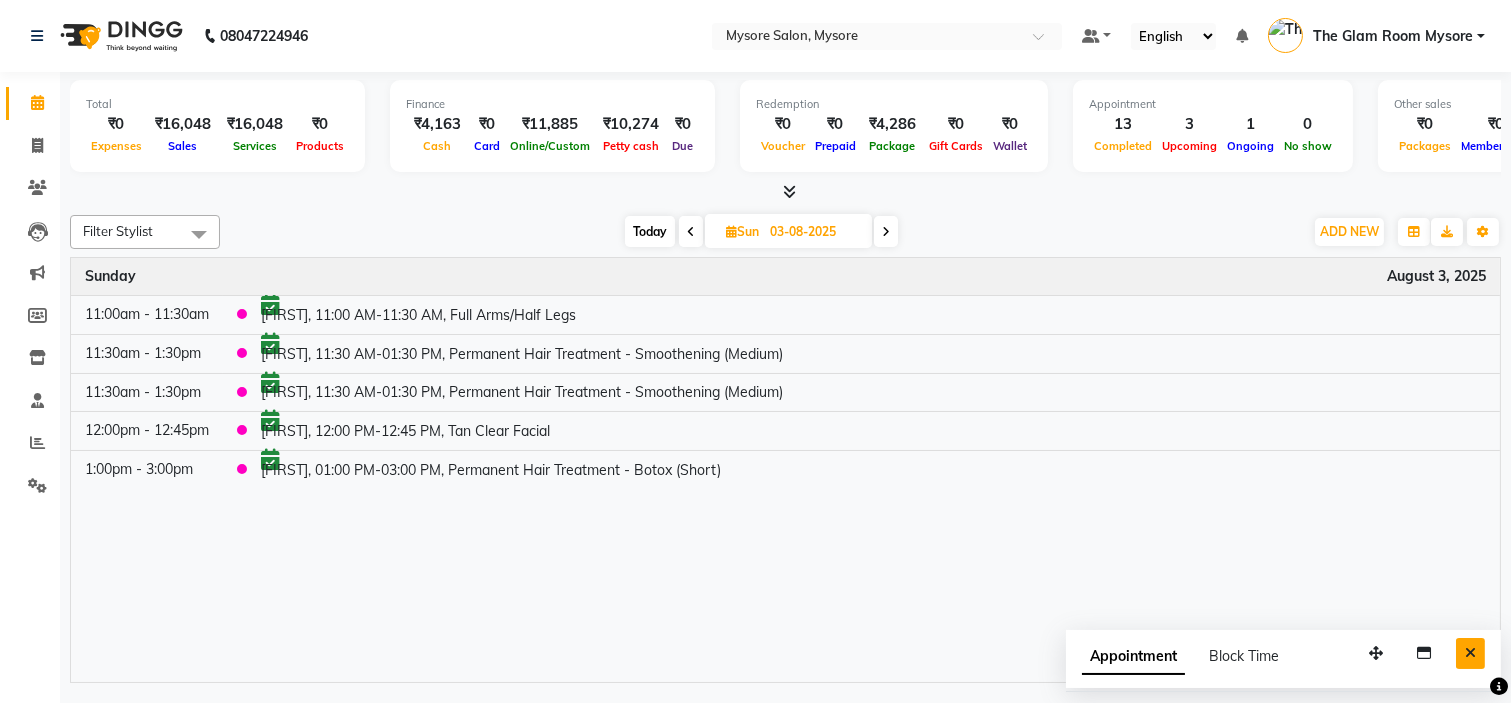 click at bounding box center [1470, 653] 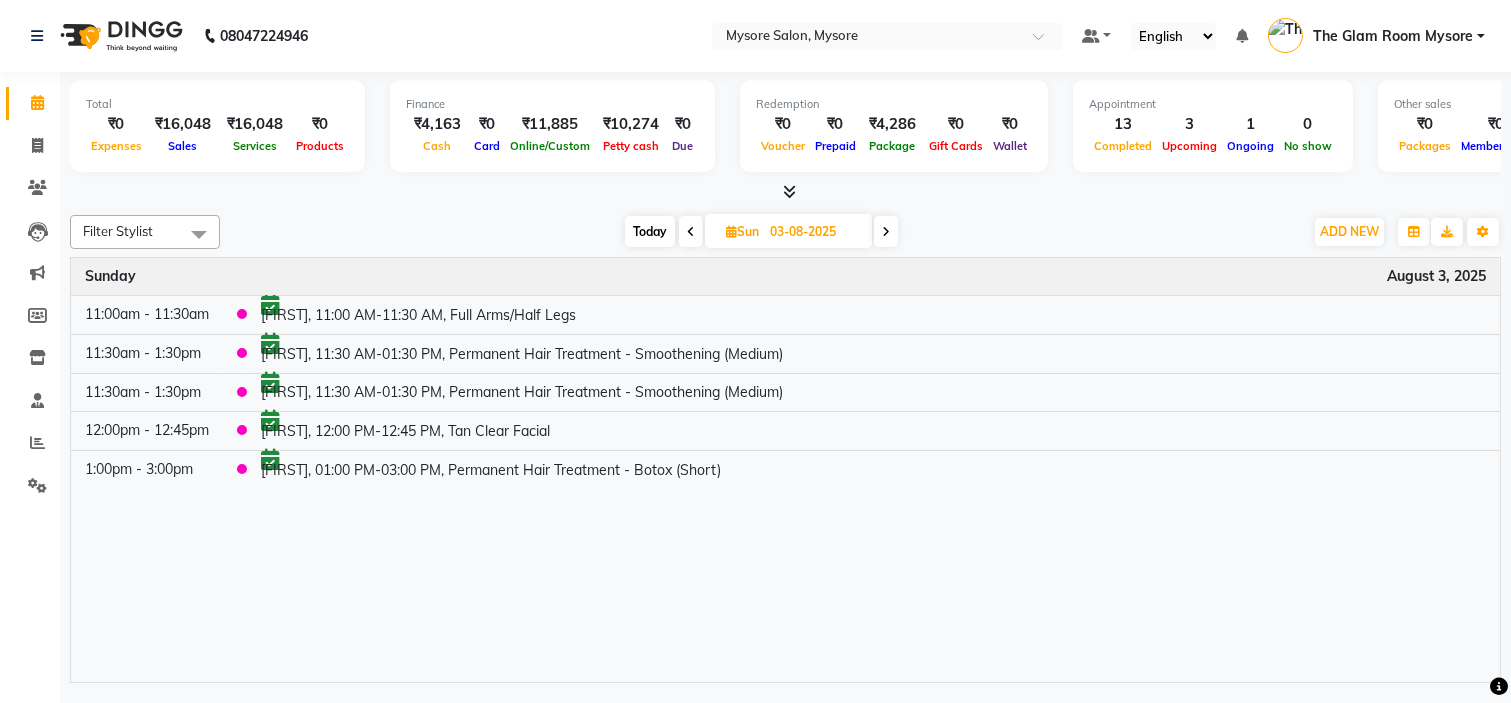 click on "Today" at bounding box center (650, 231) 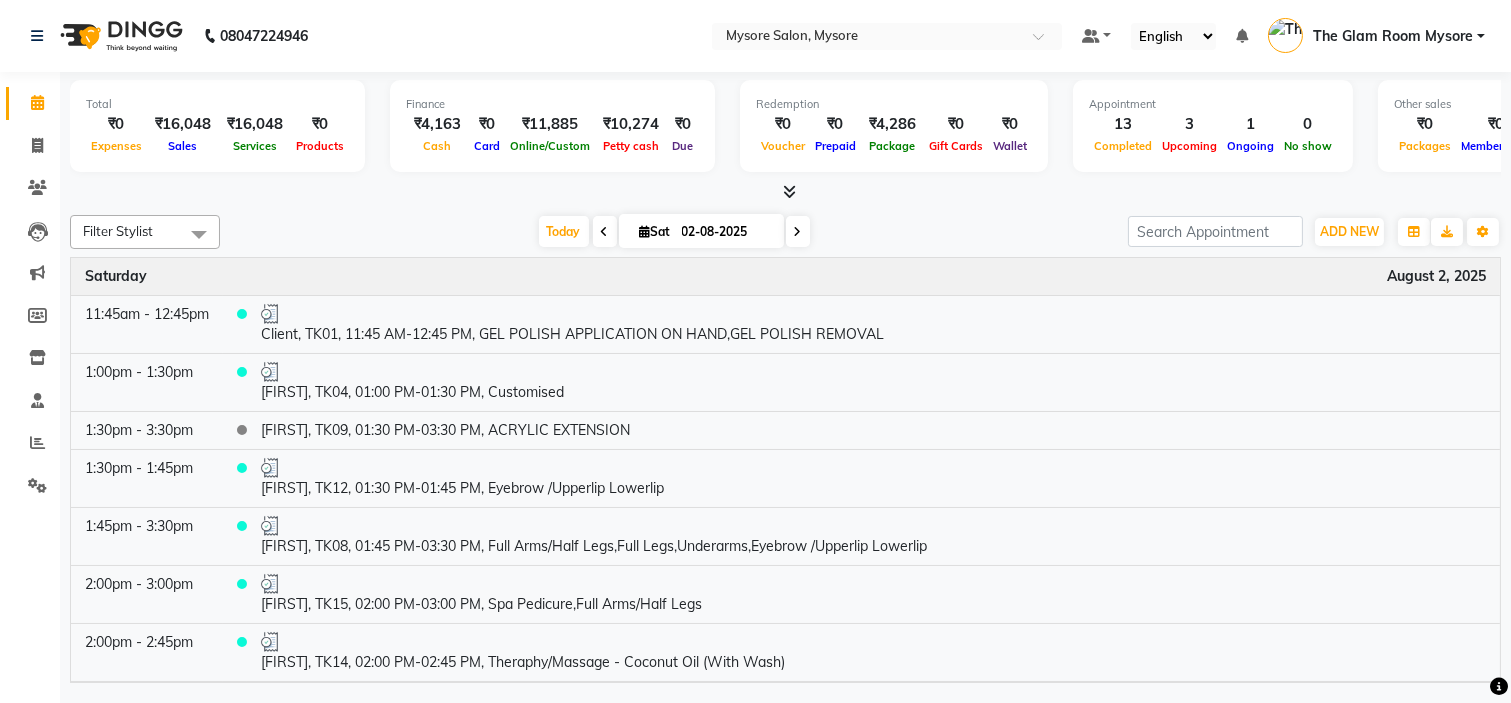 click on "Today  Sat 02-08-2025" at bounding box center (674, 232) 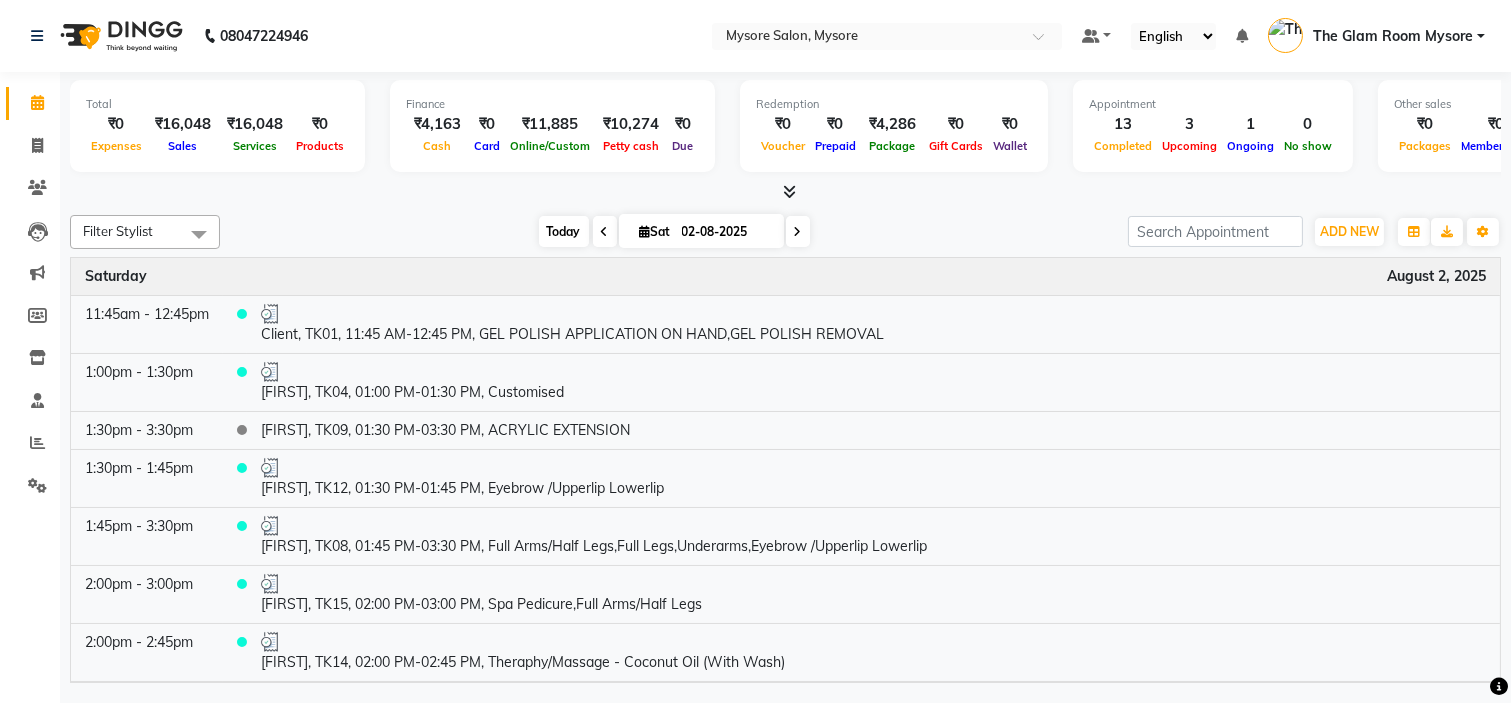click on "Today" at bounding box center [564, 231] 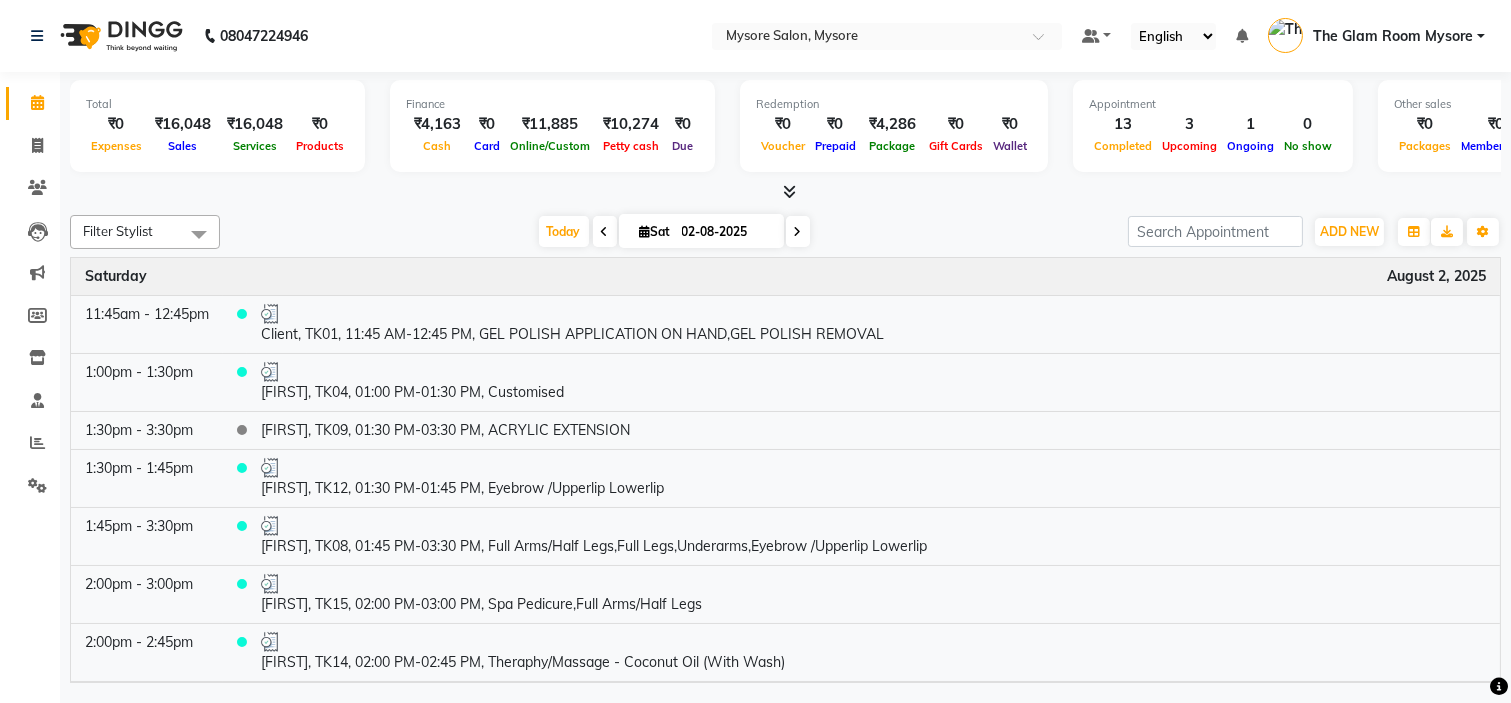 click on "Filter Stylist Select All Ankita Arti Ashwini Ayaan DR. Apurva Fatma Jayshree Lakshmi Paul Ruhul alom Shangnimwon Steve Sumaiya Banu Sumit Teja Tezz The Glam Room Mysore Today  Sat 02-08-2025 Toggle Dropdown Add Appointment Add Invoice Add Expense Add Attendance Add Client Add Transaction Toggle Dropdown Add Appointment Add Invoice Add Expense Add Attendance Add Client ADD NEW Toggle Dropdown Add Appointment Add Invoice Add Expense Add Attendance Add Client Add Transaction Filter Stylist Select All Ankita Arti Ashwini Ayaan DR. Apurva Fatma Jayshree Lakshmi Paul Ruhul alom Shangnimwon Steve Sumaiya Banu Sumit Teja Tezz The Glam Room Mysore Group By  Staff View   Room View  View as Vertical  Vertical - Week View  Horizontal  Horizontal - Week View  List  Toggle Dropdown Calendar Settings Manage Tags   Arrange Stylists   Reset Stylists  Full Screen  Show Available Stylist  Appointment Form Zoom 100%" at bounding box center (785, 232) 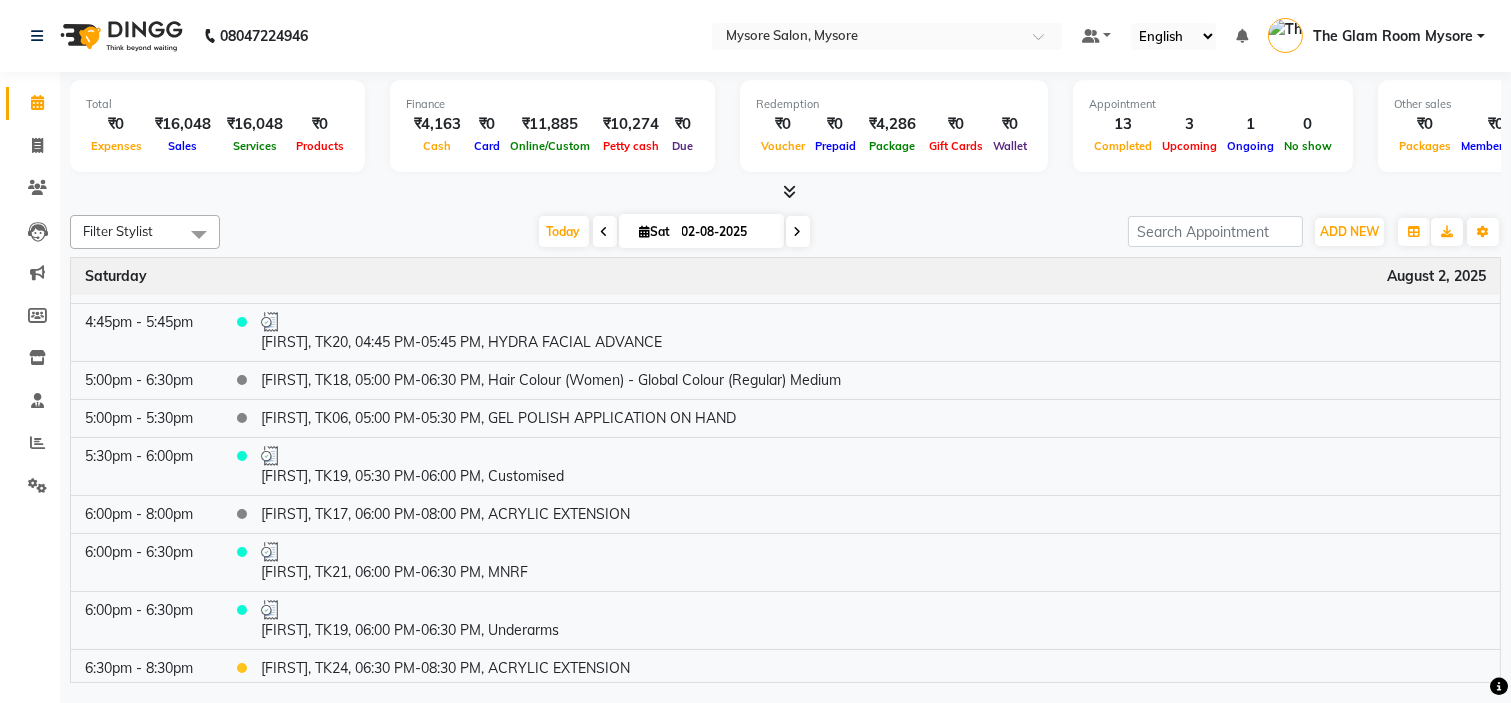 scroll, scrollTop: 901, scrollLeft: 0, axis: vertical 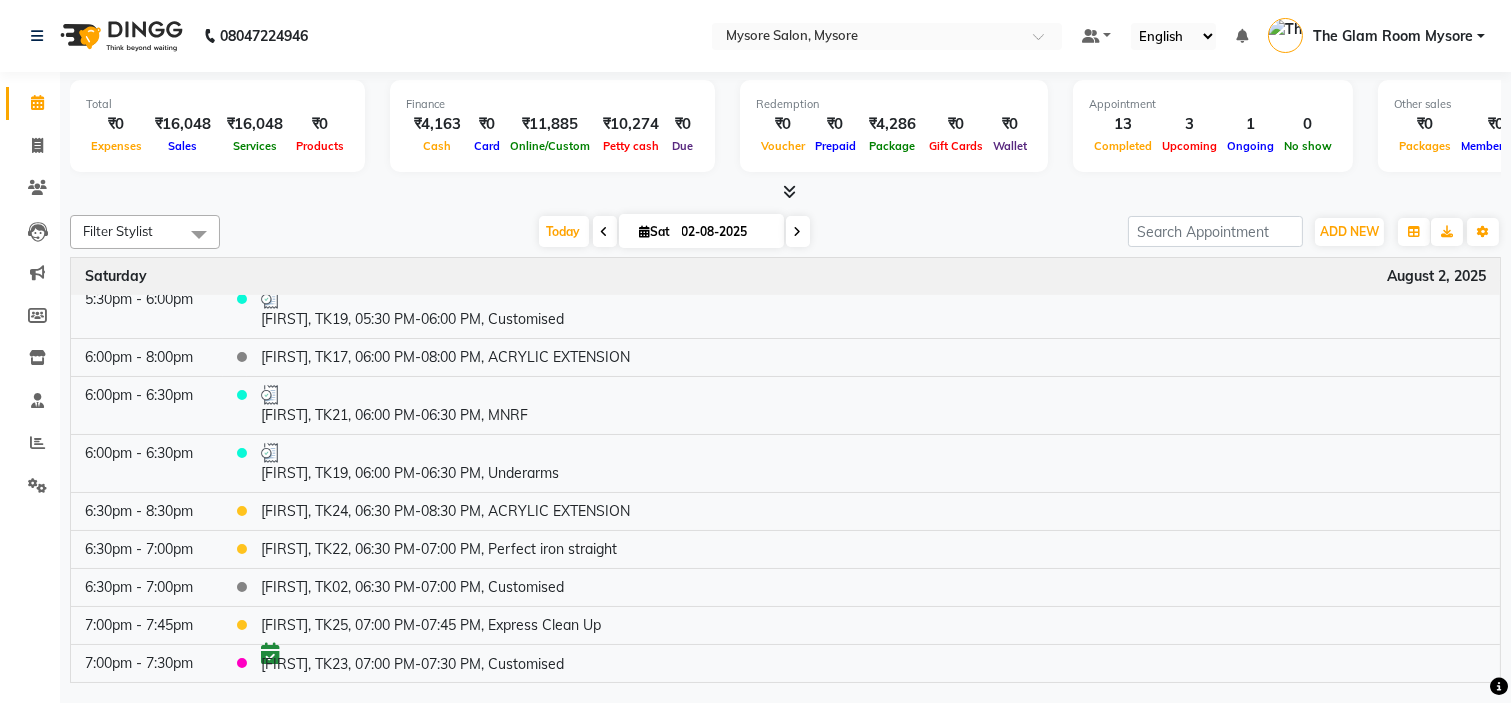 click at bounding box center (798, 232) 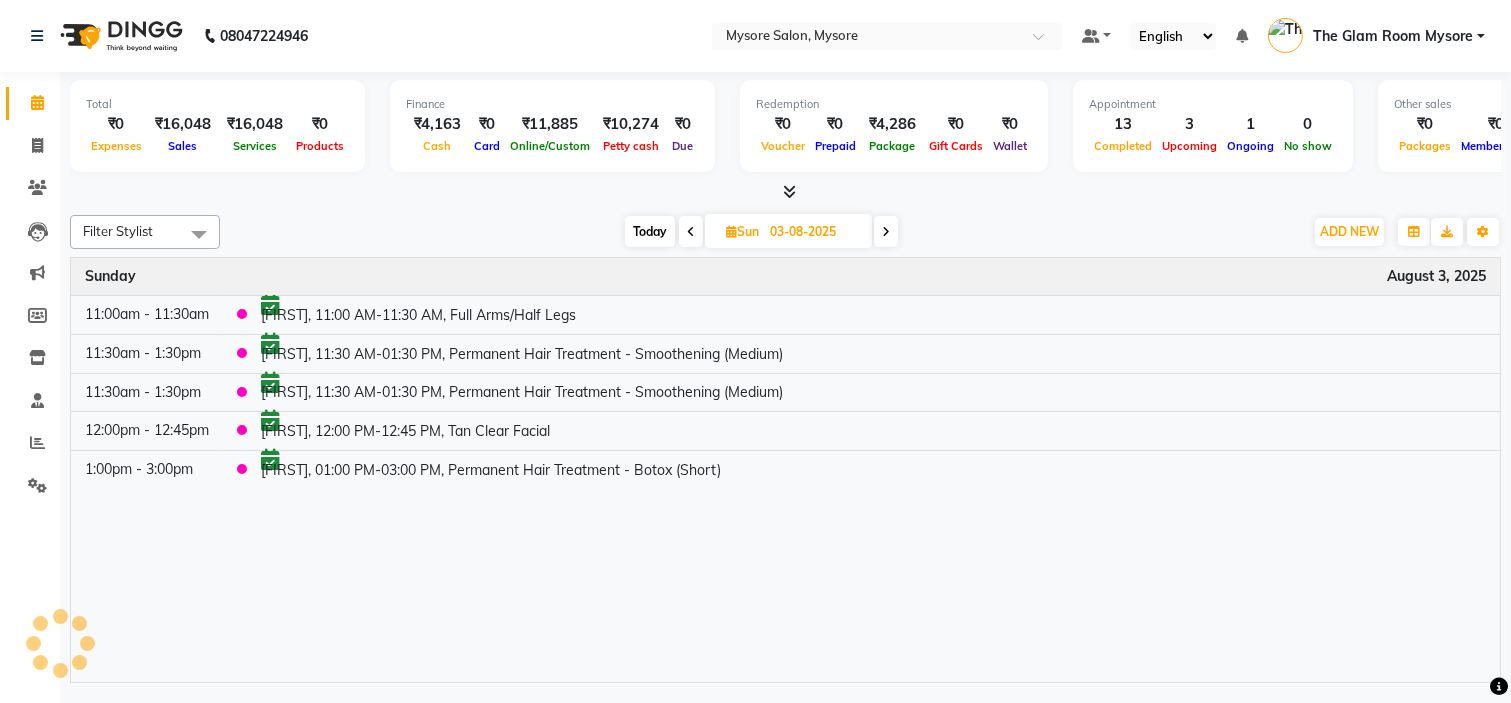 scroll, scrollTop: 0, scrollLeft: 0, axis: both 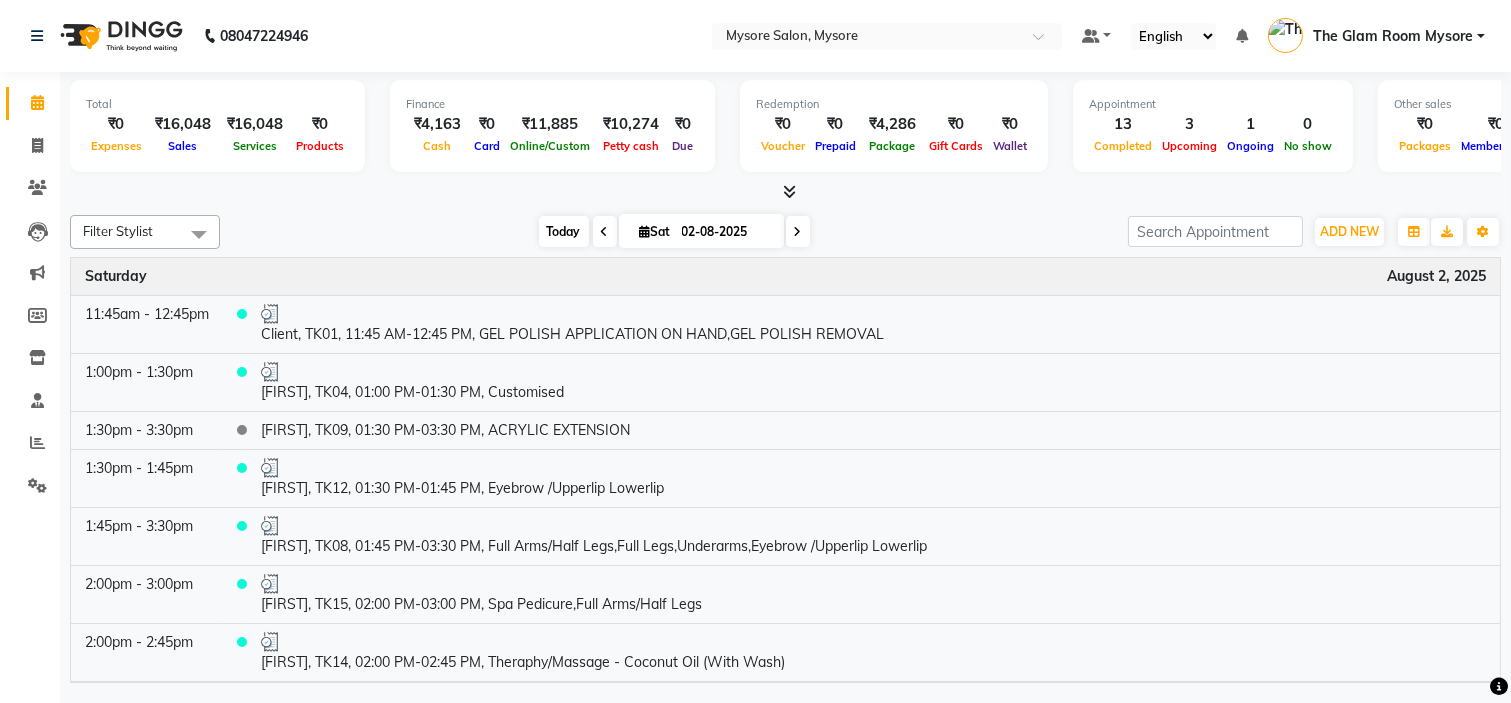 click on "Today" at bounding box center [564, 231] 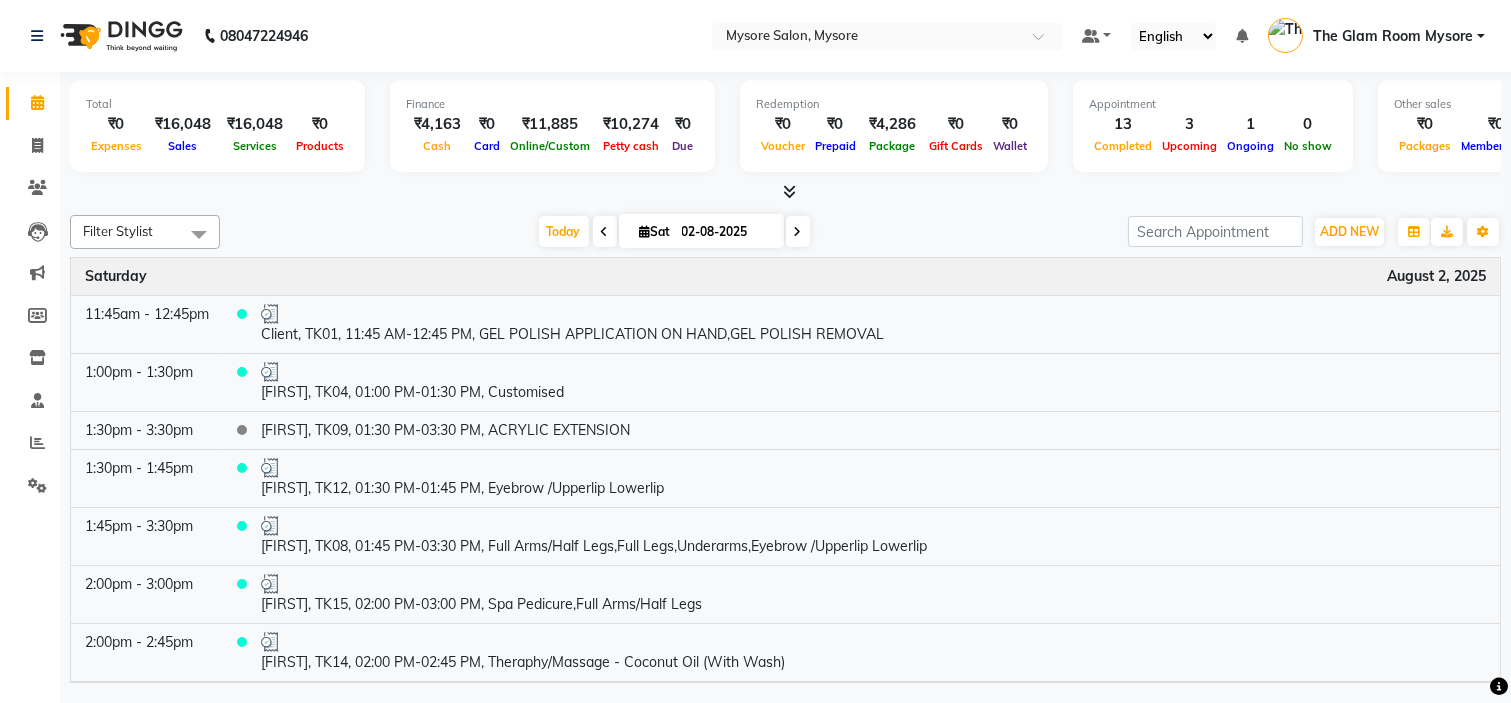 click at bounding box center (798, 232) 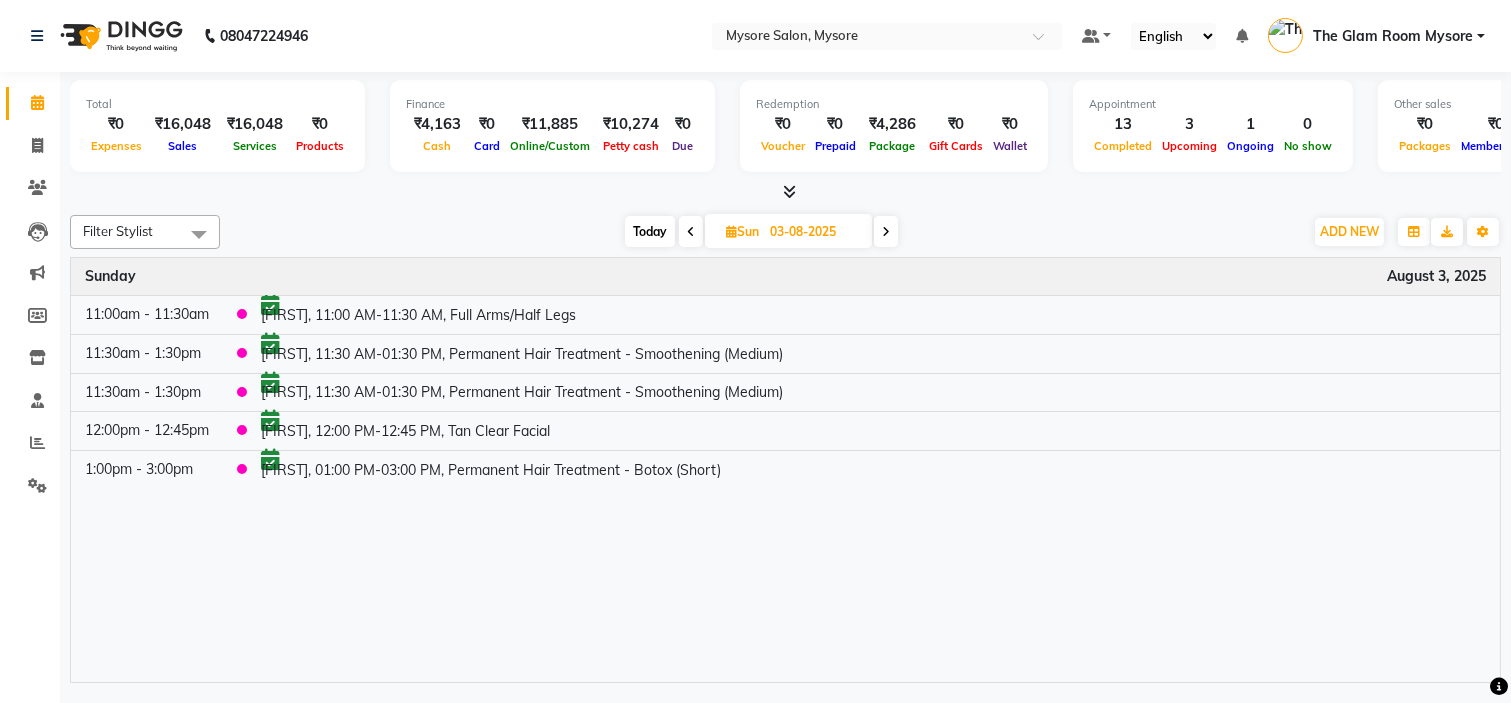 click on "Today" at bounding box center [650, 231] 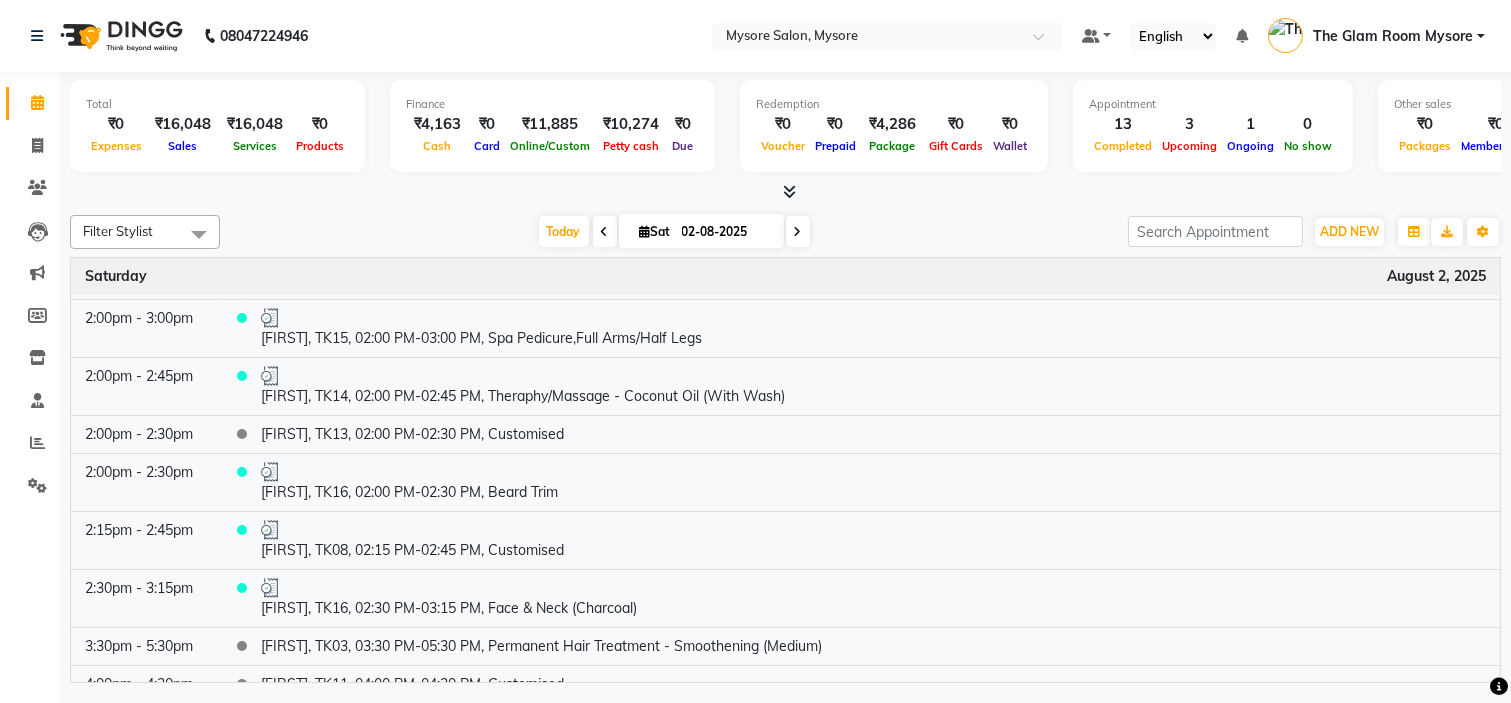 scroll, scrollTop: 311, scrollLeft: 0, axis: vertical 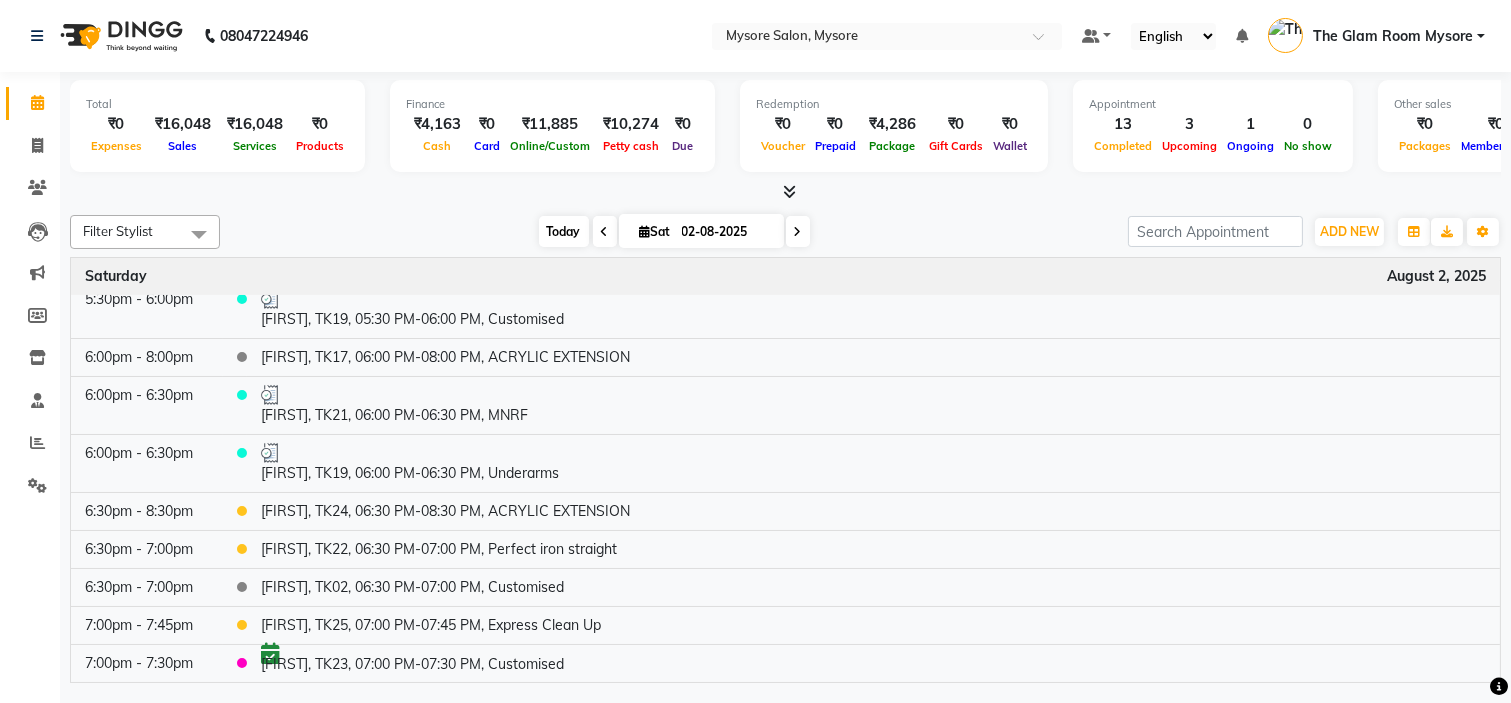 click on "Today" at bounding box center (564, 231) 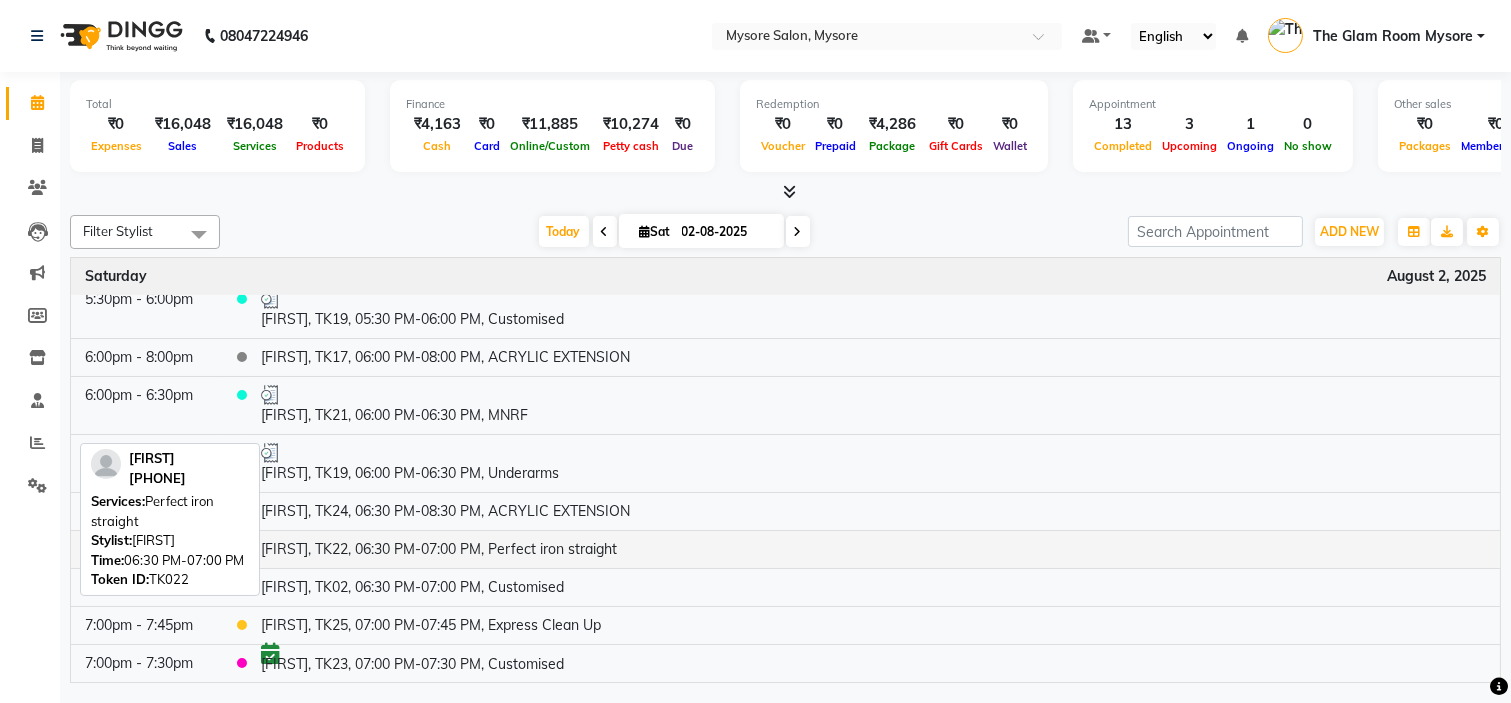 click on "Neehara, TK22, 06:30 PM-07:00 PM, Perfect iron straight" at bounding box center [873, 549] 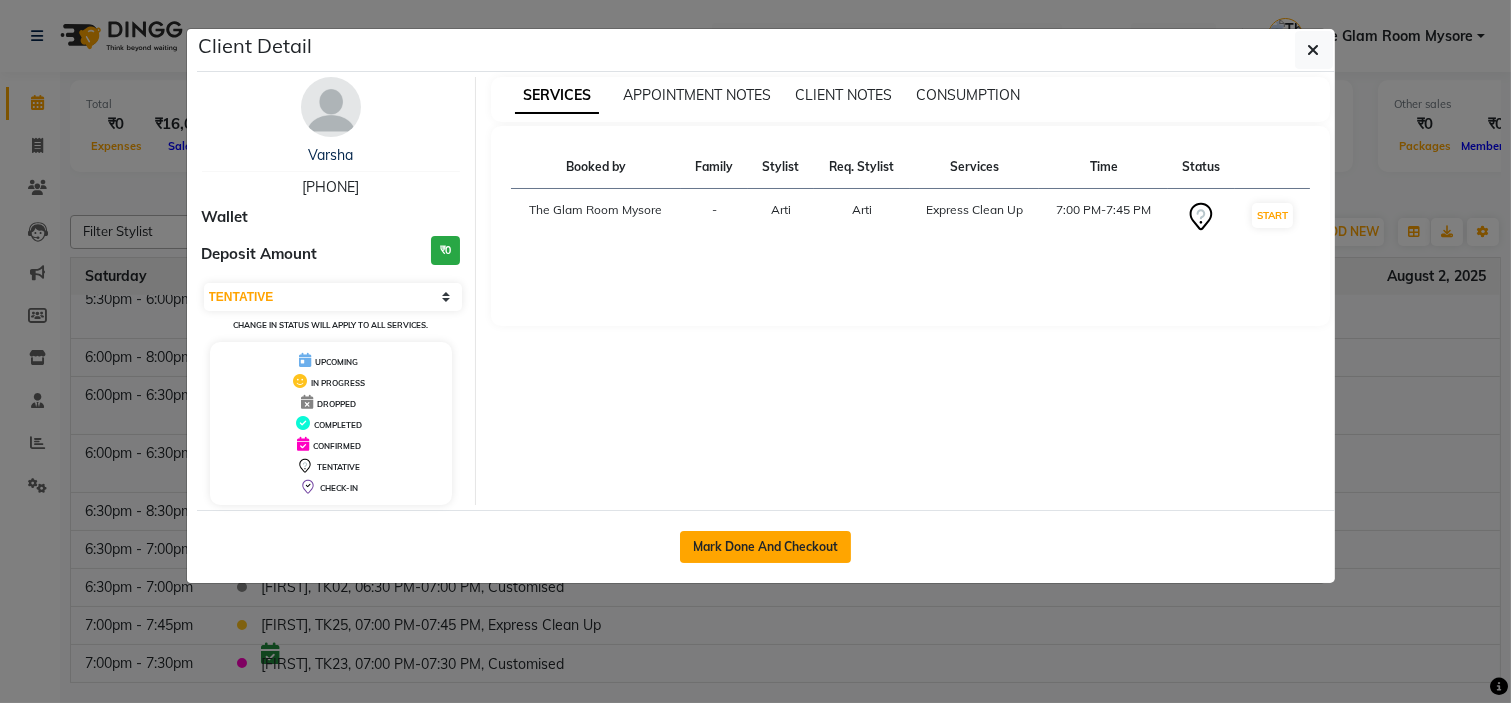 select on "1" 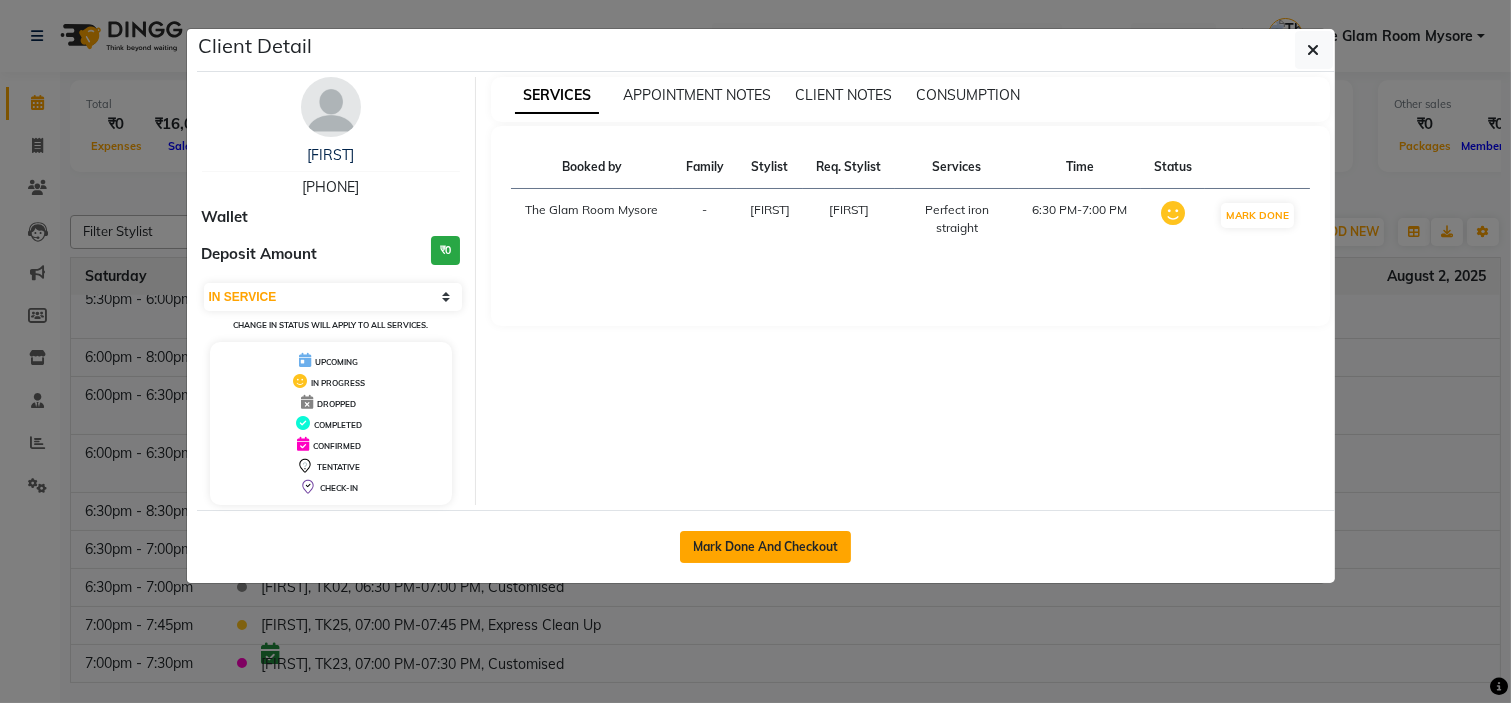 click on "Mark Done And Checkout" 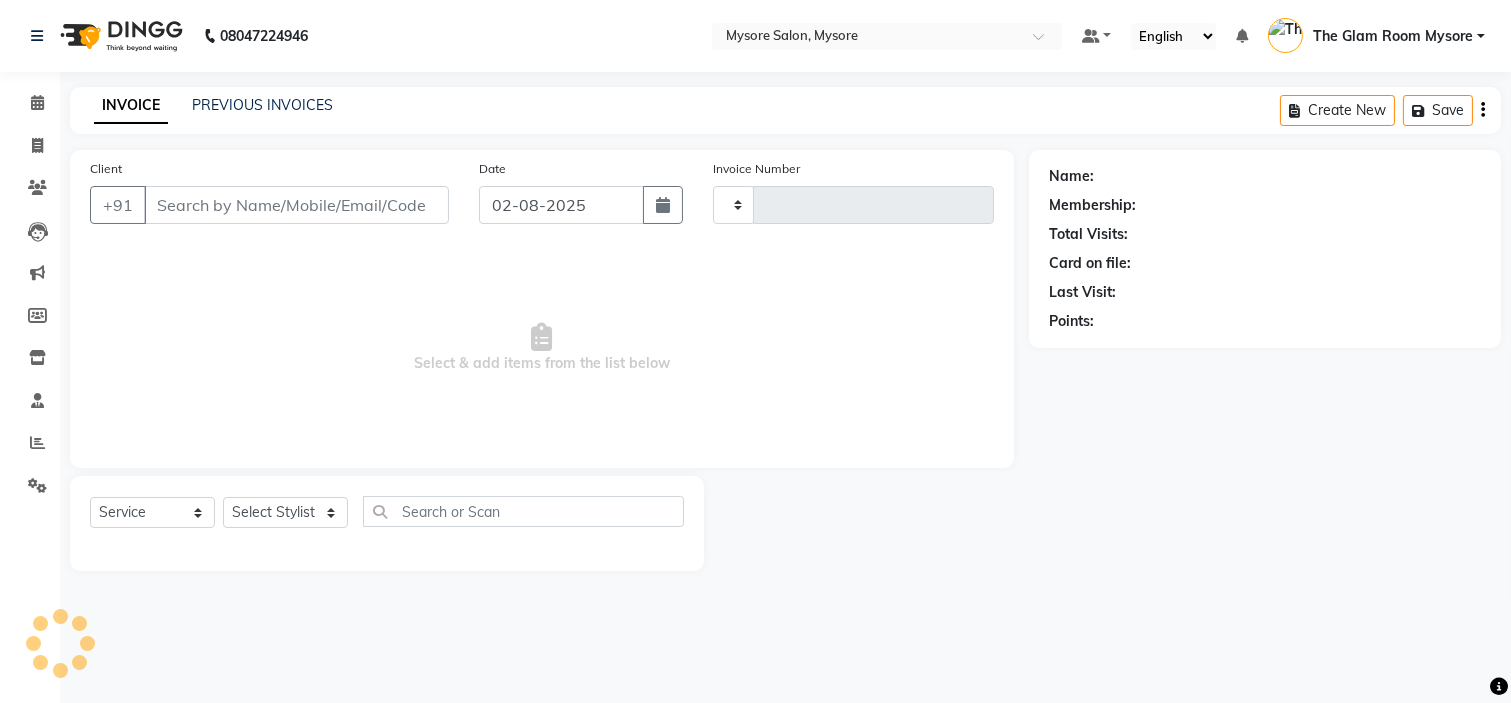 type on "0926" 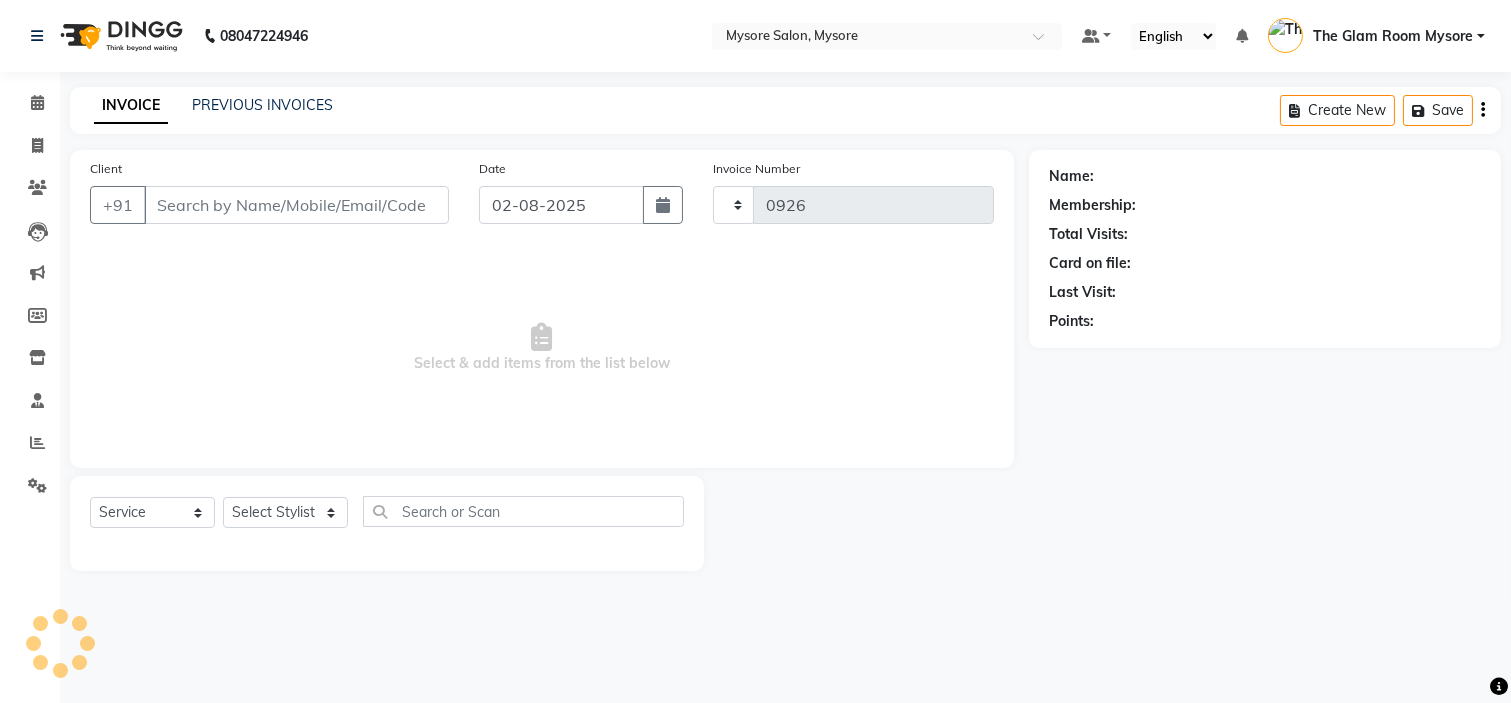 select on "3" 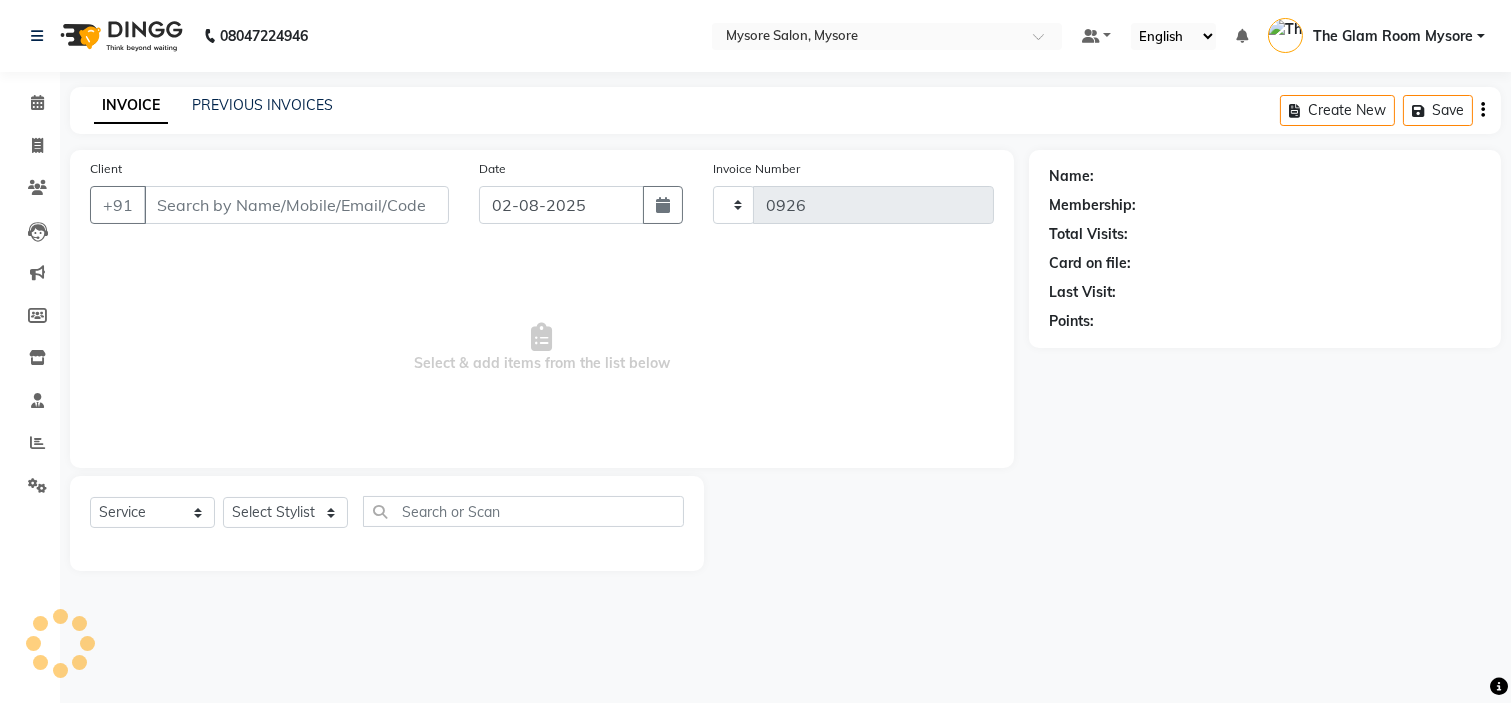 select on "4255" 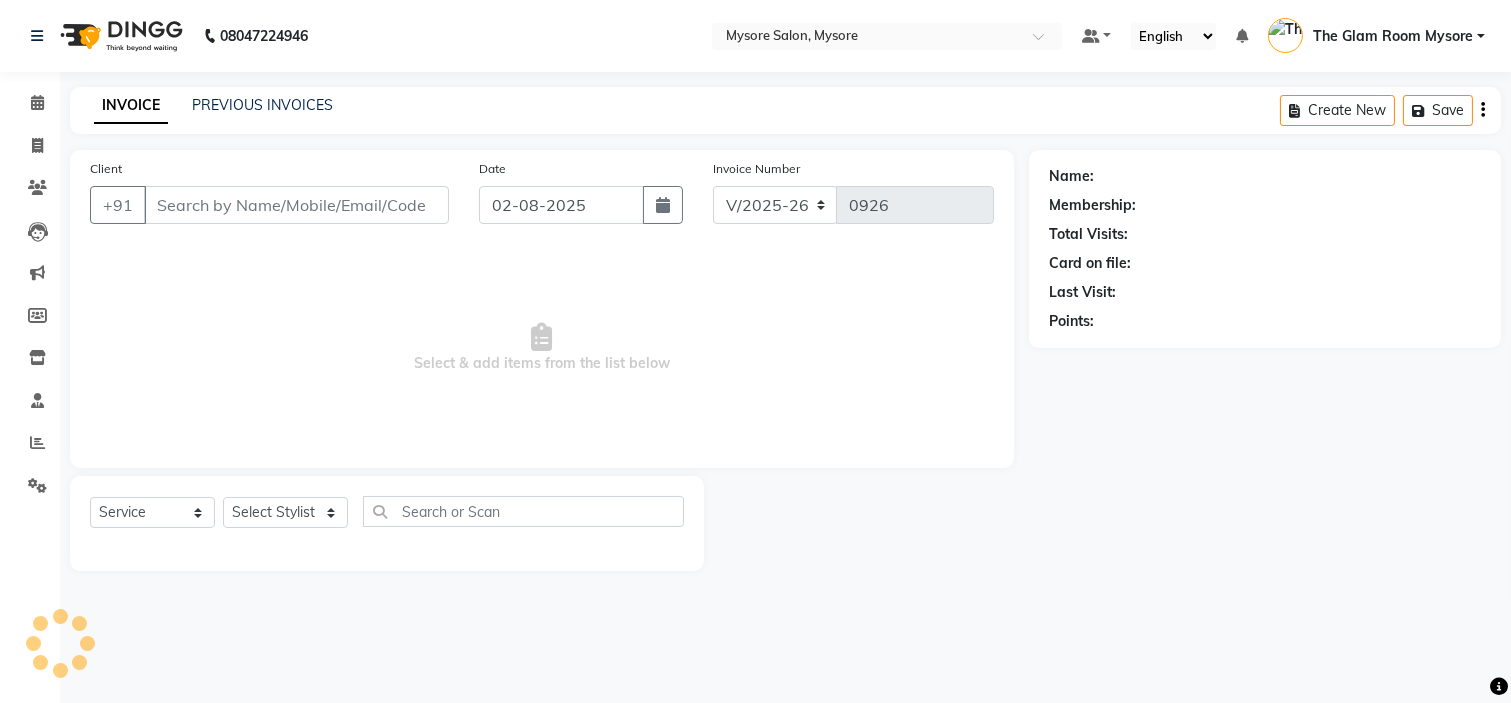 type on "9048836147" 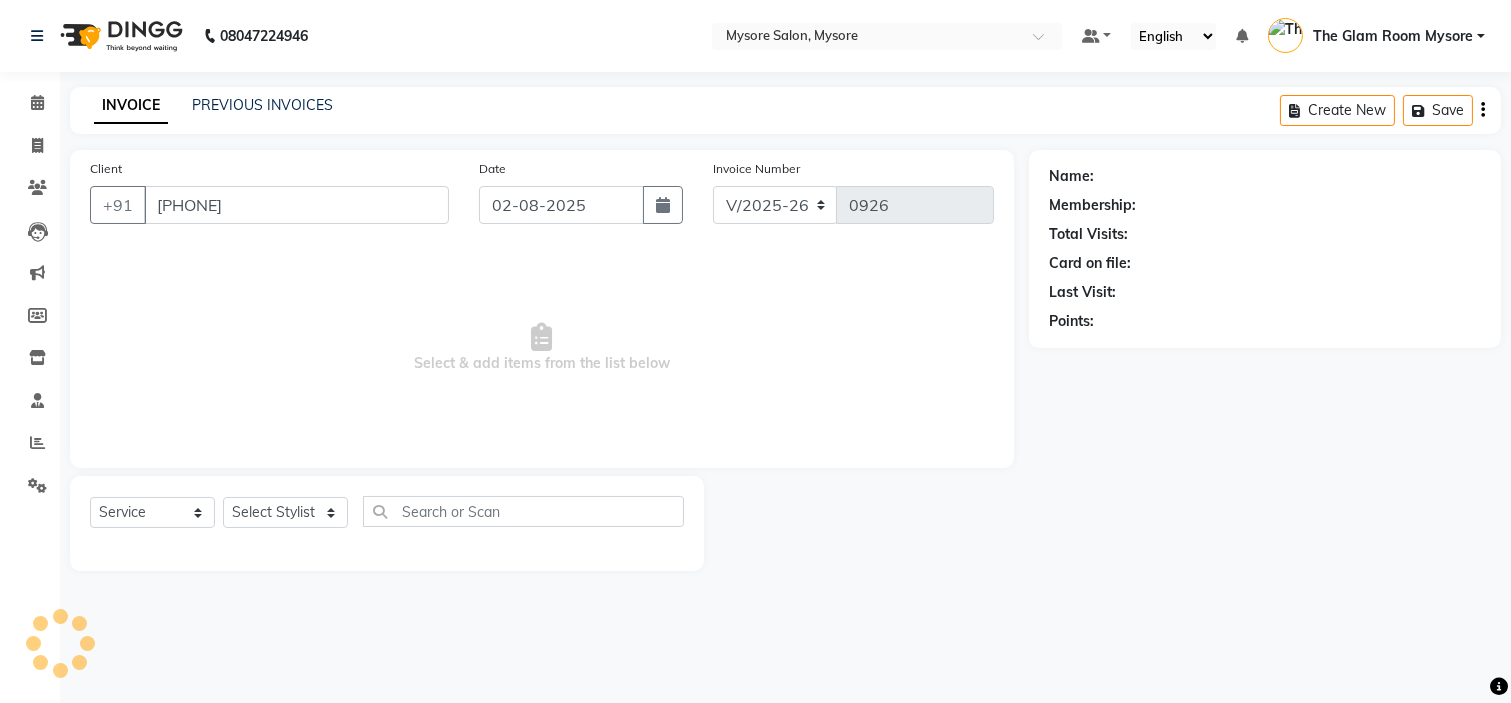 select on "66079" 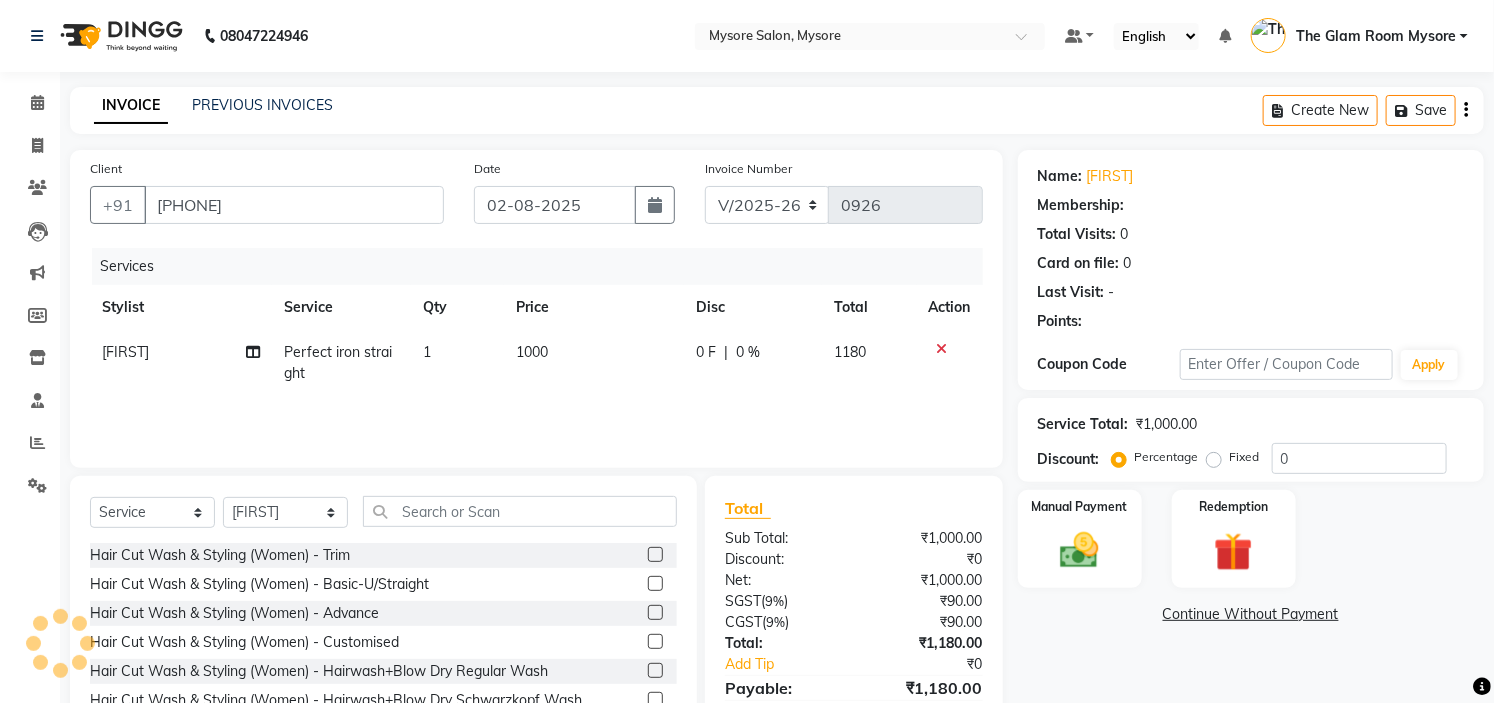 scroll, scrollTop: 97, scrollLeft: 0, axis: vertical 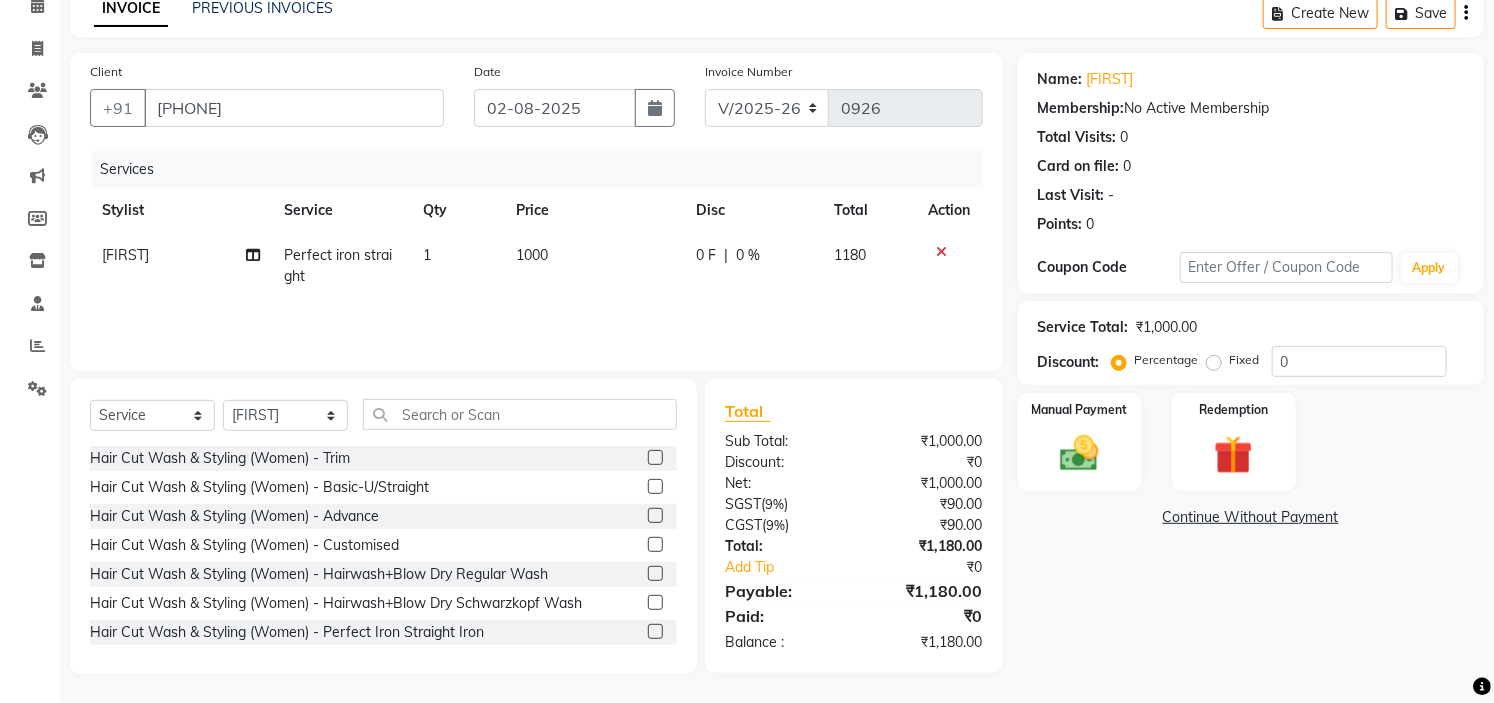 click on "1000" 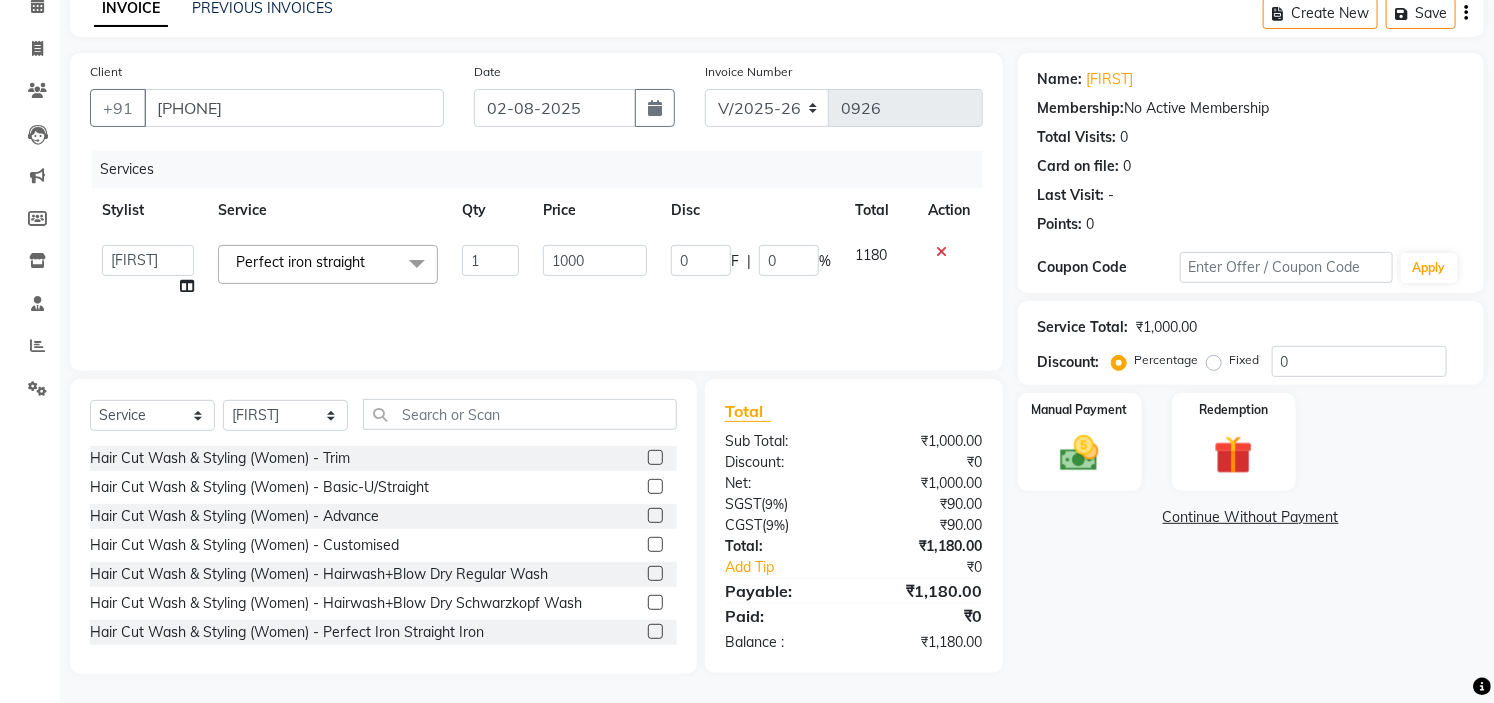 click 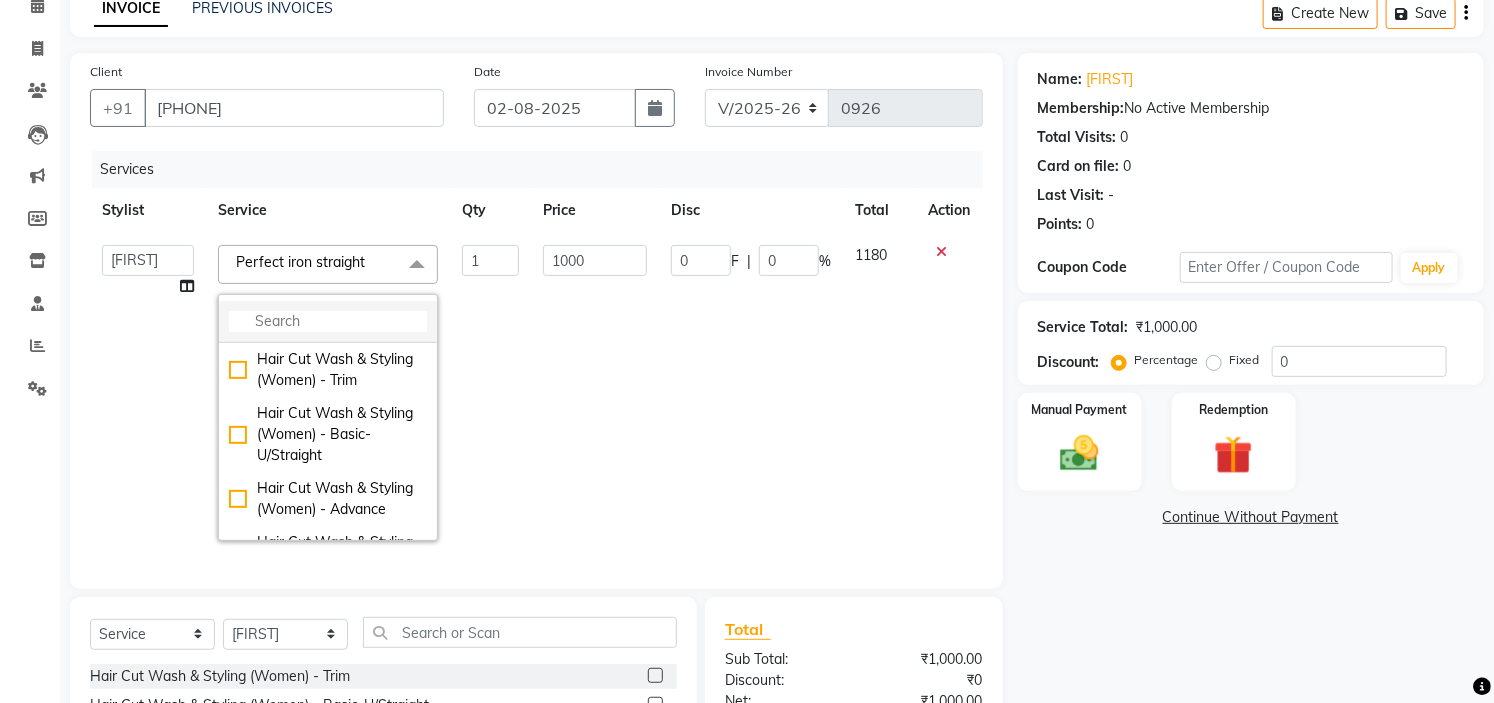 click 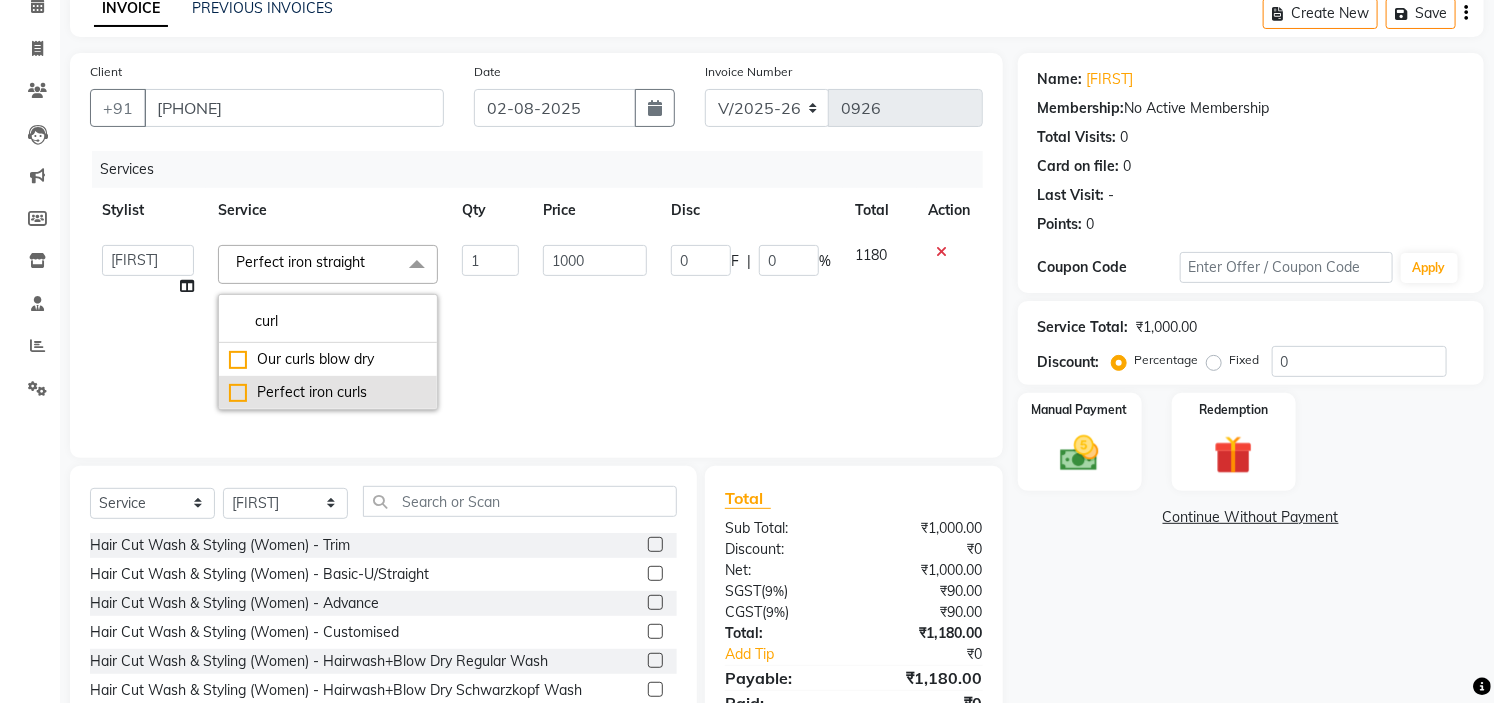 type on "curl" 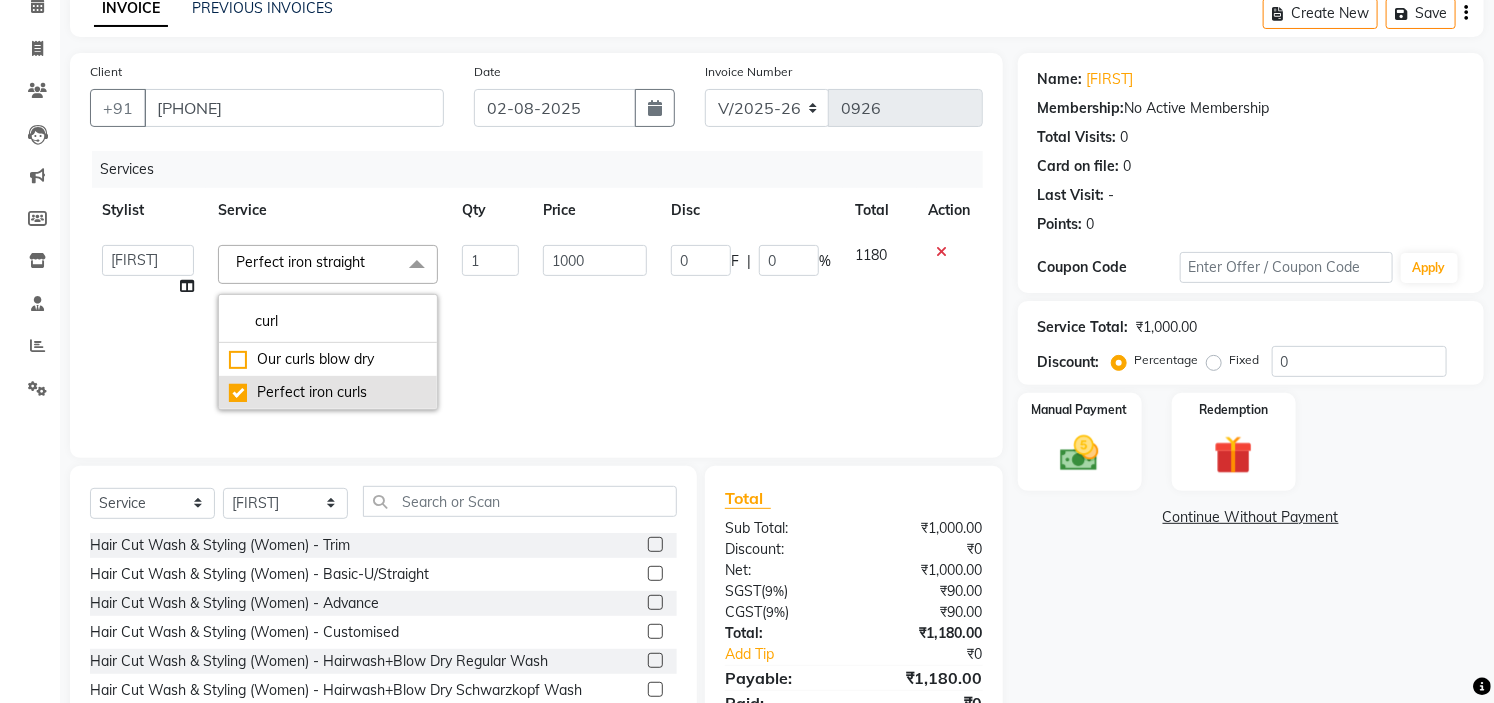 checkbox on "true" 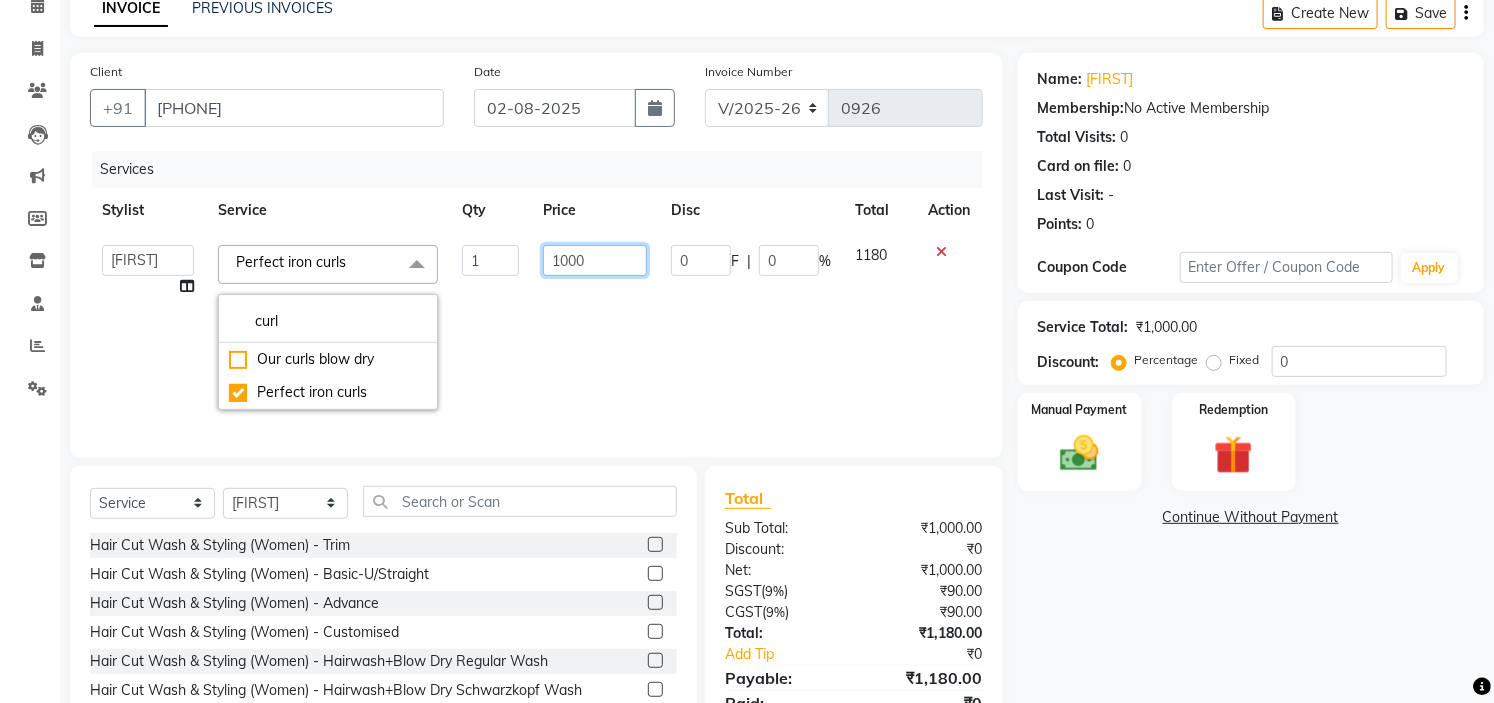 click on "1000" 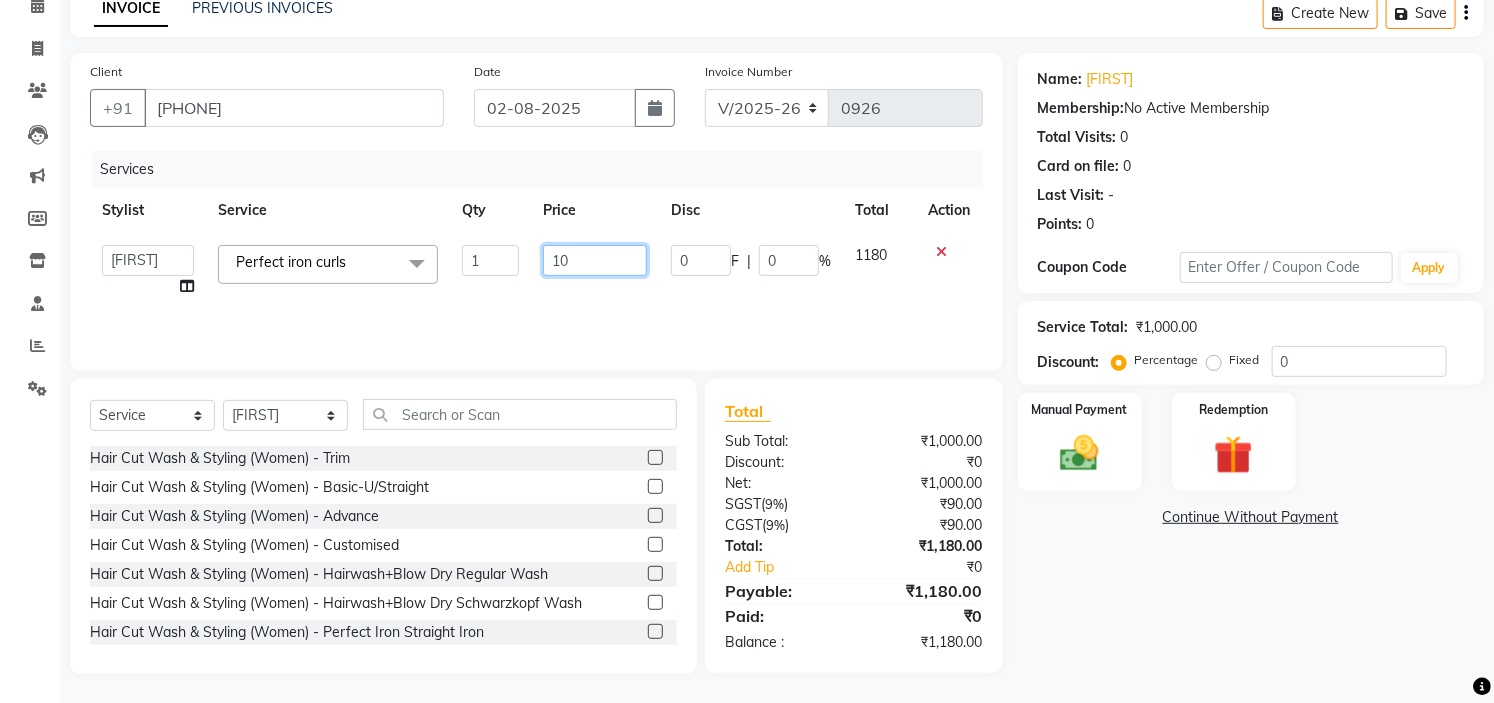 type on "1" 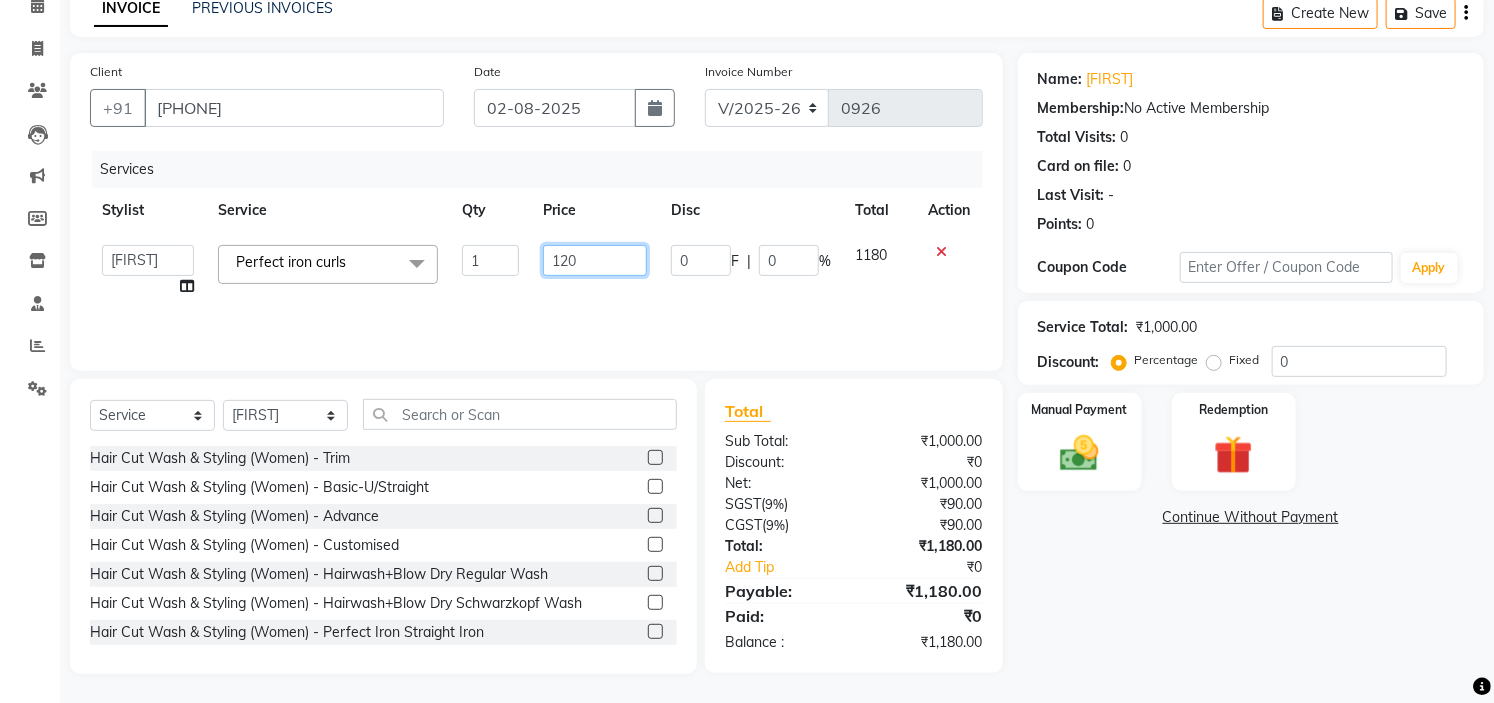 type on "1200" 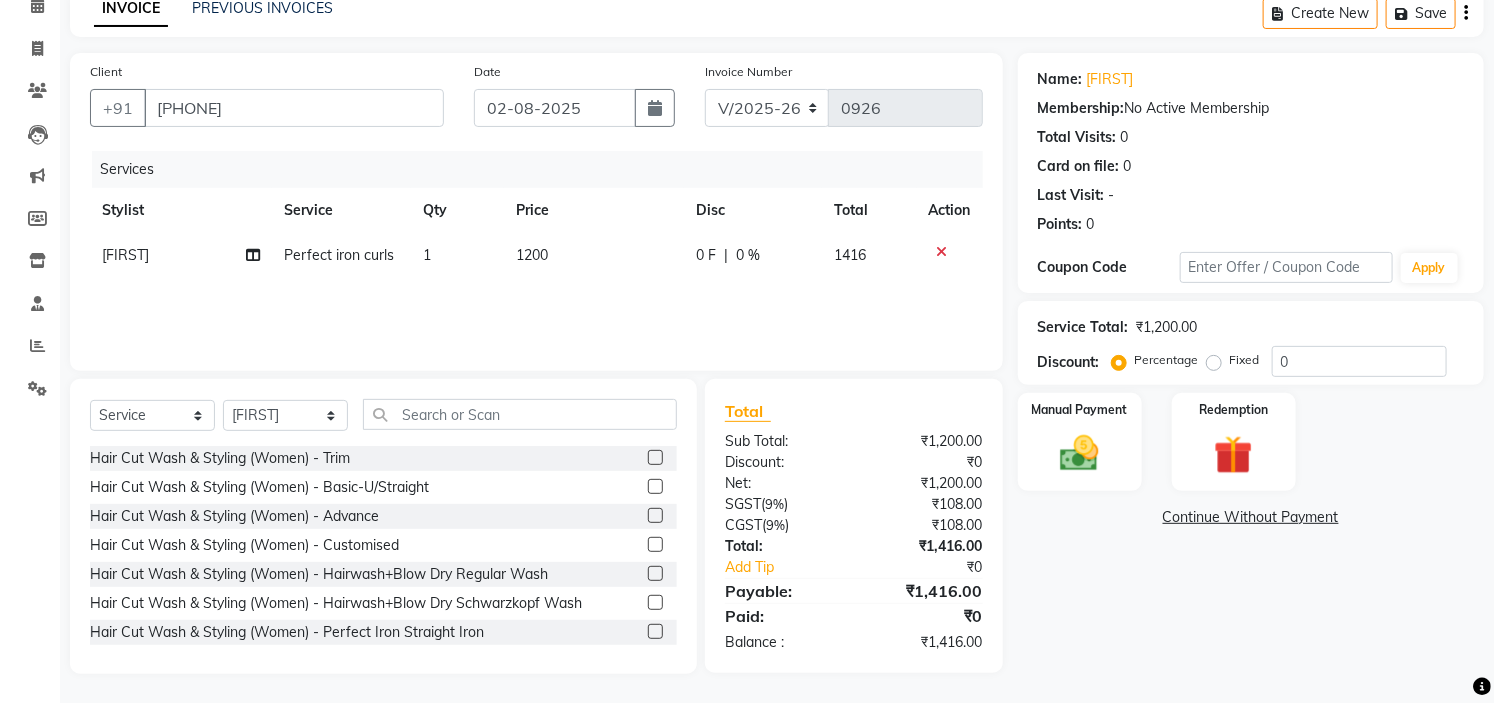 click on "Name: Neehara  Membership:  No Active Membership  Total Visits:  0 Card on file:  0 Last Visit:   - Points:   0  Coupon Code Apply Service Total:  ₹1,200.00  Discount:  Percentage   Fixed  0 Manual Payment Redemption  Continue Without Payment" 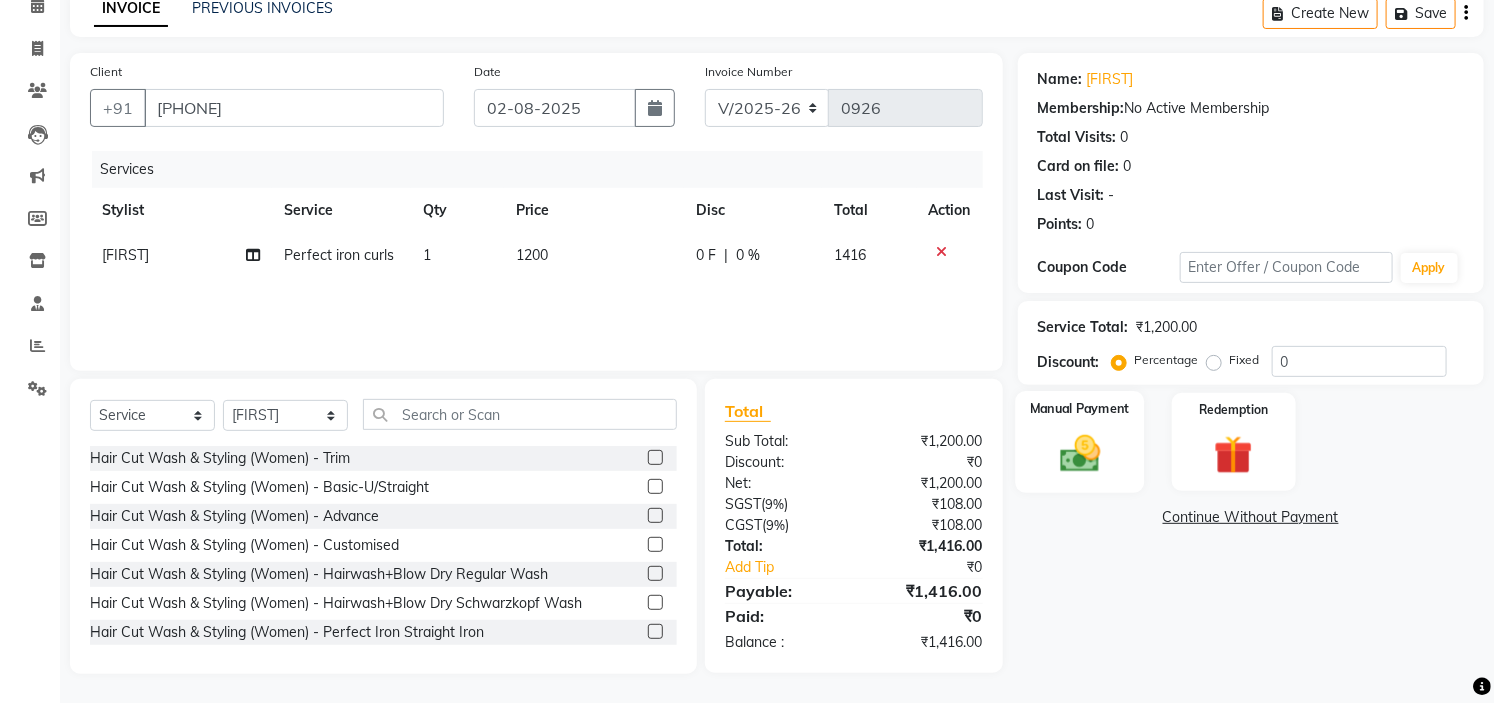 click 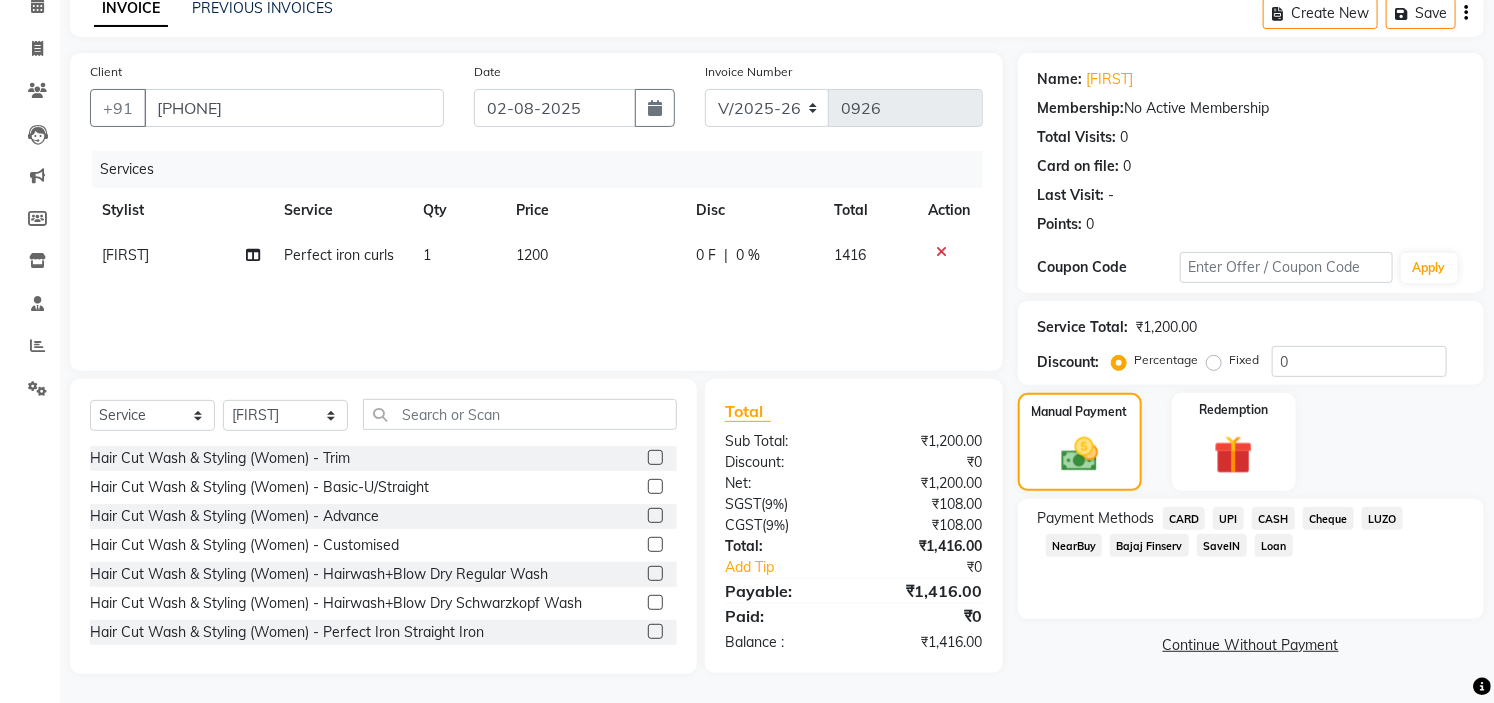 click on "UPI" 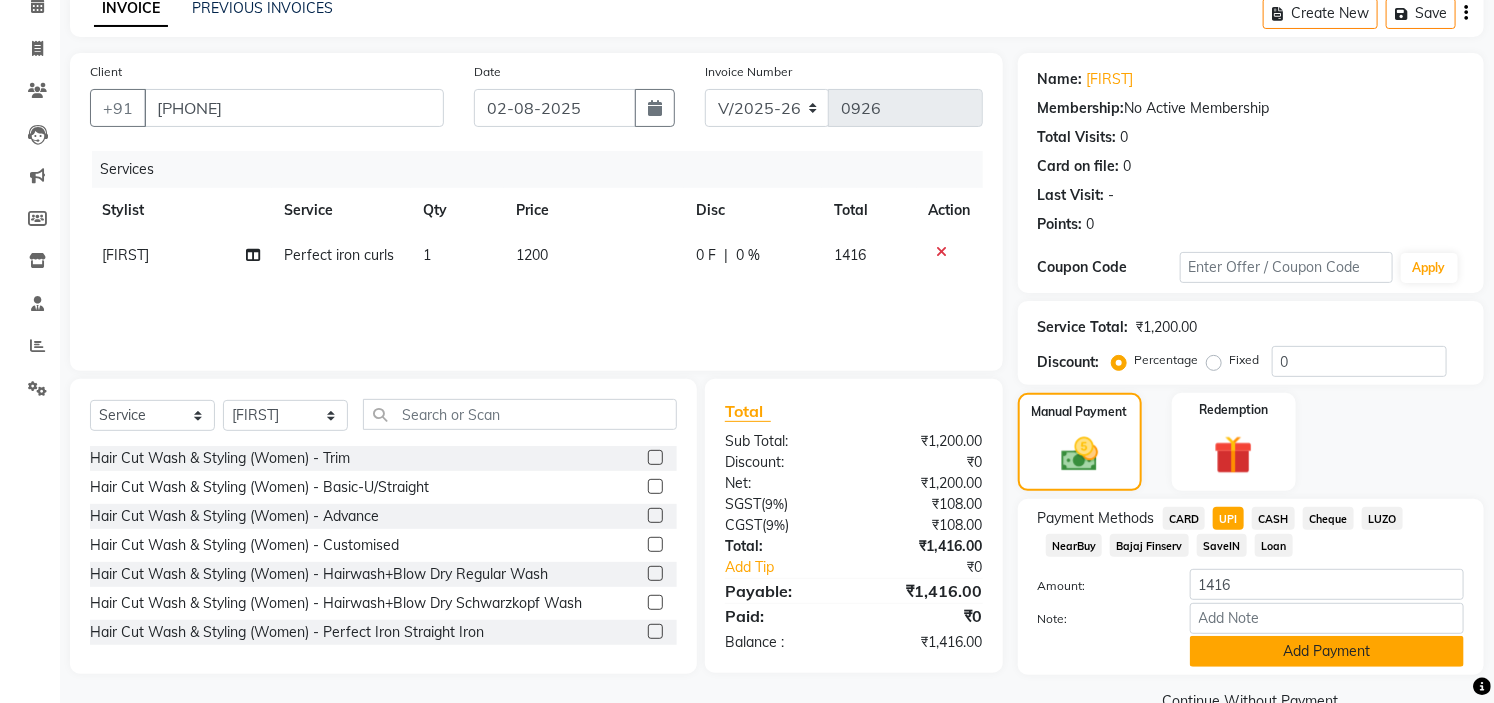 click on "Add Payment" 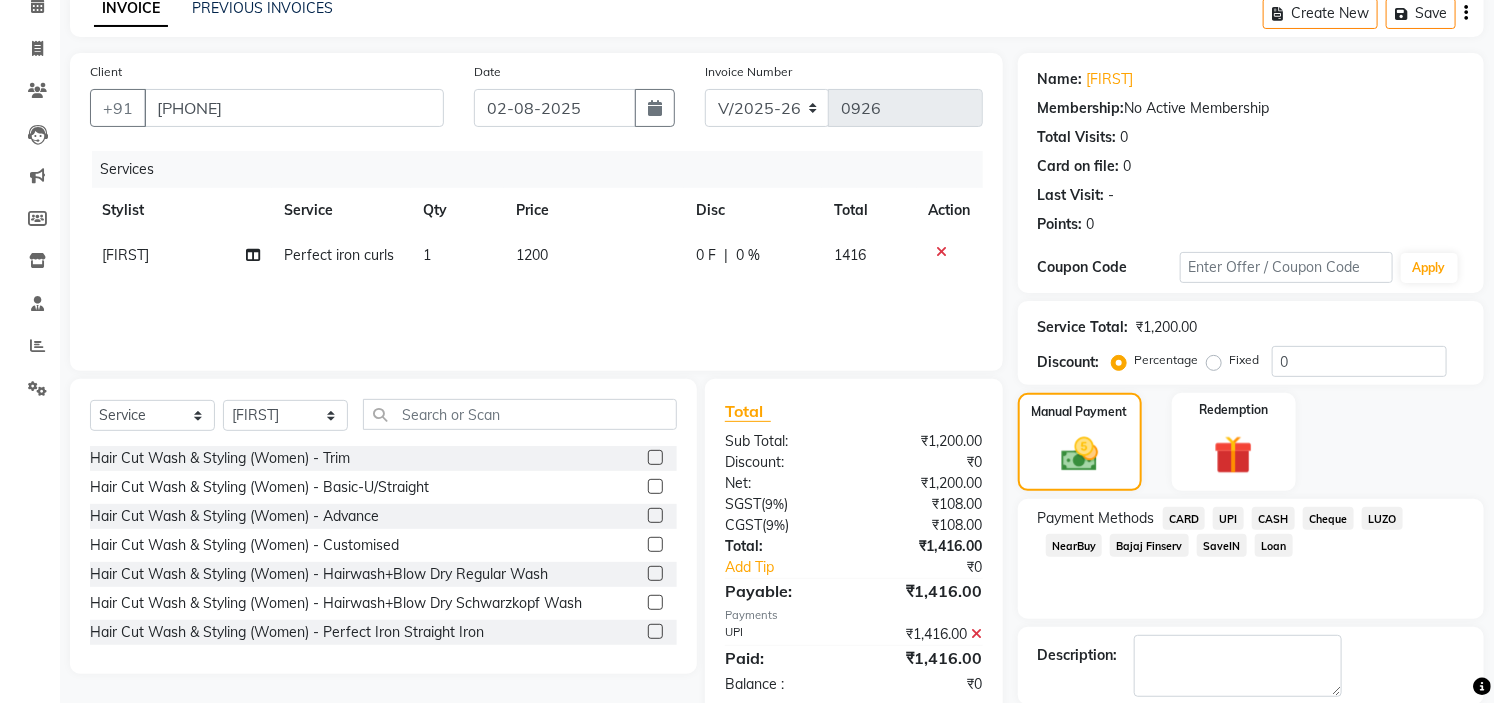 scroll, scrollTop: 196, scrollLeft: 0, axis: vertical 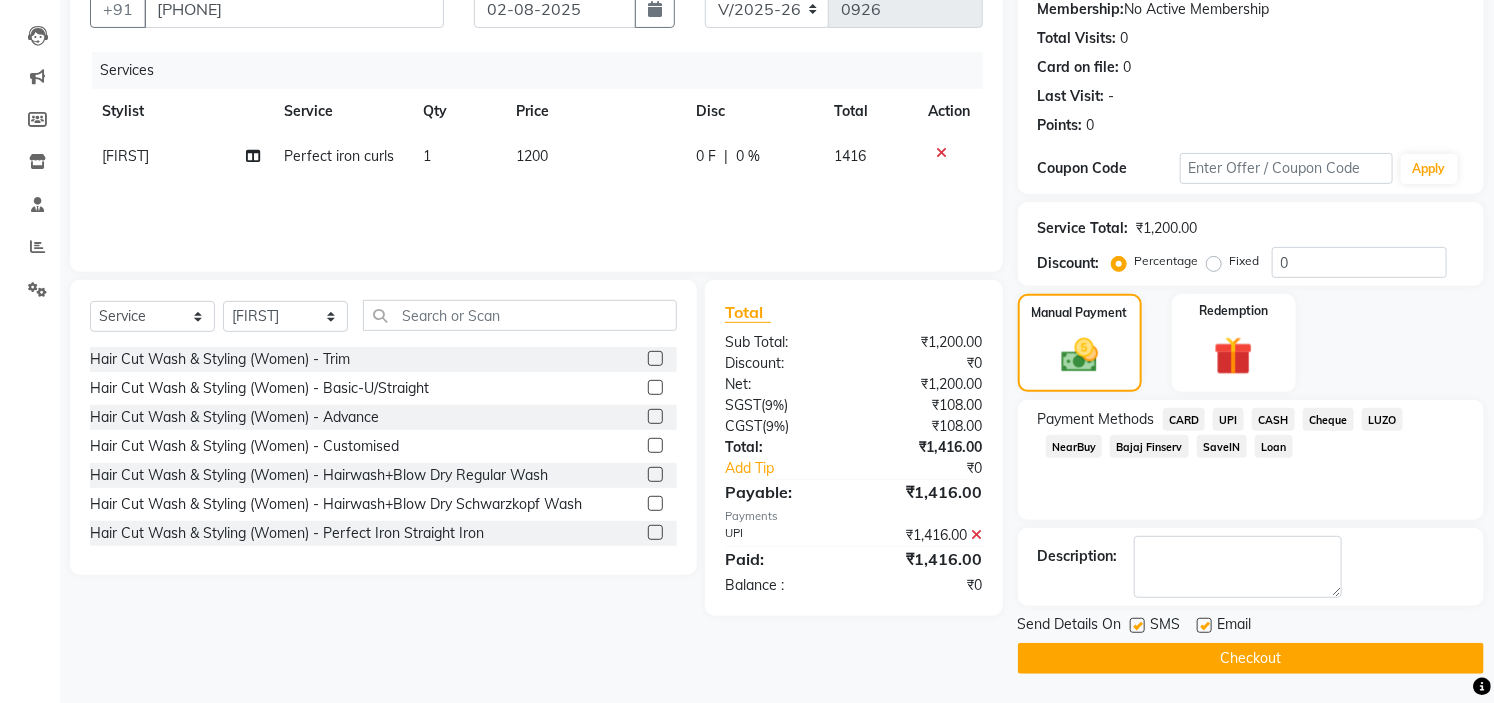 click on "Checkout" 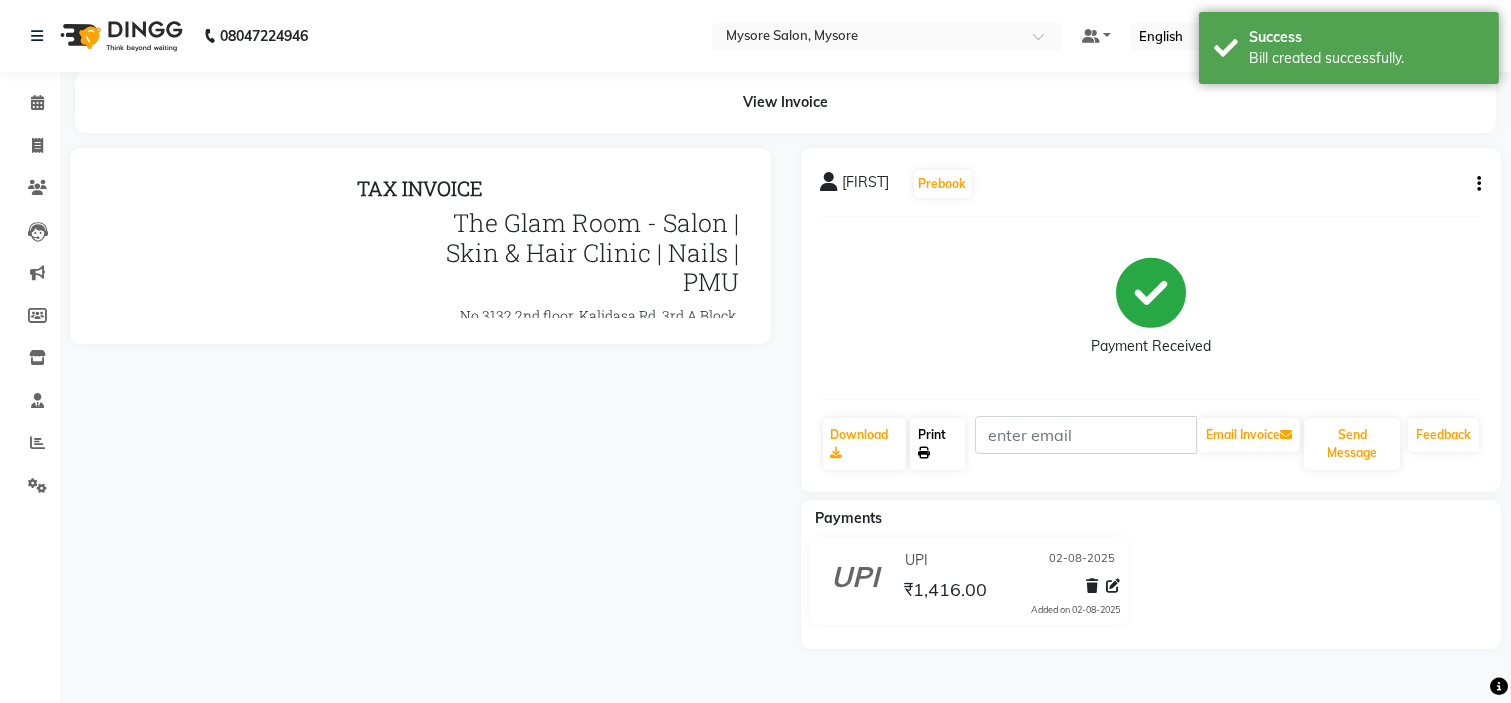 scroll, scrollTop: 0, scrollLeft: 0, axis: both 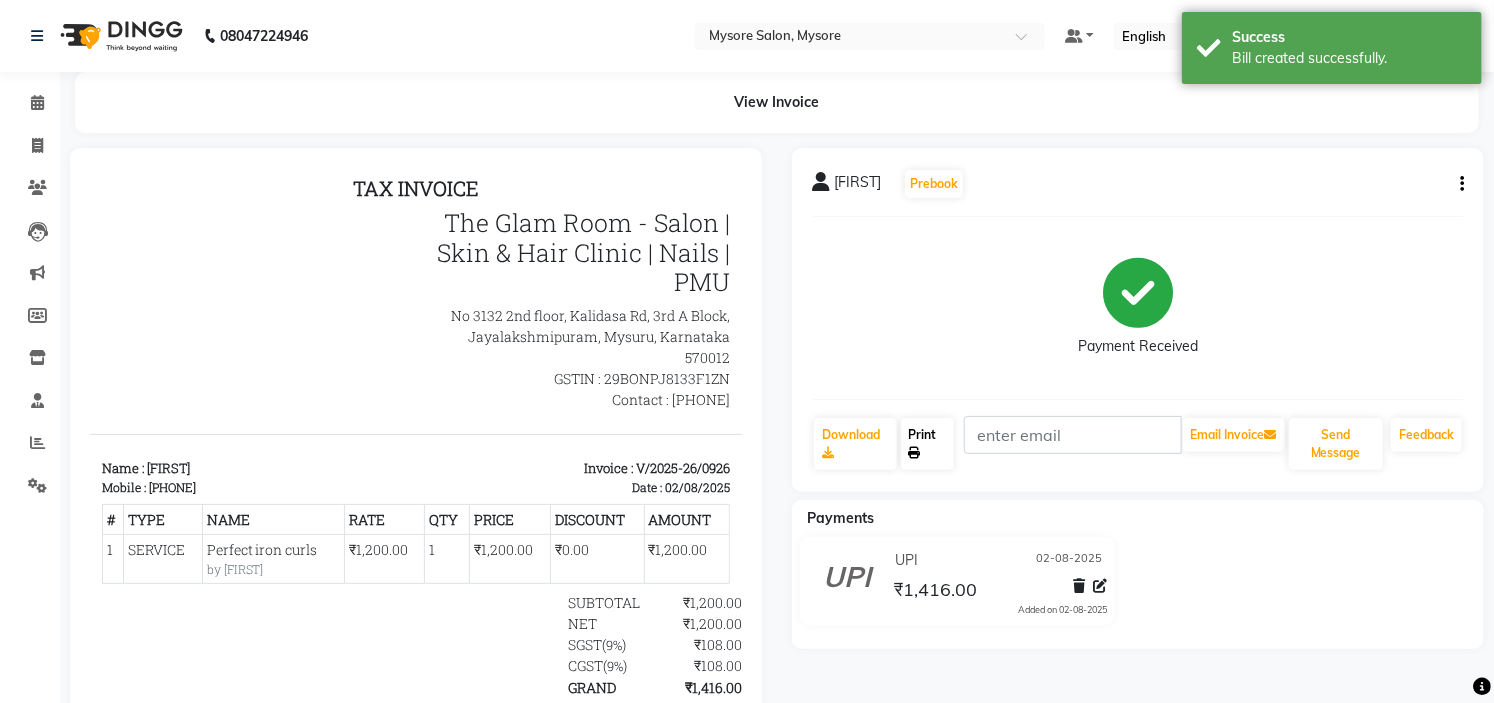 click on "Print" 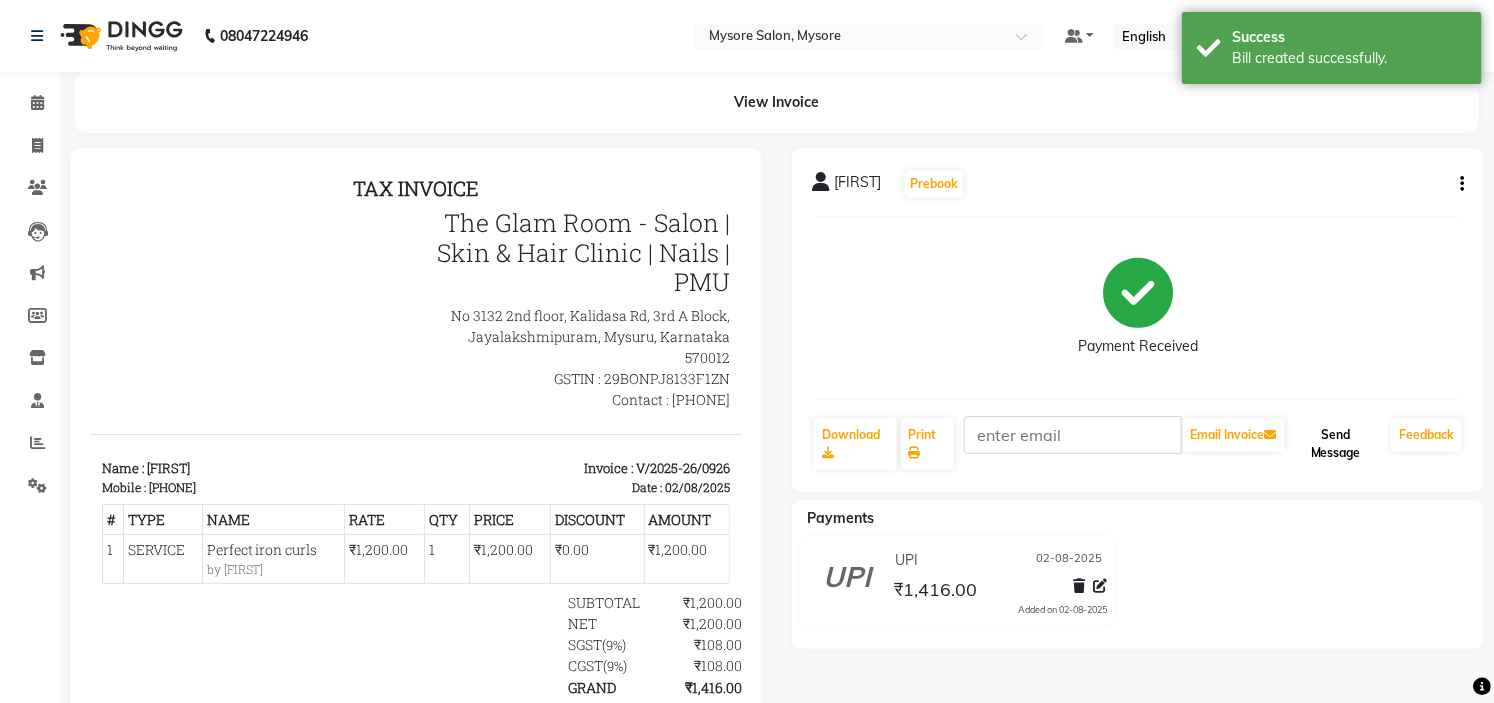click on "Send Message" 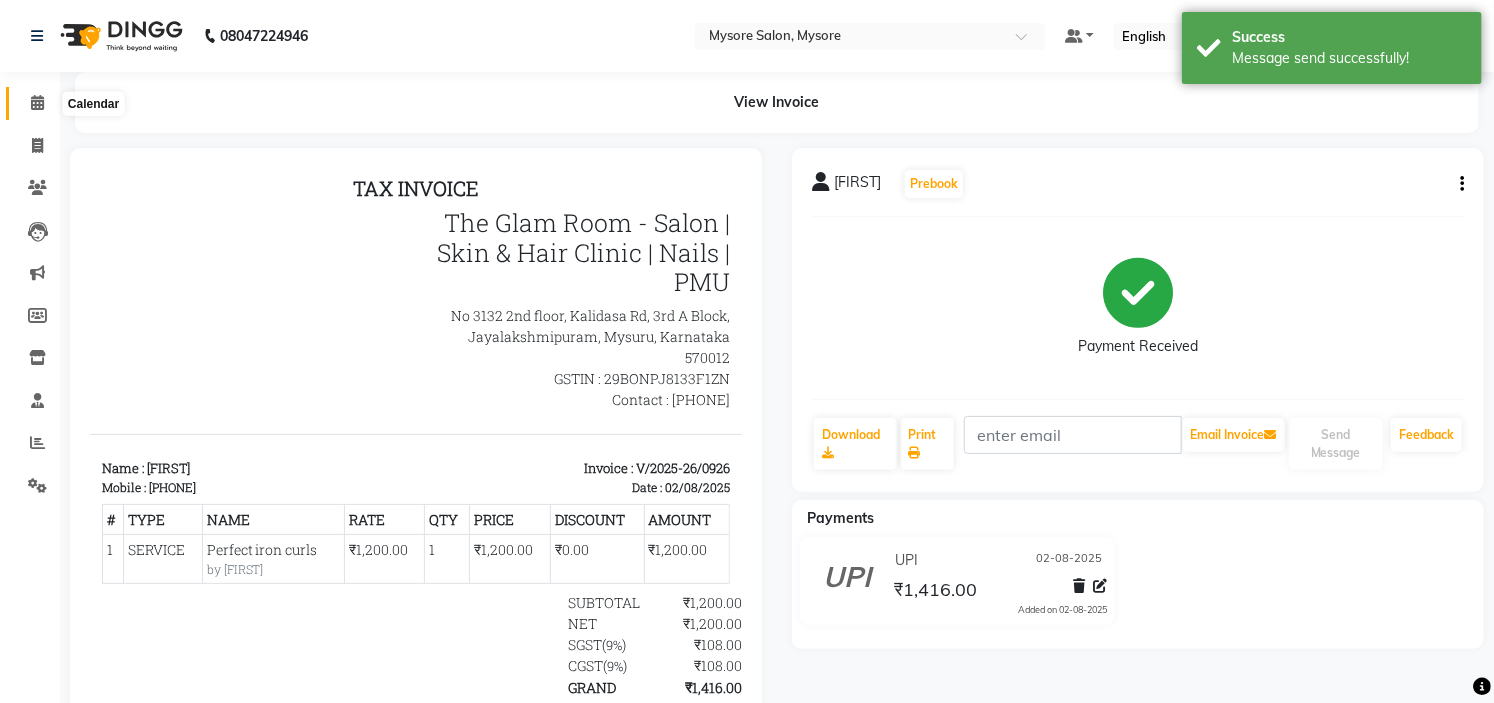 click 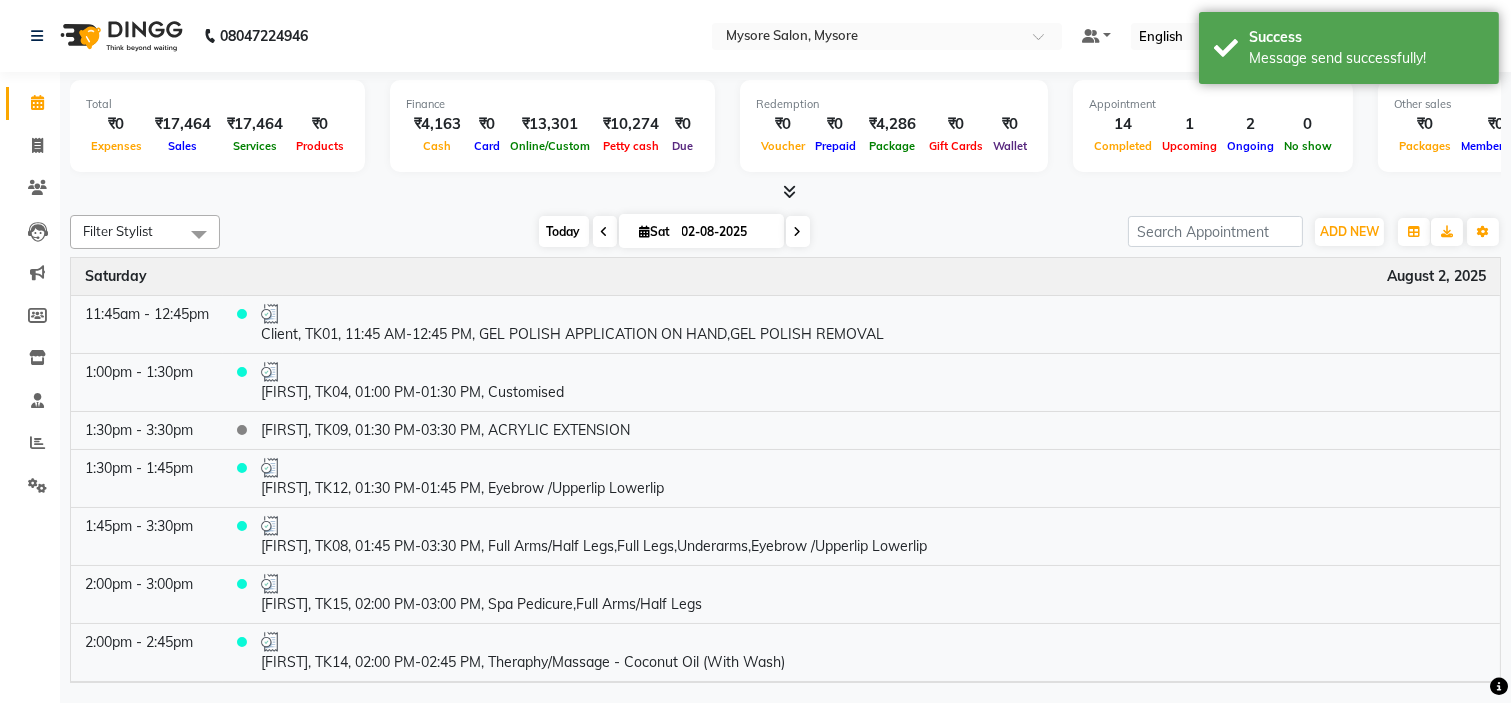 click on "Today" at bounding box center [564, 231] 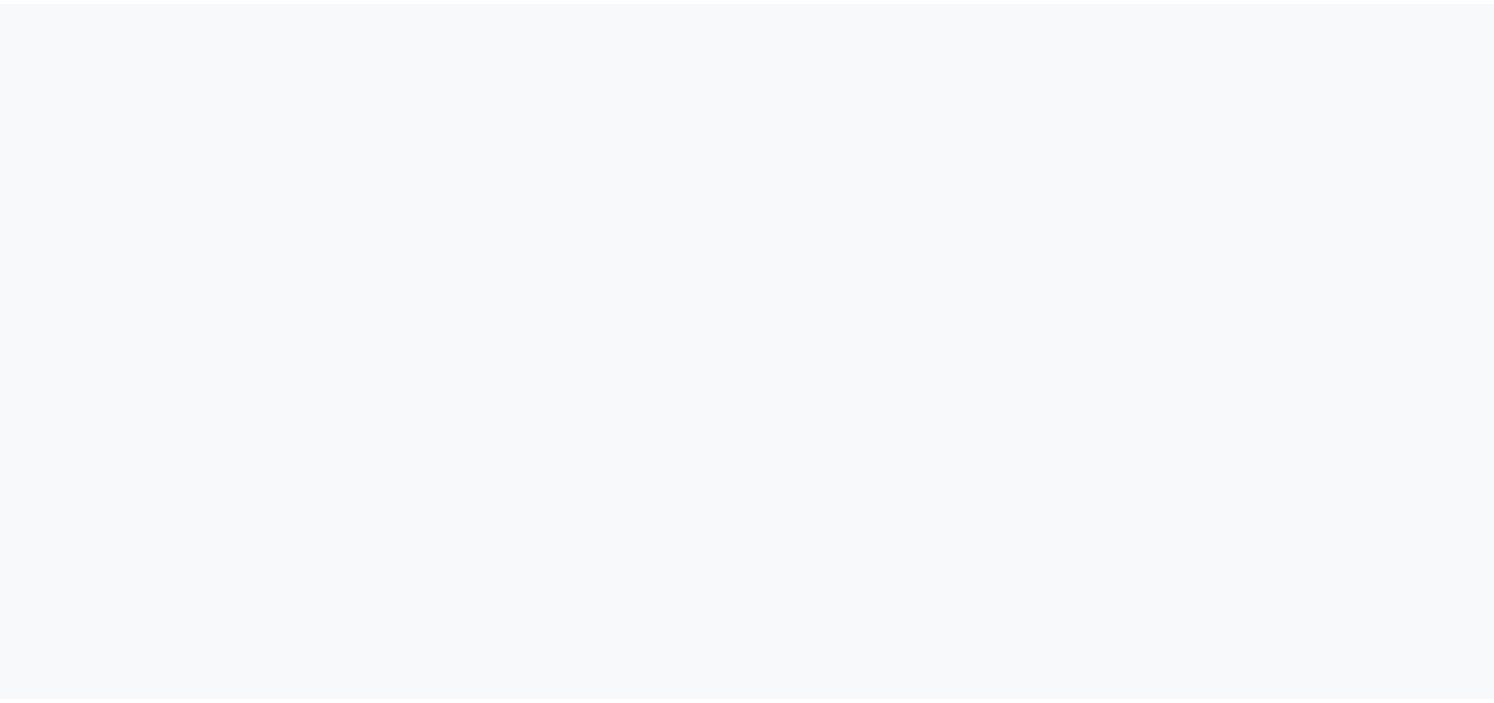 scroll, scrollTop: 0, scrollLeft: 0, axis: both 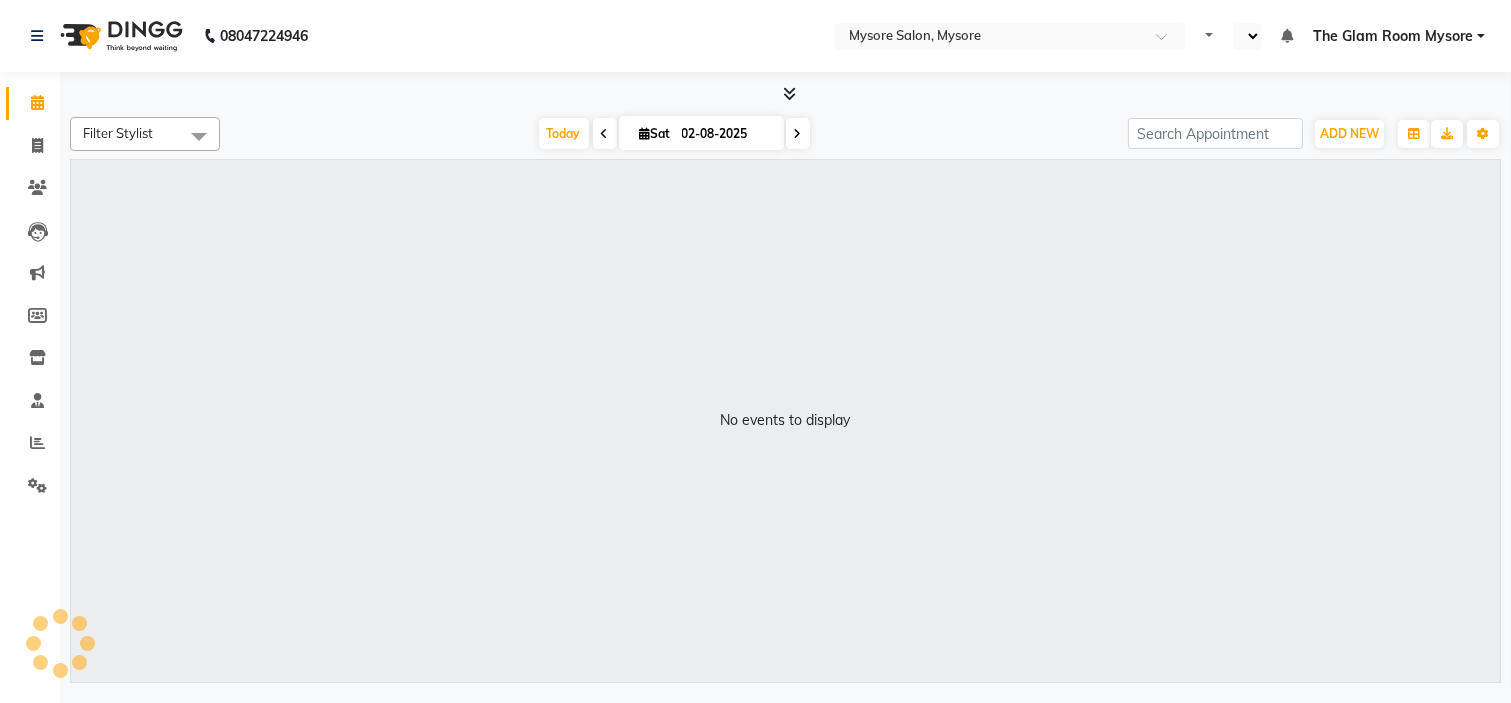 select on "en" 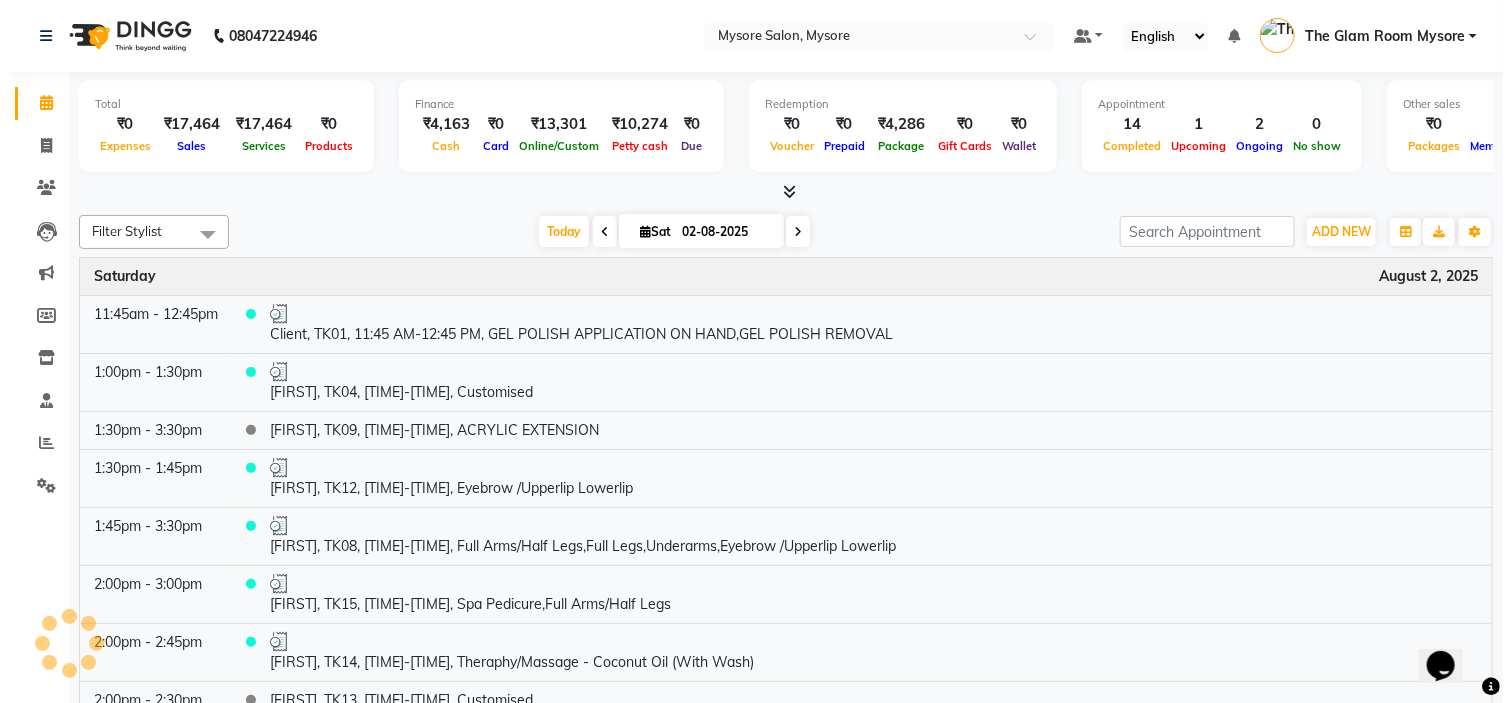 scroll, scrollTop: 0, scrollLeft: 0, axis: both 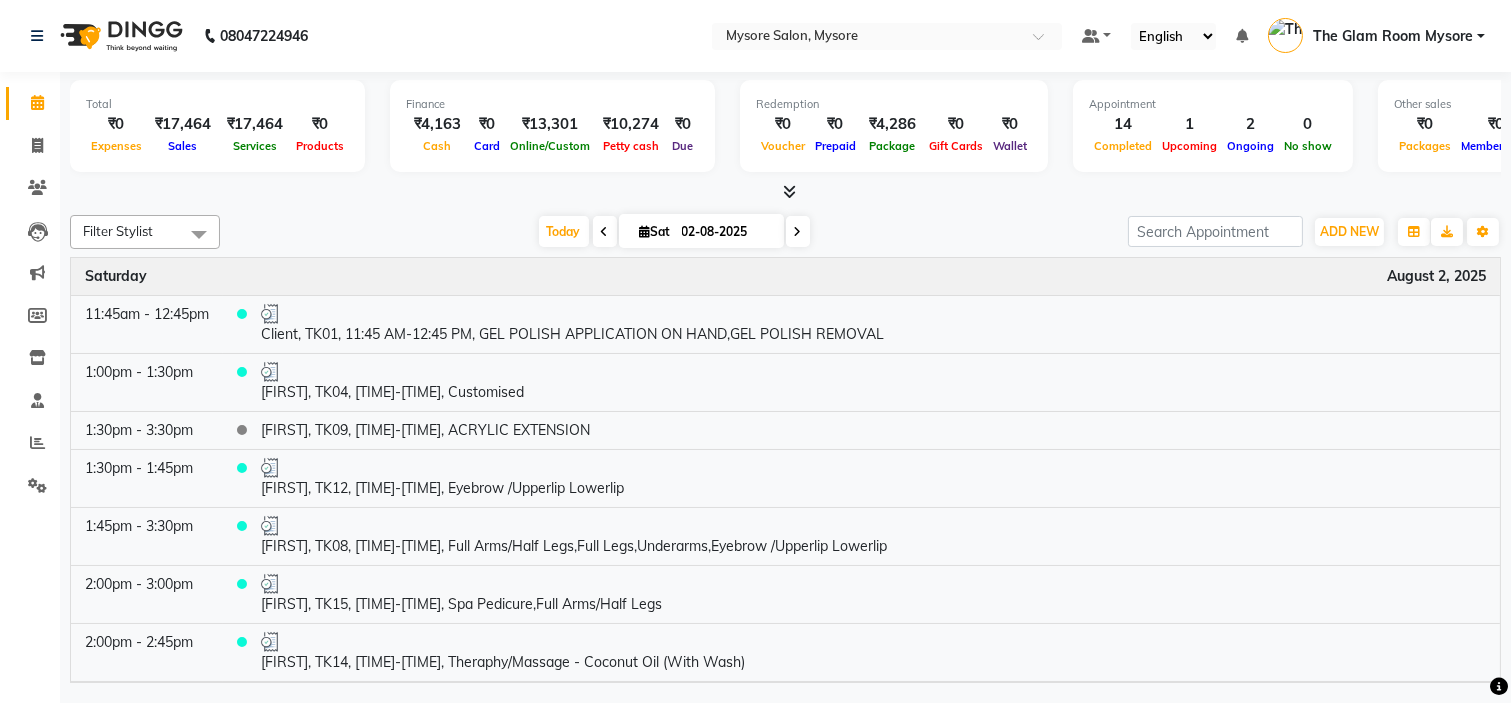 click on "Today" at bounding box center (564, 231) 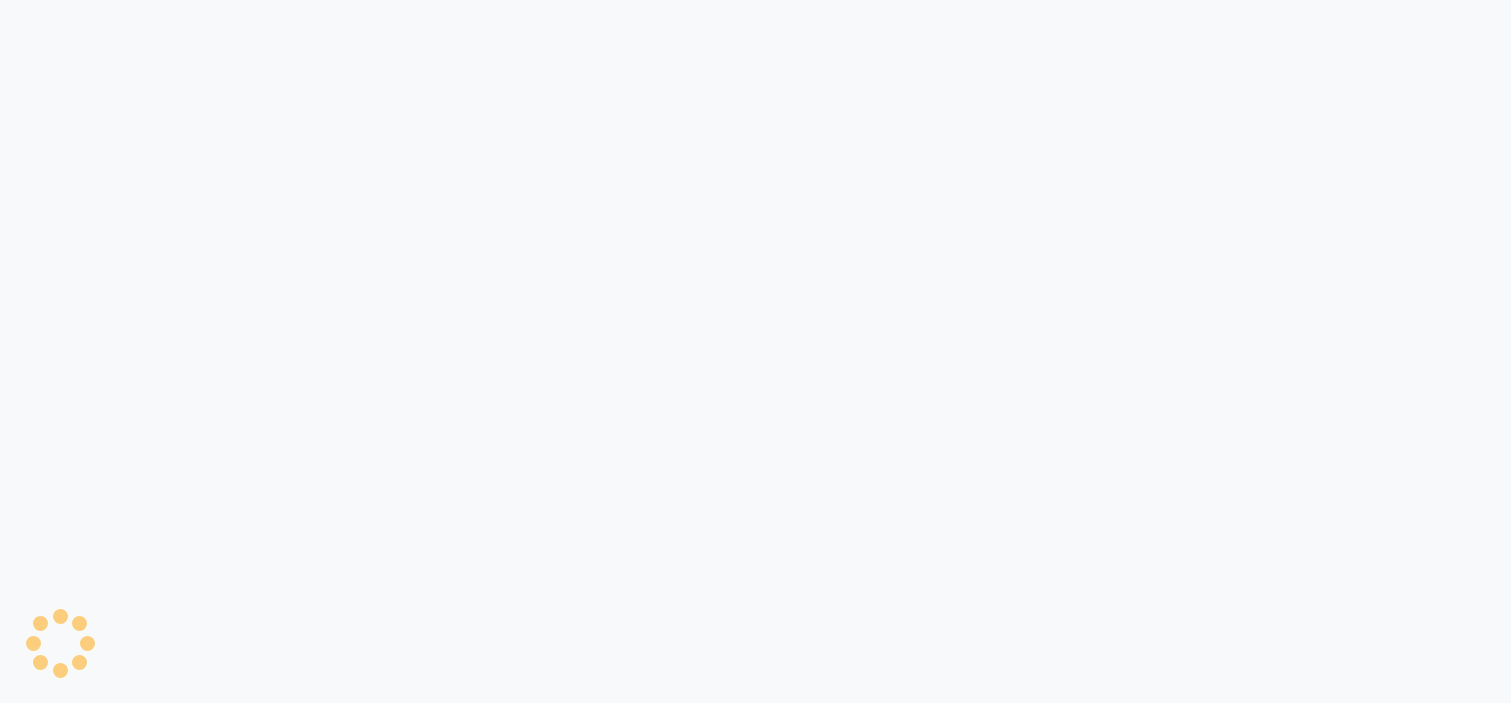 scroll, scrollTop: 0, scrollLeft: 0, axis: both 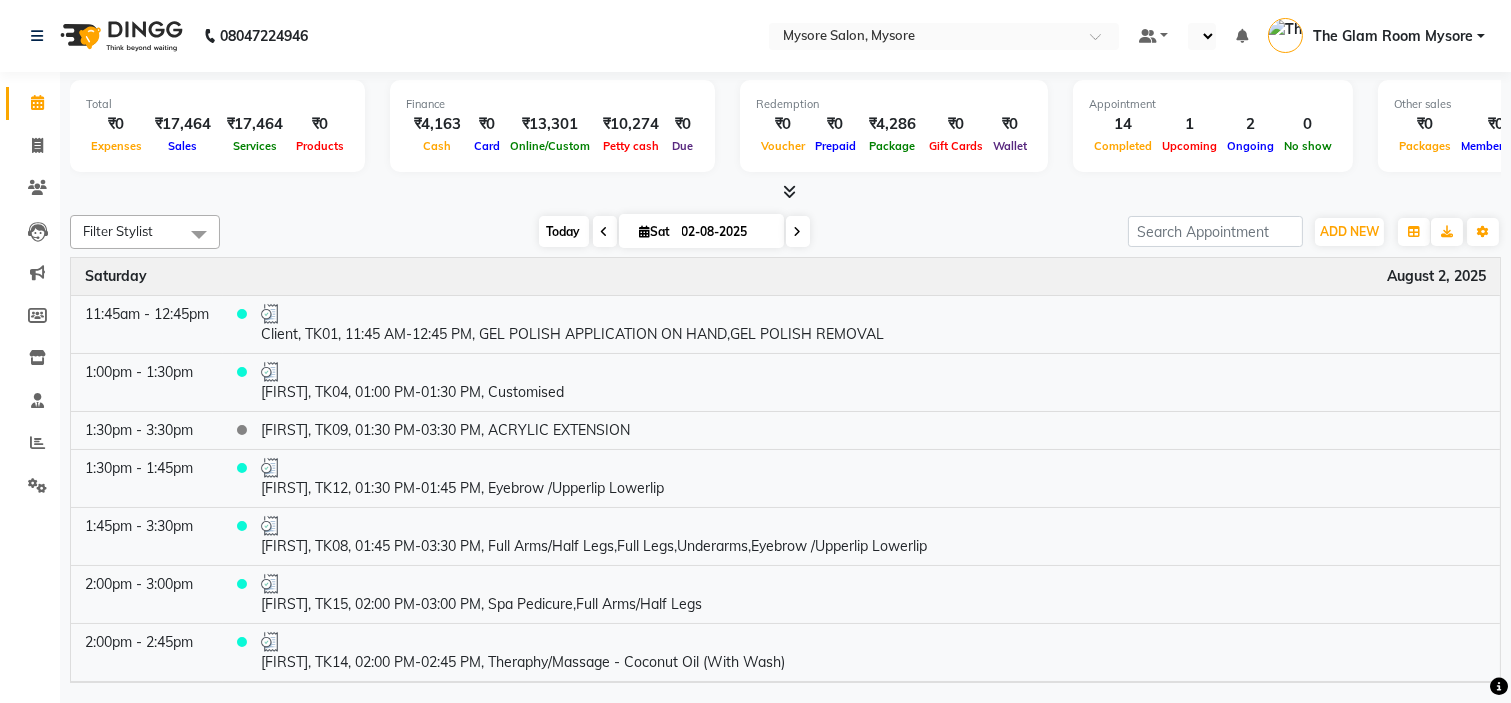 click on "Today" at bounding box center (564, 231) 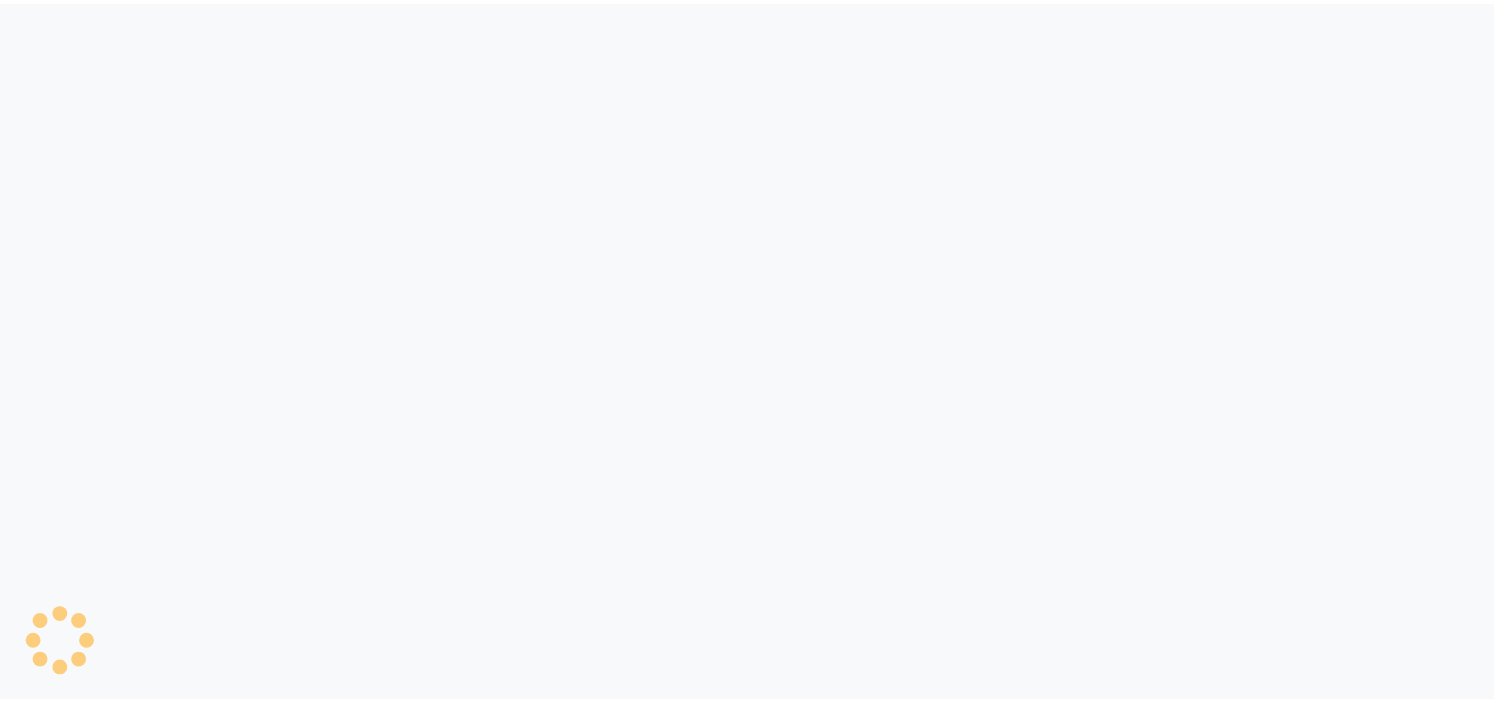 scroll, scrollTop: 0, scrollLeft: 0, axis: both 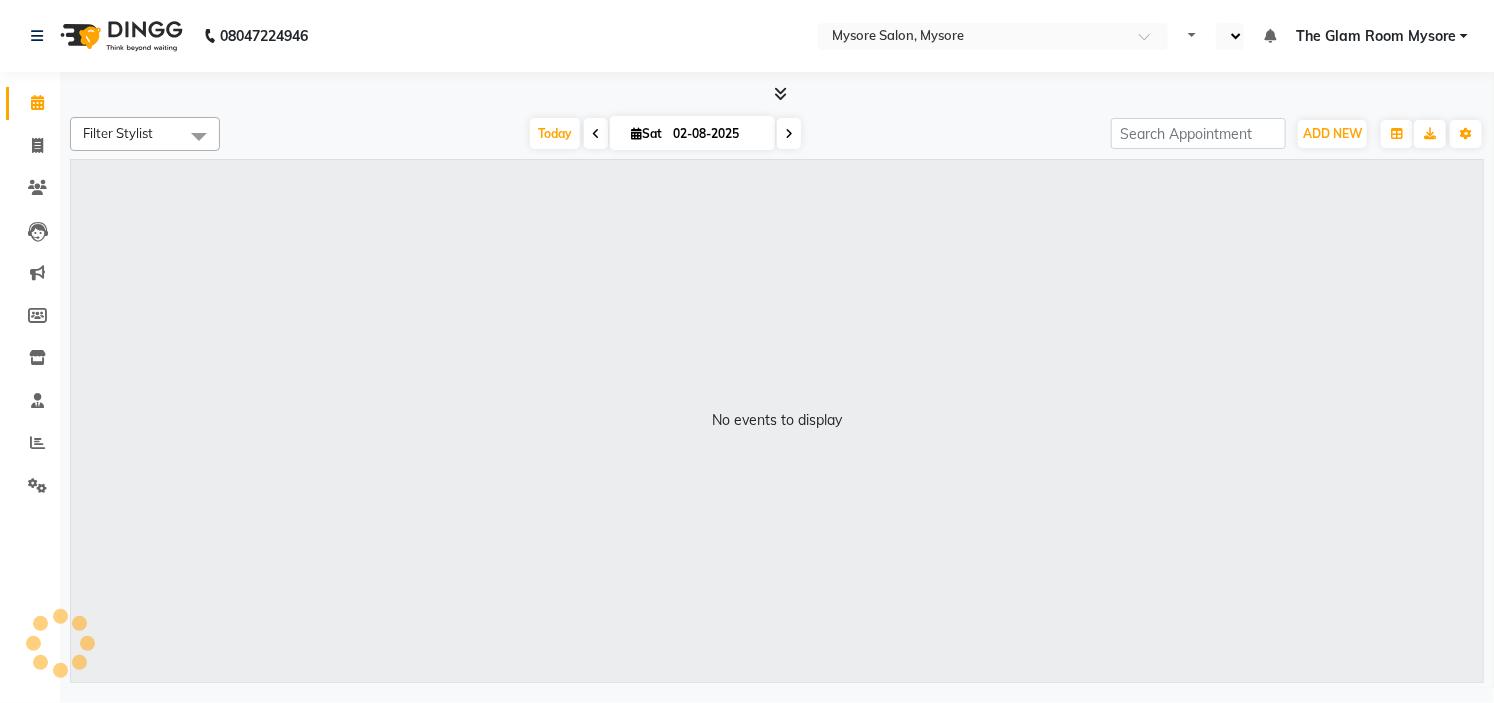 select on "en" 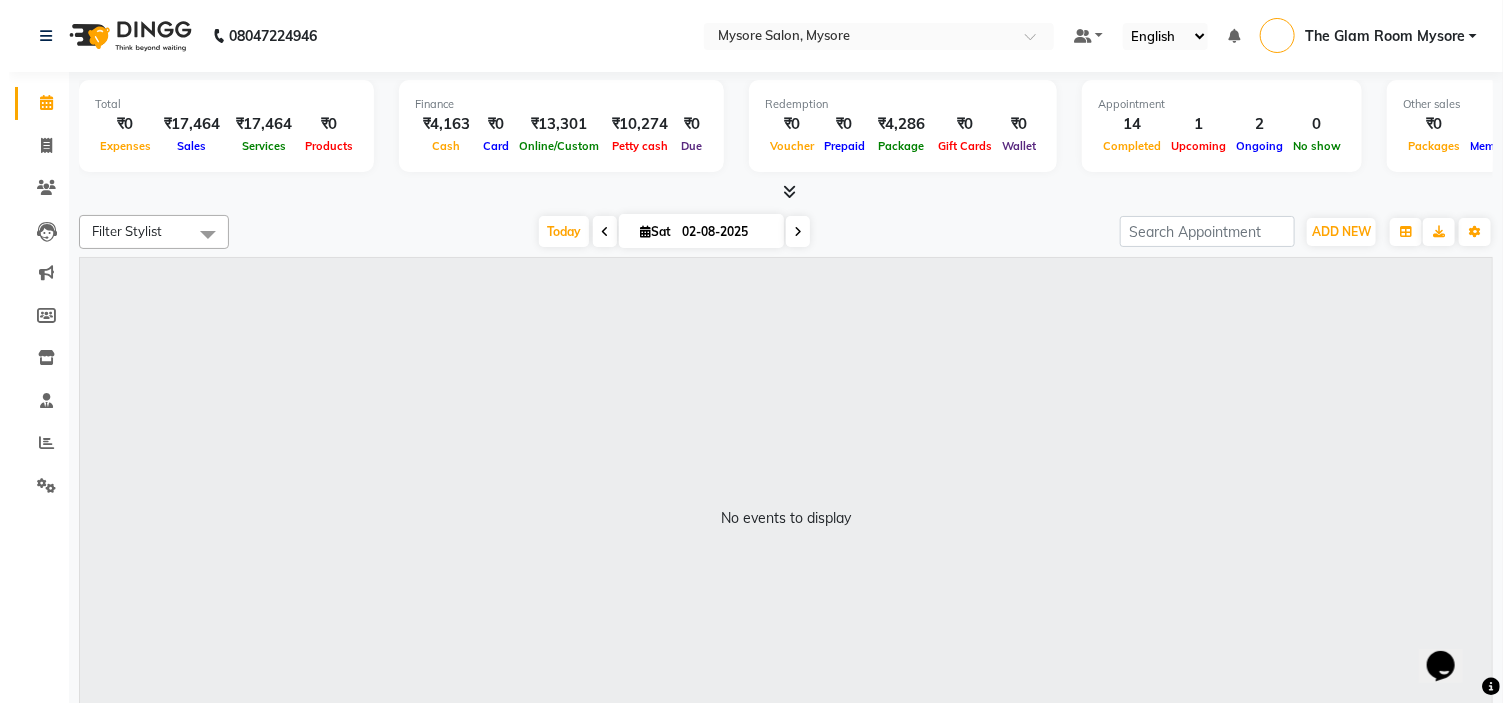 scroll, scrollTop: 0, scrollLeft: 0, axis: both 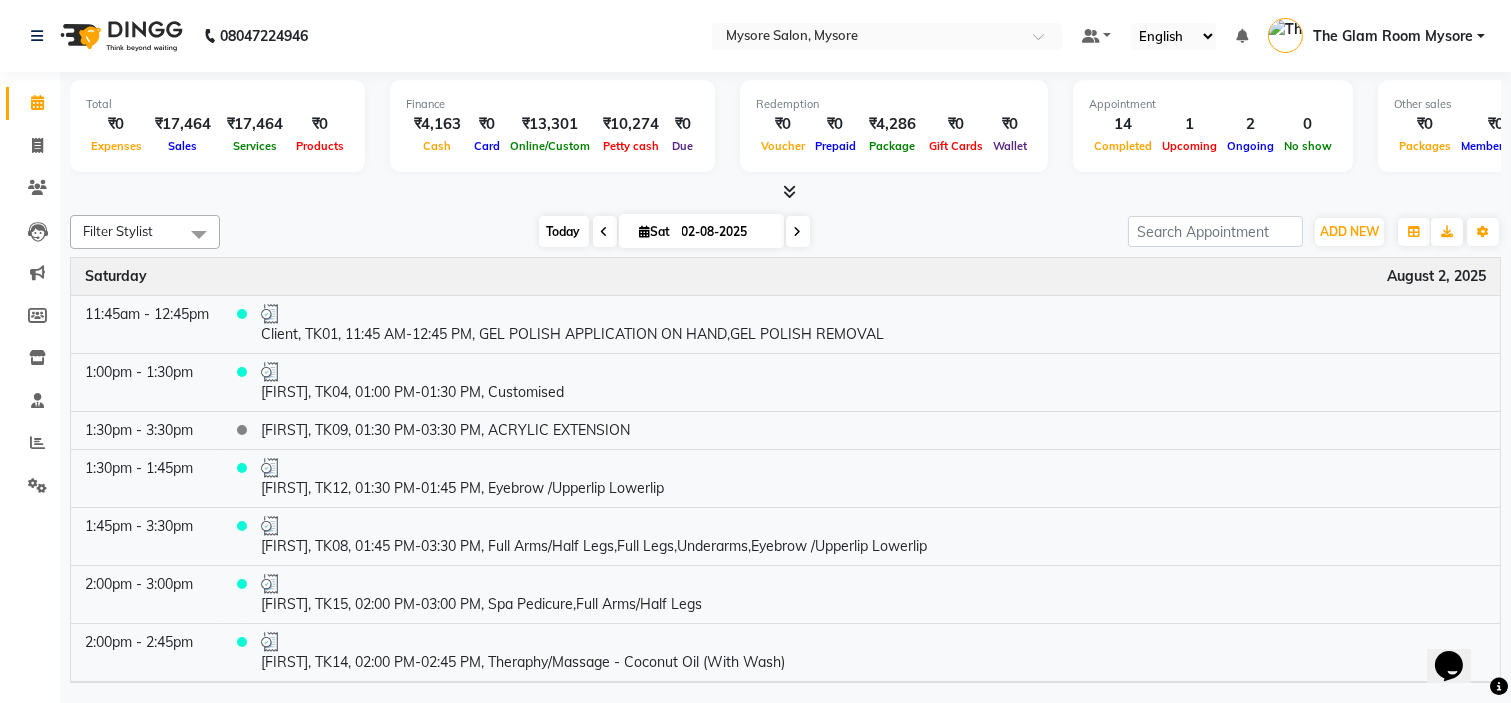 click on "Today" at bounding box center [564, 231] 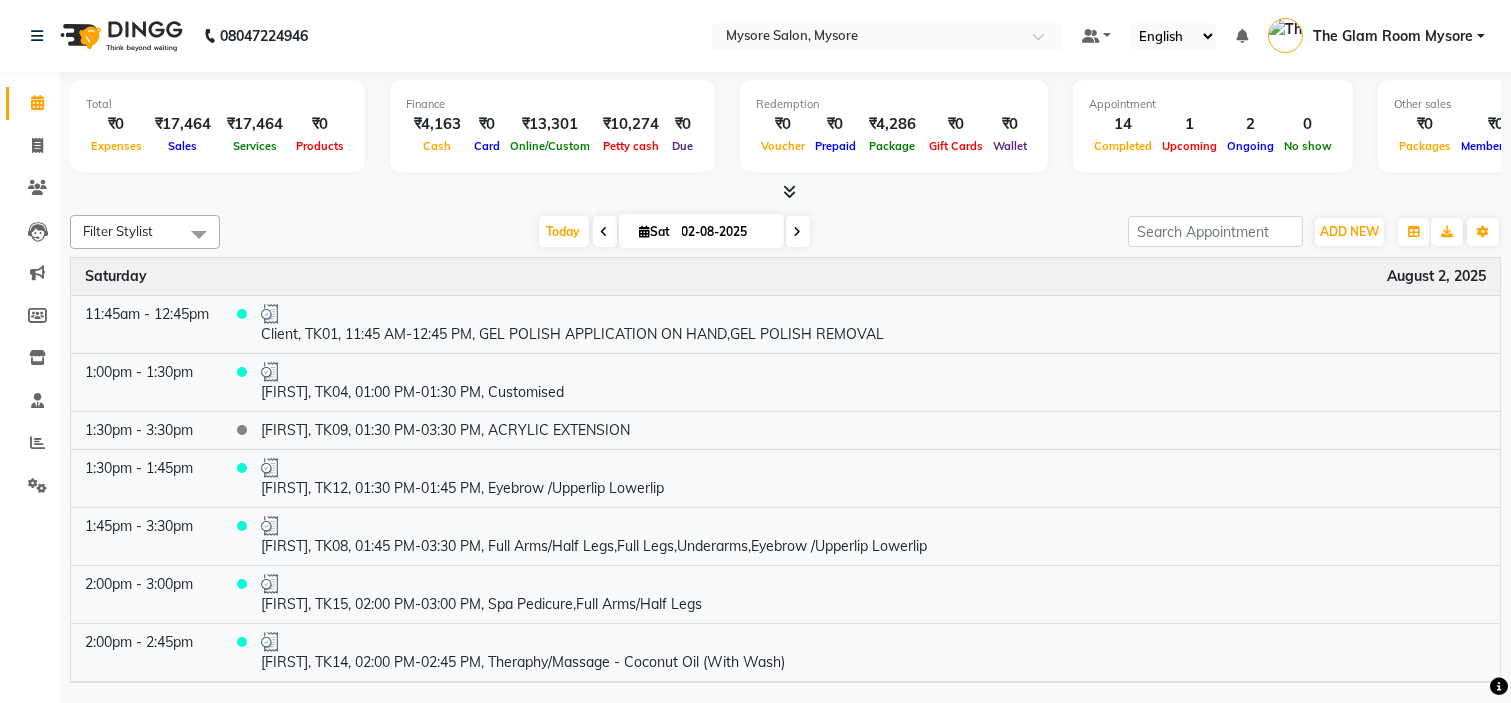 click on "Today  Sat 02-08-2025" at bounding box center (674, 232) 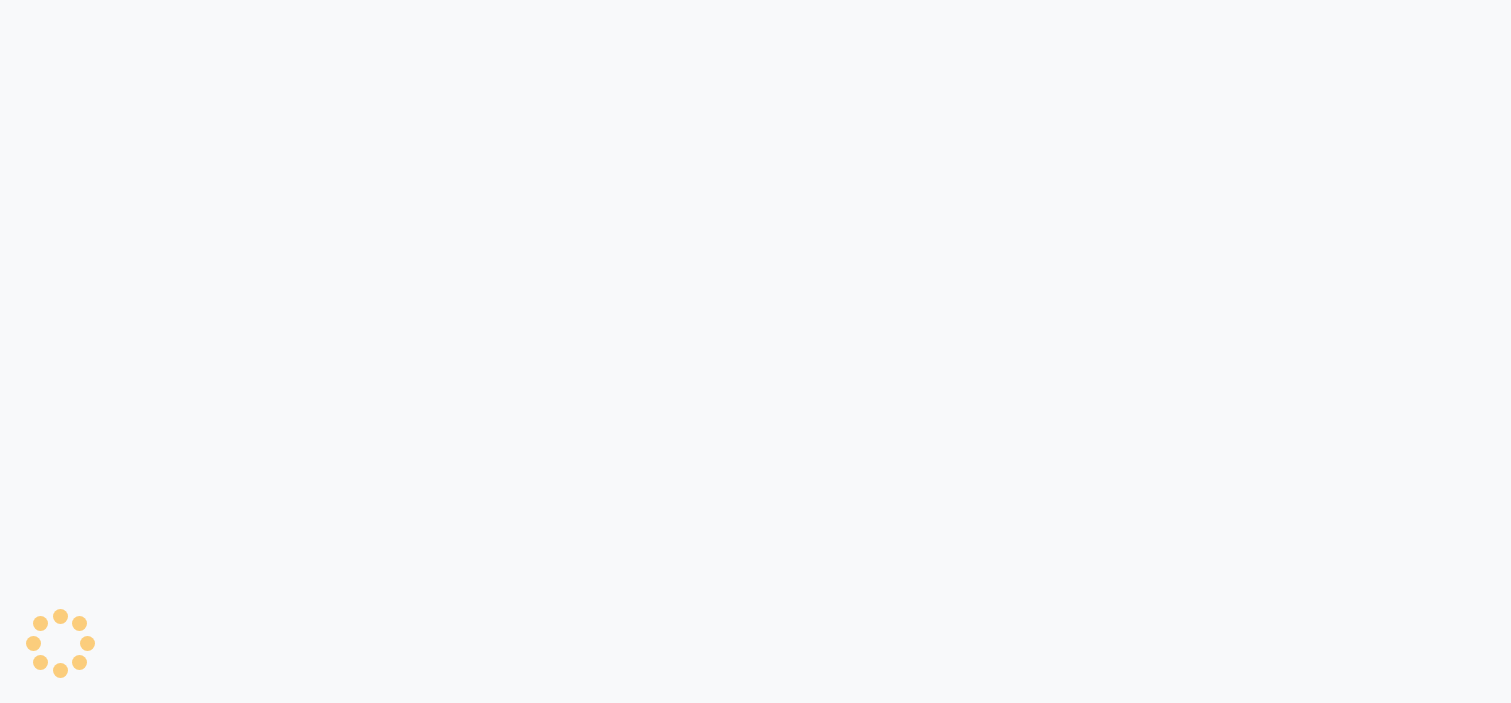 scroll, scrollTop: 0, scrollLeft: 0, axis: both 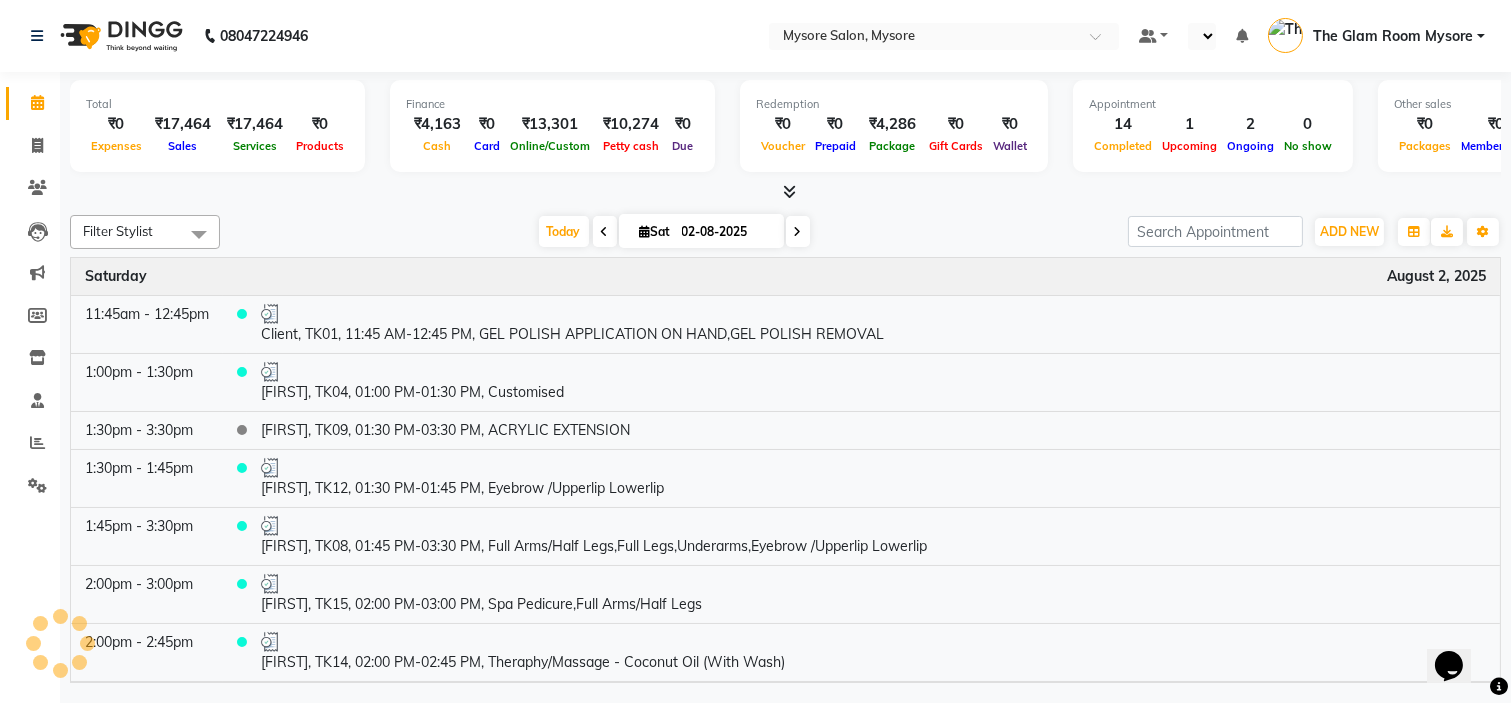 select on "en" 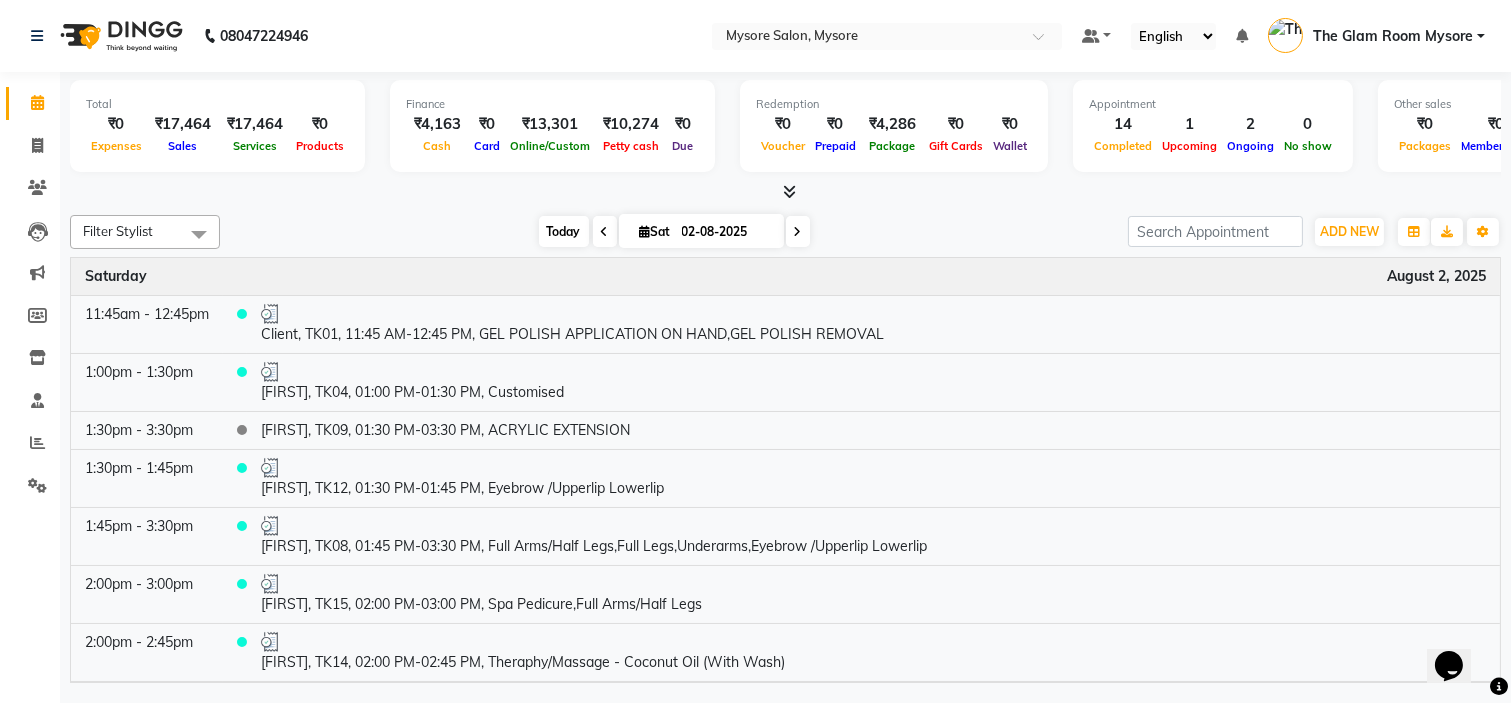 click on "Today" at bounding box center (564, 231) 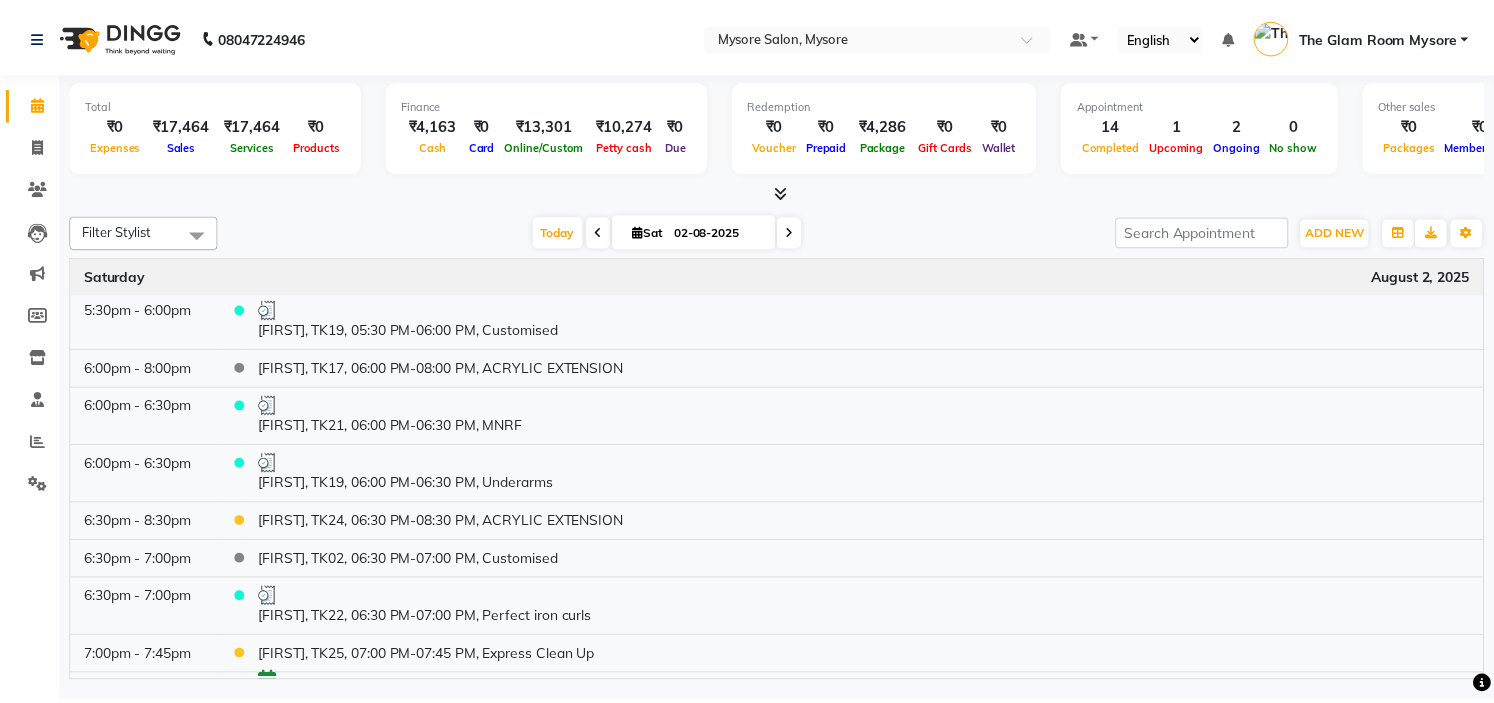 scroll, scrollTop: 921, scrollLeft: 0, axis: vertical 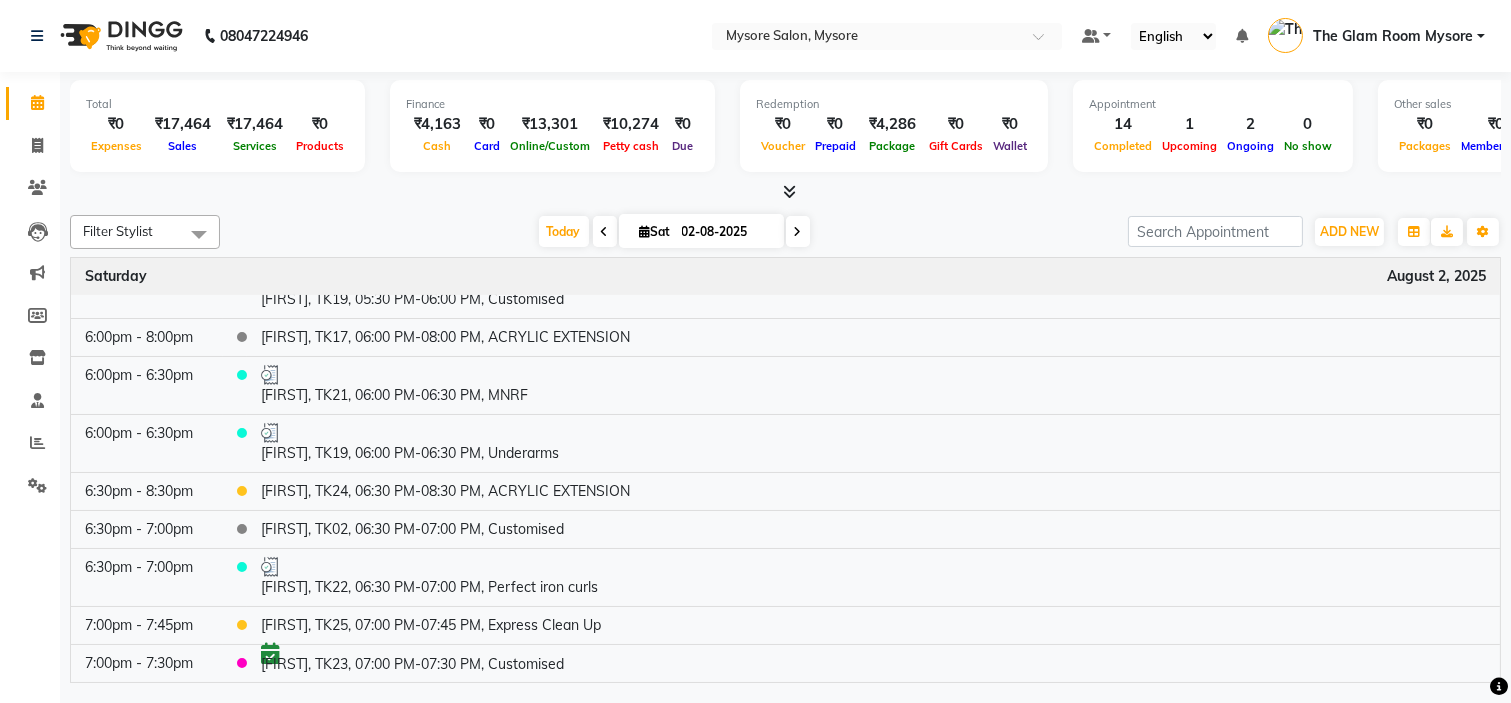 click on "Filter Stylist Select All Ankita Arti Ashwini Ayaan DR. Apurva Fatma Jayshree Lakshmi Paul Ruhul alom Shangnimwon Steve Sumaiya Banu Sumit Teja Tezz The Glam Room Mysore Today  Sat 02-08-2025 Toggle Dropdown Add Appointment Add Invoice Add Expense Add Attendance Add Client Add Transaction Toggle Dropdown Add Appointment Add Invoice Add Expense Add Attendance Add Client ADD NEW Toggle Dropdown Add Appointment Add Invoice Add Expense Add Attendance Add Client Add Transaction Filter Stylist Select All Ankita Arti Ashwini Ayaan DR. Apurva Fatma Jayshree Lakshmi Paul Ruhul alom Shangnimwon Steve Sumaiya Banu Sumit Teja Tezz The Glam Room Mysore Group By  Staff View   Room View  View as Vertical  Vertical - Week View  Horizontal  Horizontal - Week View  List  Toggle Dropdown Calendar Settings Manage Tags   Arrange Stylists   Reset Stylists  Full Screen  Show Available Stylist  Appointment Form Zoom 100% Time Event Saturday August 2, 2025 11:45am - 12:45pm     1:00pm - 1:30pm     1:30pm - 3:30pm    1:30pm - 1:45pm" 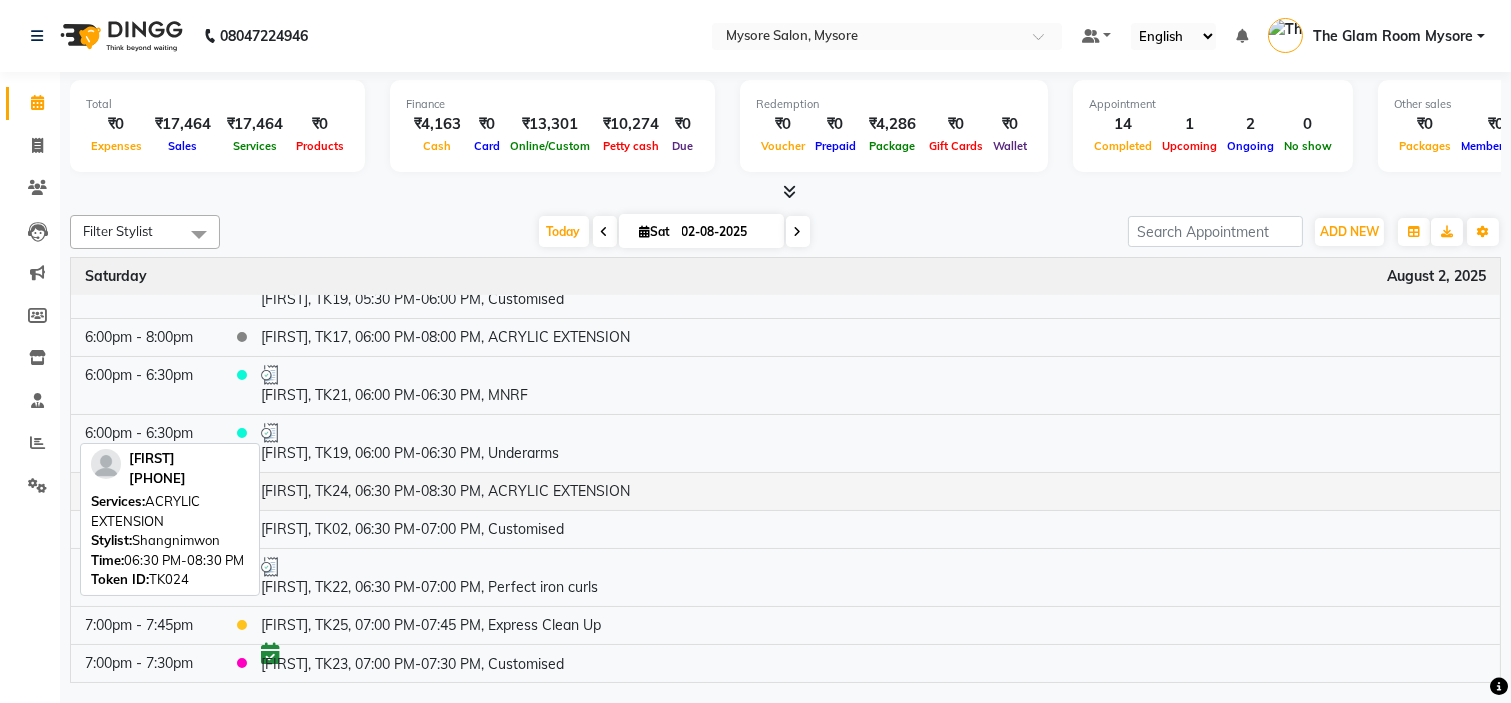 click on "[FIRST], TK24, 06:30 PM-08:30 PM, ACRYLIC EXTENSION" at bounding box center [873, 491] 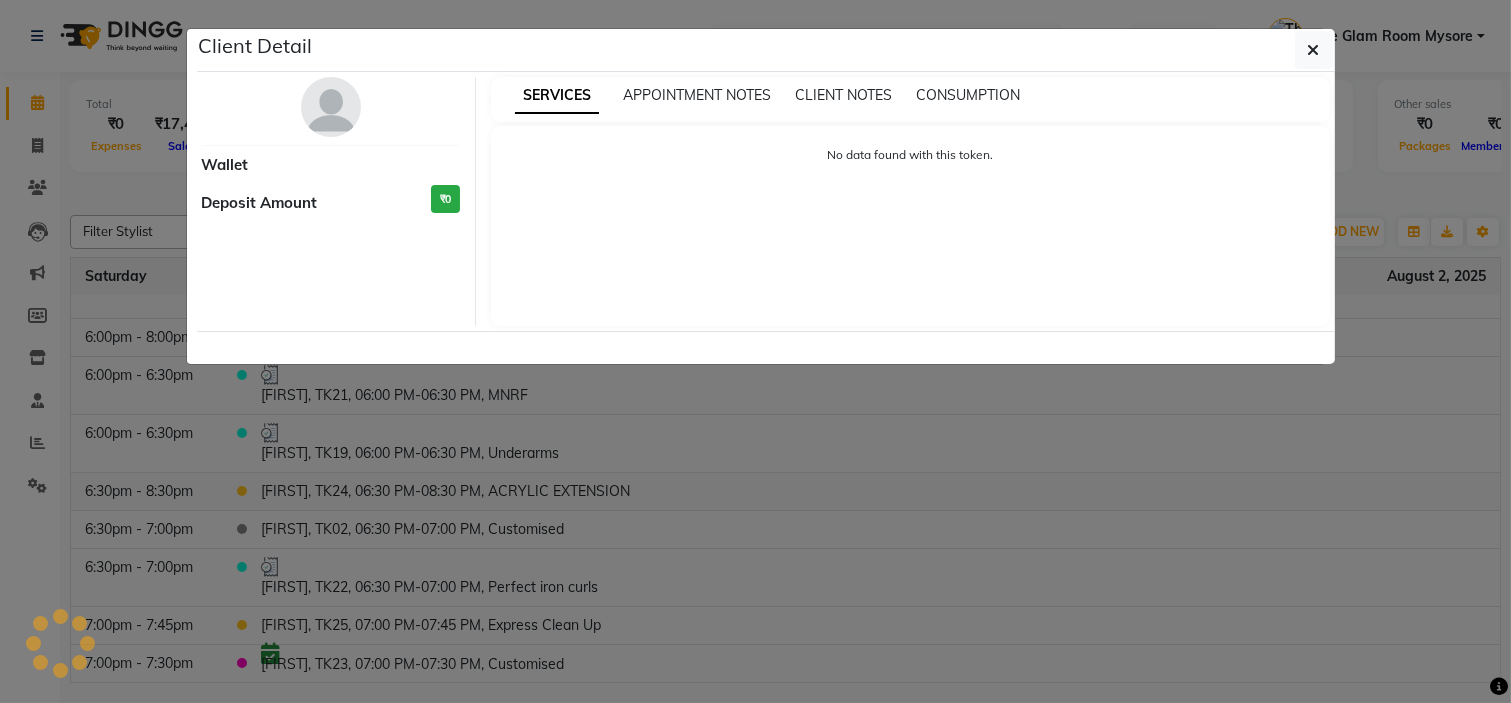 select on "1" 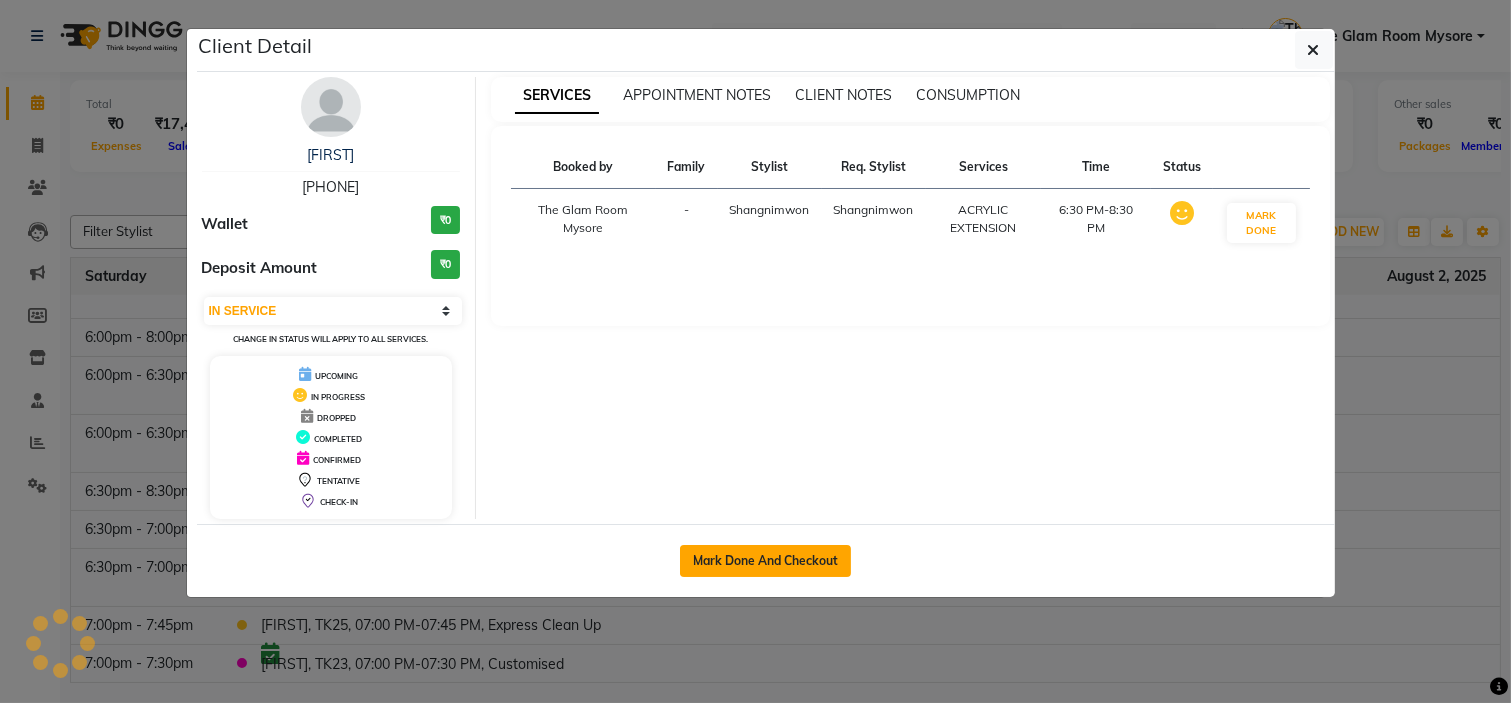 click on "Mark Done And Checkout" 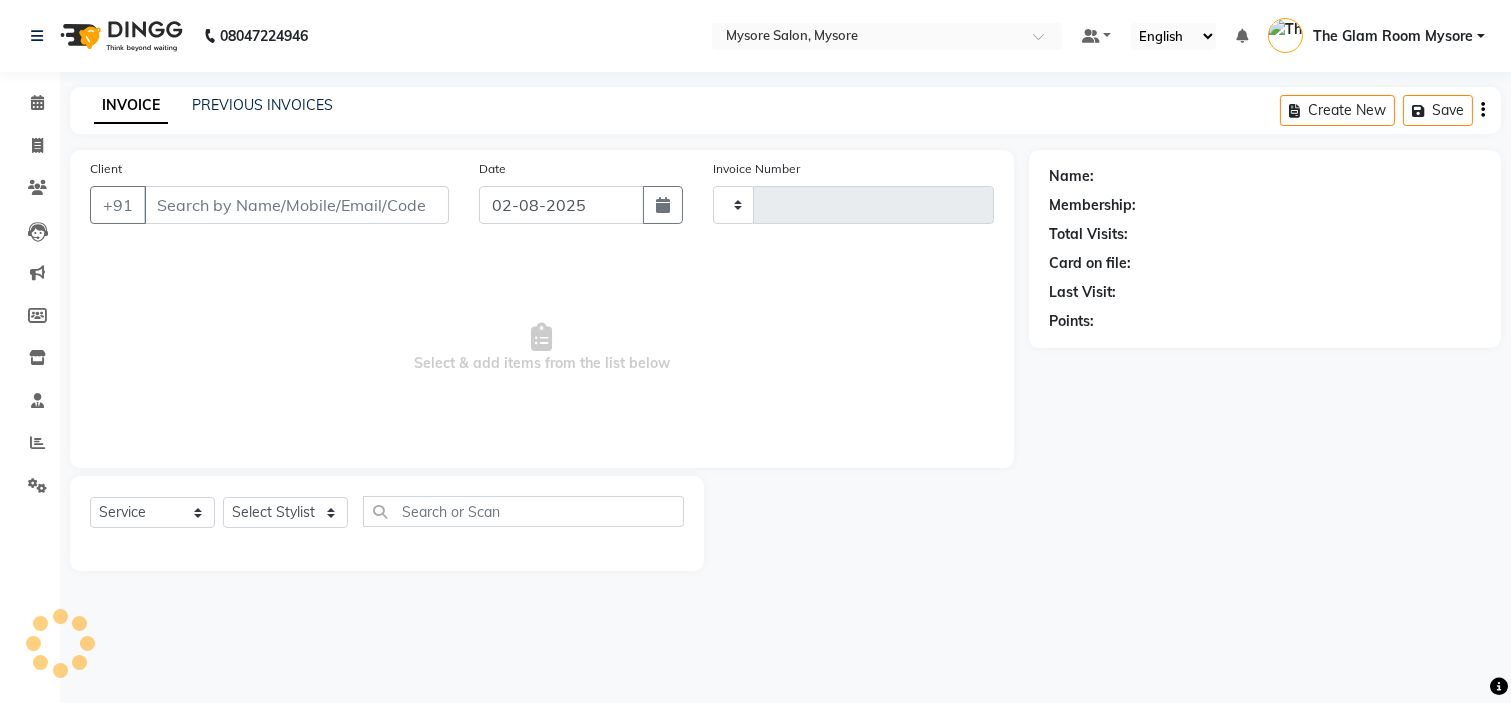 type on "0927" 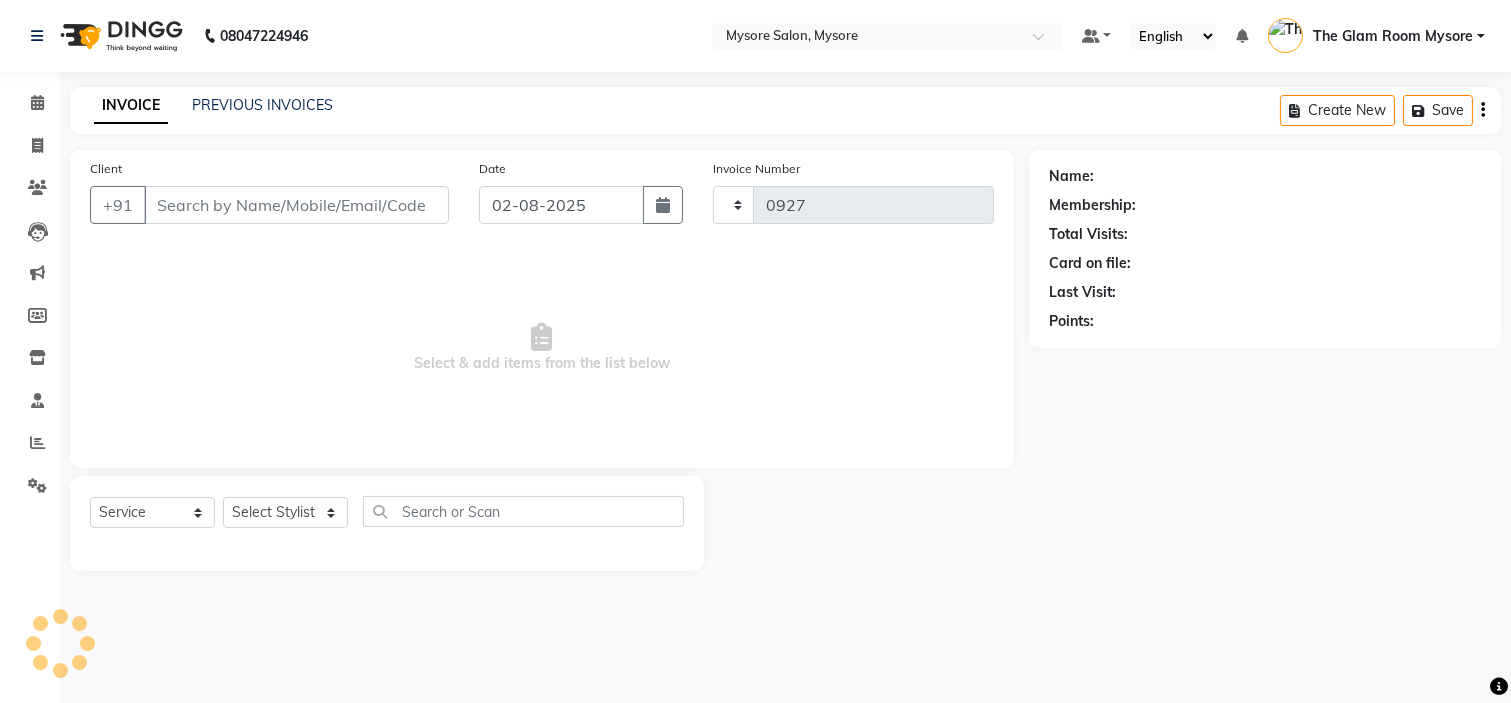 select on "4255" 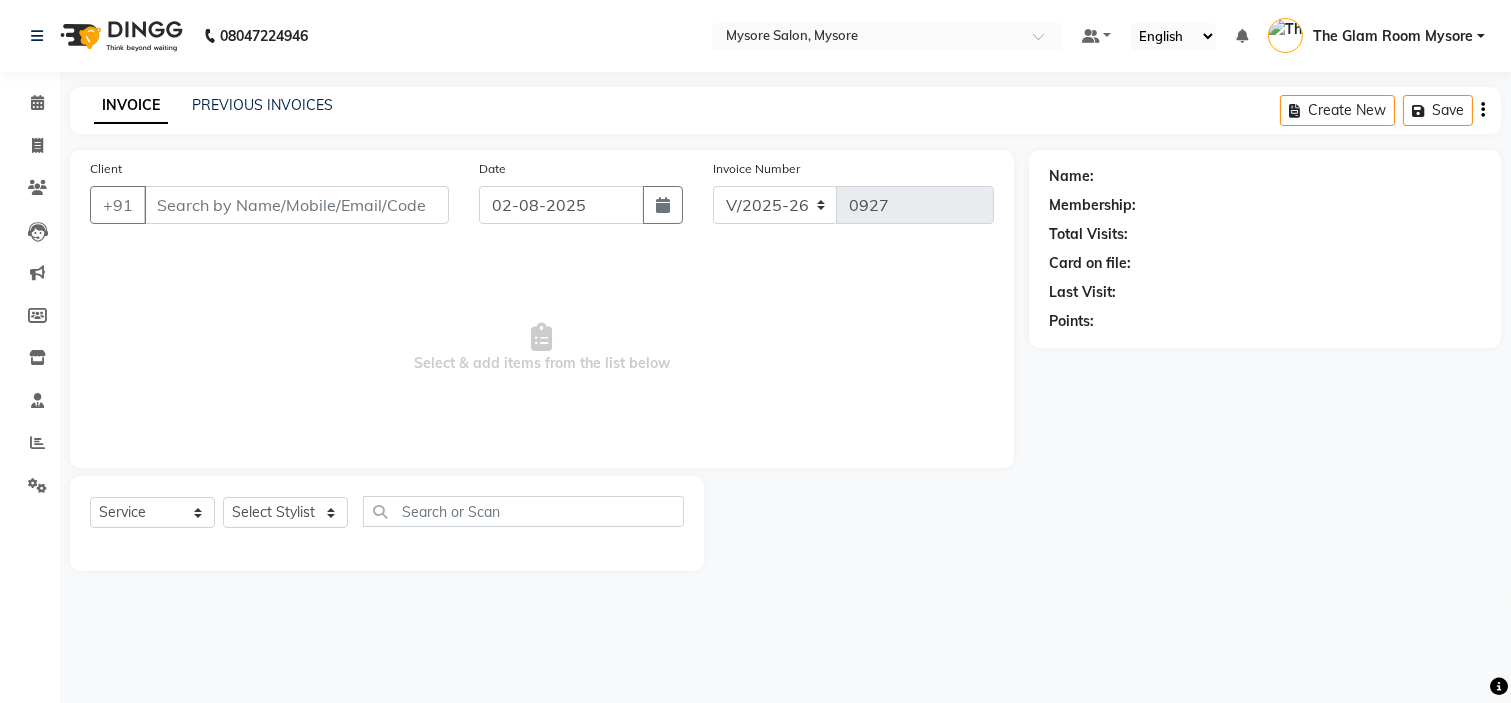 click on "[PHONE] Select Location × Mysore Salon, Mysore Default Panel My Panel English ENGLISH Español العربية मराठी हिंदी ગુજરાતી தமிழ் 中文 Notifications nothing to show The Glam Room Mysore Manage Profile Change Password Sign out Version:3.15.11 ☀ MYSORE SALON, MYSORE Calendar Invoice Clients Leads Marketing Members Inventory Staff Reports Settings Completed InProgress Upcoming Dropped Tentative Check-In Confirm Bookings Segments Page Builder INVOICE PREVIOUS INVOICES Create New Save Client +[PHONE] Date 02-08-2025 Invoice Number V/2025 V/2025-26 0927 Select & add items from the list below Select Service Product Membership Package Voucher Prepaid Gift Card Select Stylist Name: Membership: Total Visits: Card on file: Last Visit: Points:" at bounding box center [755, 351] 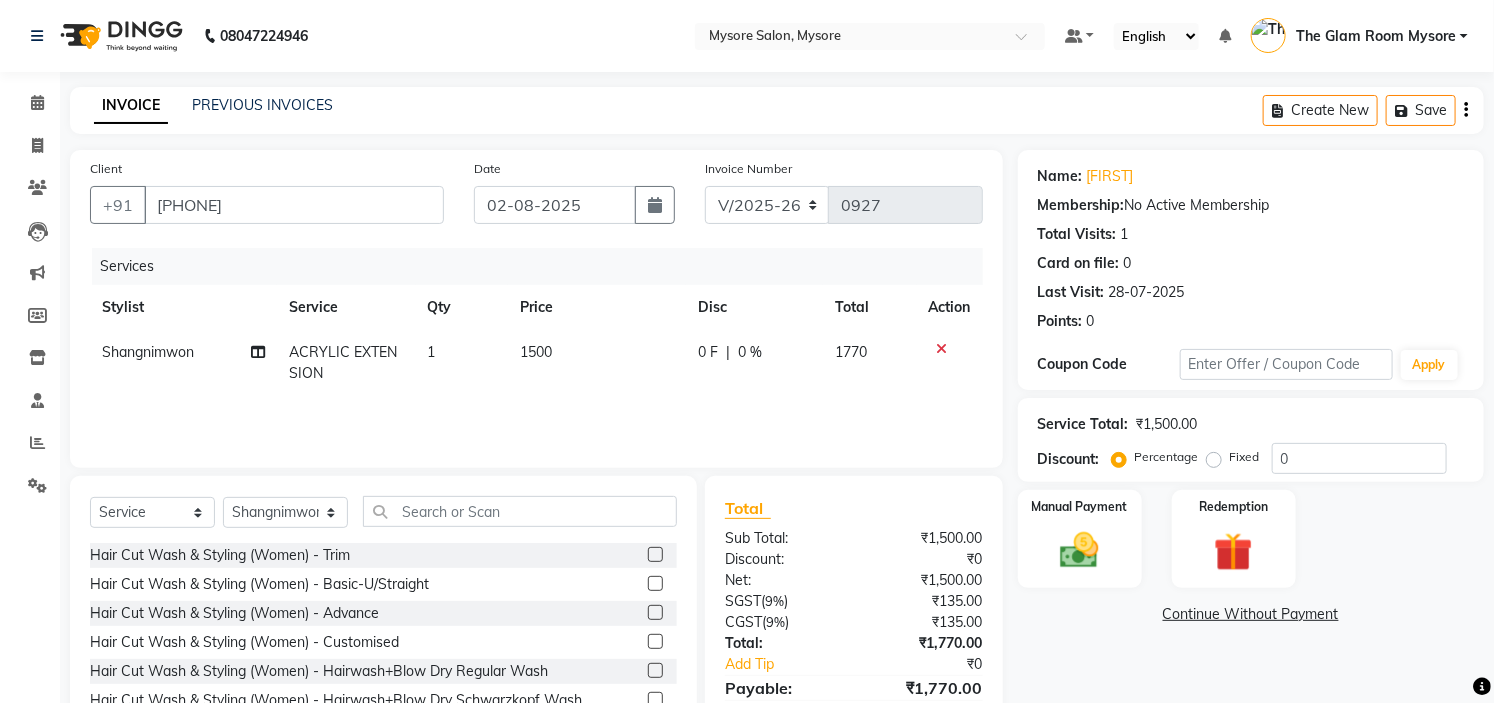 scroll, scrollTop: 97, scrollLeft: 0, axis: vertical 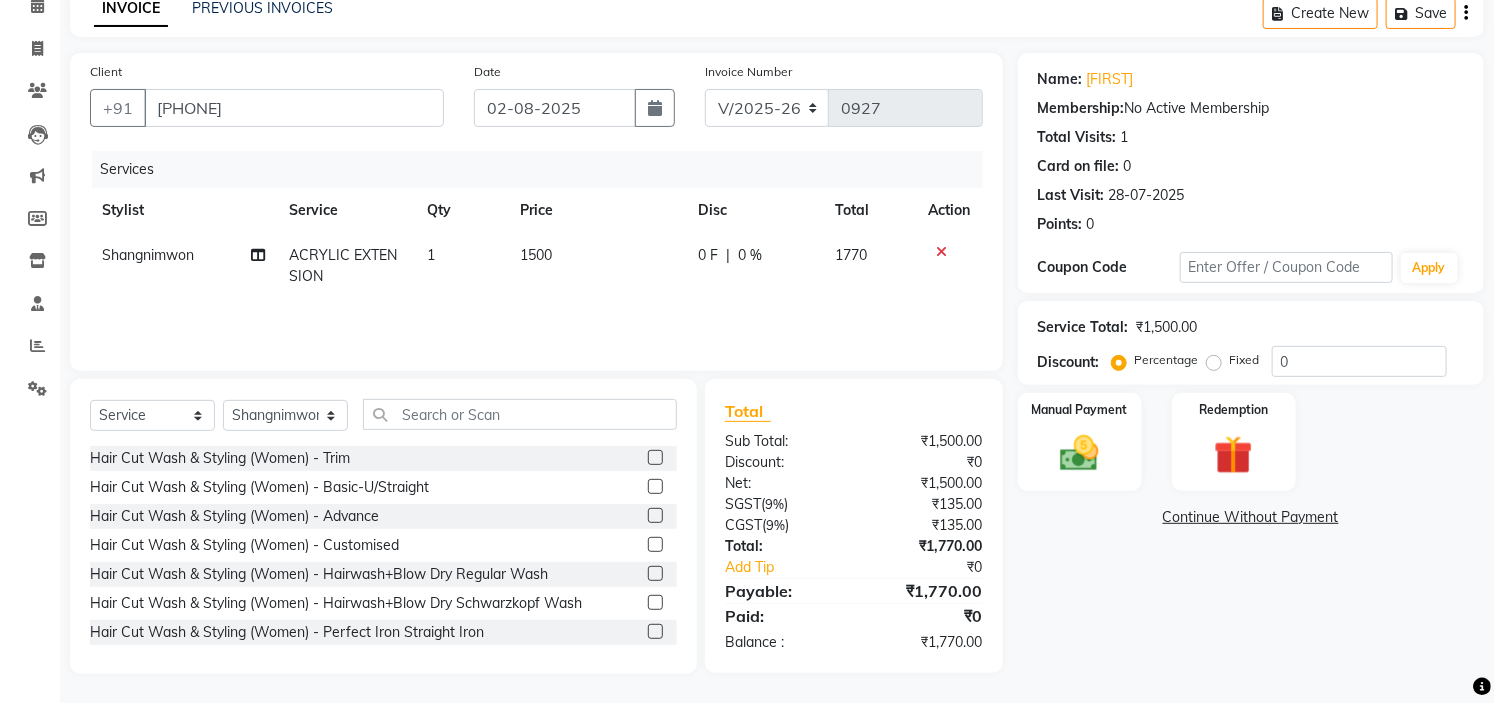 click on "ACRYLIC EXTENSION" 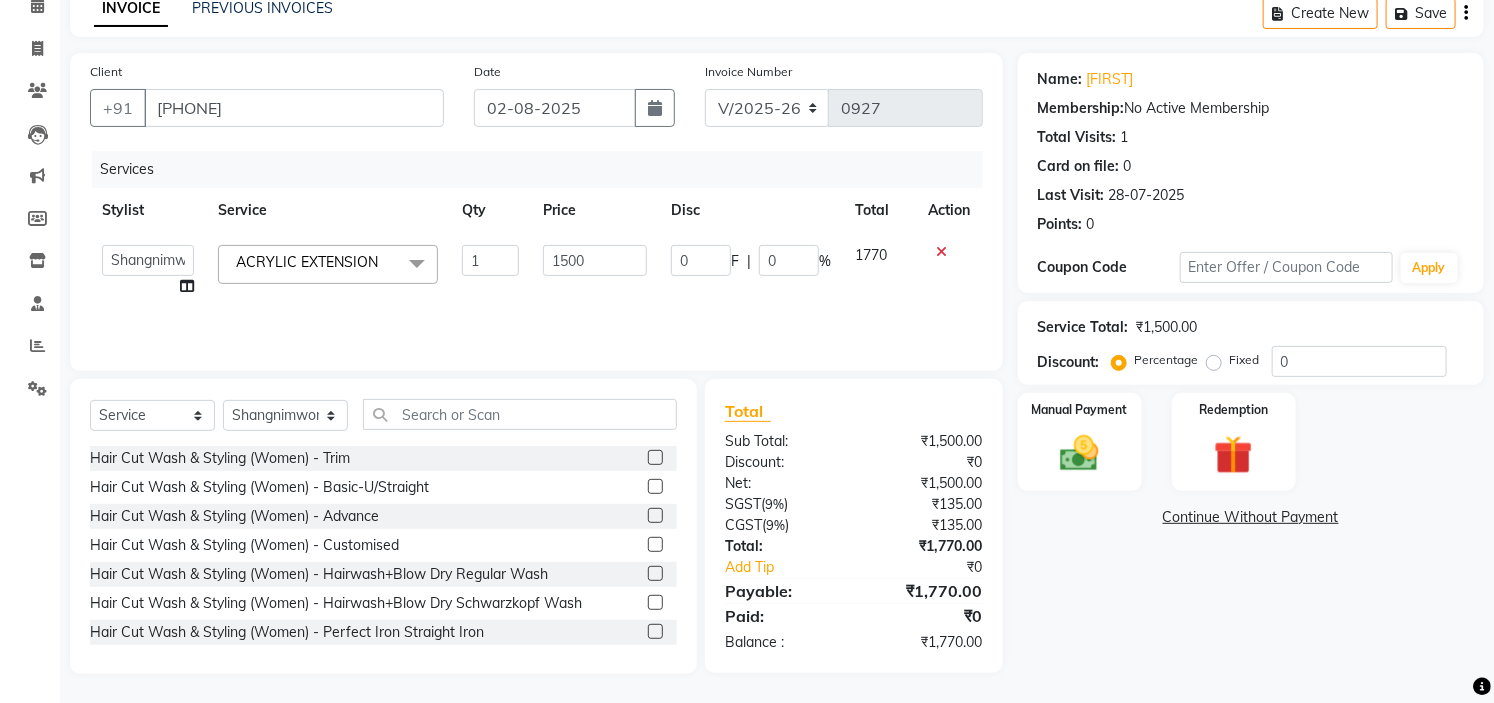 click 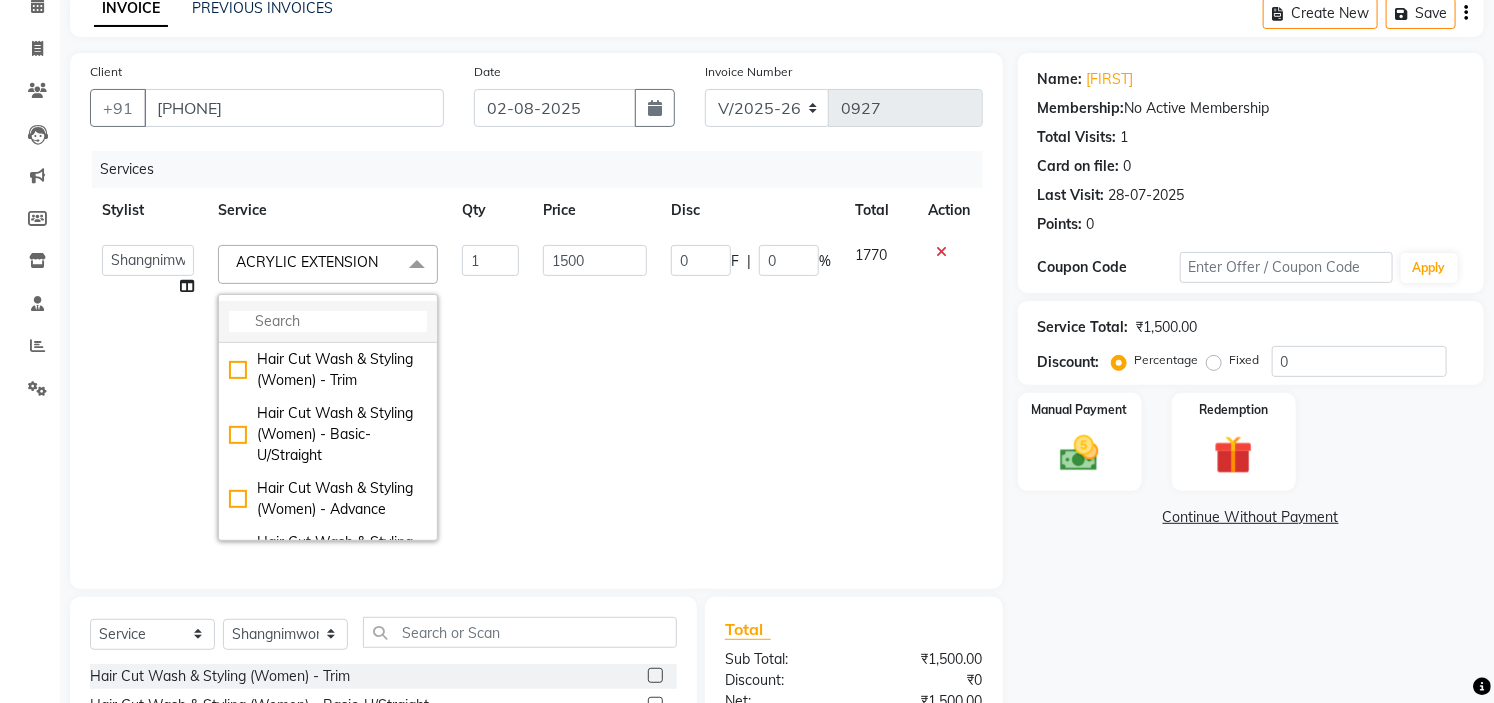 click 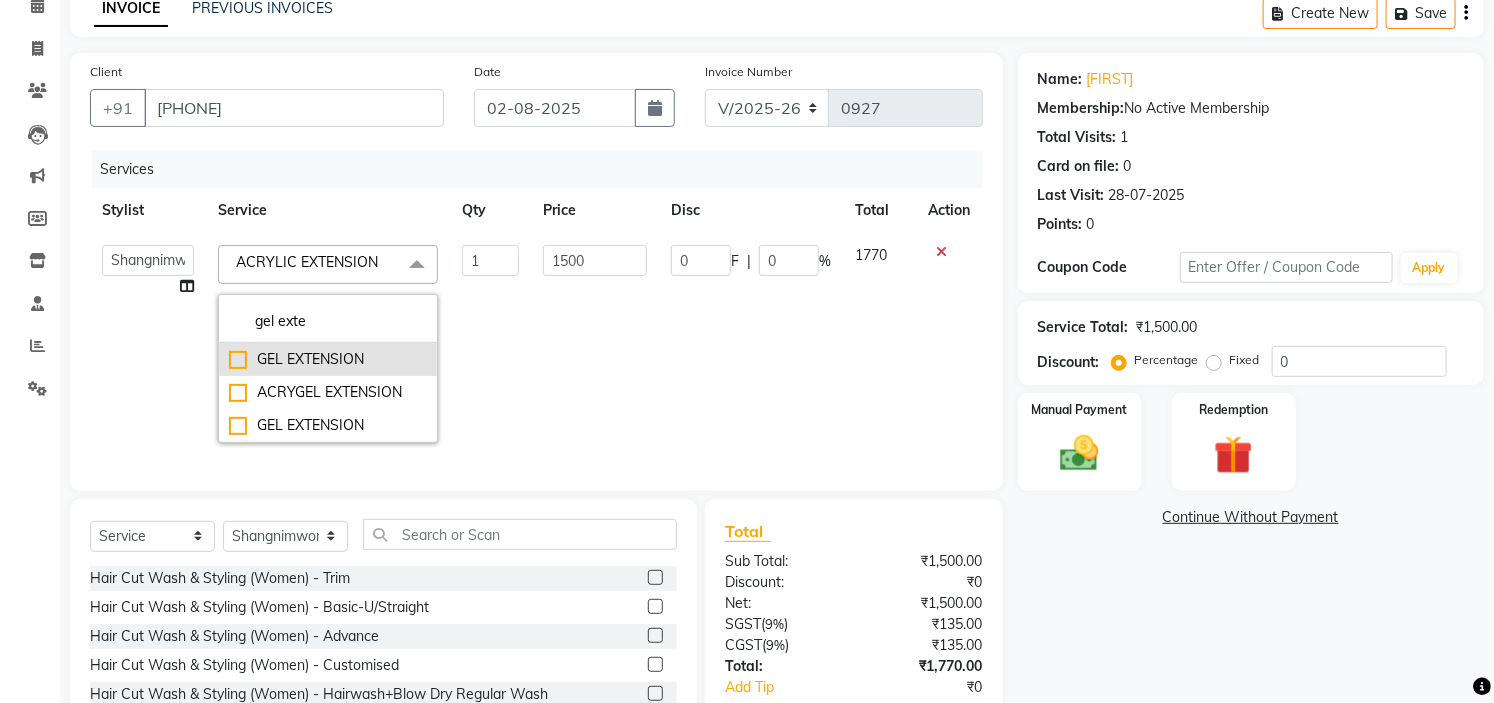 type on "gel exte" 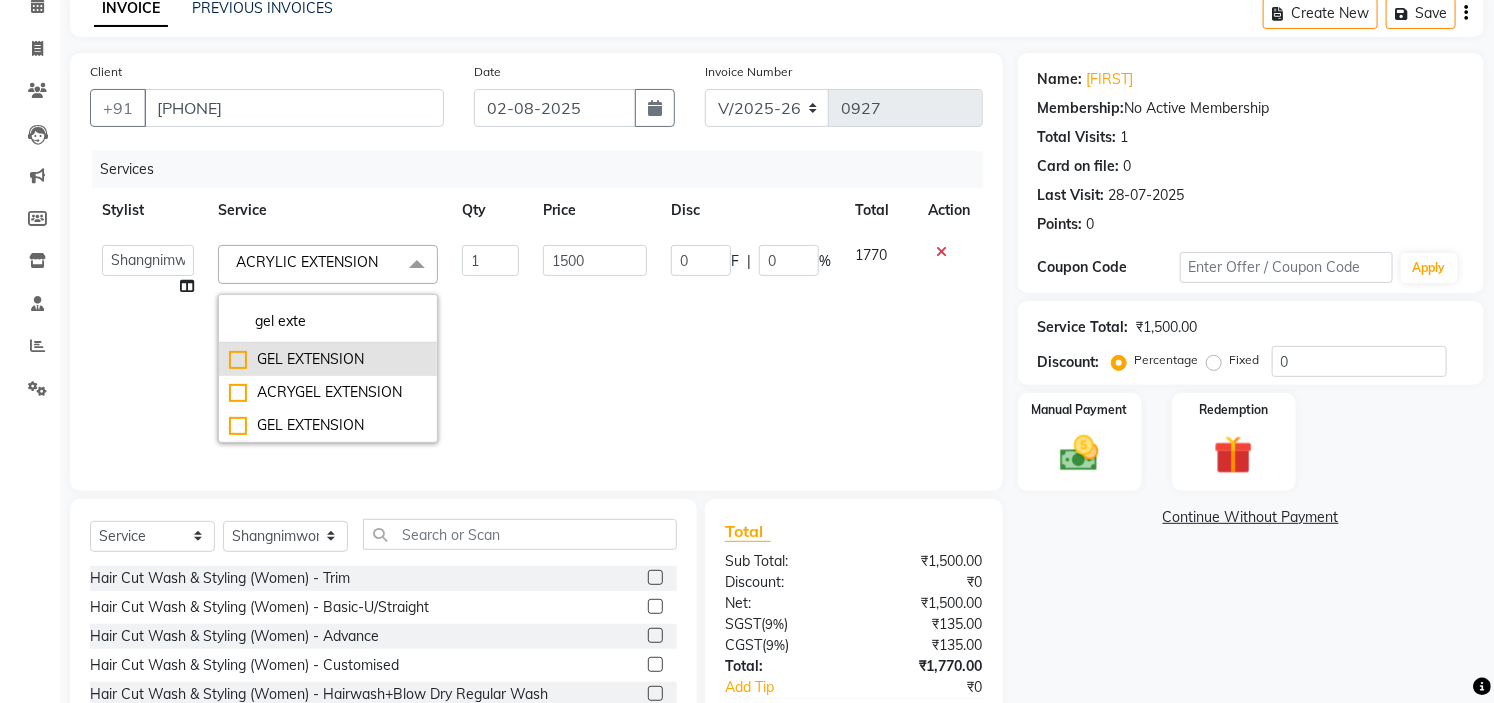 click on "GEL EXTENSION" 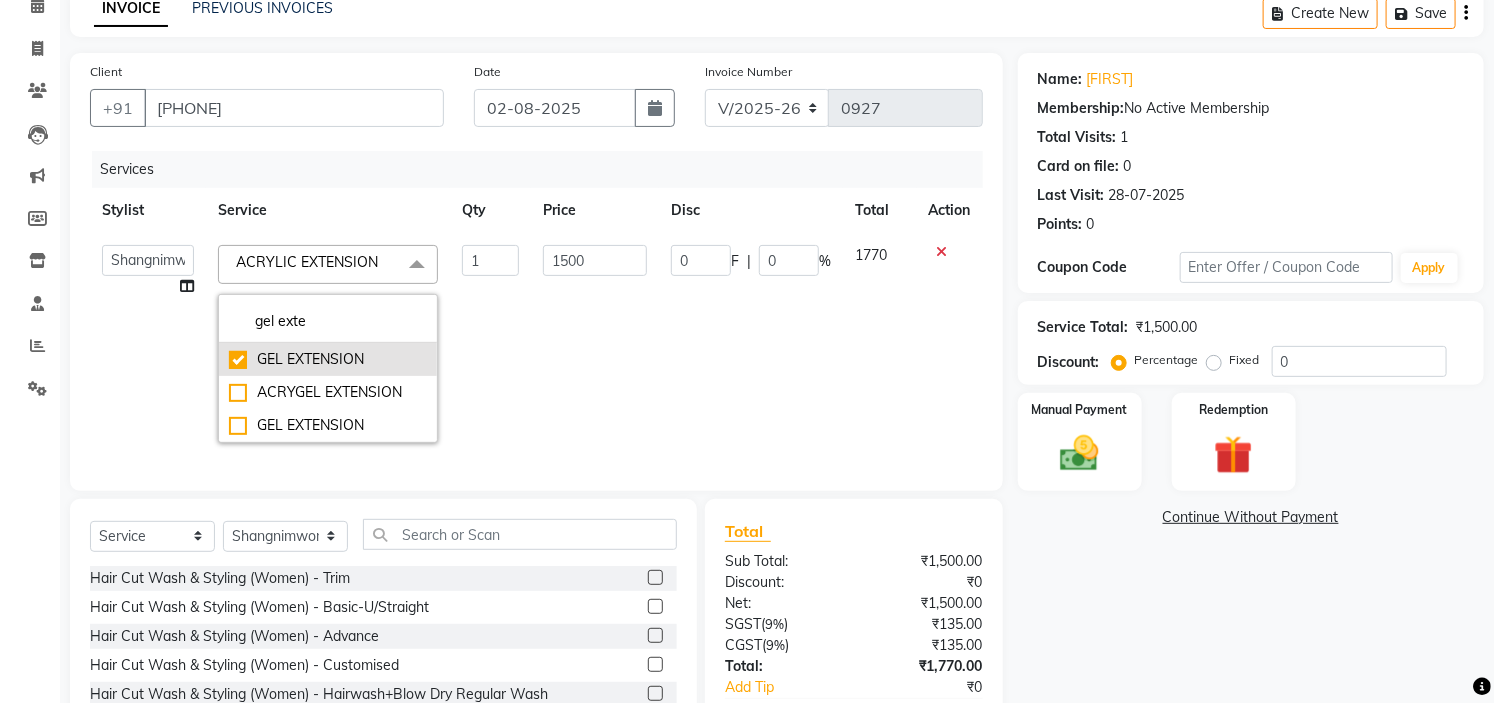 type on "1700" 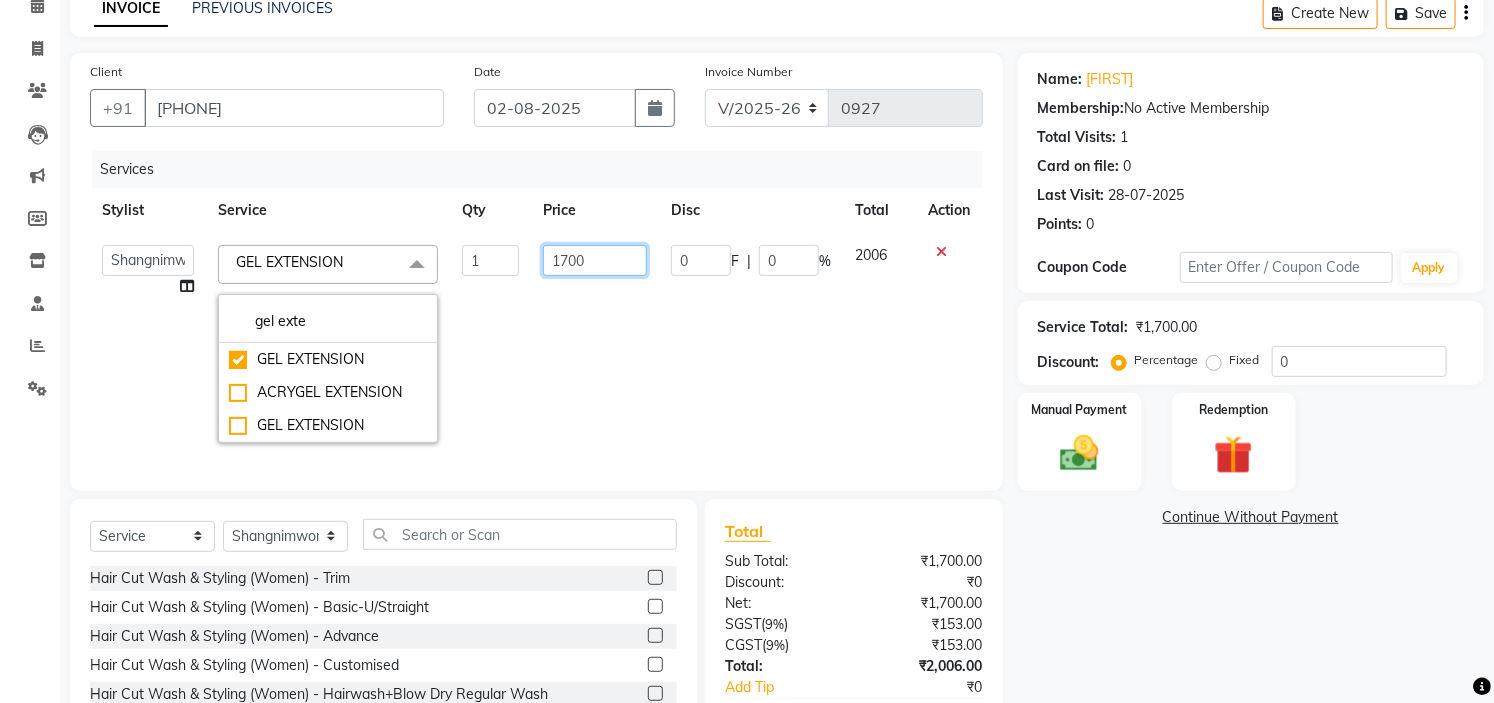 click on "1700" 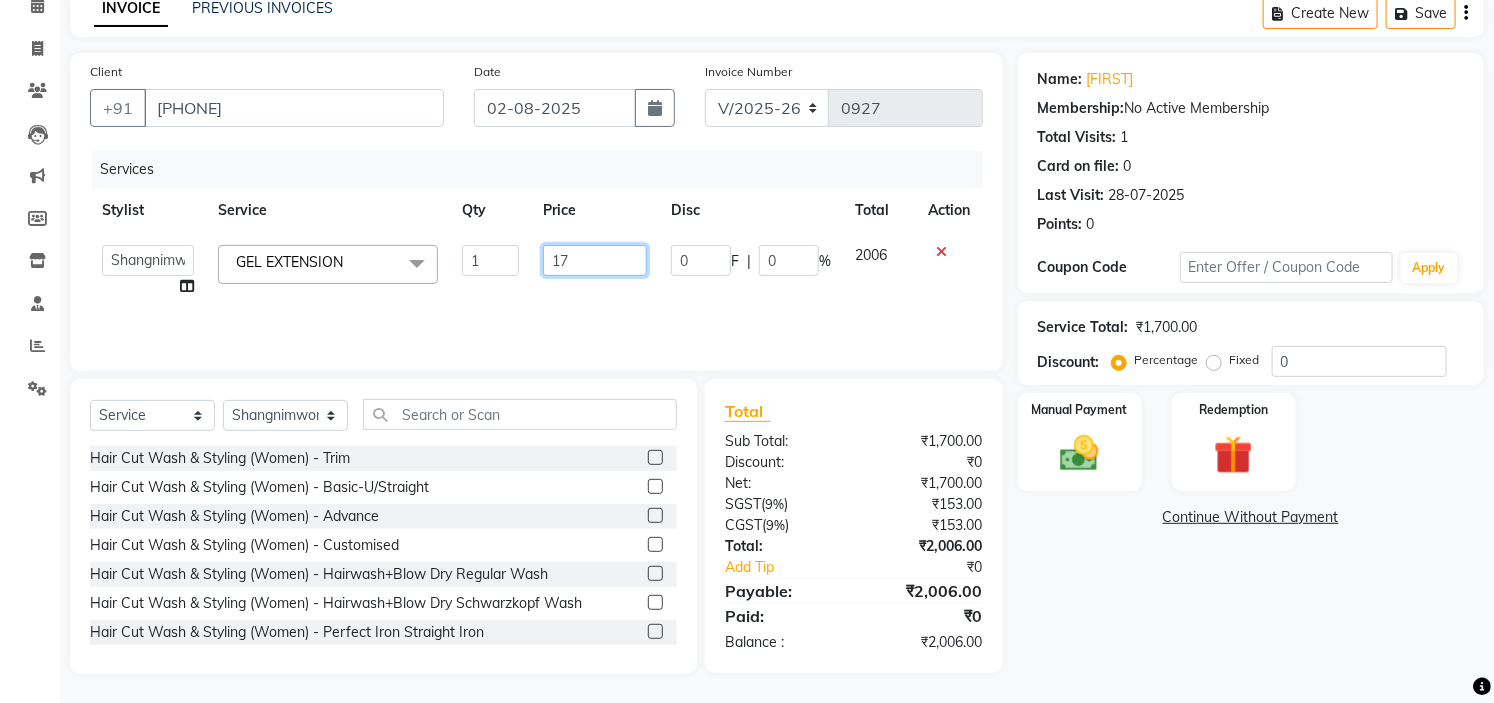 type on "1" 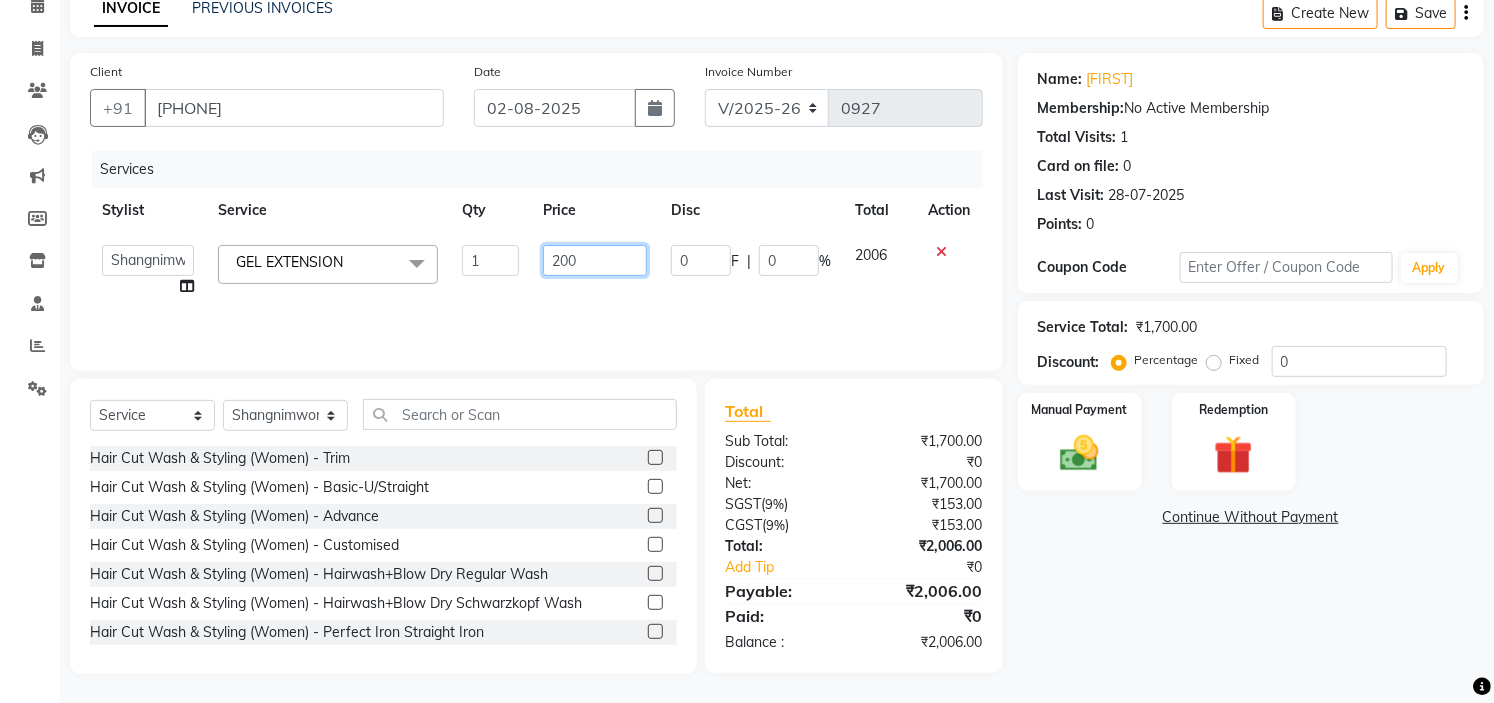 type on "2000" 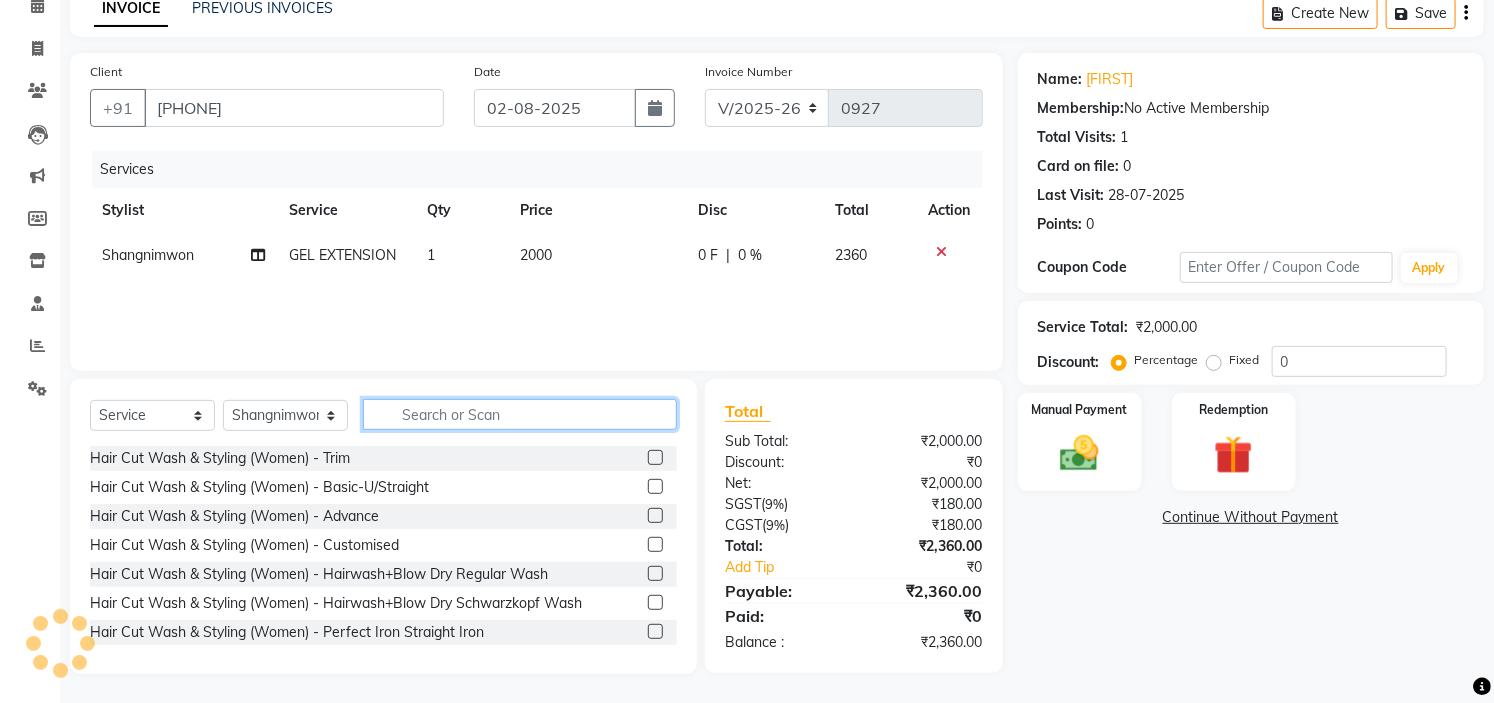 click 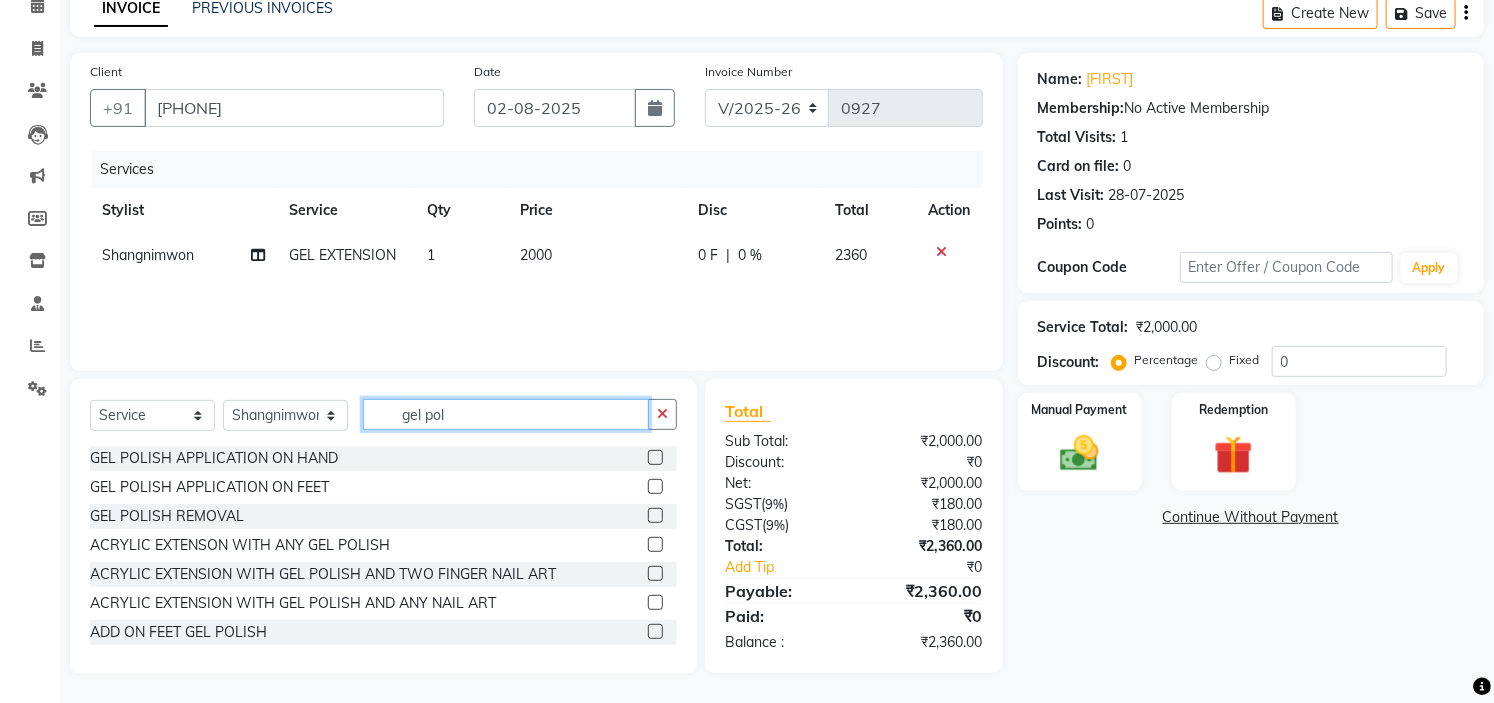type on "gel pol" 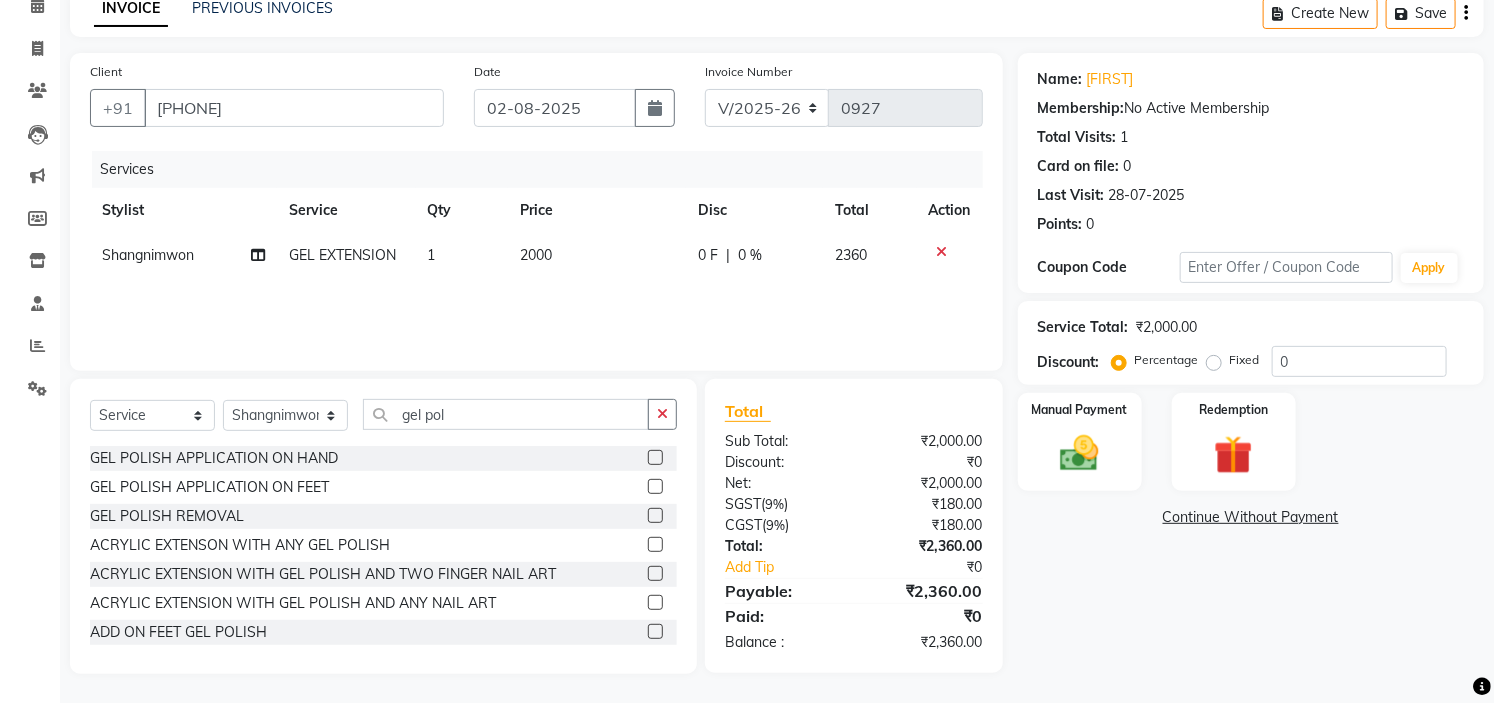 click 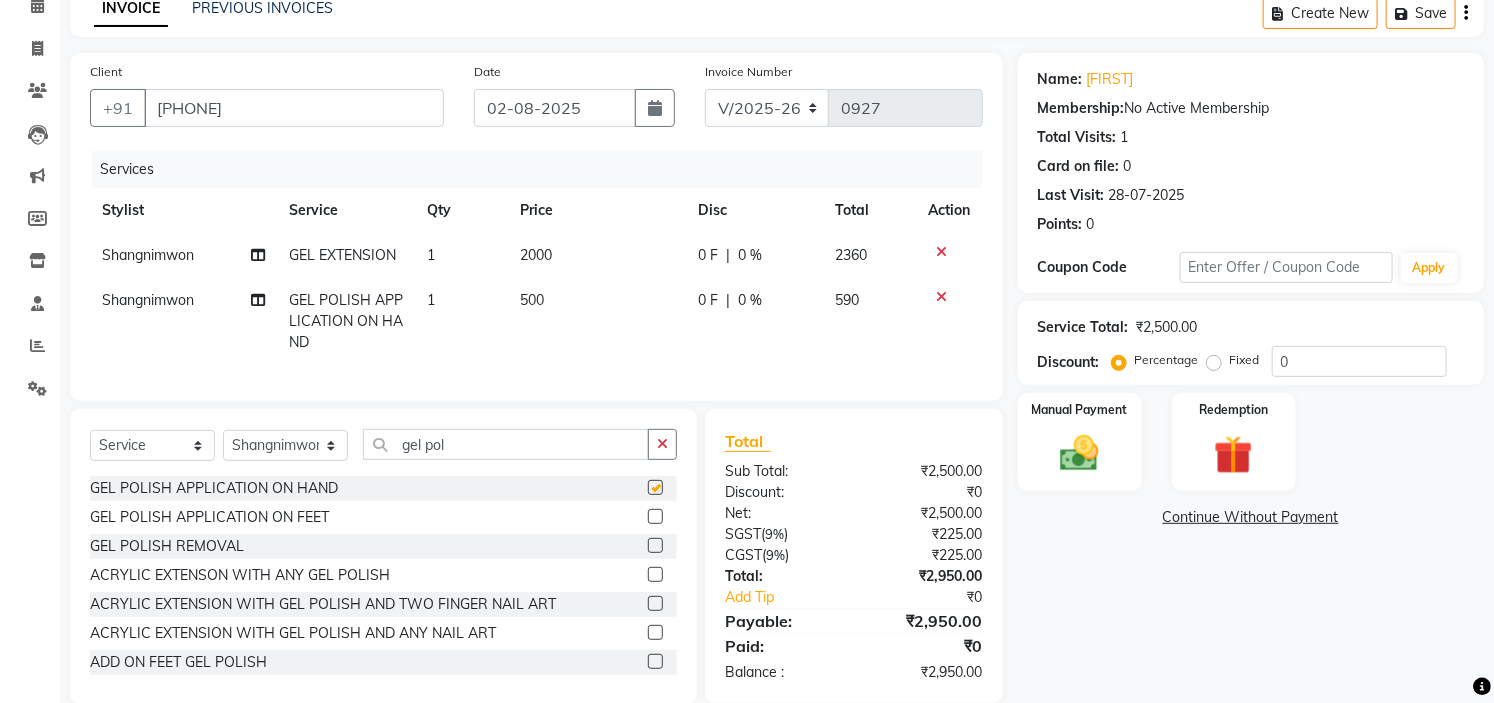 checkbox on "false" 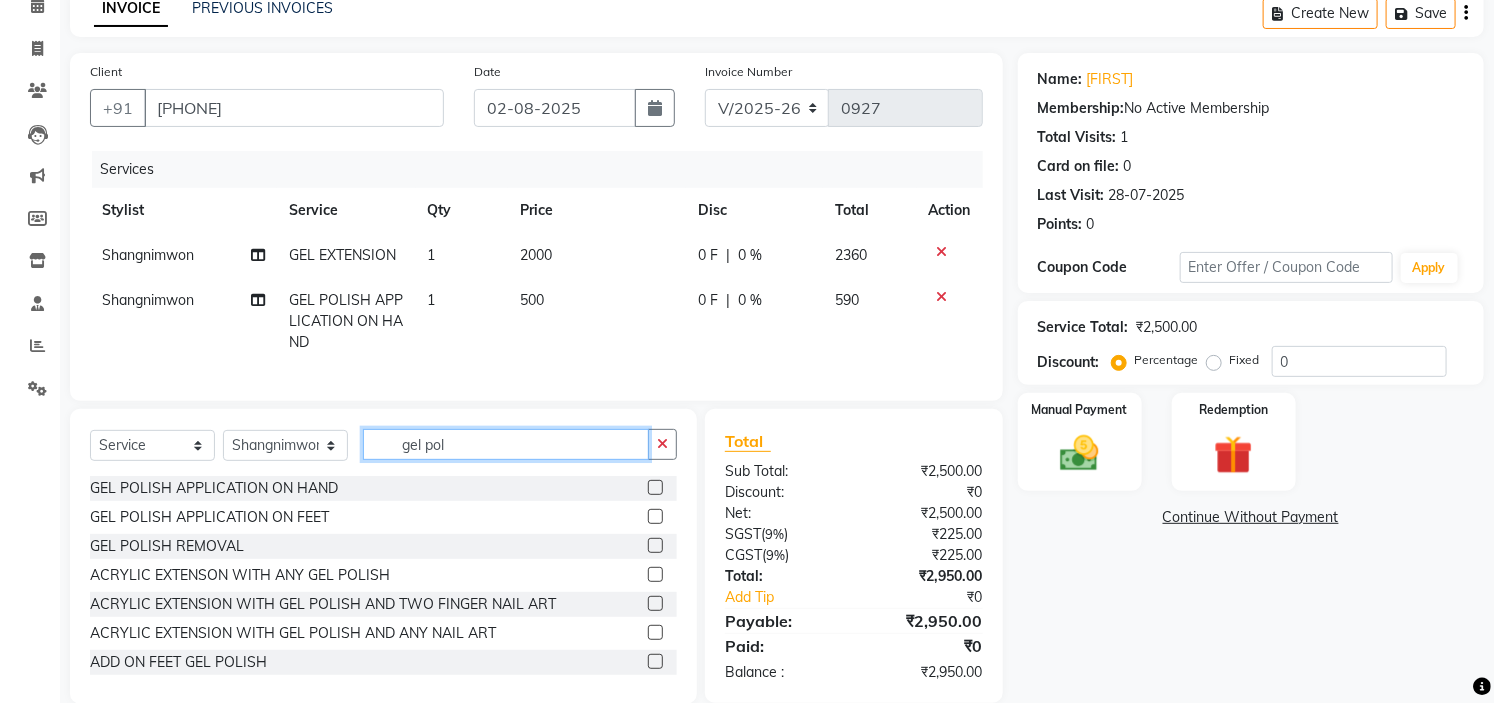 click on "gel pol" 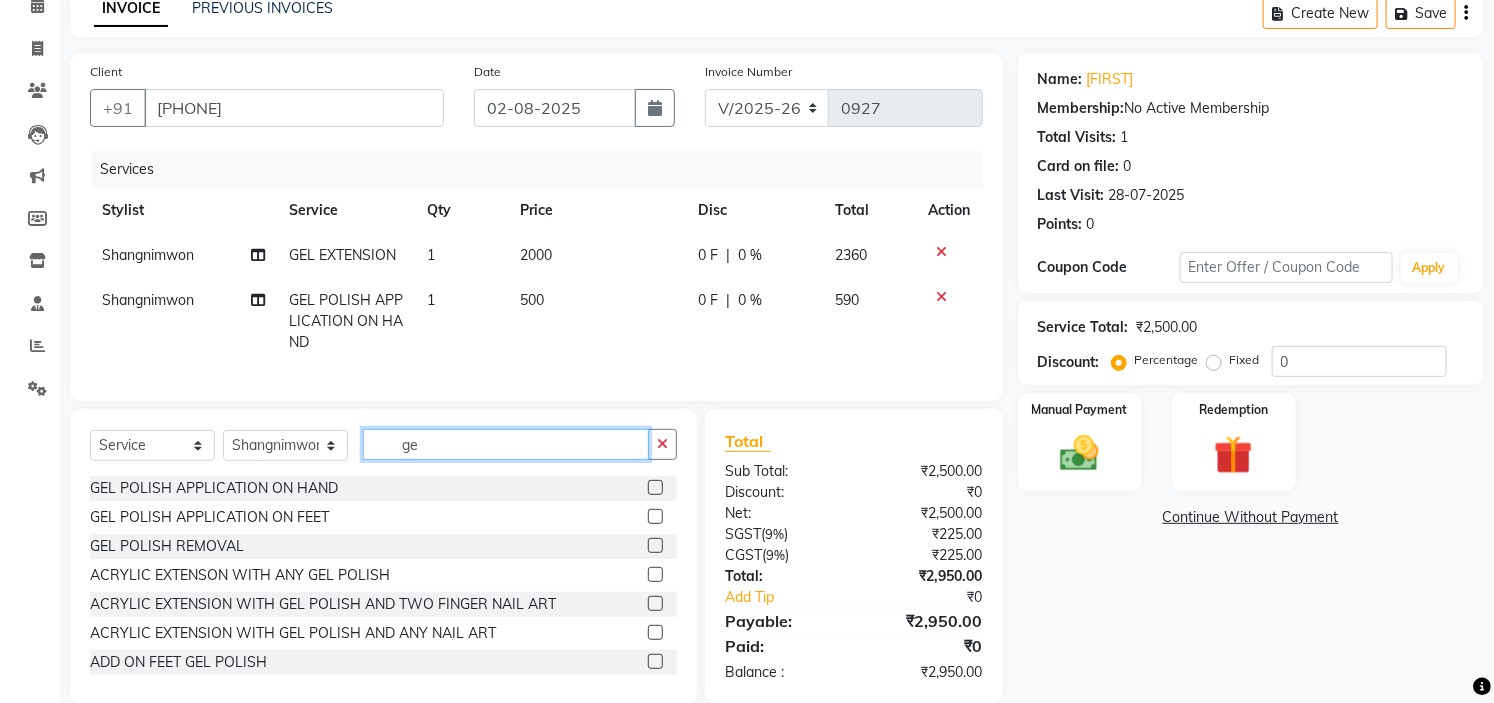 type on "g" 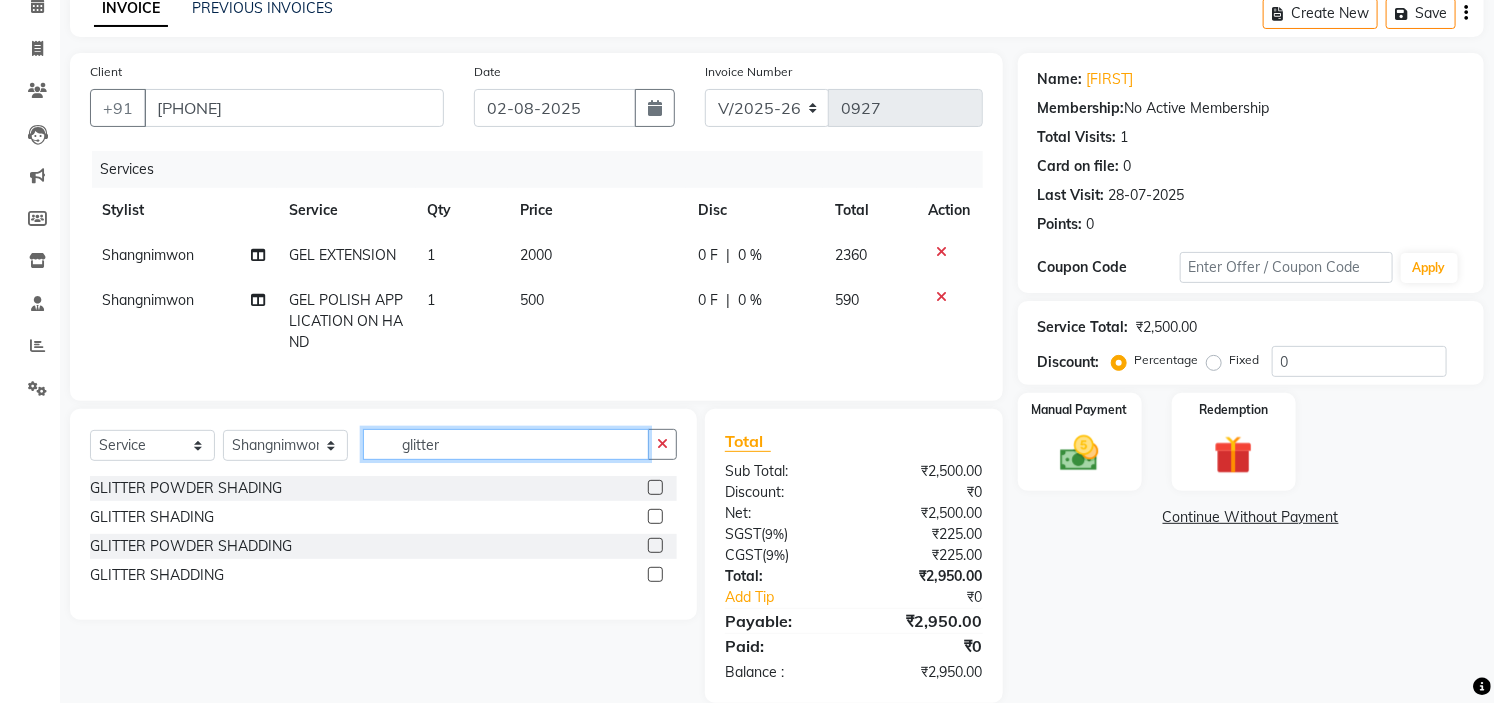 type on "glitter" 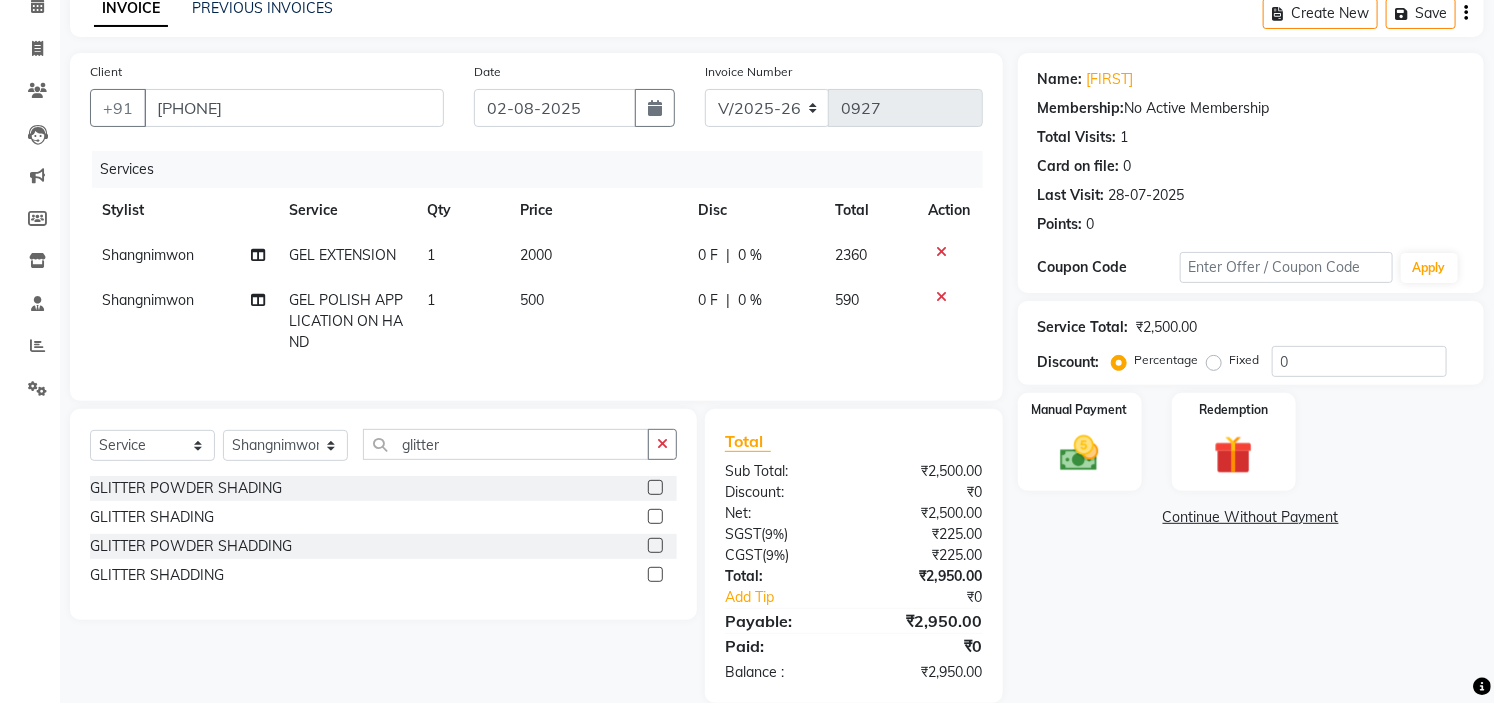 click 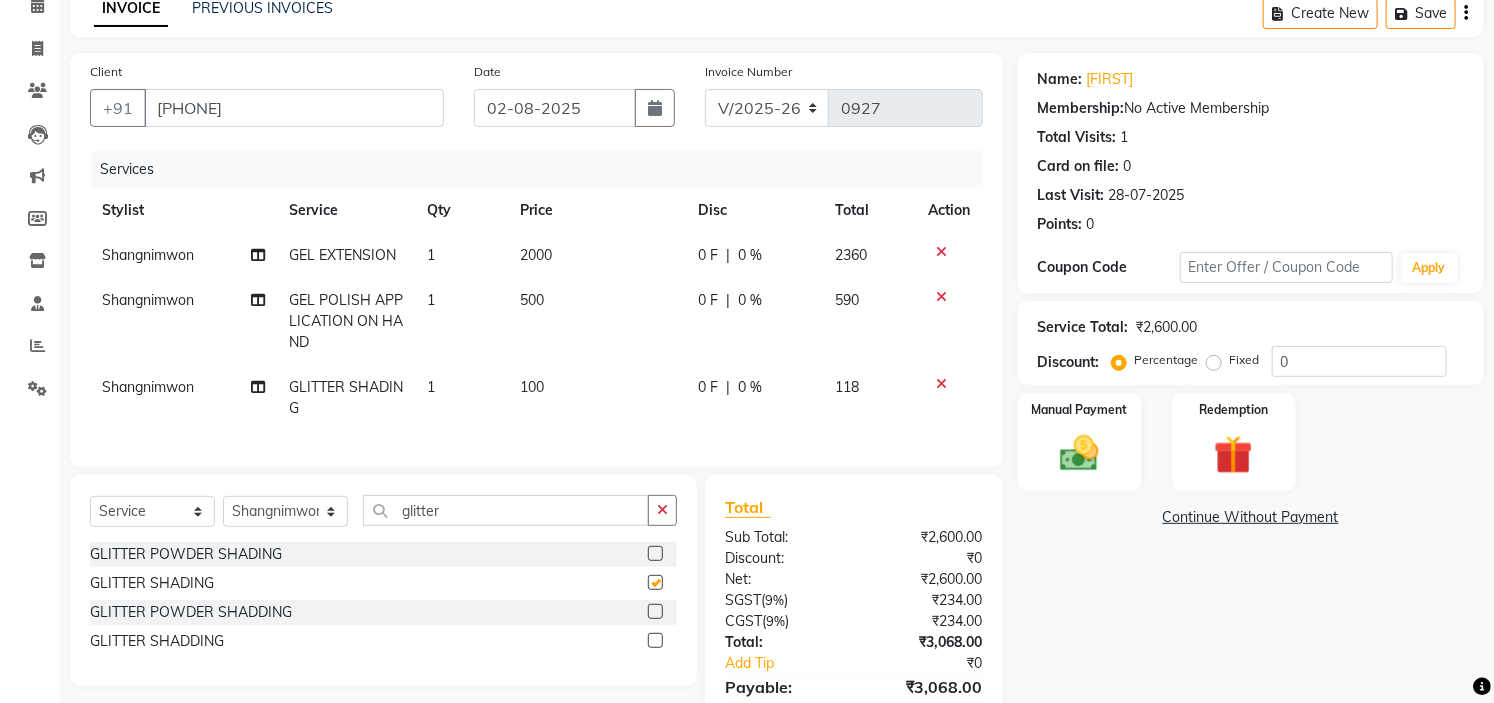 checkbox on "false" 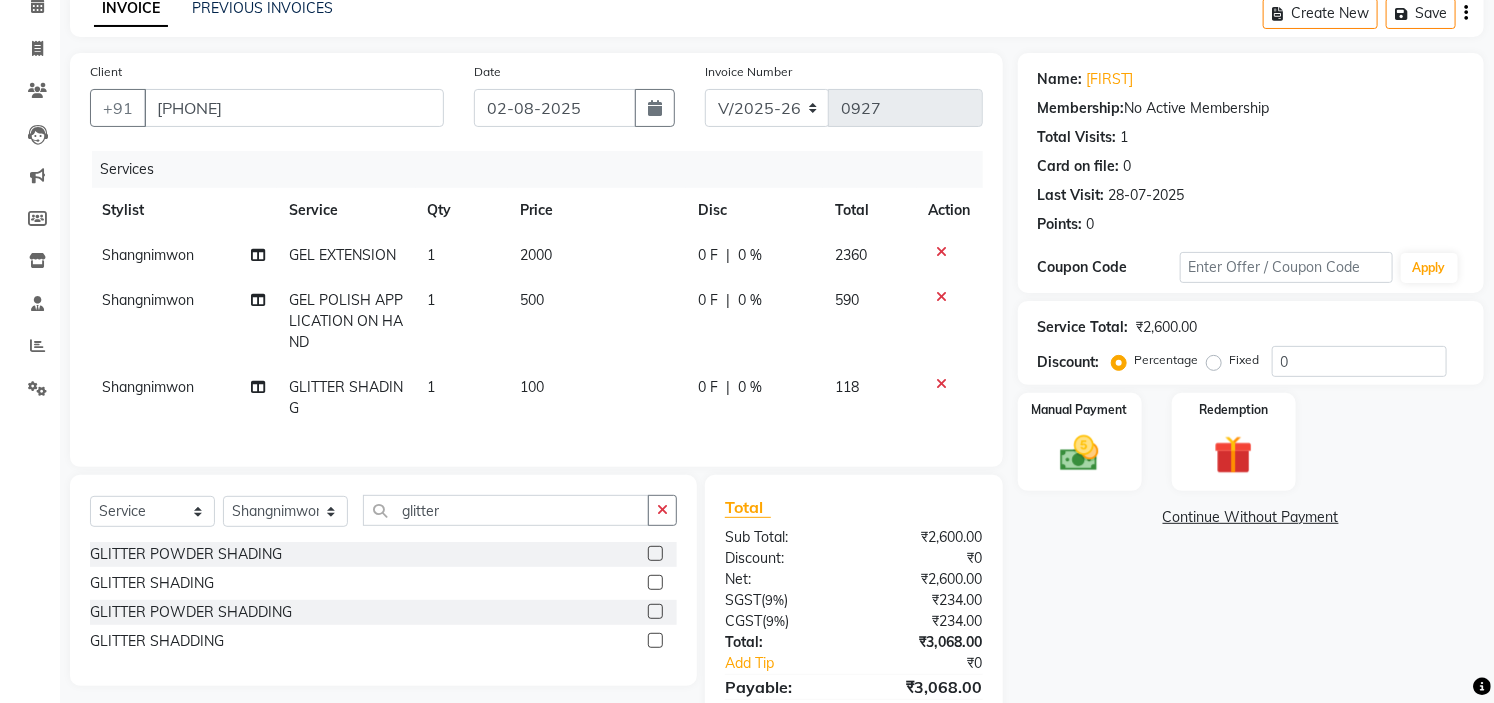 click on "1" 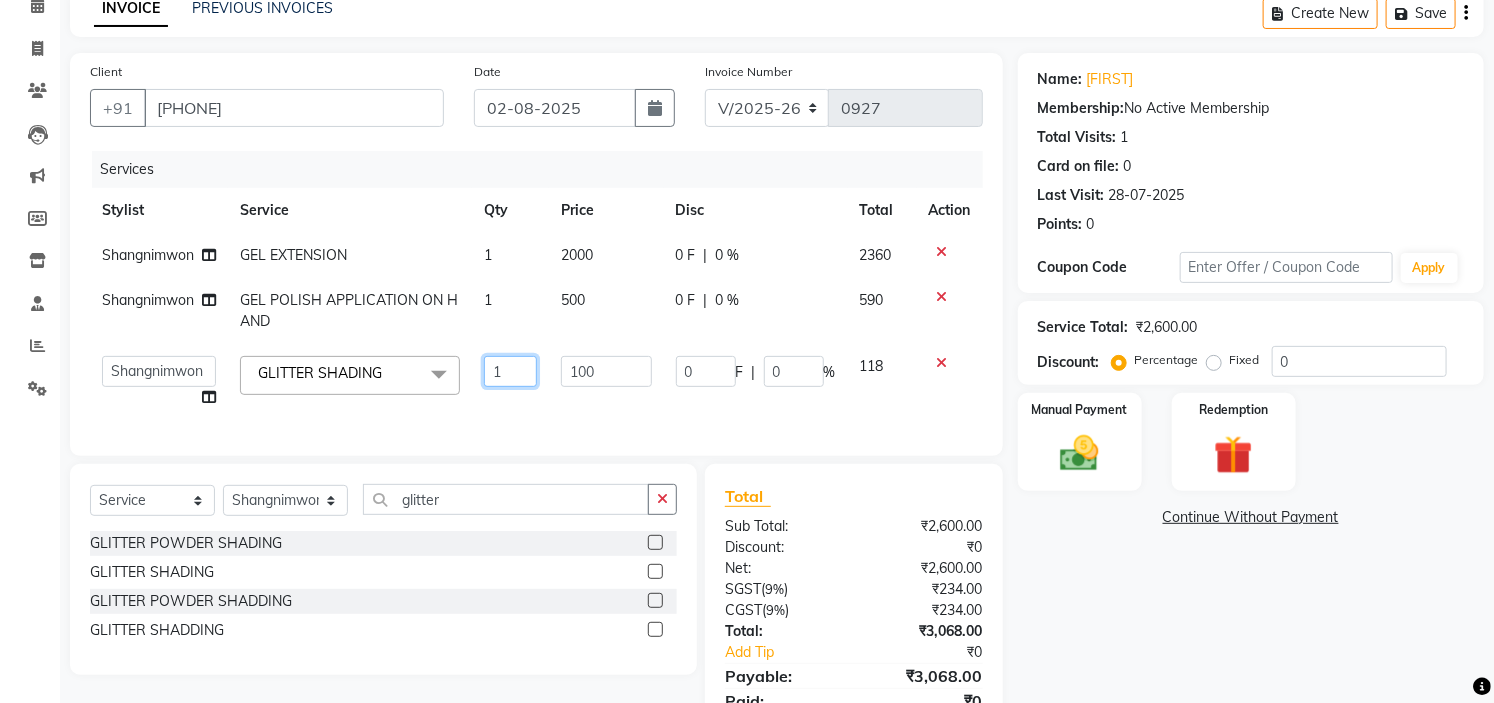 click on "1" 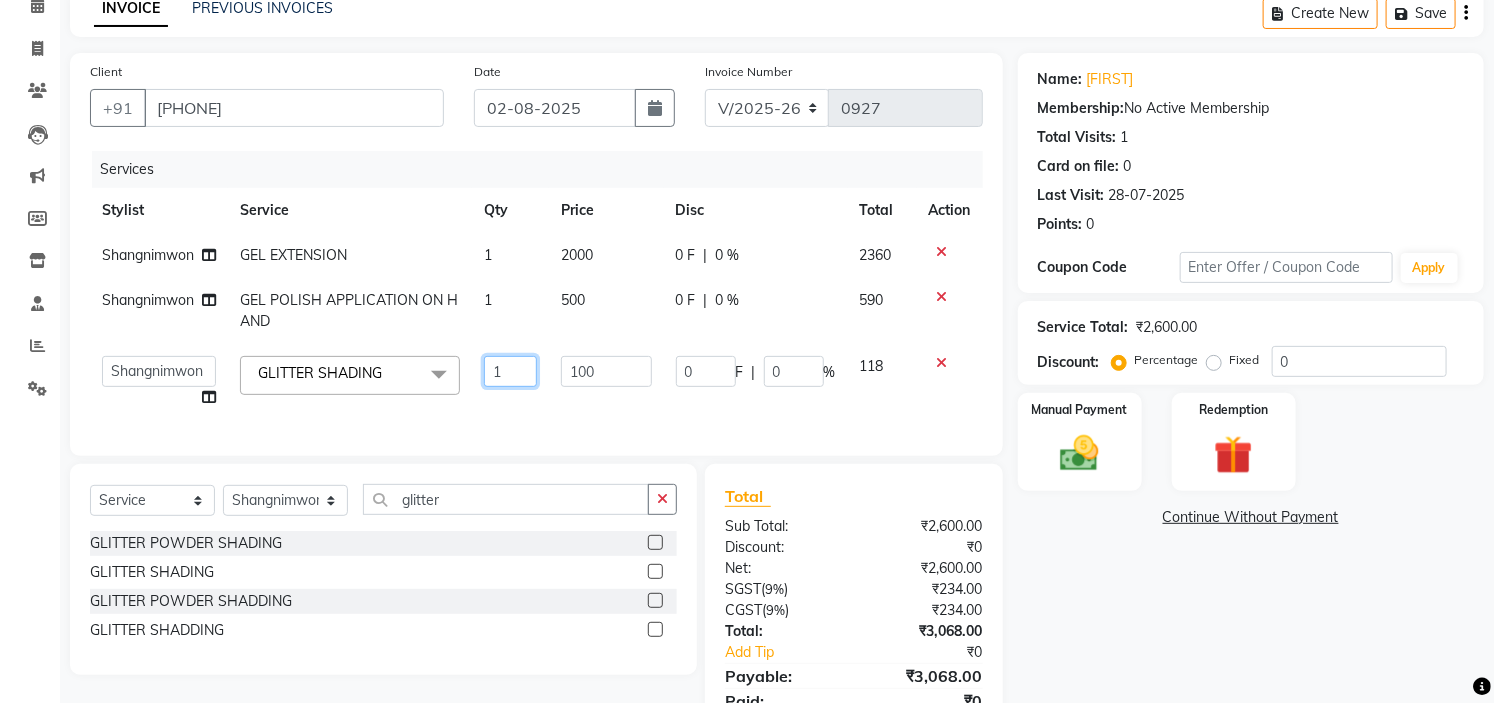type on "10" 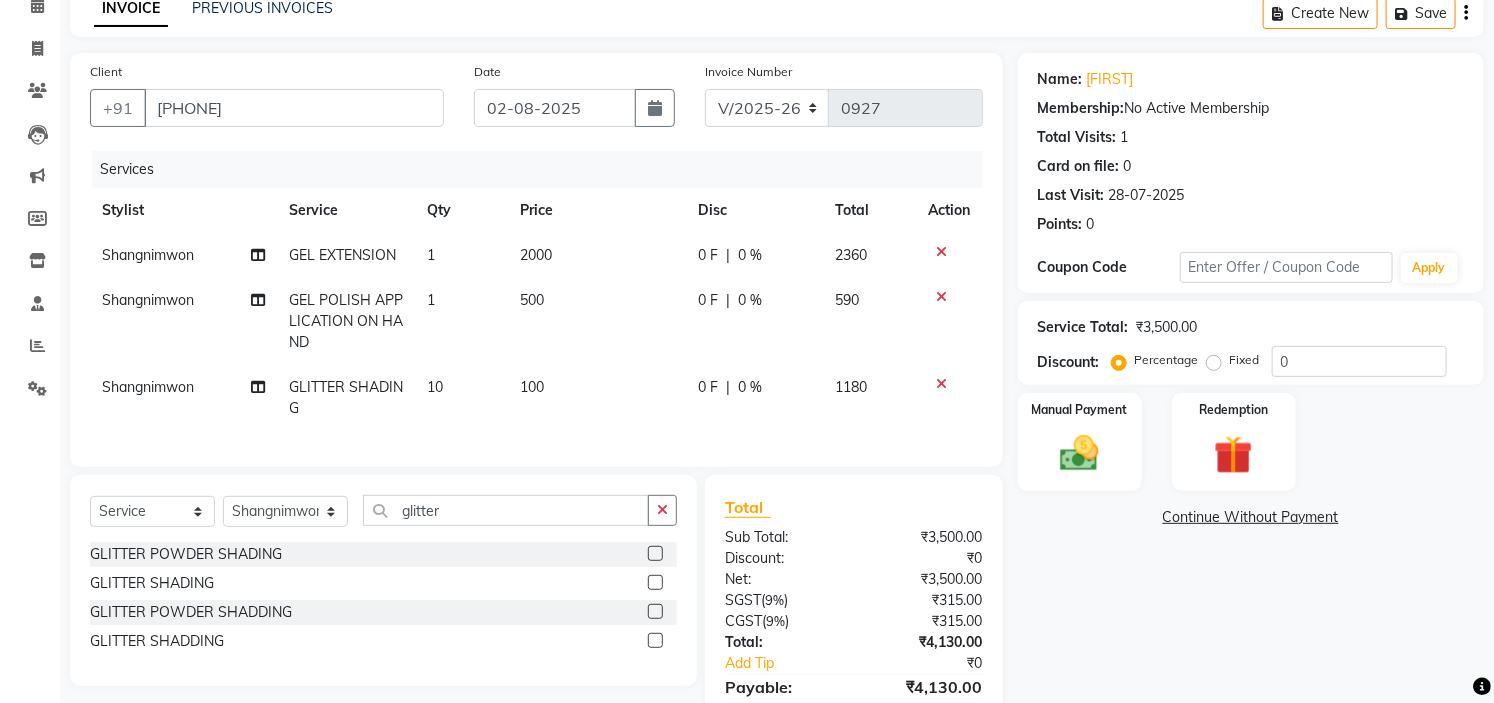 click on "Services Stylist Service Qty Price Disc Total Action Shangnimwon GEL EXTENSION 1 2000 0 F | 0 % 2360 Shangnimwon GEL POLISH APPLICATION ON HAND 1 500 0 F | 0 % 590 Shangnimwon GLITTER SHADING 10 100 0 F | 0 % 1180" 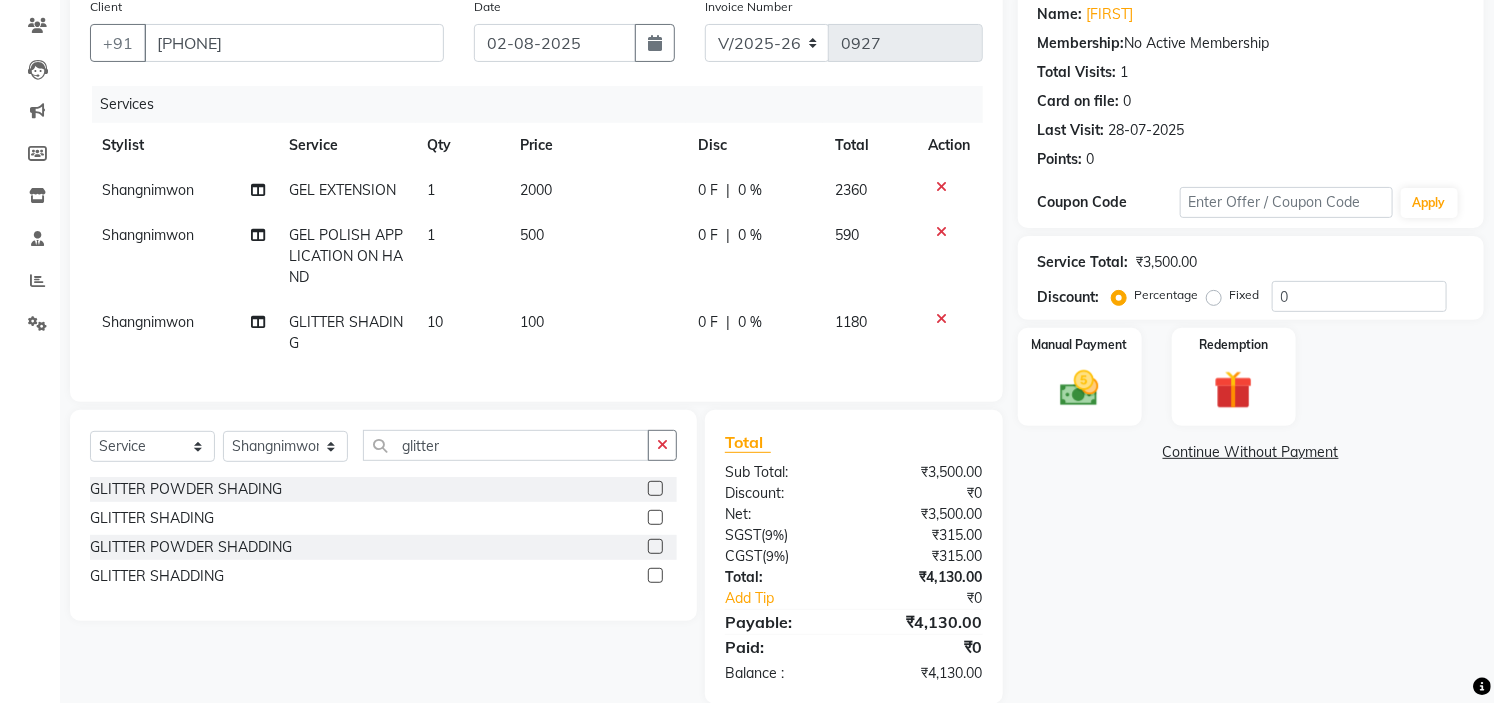 scroll, scrollTop: 210, scrollLeft: 0, axis: vertical 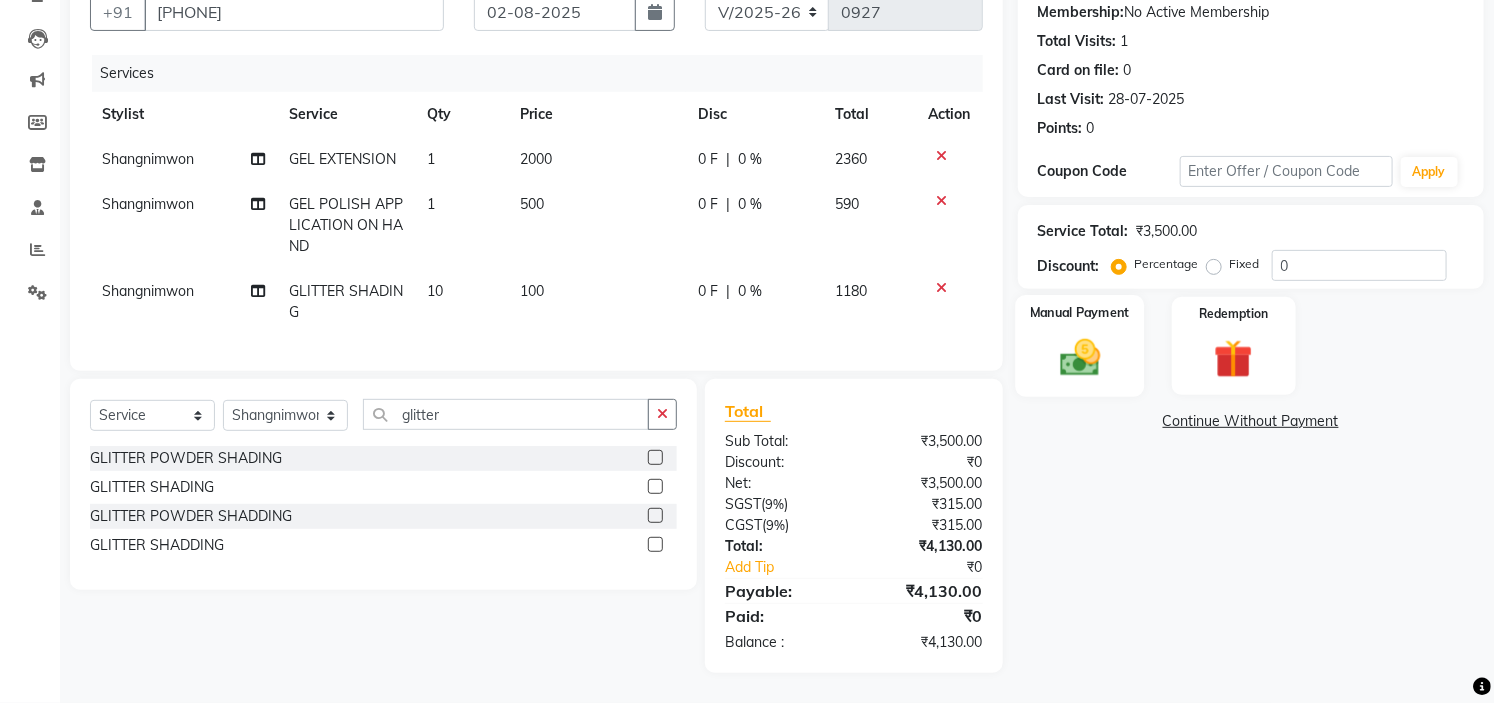 click 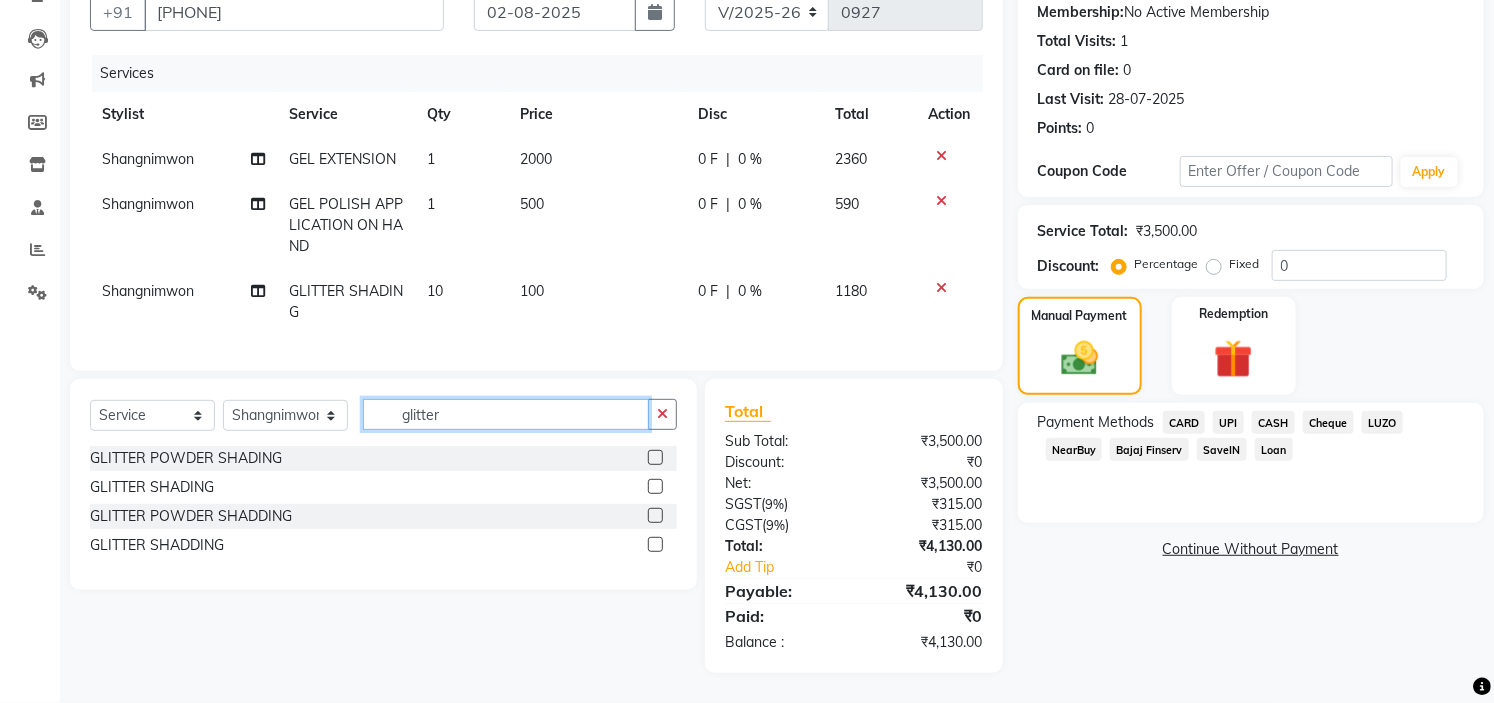click on "glitter" 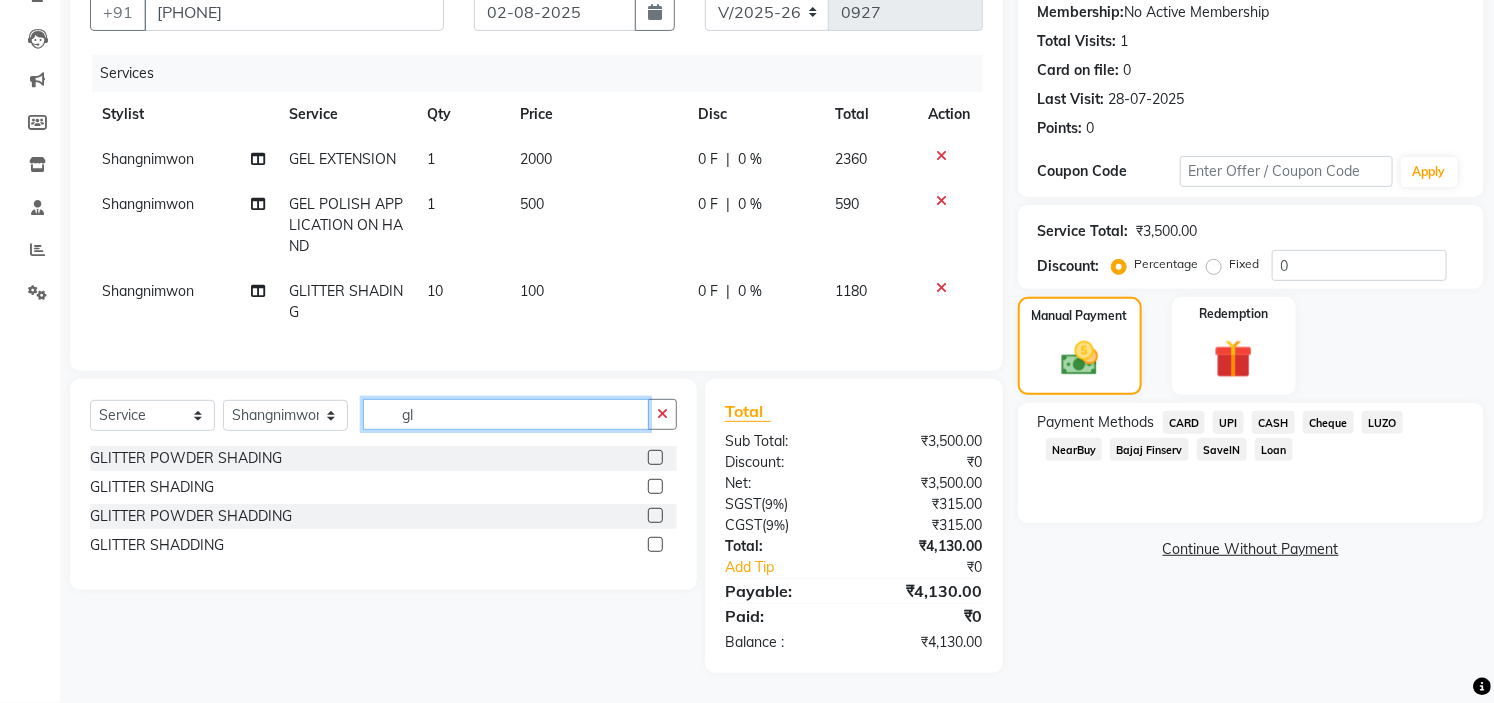 type on "g" 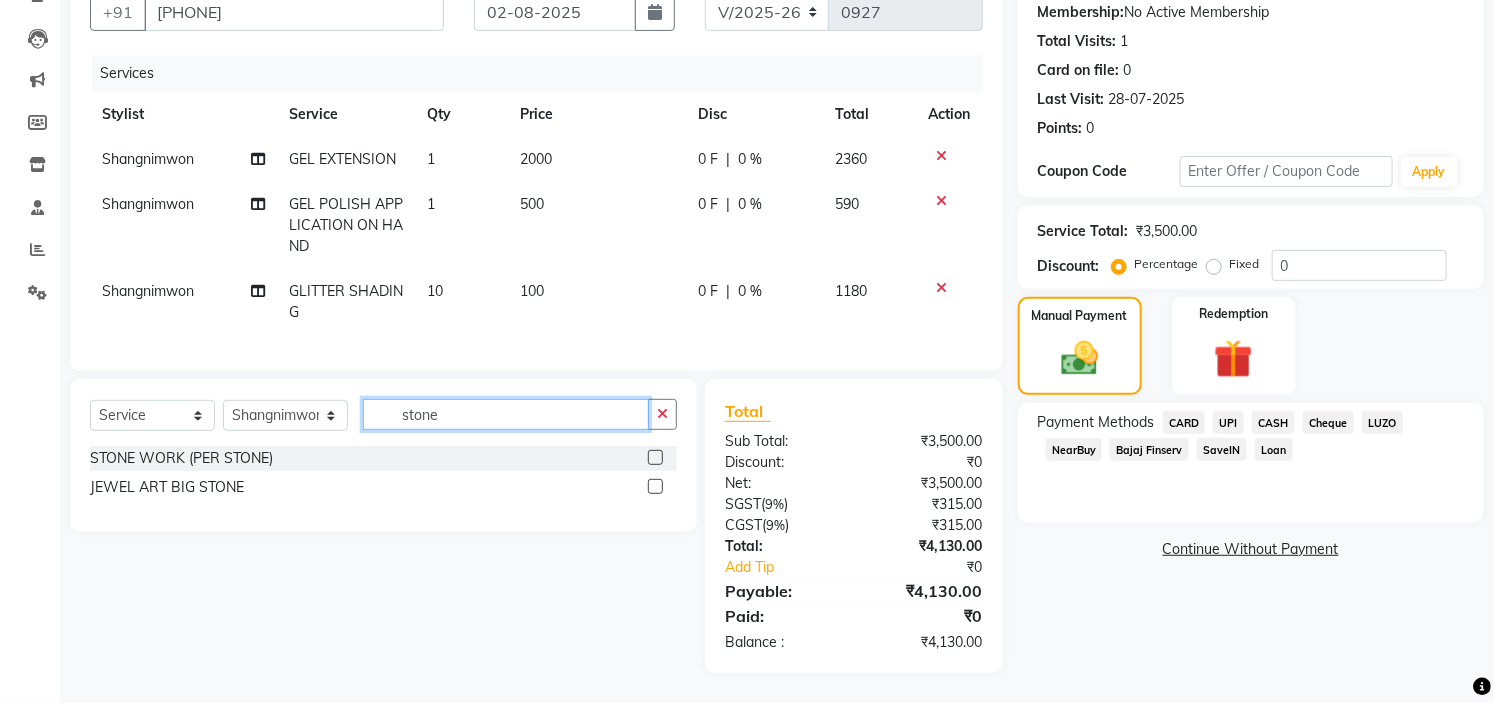 type on "stone" 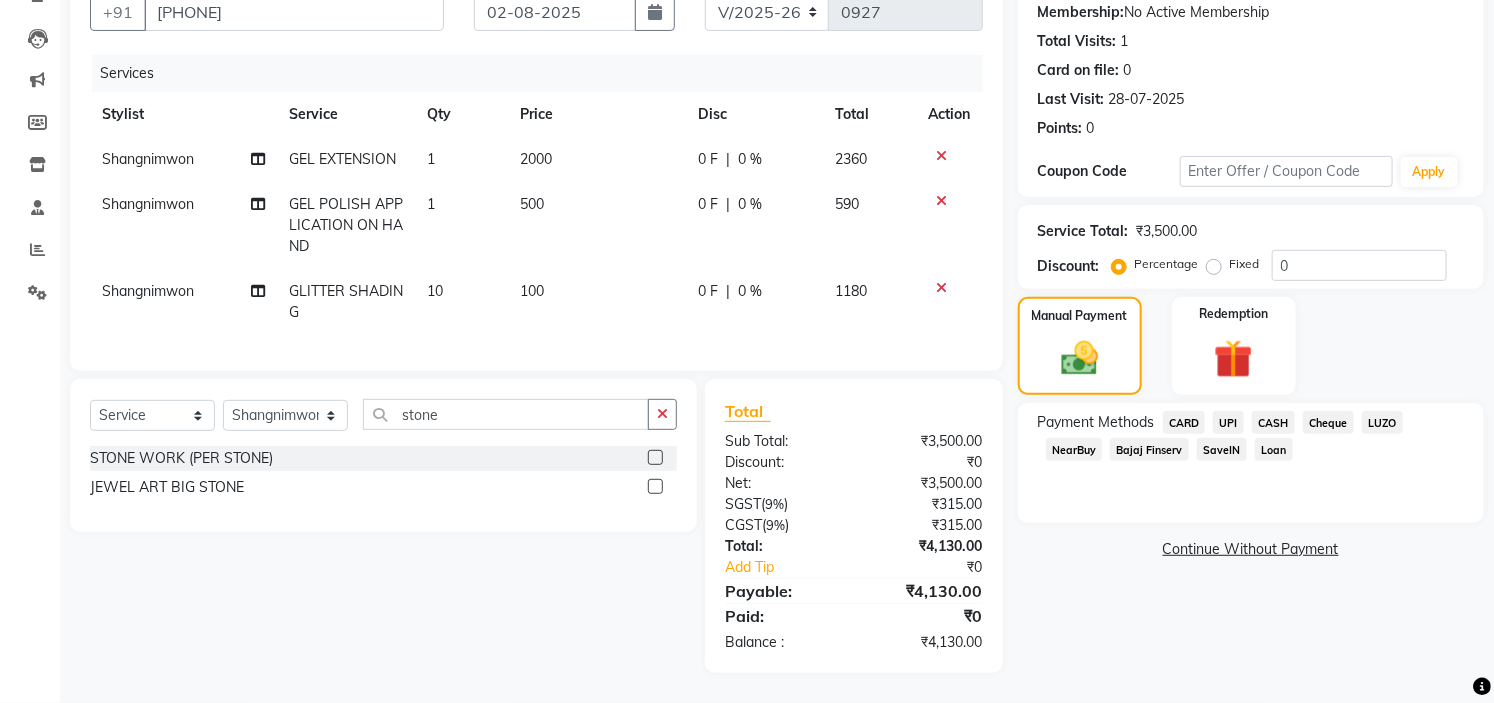 click 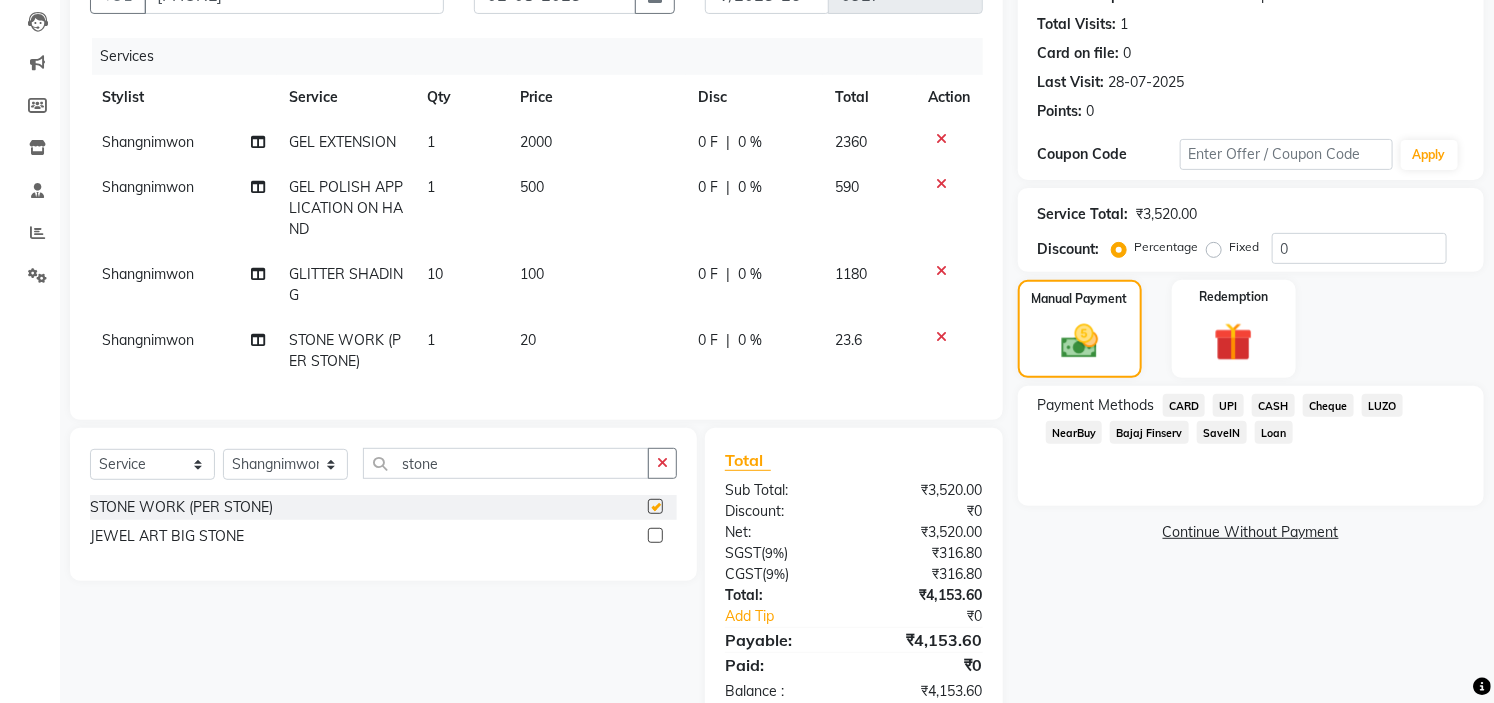 checkbox on "false" 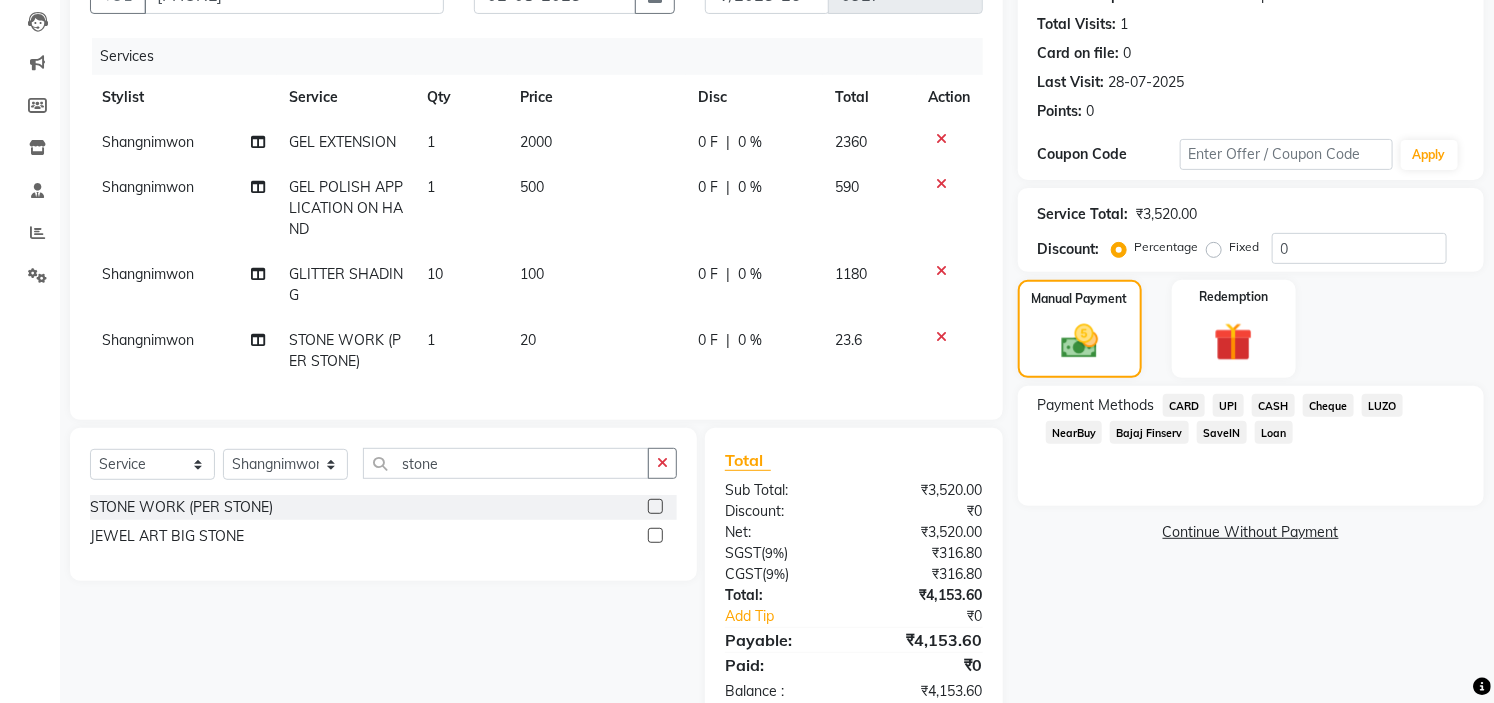 scroll, scrollTop: 275, scrollLeft: 0, axis: vertical 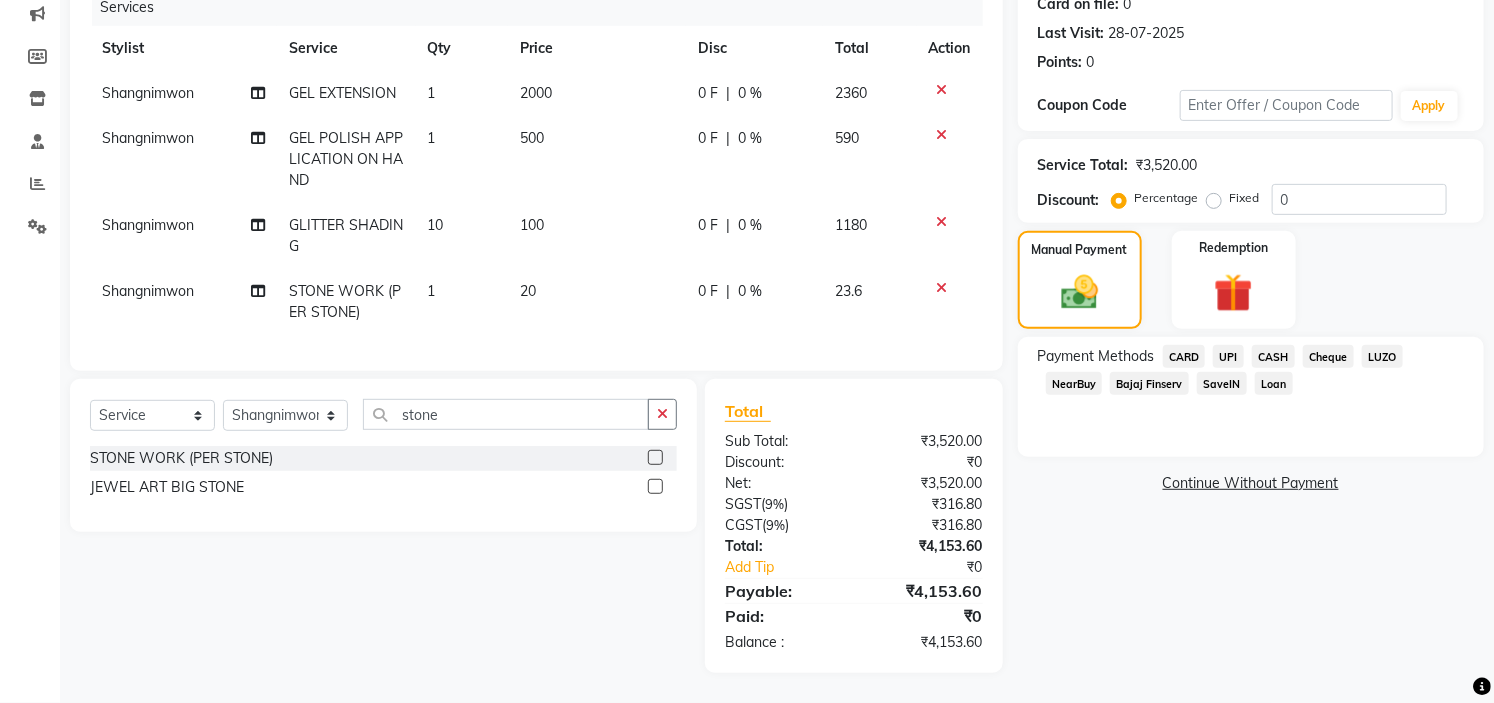click on "UPI" 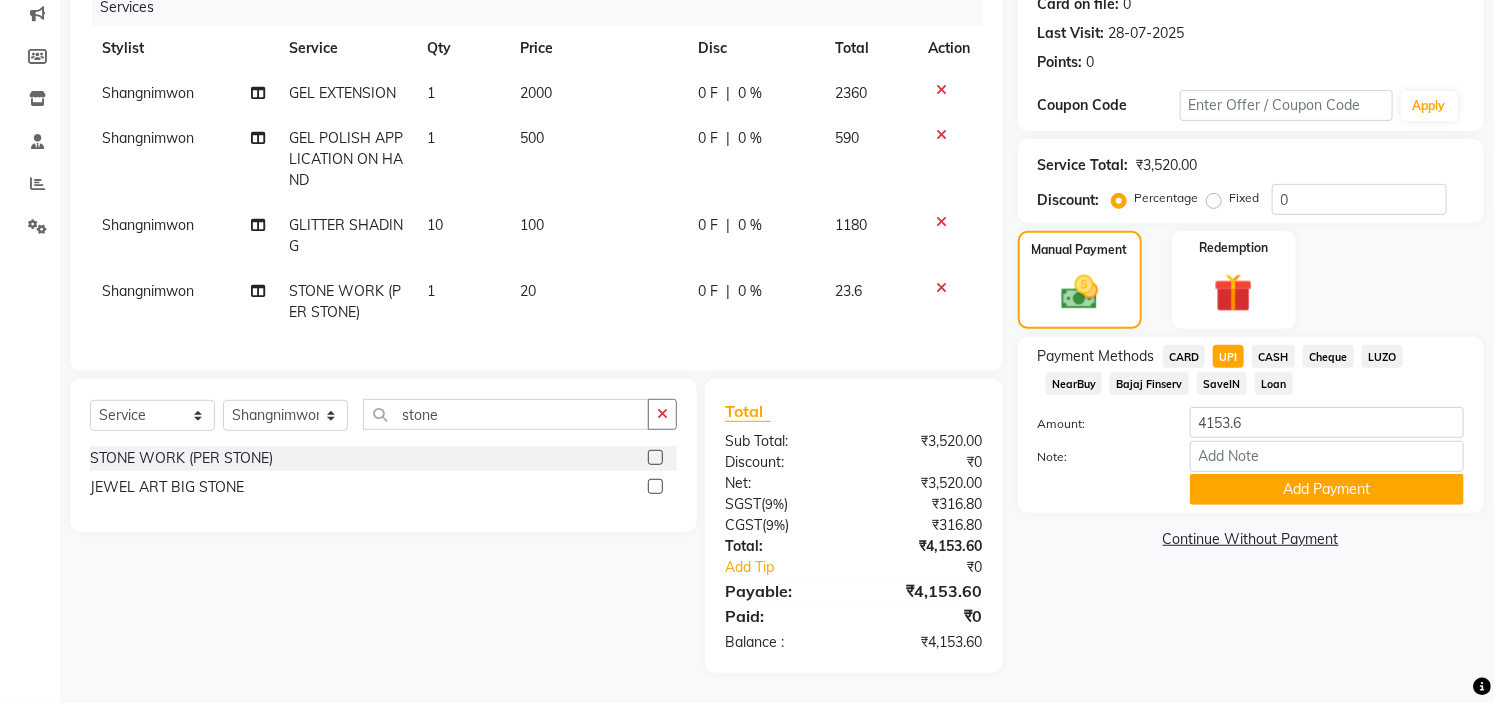 click on "CASH" 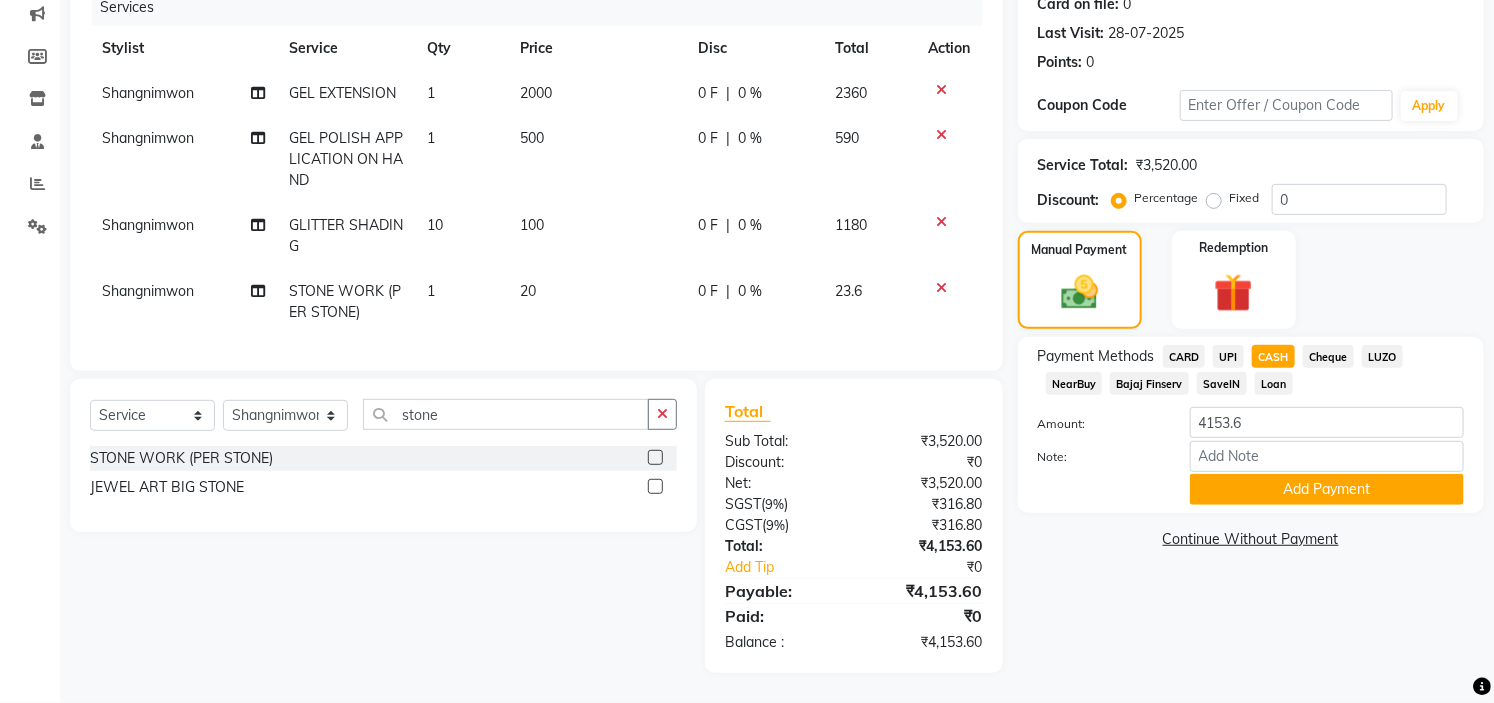 click on "UPI" 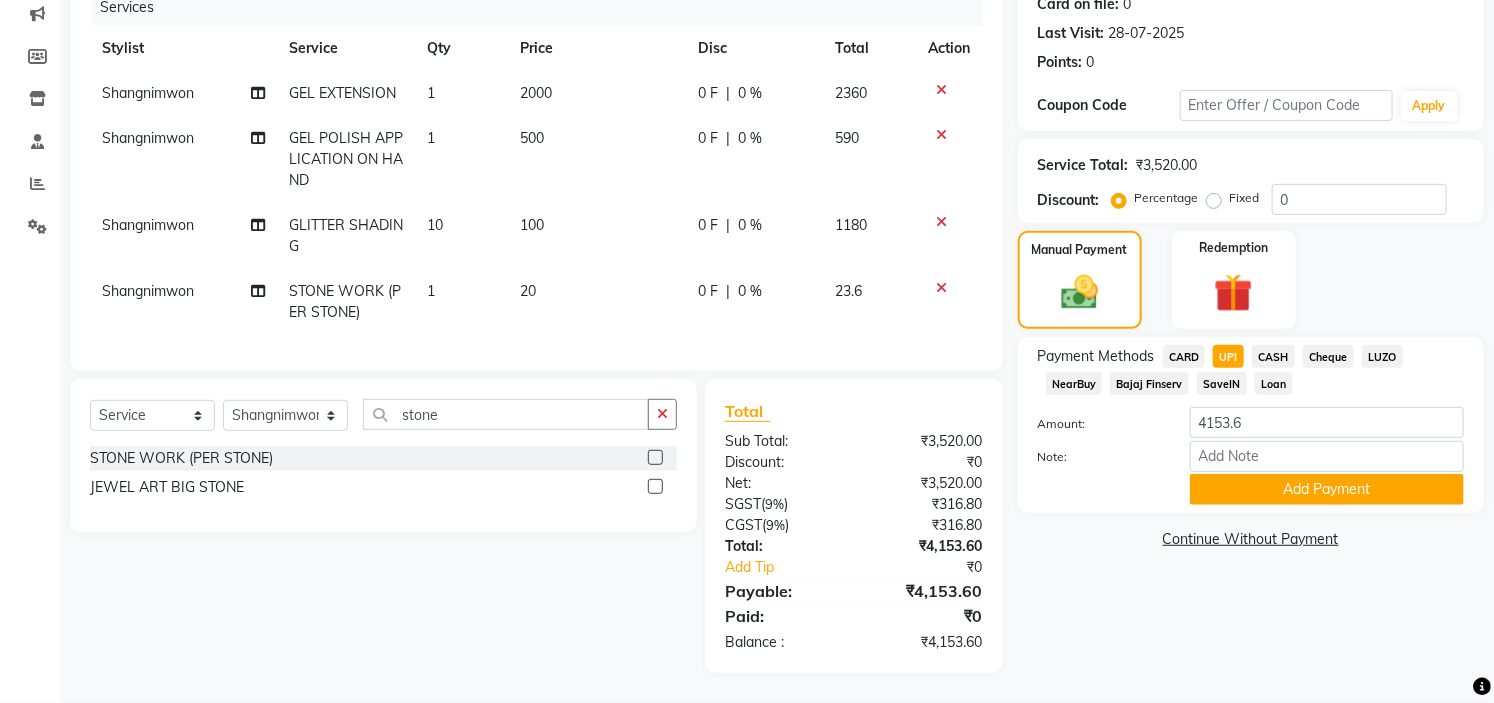click on "CASH" 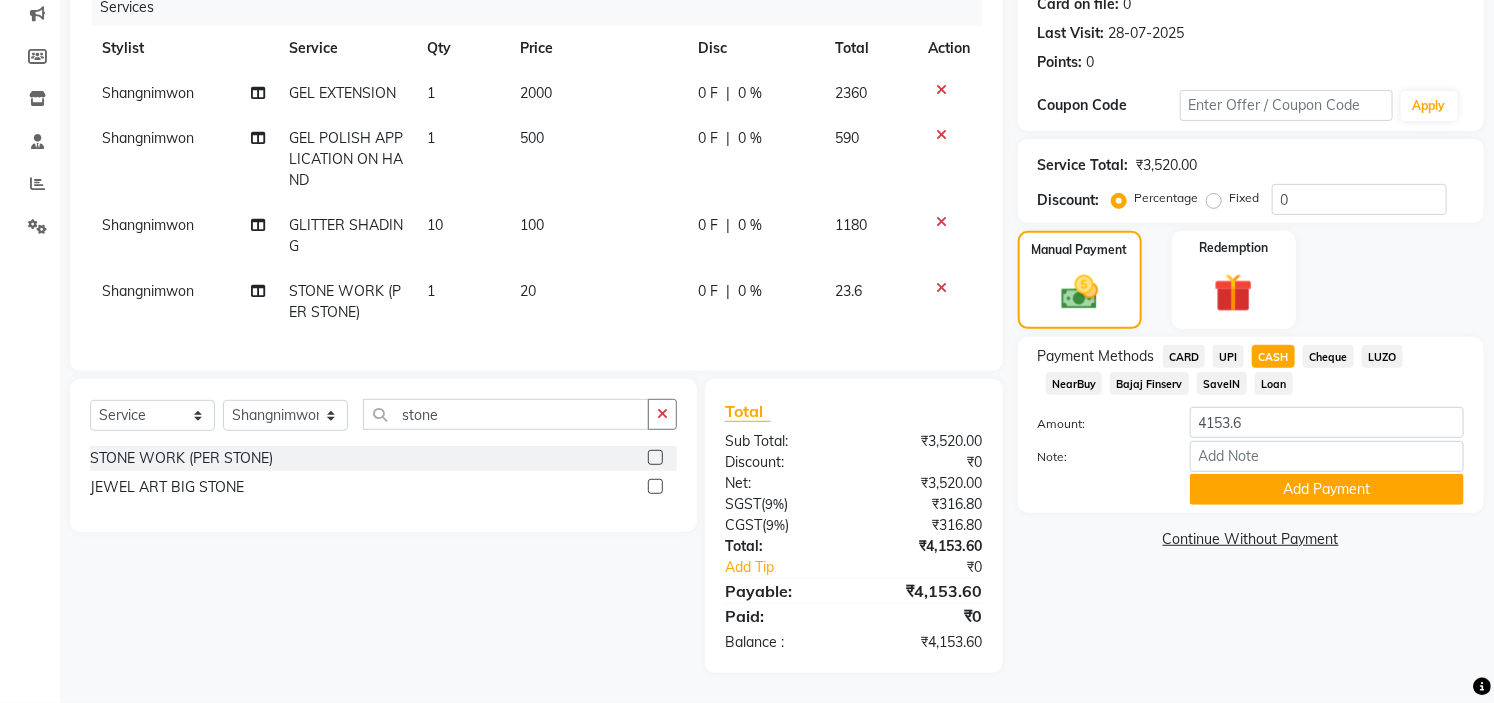 click on "UPI" 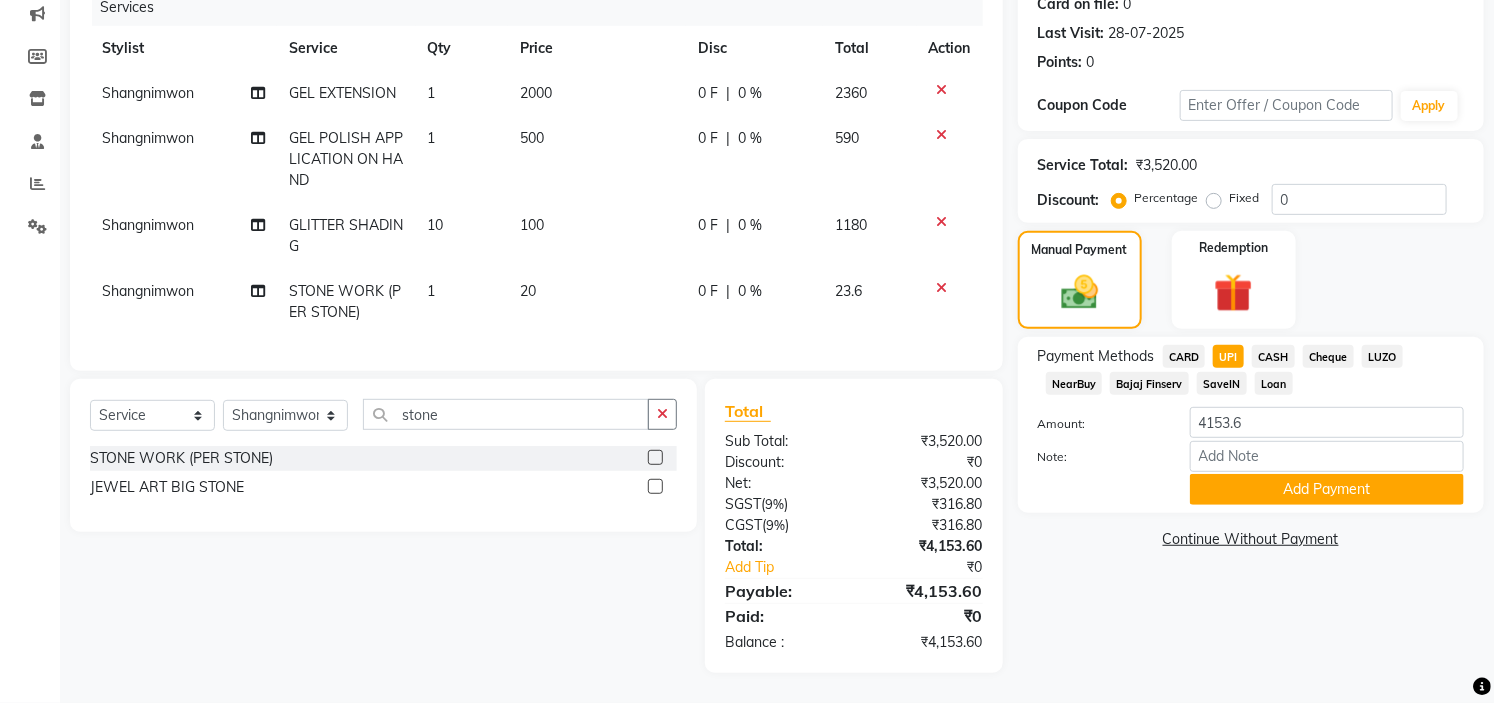 click 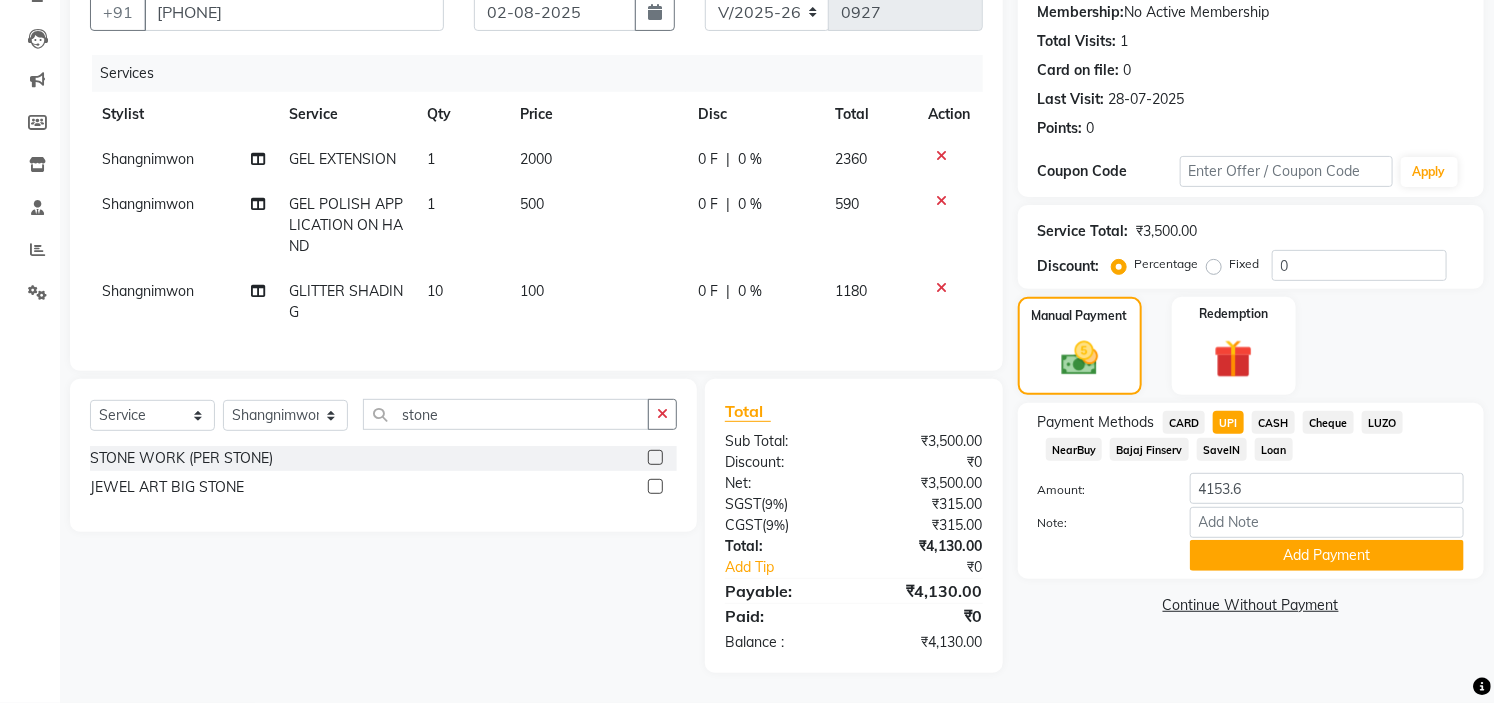 scroll, scrollTop: 210, scrollLeft: 0, axis: vertical 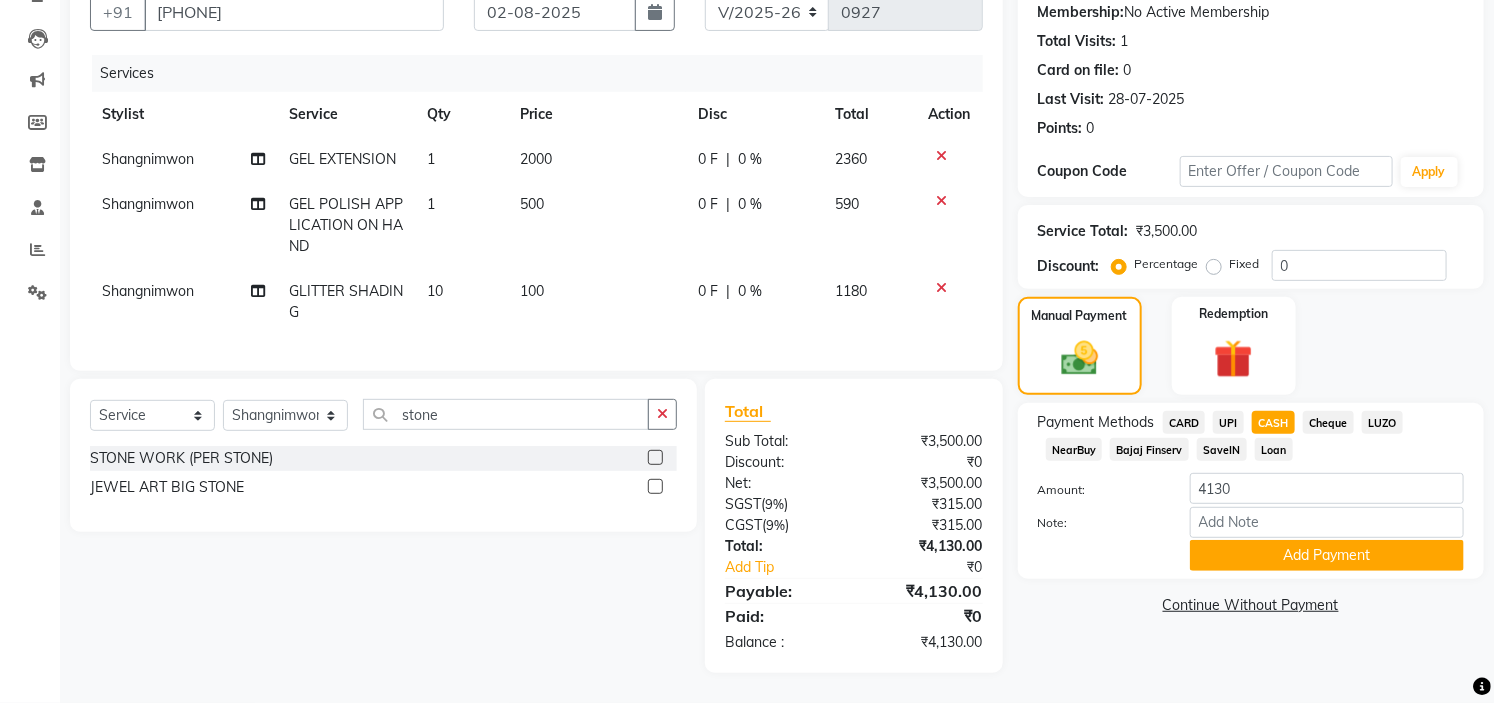 click on "UPI" 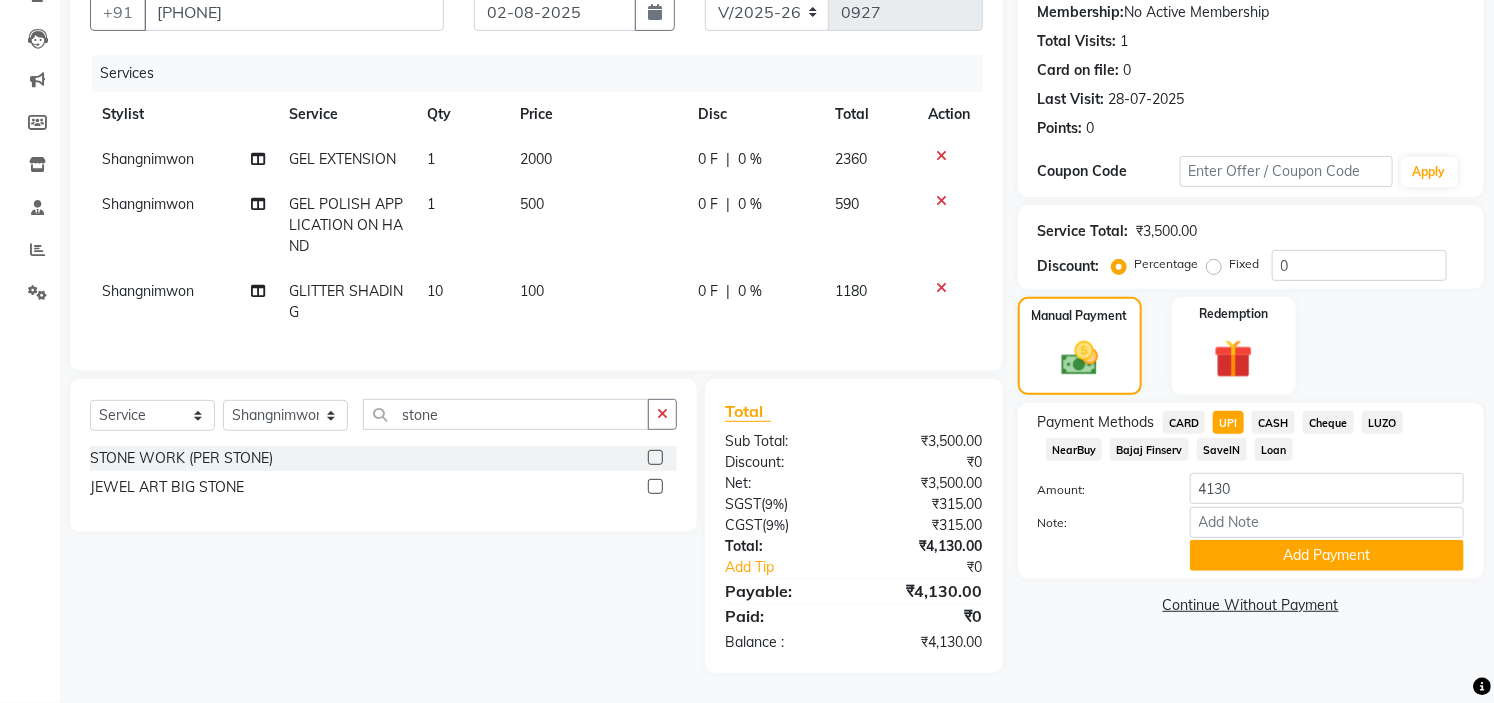 click on "CASH" 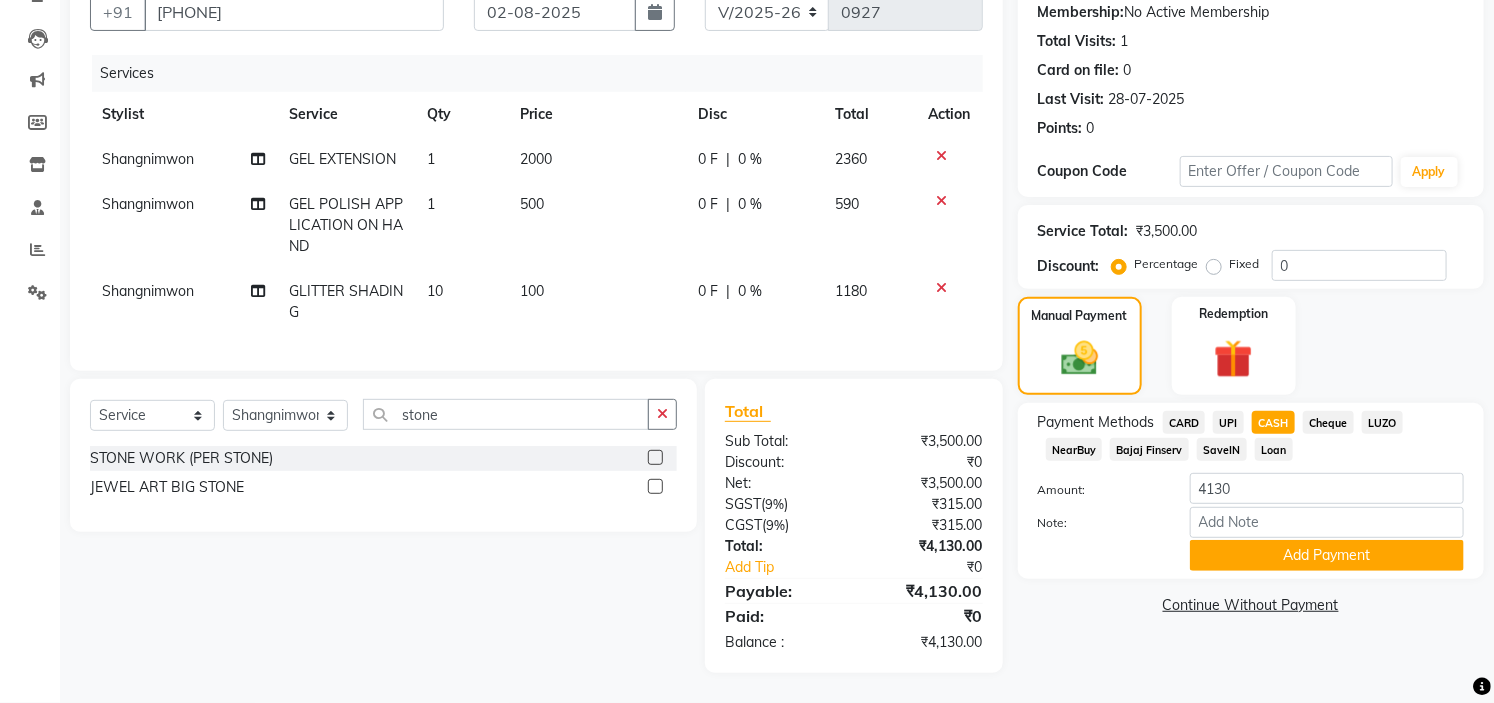 click on "UPI" 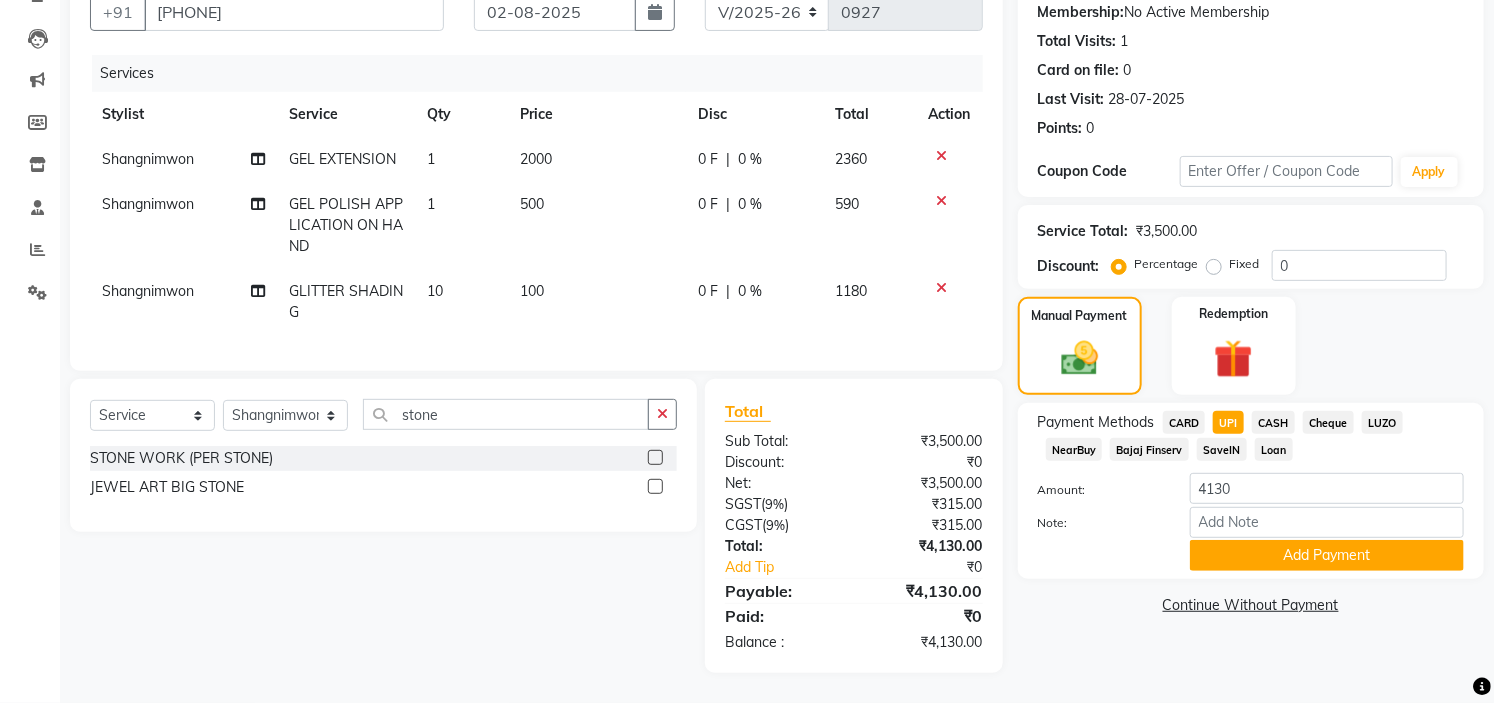 click on "CASH" 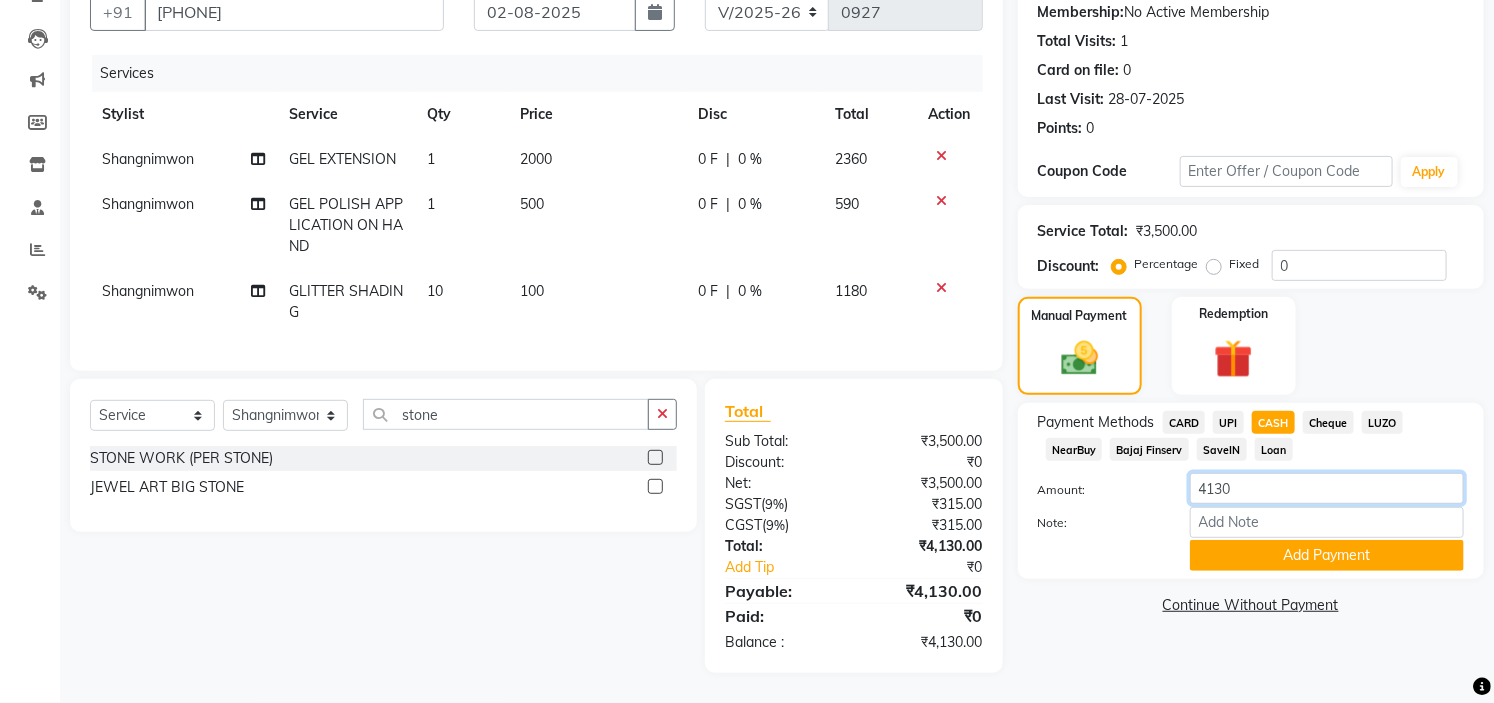 click on "4130" 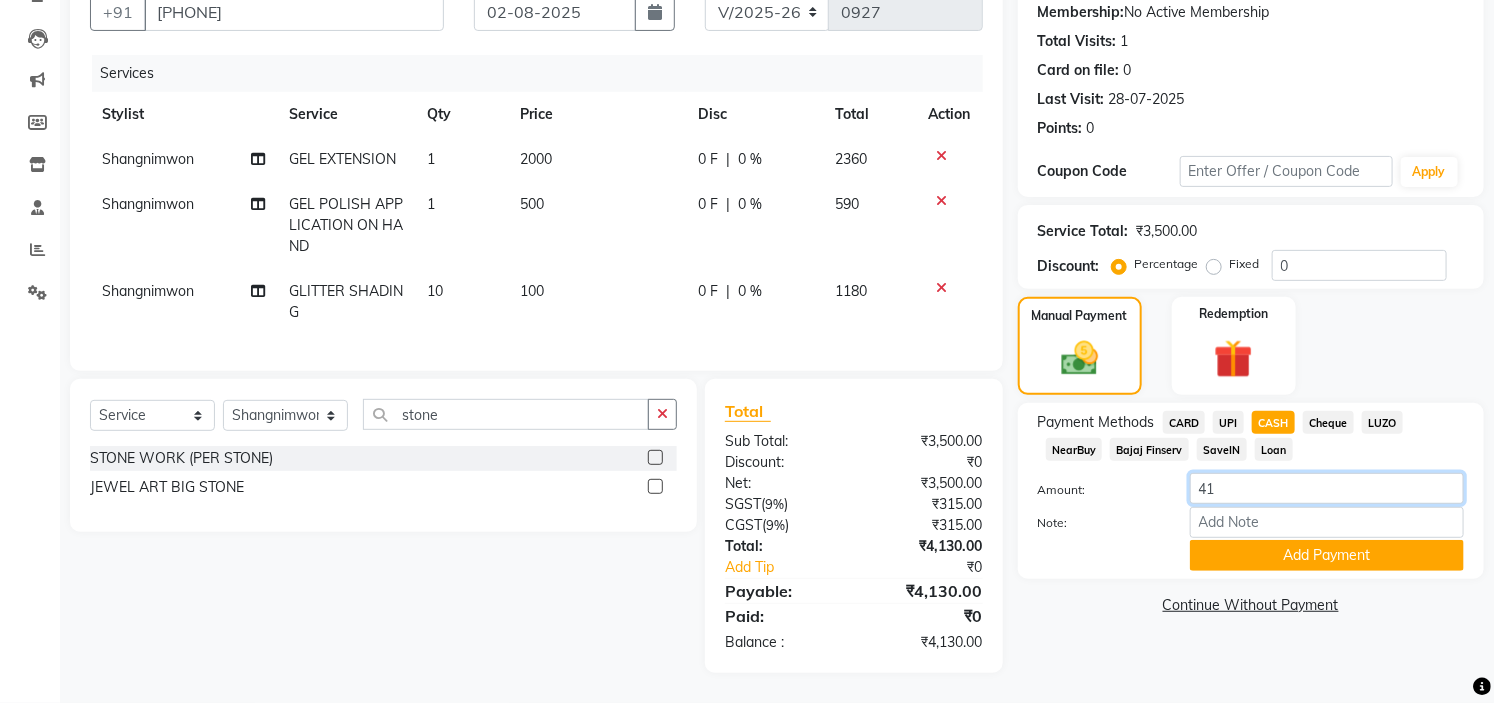 type on "4" 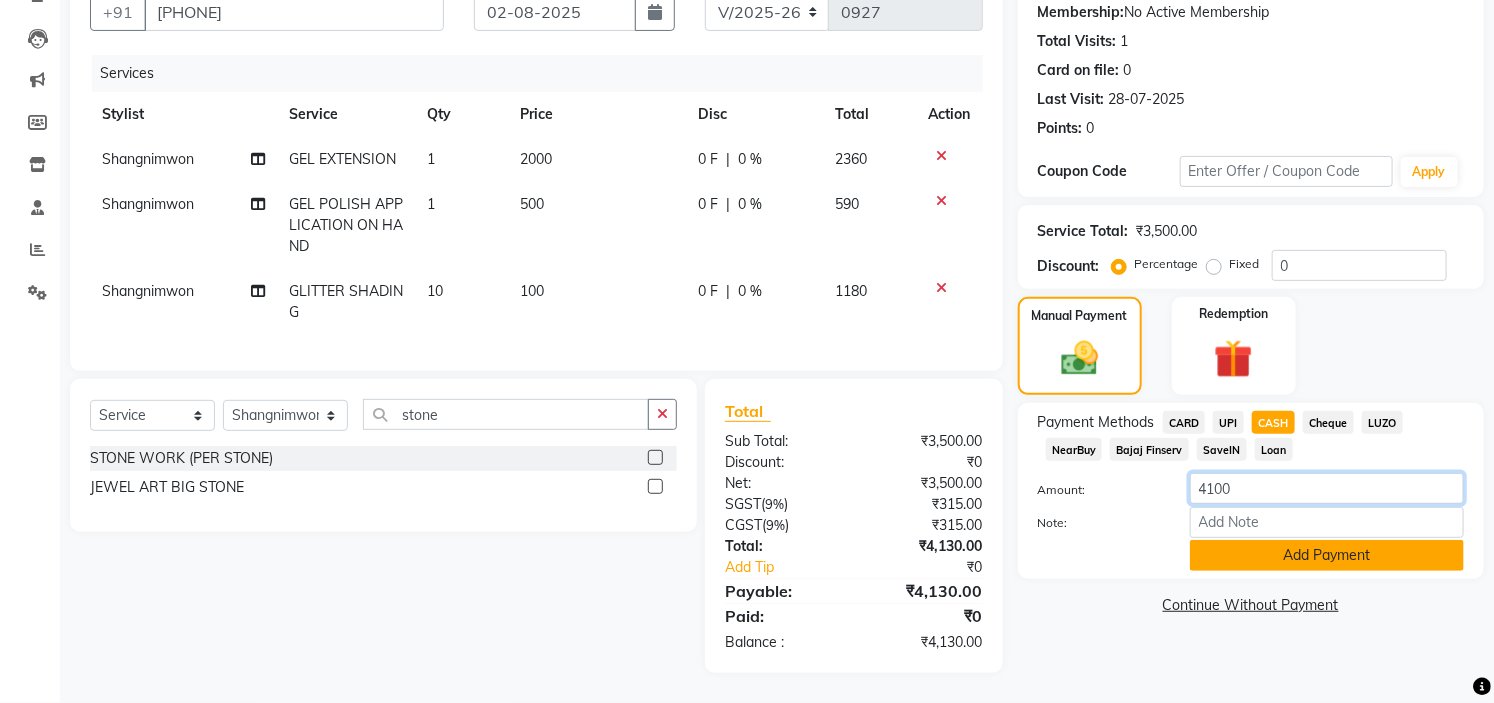 type on "4100" 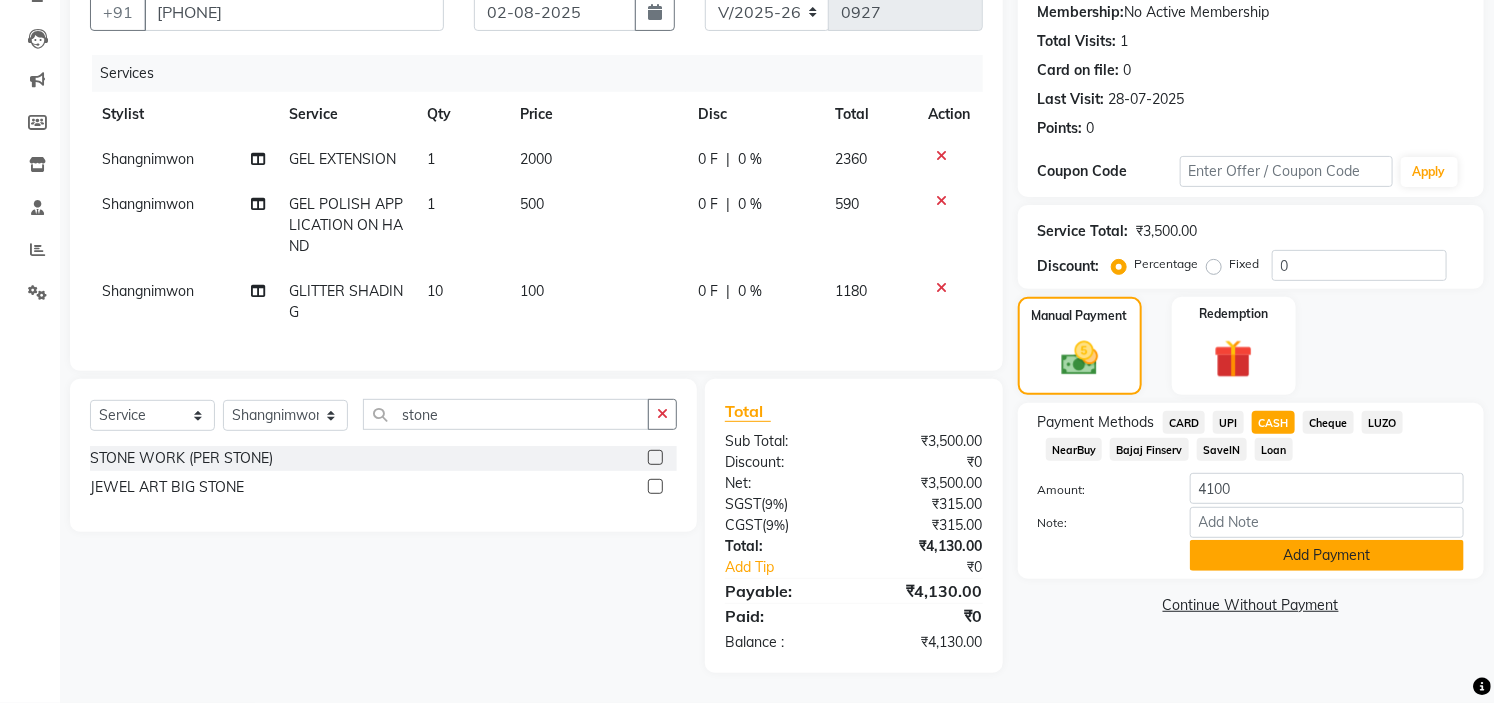 click on "Add Payment" 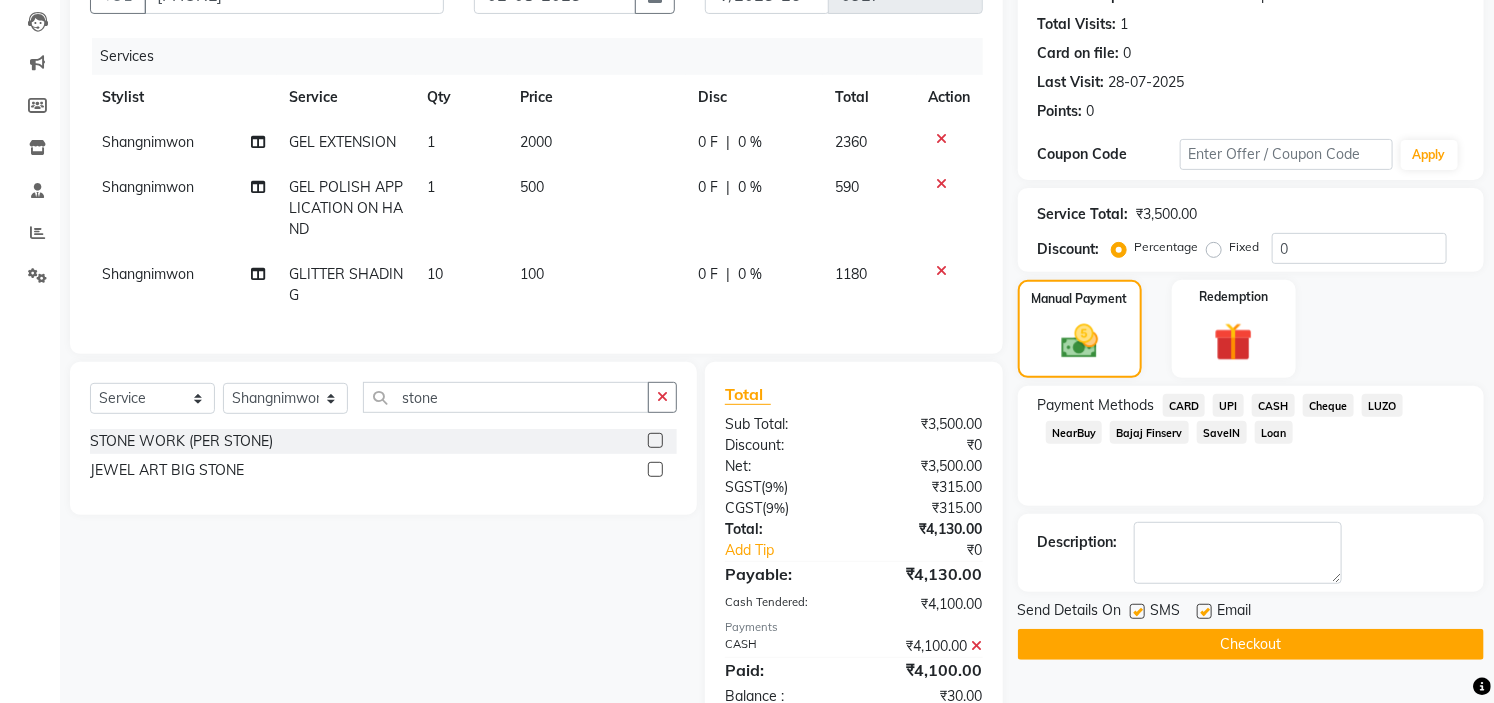 click on "UPI" 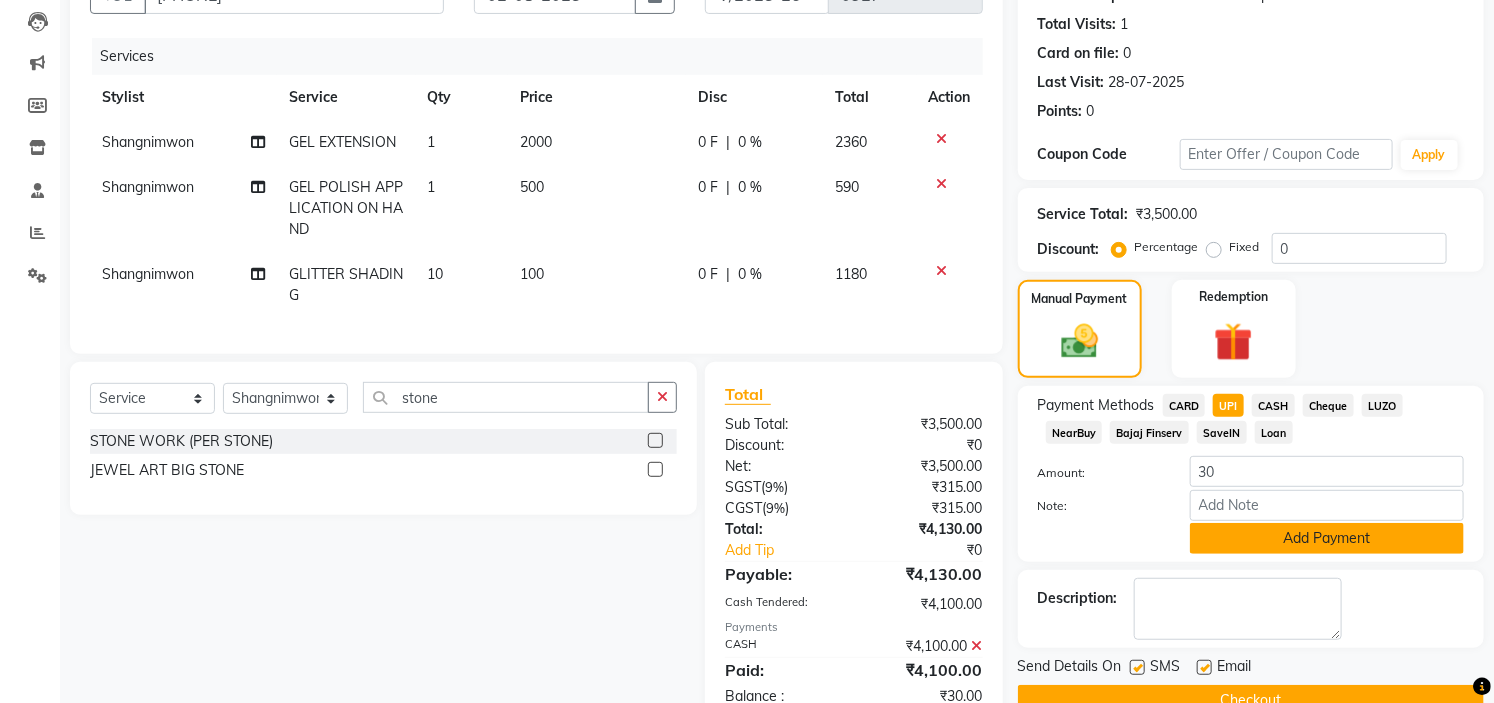 click on "Add Payment" 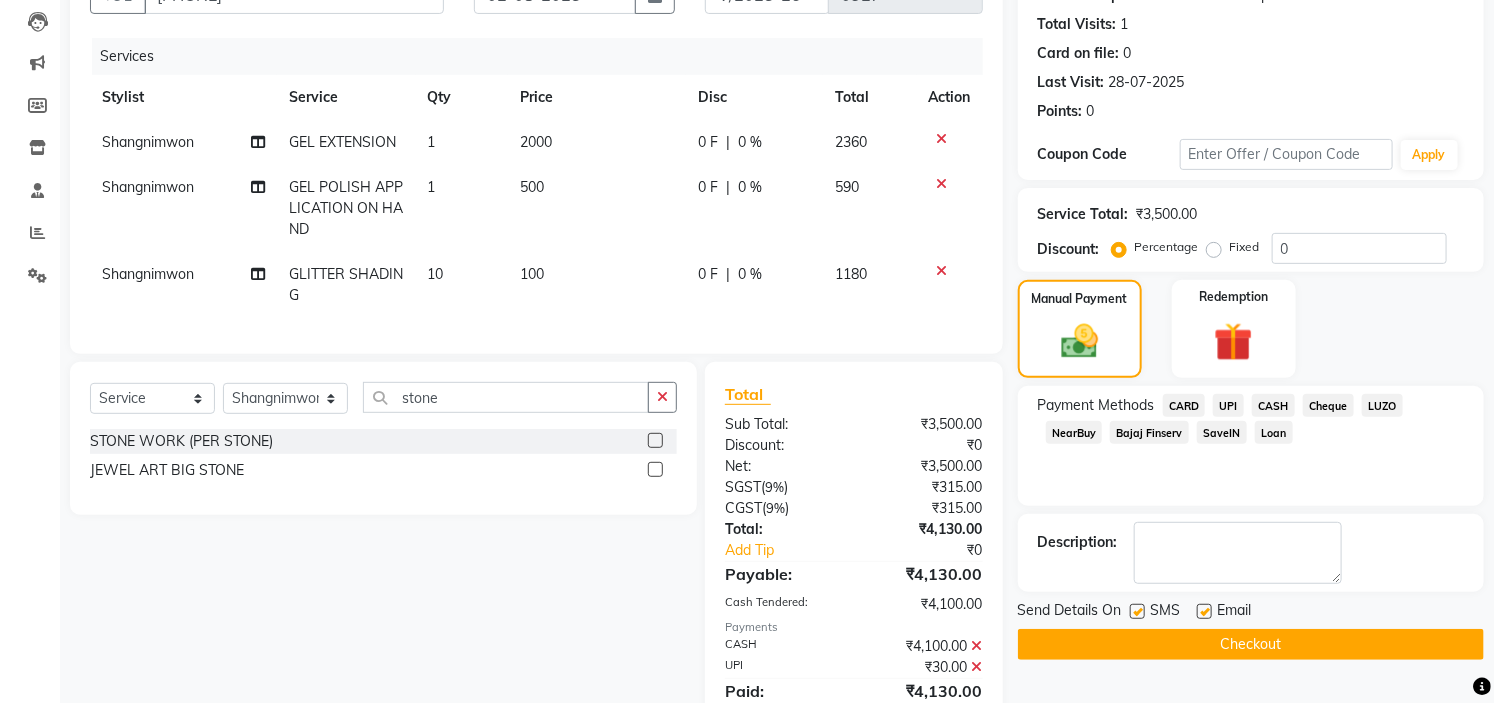 scroll, scrollTop: 301, scrollLeft: 0, axis: vertical 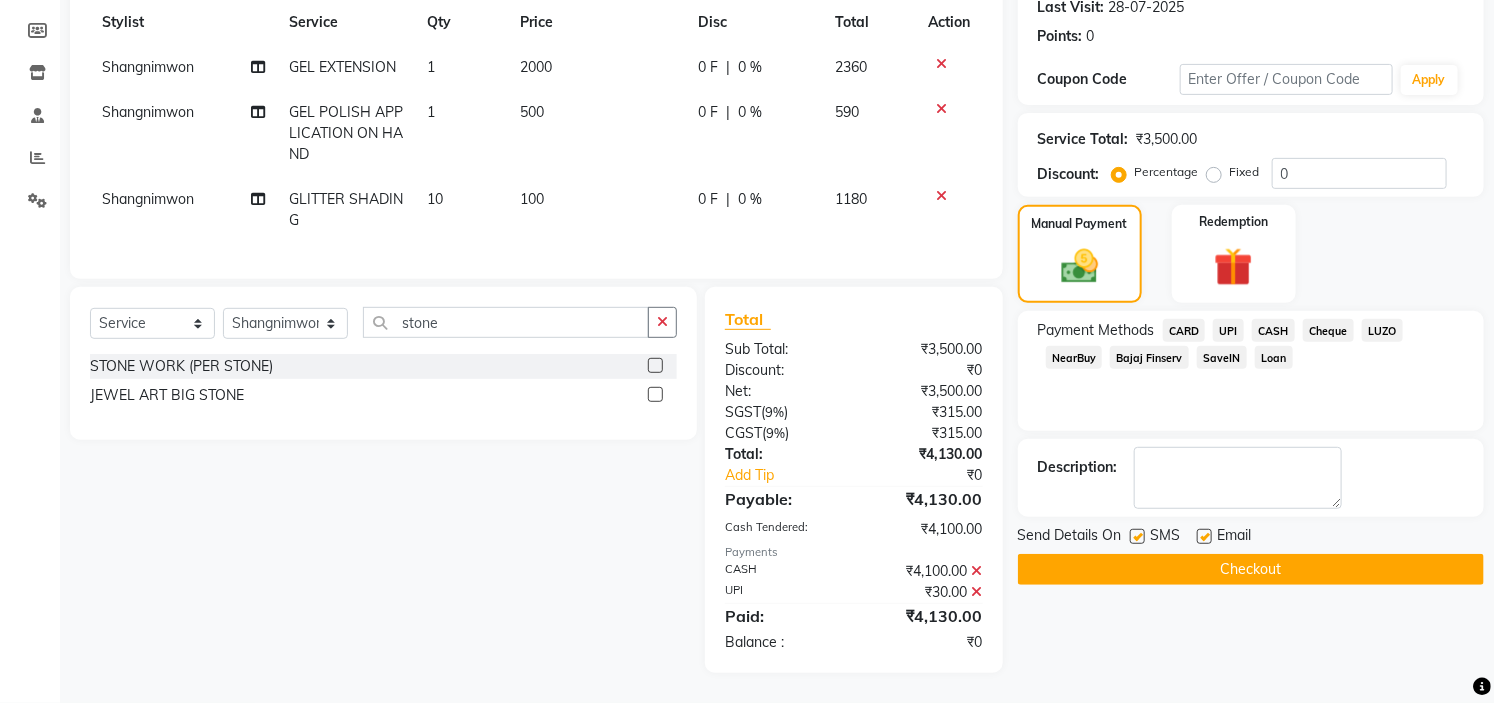 click on "Checkout" 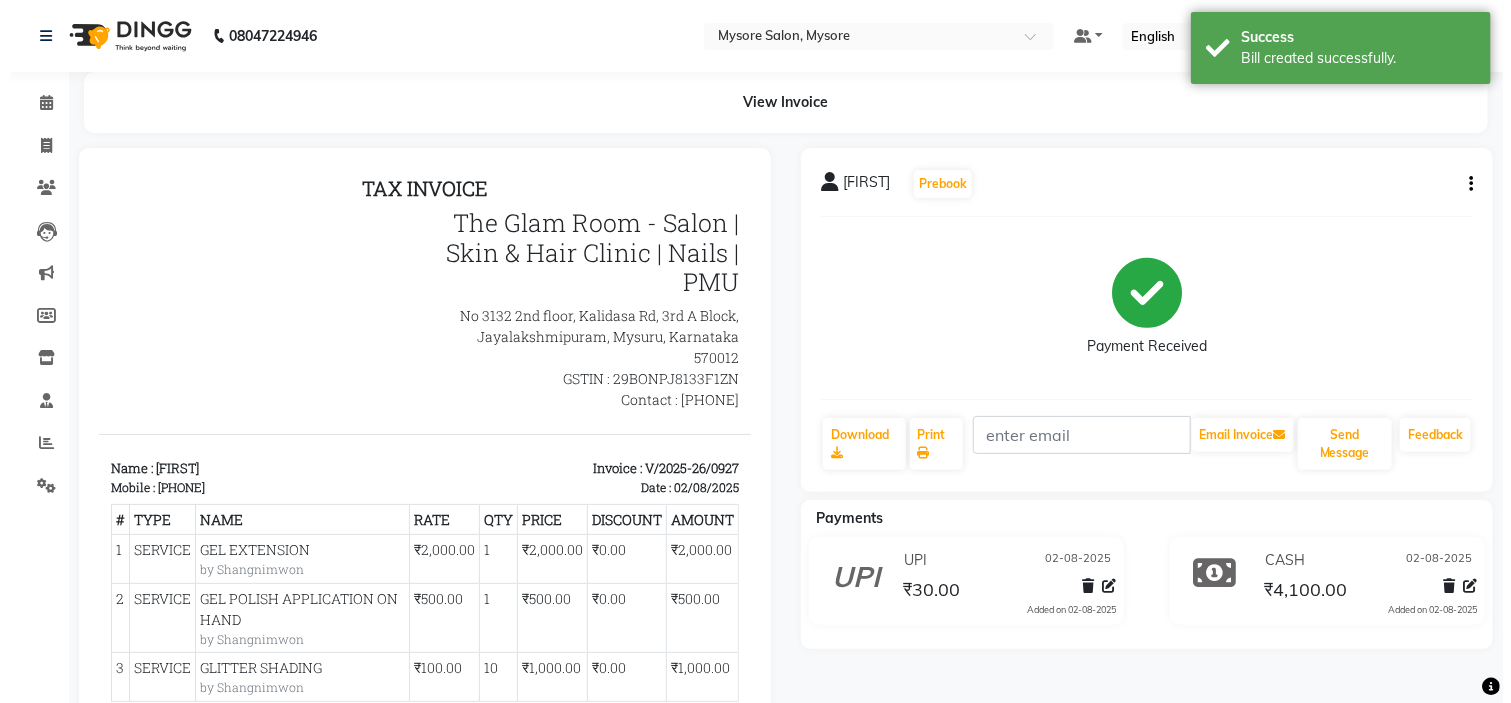 scroll, scrollTop: 0, scrollLeft: 0, axis: both 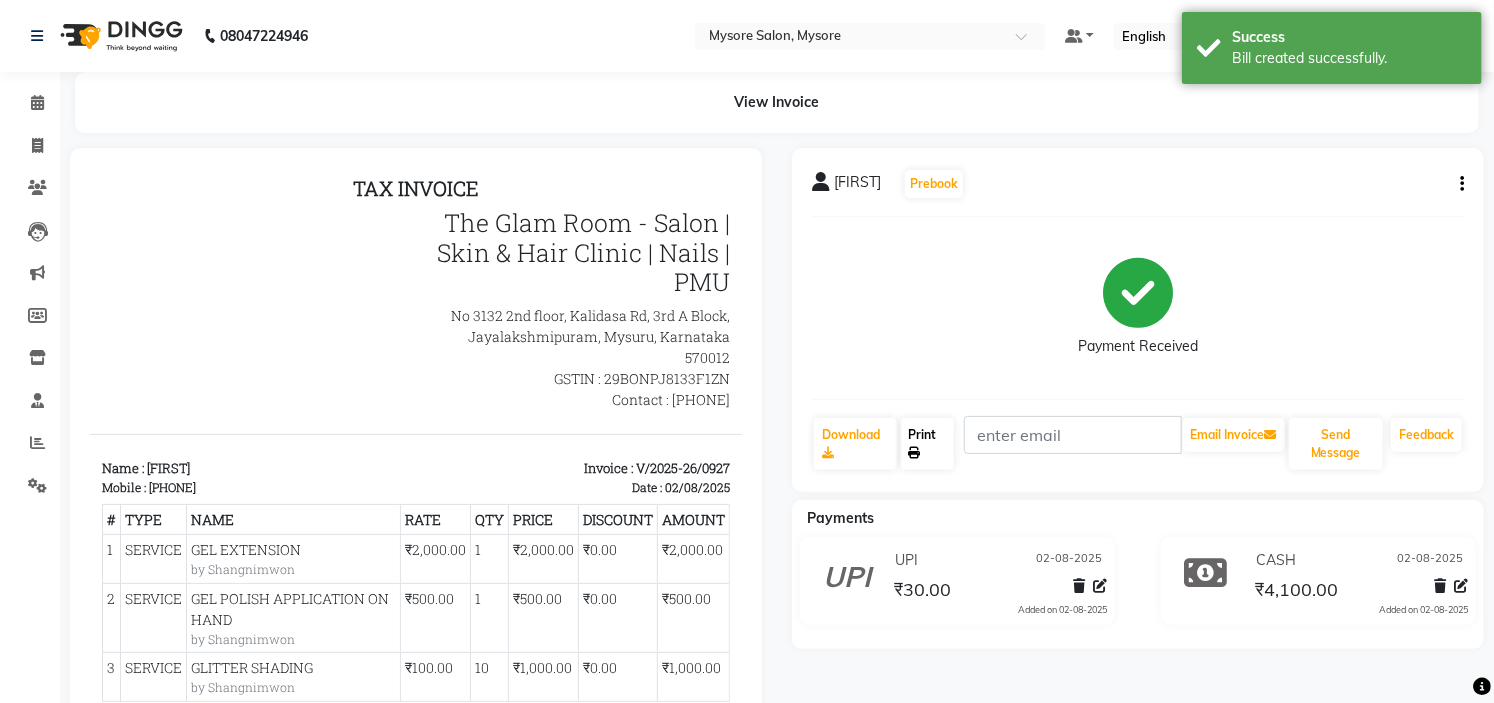 click on "Print" 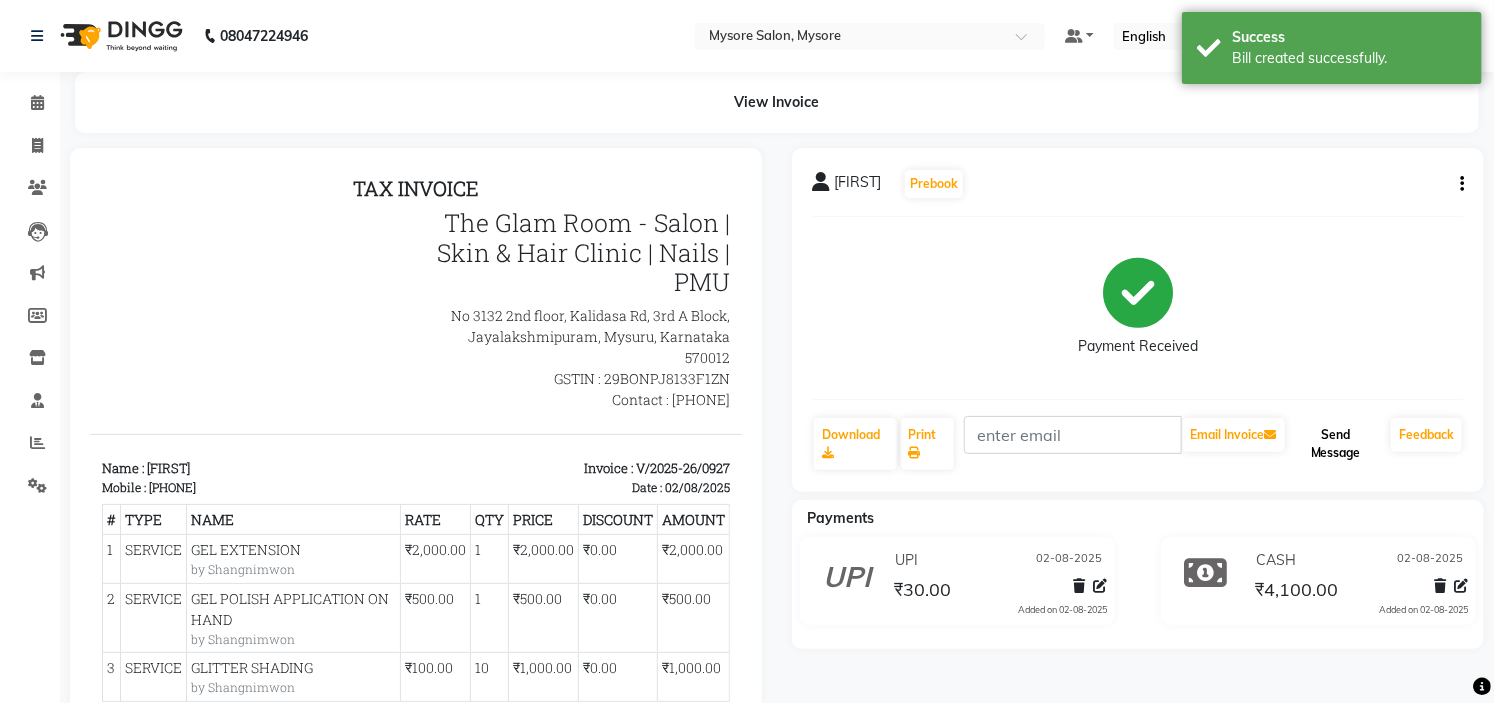 click on "Send Message" 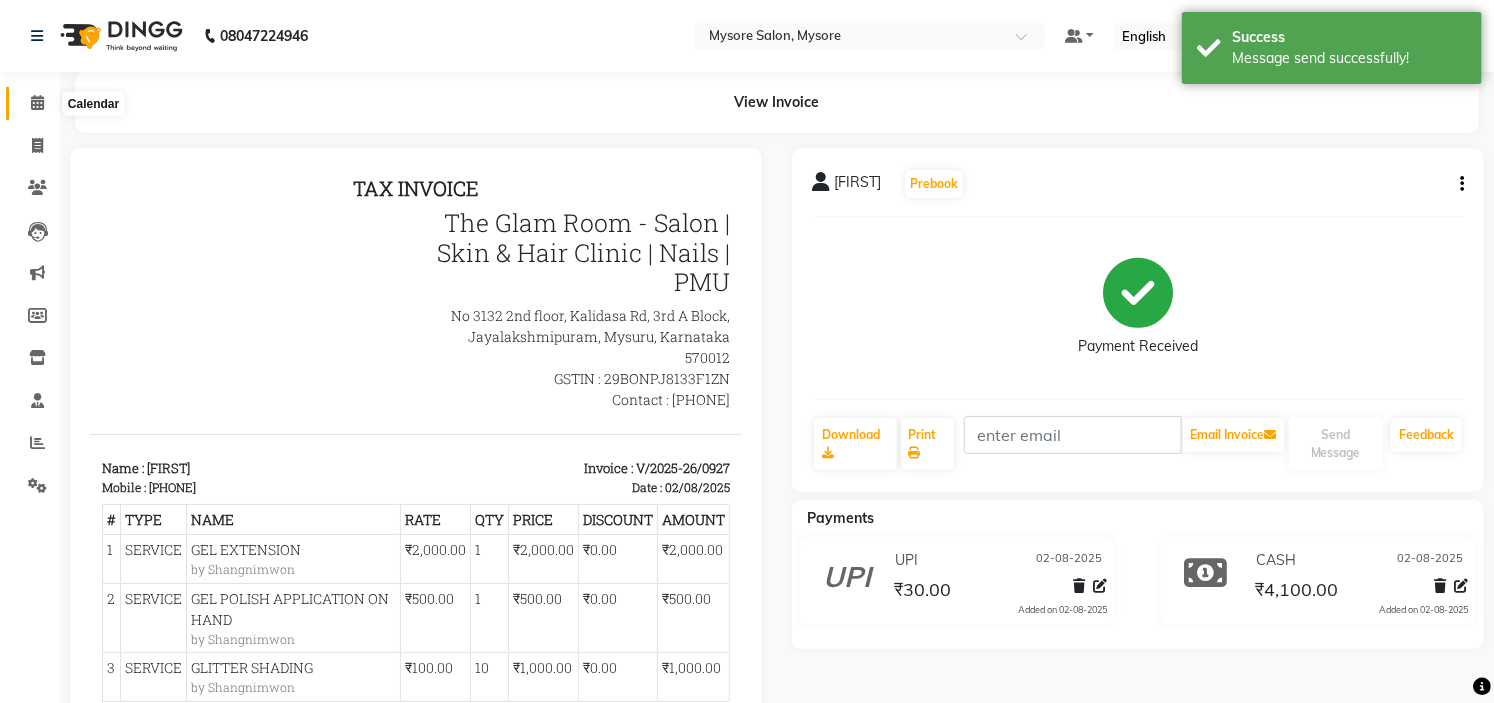 click 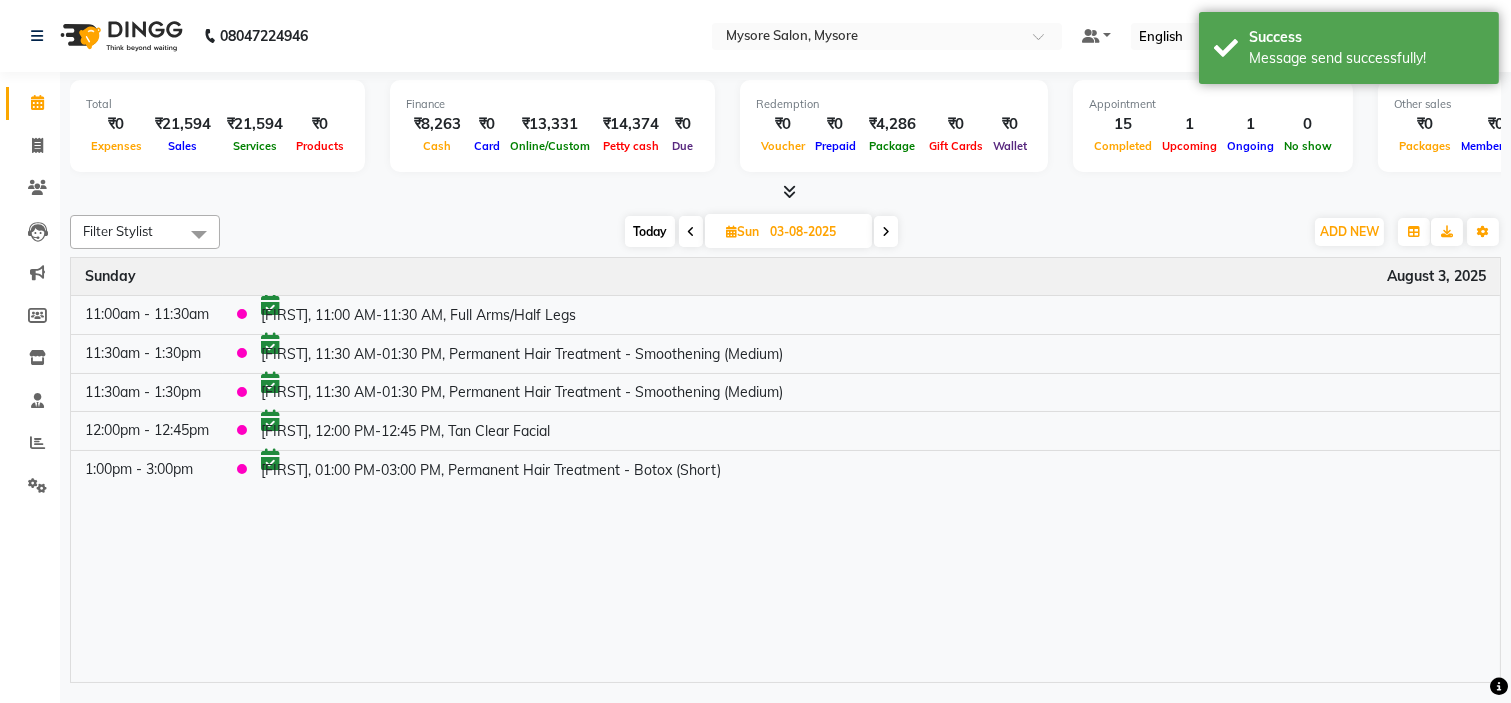click on "Today  Sun 03-08-2025" at bounding box center (761, 232) 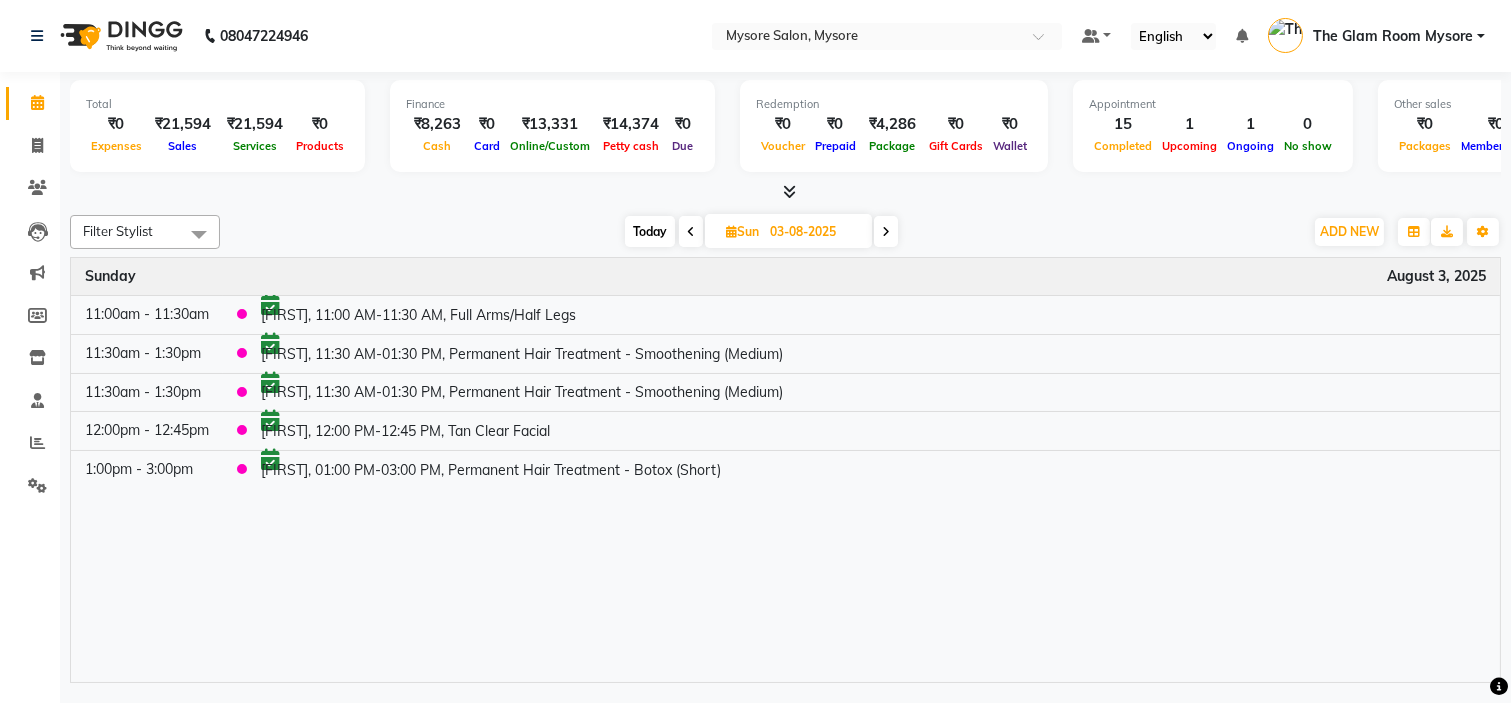 click on "Today" at bounding box center [650, 231] 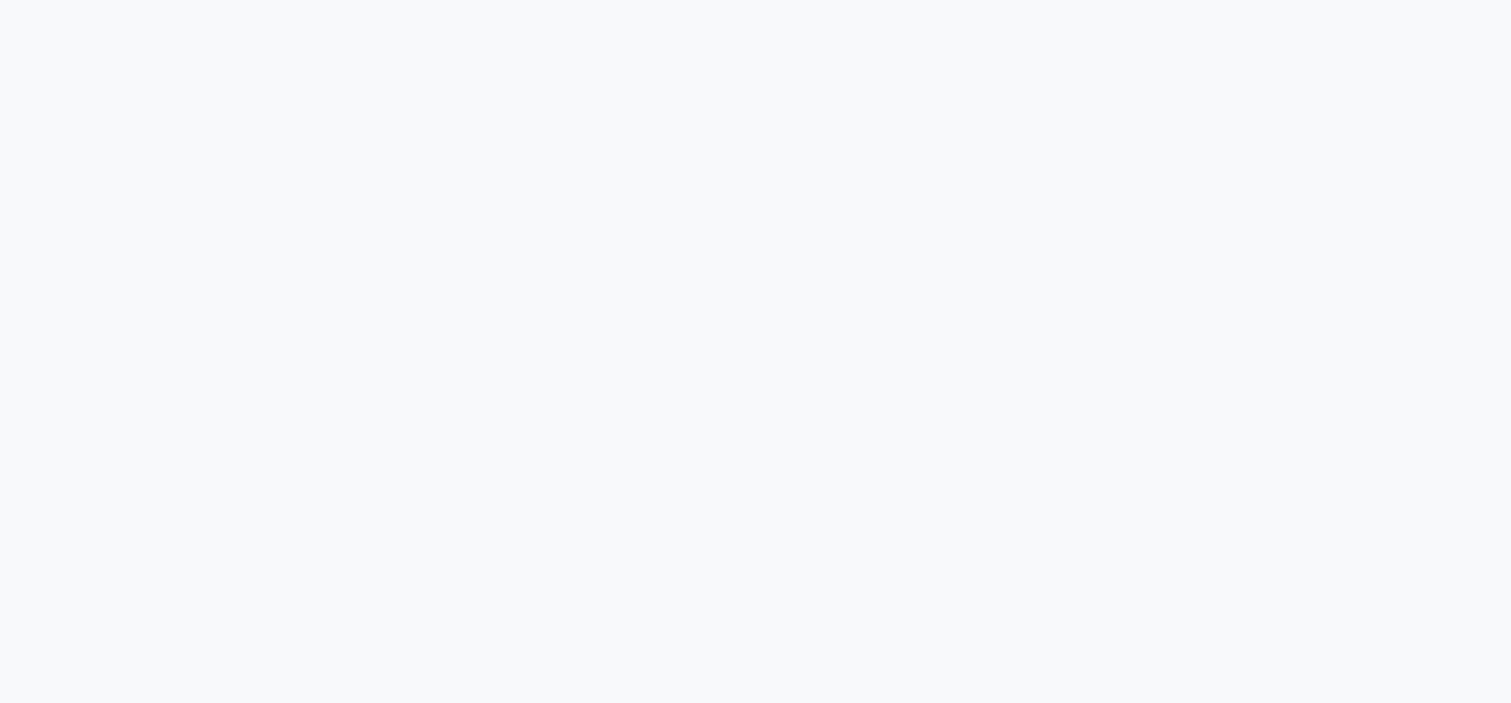 scroll, scrollTop: 0, scrollLeft: 0, axis: both 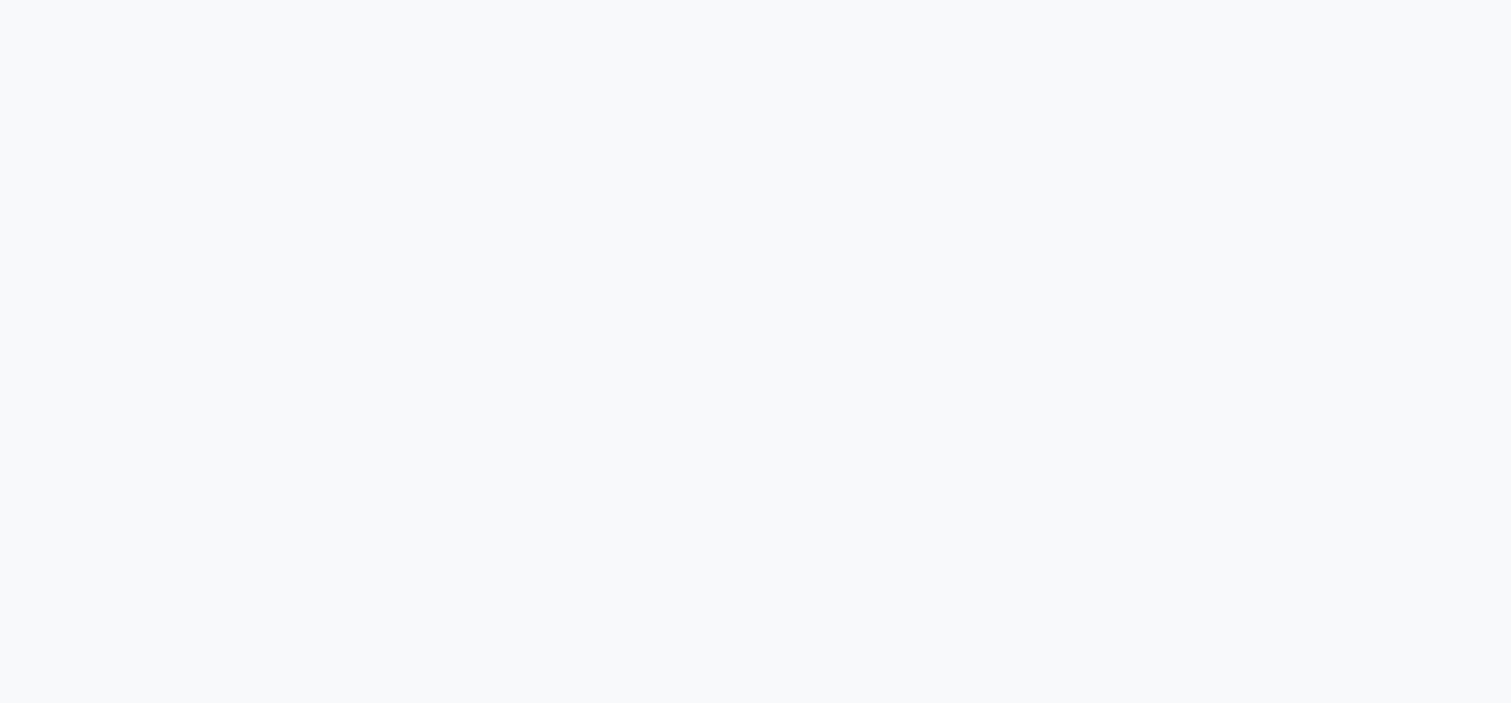 select on "service" 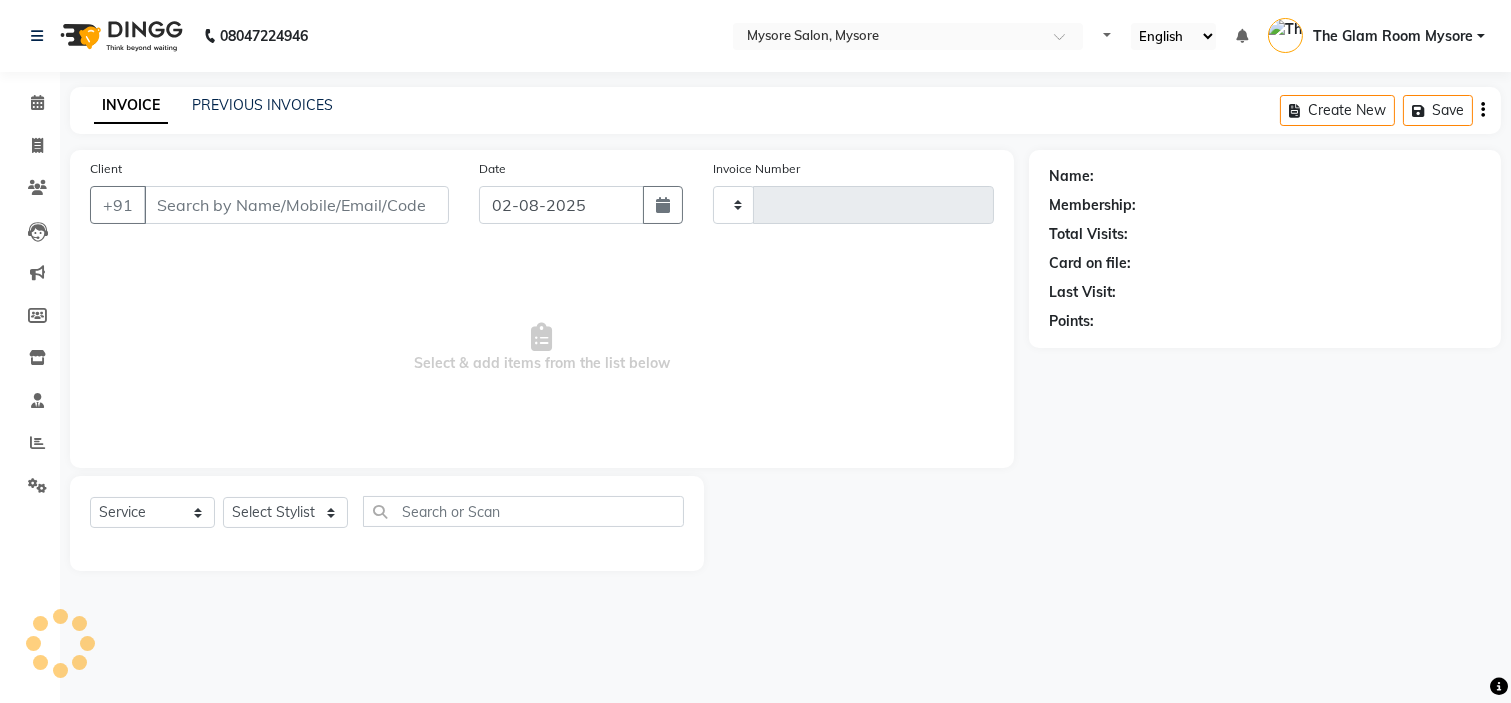 type on "0927" 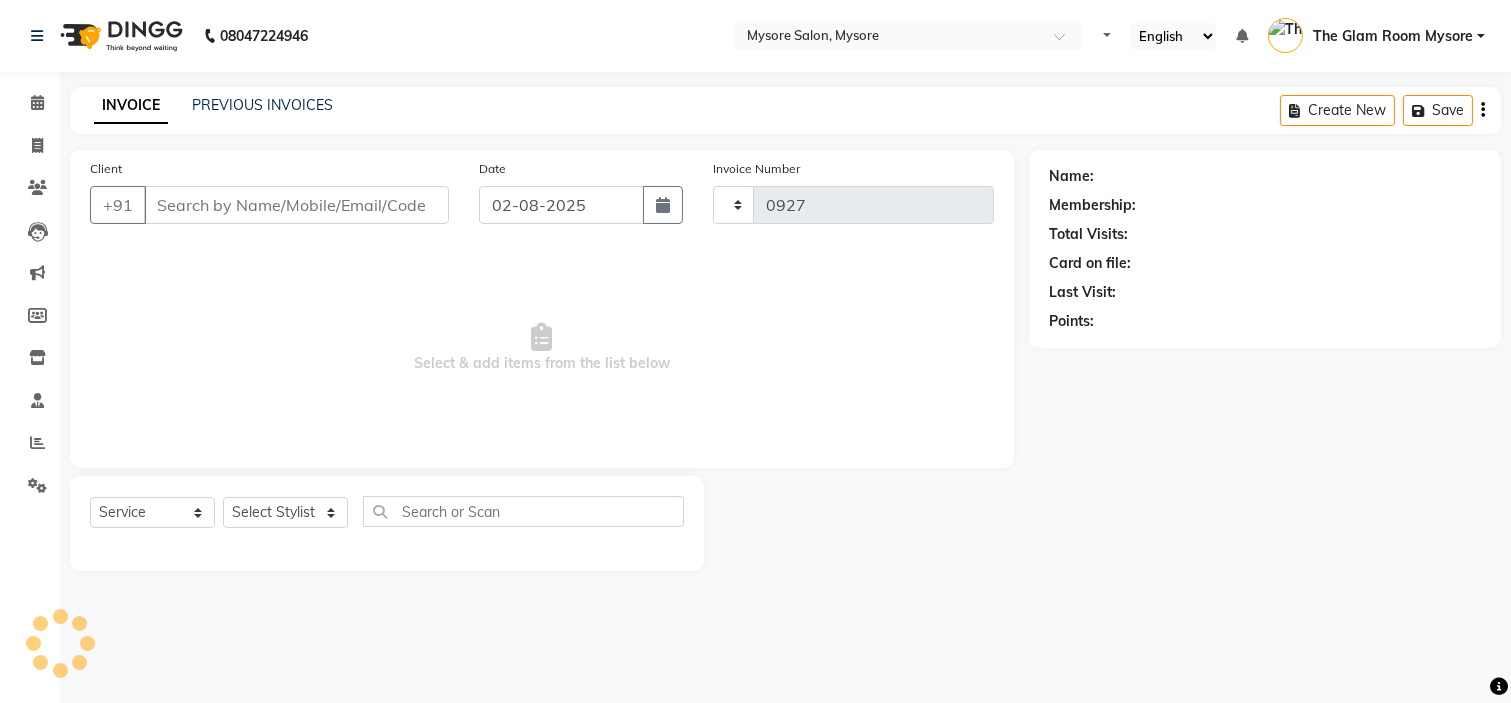 select on "4255" 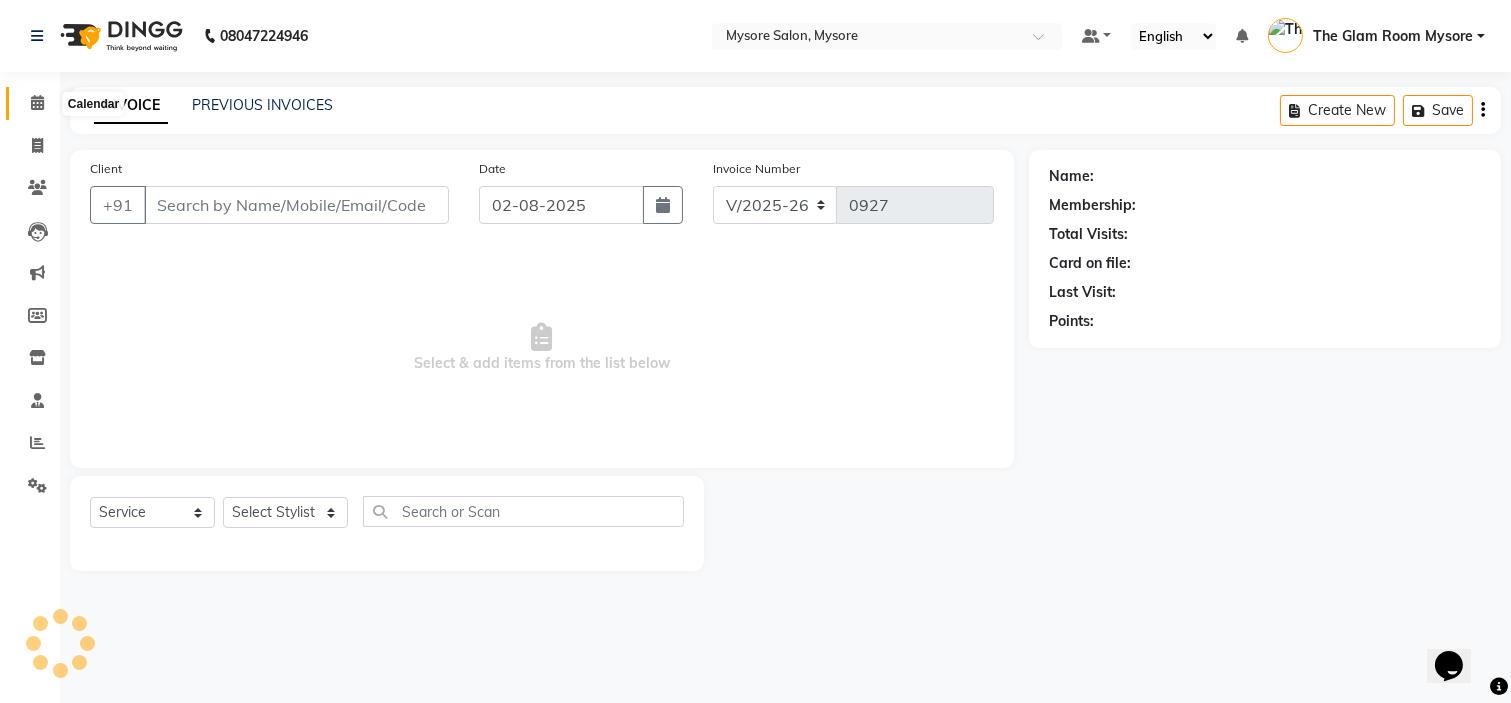 scroll, scrollTop: 0, scrollLeft: 0, axis: both 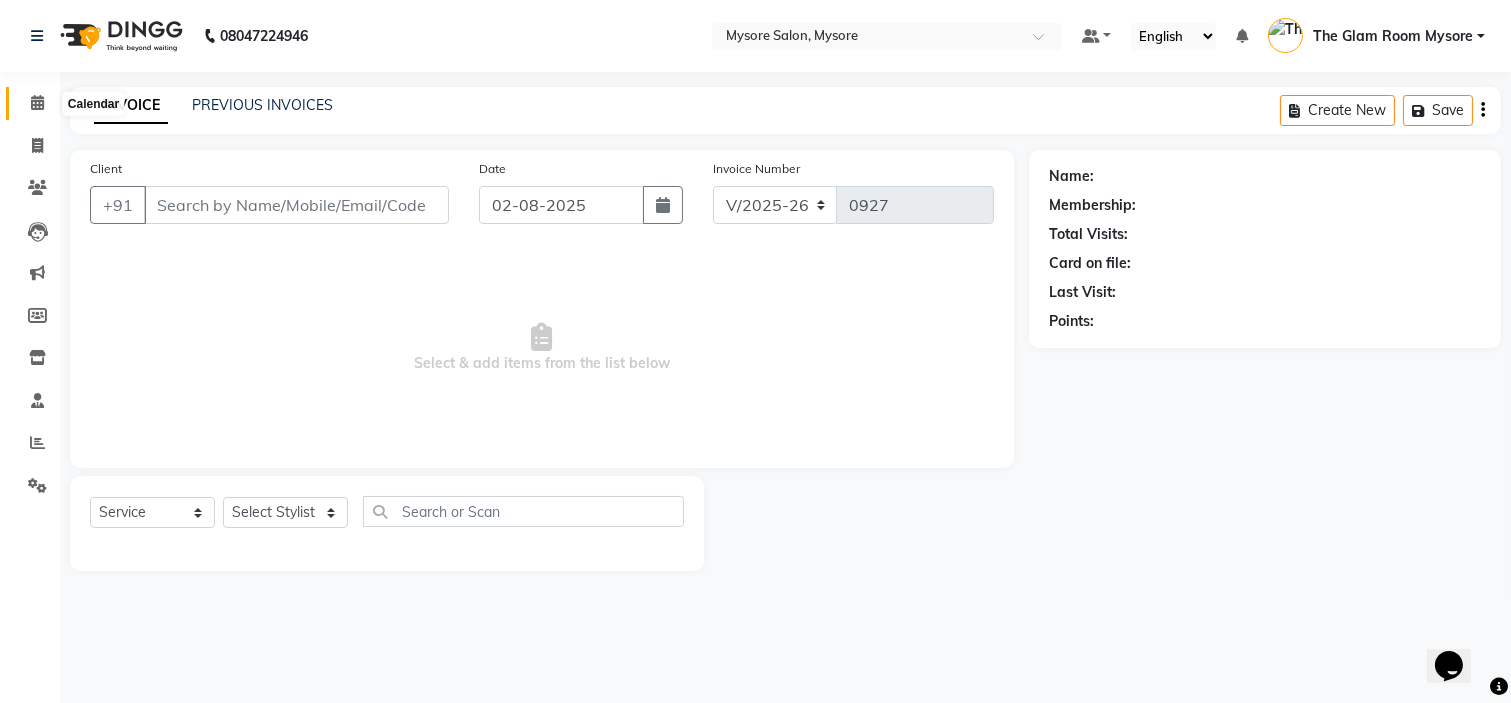 click 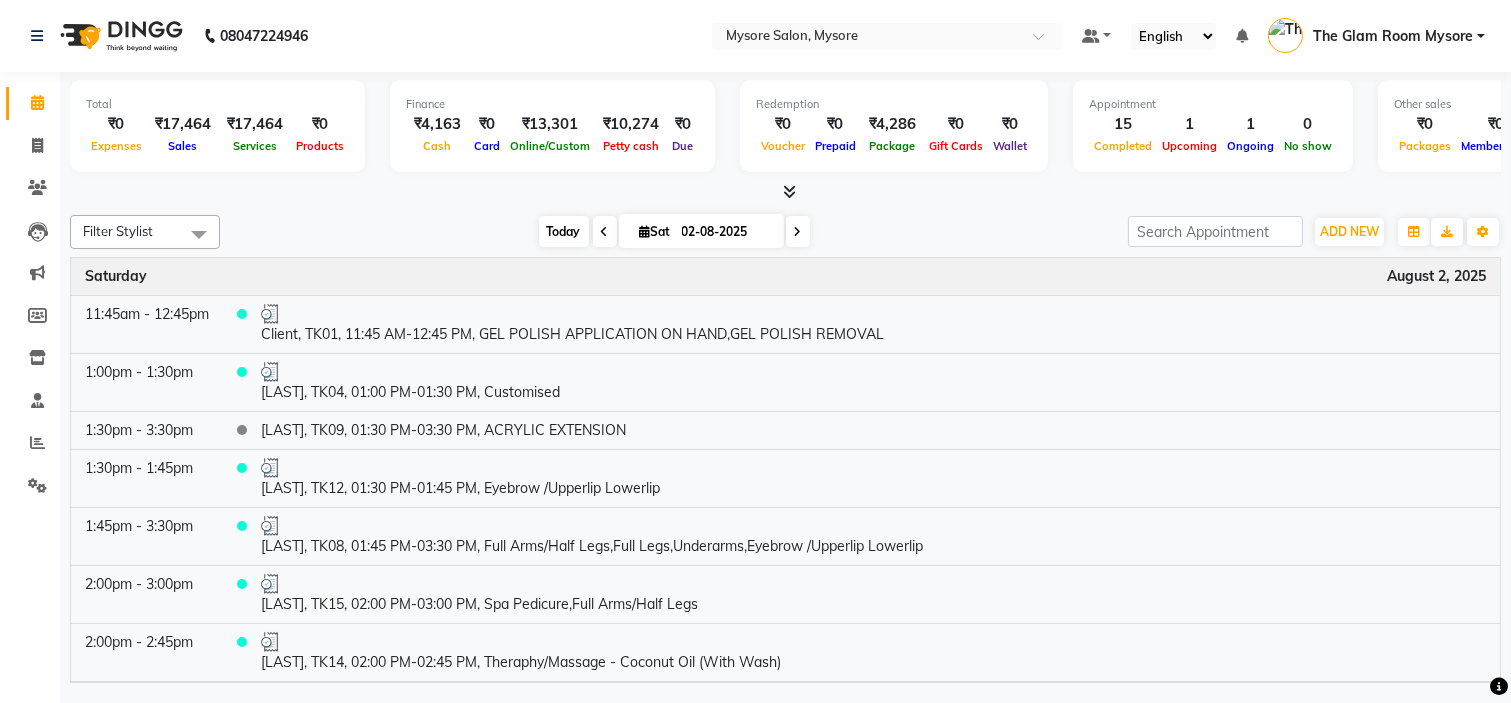 click on "Today" at bounding box center (564, 231) 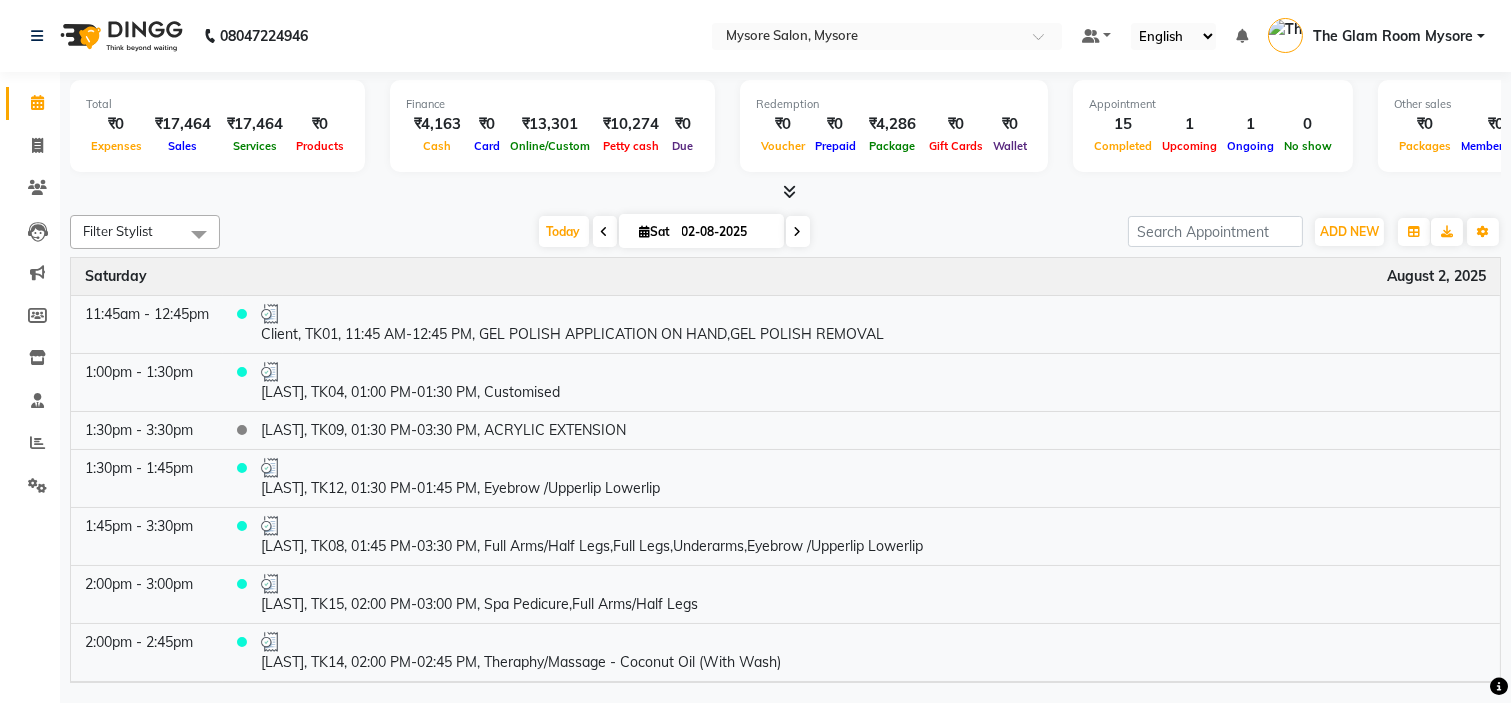 click at bounding box center (798, 232) 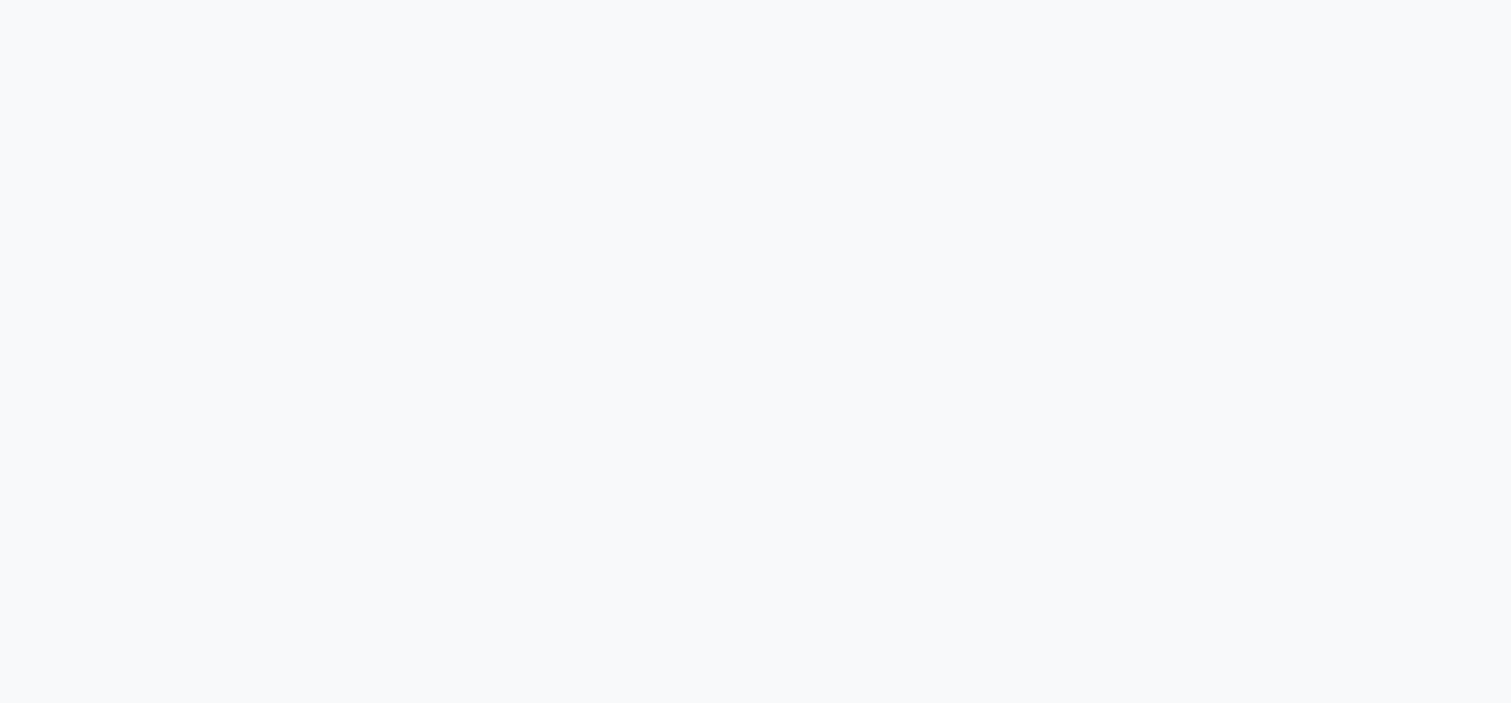 scroll, scrollTop: 0, scrollLeft: 0, axis: both 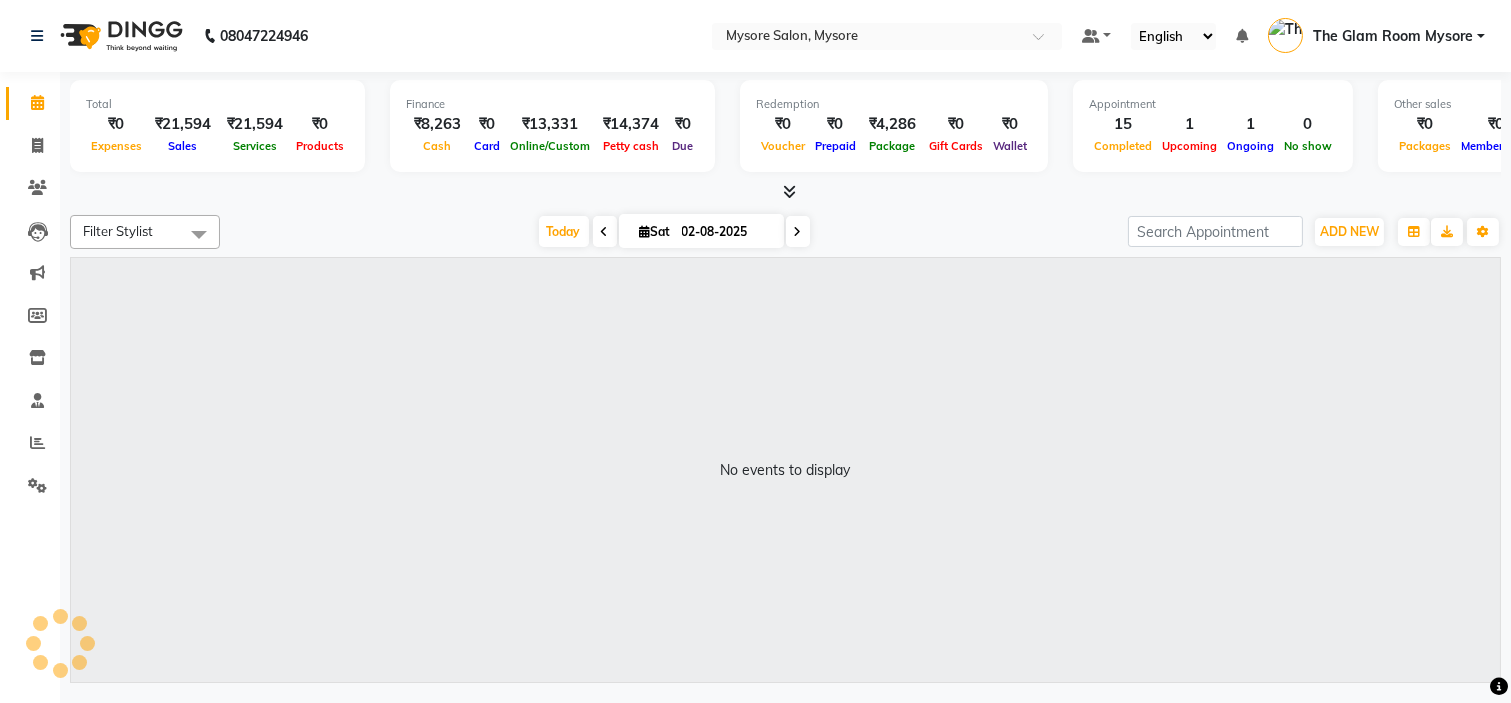 select on "en" 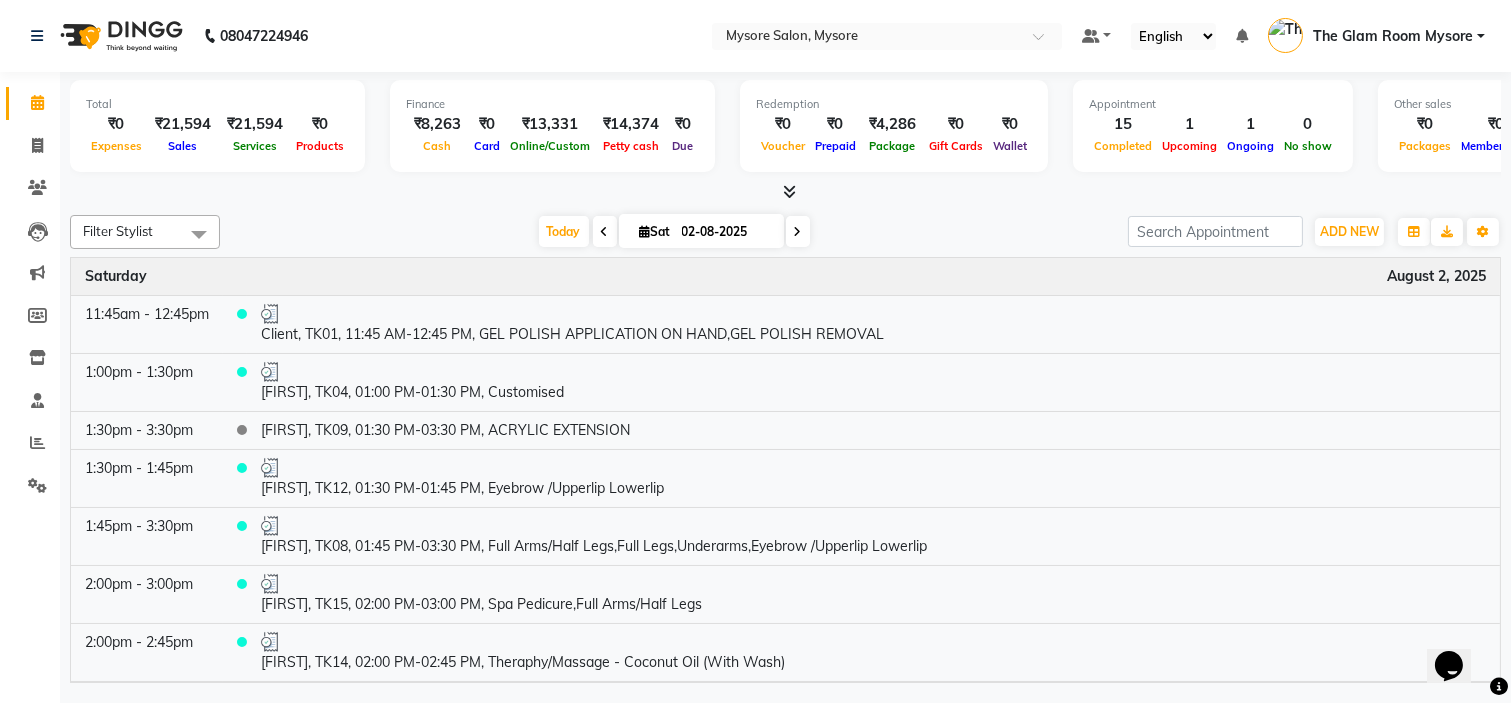 scroll, scrollTop: 0, scrollLeft: 0, axis: both 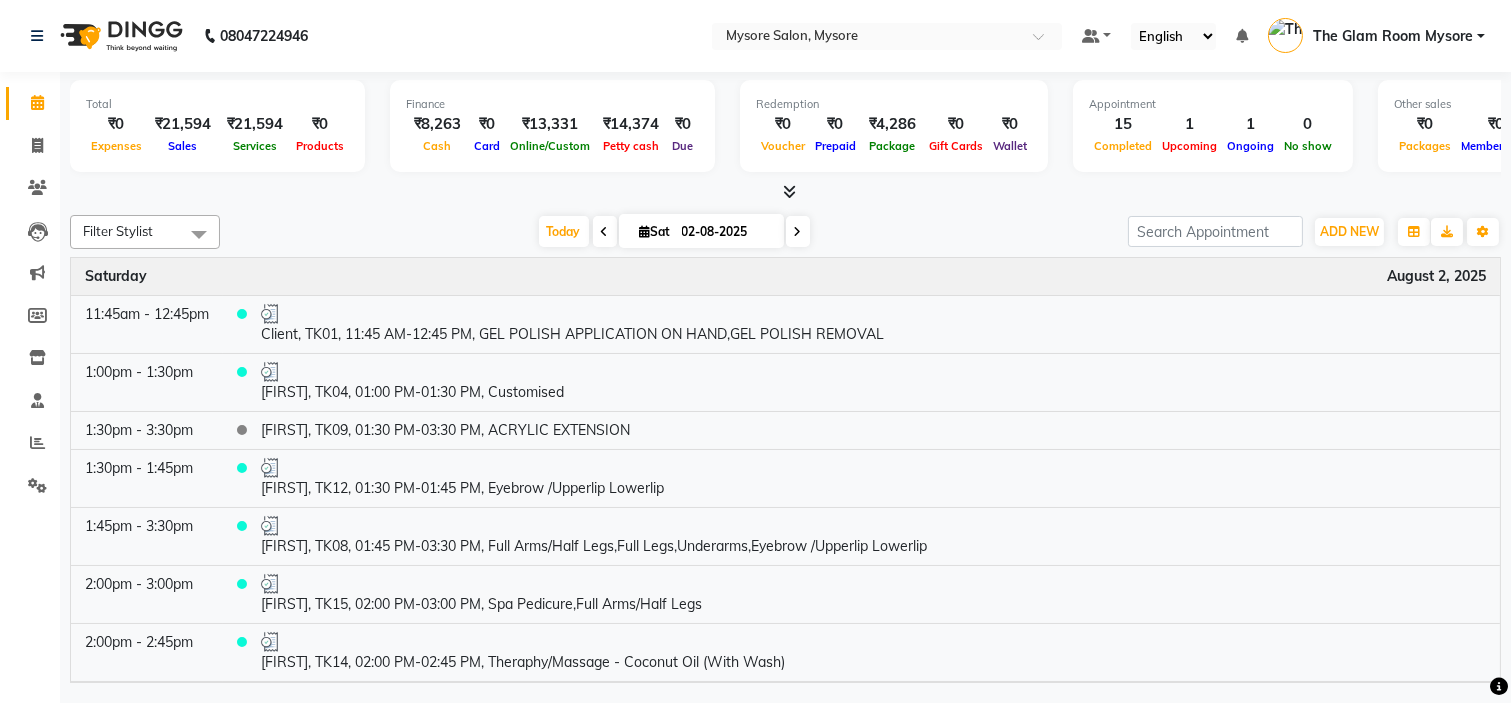 click on "Today  Sat 02-08-2025" at bounding box center (674, 232) 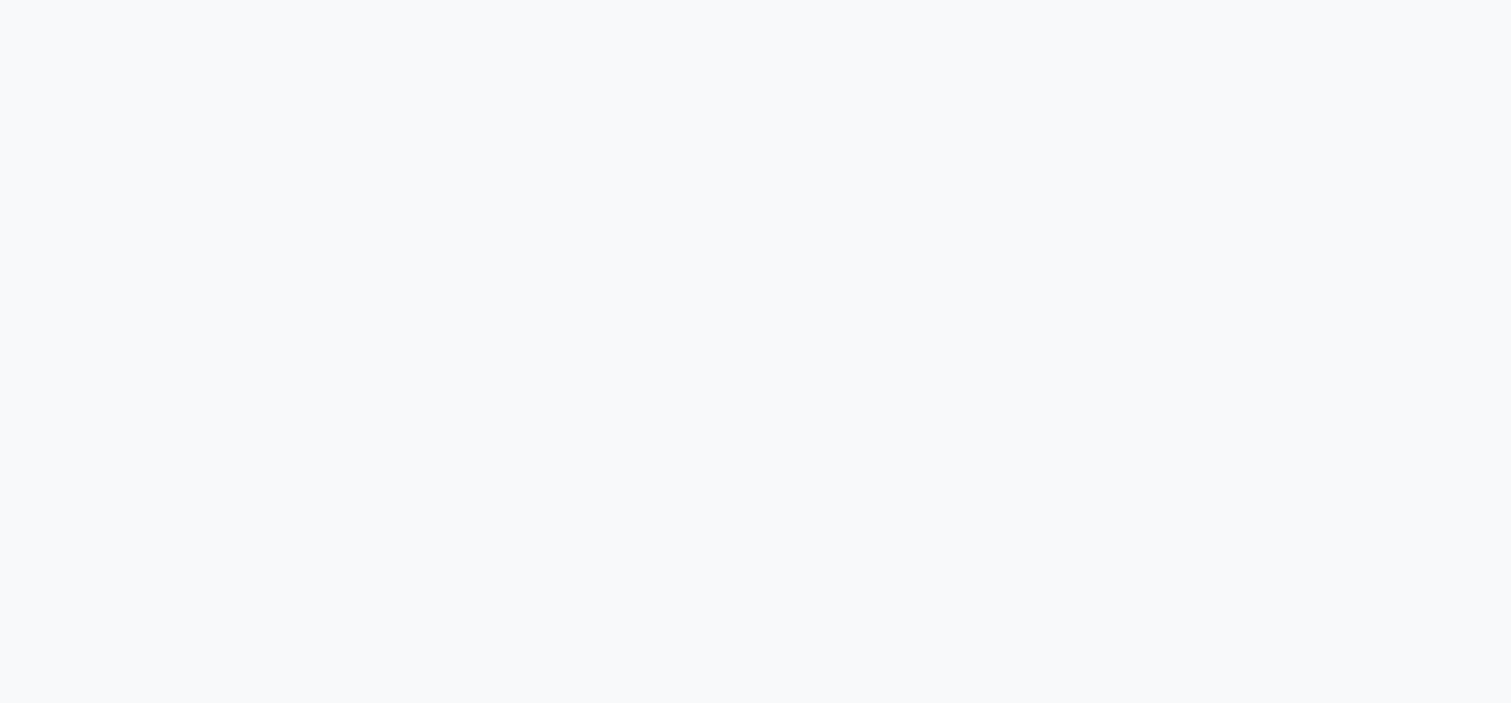 scroll, scrollTop: 0, scrollLeft: 0, axis: both 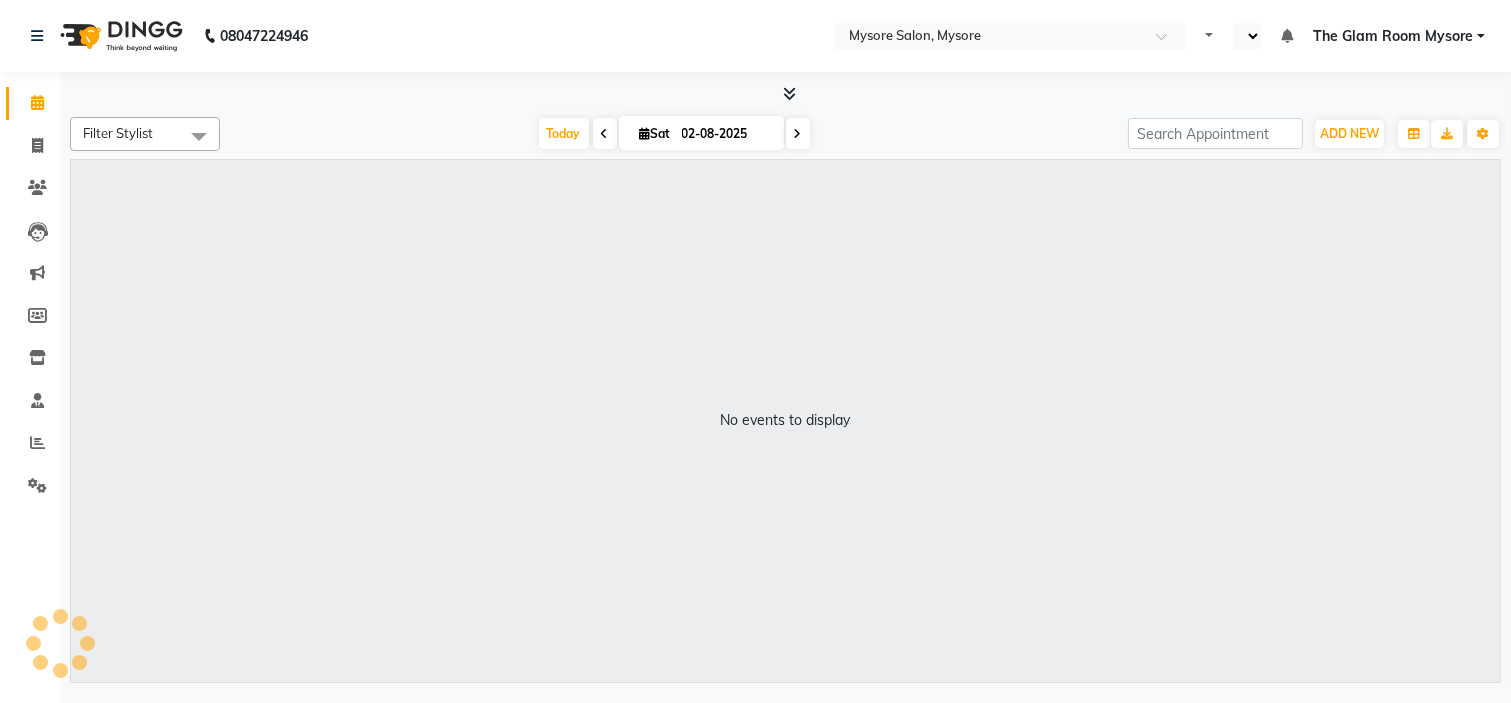 select on "en" 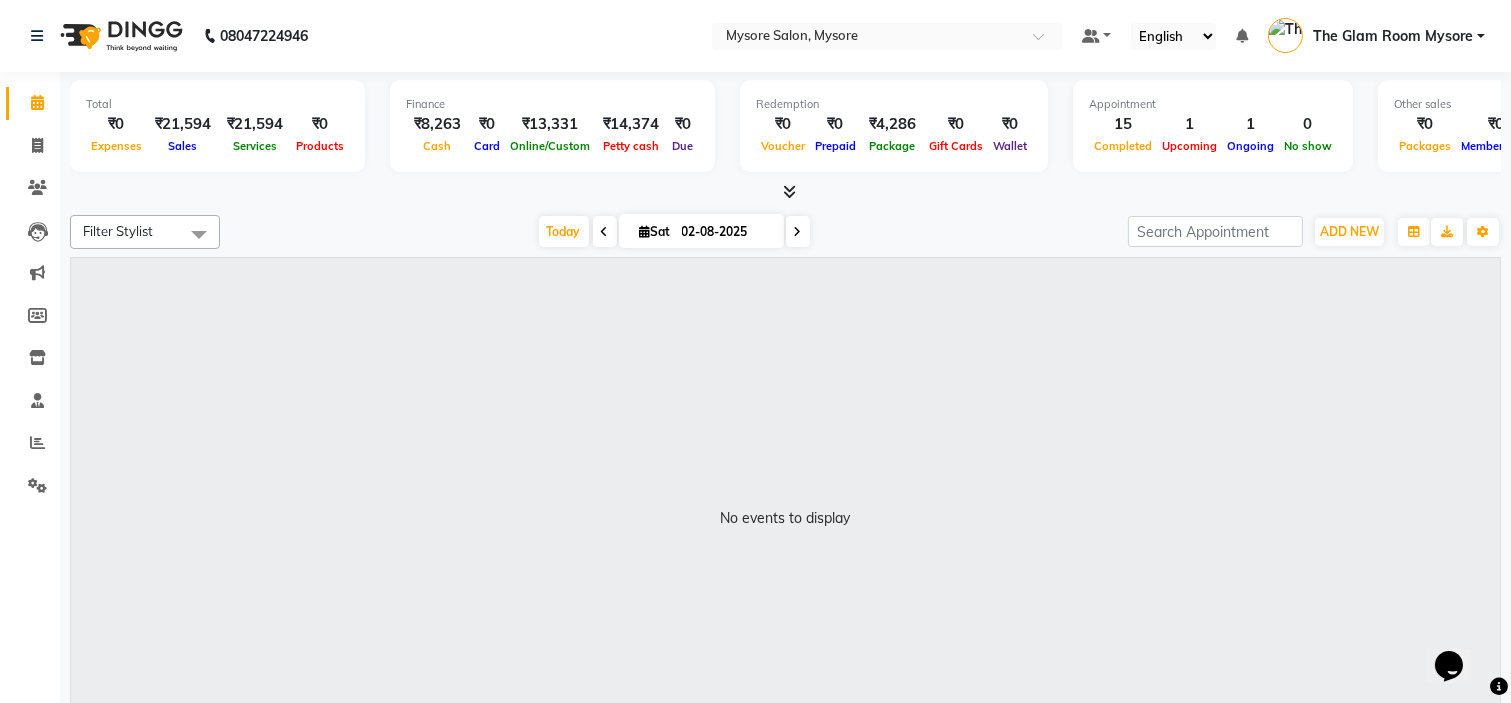 scroll, scrollTop: 0, scrollLeft: 0, axis: both 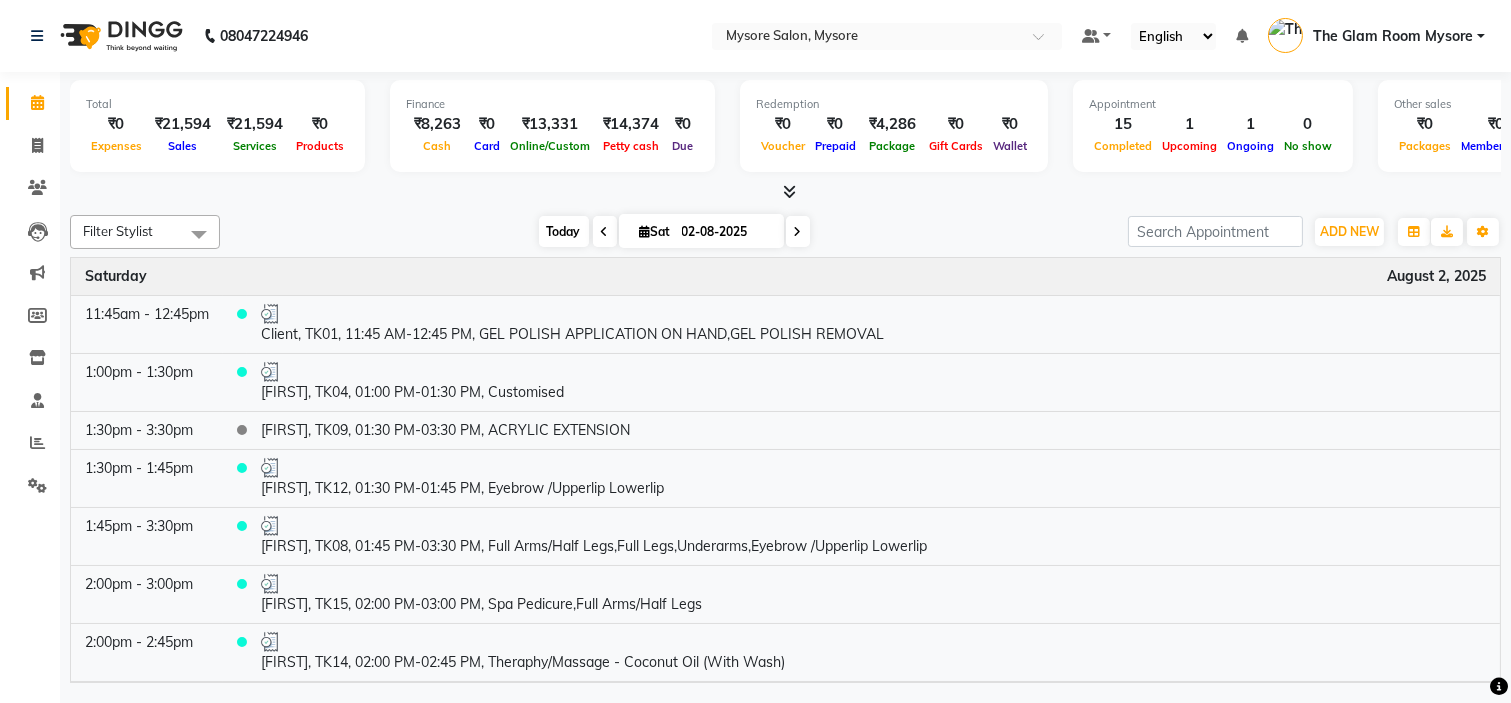 click on "Today" at bounding box center (564, 231) 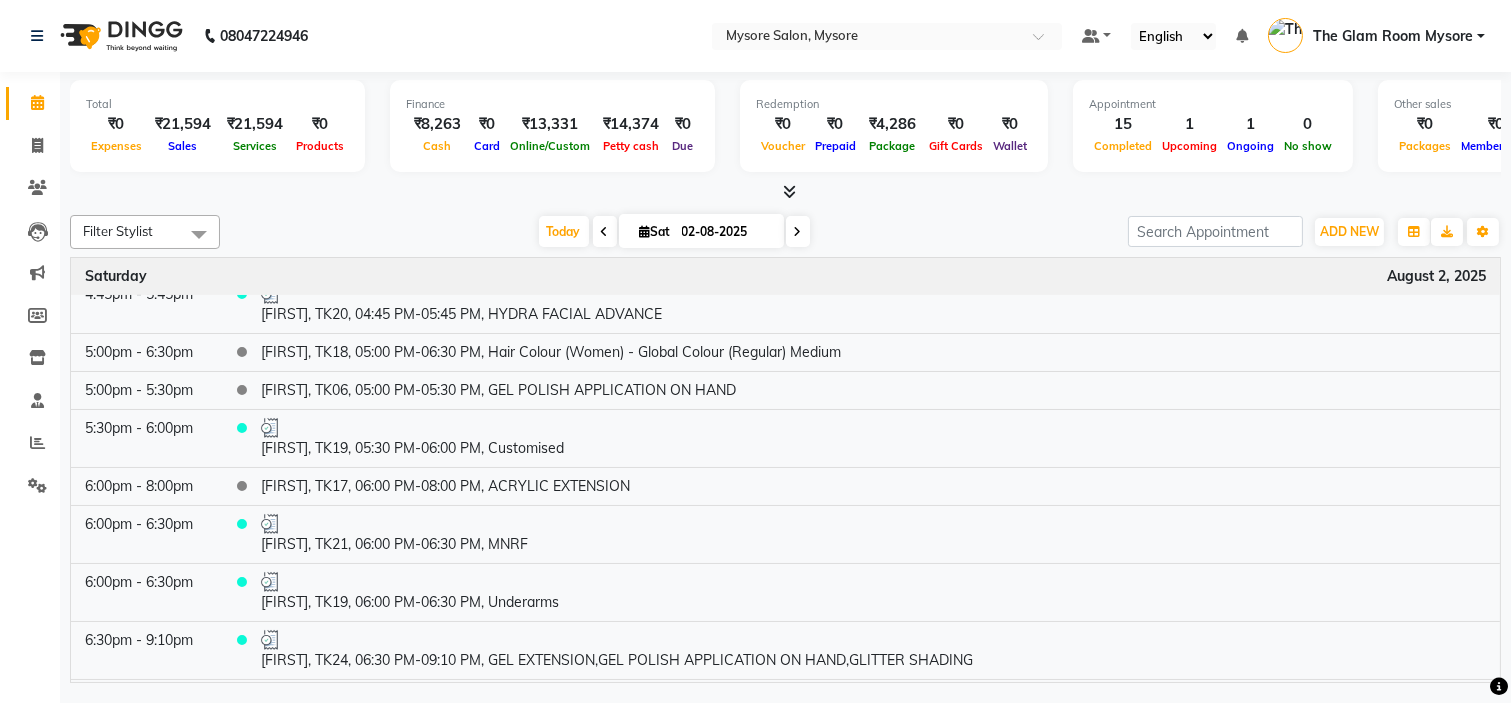 scroll, scrollTop: 941, scrollLeft: 0, axis: vertical 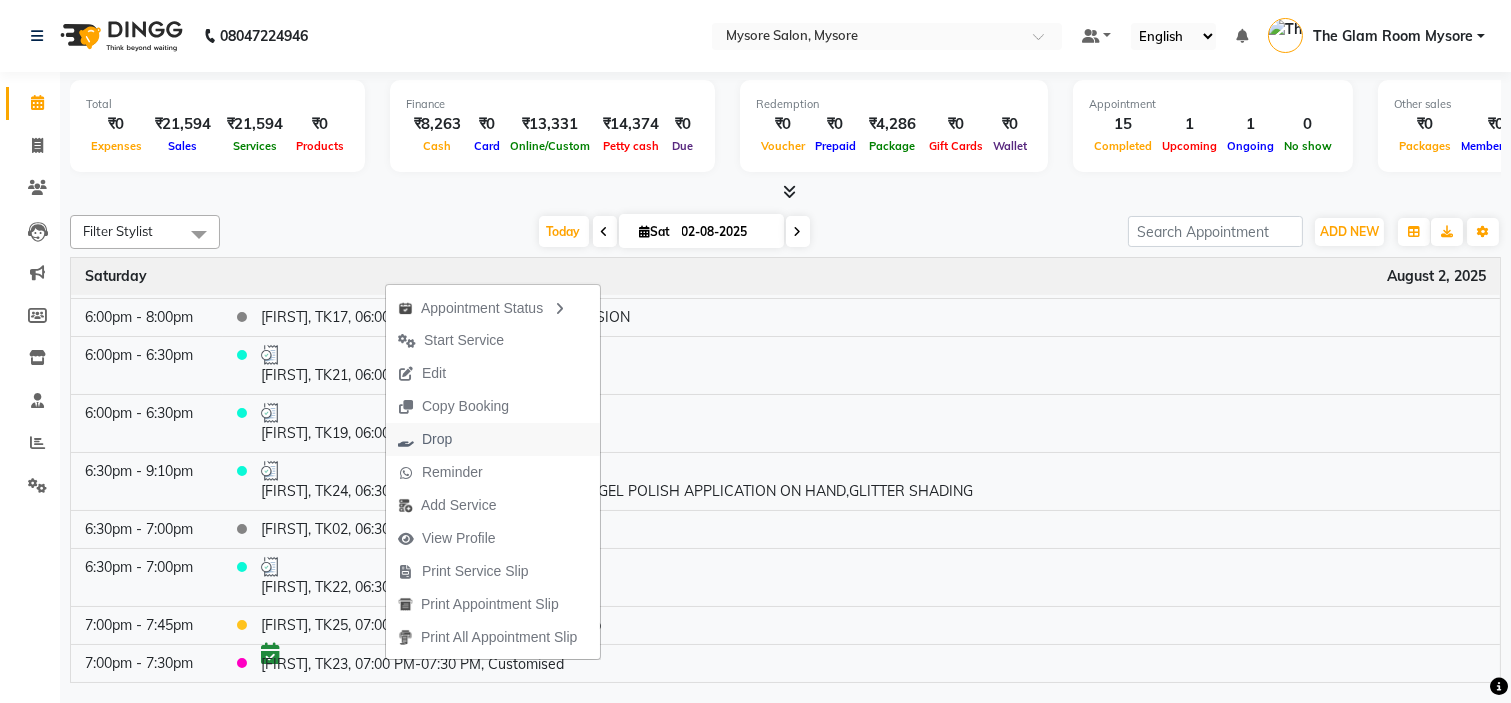 click on "Drop" at bounding box center [437, 439] 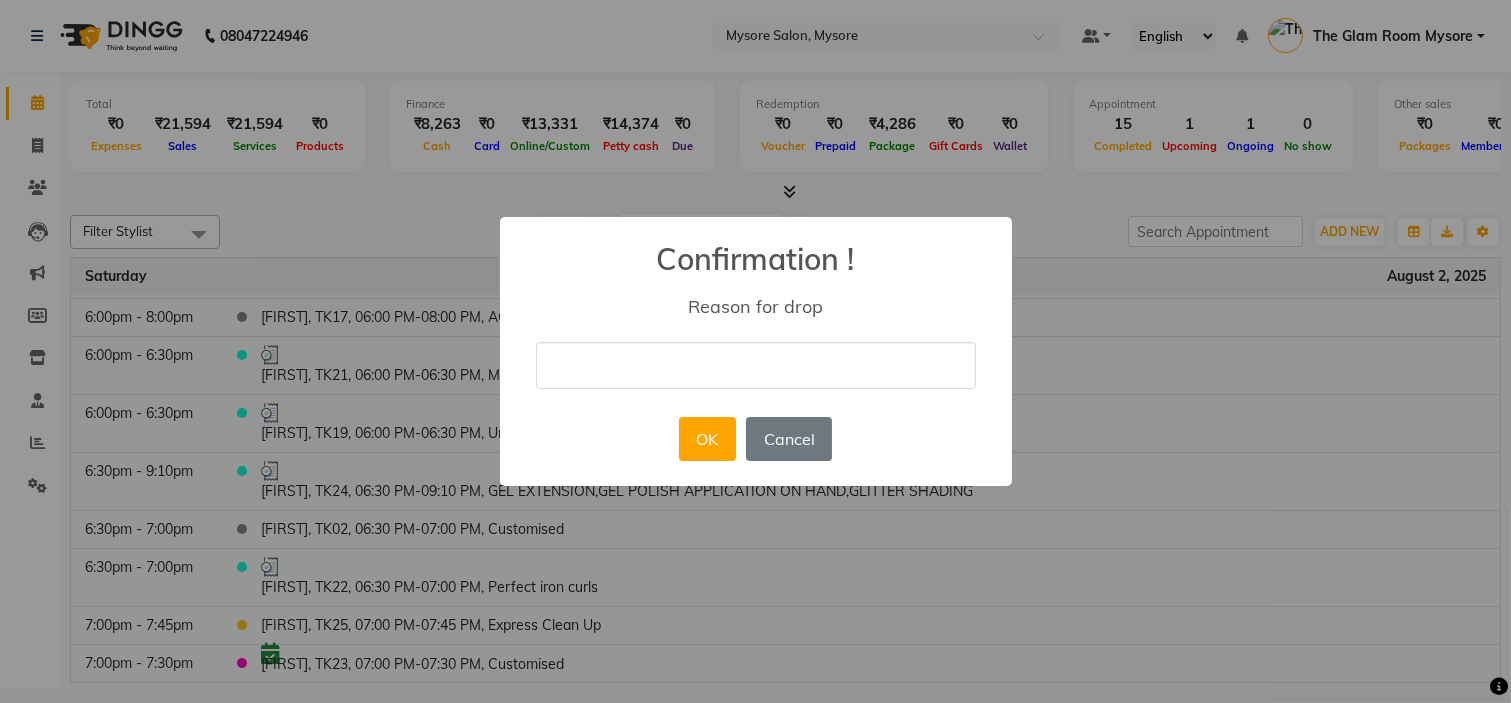 click at bounding box center [756, 365] 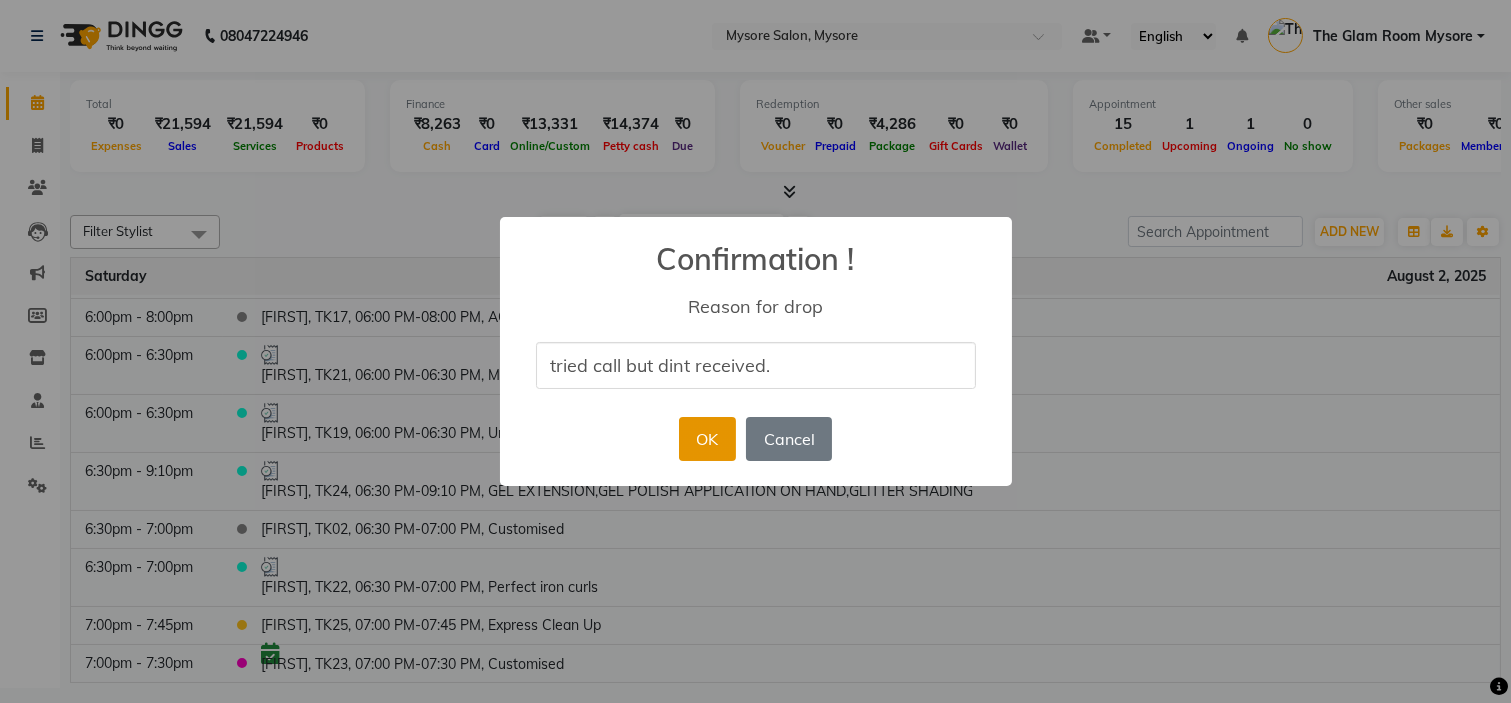 click on "OK" at bounding box center [707, 439] 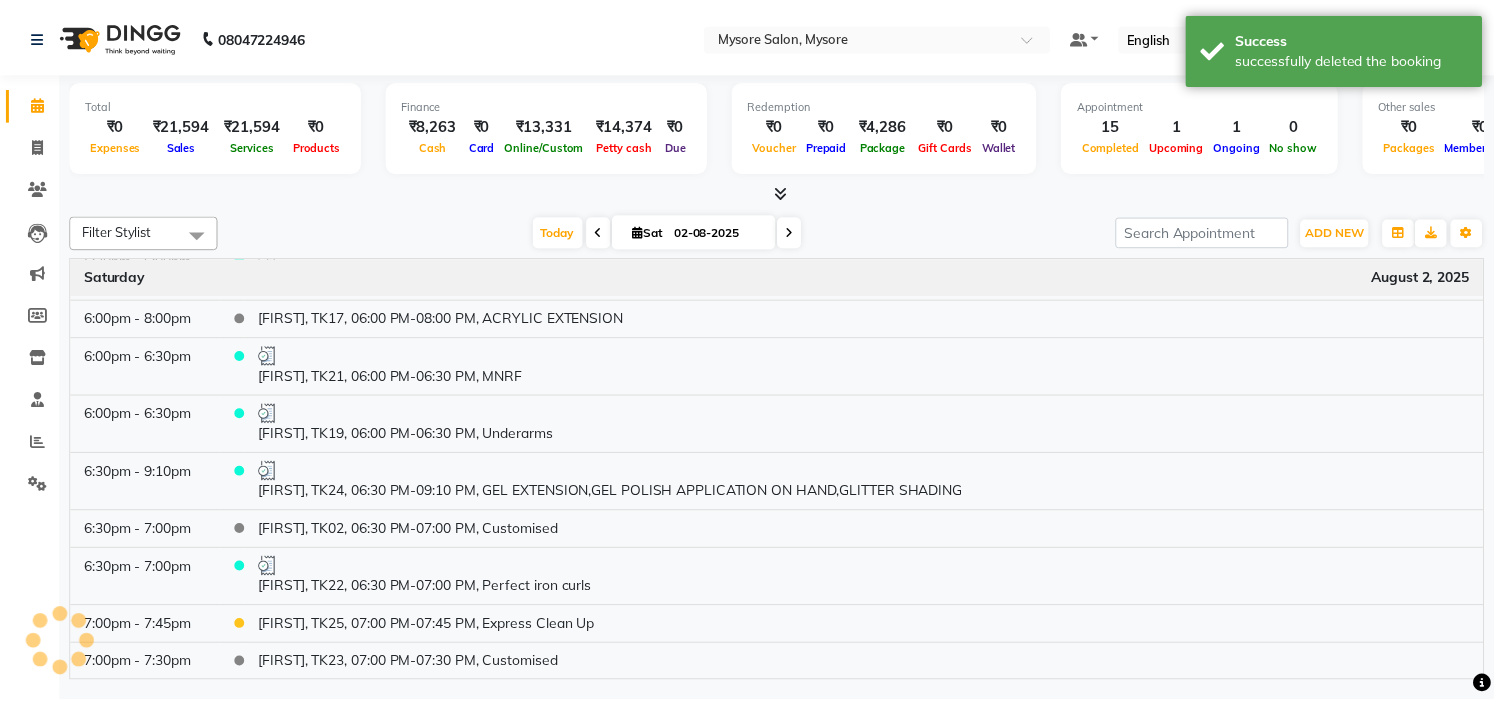 scroll, scrollTop: 940, scrollLeft: 0, axis: vertical 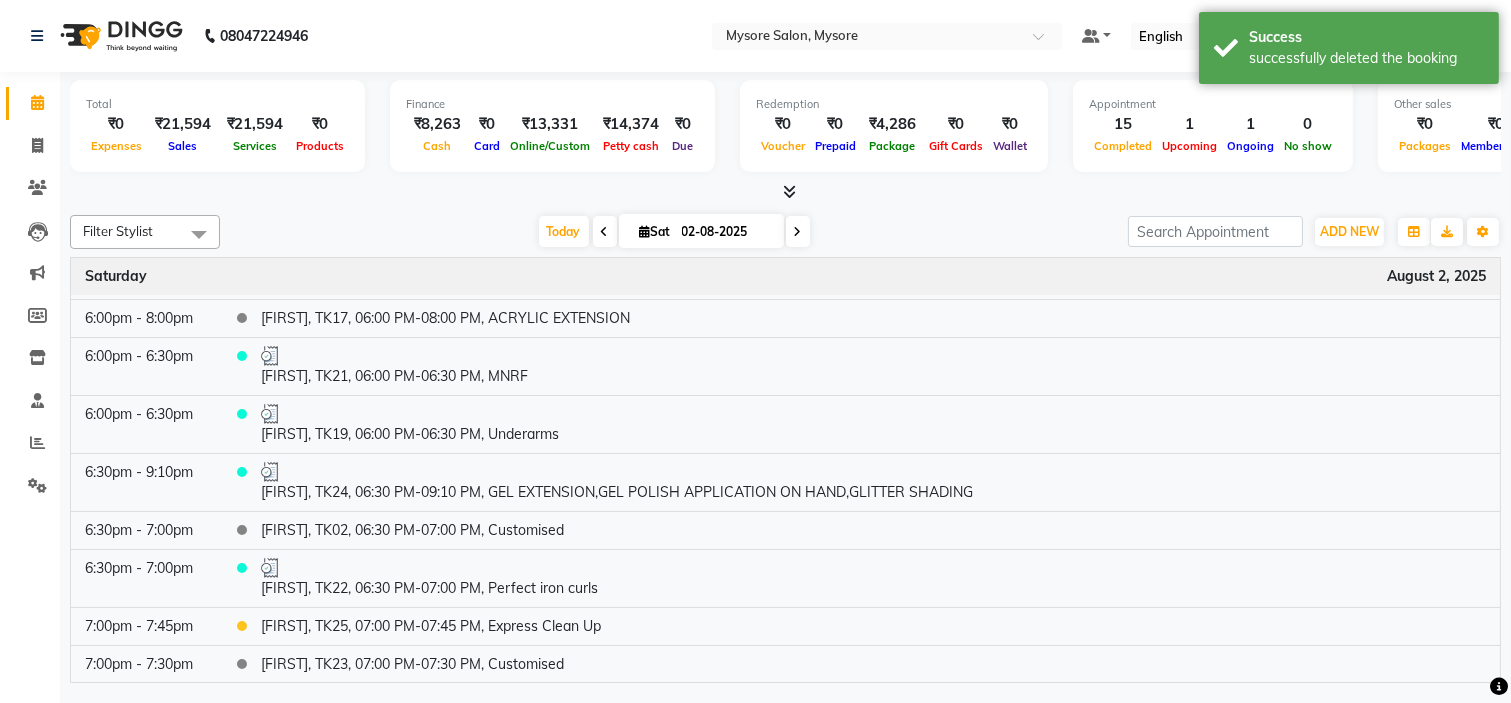 click on "Total  ₹0  Expenses ₹21,594  Sales ₹21,594  Services ₹0  Products Finance  ₹8,263  Cash ₹0  Card ₹13,331  Online/Custom ₹14,374 Petty cash ₹0 Due  Redemption  ₹0 Voucher ₹0 Prepaid ₹4,286 Package ₹0  Gift Cards ₹0  Wallet  Appointment  15 Completed 1 Upcoming 1 Ongoing 0 No show  Other sales  ₹0  Packages ₹0  Memberships ₹0  Vouchers ₹0  Prepaids ₹0  Gift Cards" at bounding box center [785, 129] 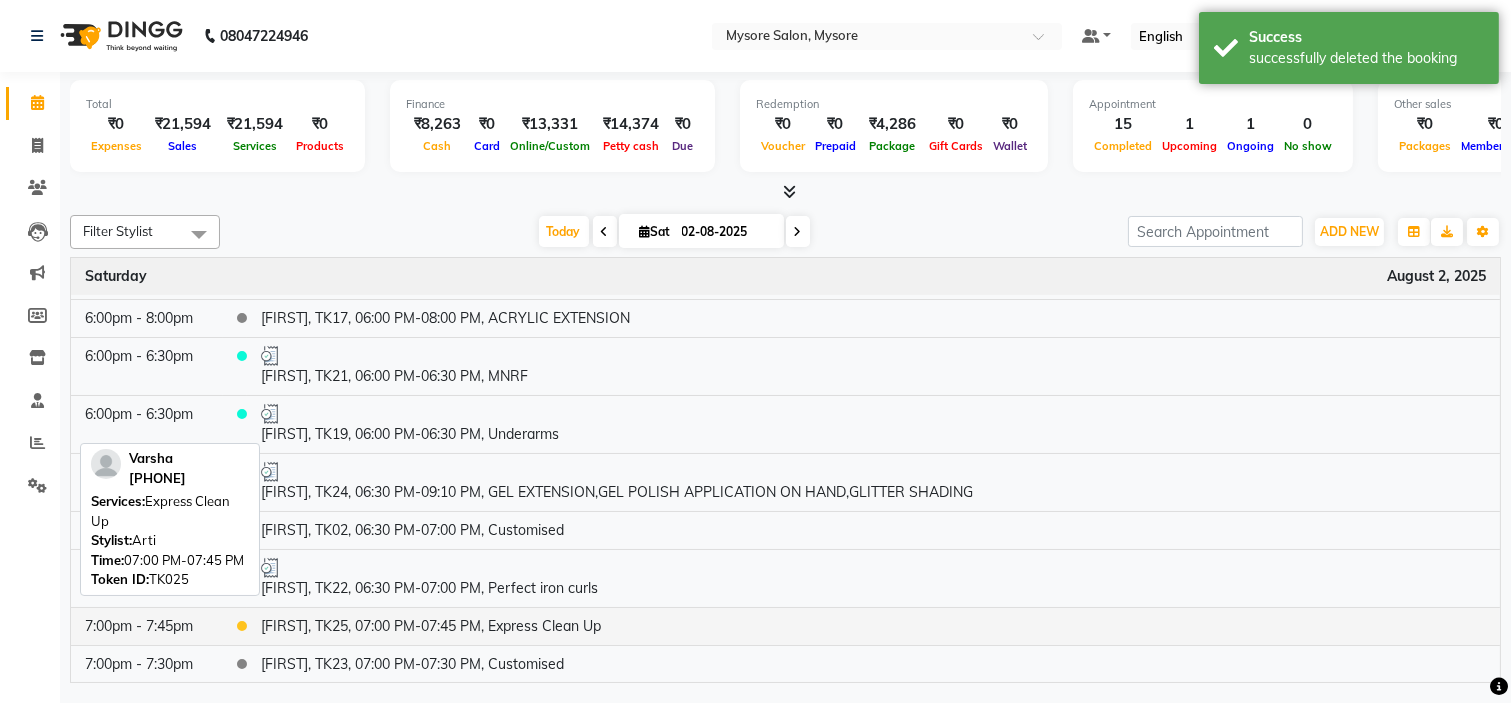 click on "[FIRST], TK25, 07:00 PM-07:45 PM, Express Clean Up" at bounding box center [873, 626] 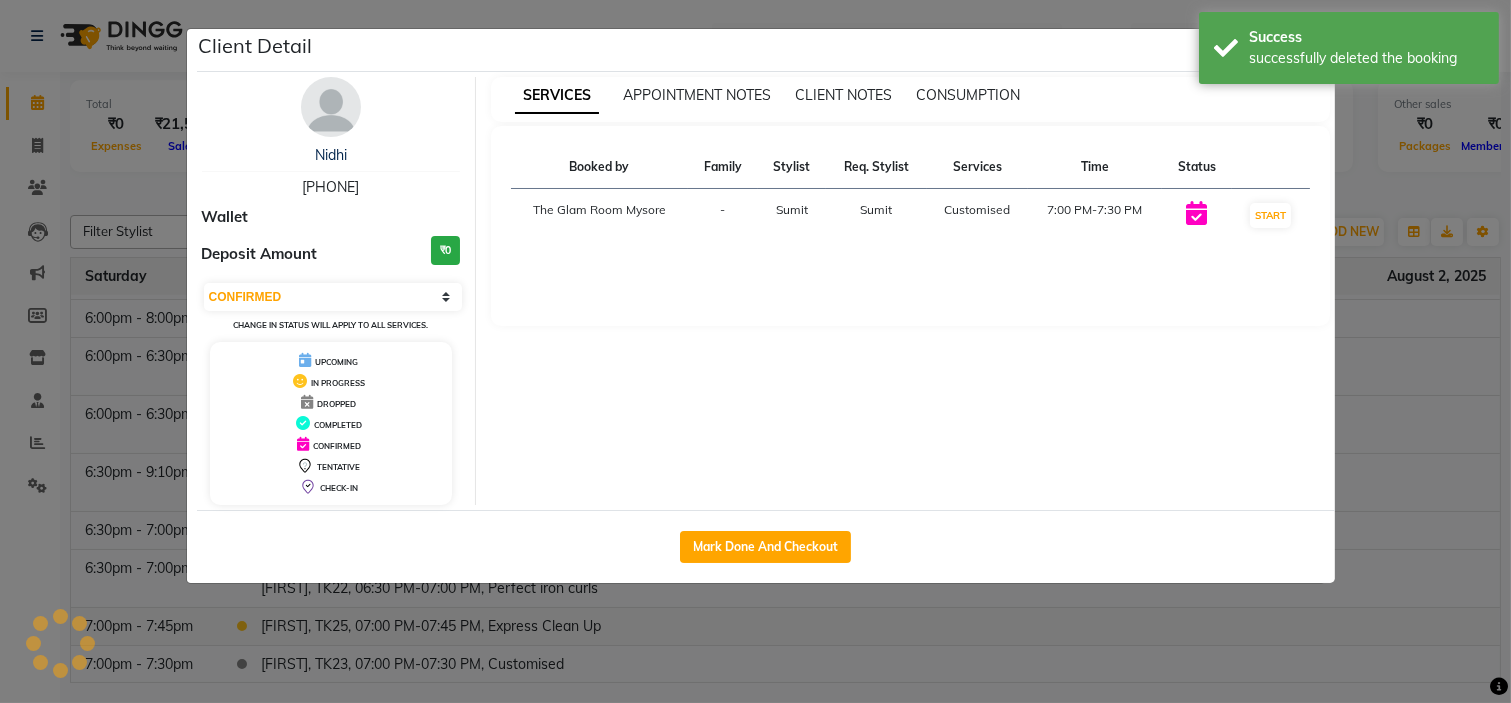 select on "1" 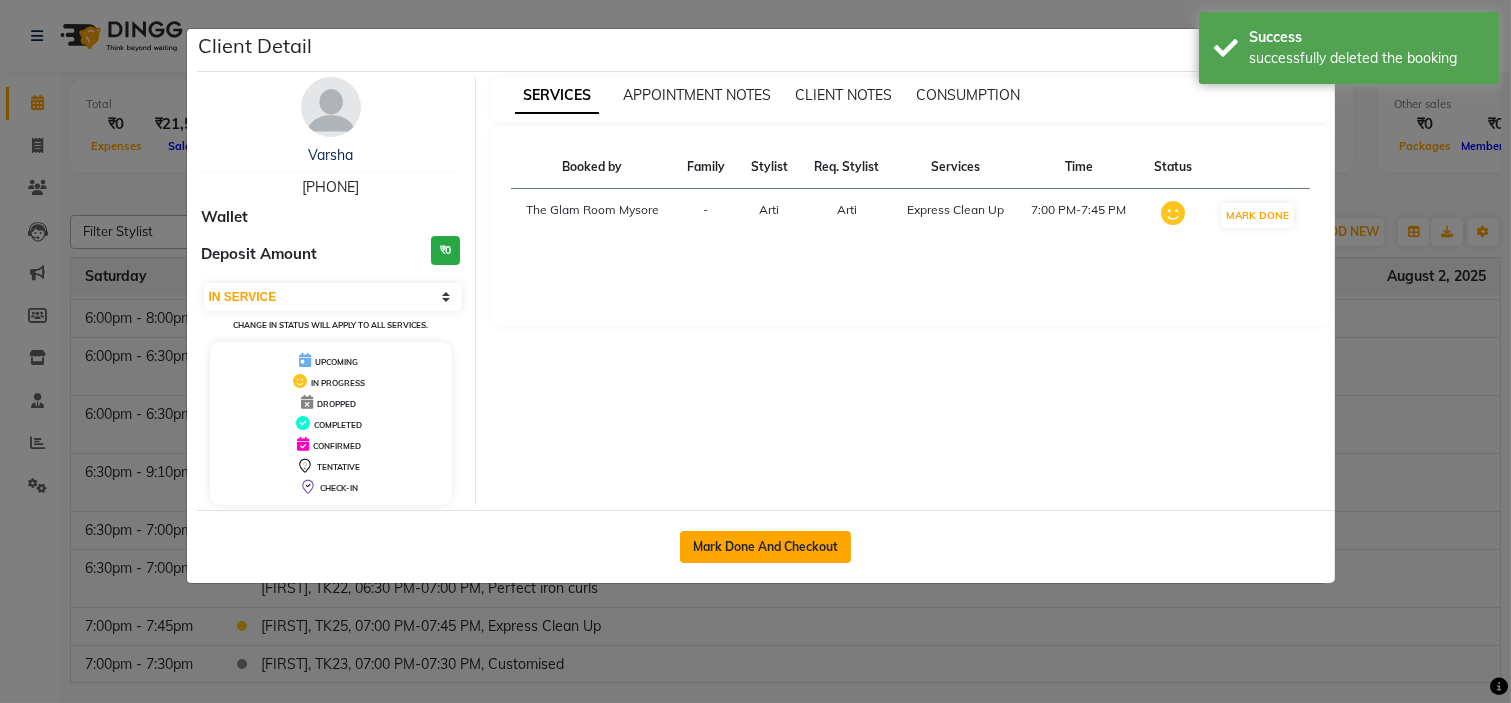 click on "Mark Done And Checkout" 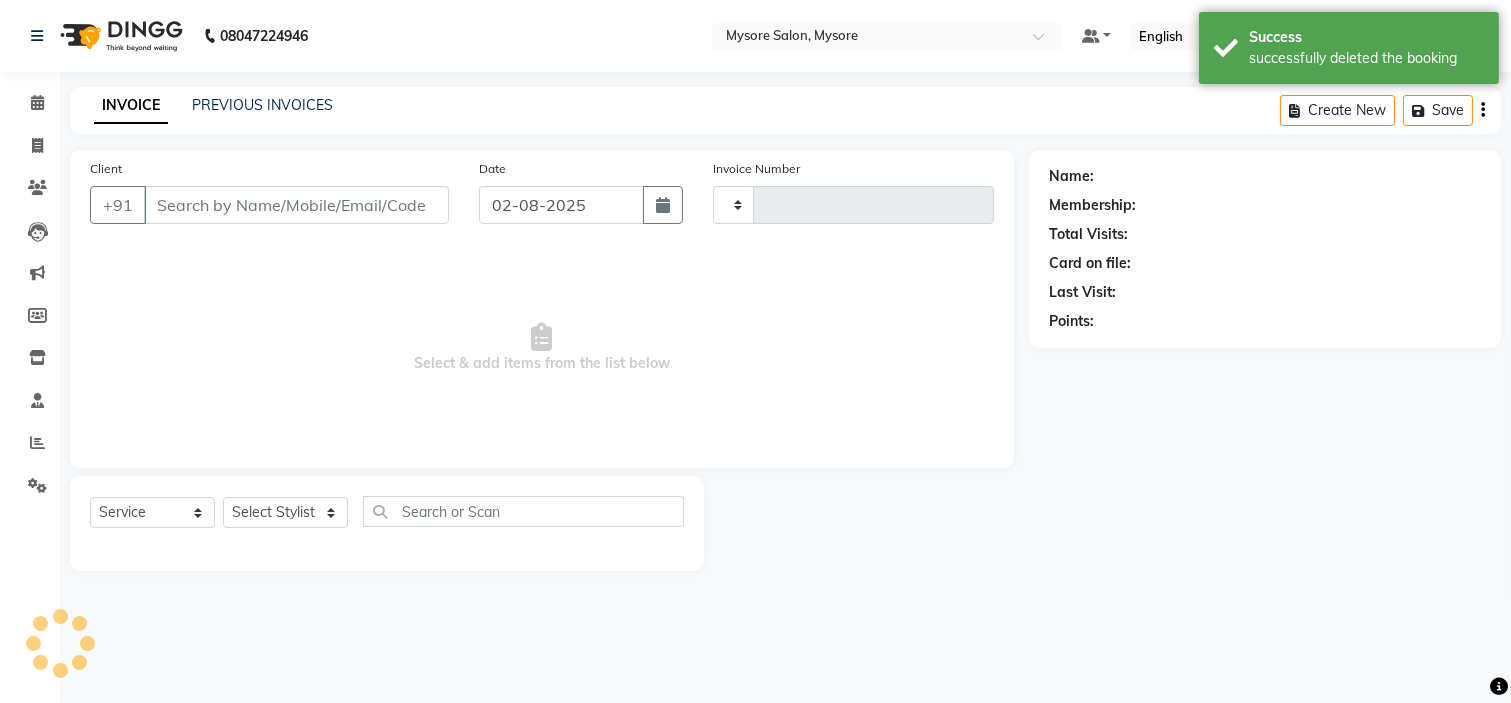 type on "[PHONE]" 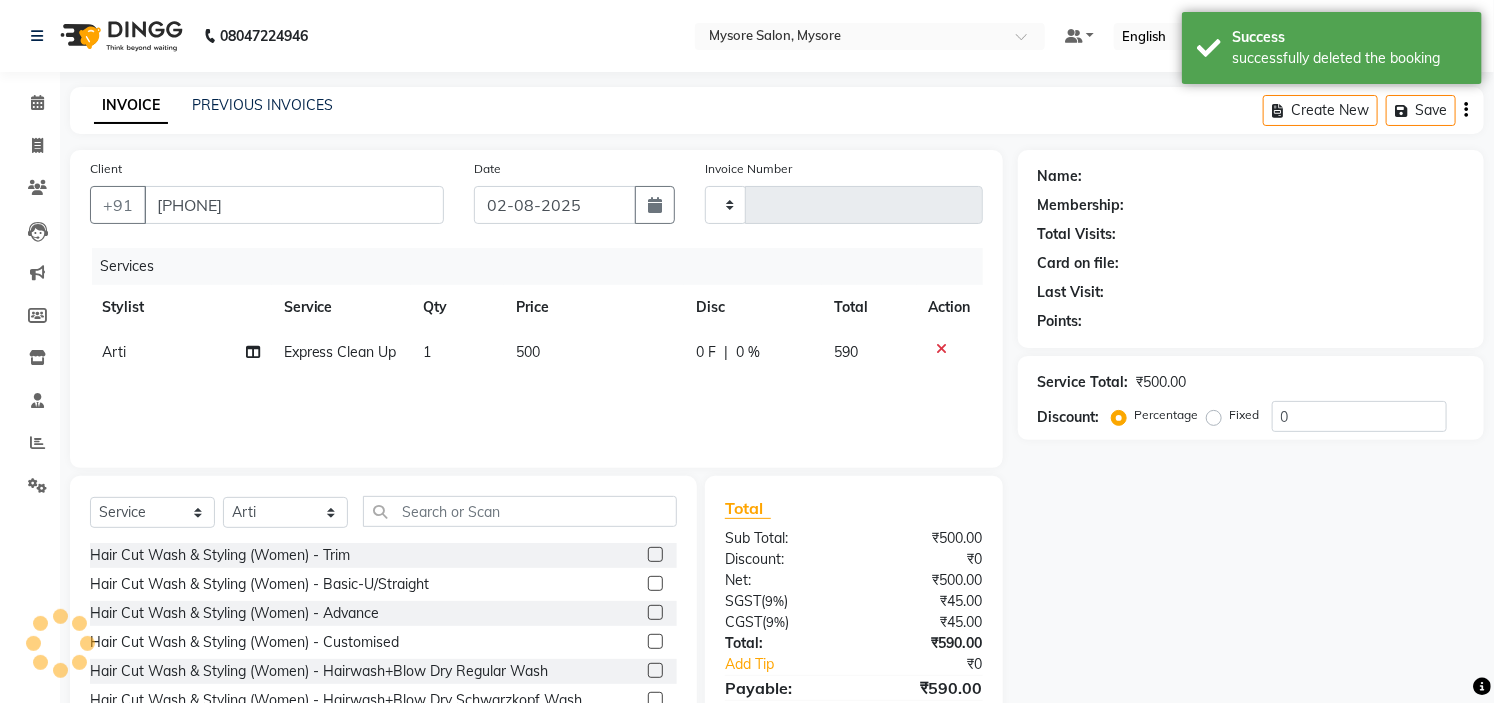 type on "0928" 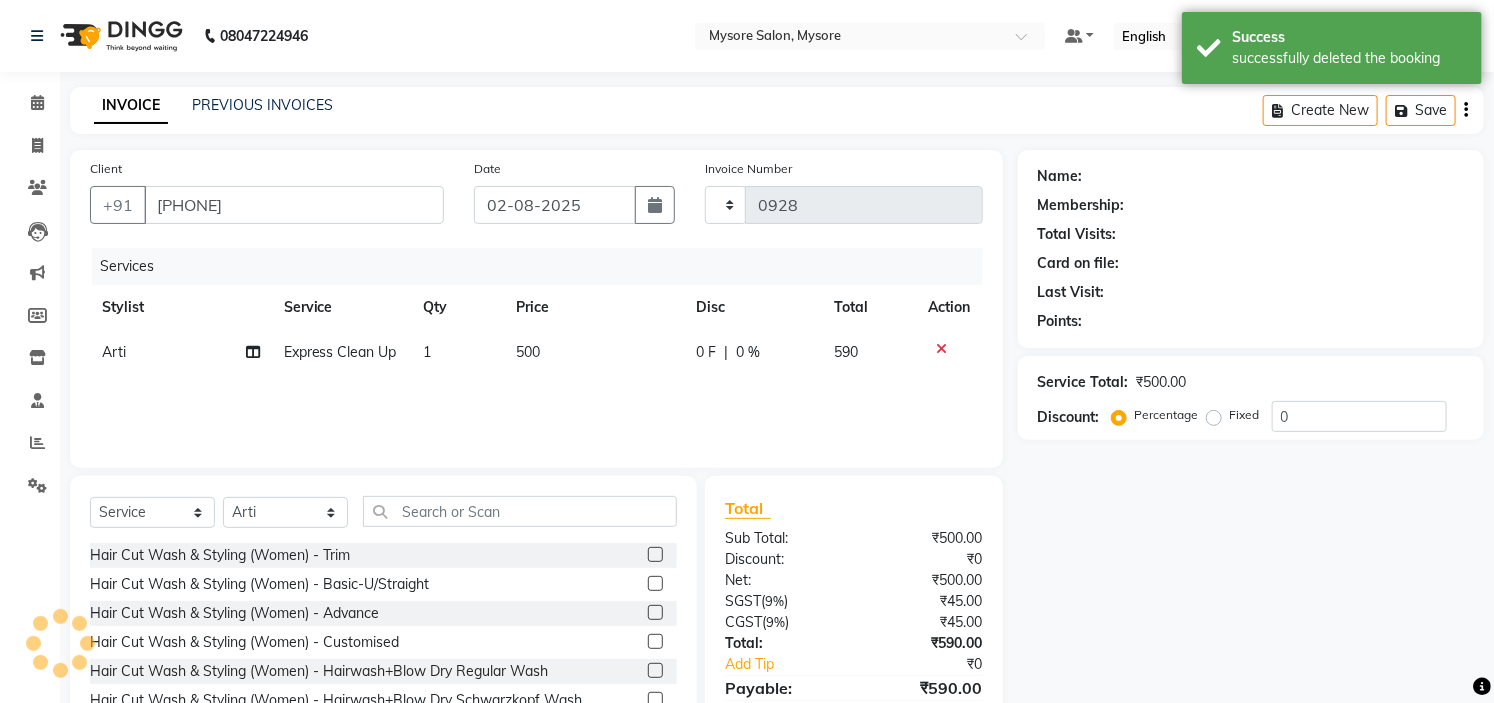 select on "4255" 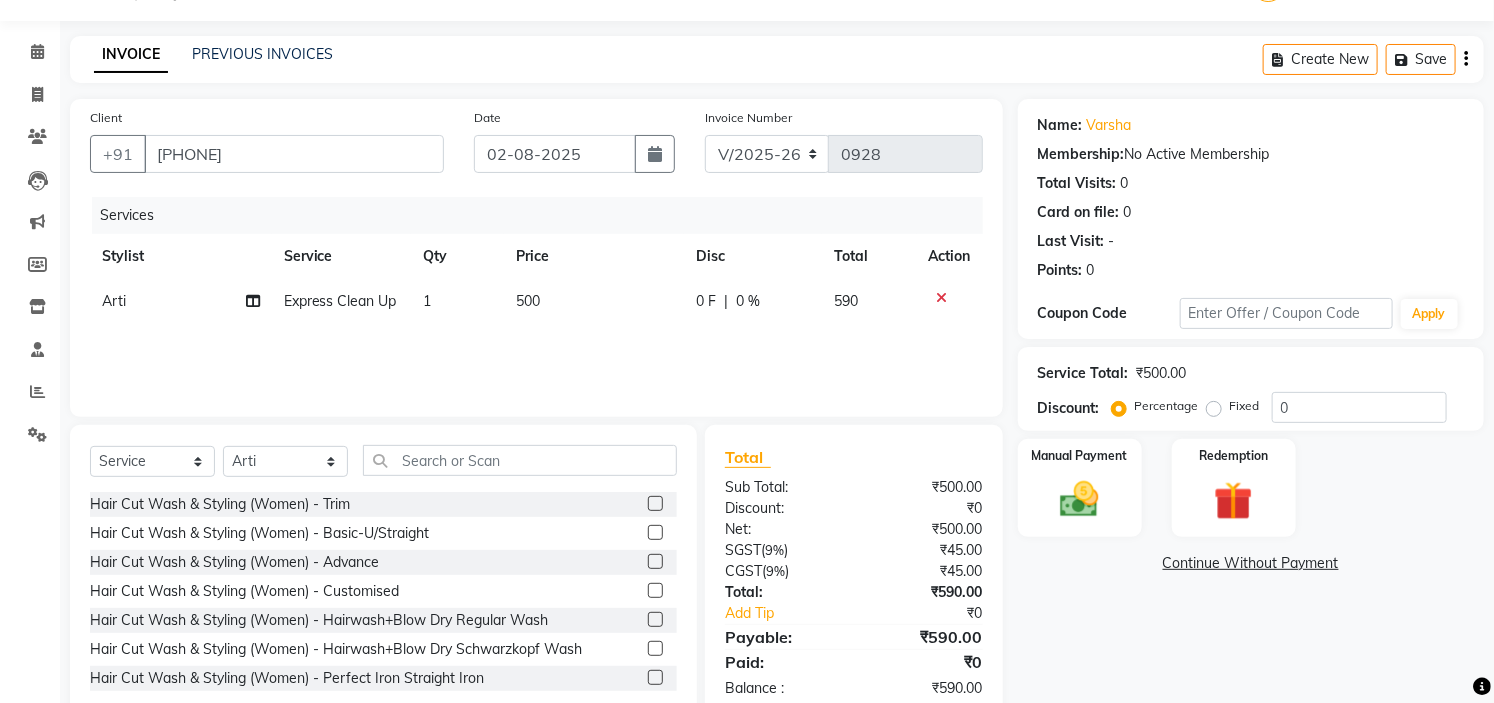 scroll, scrollTop: 97, scrollLeft: 0, axis: vertical 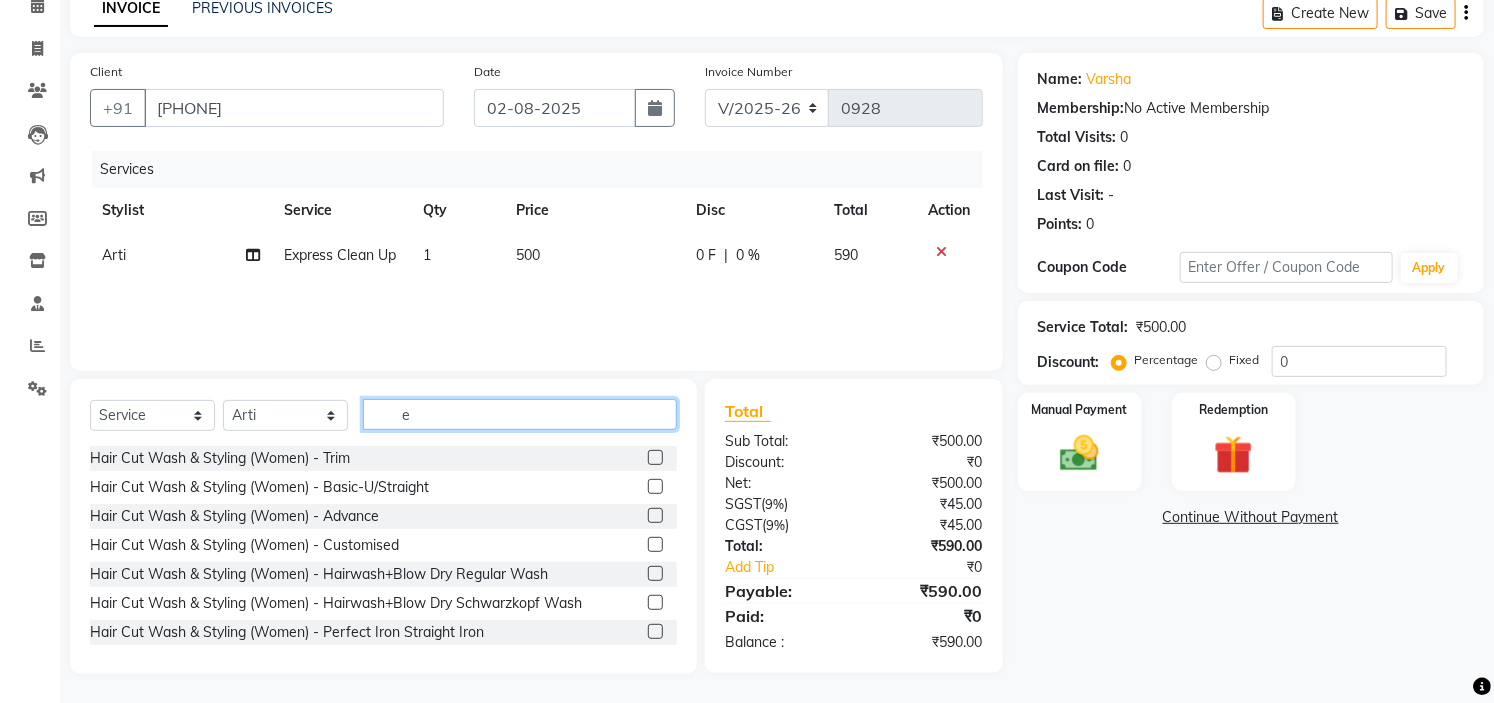 click on "e" 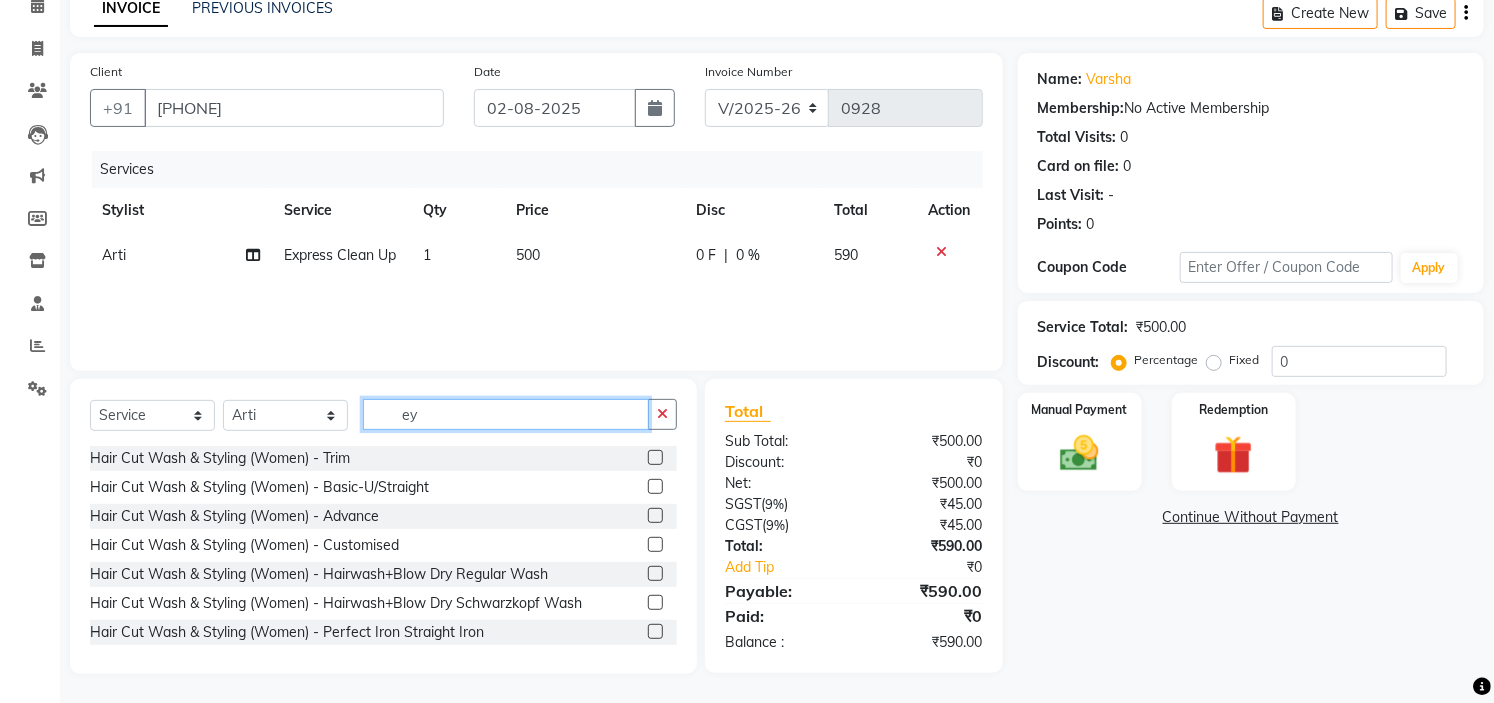 scroll, scrollTop: 96, scrollLeft: 0, axis: vertical 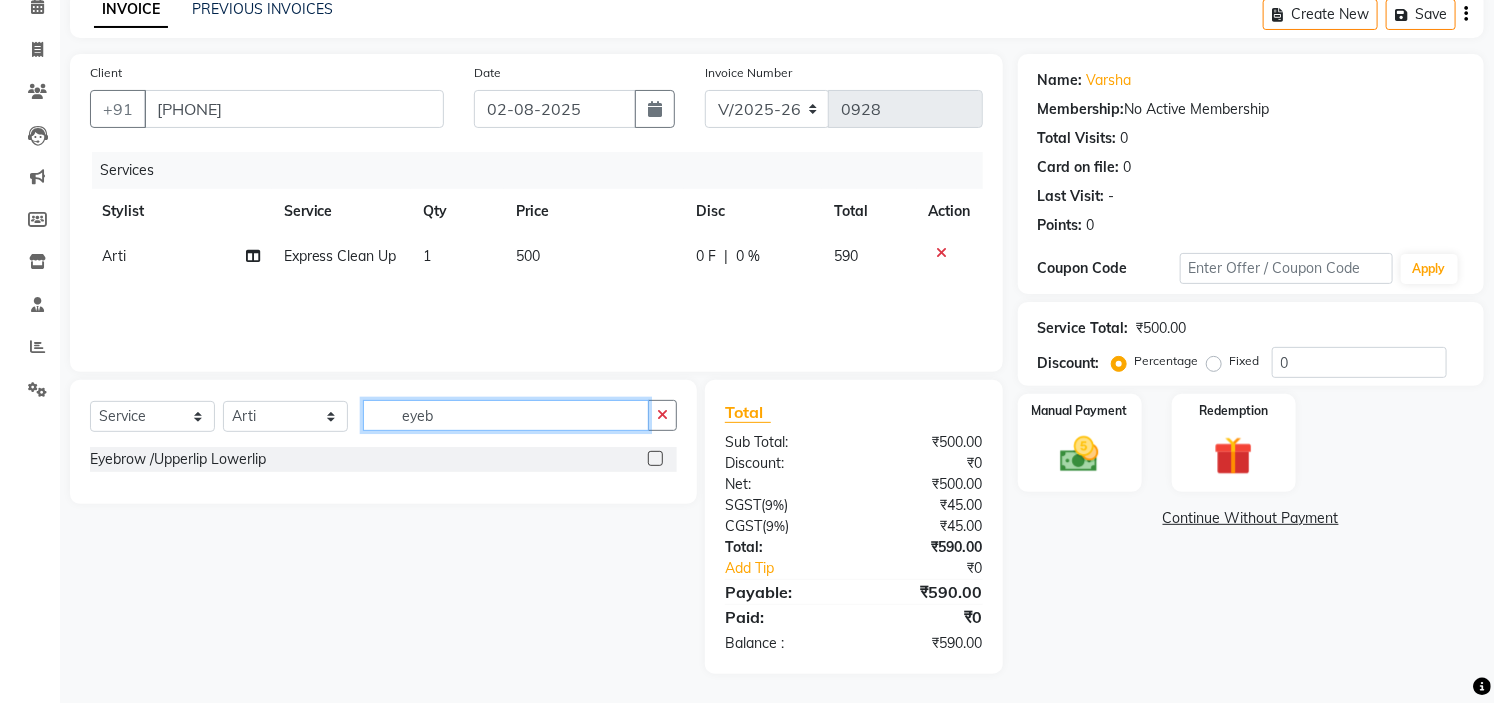 type on "eyeb" 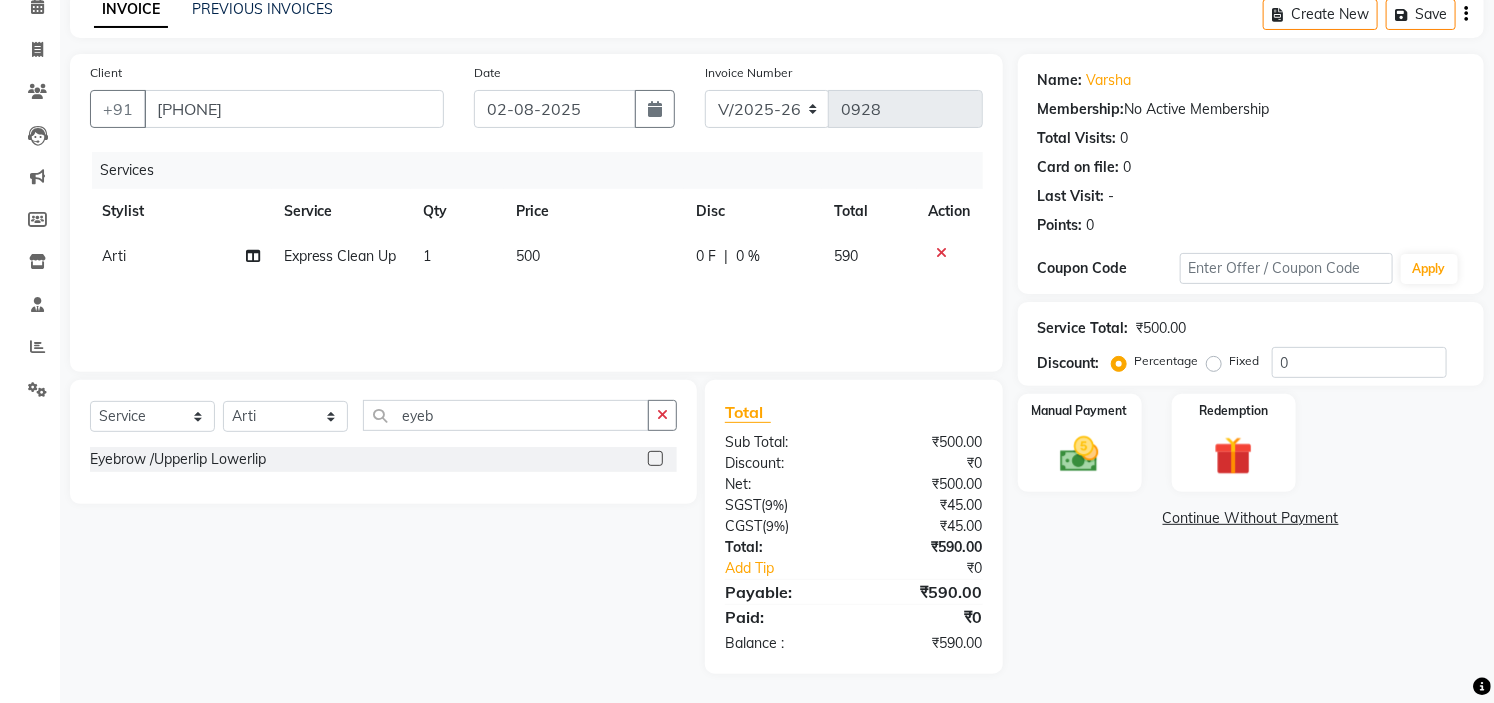 click 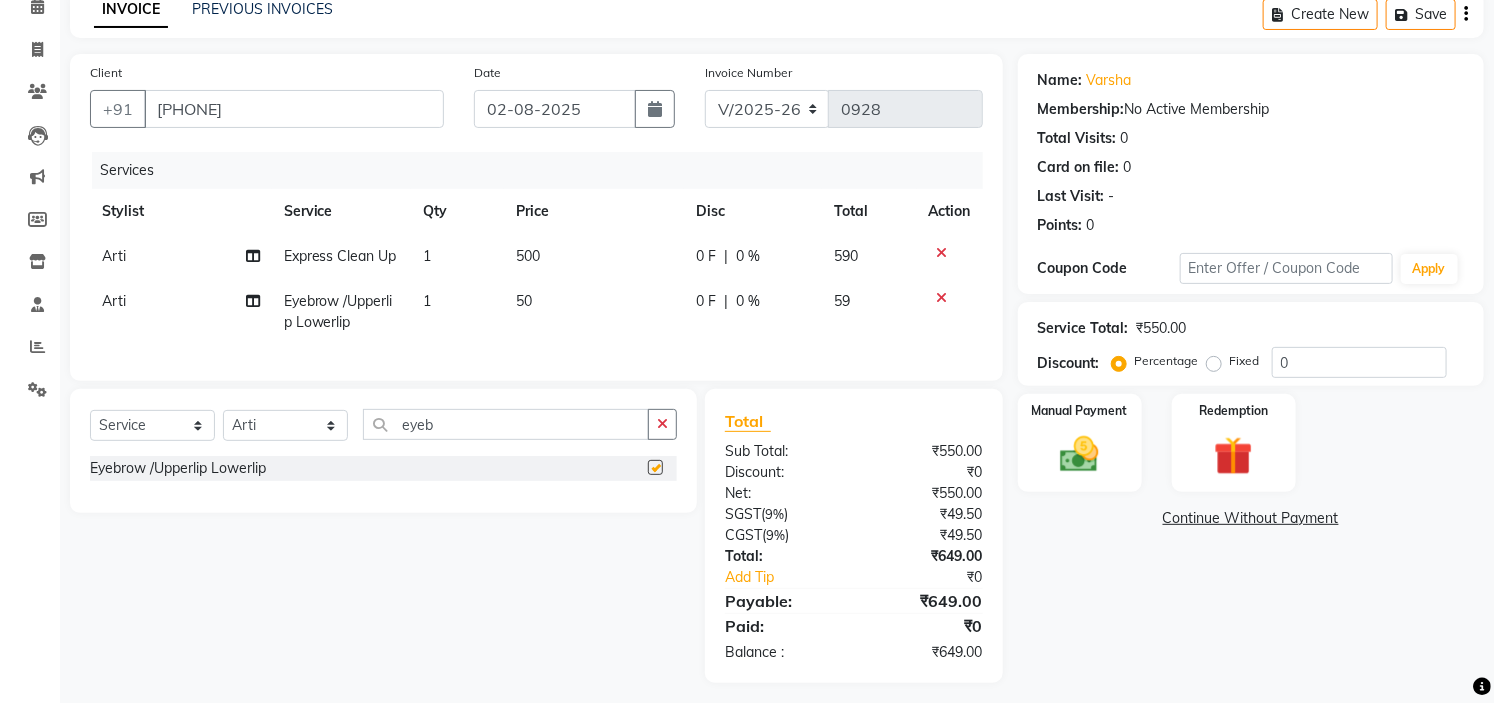 checkbox on "false" 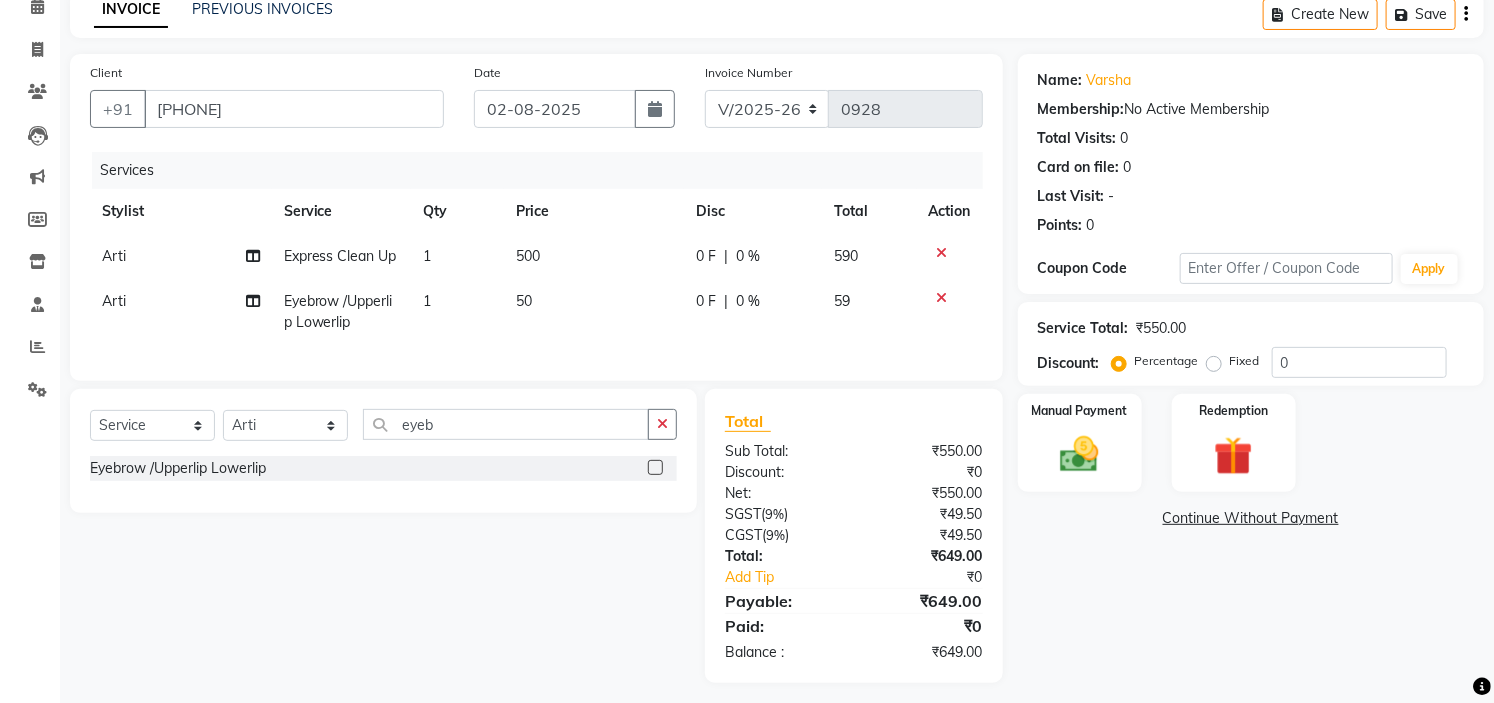 click on "500" 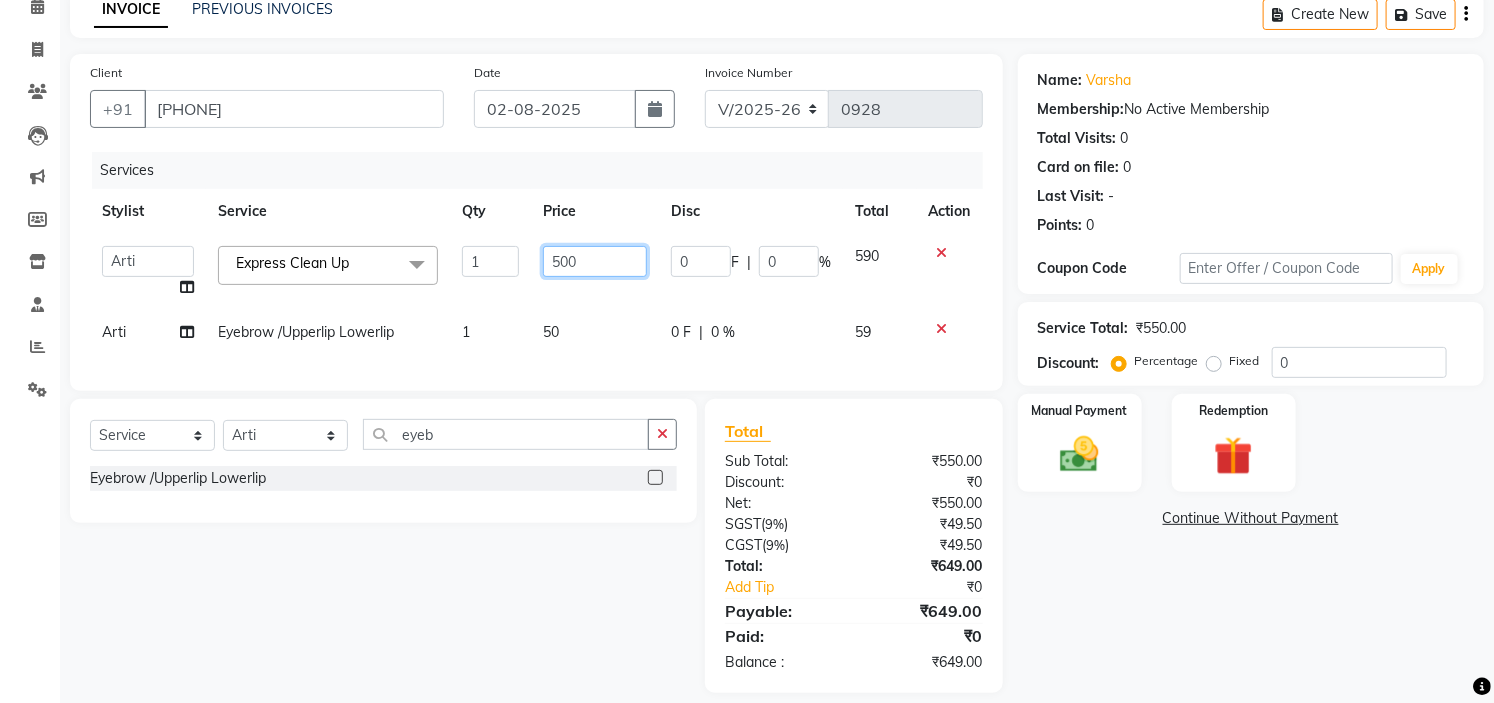 click on "500" 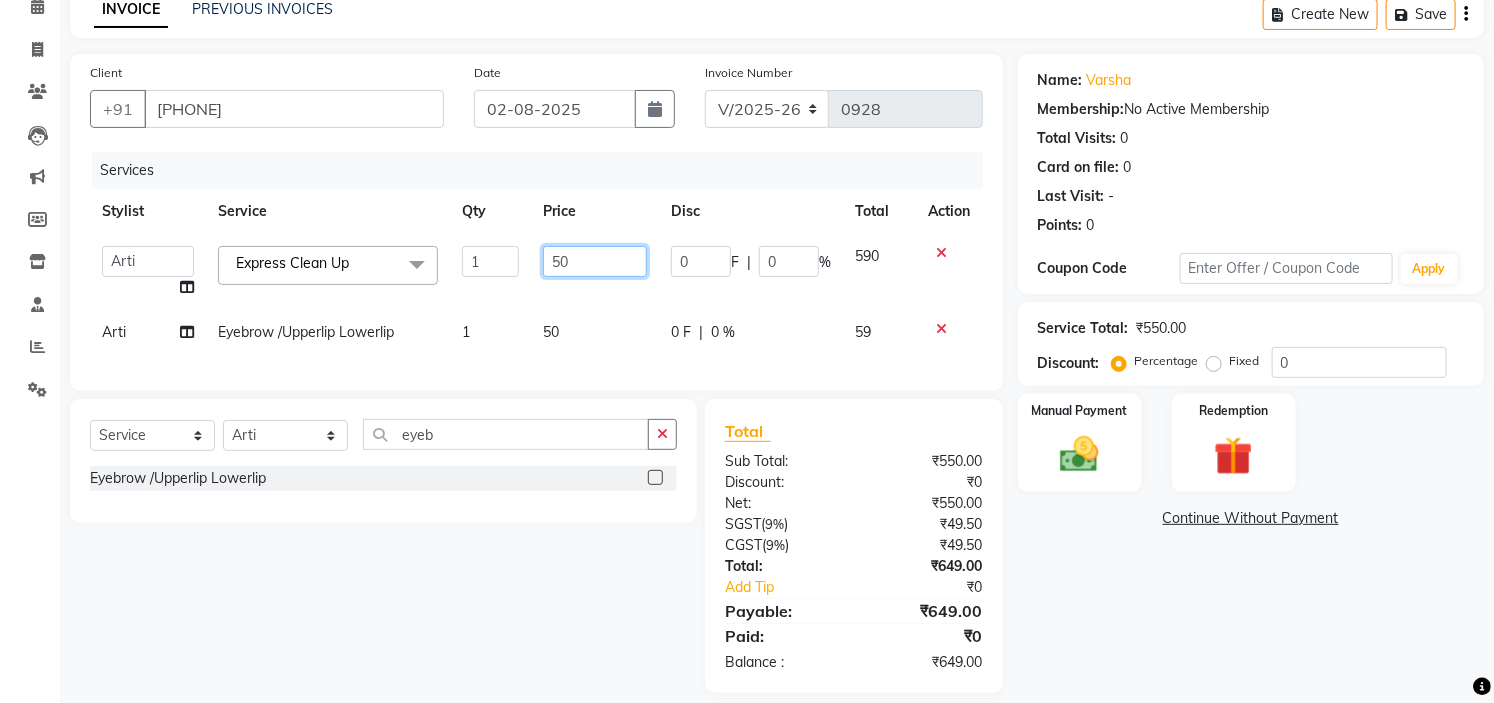 type on "5" 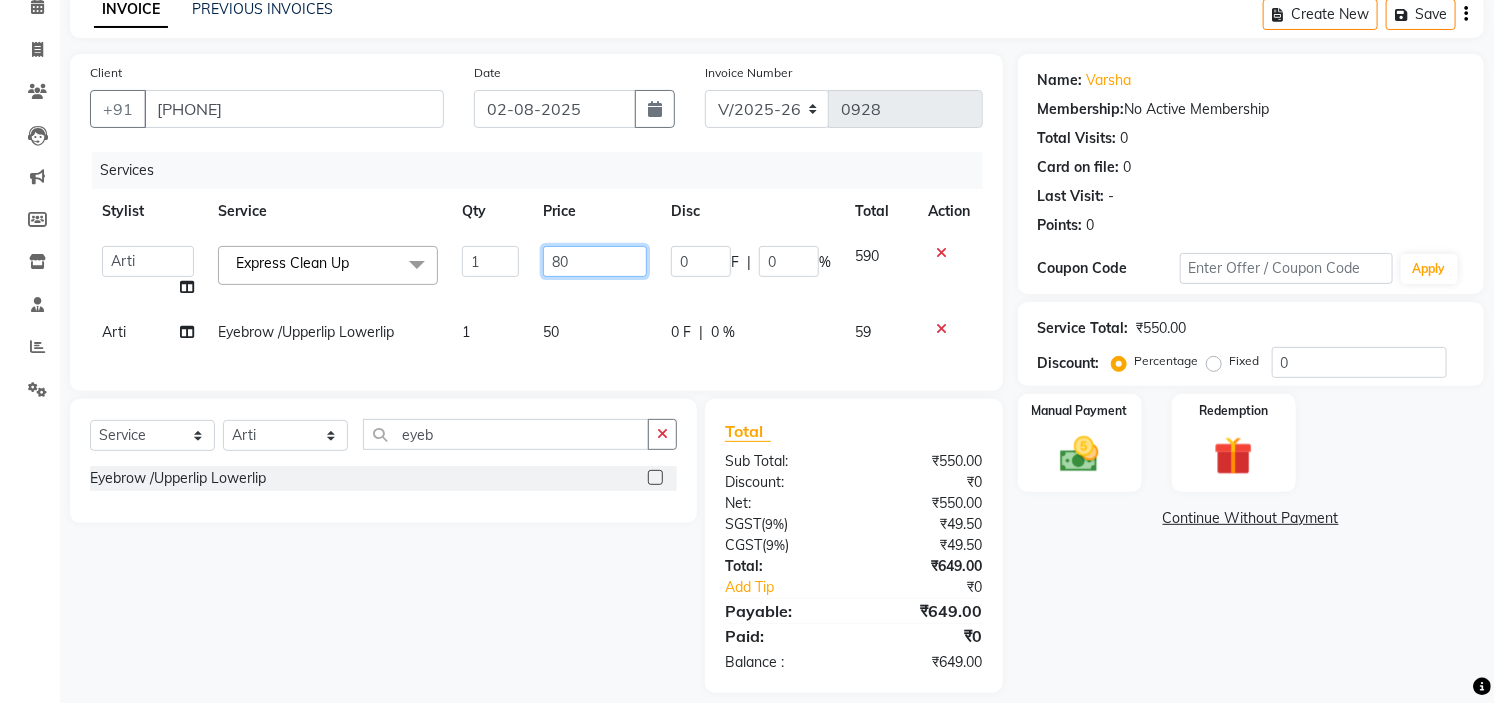 type on "800" 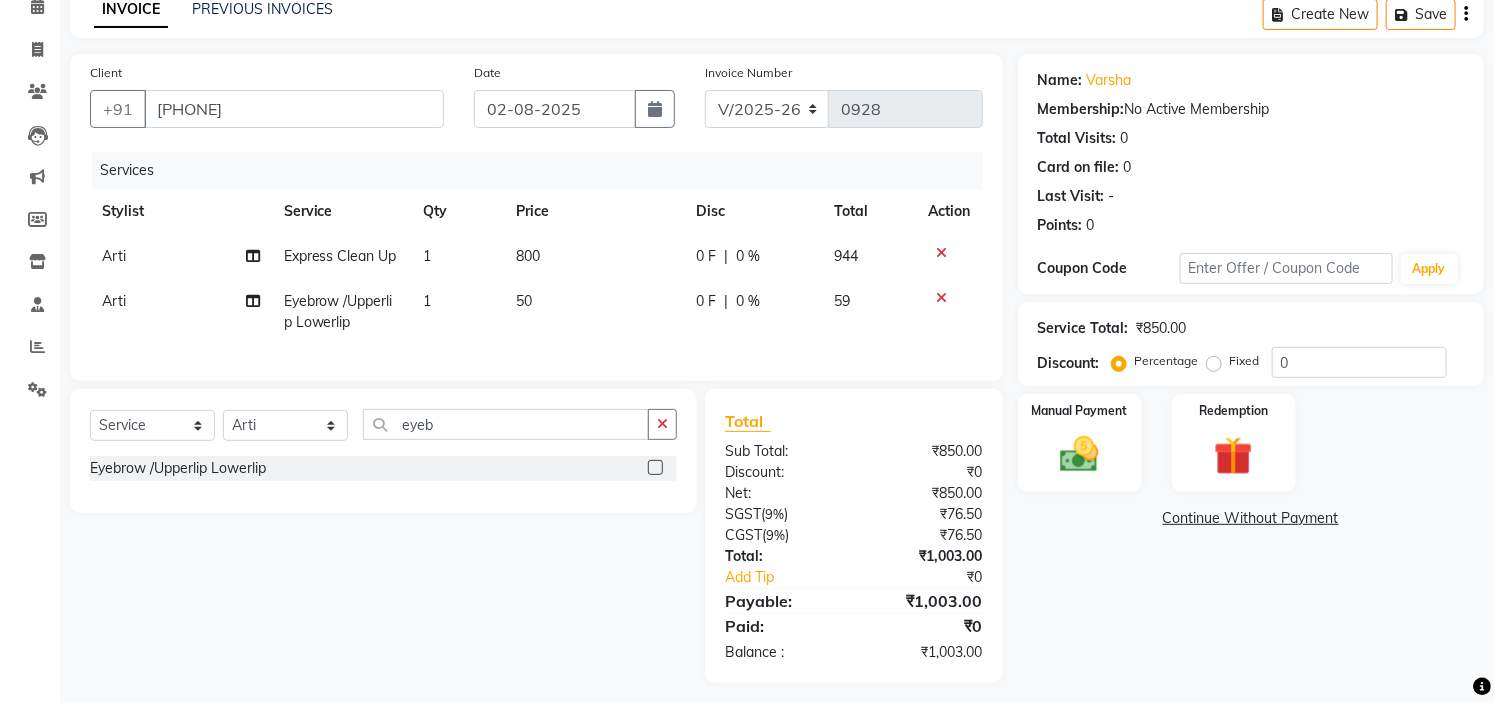click on "Name: [FIRST]  Membership:  No Active Membership  Total Visits:  0 Card on file:  0 Last Visit:   - Points:   0  Coupon Code Apply Service Total:  ₹850.00  Discount:  Percentage   Fixed  0 Manual Payment Redemption  Continue Without Payment" 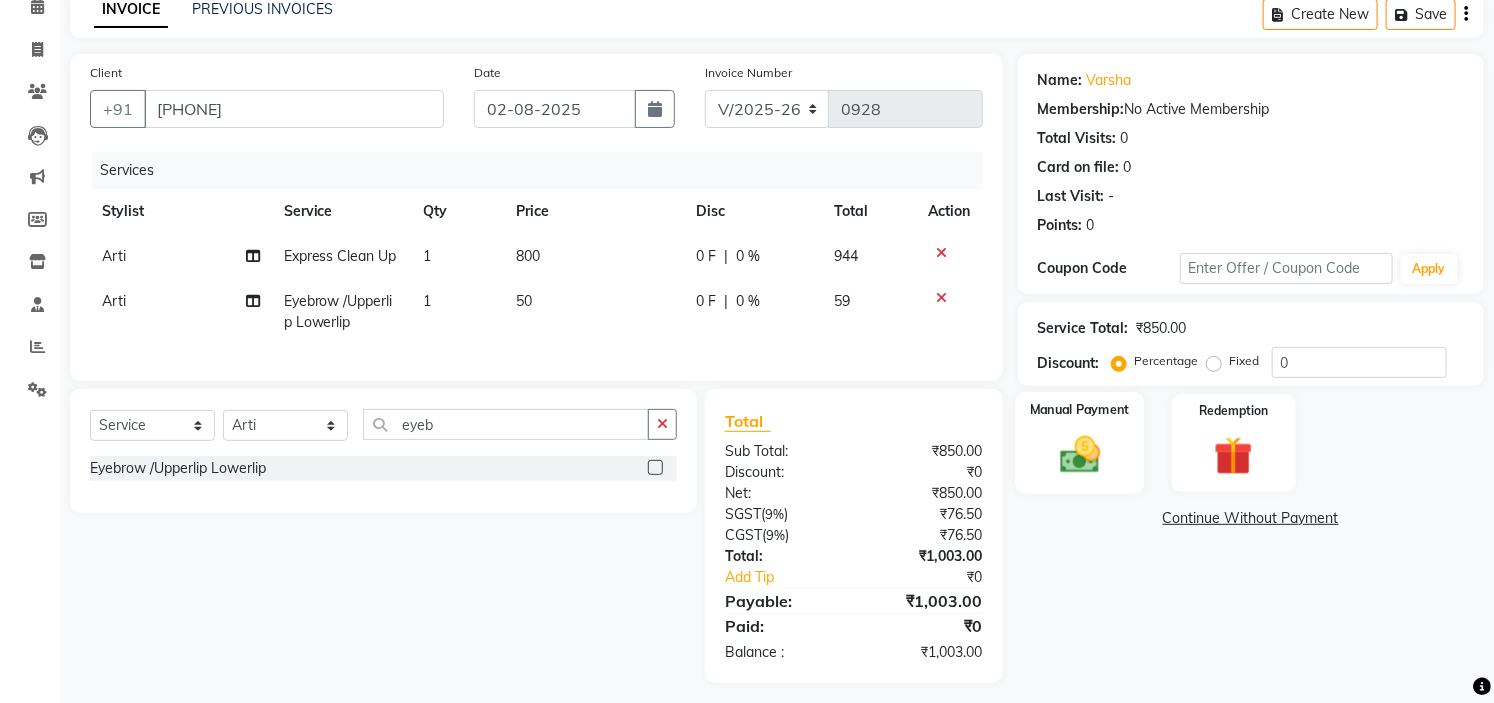click 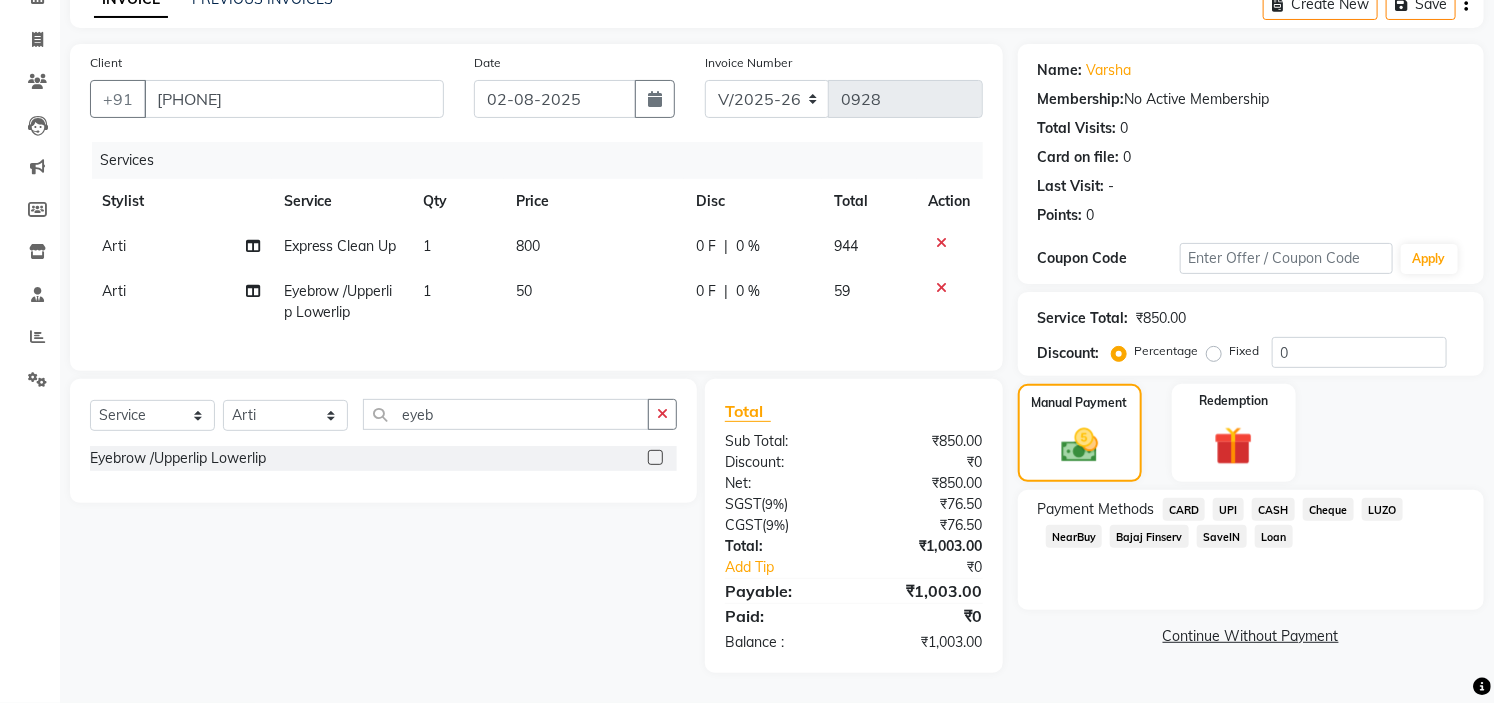 scroll, scrollTop: 122, scrollLeft: 0, axis: vertical 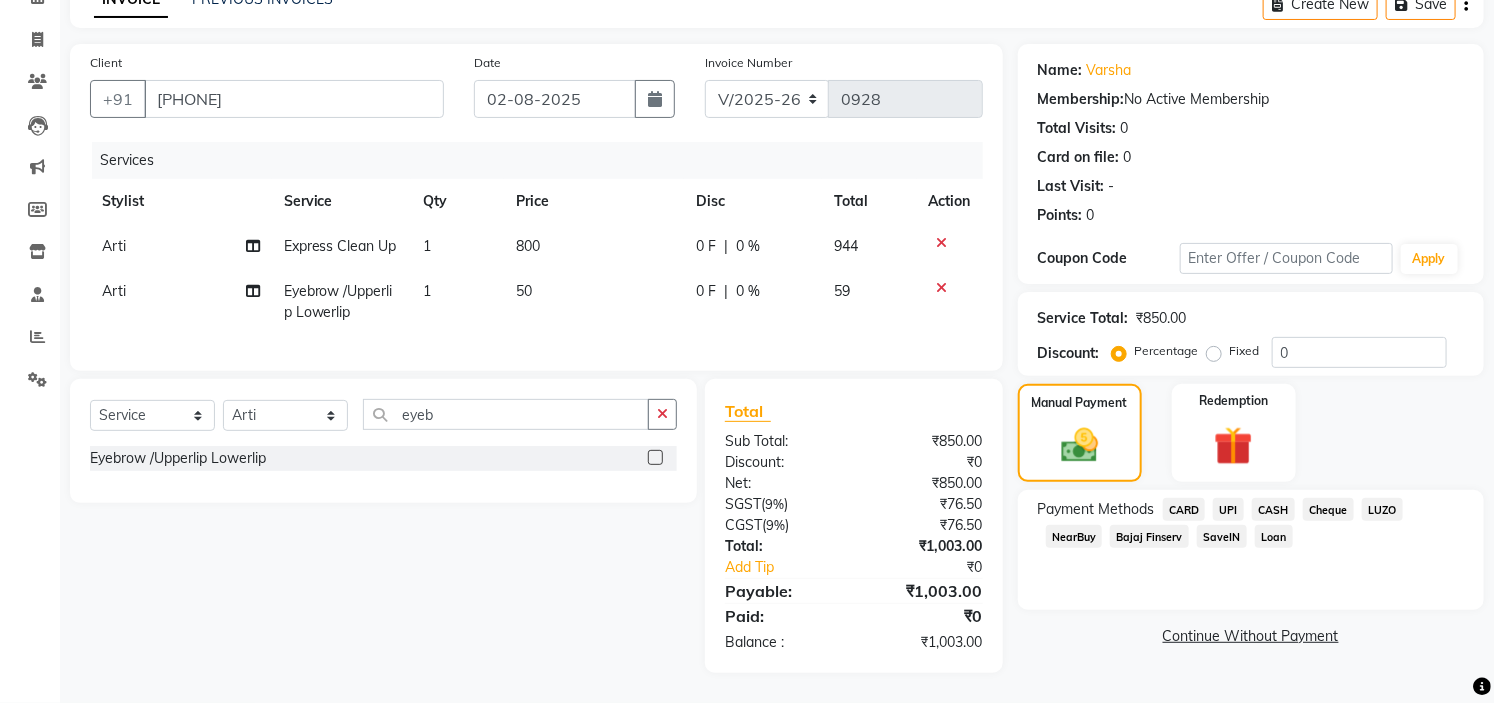click on "UPI" 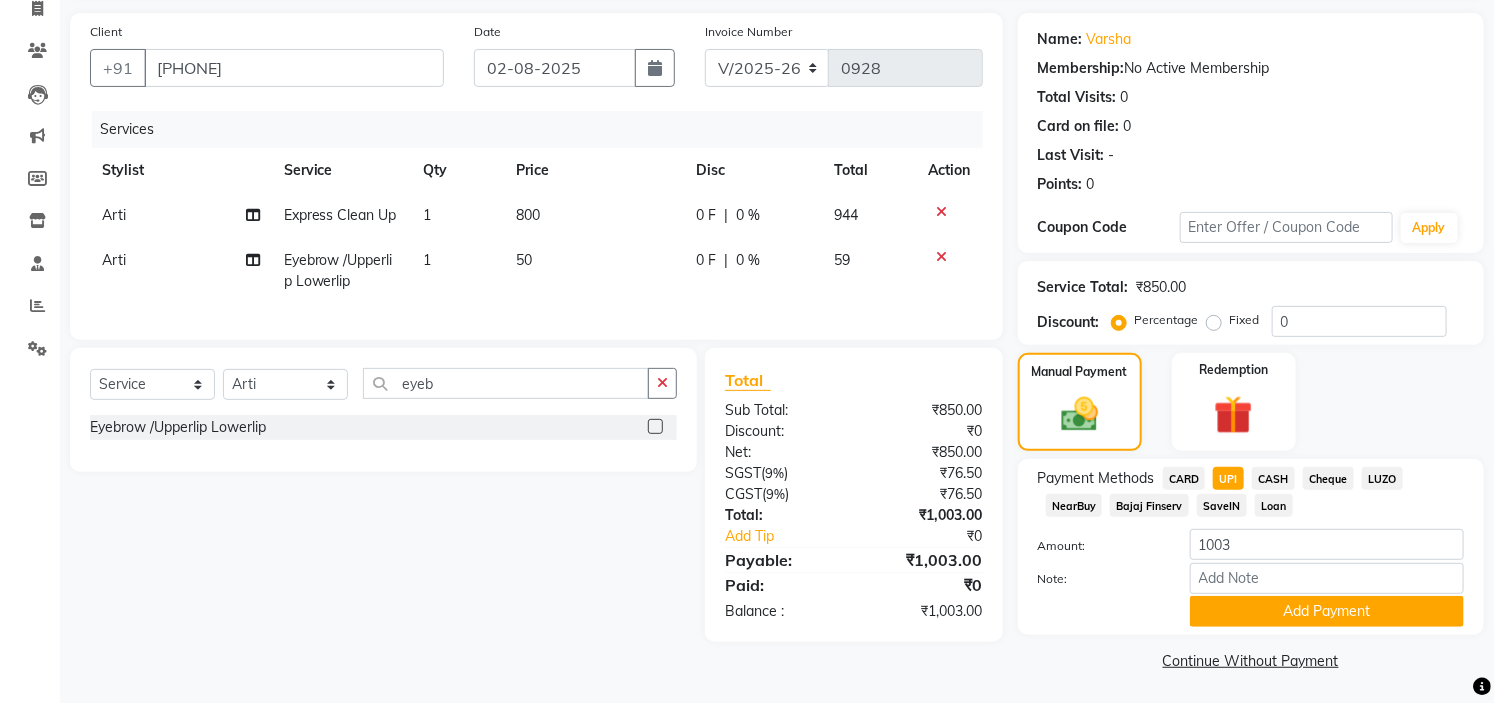 scroll, scrollTop: 141, scrollLeft: 0, axis: vertical 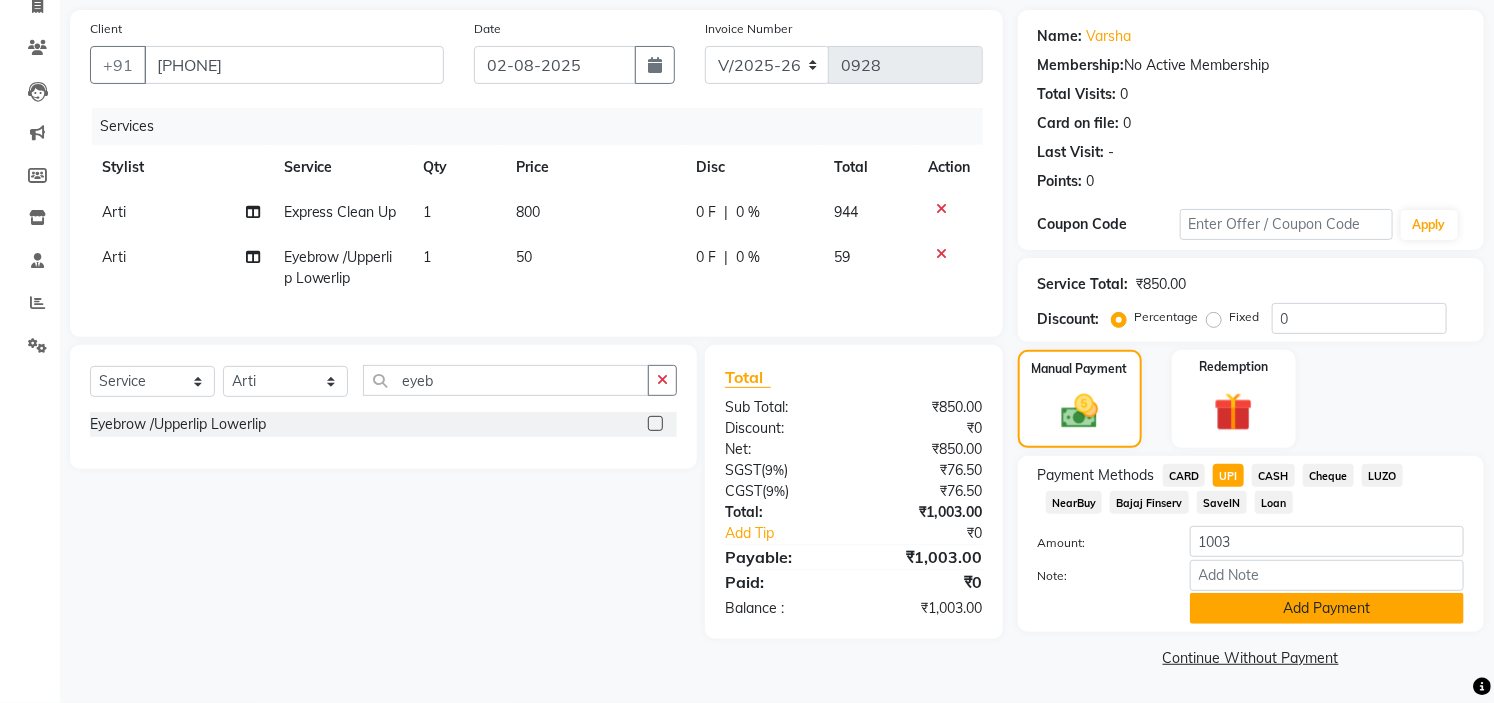 click on "Add Payment" 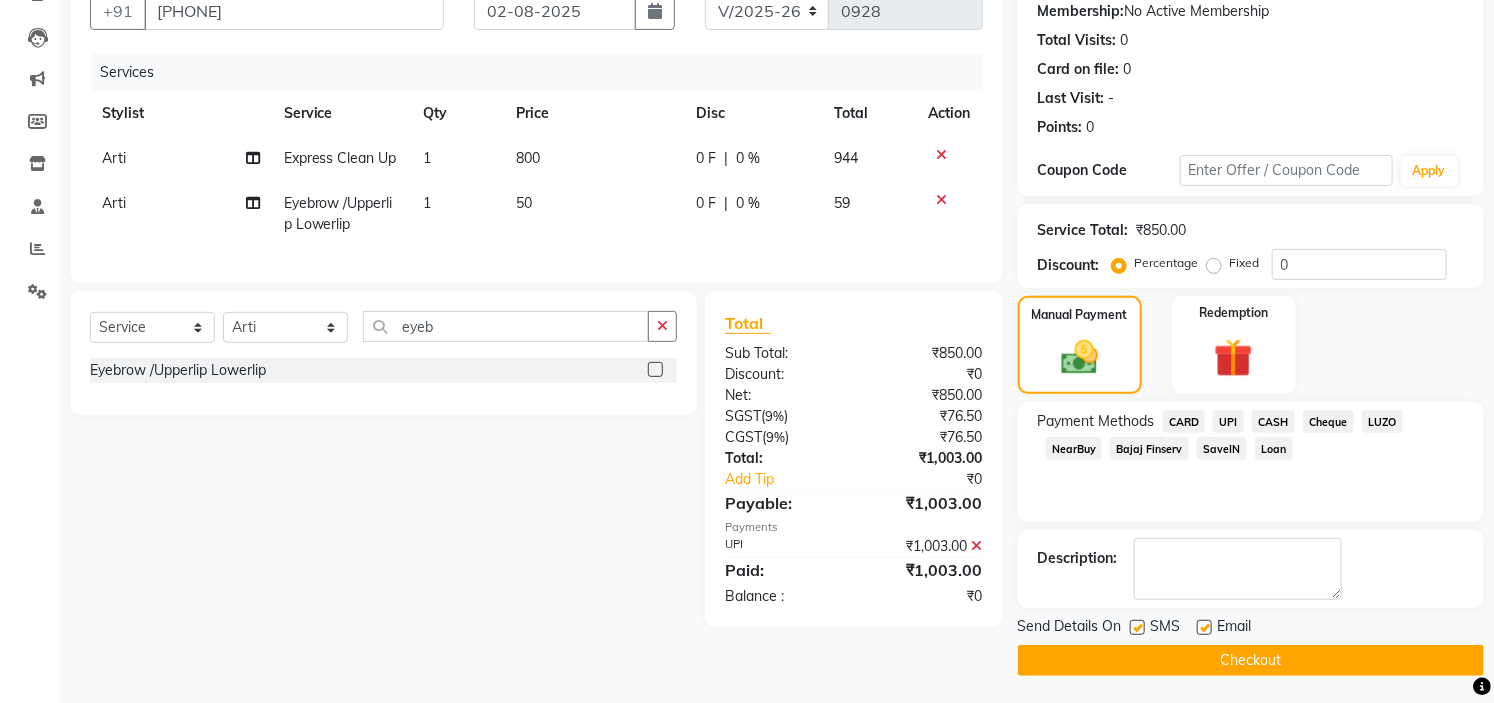 scroll, scrollTop: 196, scrollLeft: 0, axis: vertical 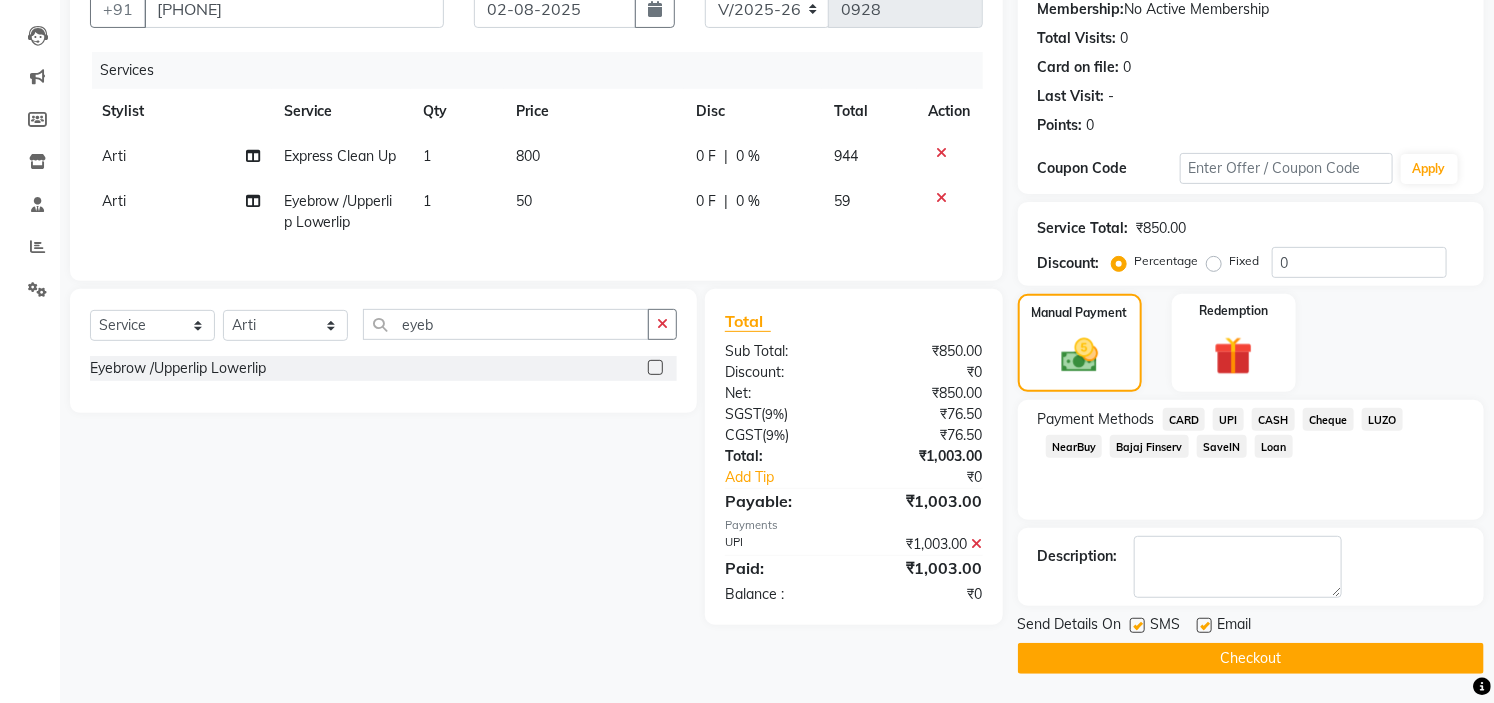 click on "Checkout" 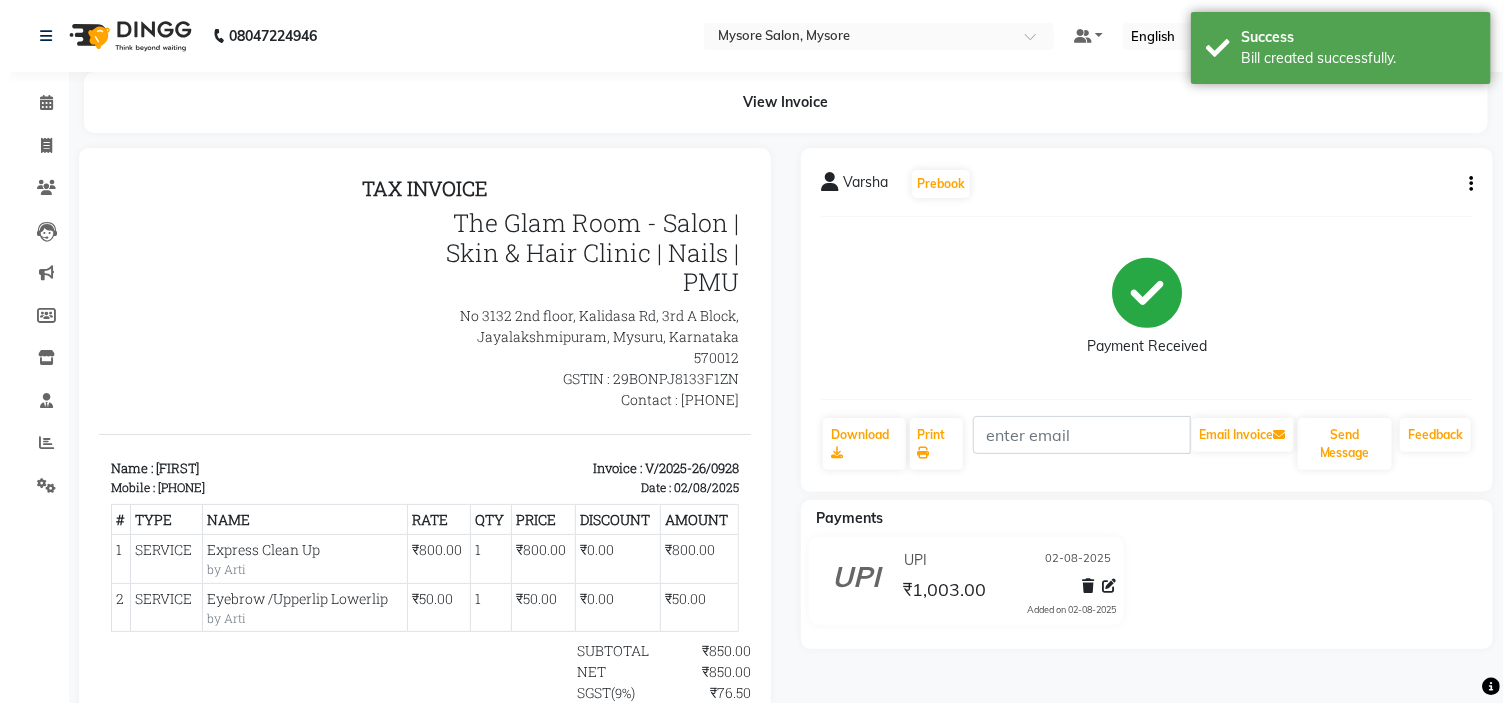 scroll, scrollTop: 0, scrollLeft: 0, axis: both 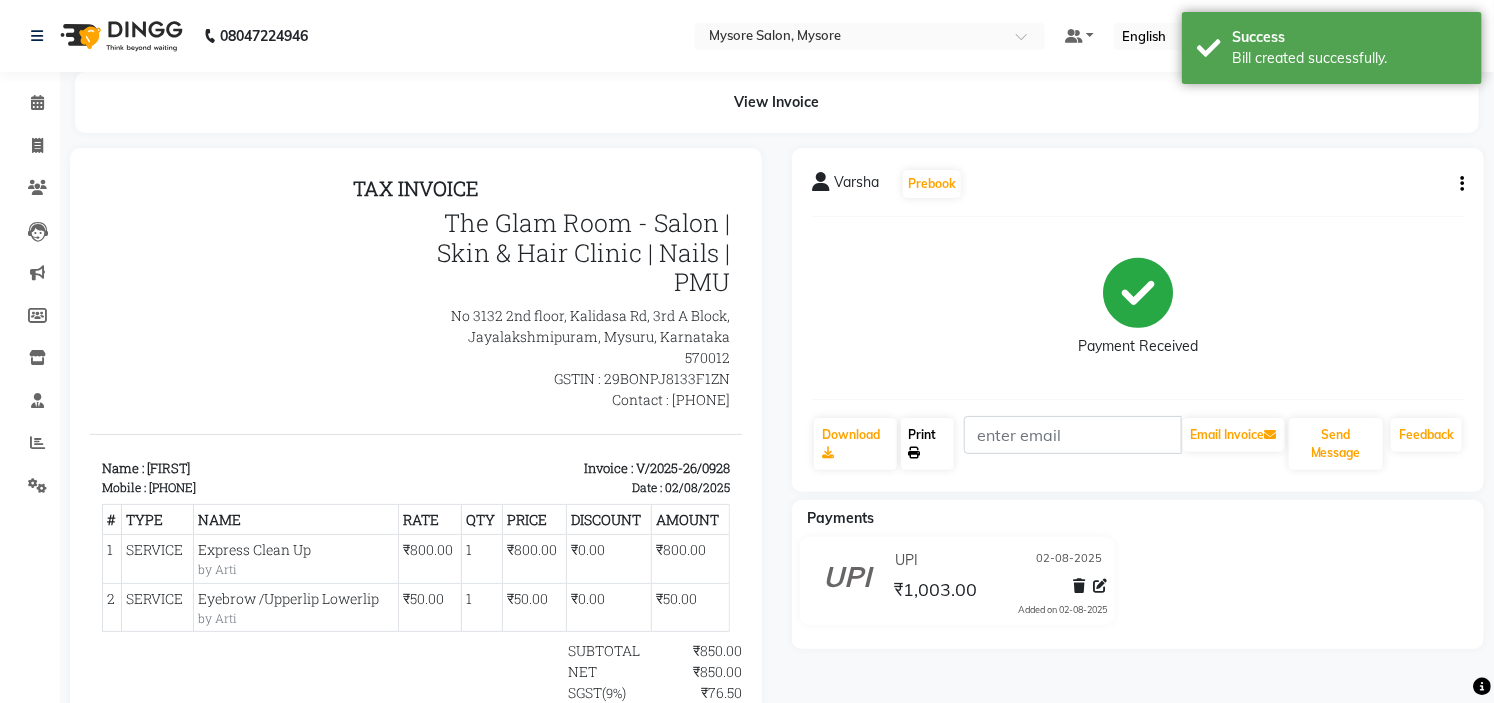 click on "Print" 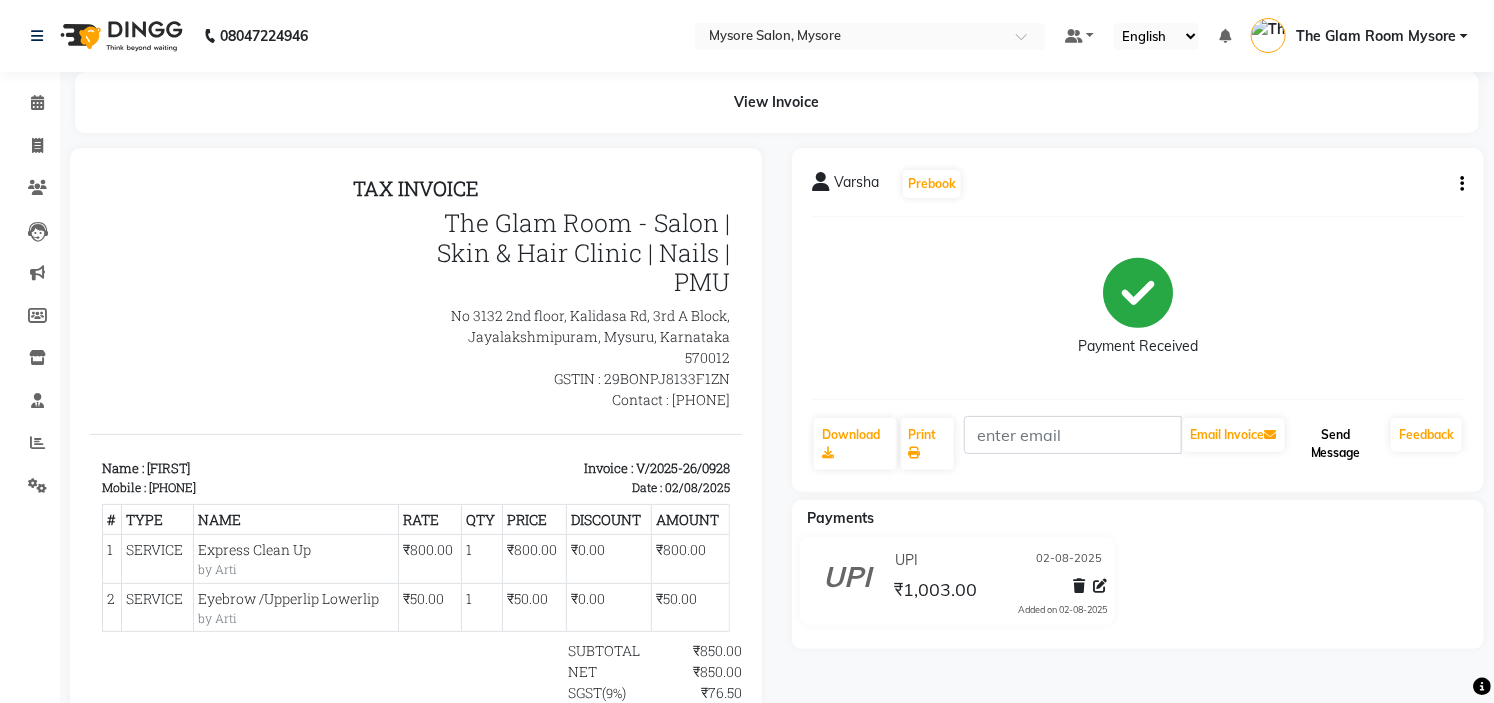 click on "Send Message" 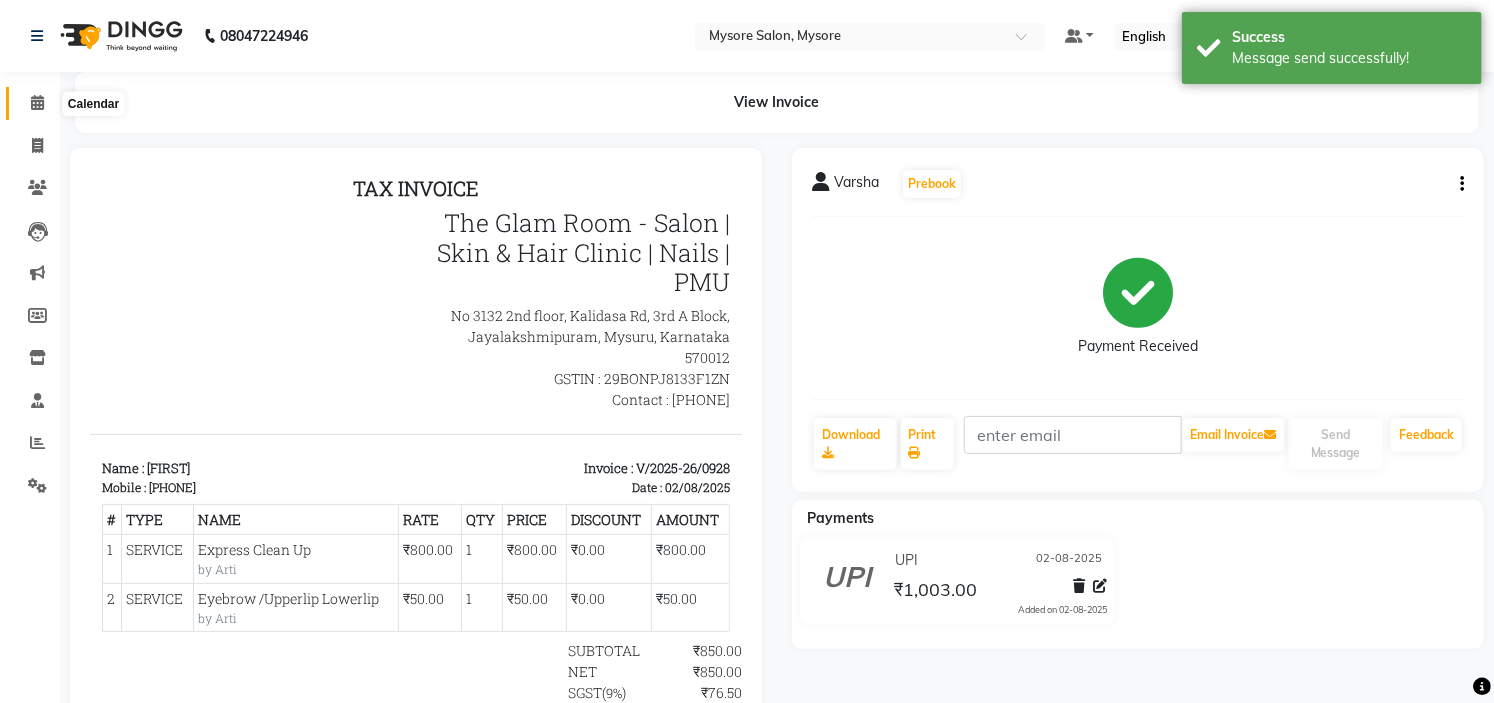 click 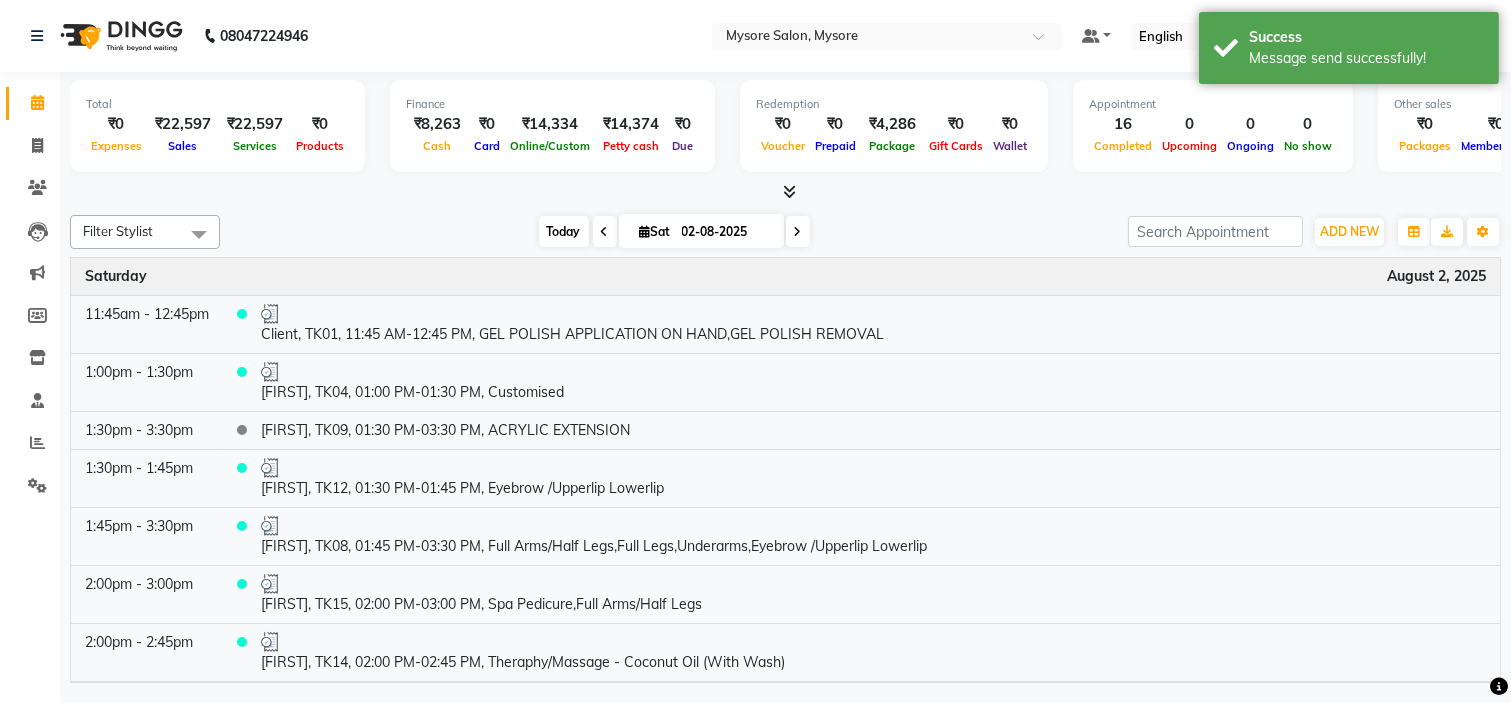 click on "Today" at bounding box center (564, 231) 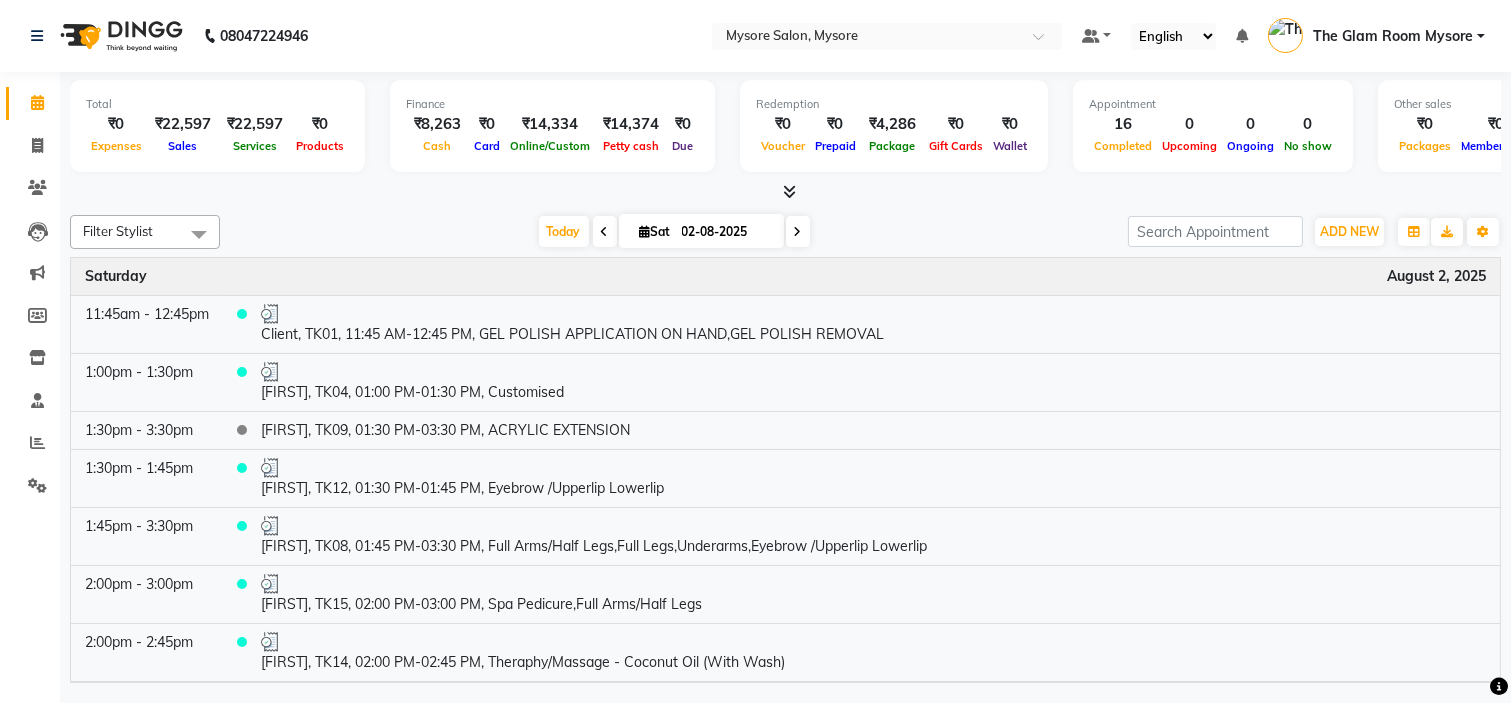 click on "Today  Sat 02-08-2025" at bounding box center [674, 232] 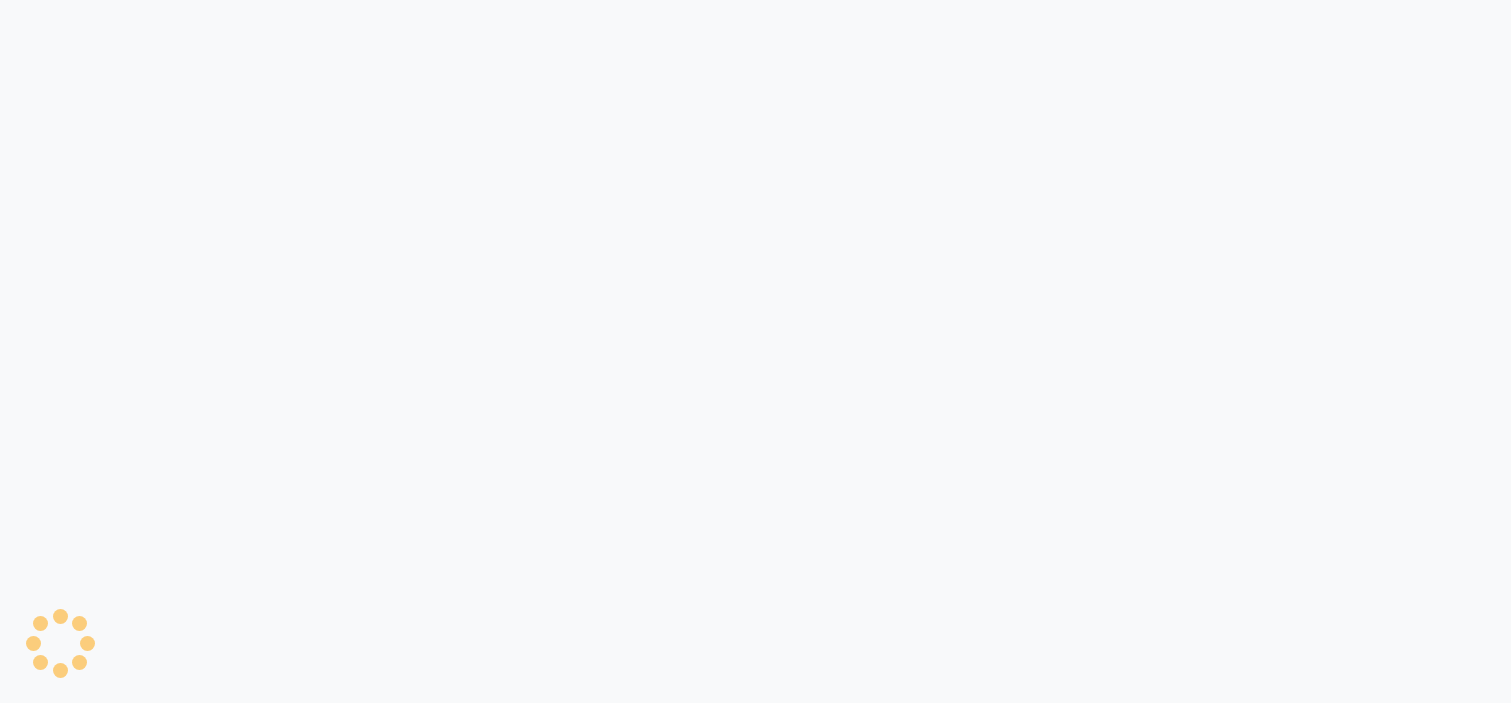 scroll, scrollTop: 0, scrollLeft: 0, axis: both 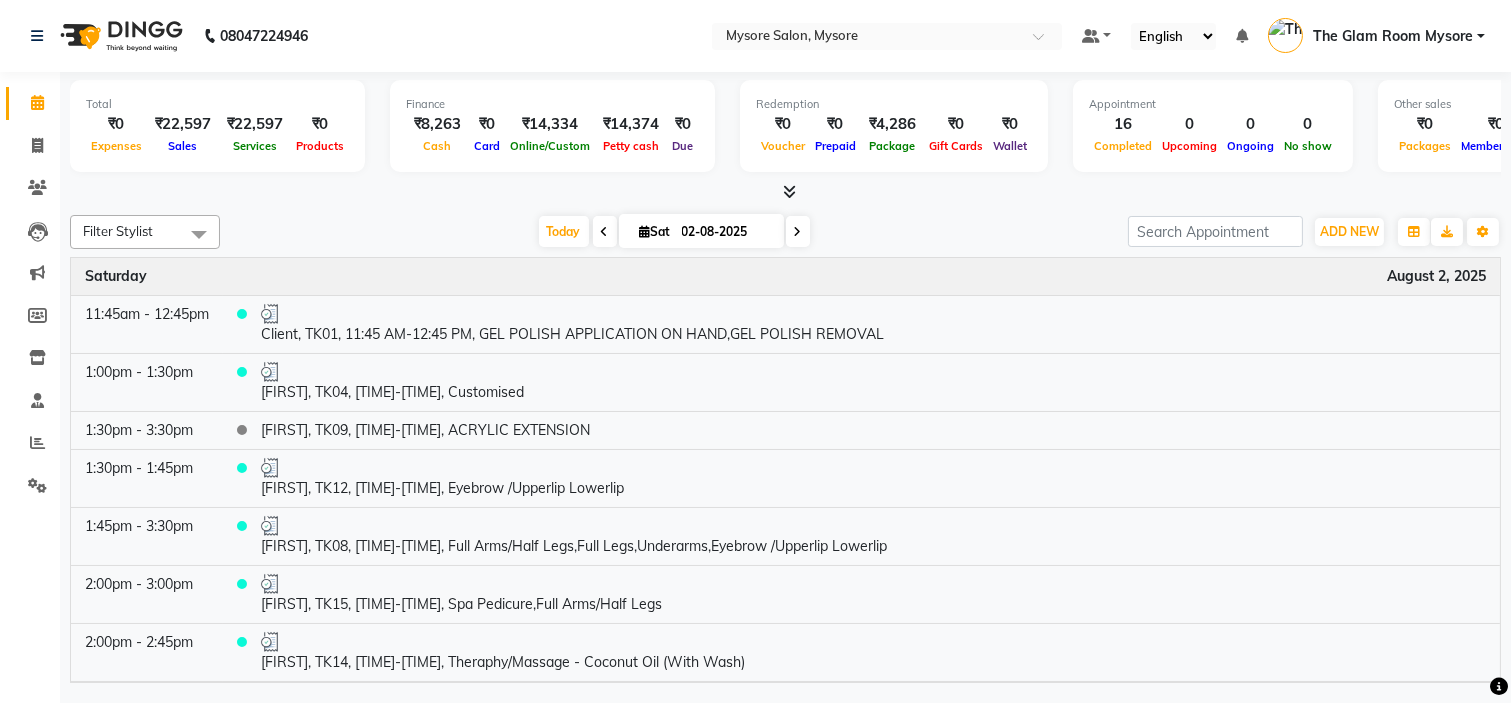 click on "Today  Sat 02-08-2025" at bounding box center (674, 232) 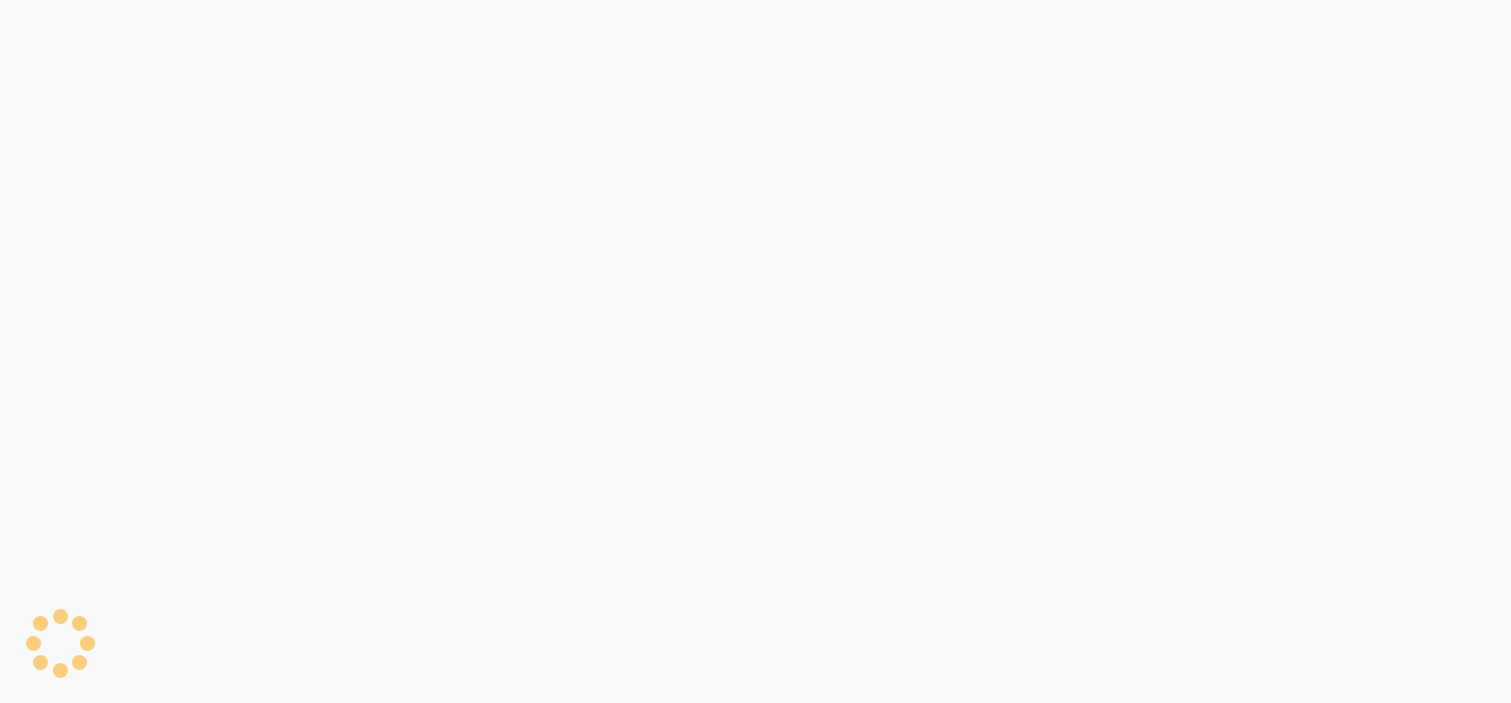 scroll, scrollTop: 0, scrollLeft: 0, axis: both 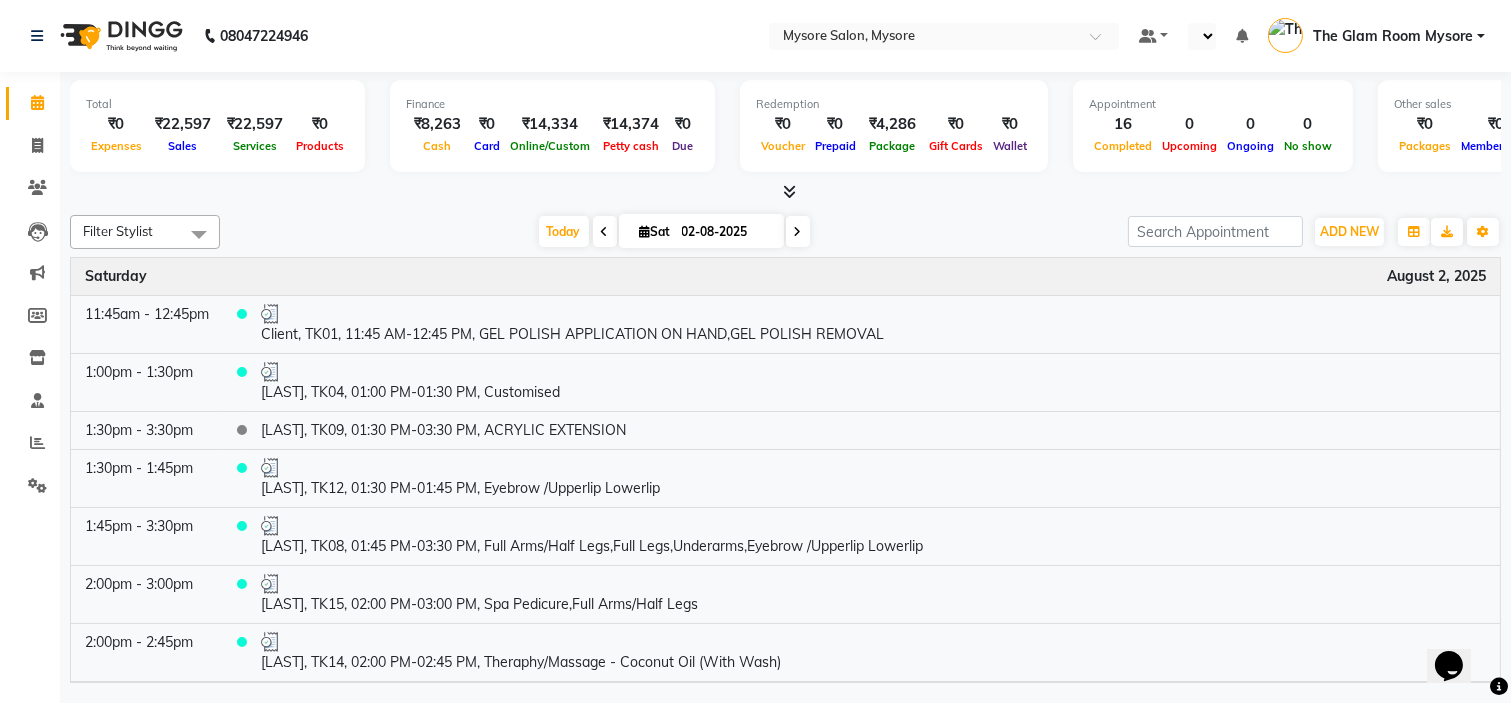 select on "en" 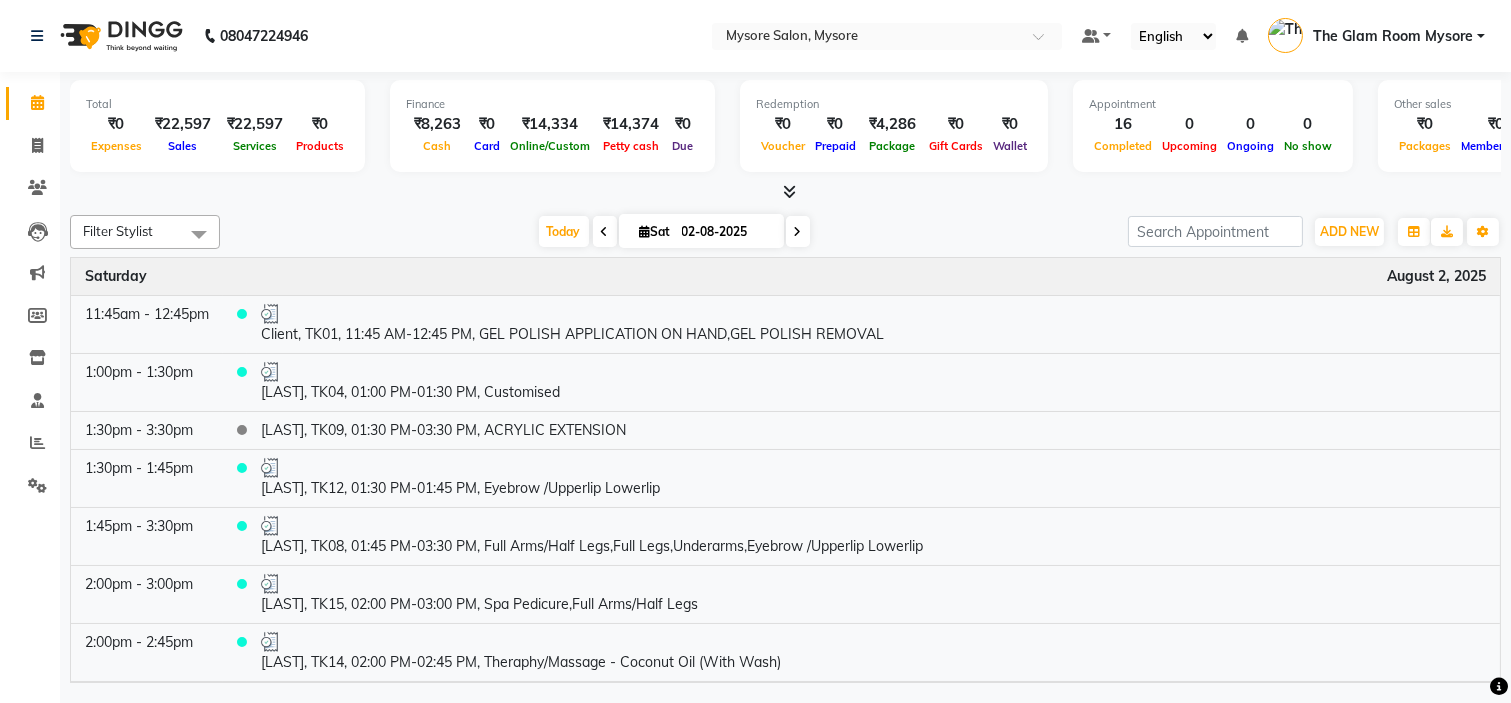 click on "Today  Sat 02-08-2025" at bounding box center (674, 232) 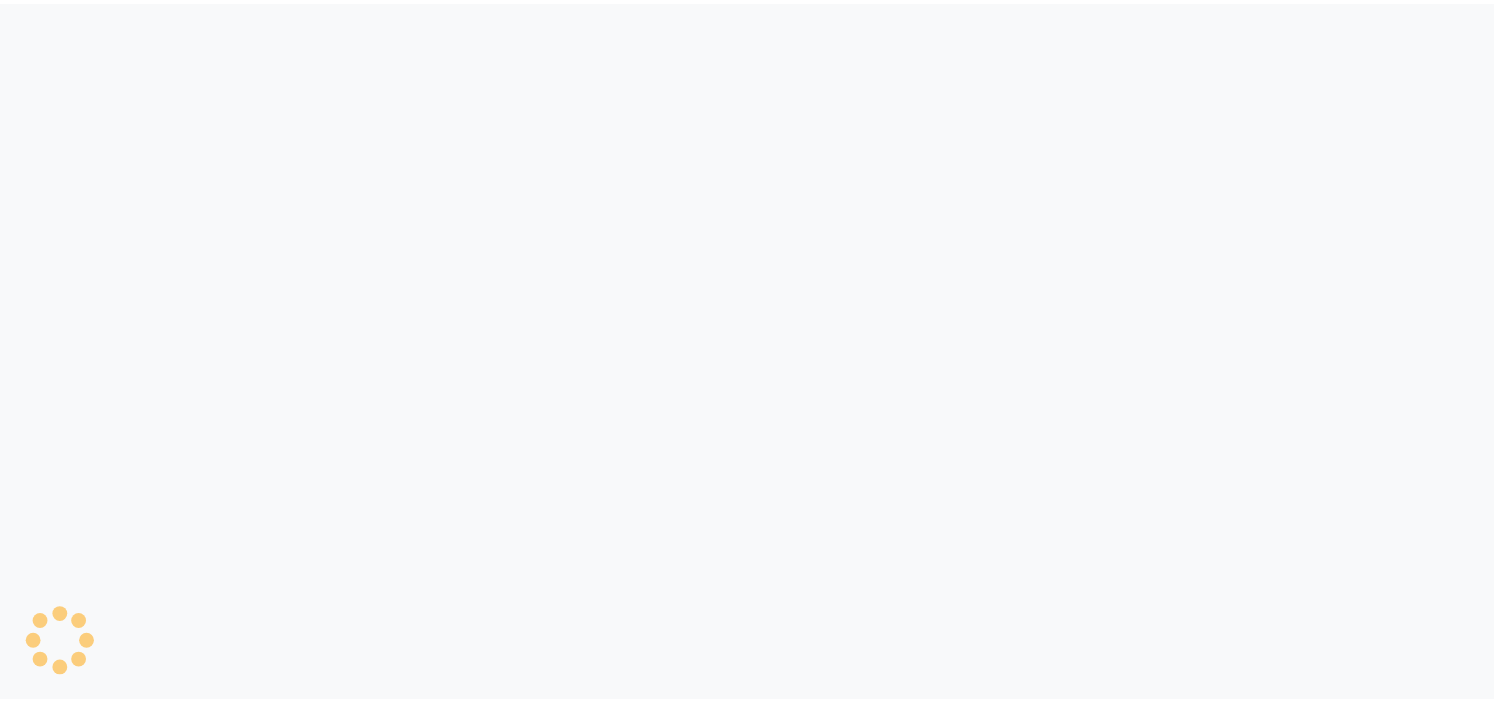 scroll, scrollTop: 0, scrollLeft: 0, axis: both 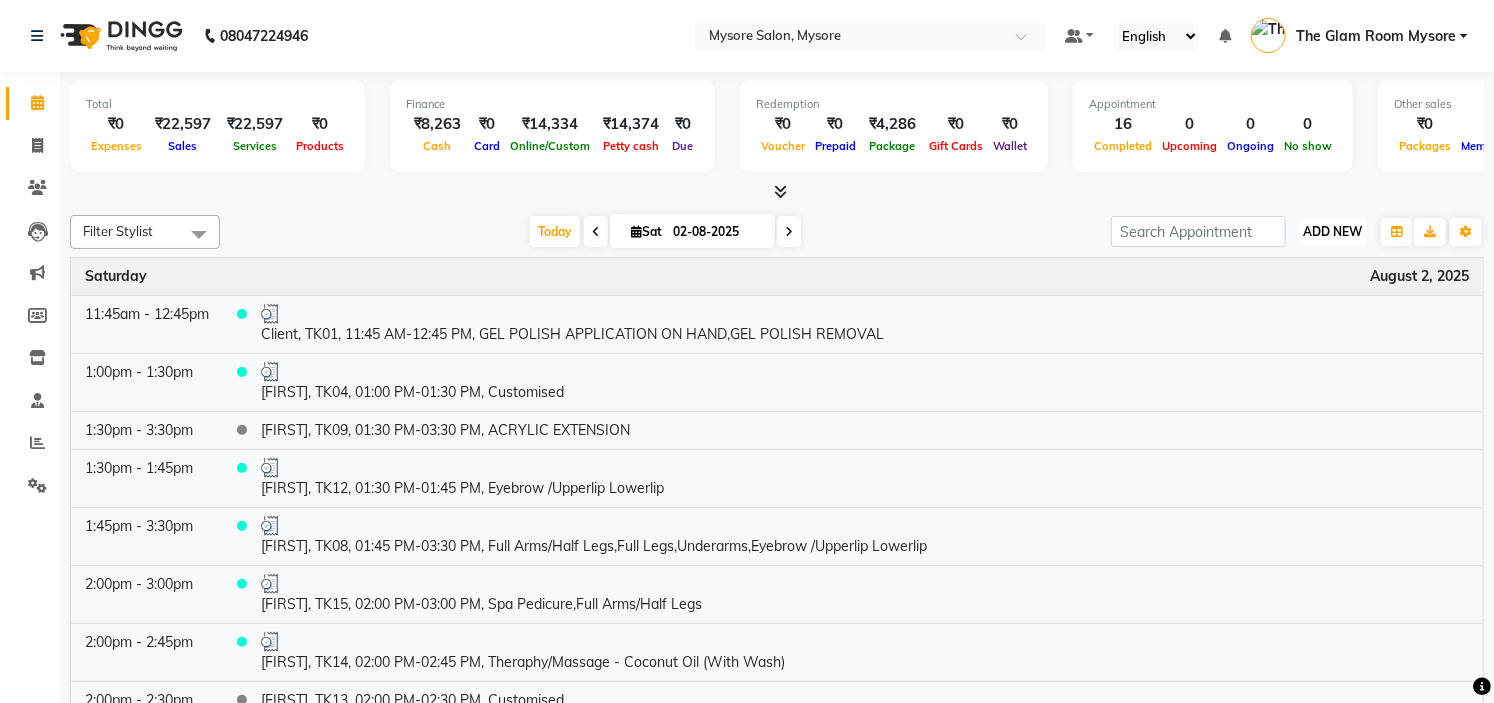 click on "ADD NEW Toggle Dropdown" at bounding box center (1332, 232) 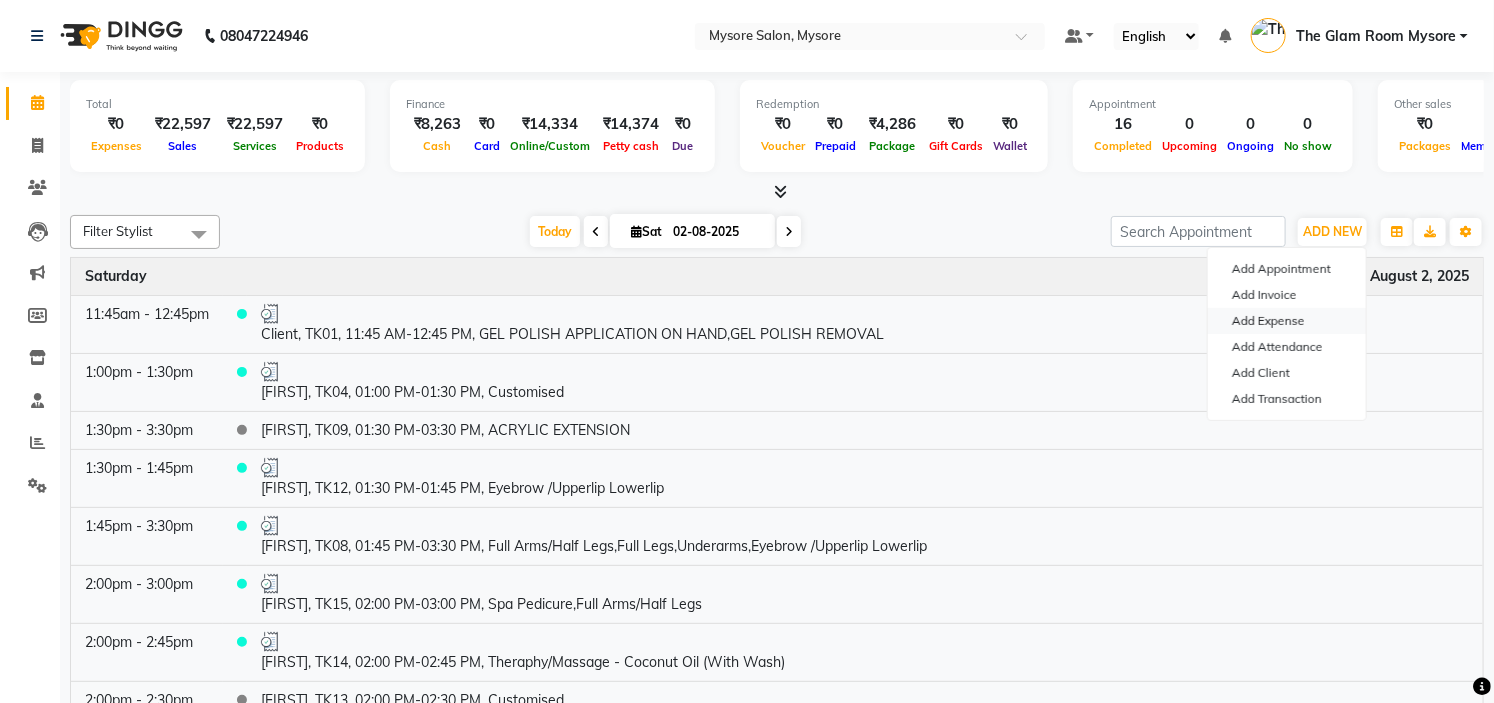 click on "Add Expense" at bounding box center (1287, 321) 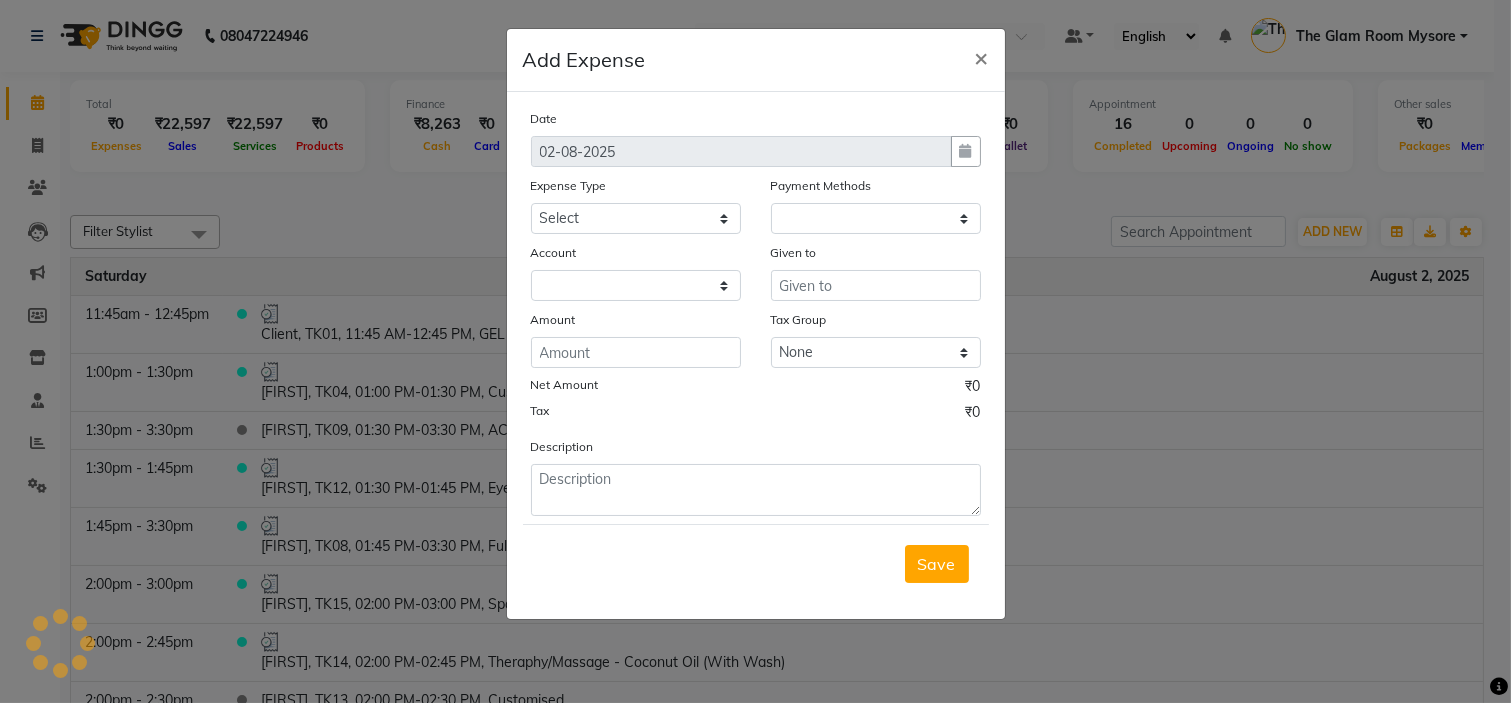 select on "1" 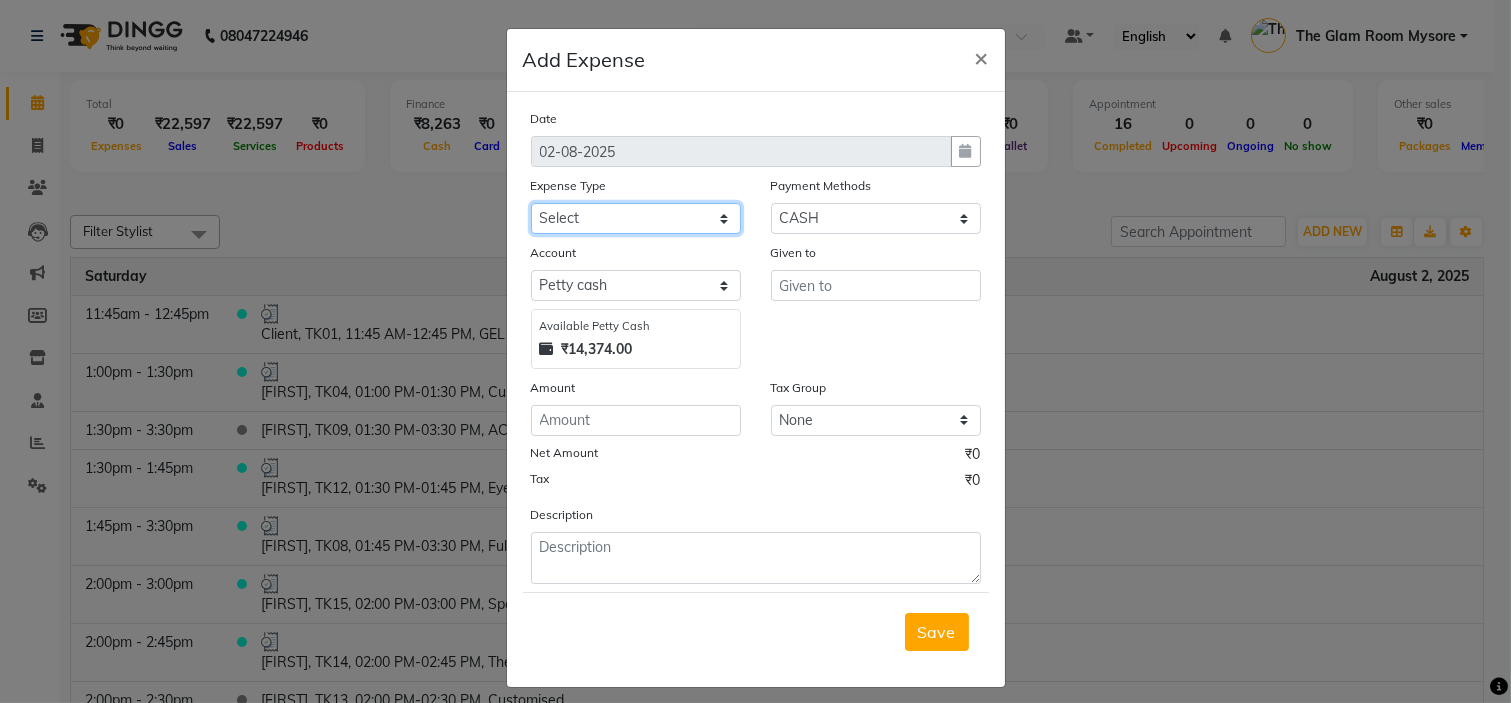 click on "Select AC SERVICE Beauty Center BLINKIT BPMP Building Rent Cash setteled to devika anti Cash Setteled to vimarsh Cash Settled to Jayshree cash settled to madesh uncle Client Refund clinical covers courier DEPOSIT drink prime Electricity and water Bill FOIL PAPER FOR CLIENT Furniture and Fixtures GARBAGE GARBAGE MAN GENERATOR FUEL CHARGES GLOBLANC incentive JAYASHREE jayshree upi jayshree upi KNK Distributors Laundry Madhu medicals MAHADEV MEDICALS MANJUNATHA PRINTERS Marketing Expenses Google Marketing expenses Meta Medigetz MILK MONTHLY BILL Pantry Expenses pavan Surge Naveen Surgical PHONE PAY PLUMPER PMU products pooja expense POOJA ITEMS Porter PRILOX Printing and Designing Charges Printing and Stationary Purchase of Products RECHARGE RENT Repair and Maintenance Salaries Salon and Clinic Cash Purchases SECURITY SERVICE CHARGES Sreenivasa Glamour Stores Staff welfare telephone and Internet Bill TRANSGENDER TRAVELLING EXPENSES WATER RECHARGE ZEPTO" 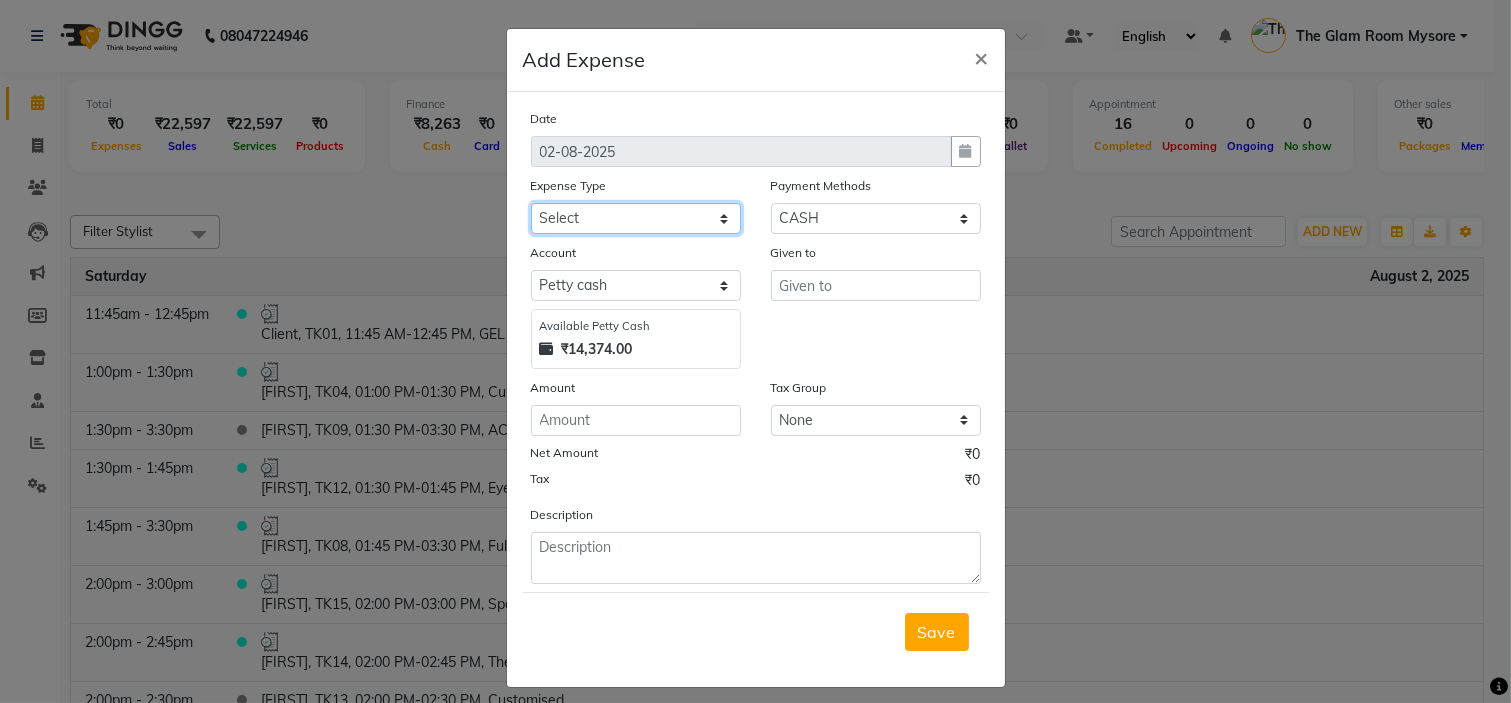 select on "8091" 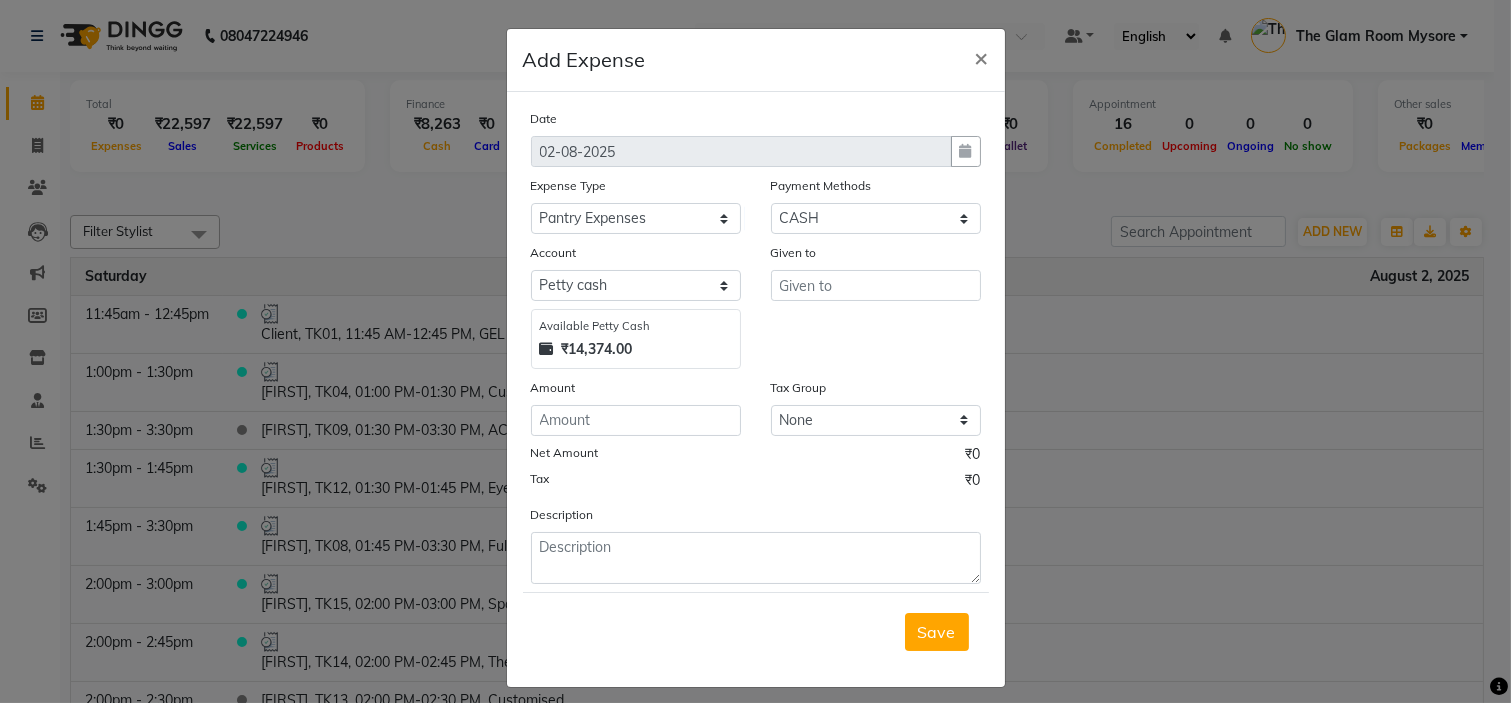 click on "Add Expense  ×" 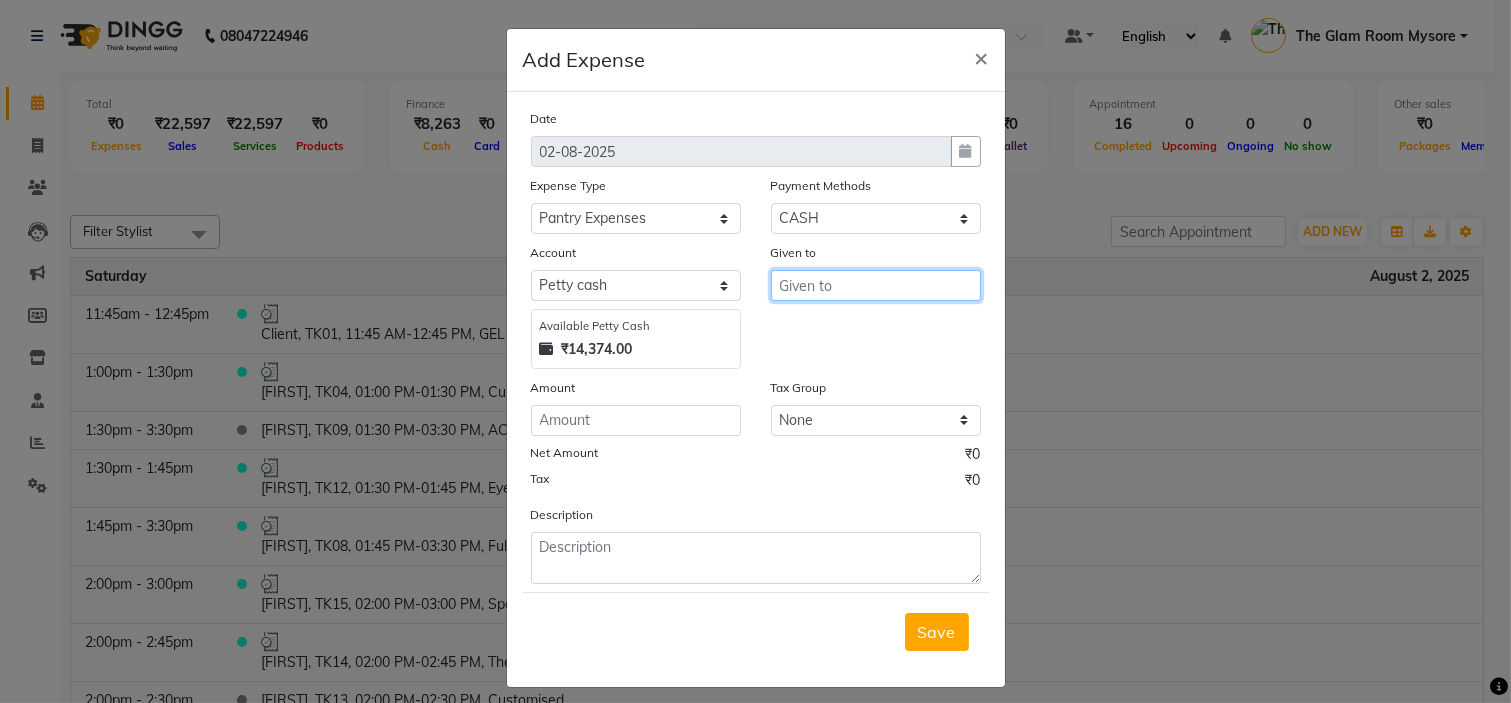 click at bounding box center [876, 285] 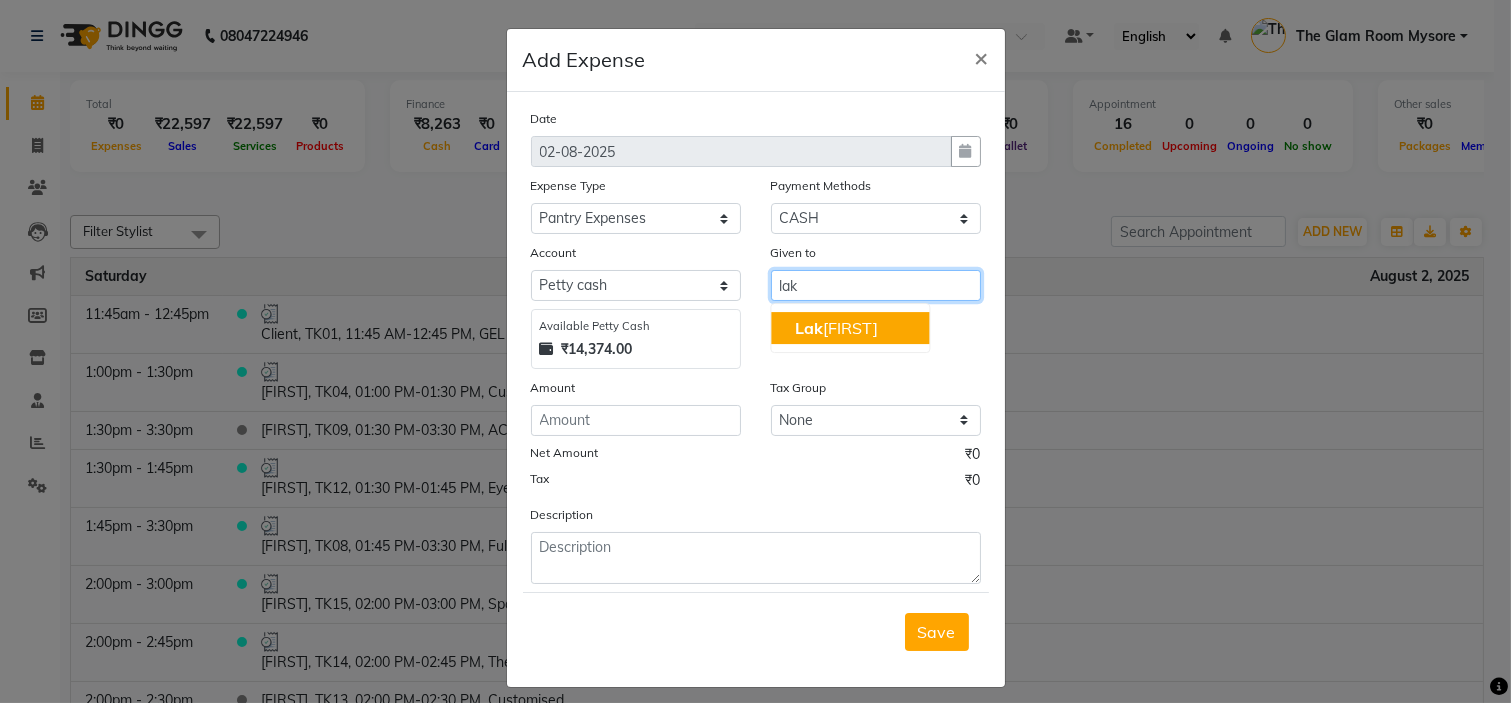 click on "Lak" 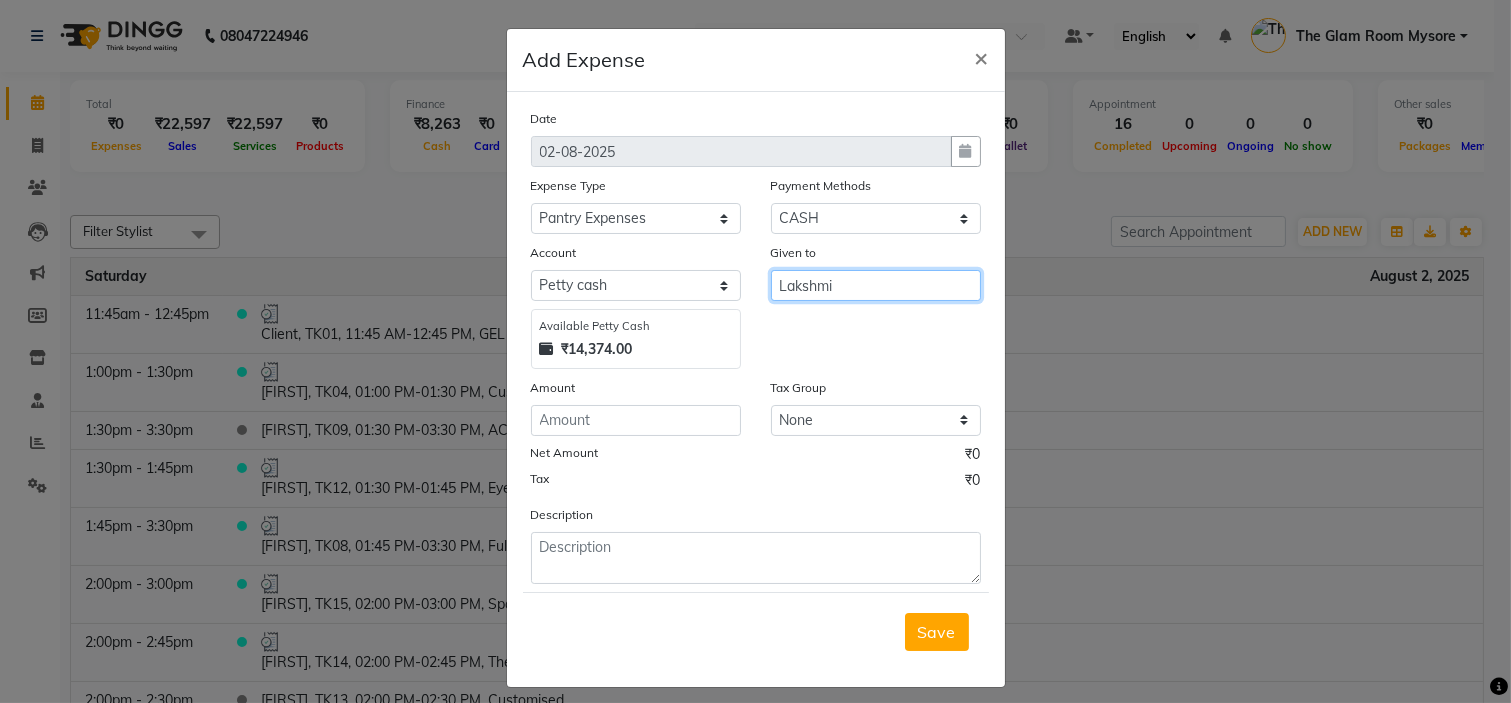 type on "Lakshmi" 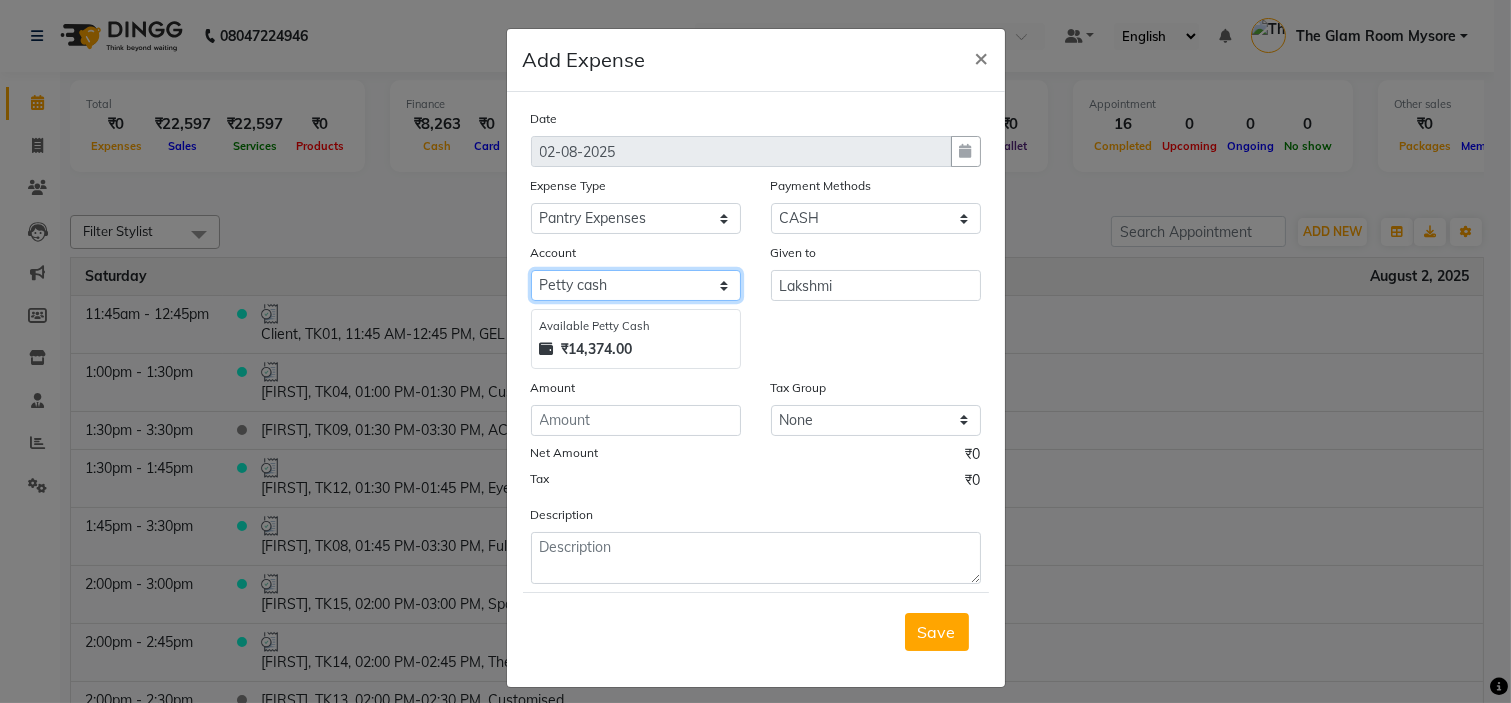 click on "Select Petty cash [NAME] [LAST] [NAME] cash Satff paid MONTHLY EXPENSES" 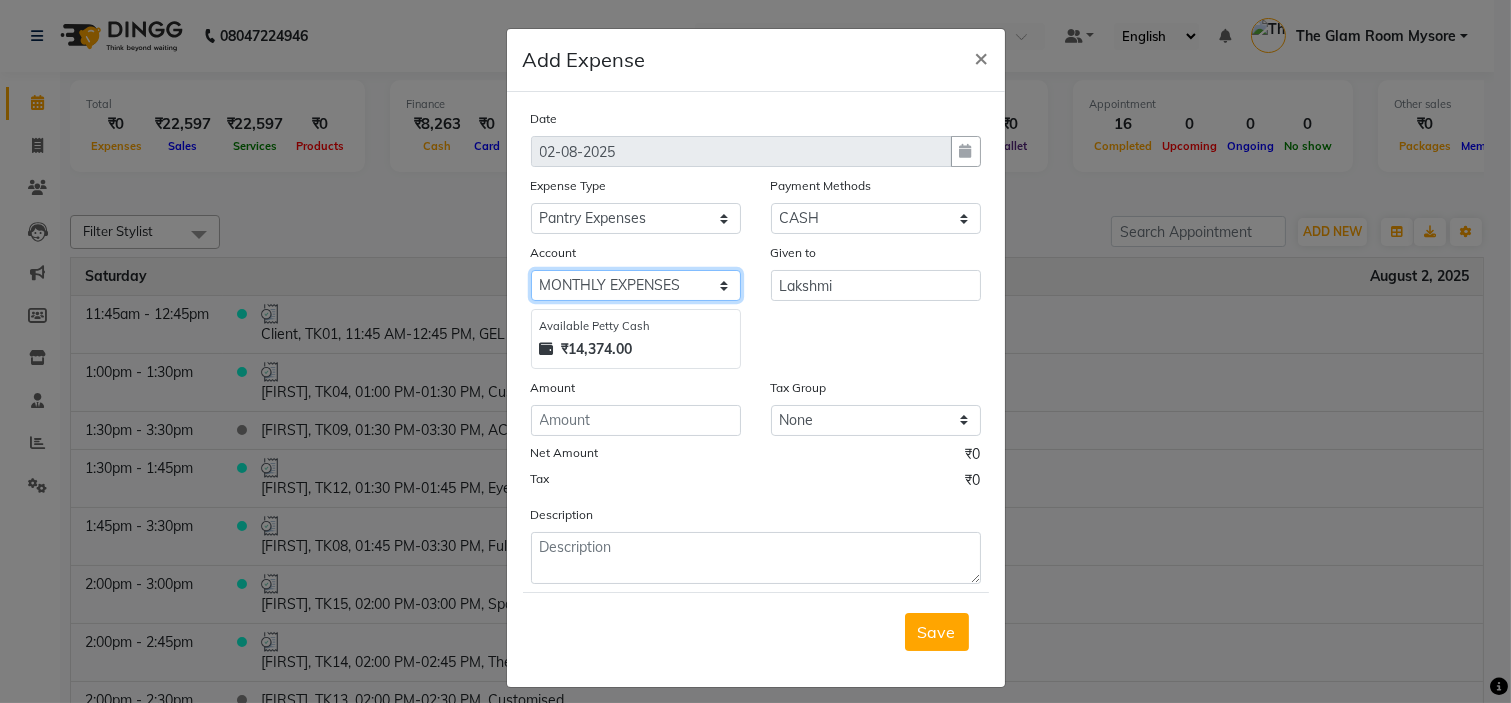 click on "Select Petty cash [NAME] [LAST] [NAME] cash Satff paid MONTHLY EXPENSES" 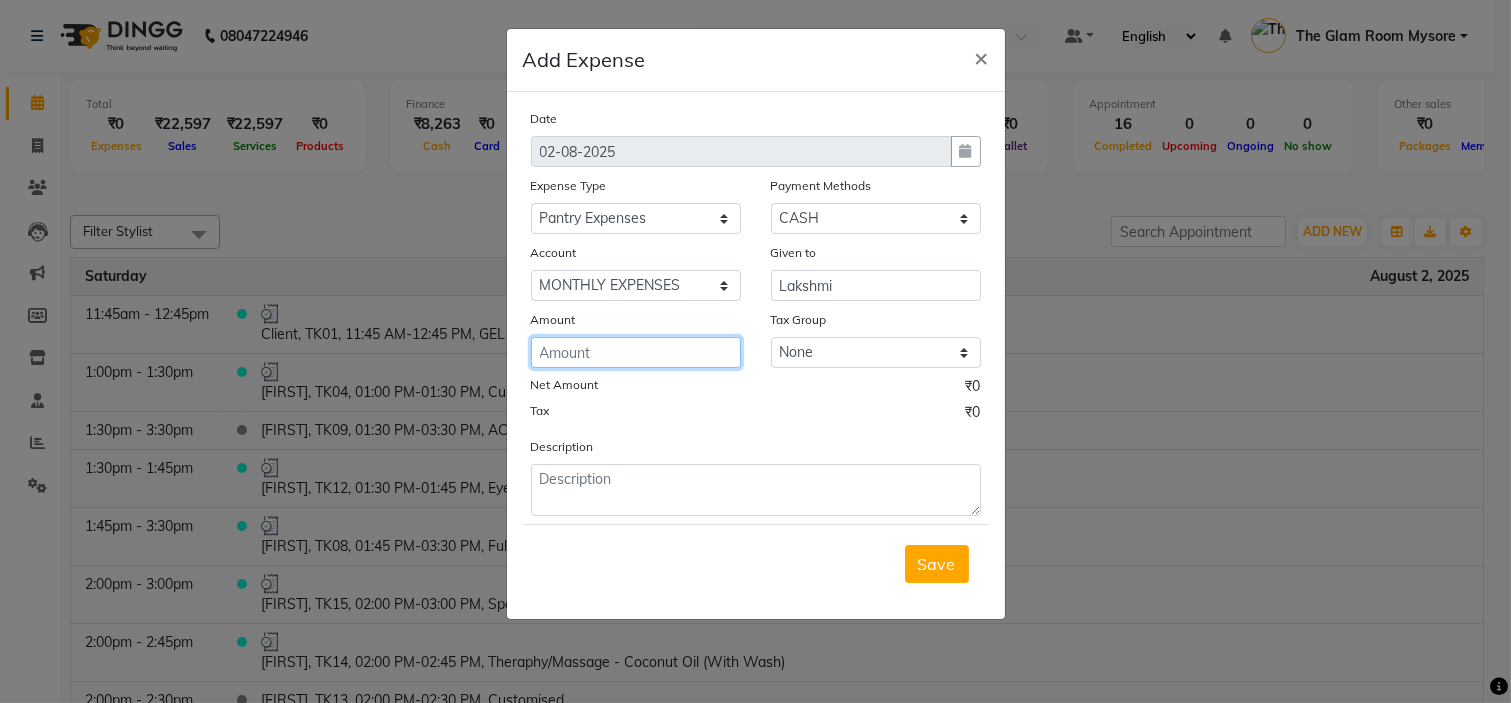 click 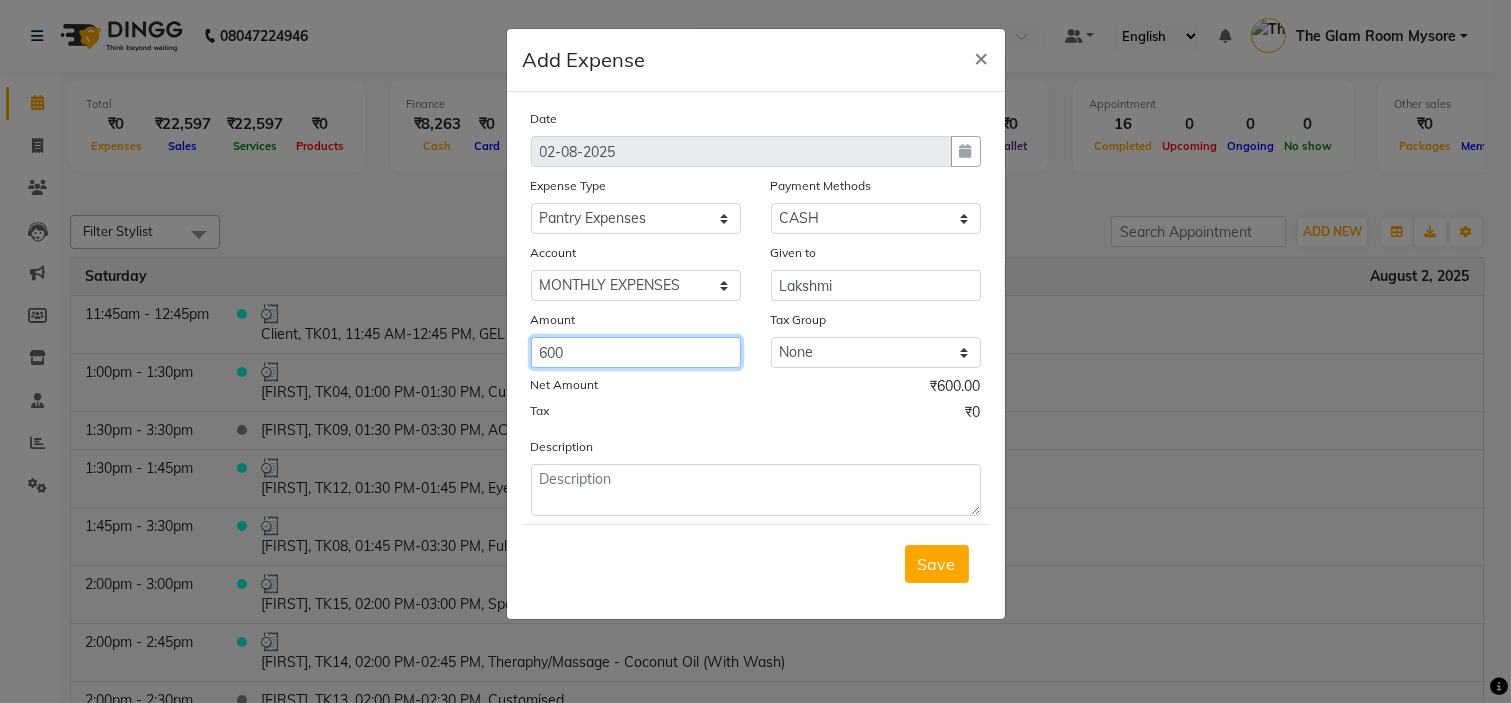 type on "600" 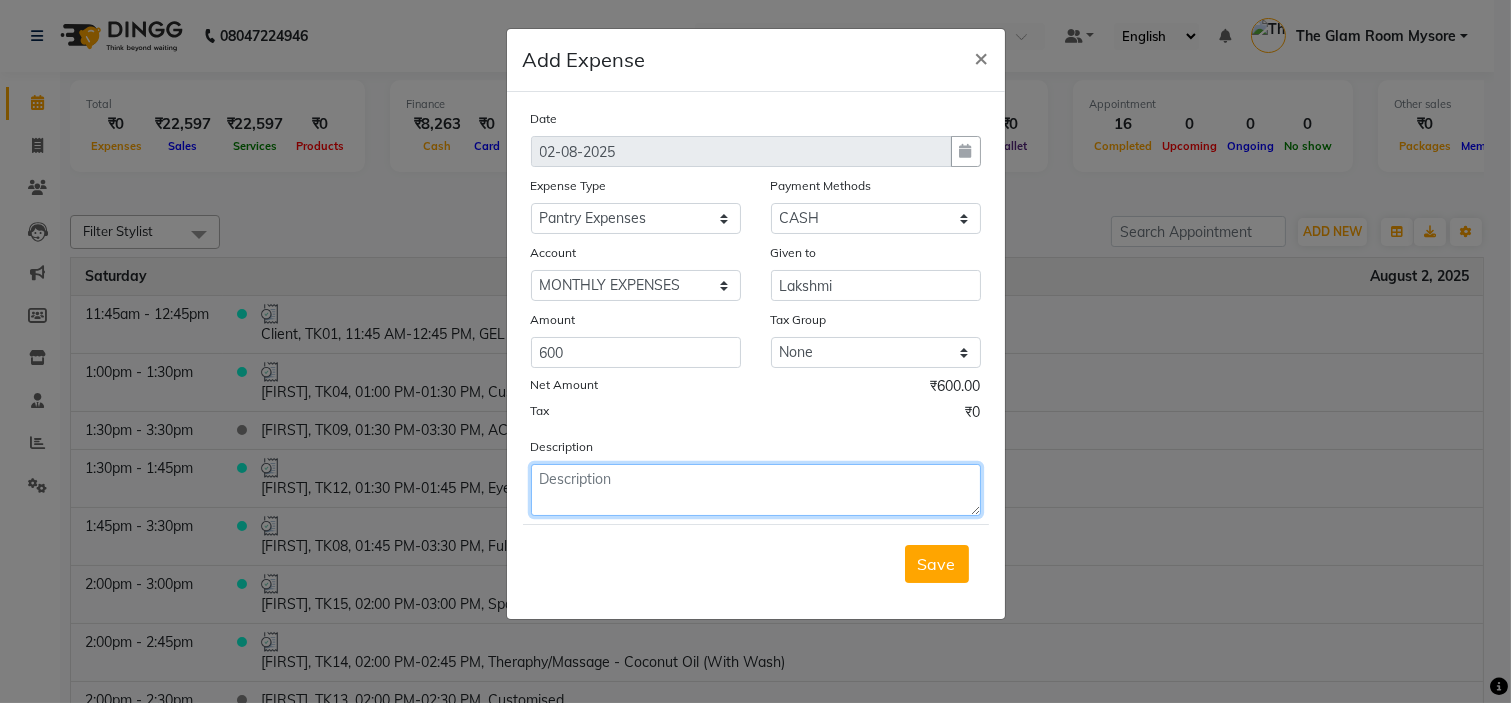 click 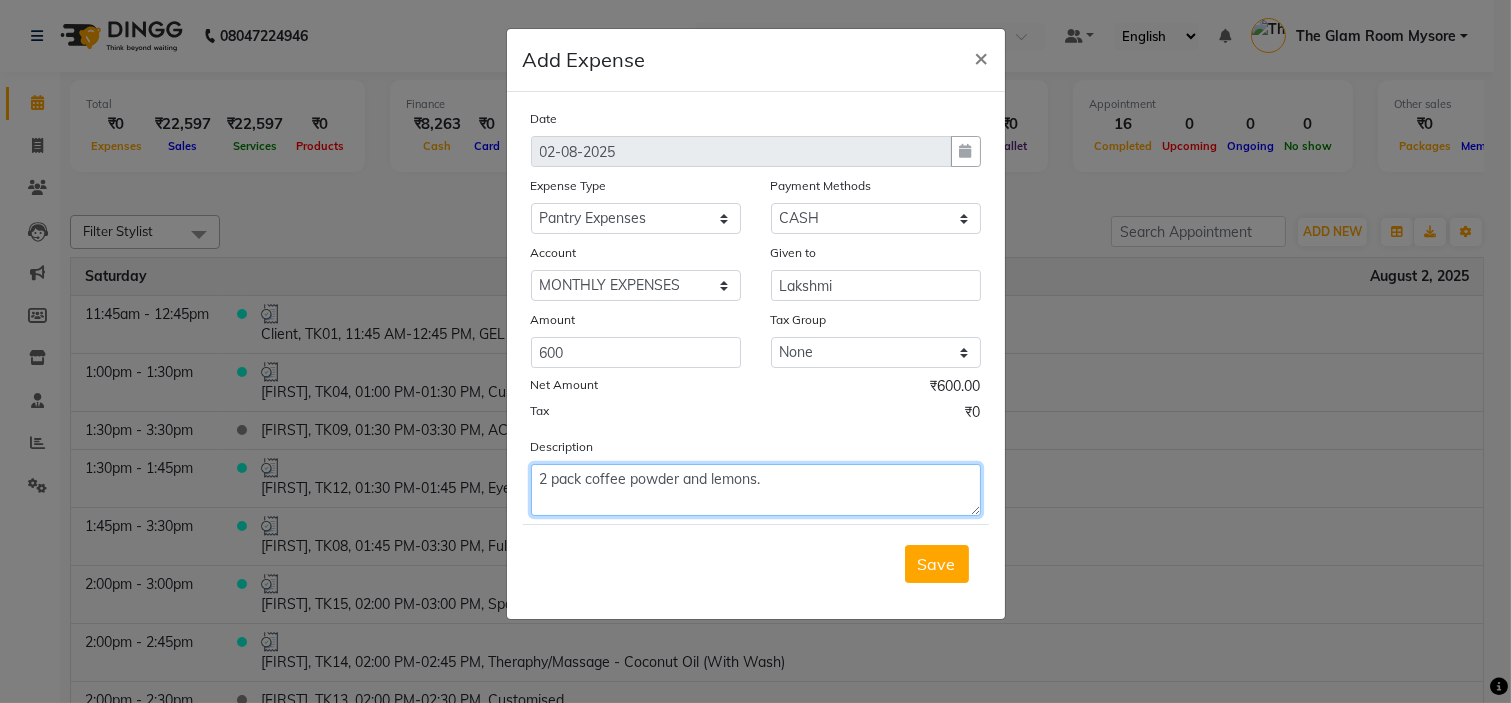 type on "2 pack coffee powder and lemons." 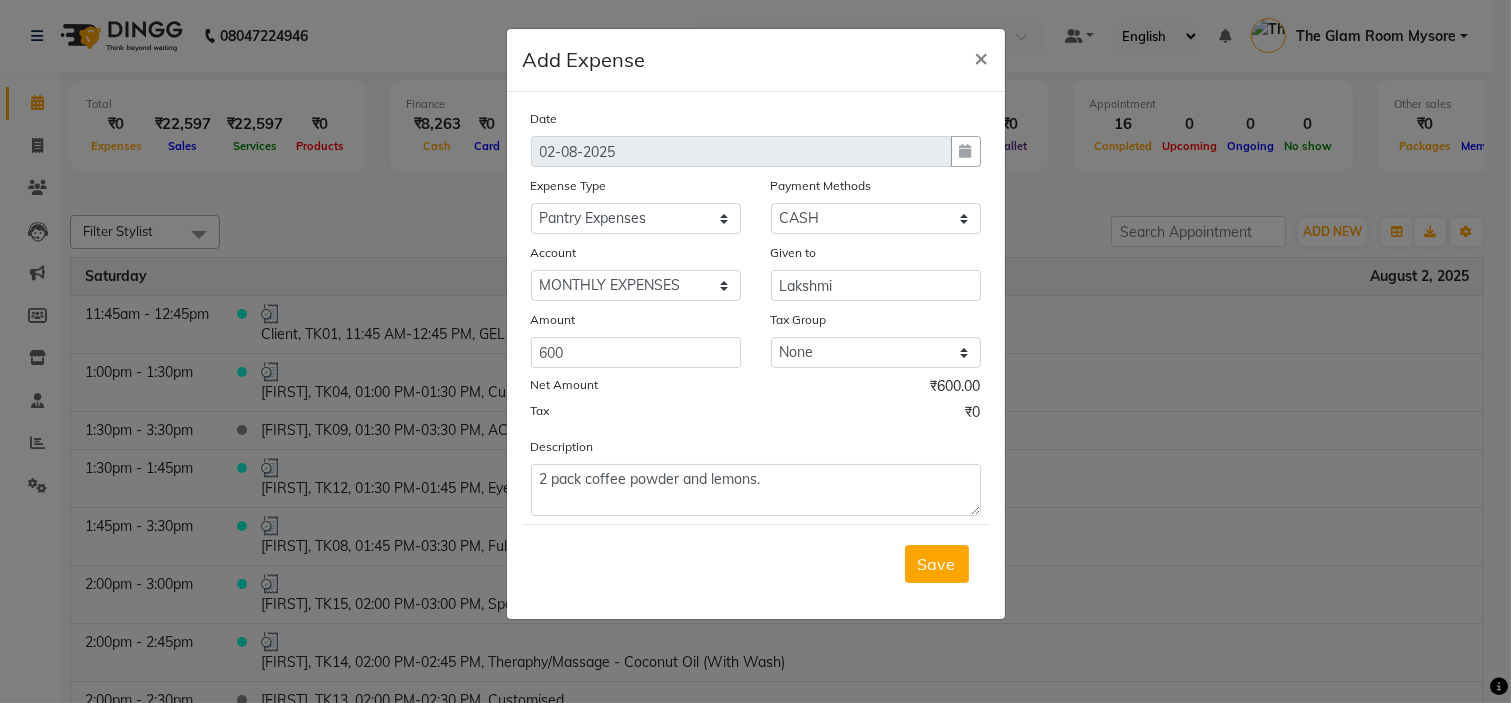 click on "Tax ₹0" 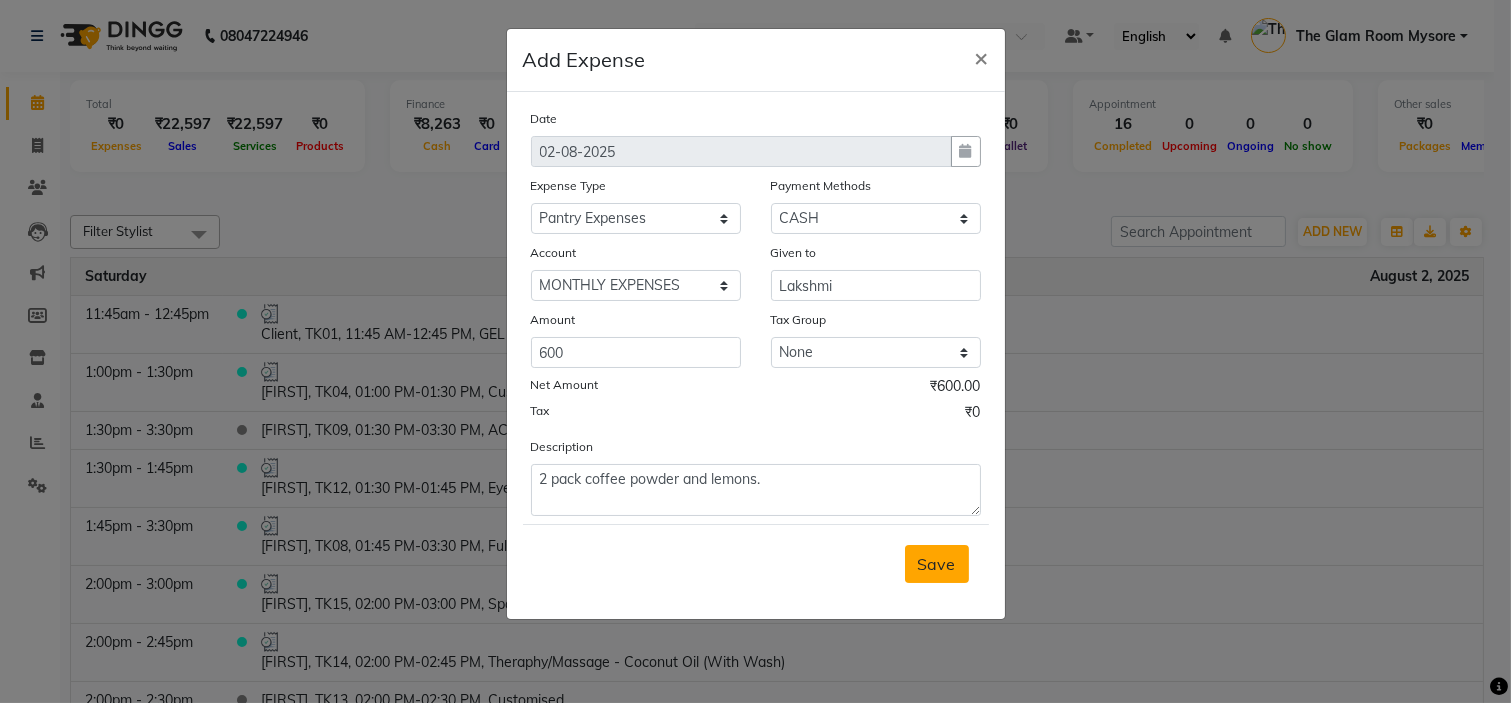 click on "Save" at bounding box center [937, 564] 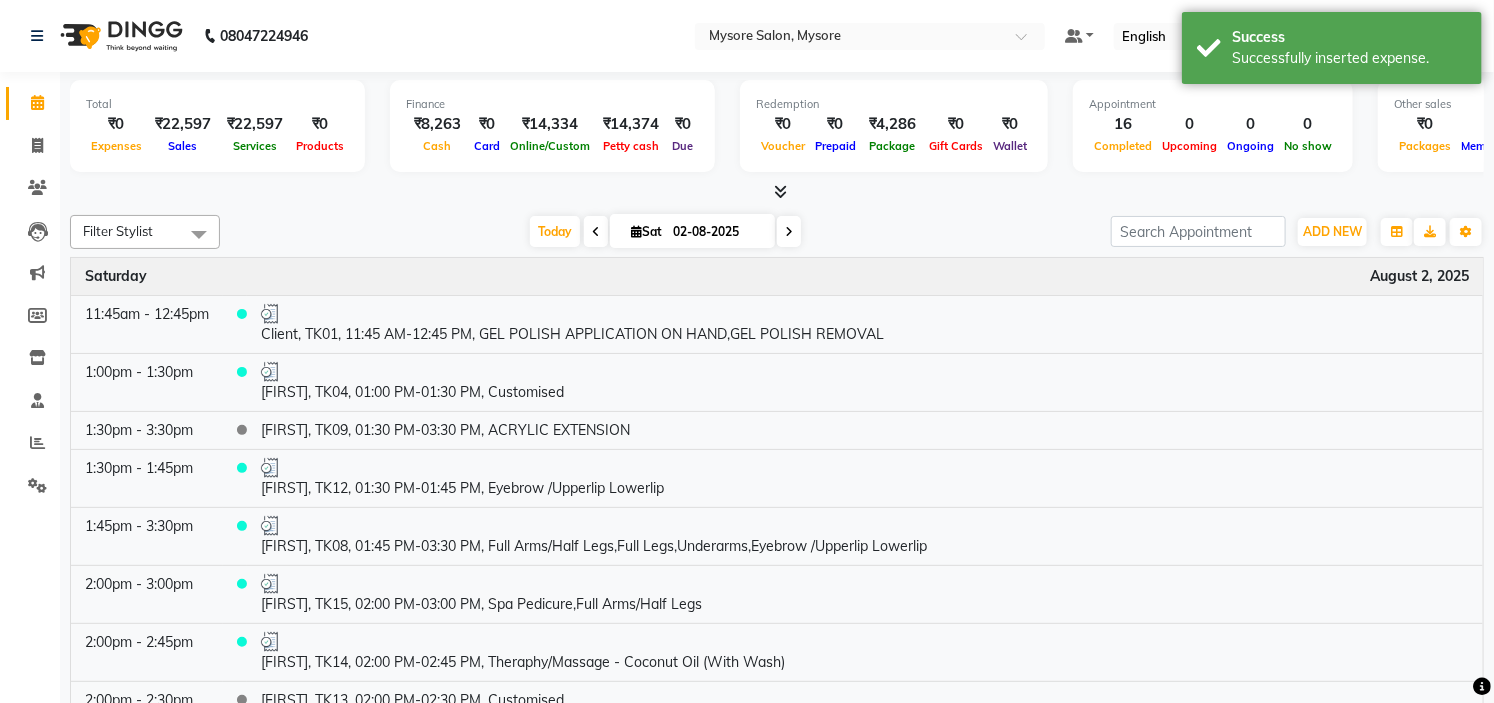 click on "Filter Stylist Select All Ankita Arti Ashwini Ayaan DR. Apurva Fatma Jayshree Lakshmi Paul Ruhul alom Shangnimwon Steve Sumaiya Banu Sumit Teja Tezz The Glam Room Mysore Today  Sat 02-08-2025 Toggle Dropdown Add Appointment Add Invoice Add Expense Add Attendance Add Client Add Transaction Toggle Dropdown Add Appointment Add Invoice Add Expense Add Attendance Add Client ADD NEW Toggle Dropdown Add Appointment Add Invoice Add Expense Add Attendance Add Client Add Transaction Filter Stylist Select All Ankita Arti Ashwini Ayaan DR. Apurva Fatma Jayshree Lakshmi Paul Ruhul alom Shangnimwon Steve Sumaiya Banu Sumit Teja Tezz The Glam Room Mysore Group By  Staff View   Room View  View as Vertical  Vertical - Week View  Horizontal  Horizontal - Week View  List  Toggle Dropdown Calendar Settings Manage Tags   Arrange Stylists   Reset Stylists  Full Screen  Show Available Stylist  Appointment Form Zoom 100%" at bounding box center (777, 232) 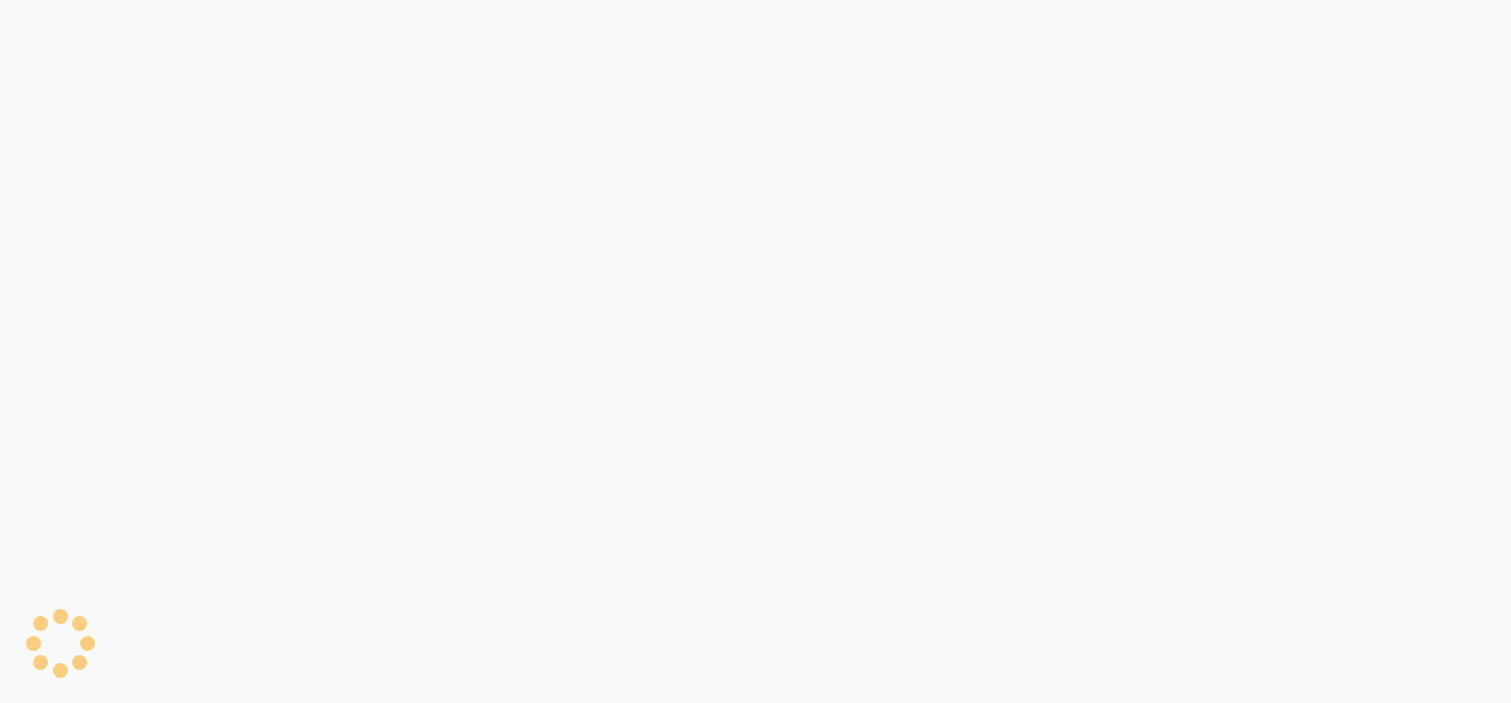scroll, scrollTop: 0, scrollLeft: 0, axis: both 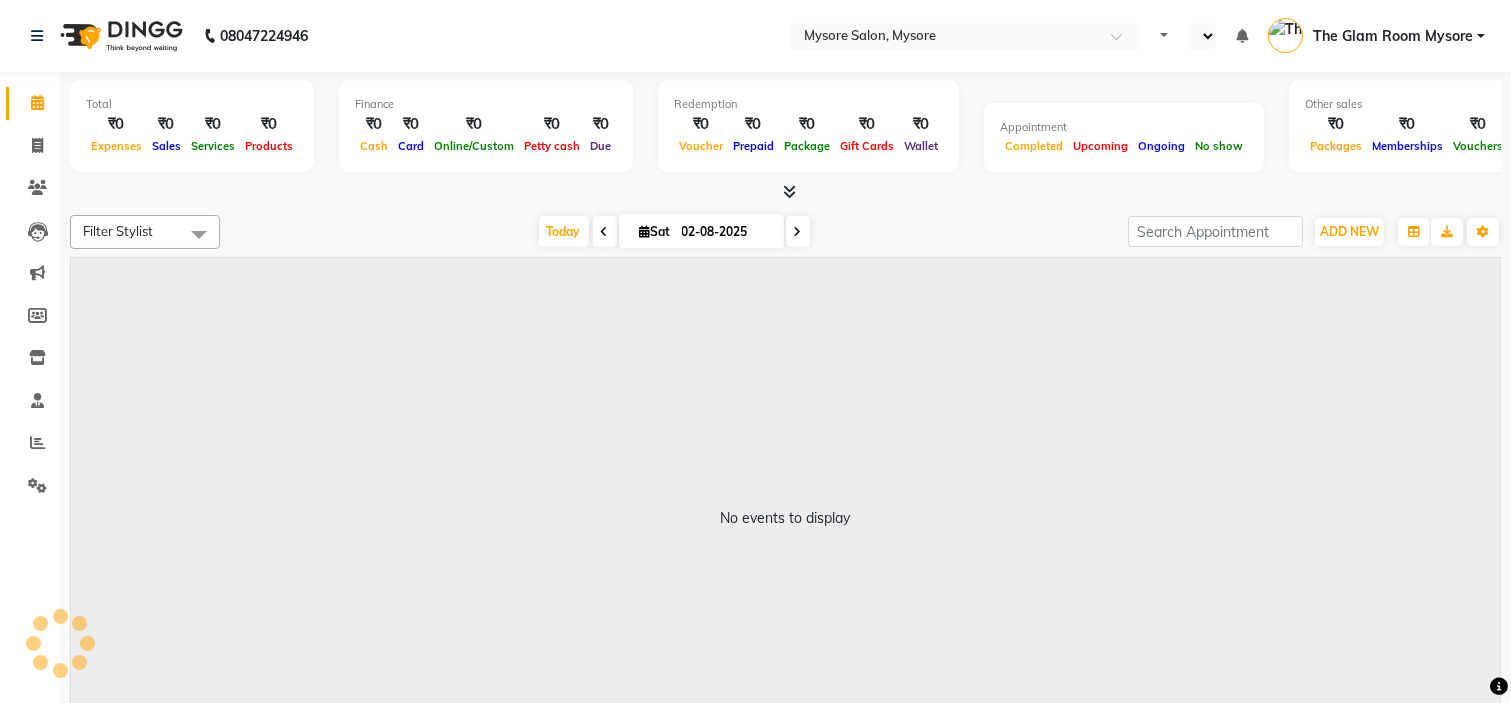 select on "en" 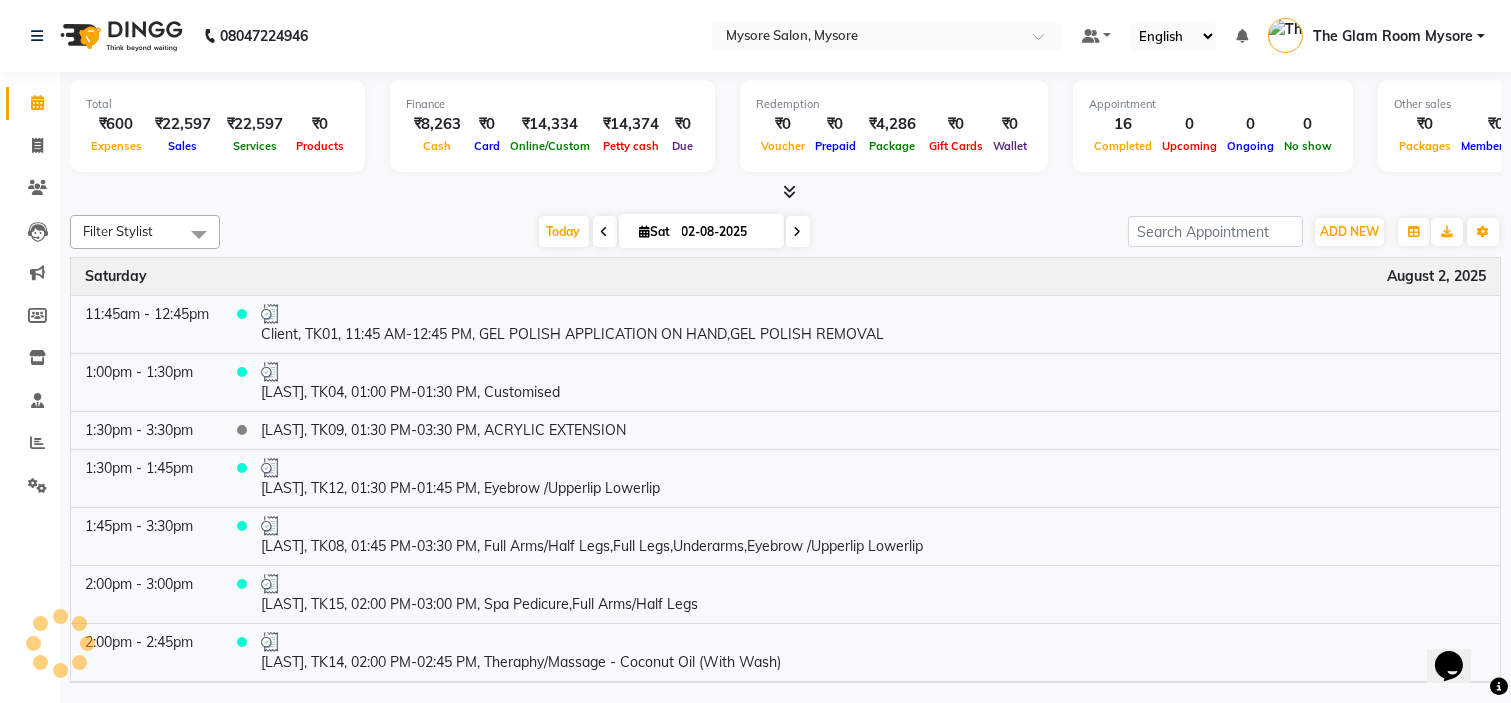 scroll, scrollTop: 0, scrollLeft: 0, axis: both 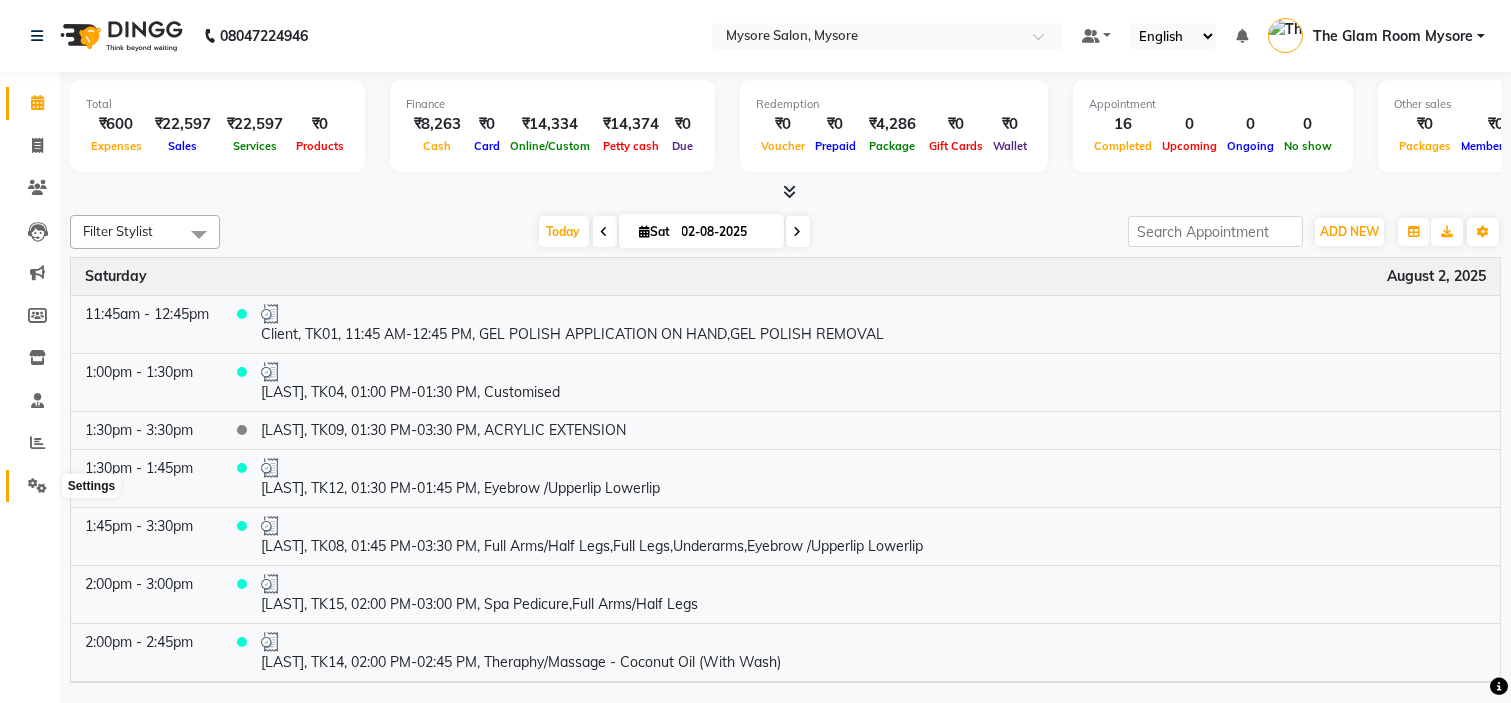 click 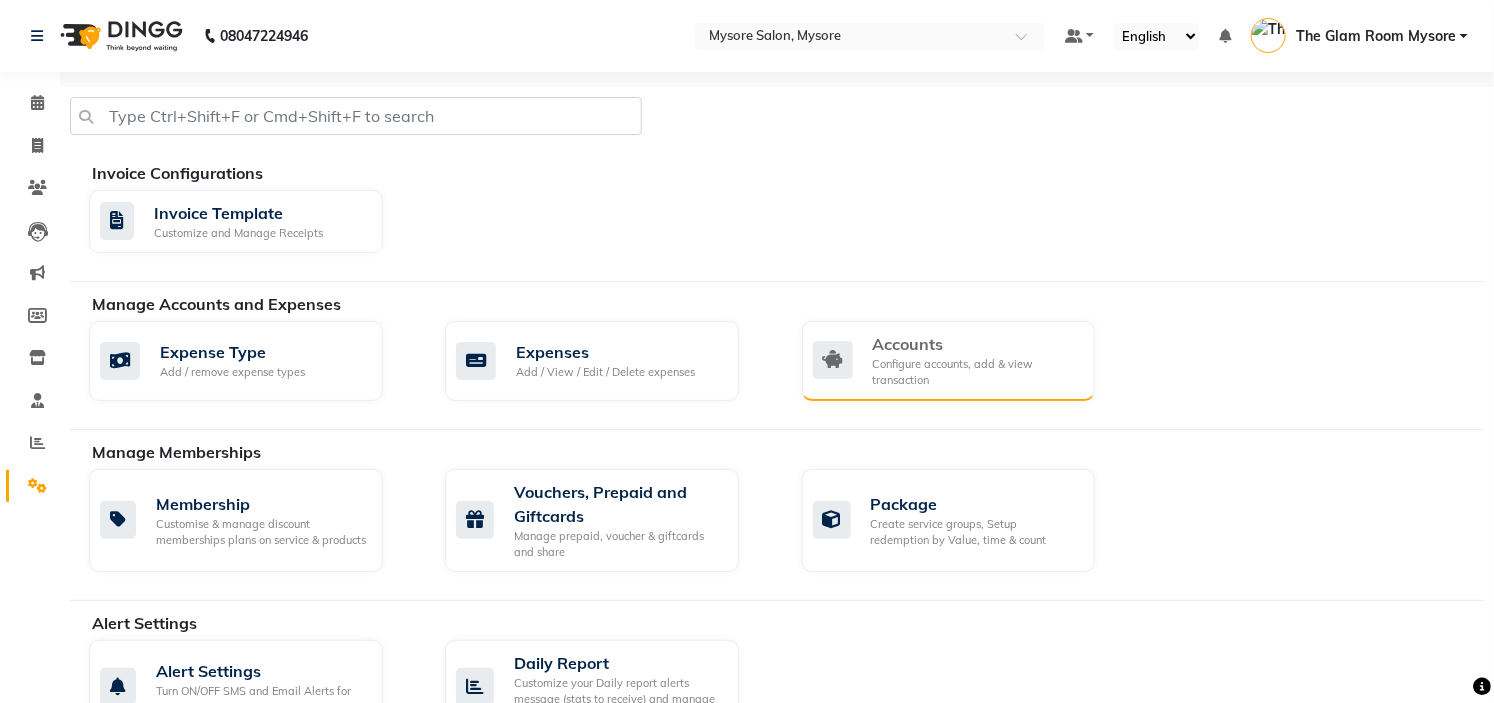 click on "Configure accounts, add & view transaction" 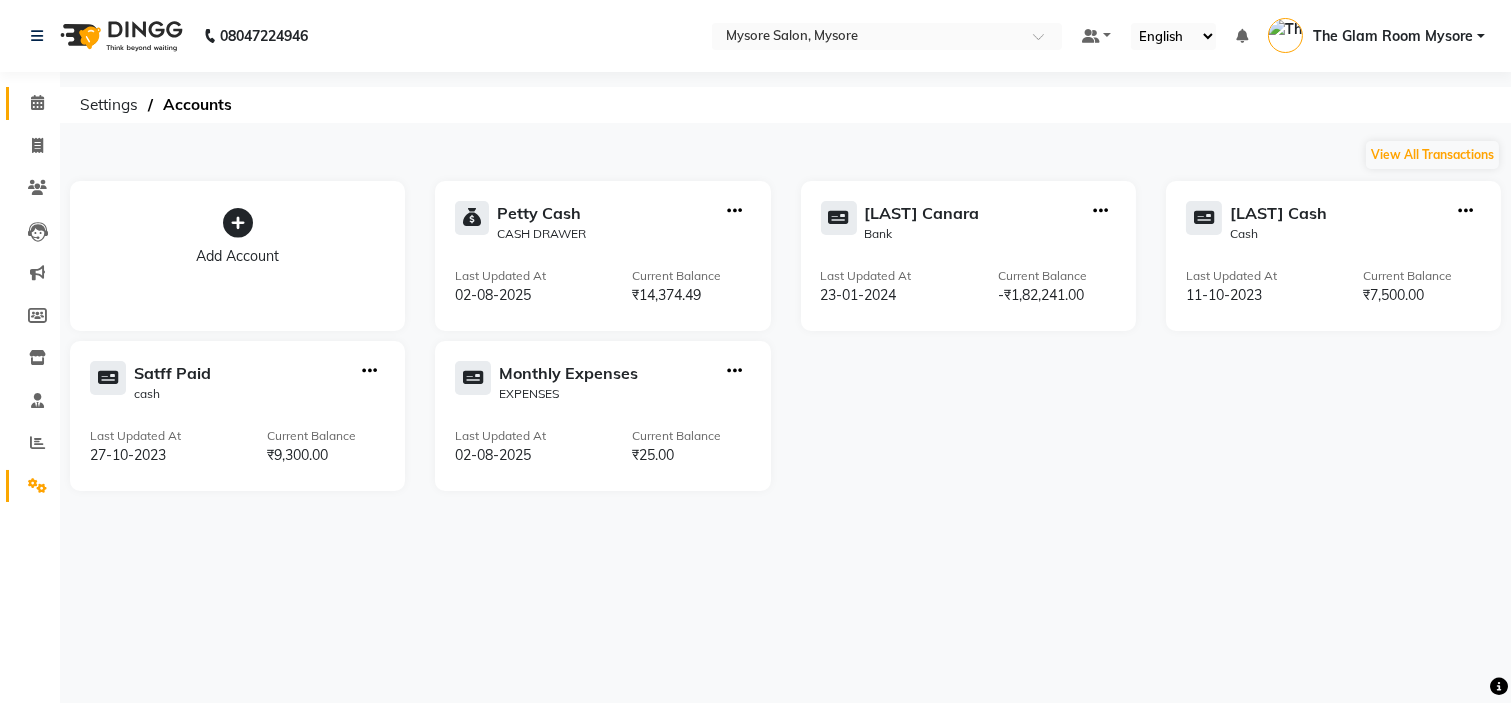 click on "Calendar" 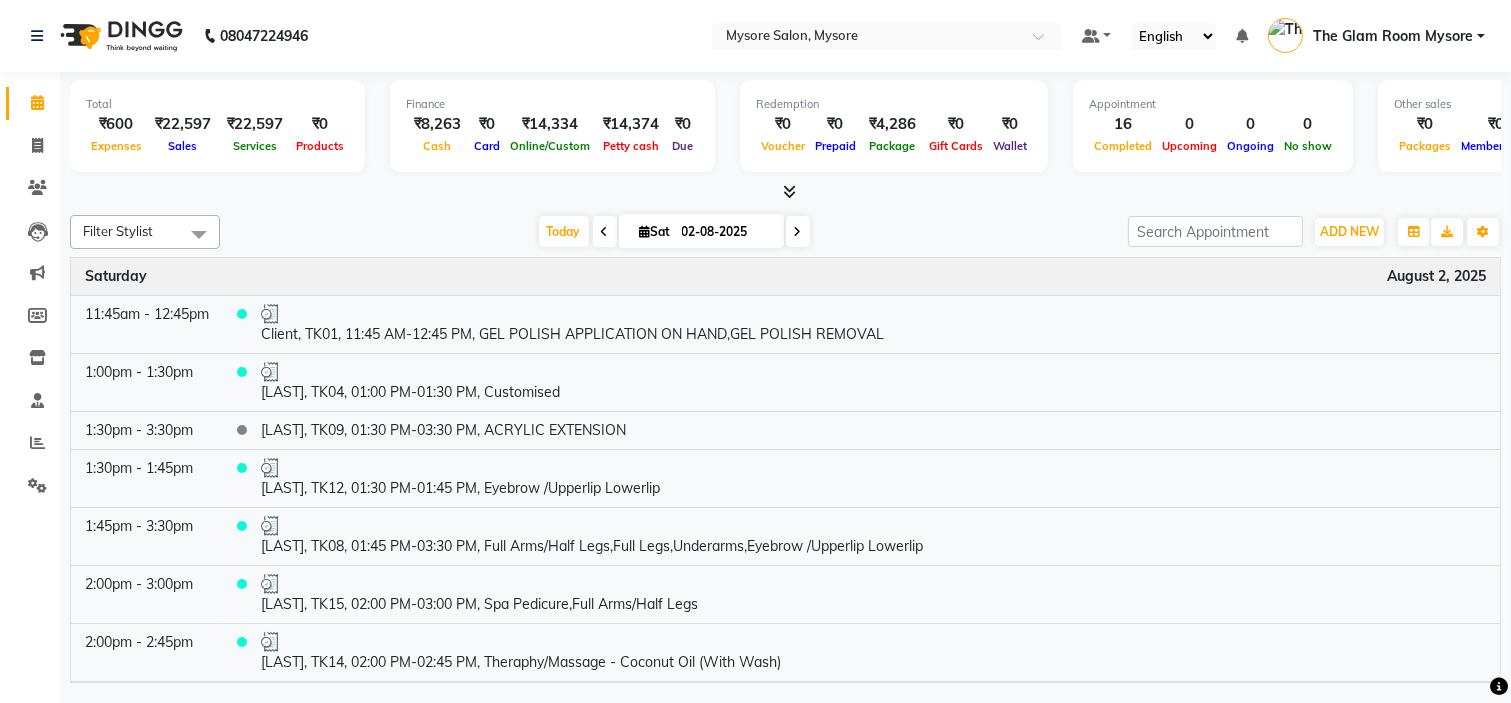 click at bounding box center [785, 192] 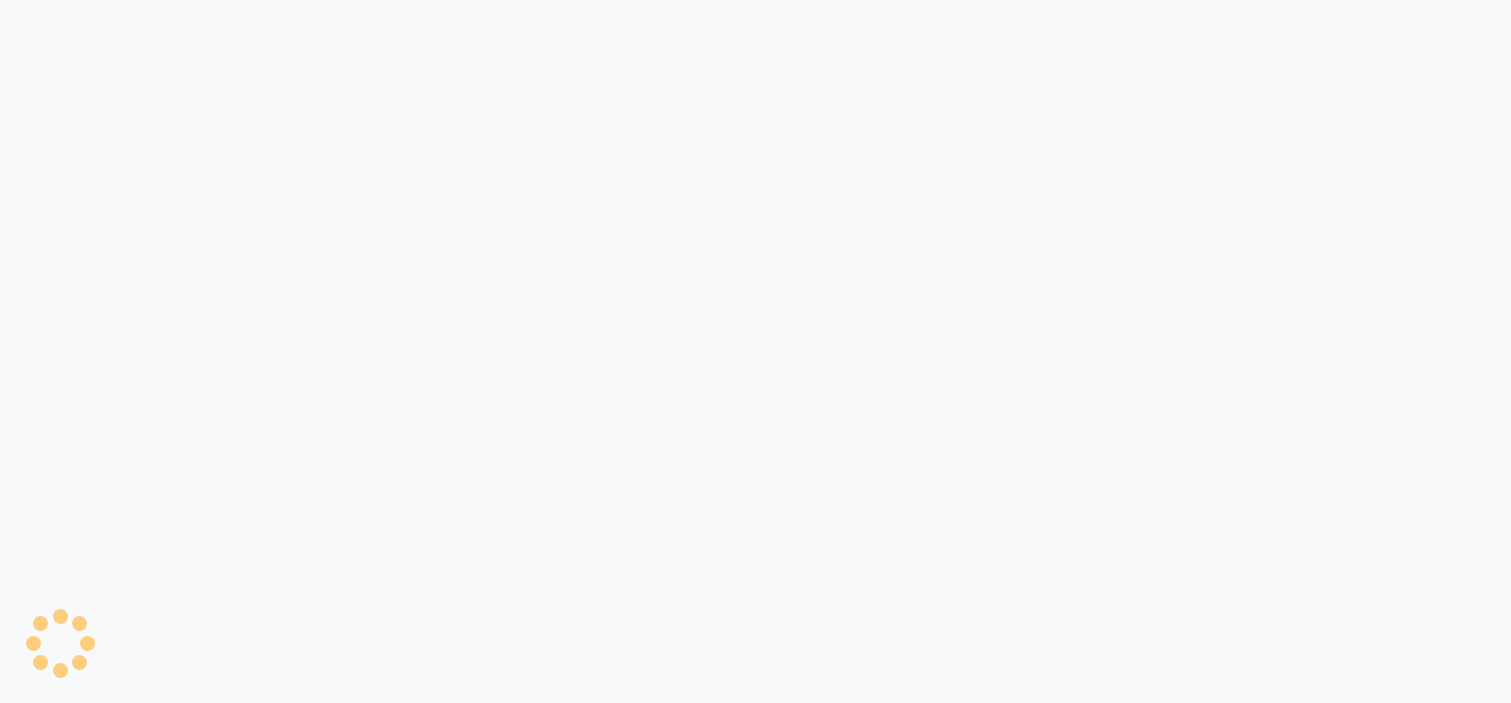 scroll, scrollTop: 0, scrollLeft: 0, axis: both 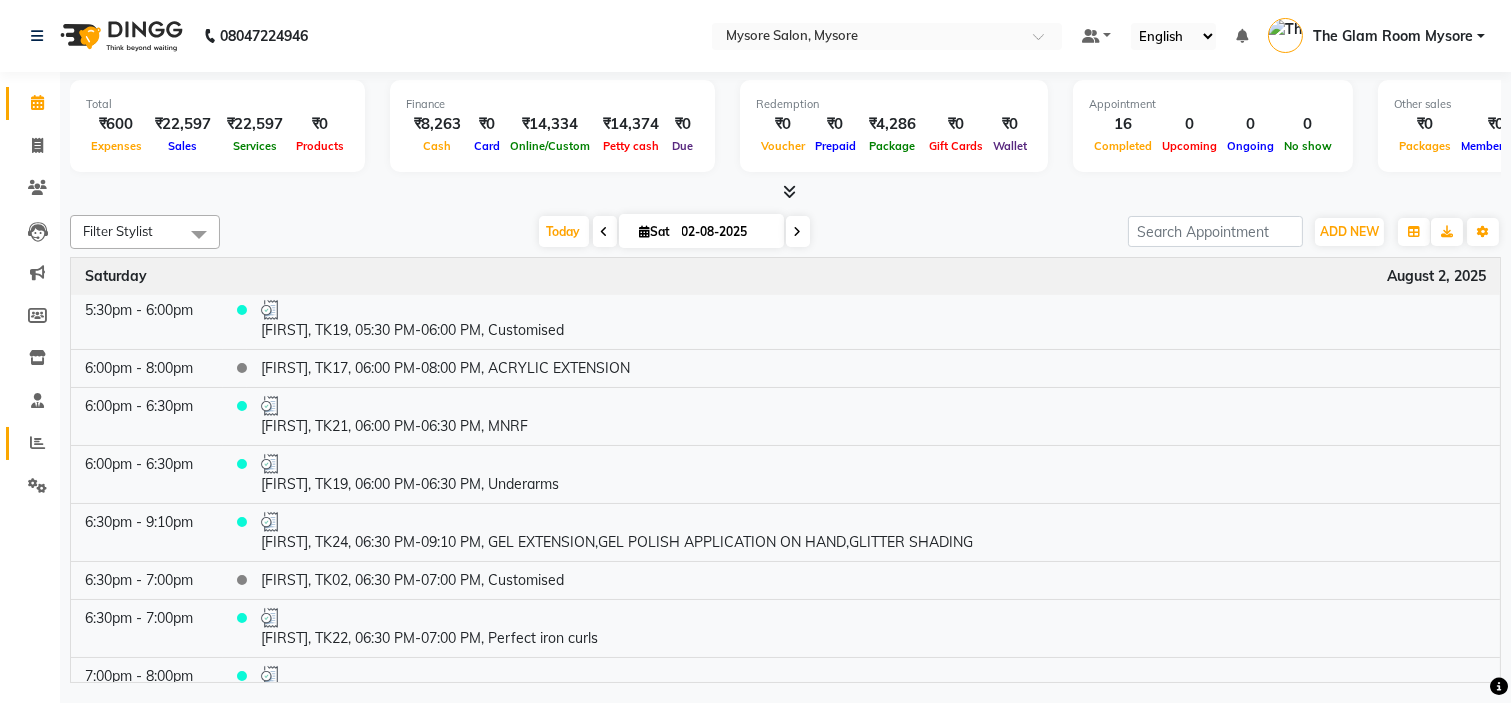 click on "Reports" 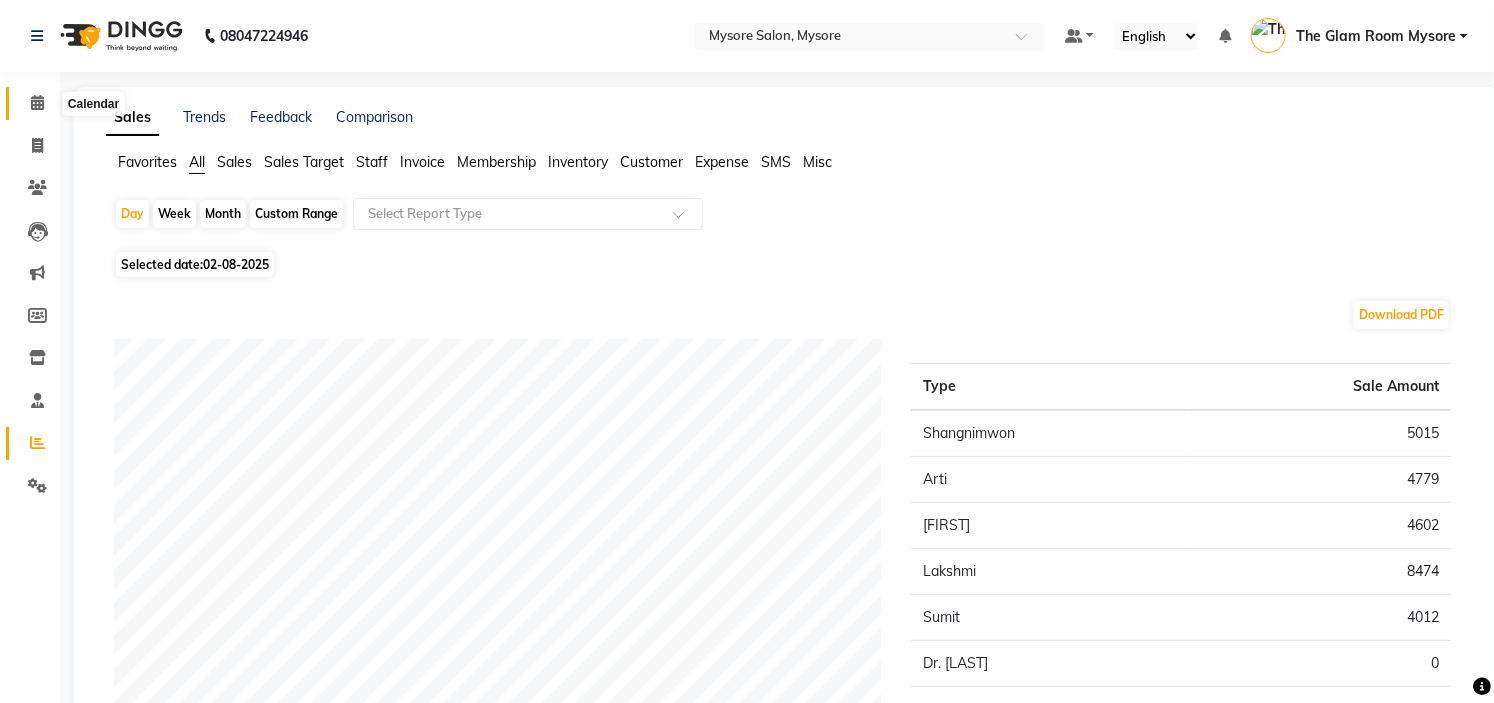 click 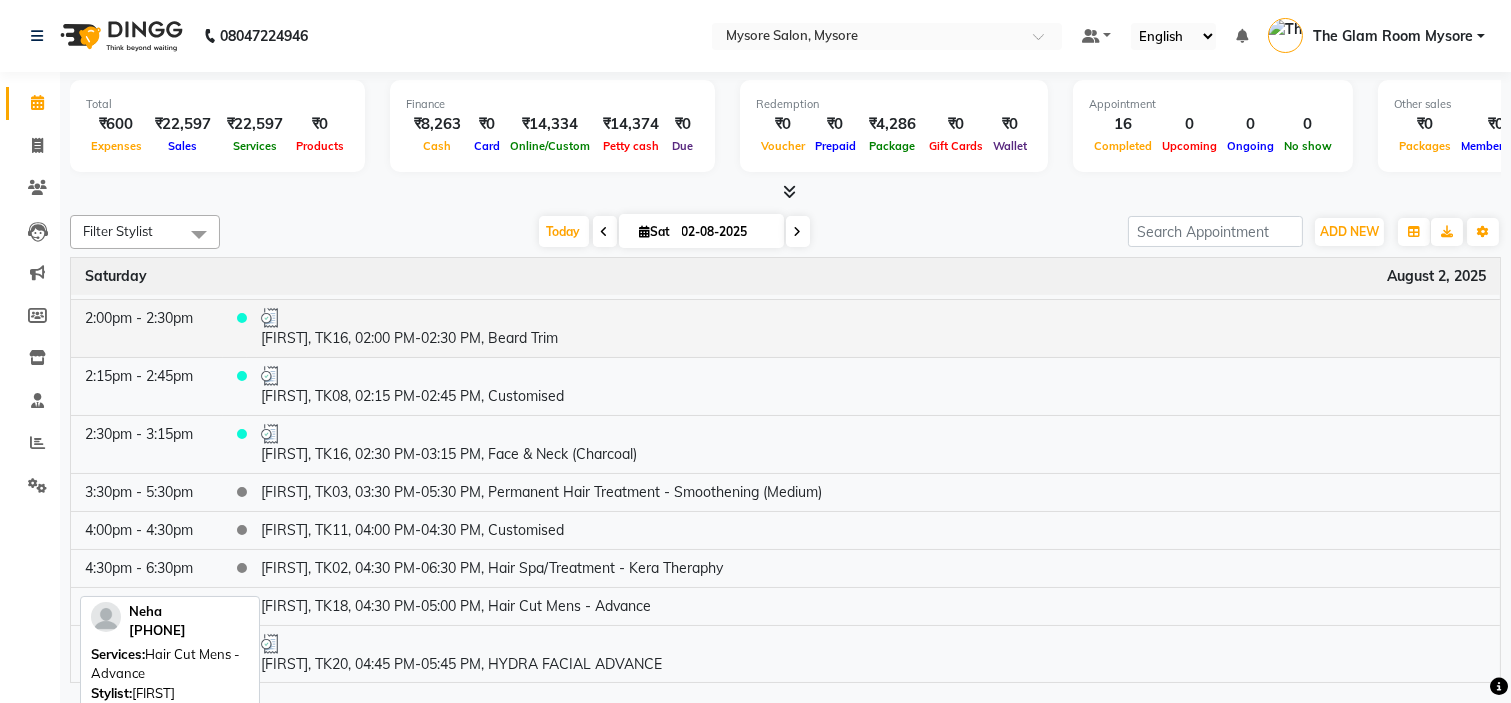 scroll, scrollTop: 444, scrollLeft: 0, axis: vertical 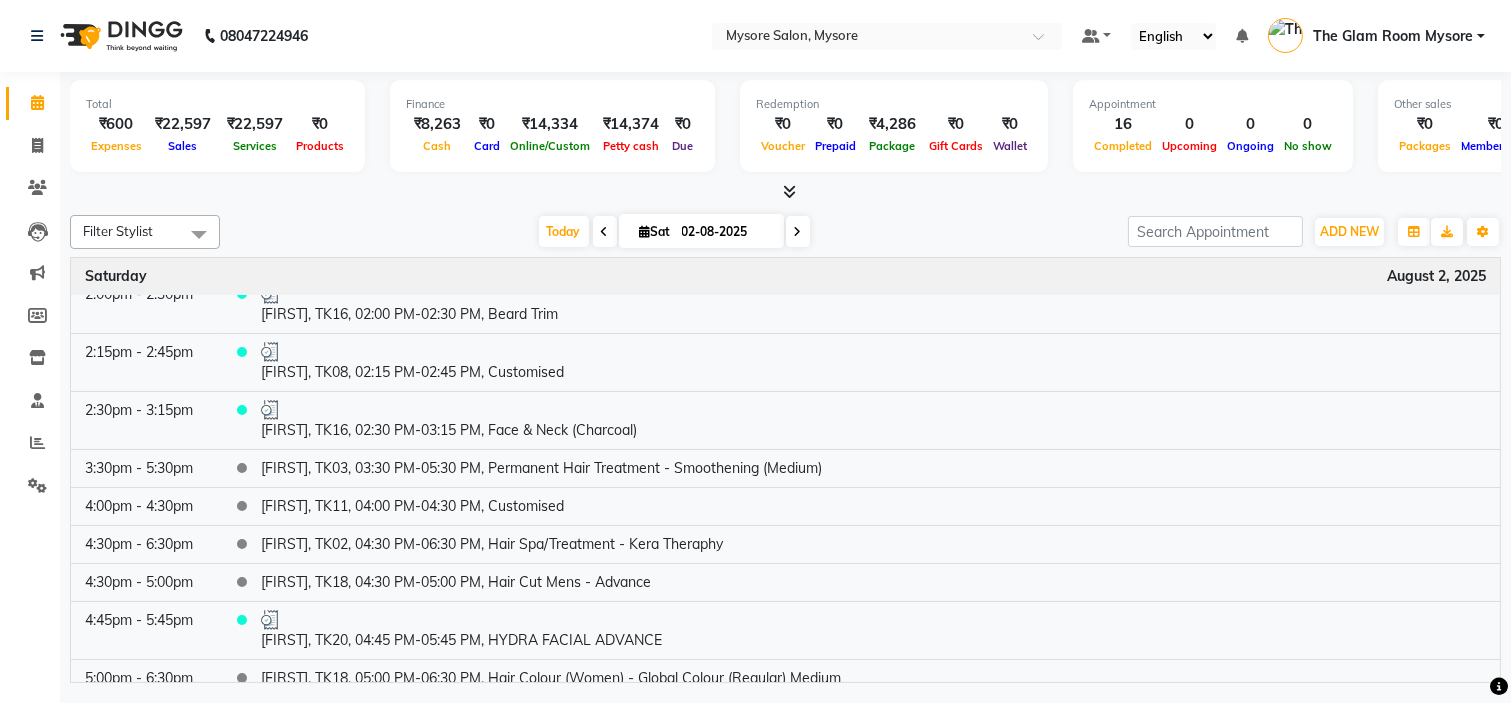 click on "Filter Stylist Select All Ankita Arti Ashwini Ayaan DR. Apurva Fatma Jayshree Lakshmi Paul Ruhul alom Shangnimwon Steve Sumaiya Banu Sumit Teja Tezz The Glam Room Mysore Today  Sat 02-08-2025 Toggle Dropdown Add Appointment Add Invoice Add Expense Add Attendance Add Client Add Transaction Toggle Dropdown Add Appointment Add Invoice Add Expense Add Attendance Add Client ADD NEW Toggle Dropdown Add Appointment Add Invoice Add Expense Add Attendance Add Client Add Transaction Filter Stylist Select All Ankita Arti Ashwini Ayaan DR. Apurva Fatma Jayshree Lakshmi Paul Ruhul alom Shangnimwon Steve Sumaiya Banu Sumit Teja Tezz The Glam Room Mysore Group By  Staff View   Room View  View as Vertical  Vertical - Week View  Horizontal  Horizontal - Week View  List  Toggle Dropdown Calendar Settings Manage Tags   Arrange Stylists   Reset Stylists  Full Screen  Show Available Stylist  Appointment Form Zoom 100% Time Event Saturday August 2, 2025 11:45am - 12:45pm     1:00pm - 1:30pm     1:30pm - 3:30pm    1:30pm - 1:45pm" 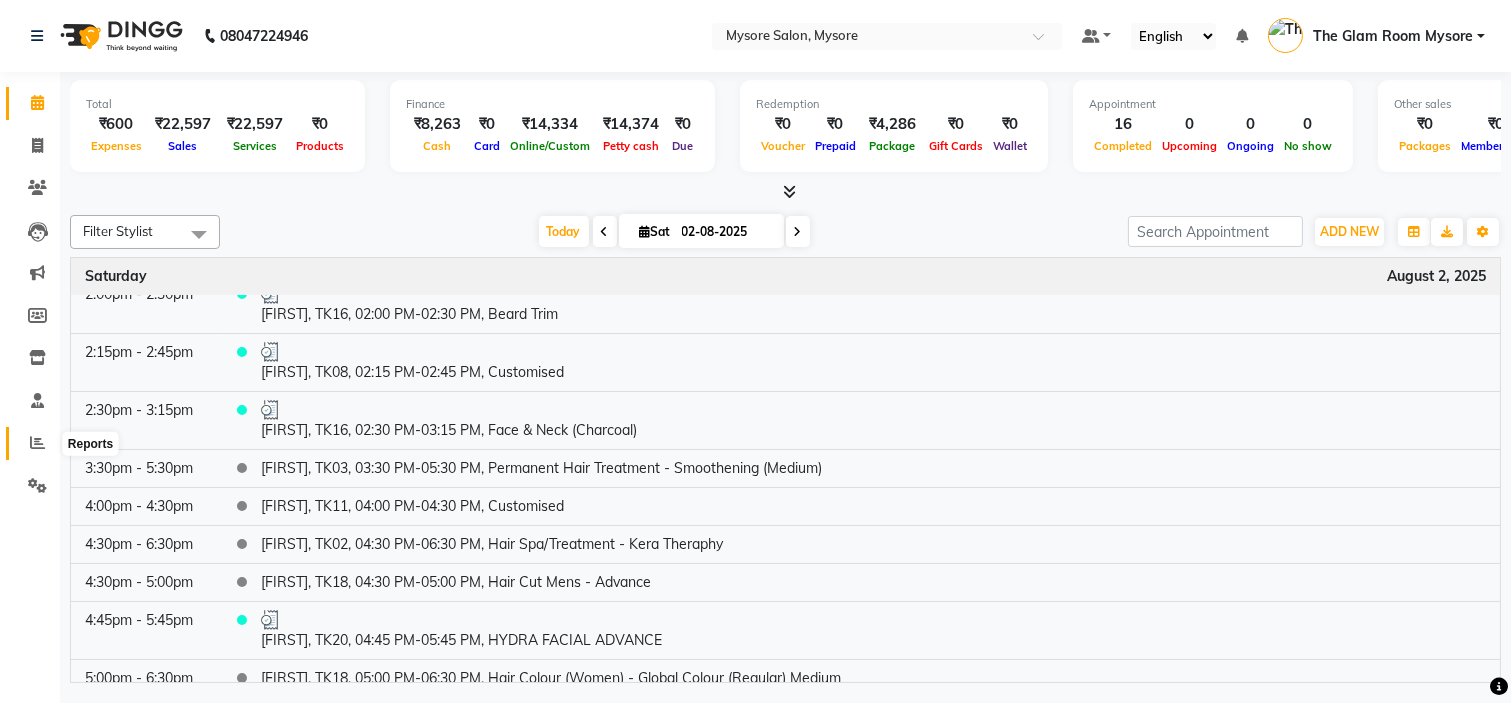 click 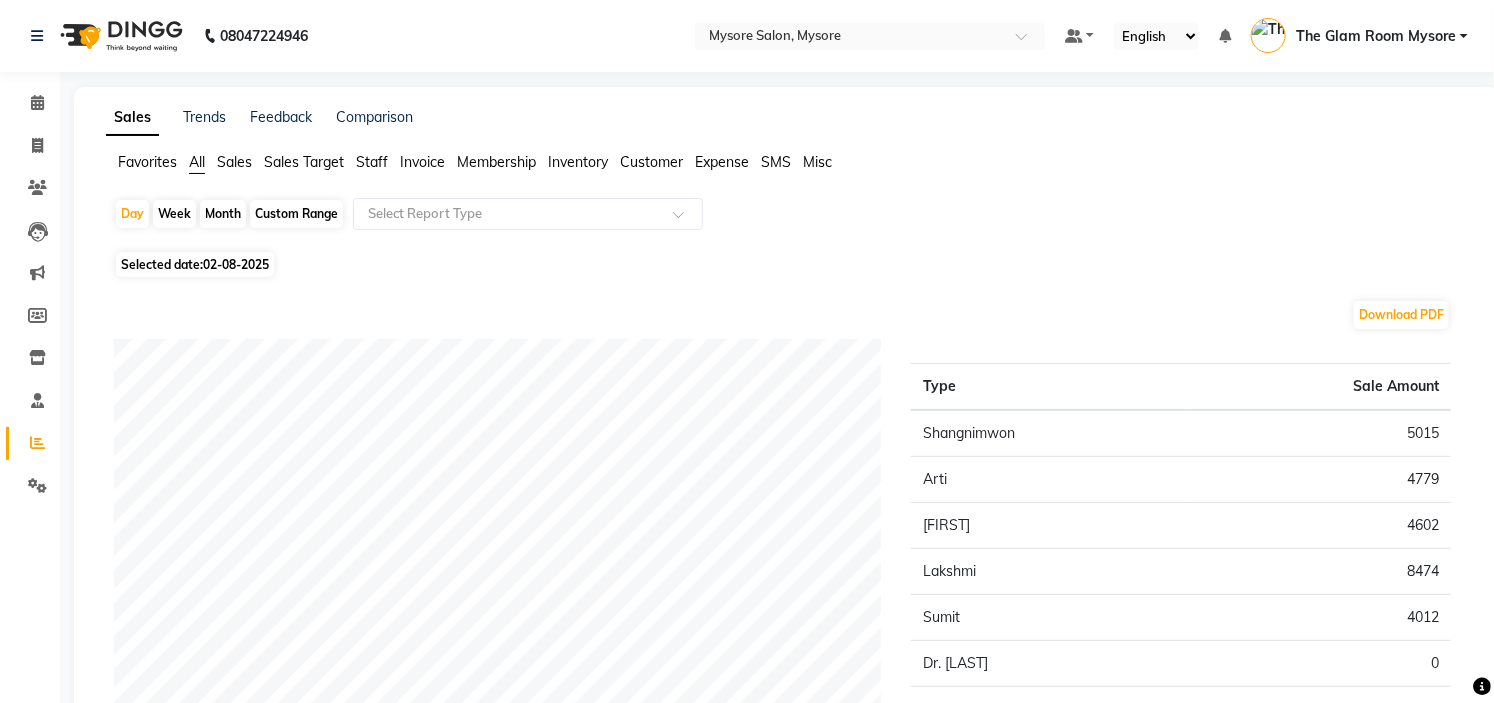 click on "Staff" 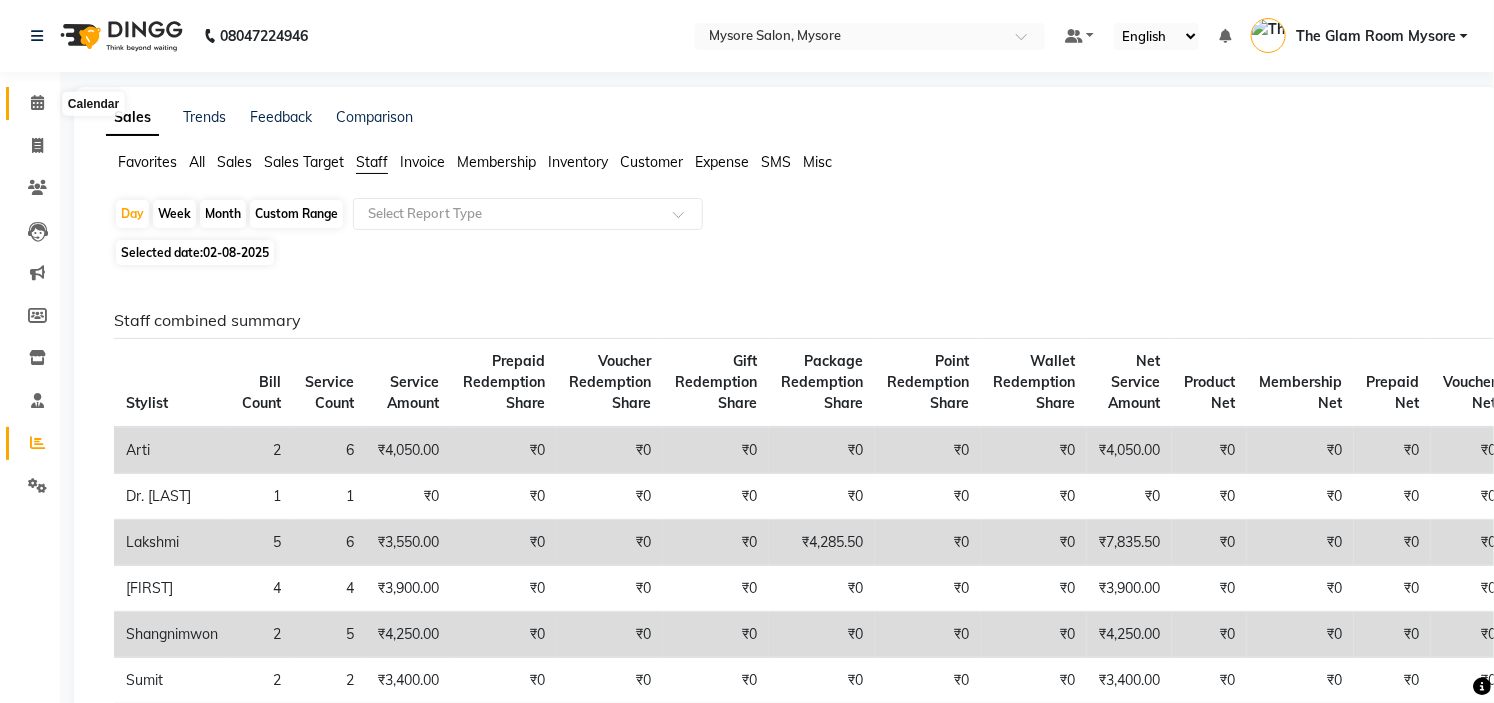 click 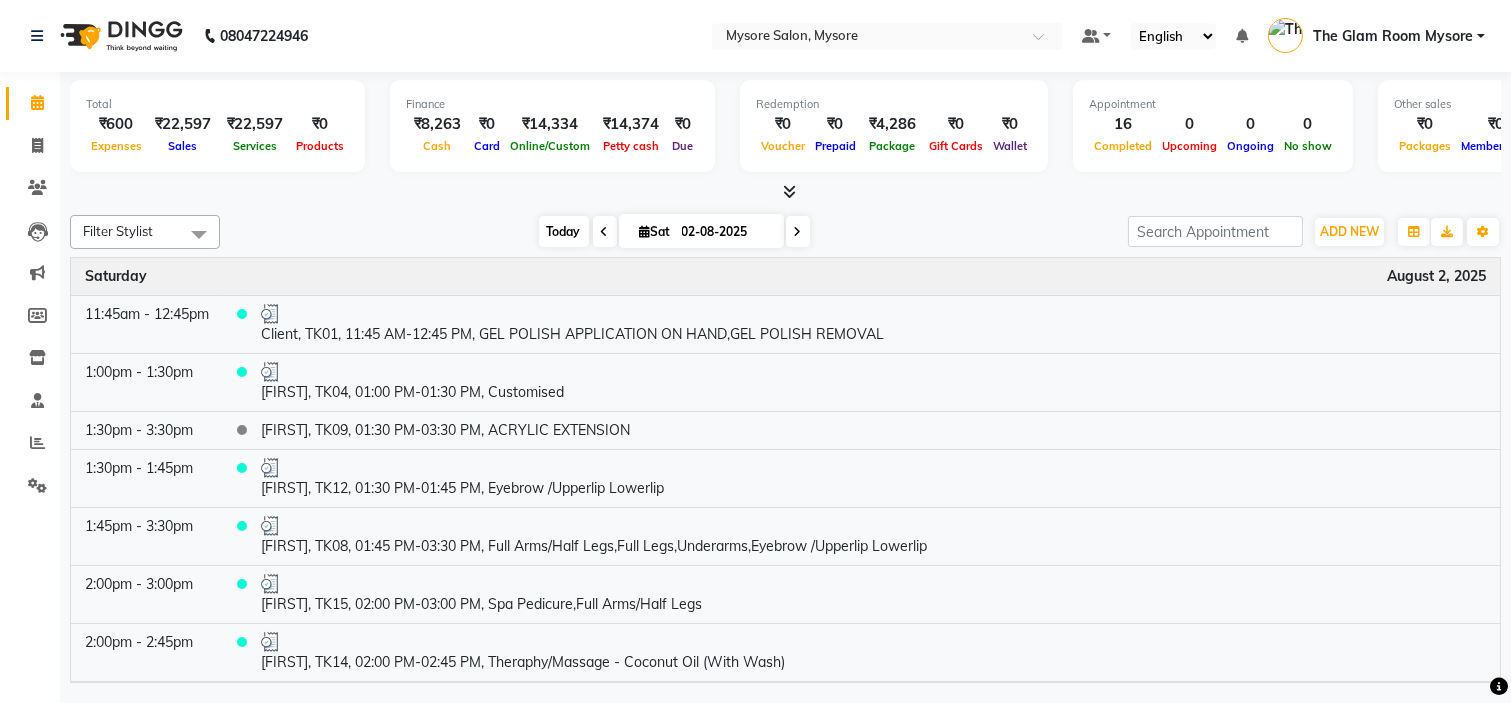 click on "Today" at bounding box center [564, 231] 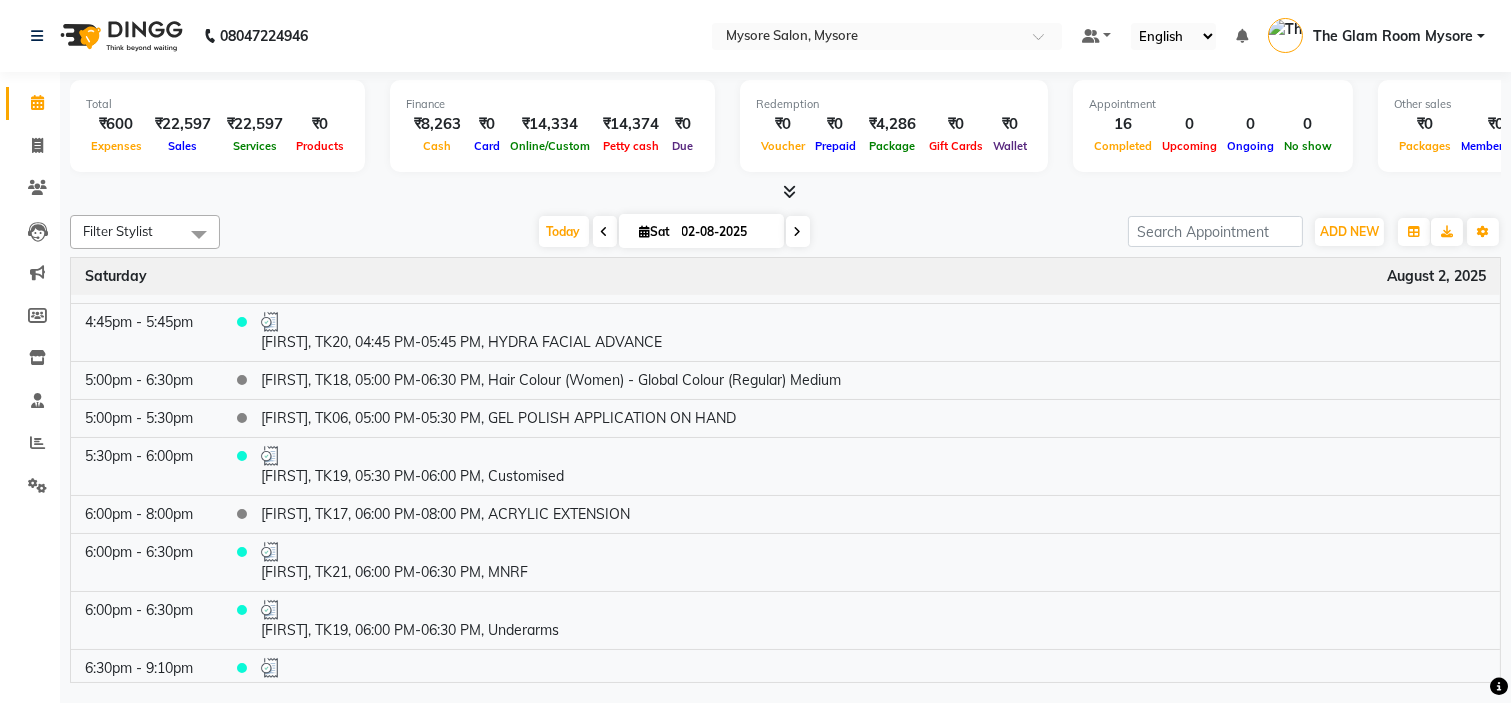 scroll, scrollTop: 960, scrollLeft: 0, axis: vertical 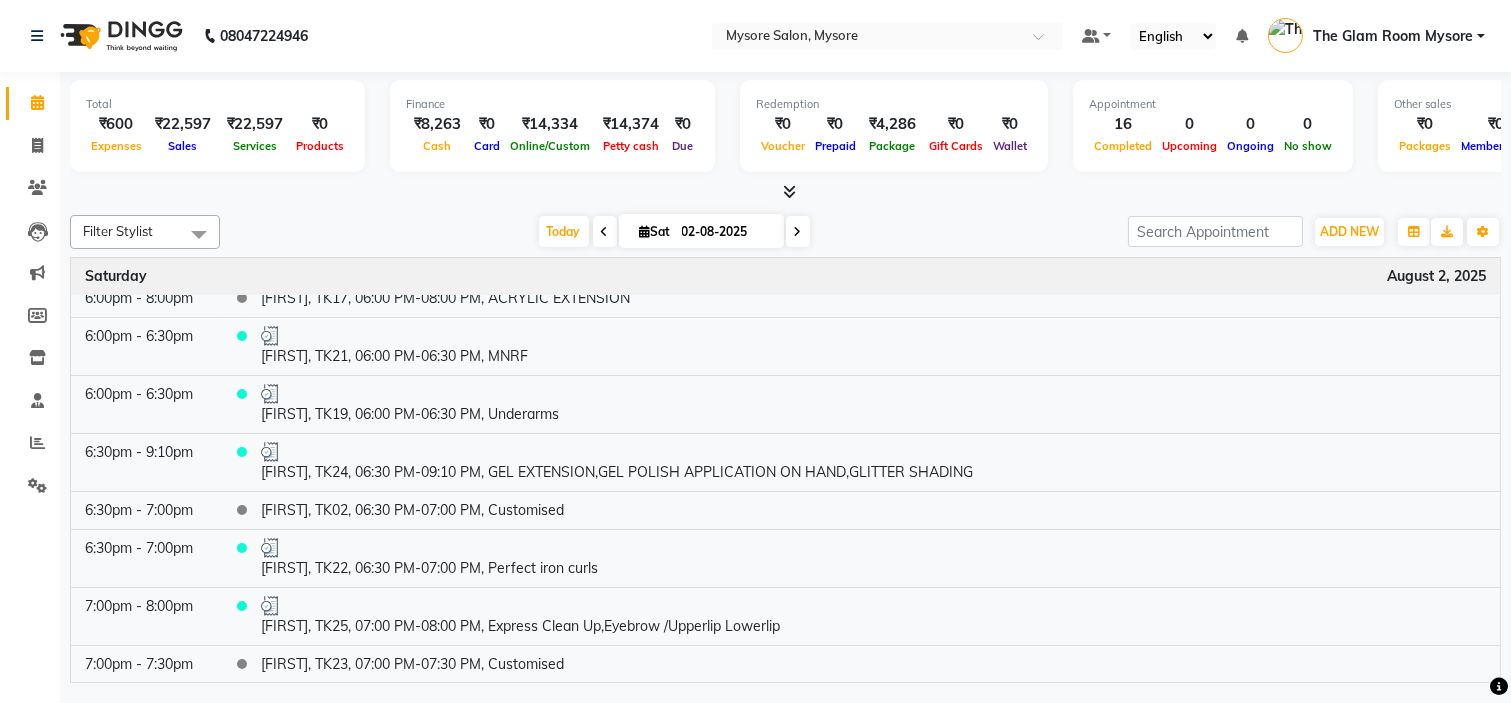 click on "Reports" 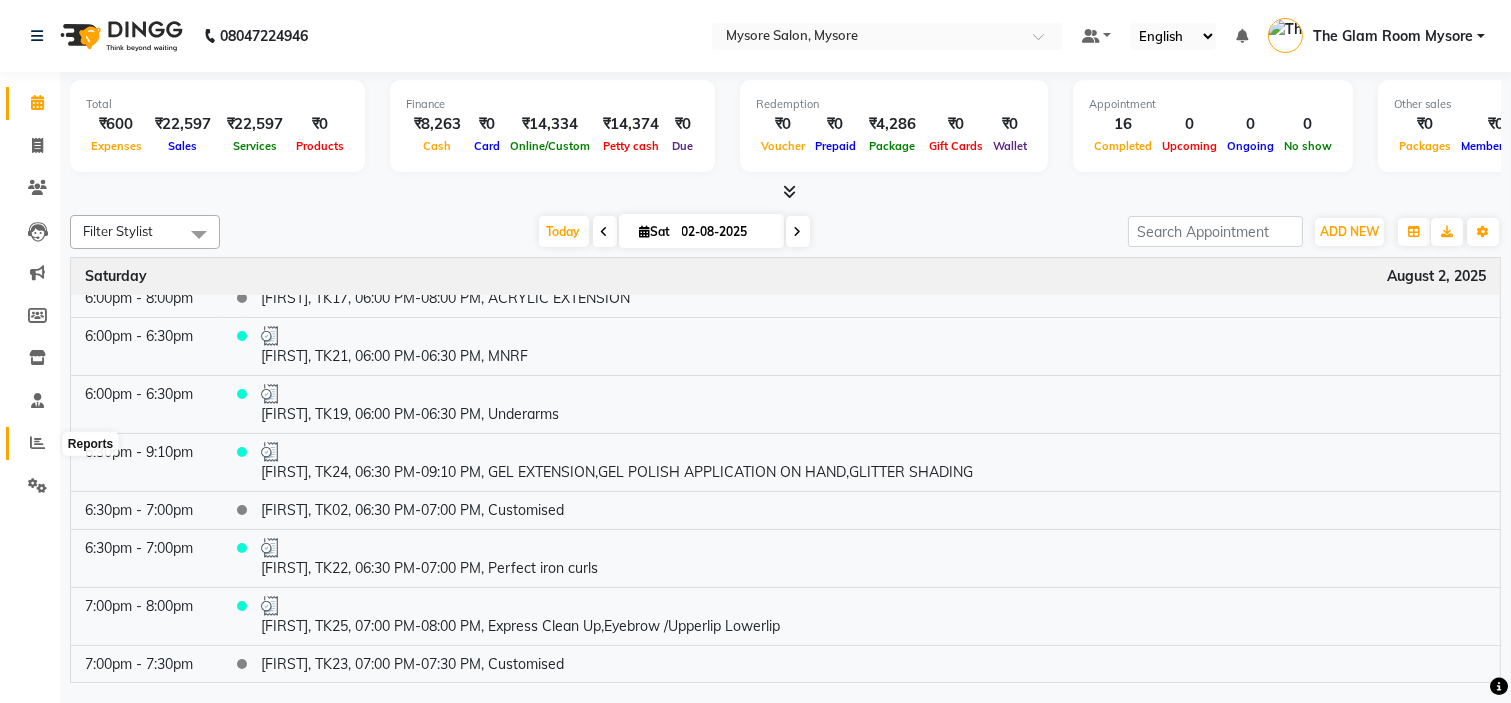 click 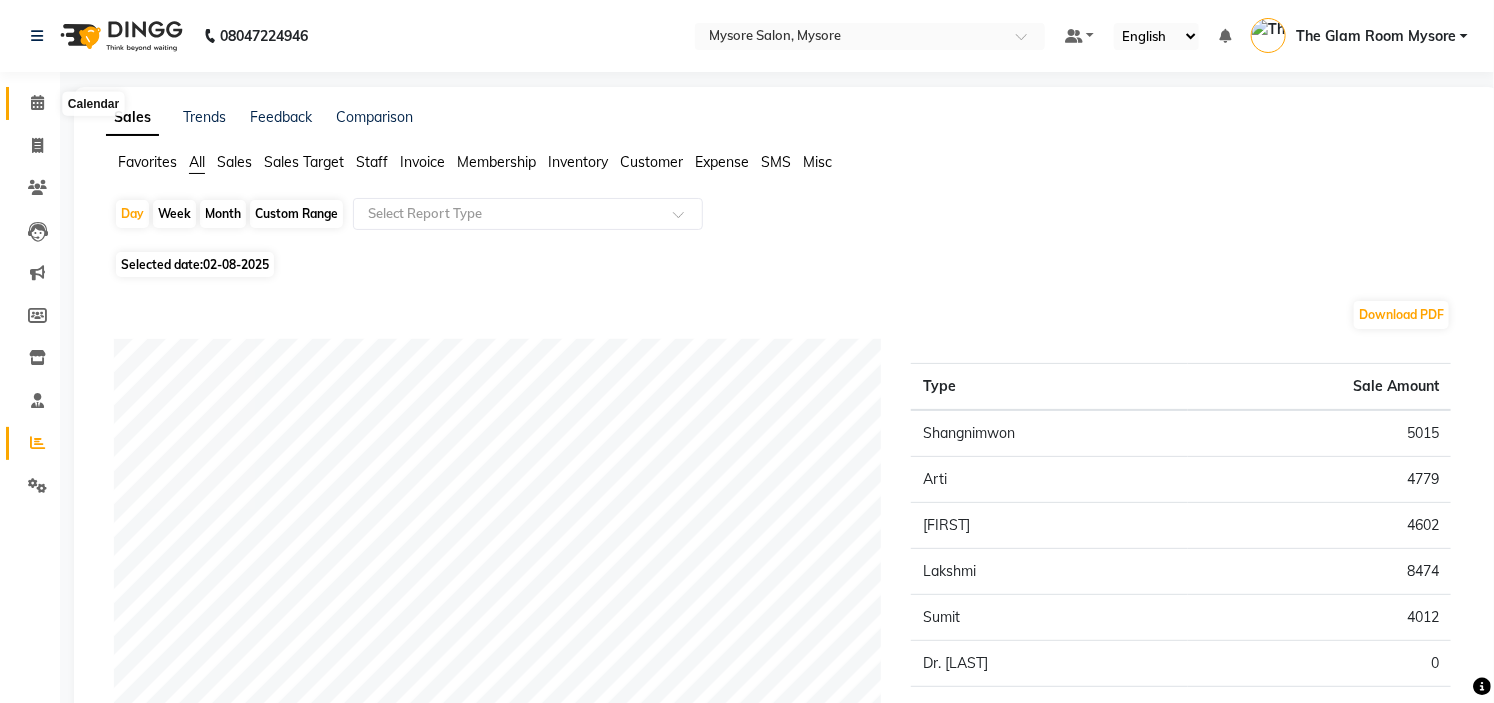 click 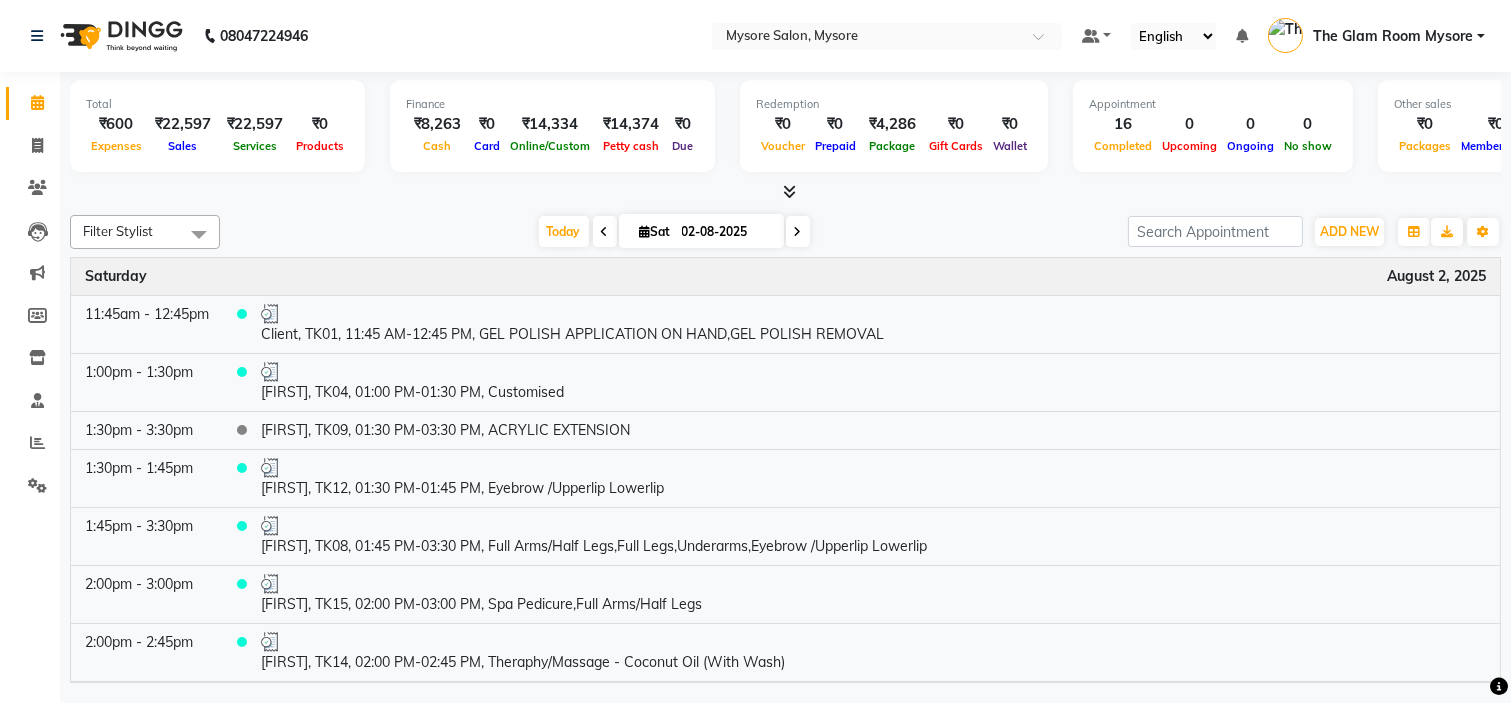 click on "The Glam Room Mysore" at bounding box center [1393, 36] 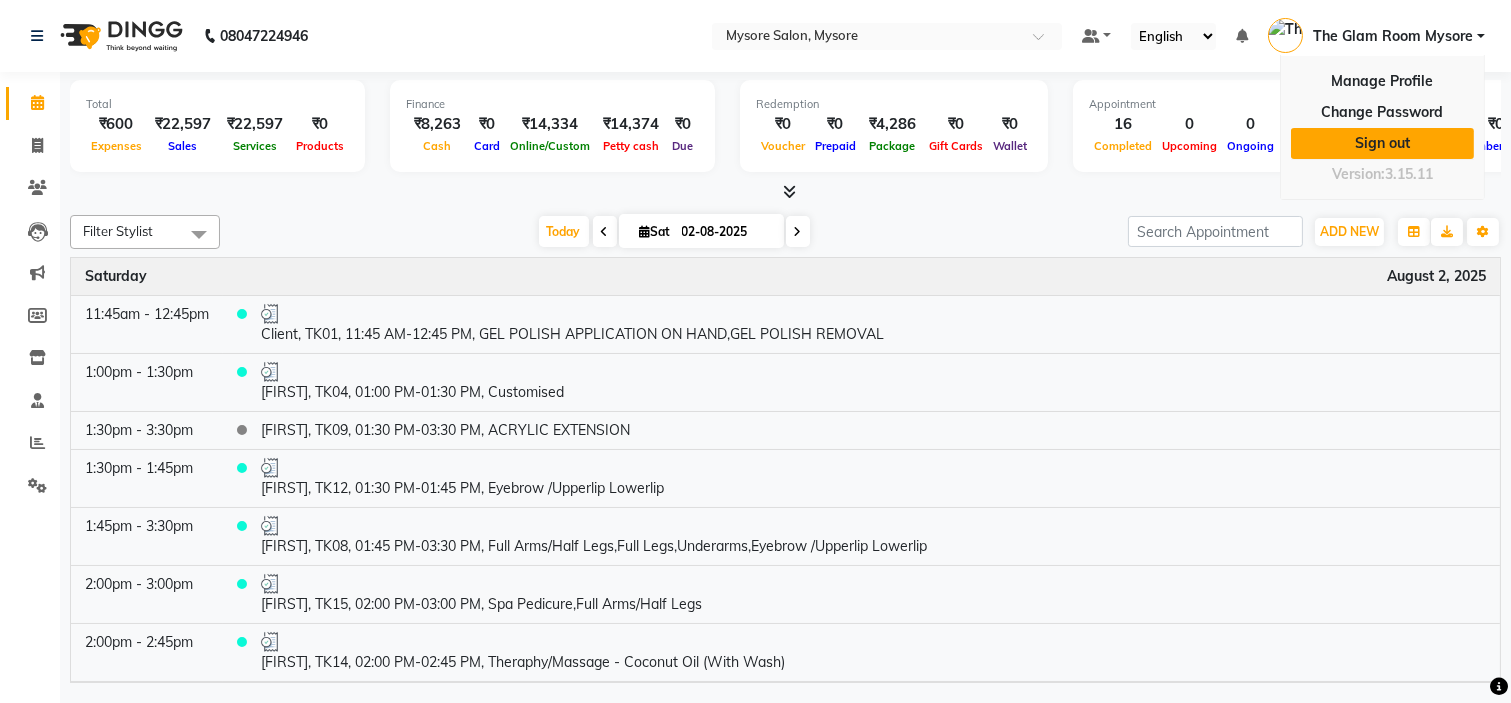 click on "Sign out" at bounding box center [1382, 143] 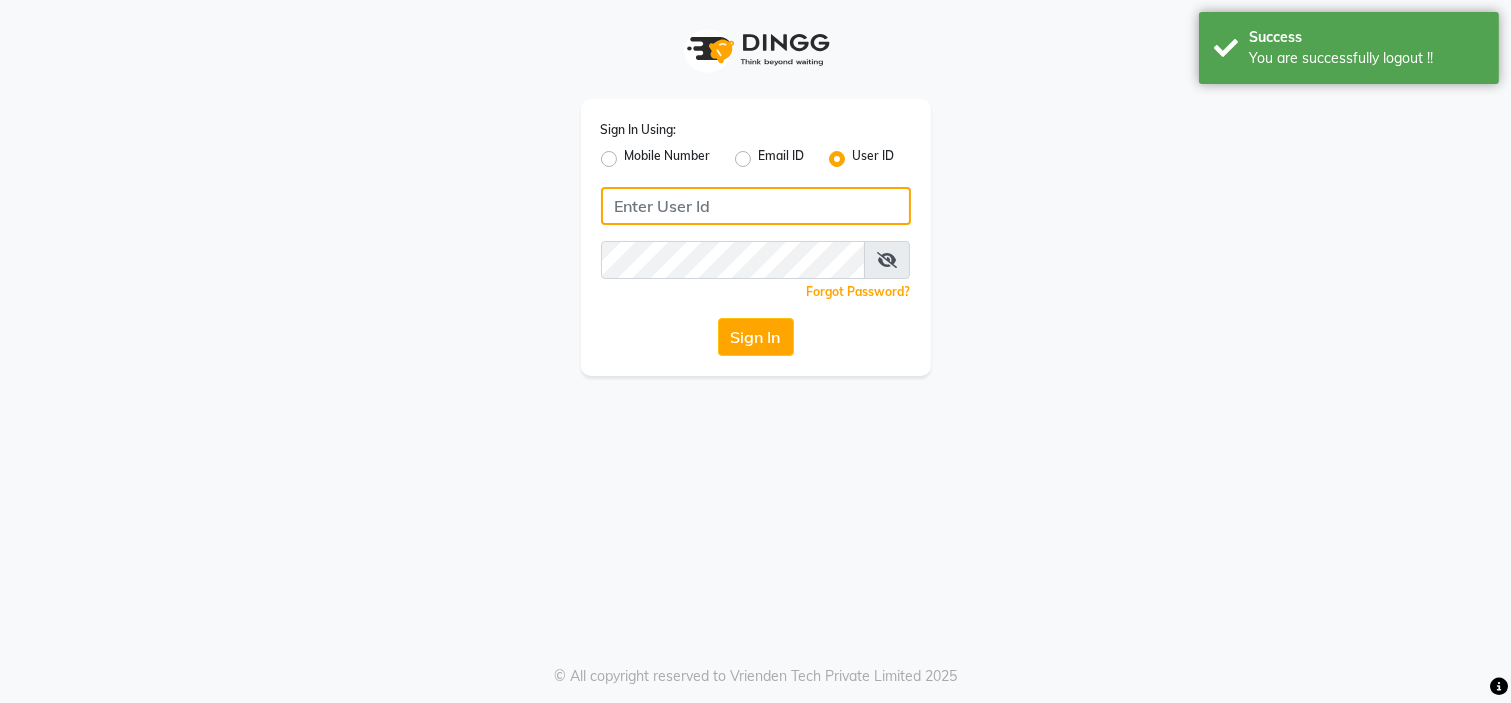 type on "[PHONE]" 